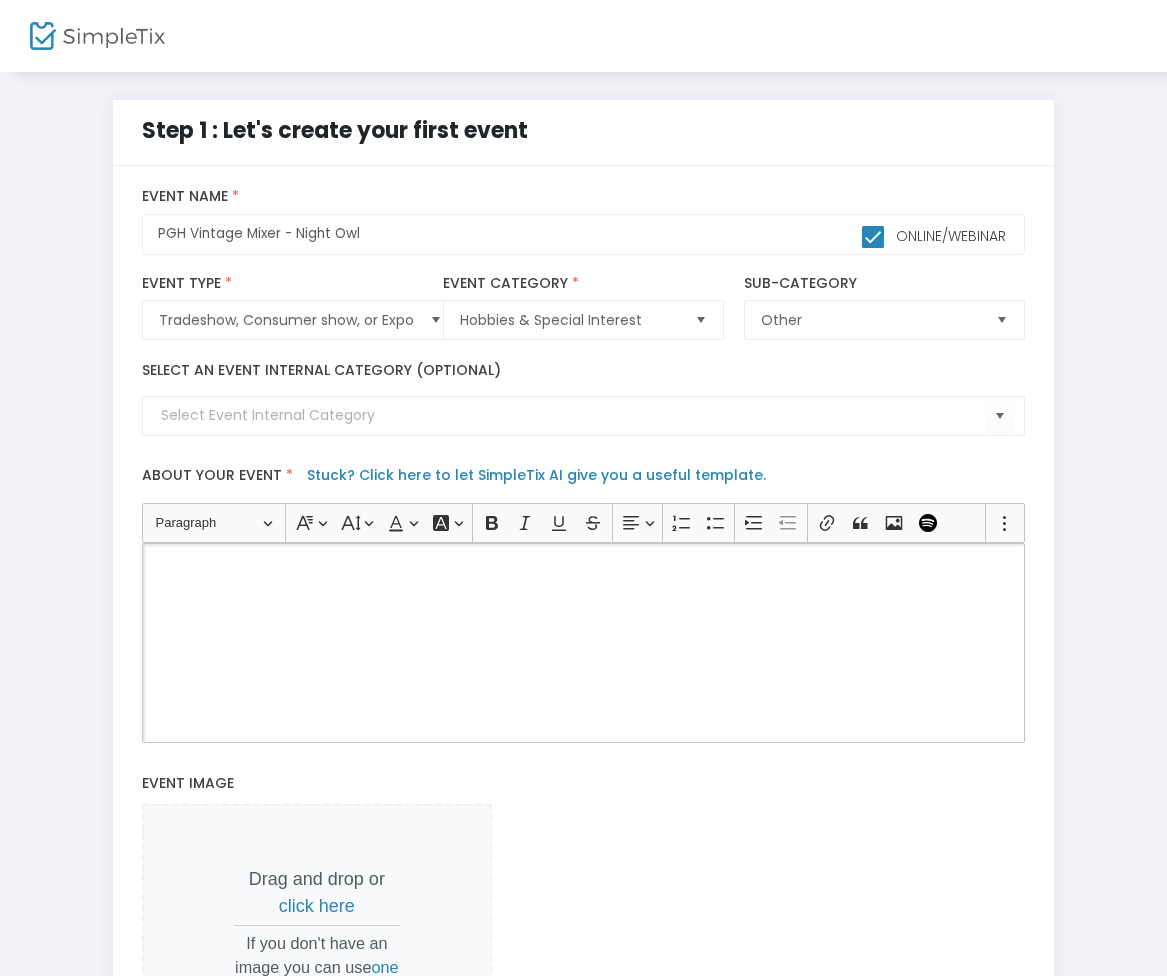 scroll, scrollTop: 10, scrollLeft: 0, axis: vertical 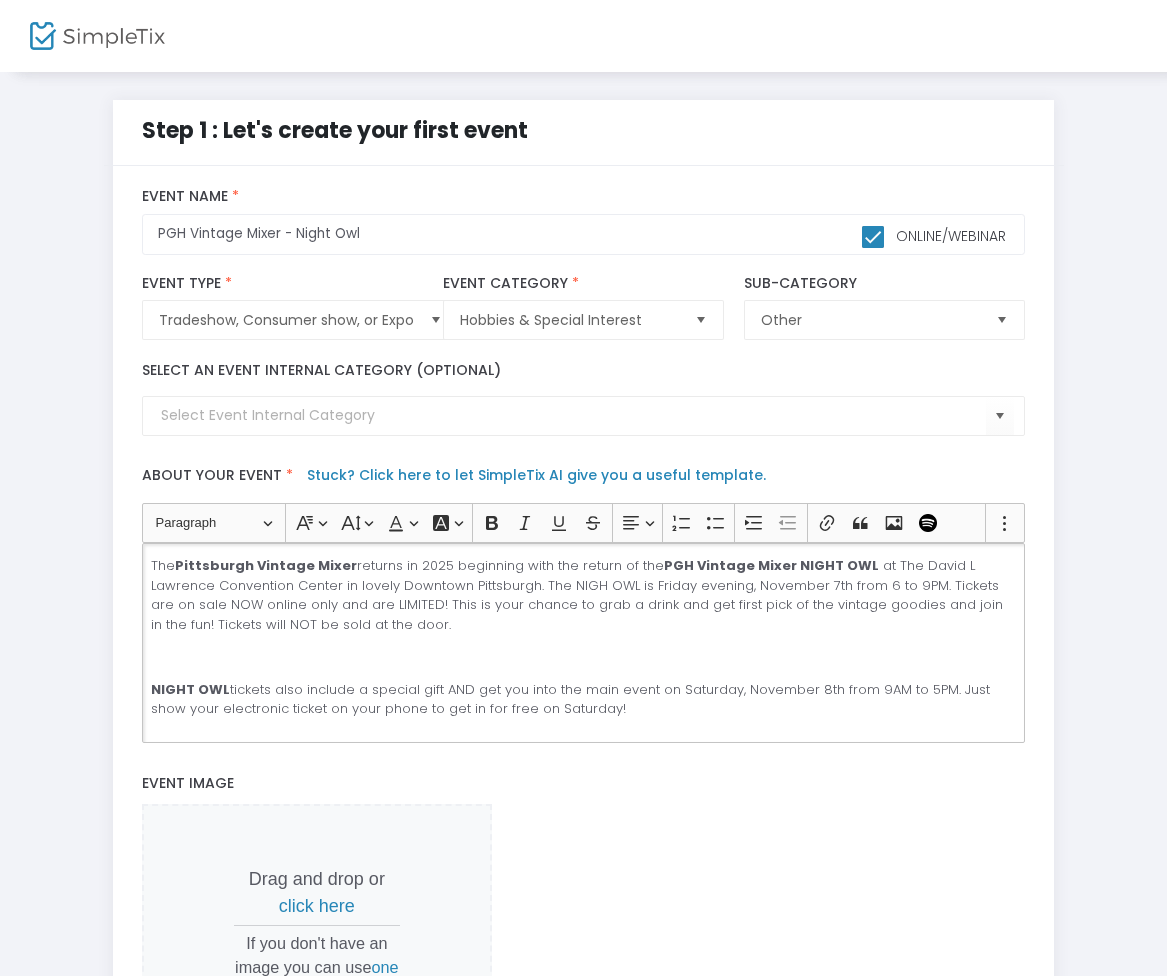 click 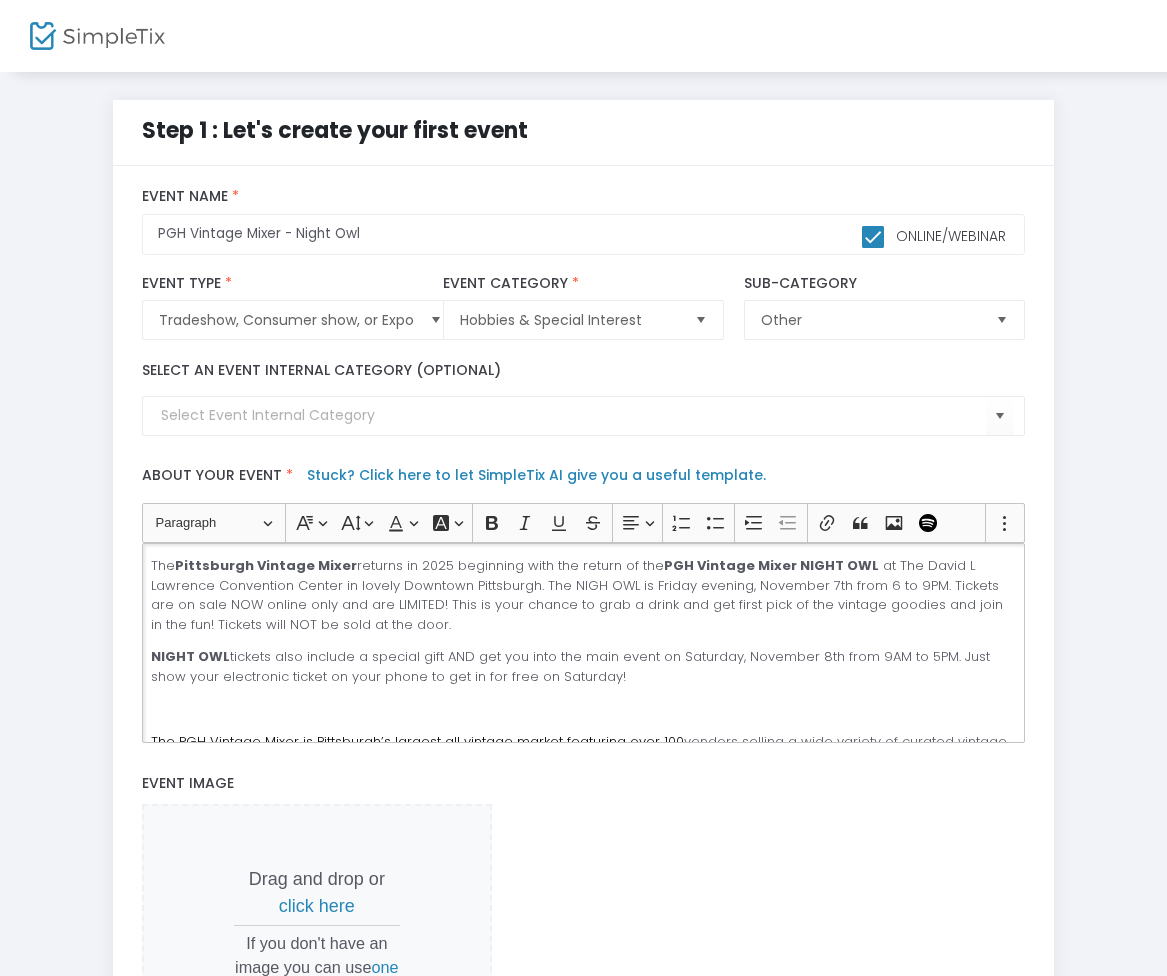 click 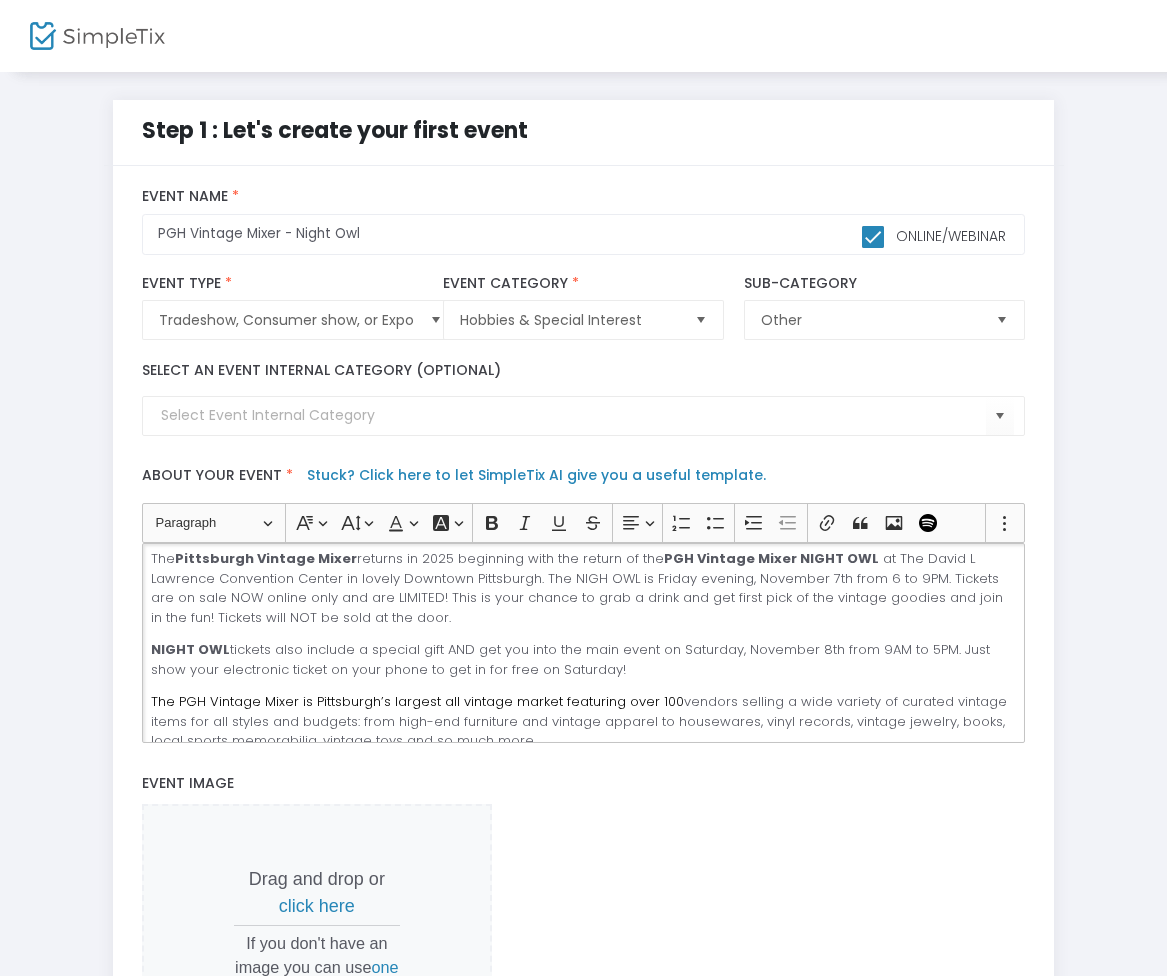 scroll, scrollTop: 15, scrollLeft: 0, axis: vertical 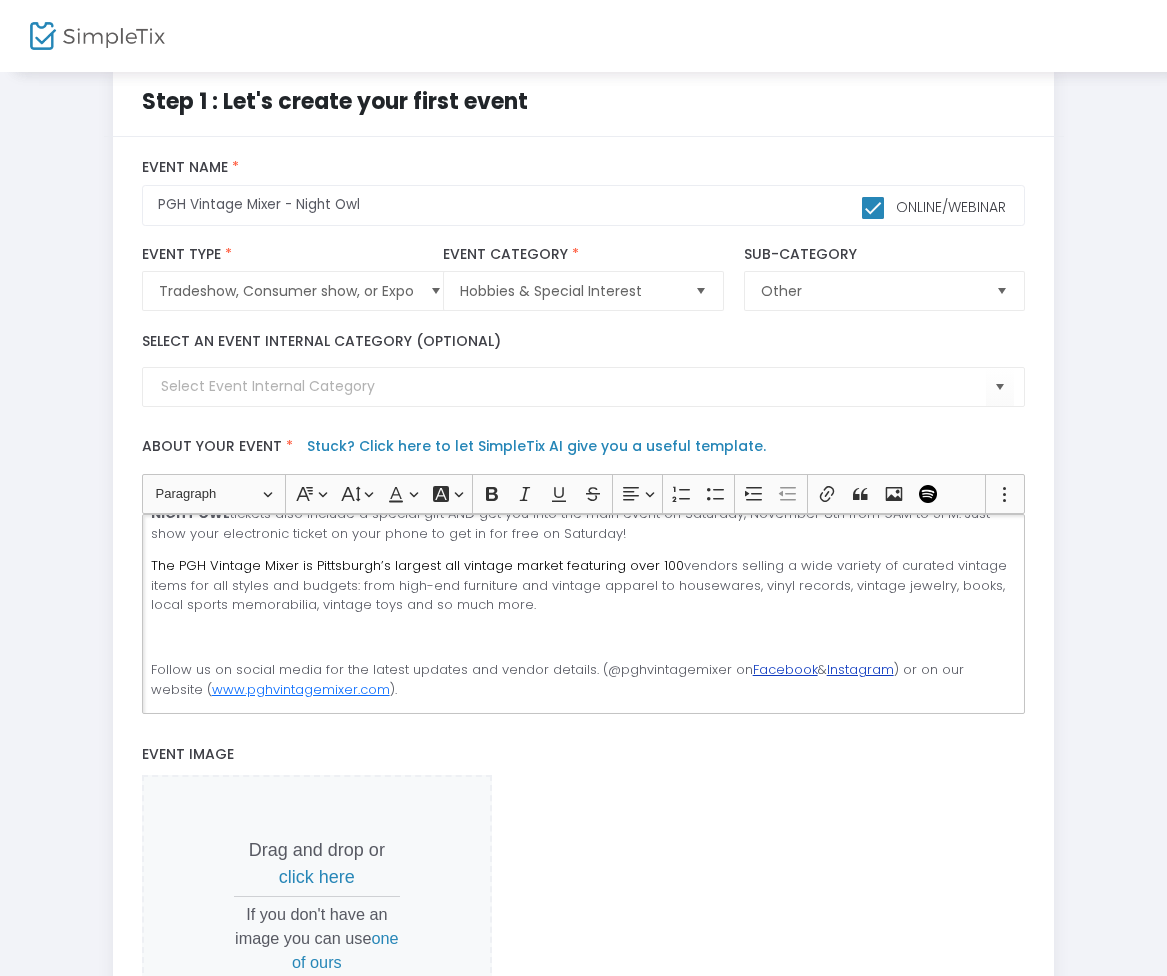 click 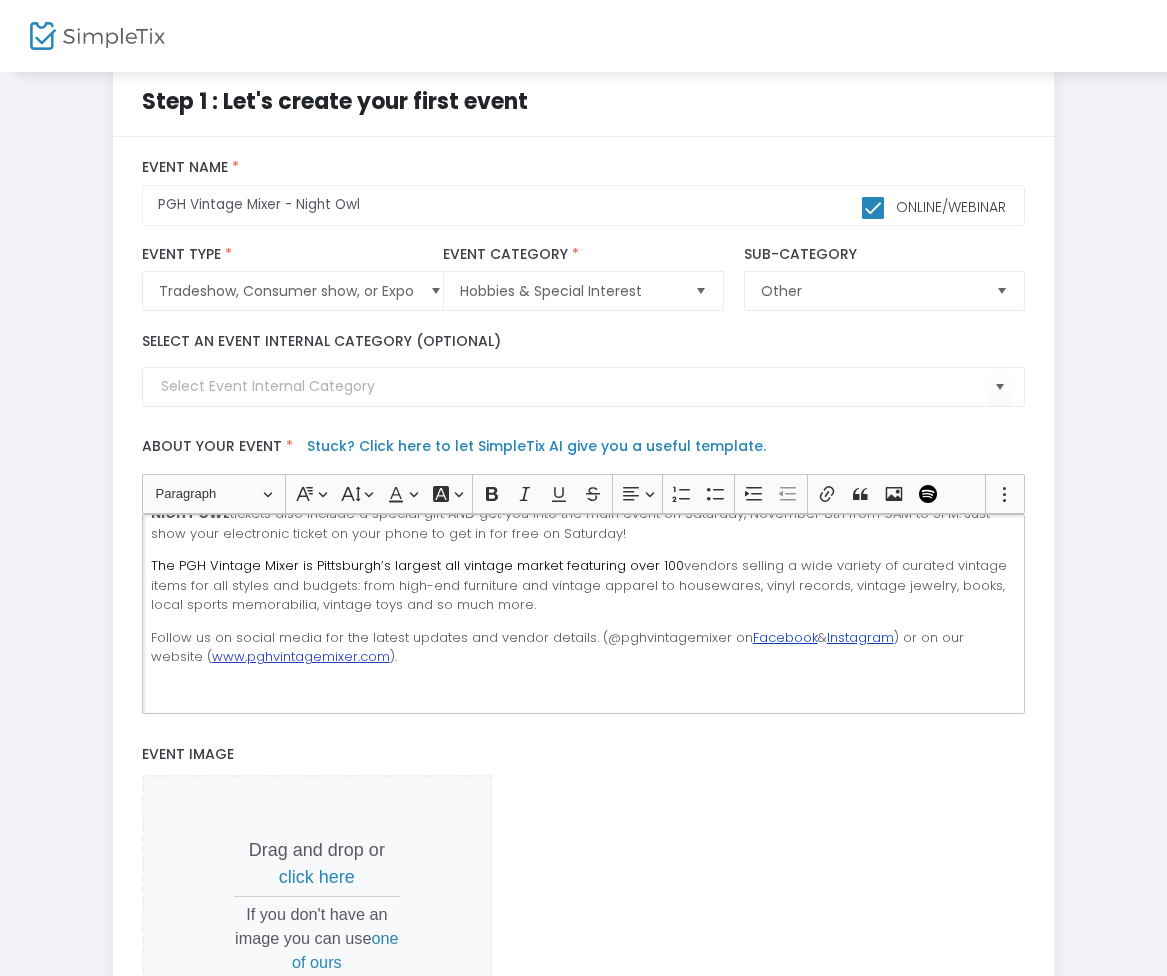 scroll, scrollTop: 113, scrollLeft: 0, axis: vertical 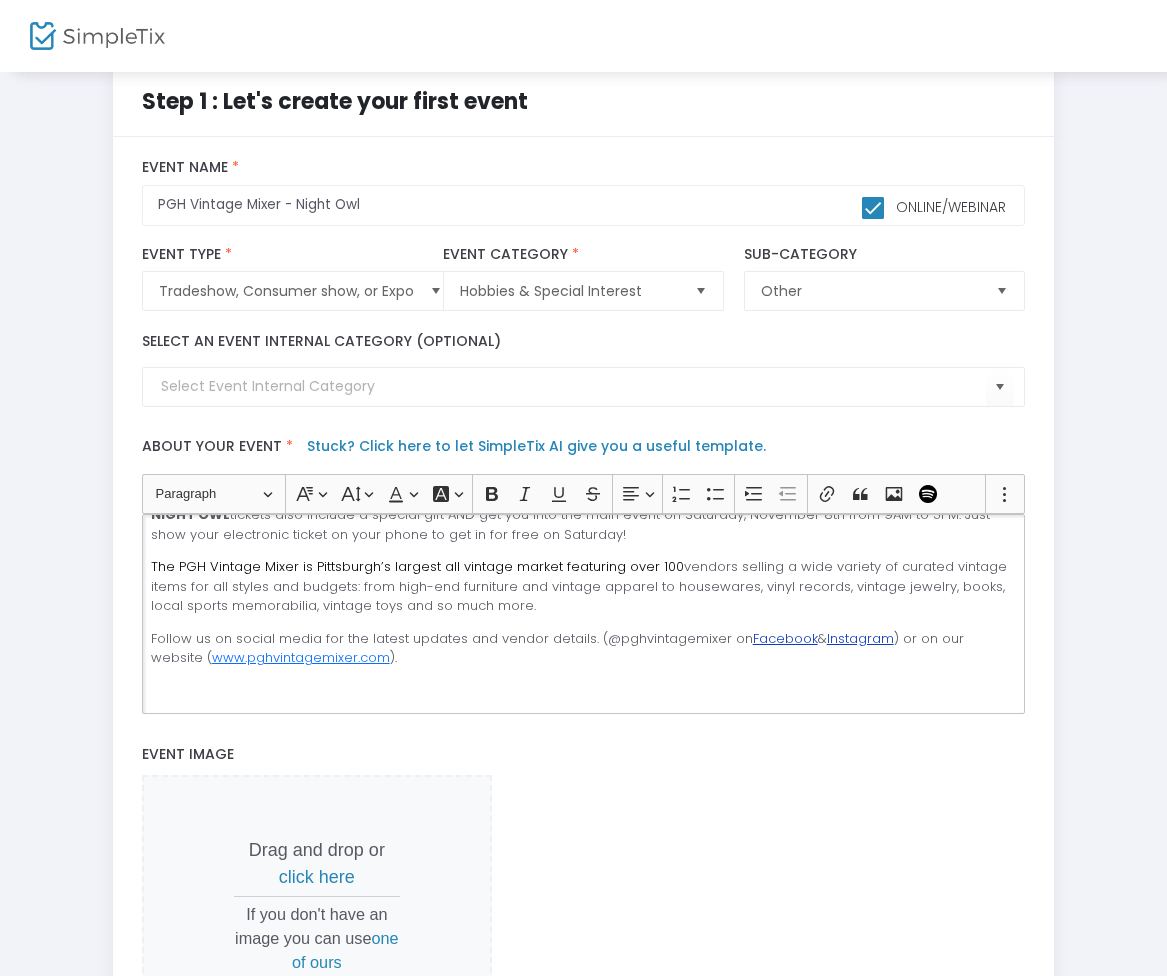 click 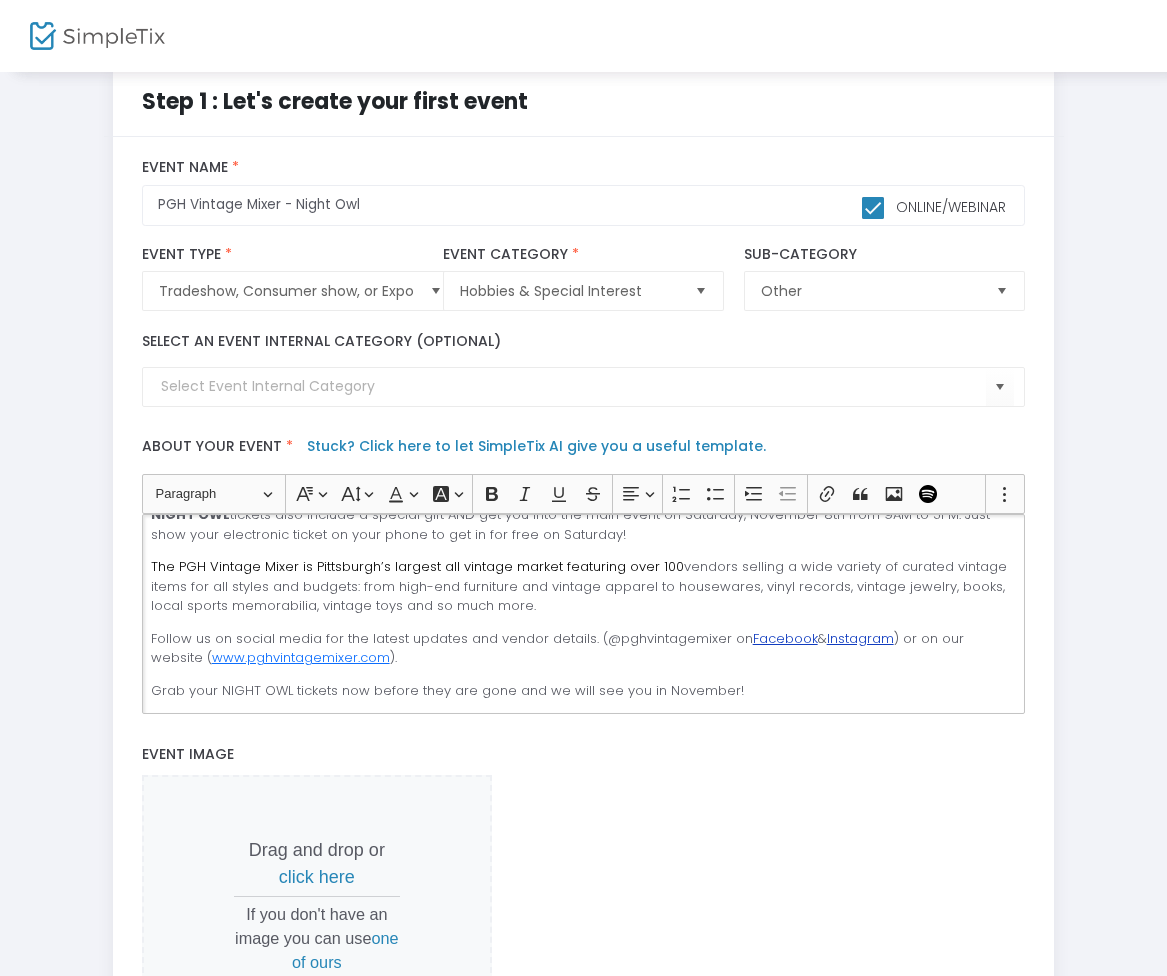 scroll, scrollTop: 169, scrollLeft: 0, axis: vertical 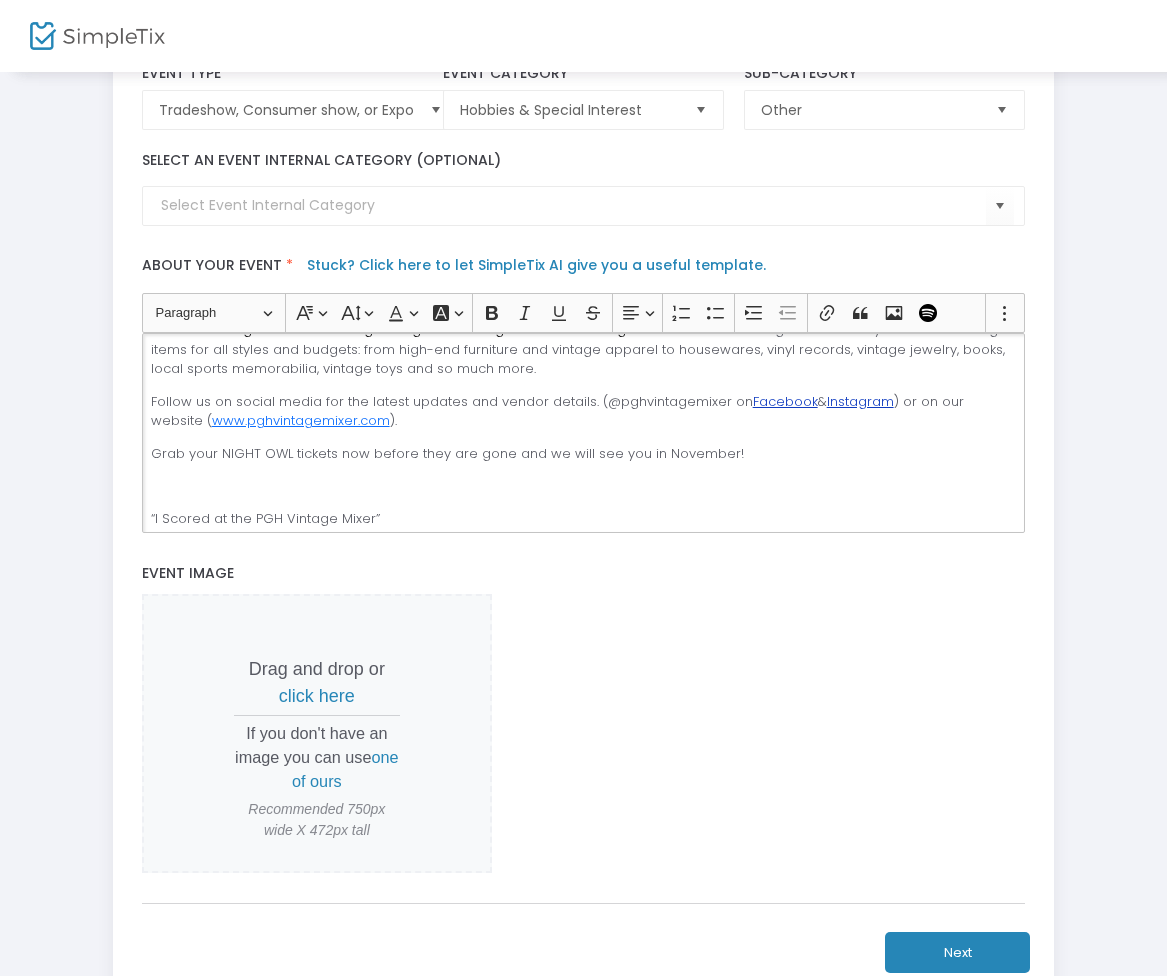 click 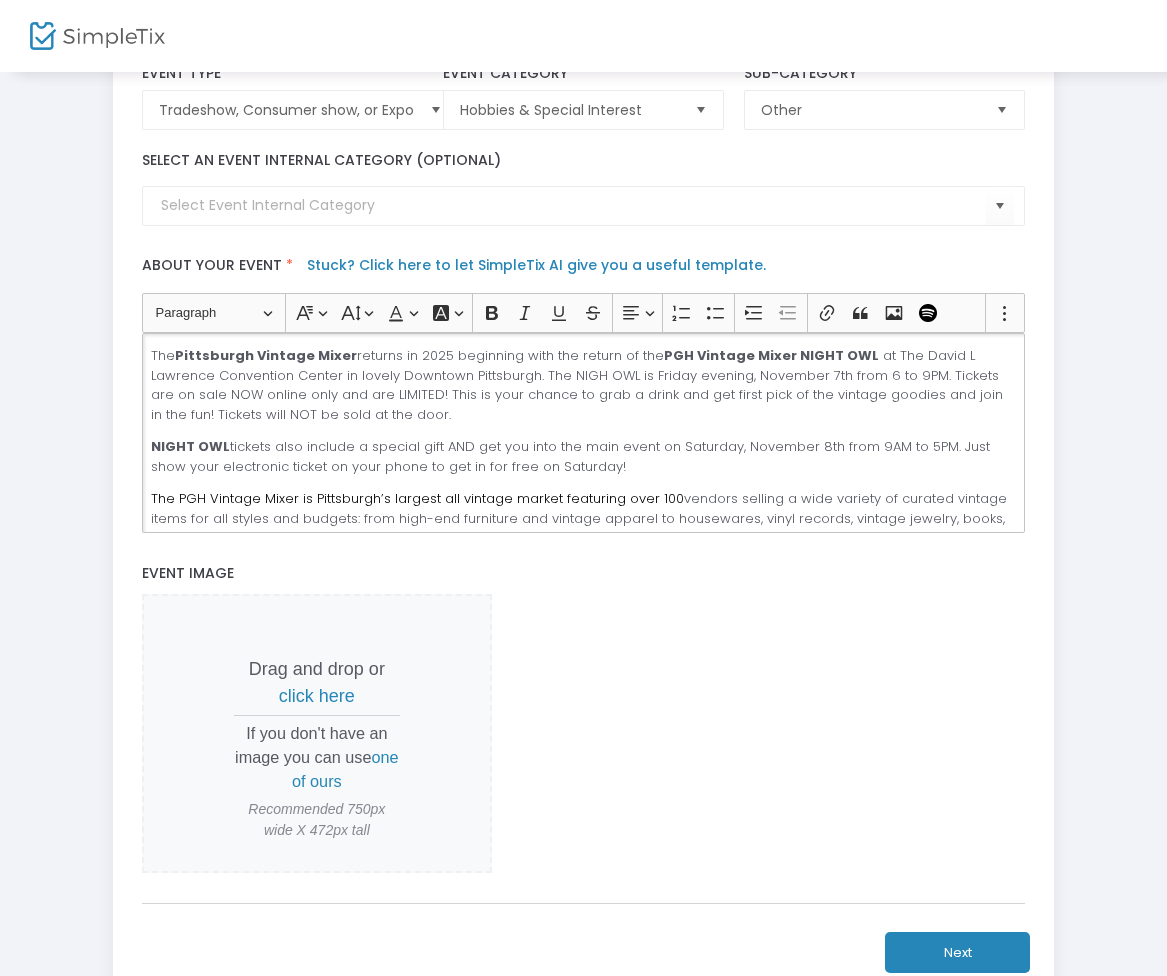 scroll, scrollTop: 0, scrollLeft: 0, axis: both 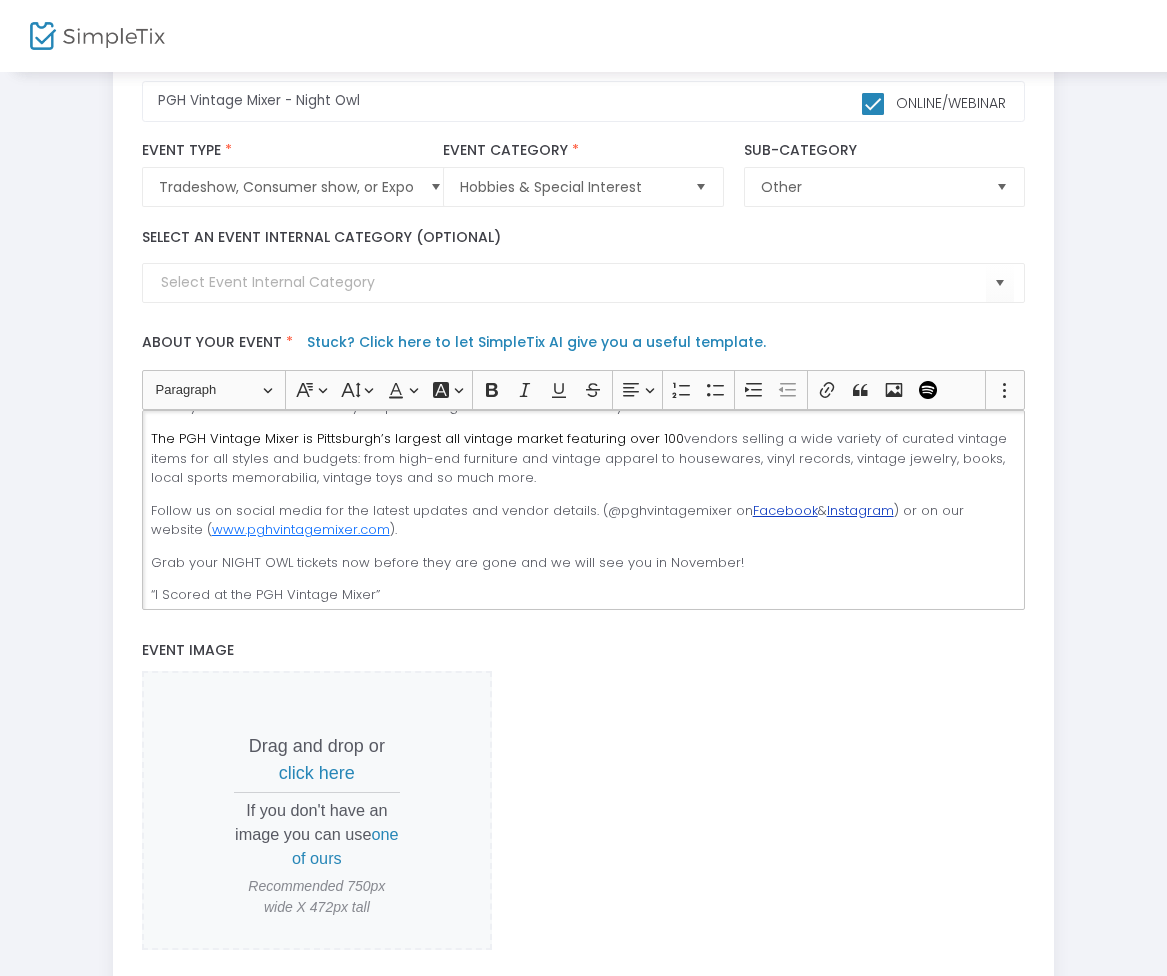 click on "“I Scored at the PGH Vintage Mixer”" 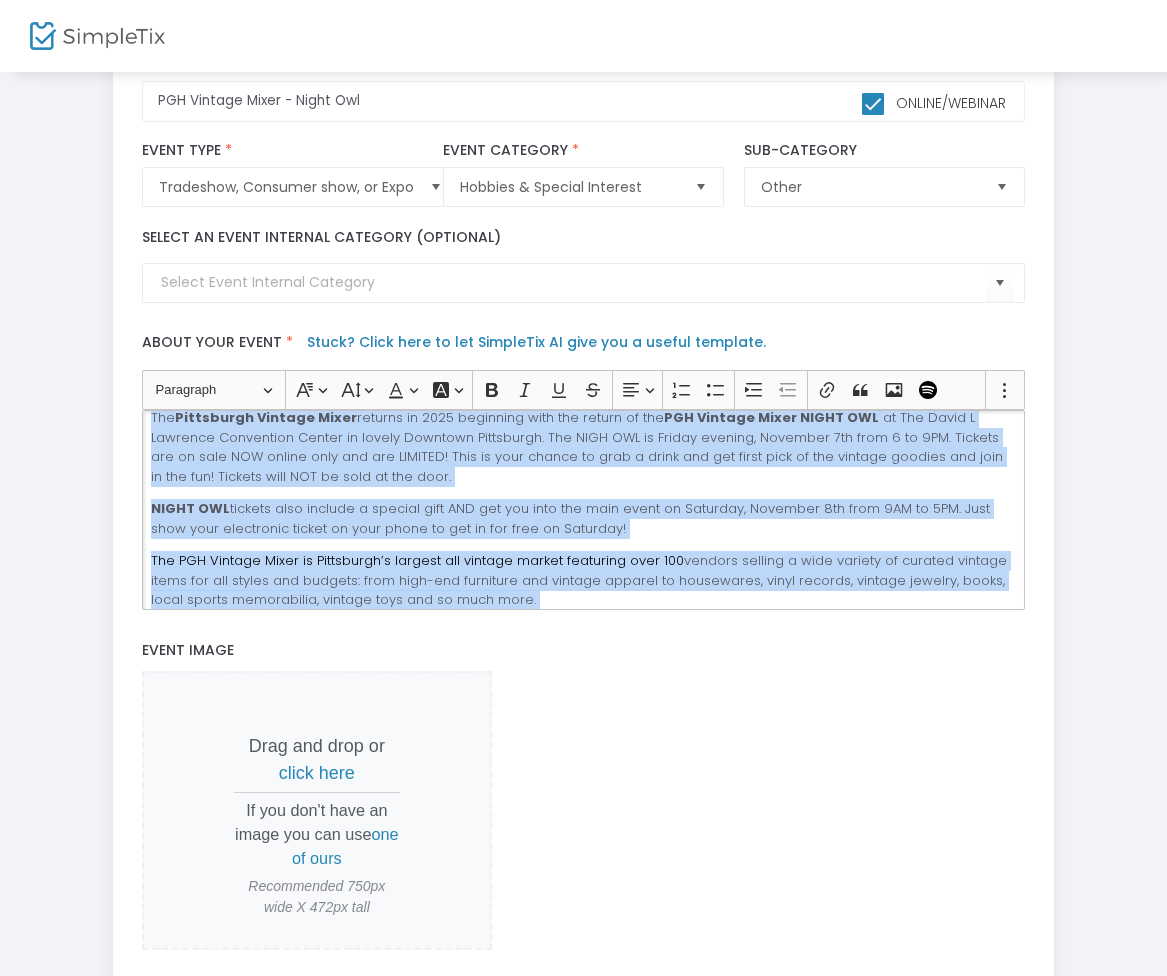 scroll, scrollTop: 0, scrollLeft: 0, axis: both 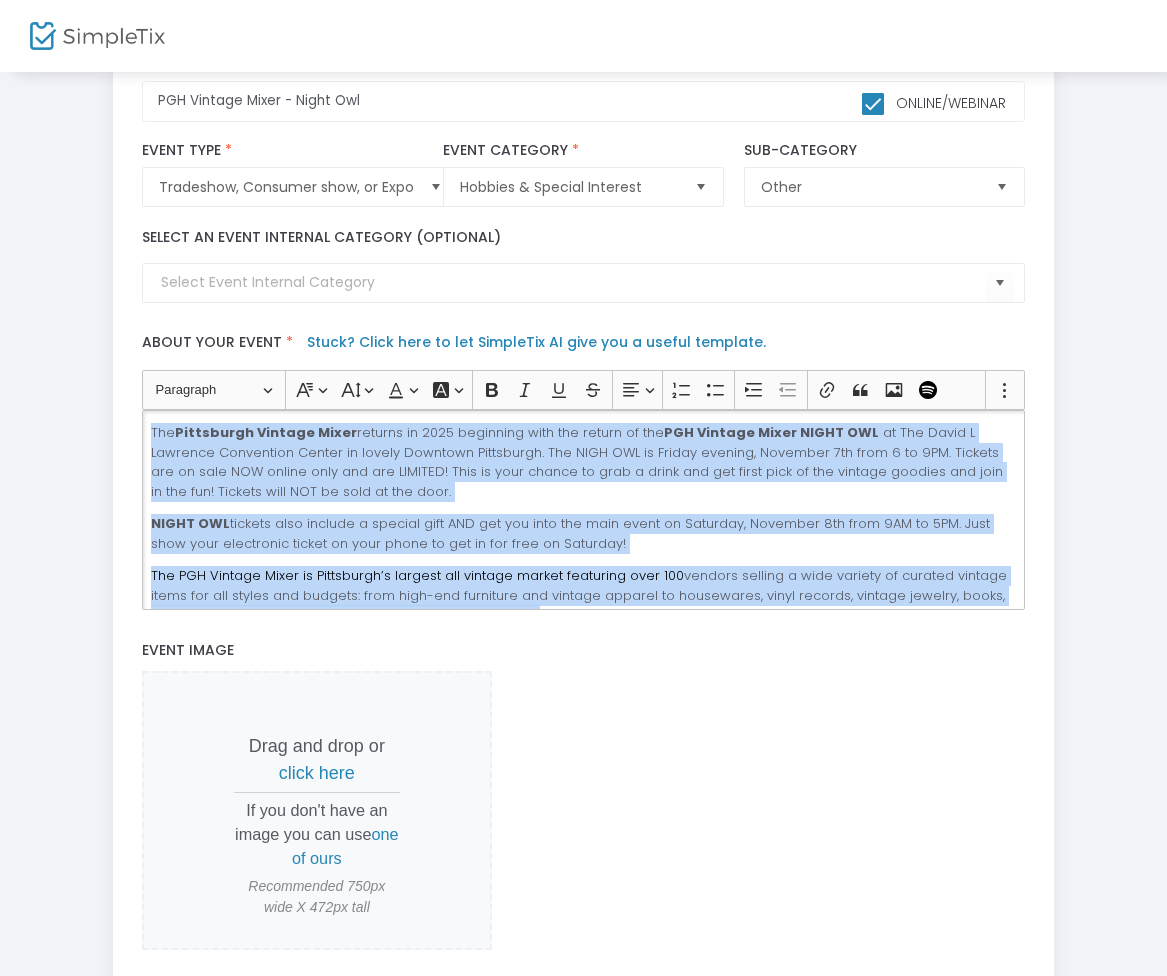 drag, startPoint x: 396, startPoint y: 591, endPoint x: 140, endPoint y: 386, distance: 327.96494 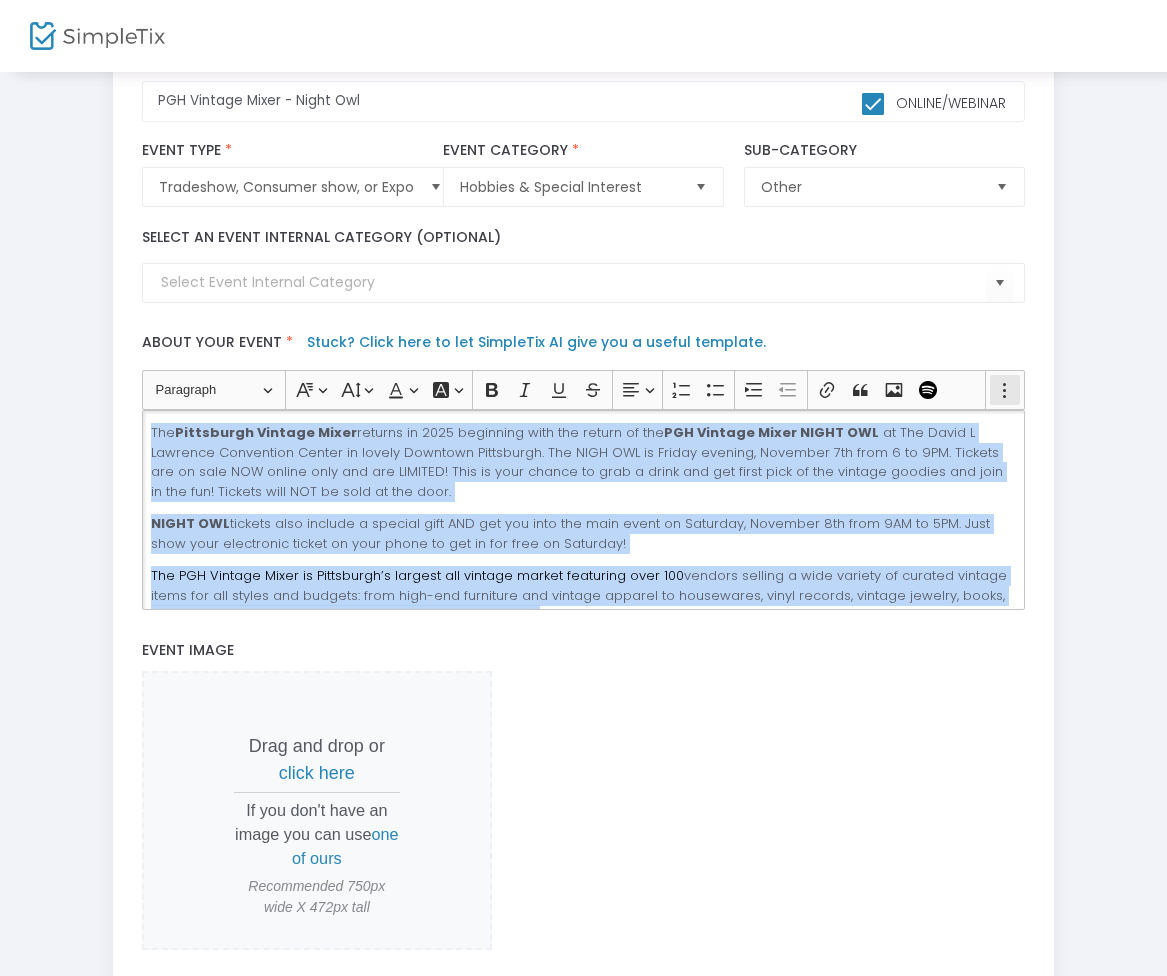 click 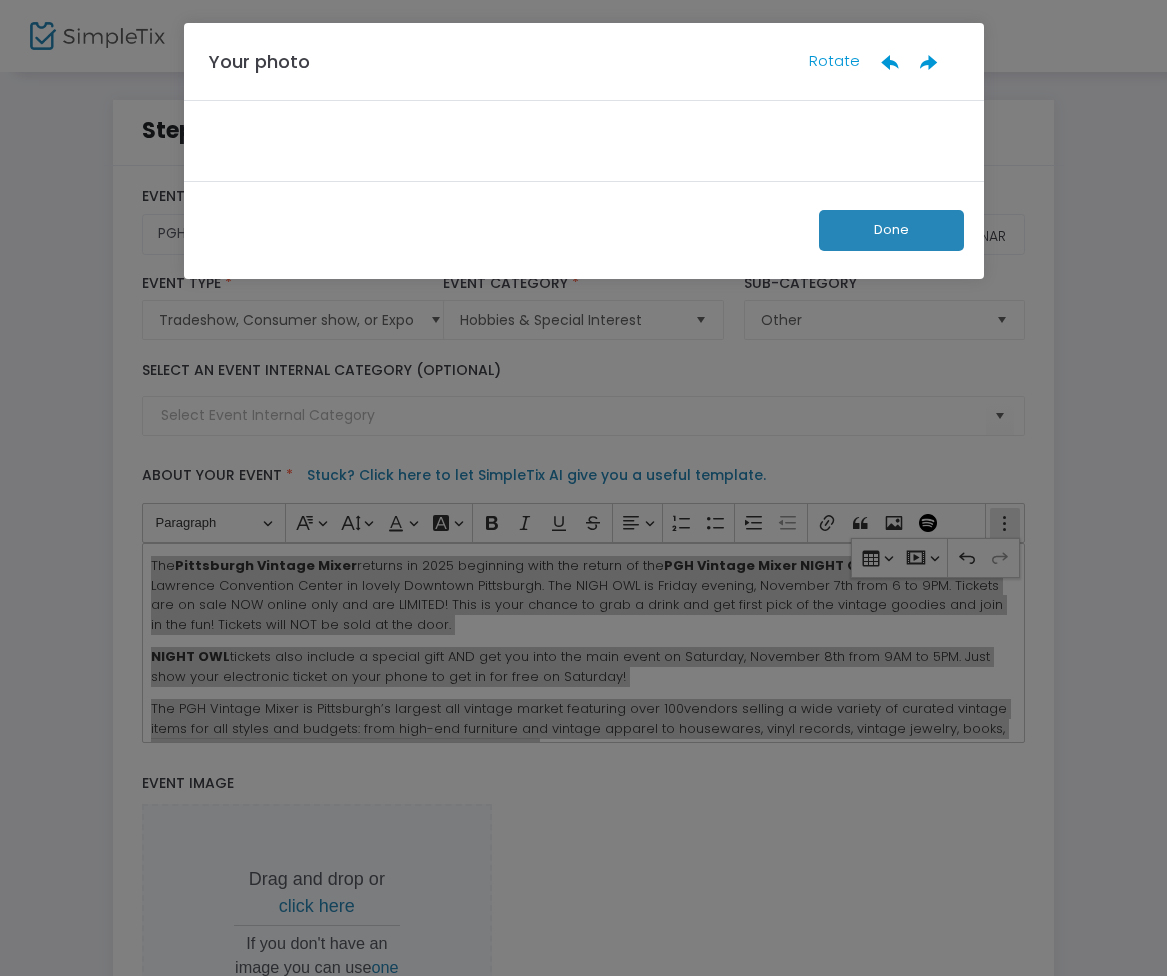 scroll, scrollTop: 0, scrollLeft: 0, axis: both 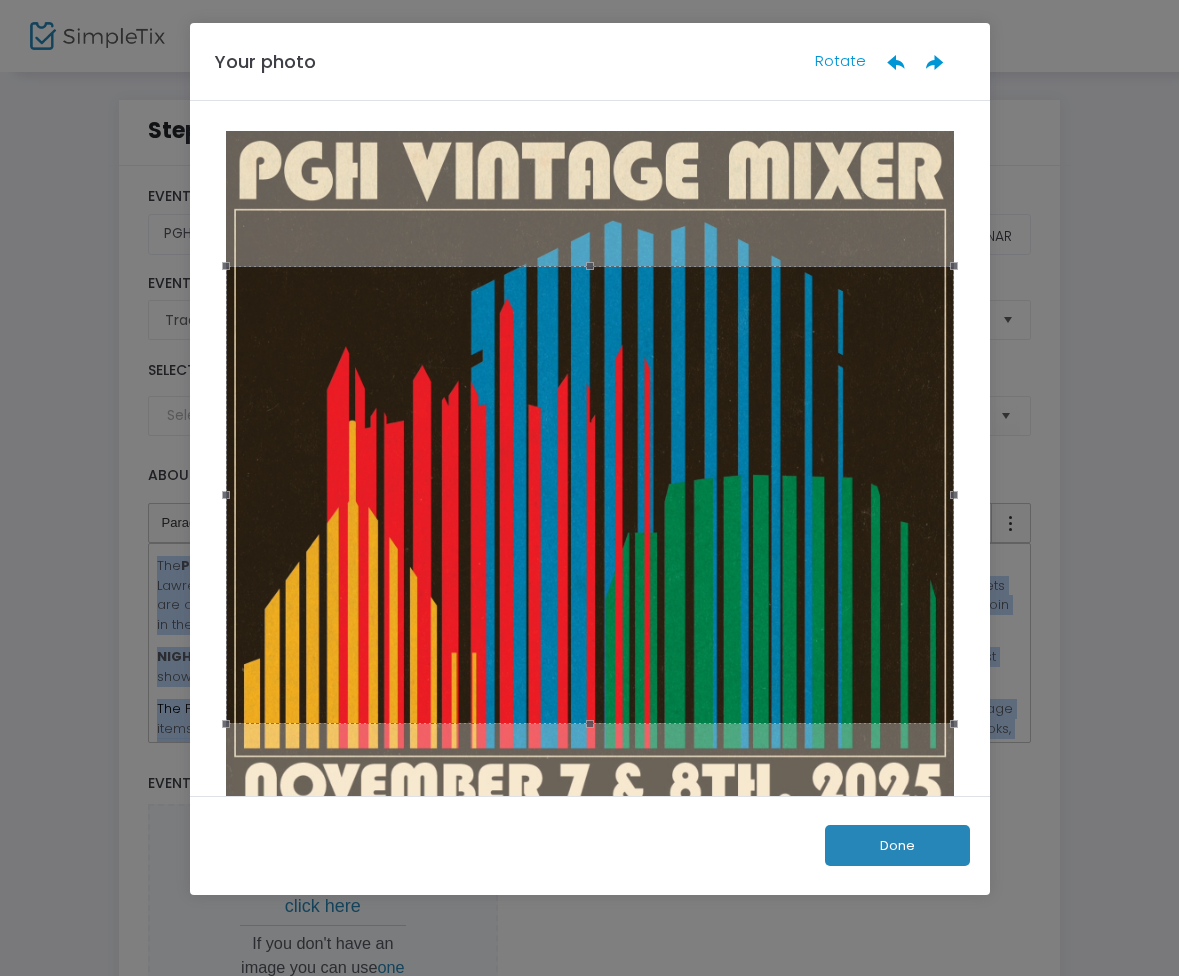 drag, startPoint x: 219, startPoint y: 266, endPoint x: 218, endPoint y: 159, distance: 107.00467 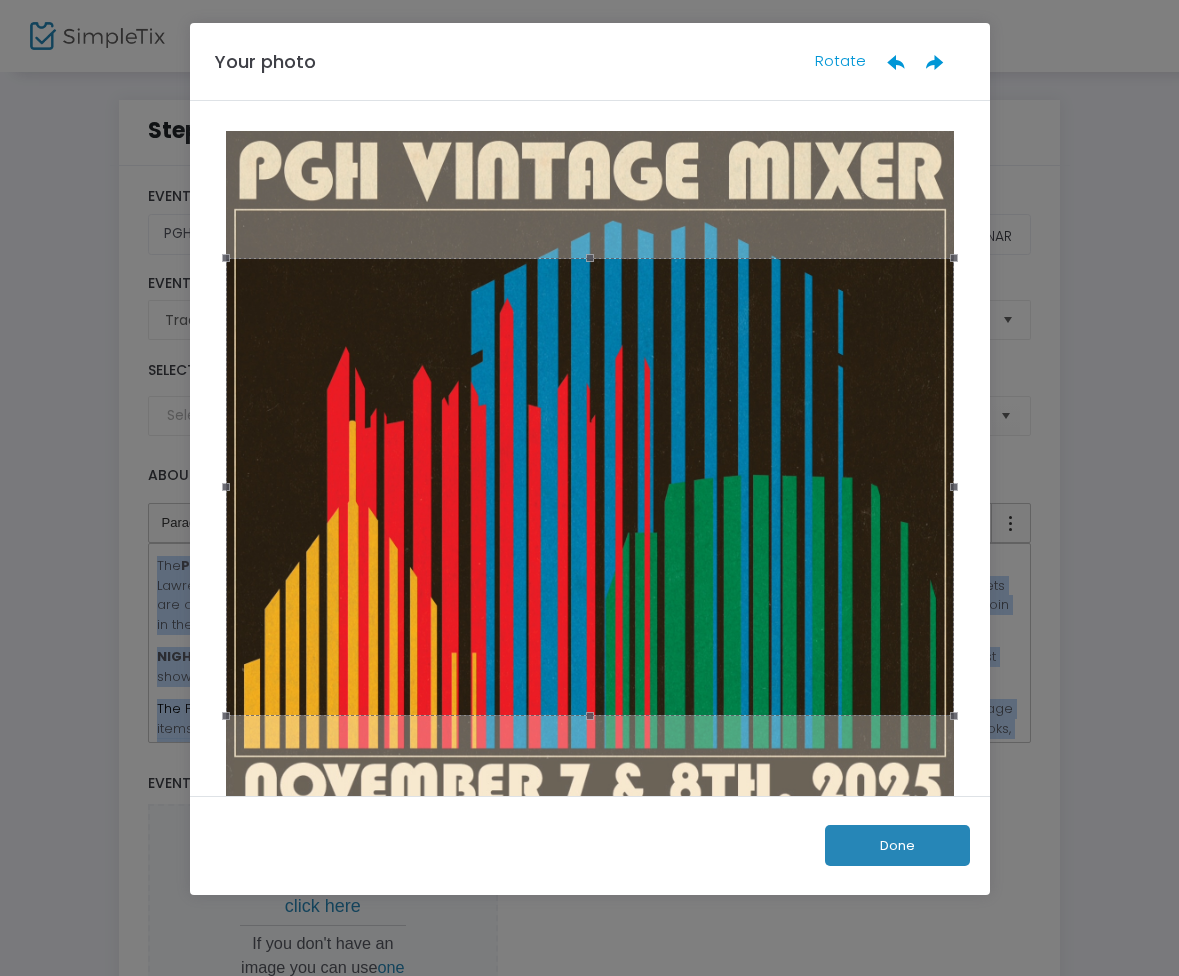 drag, startPoint x: 287, startPoint y: 316, endPoint x: 276, endPoint y: 308, distance: 13.601471 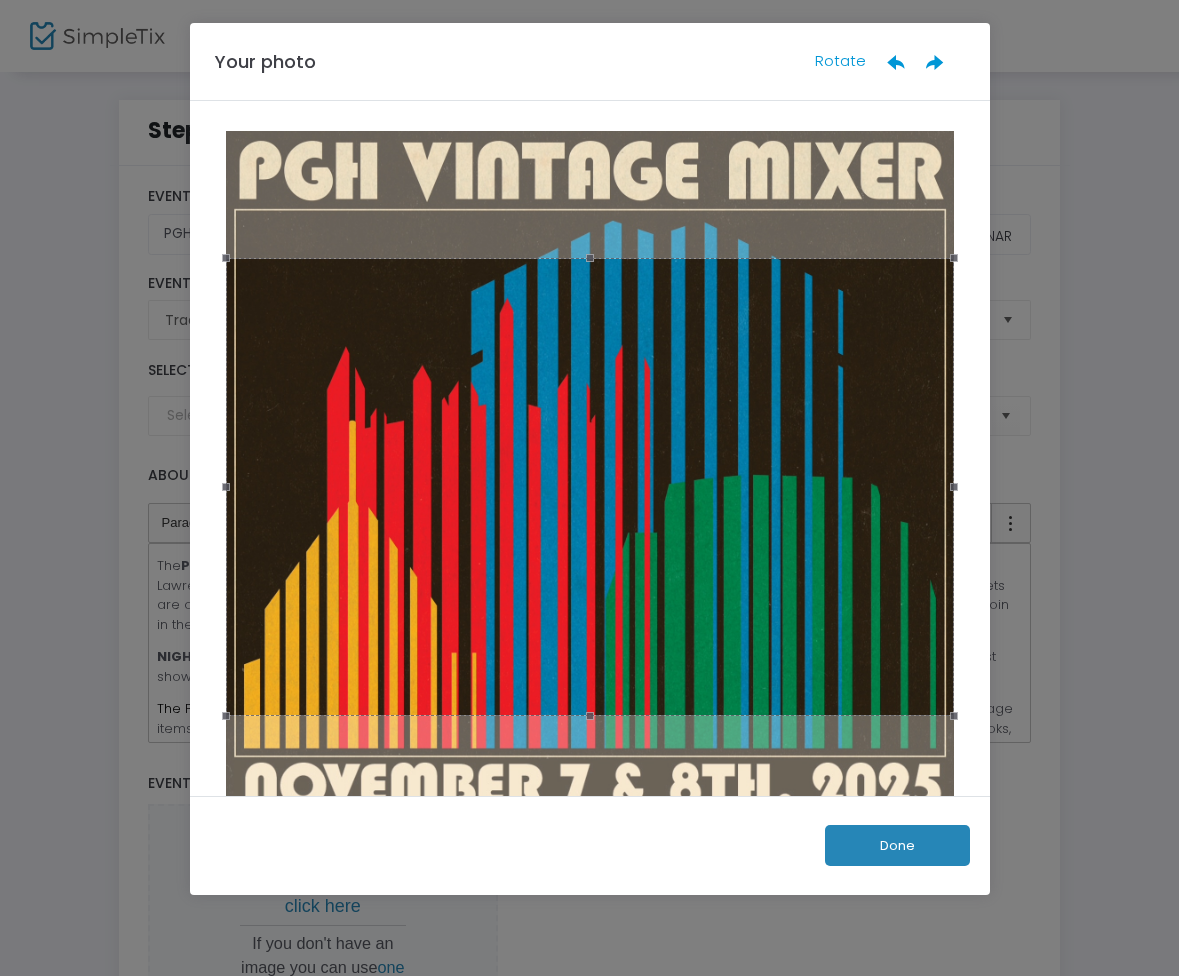 click 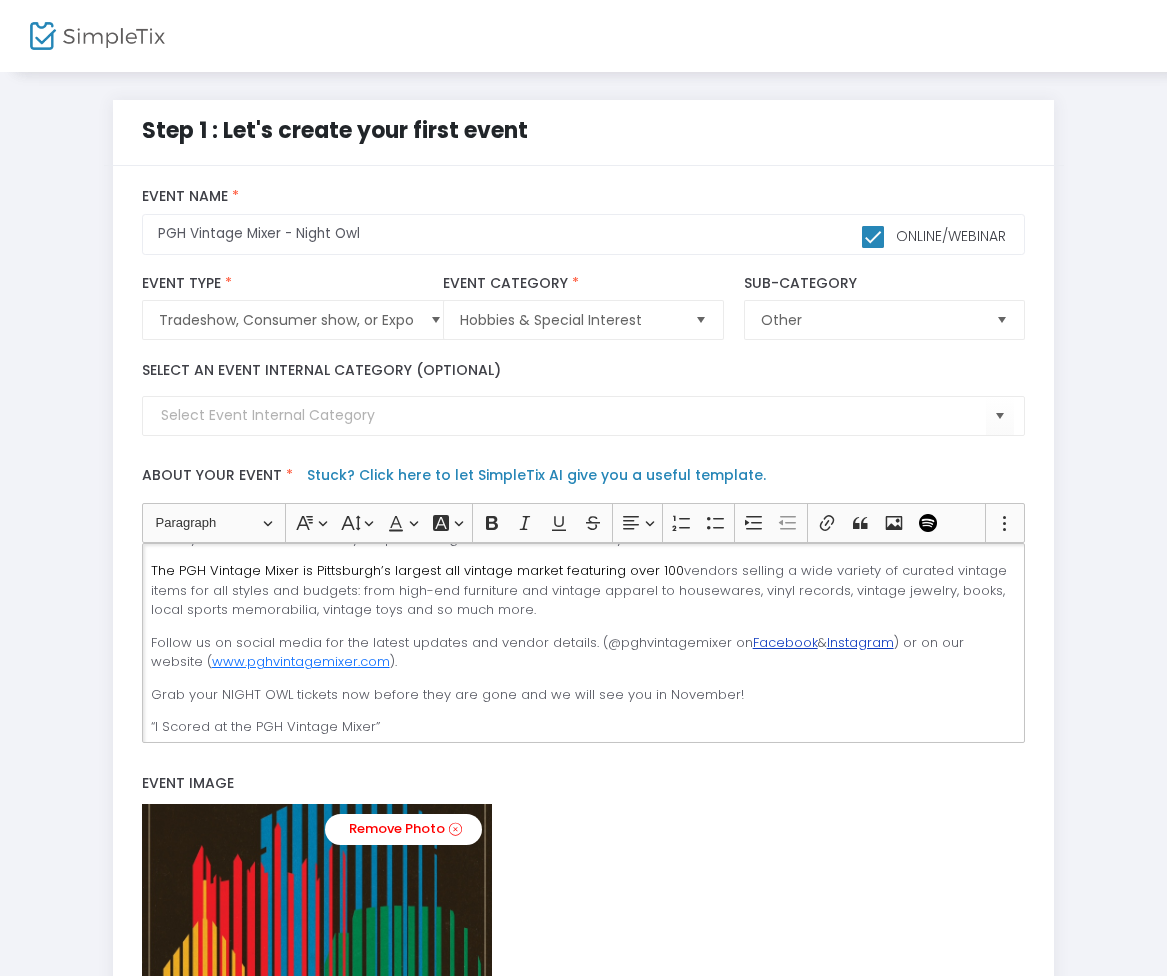 scroll, scrollTop: 137, scrollLeft: 0, axis: vertical 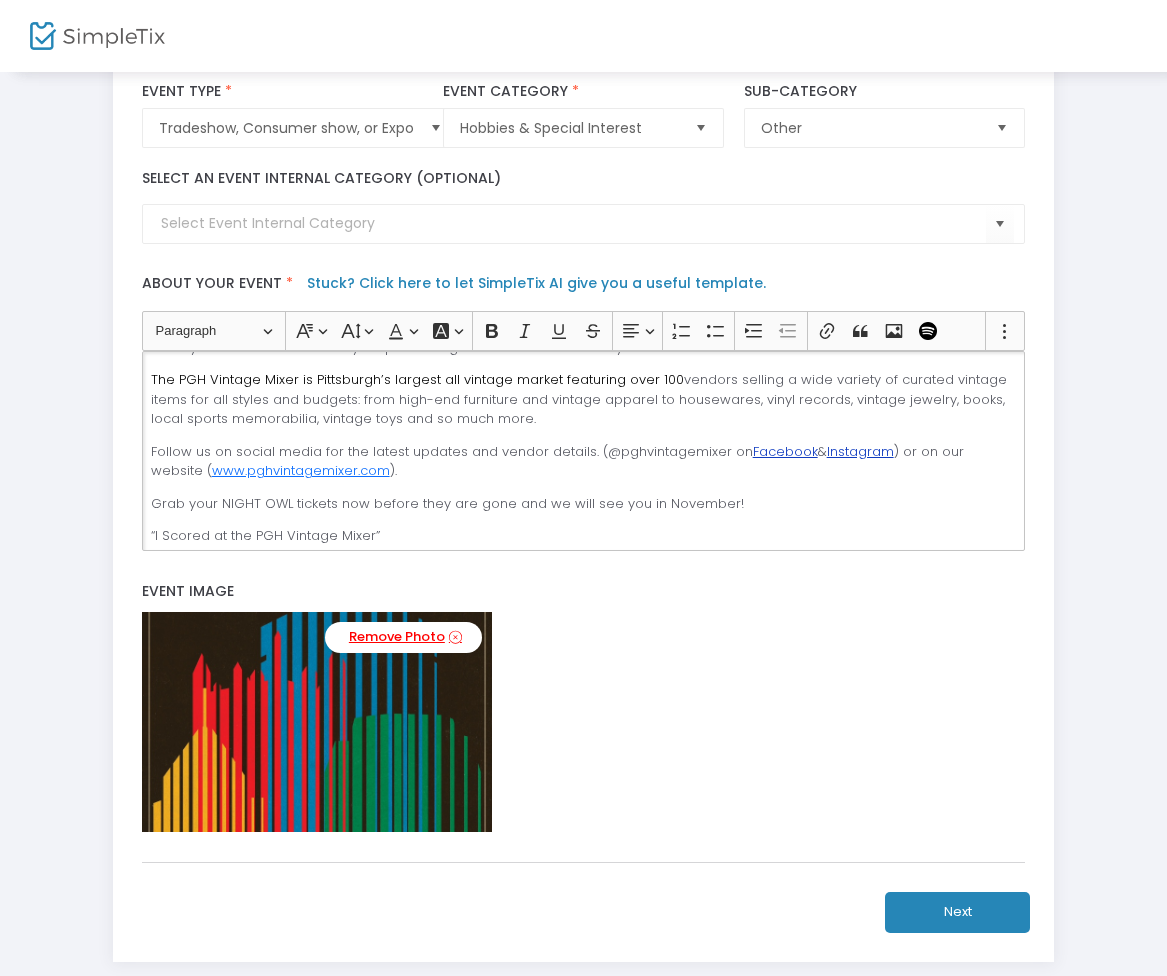 click on "Remove Photo" at bounding box center [403, 637] 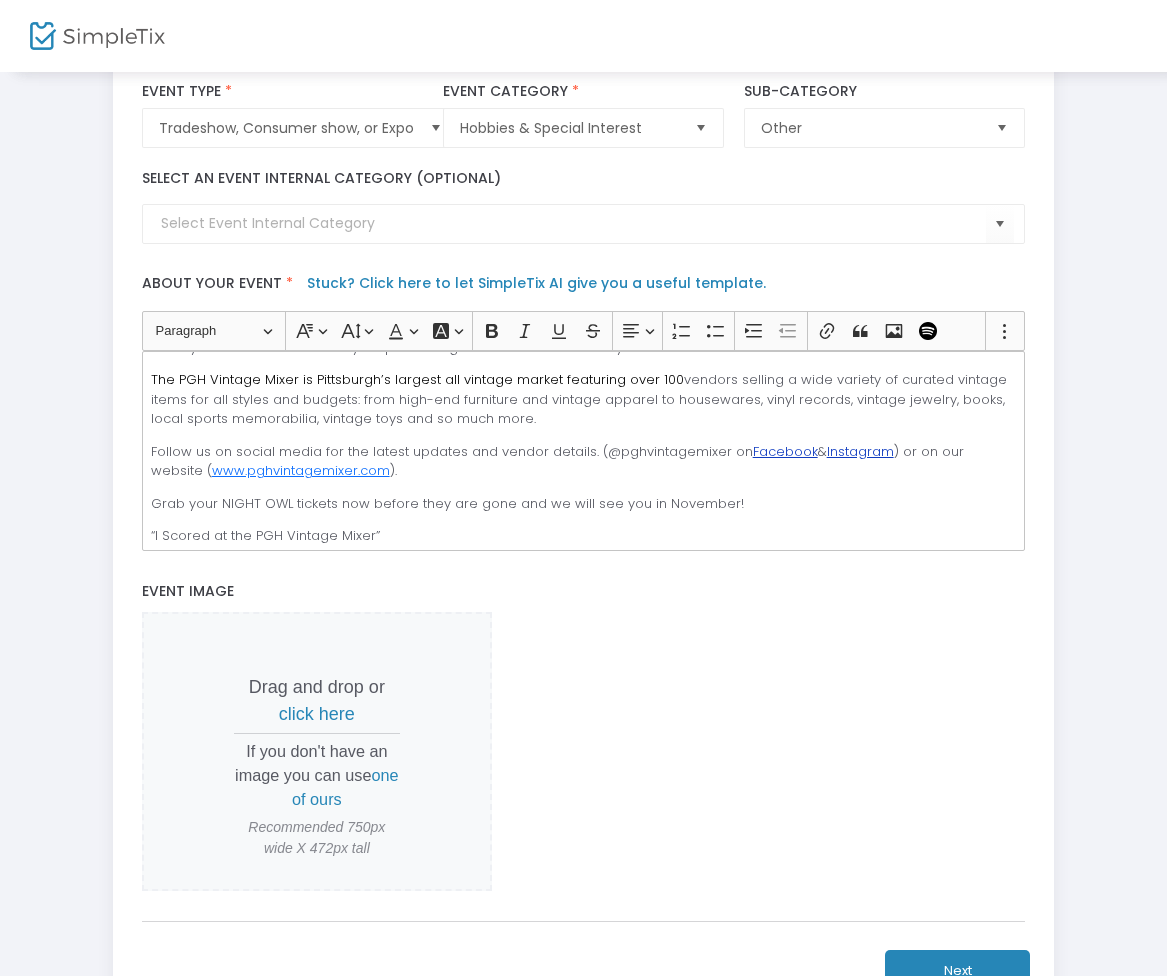 scroll, scrollTop: 0, scrollLeft: 0, axis: both 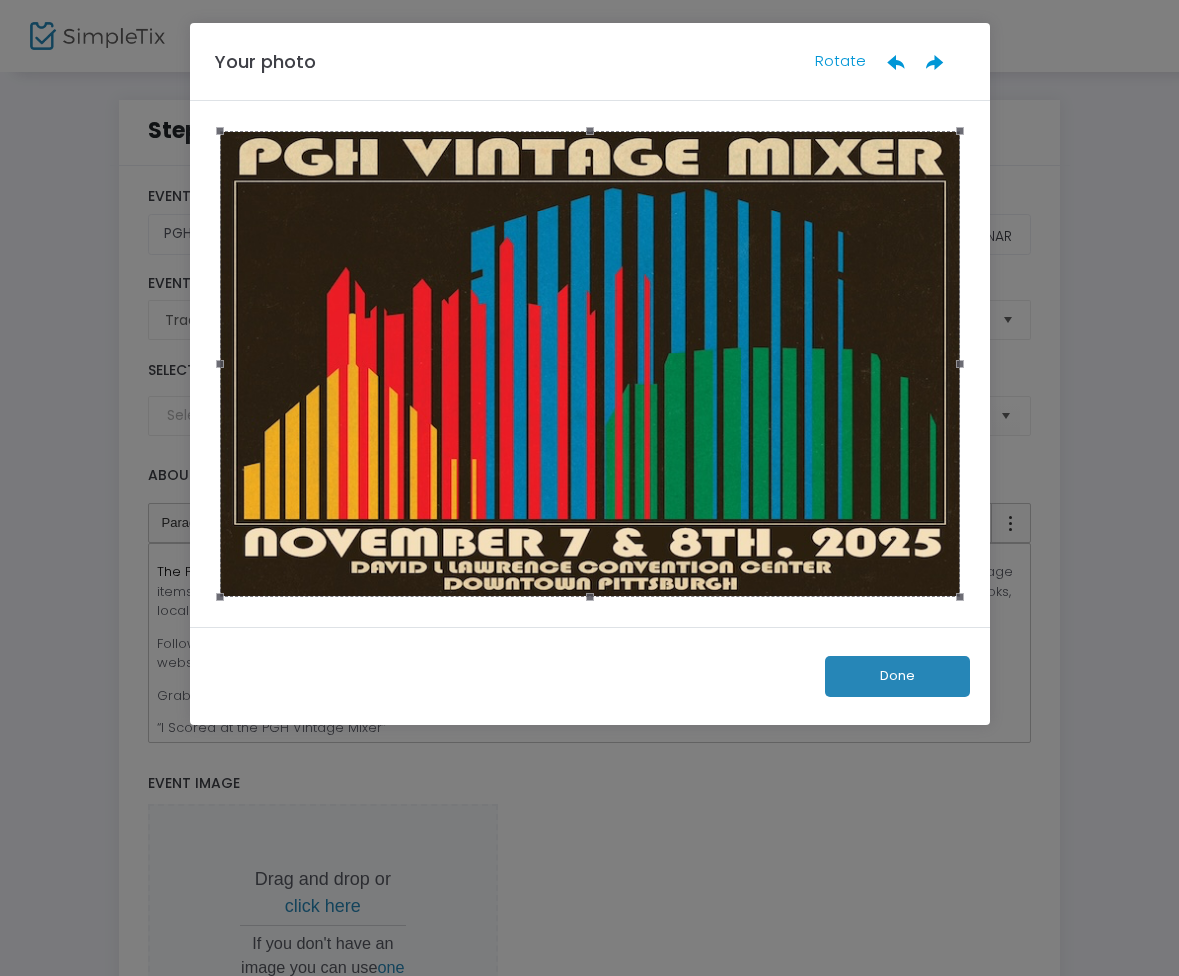 click on "Done" 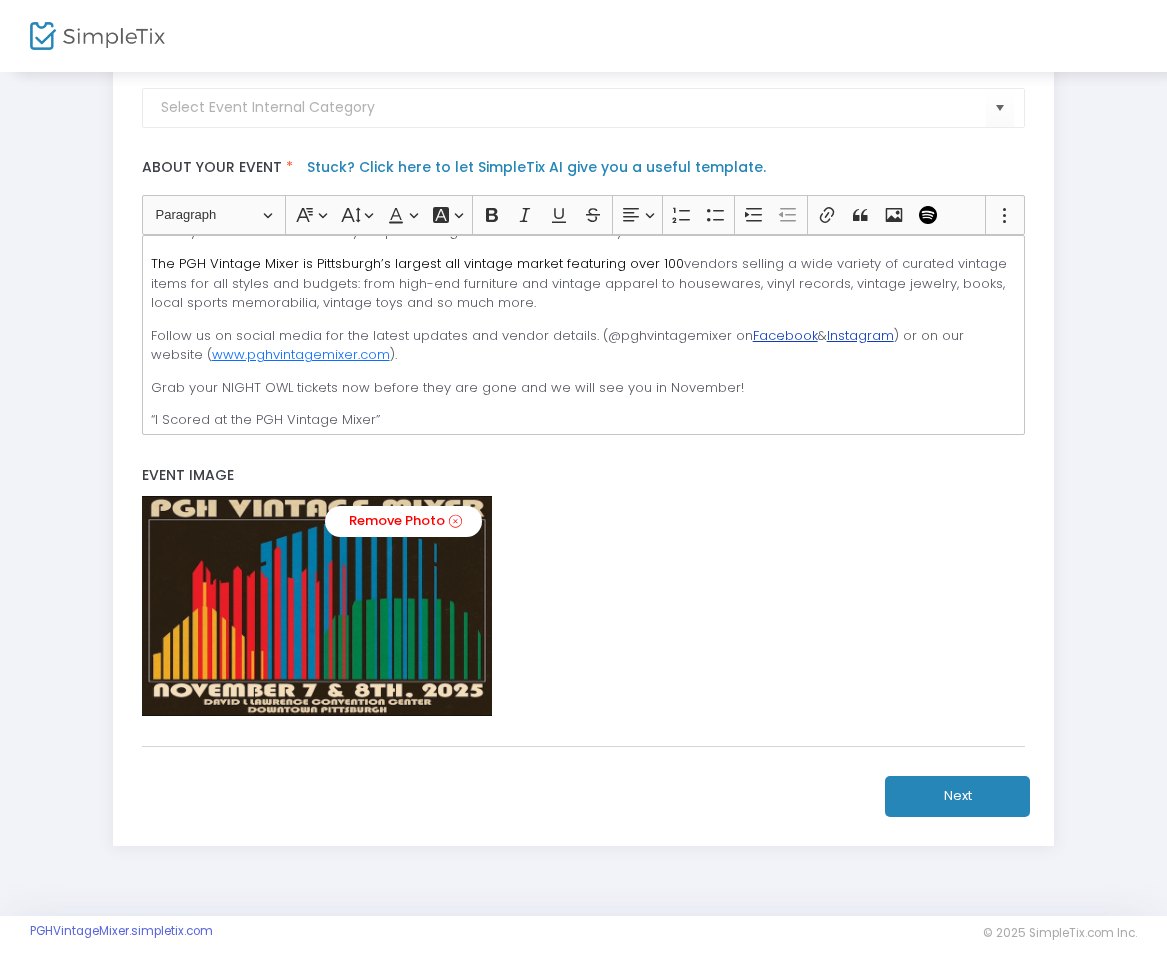 scroll, scrollTop: 308, scrollLeft: 0, axis: vertical 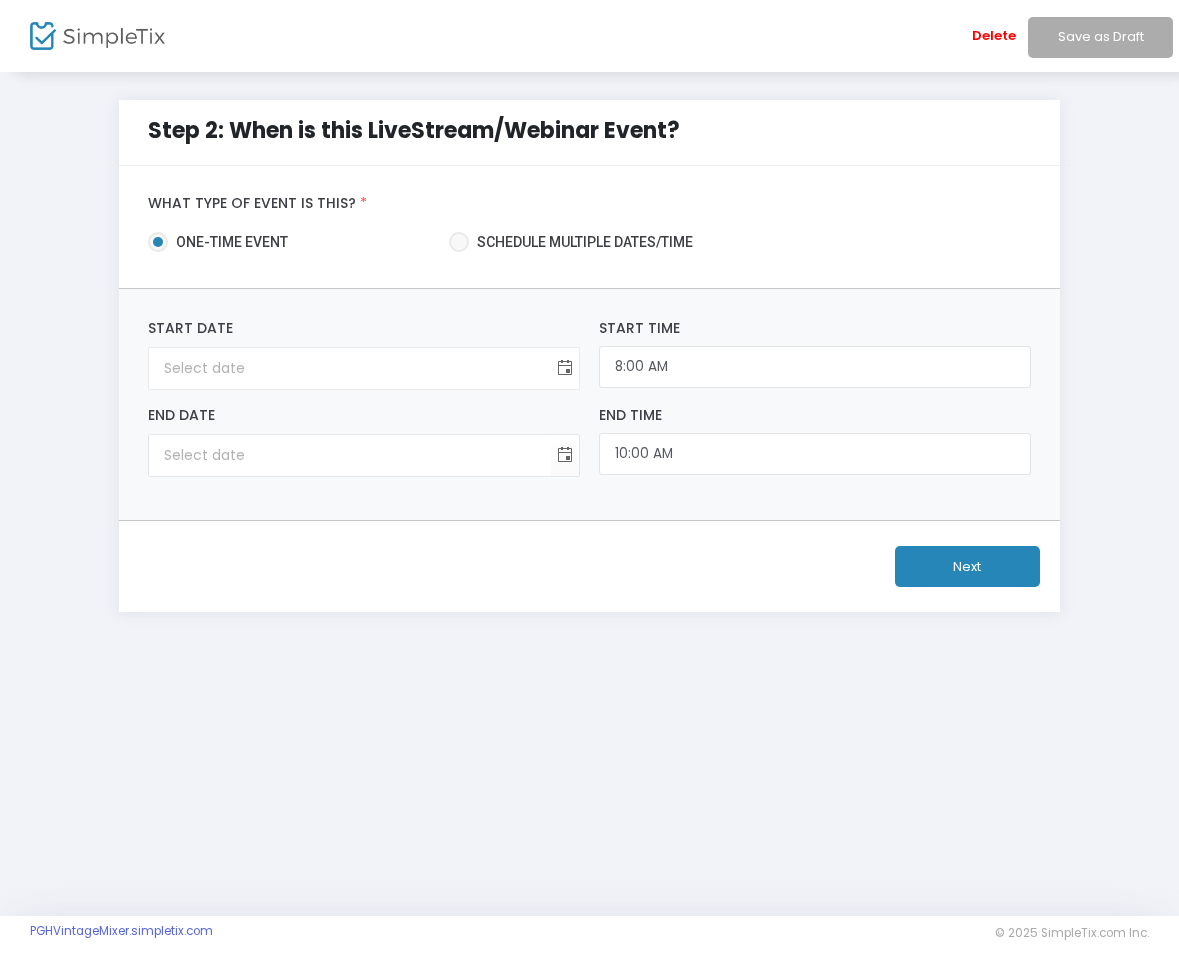click 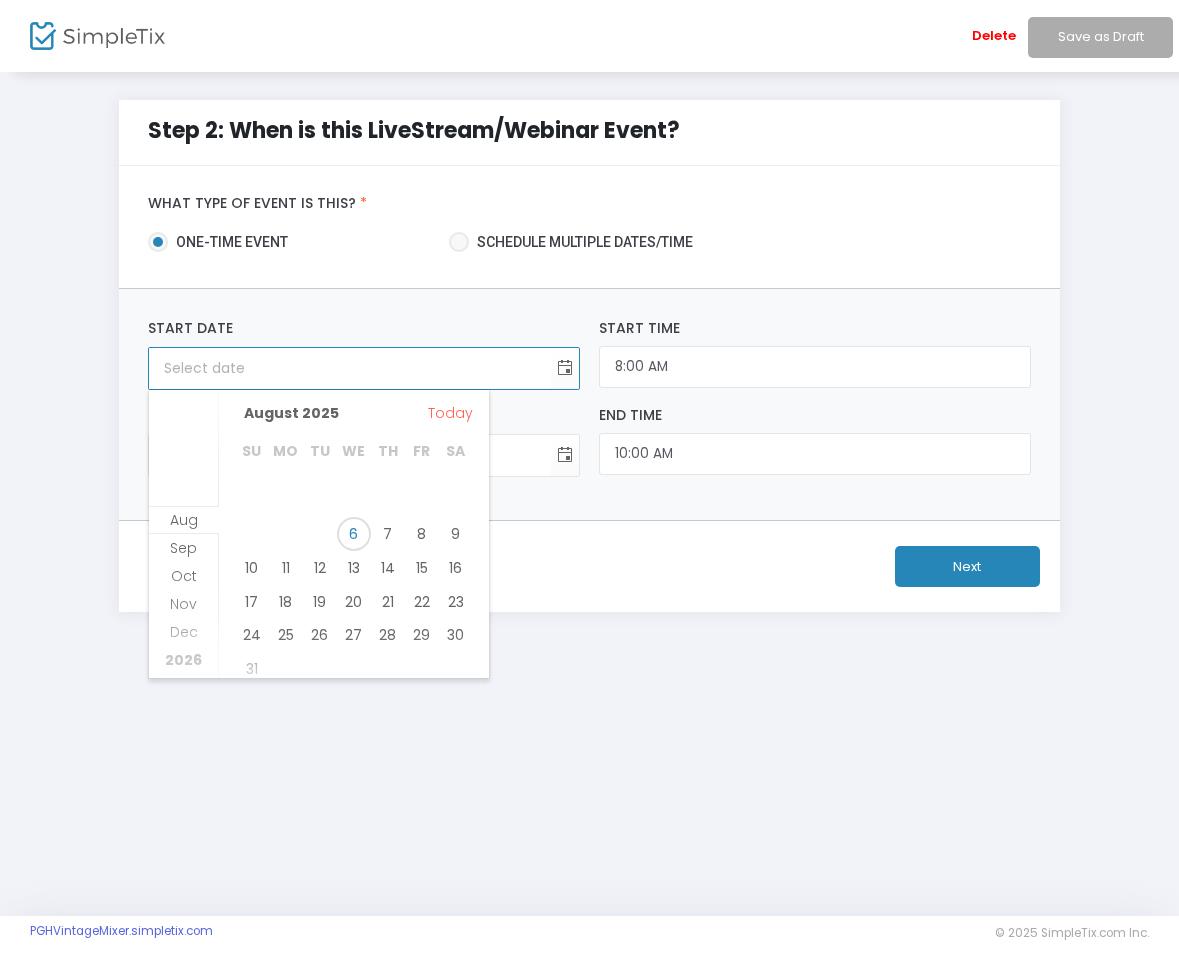 scroll, scrollTop: 42, scrollLeft: 0, axis: vertical 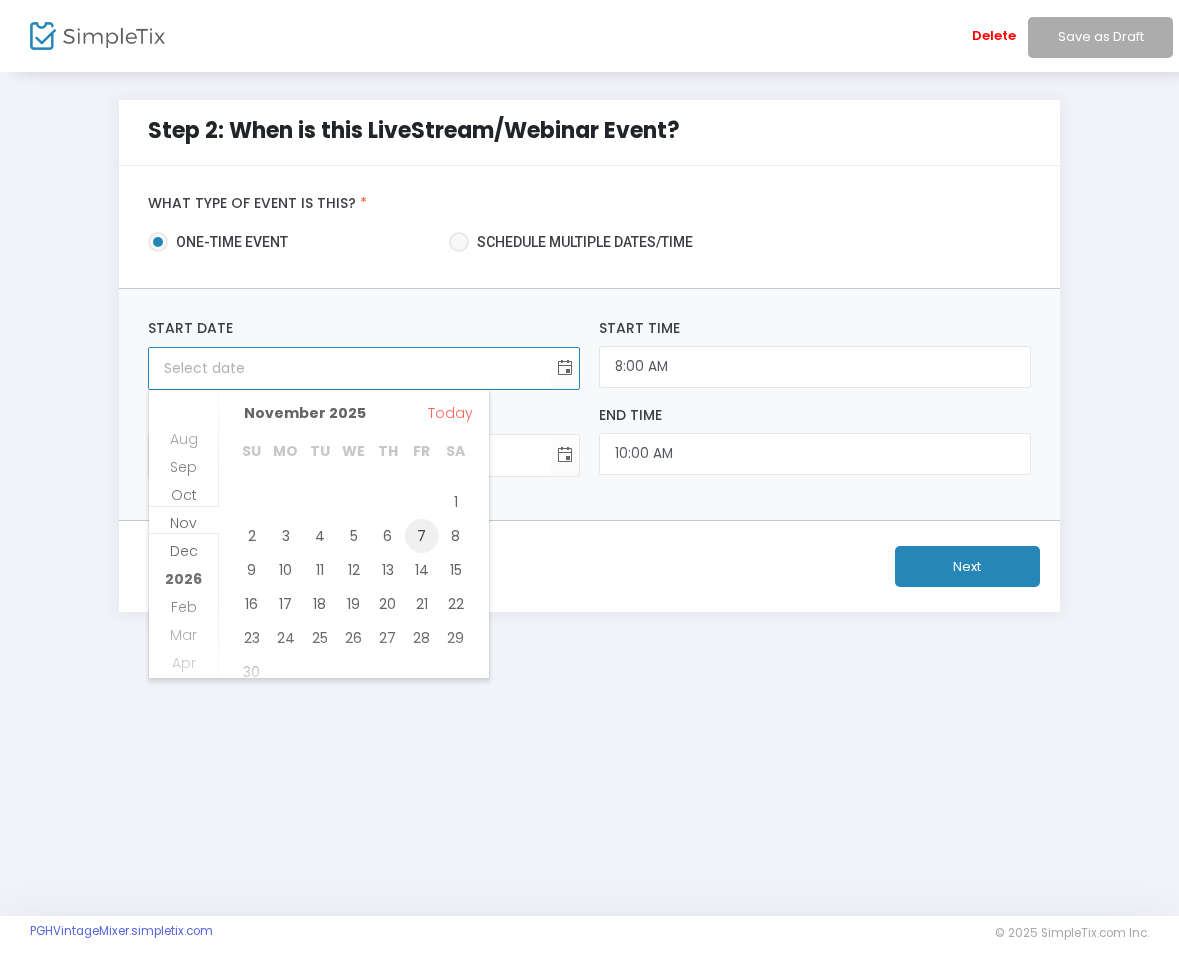 click on "7" at bounding box center [422, 536] 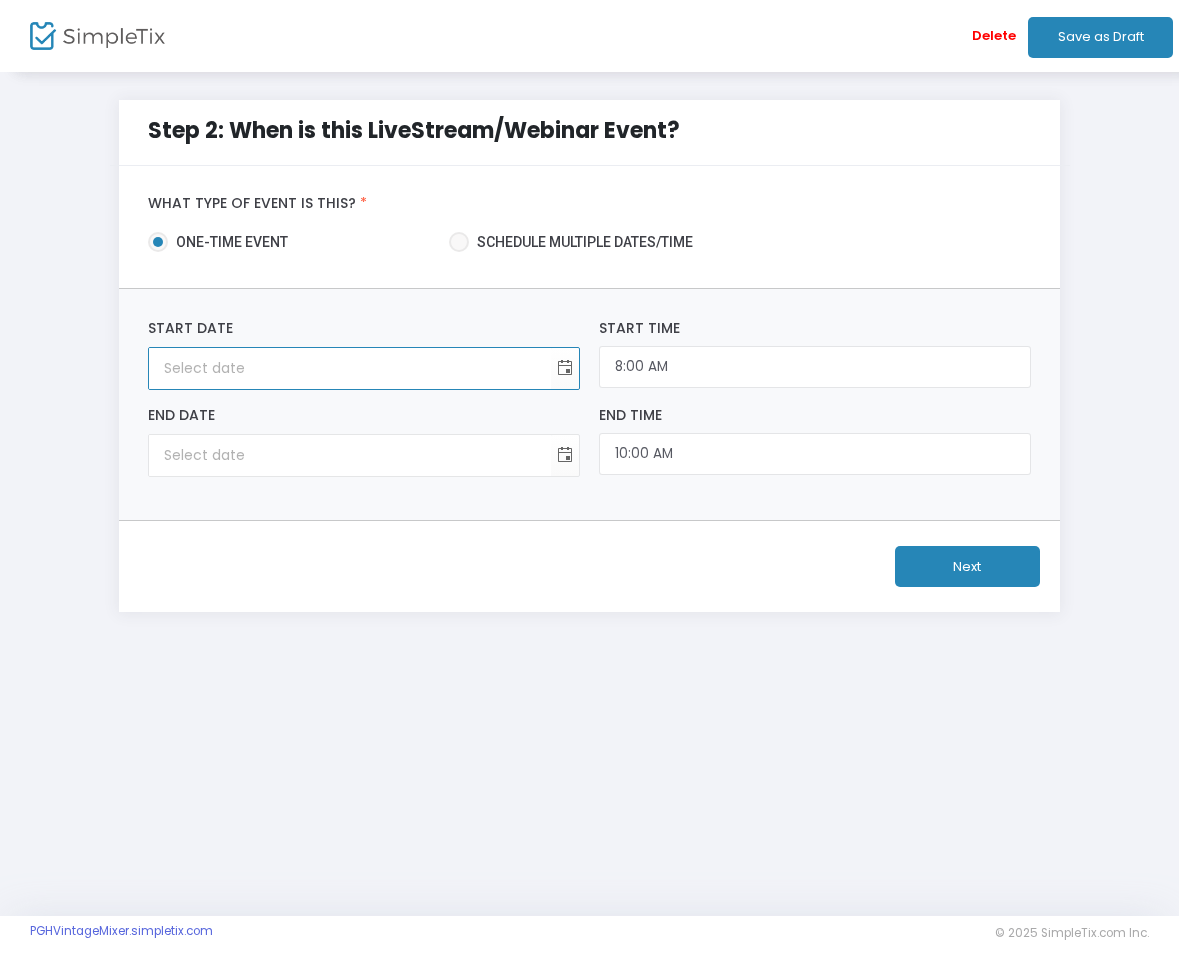 type on "11/7/2025" 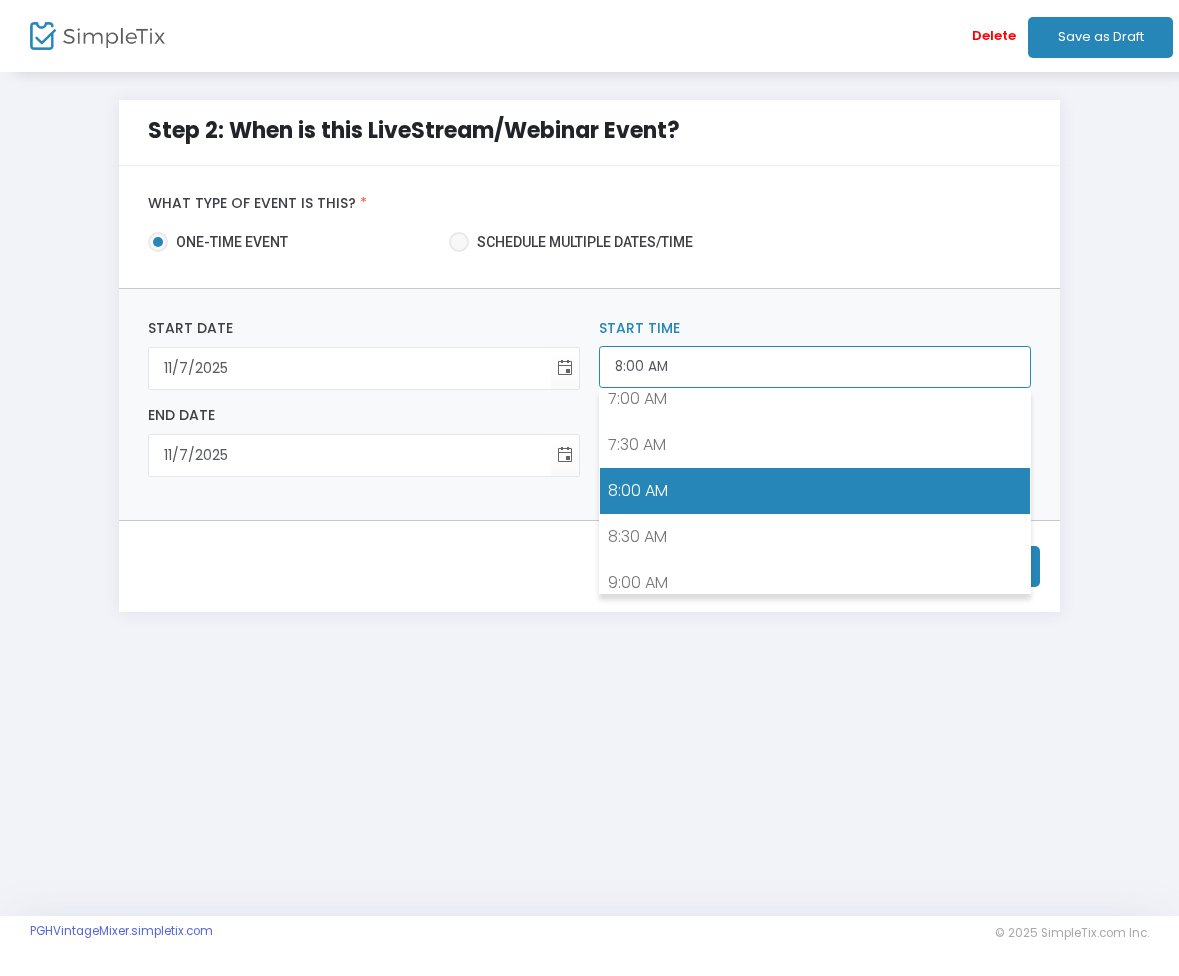 drag, startPoint x: 621, startPoint y: 360, endPoint x: 583, endPoint y: 355, distance: 38.327538 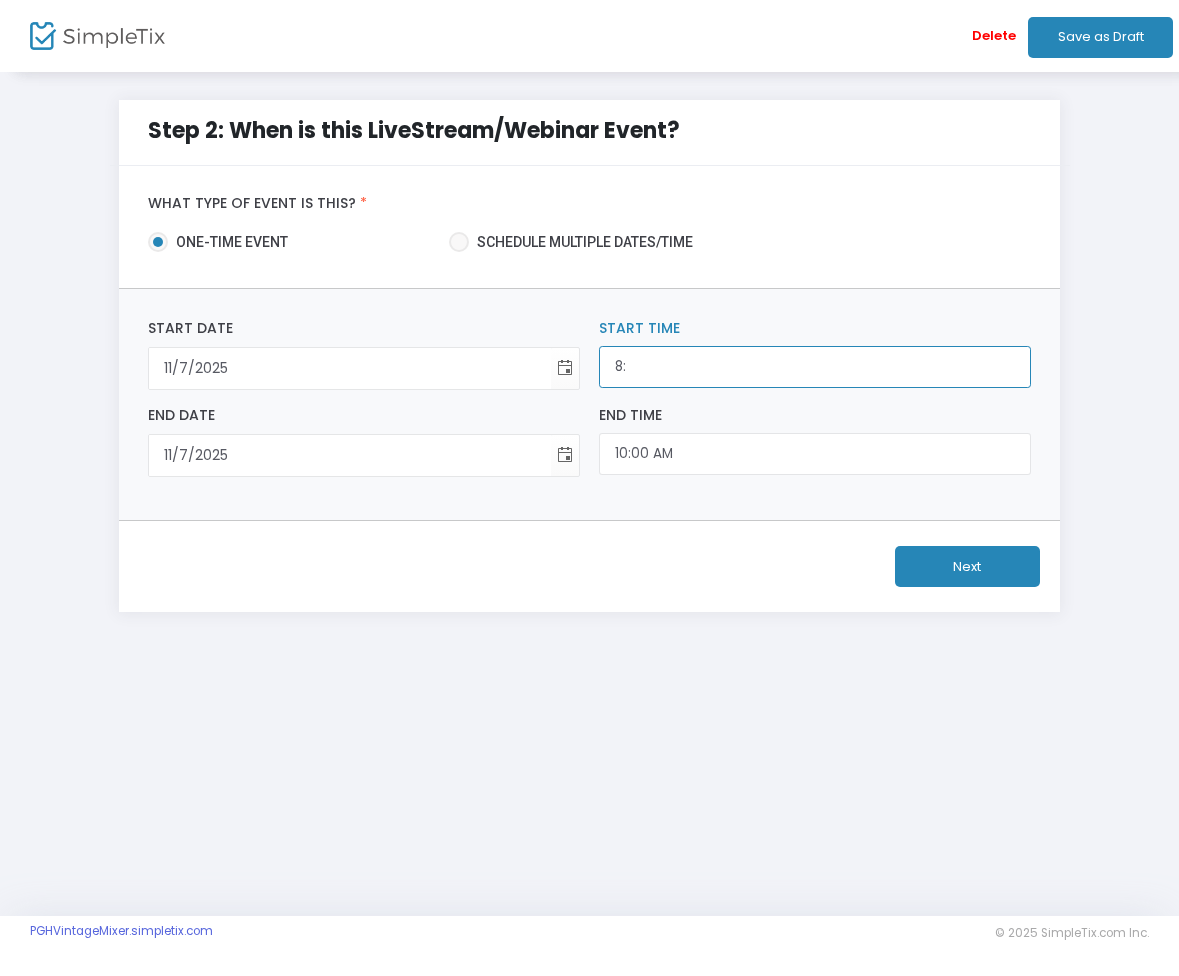 type on "8" 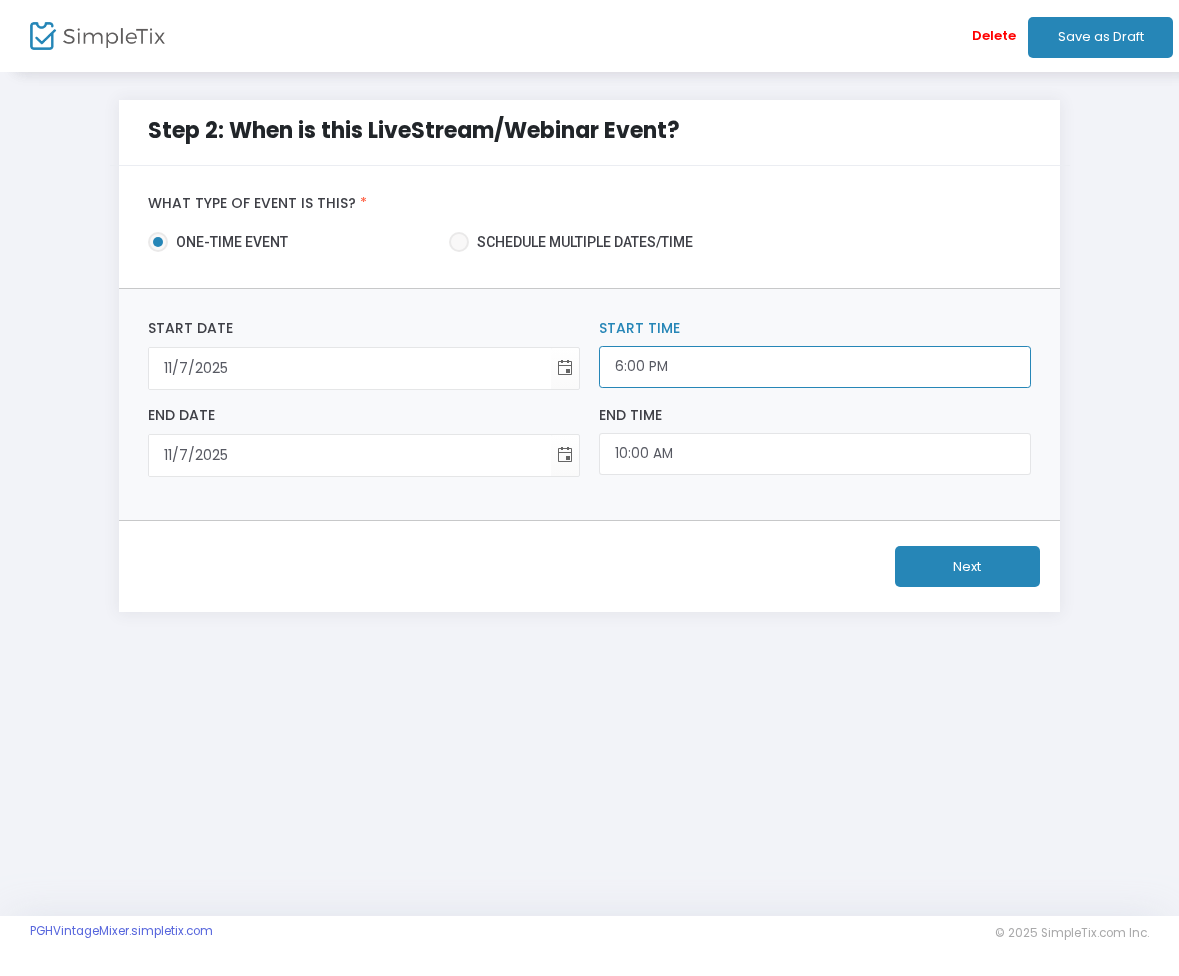 type on "6:00 PM" 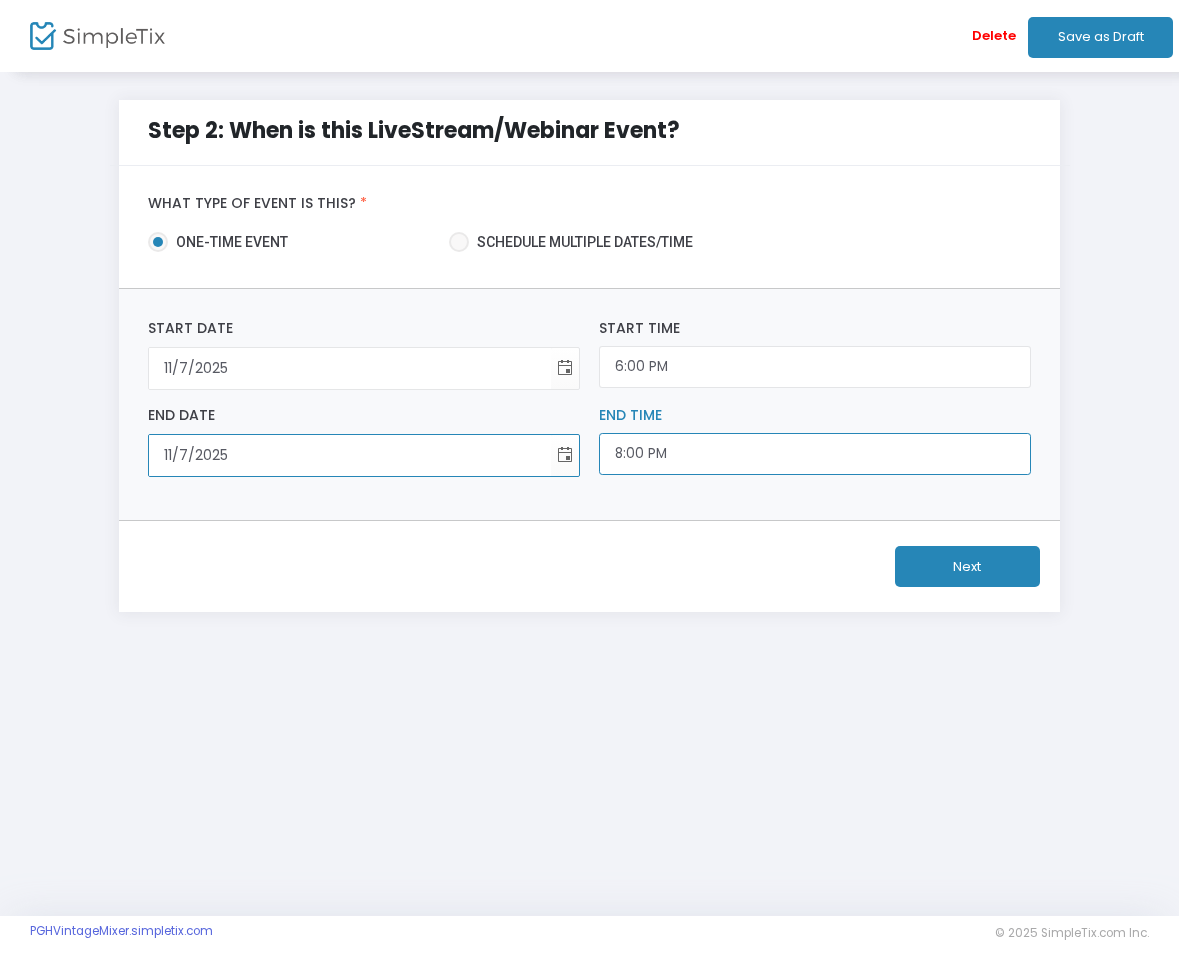 click on "8:00 PM" 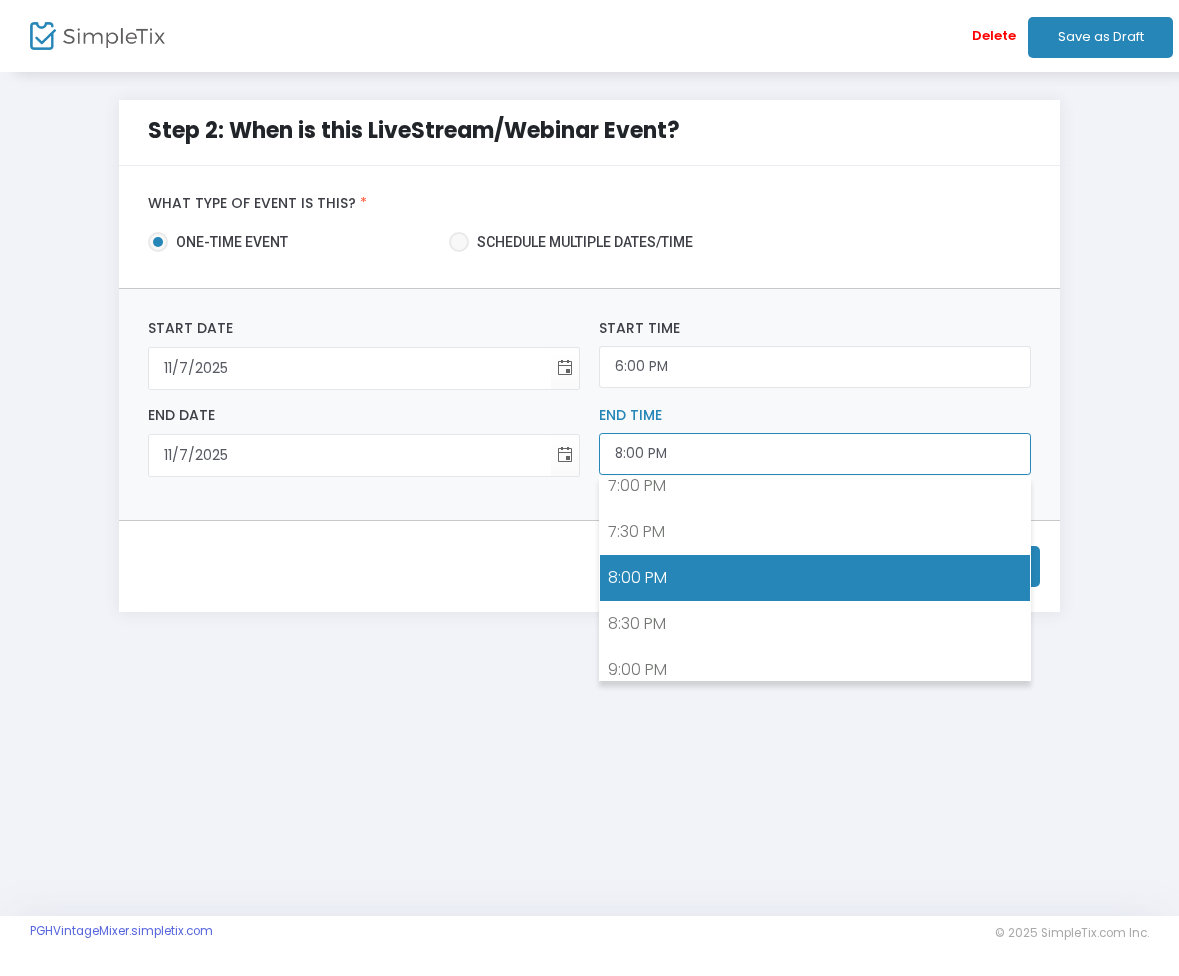 click on "8:00 PM" 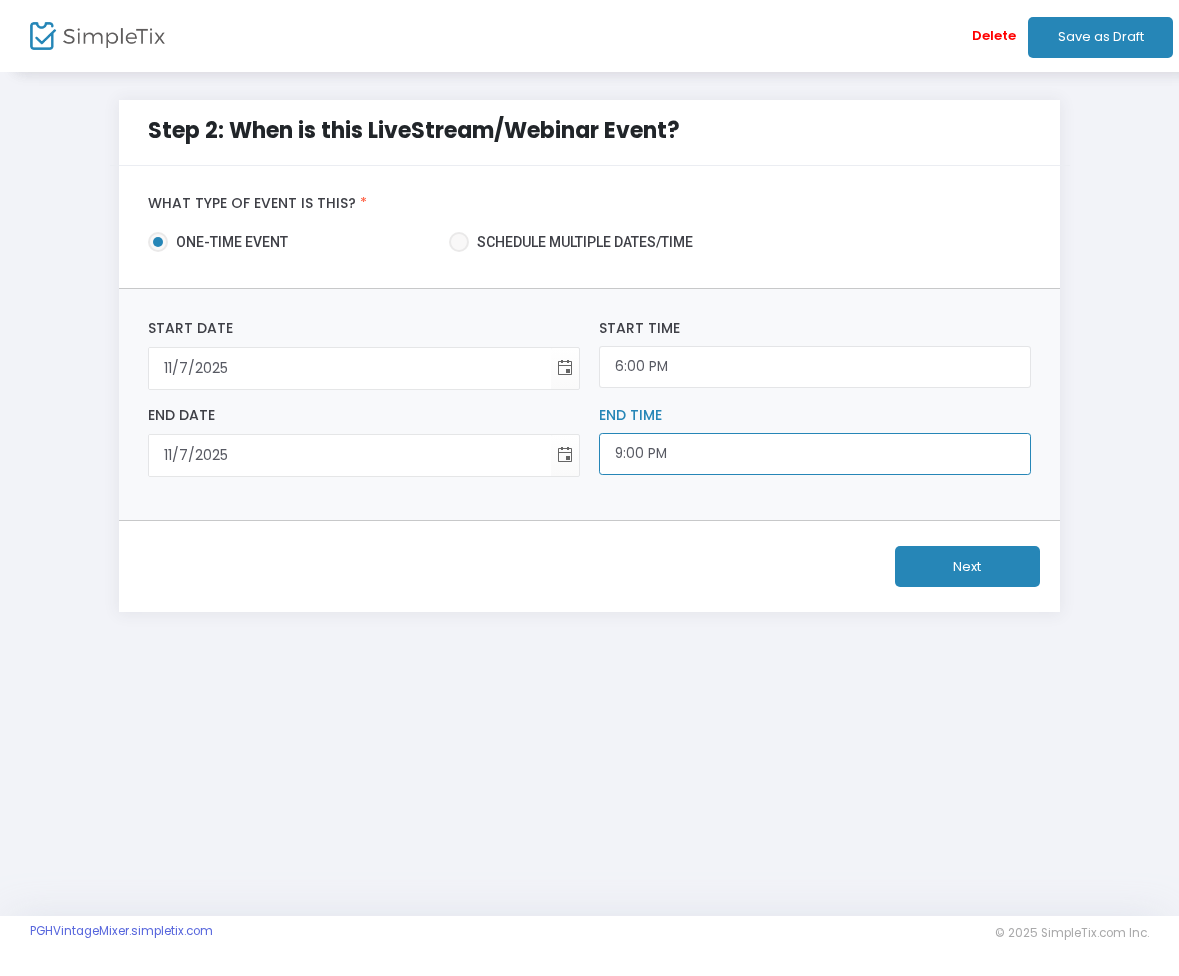 type on "9:00 PM" 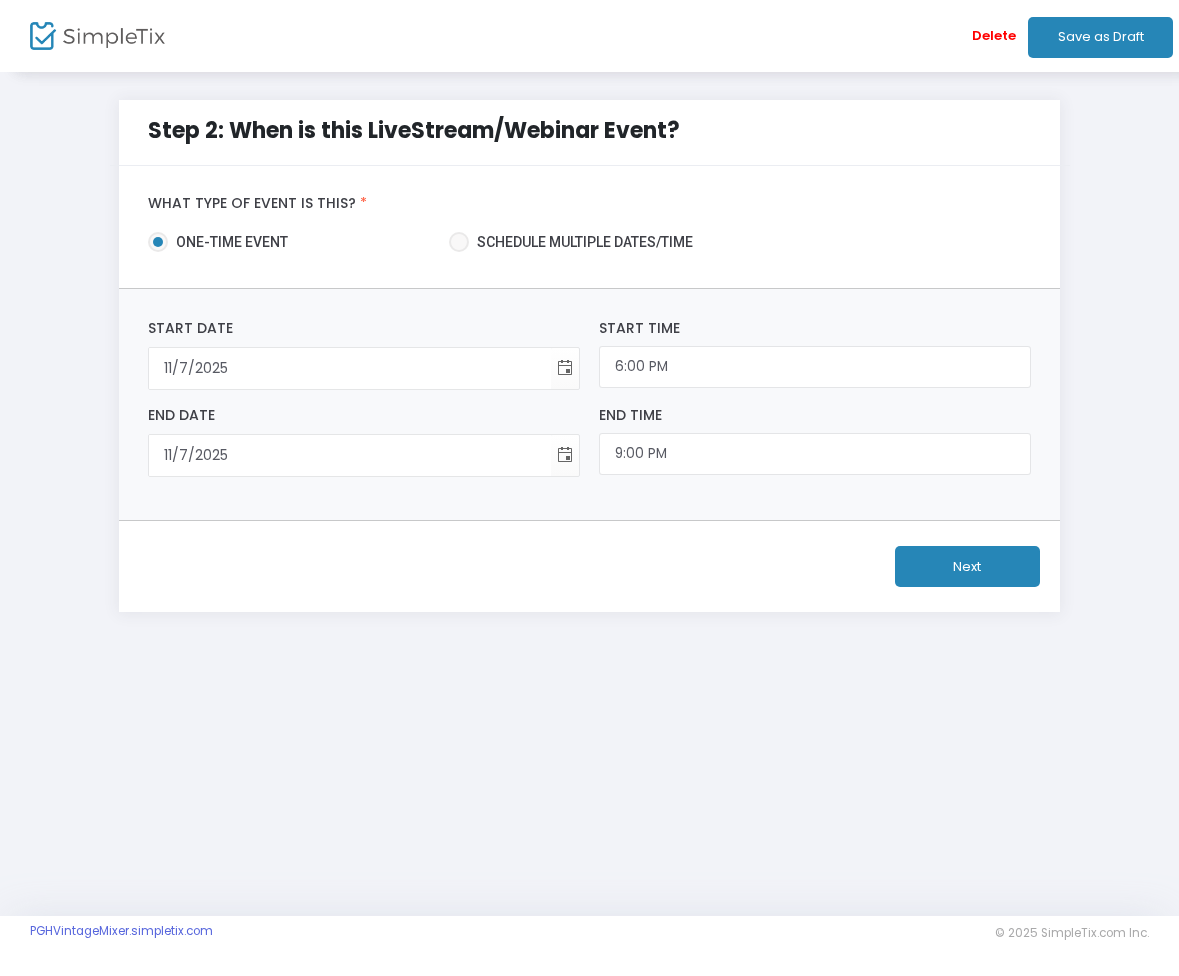 click on "11/7/2025 Start Date  Required.  6:00 PM Start Time 11/7/2025 End Date  Required.  9:00 PM End Time" 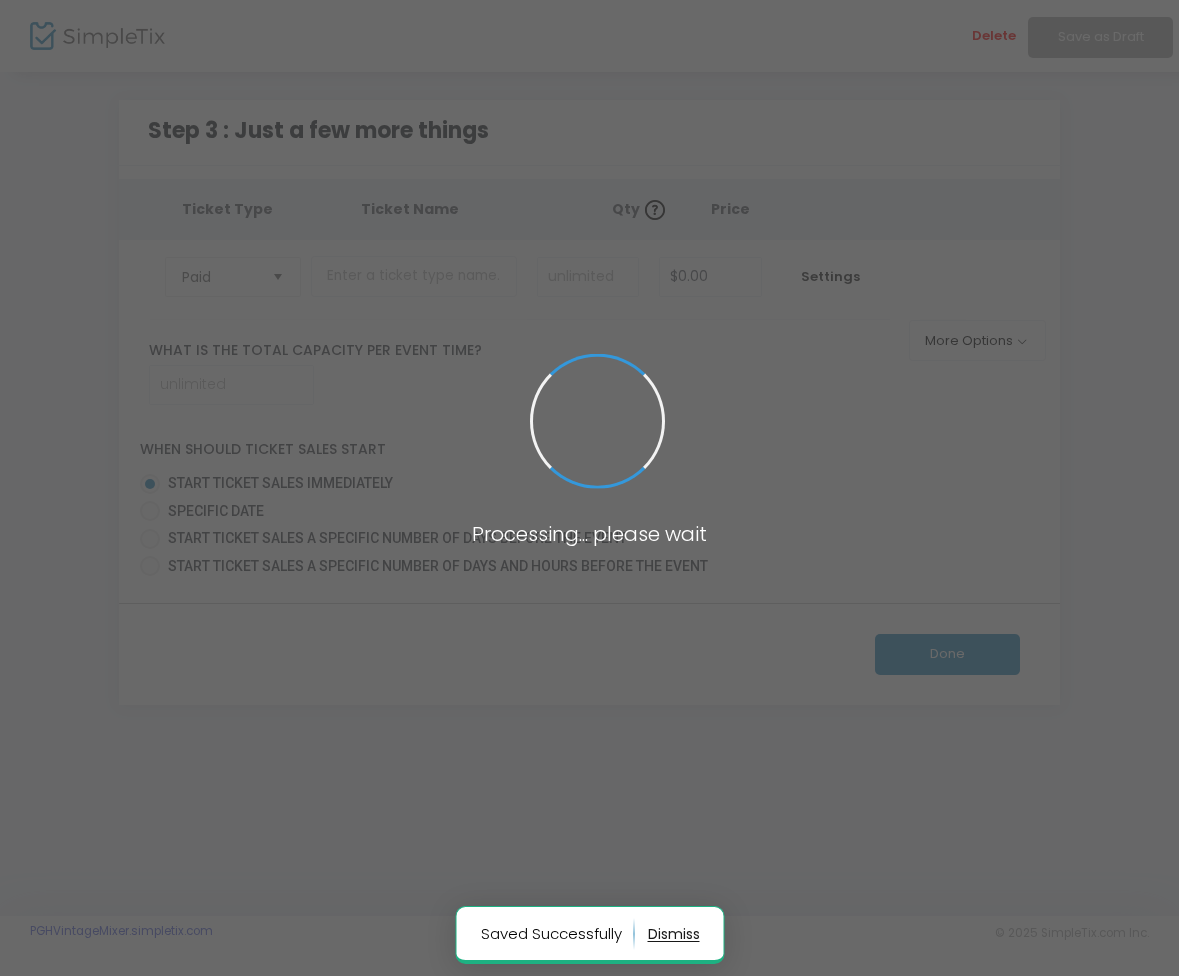 type on "100" 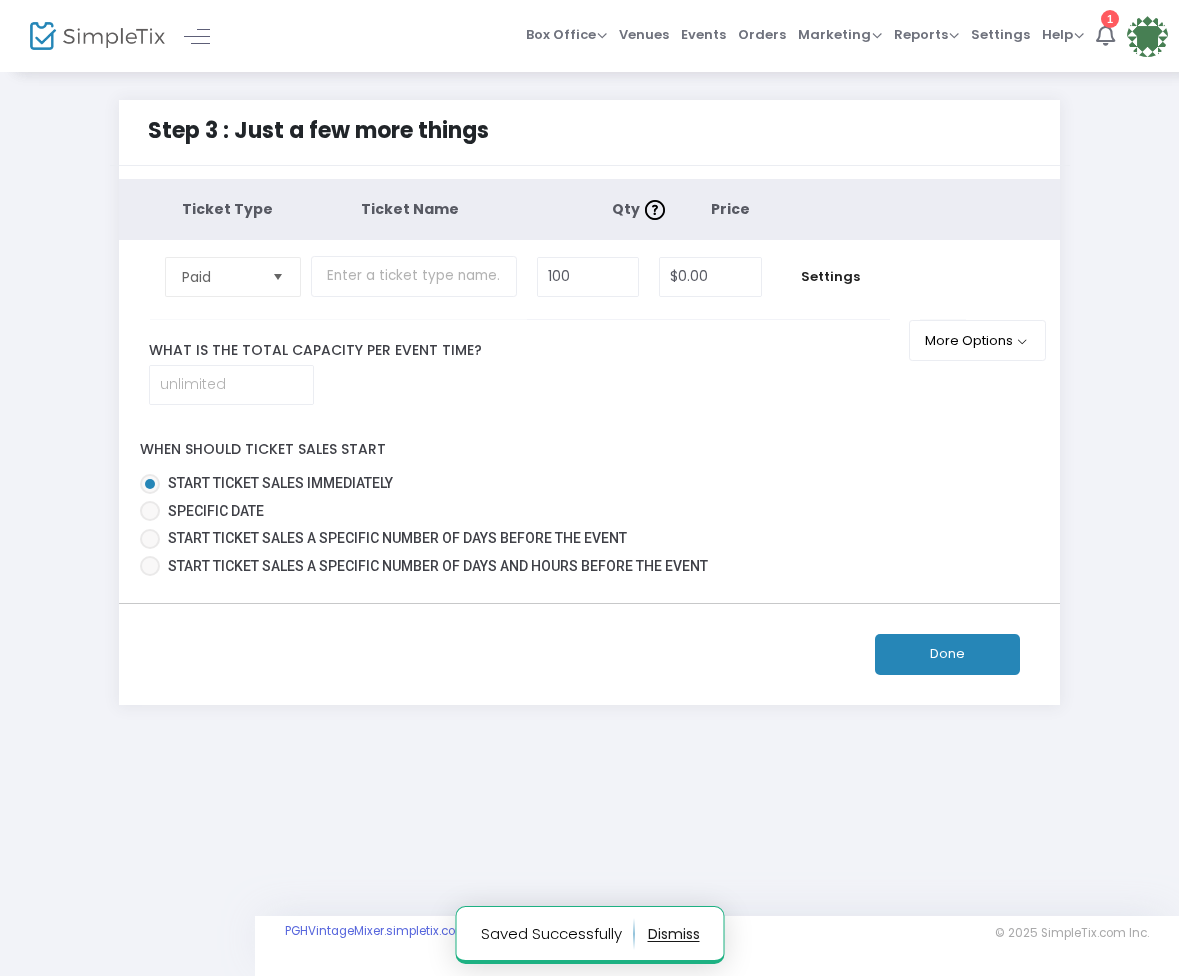 click at bounding box center (277, 276) 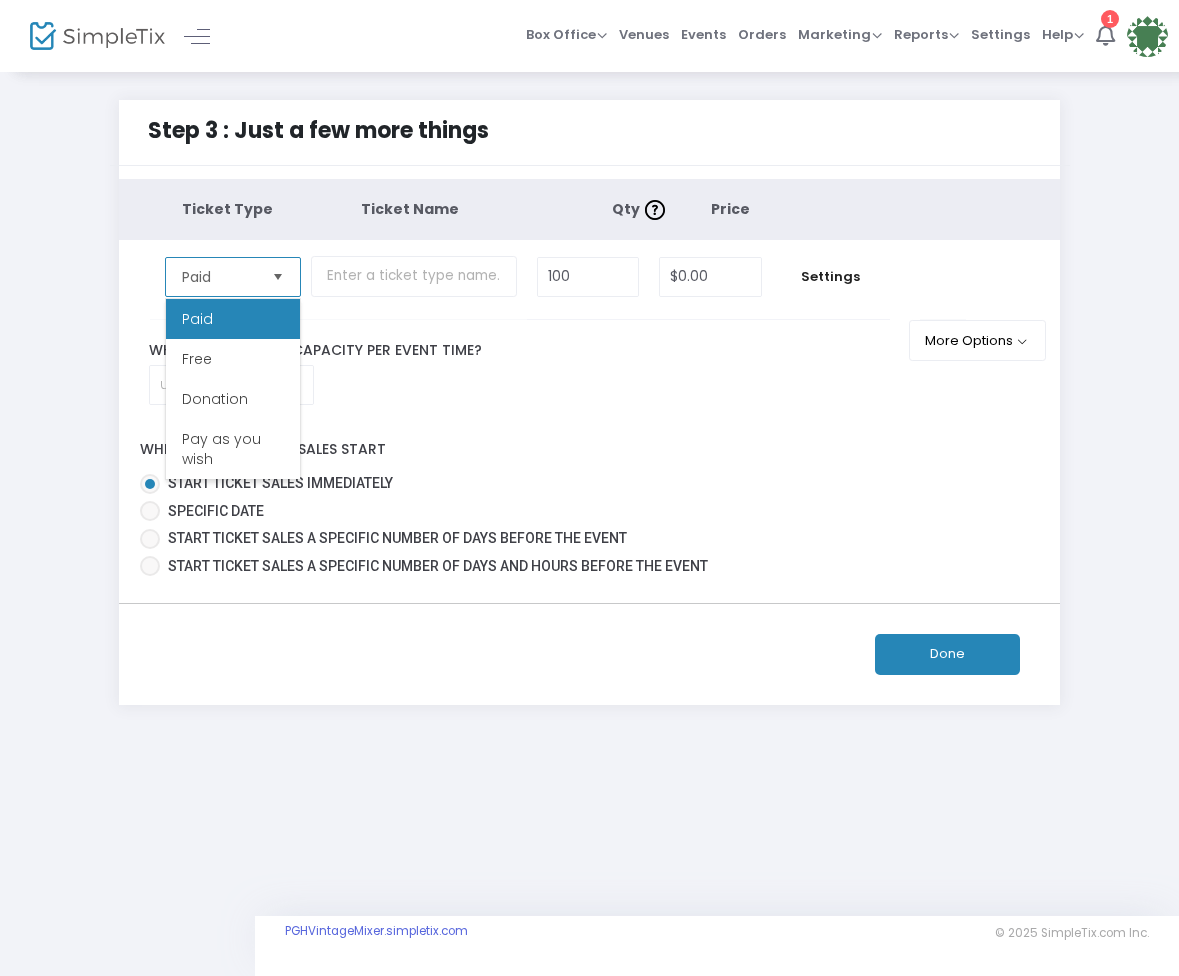 click on "Paid" at bounding box center (233, 319) 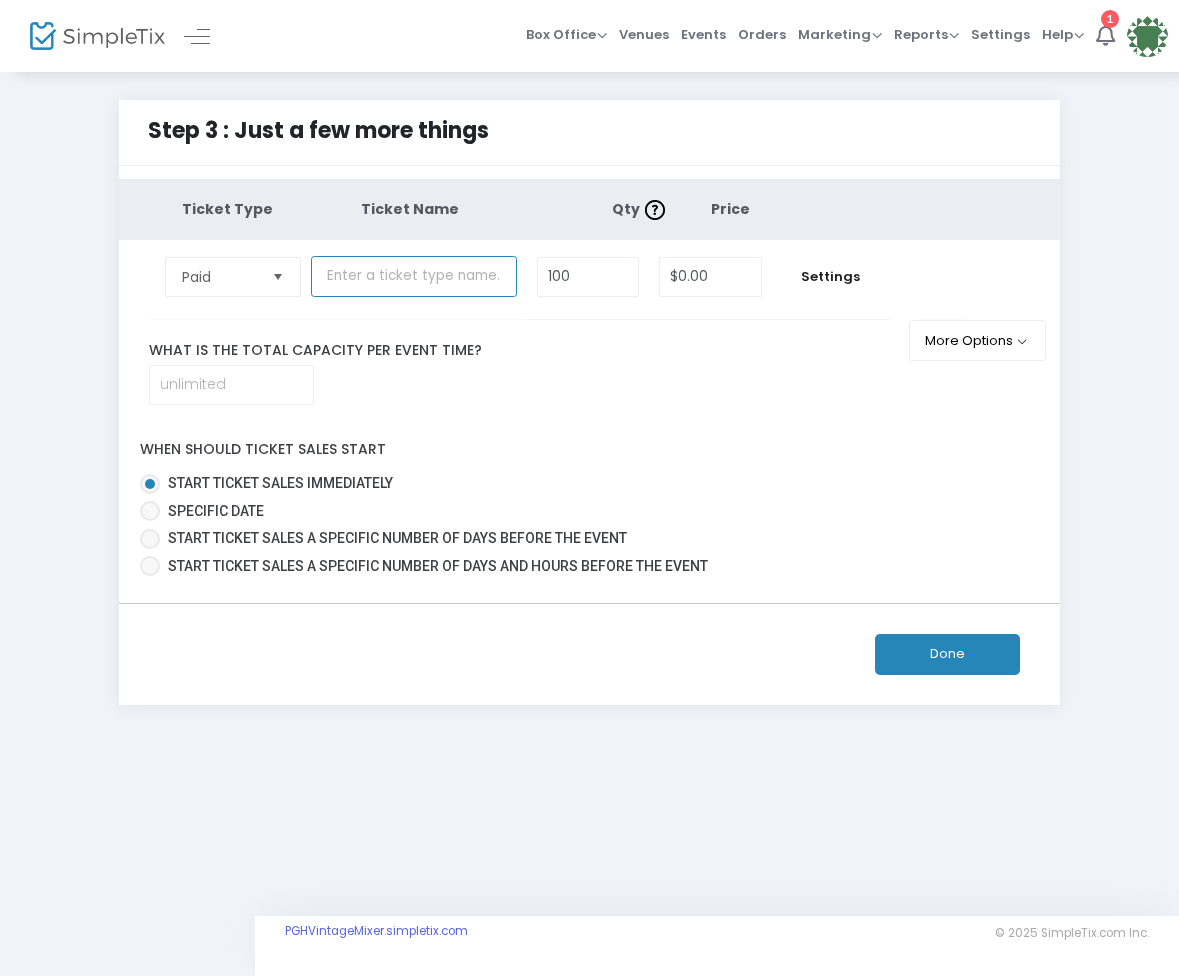 click at bounding box center (414, 276) 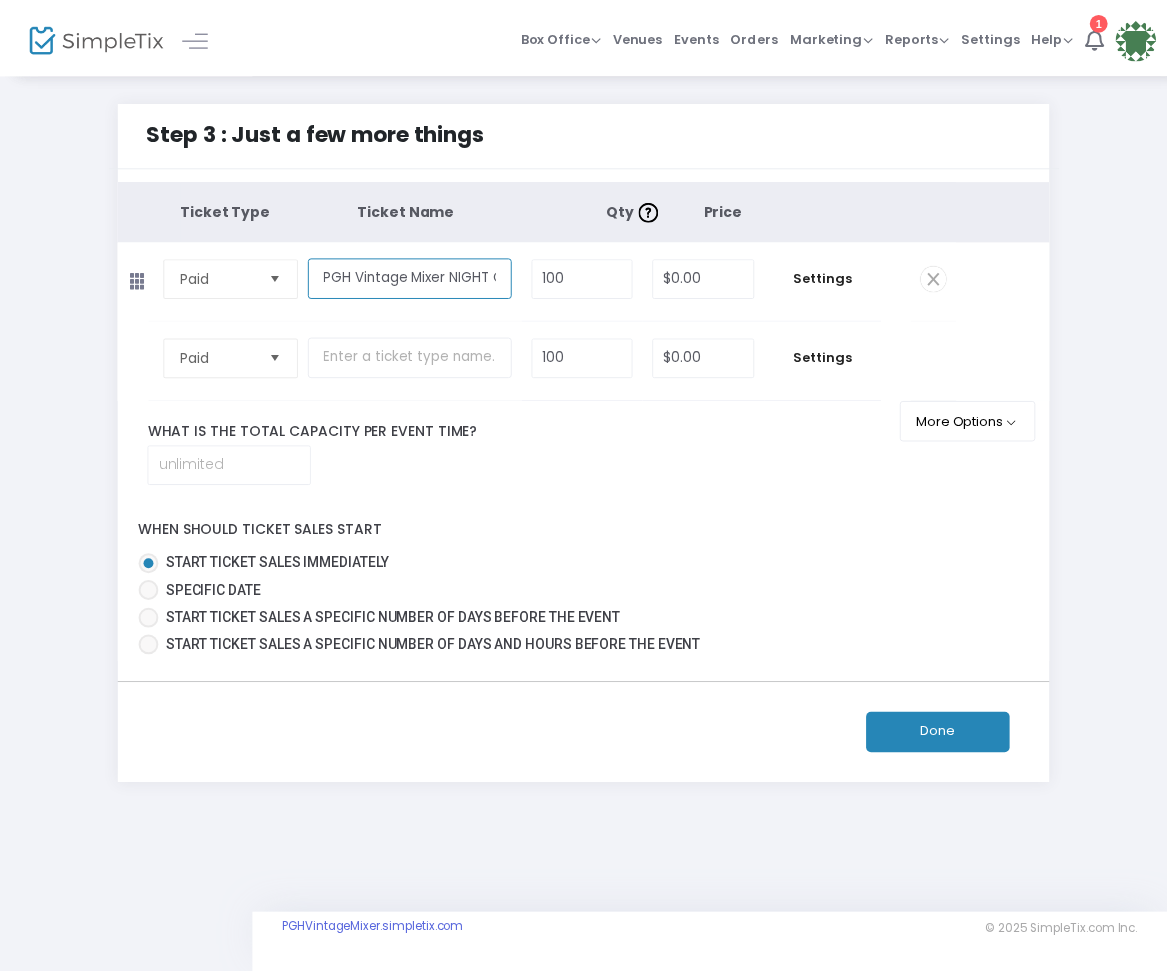 scroll, scrollTop: 0, scrollLeft: 0, axis: both 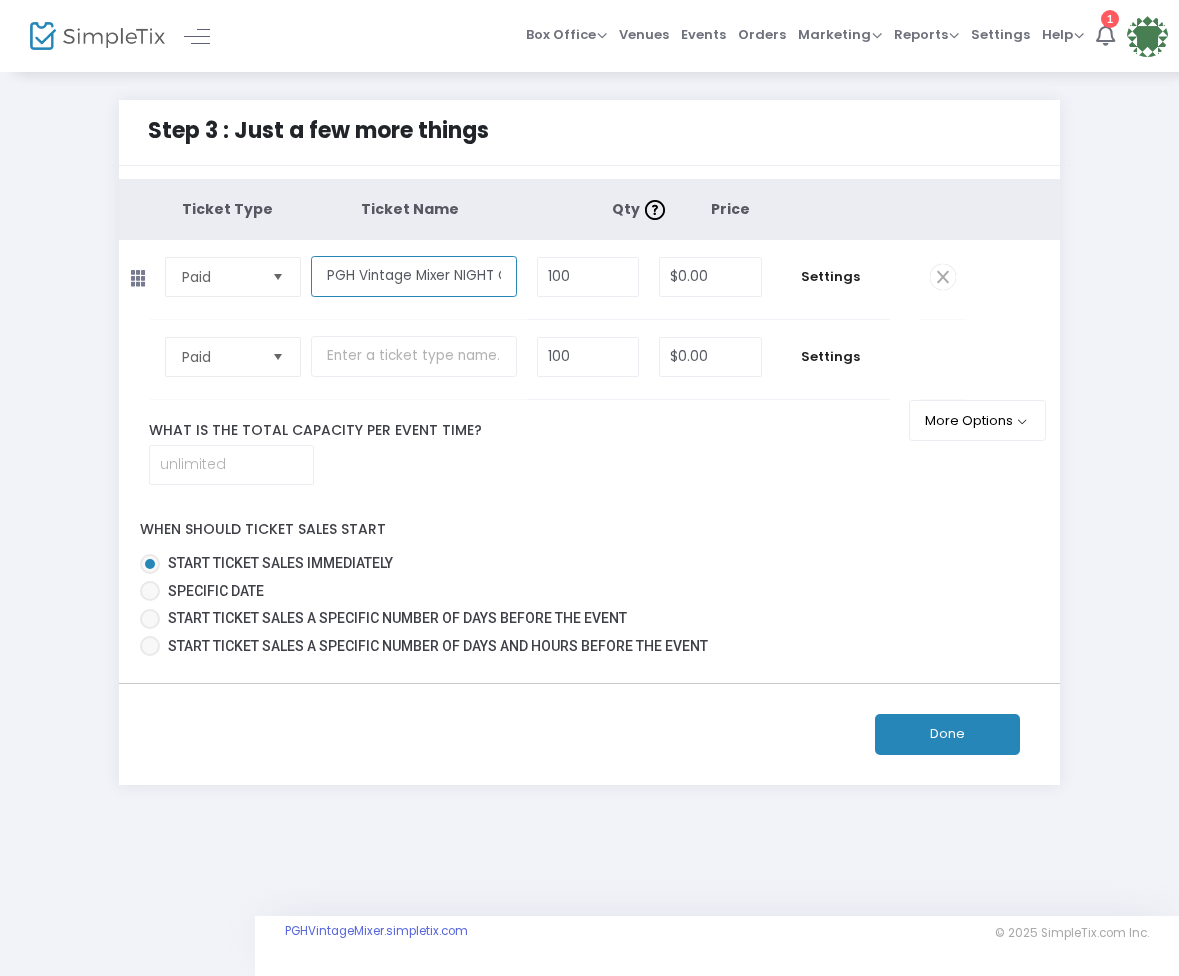 type on "PGH Vintage Mixer NIGHT OWL" 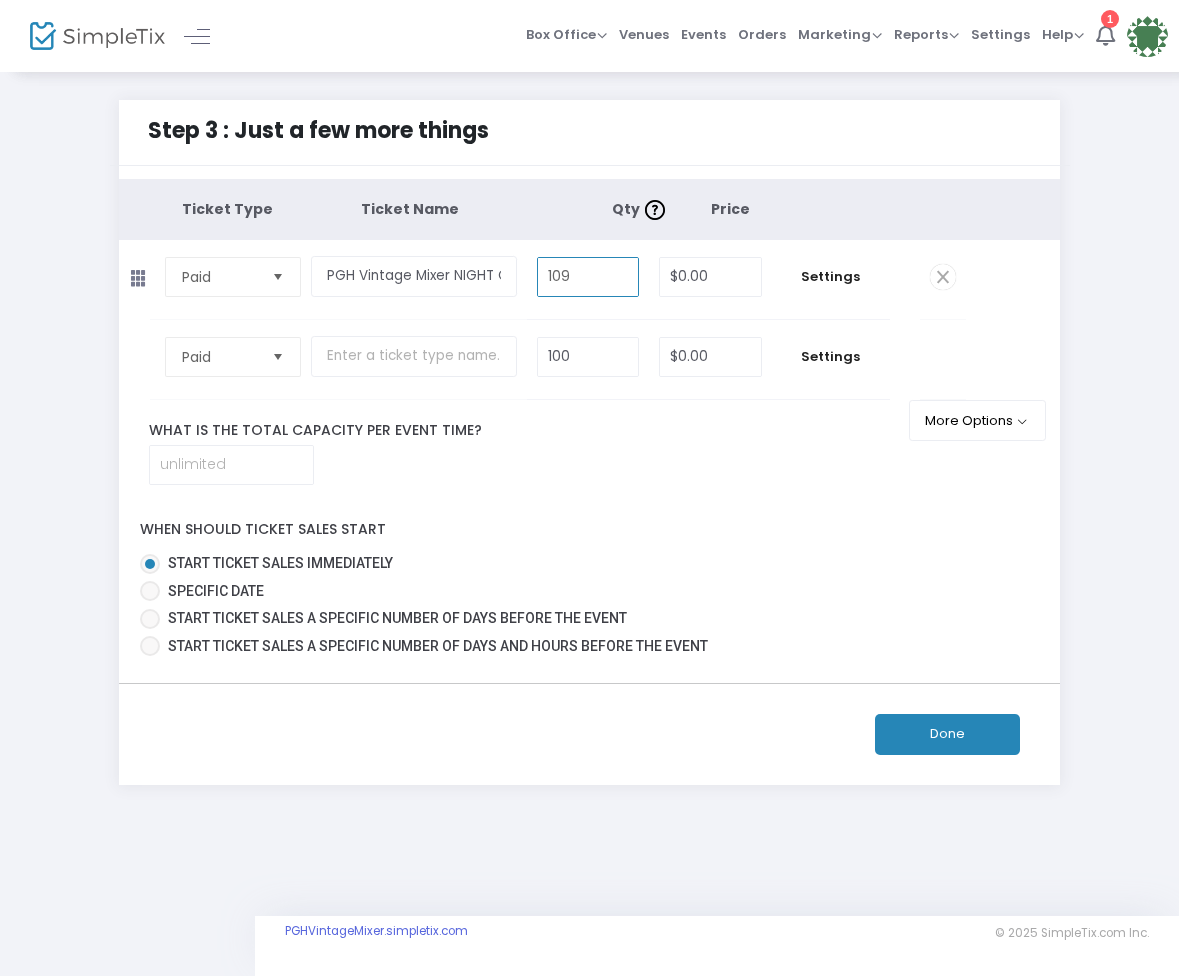 drag, startPoint x: 604, startPoint y: 275, endPoint x: 563, endPoint y: 264, distance: 42.44997 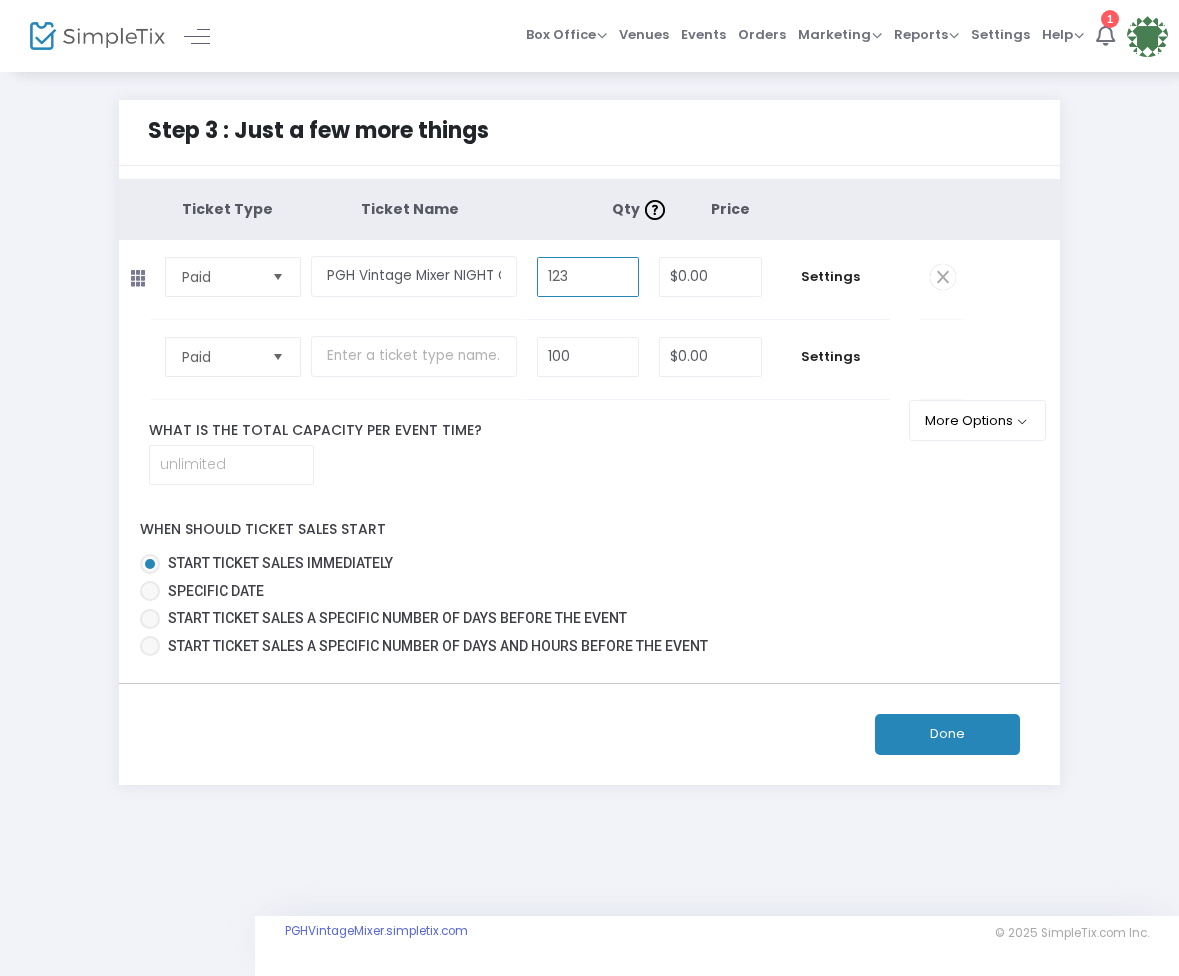 drag, startPoint x: 578, startPoint y: 275, endPoint x: 532, endPoint y: 270, distance: 46.270943 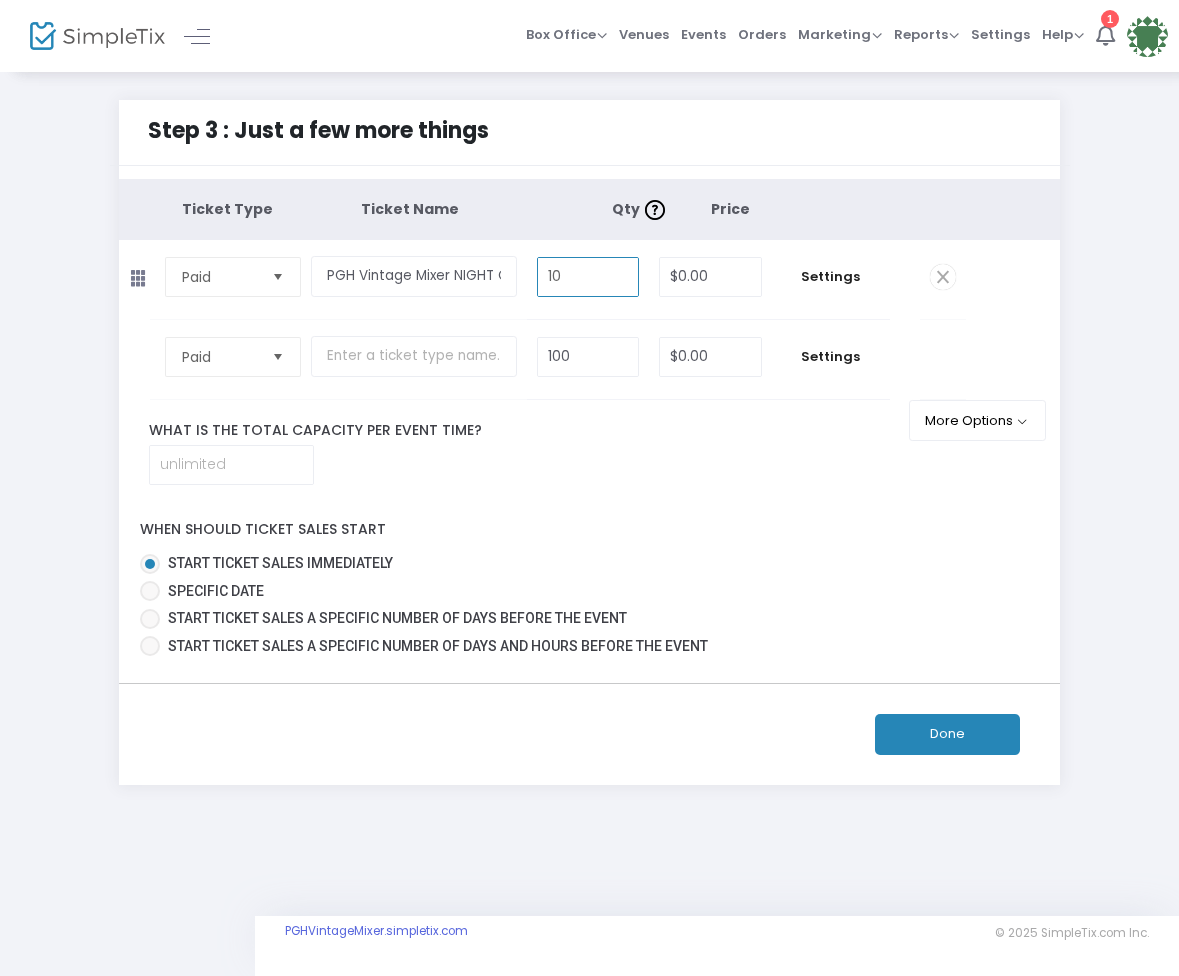 type on "1" 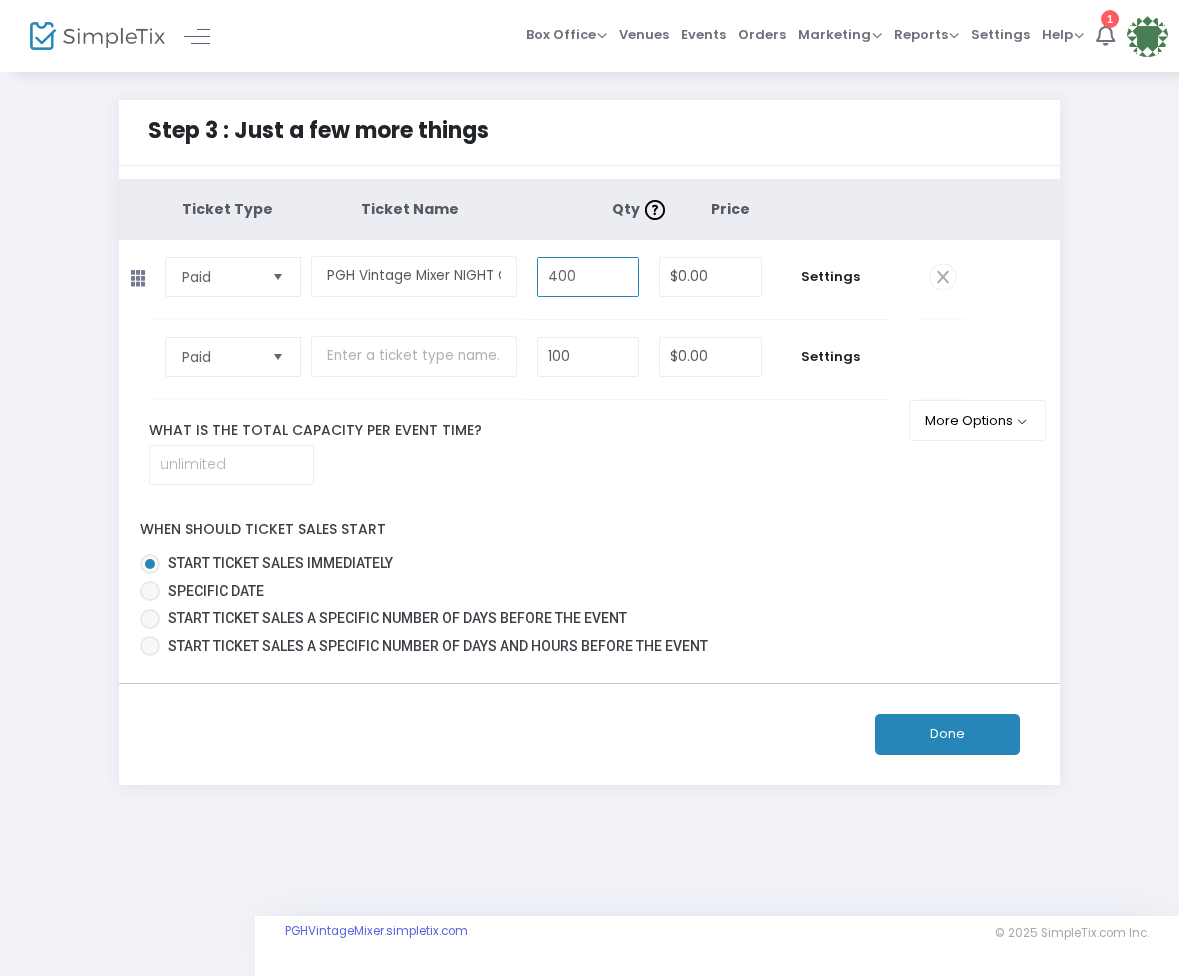type on "400" 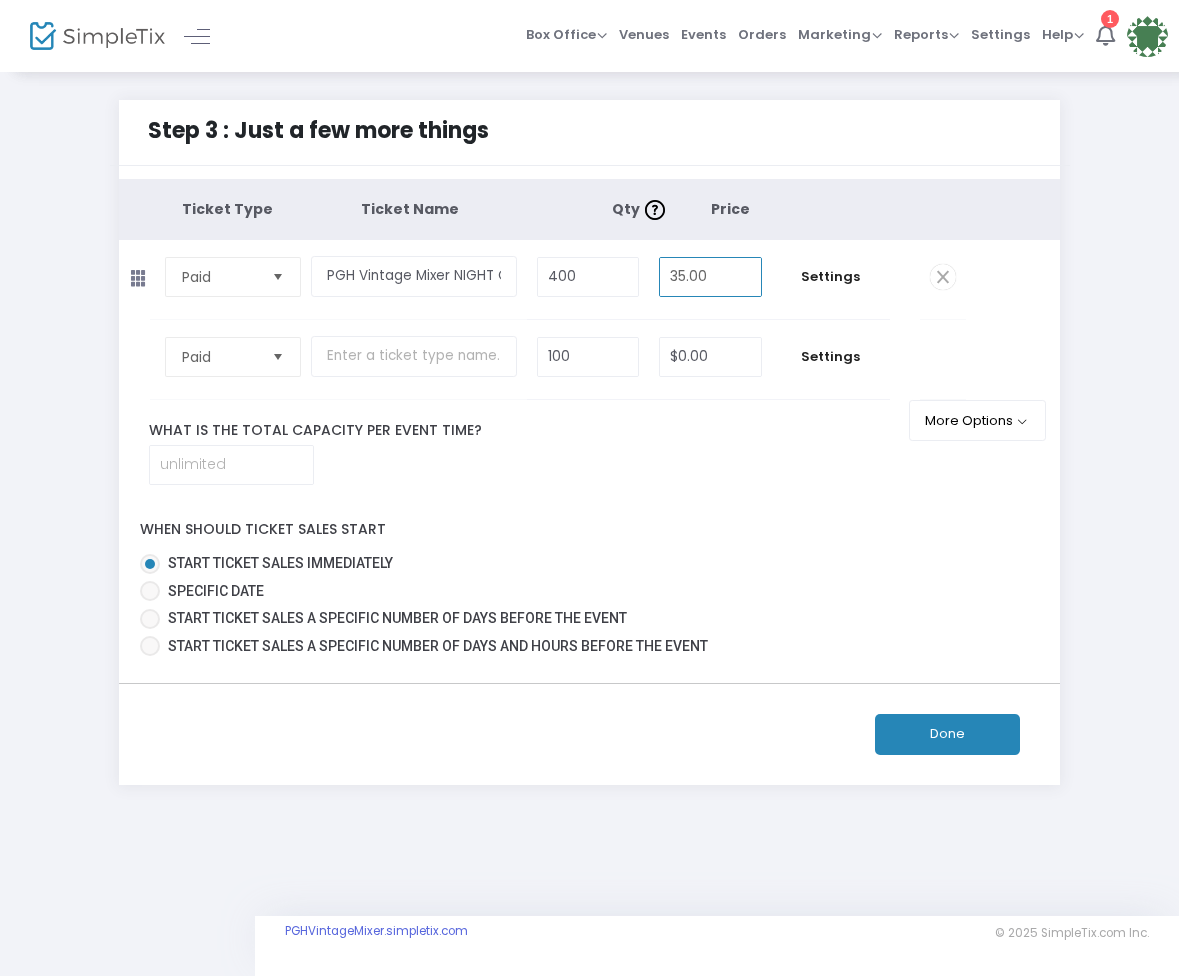 type on "$35.00" 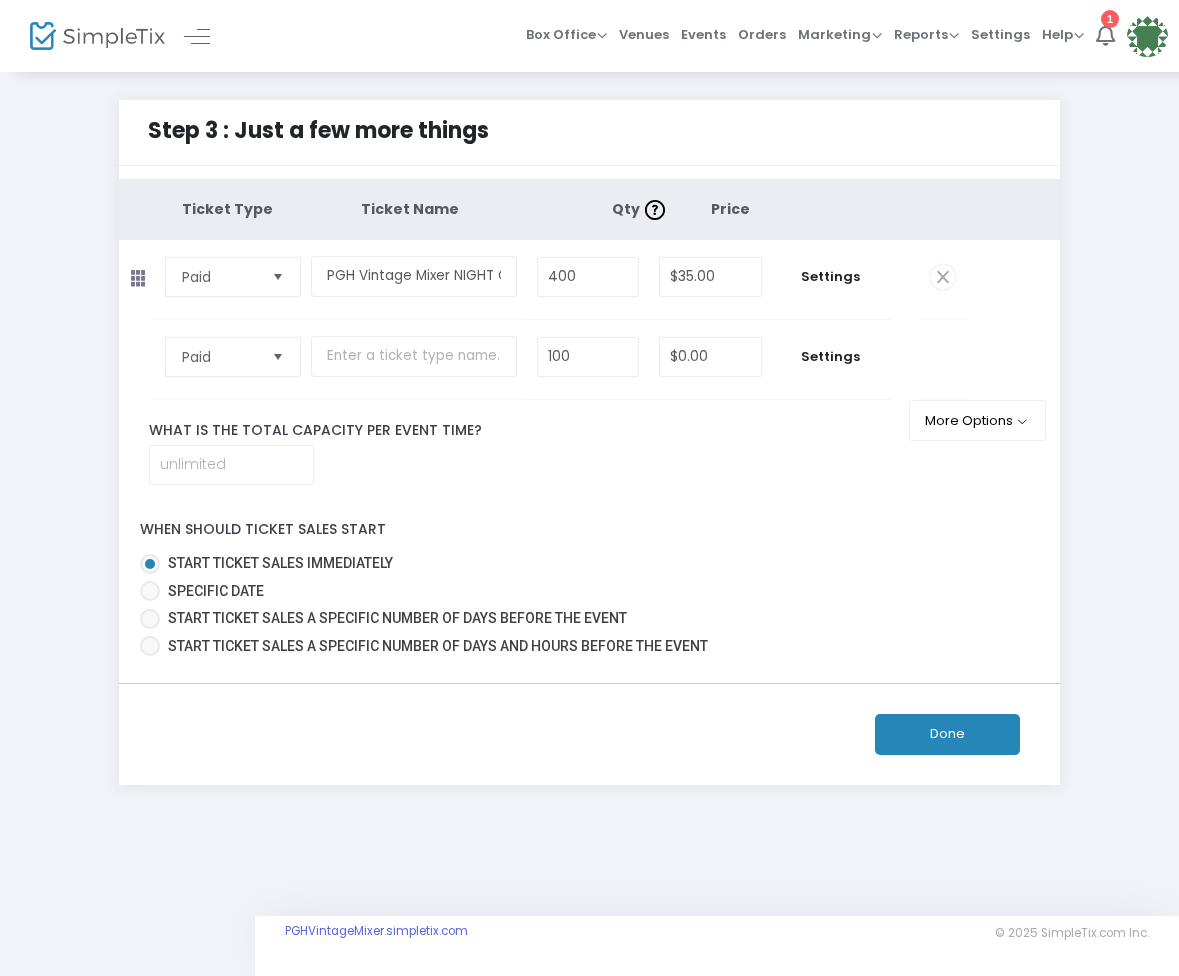click on "Done" 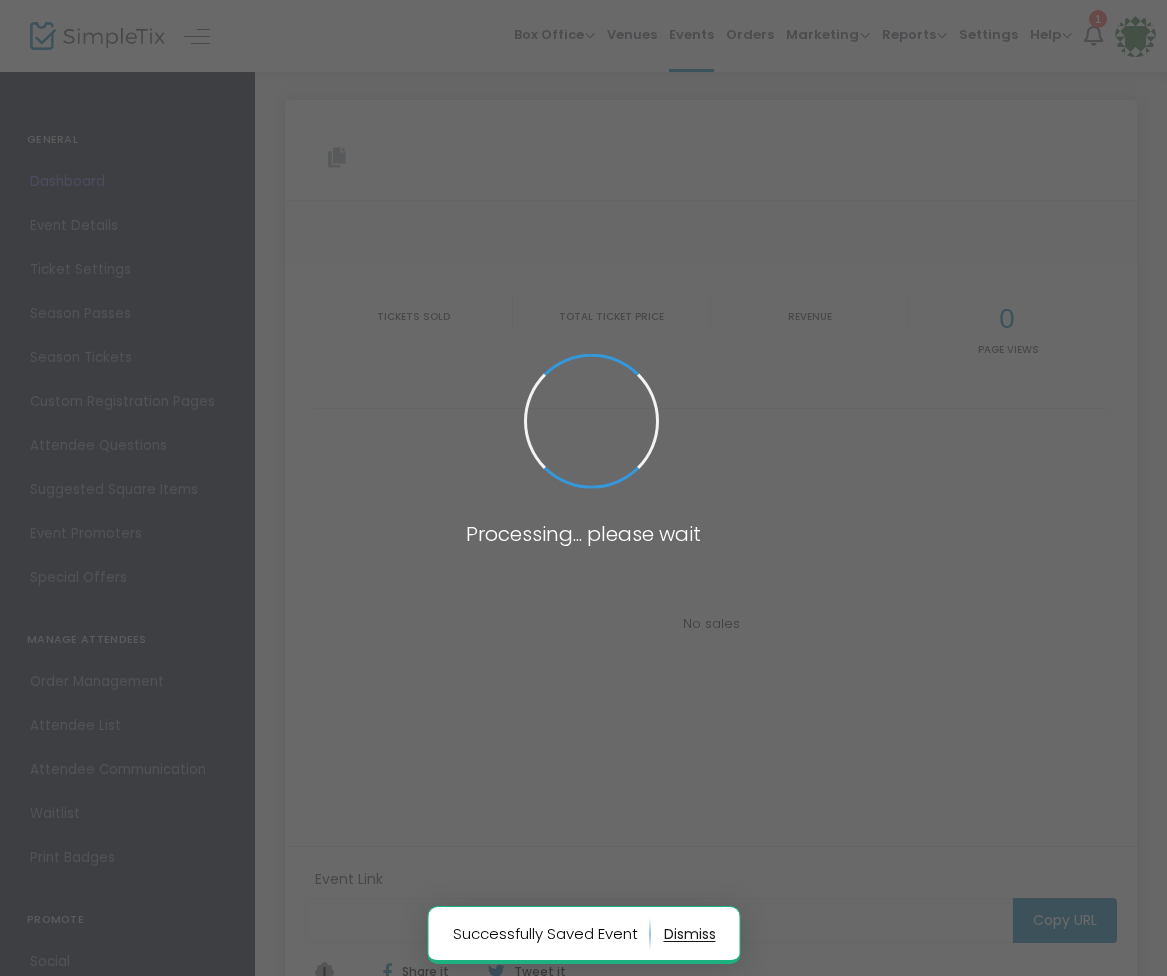 type on "https://www.simpletix.com/e/pgh-vintage-mixer-night-owl-tickets-229914" 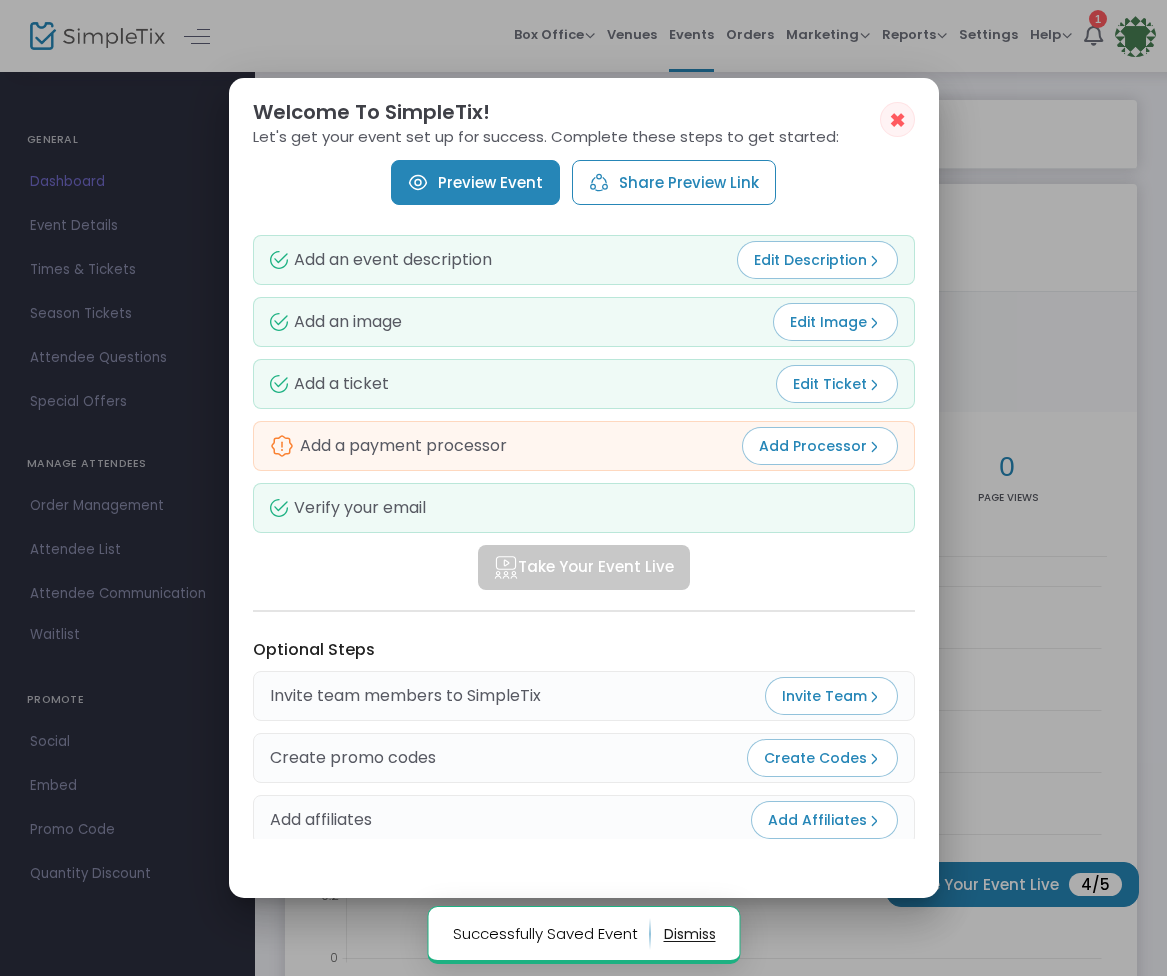 scroll, scrollTop: 0, scrollLeft: 0, axis: both 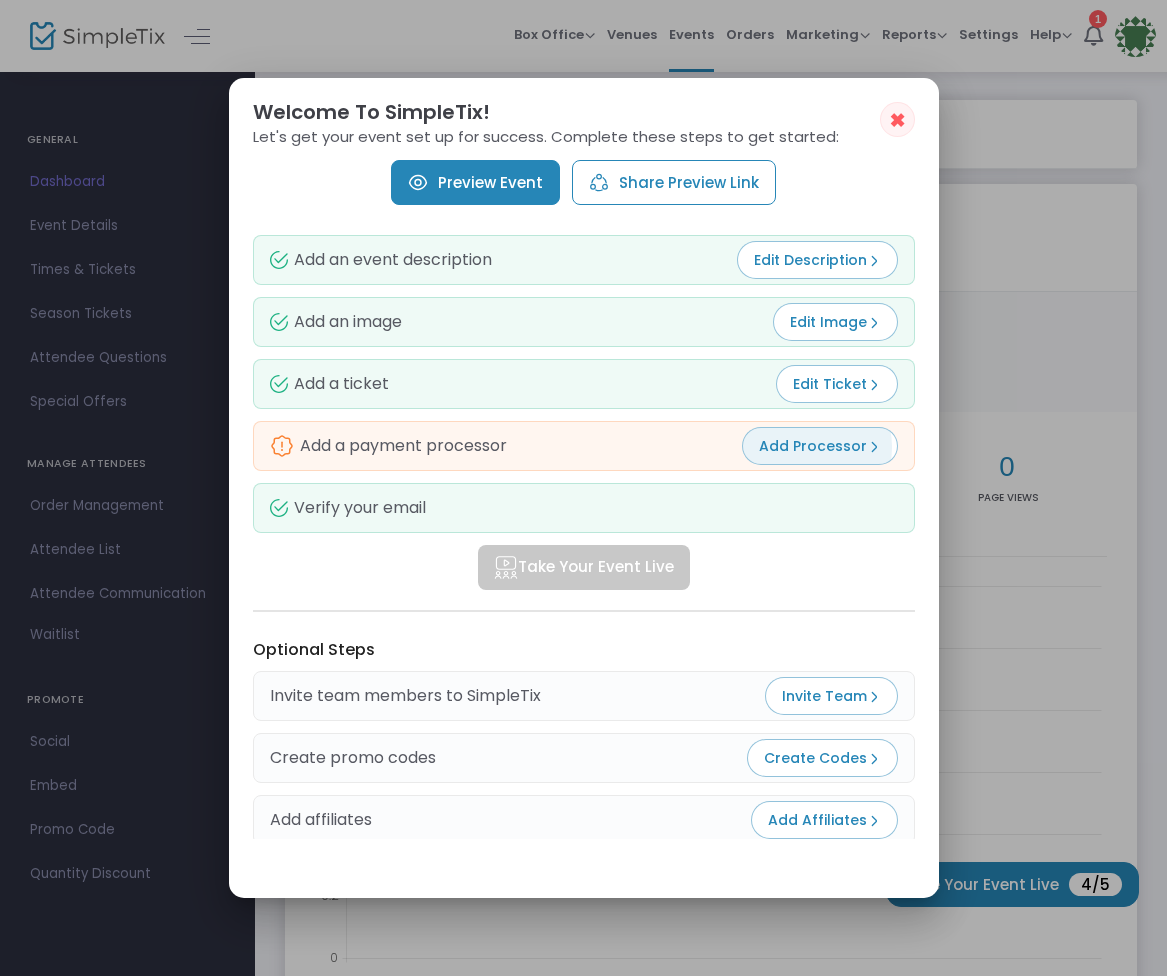 click on "Add Processor" at bounding box center [820, 446] 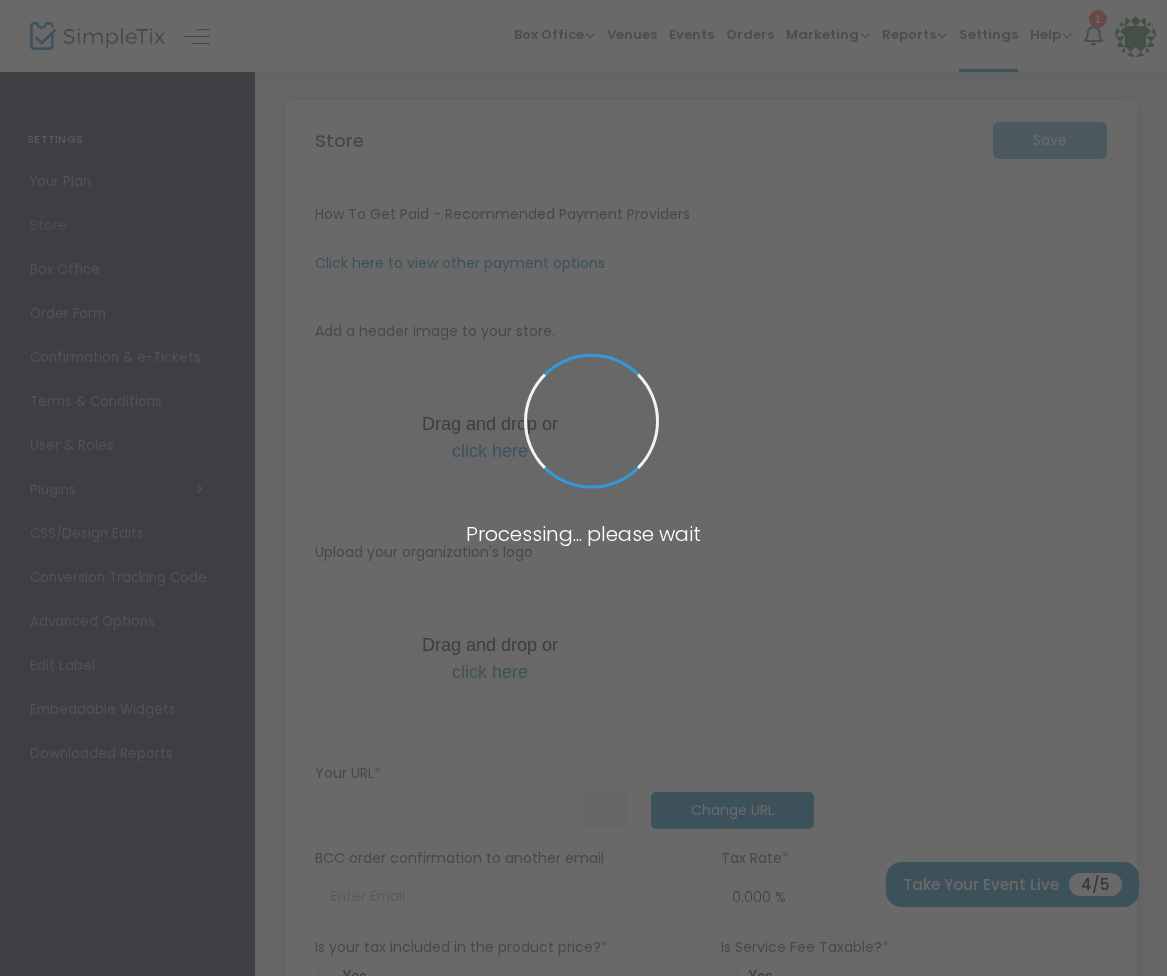 type on "https://PGHVintageMixer" 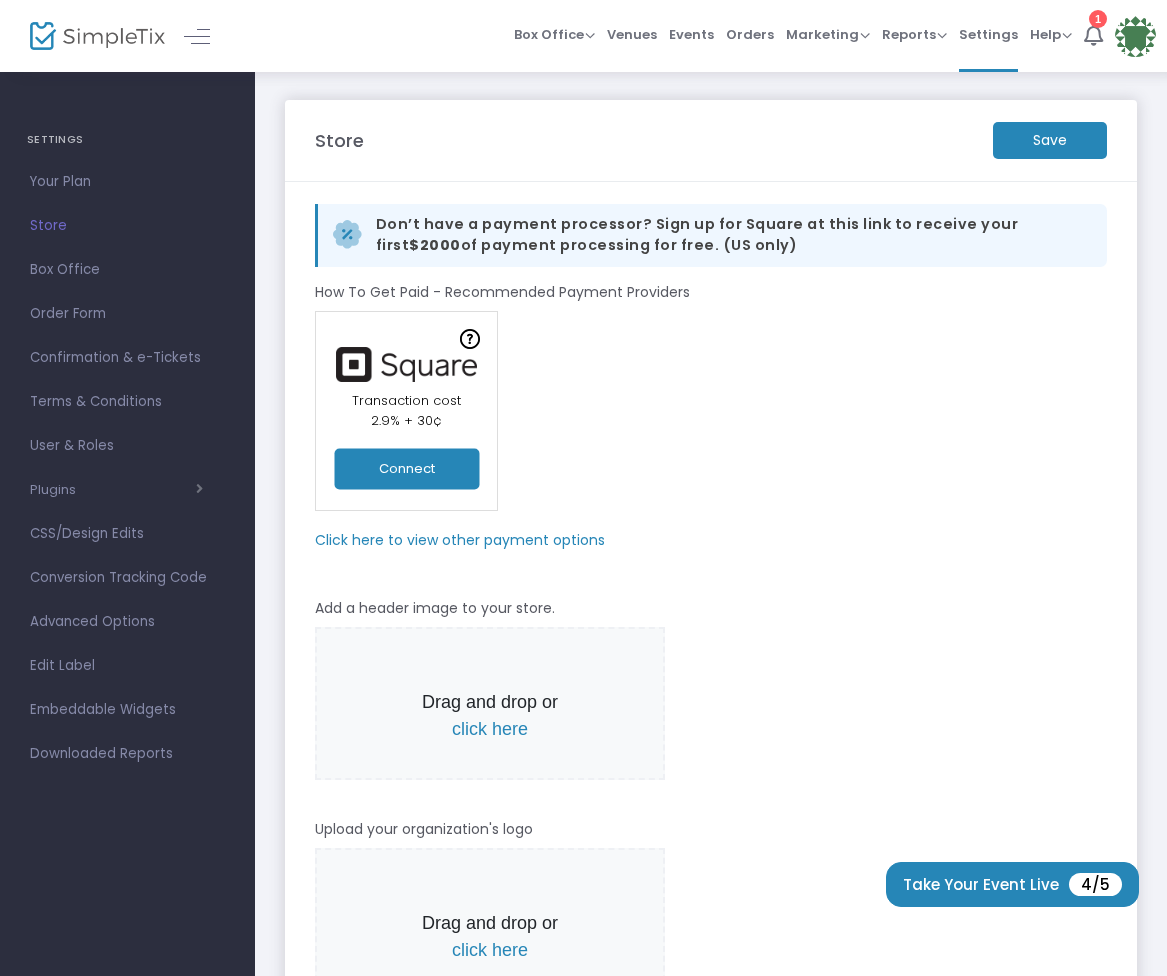 click on "Click here to view other payment options" 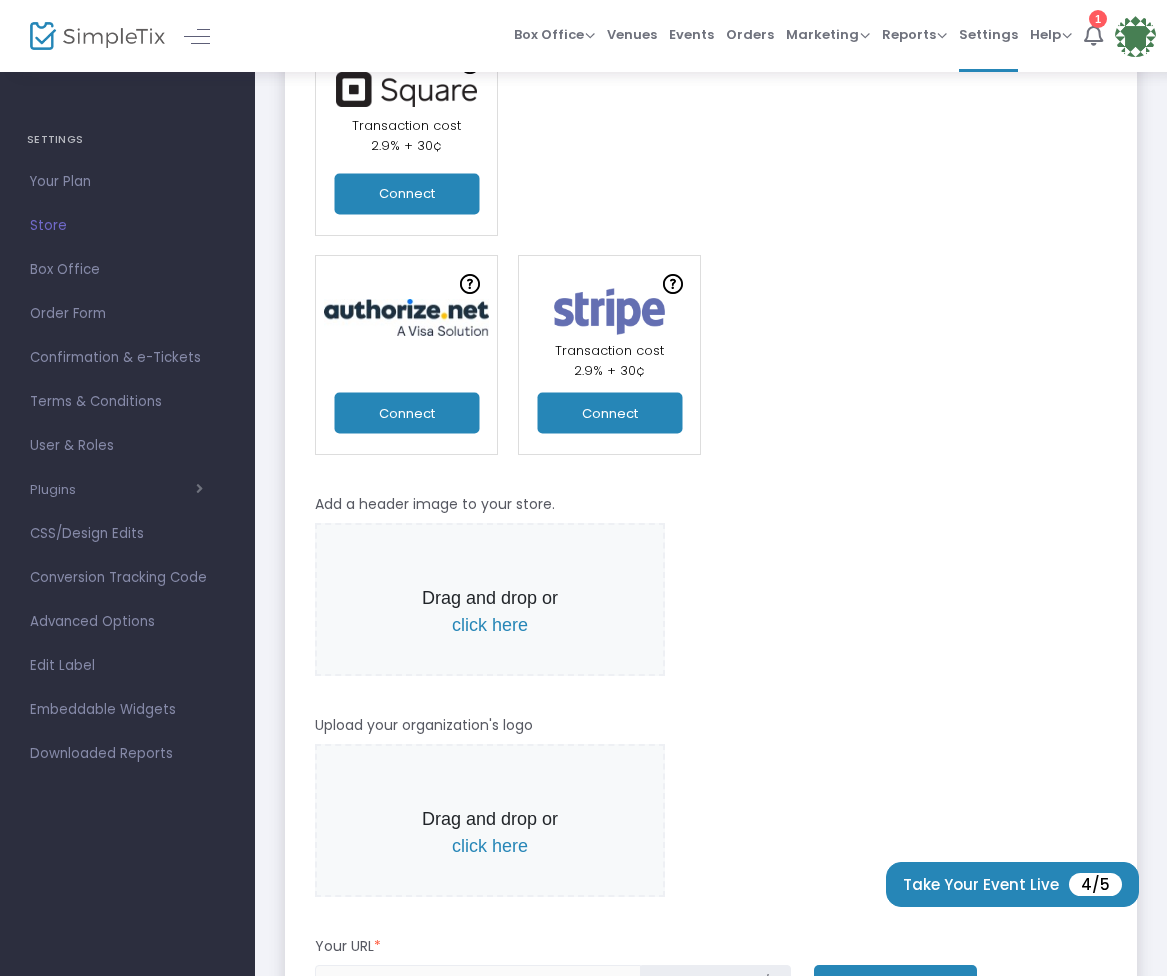 scroll, scrollTop: 0, scrollLeft: 0, axis: both 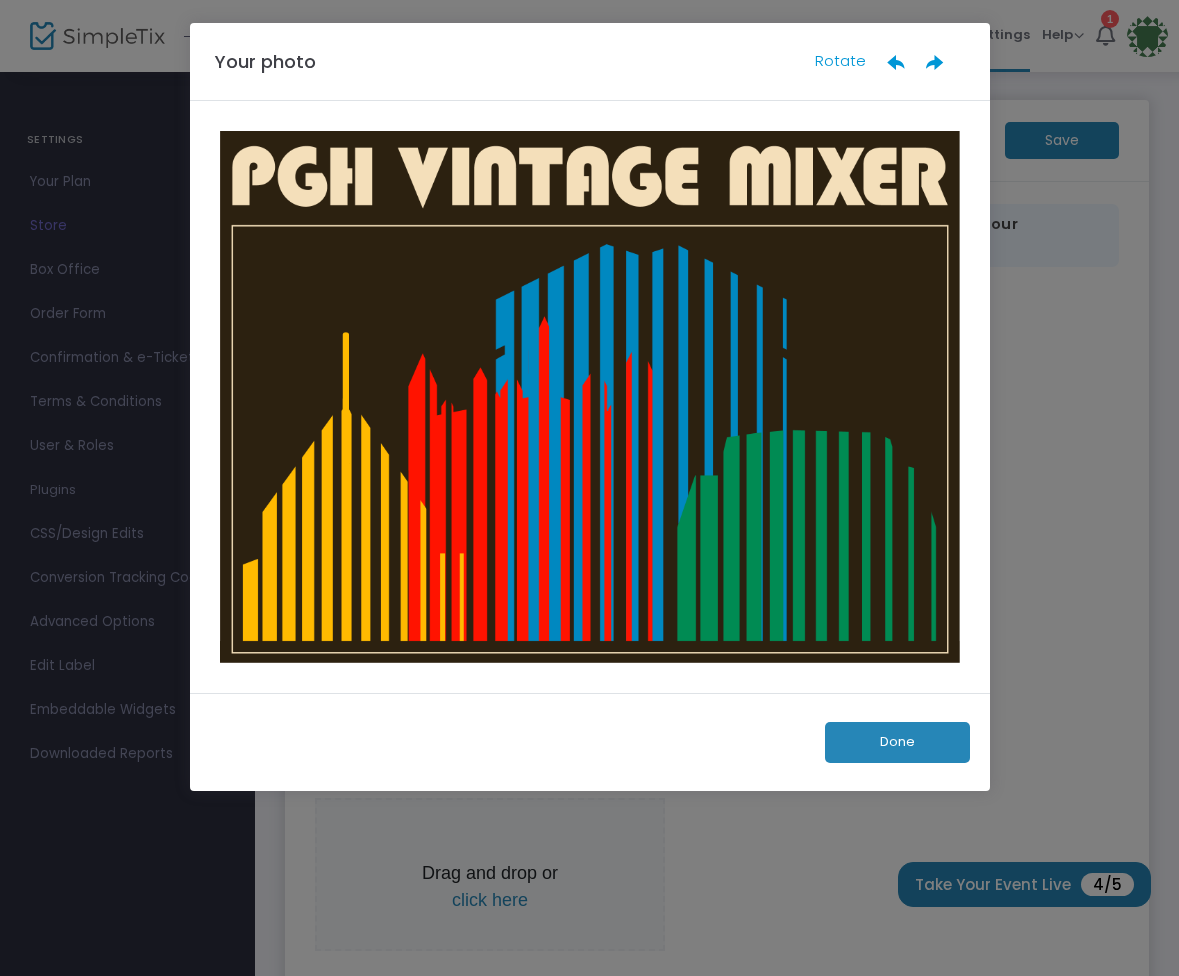 click on "Done" 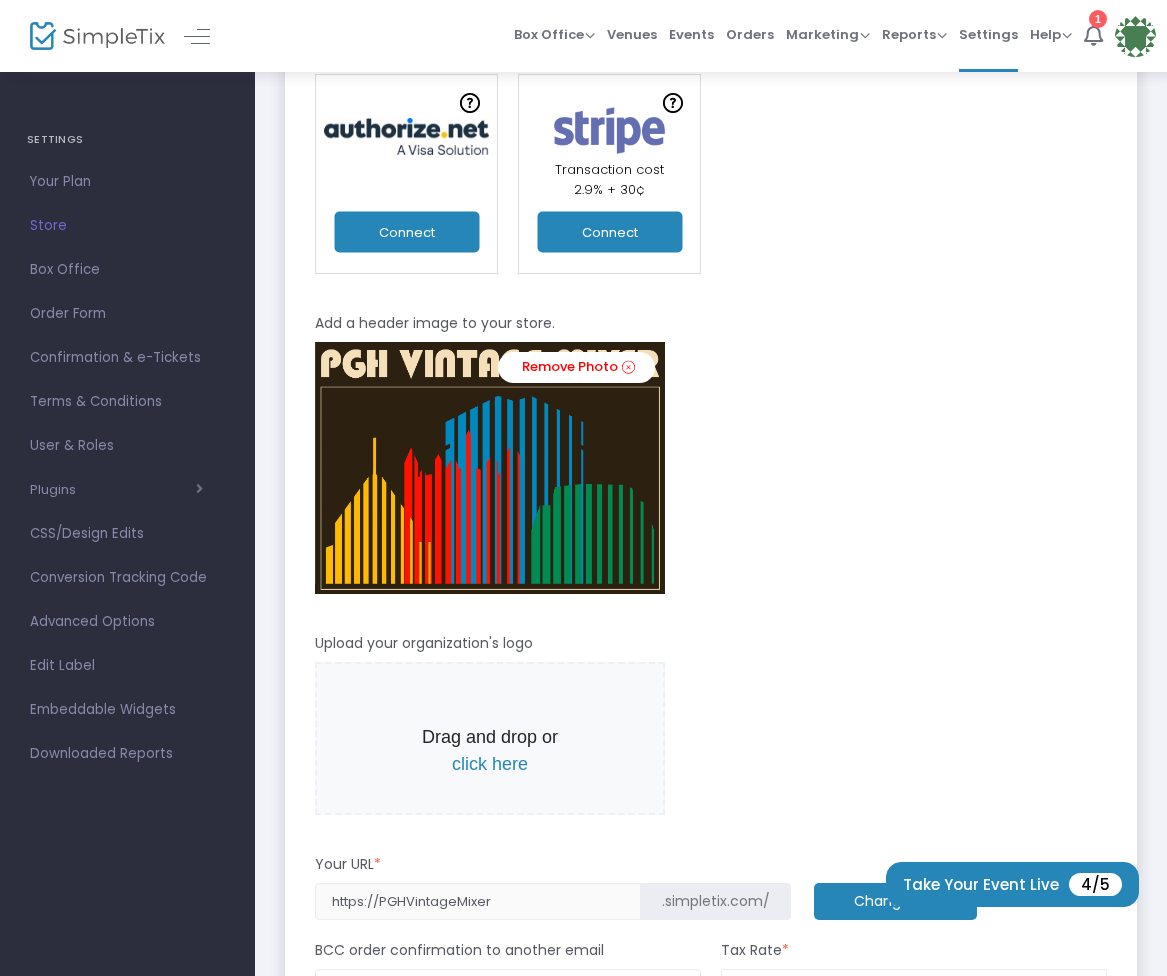 scroll, scrollTop: 0, scrollLeft: 0, axis: both 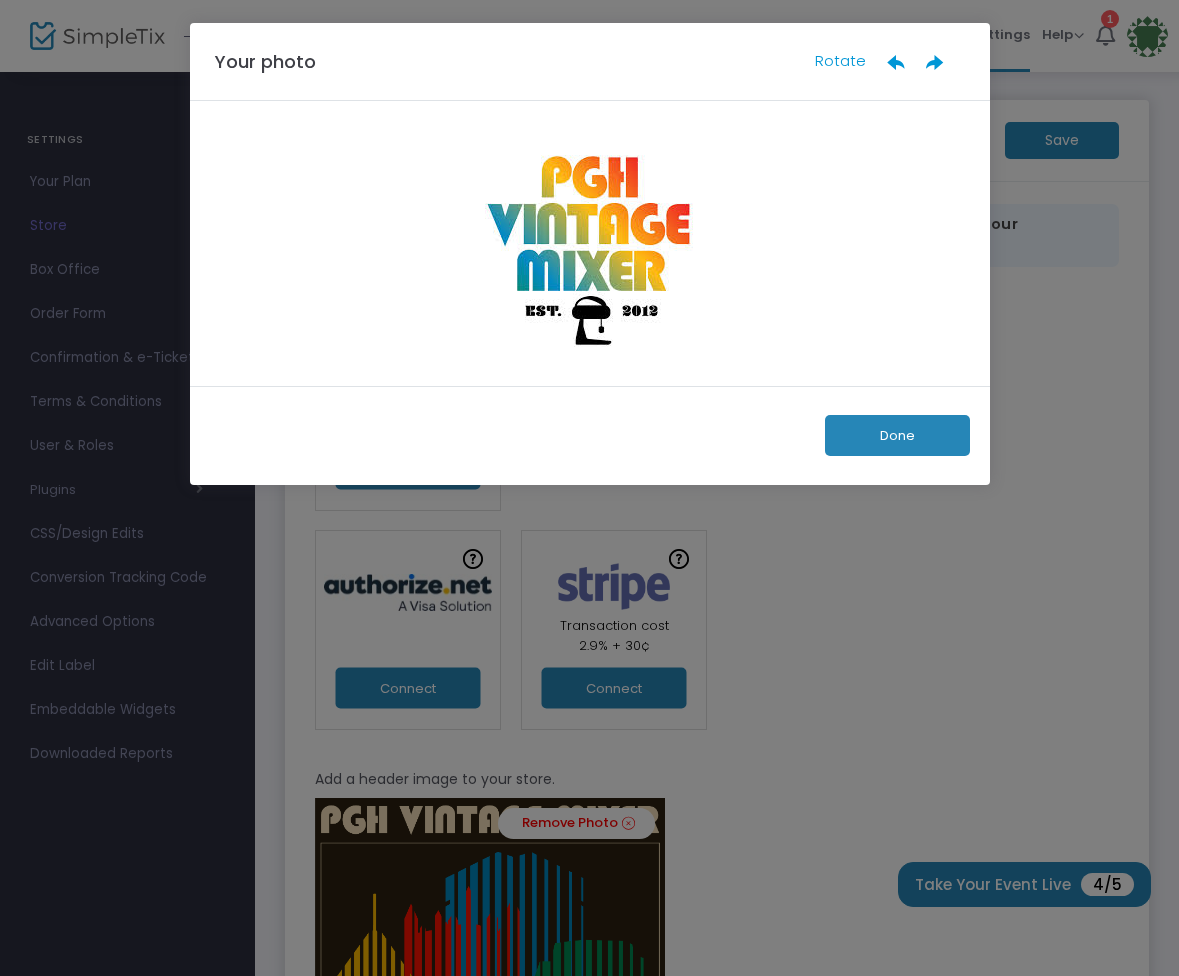 click on "Done" 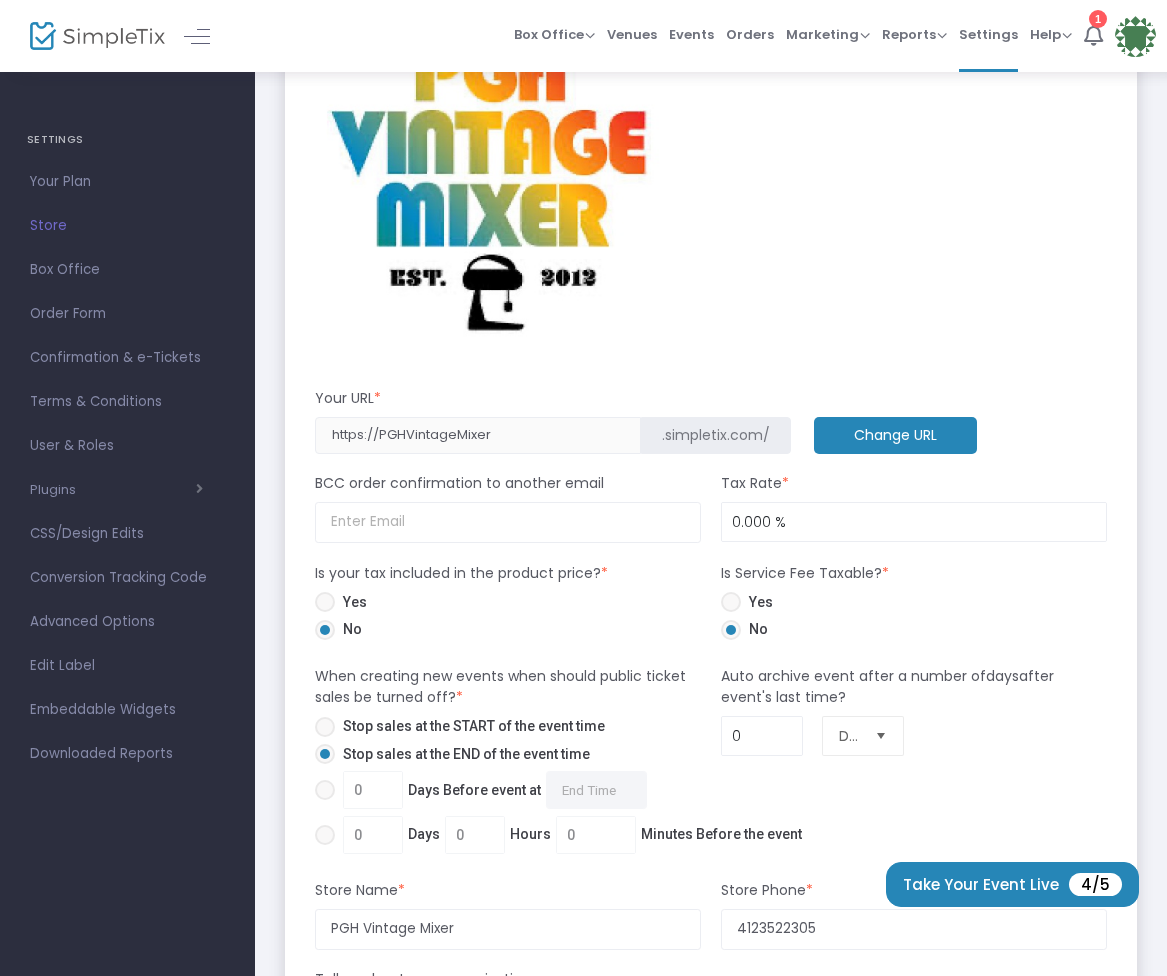 scroll, scrollTop: 1124, scrollLeft: 11, axis: both 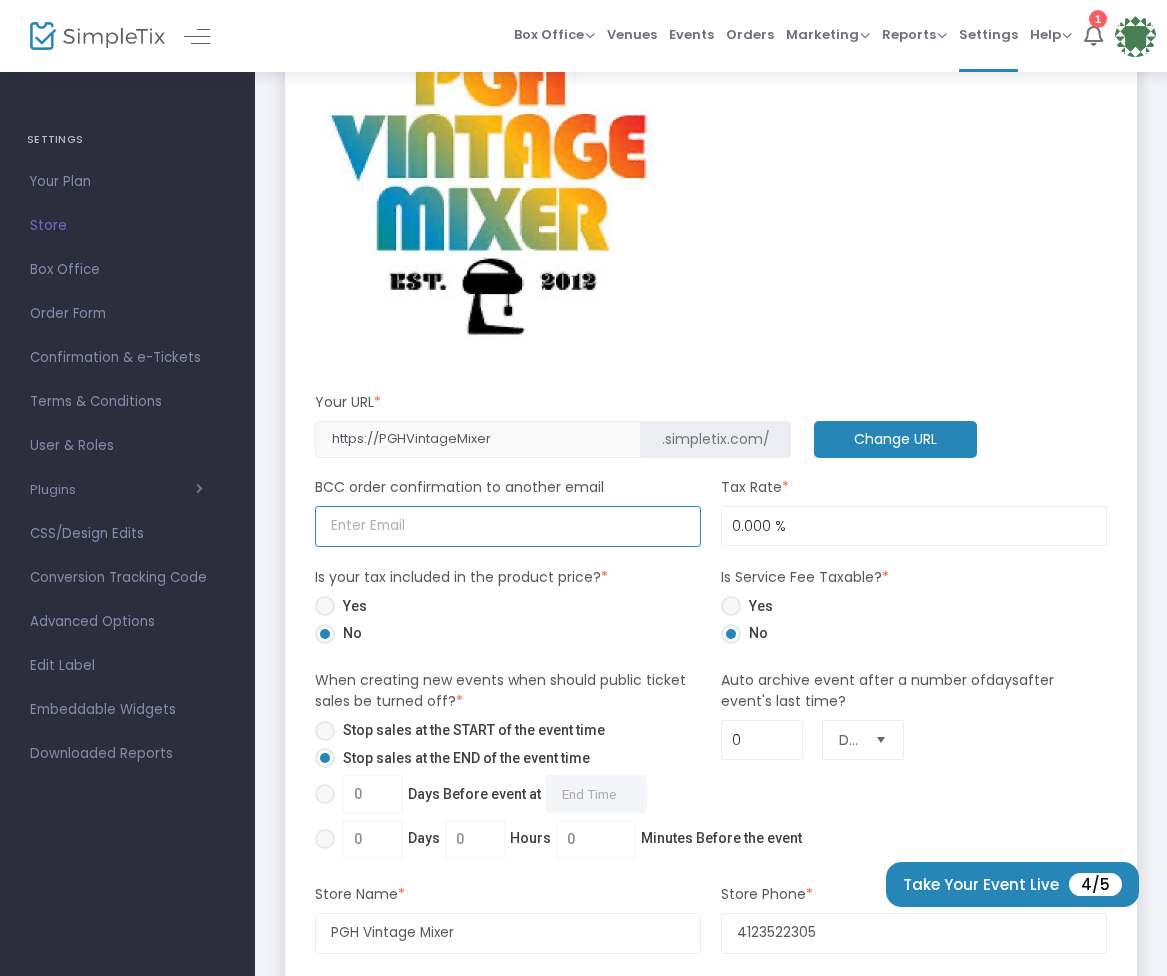 click 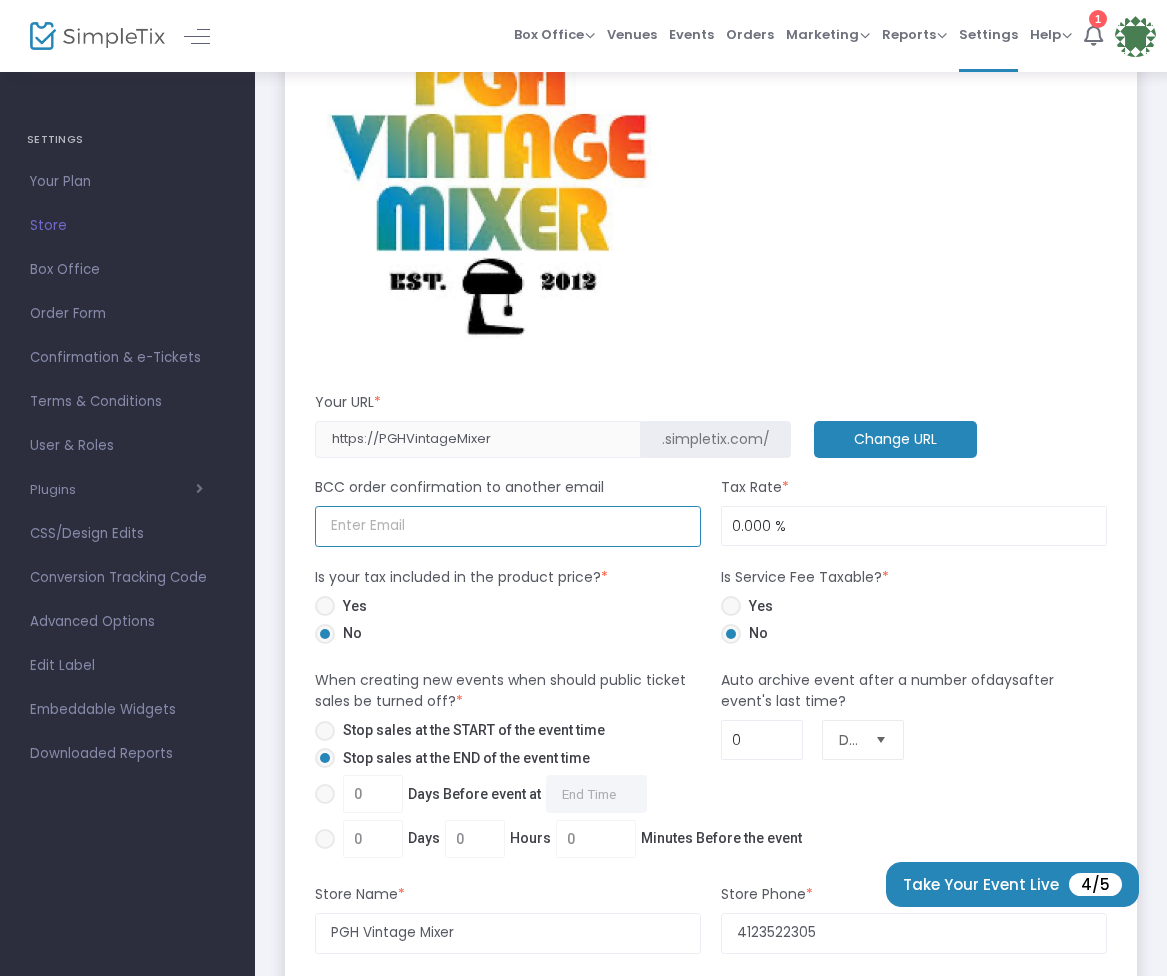 type on "pghvintagemixer@gmail.com" 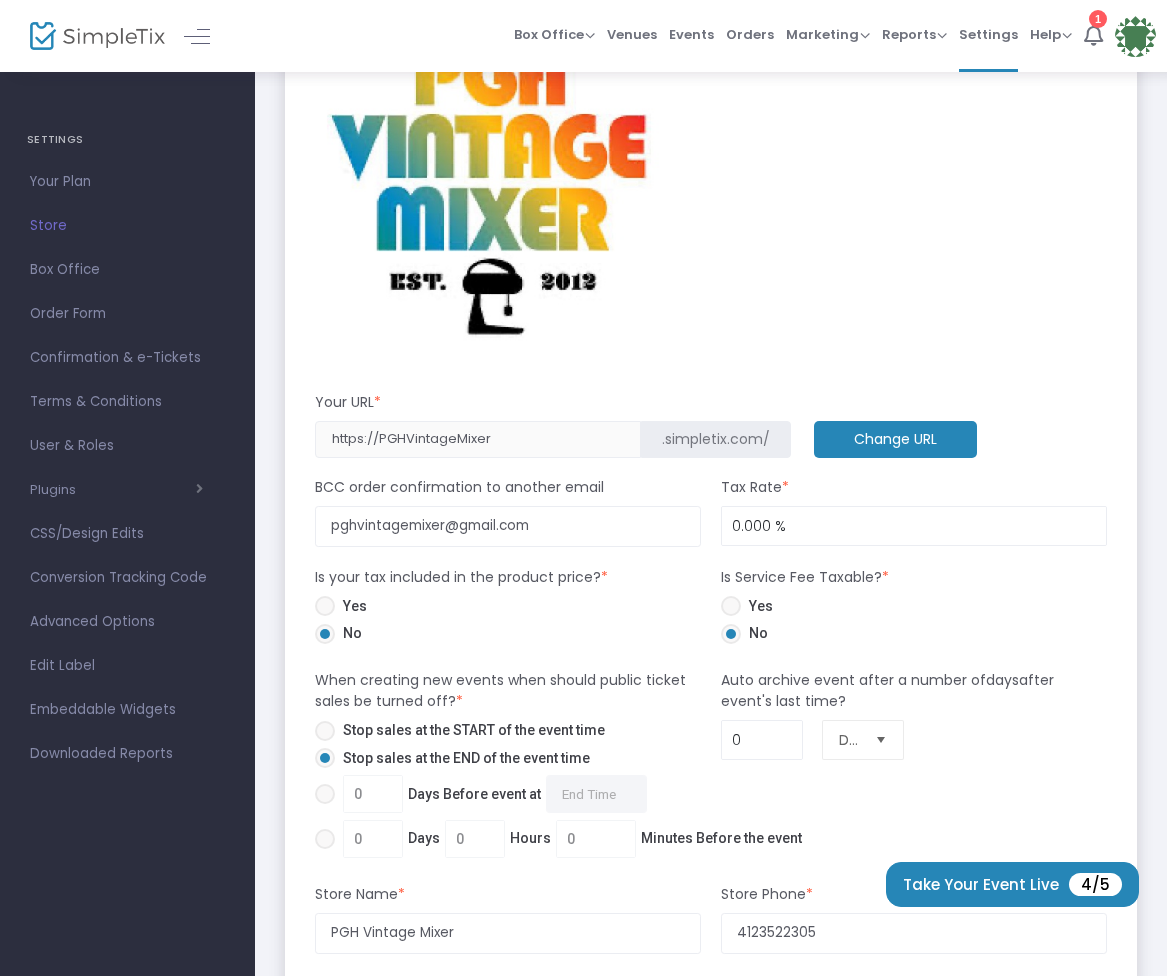 click at bounding box center (731, 606) 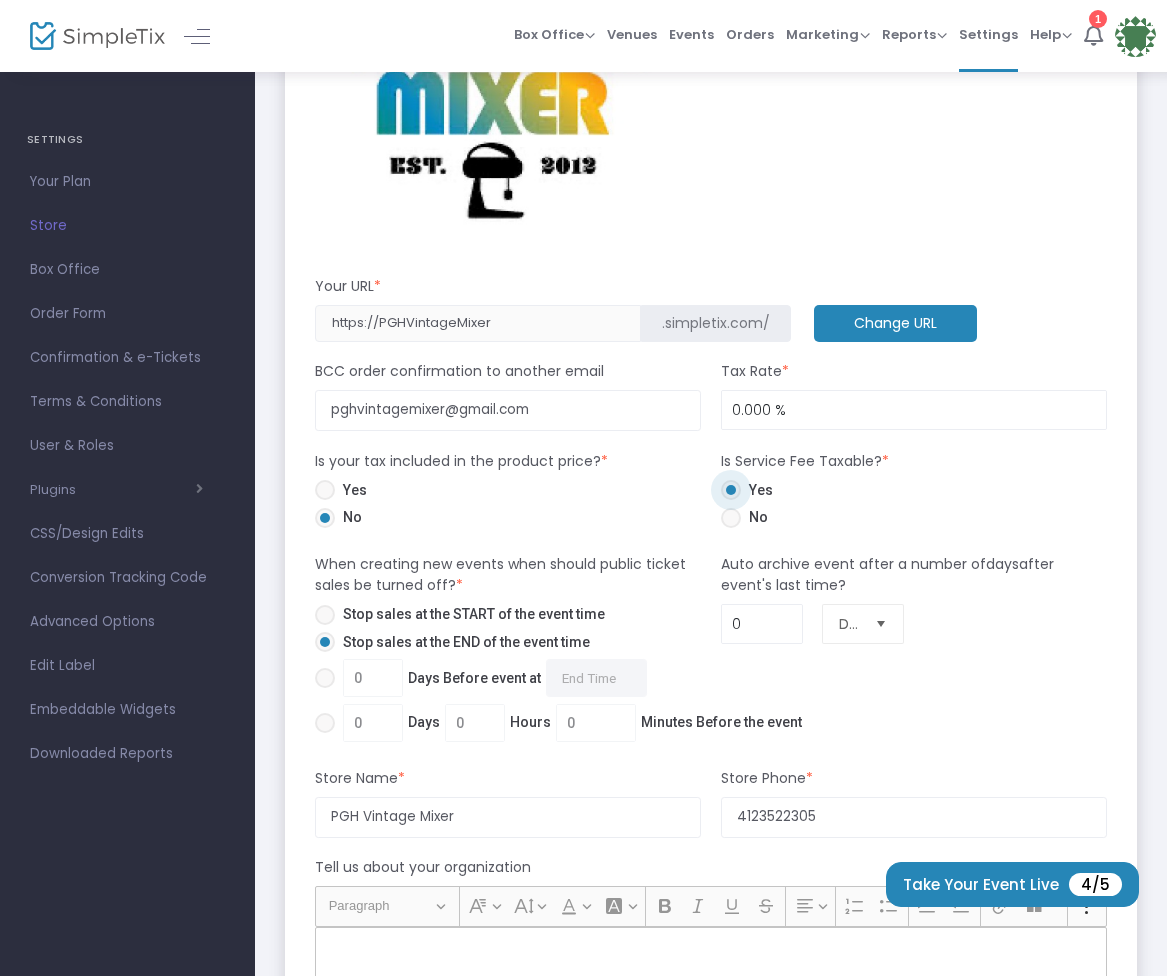 scroll, scrollTop: 1235, scrollLeft: 14, axis: both 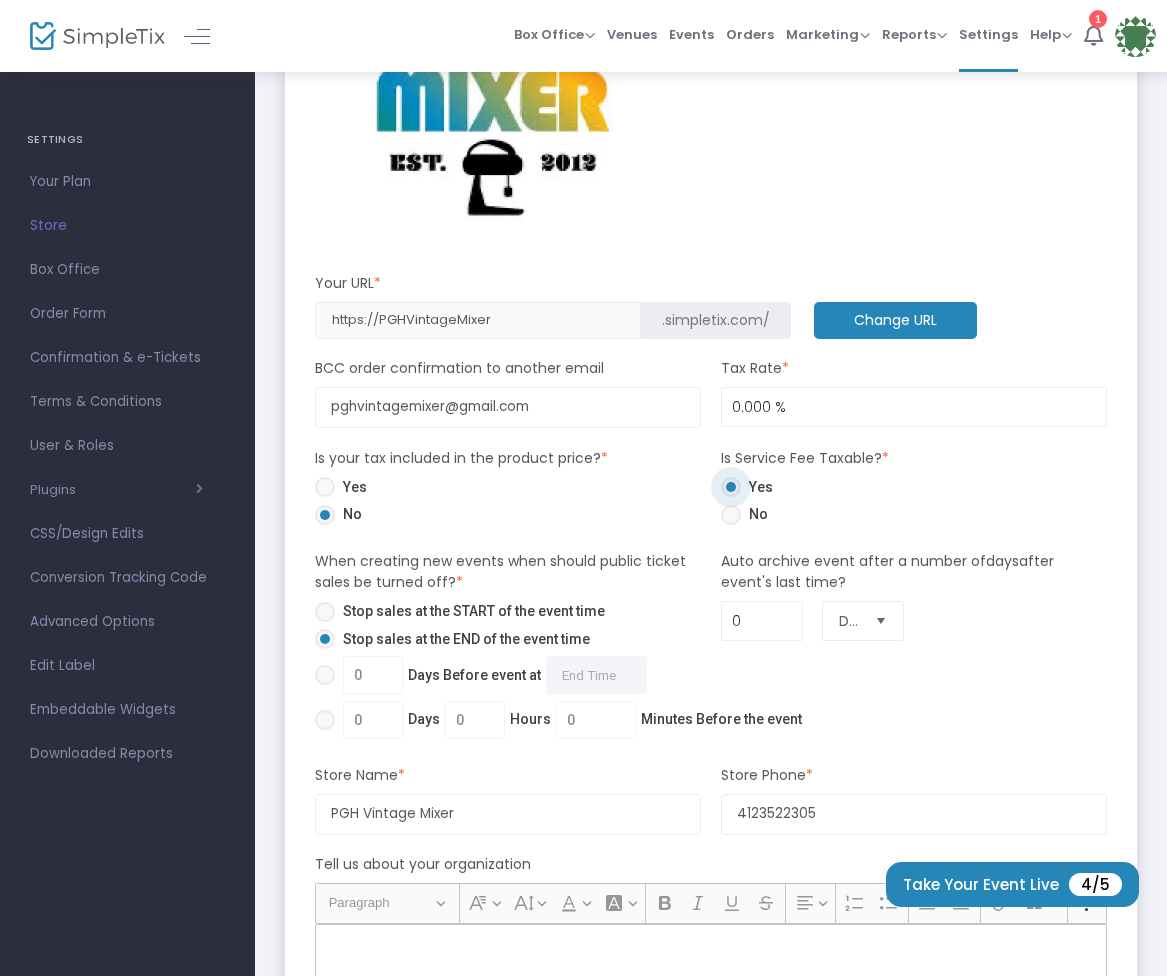 click at bounding box center (325, 720) 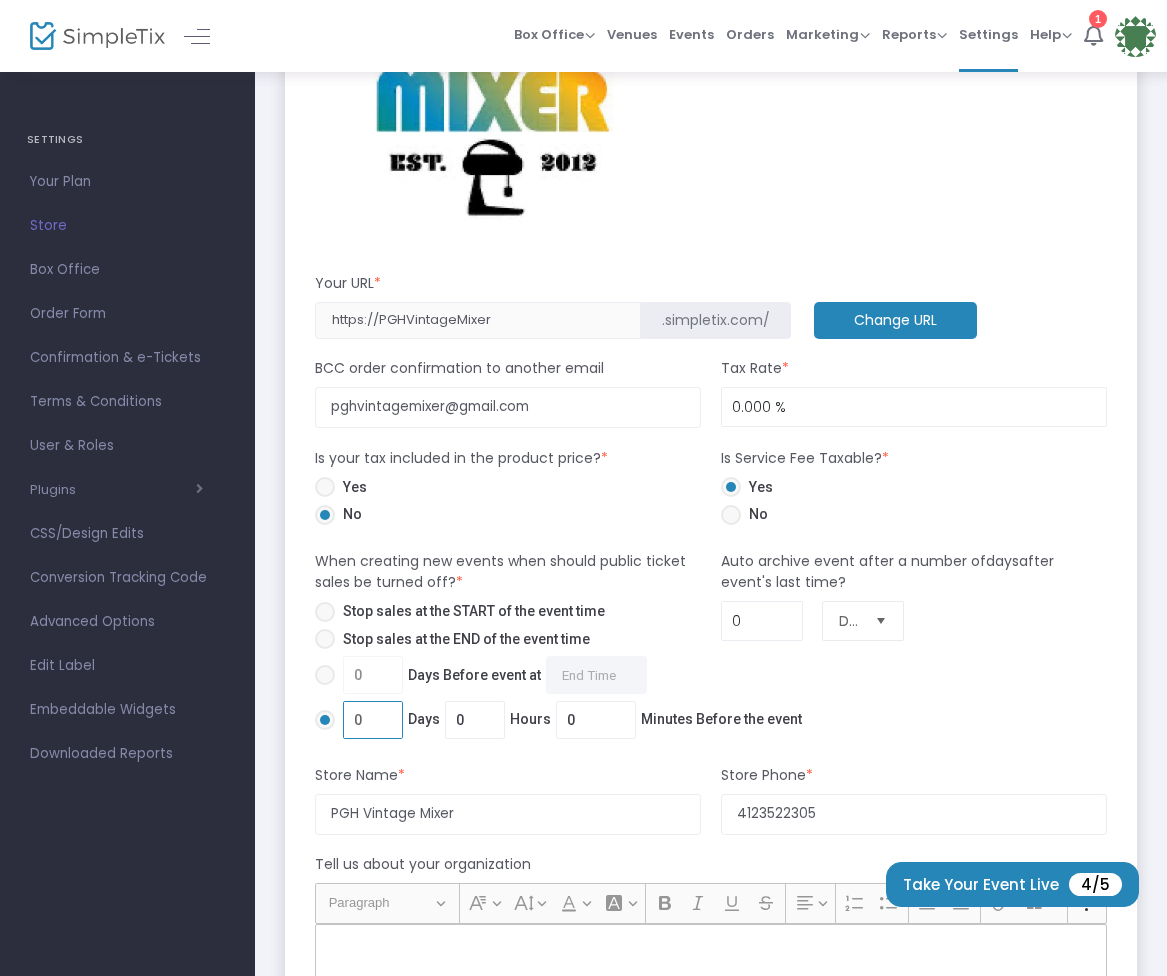 drag, startPoint x: 352, startPoint y: 720, endPoint x: 337, endPoint y: 714, distance: 16.155495 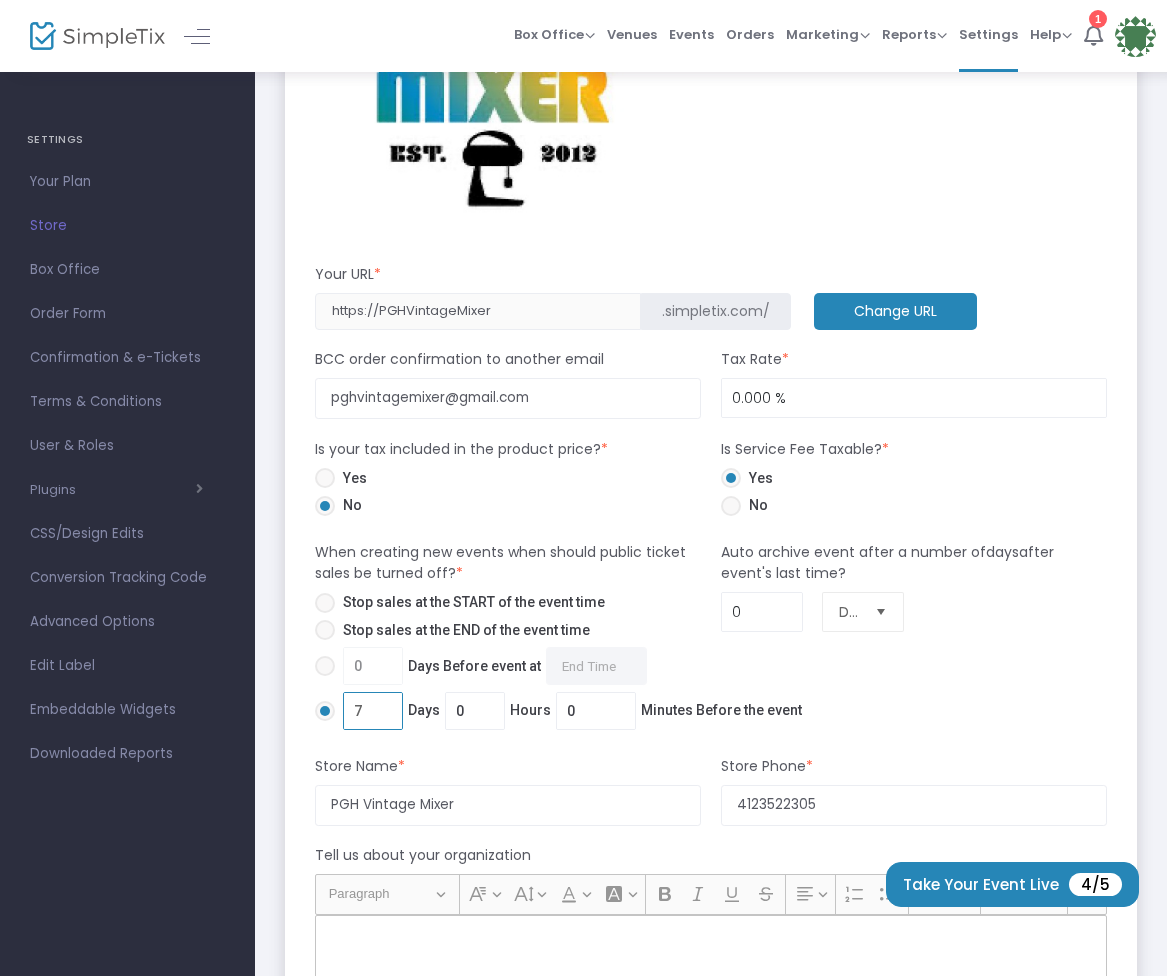 scroll, scrollTop: 1244, scrollLeft: 19, axis: both 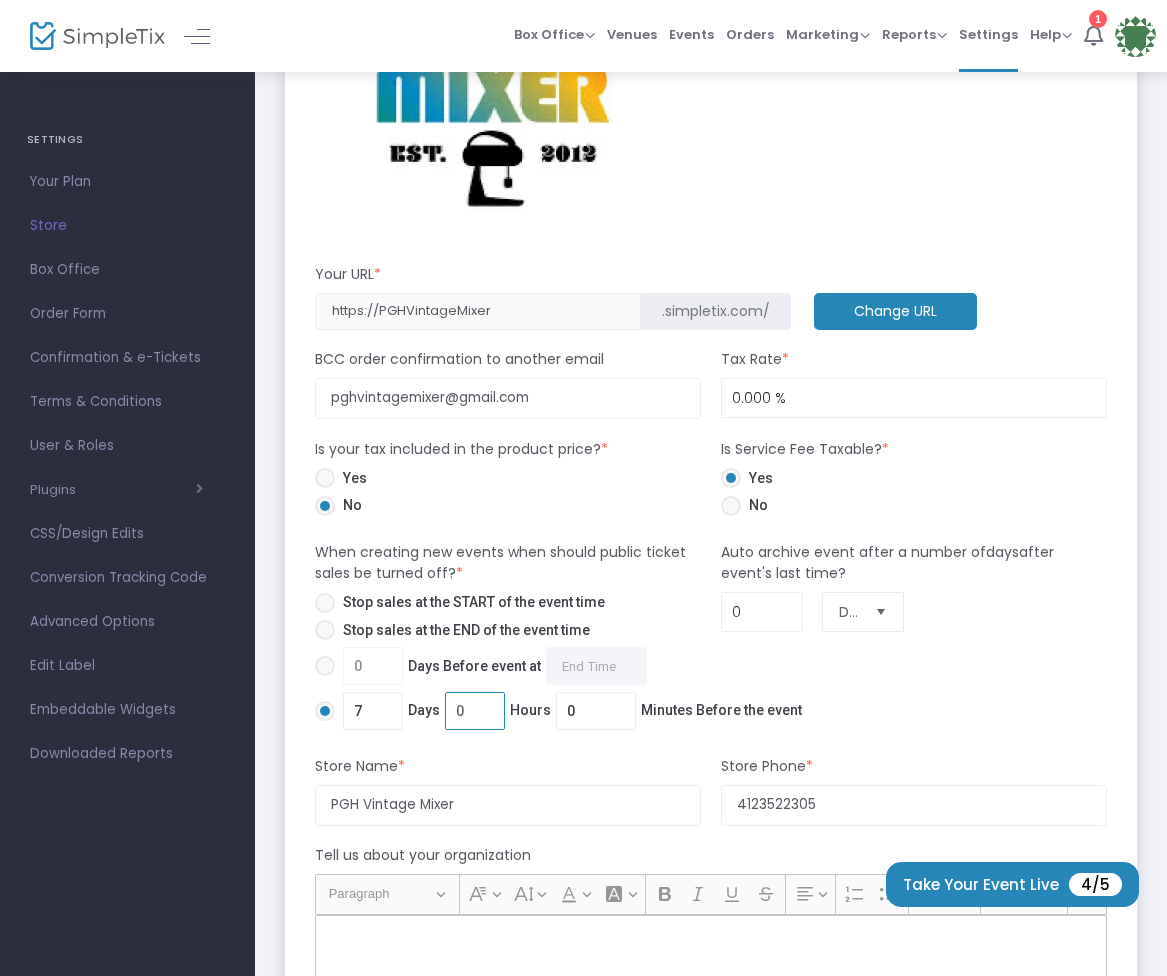 click on "0" at bounding box center [475, 711] 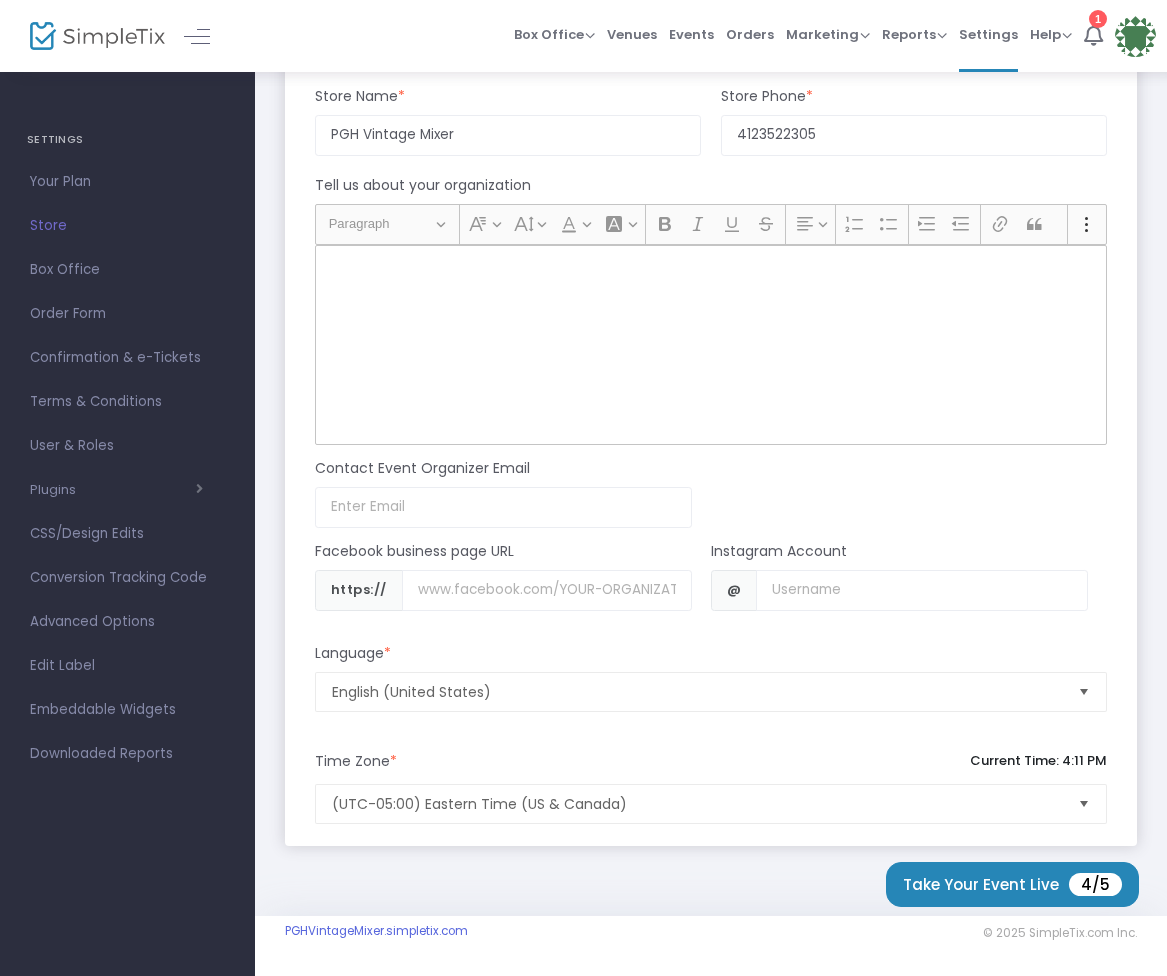 scroll, scrollTop: 1918, scrollLeft: 19, axis: both 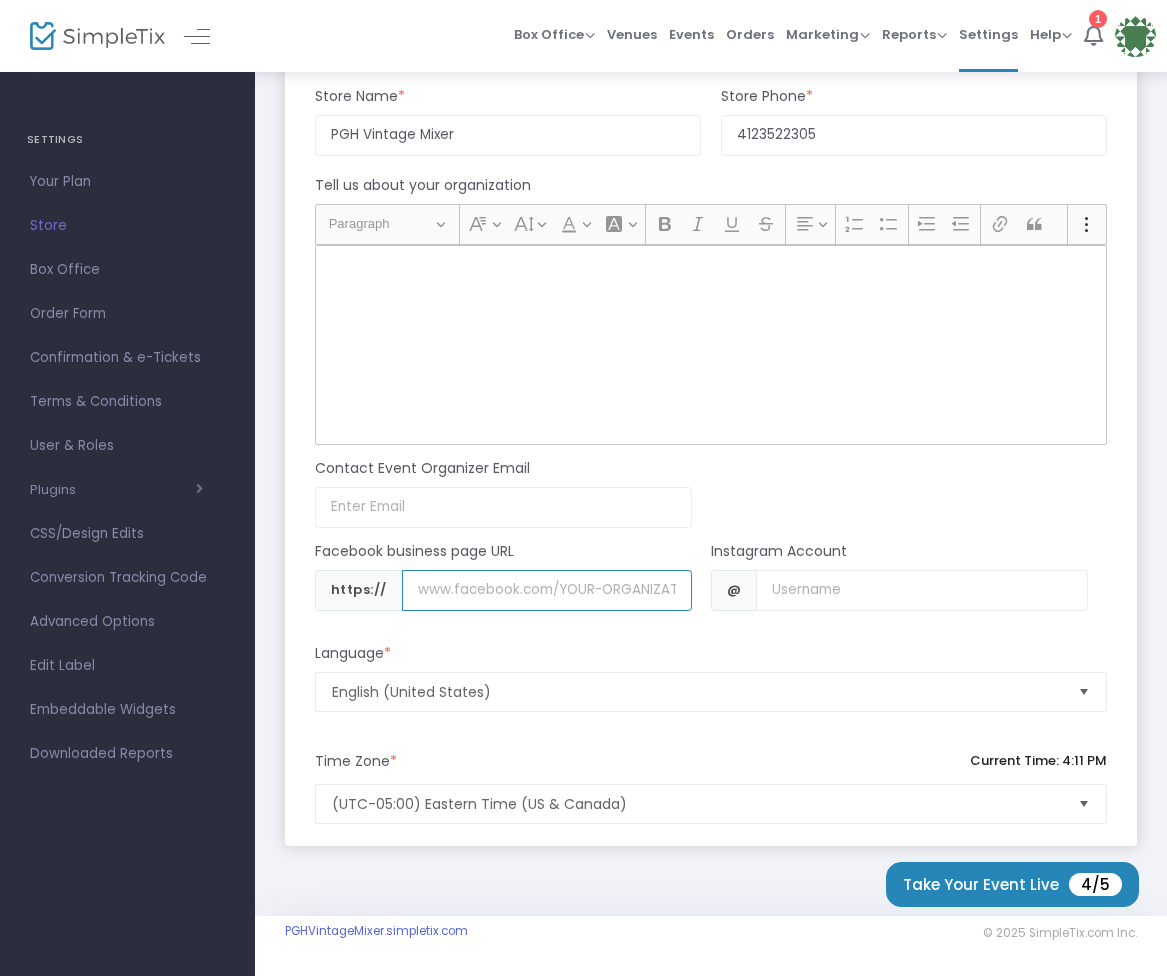 click 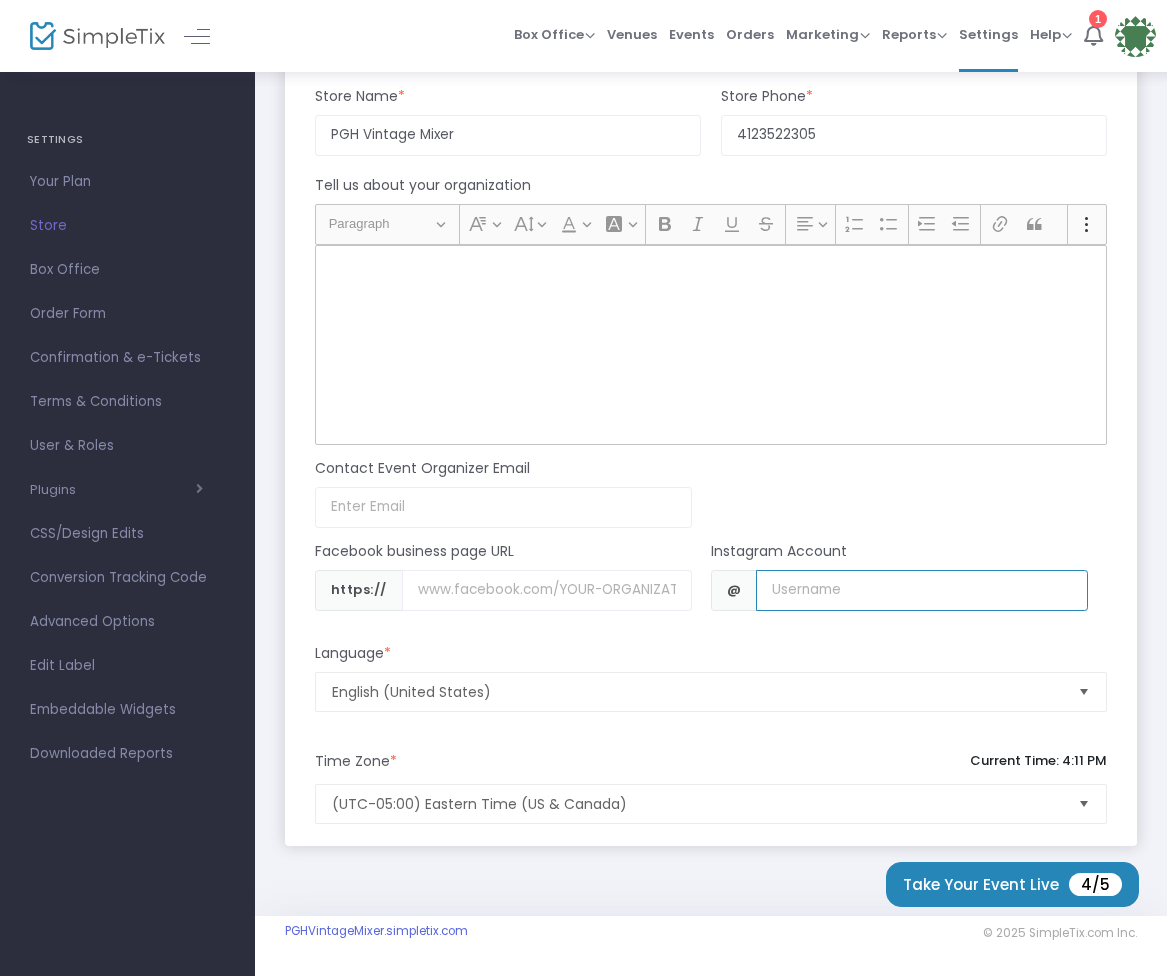 paste on "https://www.instagram.com/pghvintagemixer?fbclid=IwY2xjawMAmC1leHRuA2FlbQIxMABicmlkETFXSVNMWnFoUnRhT1JvMm9TAR4Asrx37cTI-eTkt42ot1tuGA4LK_-C7D87W8iGswkwHWg_LjrwgiVpmevWIA_aem_6XZng26lOWy7WZWlgj0nrg#" 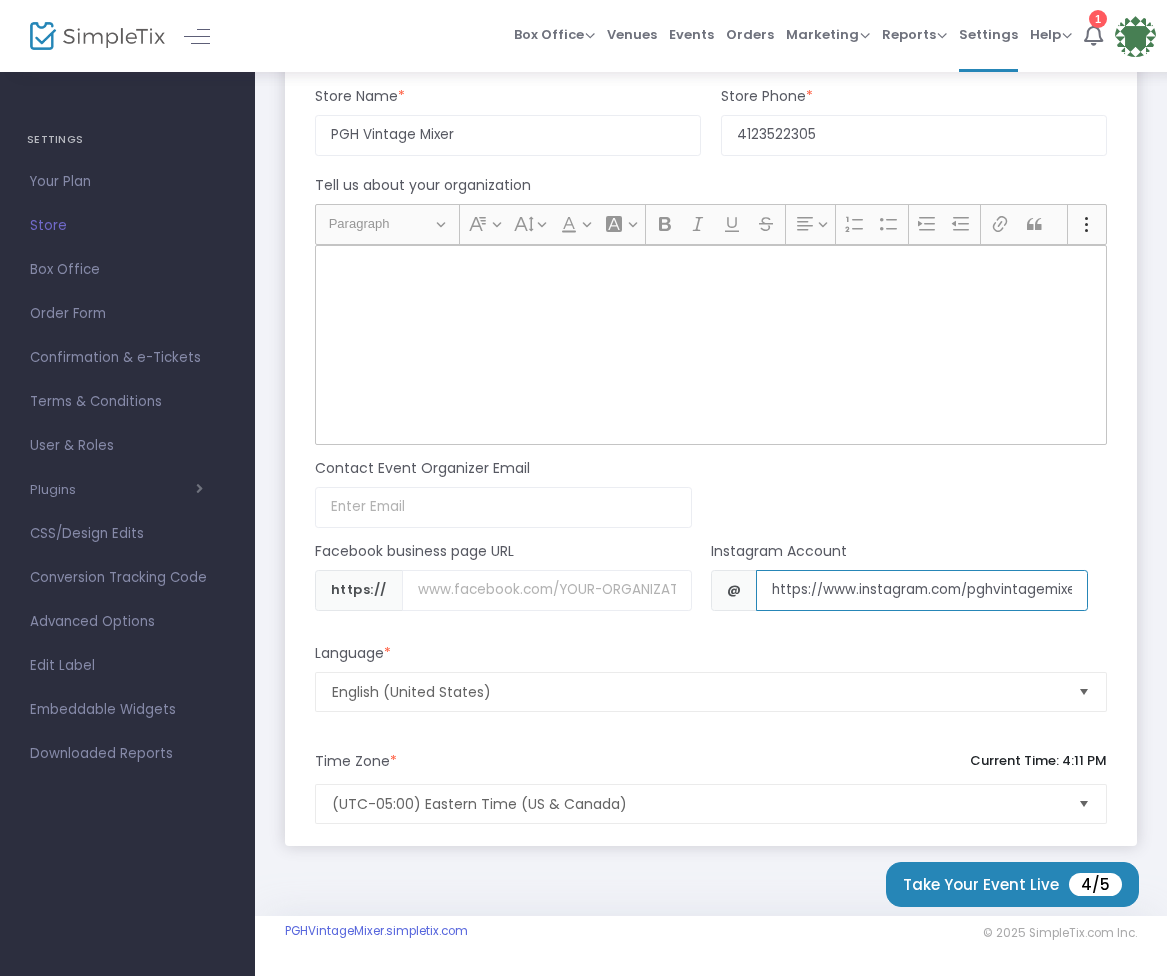 drag, startPoint x: 900, startPoint y: 590, endPoint x: 737, endPoint y: 576, distance: 163.60013 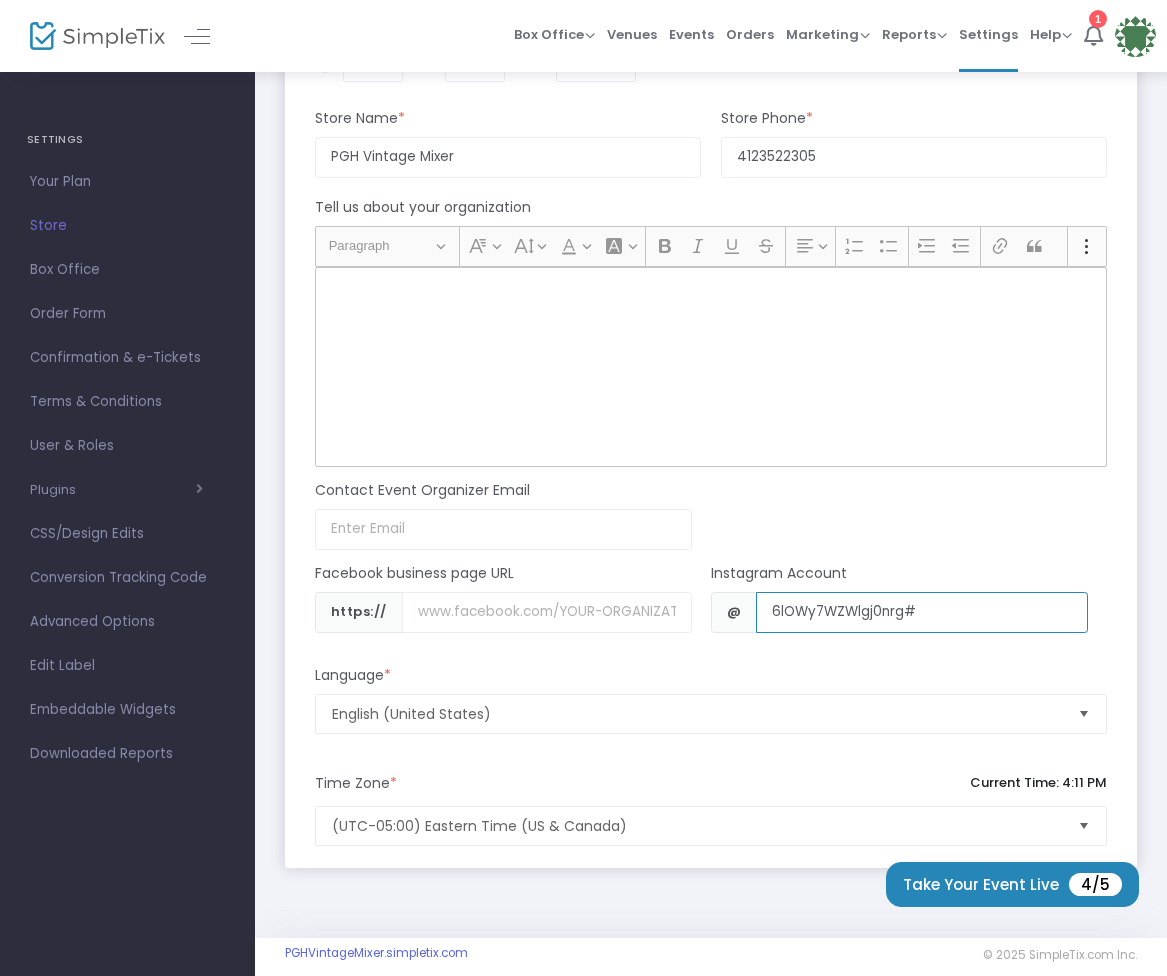scroll, scrollTop: 1892, scrollLeft: 22, axis: both 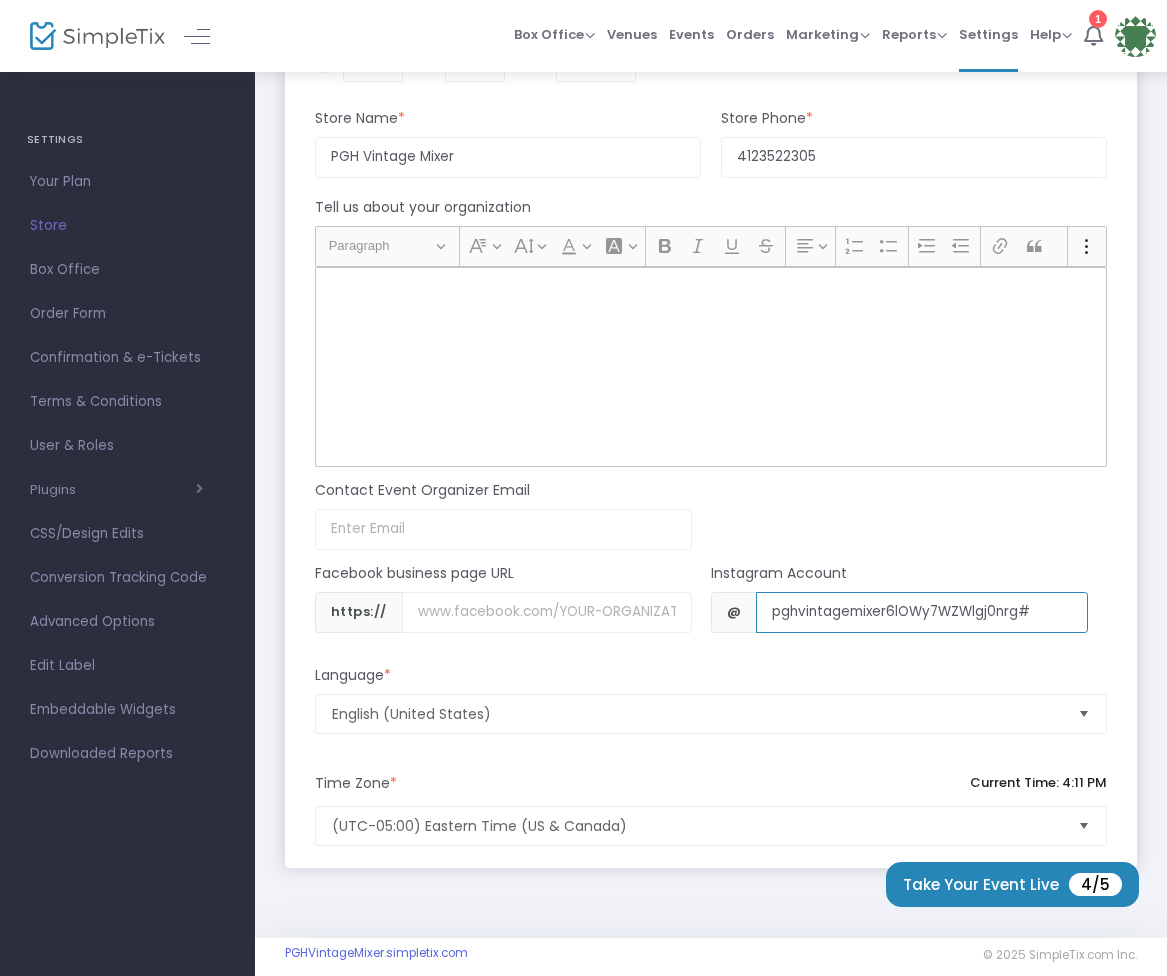 drag, startPoint x: 867, startPoint y: 619, endPoint x: 1224, endPoint y: 626, distance: 357.06863 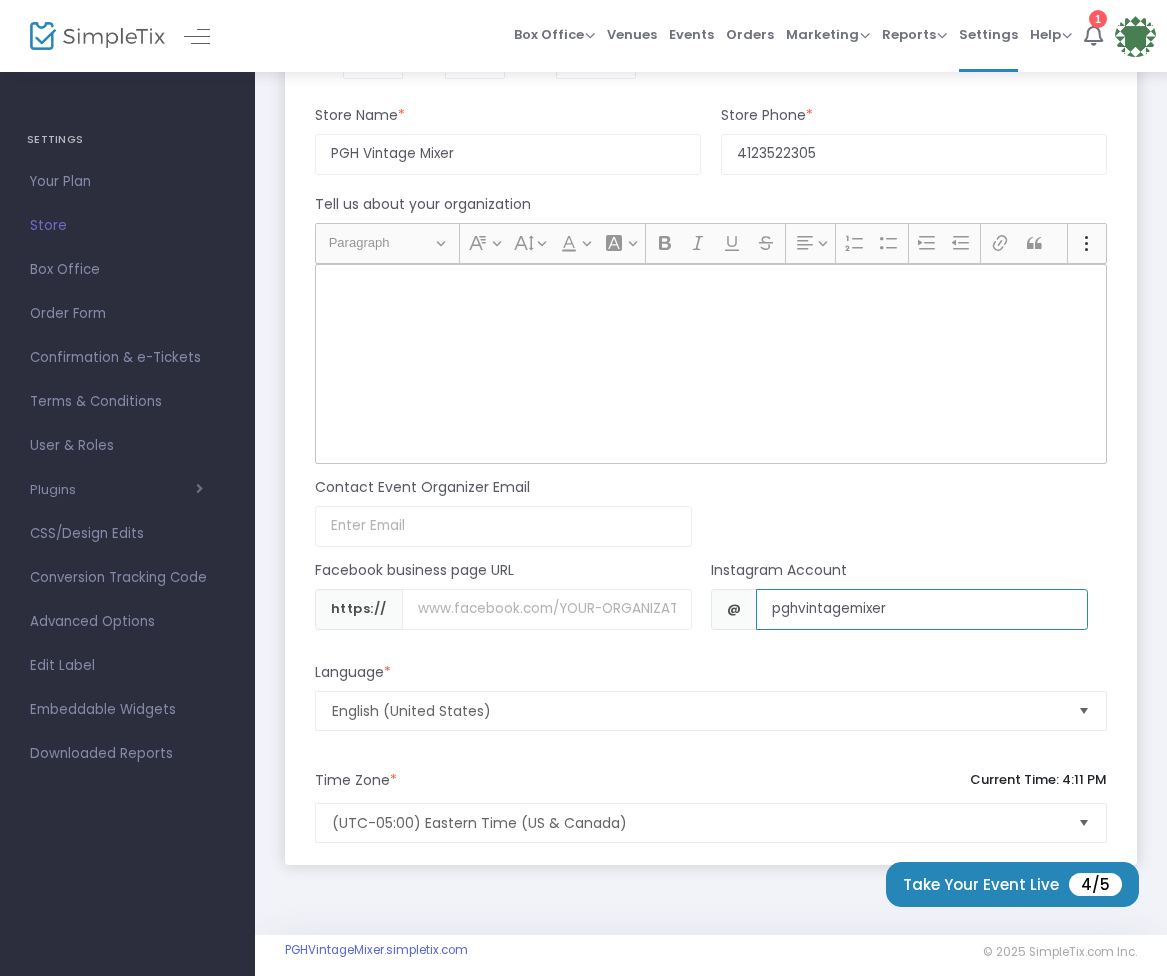 scroll, scrollTop: 1898, scrollLeft: 22, axis: both 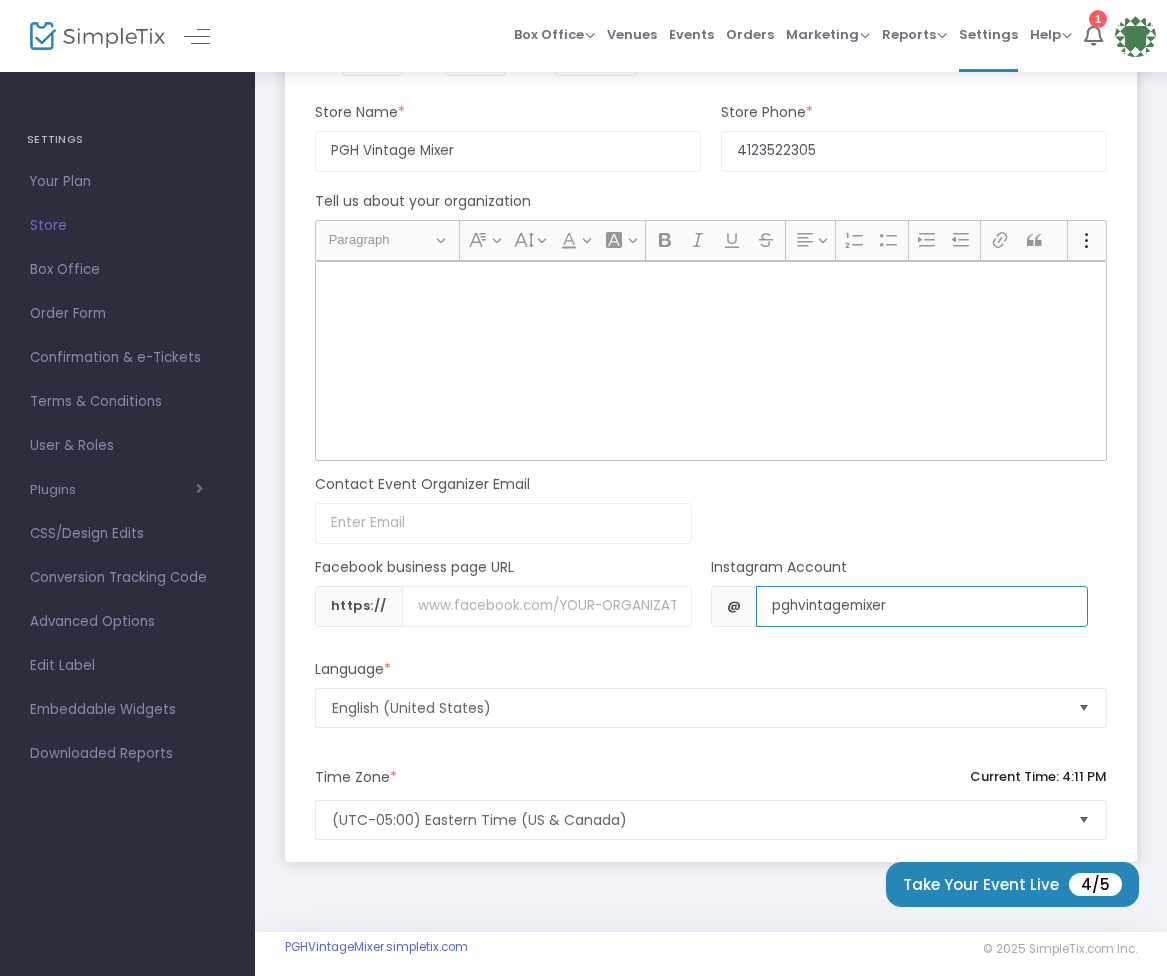 type on "pghvintagemixer" 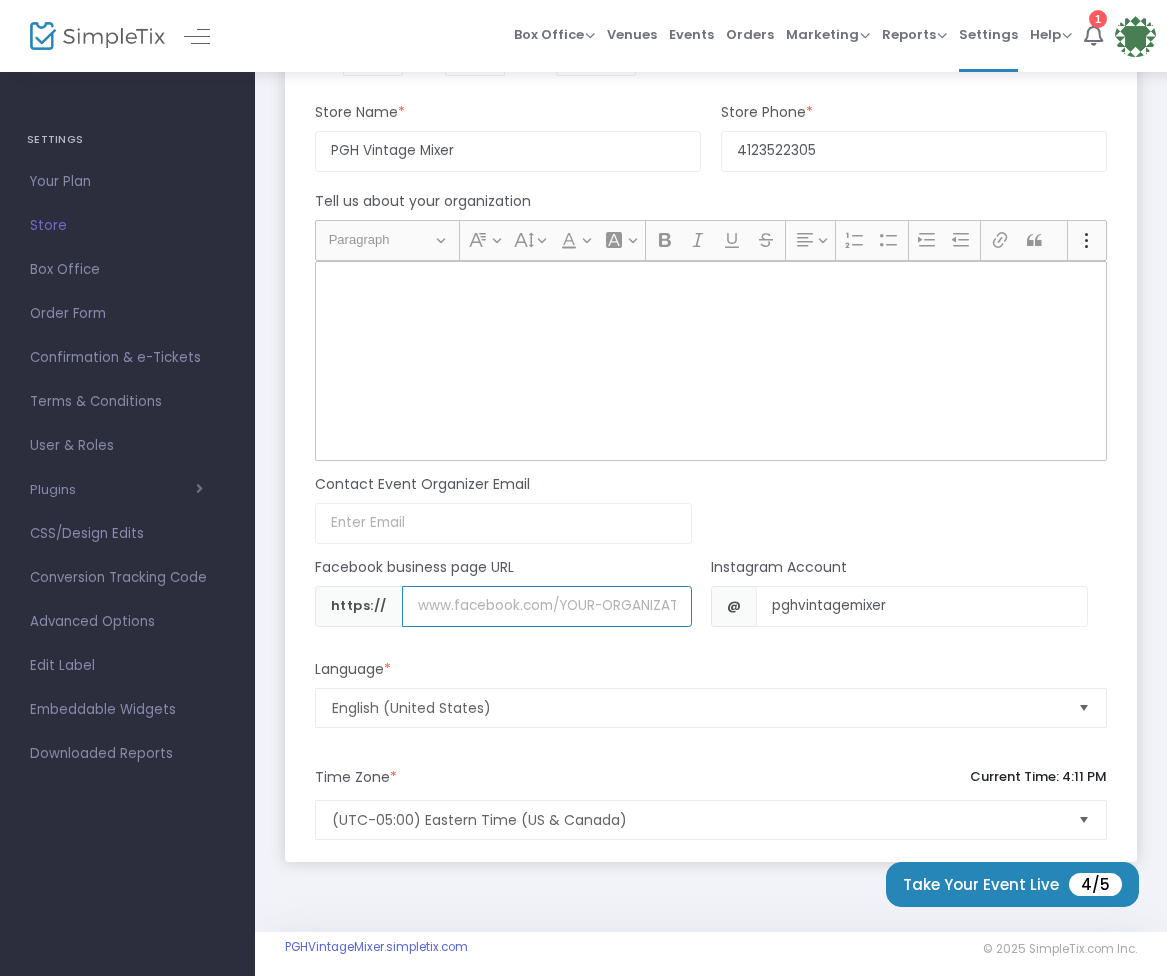paste on "www.facebook.com/search/top?q=pittsburgh%20vintage%20mixer" 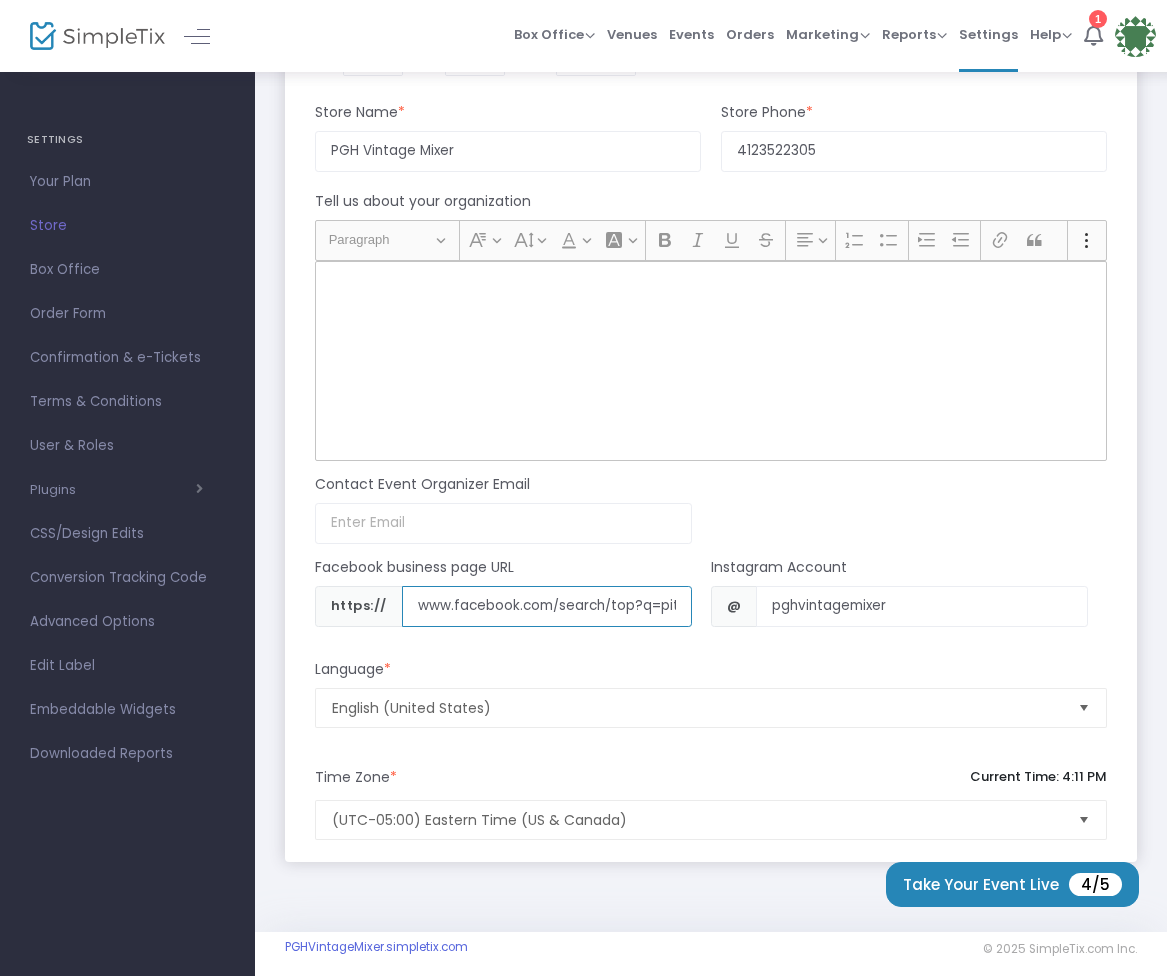drag, startPoint x: 503, startPoint y: 619, endPoint x: 378, endPoint y: 600, distance: 126.43575 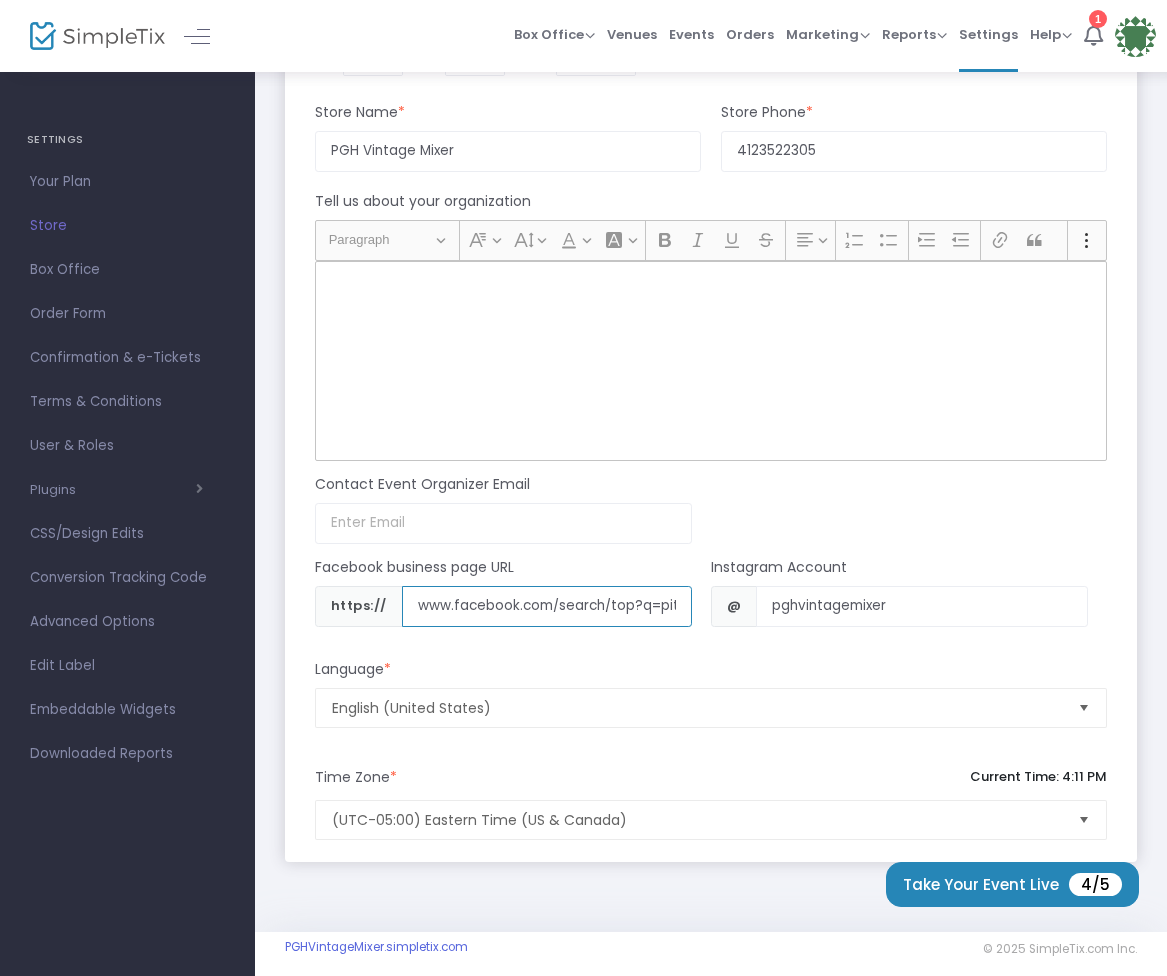 click on "www.facebook.com/search/top?q=pittsburgh%20vintage%20mixer" 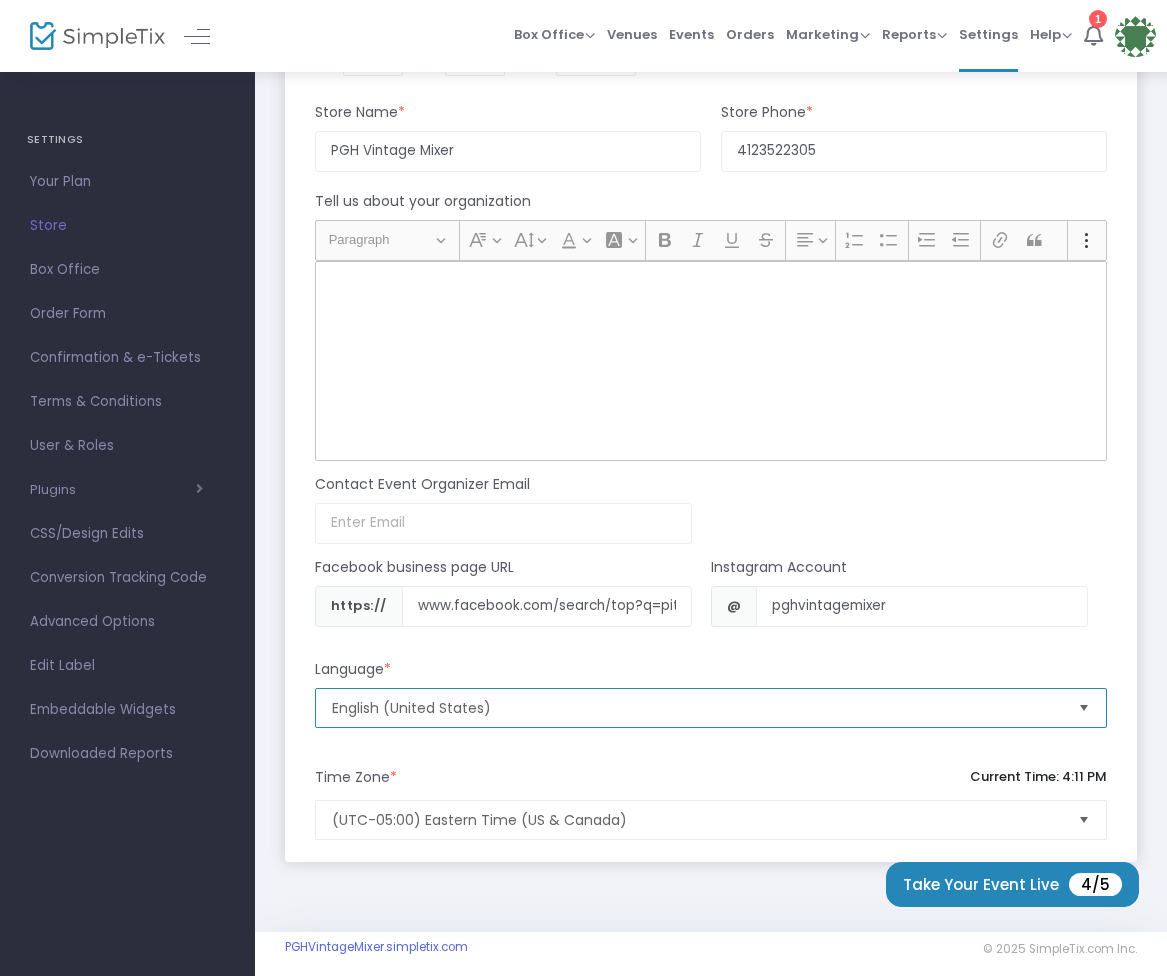click on "English (United States)" at bounding box center [697, 708] 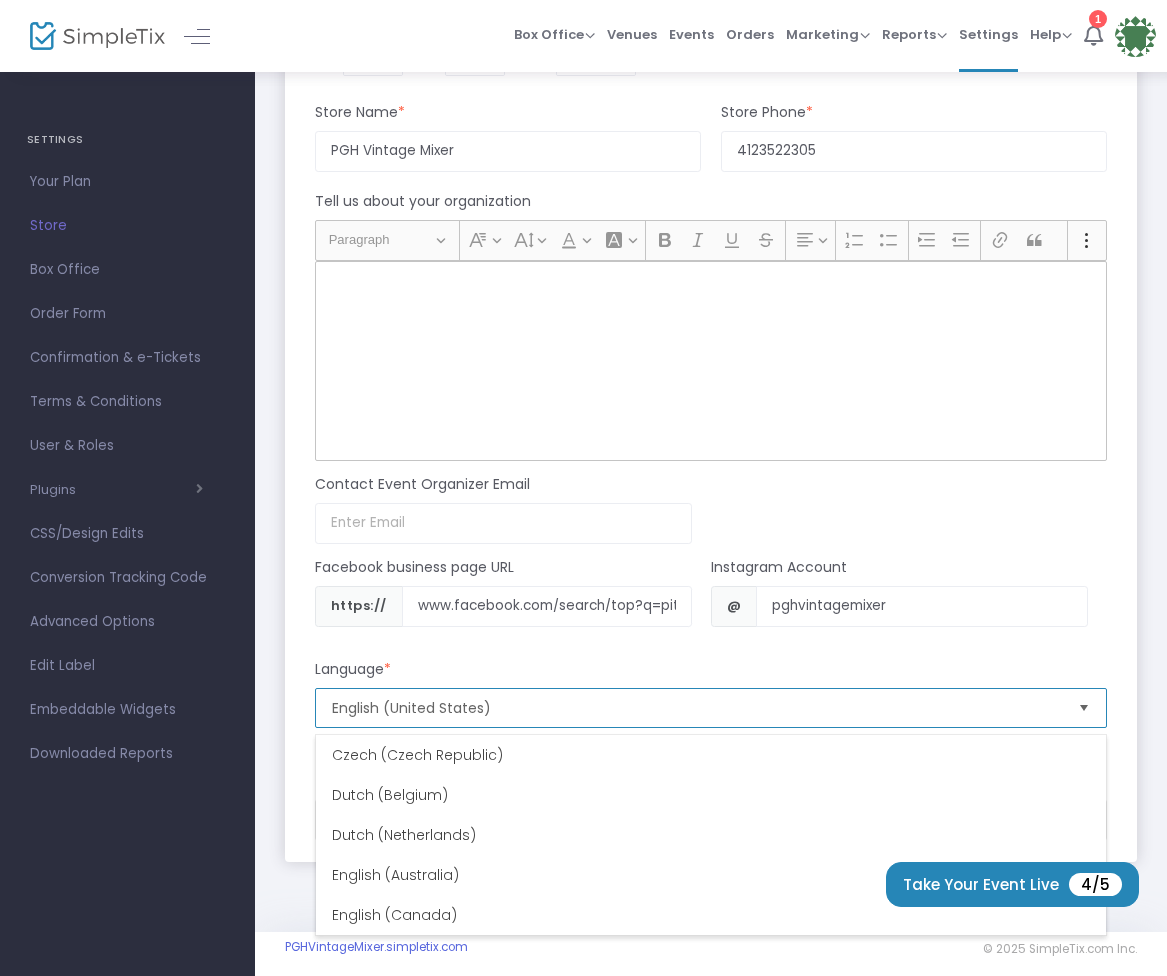scroll, scrollTop: 440, scrollLeft: 0, axis: vertical 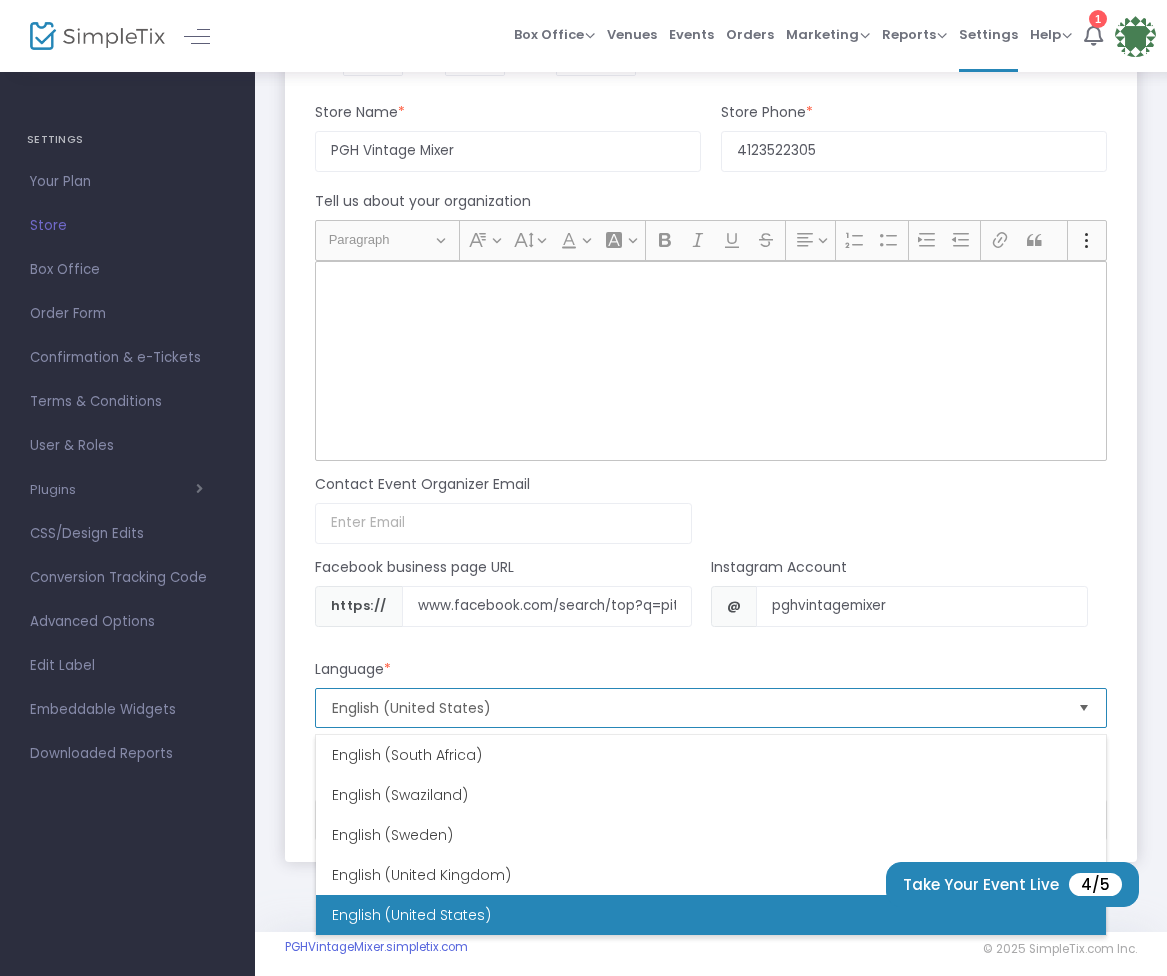 click on "English (United States)" at bounding box center (711, 915) 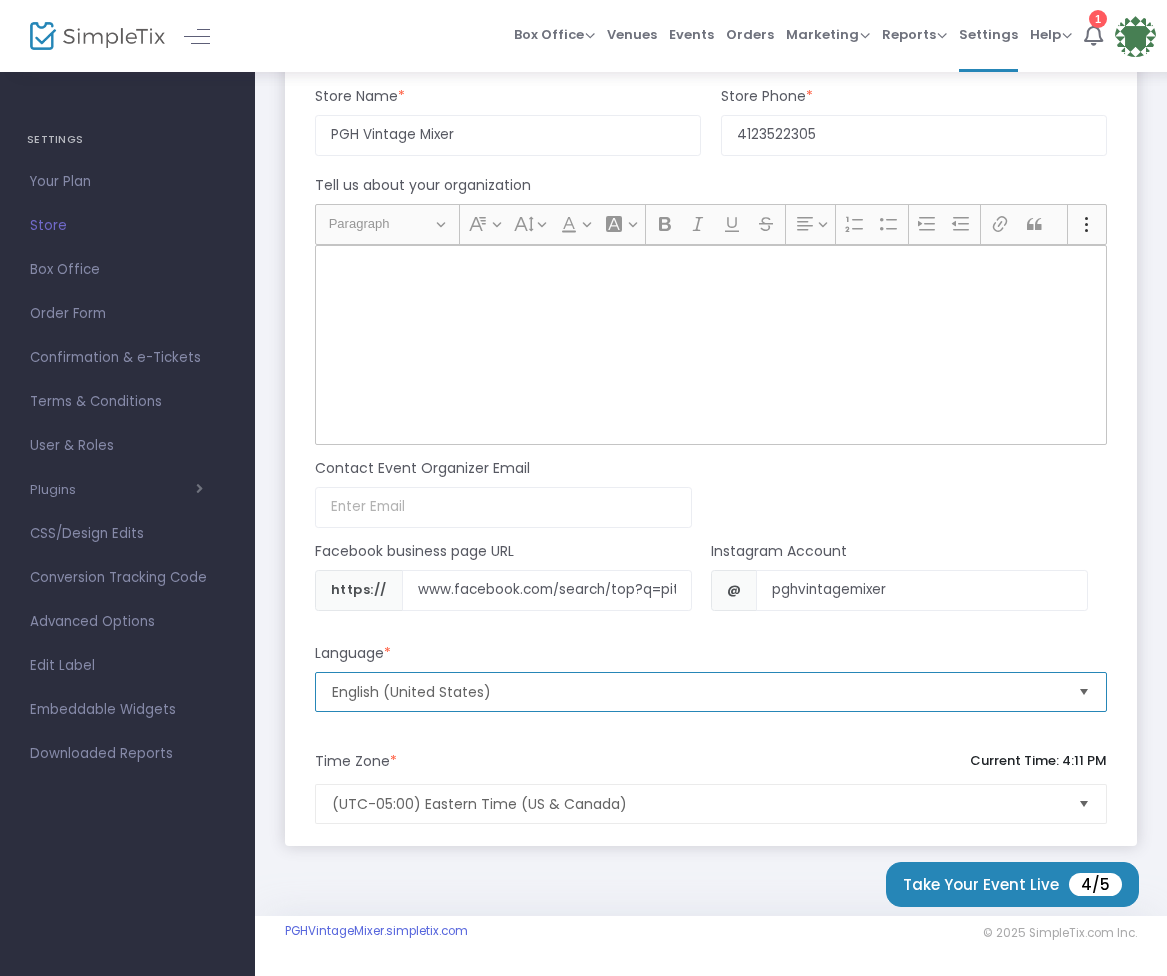 scroll, scrollTop: 1918, scrollLeft: 22, axis: both 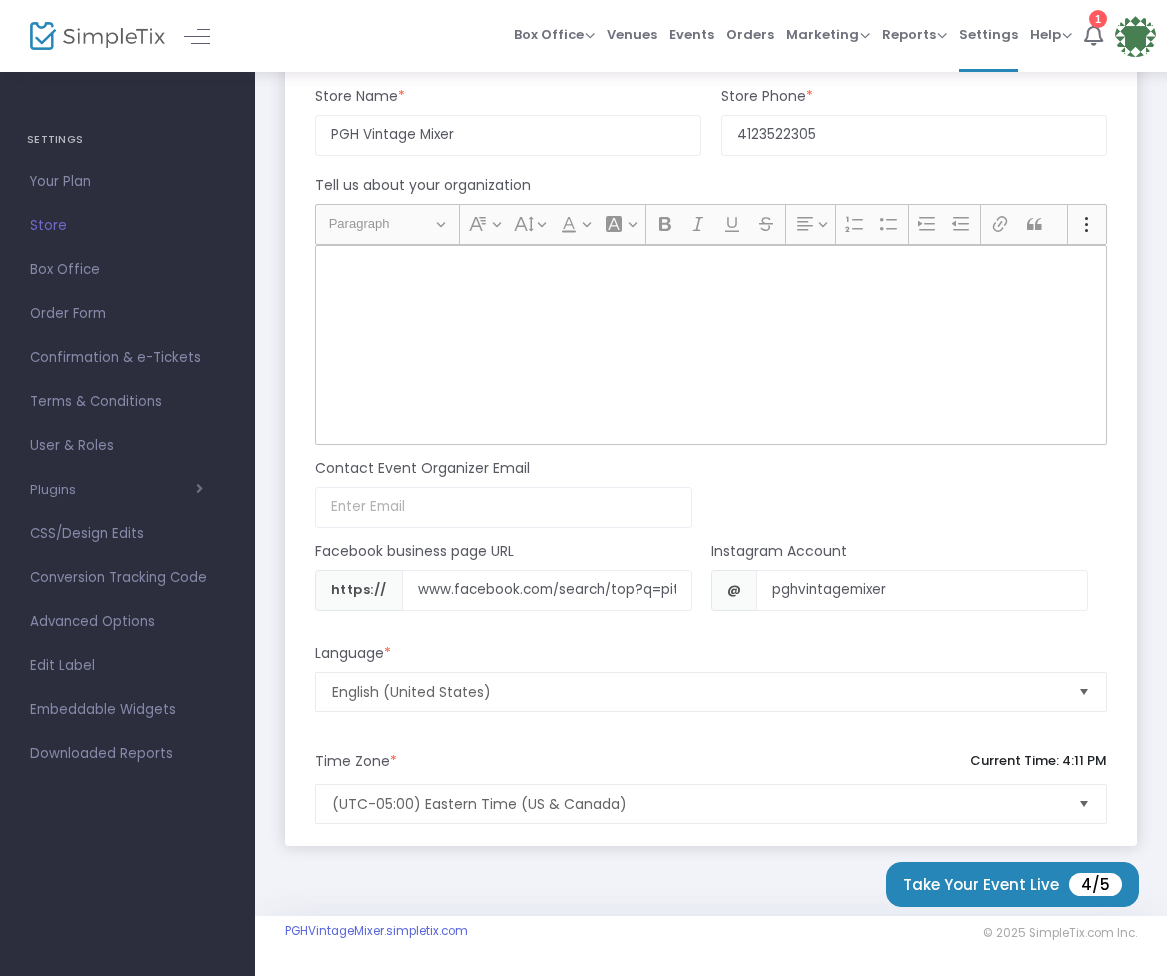 click 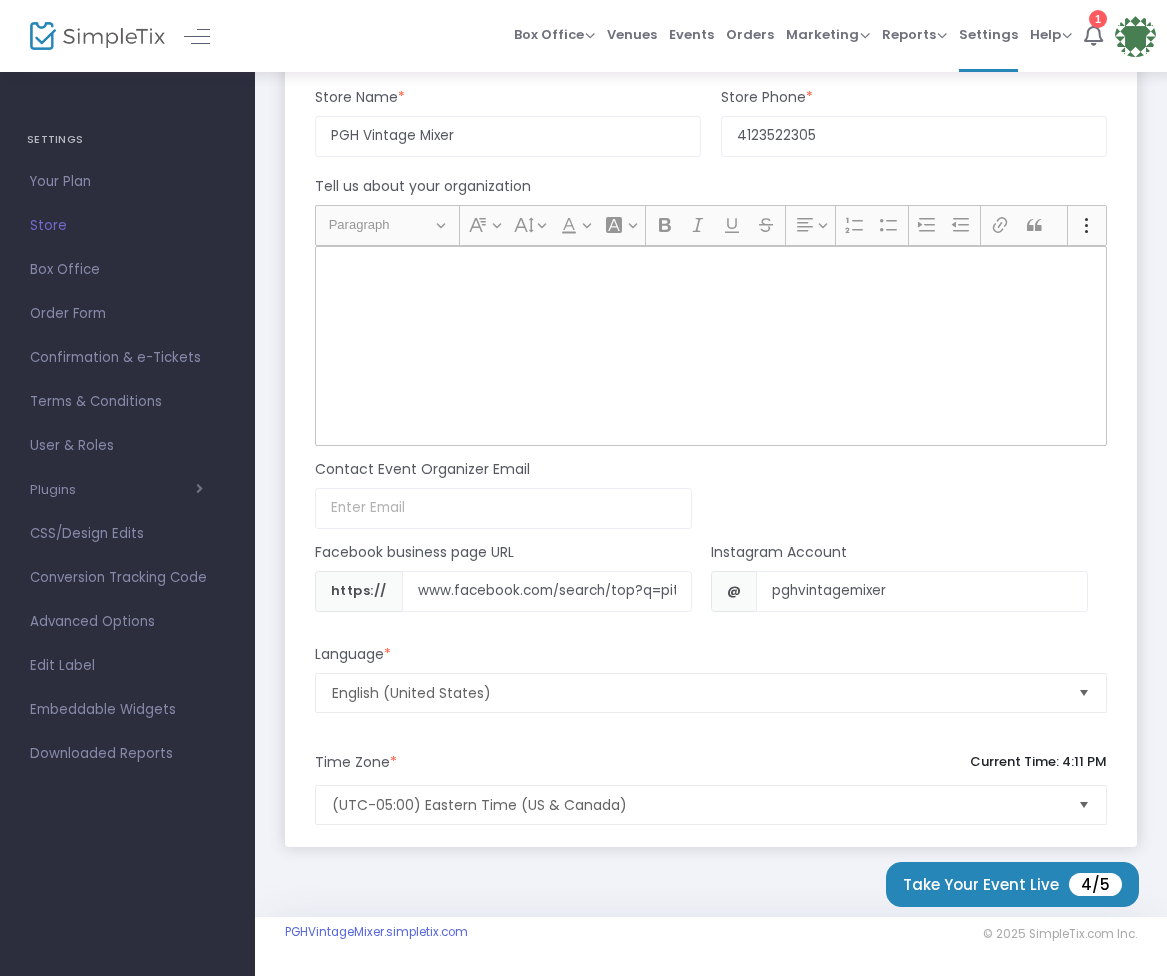click 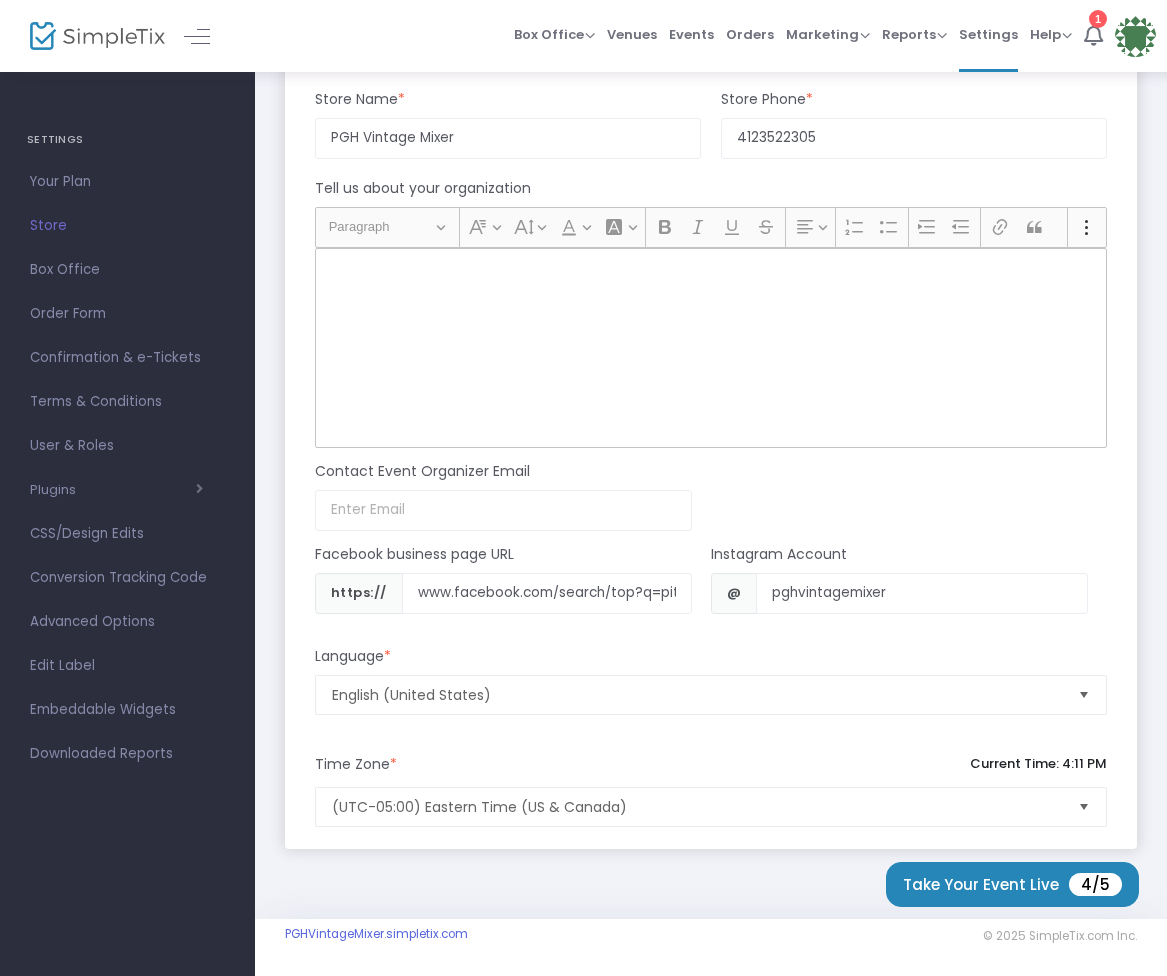click on "Heading Paragraph Paragraph Heading 1 Heading 2 Heading 3 Font Family Font Family Default Arial Courier New Georgia Lucida Sans Unicode Tahoma Times New Roman Trebuchet MS Verdana Font Size Font Size 9 11 13 Default 17 19 21 Font Color Font Color Remove color Remove color Font Background Color Font Background Color Remove color Remove color Bold (⌘B) Bold Italic (⌘I) Italic Underline (⌘U) Underline Strikethrough (⌘⇧X) Strikethrough Text alignment Text alignment Align left Align left Align right Align right Align center Align center Justify Justify Numbered List Numbered List Bulleted List Bulleted List Increase indent Increase indent Decrease indent Decrease indent Link (⌘K) Link Block quote Block quote" 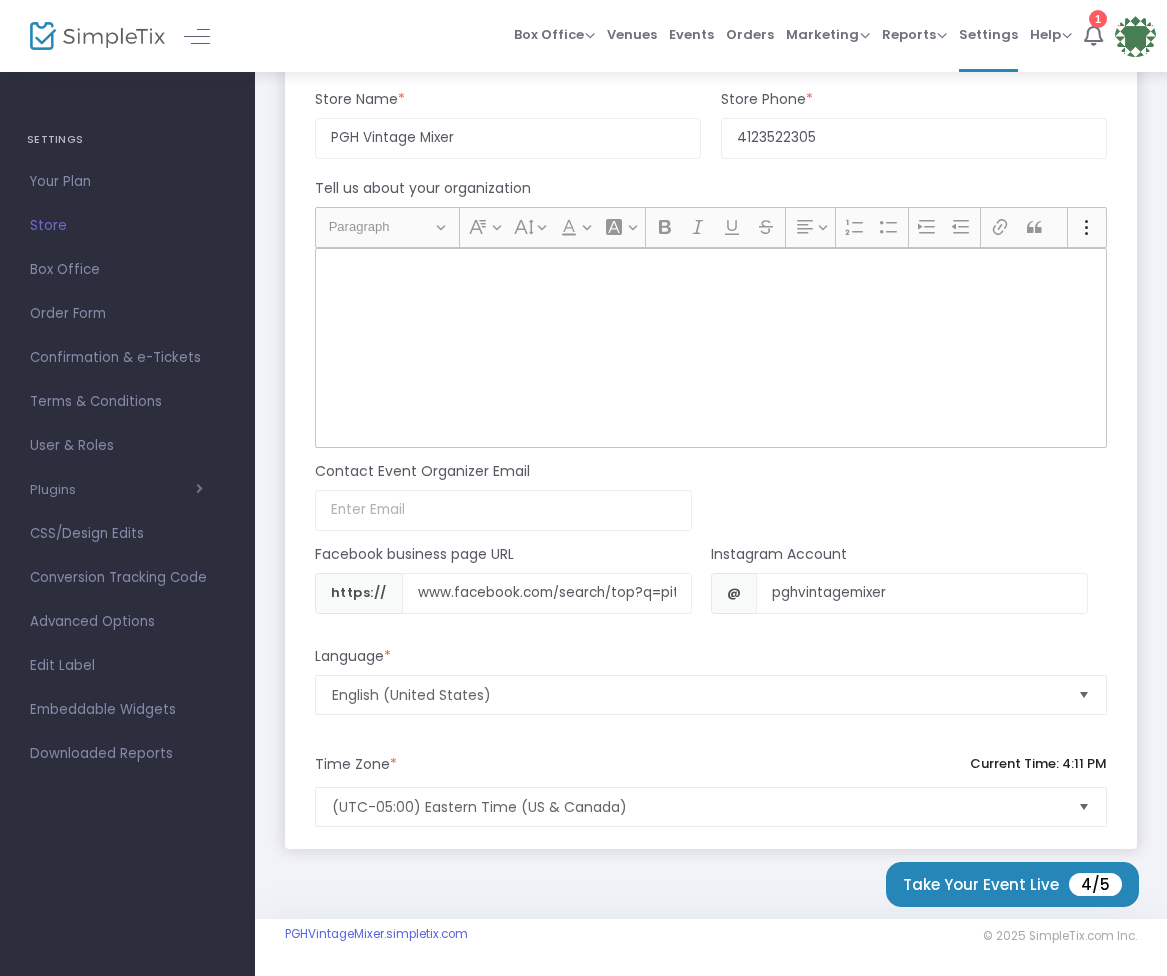 scroll, scrollTop: 1911, scrollLeft: 22, axis: both 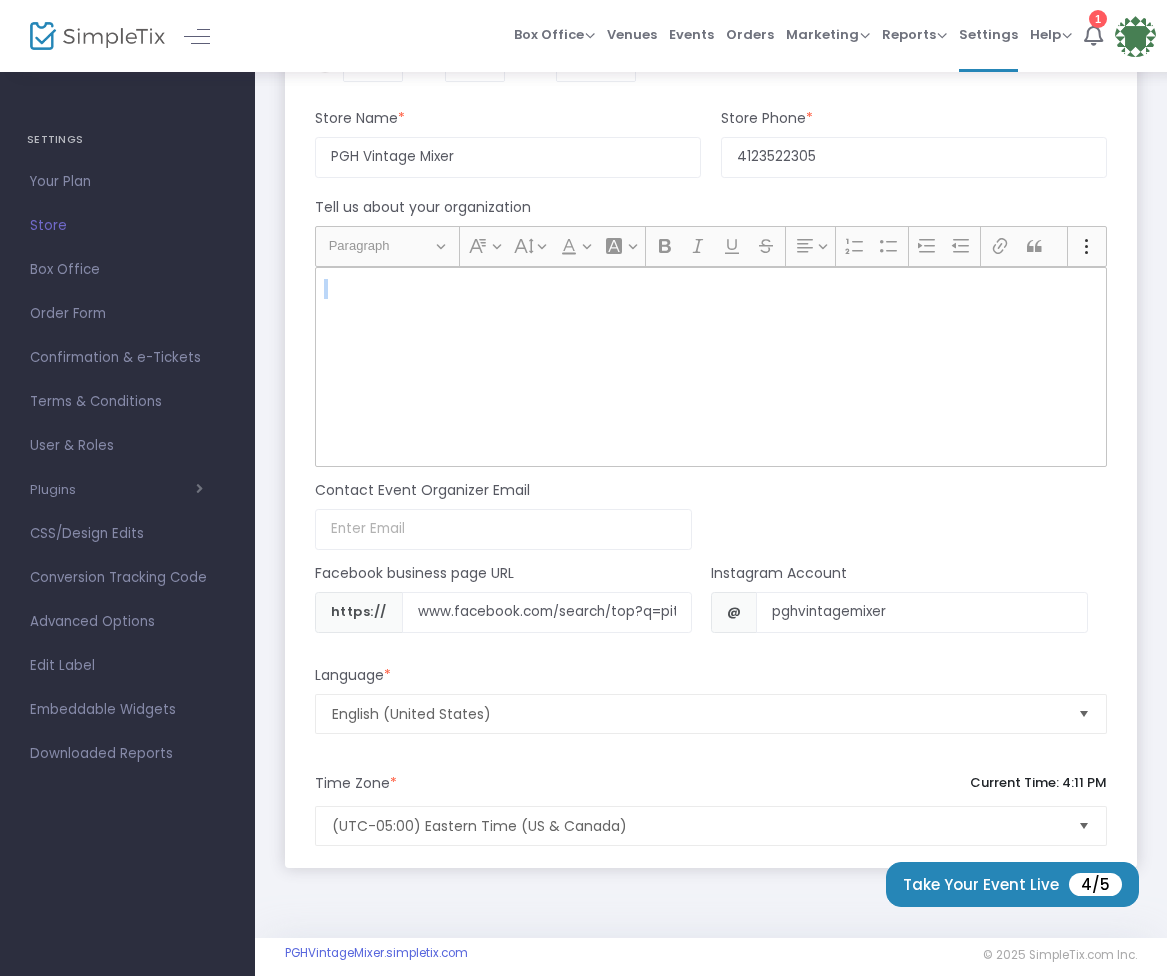 click on "Heading Paragraph Paragraph Heading 1 Heading 2 Heading 3 Font Family Font Family Default Arial Courier New Georgia Lucida Sans Unicode Tahoma Times New Roman Trebuchet MS Verdana Font Size Font Size 9 11 13 Default 17 19 21 Font Color Font Color Remove color Remove color Font Background Color Font Background Color Remove color Remove color Bold (⌘B) Bold Italic (⌘I) Italic Underline (⌘U) Underline Strikethrough (⌘⇧X) Strikethrough Text alignment Text alignment Align left Align left Align right Align right Align center Align center Justify Justify Numbered List Numbered List Bulleted List Bulleted List Increase indent Increase indent Decrease indent Decrease indent Link (⌘K) Link Block quote Block quote Show more items Show more items Undo (⌘Z) Undo Redo (⌘Y) Redo" 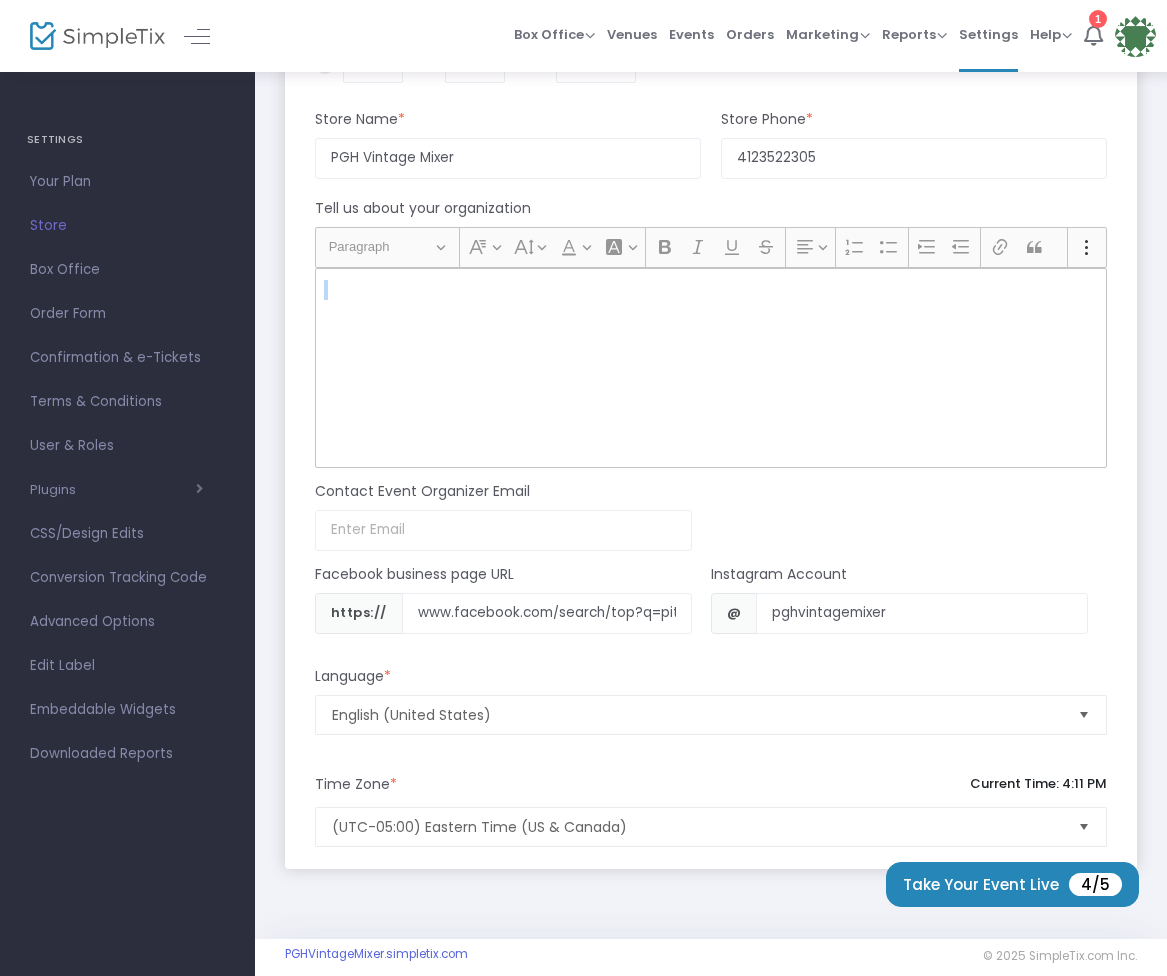 scroll, scrollTop: 1891, scrollLeft: 22, axis: both 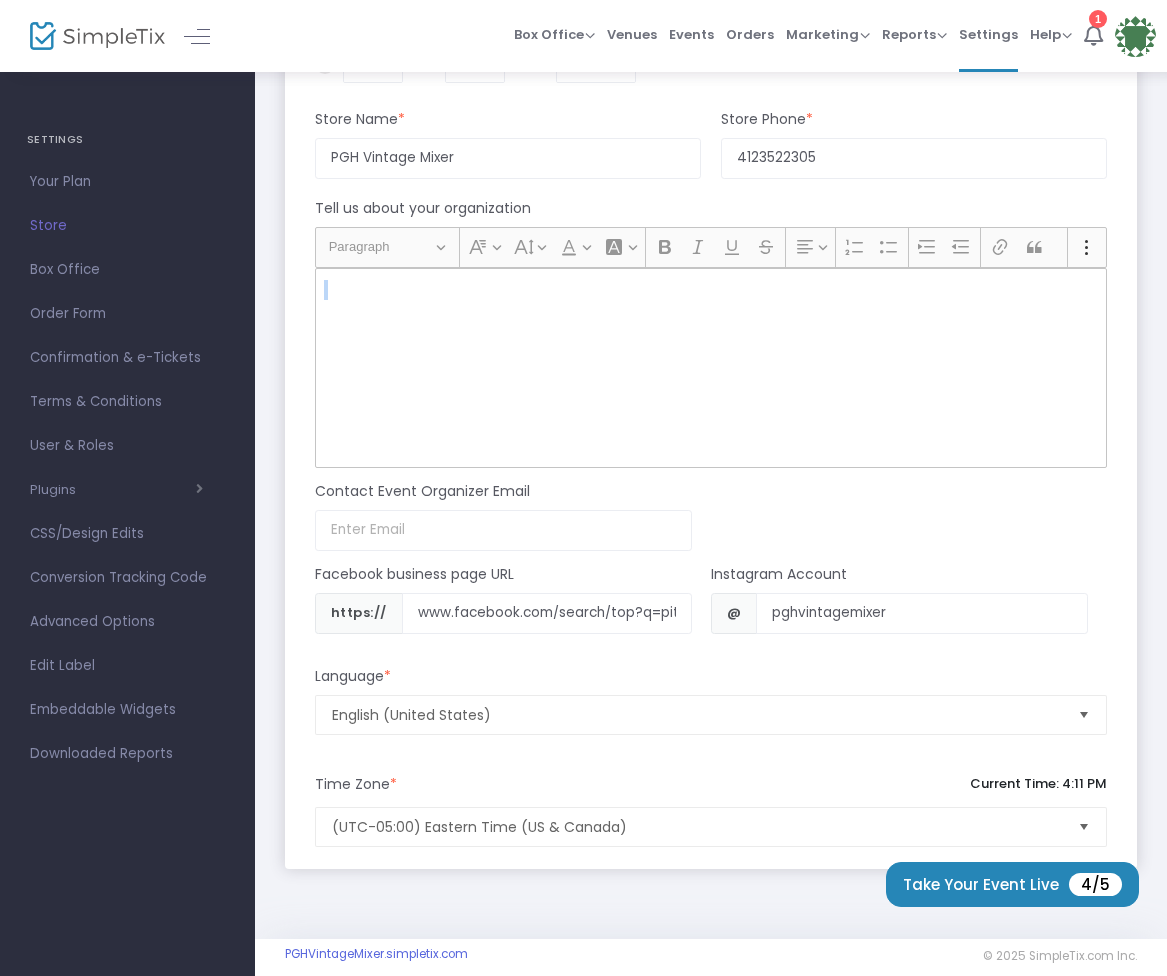 click 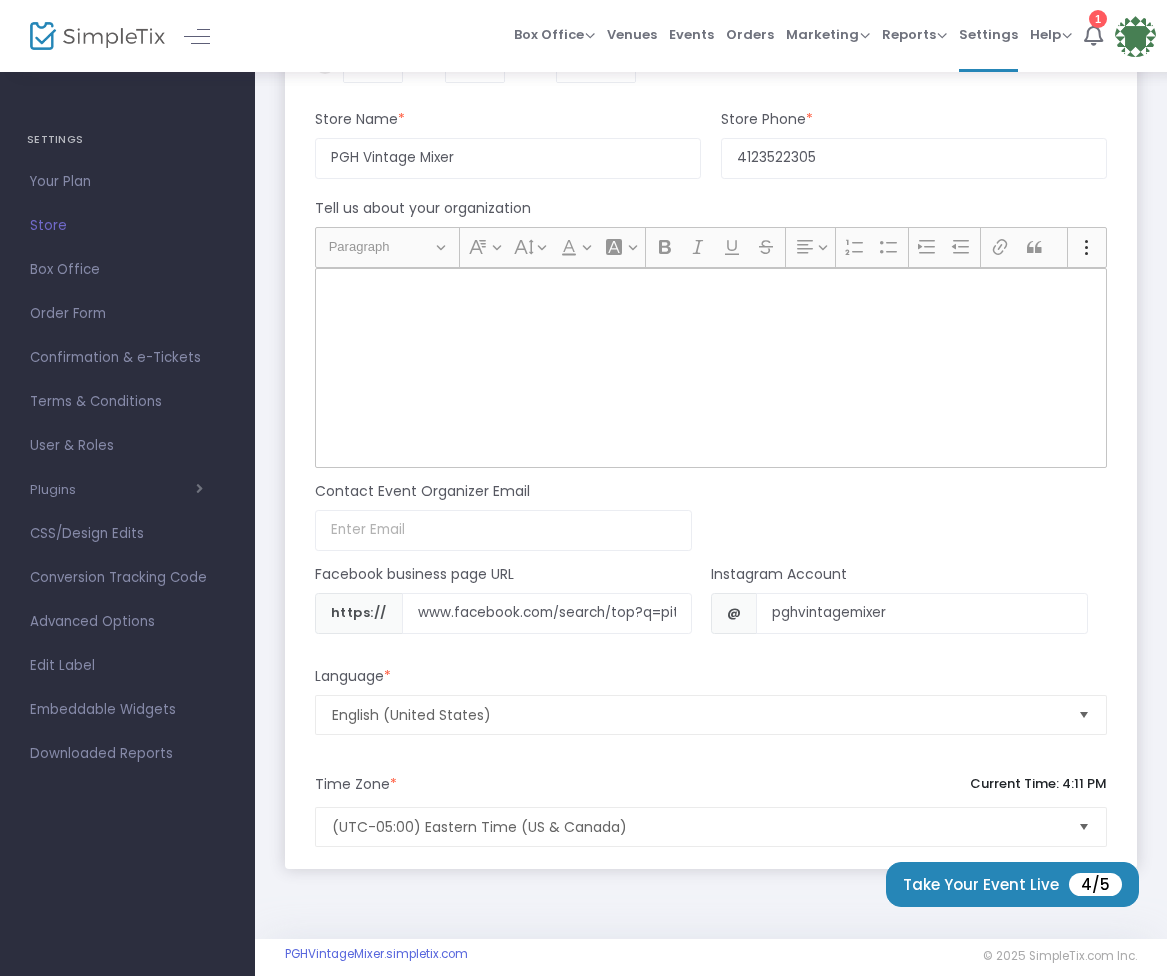 click 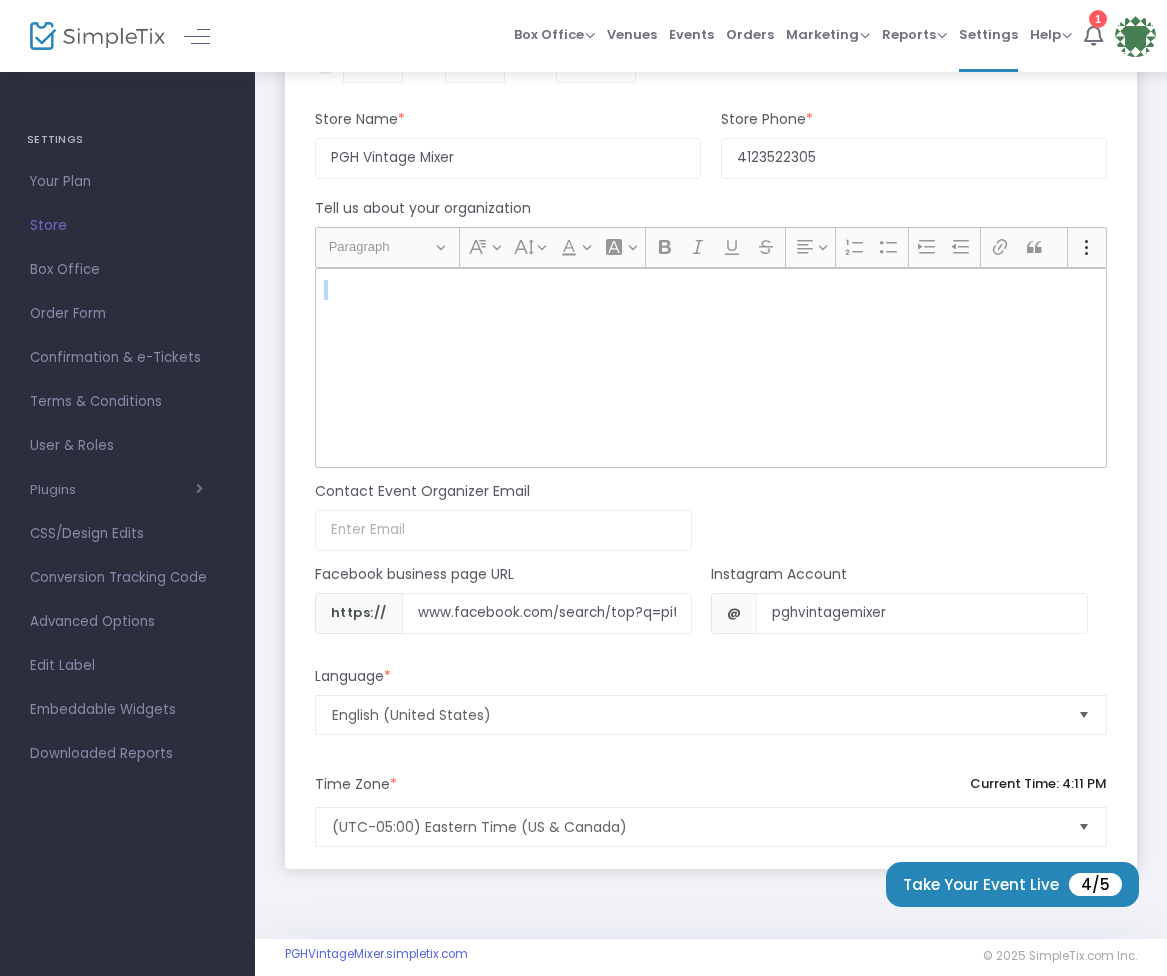 click 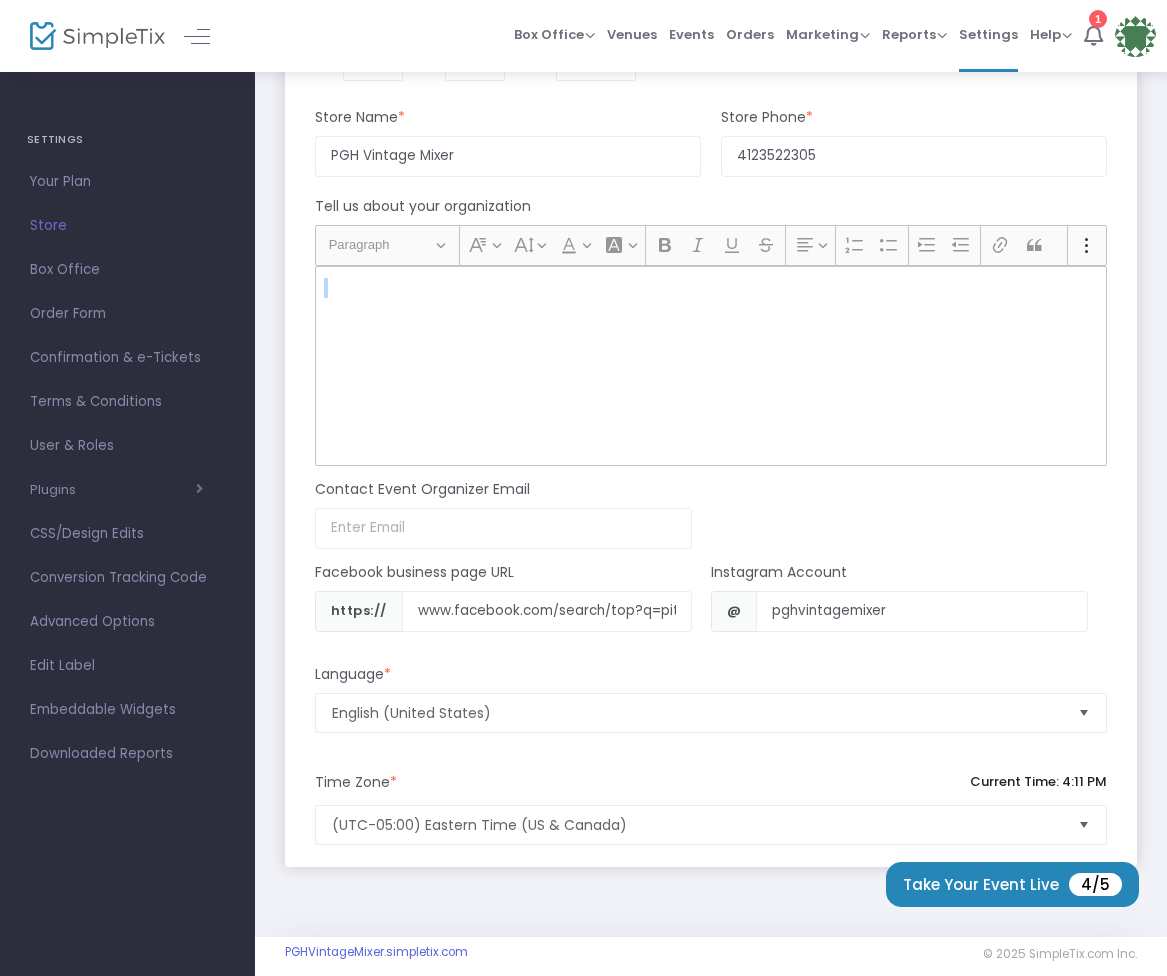 scroll, scrollTop: 1892, scrollLeft: 22, axis: both 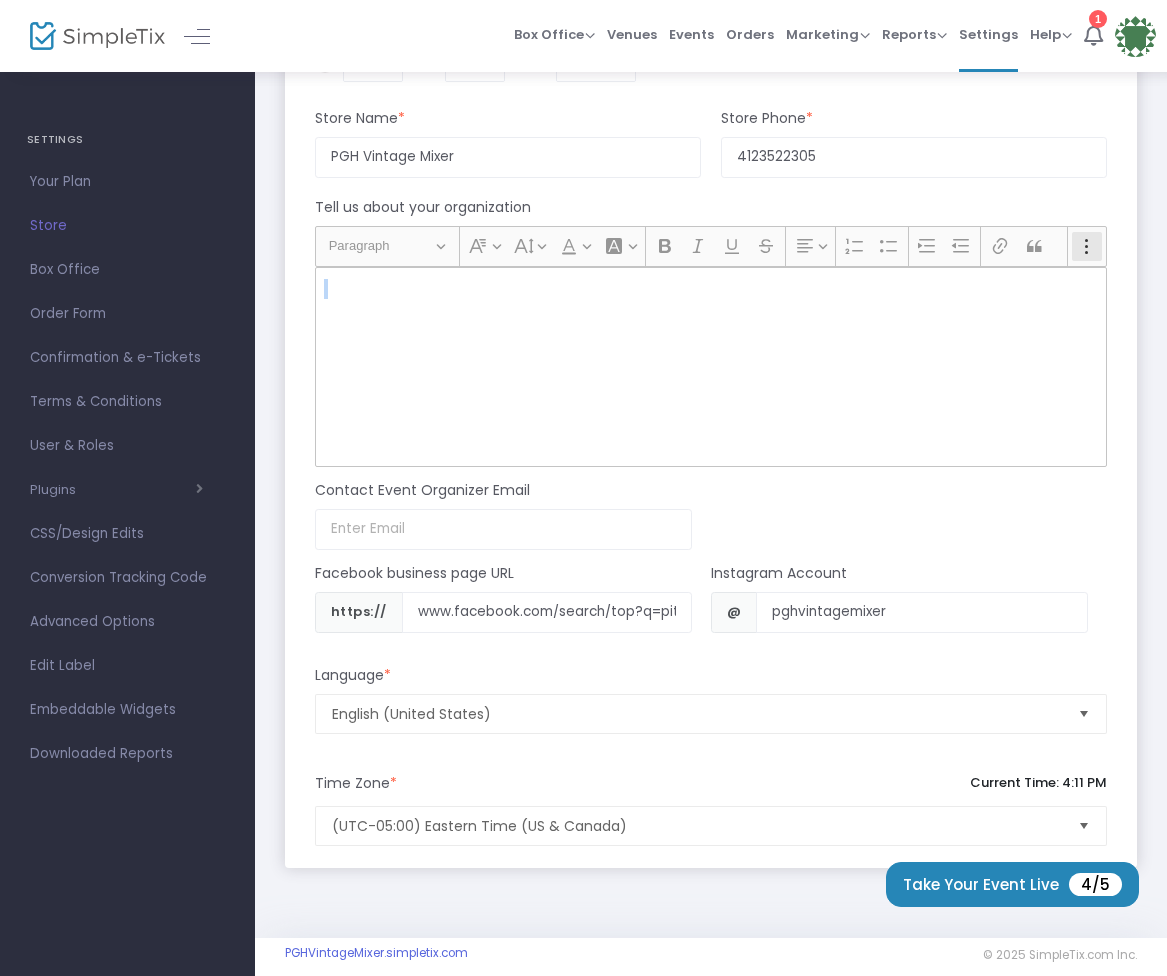 click on "Show more items Show more items" 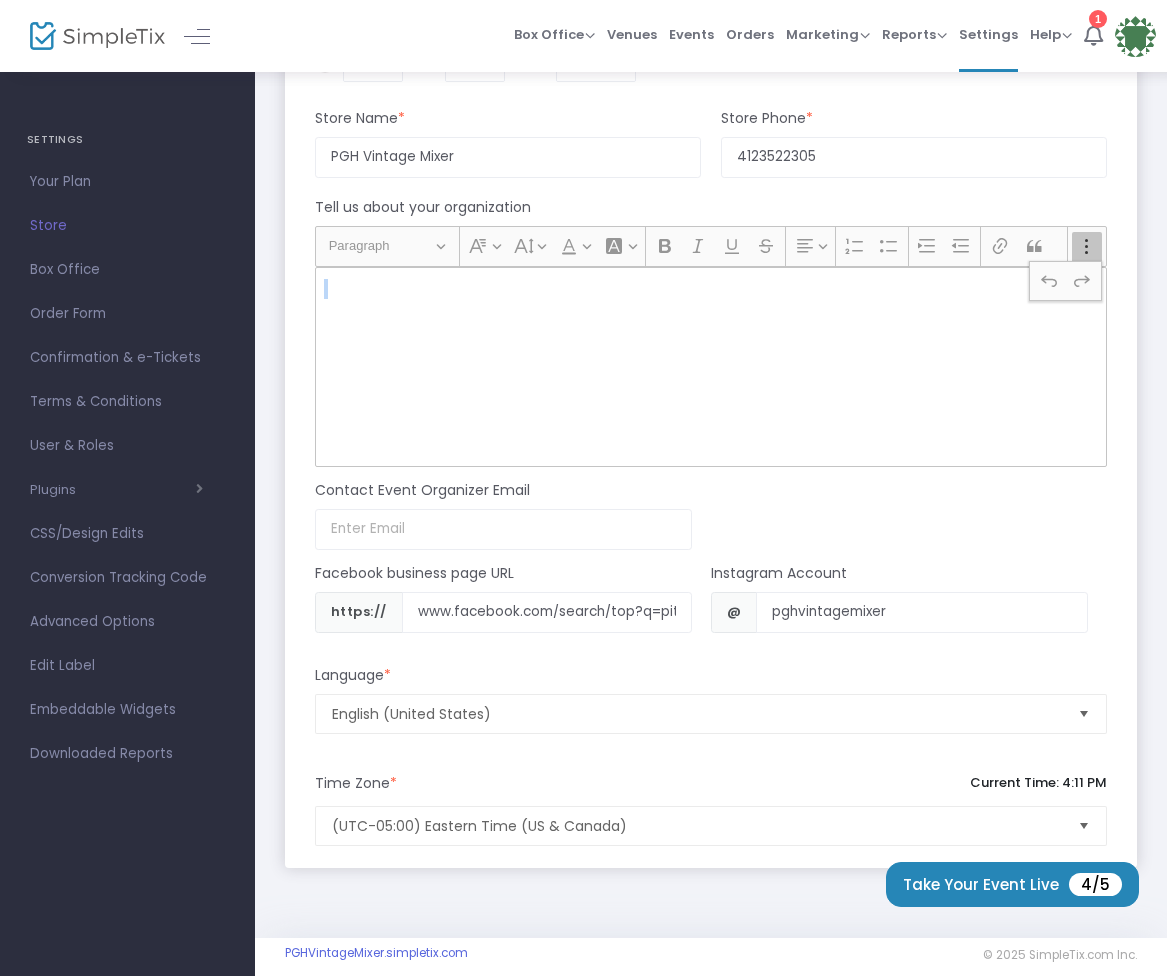 scroll, scrollTop: 1892, scrollLeft: 0, axis: vertical 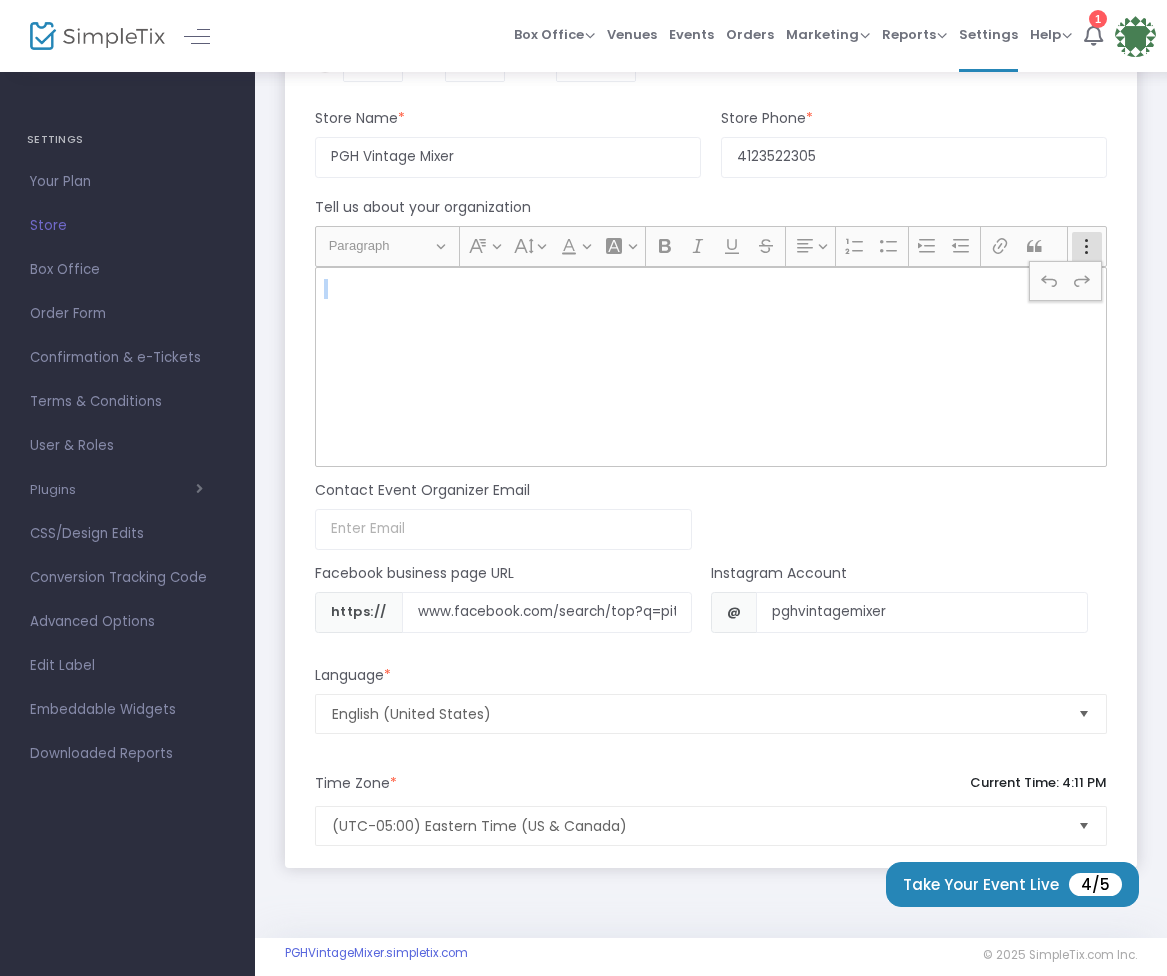 click 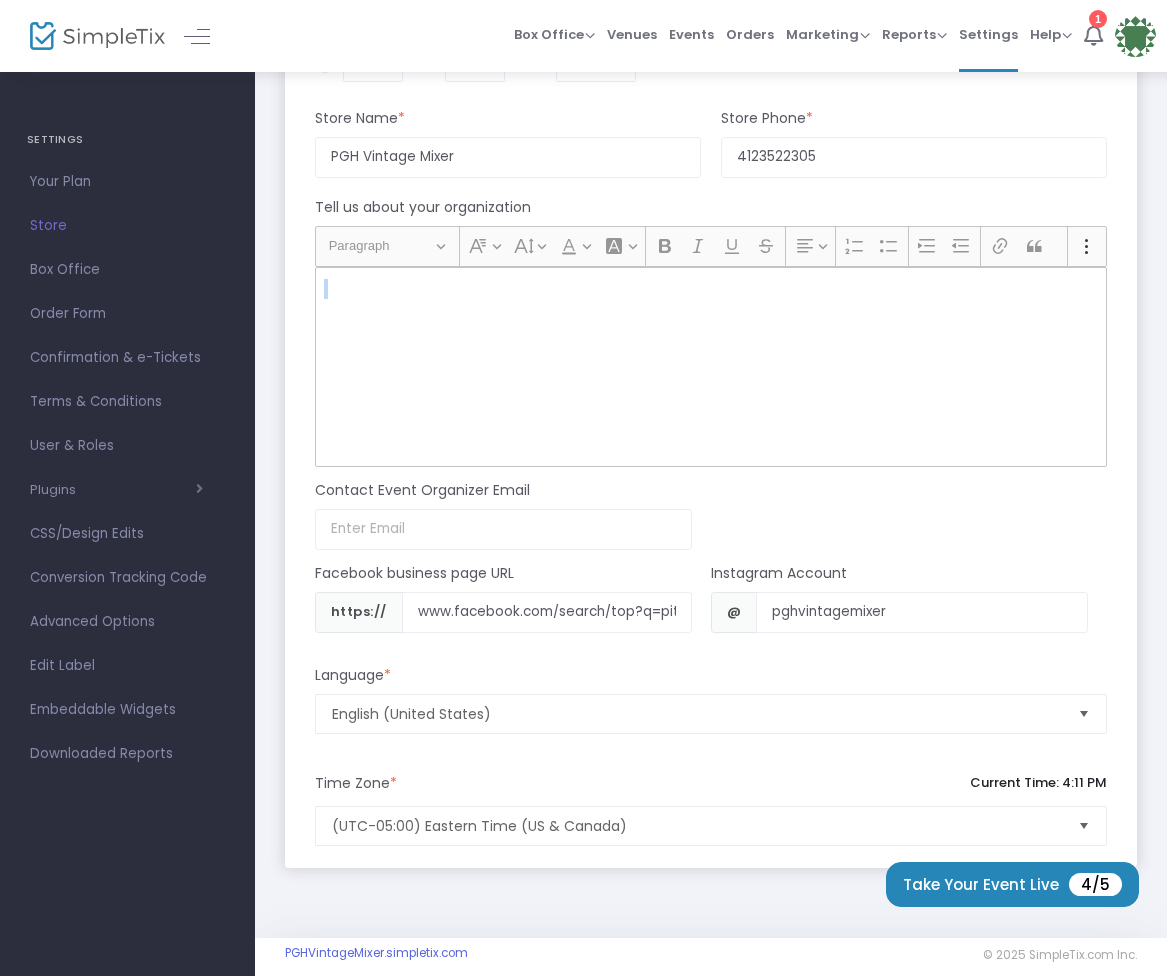 click 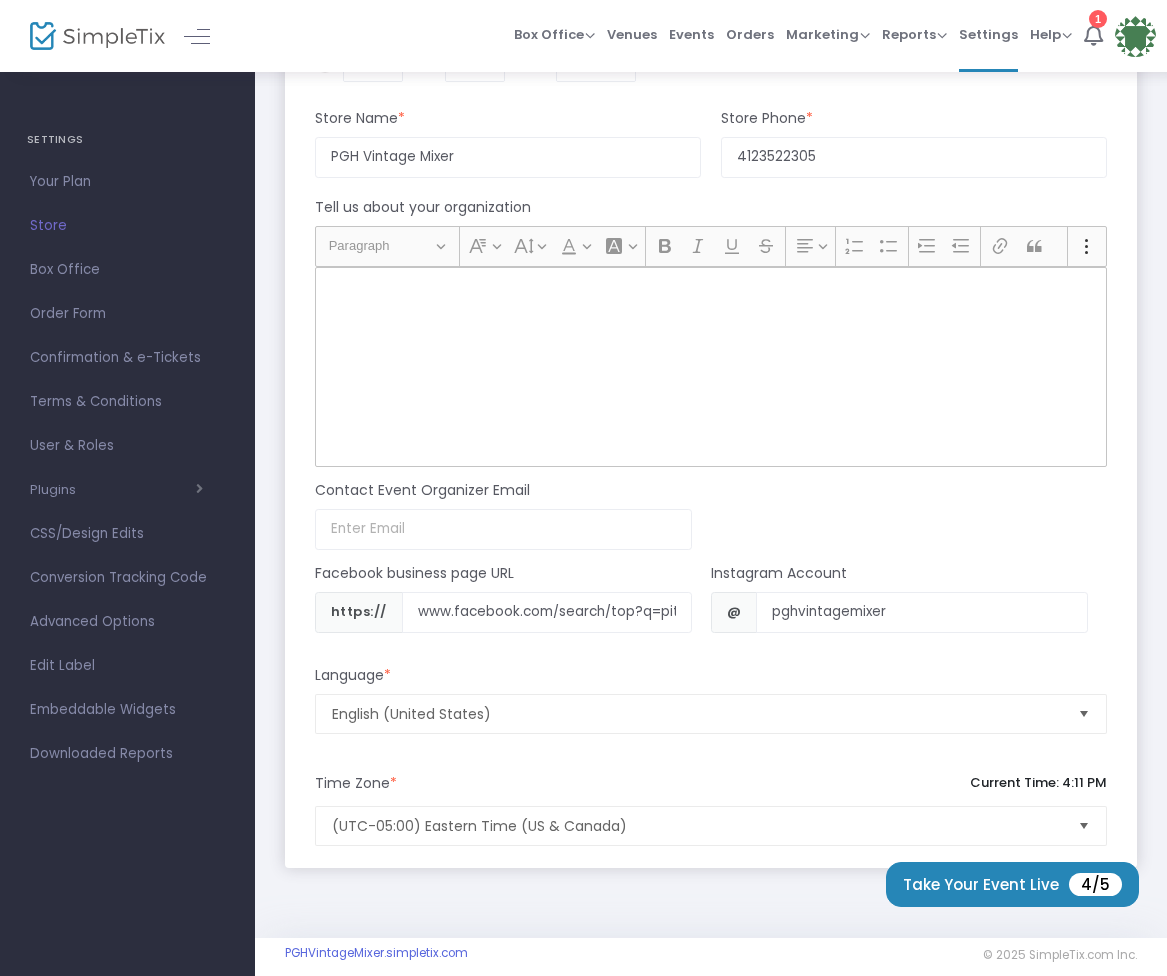 click 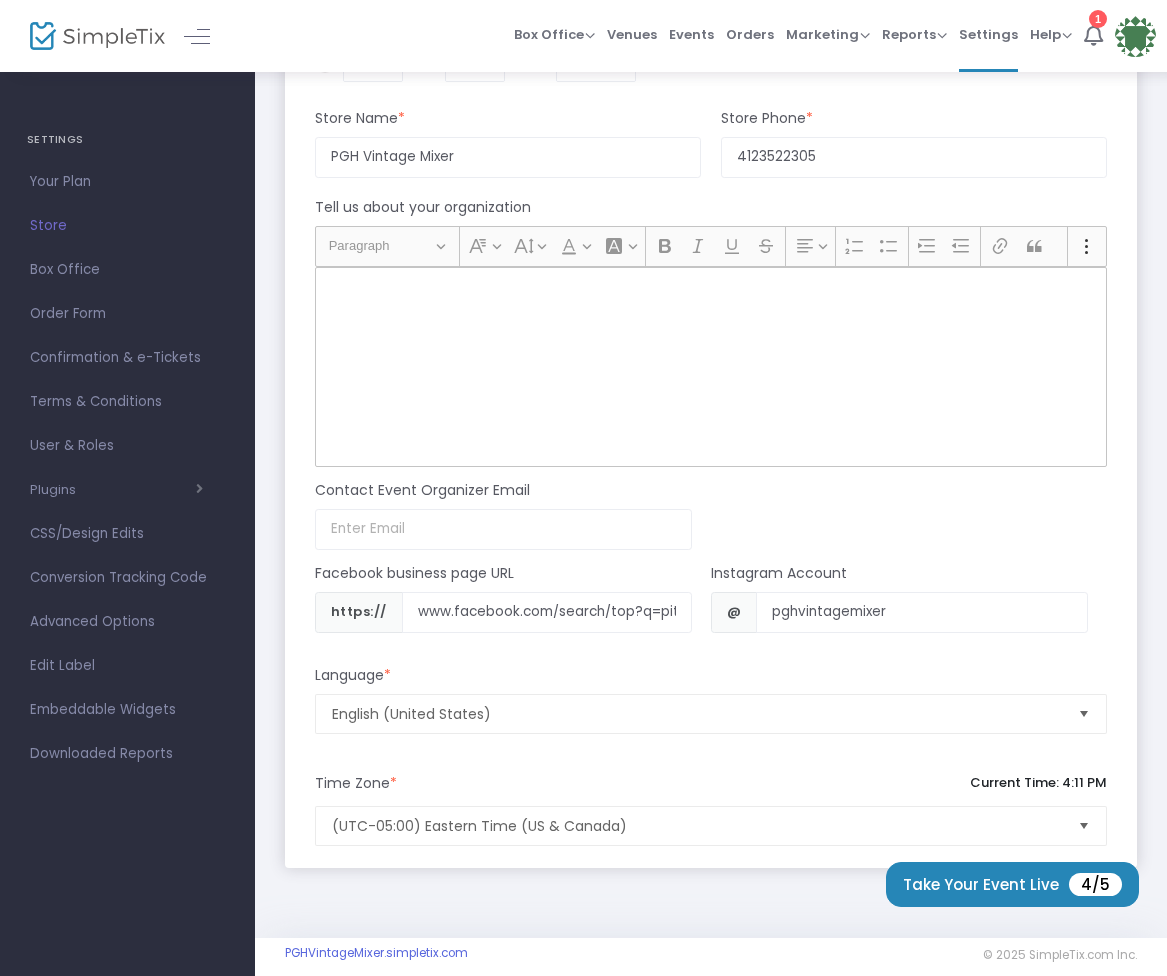 click 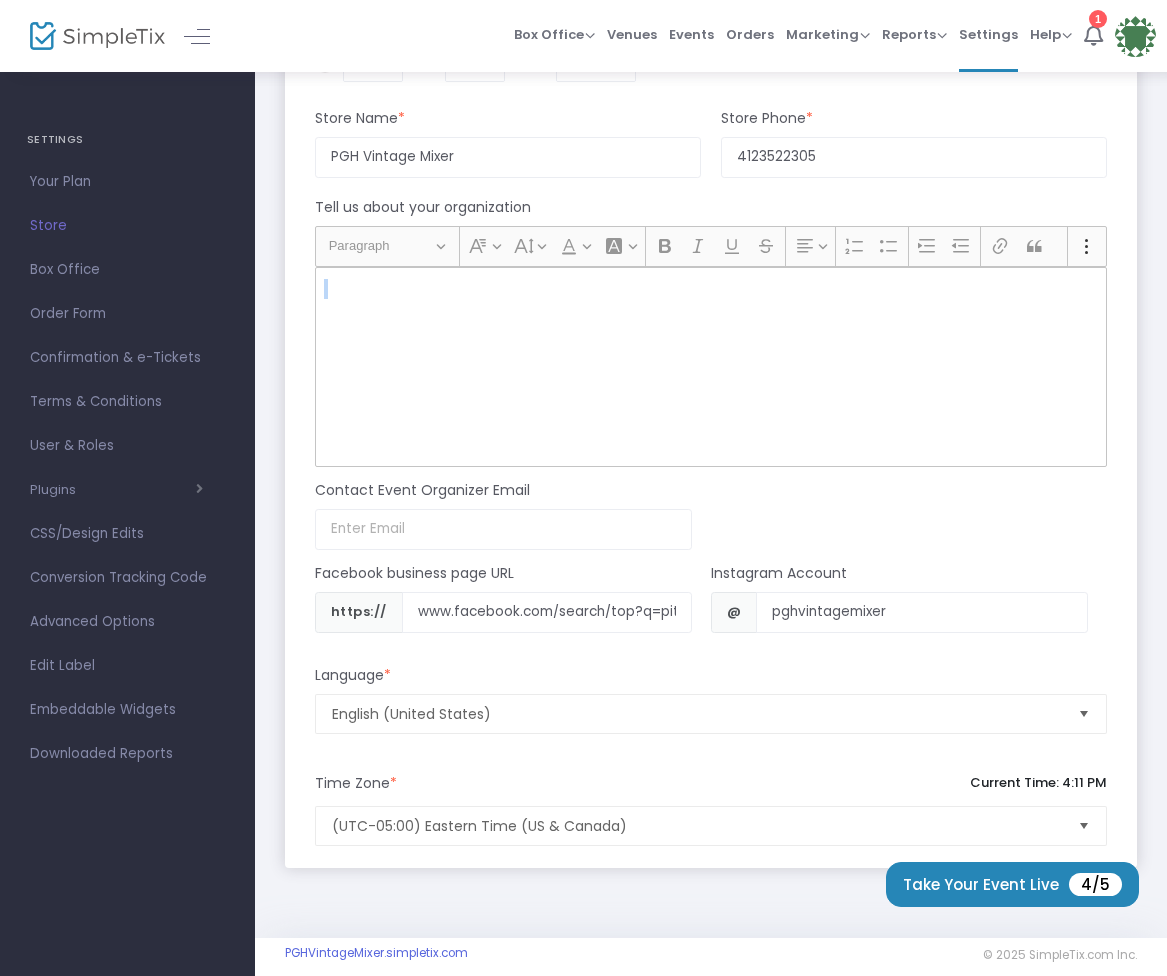 click 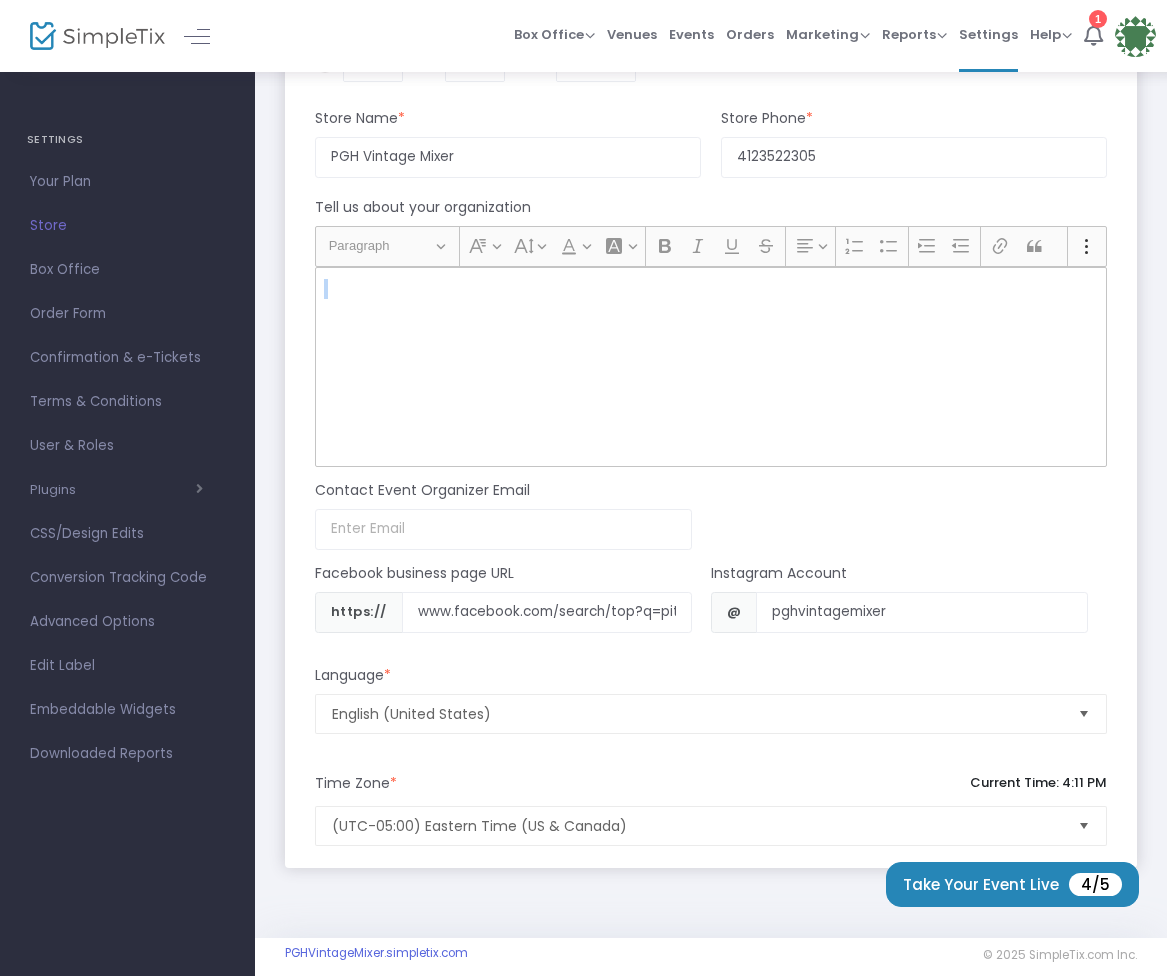 scroll, scrollTop: 1892, scrollLeft: 4, axis: both 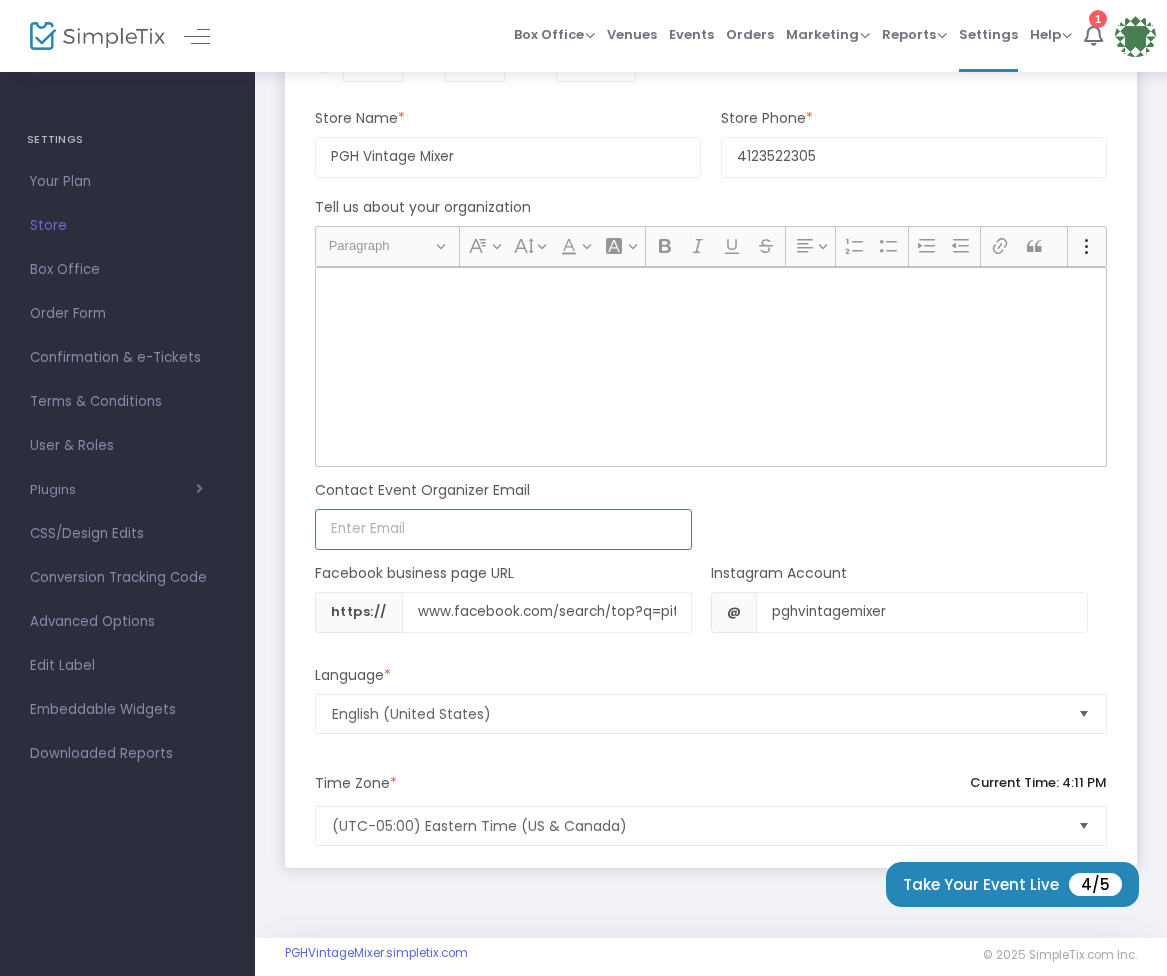 type on "danceland@me.com" 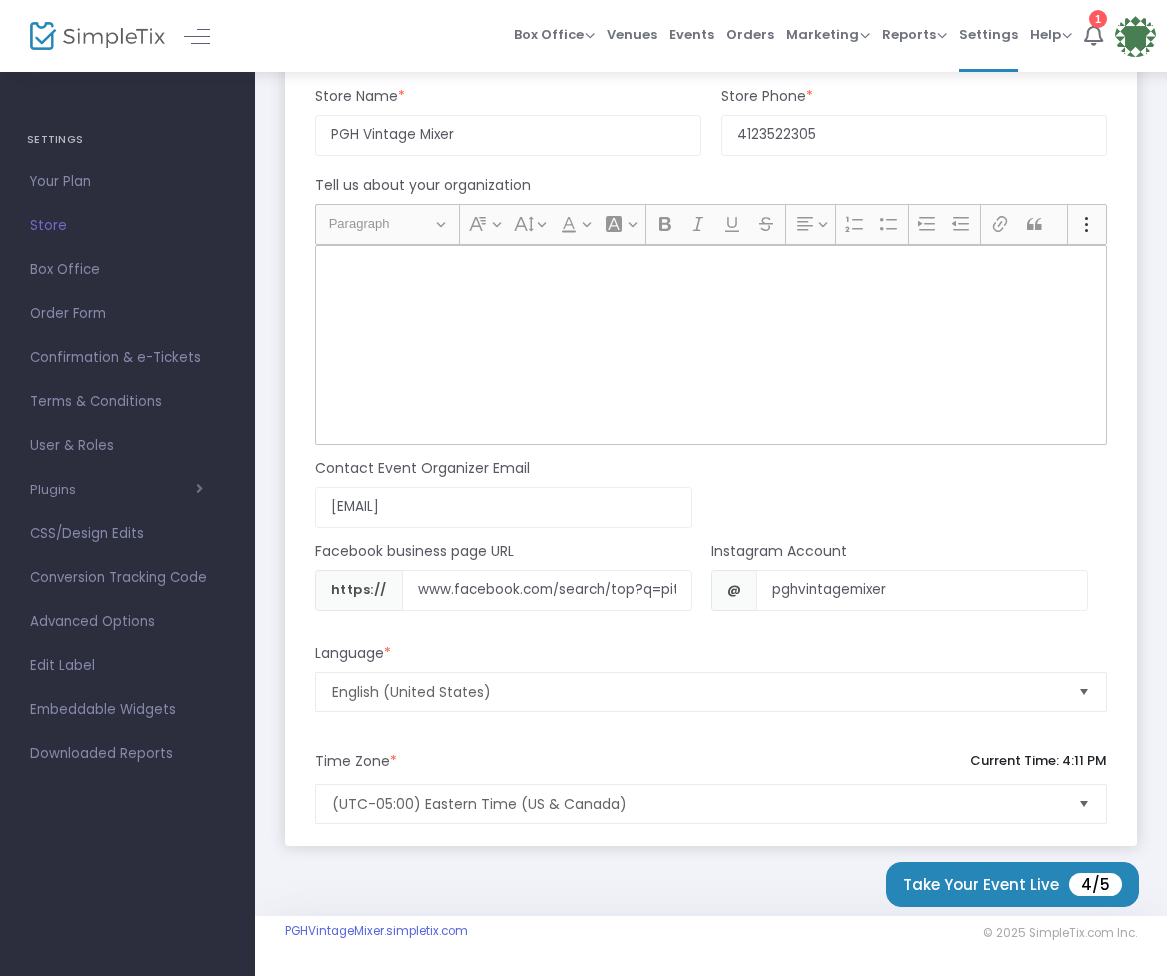 scroll, scrollTop: 1918, scrollLeft: 4, axis: both 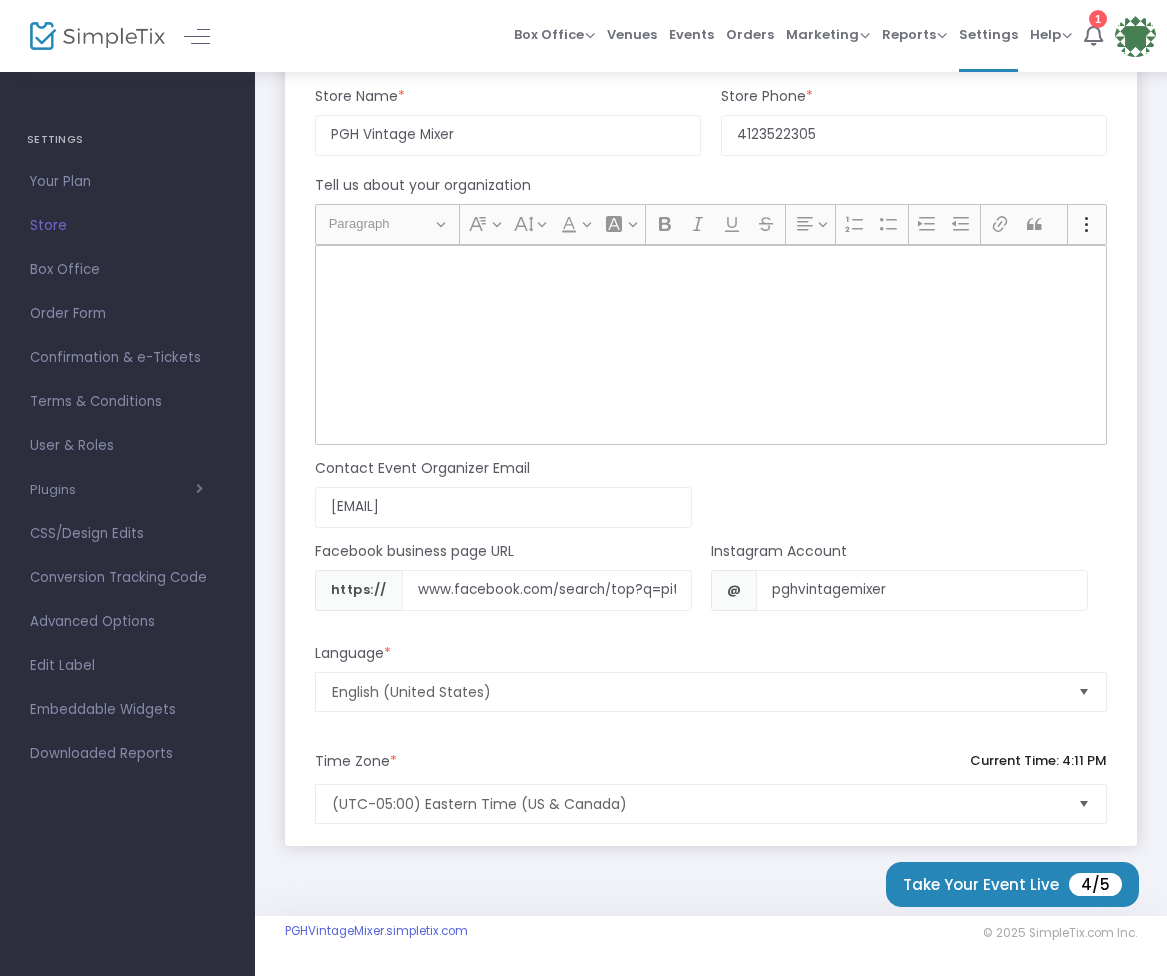 click 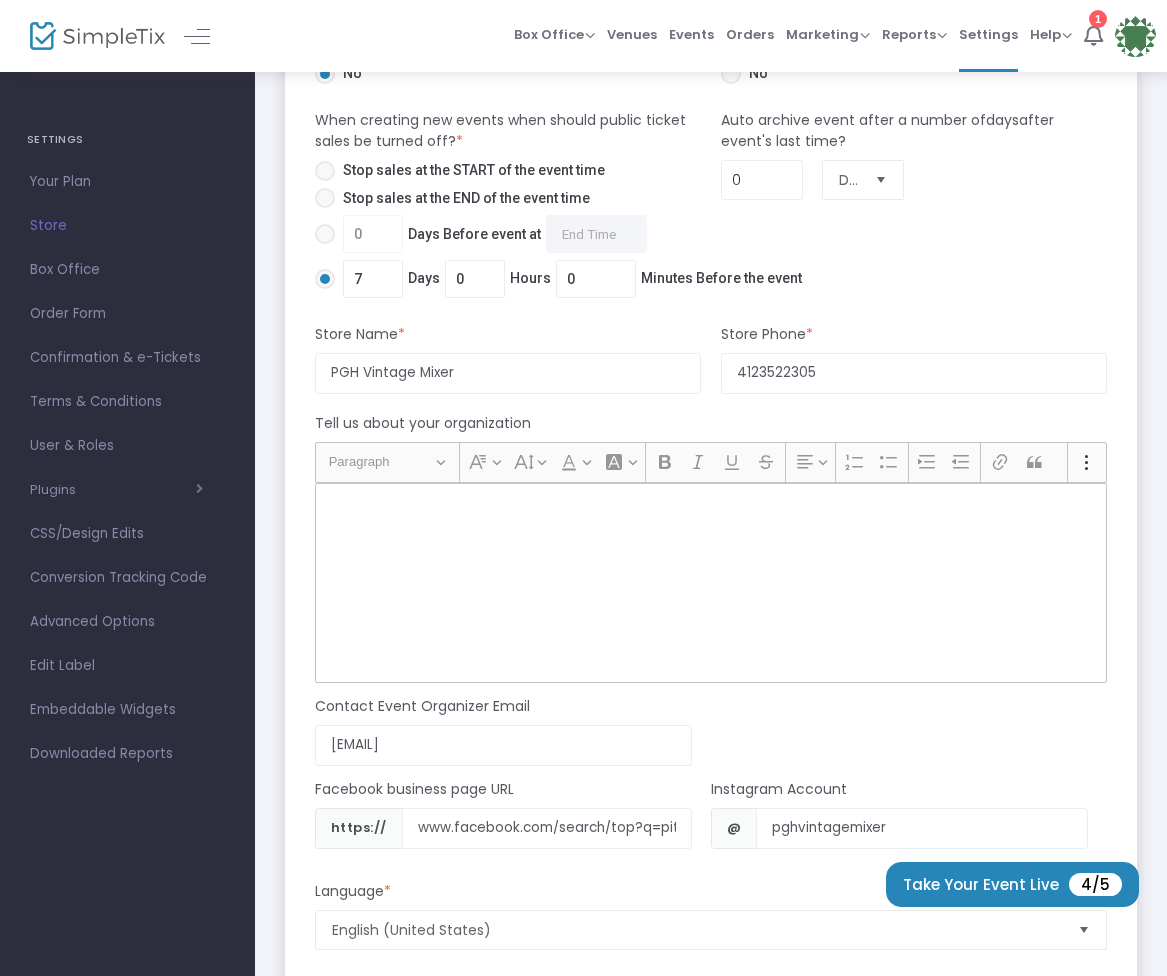 scroll, scrollTop: 1694, scrollLeft: 4, axis: both 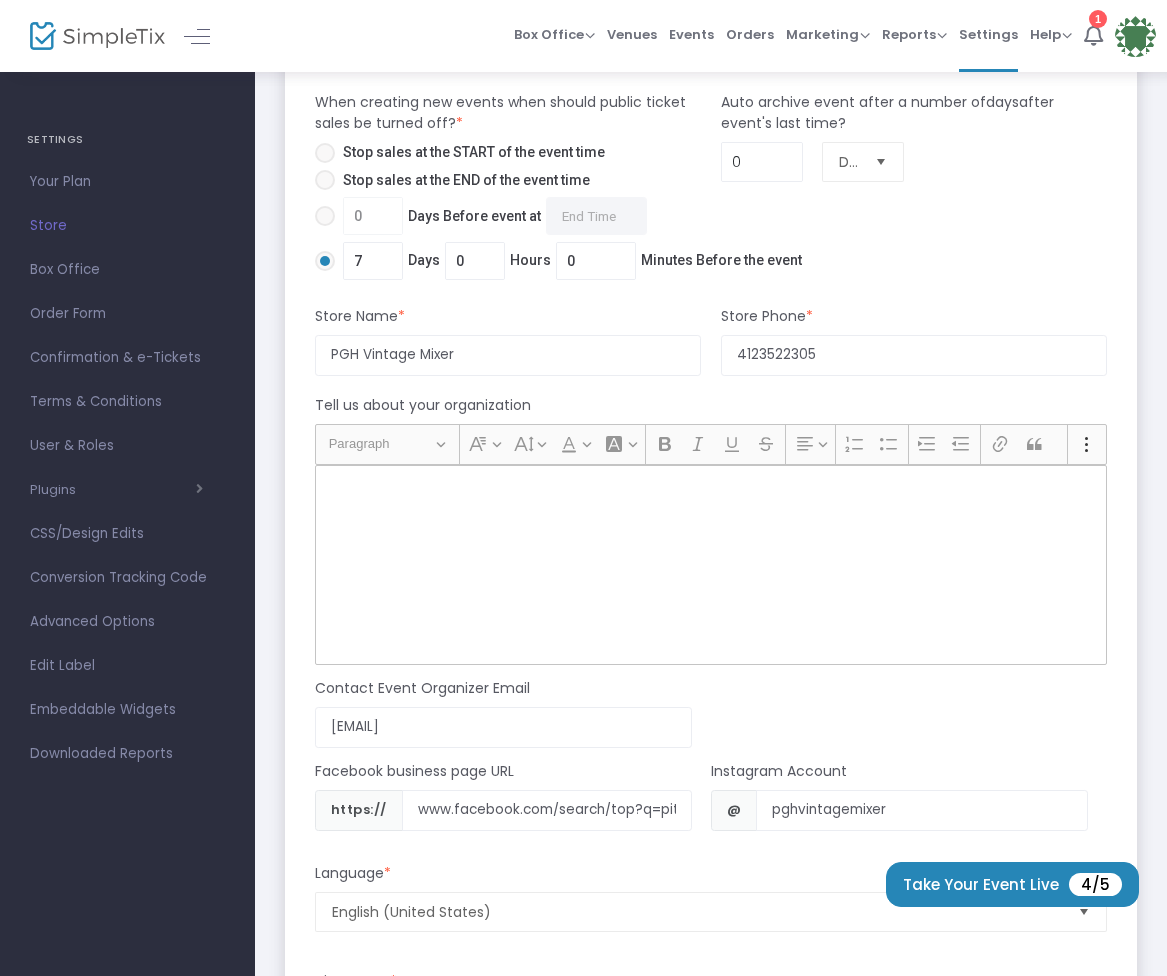 click 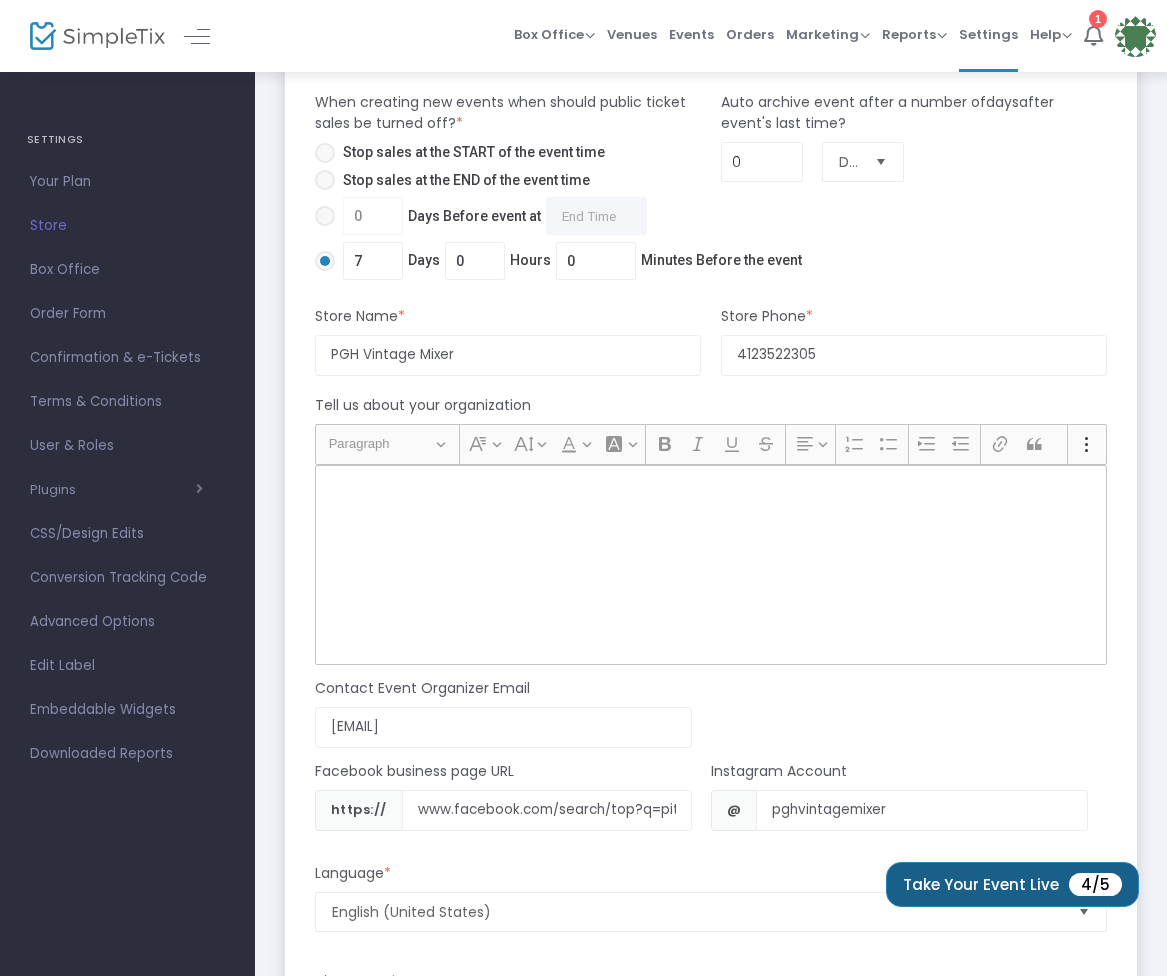 click on "Take Your Event Live  4/5" 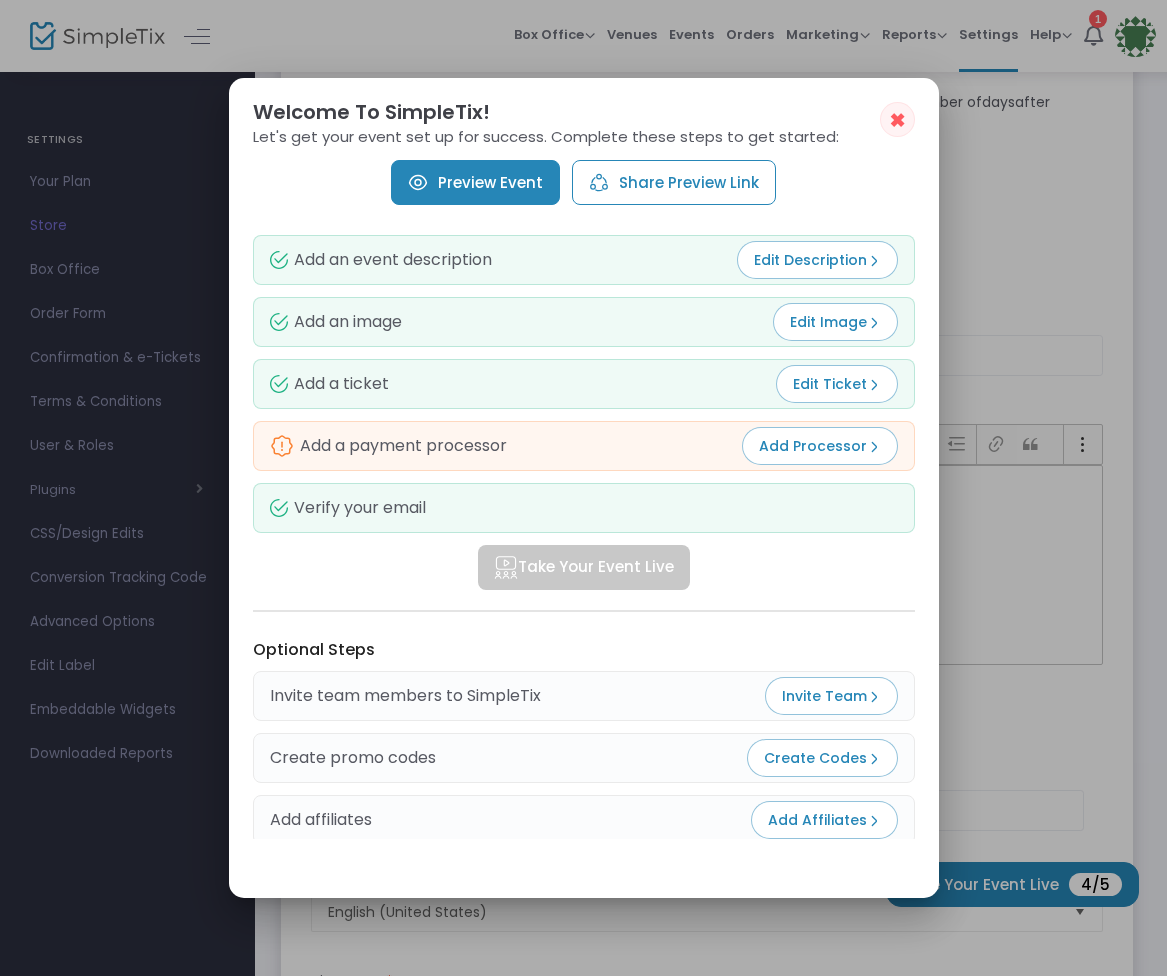 click on "Add Processor" at bounding box center [820, 446] 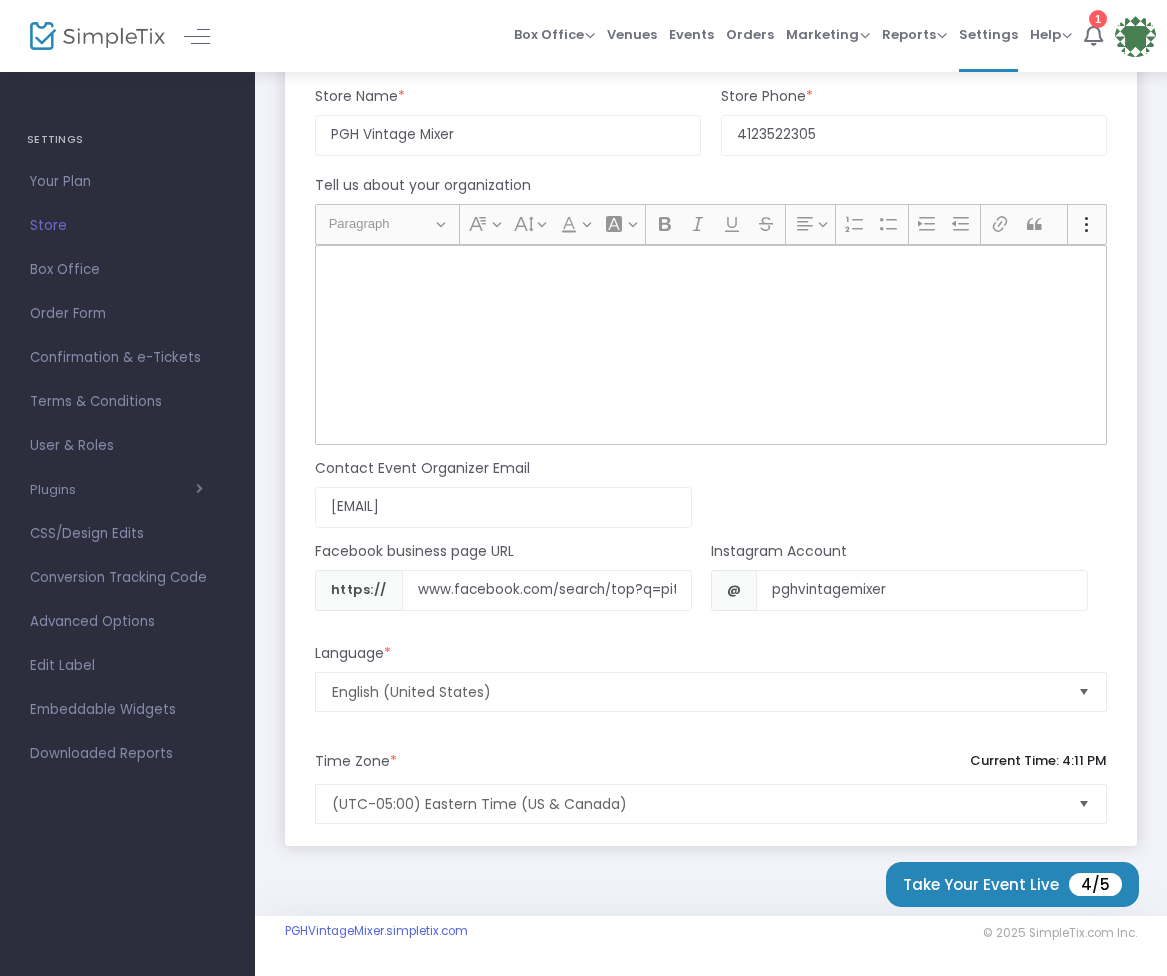 scroll, scrollTop: 1918, scrollLeft: 4, axis: both 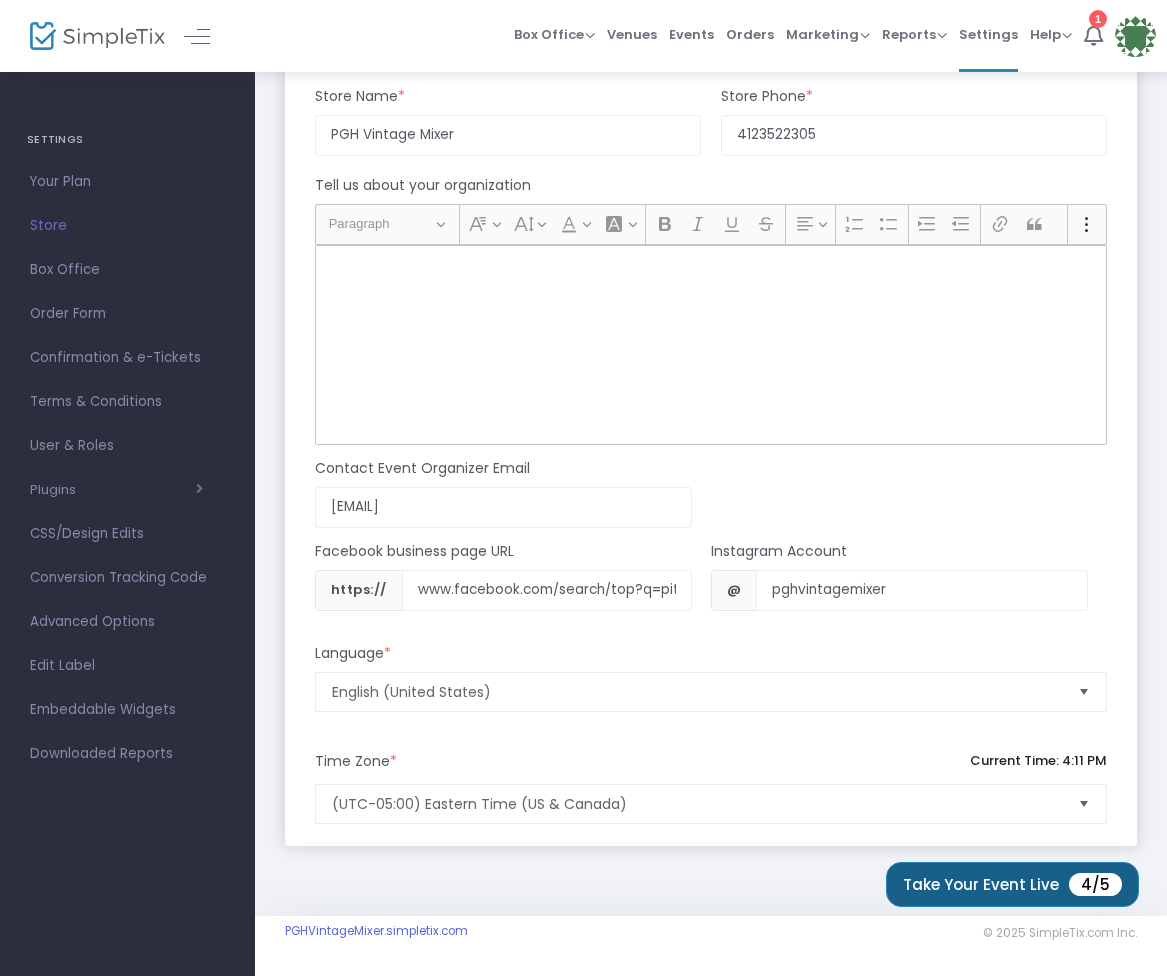click on "Take Your Event Live  4/5" 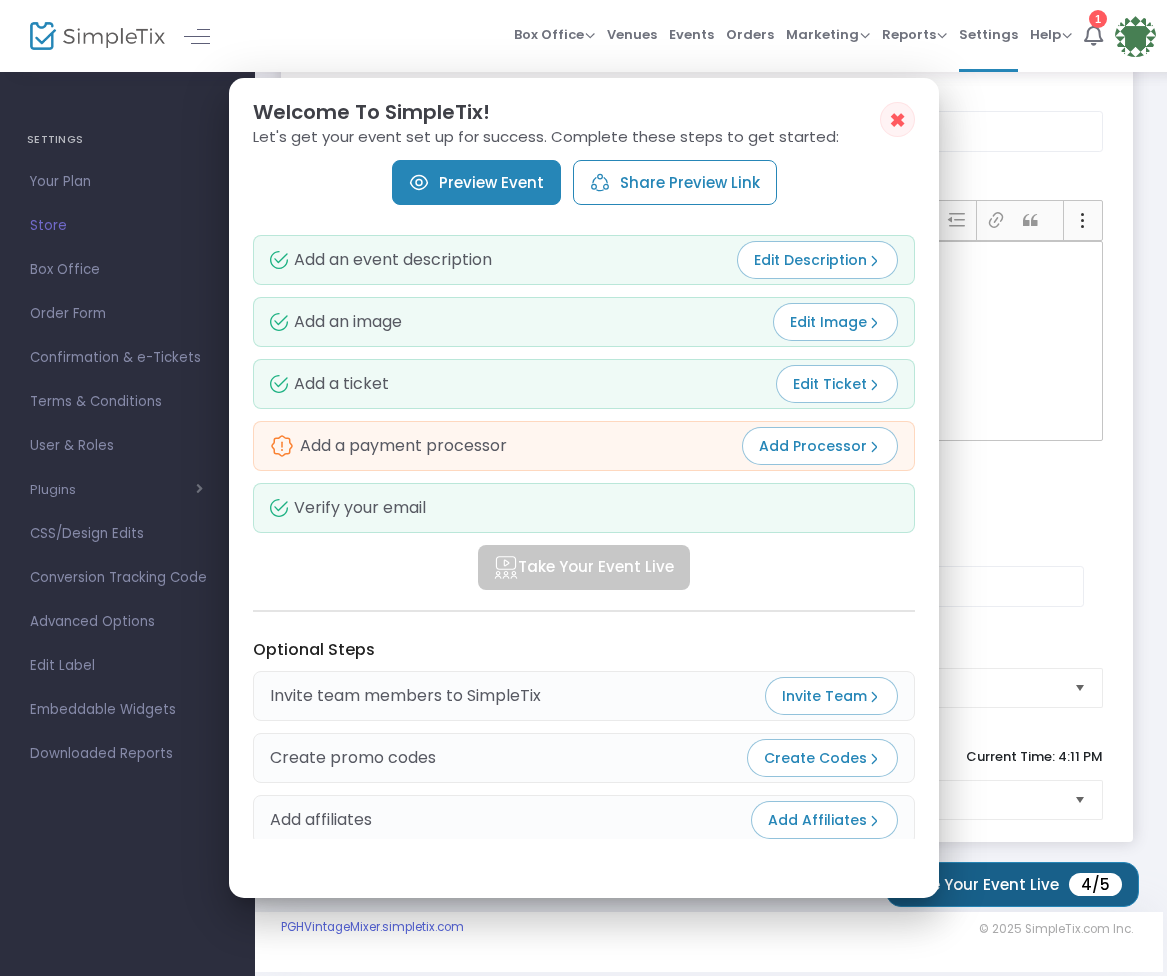 scroll, scrollTop: 0, scrollLeft: 0, axis: both 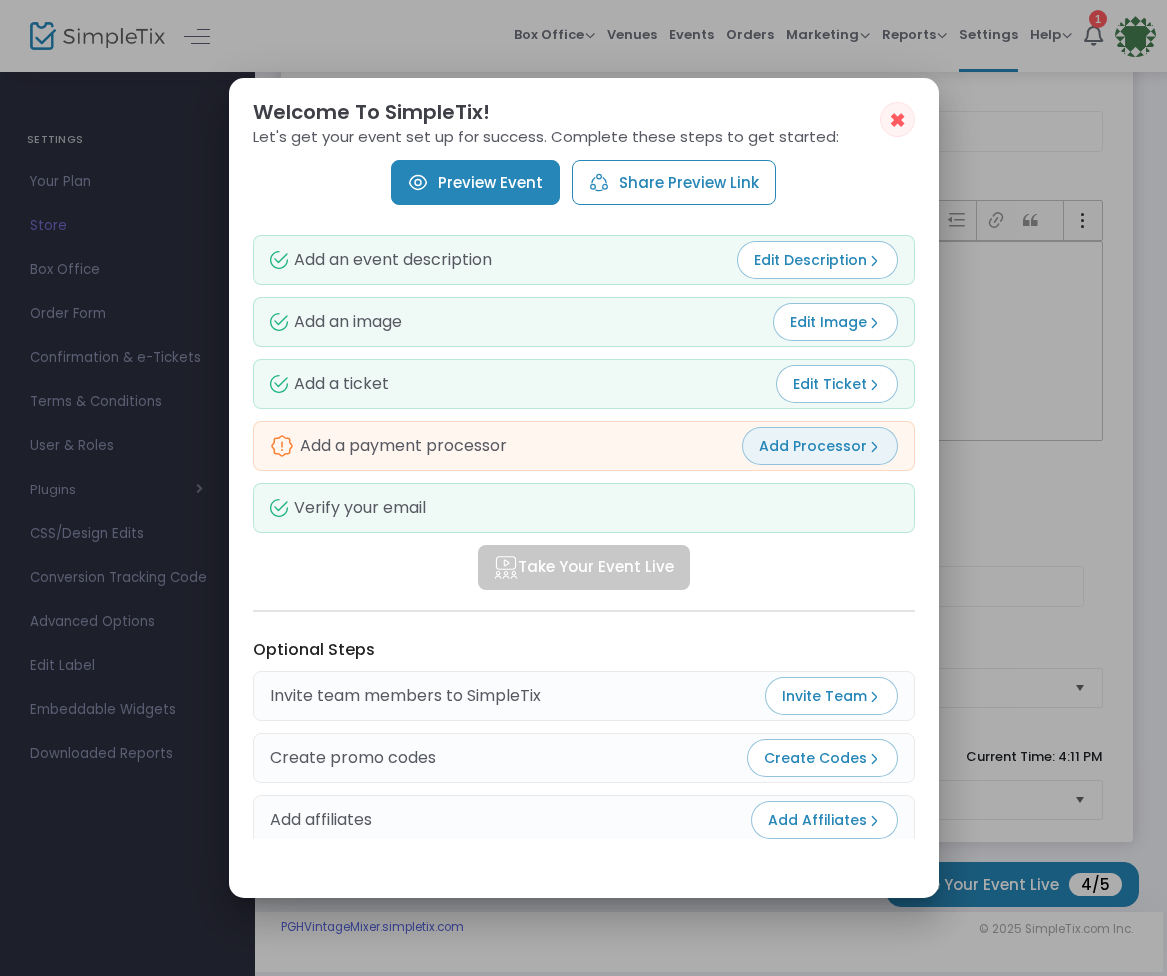 click at bounding box center [874, 447] 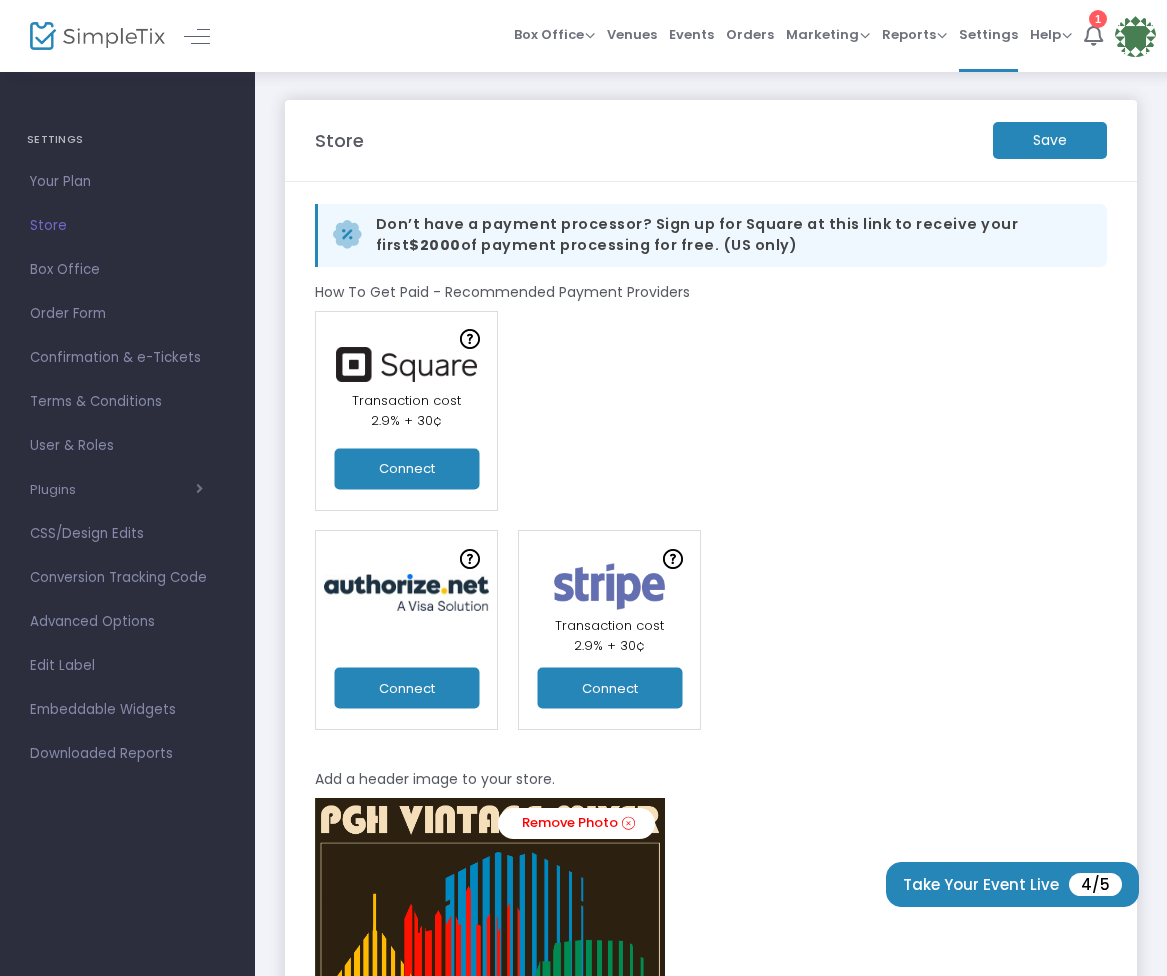 scroll, scrollTop: 1918, scrollLeft: 4, axis: both 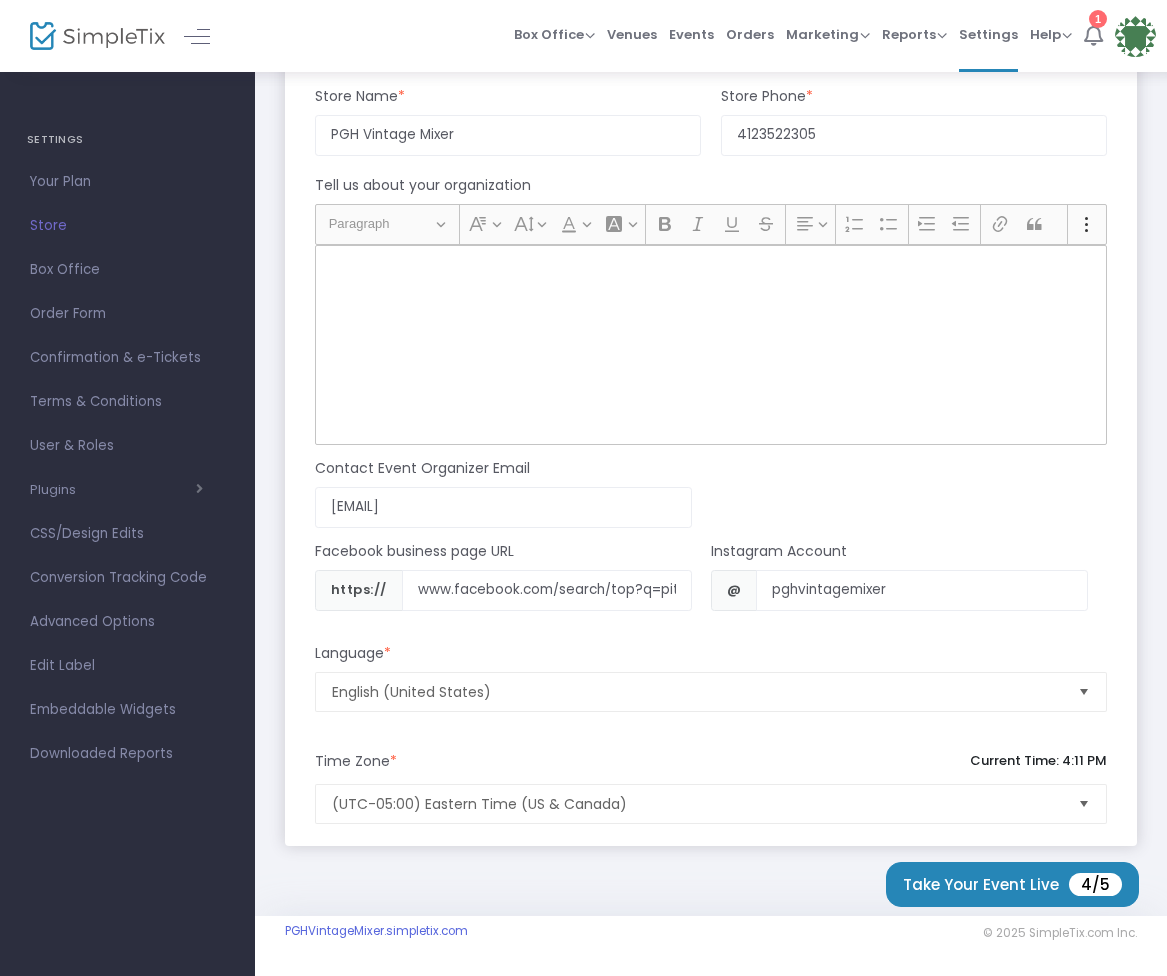 click at bounding box center [1093, 35] 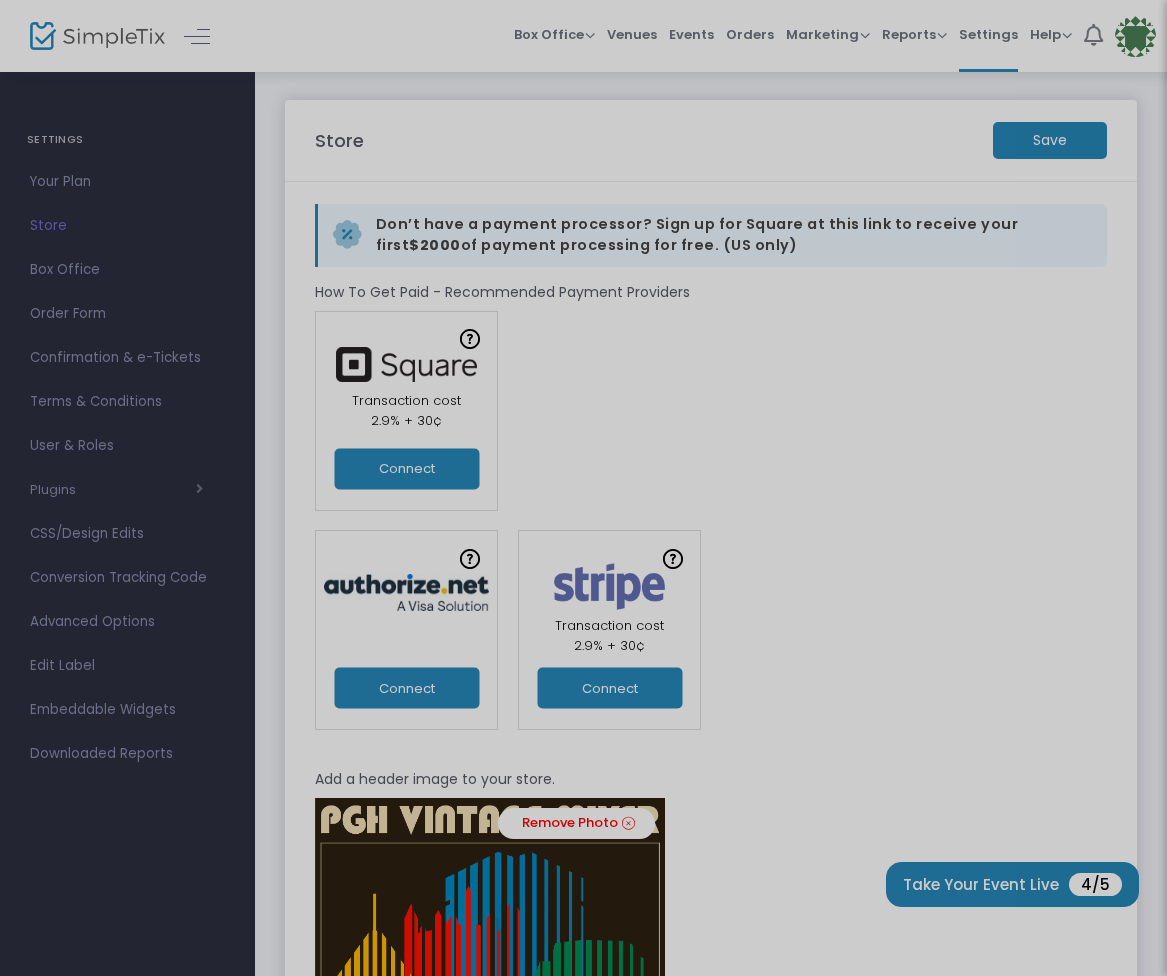 scroll, scrollTop: 0, scrollLeft: 0, axis: both 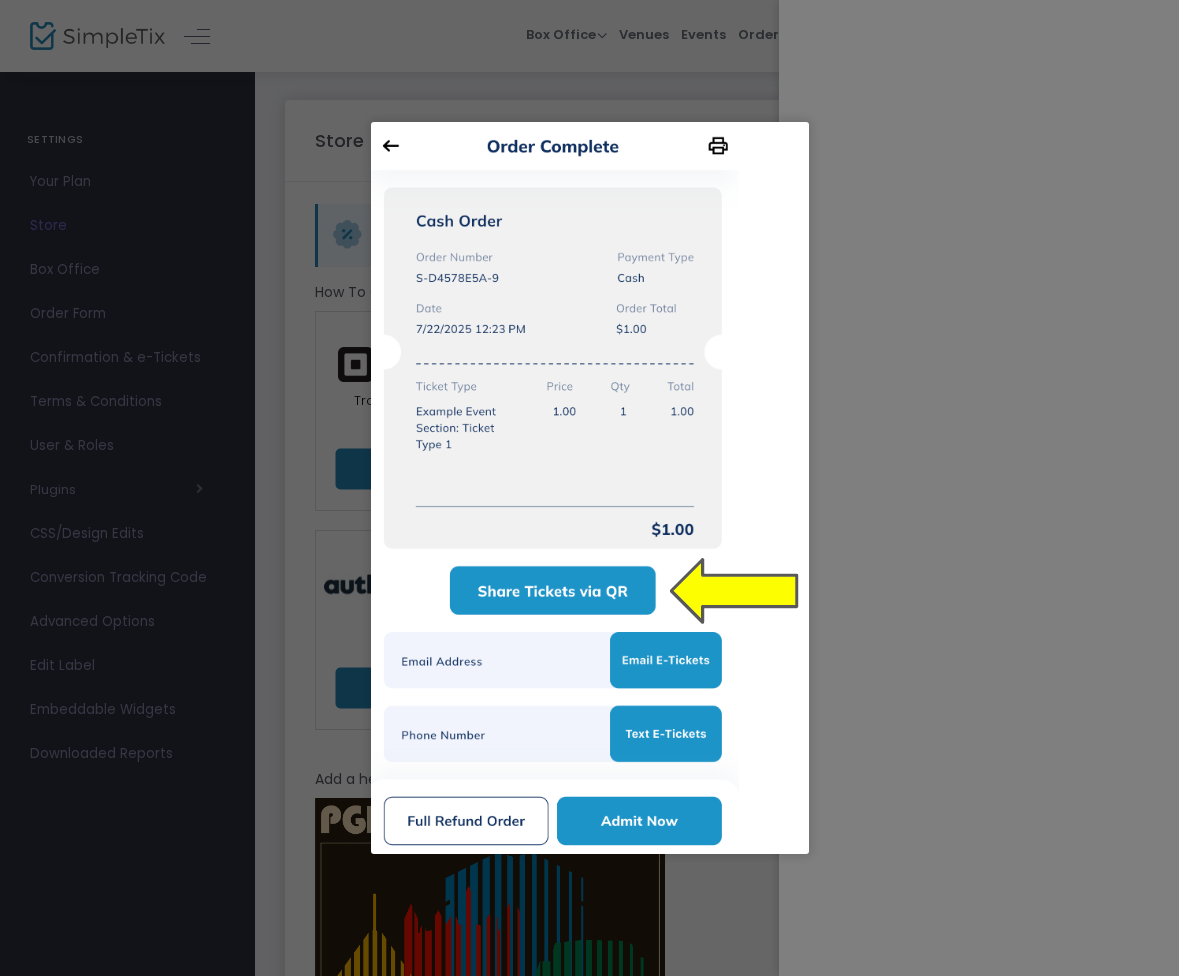 click at bounding box center [590, 488] 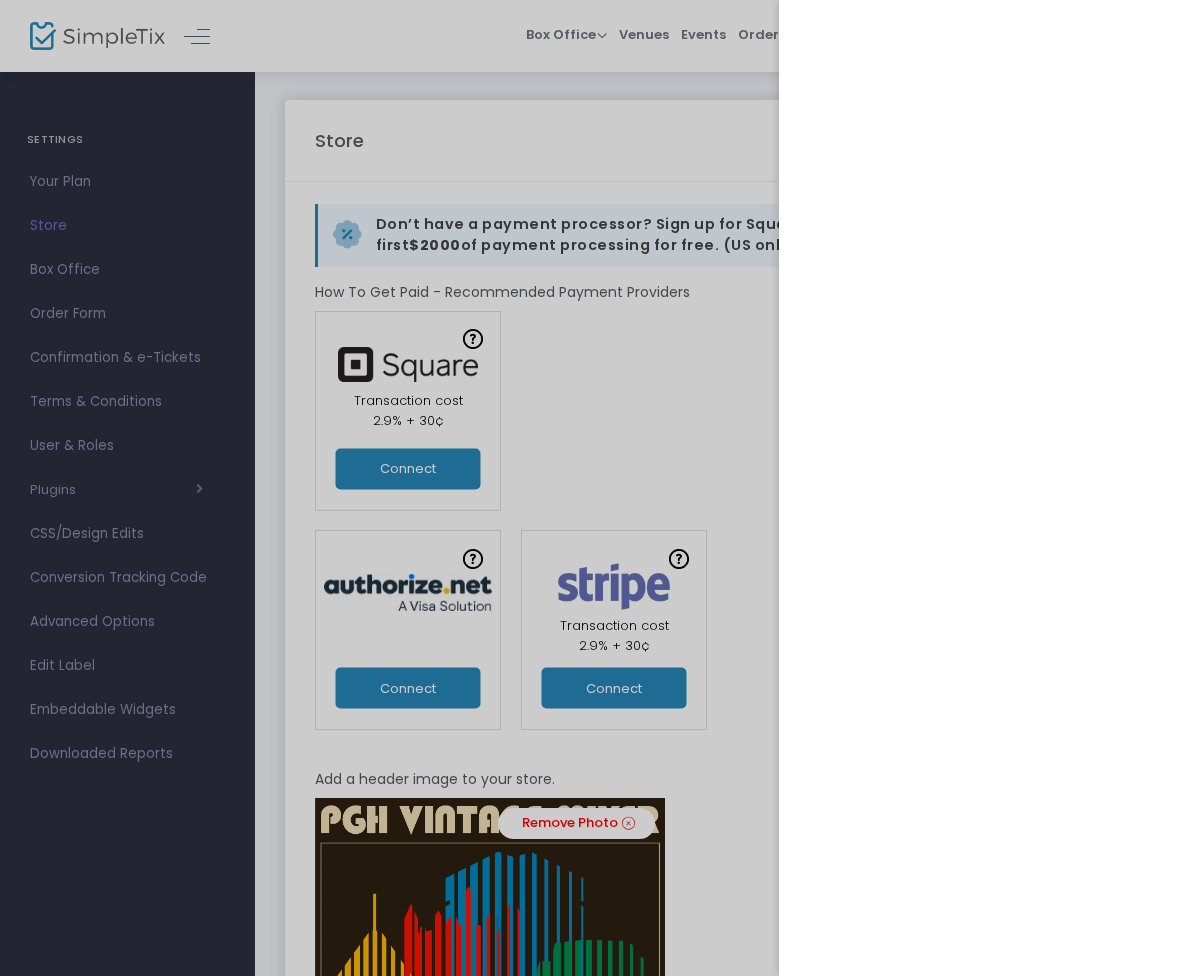 click at bounding box center (589, 488) 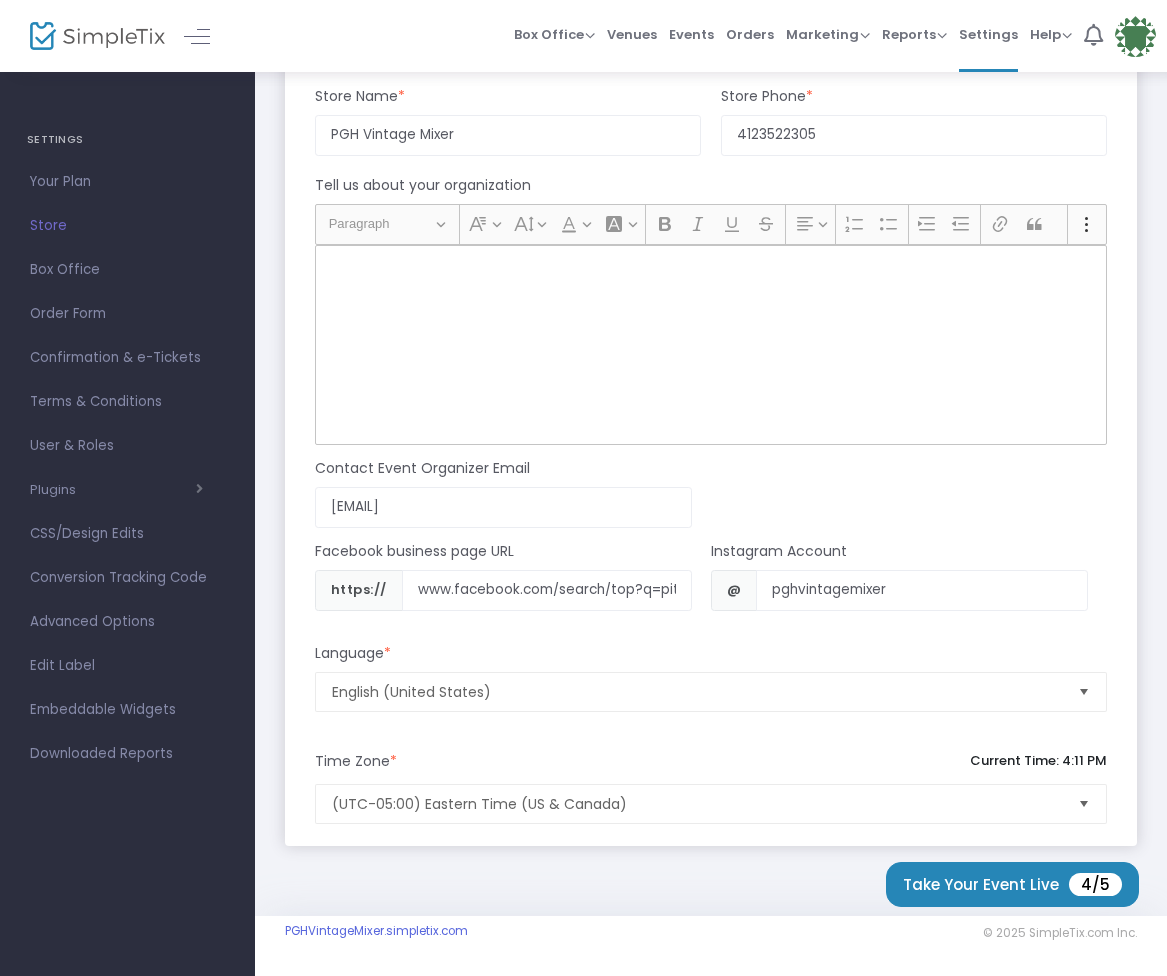 scroll, scrollTop: 1918, scrollLeft: 3, axis: both 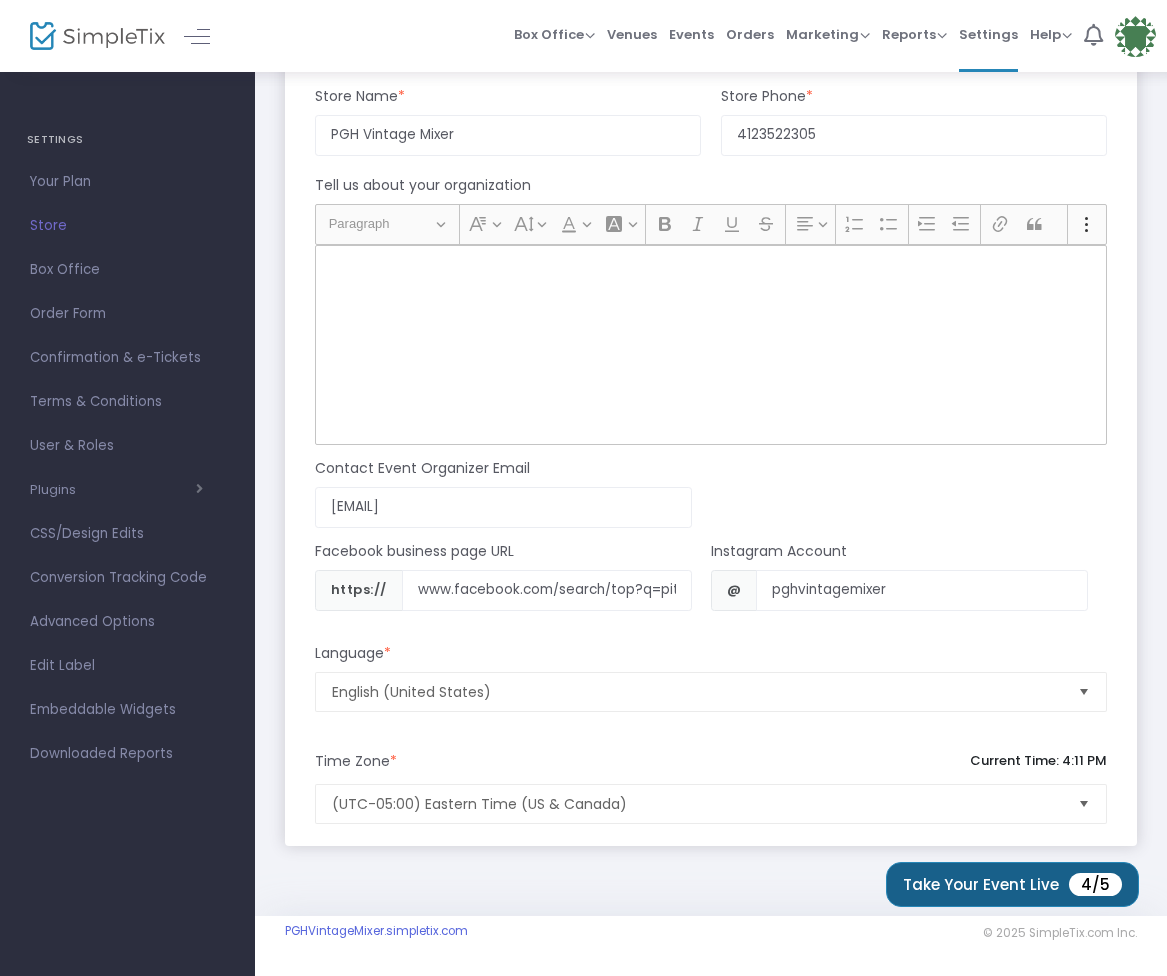 click on "Take Your Event Live  4/5" 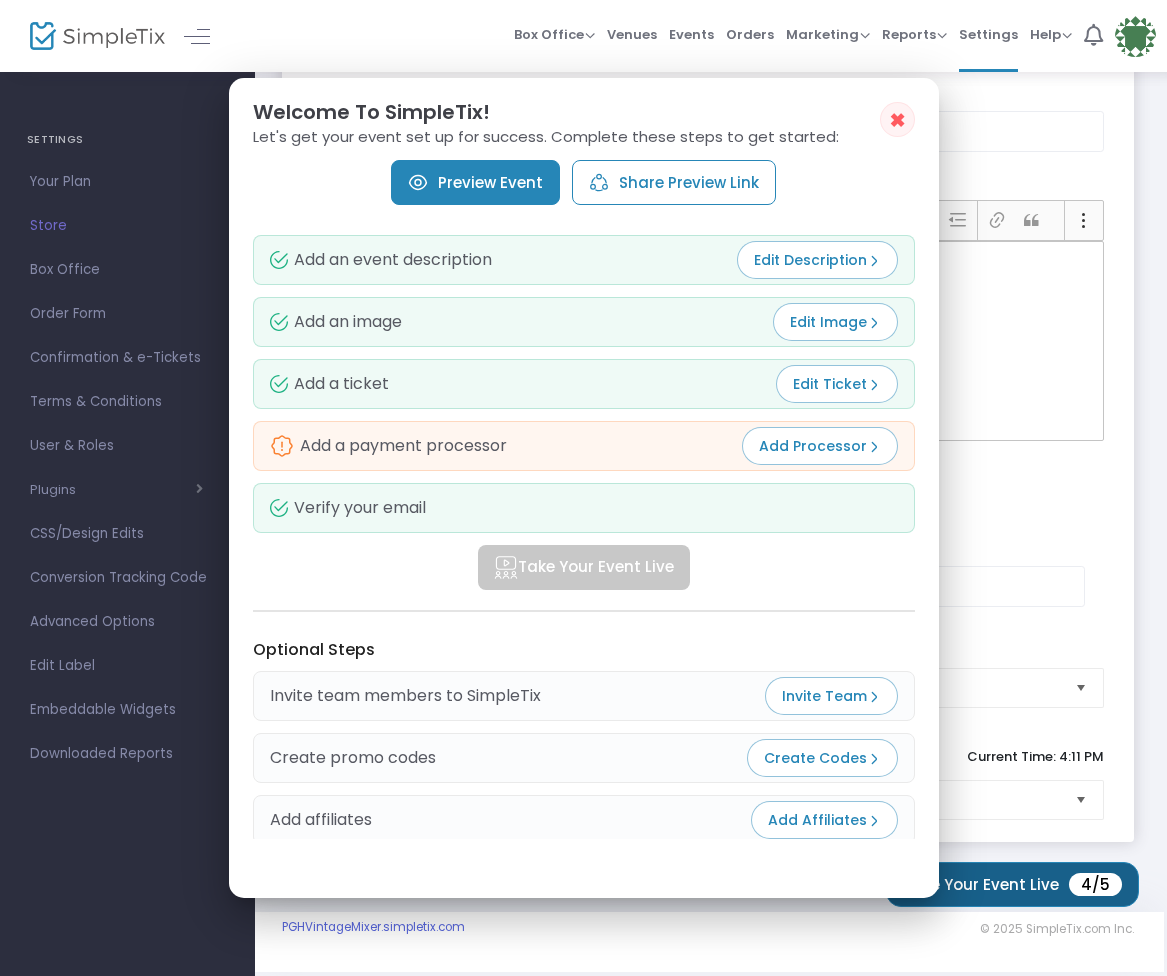 scroll, scrollTop: 1918, scrollLeft: 3, axis: both 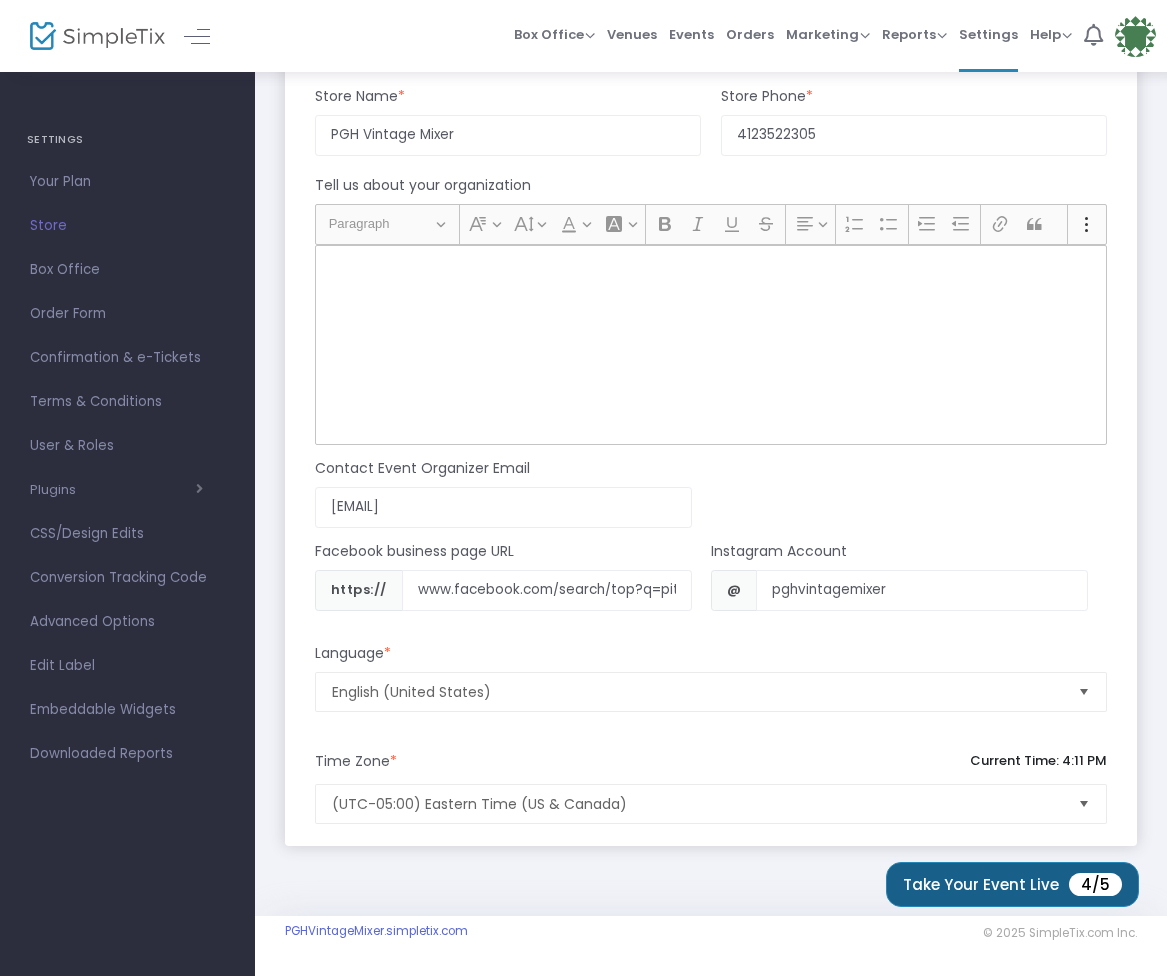 click on "Take Your Event Live  4/5" 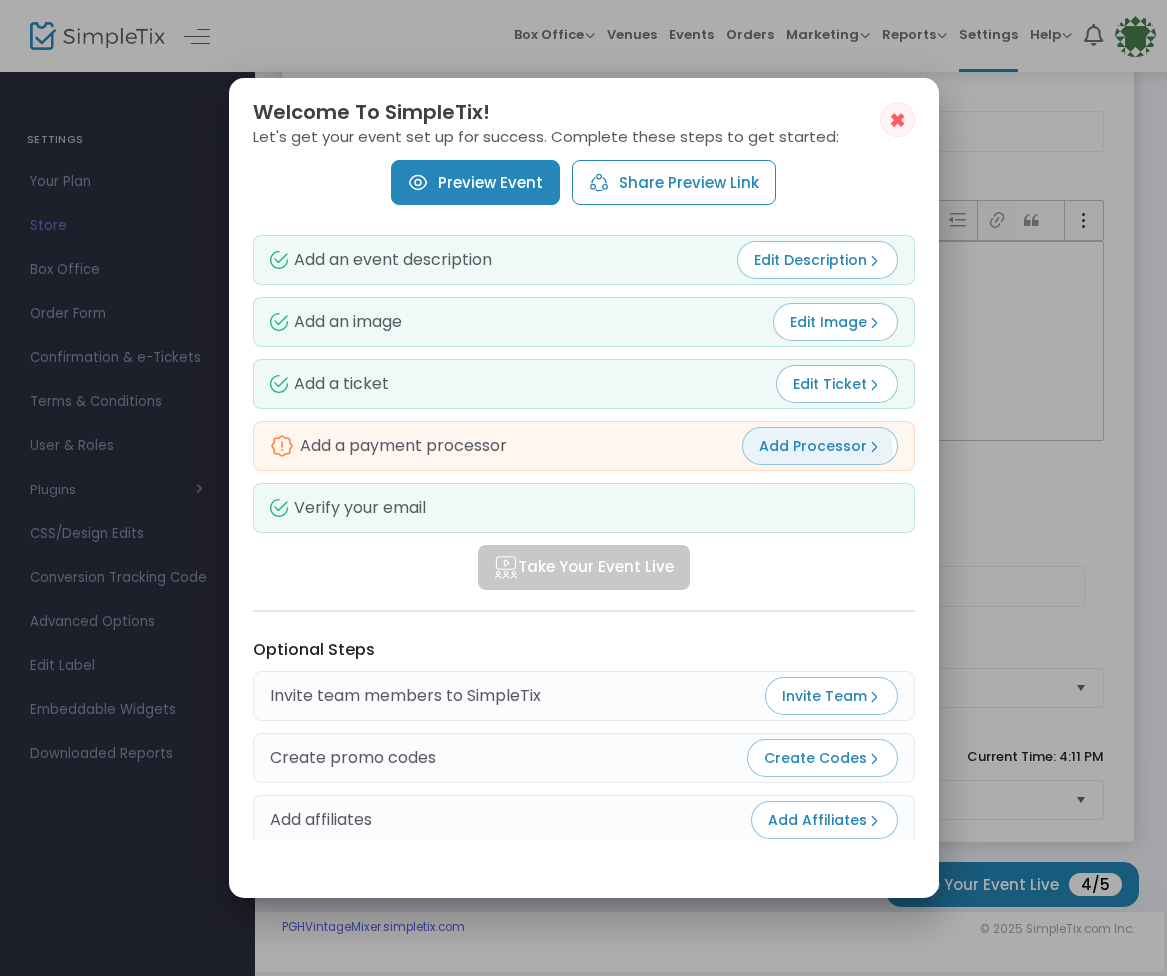 click on "Add Processor" at bounding box center [820, 446] 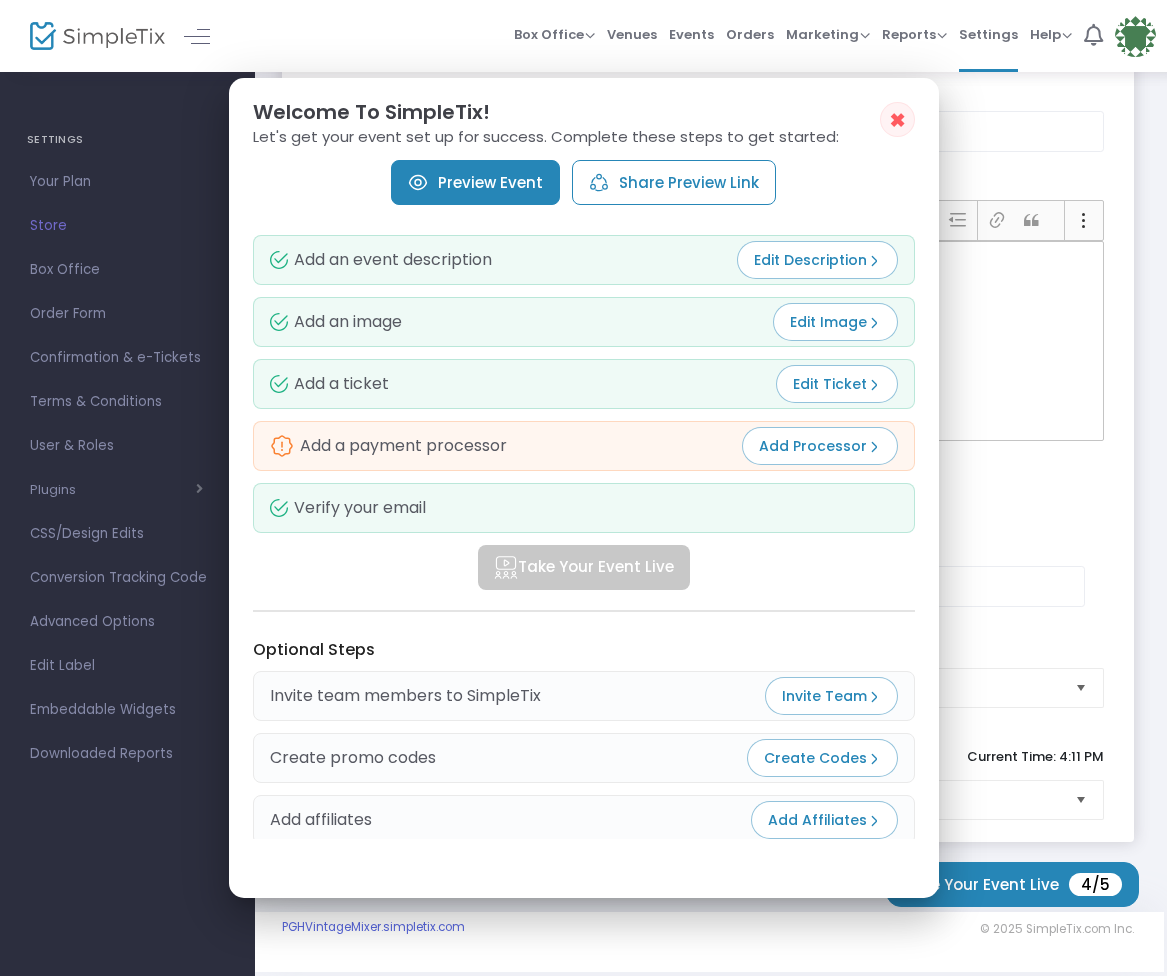 scroll, scrollTop: 1918, scrollLeft: 3, axis: both 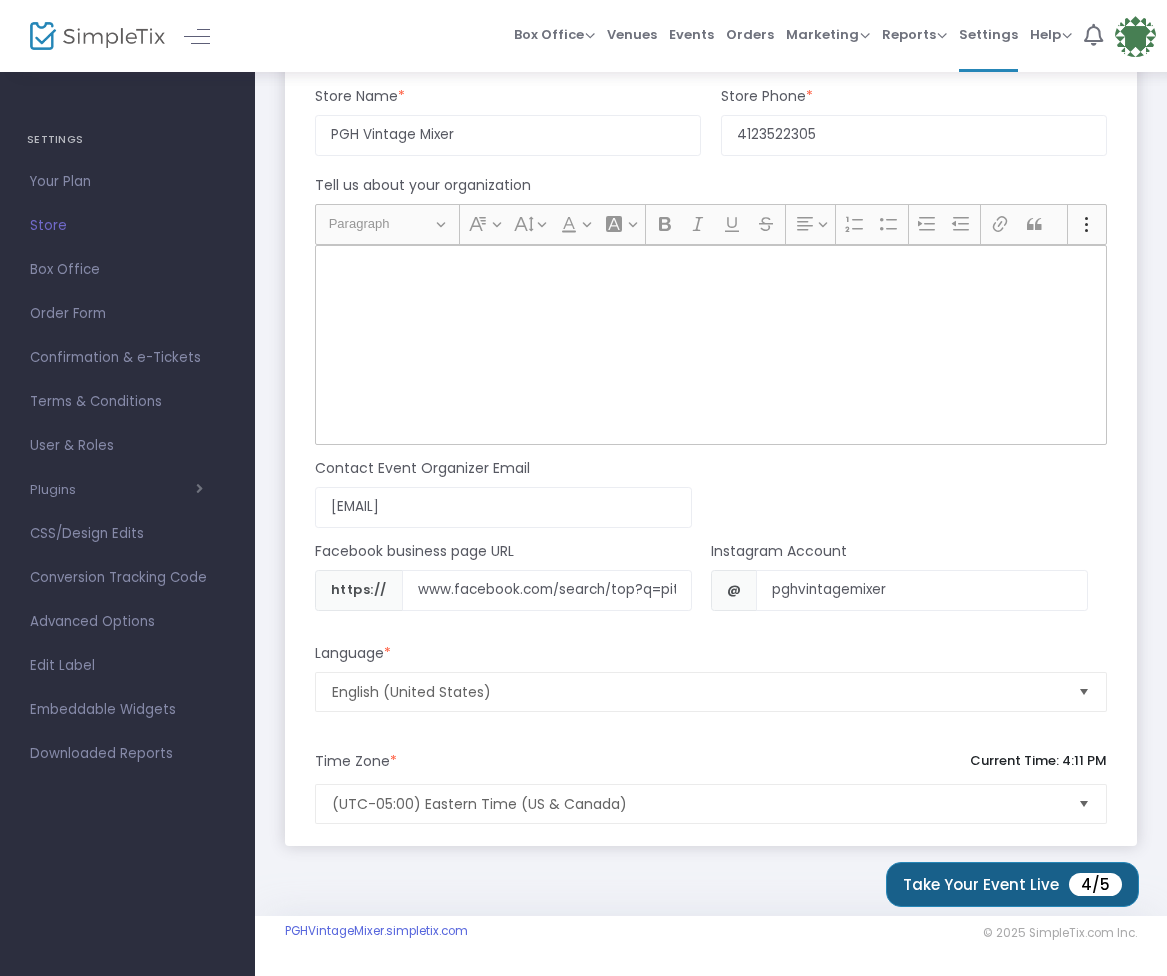 click on "Take Your Event Live  4/5" 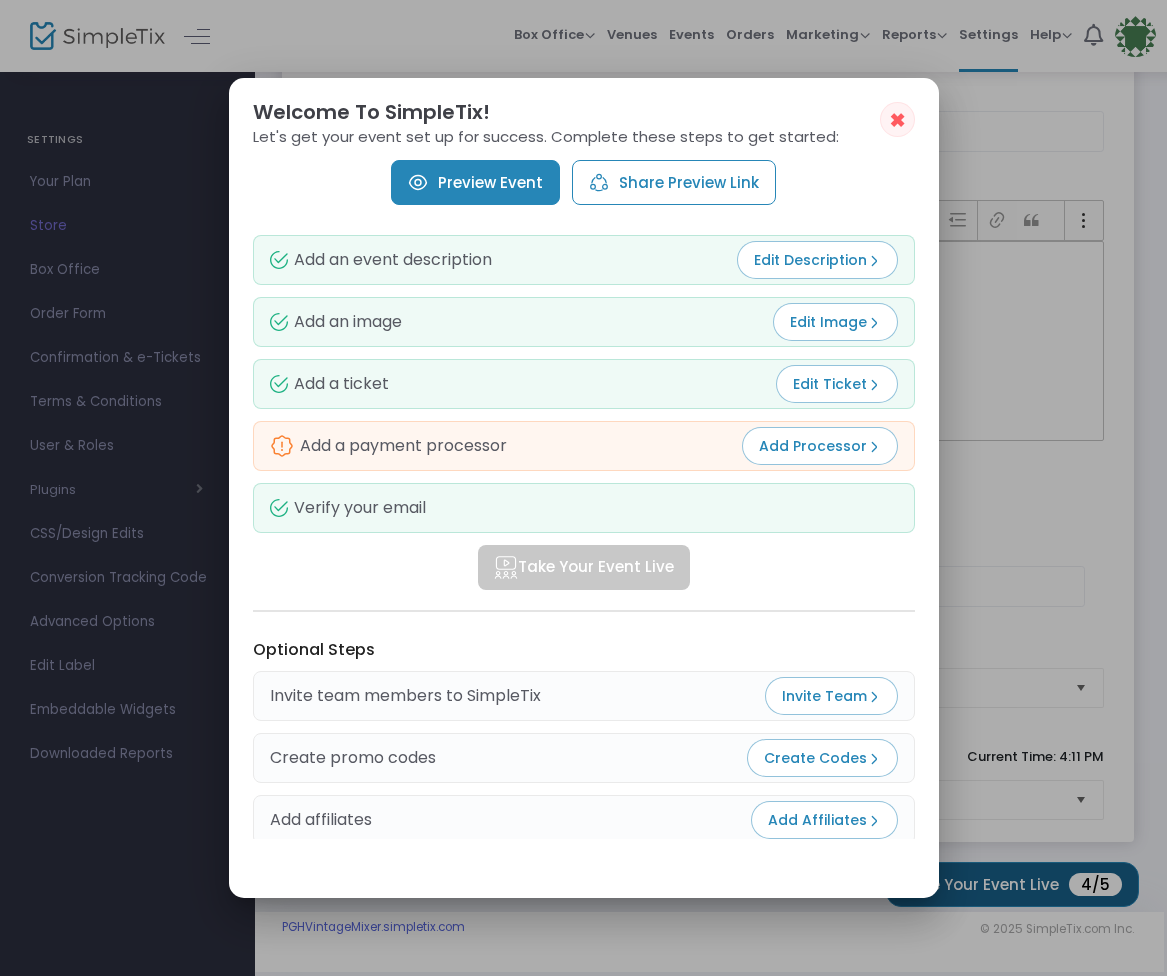 scroll, scrollTop: 0, scrollLeft: 0, axis: both 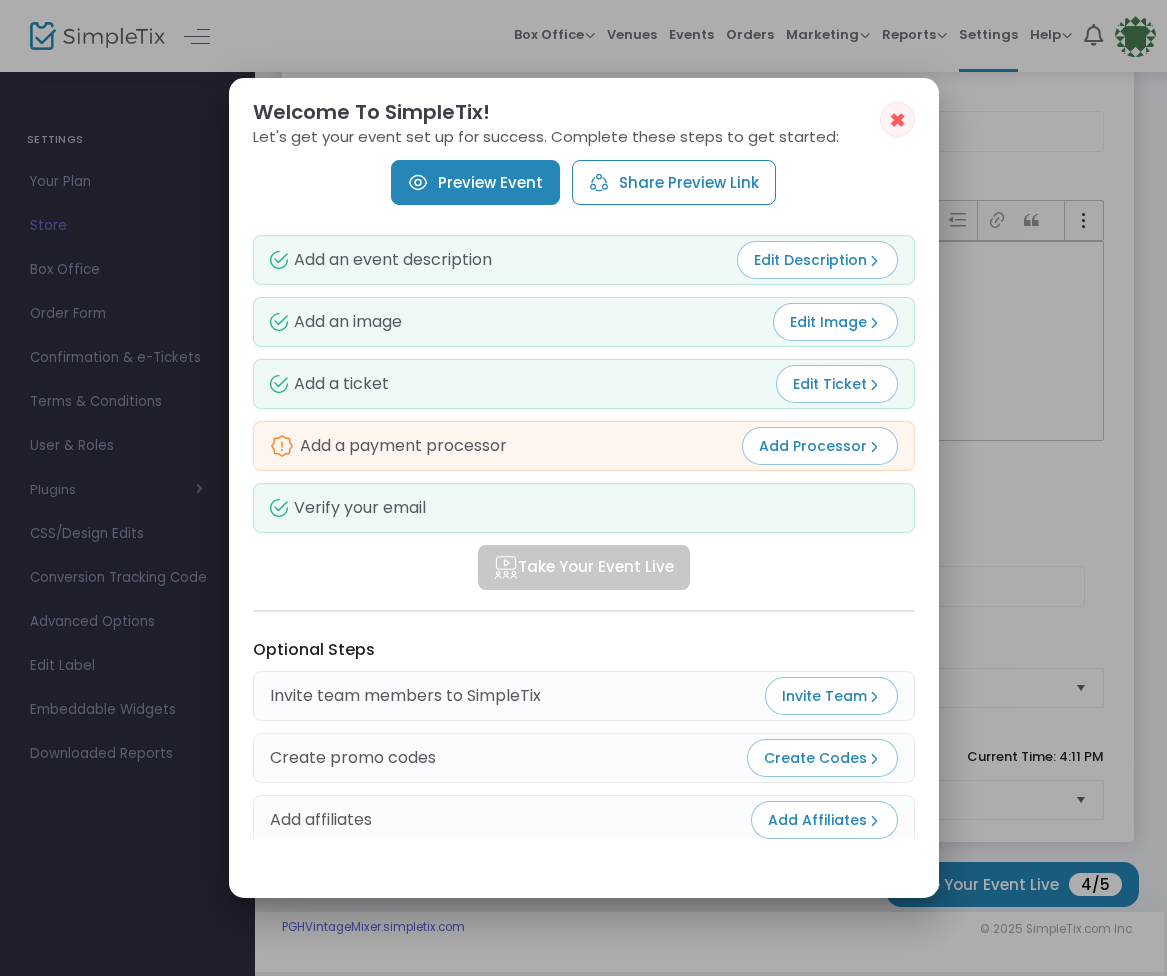 click at bounding box center [282, 446] 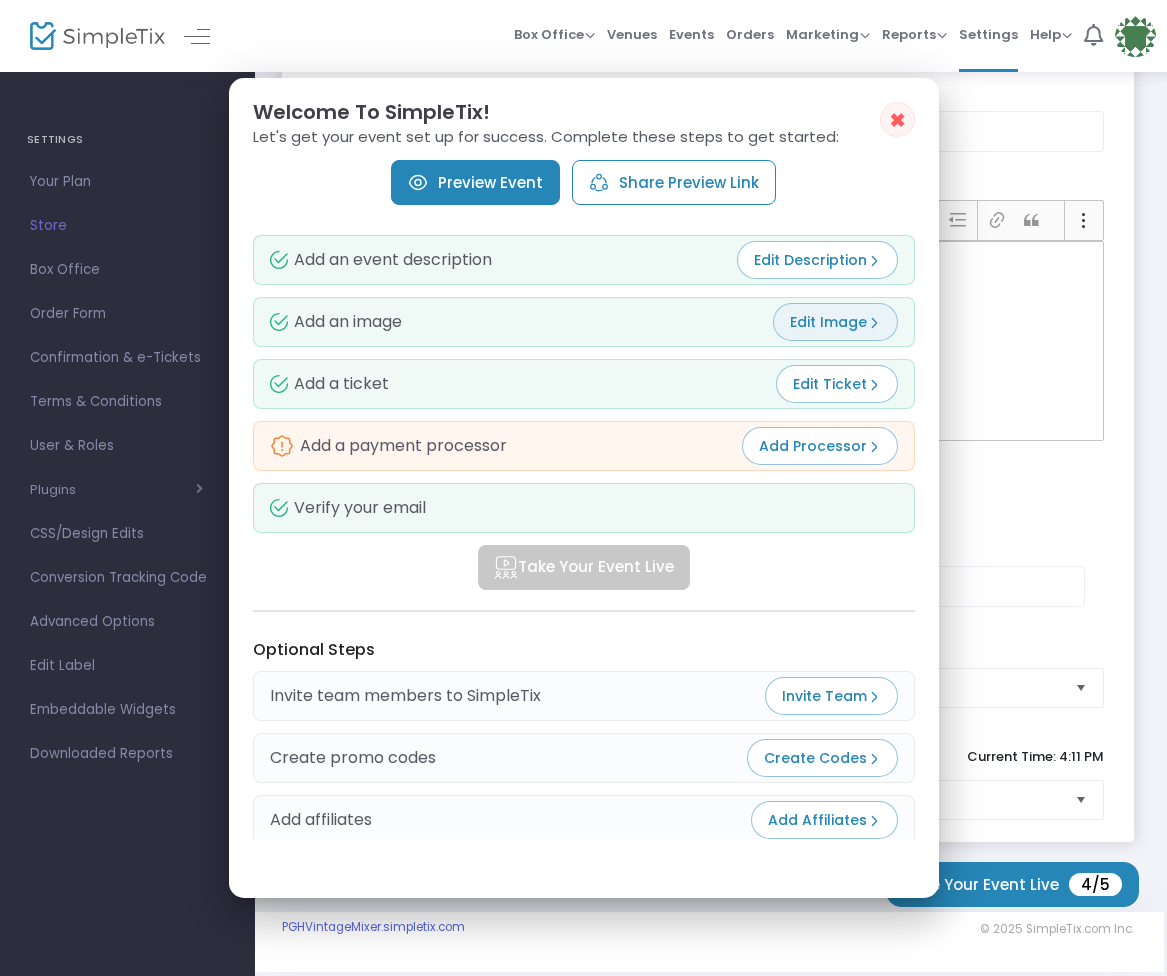 scroll, scrollTop: 0, scrollLeft: 0, axis: both 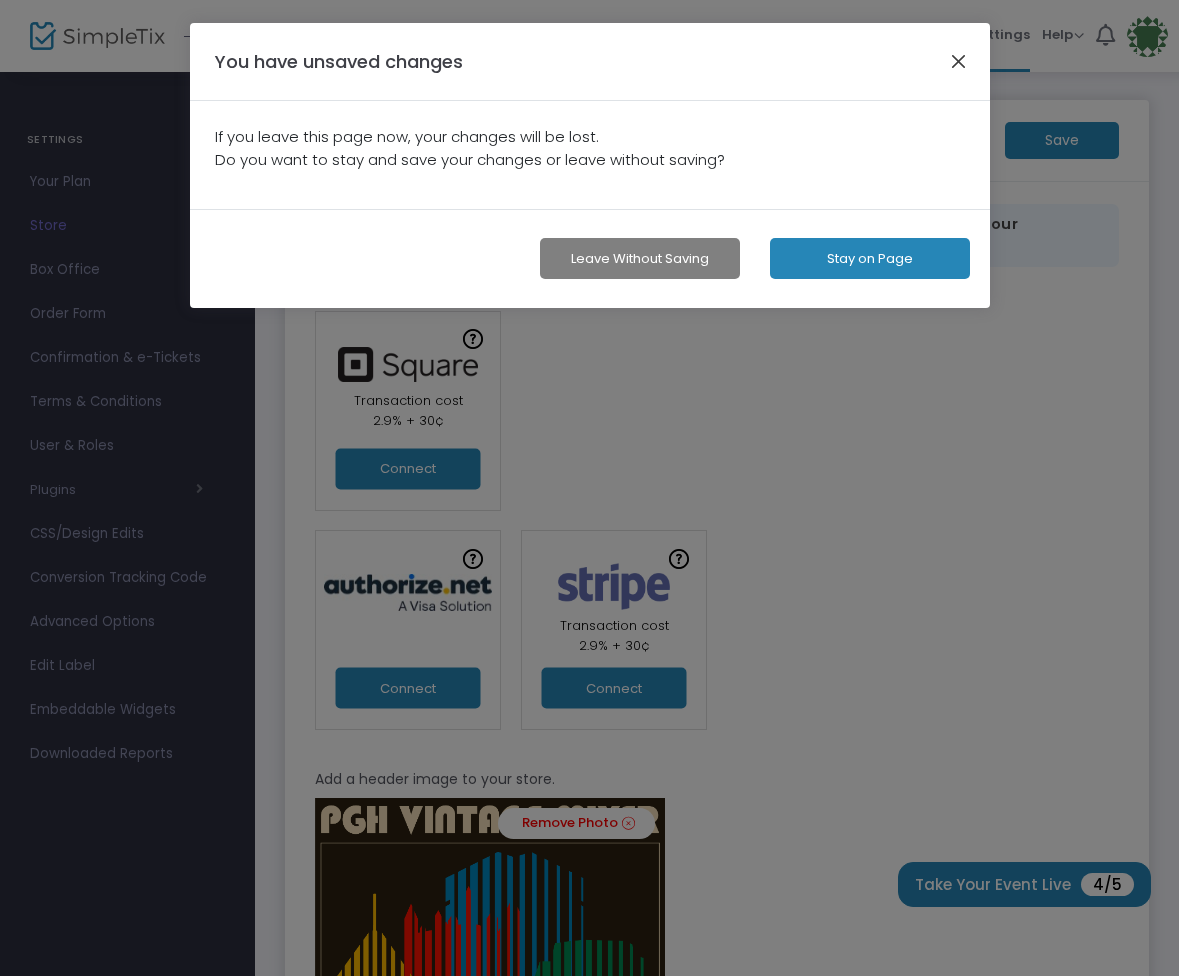 click 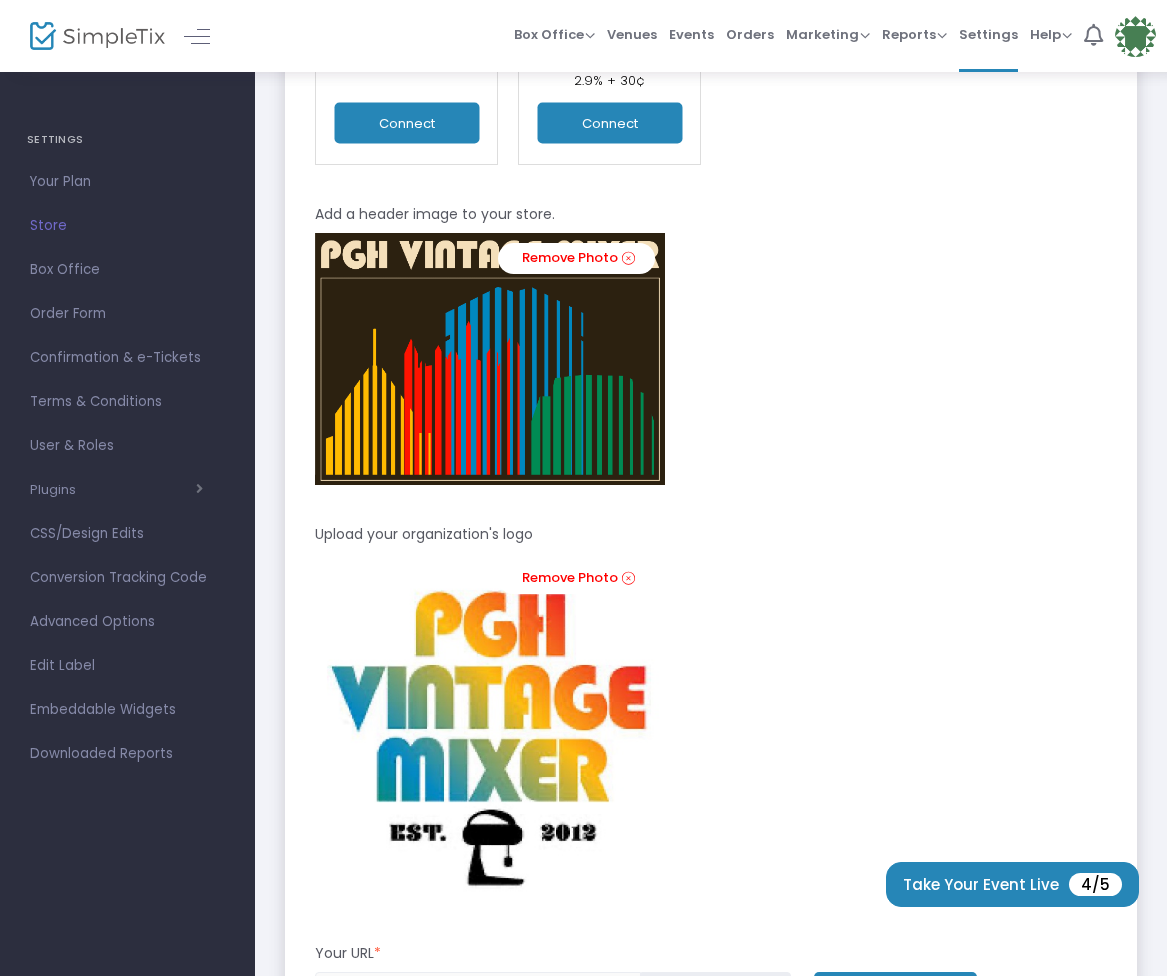 scroll, scrollTop: 561, scrollLeft: 1, axis: both 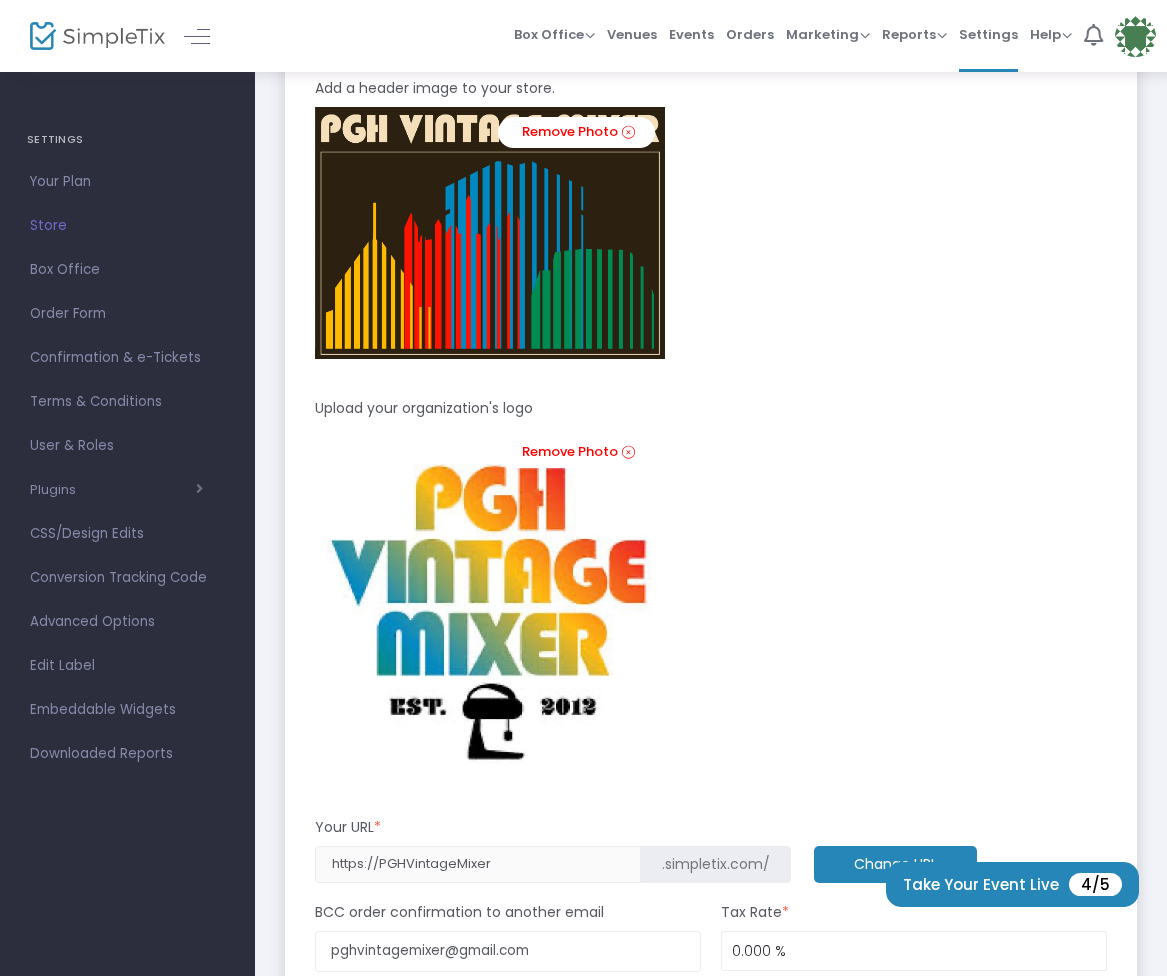 click at bounding box center (490, 232) 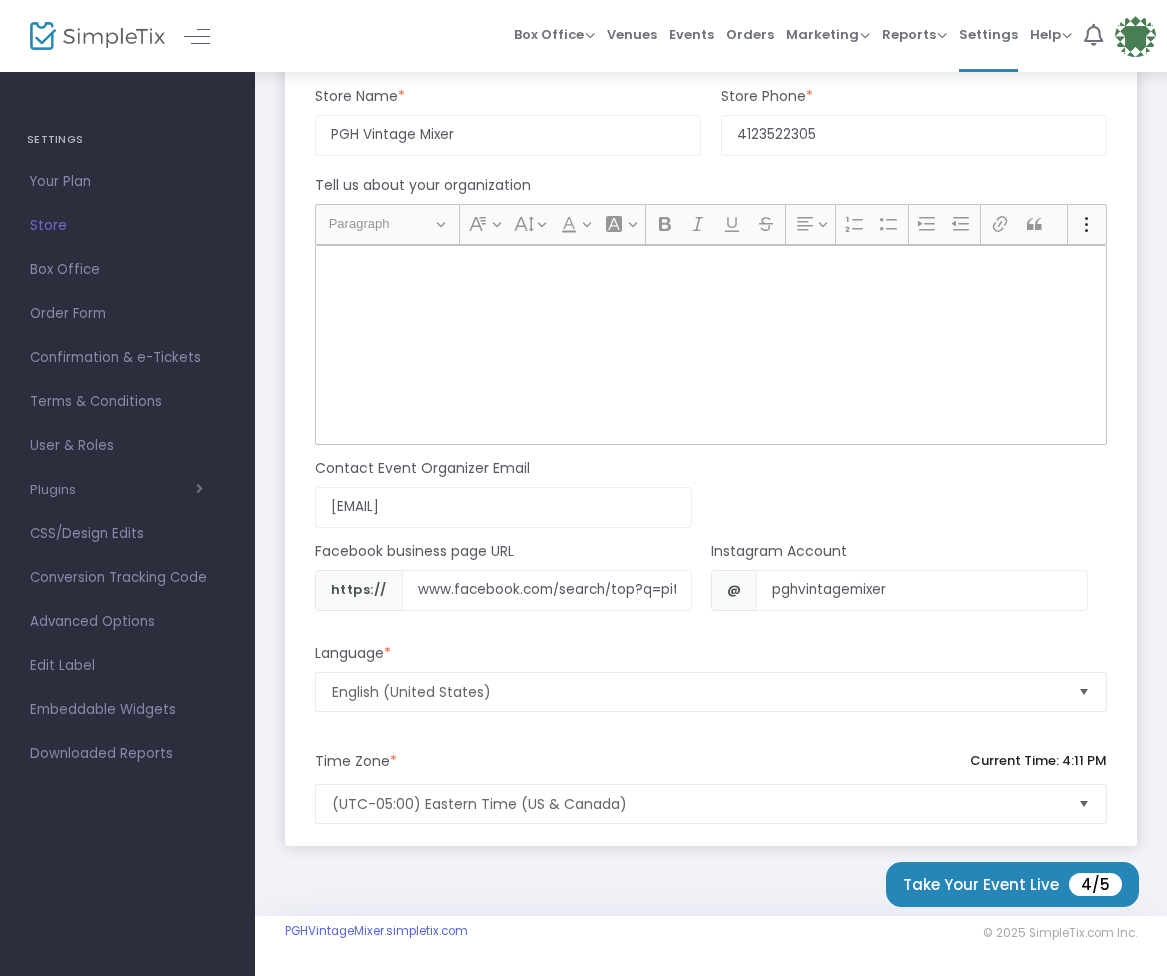 scroll, scrollTop: 1918, scrollLeft: 9, axis: both 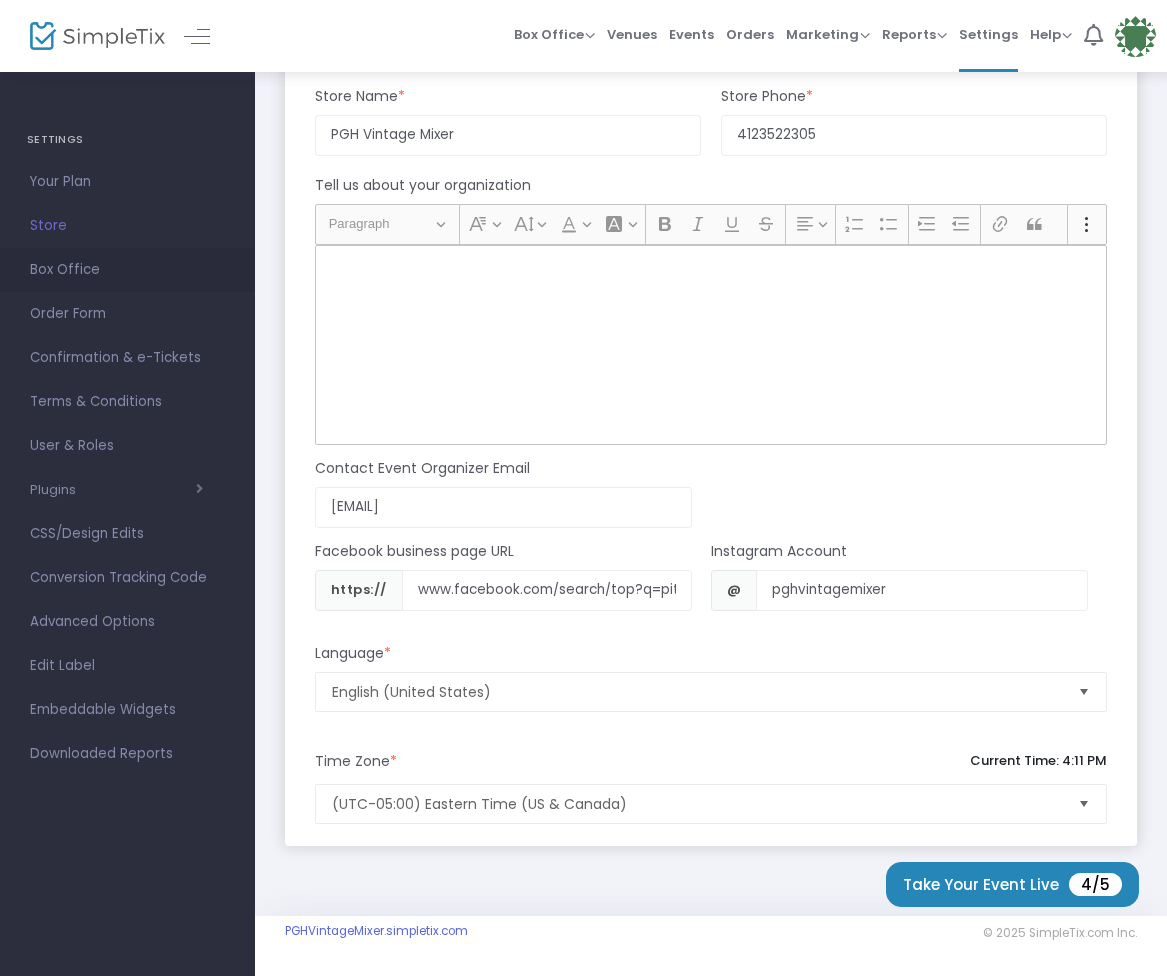 click on "Box Office" at bounding box center [127, 270] 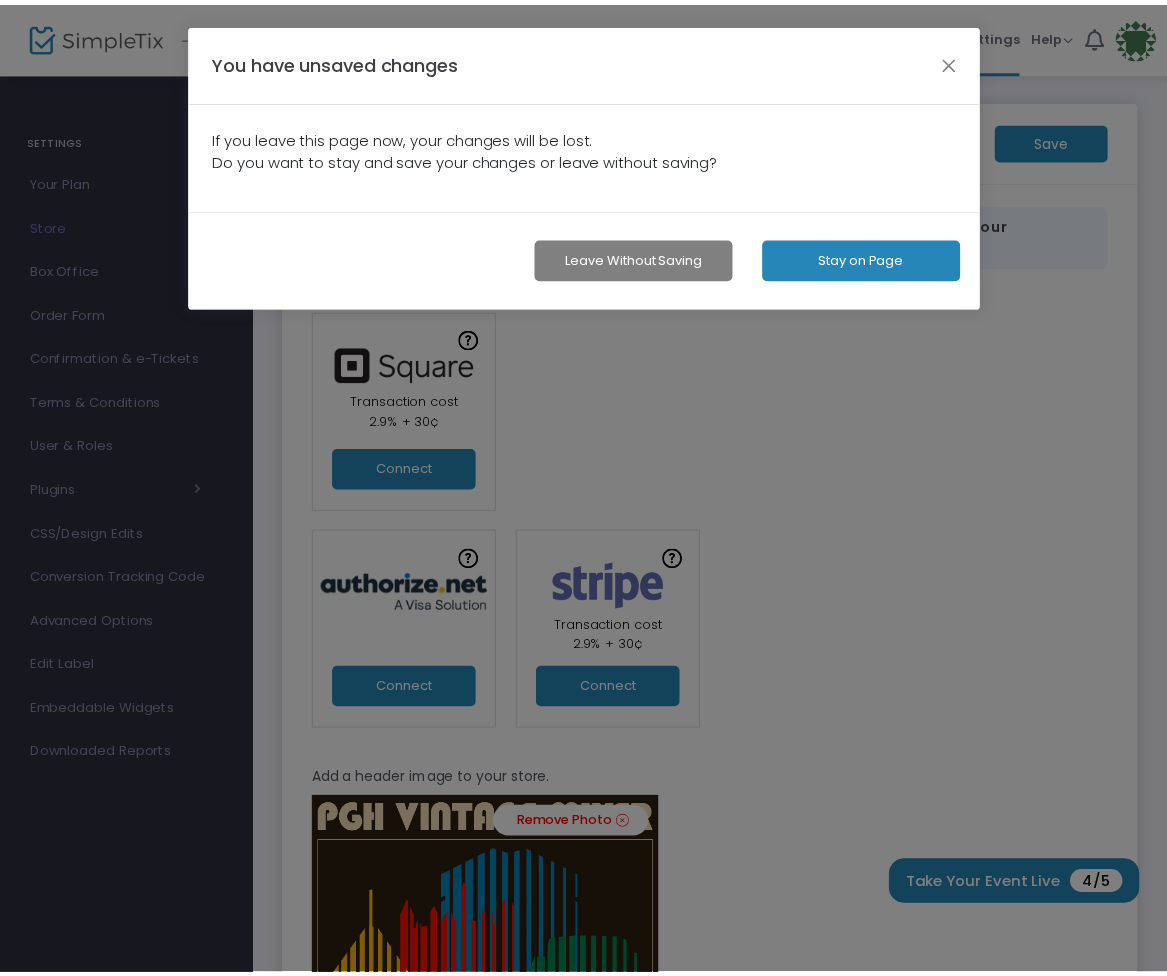 scroll, scrollTop: 0, scrollLeft: 0, axis: both 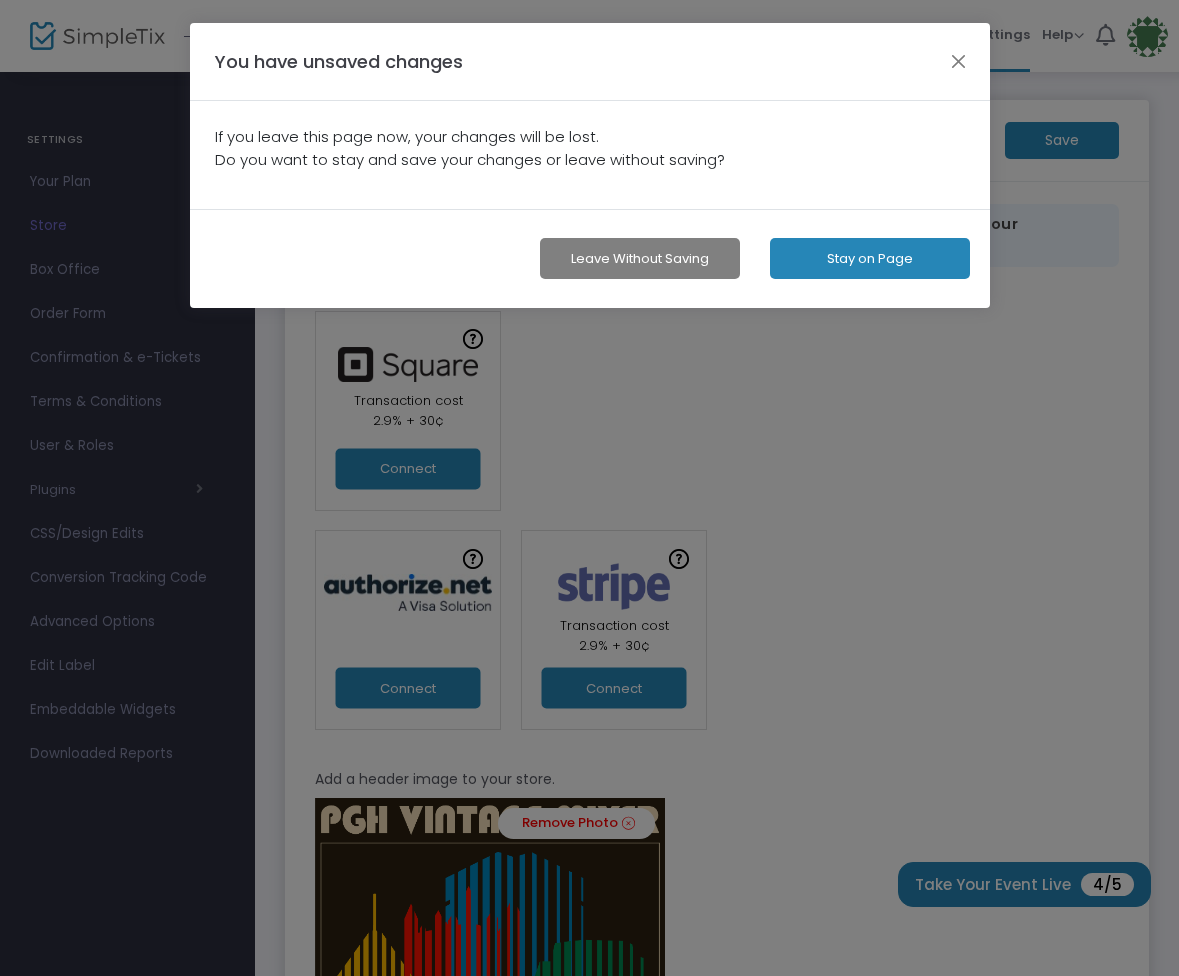 click 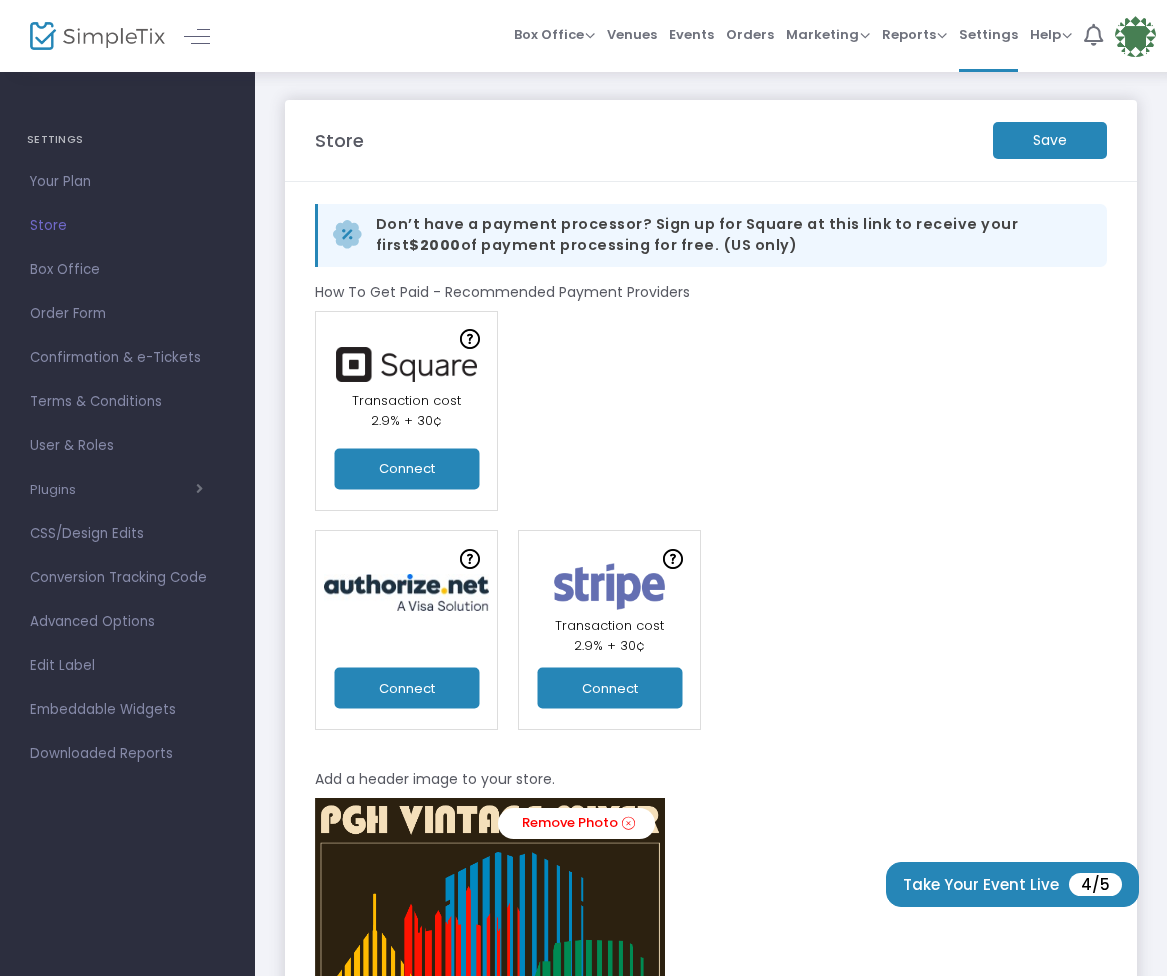 click on "Connect" 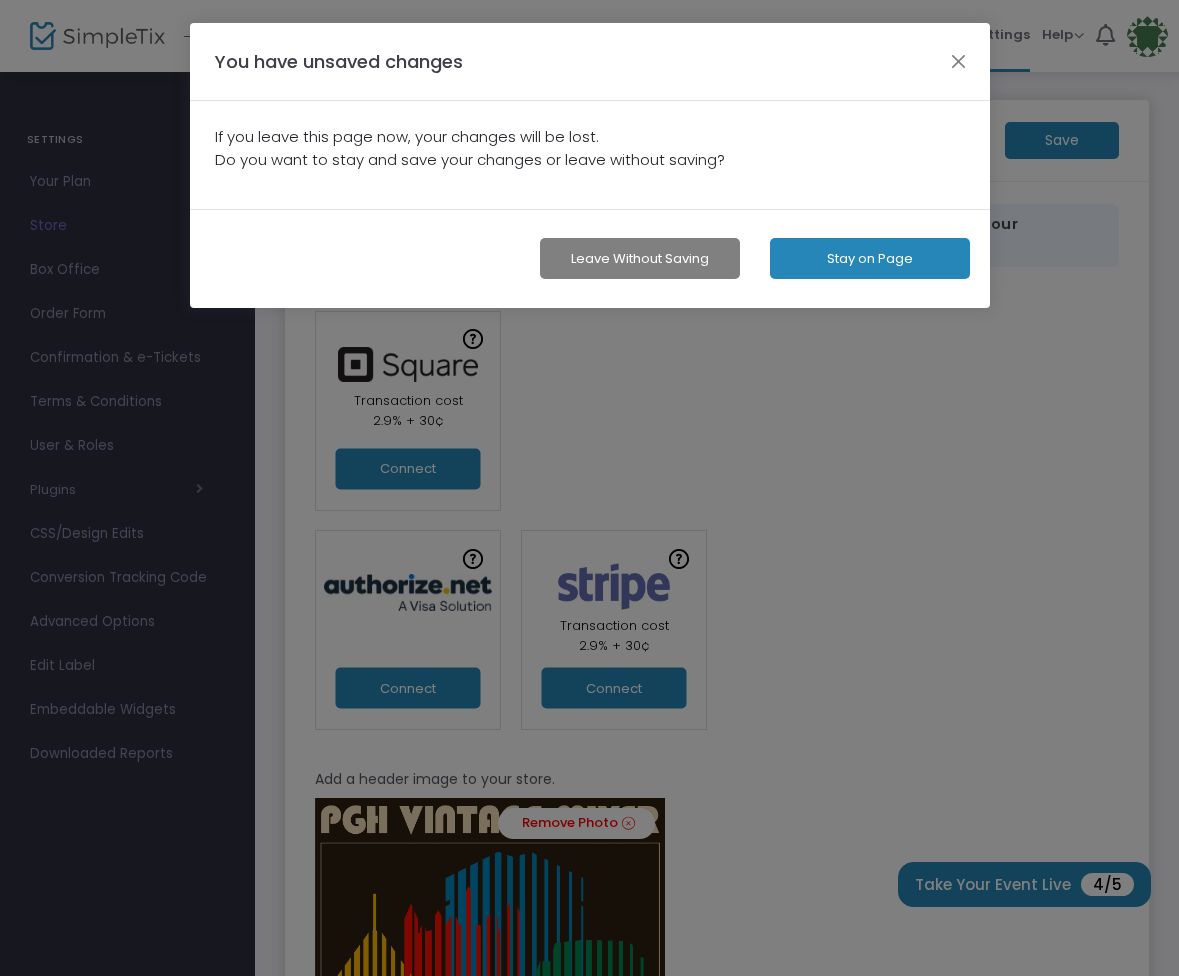click on "You have unsaved changes  If you leave this page now, your changes will be lost.  Do you want to stay and save your changes or leave without saving?   Leave without Saving   Stay on Page" 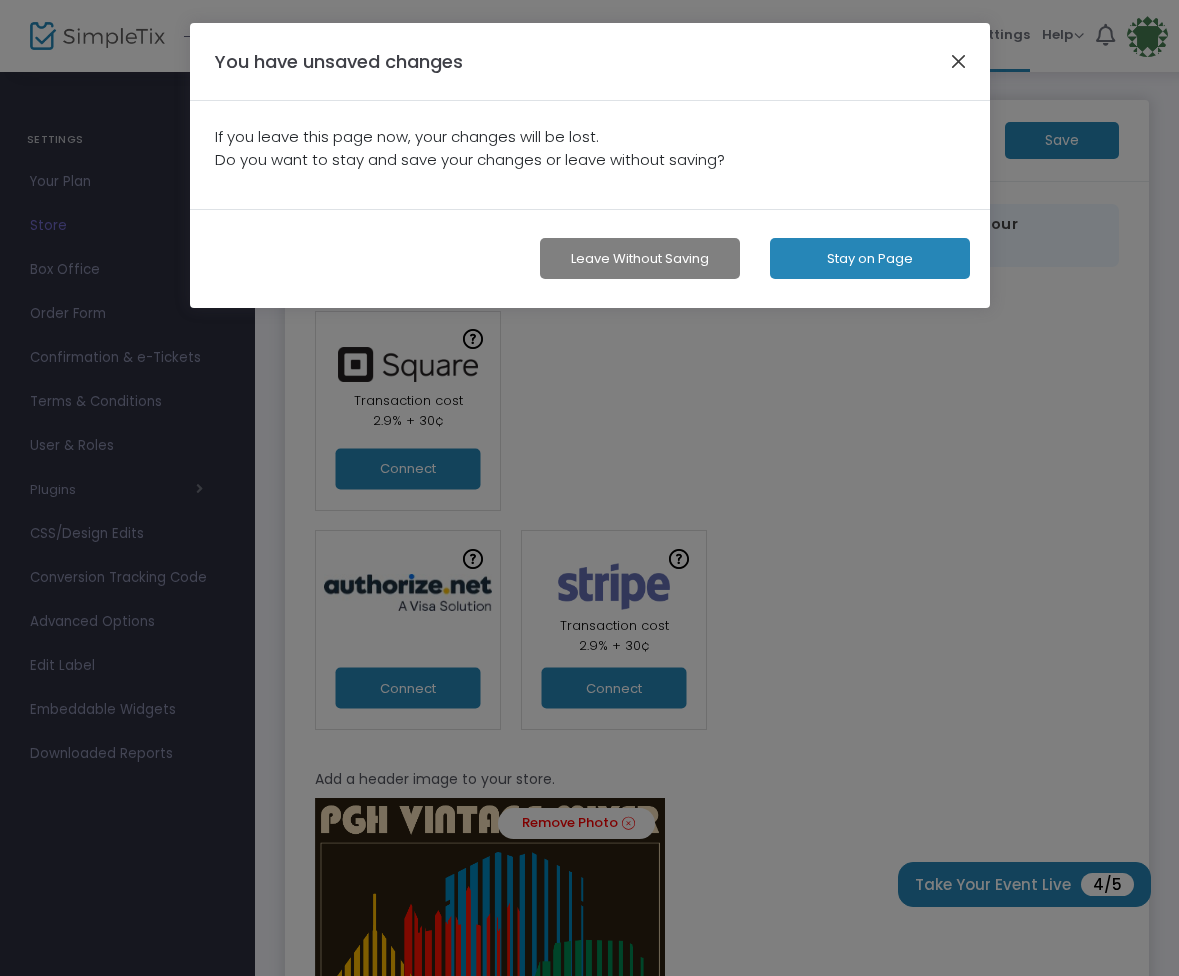 click 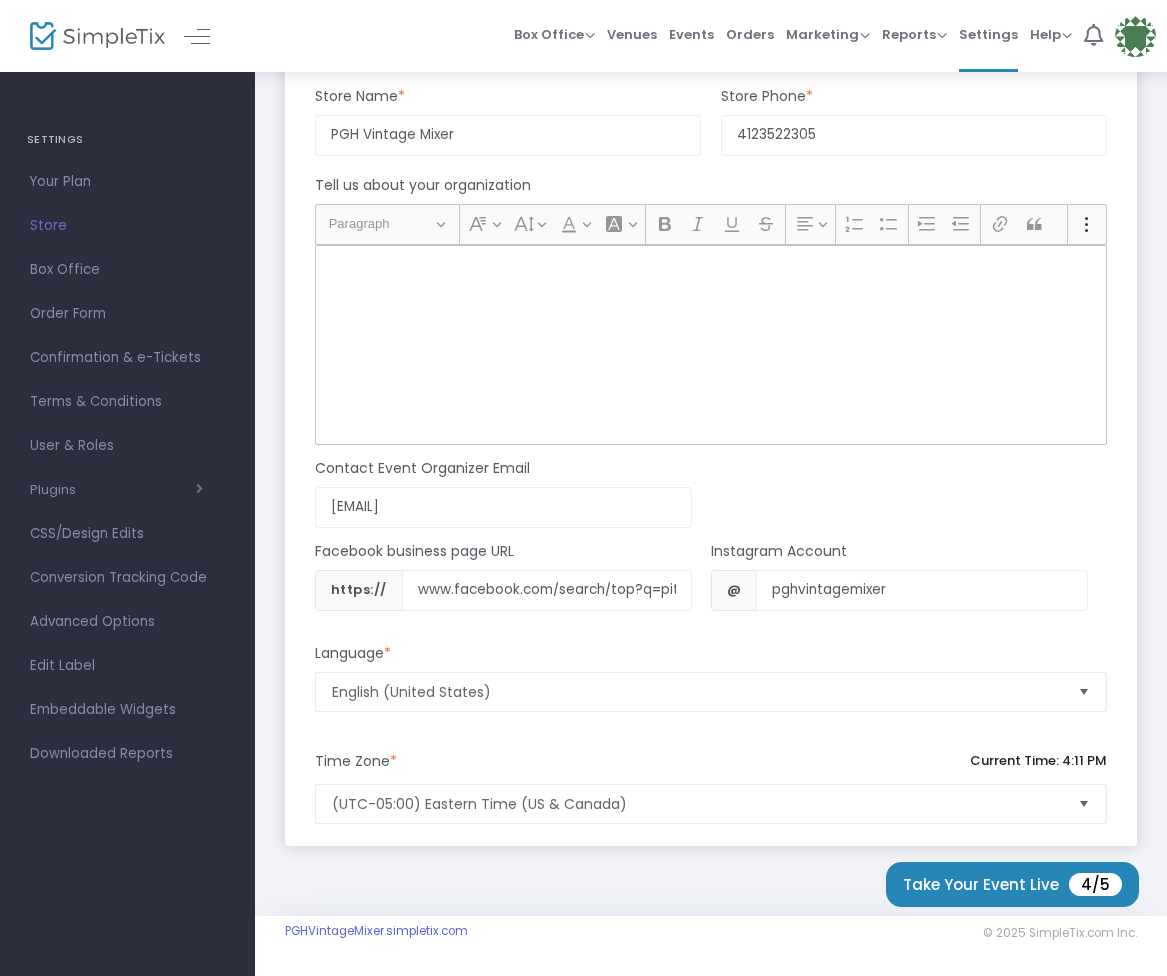 scroll, scrollTop: 1918, scrollLeft: 0, axis: vertical 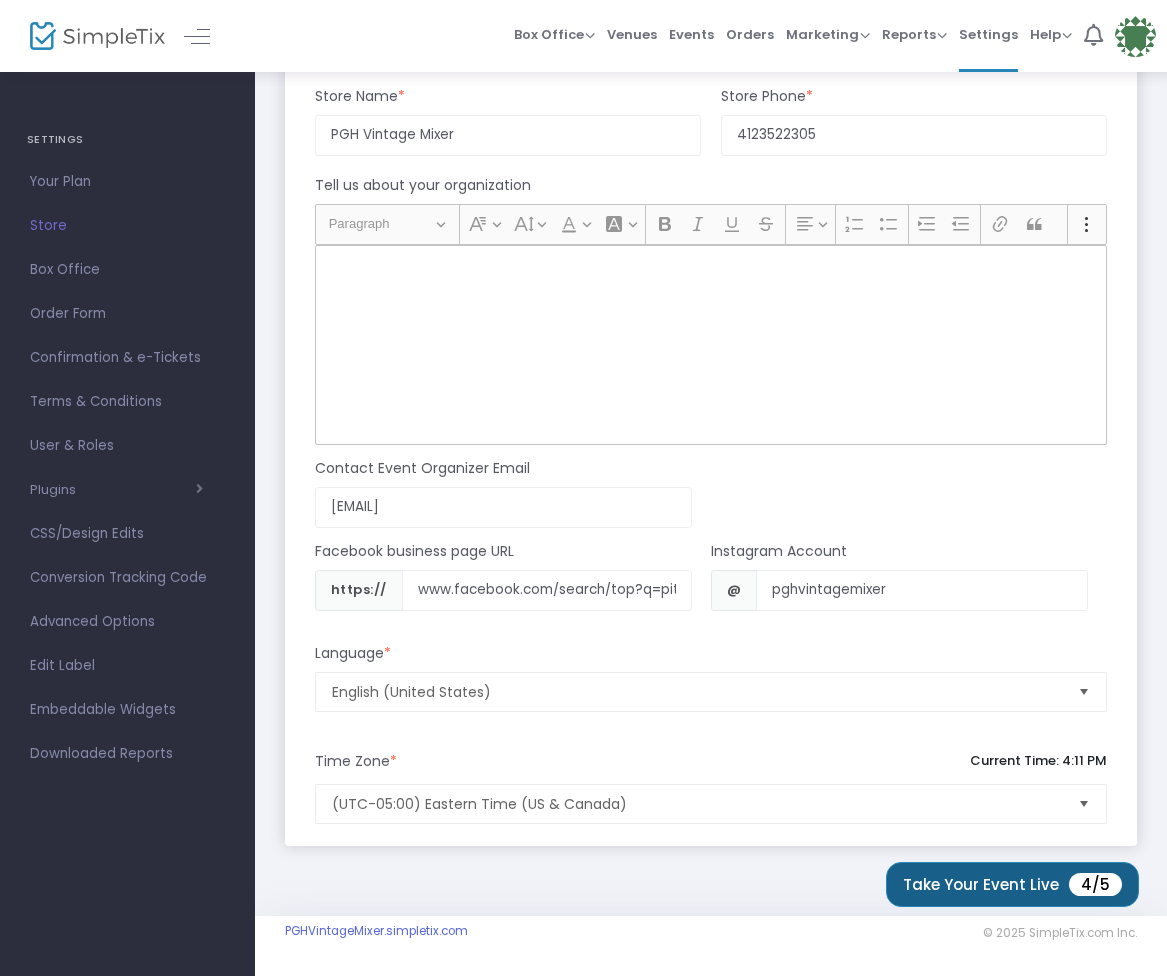 click on "Take Your Event Live  4/5" 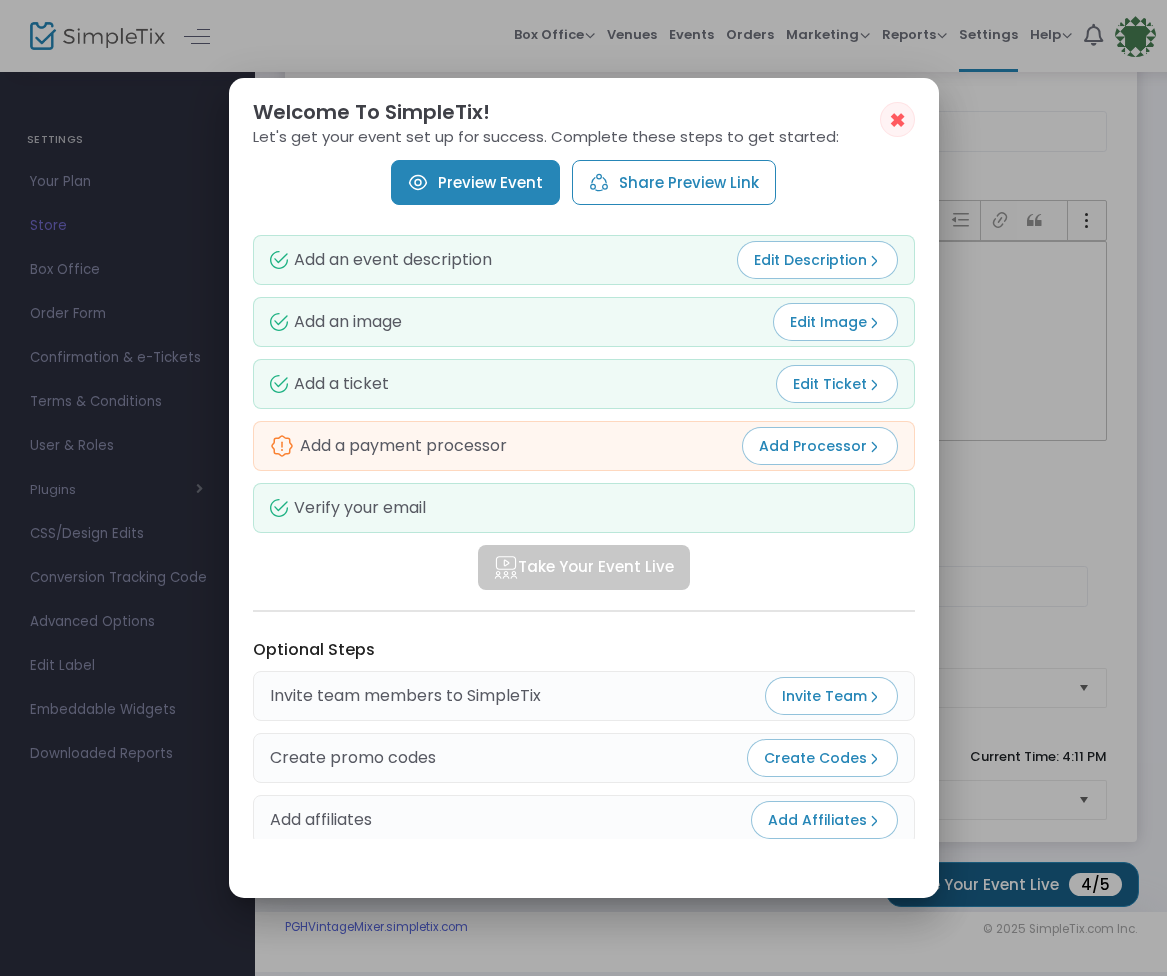 scroll, scrollTop: 0, scrollLeft: 0, axis: both 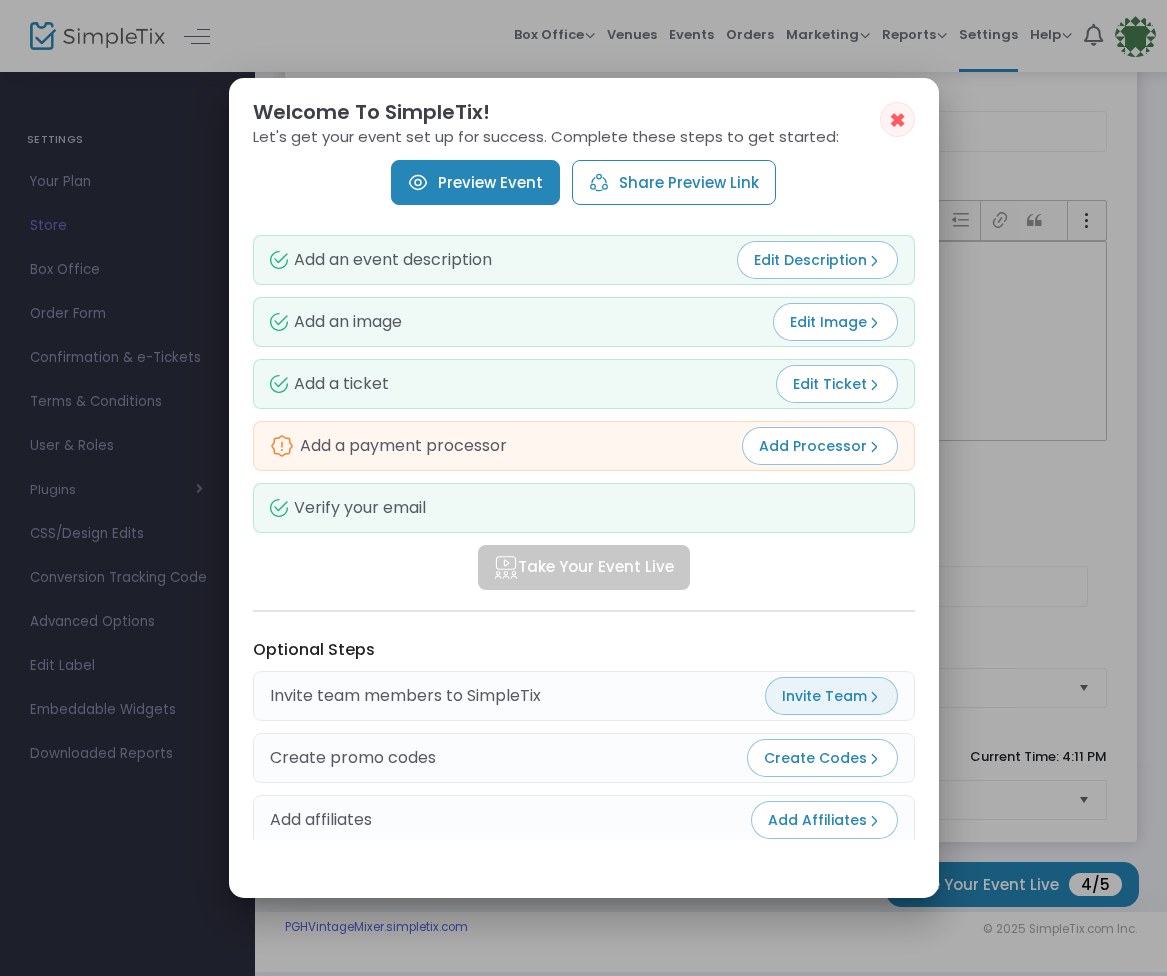 click on "Invite Team" at bounding box center (831, 696) 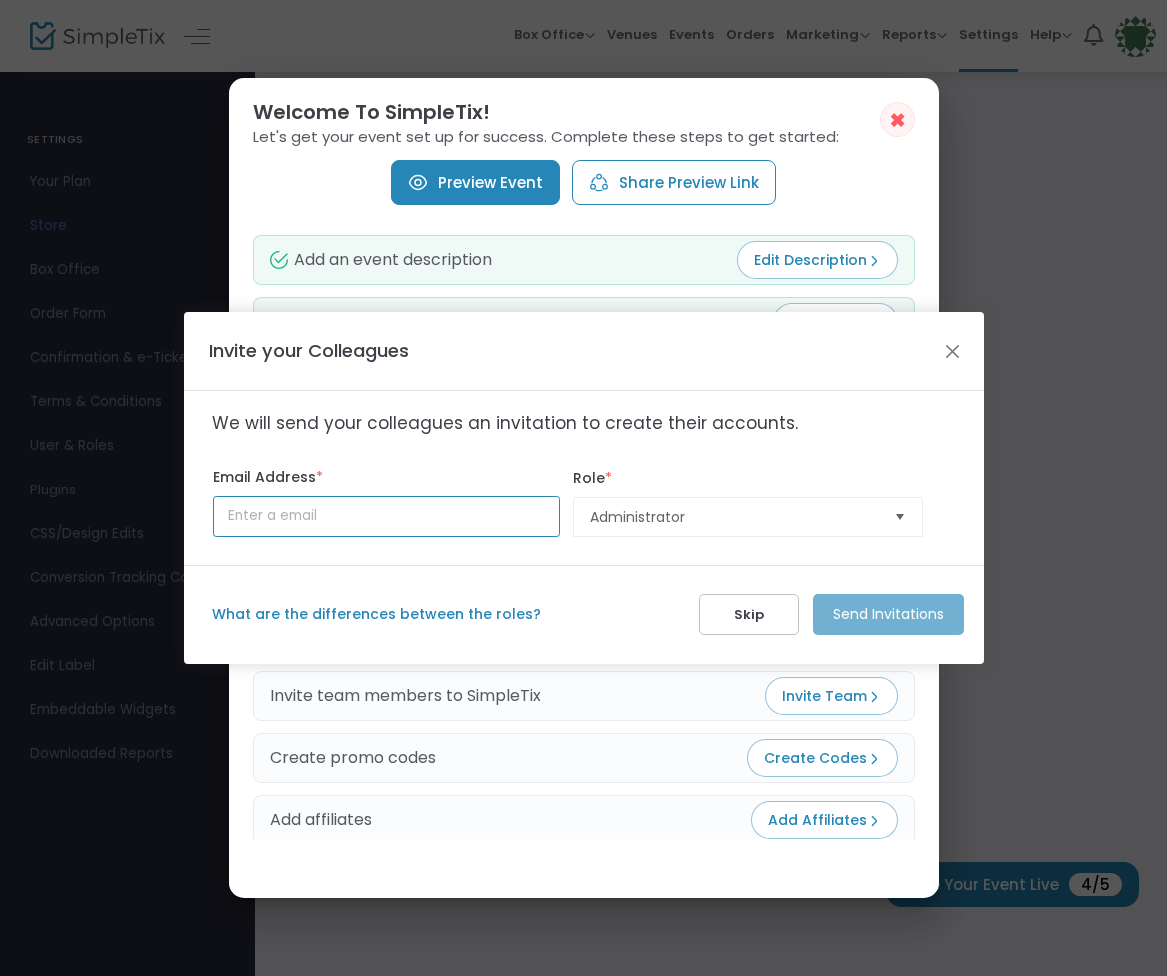 click at bounding box center (386, 516) 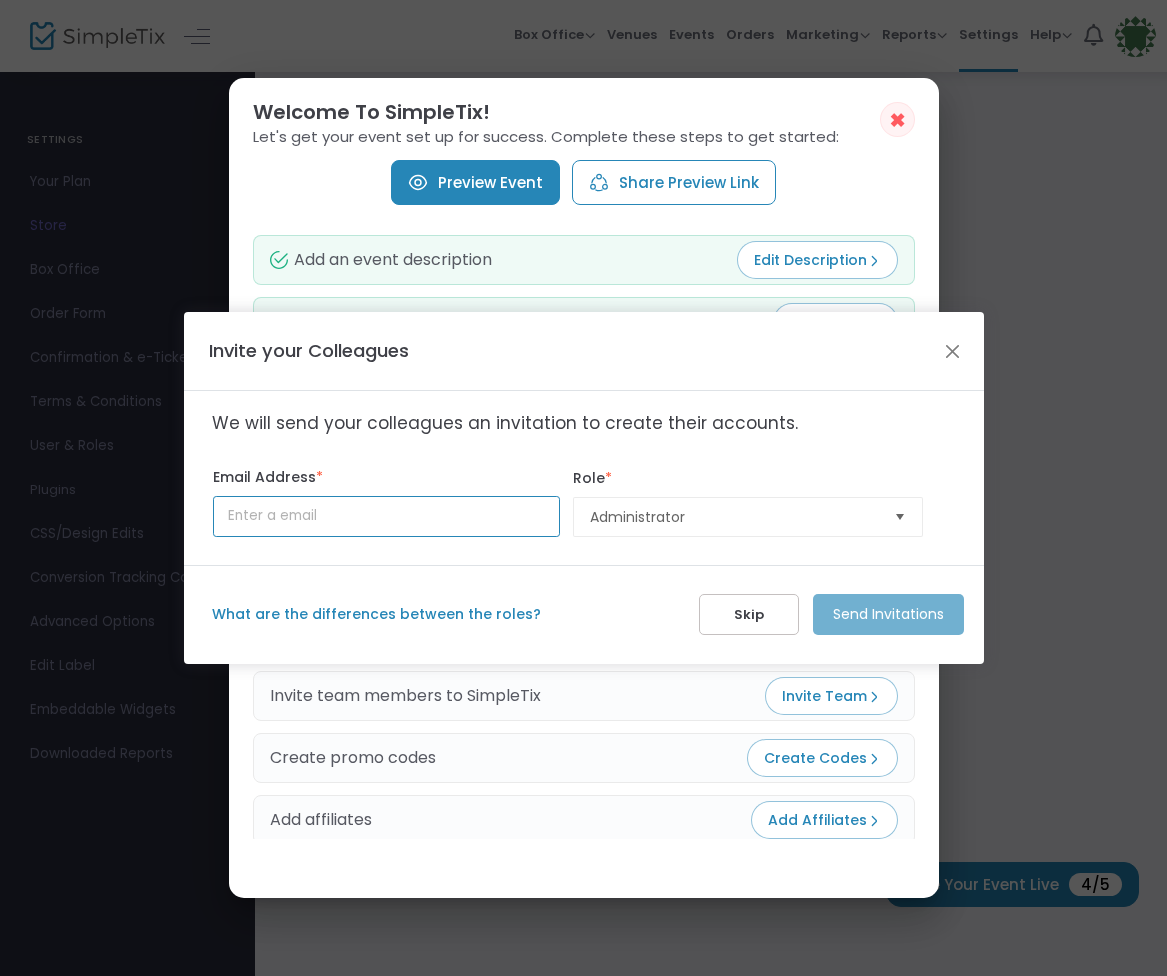 type on "danceland@me.com" 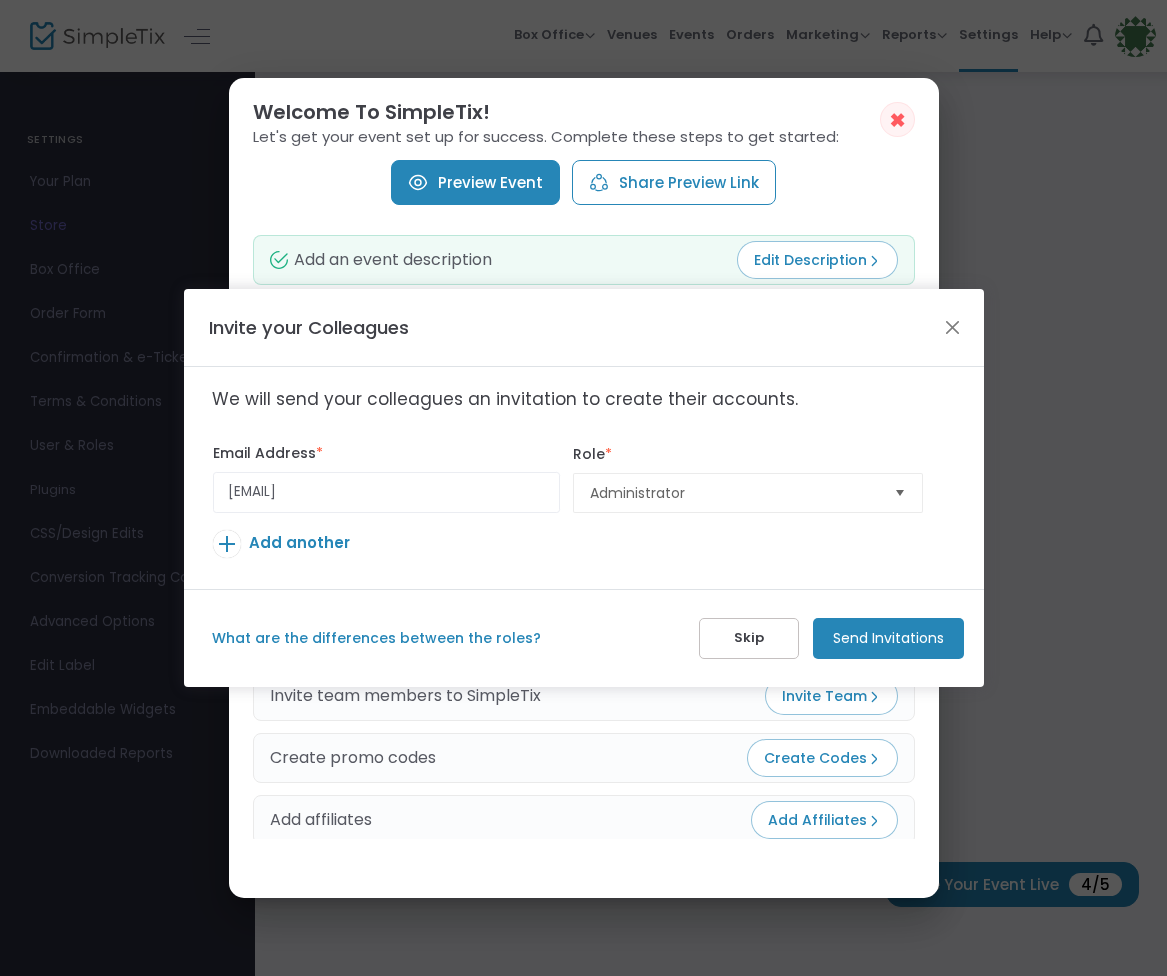 click on "Add another" 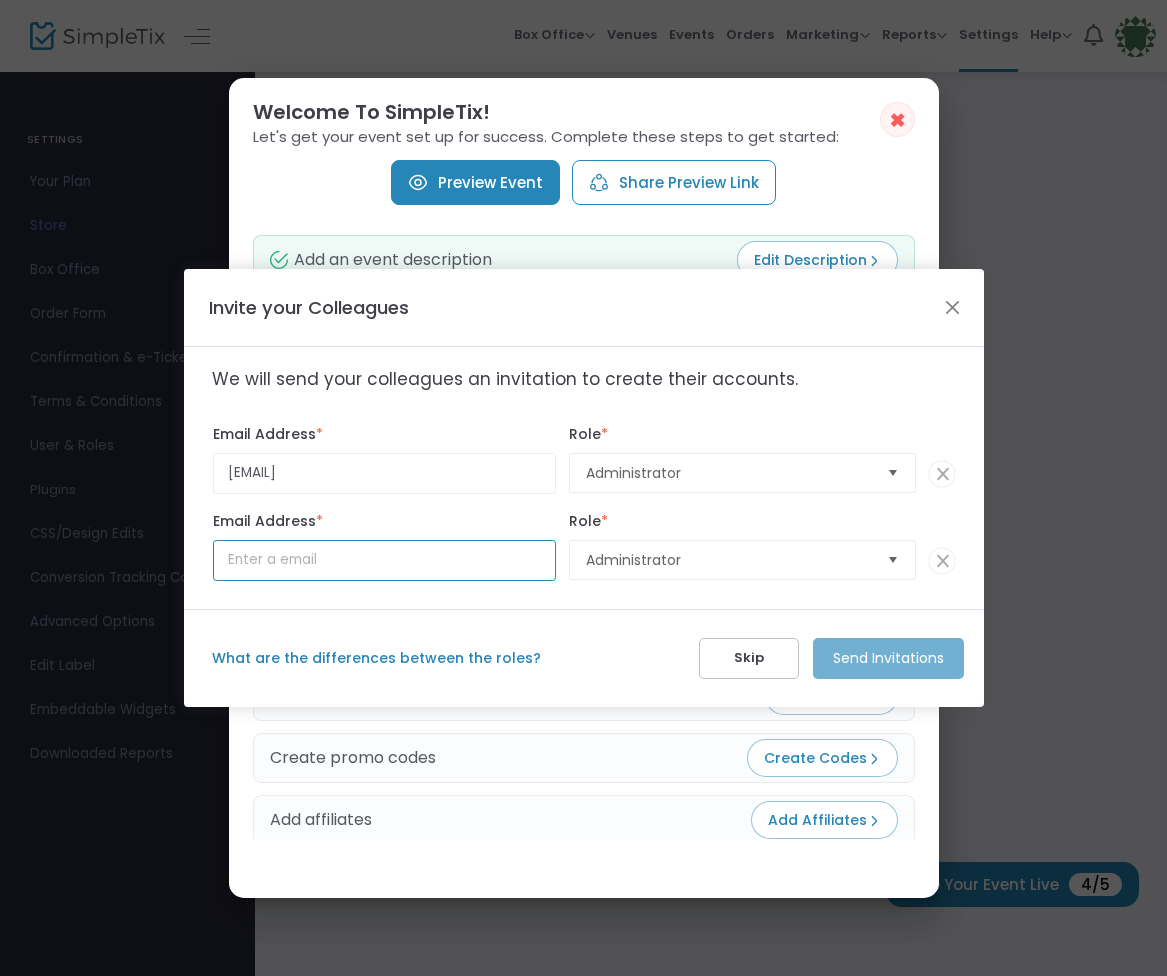 click at bounding box center [384, 560] 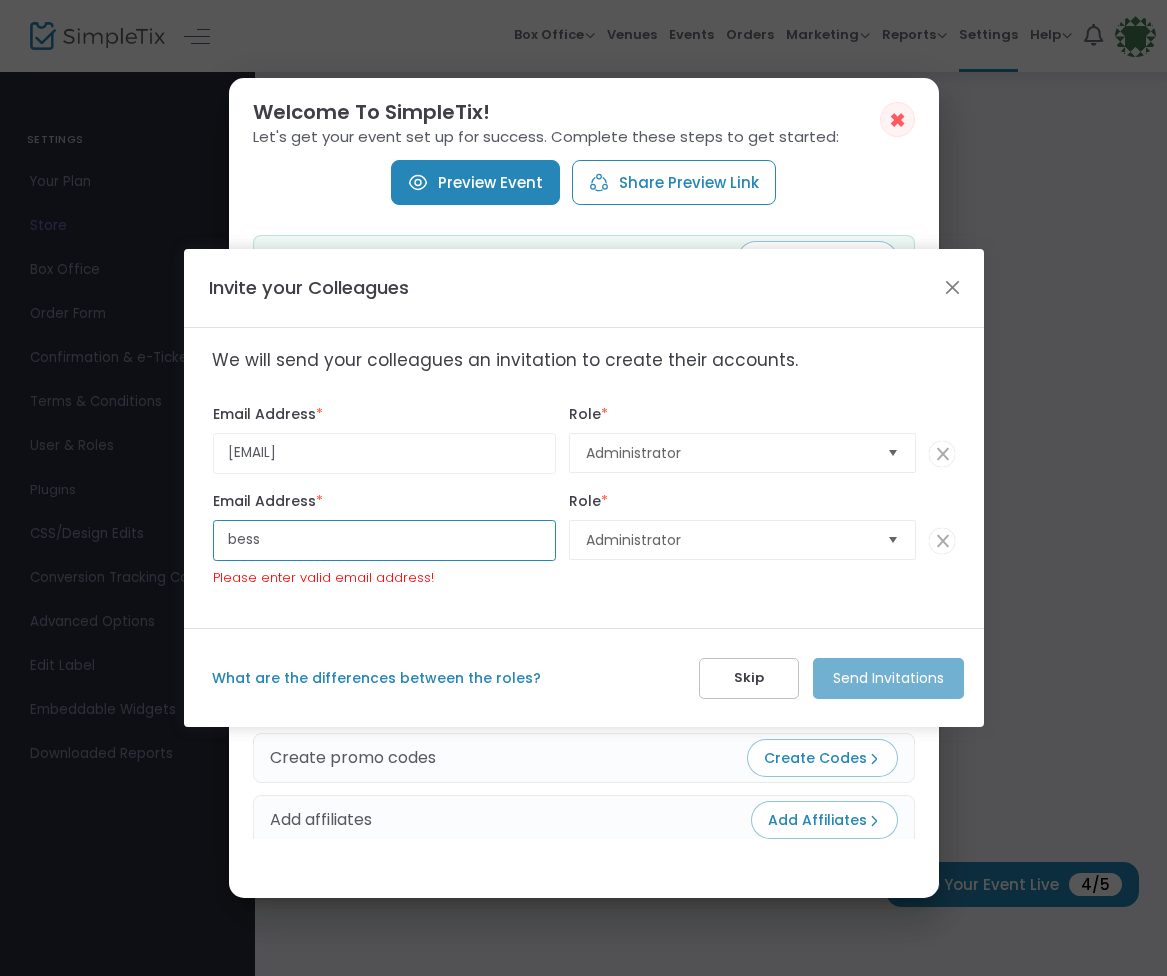 scroll, scrollTop: 0, scrollLeft: 0, axis: both 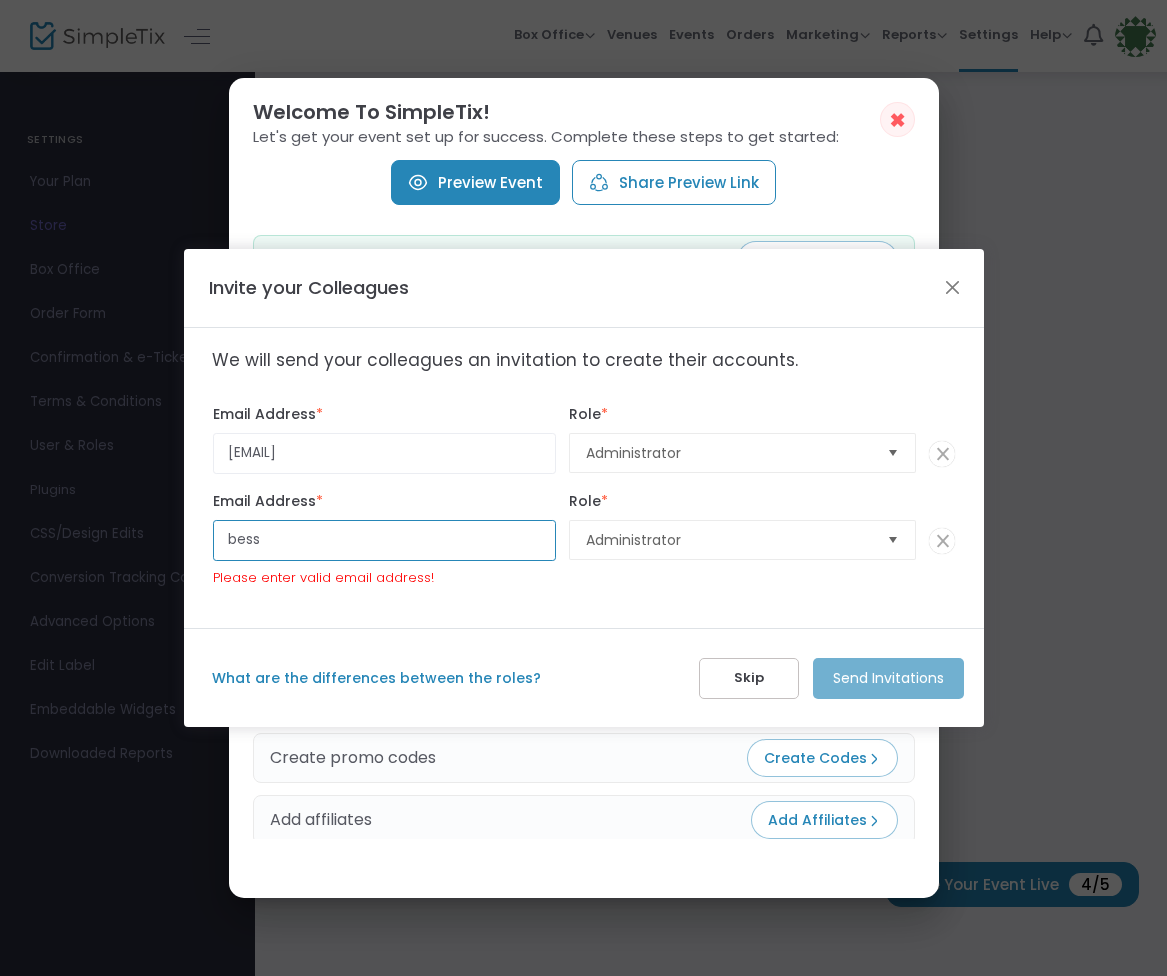 drag, startPoint x: 341, startPoint y: 546, endPoint x: 210, endPoint y: 525, distance: 132.67253 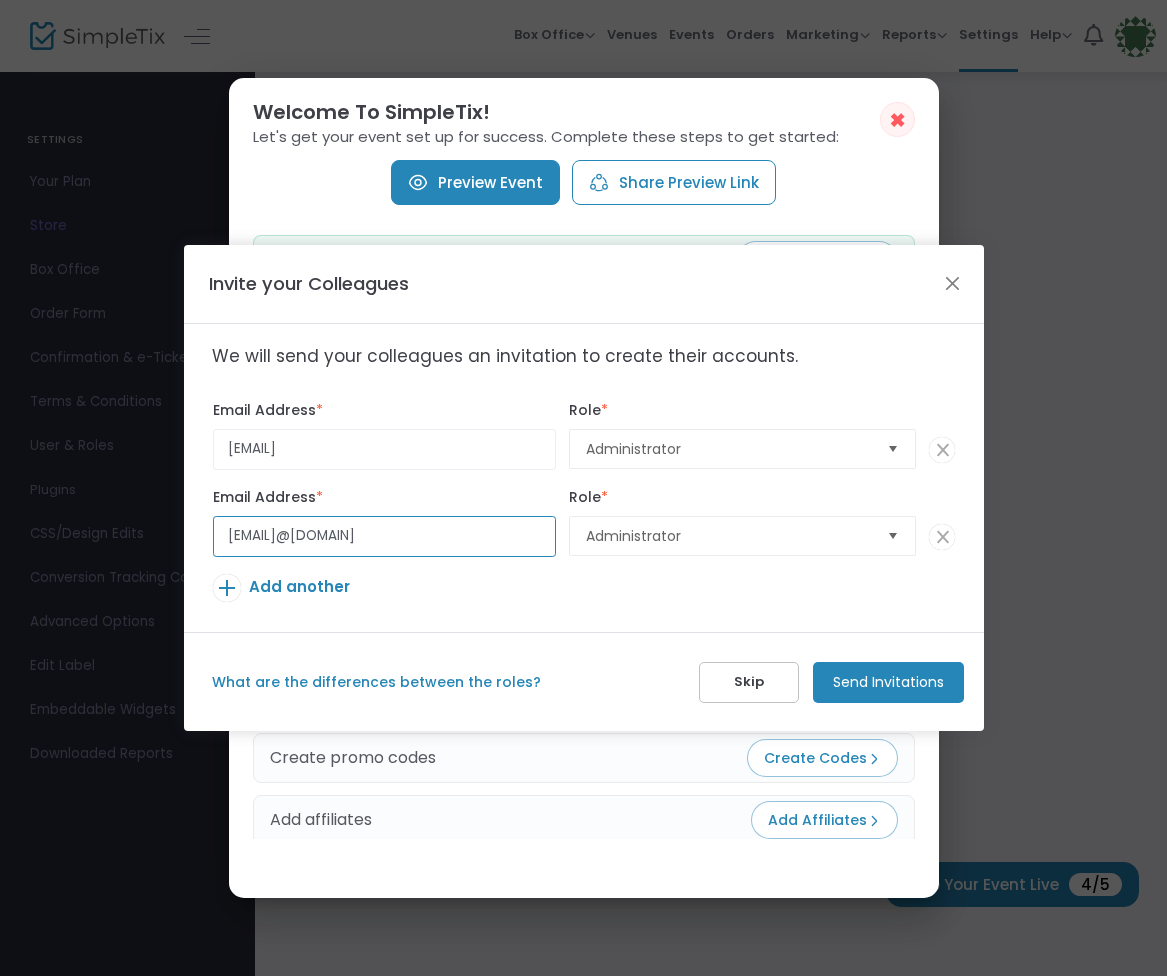 click at bounding box center (893, 449) 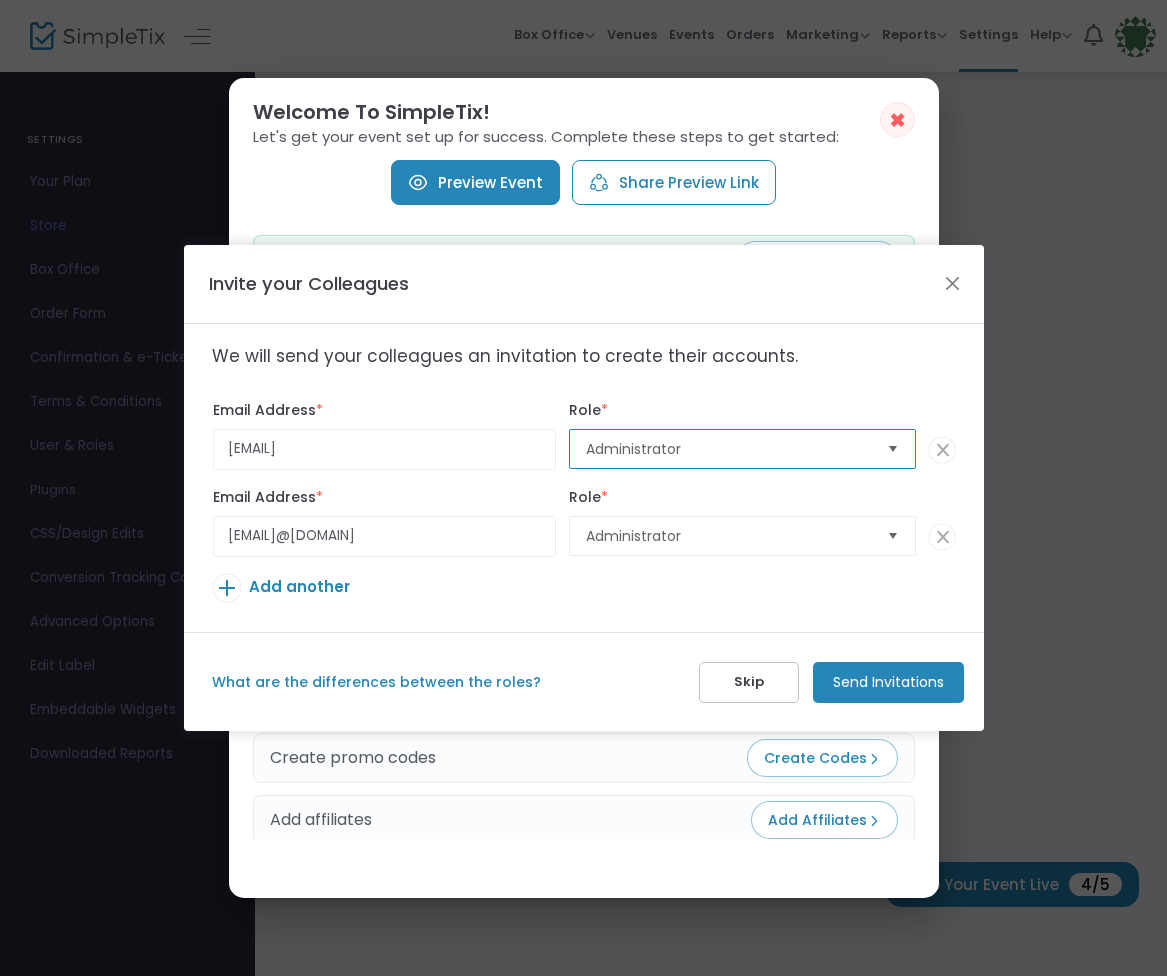 click at bounding box center (893, 449) 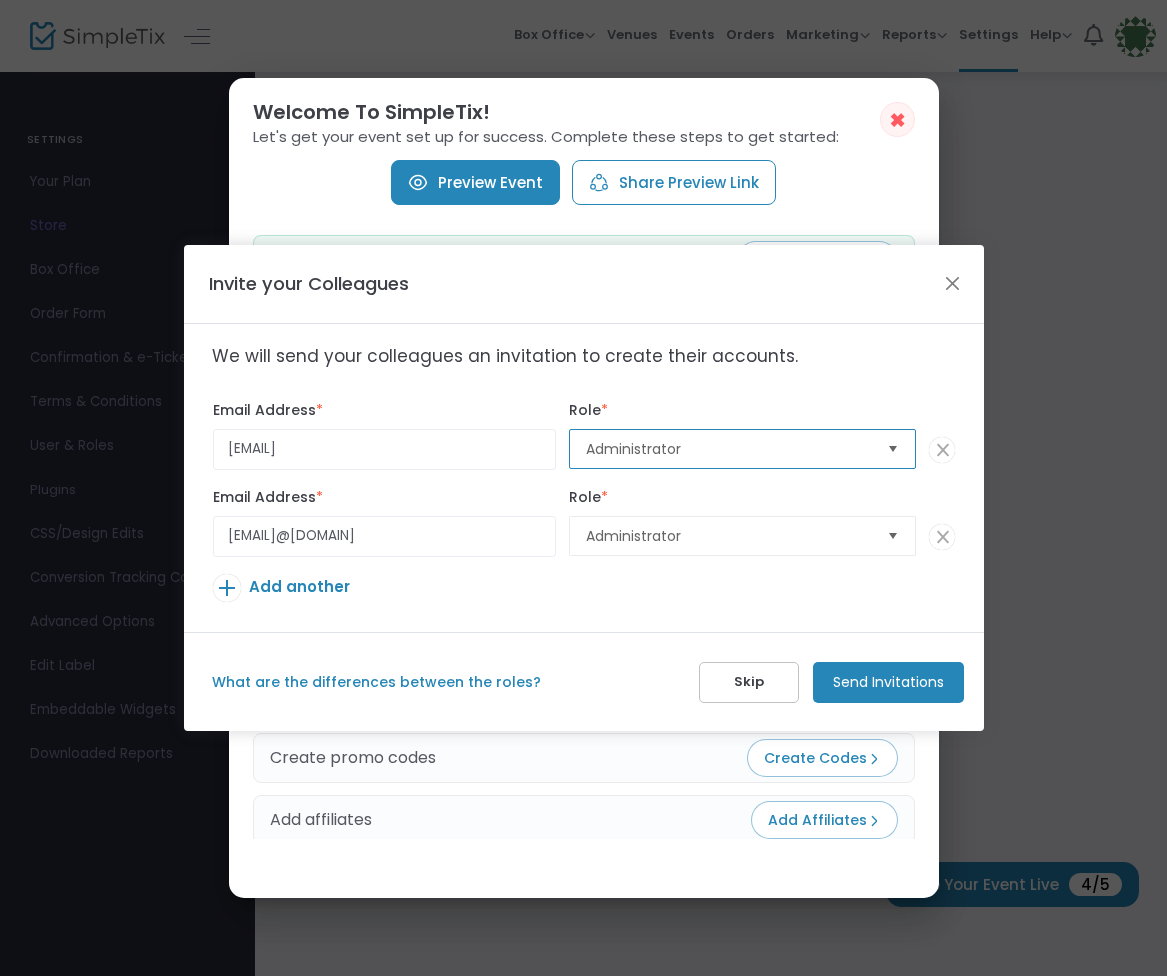 click at bounding box center (893, 449) 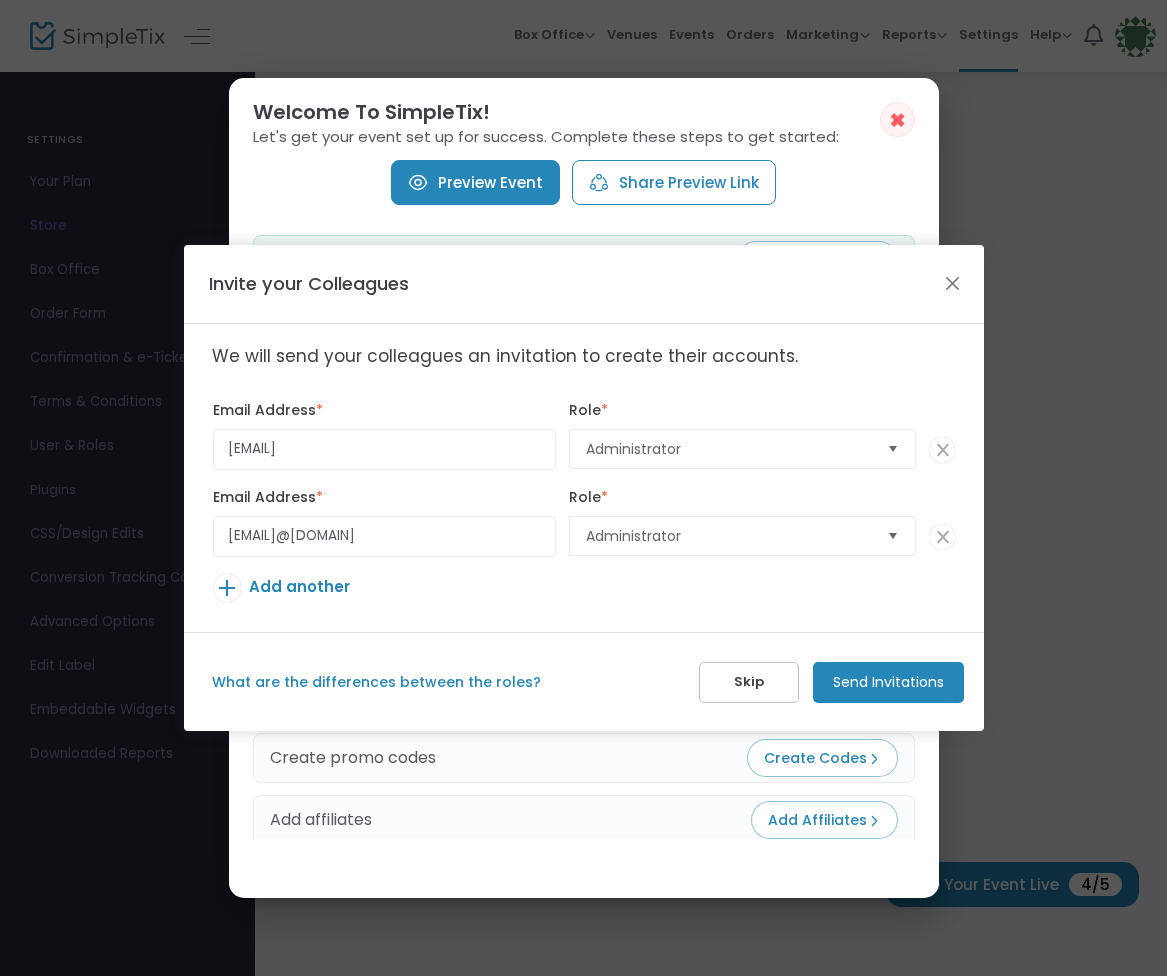 click on "Add another" 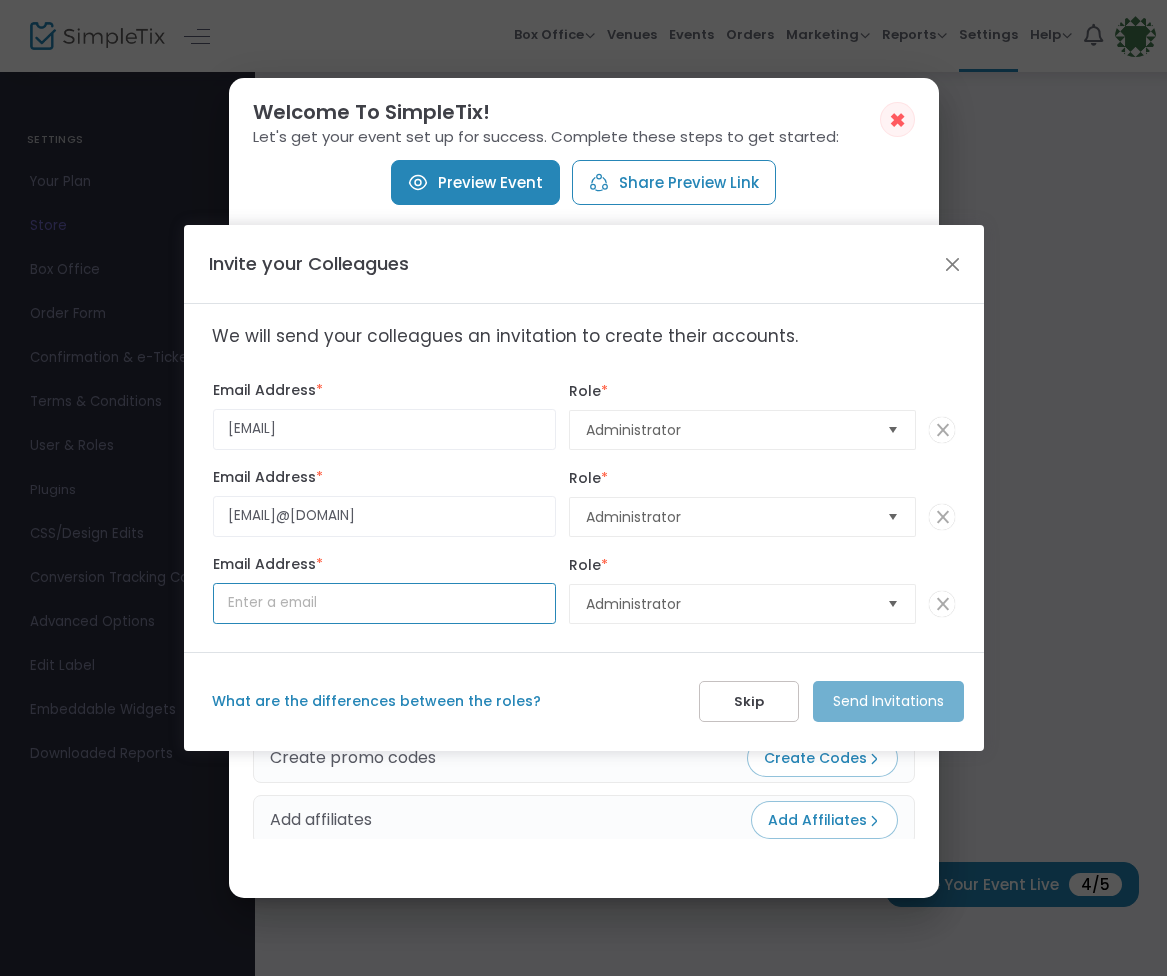 click at bounding box center (384, 603) 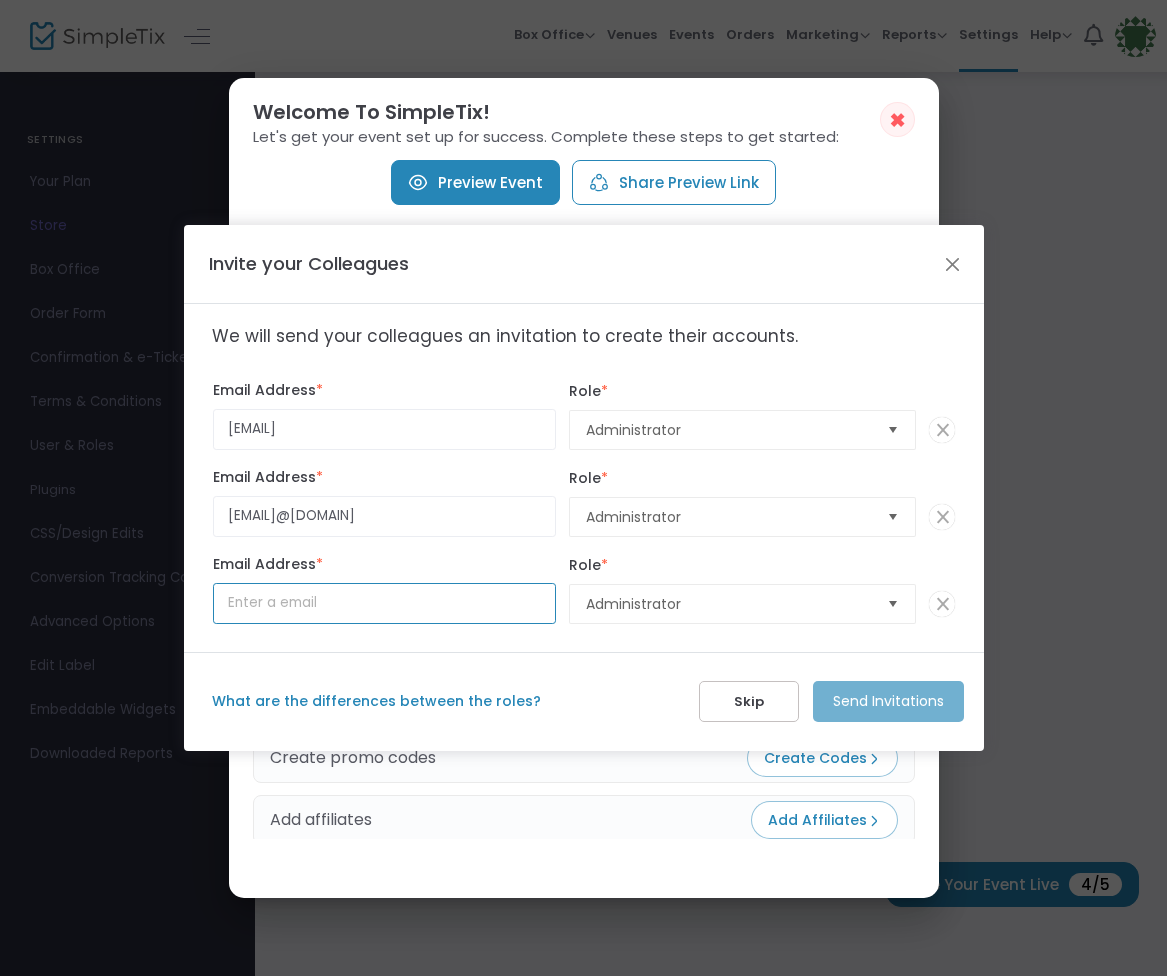 type on "pghvintagemixer@gmail.com" 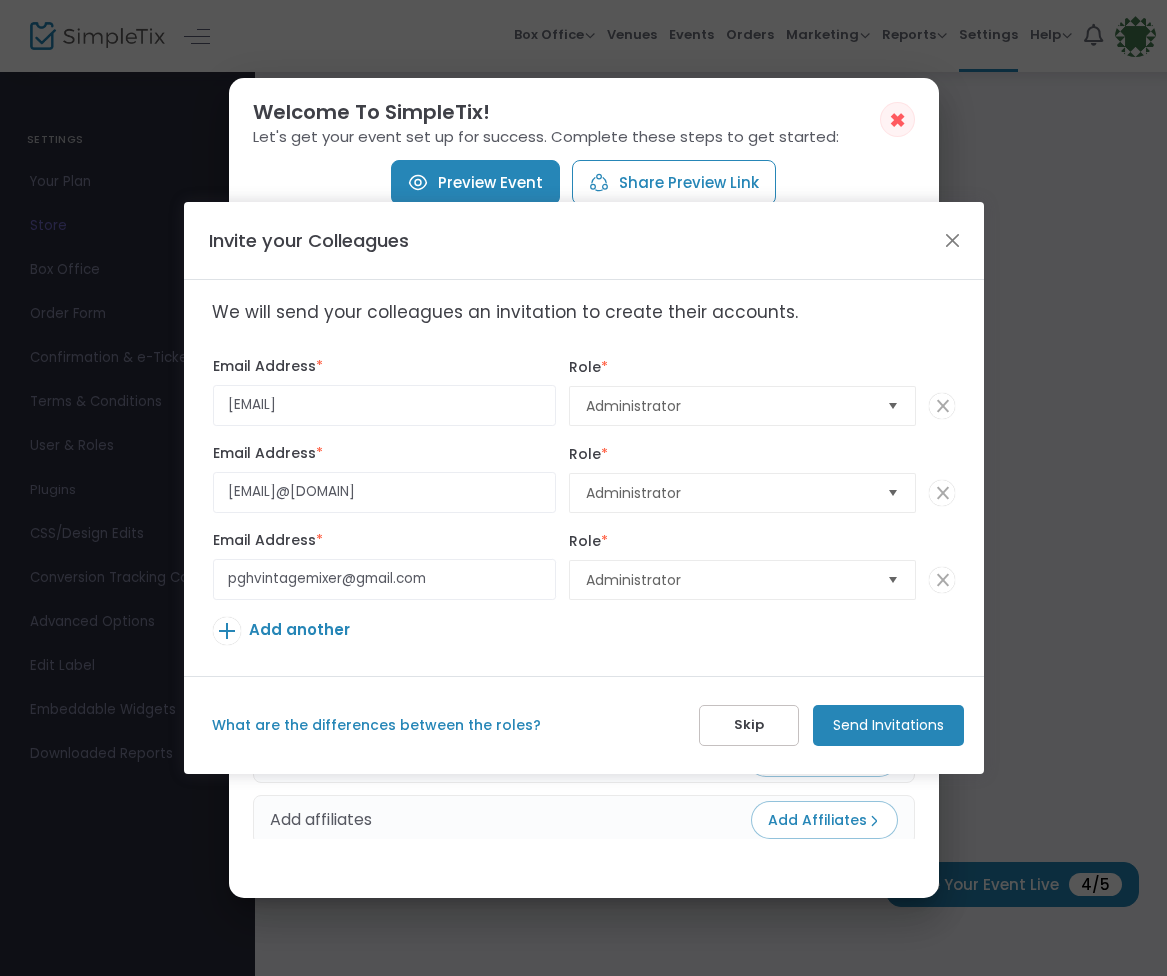 click on "Add another" 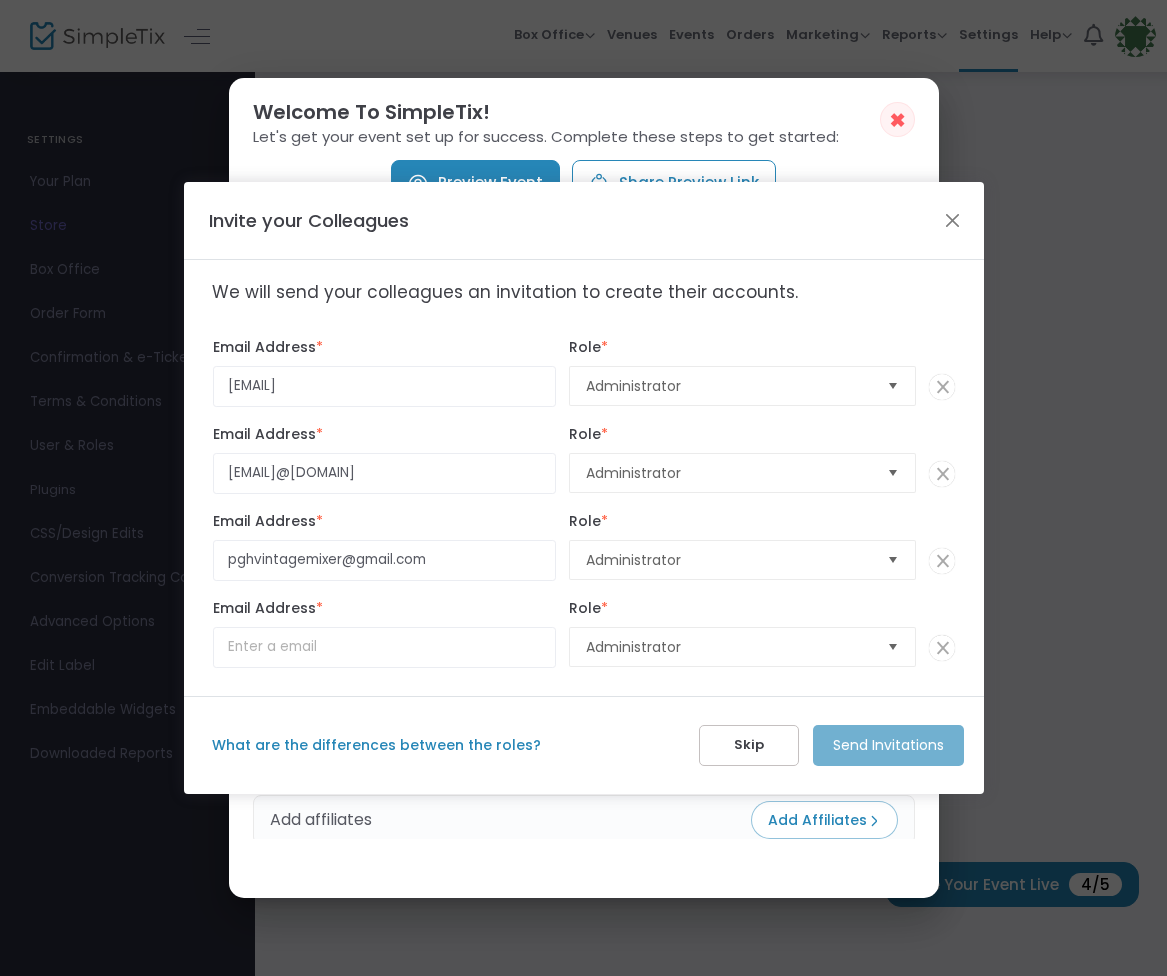 scroll, scrollTop: 0, scrollLeft: 0, axis: both 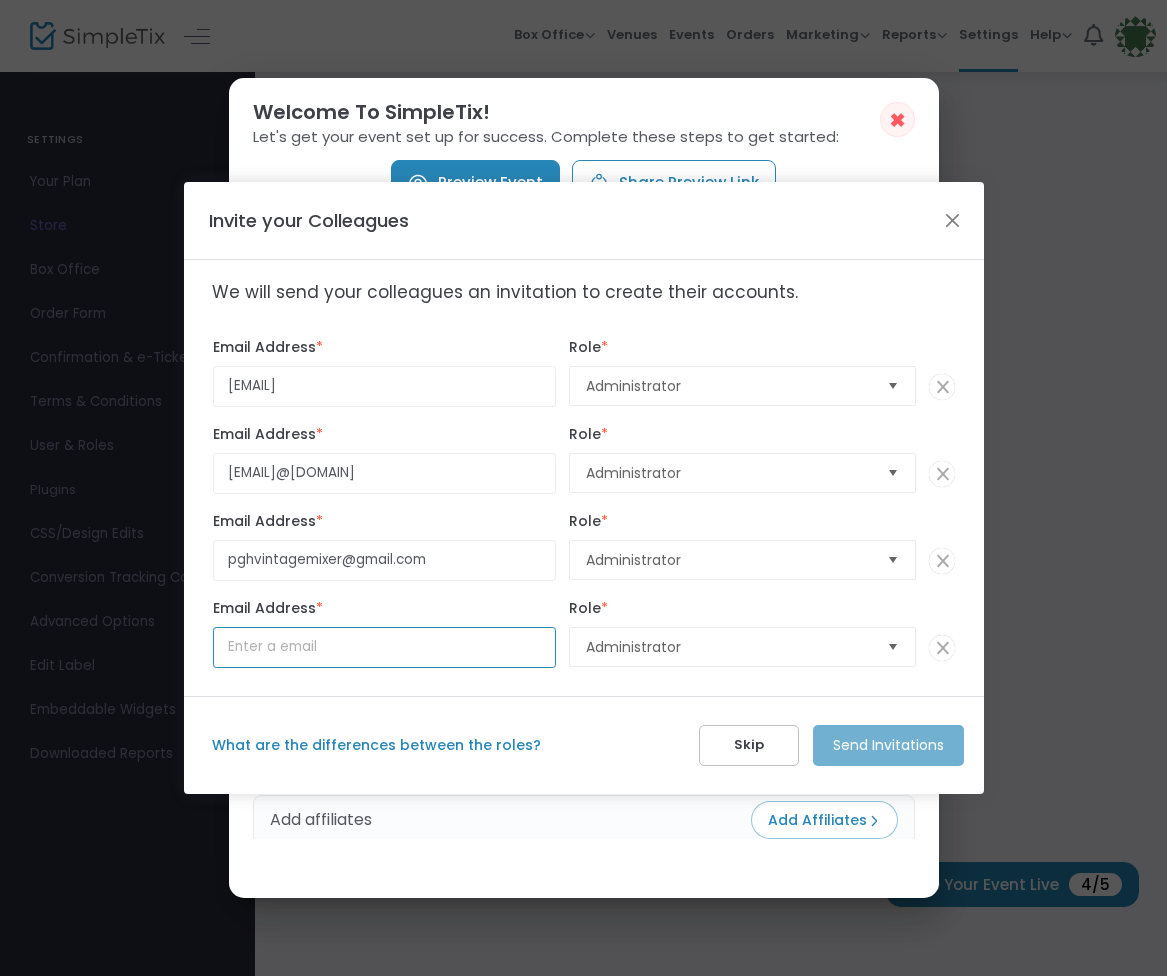 paste on "bess.dunlevy@gmail.com" 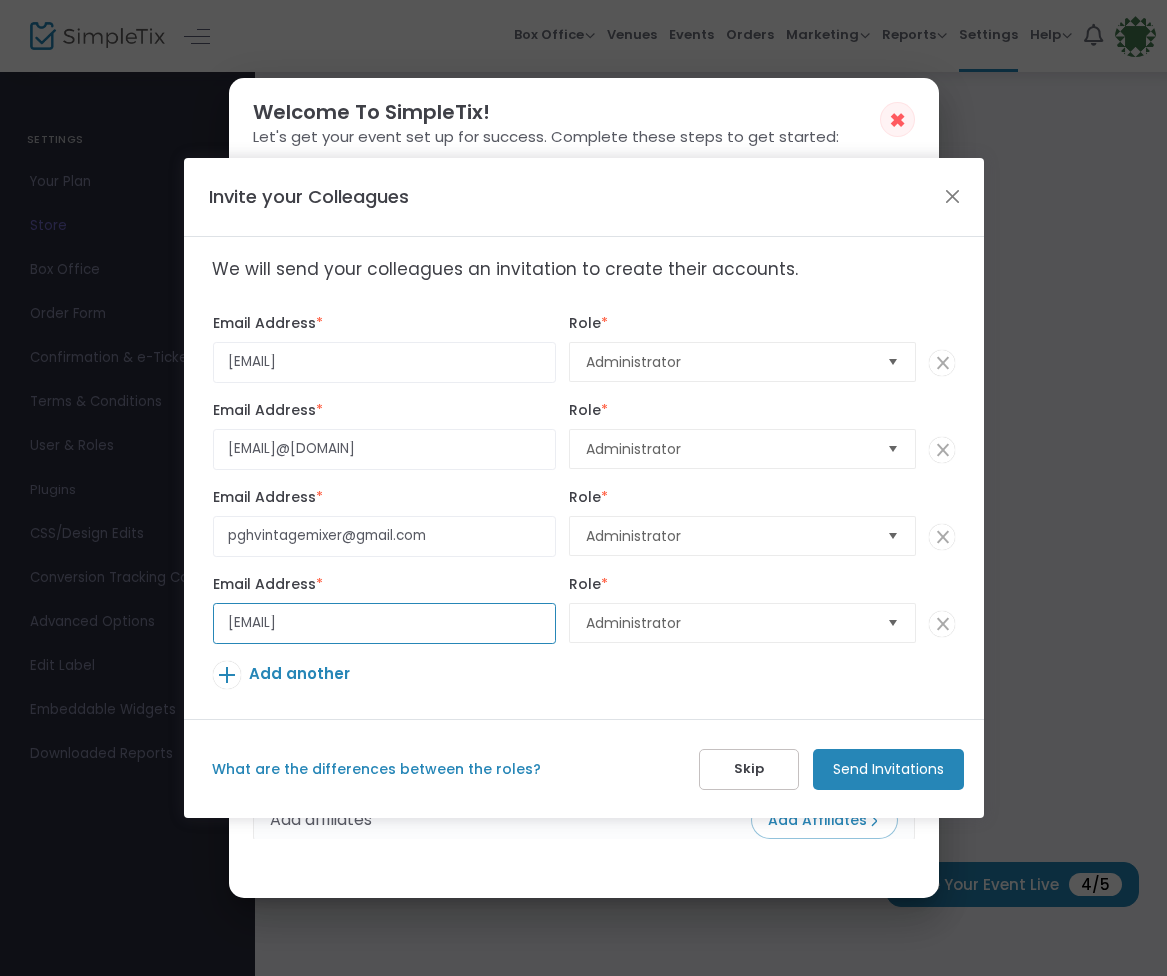 type on "bess.dunlevy@gmail.com" 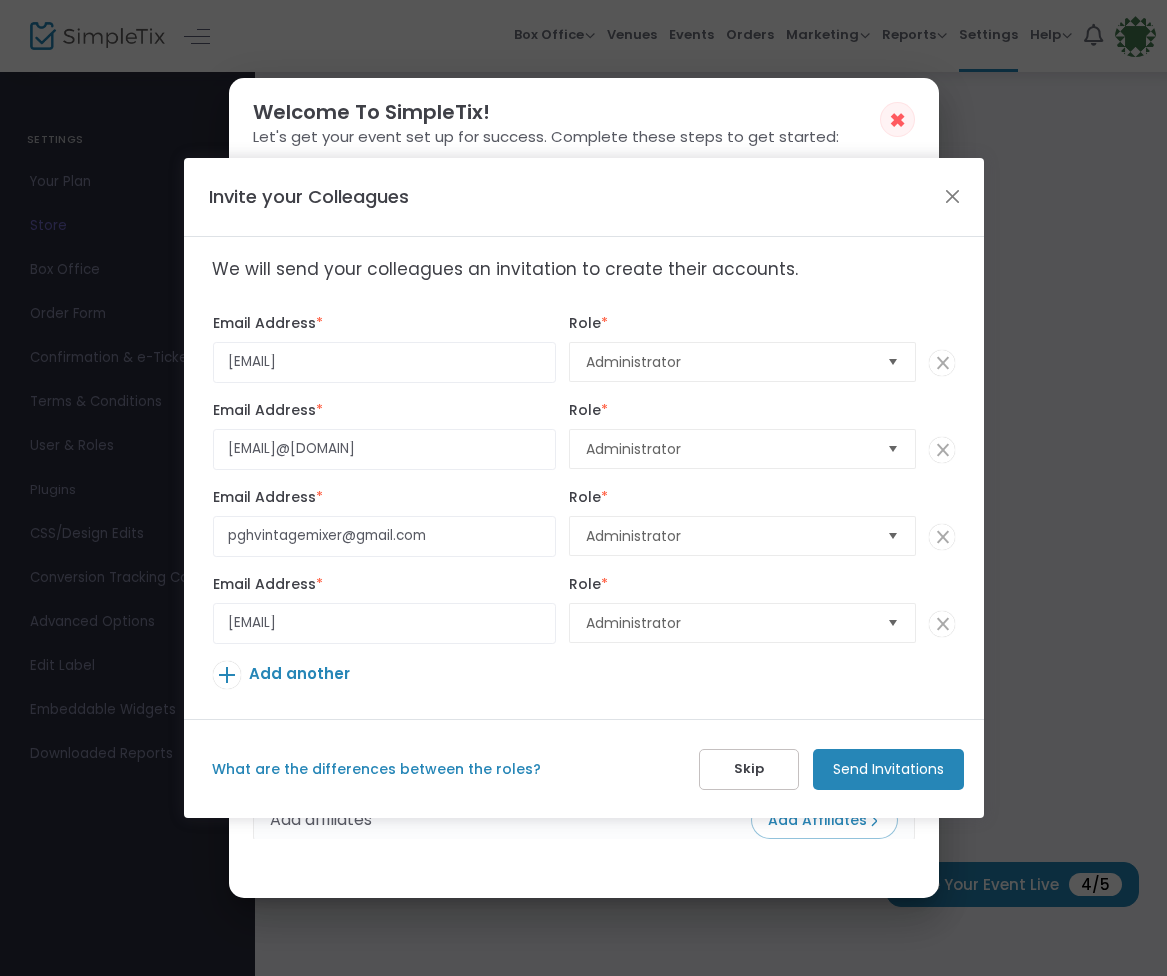 click on "Add another" 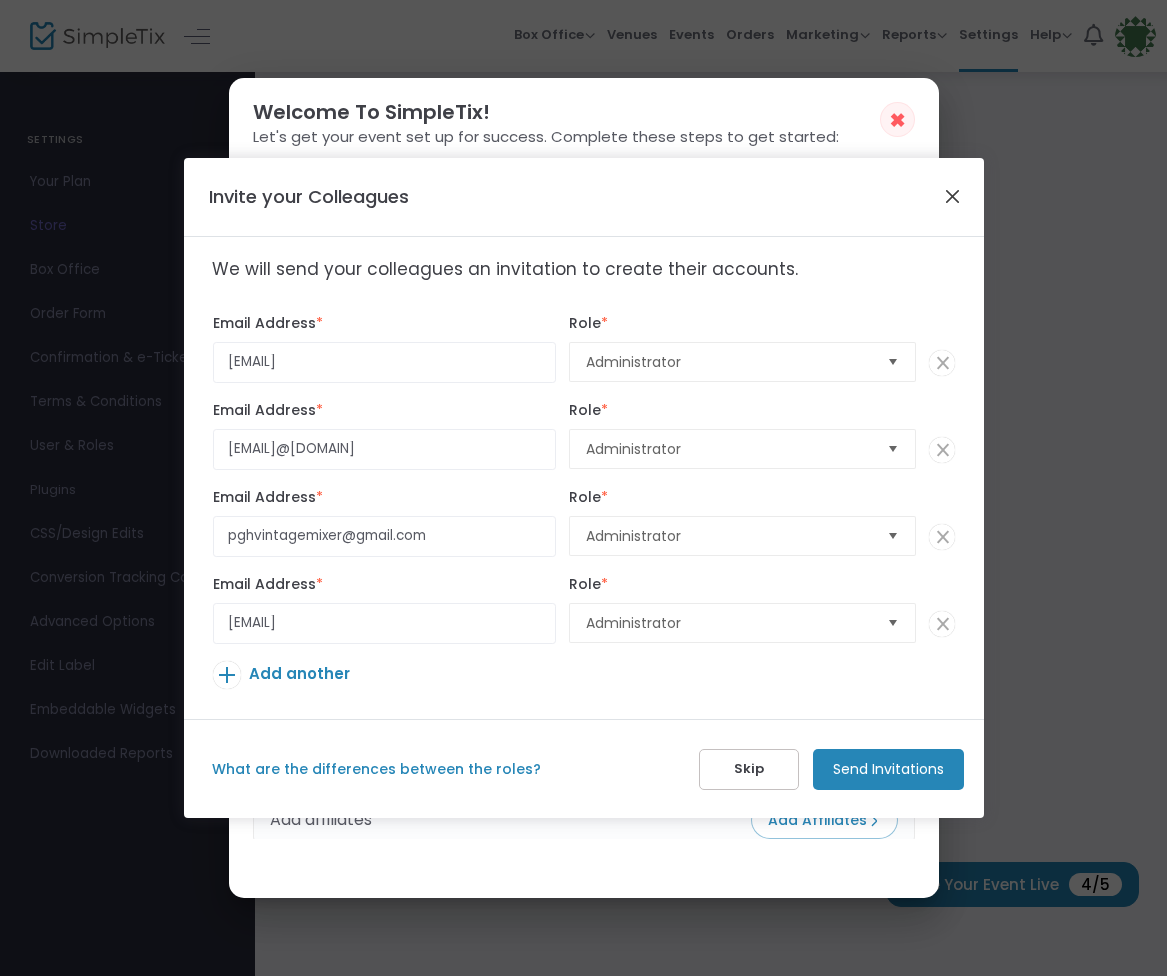 click 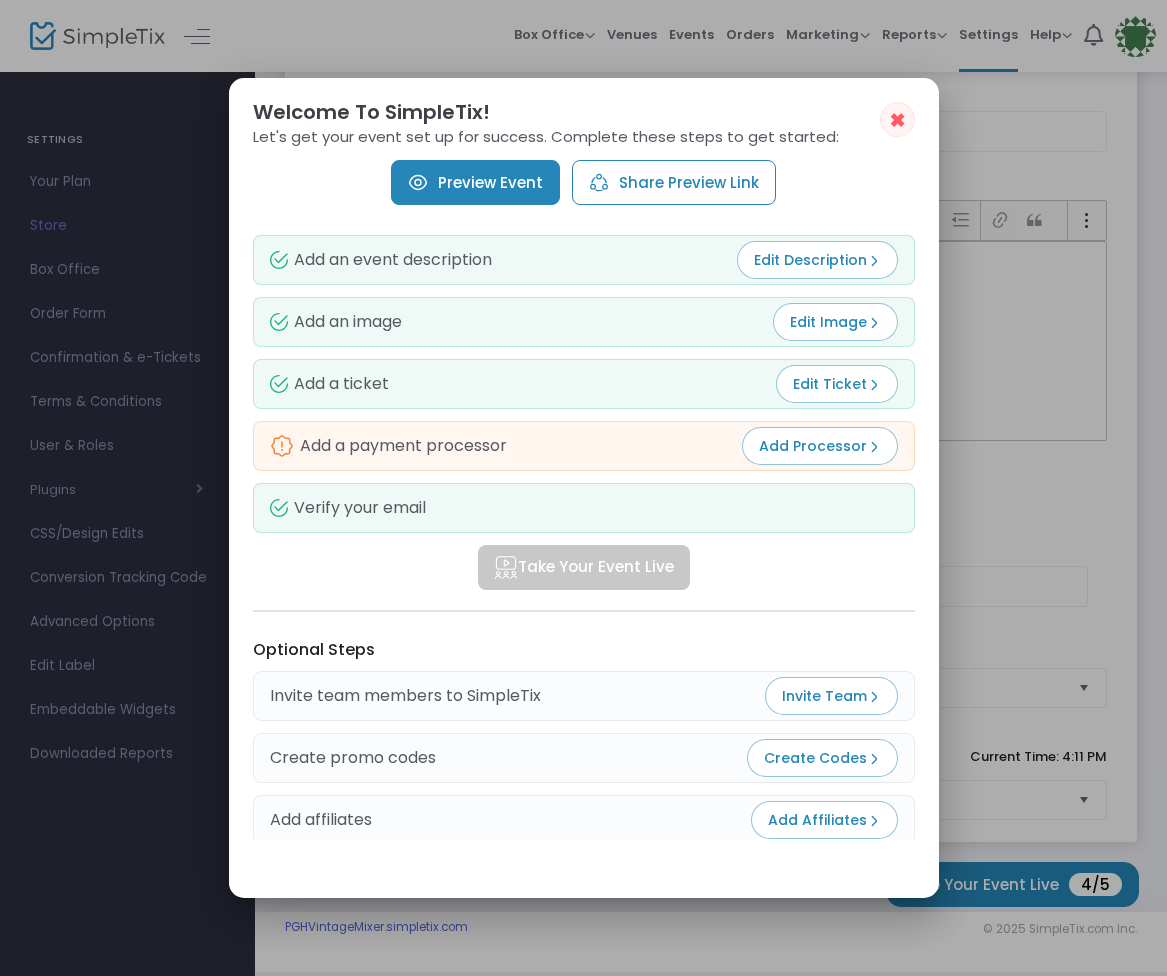 click on "Create Codes" at bounding box center (822, 758) 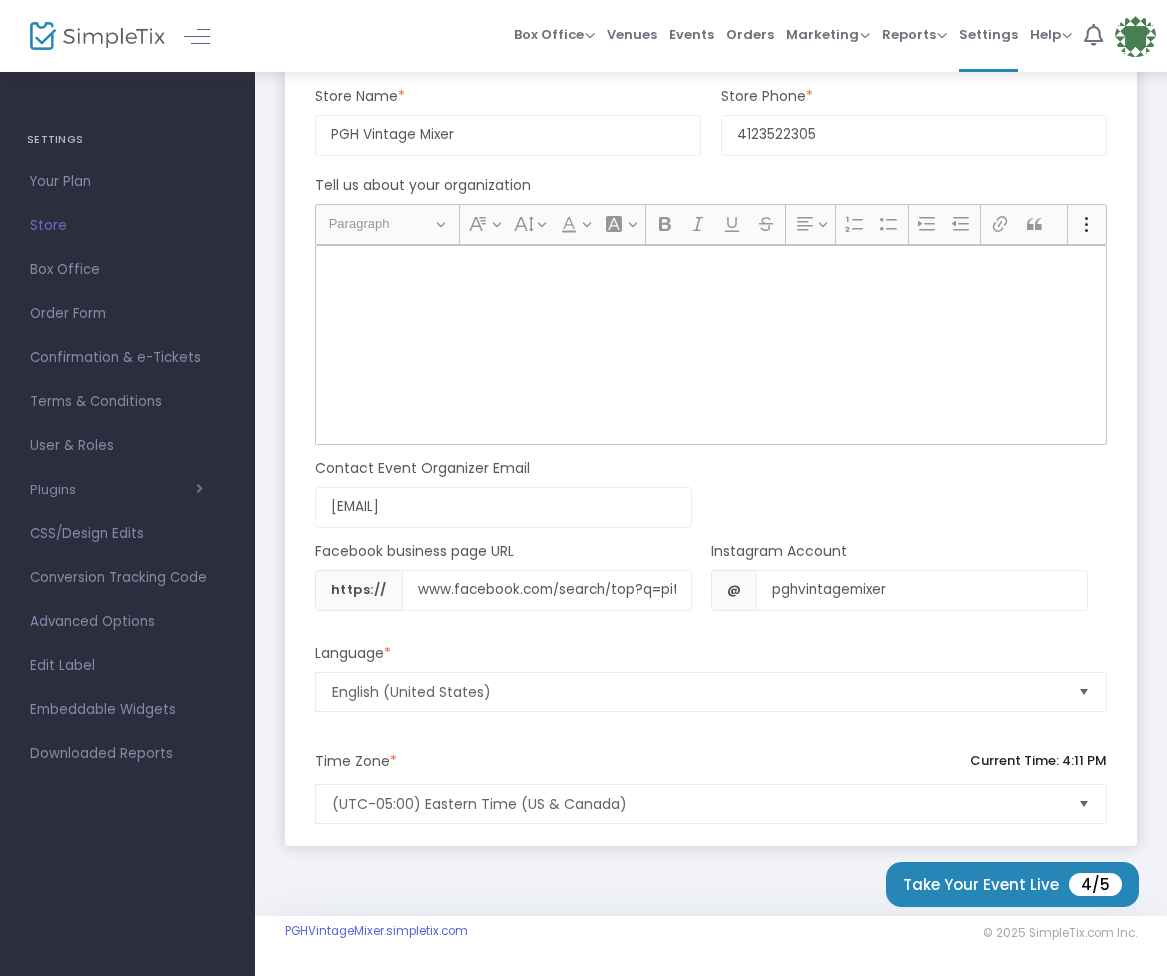 scroll, scrollTop: 0, scrollLeft: 0, axis: both 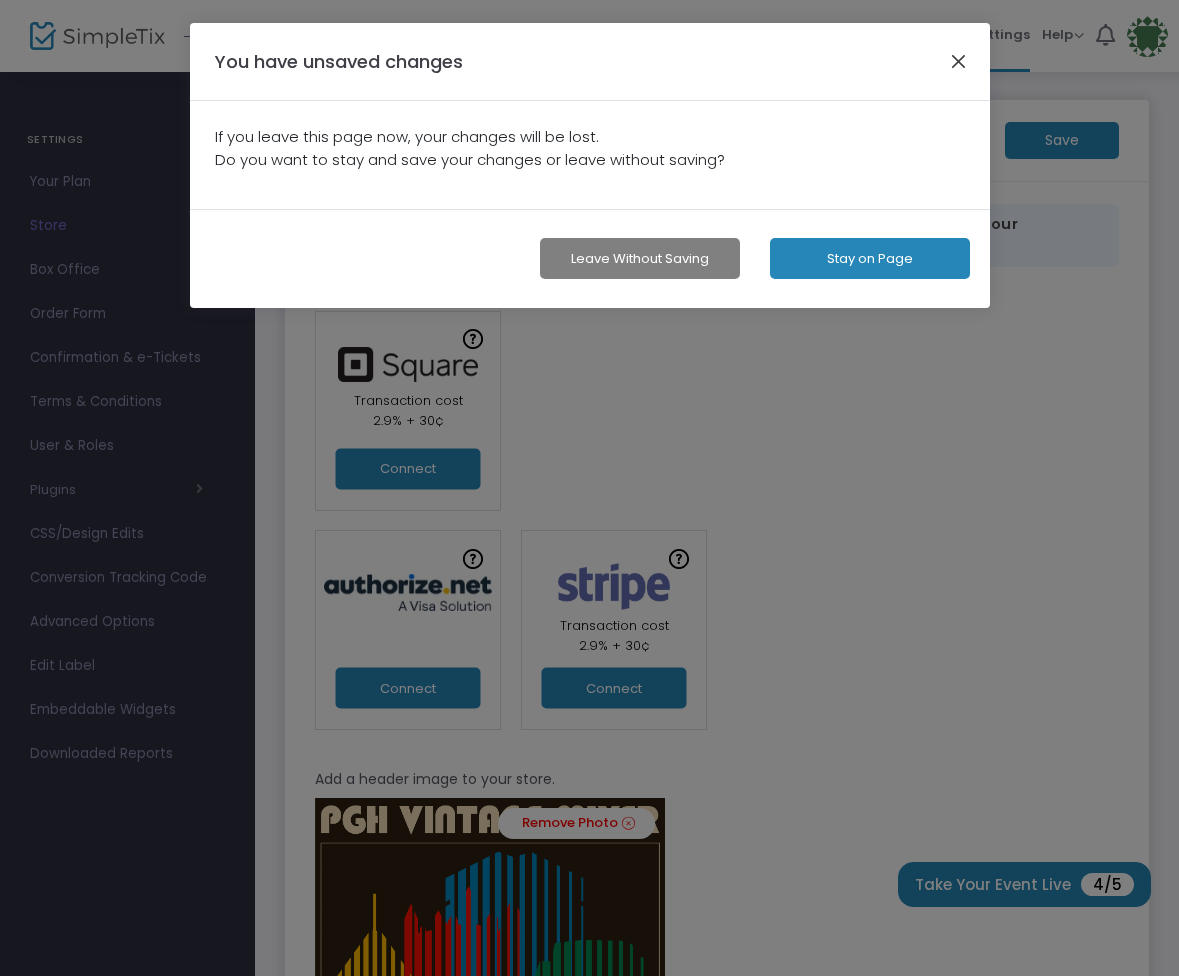 click 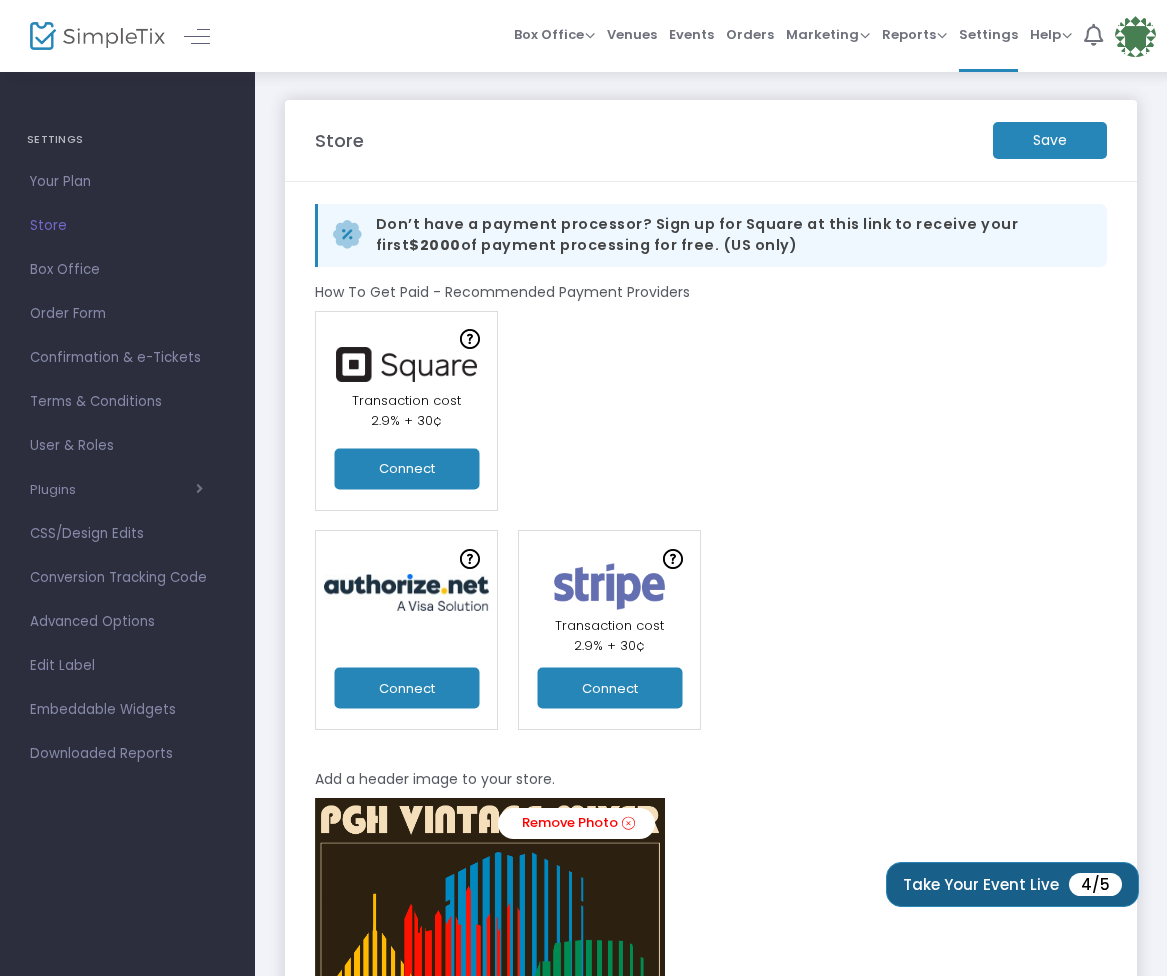 click on "Take Your Event Live  4/5" 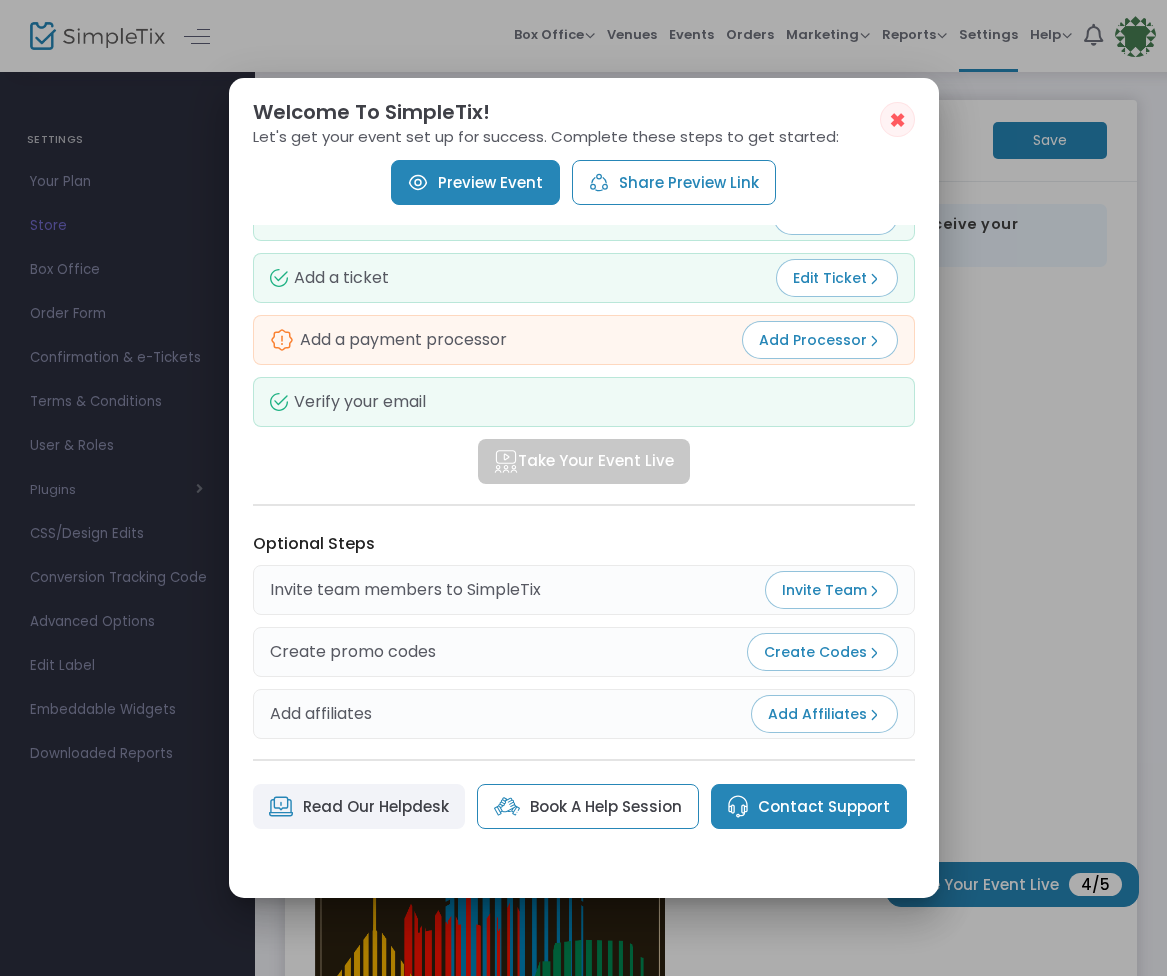 scroll, scrollTop: 107, scrollLeft: 0, axis: vertical 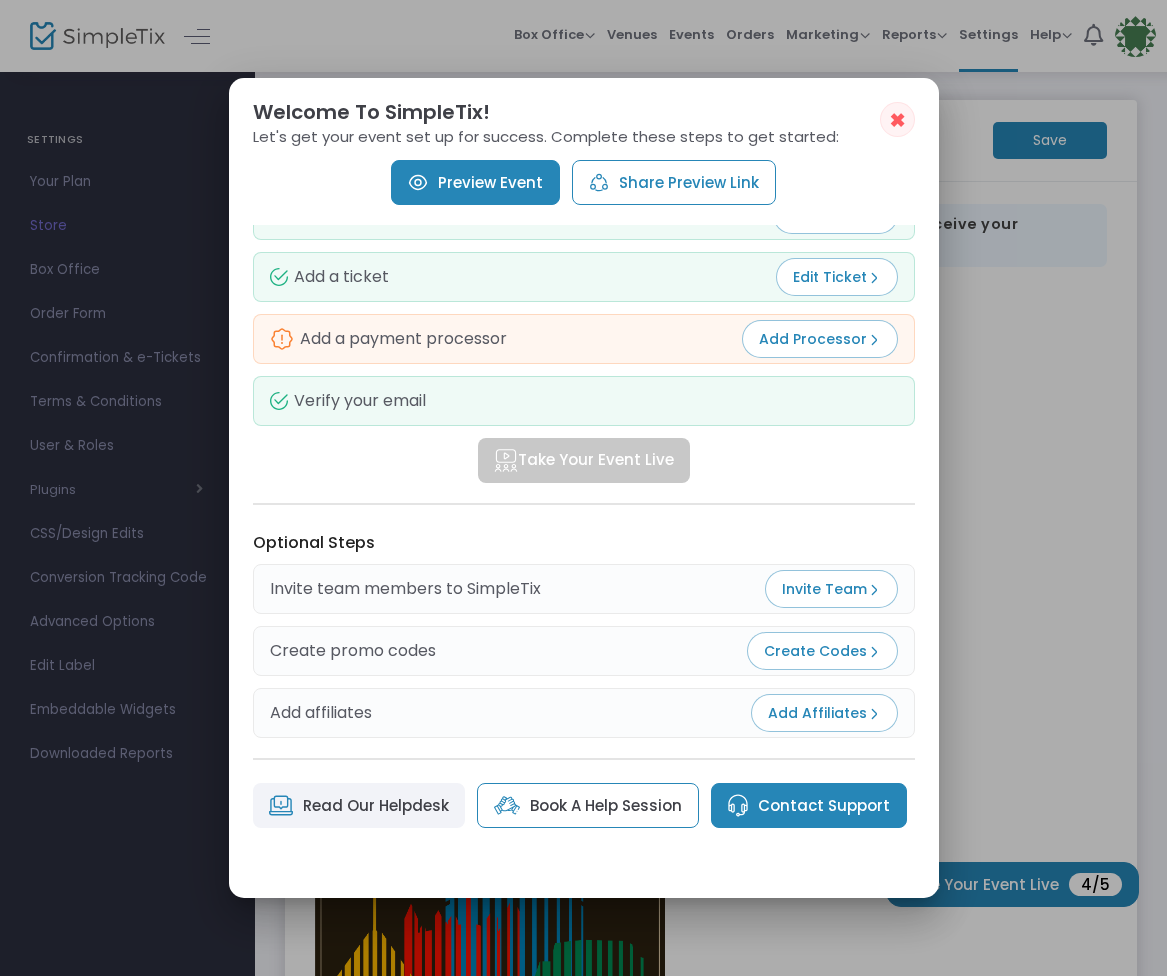 click on "Add an event description   Edit Description   Add an image   Edit Image   Add a ticket   Edit Ticket  Add a payment processor   Add Processor  Verify your email  Take Your Event Live  Optional Steps Invite team members to SimpleTix  Invite Team Create promo codes  Create Codes Add affiliates  Add Affiliates" at bounding box center [584, 433] 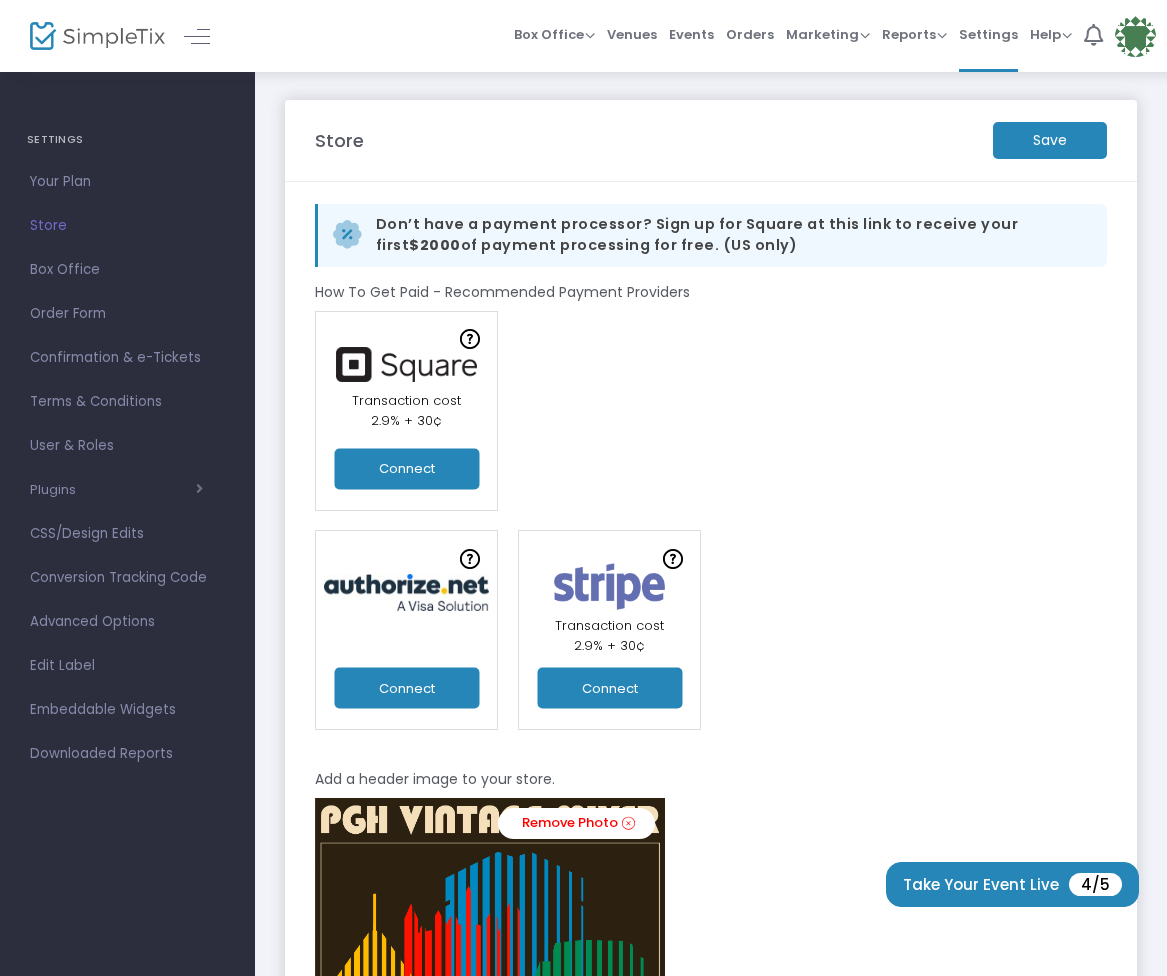 click on "Connect" 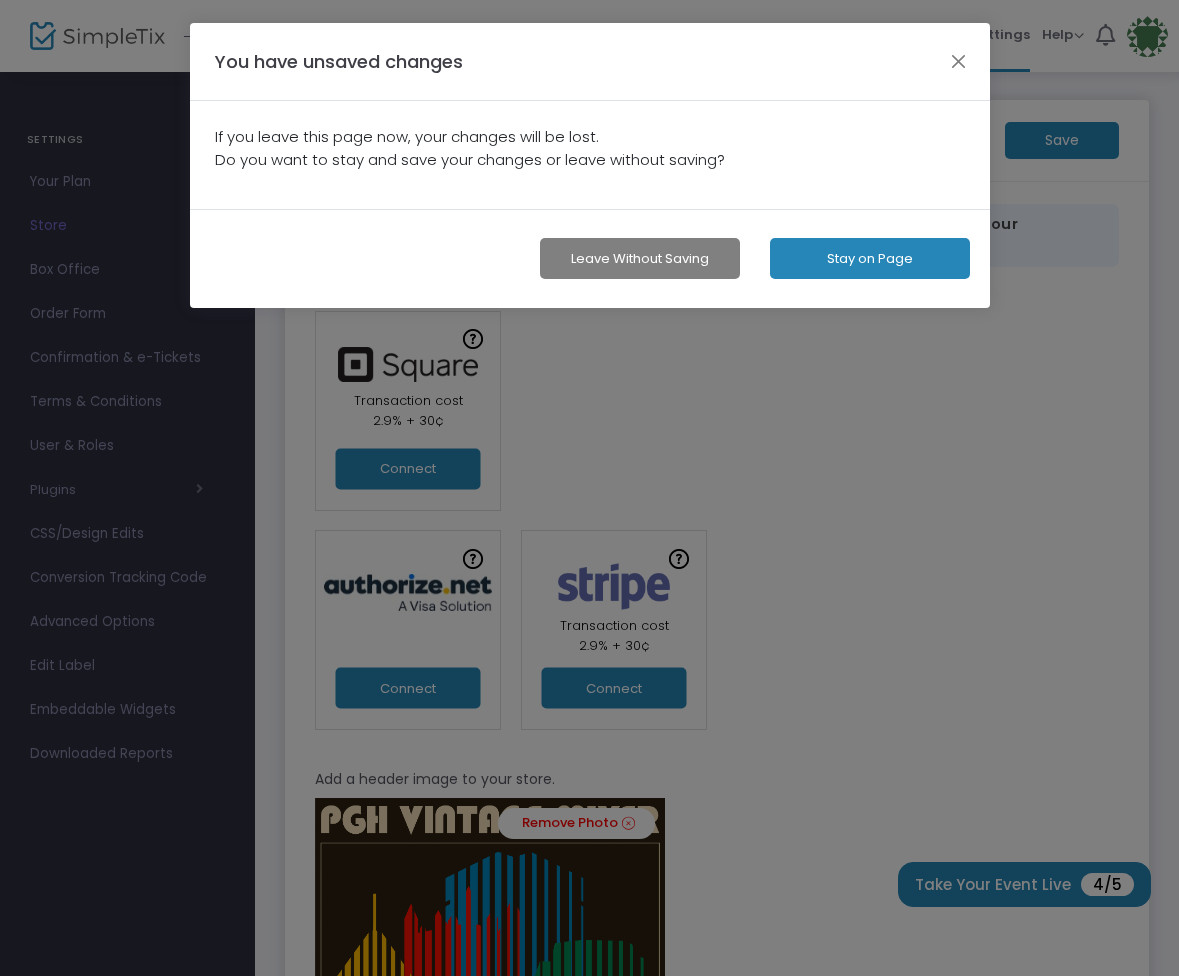 click on "Stay on Page" 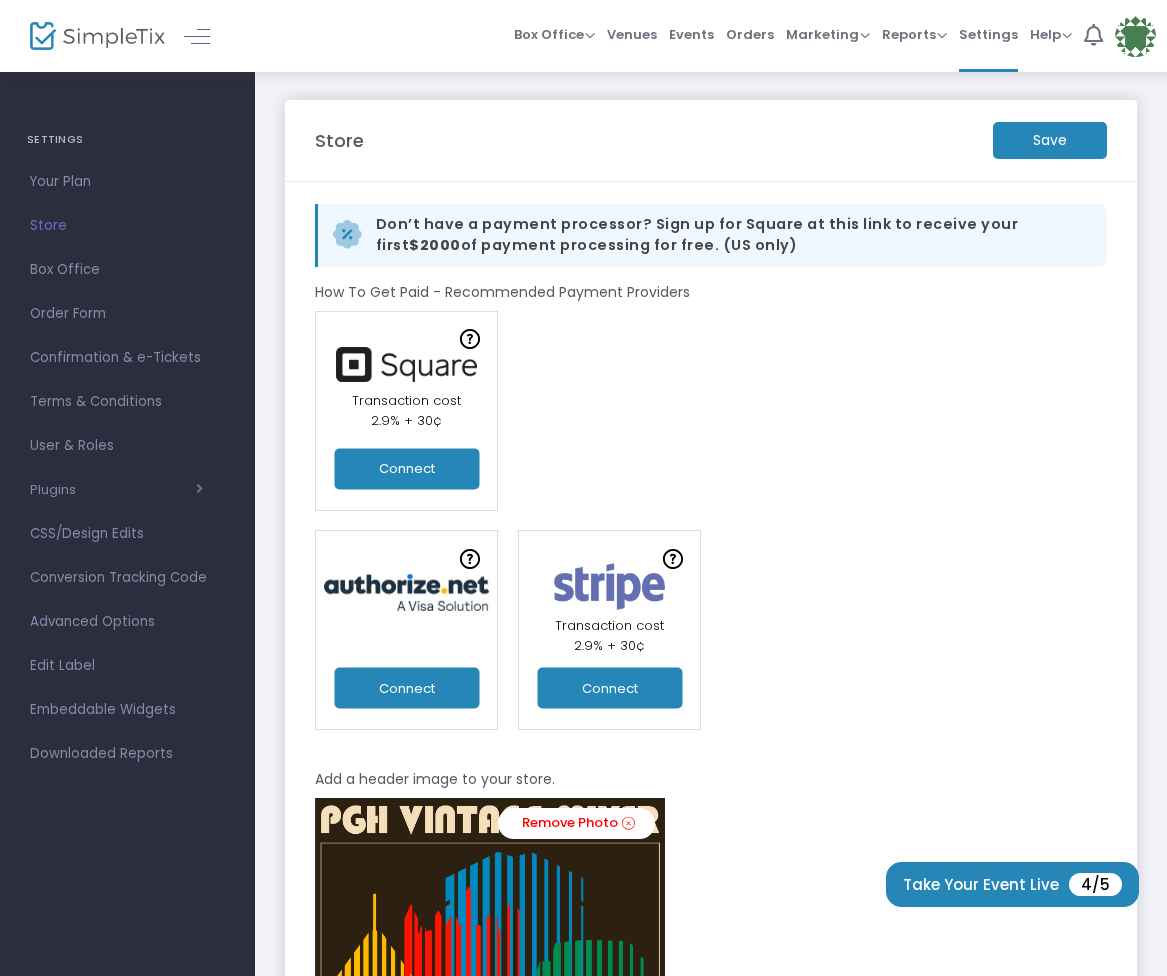 click on "Connect" 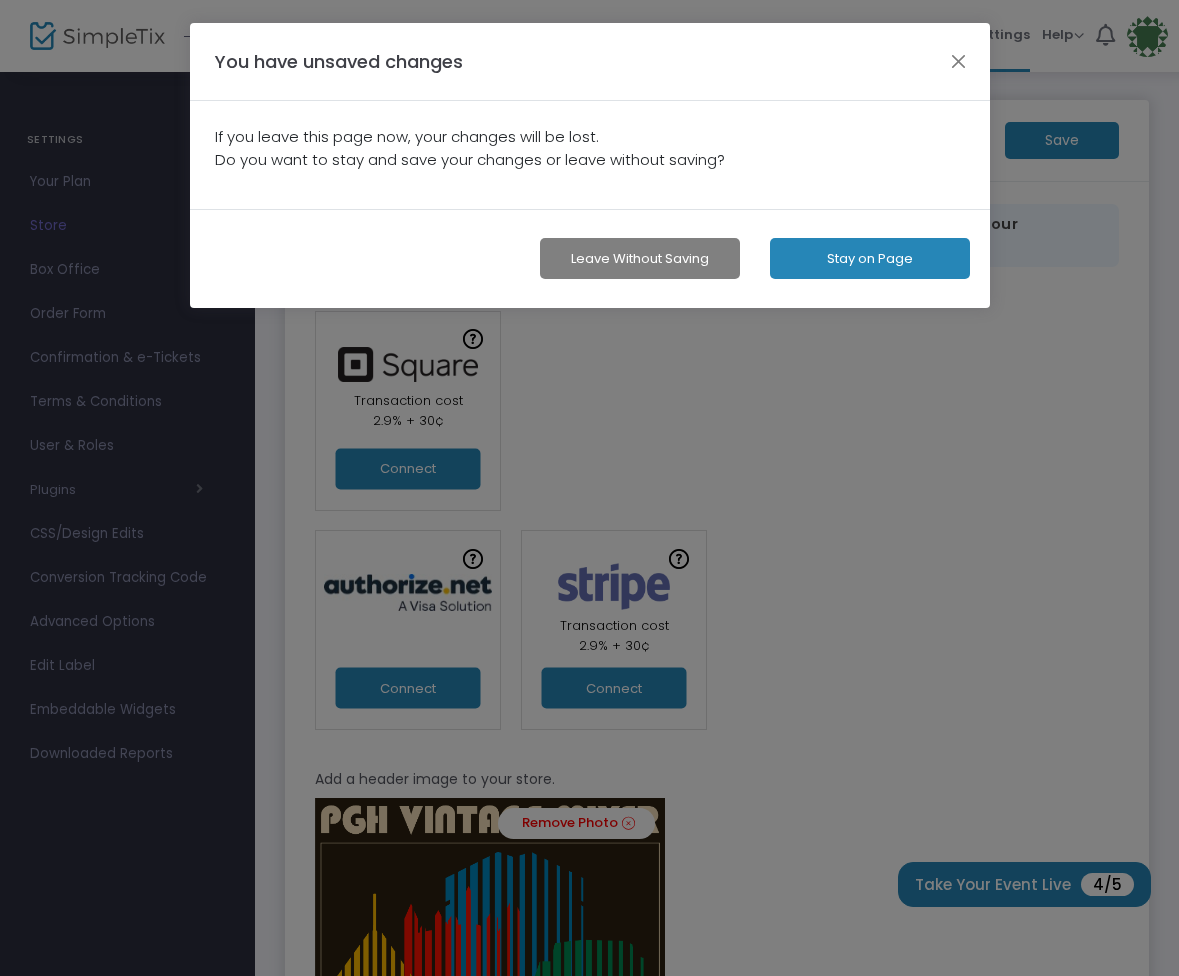 click on "Leave without Saving" 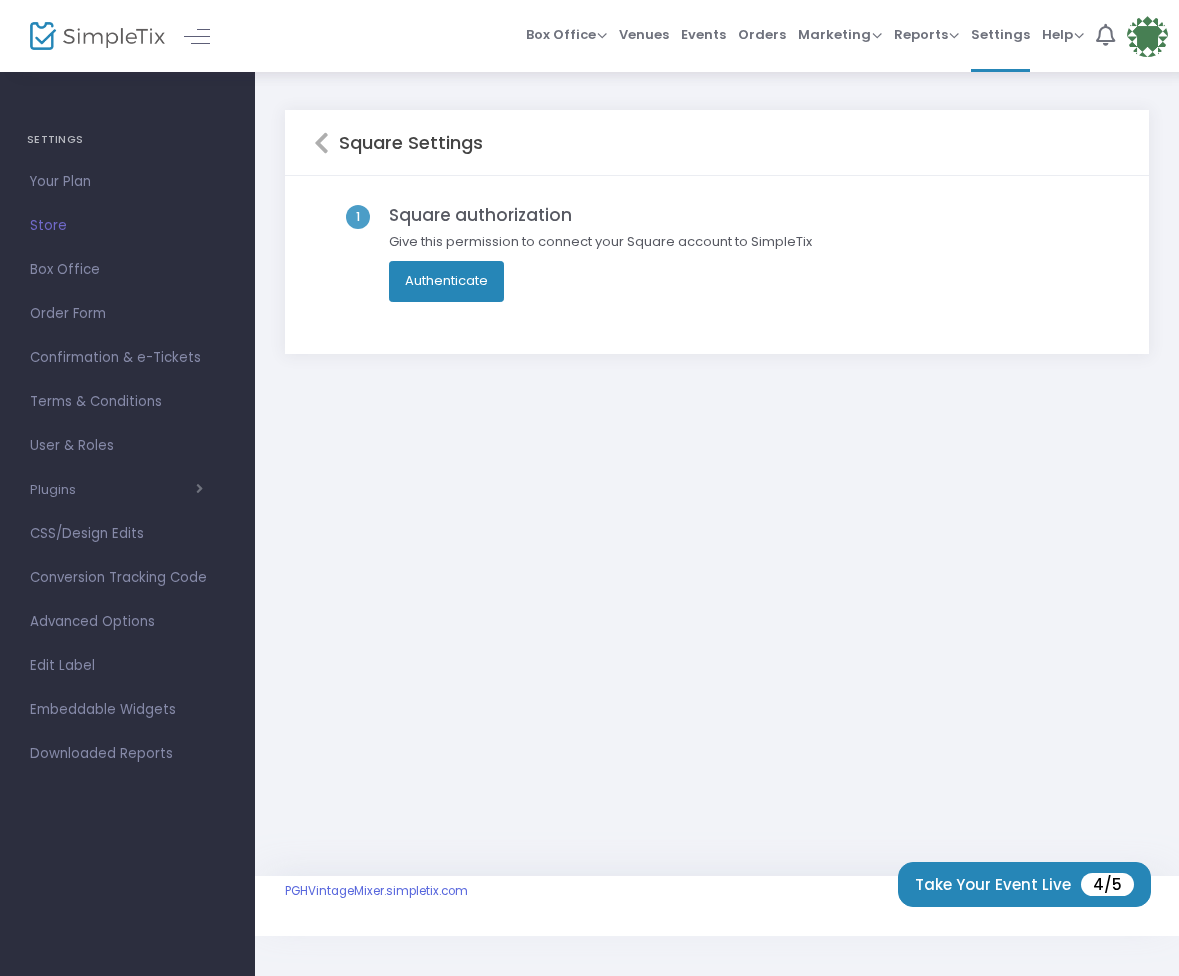 click on "Authenticate" 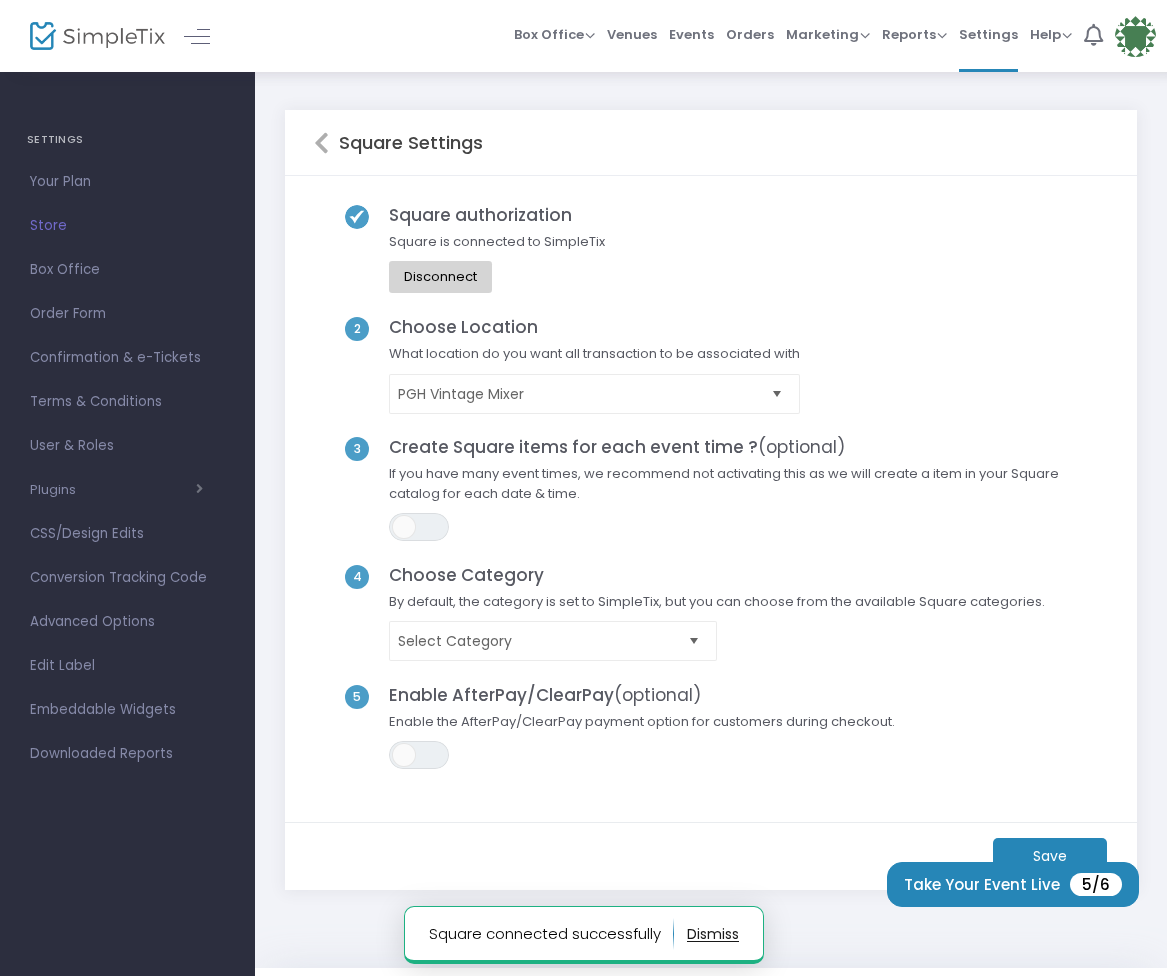 scroll, scrollTop: 0, scrollLeft: 0, axis: both 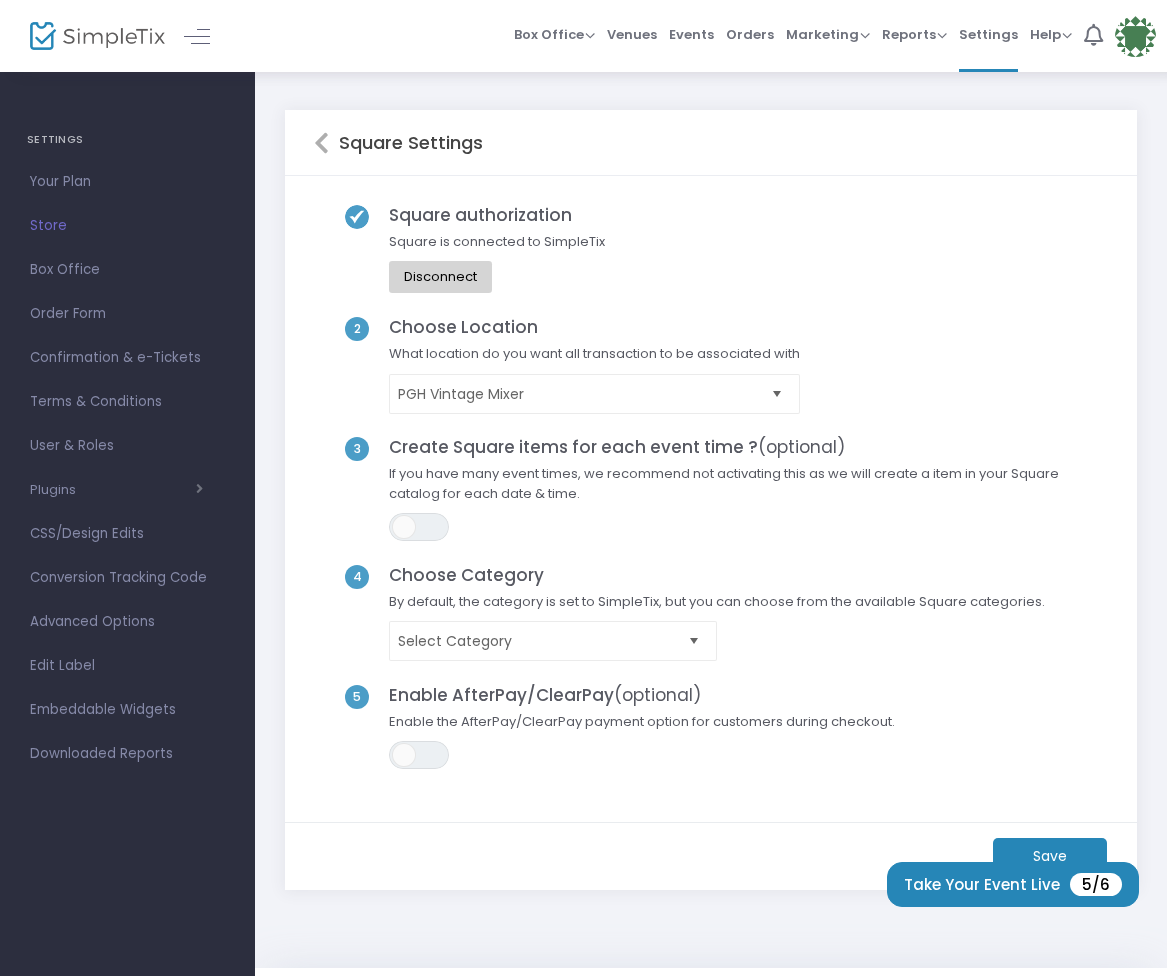 click at bounding box center (776, 393) 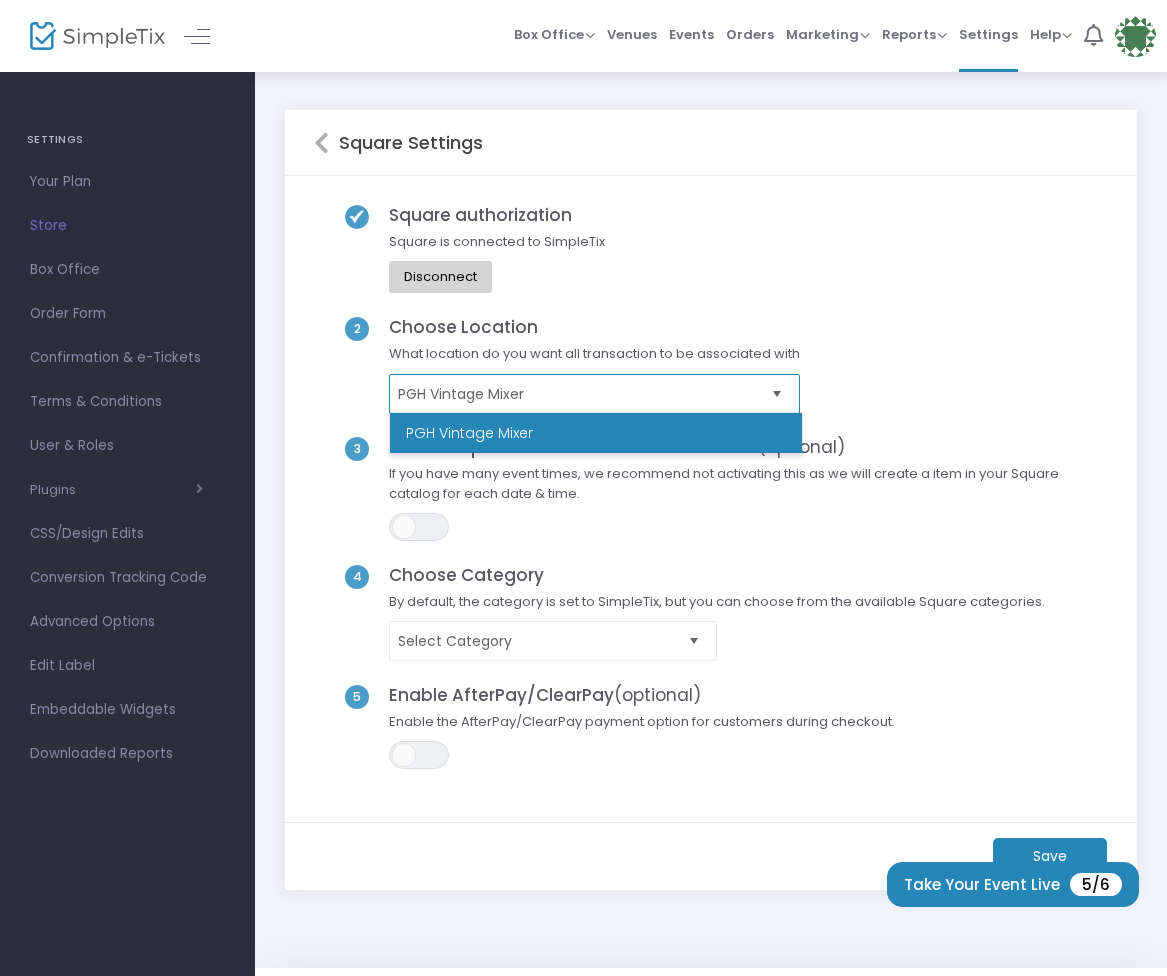 click at bounding box center (776, 393) 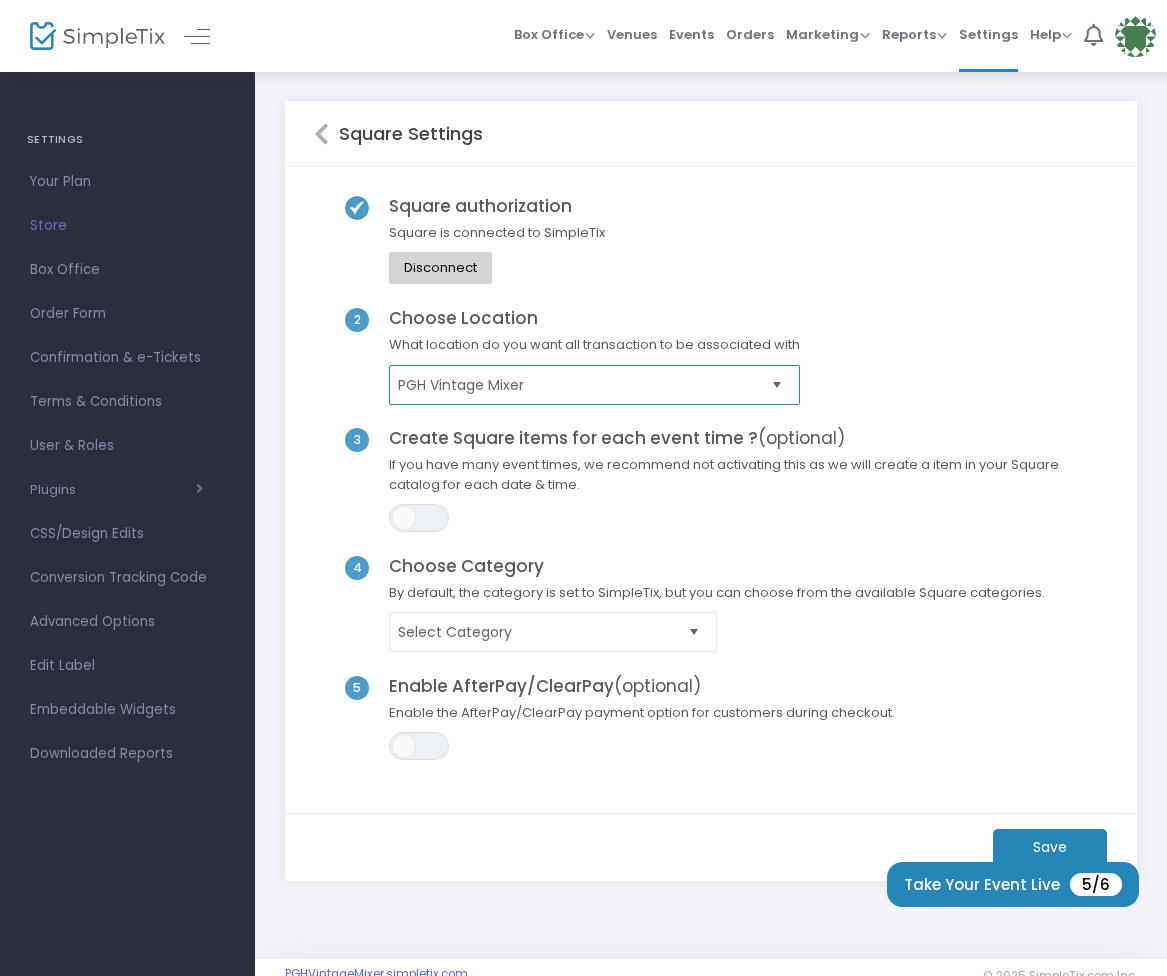 scroll, scrollTop: 9, scrollLeft: 1, axis: both 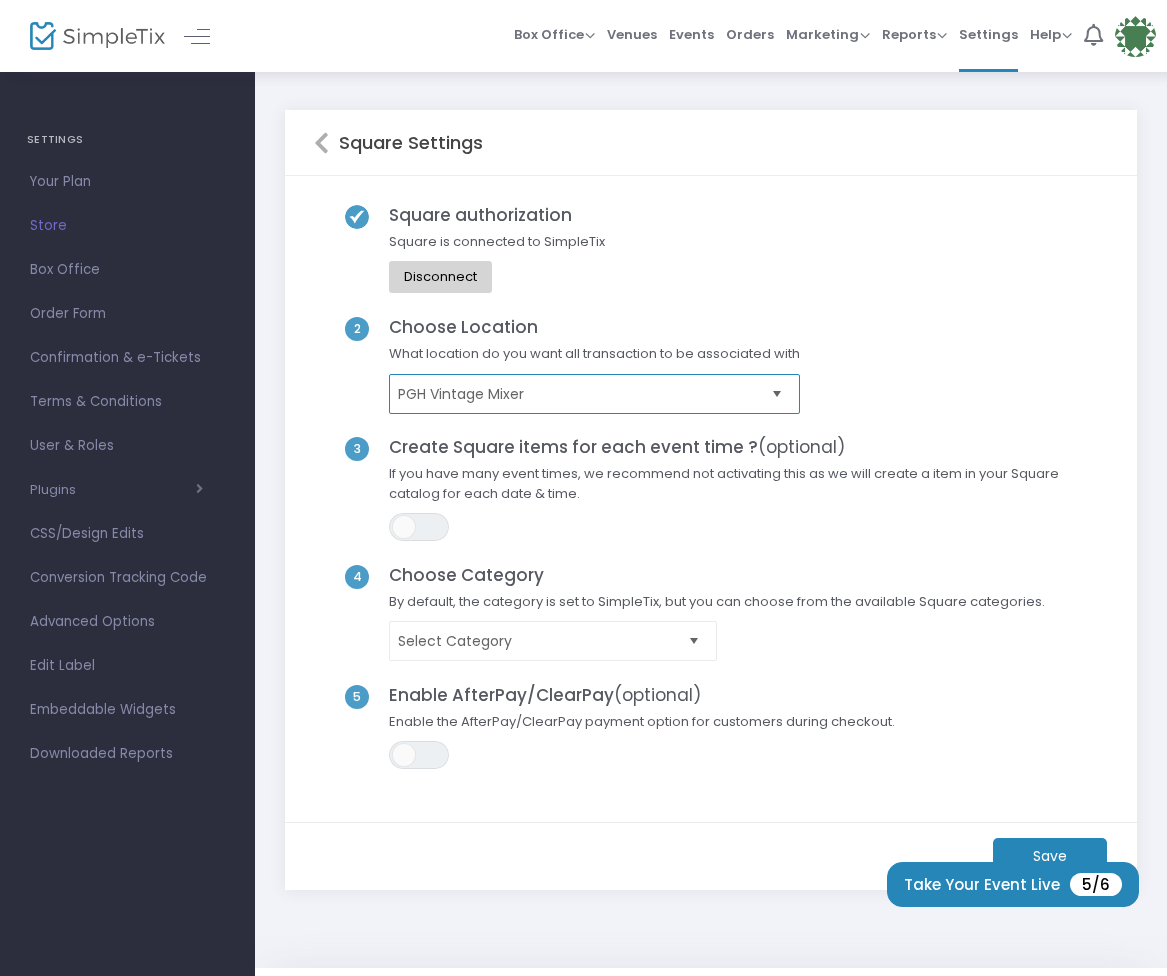 click at bounding box center (693, 641) 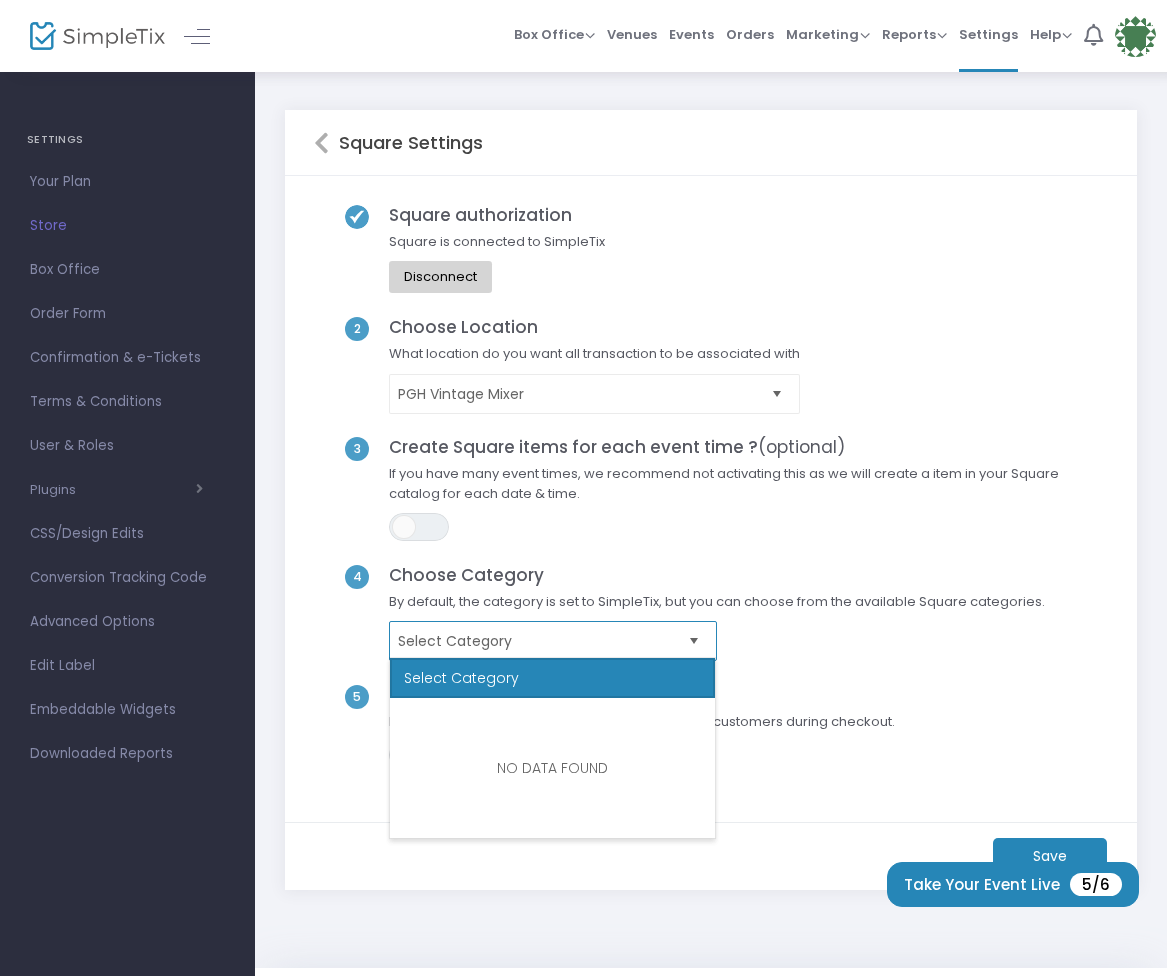scroll, scrollTop: 0, scrollLeft: 0, axis: both 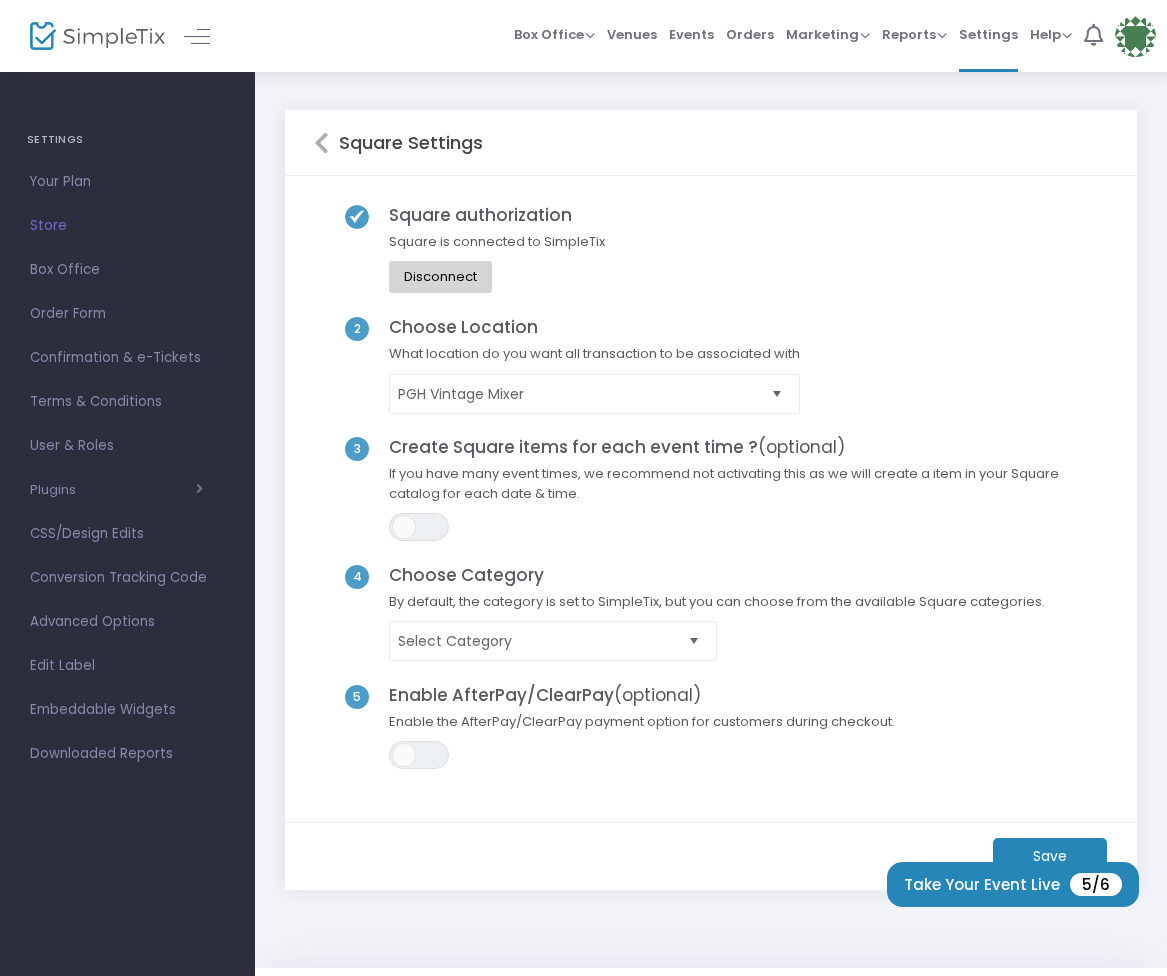 click on "4 Choose Category  By default, the category is set to SimpleTix, but you can choose from the available Square categories.   Select Category" 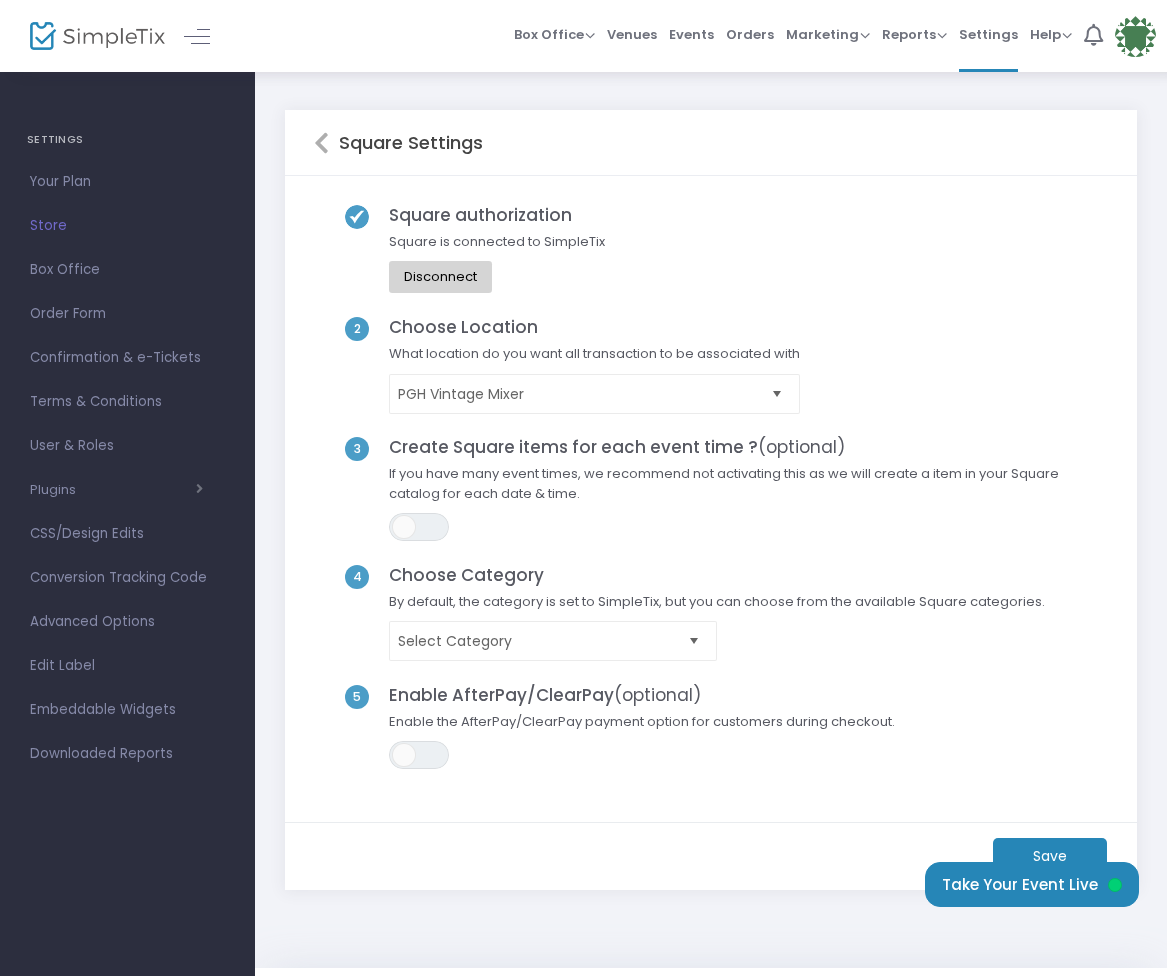 scroll, scrollTop: 0, scrollLeft: 0, axis: both 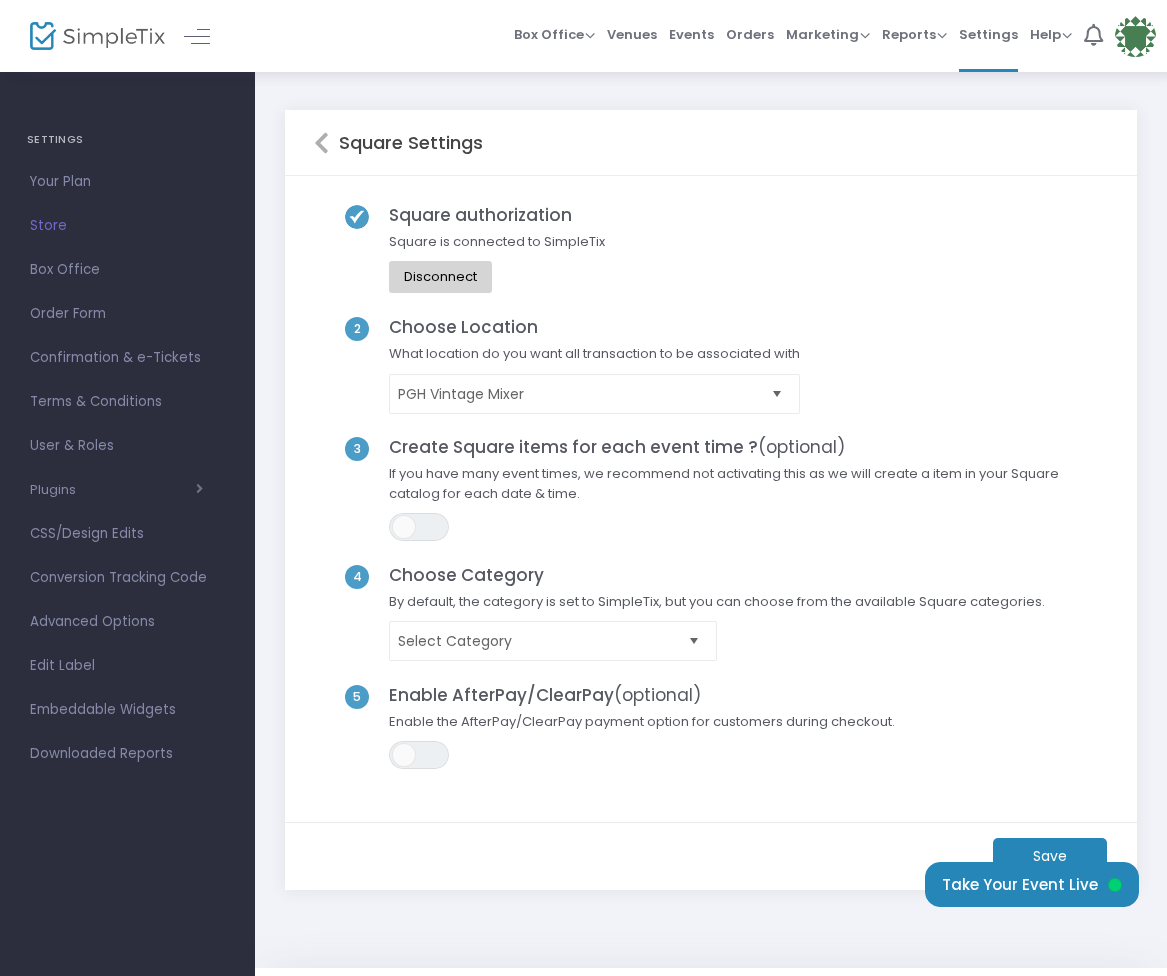 click on "Save" 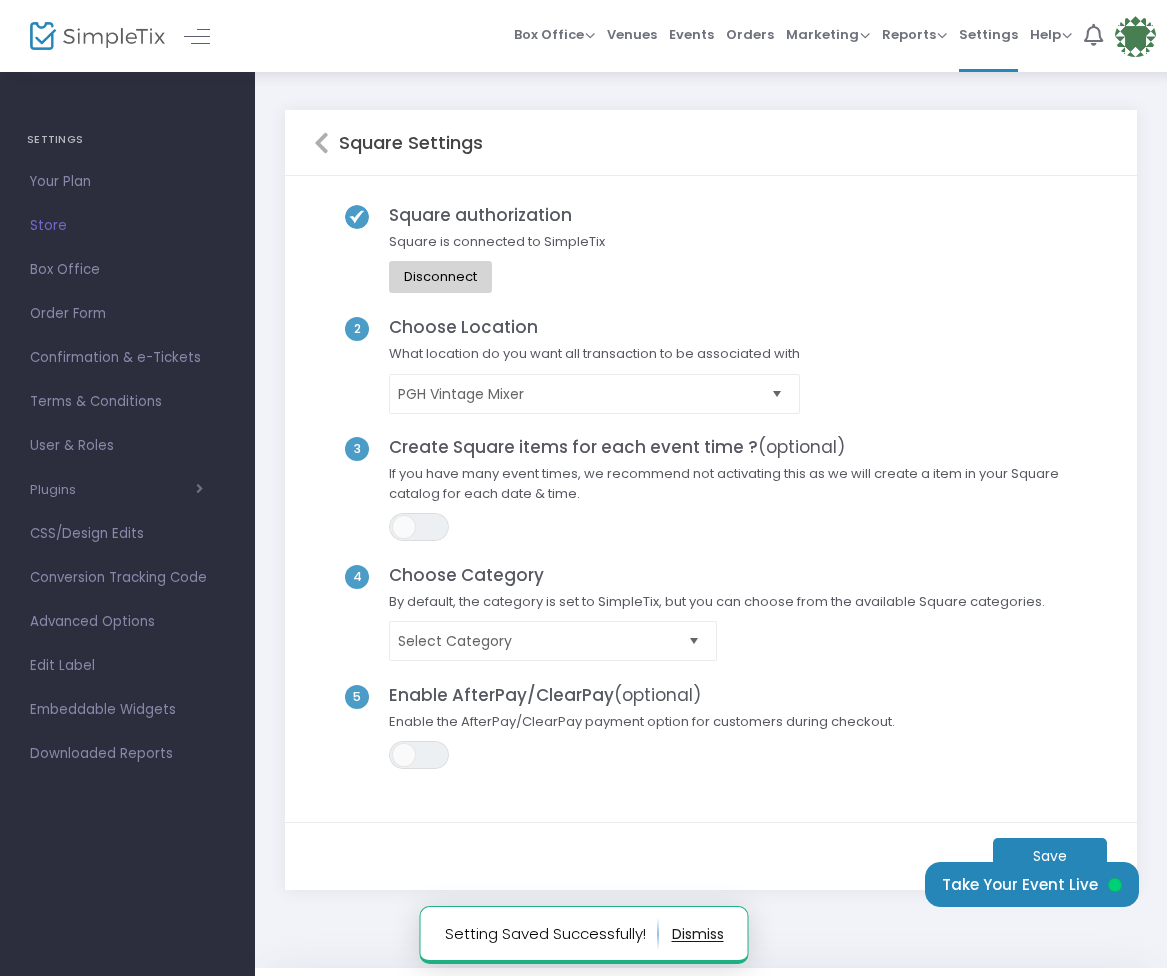 click 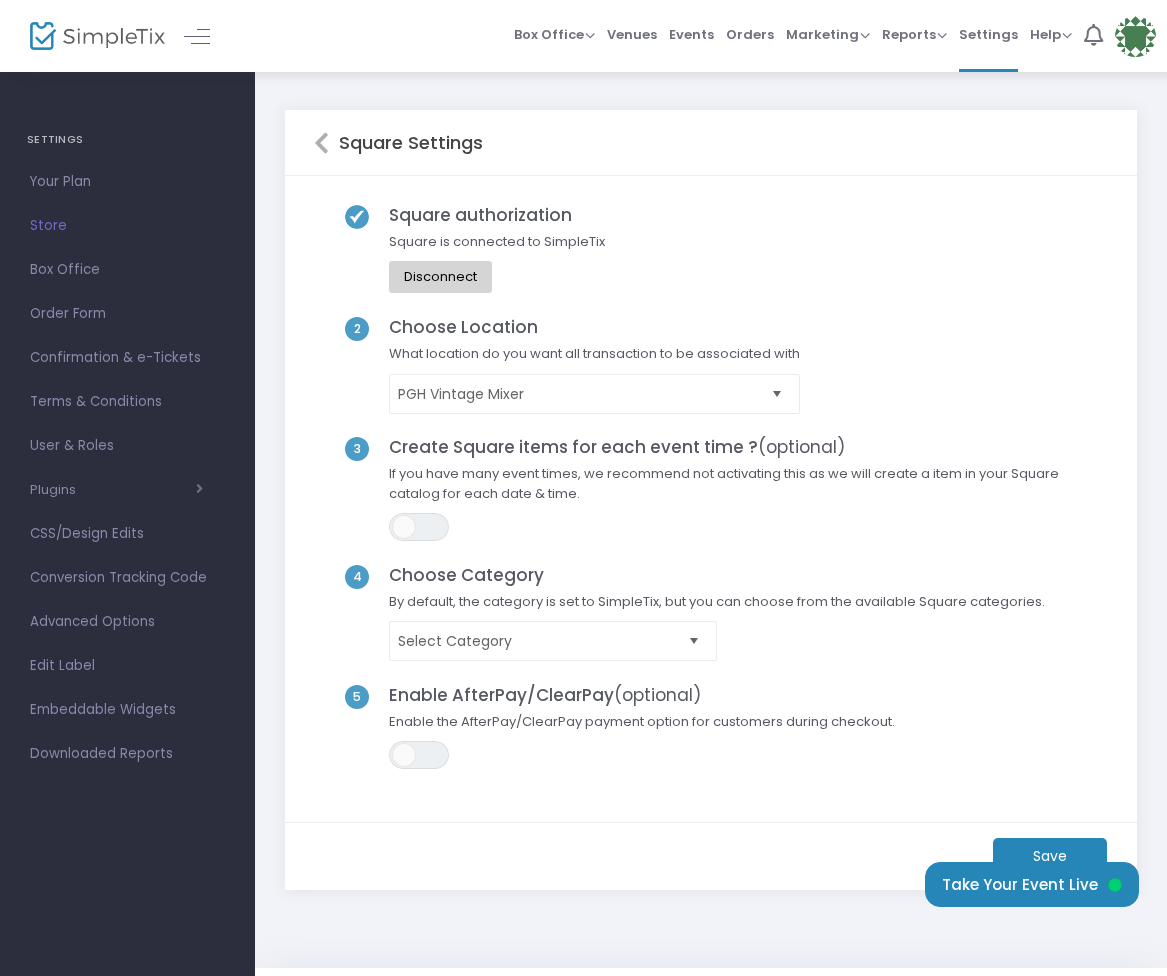 scroll, scrollTop: 0, scrollLeft: 0, axis: both 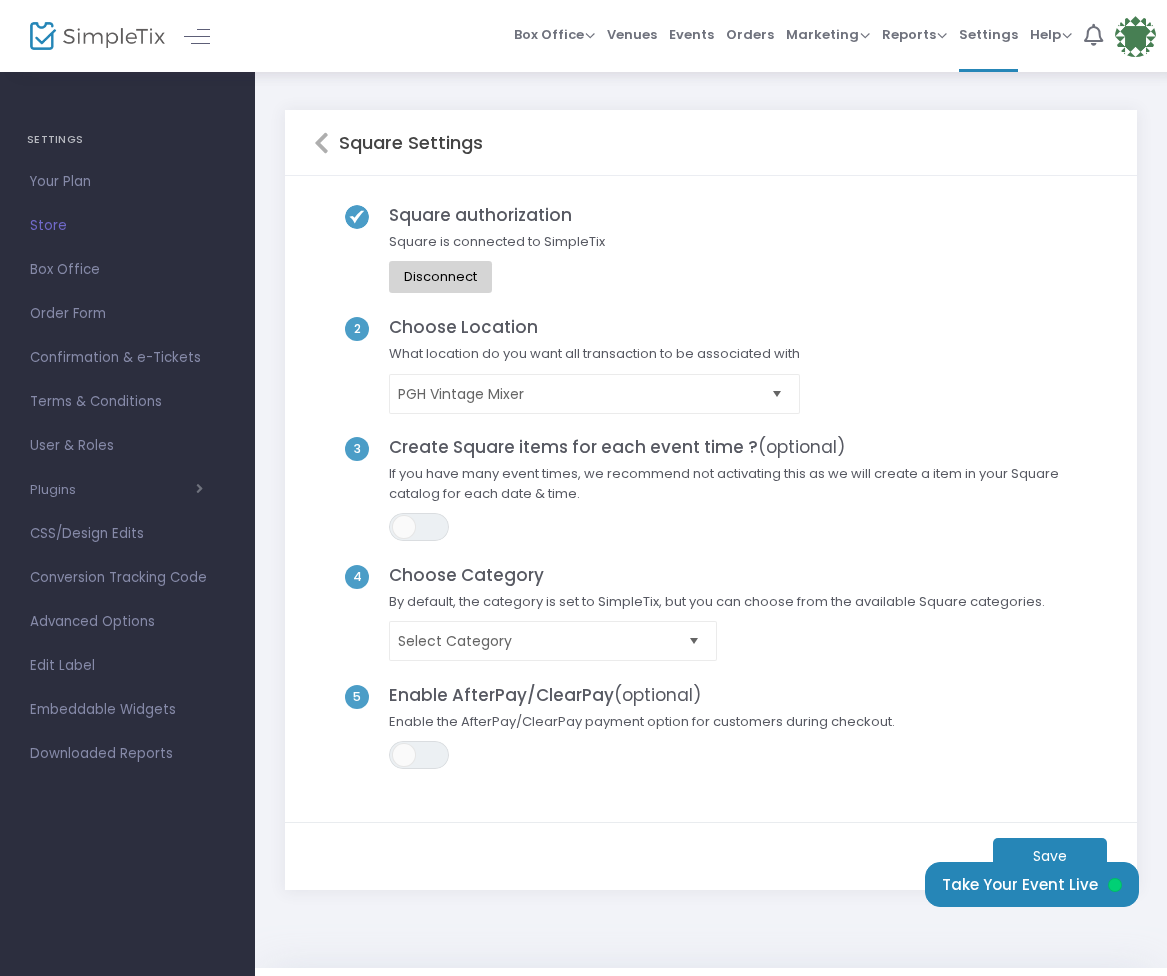 click on "Save" 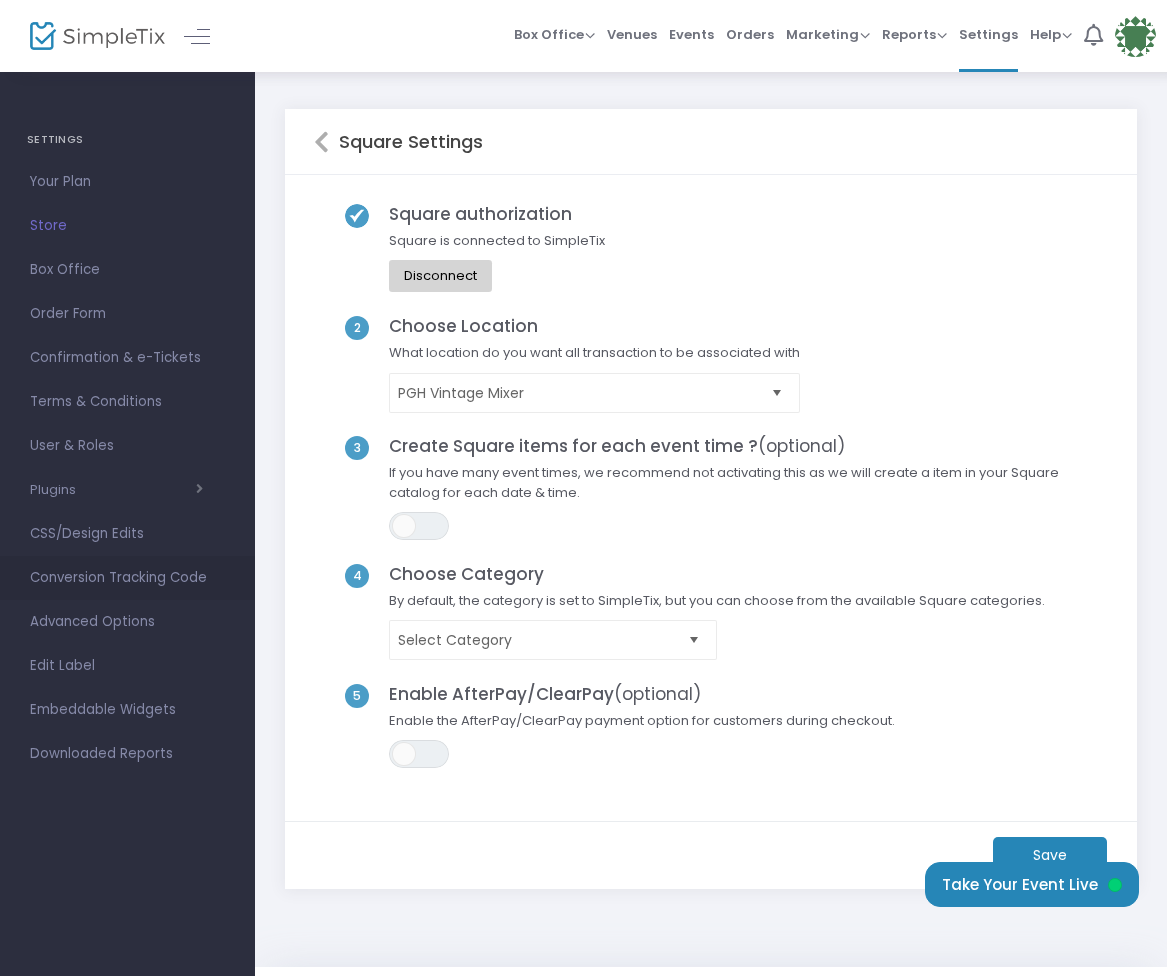 scroll, scrollTop: 6, scrollLeft: 0, axis: vertical 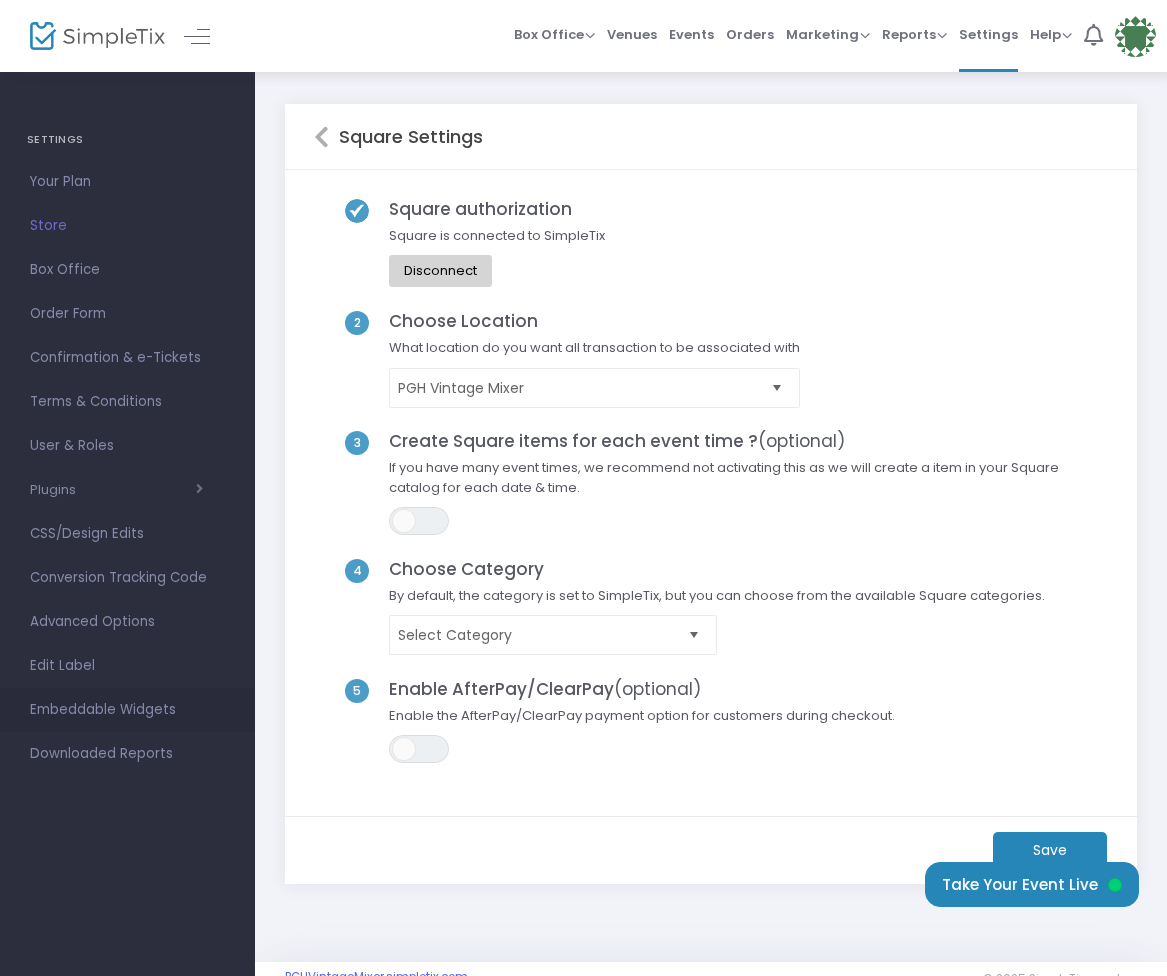 click on "Embeddable Widgets" at bounding box center [127, 710] 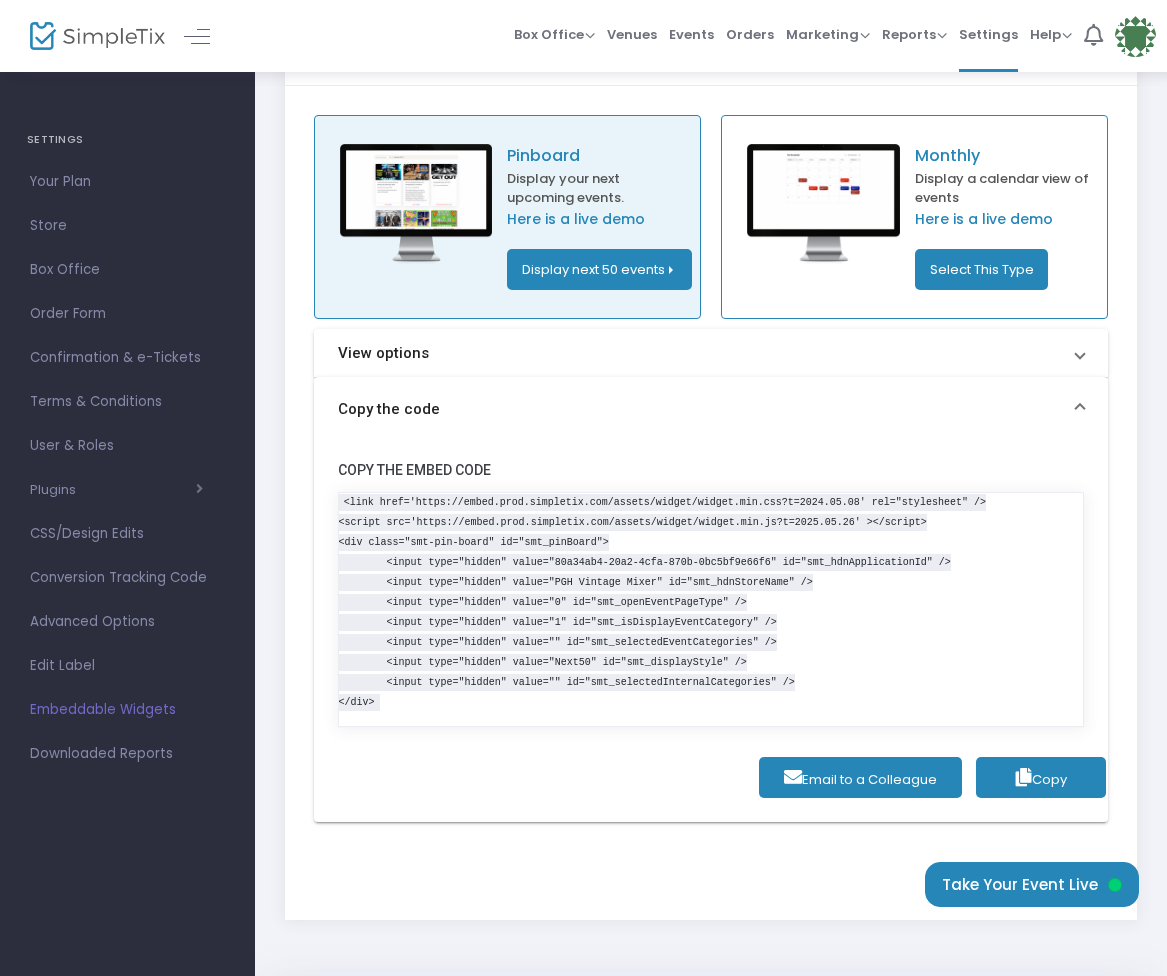 scroll, scrollTop: 96, scrollLeft: 0, axis: vertical 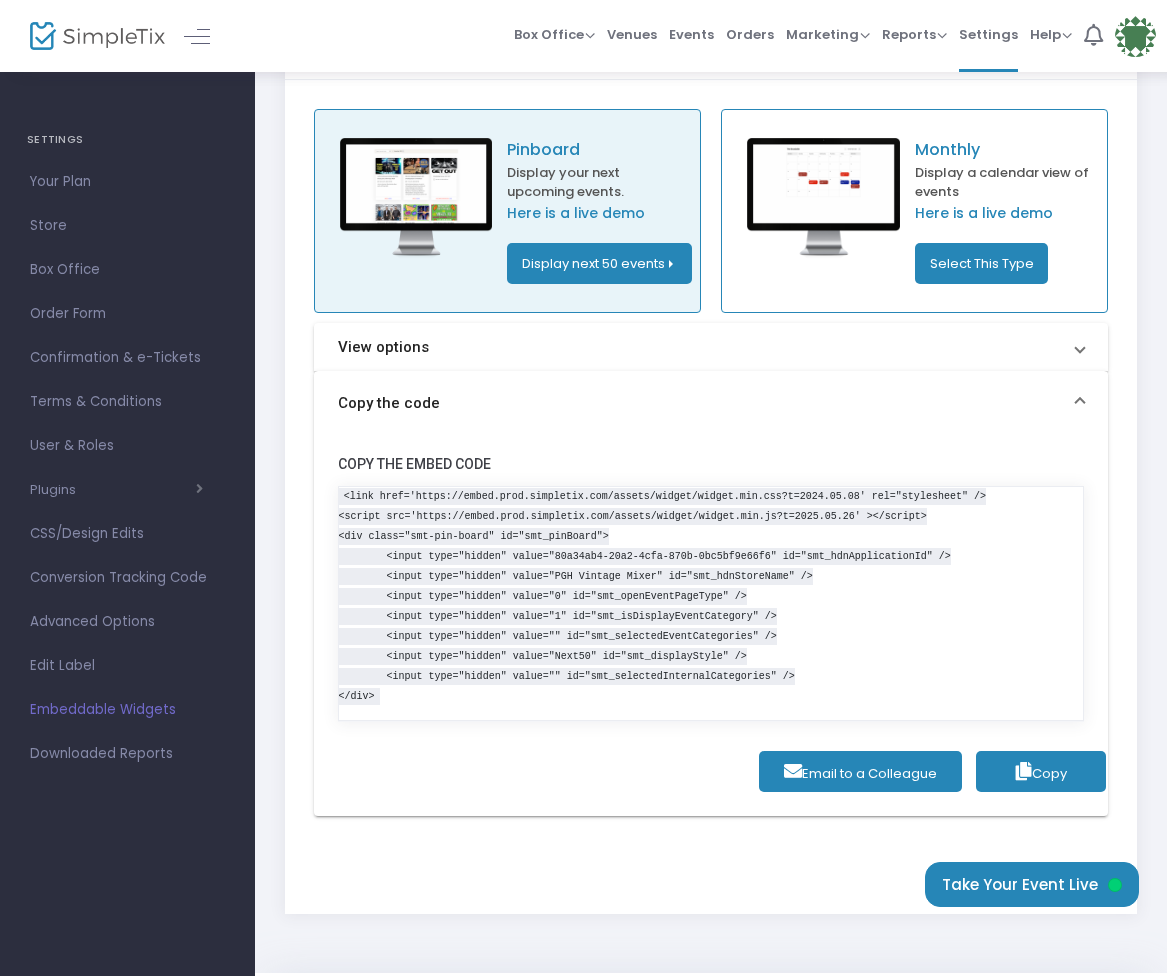 click on "Copy" at bounding box center (1041, 771) 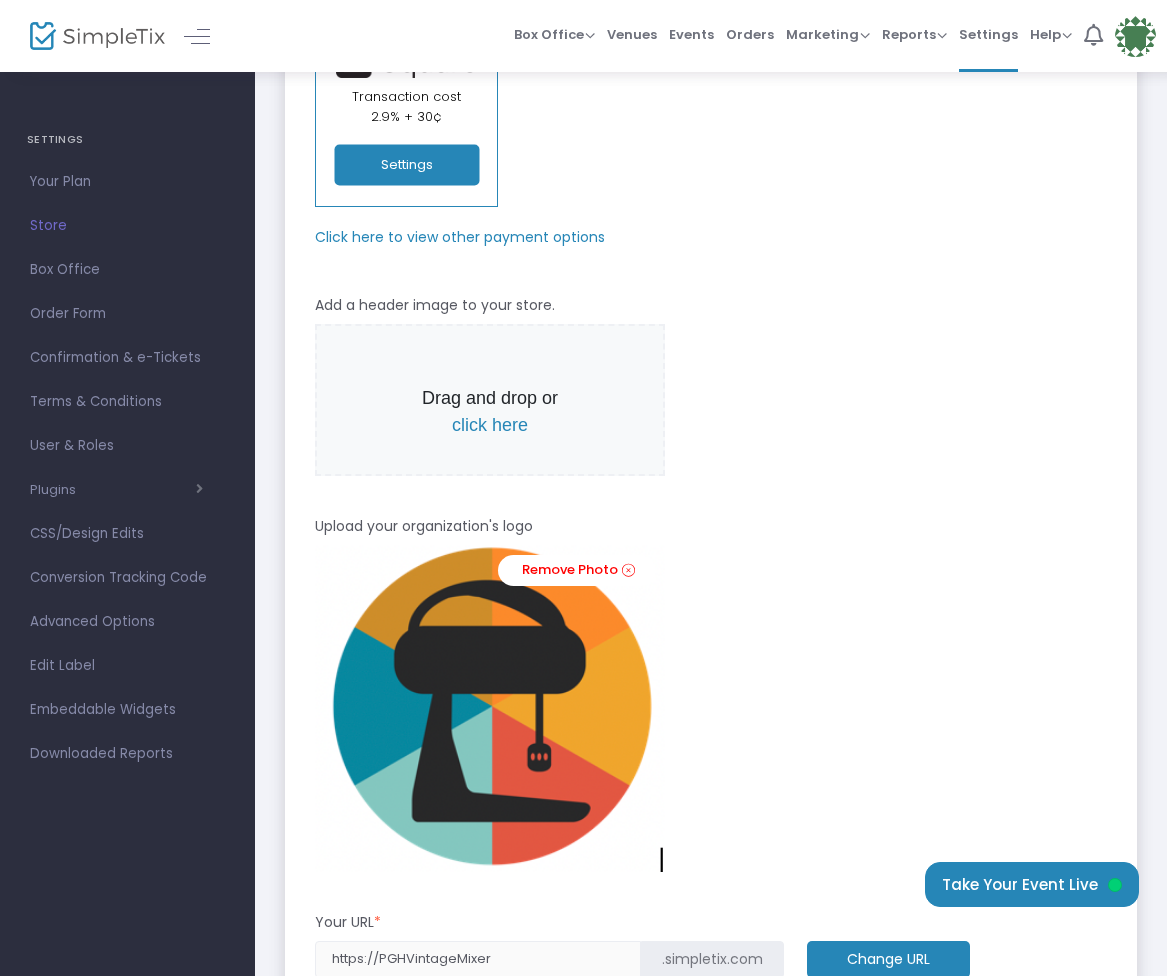 scroll, scrollTop: 0, scrollLeft: 0, axis: both 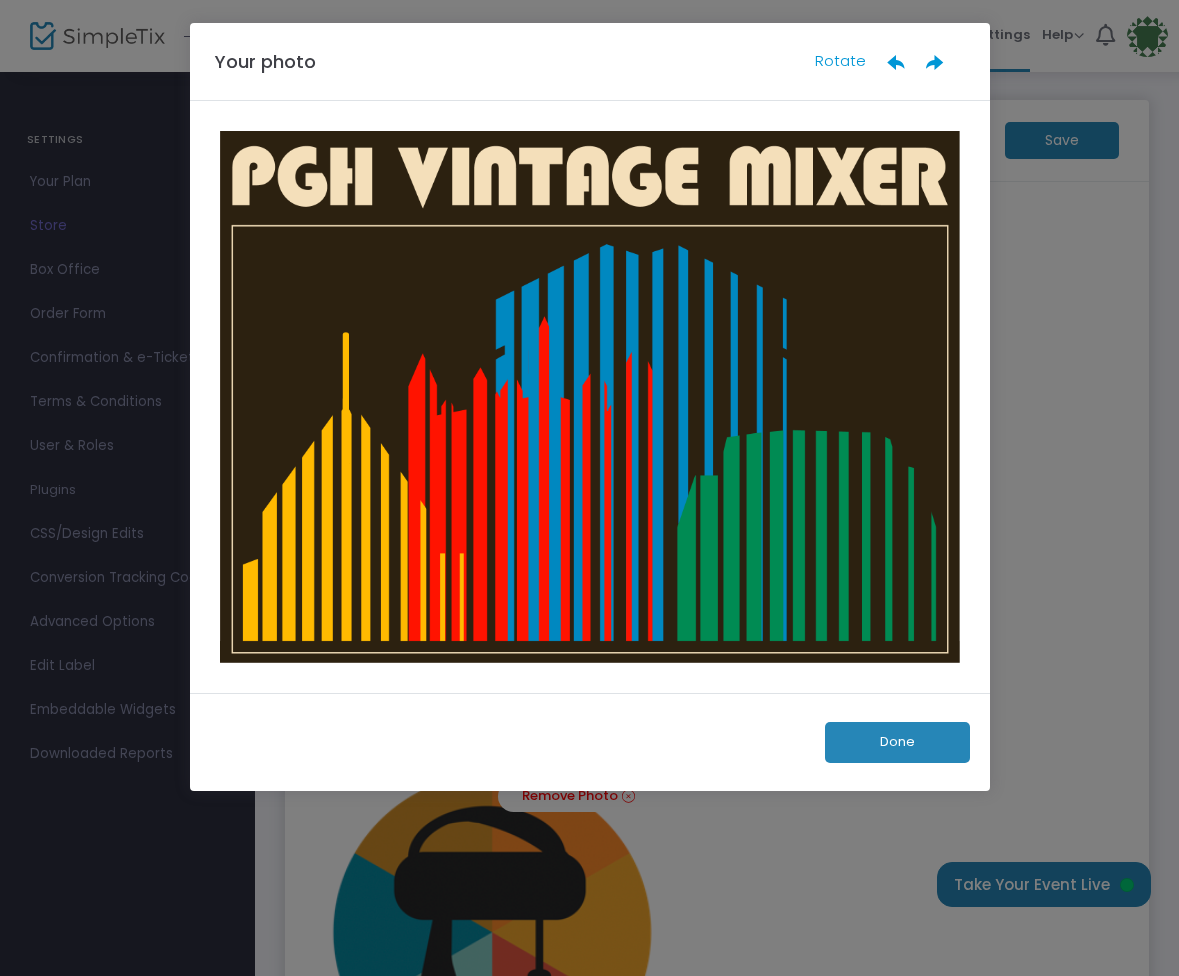click on "Done" 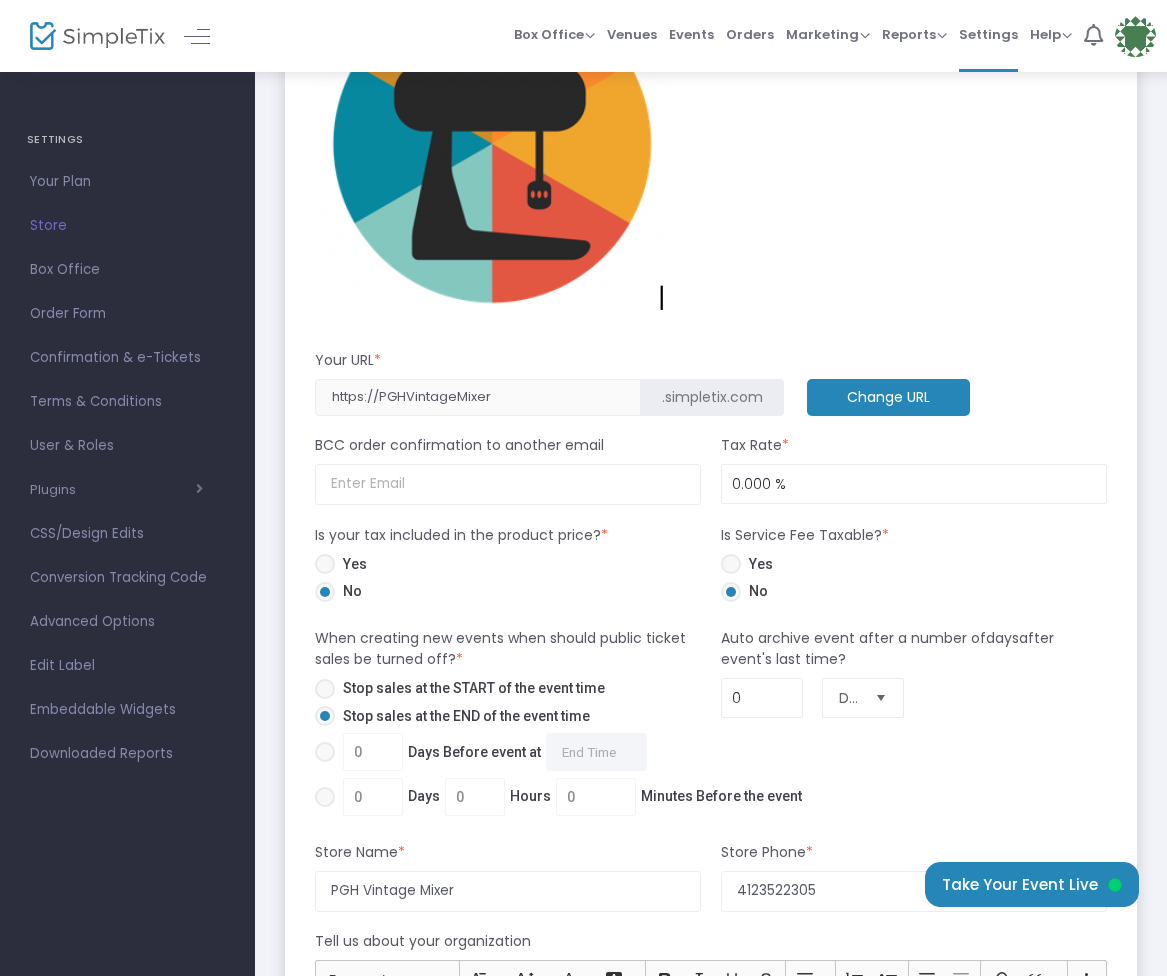 scroll, scrollTop: 894, scrollLeft: 0, axis: vertical 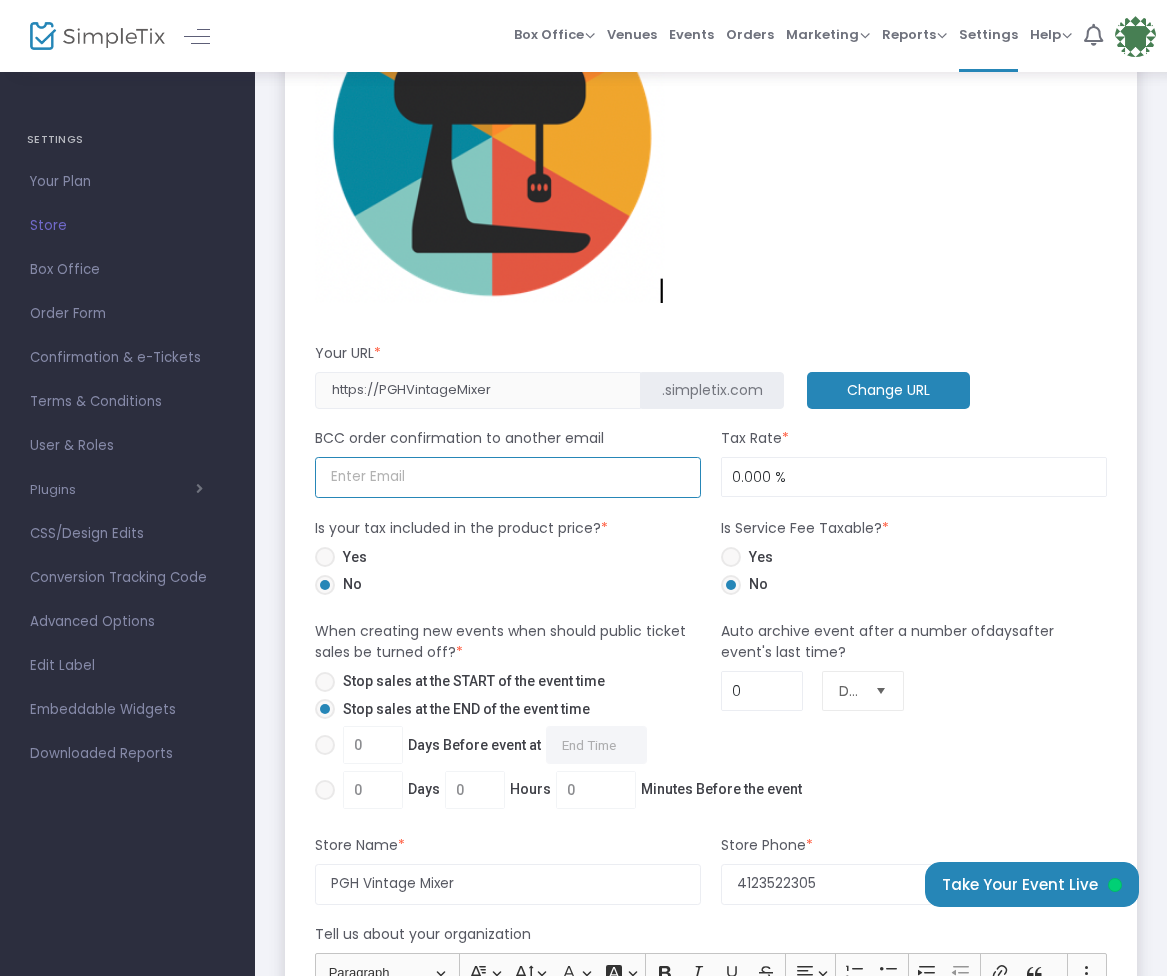 type on "pghvintagemixer@gmail.com" 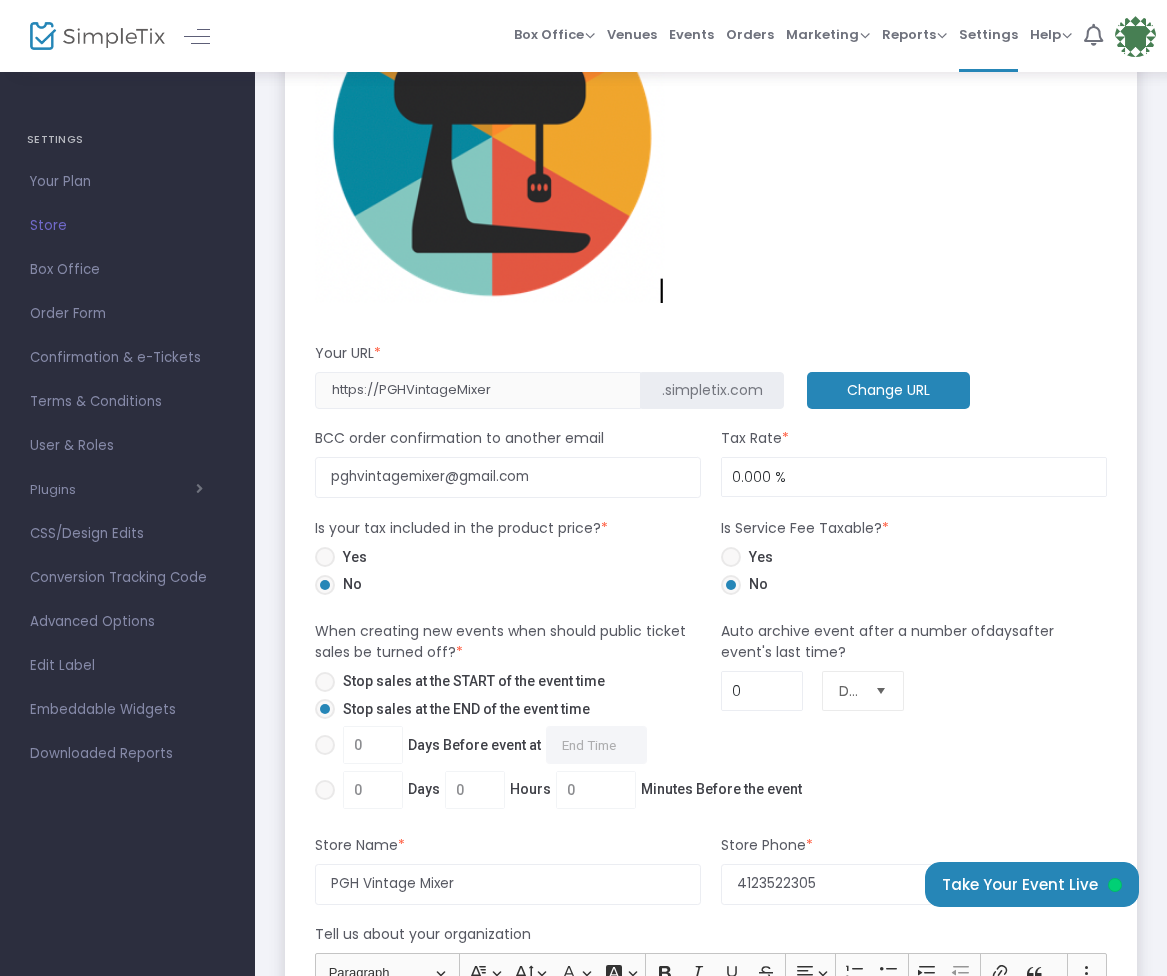 scroll, scrollTop: 896, scrollLeft: 0, axis: vertical 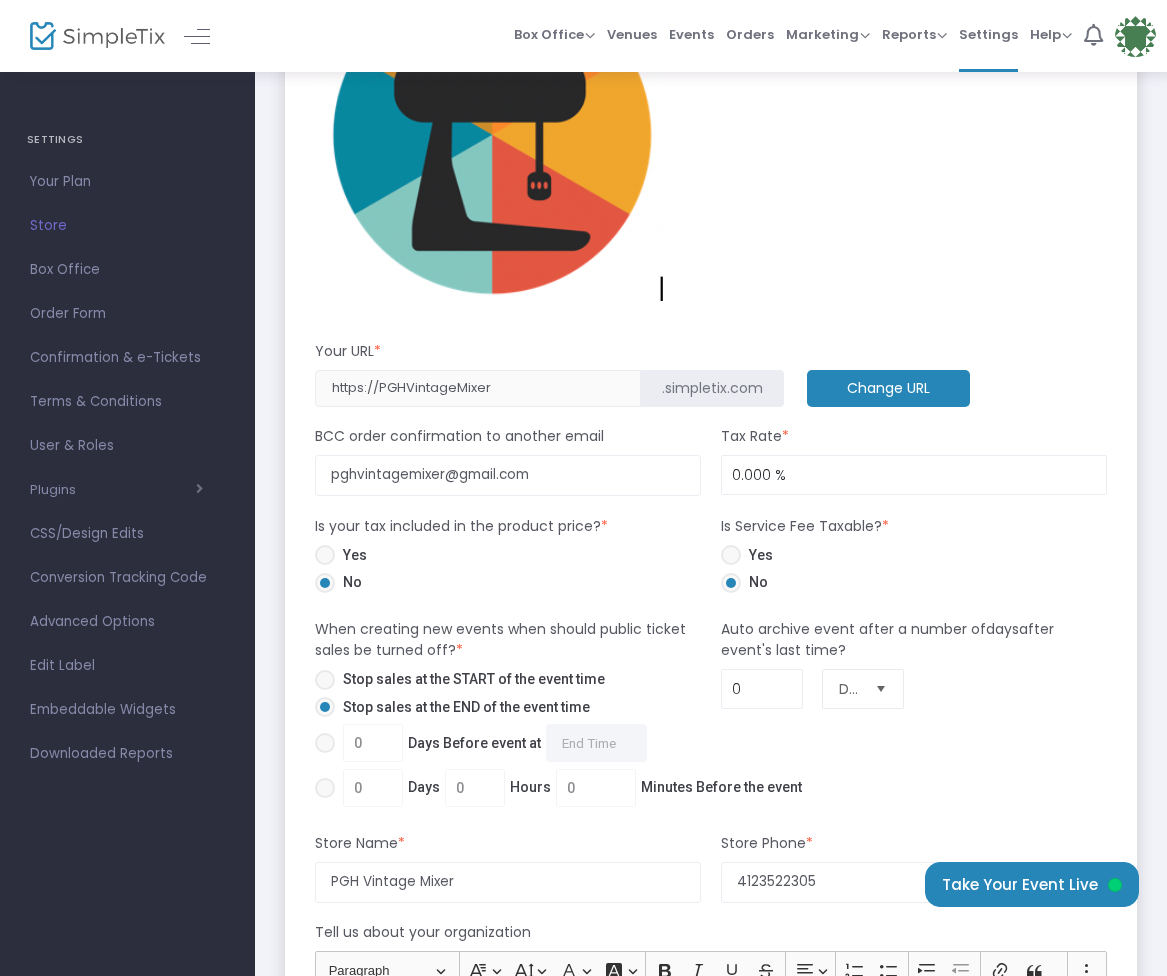 click at bounding box center (325, 743) 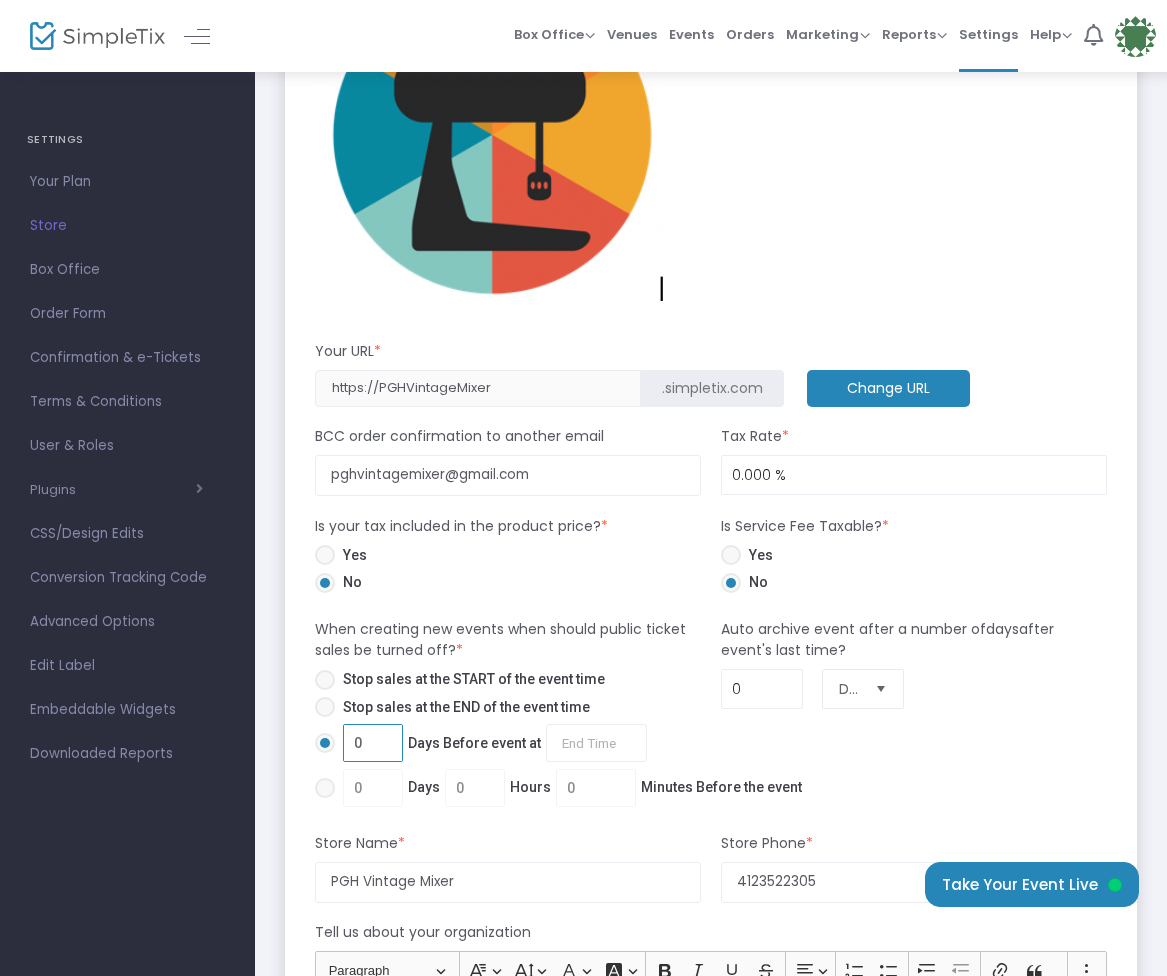 drag, startPoint x: 364, startPoint y: 744, endPoint x: 348, endPoint y: 743, distance: 16.03122 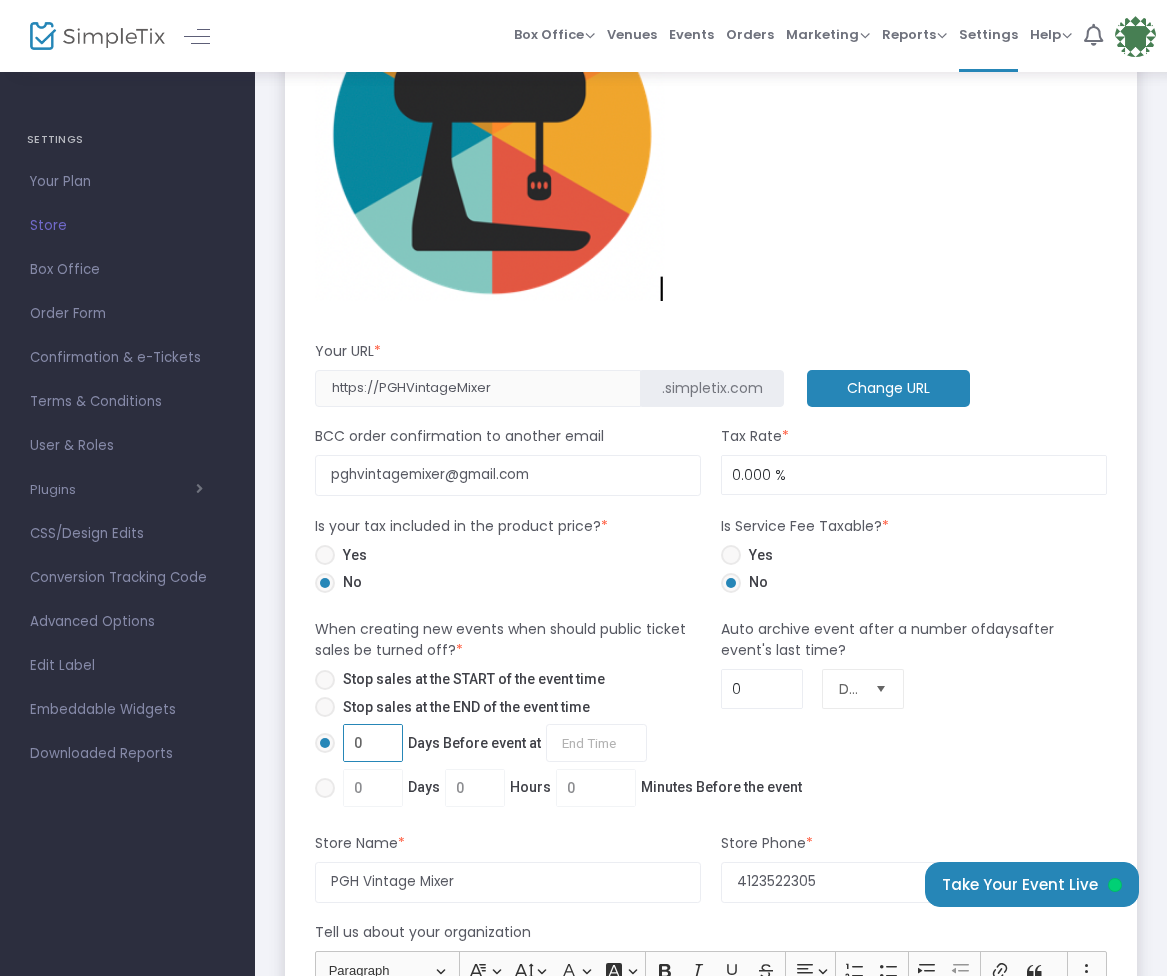 click on "0" at bounding box center (373, 743) 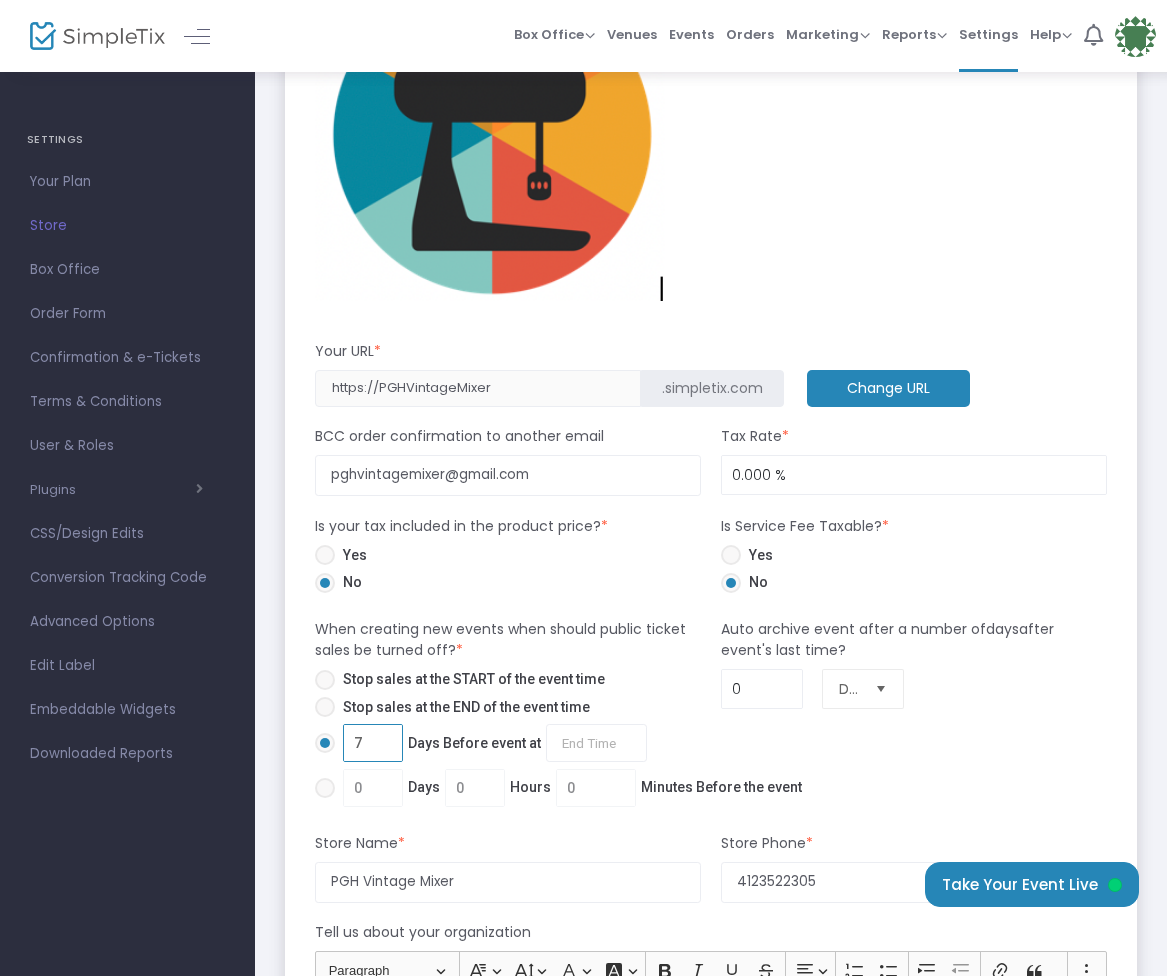 type on "7" 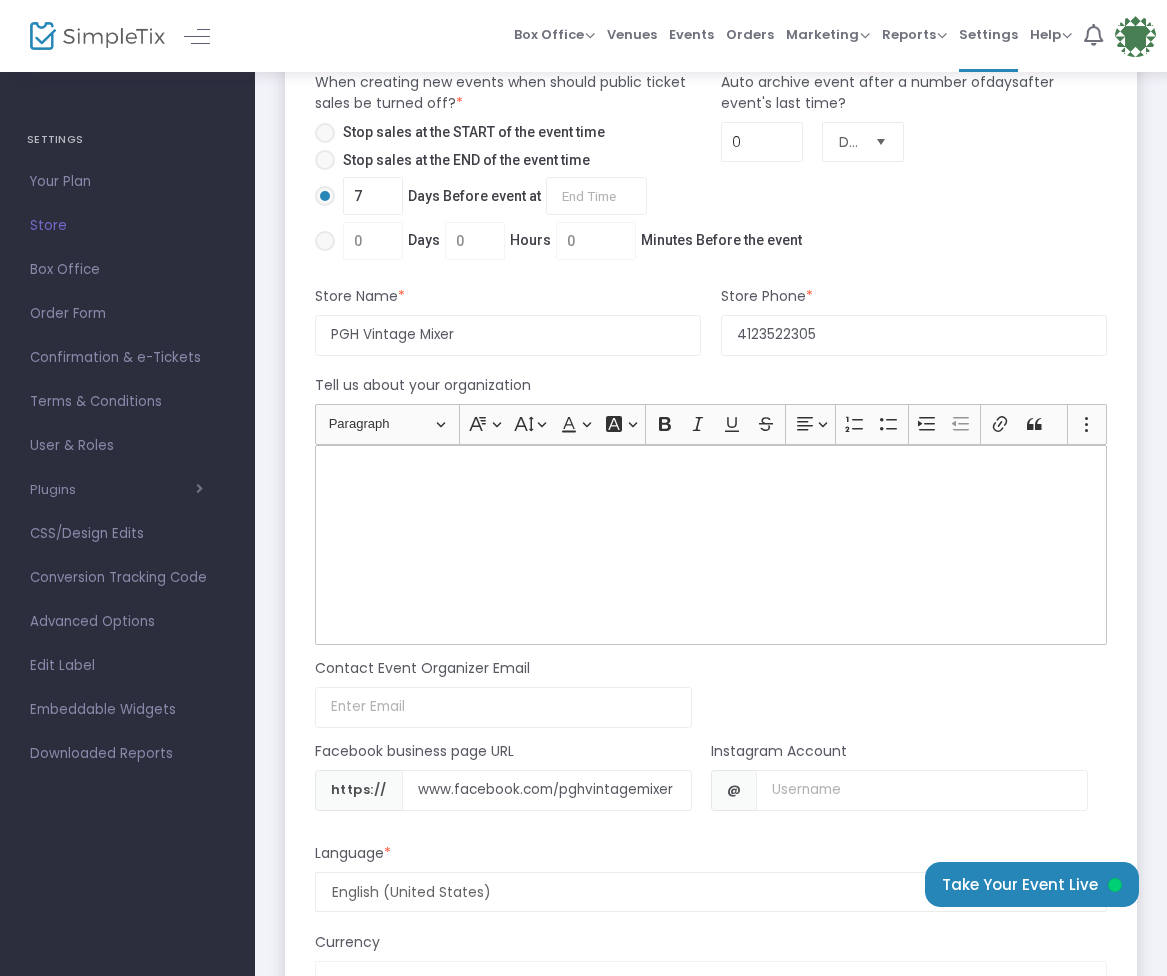 scroll, scrollTop: 1448, scrollLeft: 0, axis: vertical 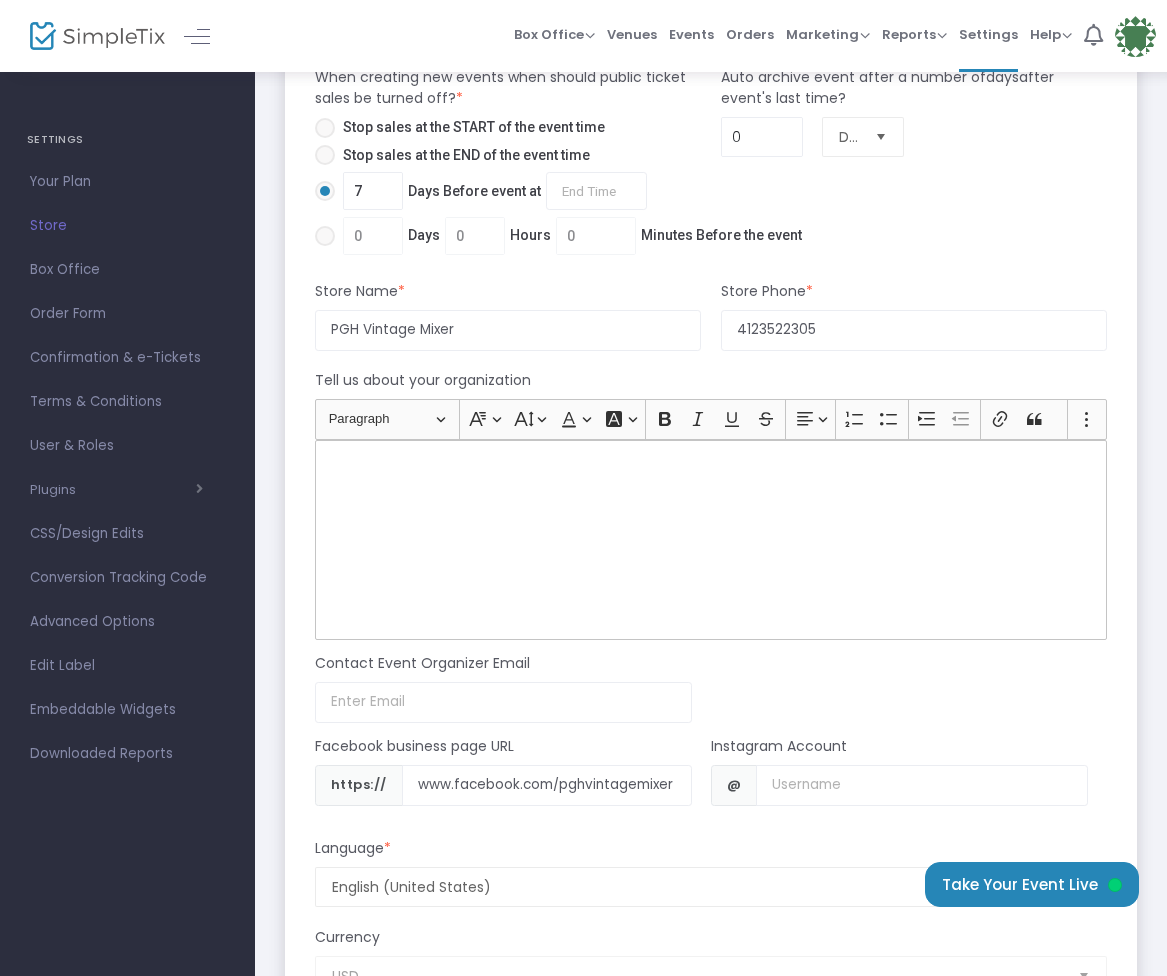 click 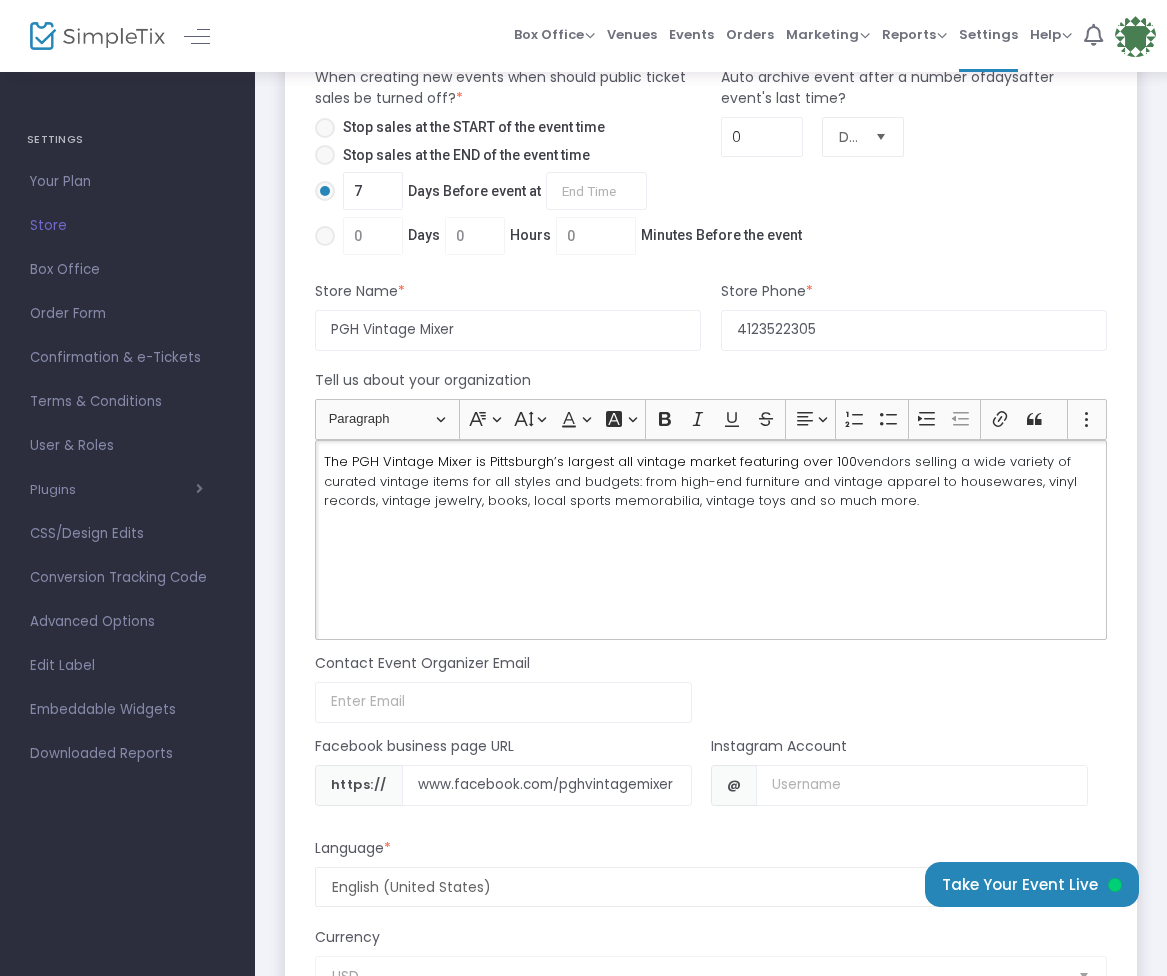 scroll, scrollTop: 1448, scrollLeft: 1, axis: both 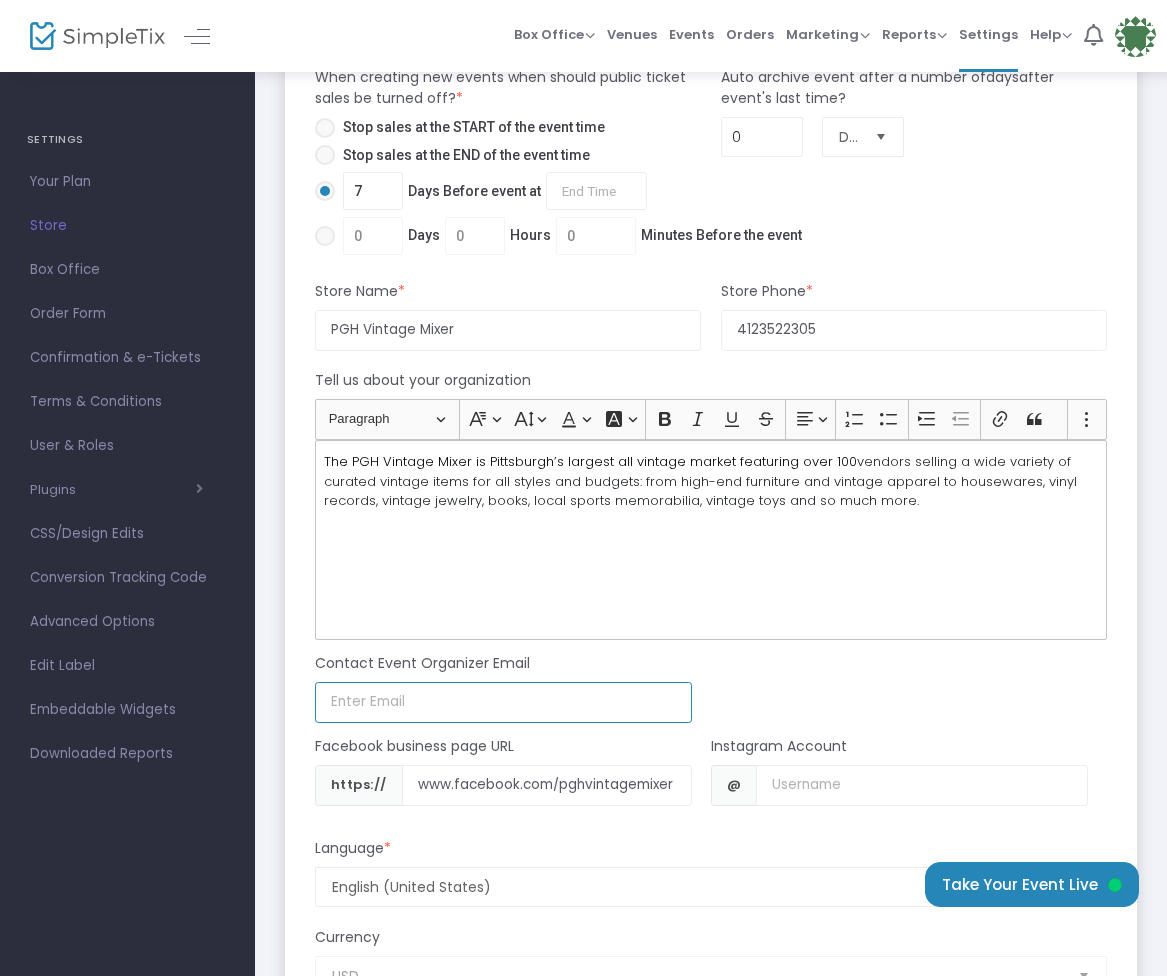 type on "danceland@me.com" 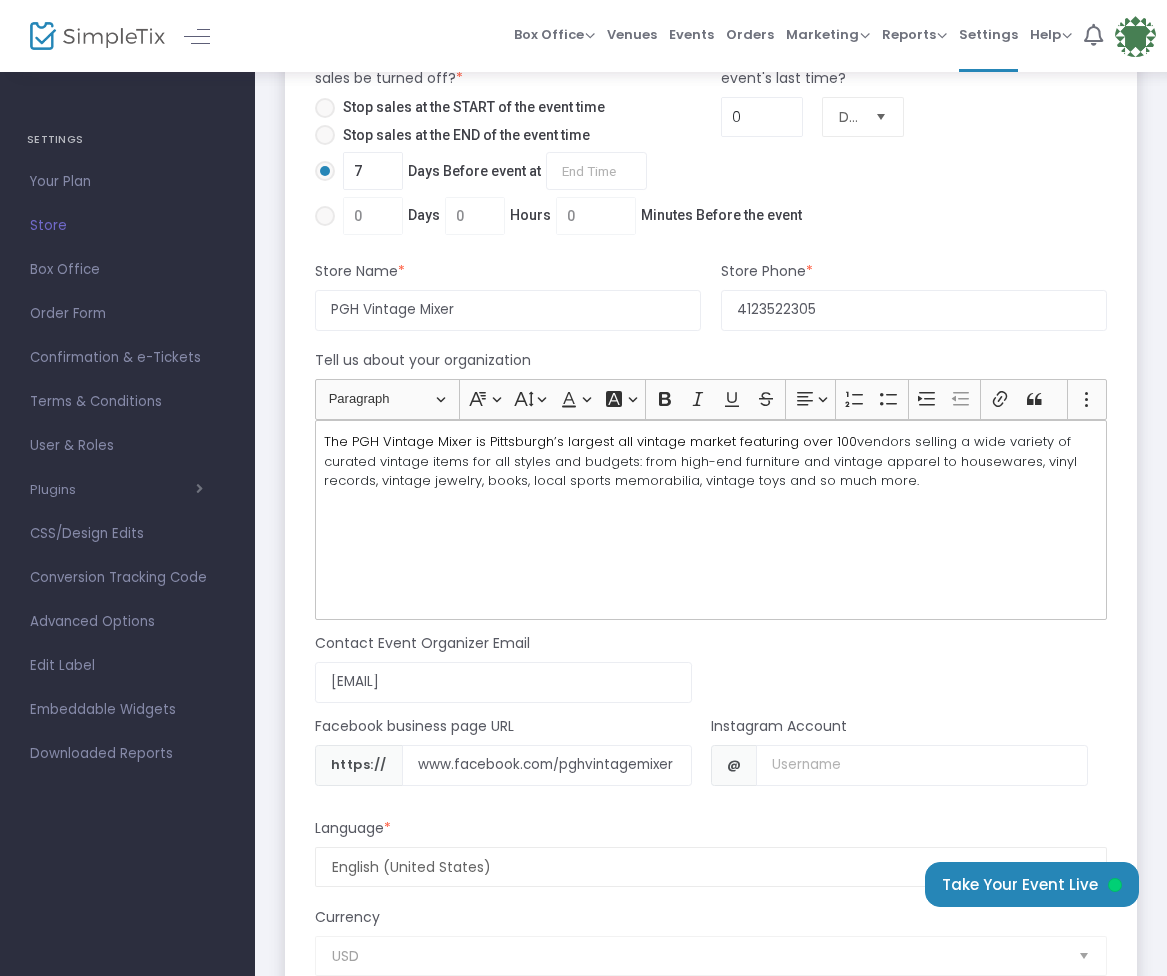 scroll, scrollTop: 1472, scrollLeft: 1, axis: both 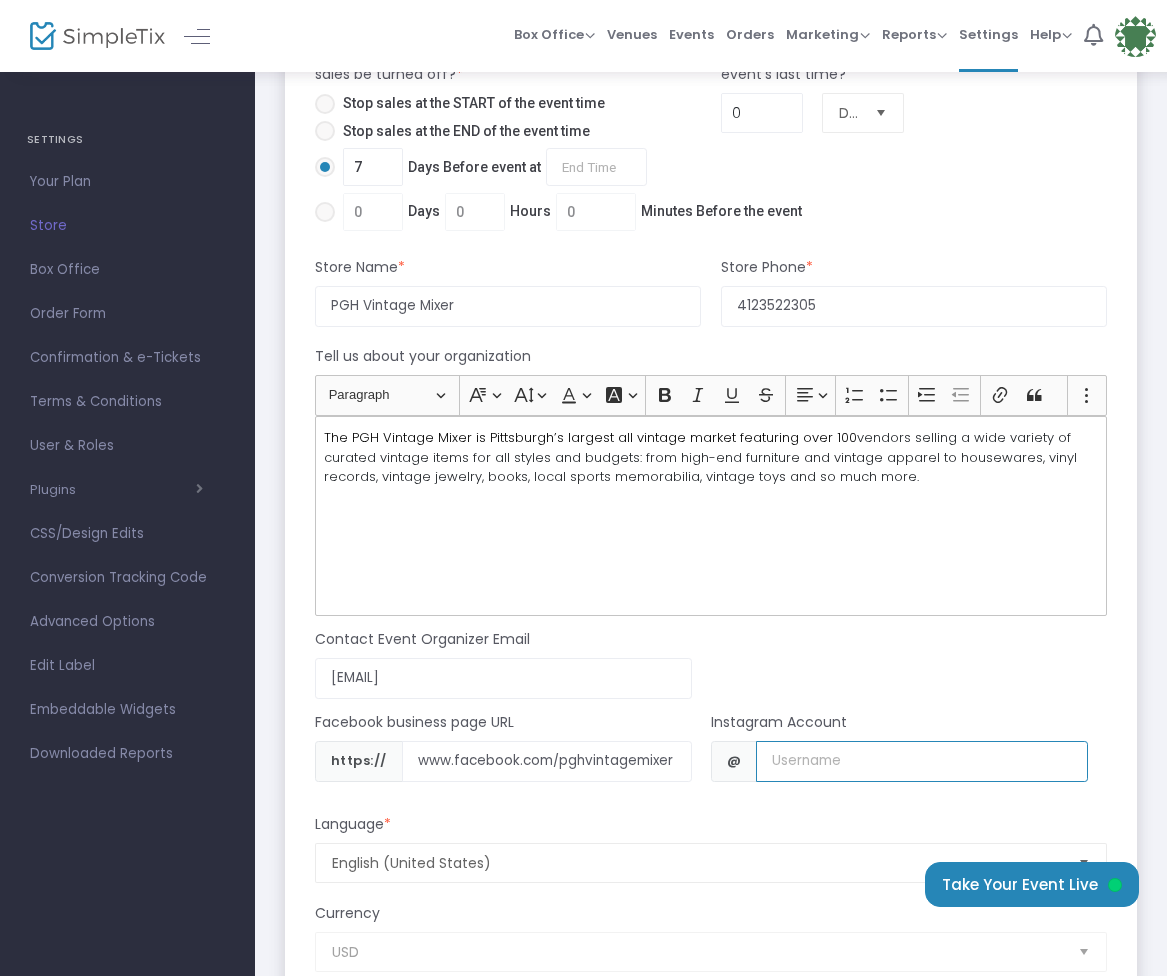 click 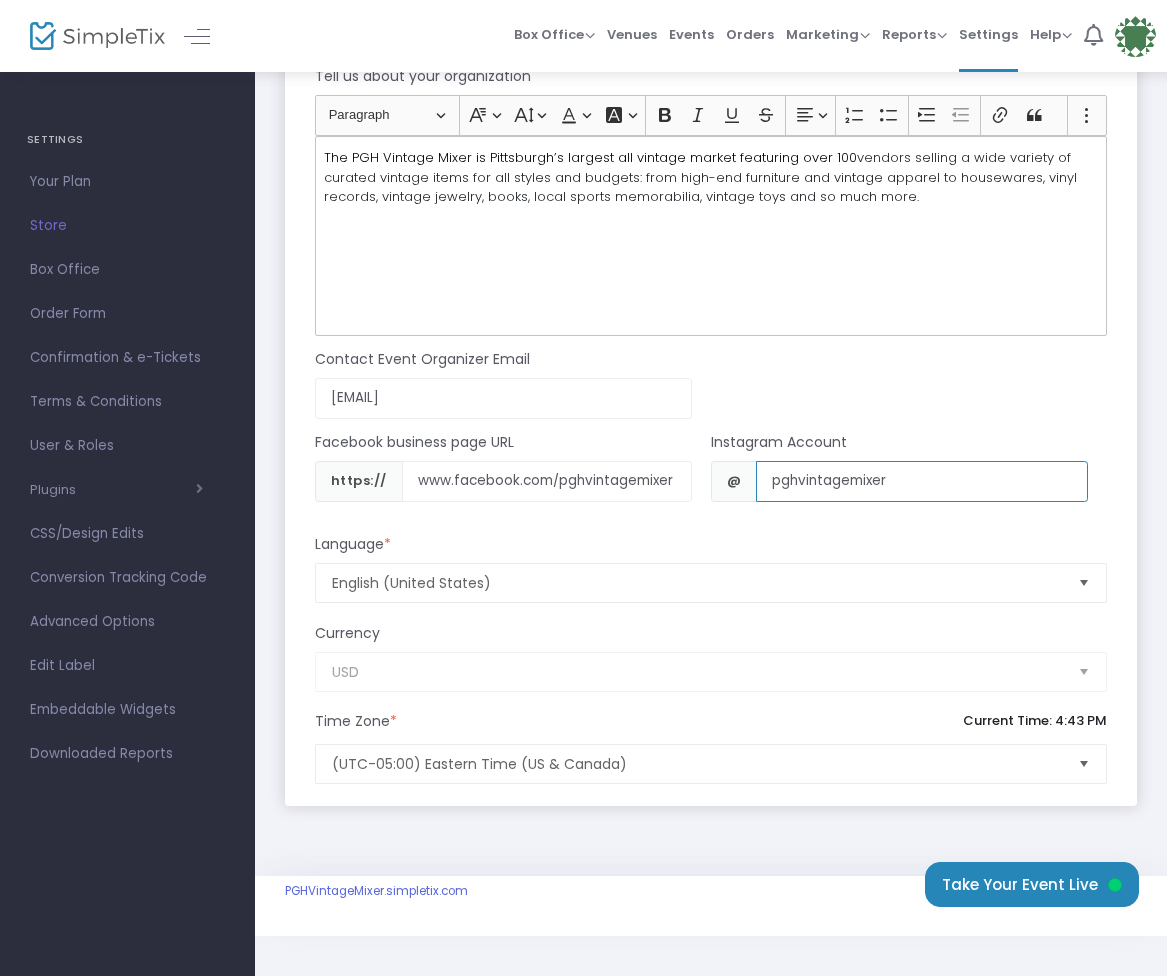 scroll, scrollTop: 1757, scrollLeft: 10, axis: both 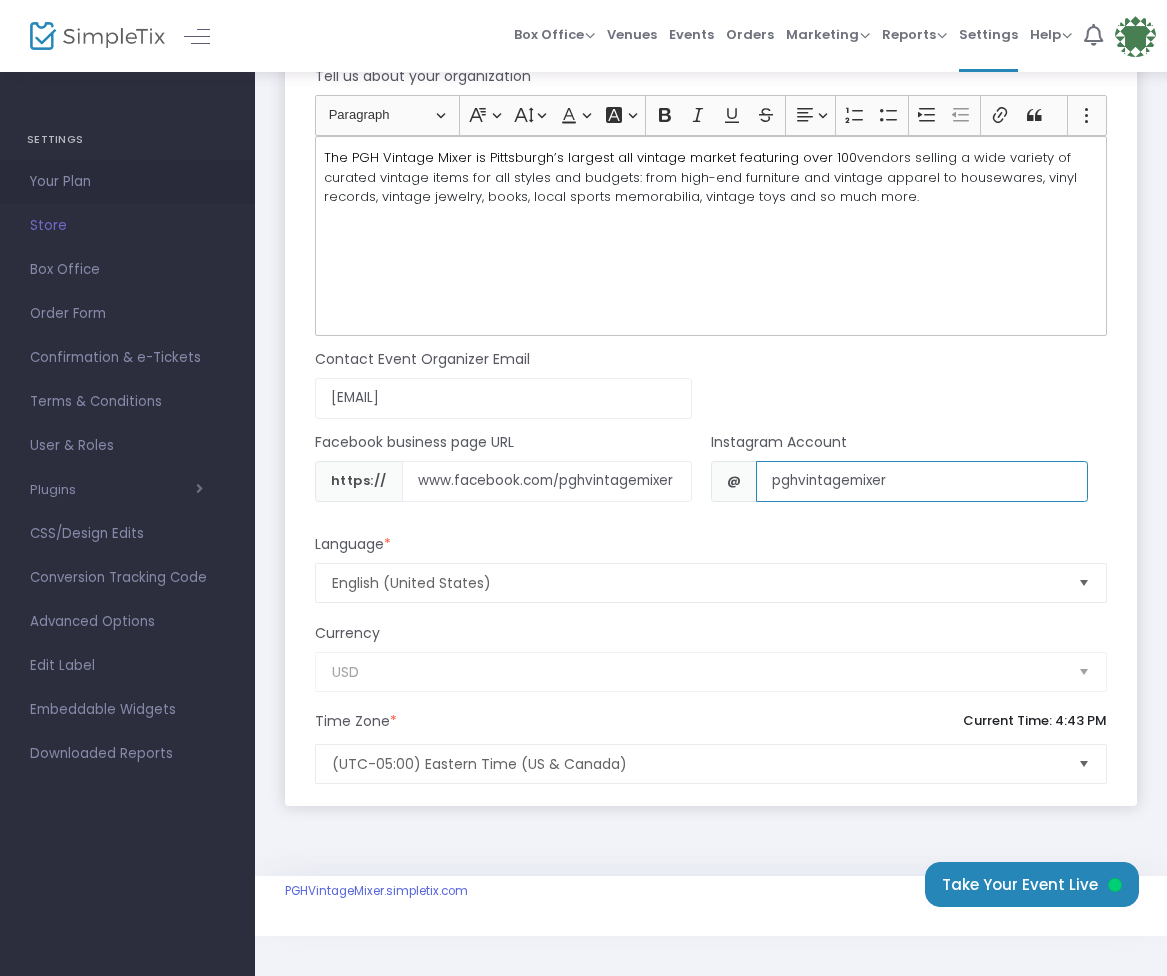 type on "pghvintagemixer" 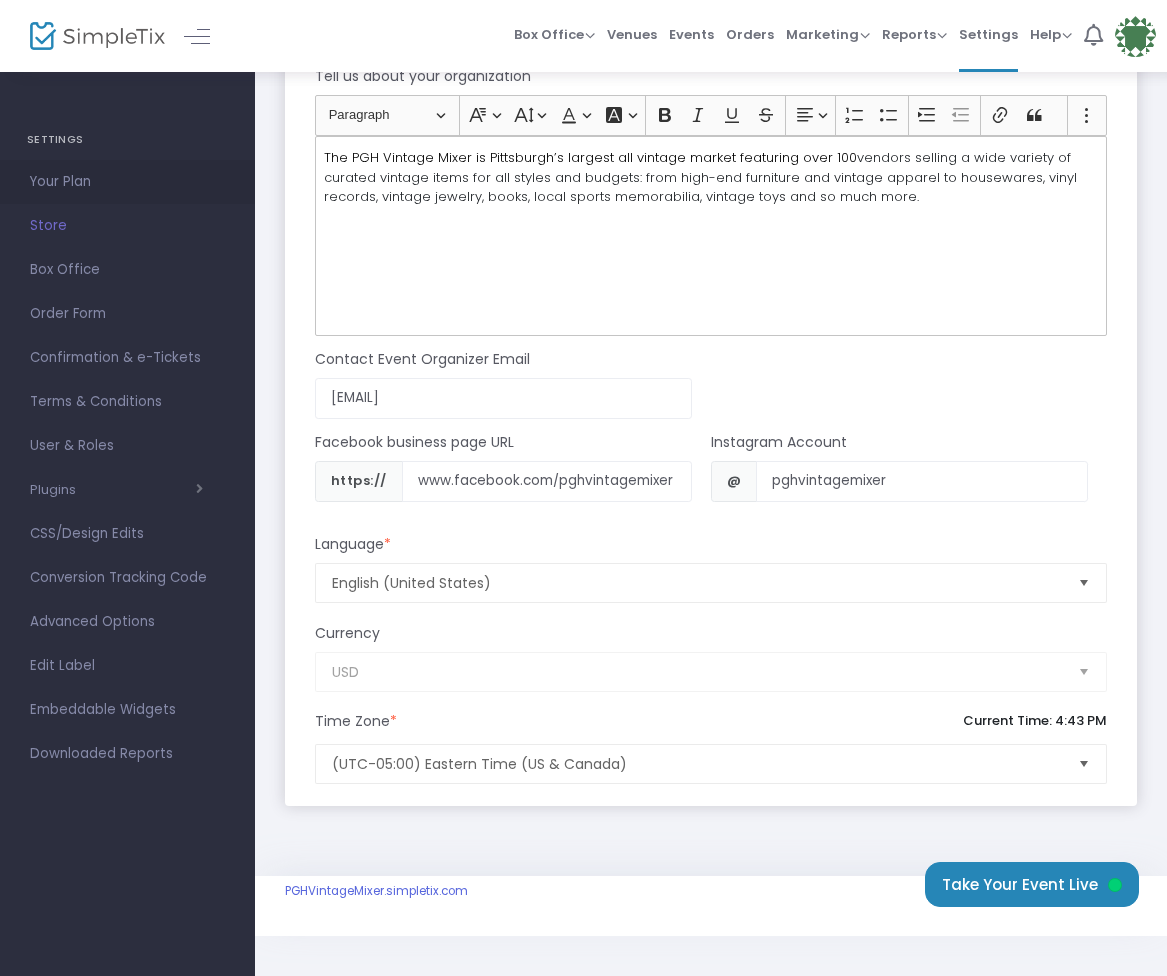 click on "Your Plan" at bounding box center (127, 182) 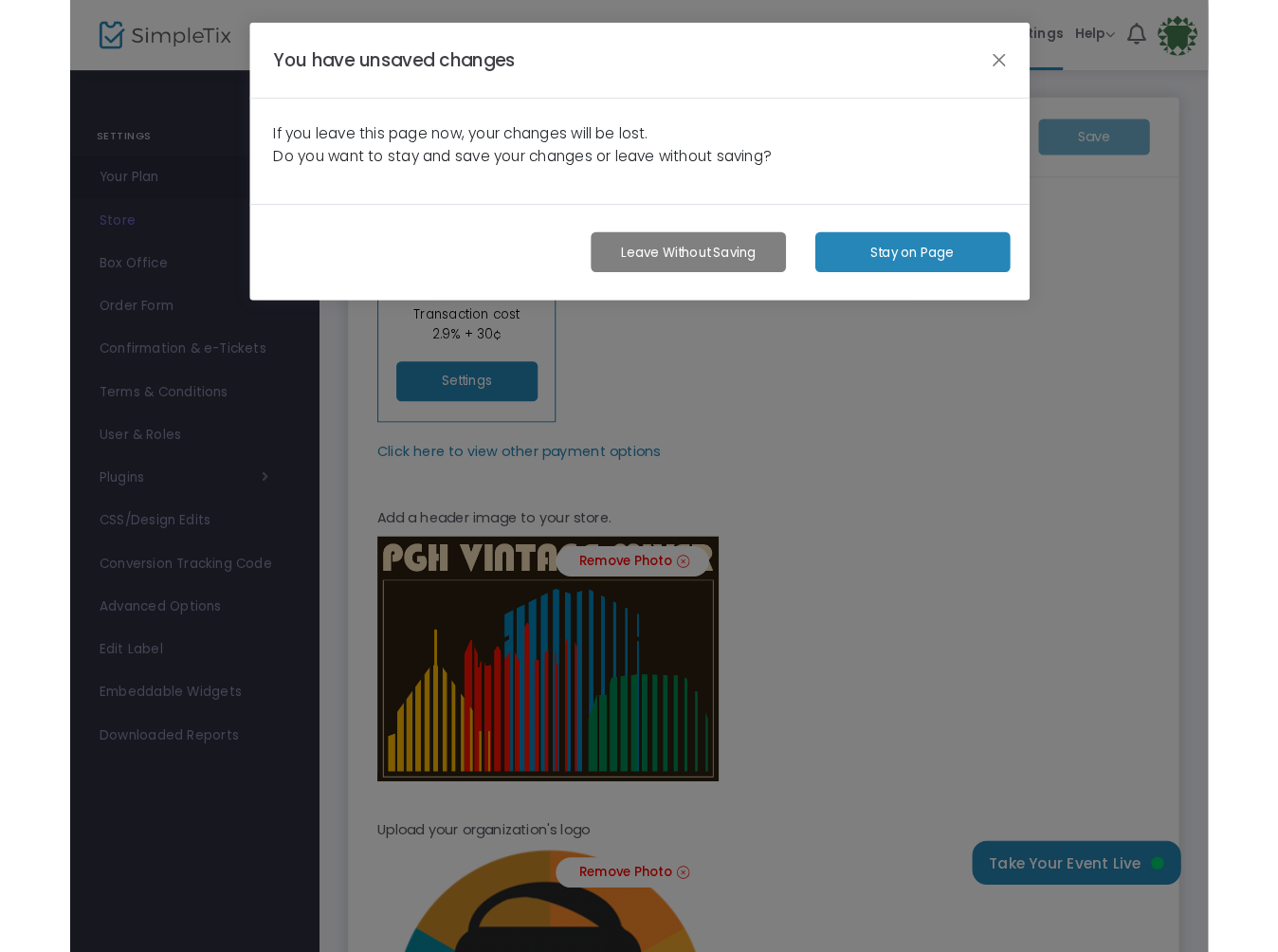 scroll, scrollTop: 0, scrollLeft: 0, axis: both 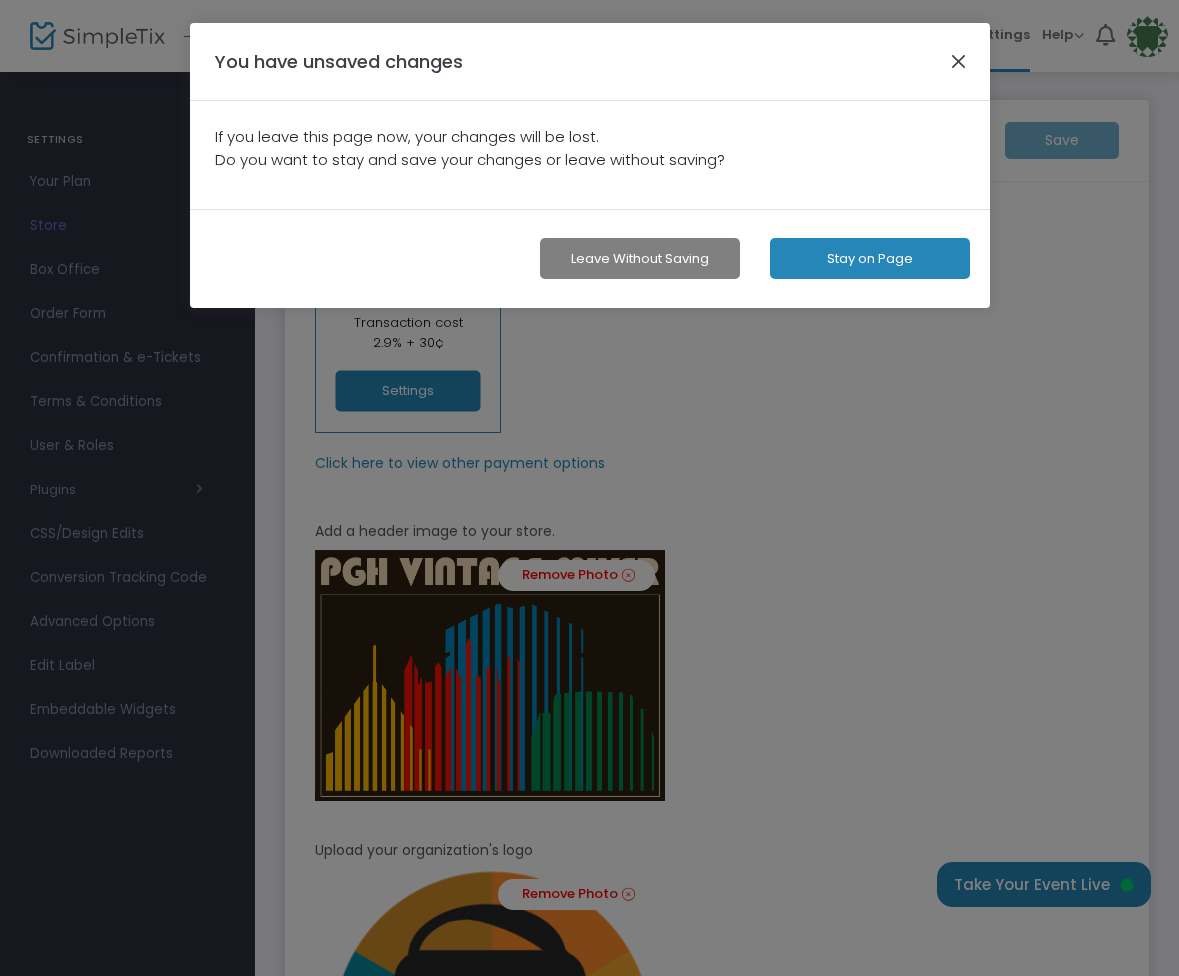 click 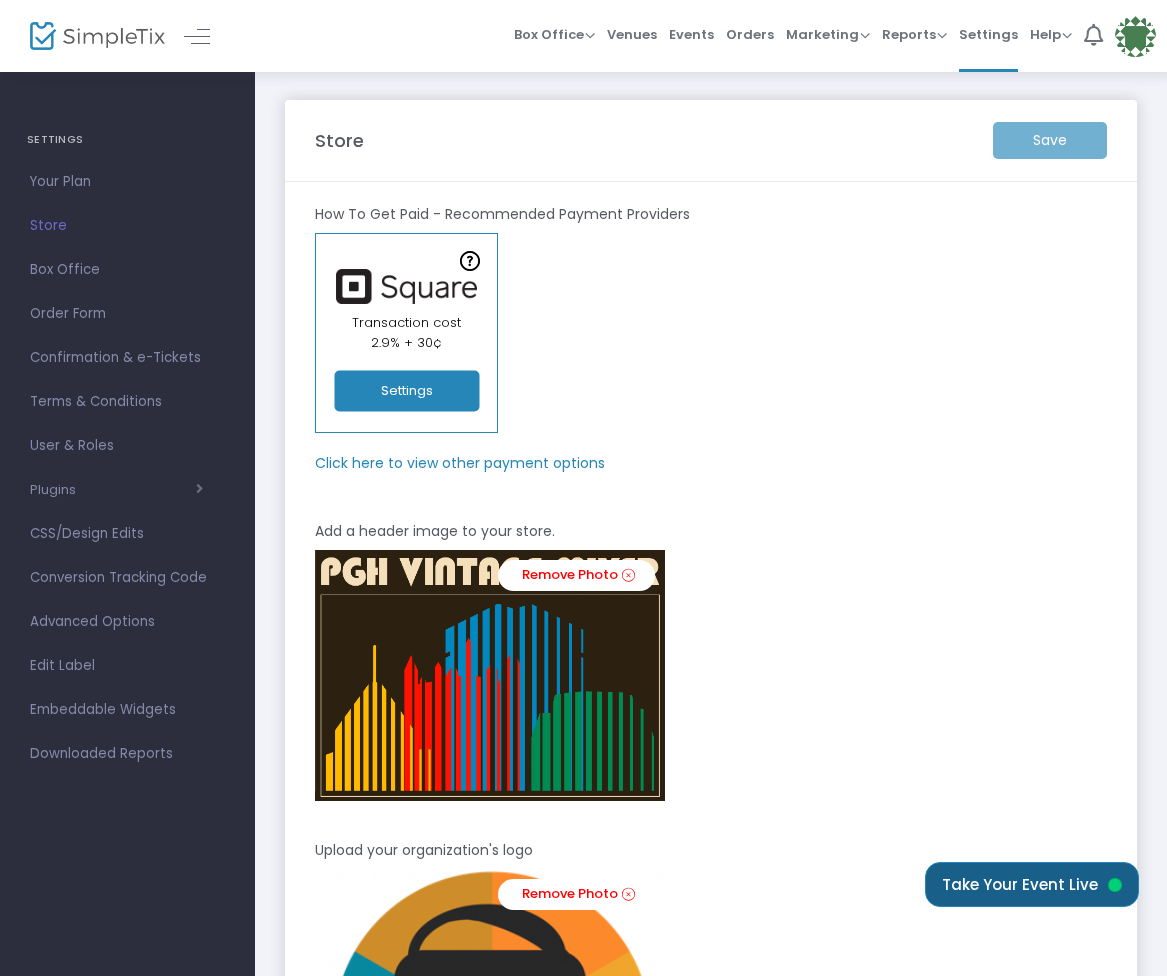 click on "Take Your Event Live" 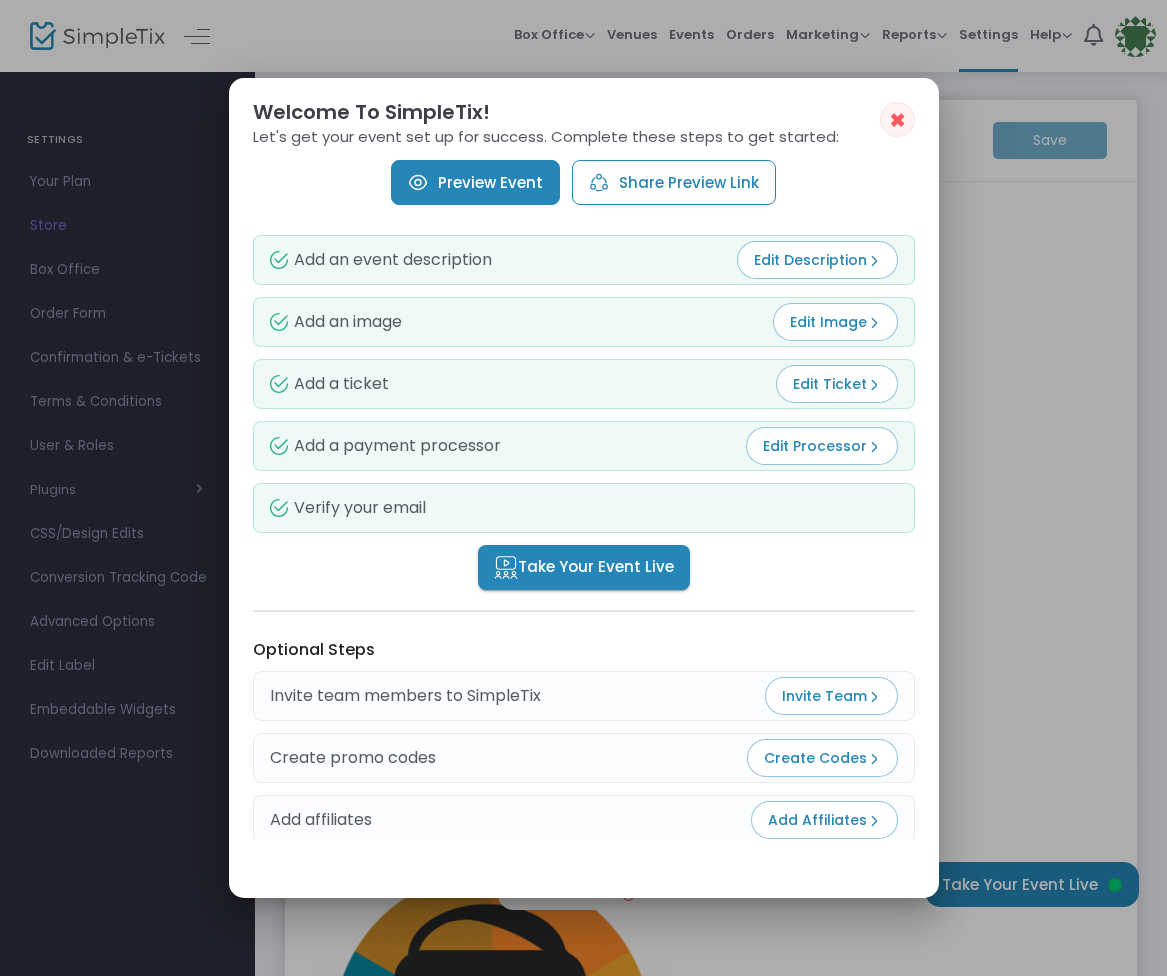 click on "Preview Event" at bounding box center [475, 182] 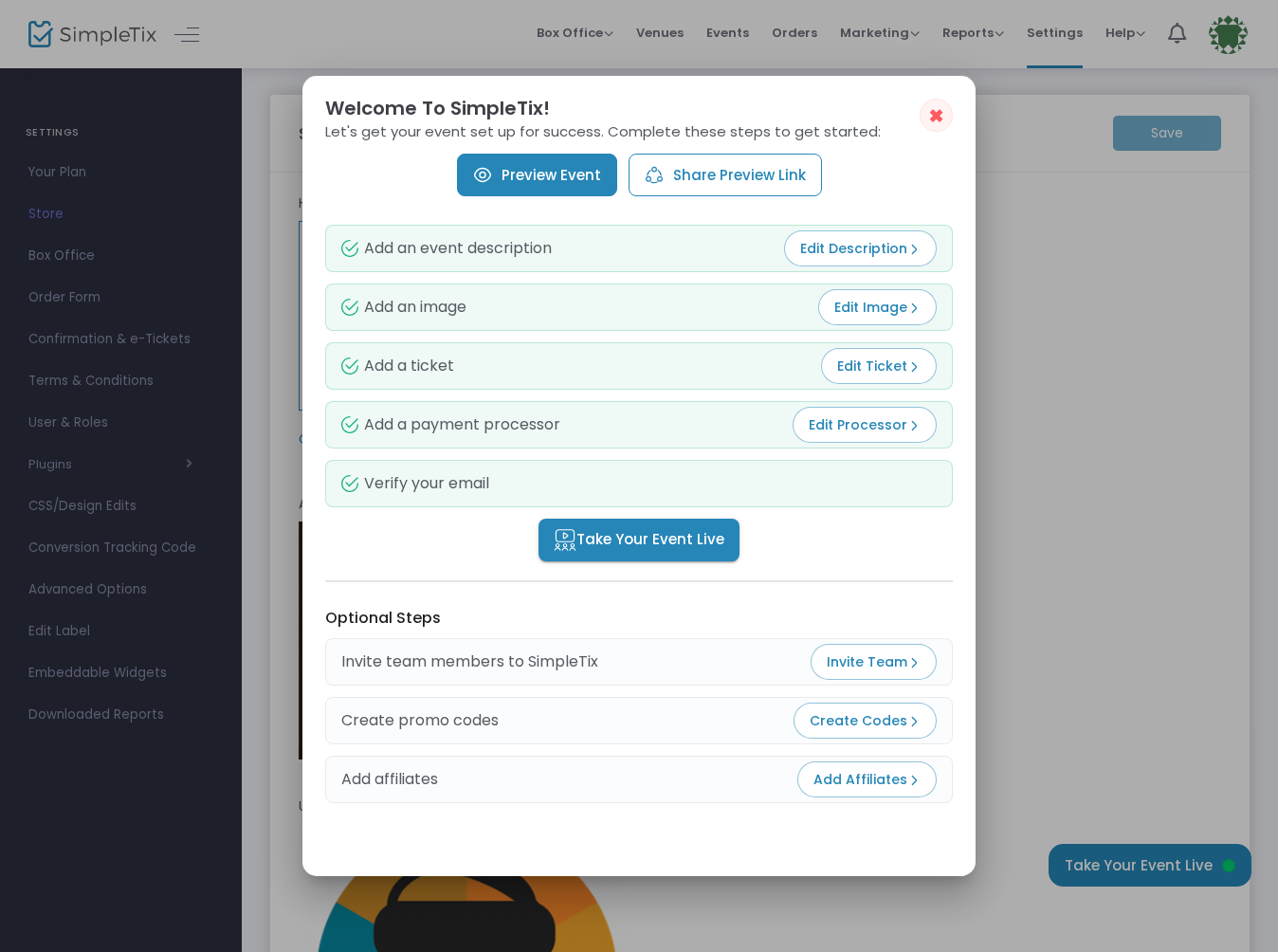 click on "Edit Image" at bounding box center [877, 307] 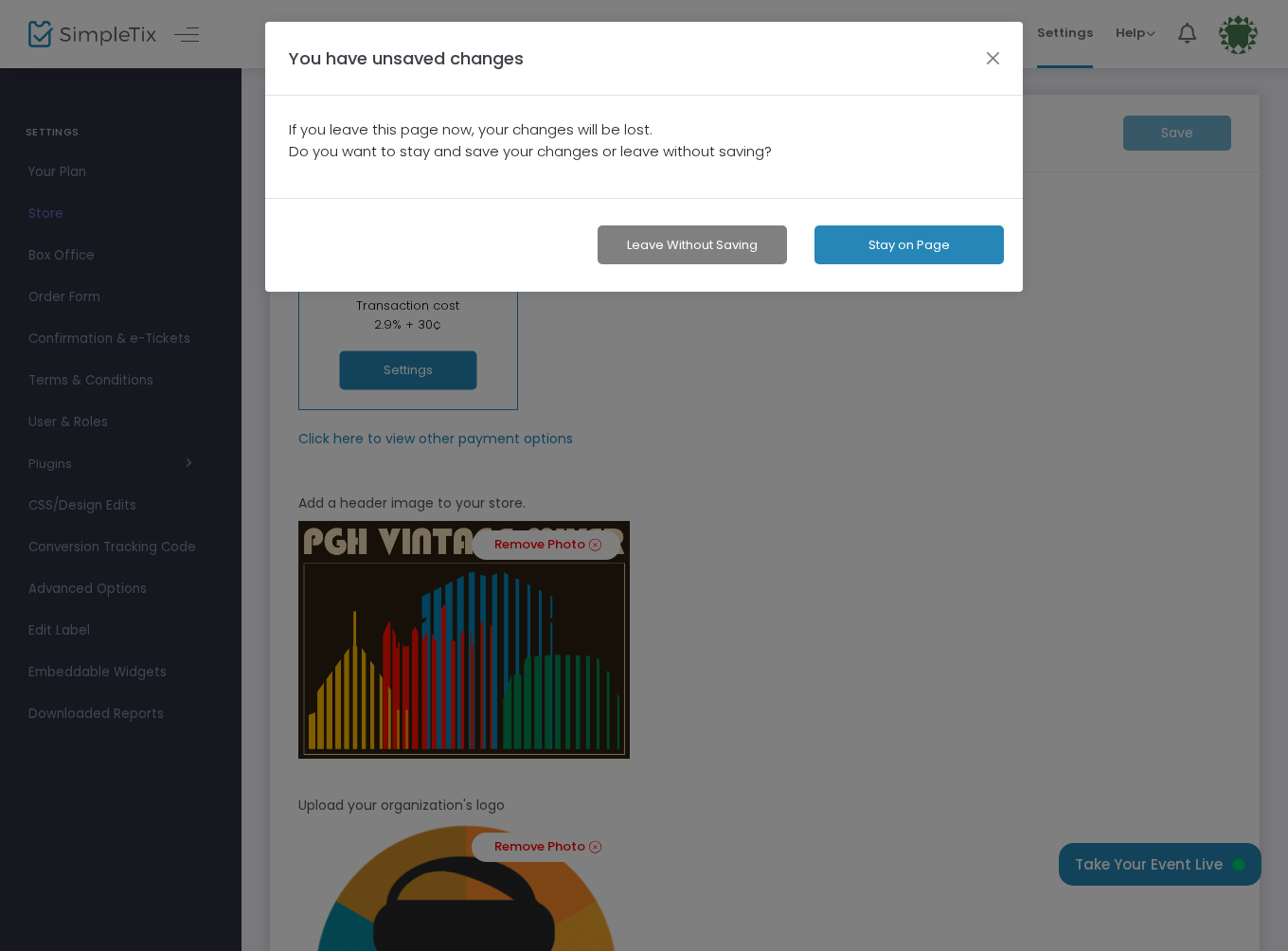 click on "Leave without Saving" 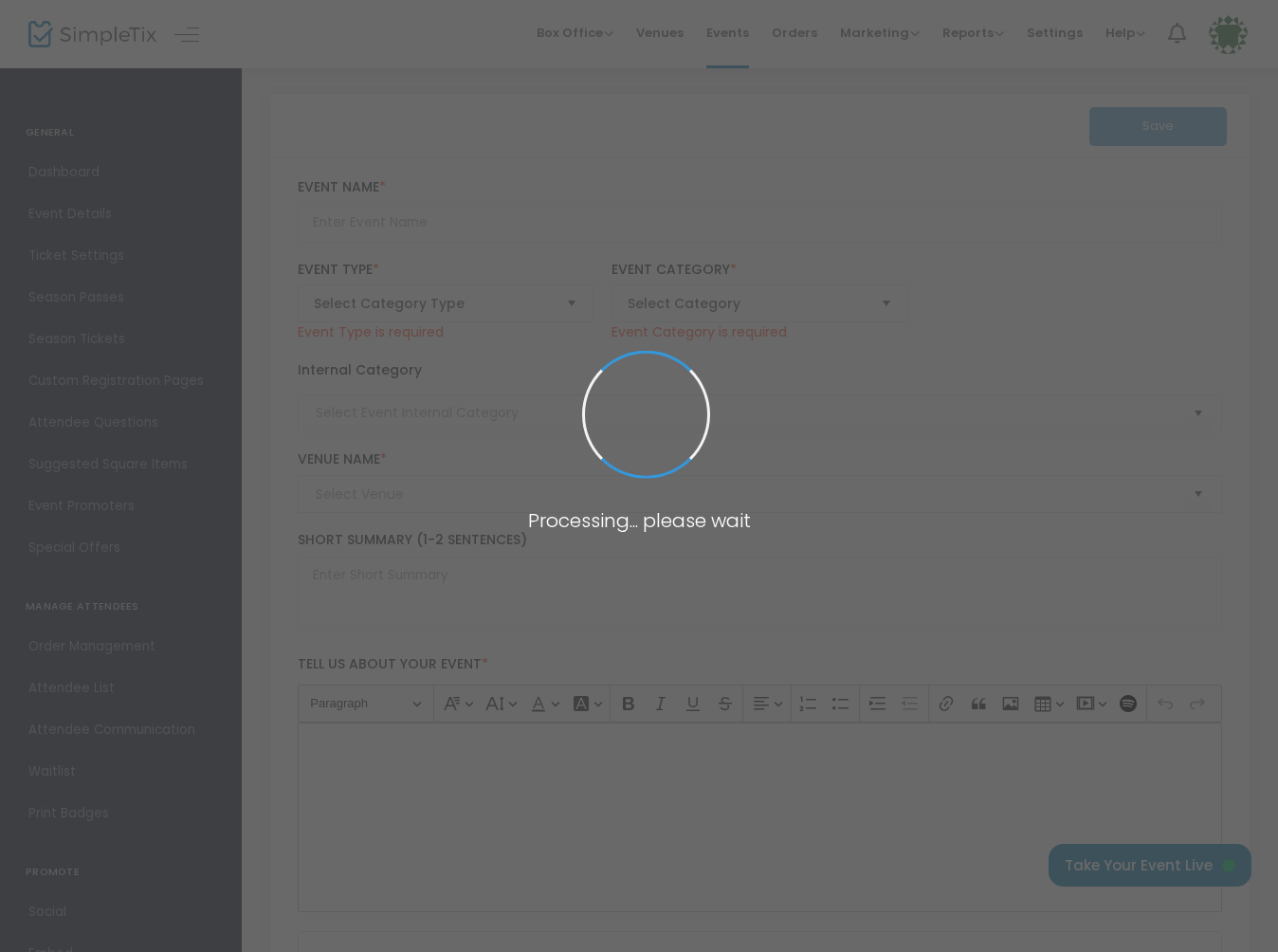 type on "PGH Vintage Mixer - Night Owl" 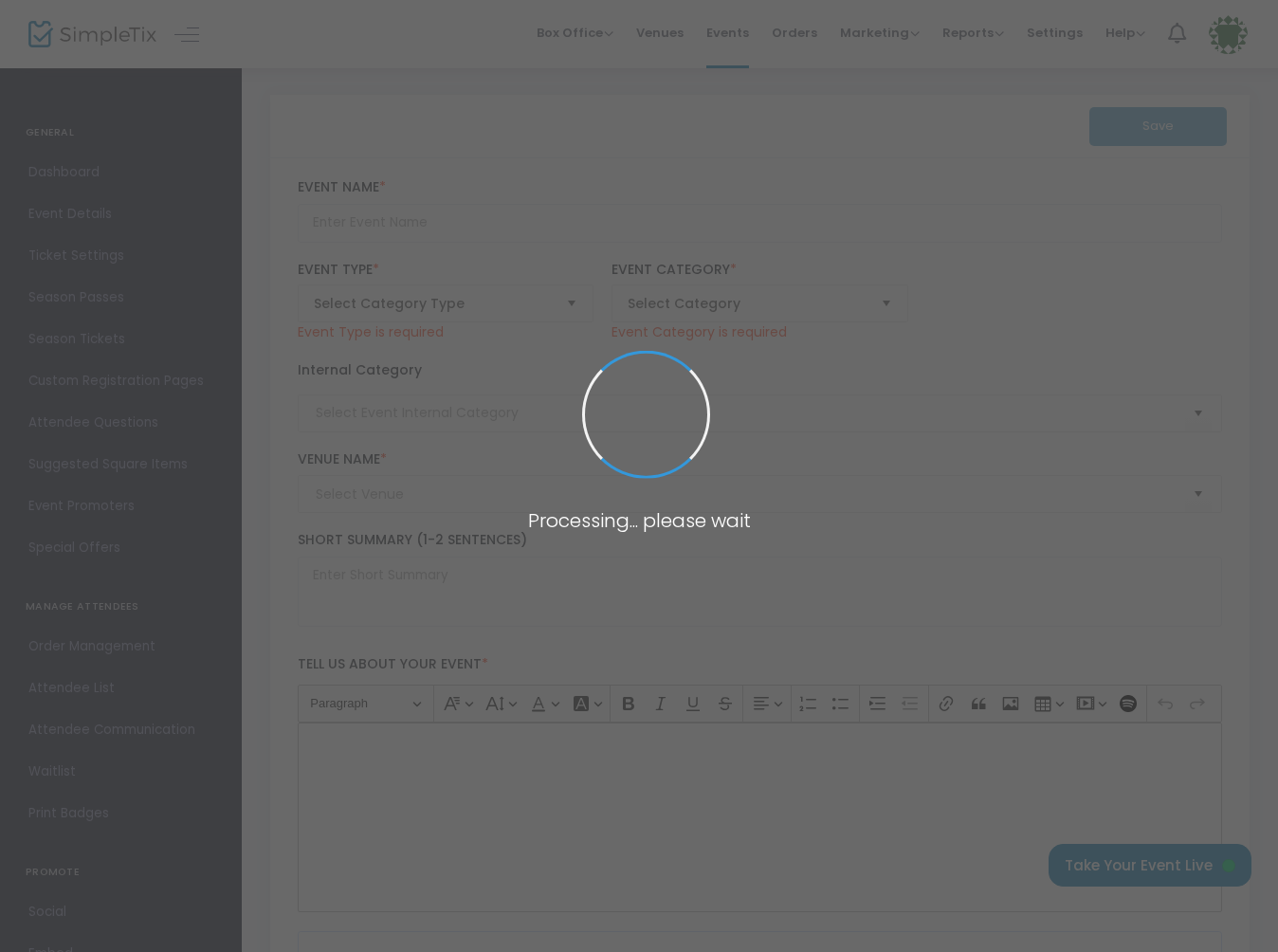 type on "The Pittsburgh Vintage Mixer returns in 2025 beginning with the return of the PGH Vintage Mixer NIGHT OWL at The David L Lawrence Convention Center in lovely Downtown Pittsburgh. The NIGH OWL is Friday evening, November 7th from 6 to 9PM." 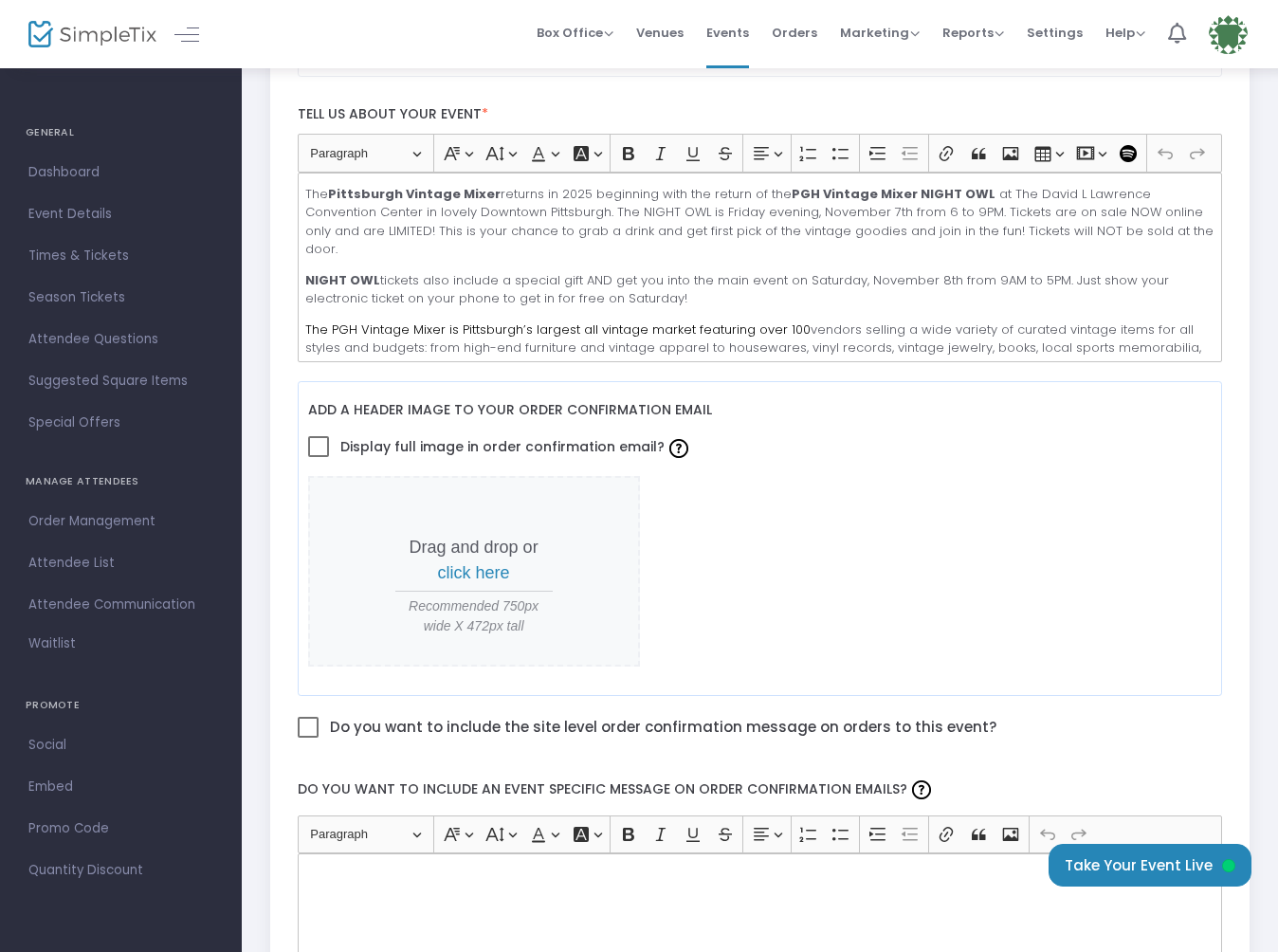 scroll, scrollTop: 497, scrollLeft: 0, axis: vertical 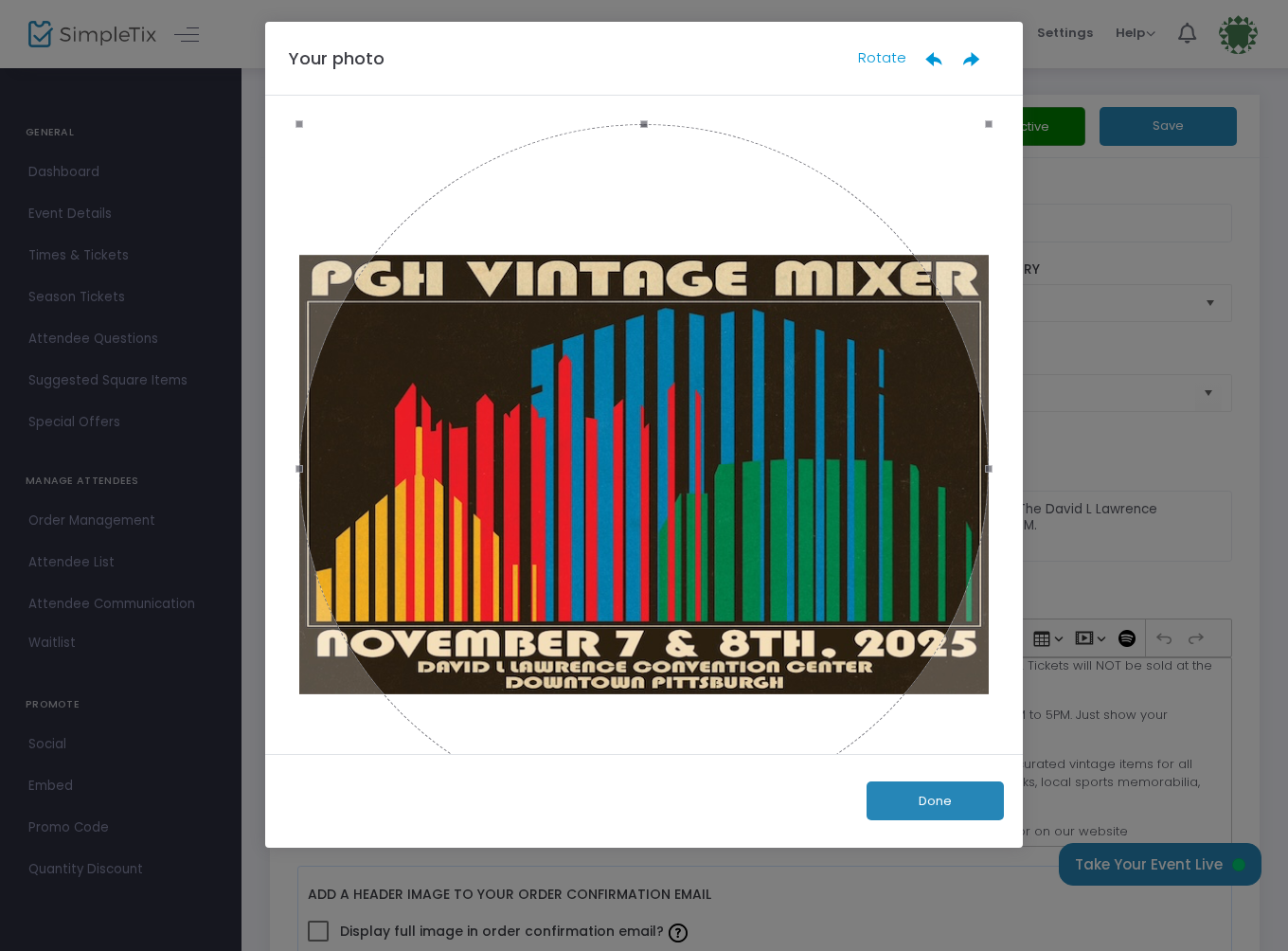 click on "Your photo Rotate  Done" 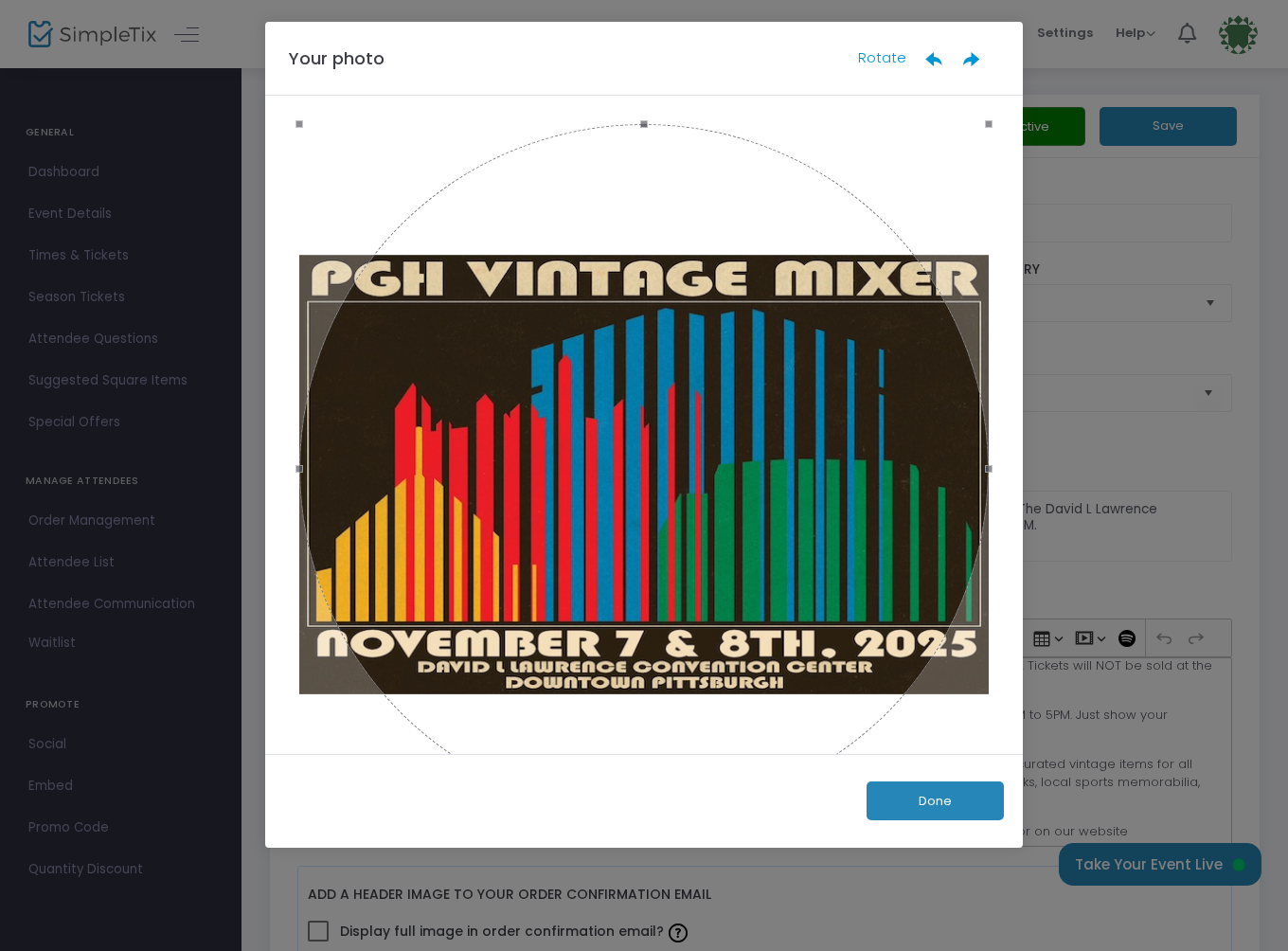 click on "Done" 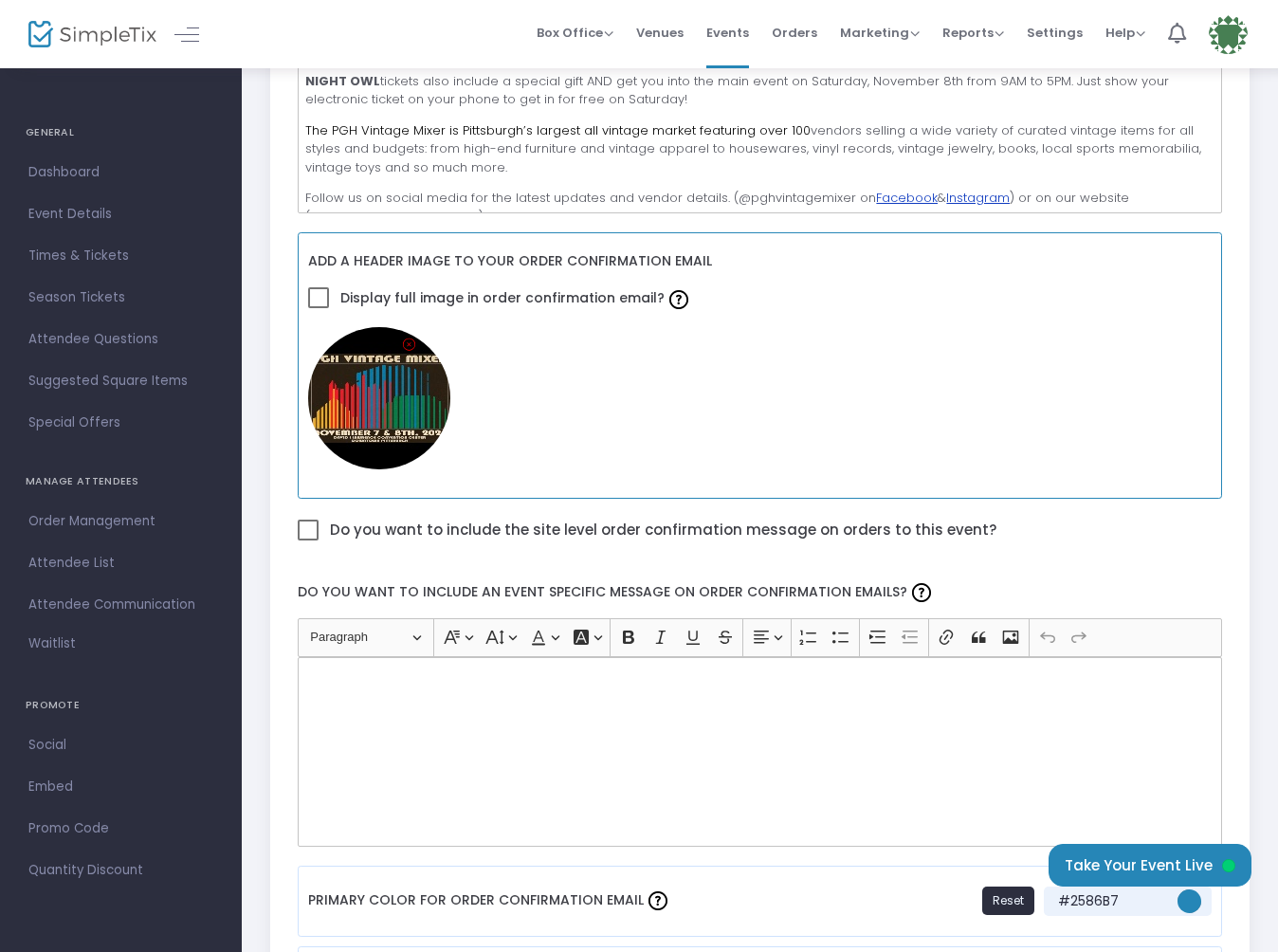 scroll, scrollTop: 613, scrollLeft: 0, axis: vertical 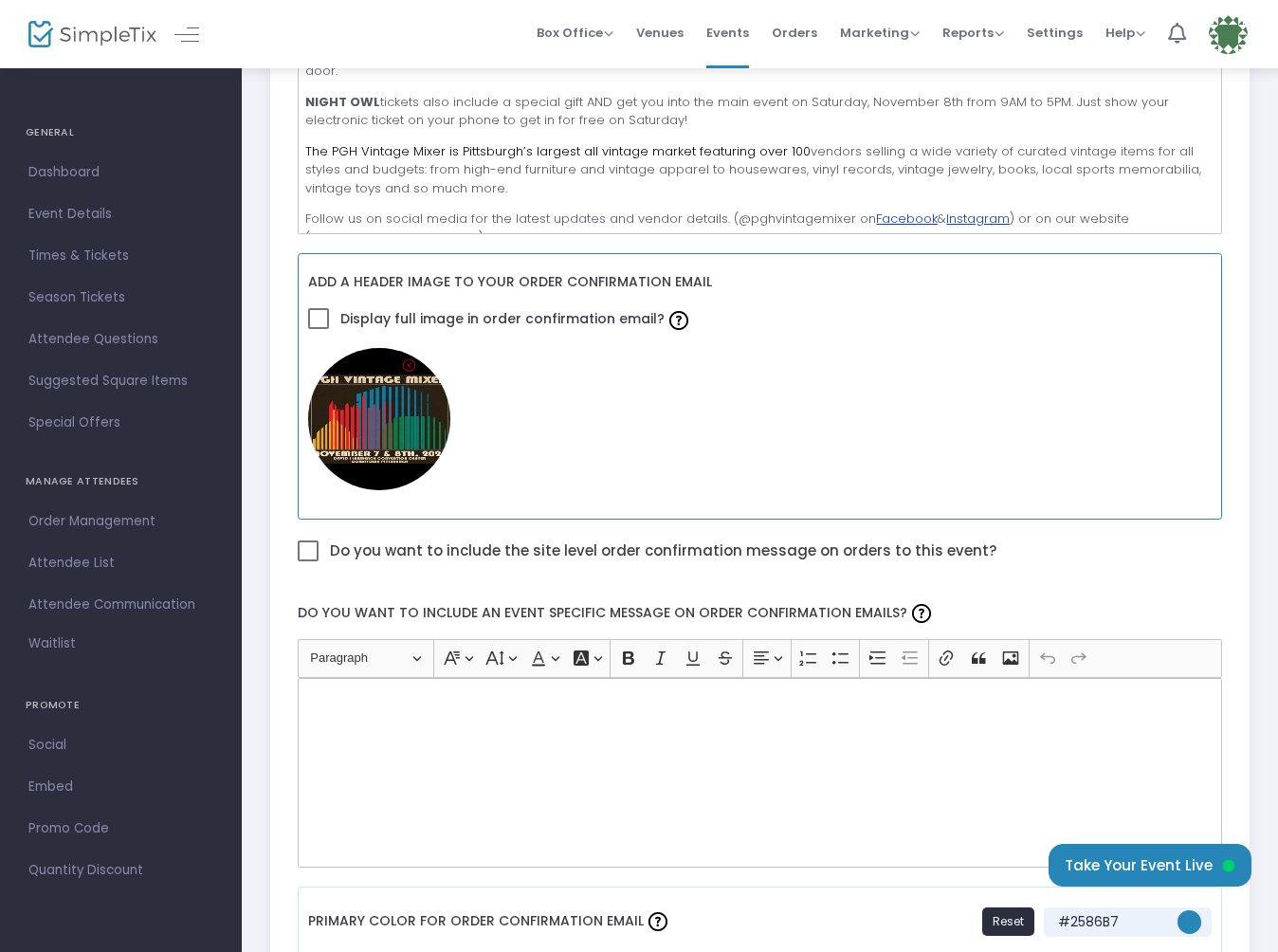 click at bounding box center (474, 419) 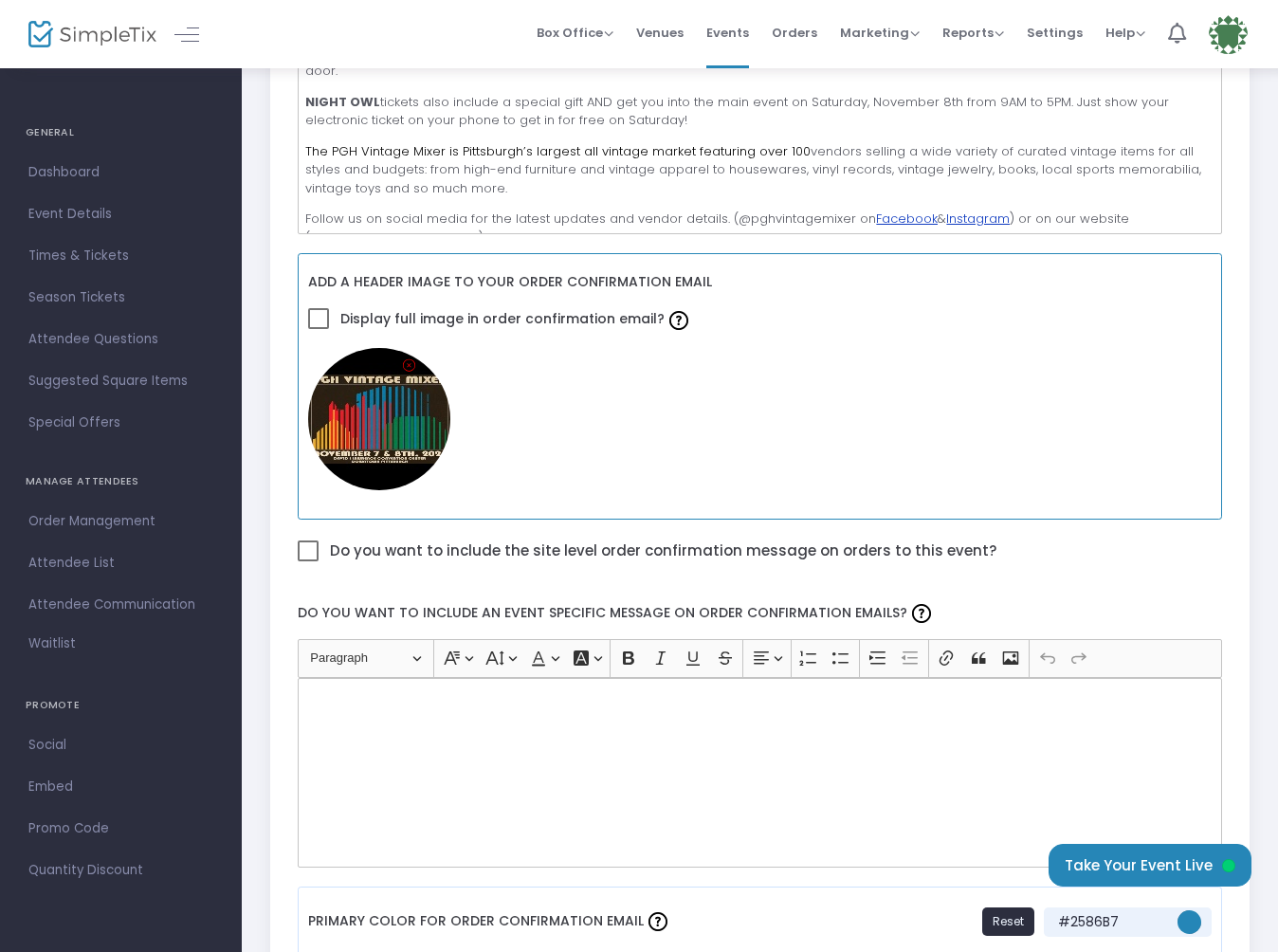 drag, startPoint x: 480, startPoint y: 405, endPoint x: 468, endPoint y: 386, distance: 22.472205 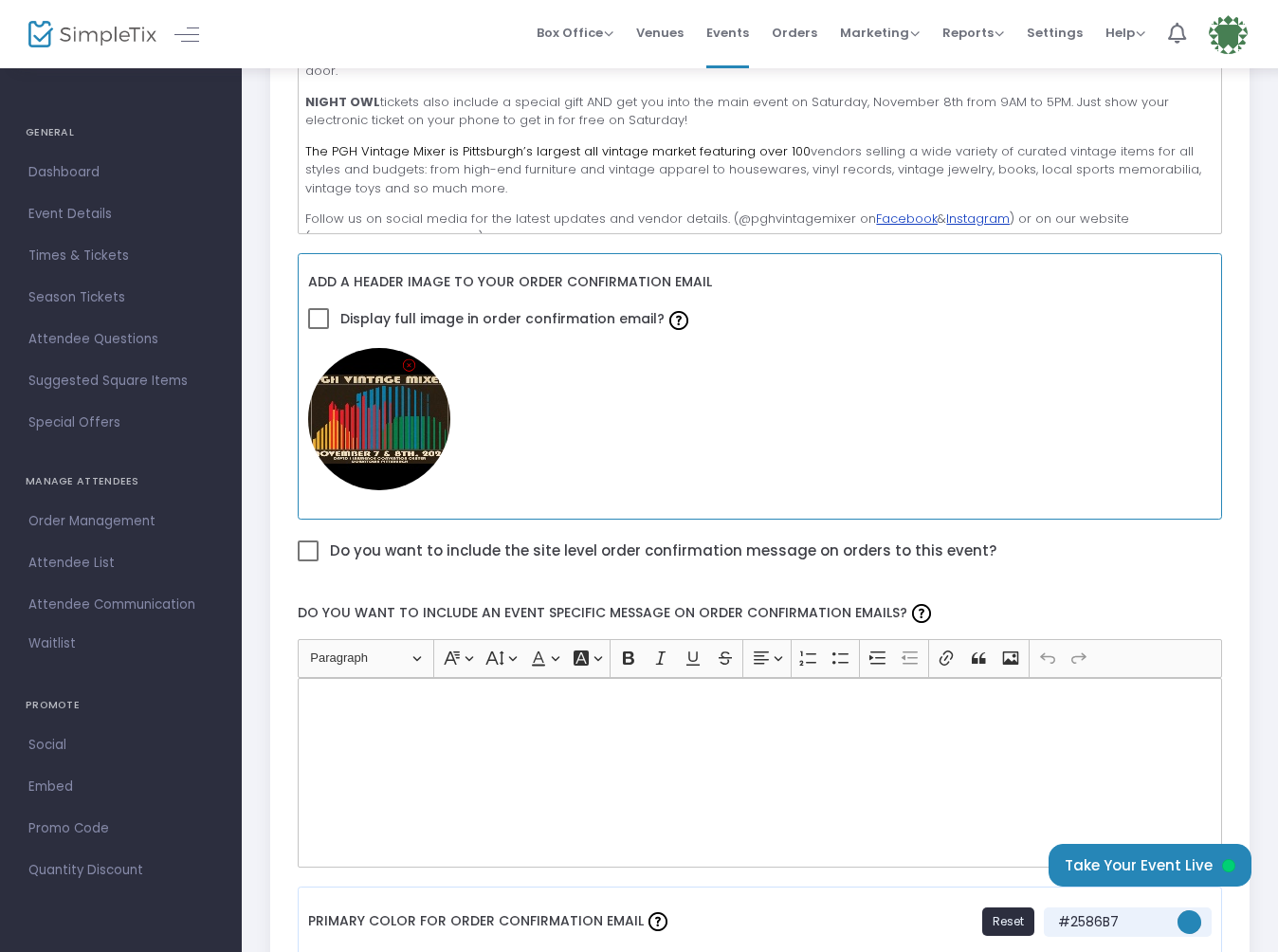 click at bounding box center (379, 419) 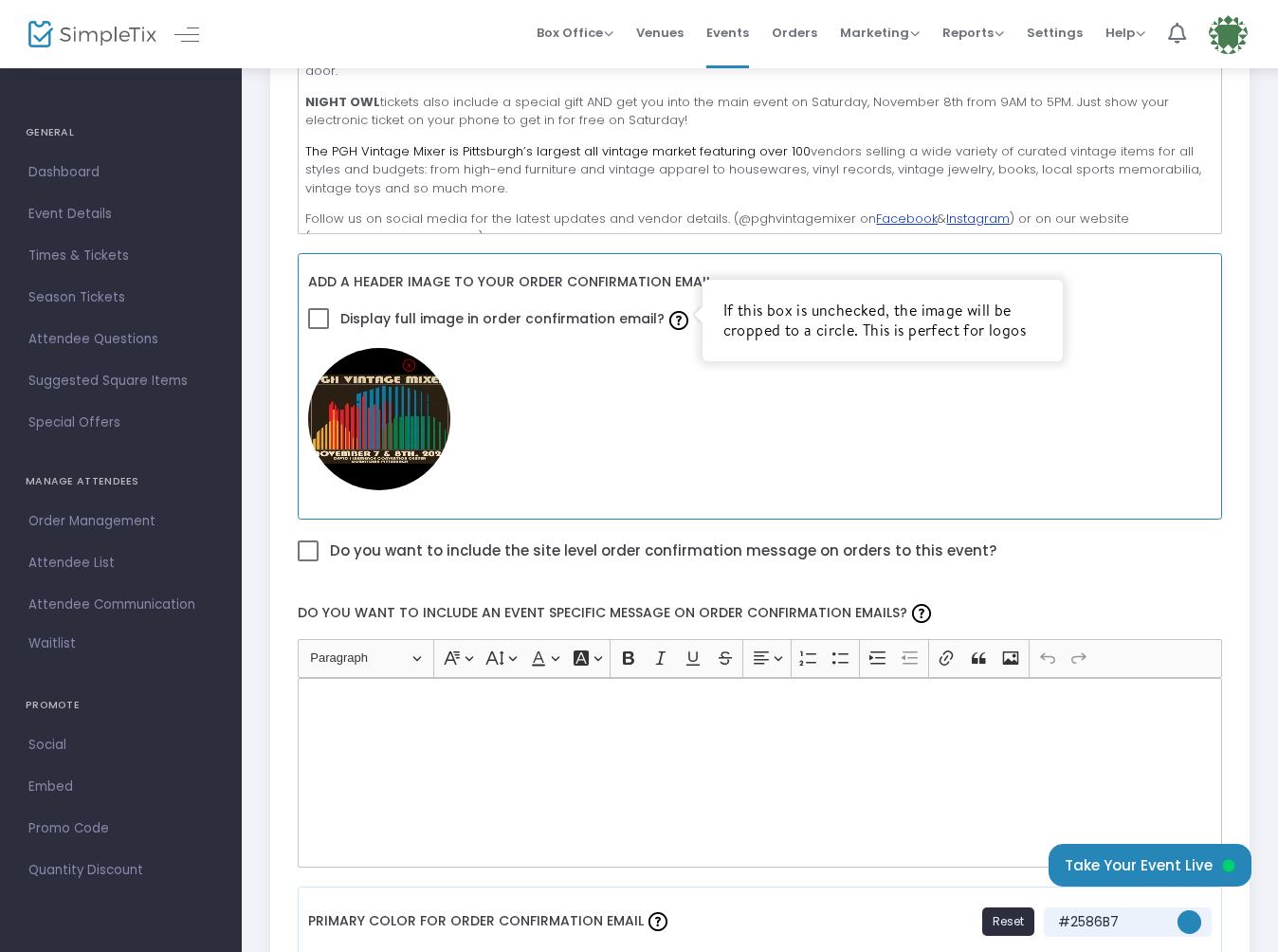 click at bounding box center [679, 320] 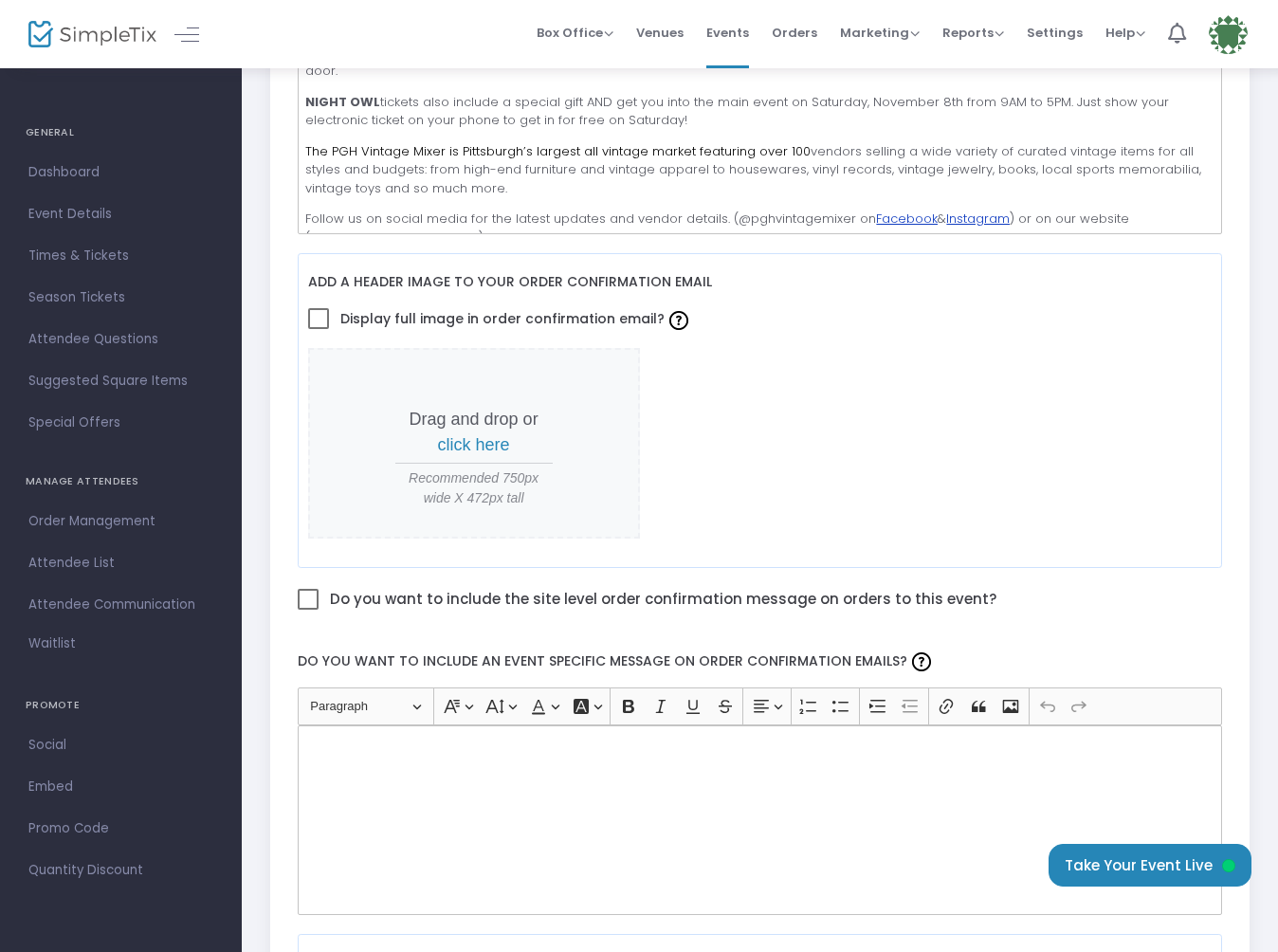 scroll, scrollTop: 0, scrollLeft: 0, axis: both 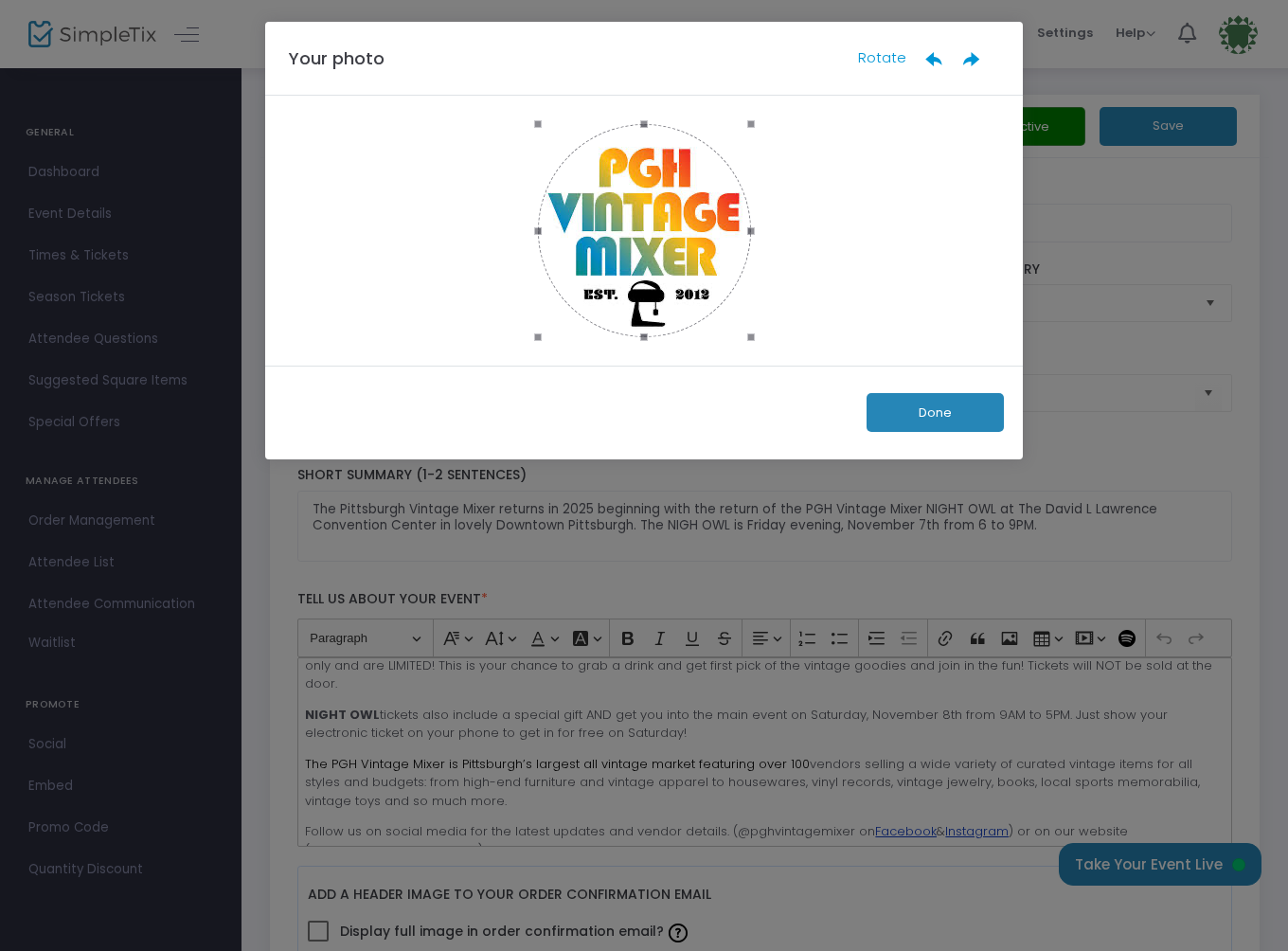 click on "Done" 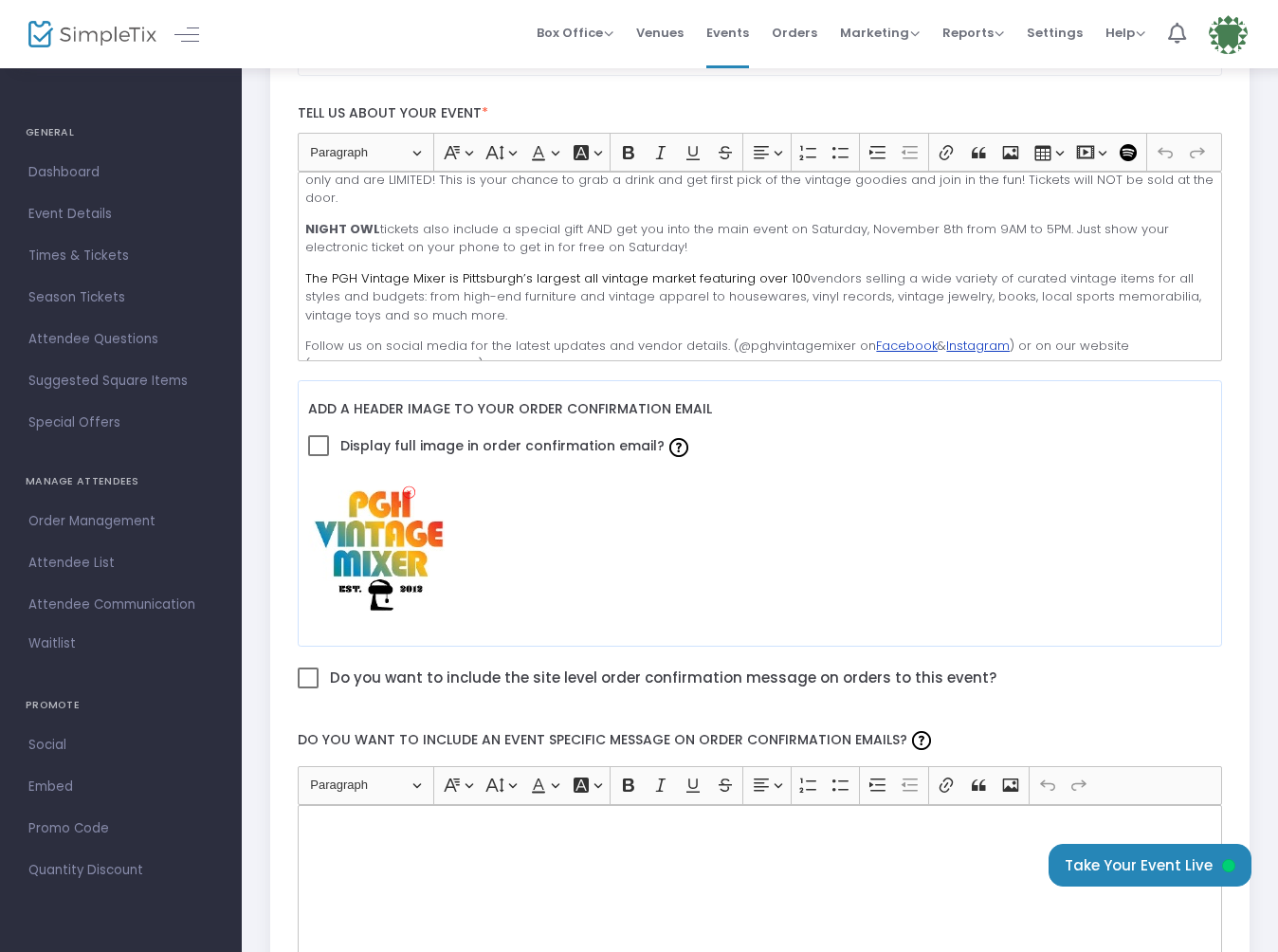 scroll, scrollTop: 487, scrollLeft: 0, axis: vertical 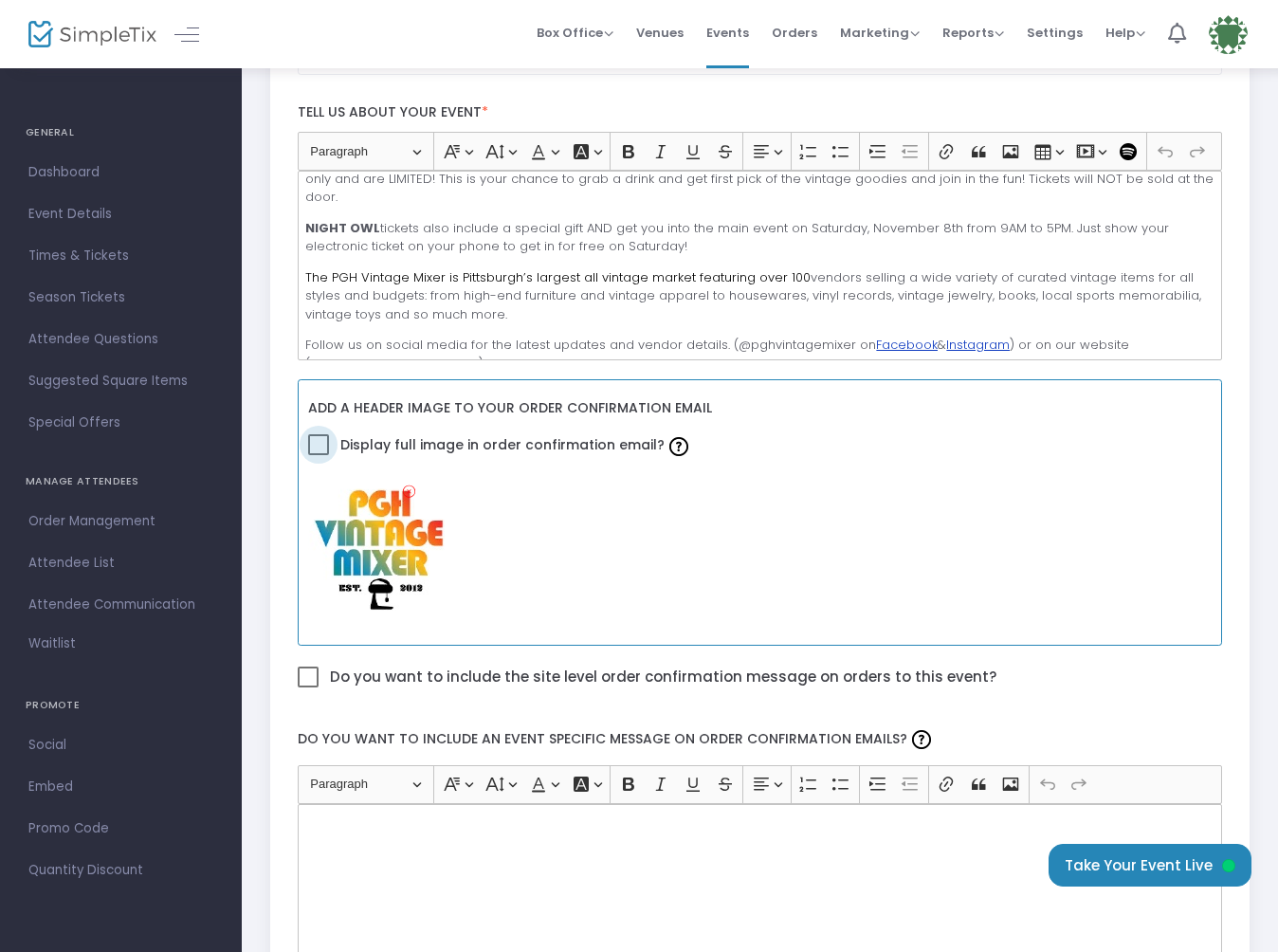 click at bounding box center [319, 445] 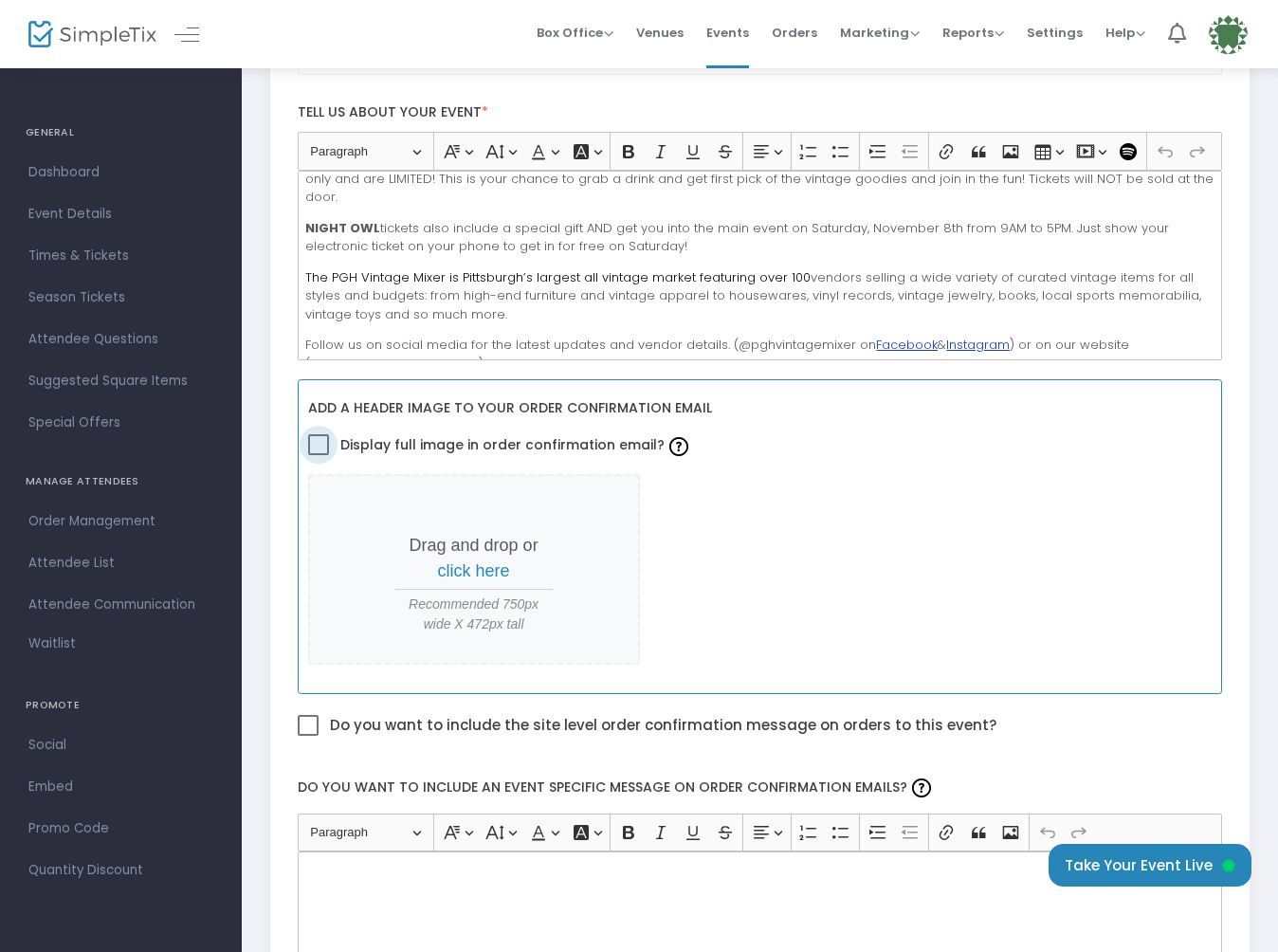 click at bounding box center [319, 445] 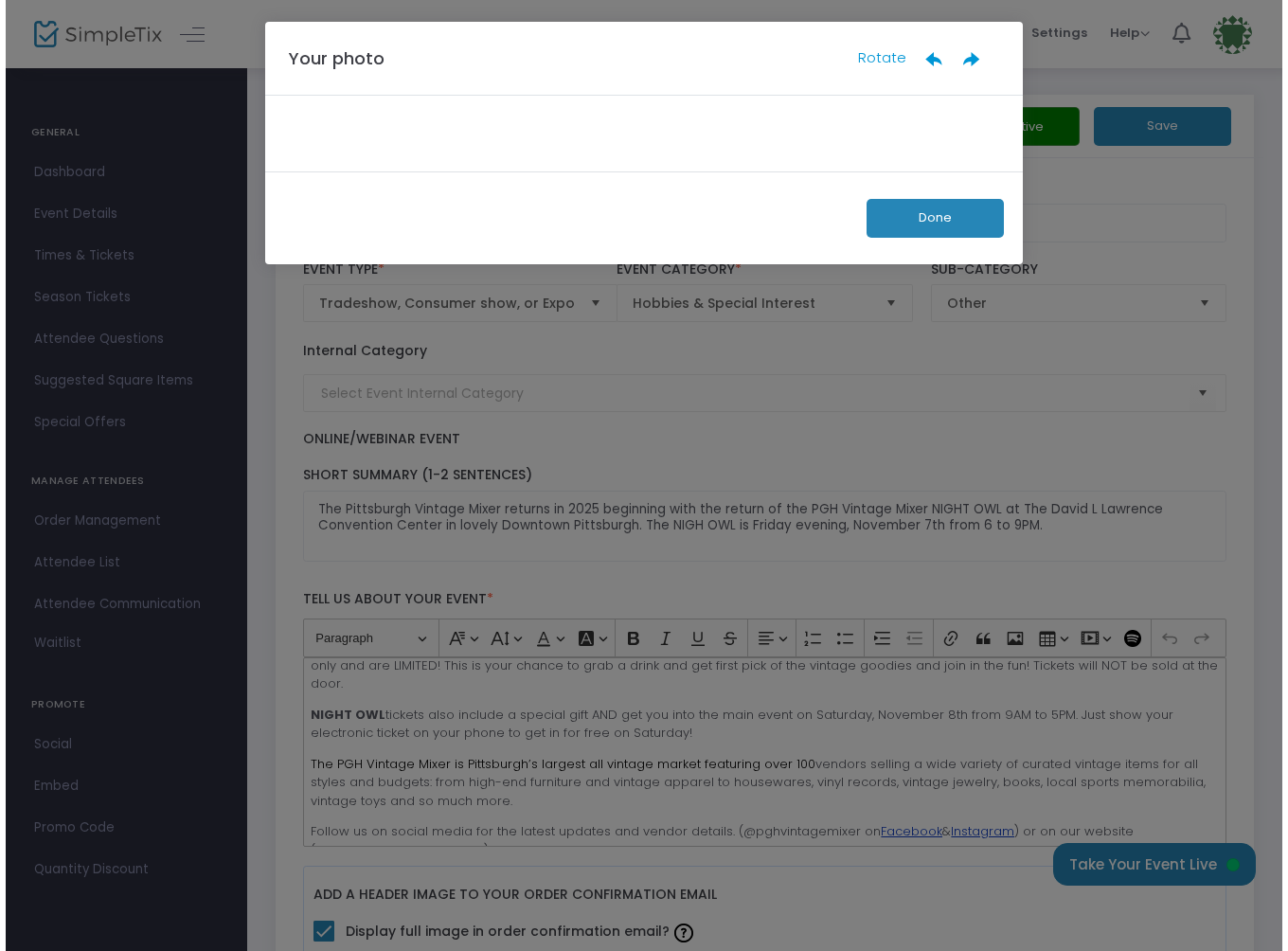 scroll, scrollTop: 0, scrollLeft: 0, axis: both 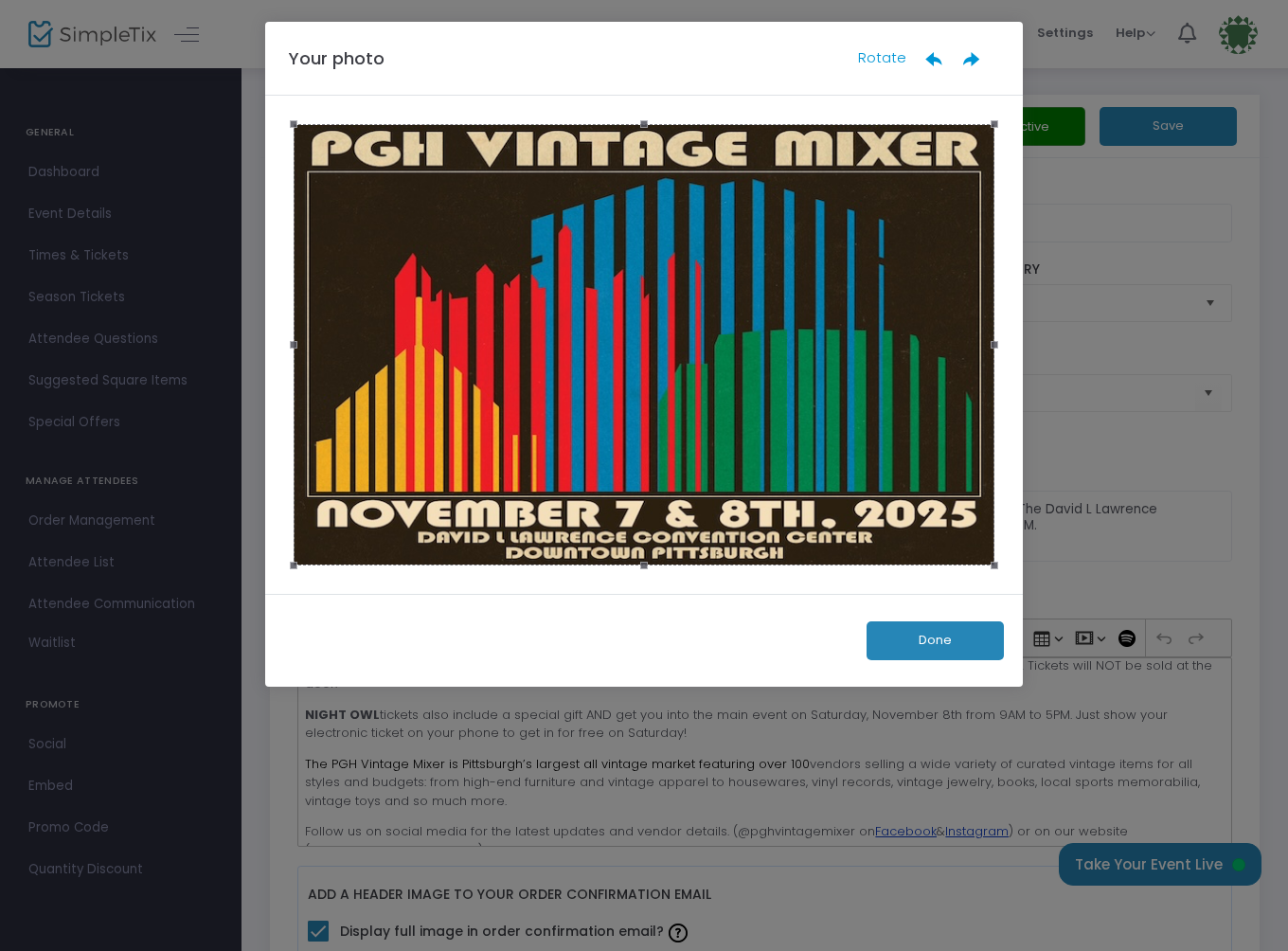 click on "Done" 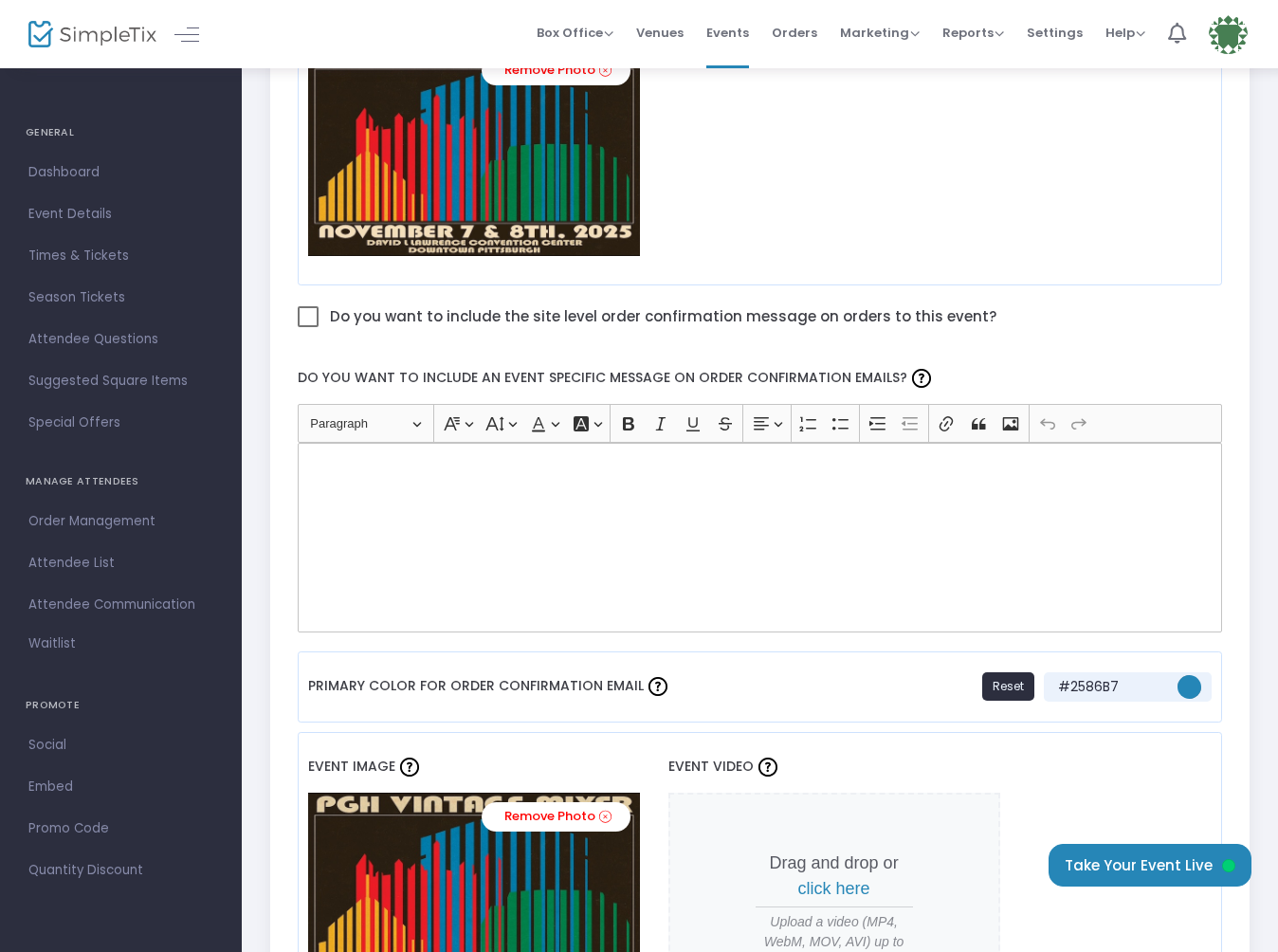 scroll, scrollTop: 915, scrollLeft: 0, axis: vertical 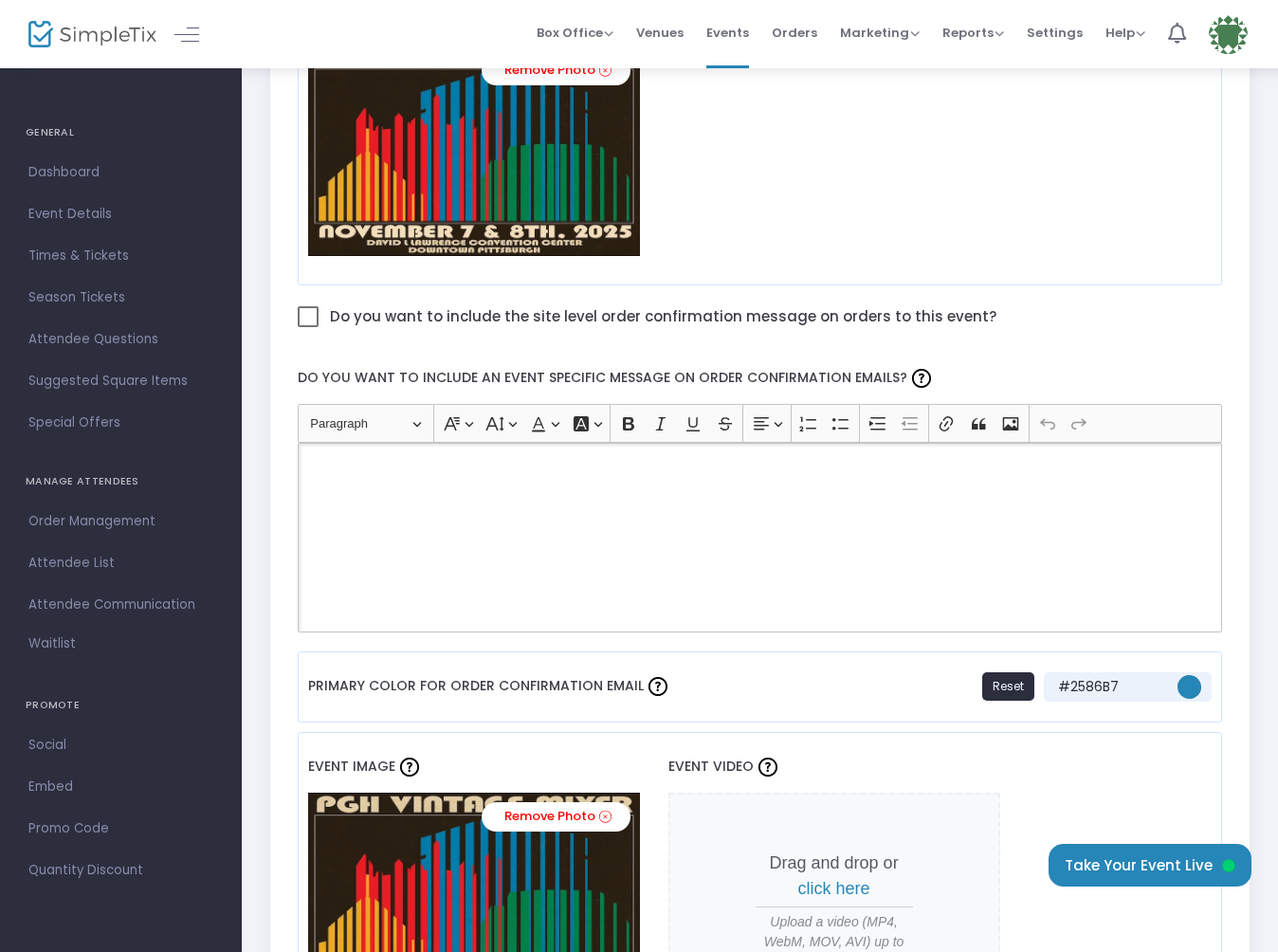 click 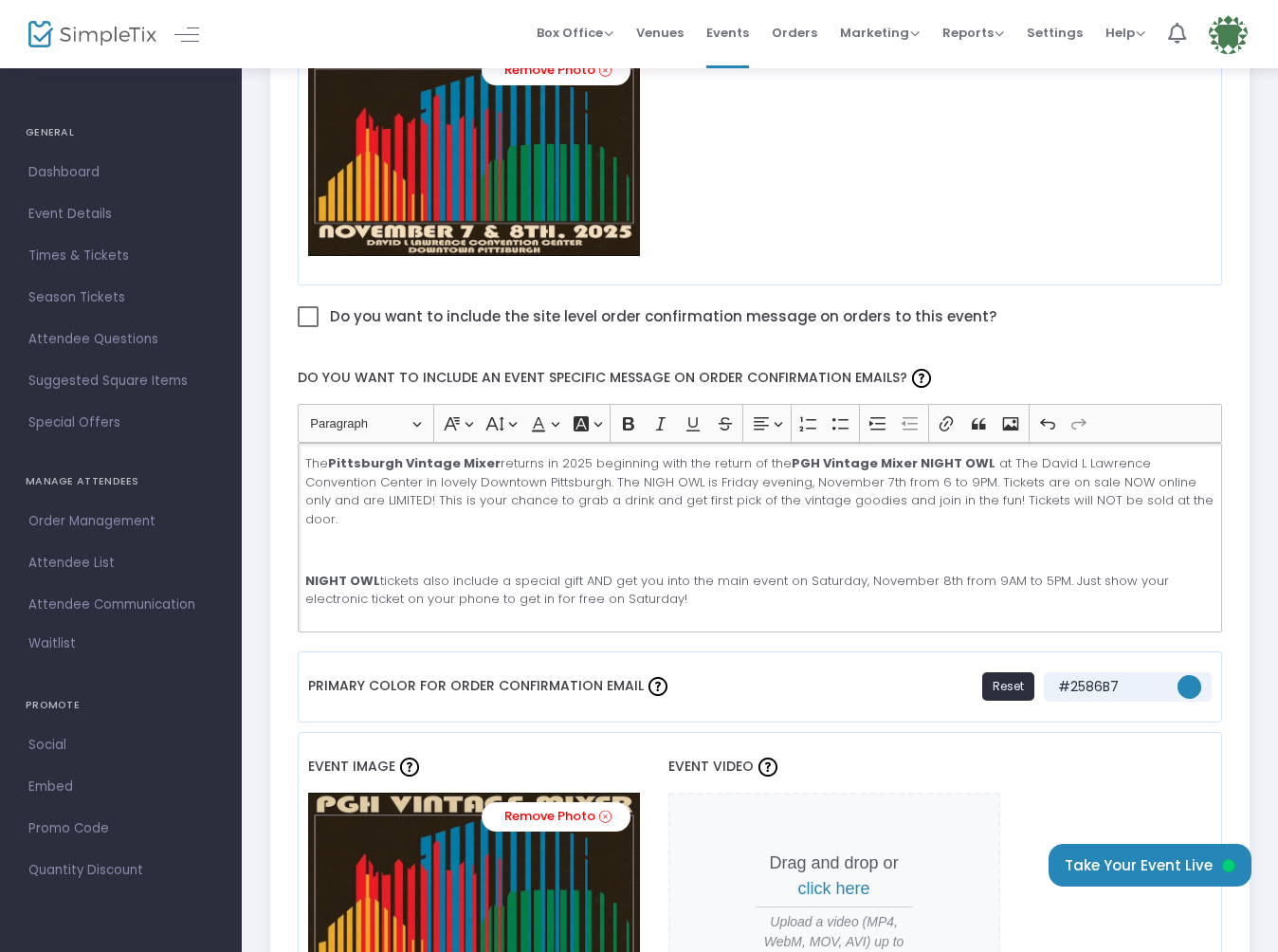 scroll, scrollTop: 131, scrollLeft: 0, axis: vertical 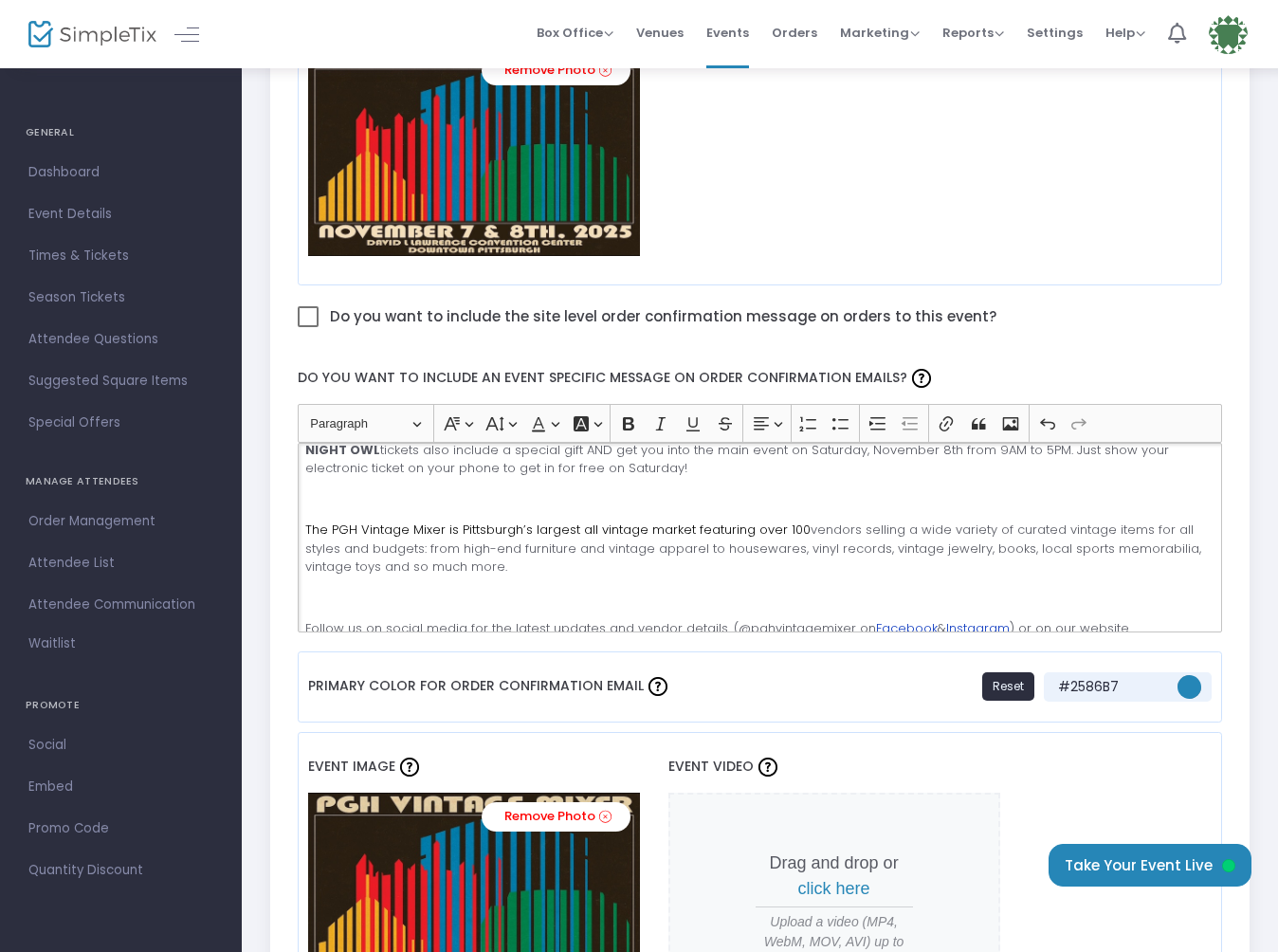 click 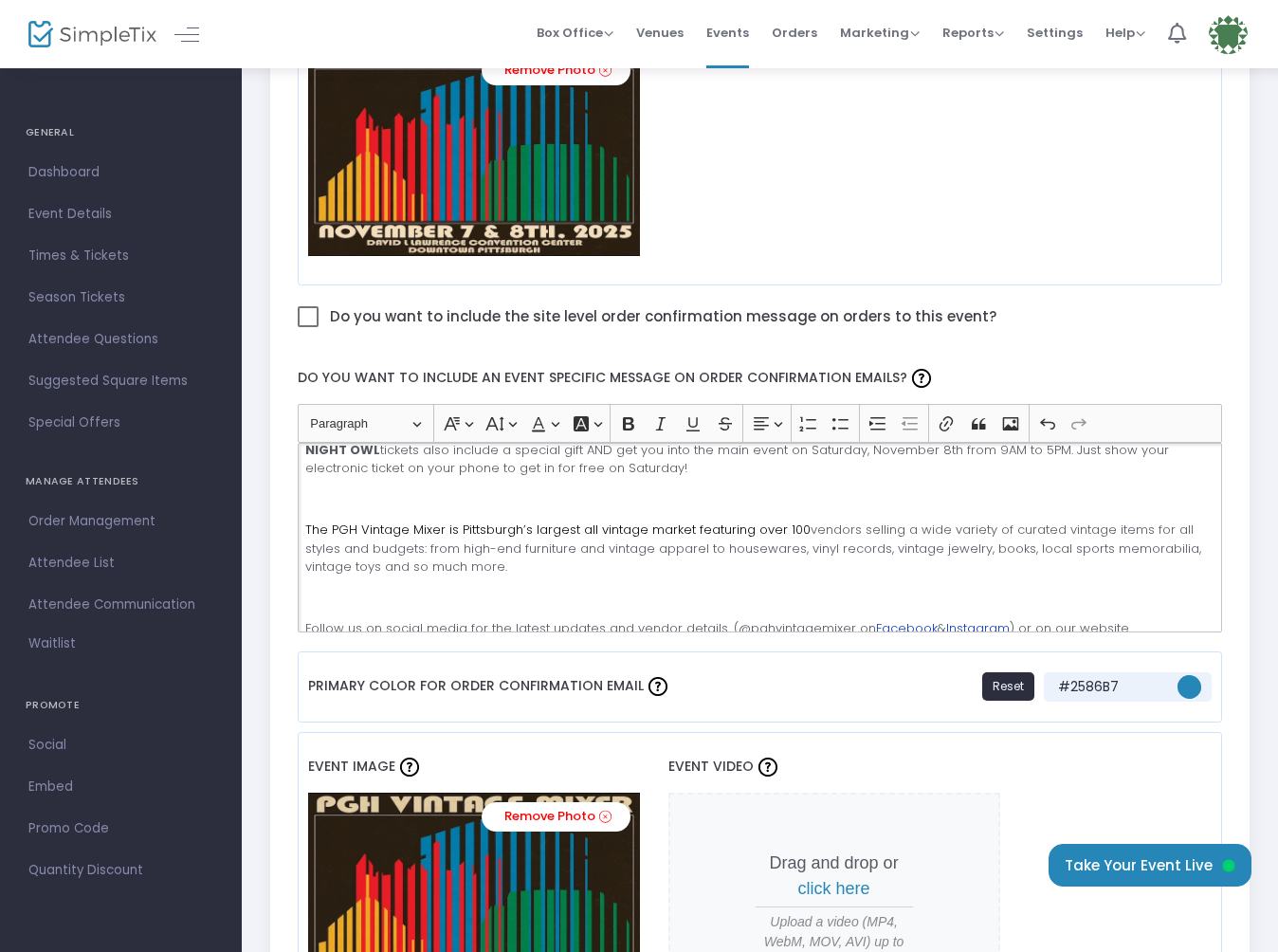 scroll, scrollTop: 112, scrollLeft: 0, axis: vertical 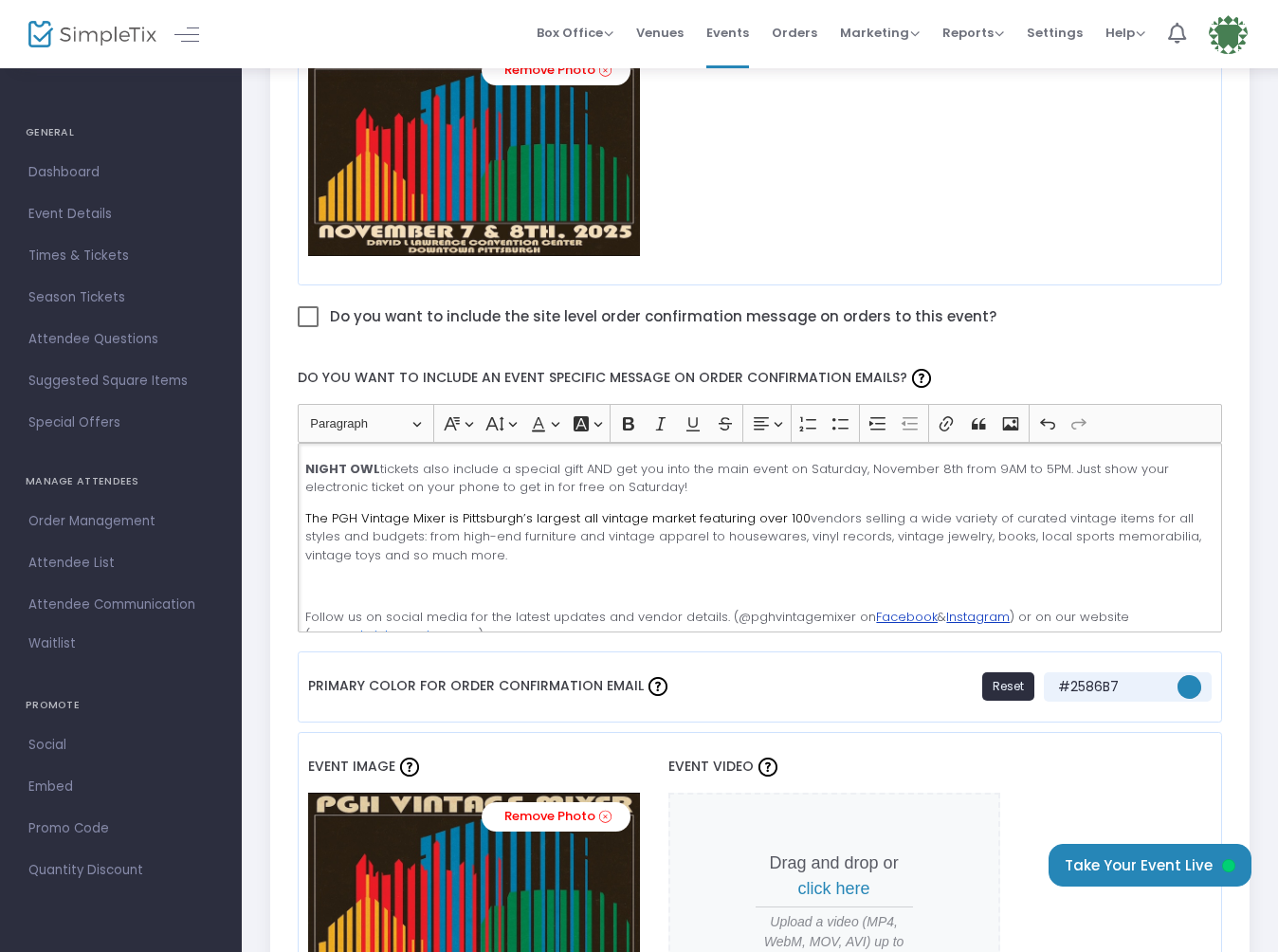 click 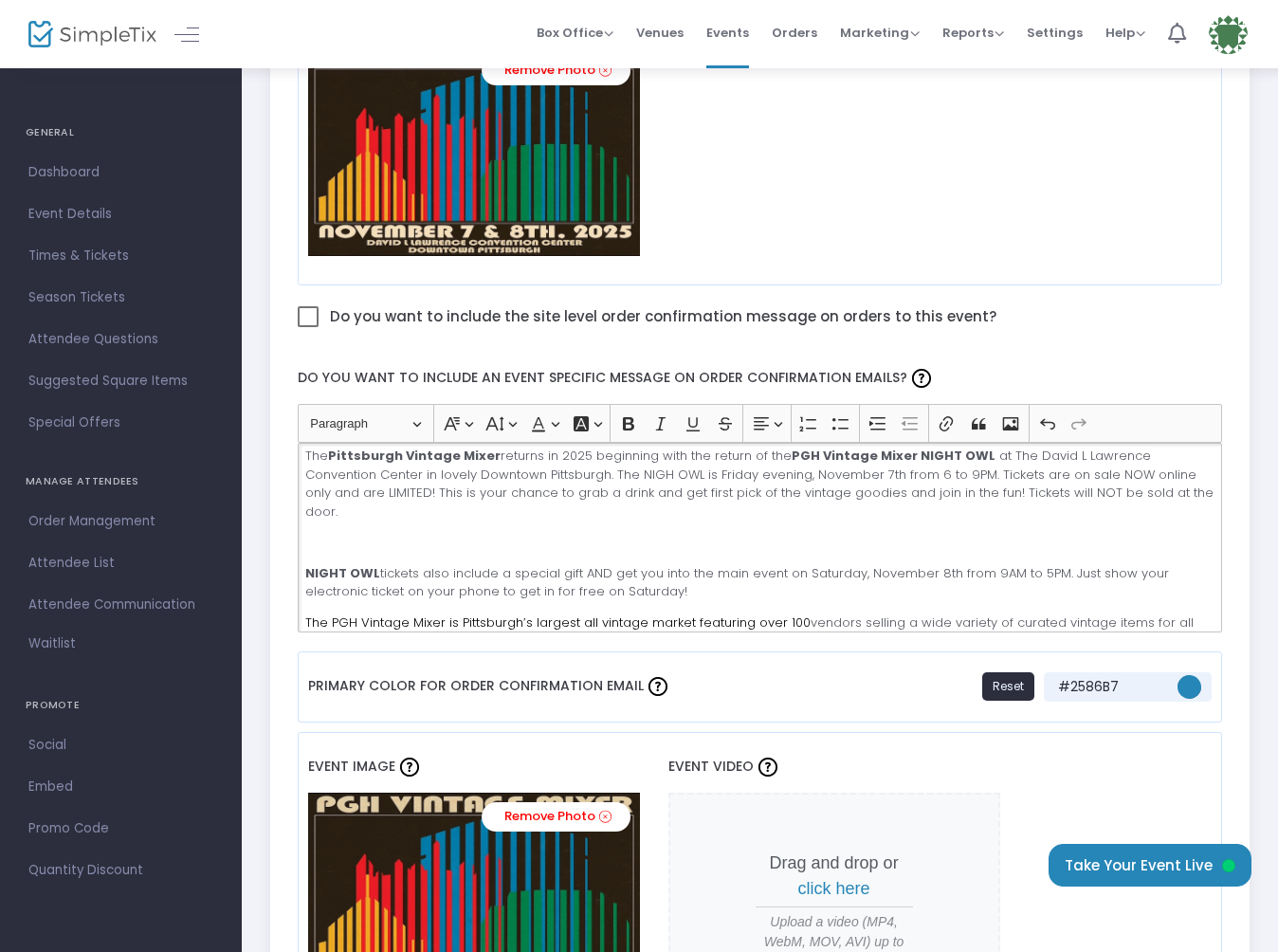 scroll, scrollTop: 0, scrollLeft: 0, axis: both 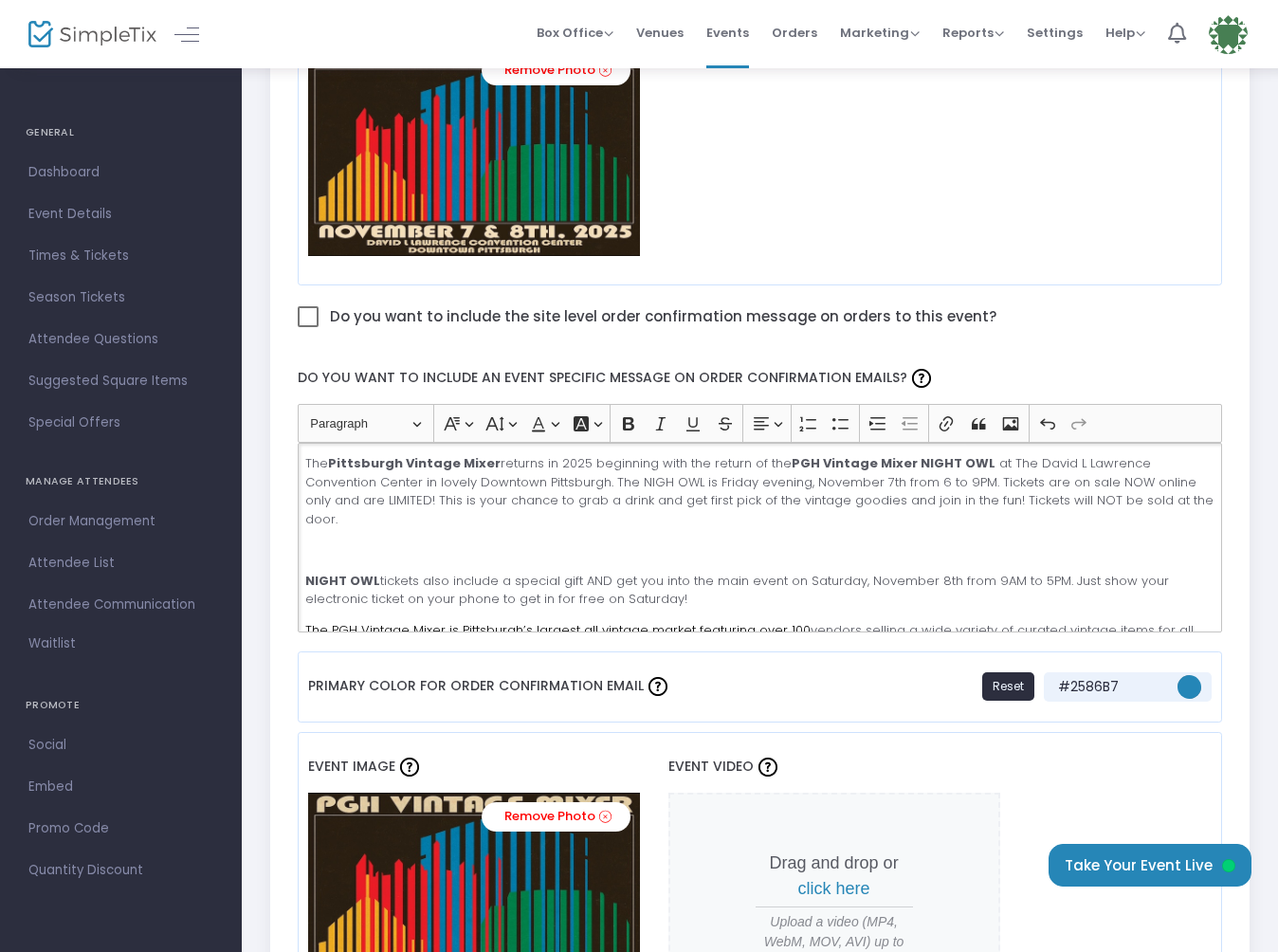 click 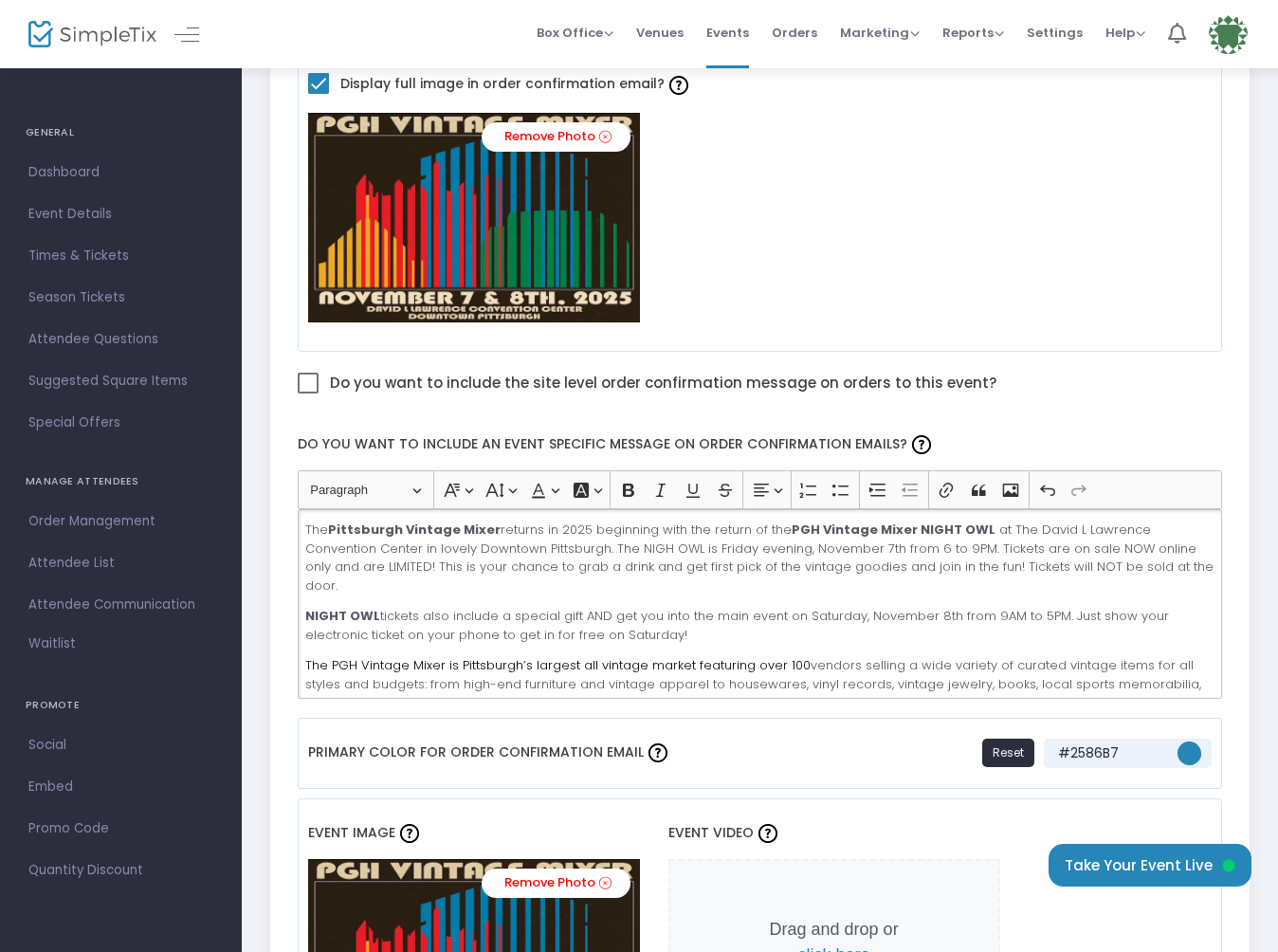 scroll, scrollTop: 849, scrollLeft: 0, axis: vertical 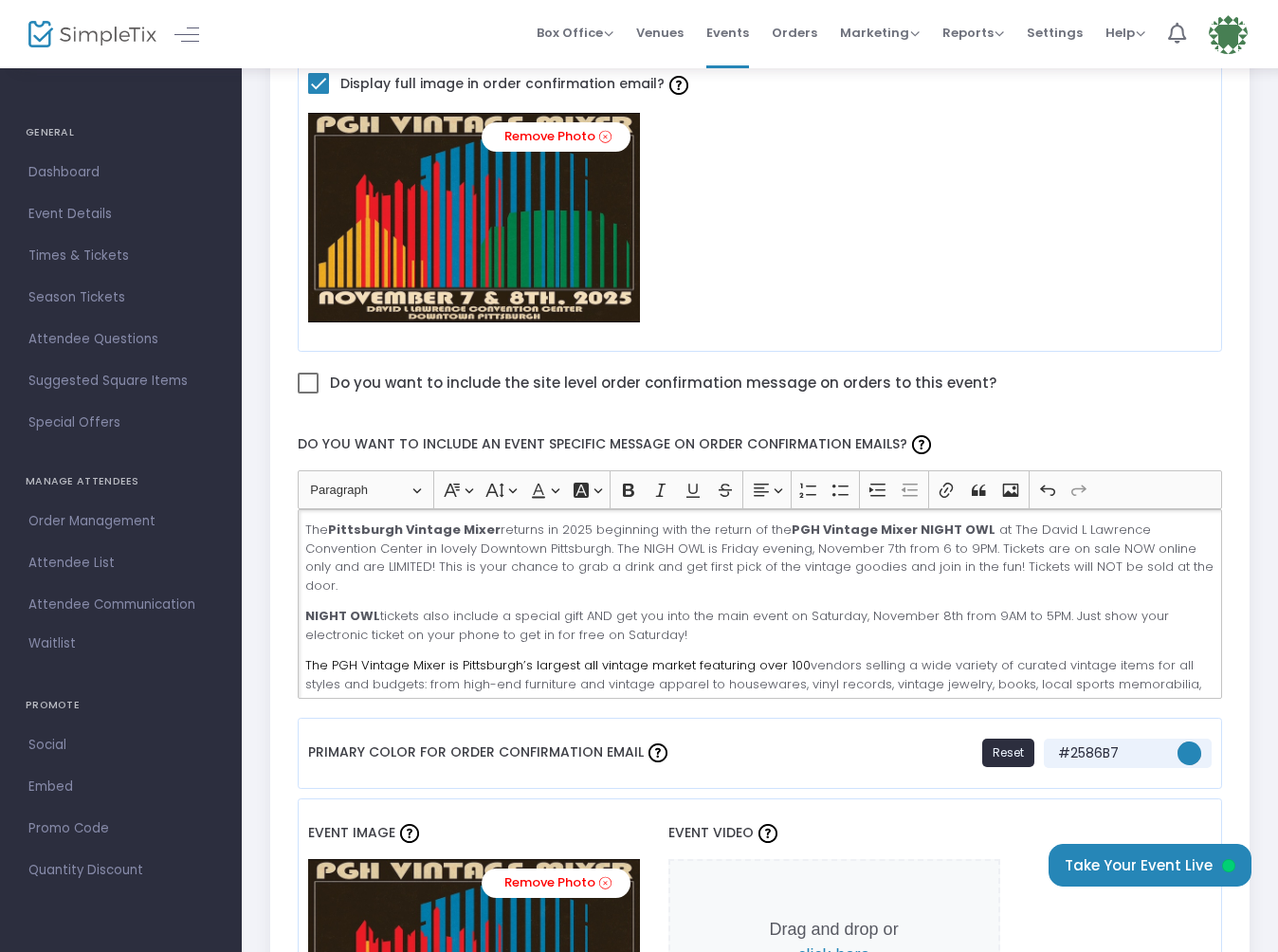 click at bounding box center [308, 383] 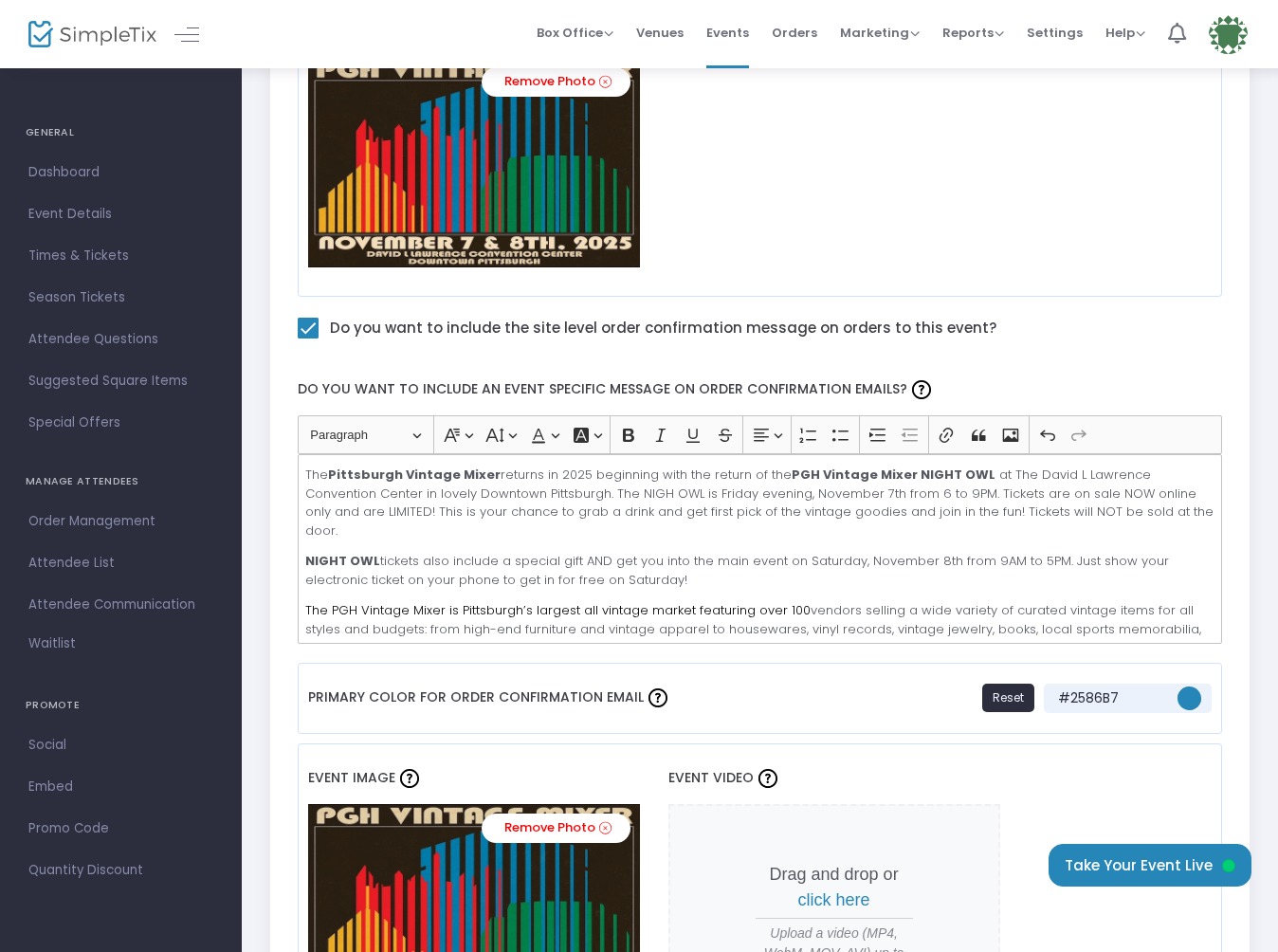 scroll, scrollTop: 916, scrollLeft: 0, axis: vertical 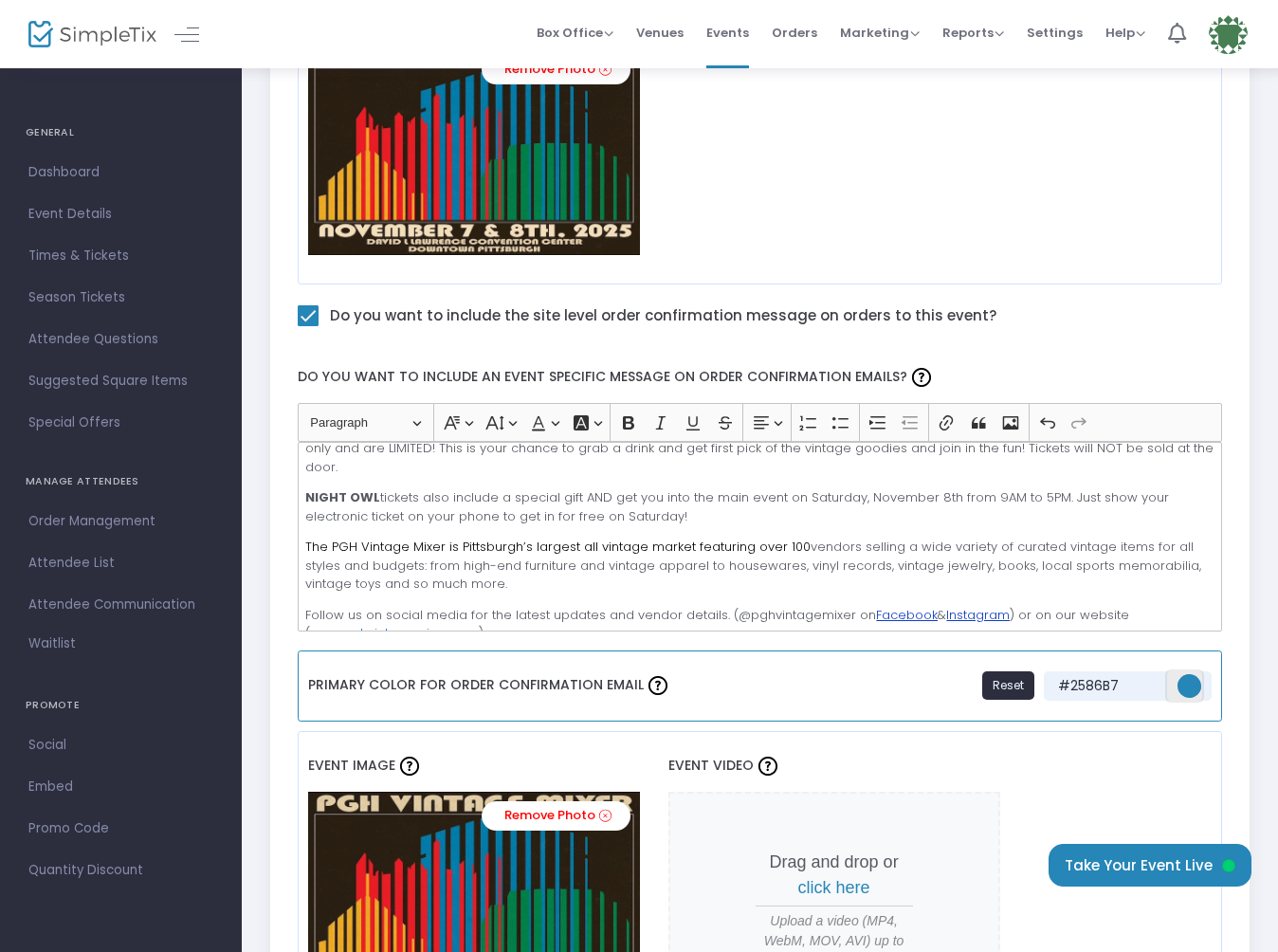 click at bounding box center [1189, 686] 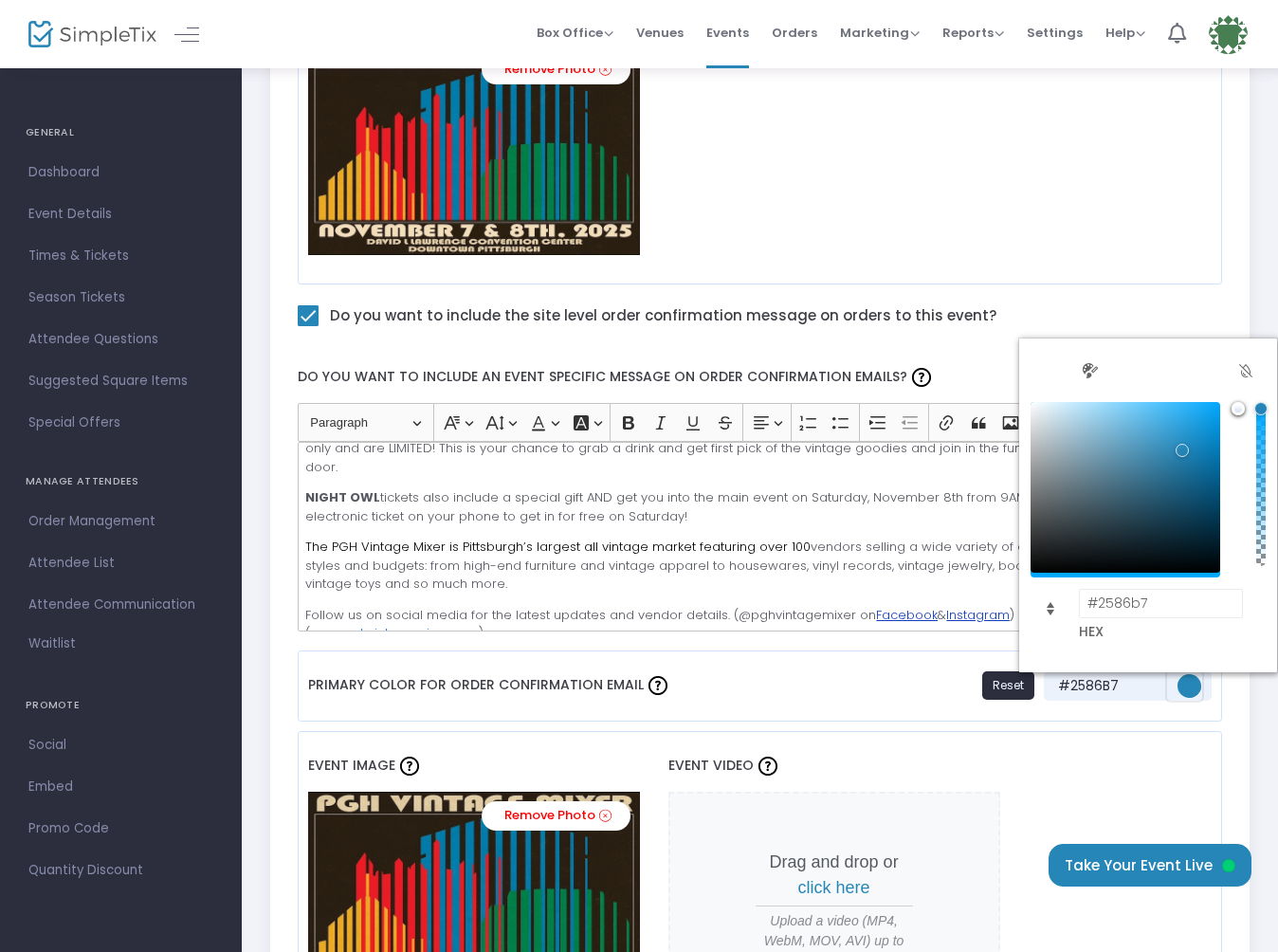 click at bounding box center [1261, 487] 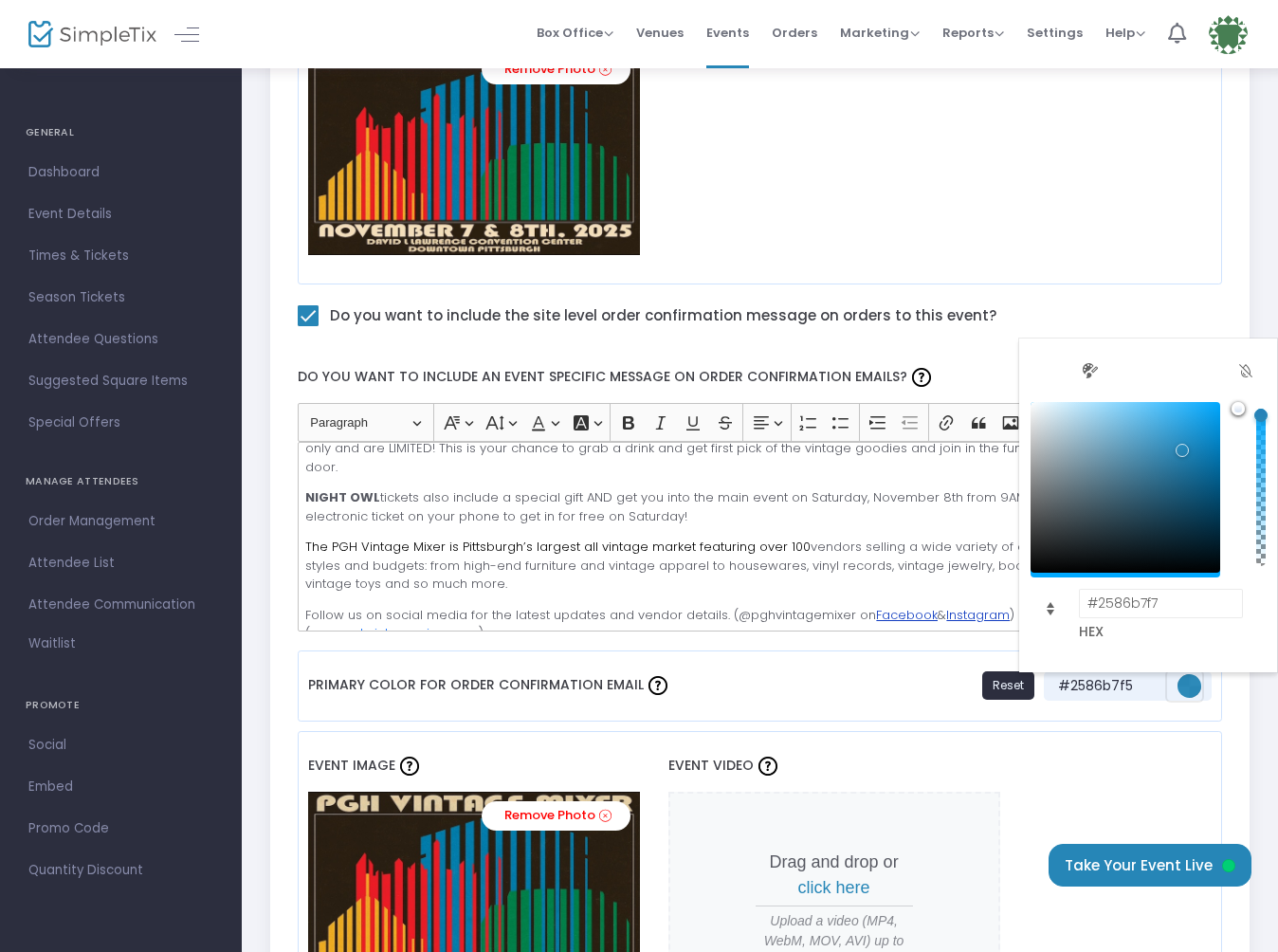 type on "#2586b7fa" 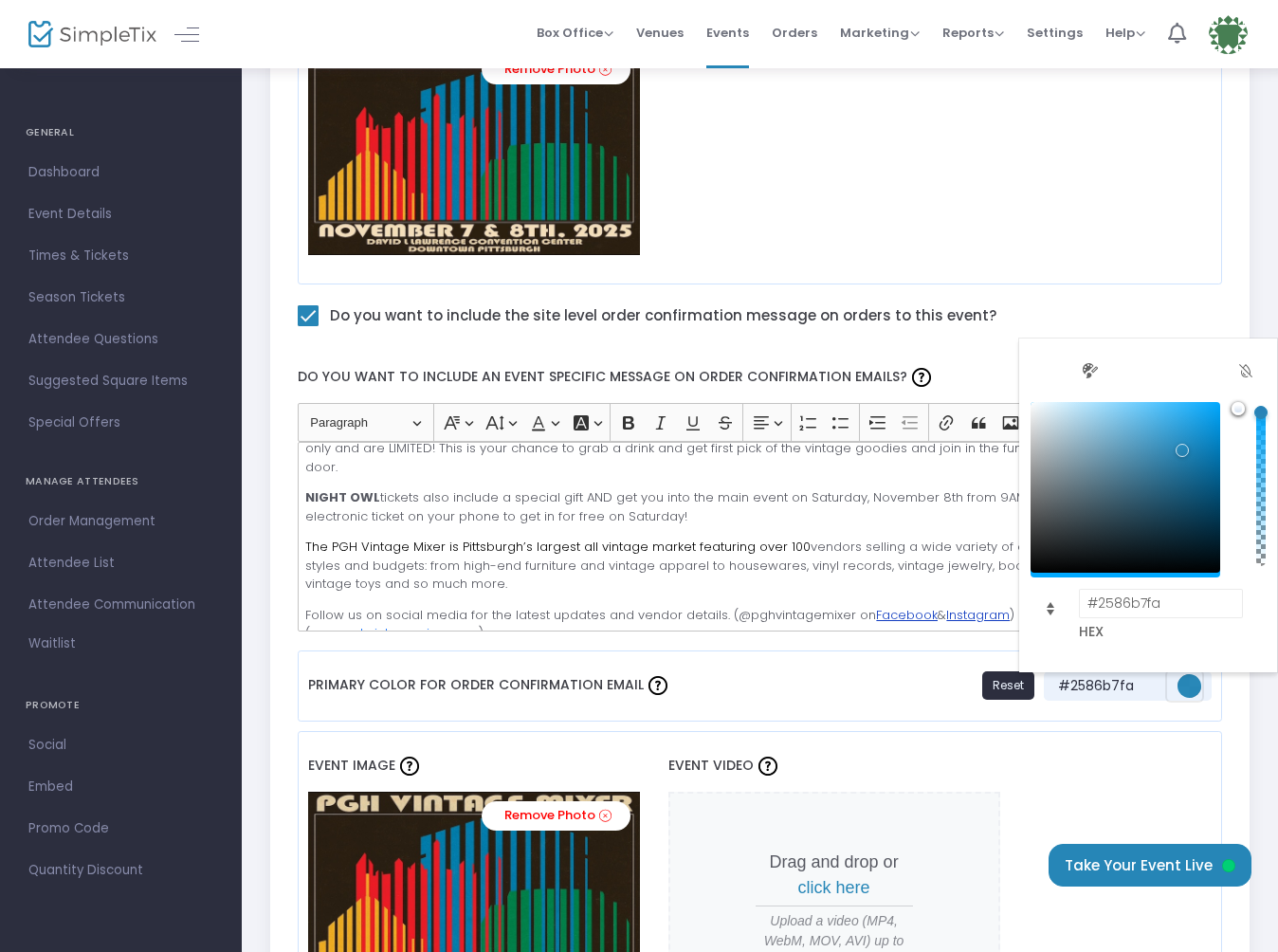 click at bounding box center [1249, 489] 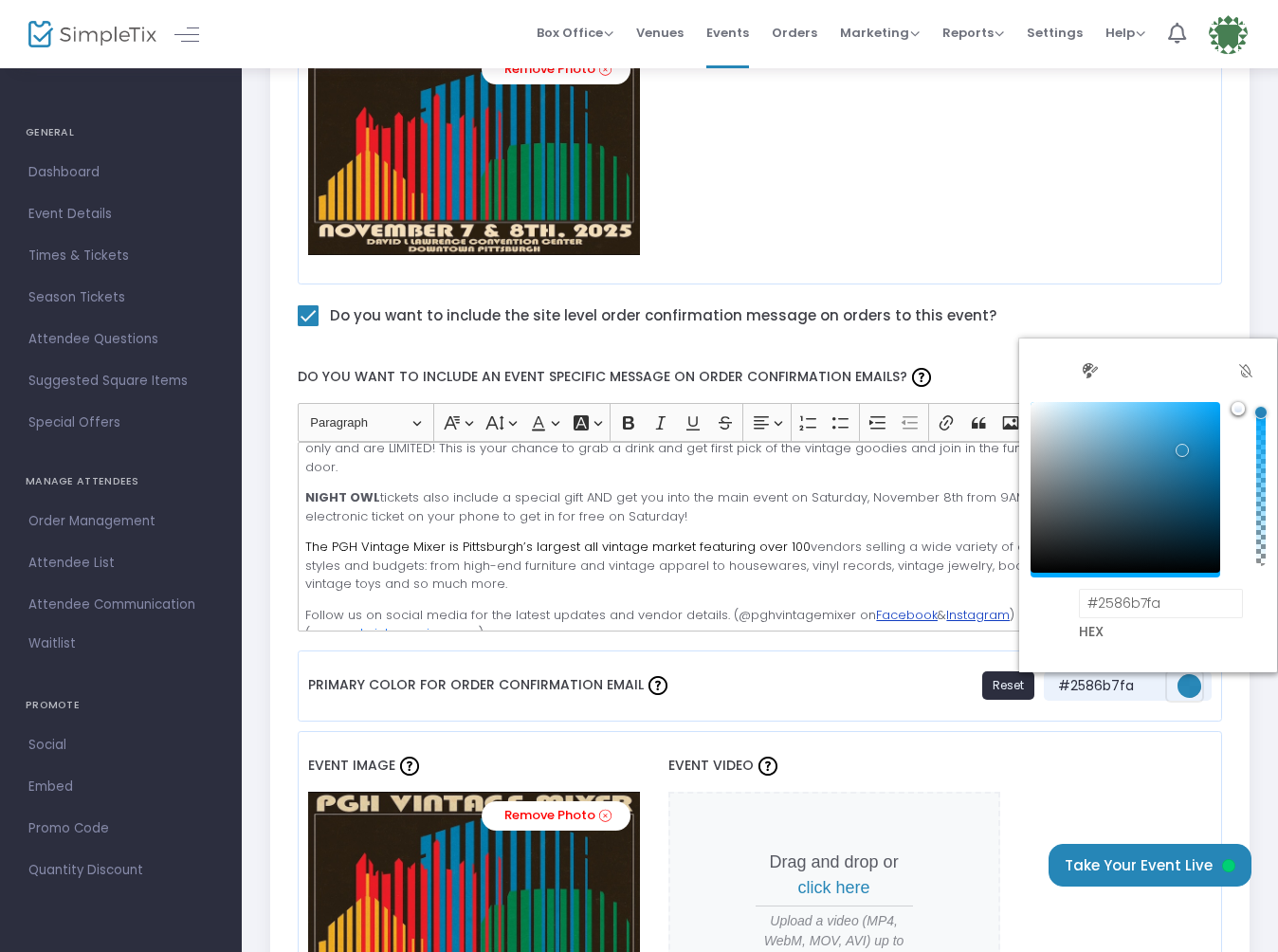 click at bounding box center (1050, 609) 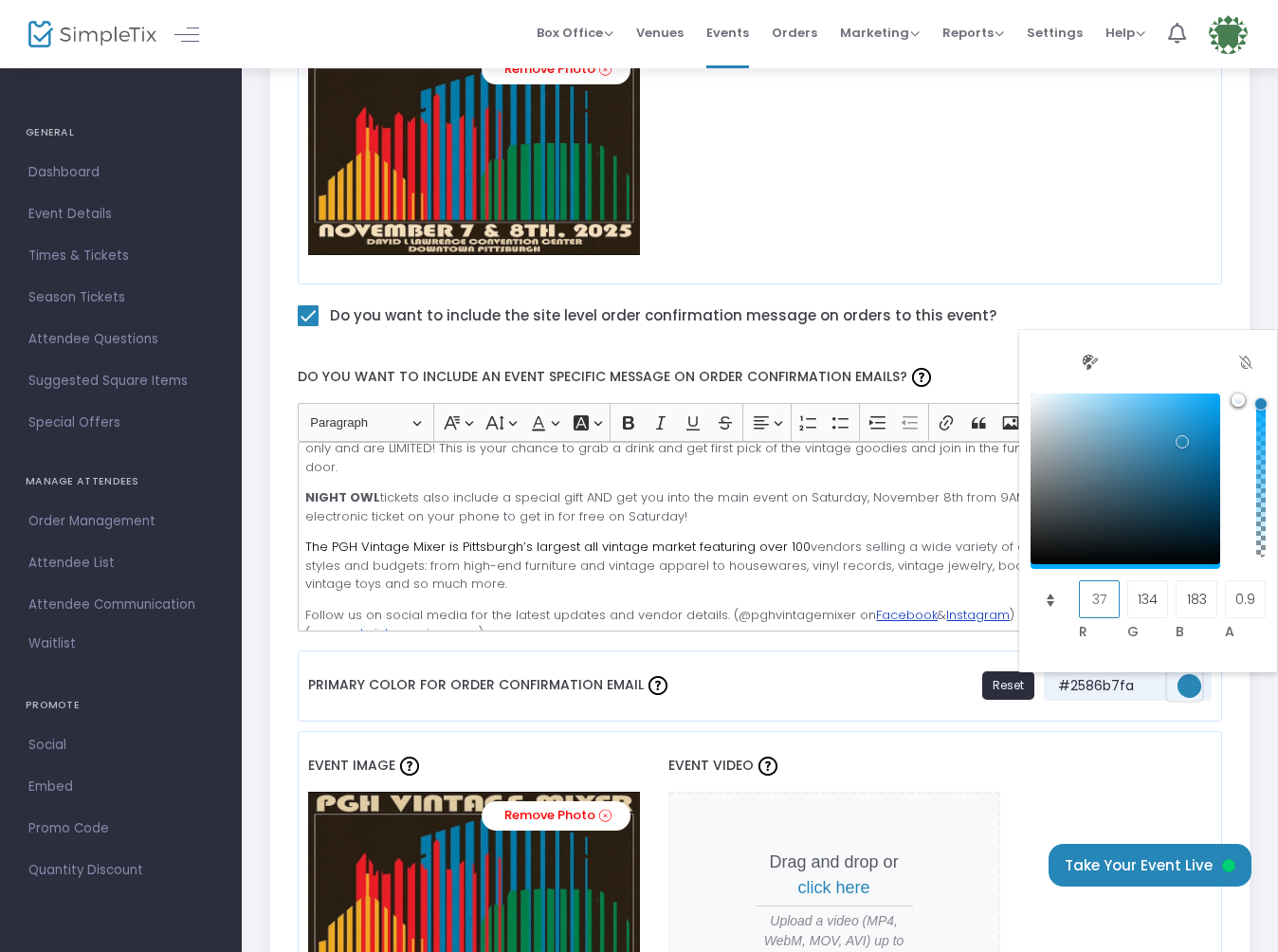 click on "37" at bounding box center (1099, 599) 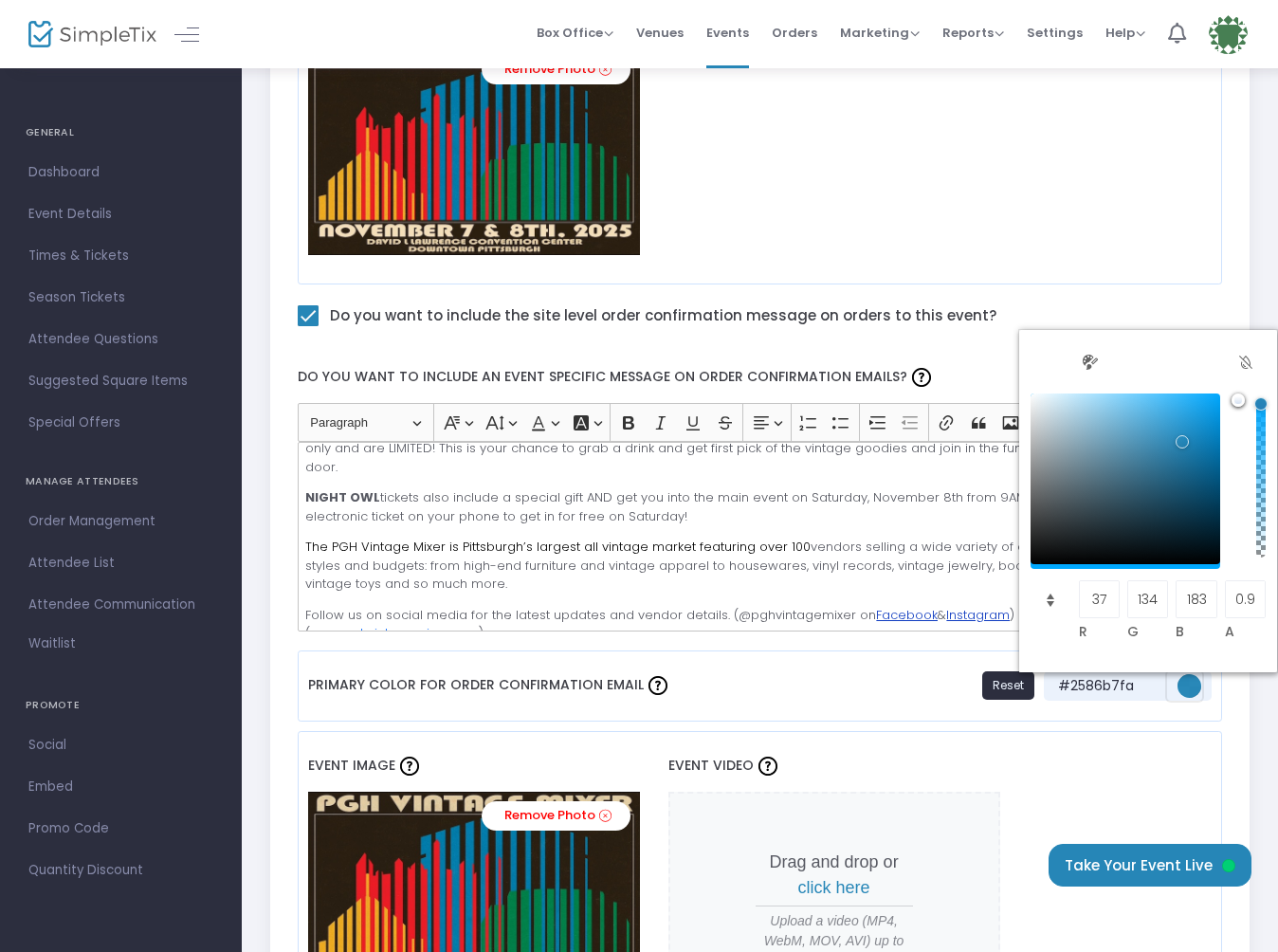click on "R" at bounding box center (1099, 632) 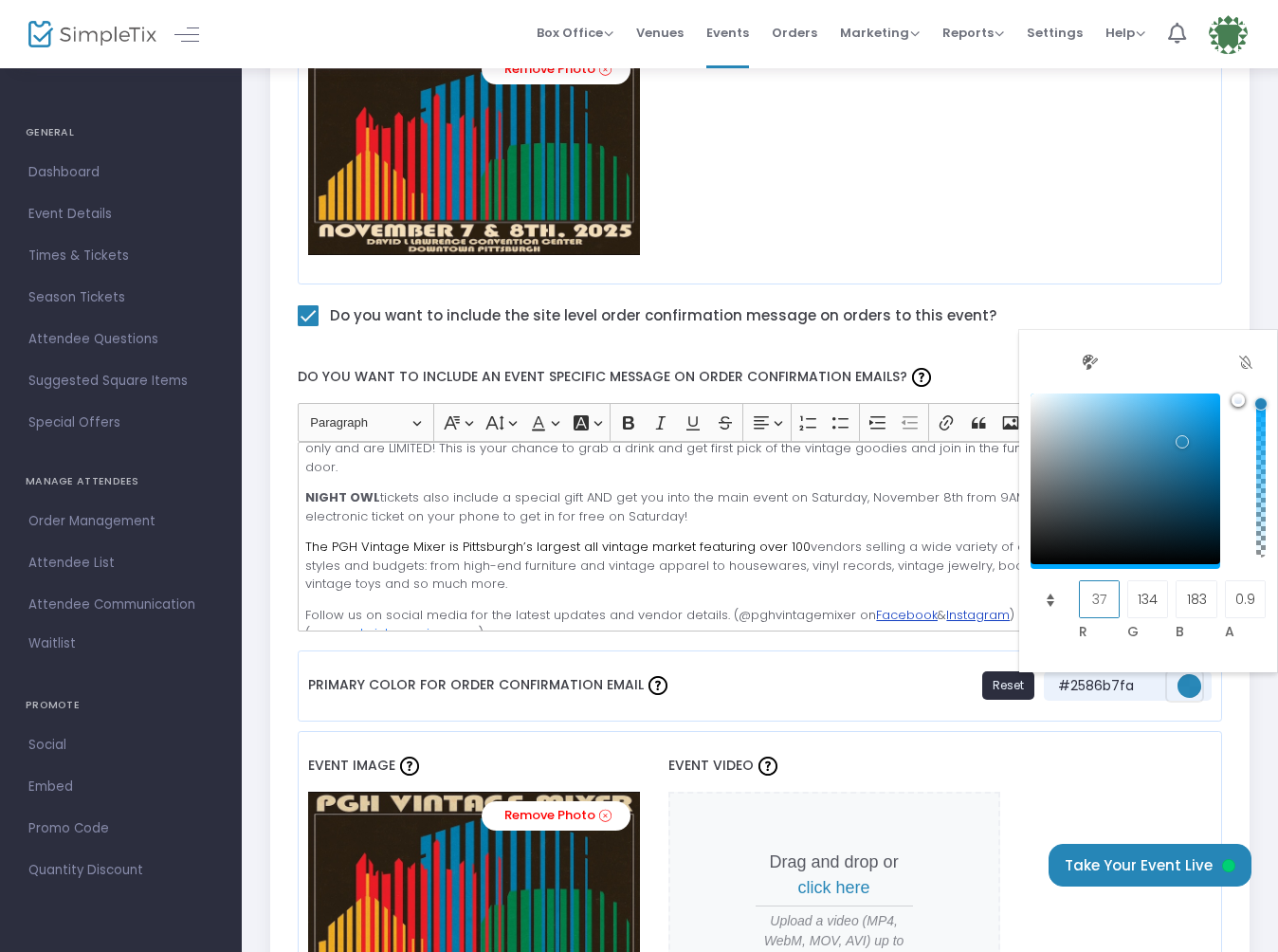 click on "37" at bounding box center (1099, 599) 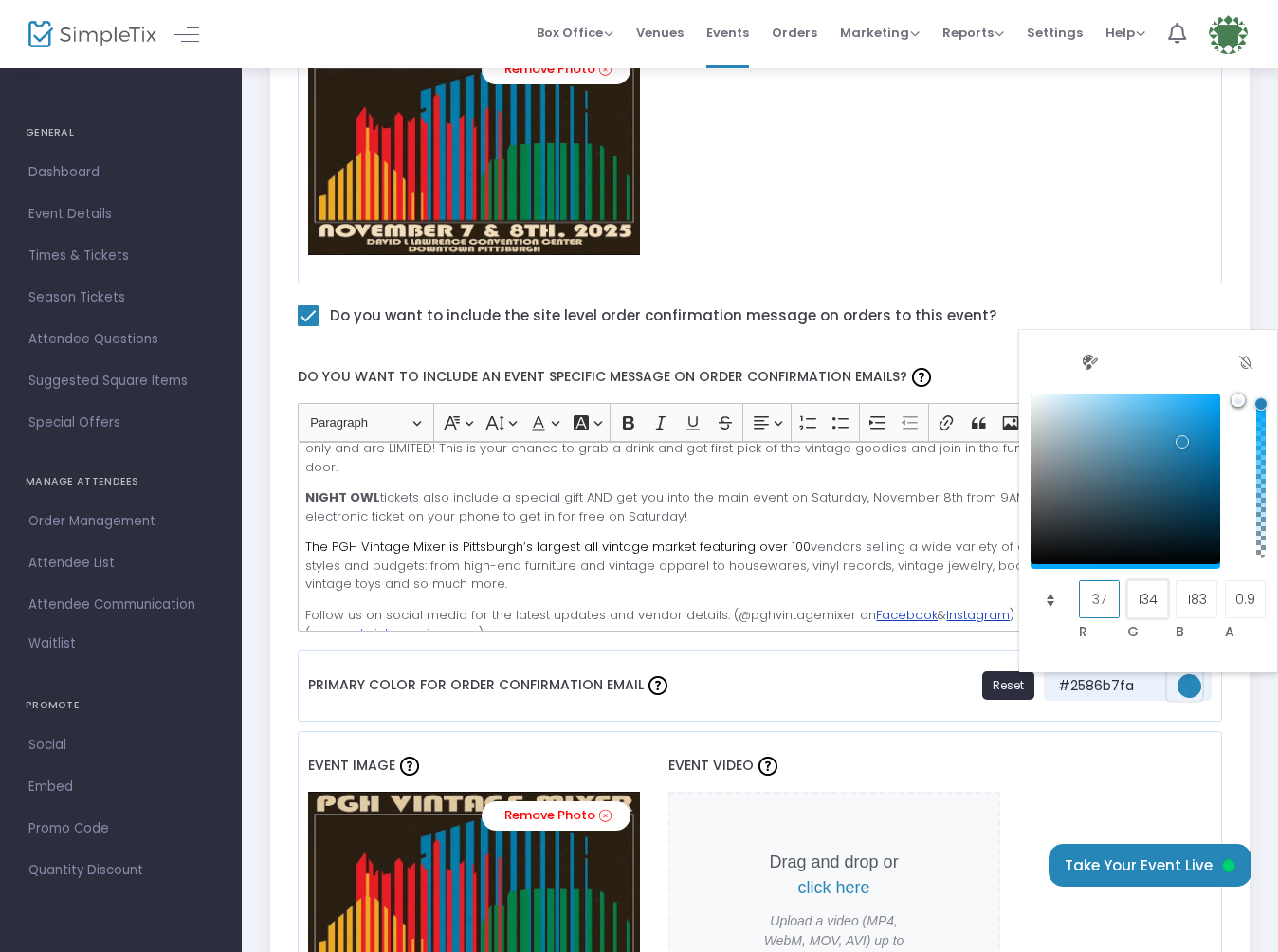 click on "134" at bounding box center [1147, 599] 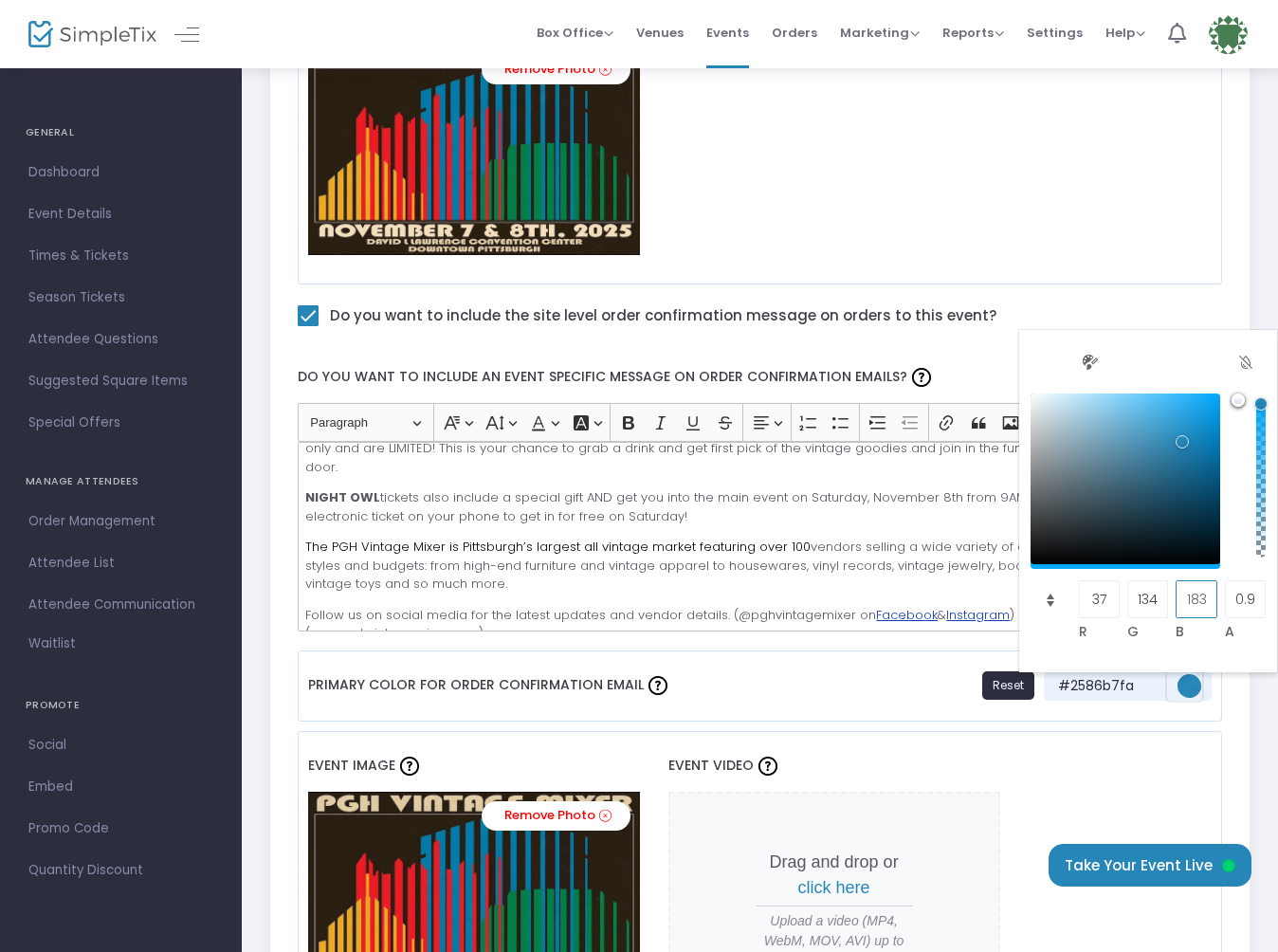 click on "183" at bounding box center [1196, 599] 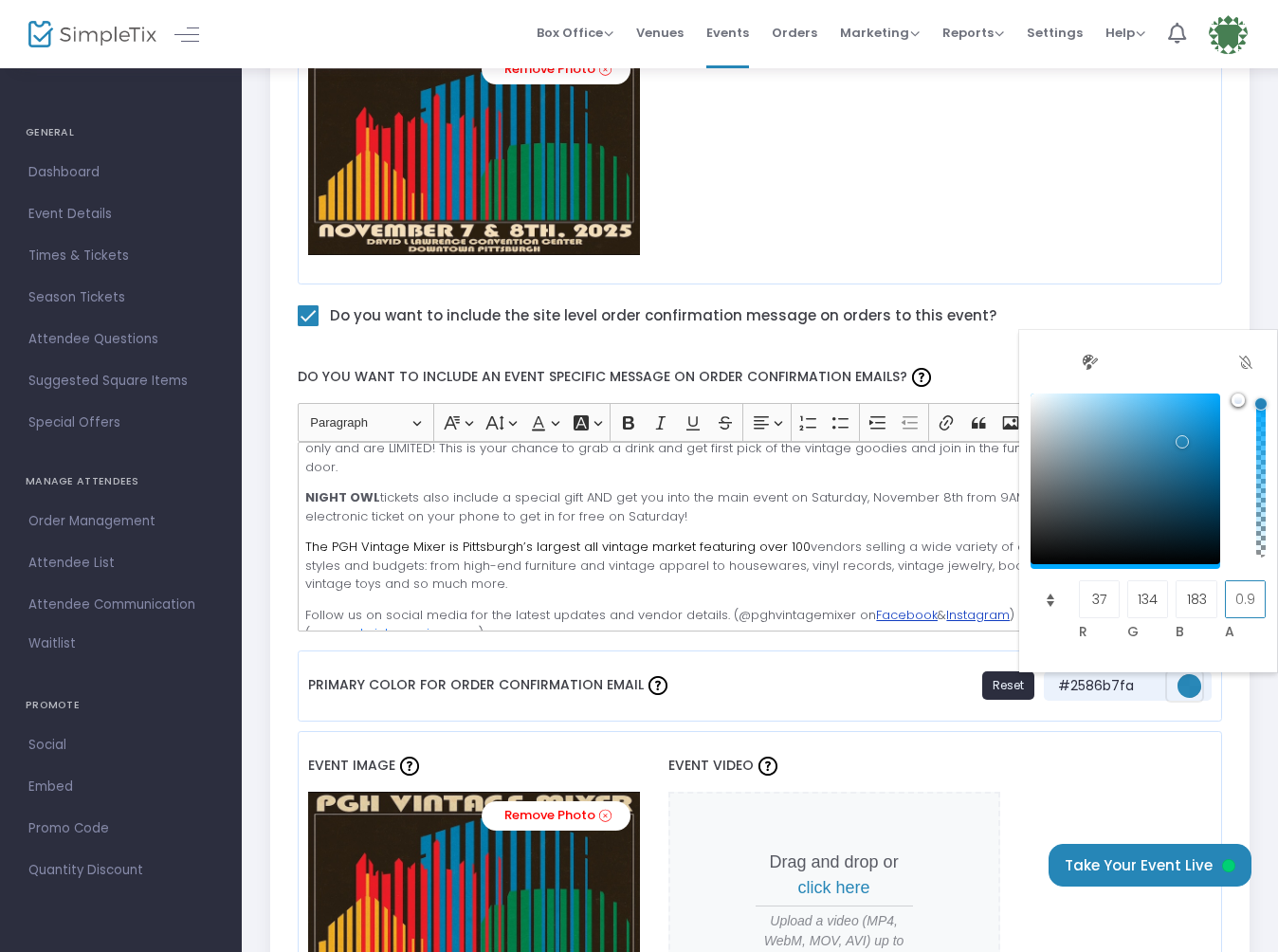 click on "0.98" at bounding box center [1245, 599] 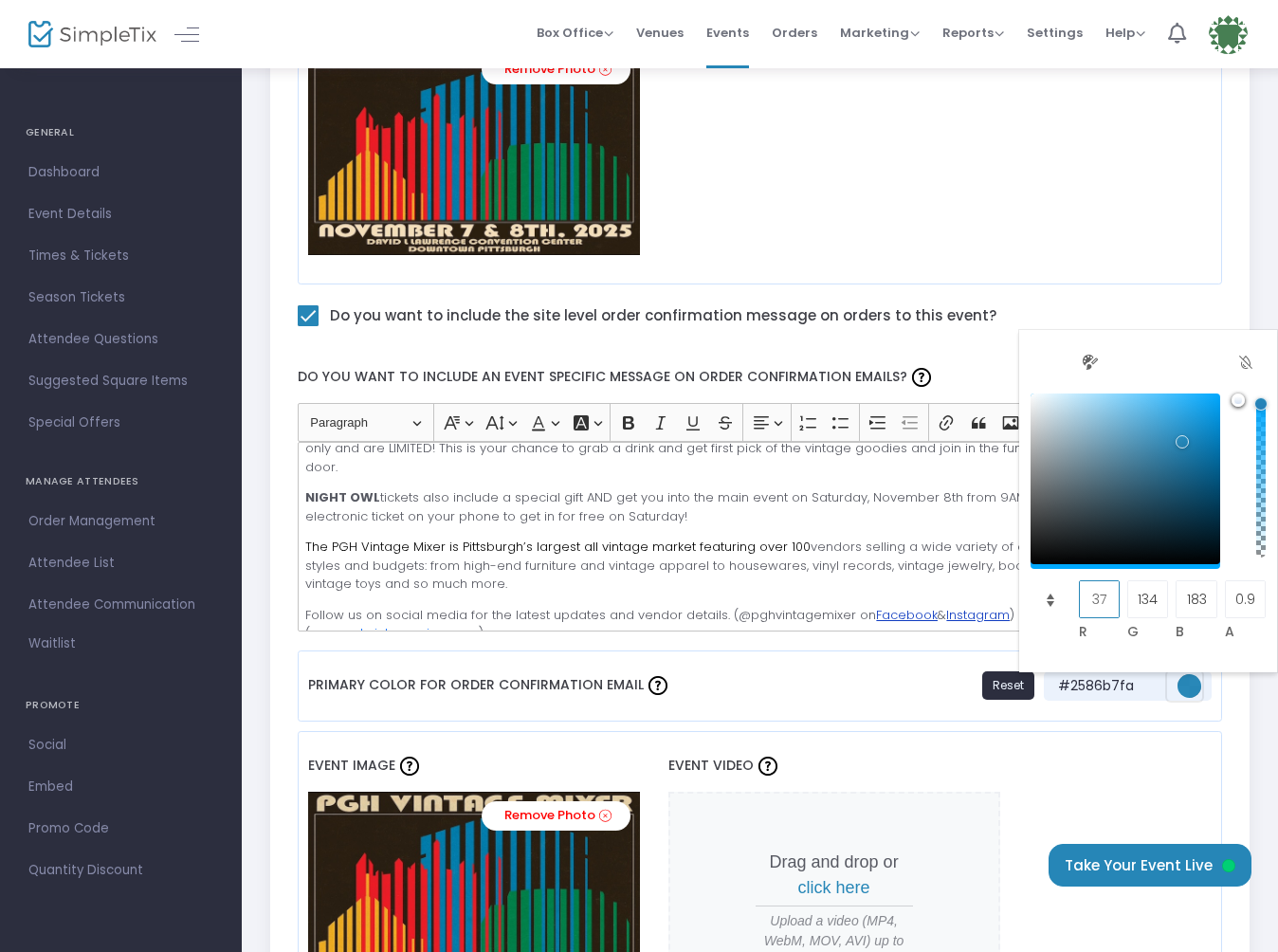 click on "37" at bounding box center (1099, 599) 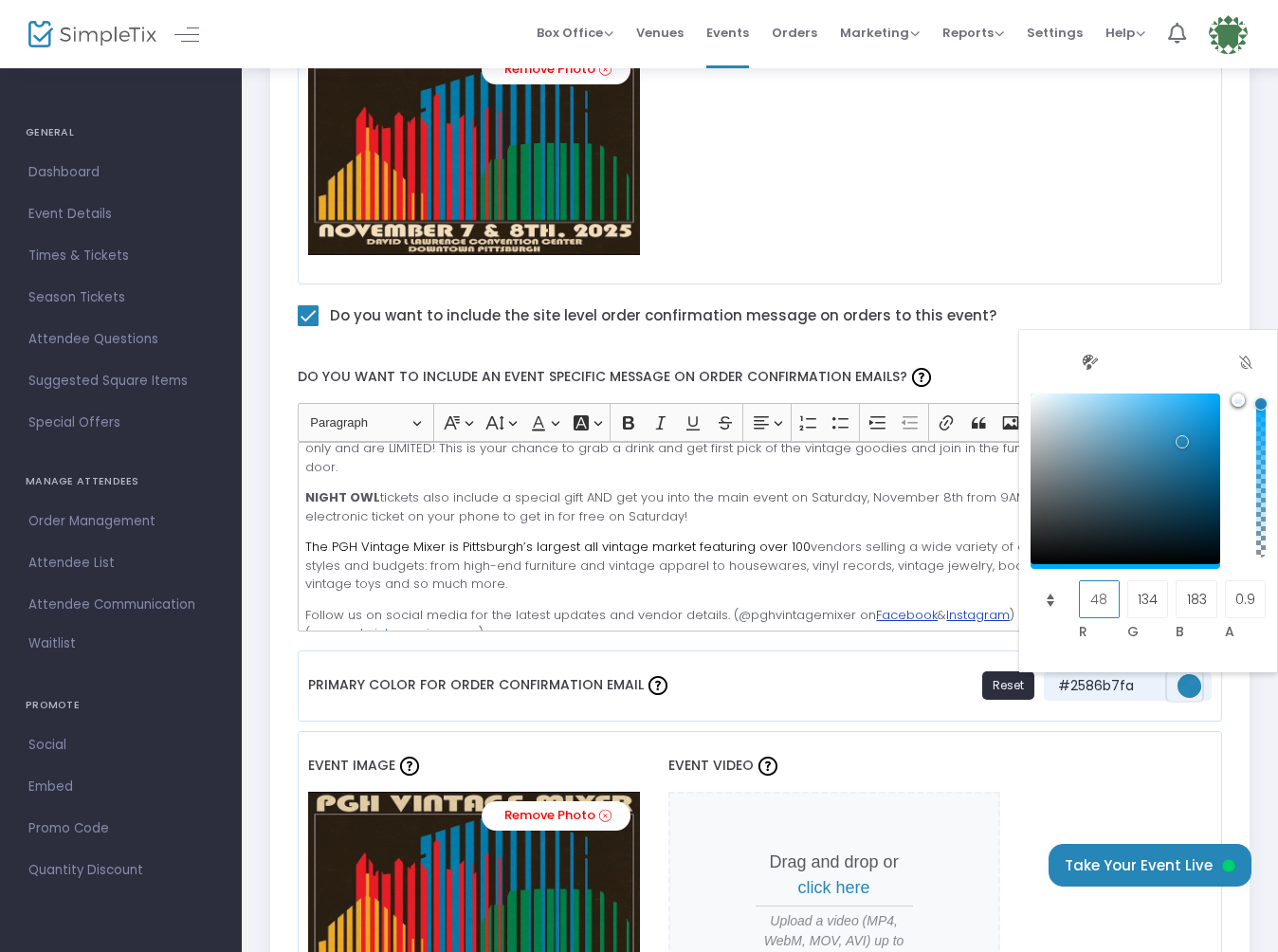 type on "49" 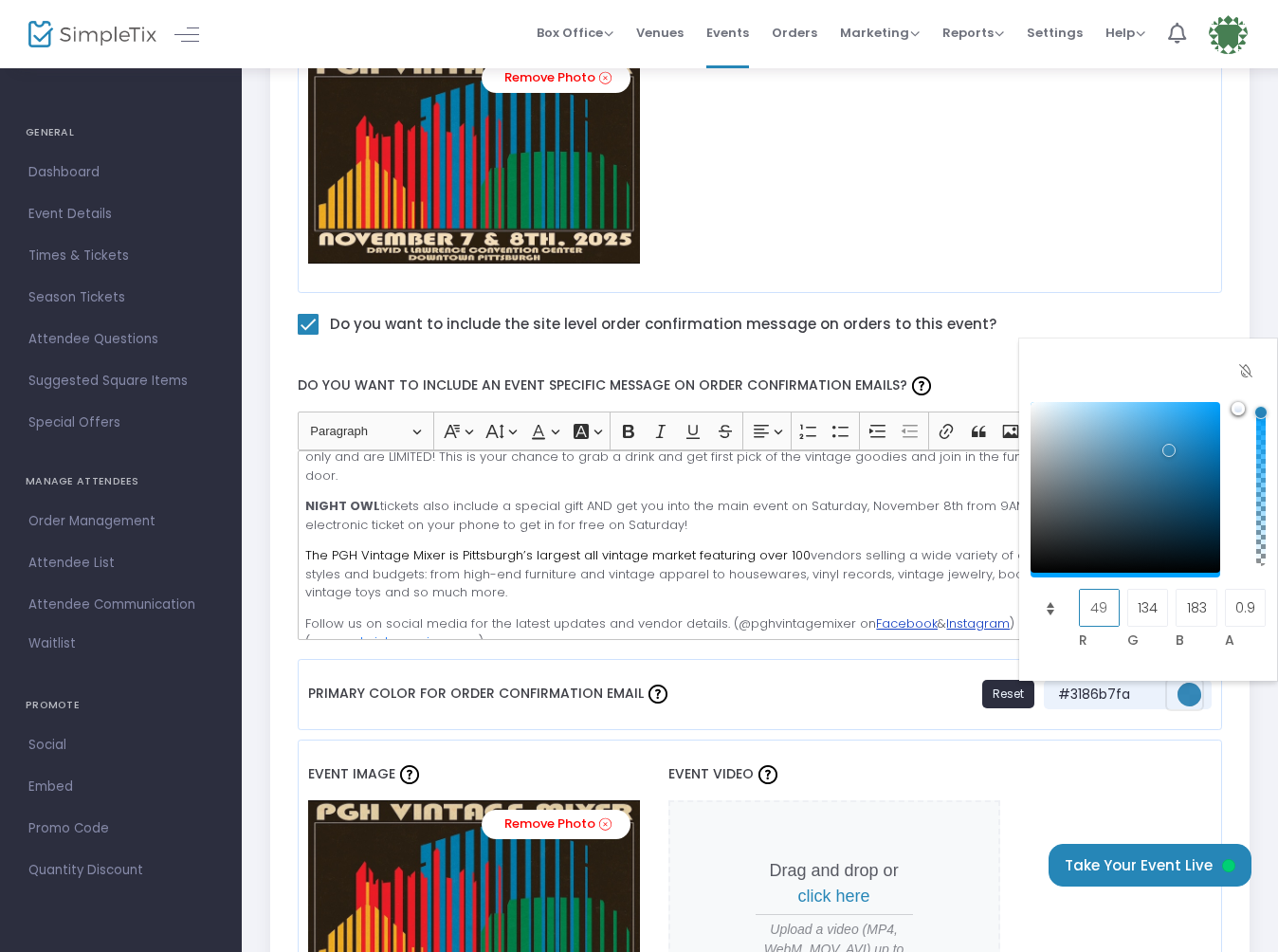 scroll, scrollTop: 906, scrollLeft: 0, axis: vertical 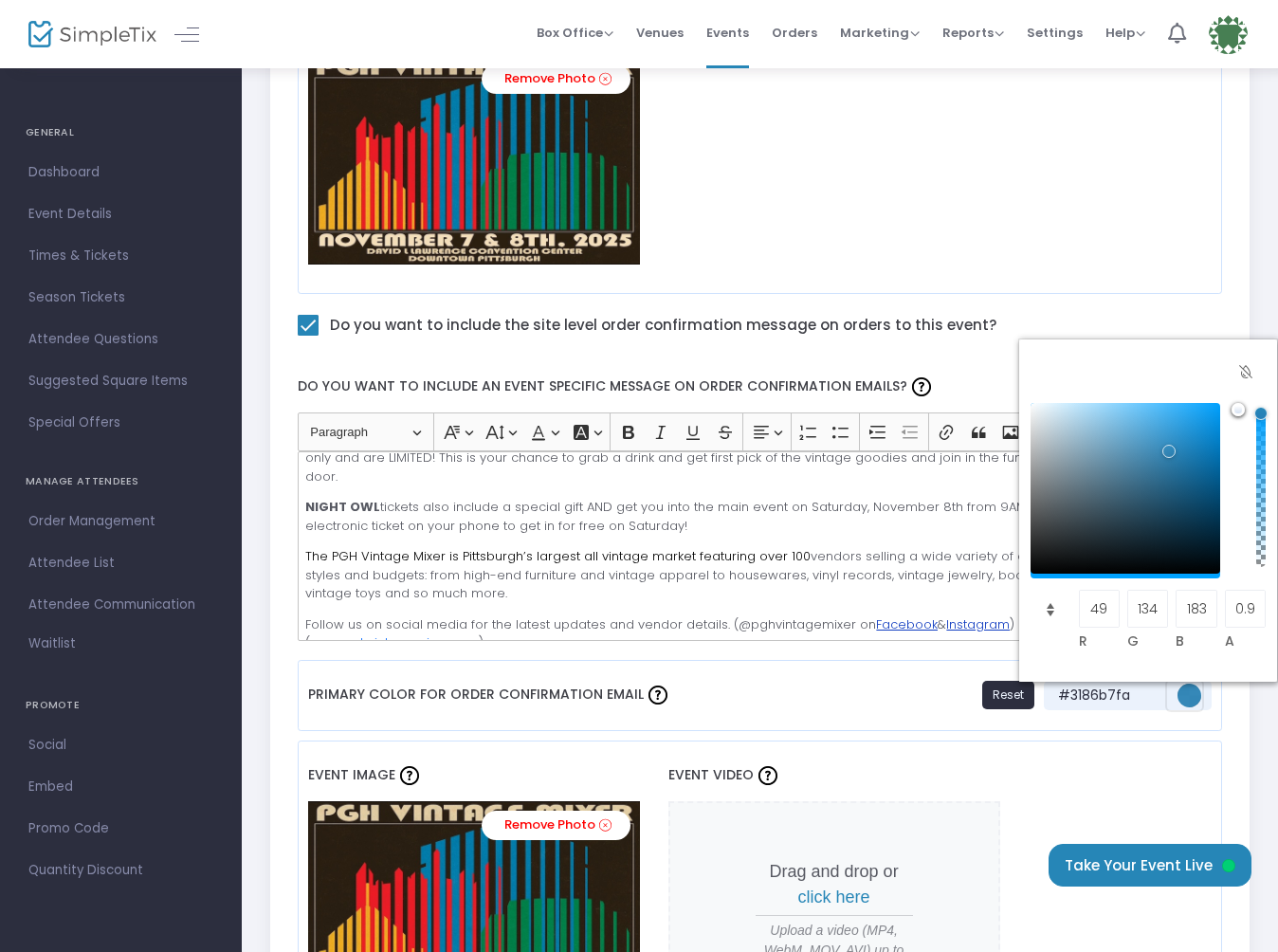 click 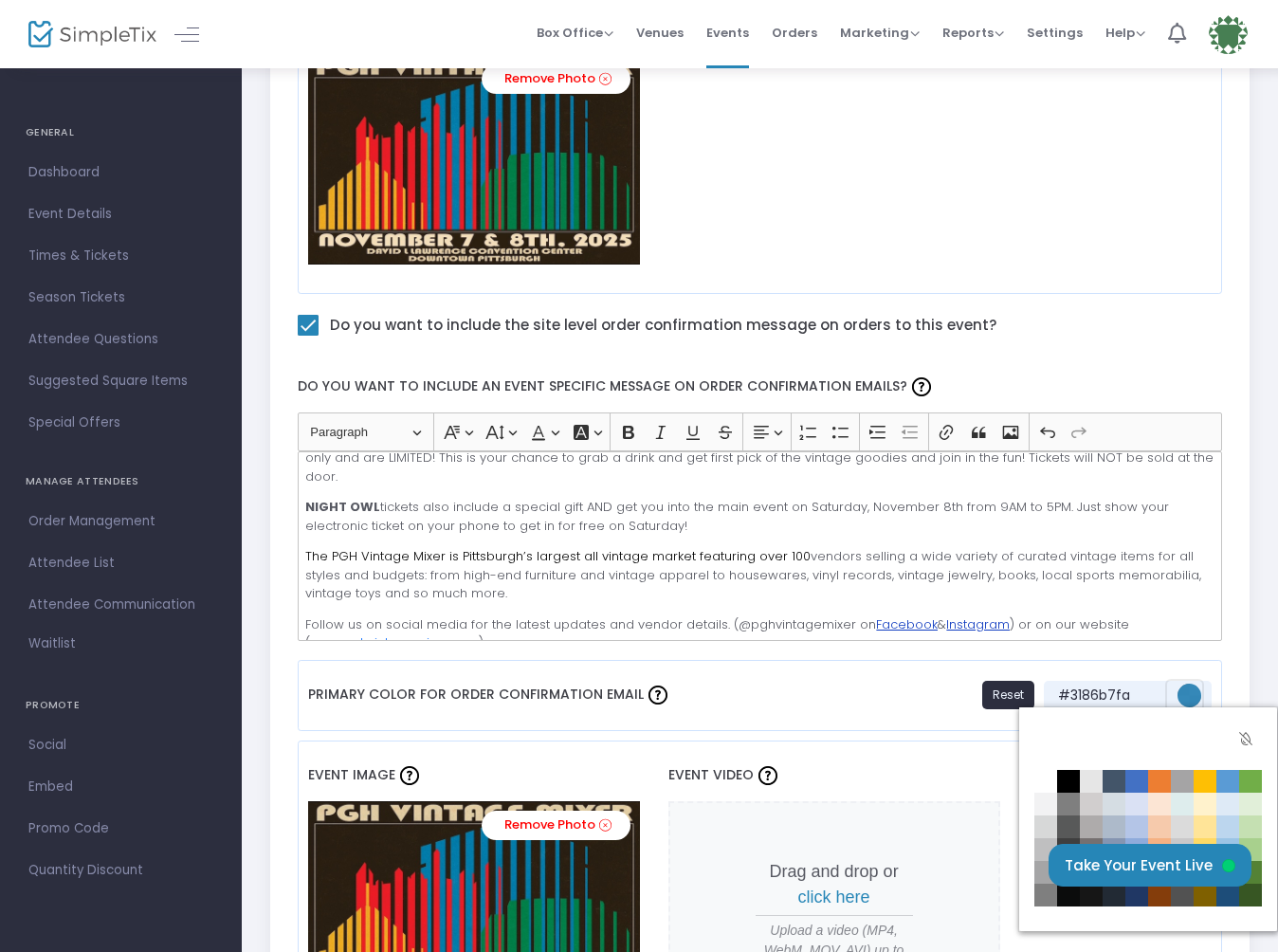 click 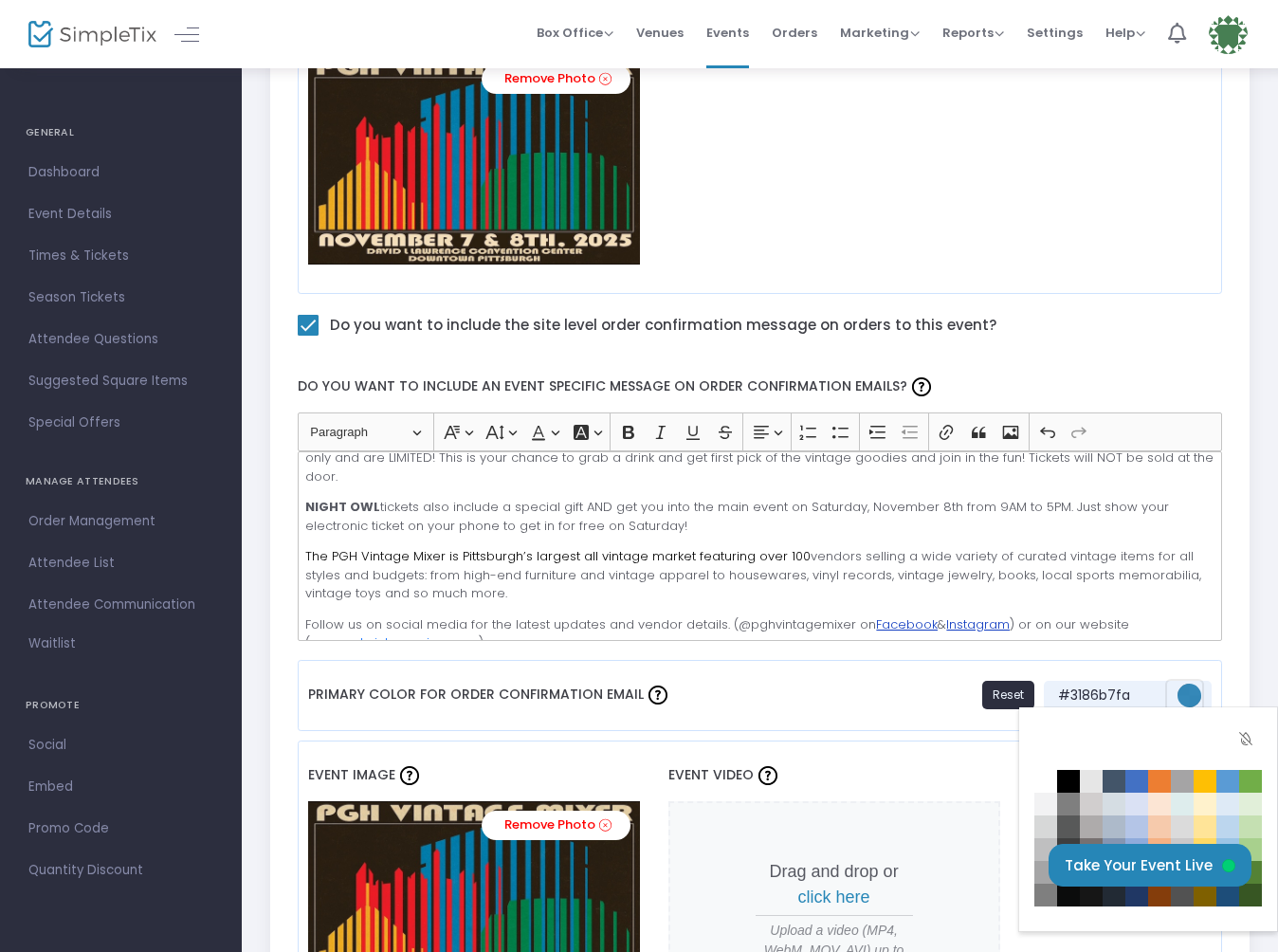 scroll, scrollTop: 281, scrollLeft: 0, axis: vertical 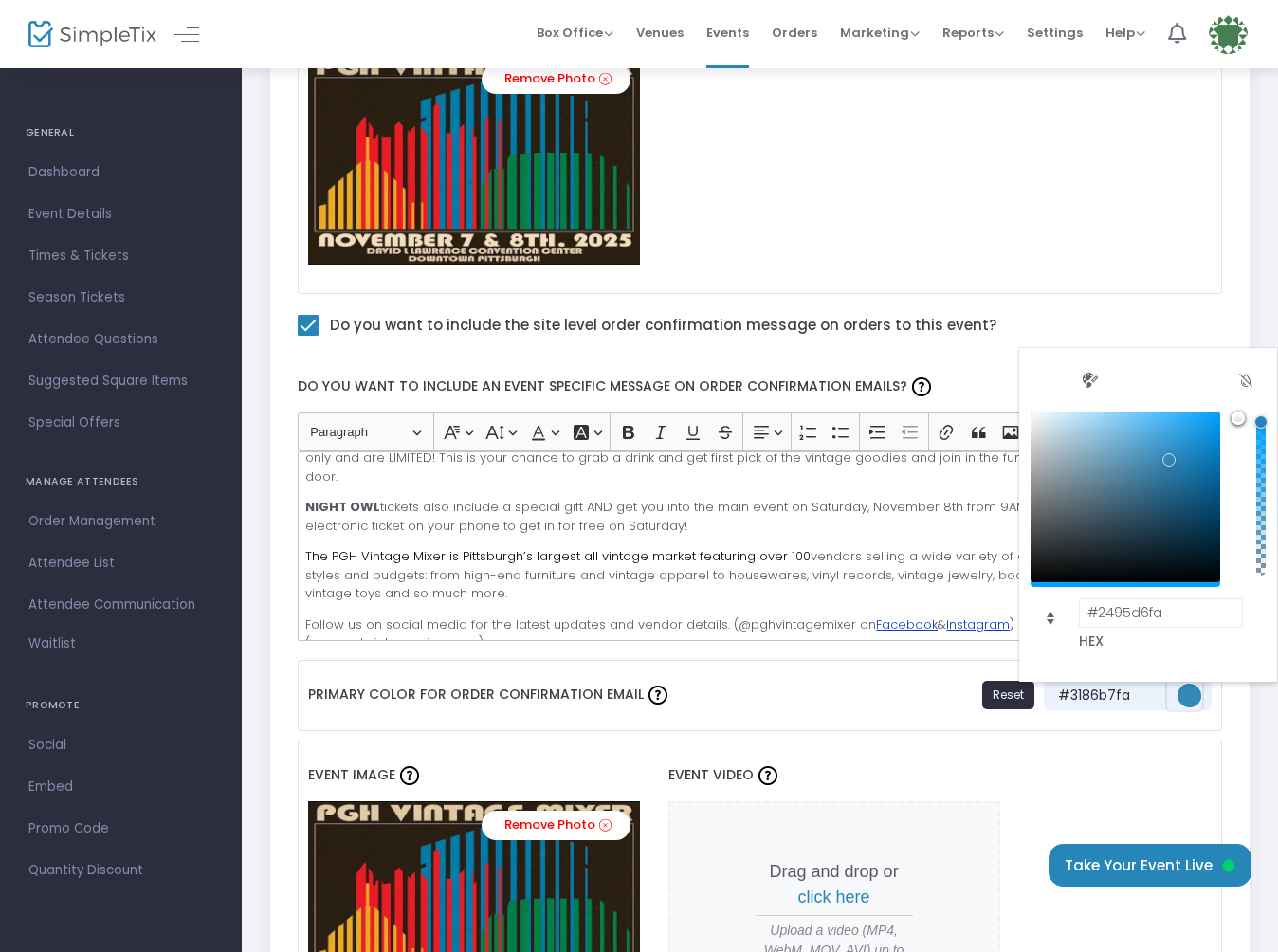 click at bounding box center [1125, 497] 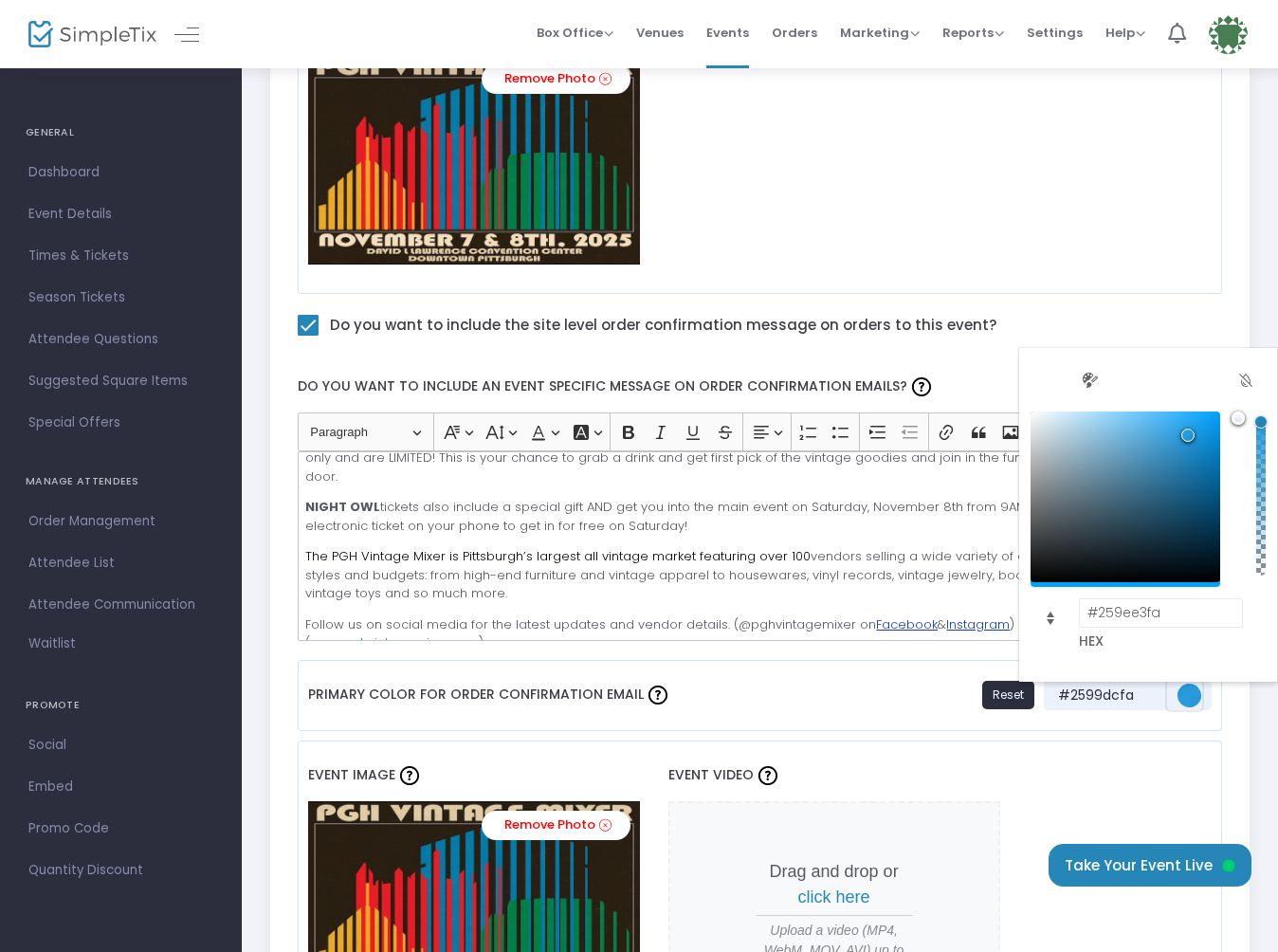 type on "#249de3fa" 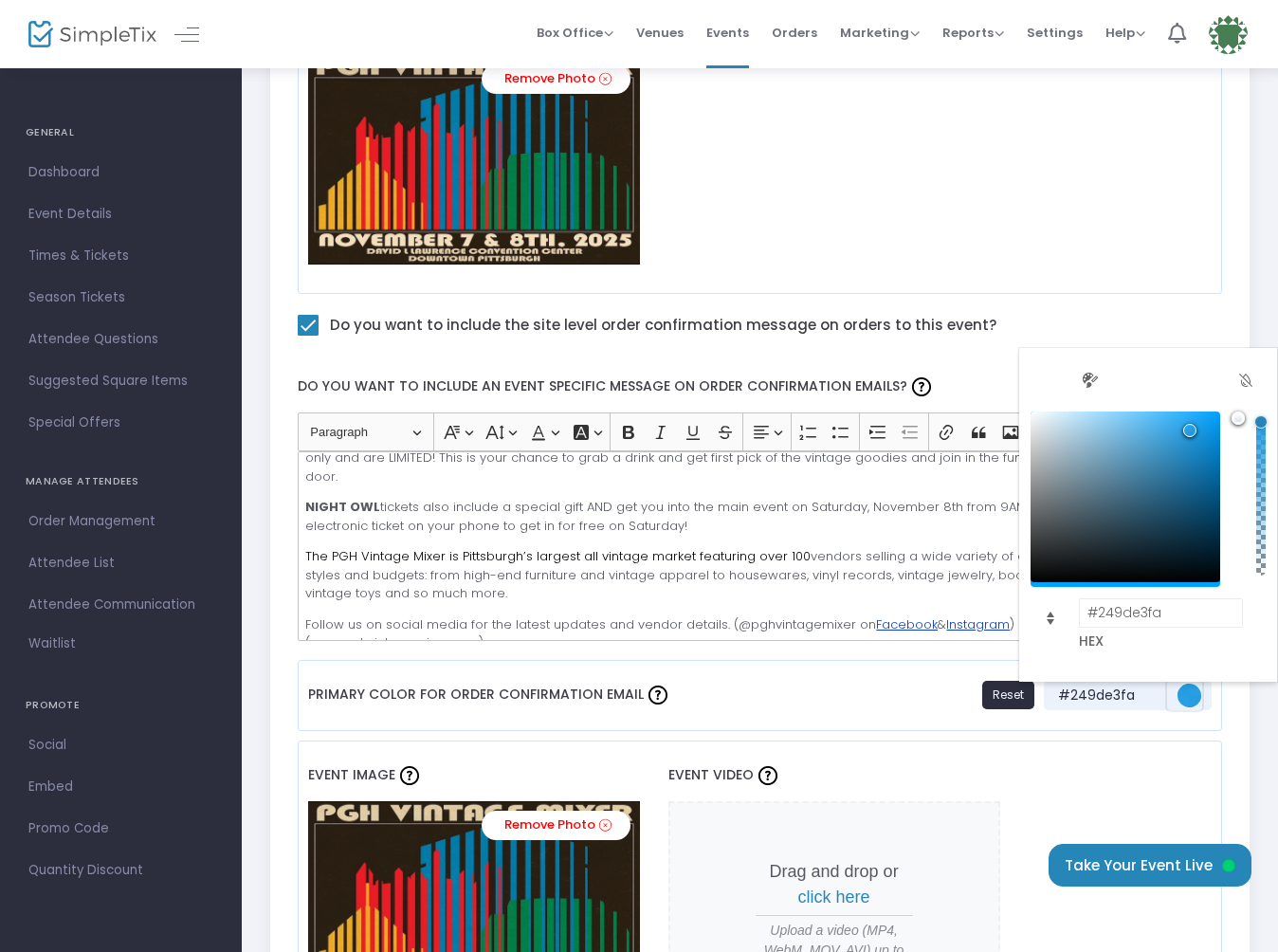 click at bounding box center (1190, 430) 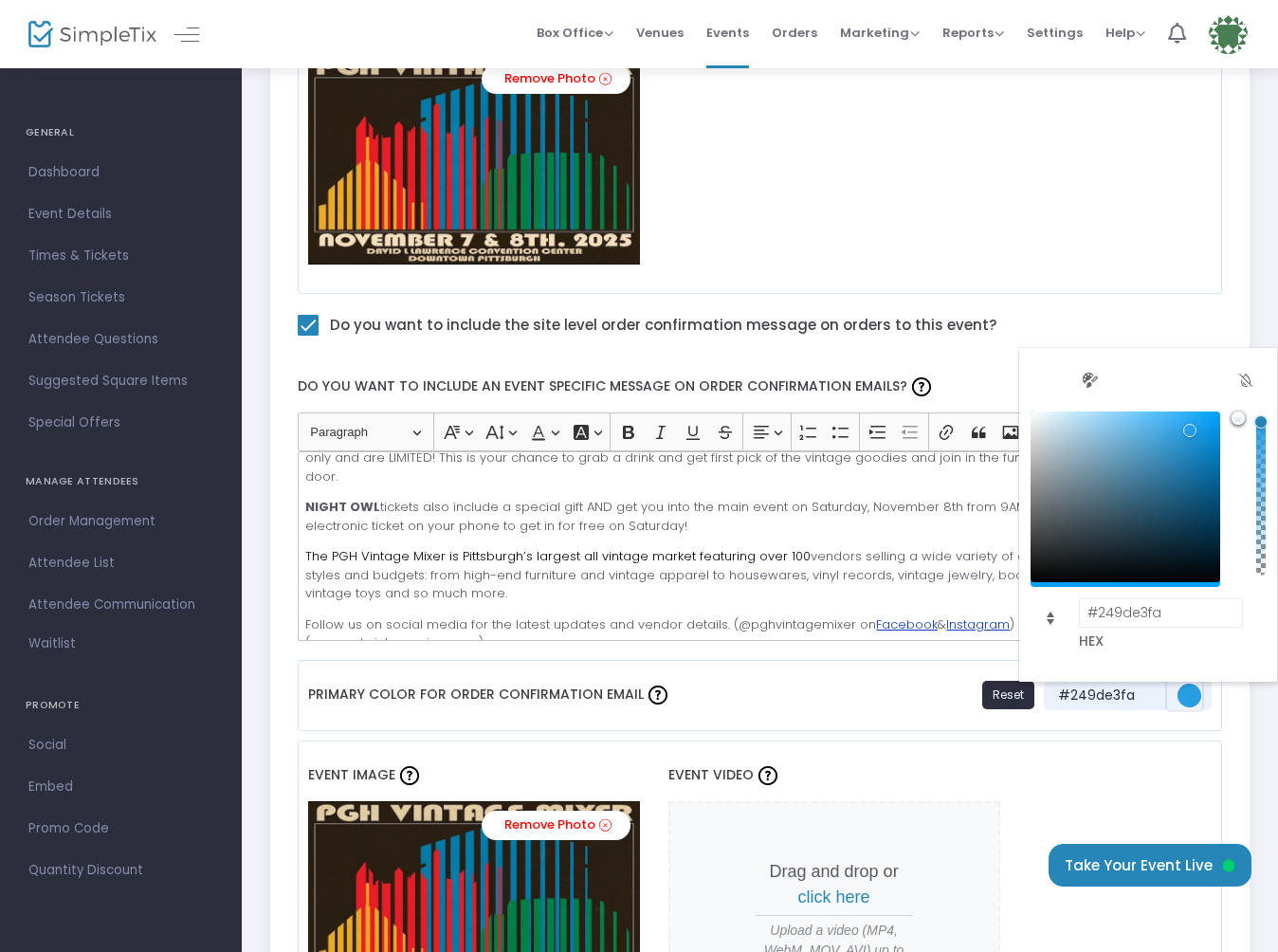 click on "Do you want to include the site level order confirmation message on orders to this event?" at bounding box center (759, 328) 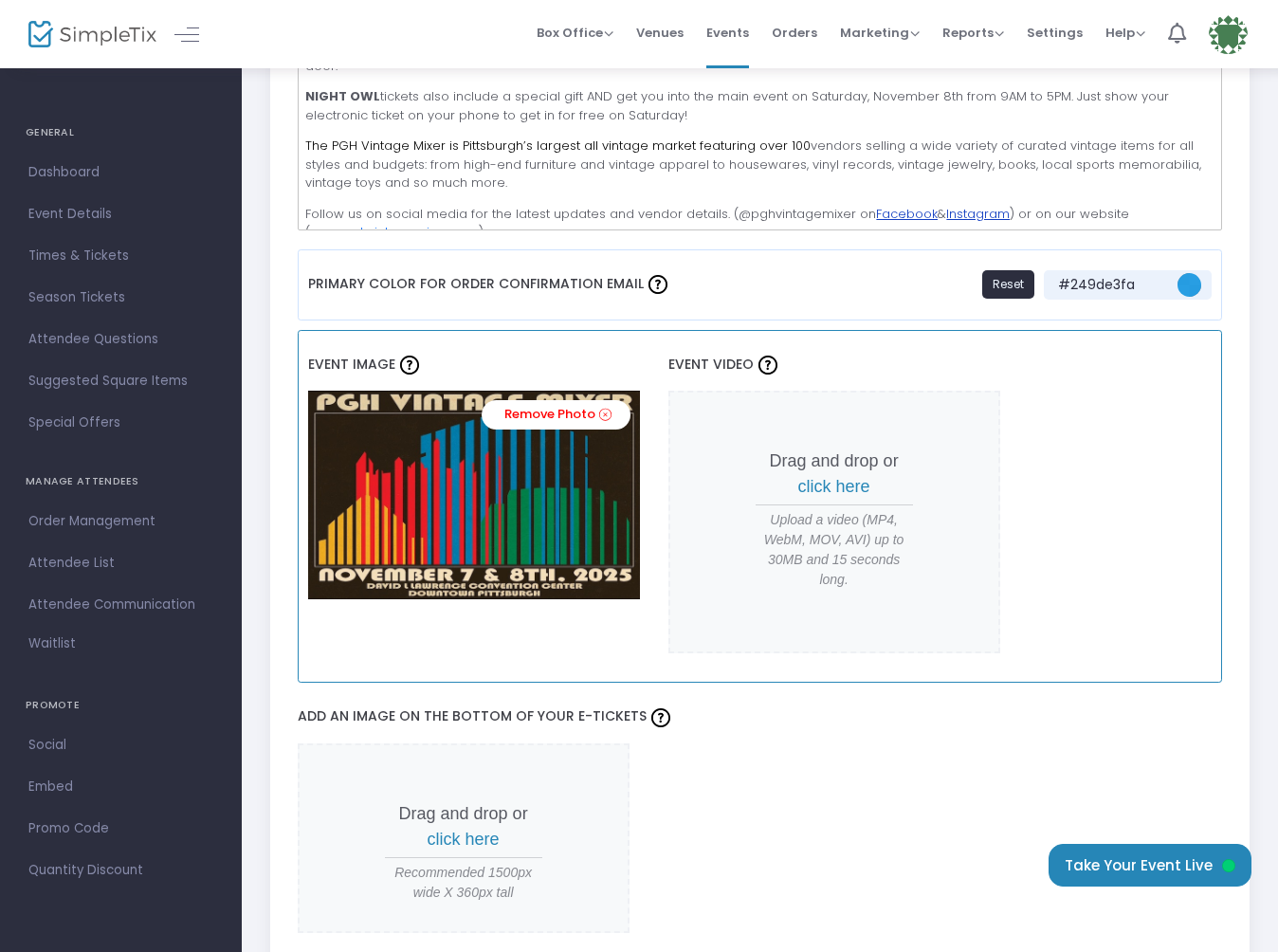 scroll, scrollTop: 1319, scrollLeft: 0, axis: vertical 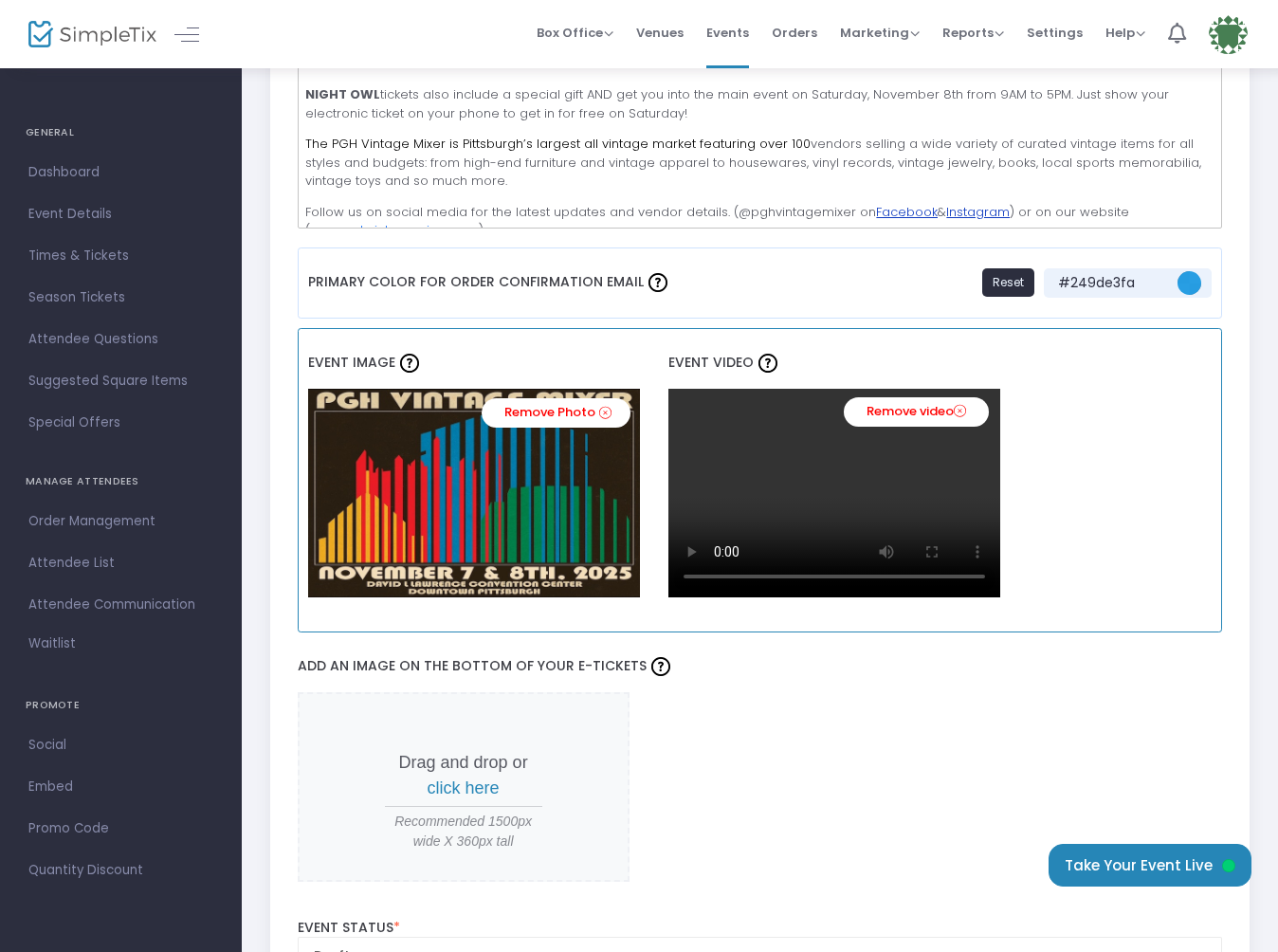 click on "Remove video" at bounding box center (916, 412) 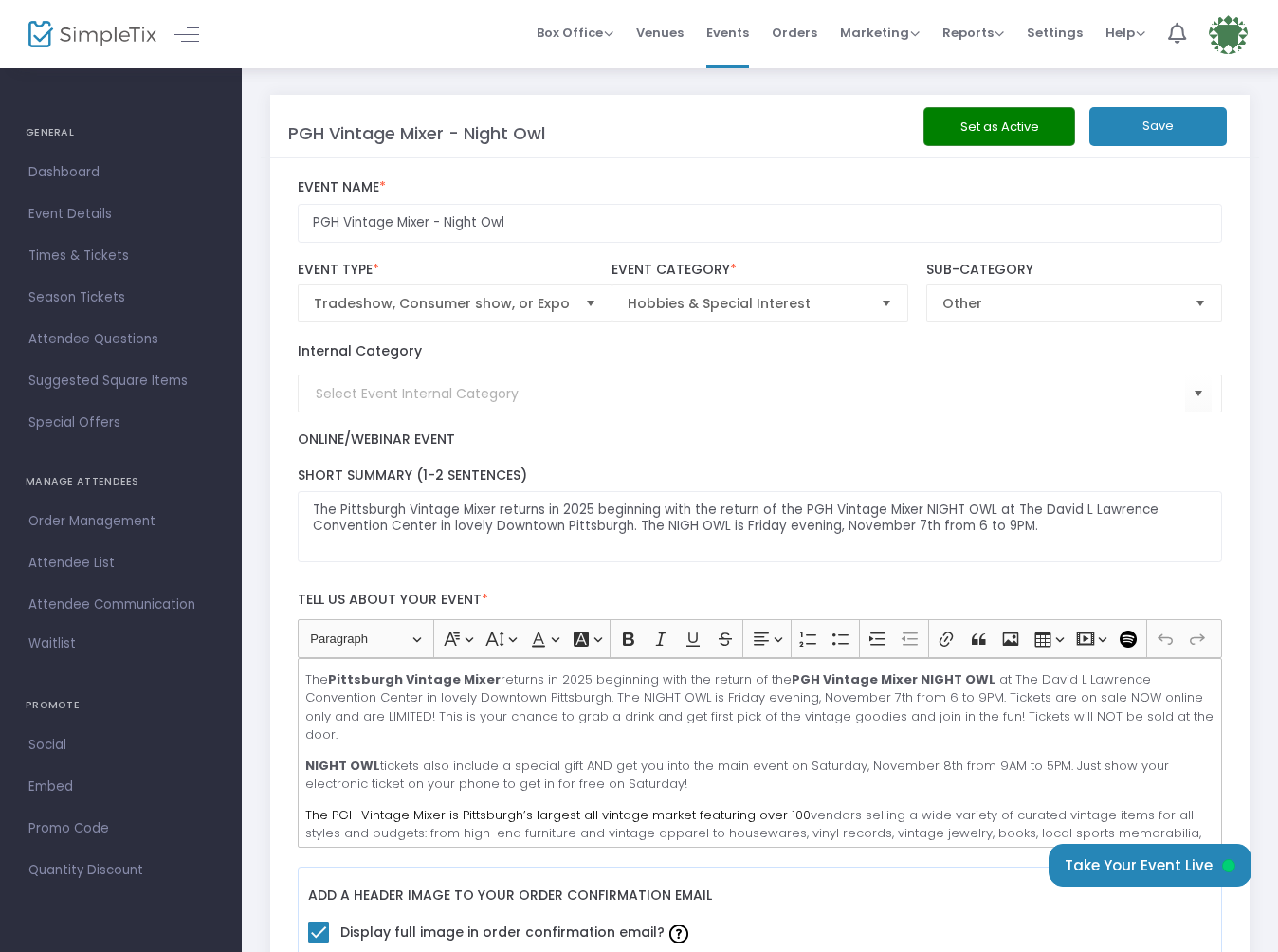 scroll, scrollTop: 1319, scrollLeft: 0, axis: vertical 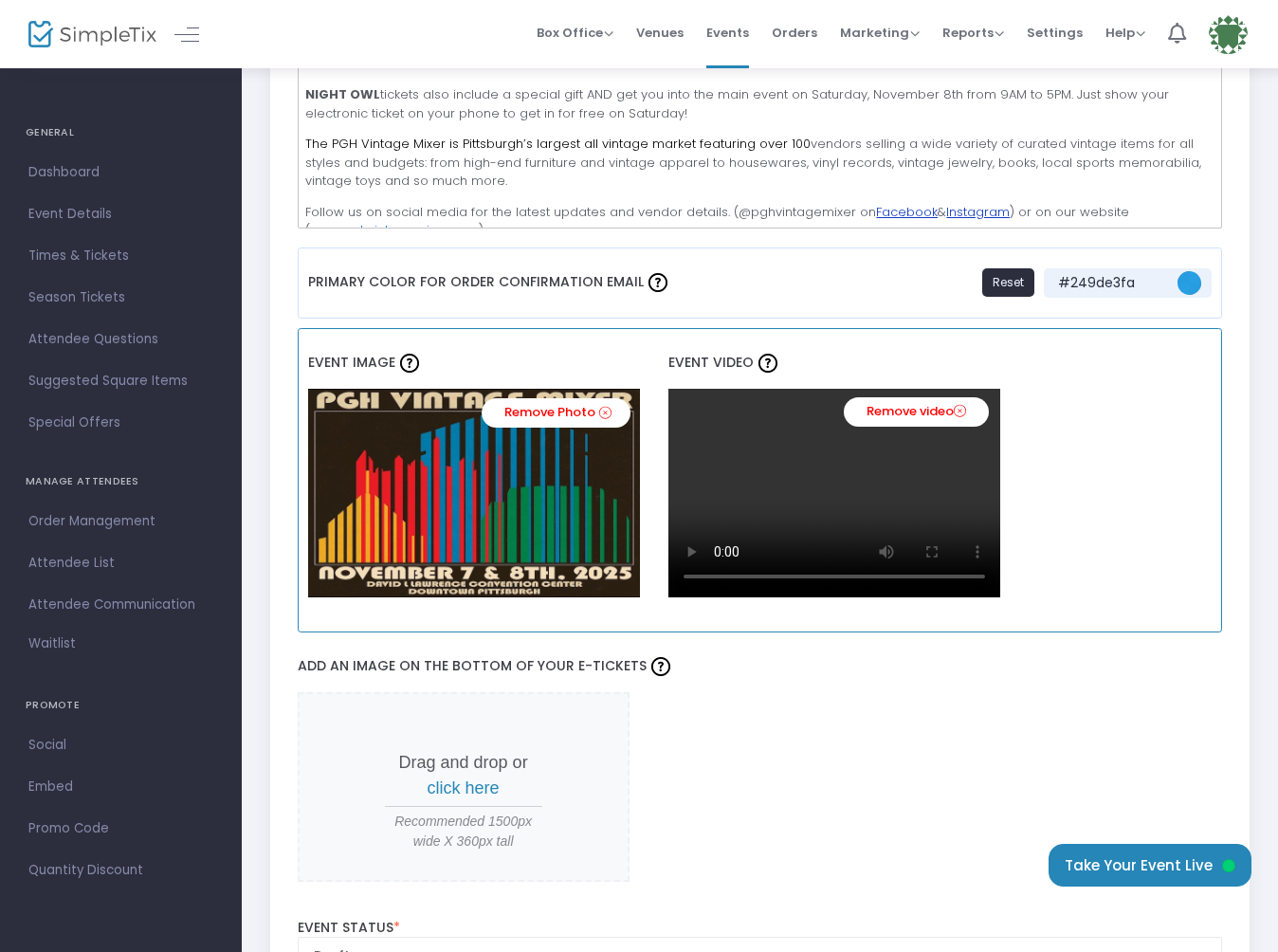 click at bounding box center [834, 493] 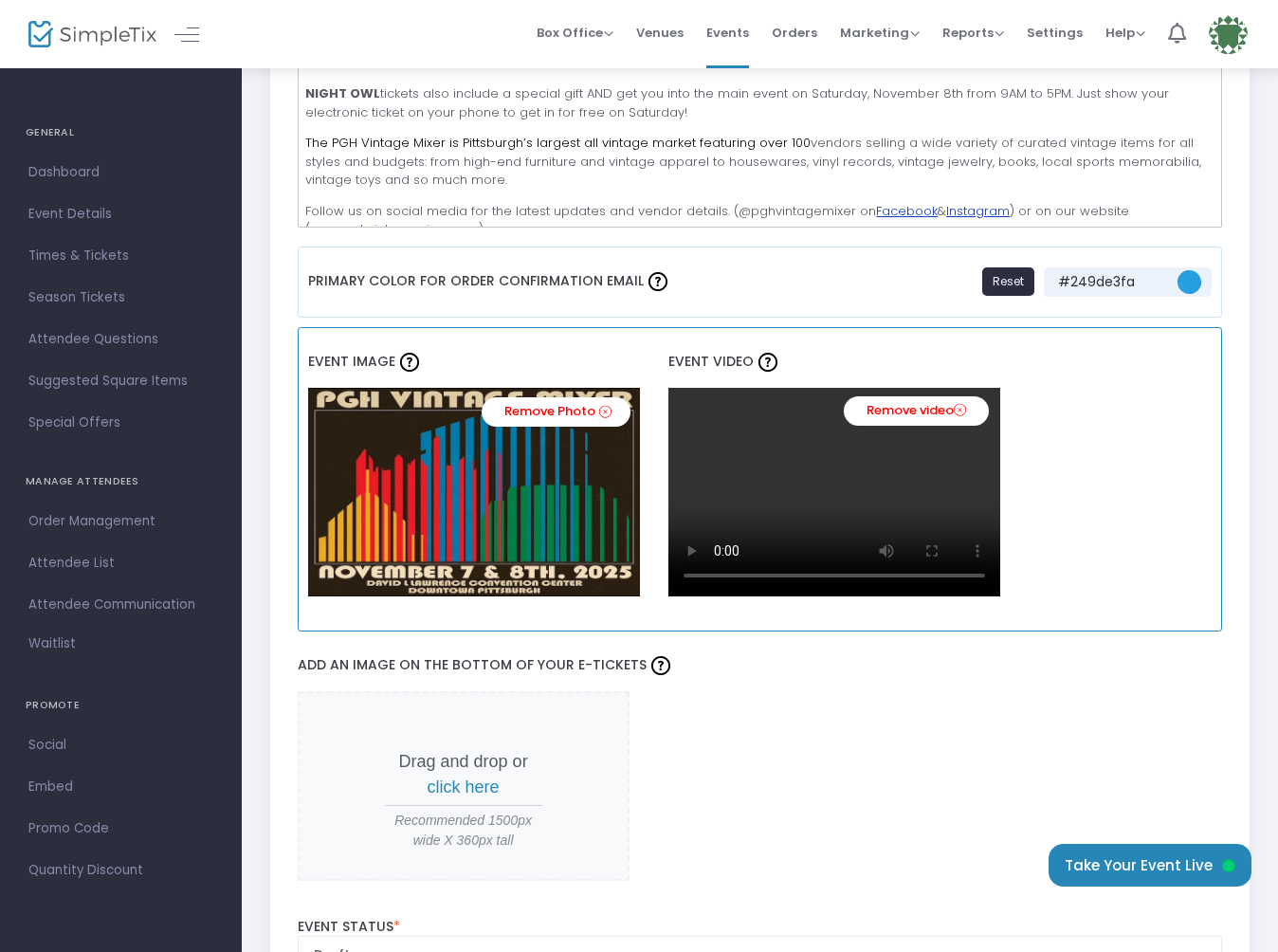 click at bounding box center [834, 492] 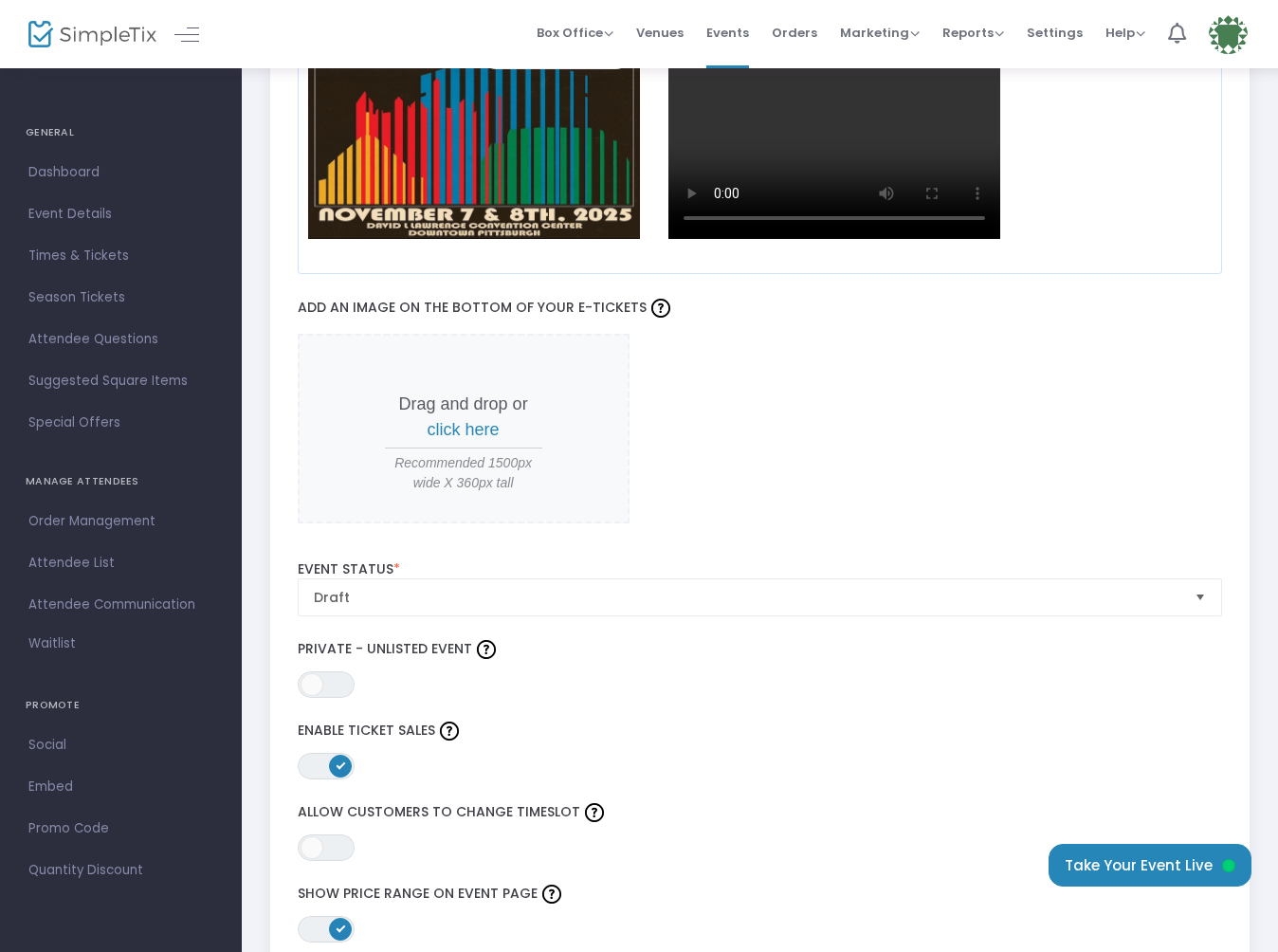 scroll, scrollTop: 1677, scrollLeft: 0, axis: vertical 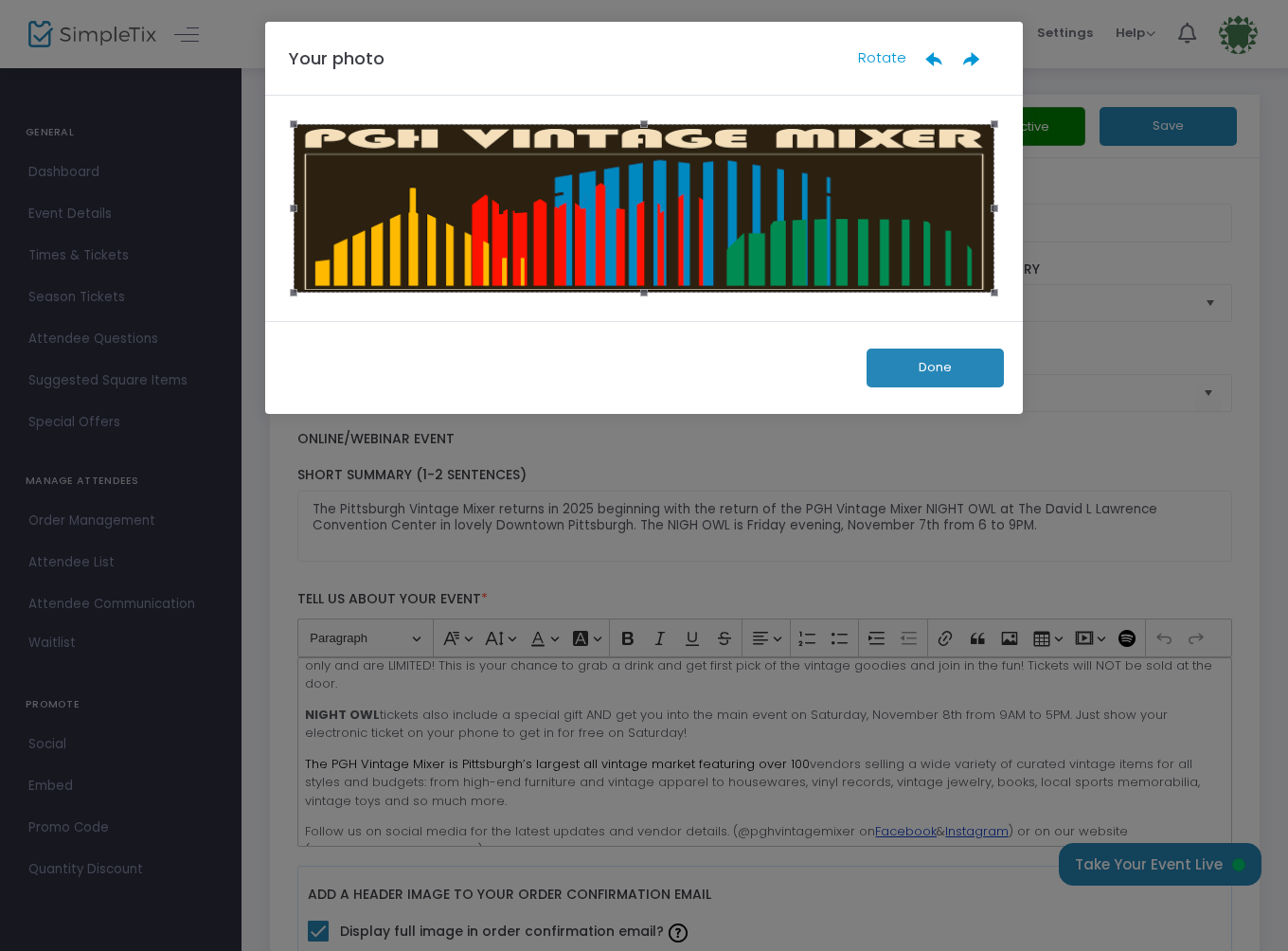 click on "Done" 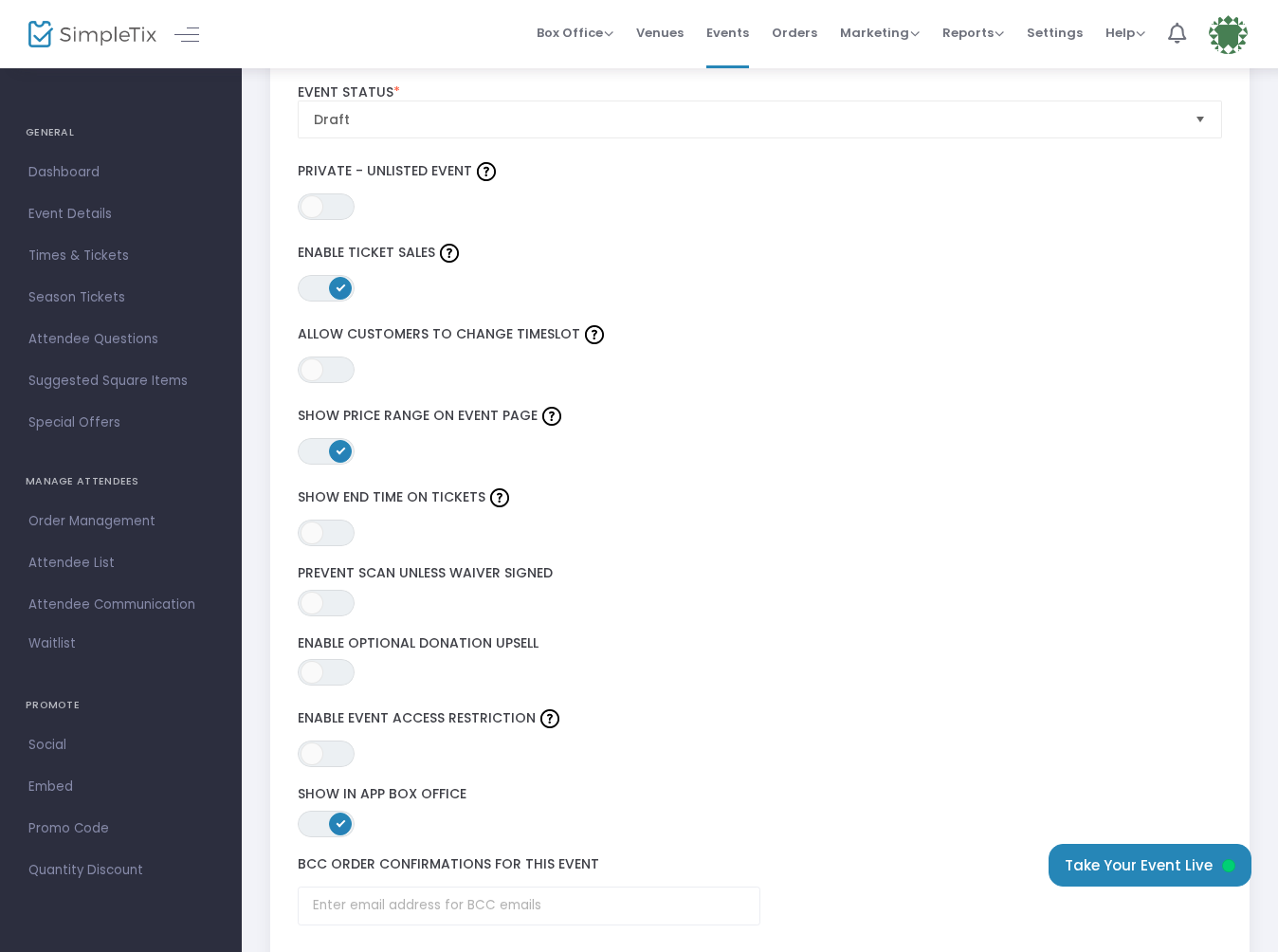 scroll, scrollTop: 2048, scrollLeft: 0, axis: vertical 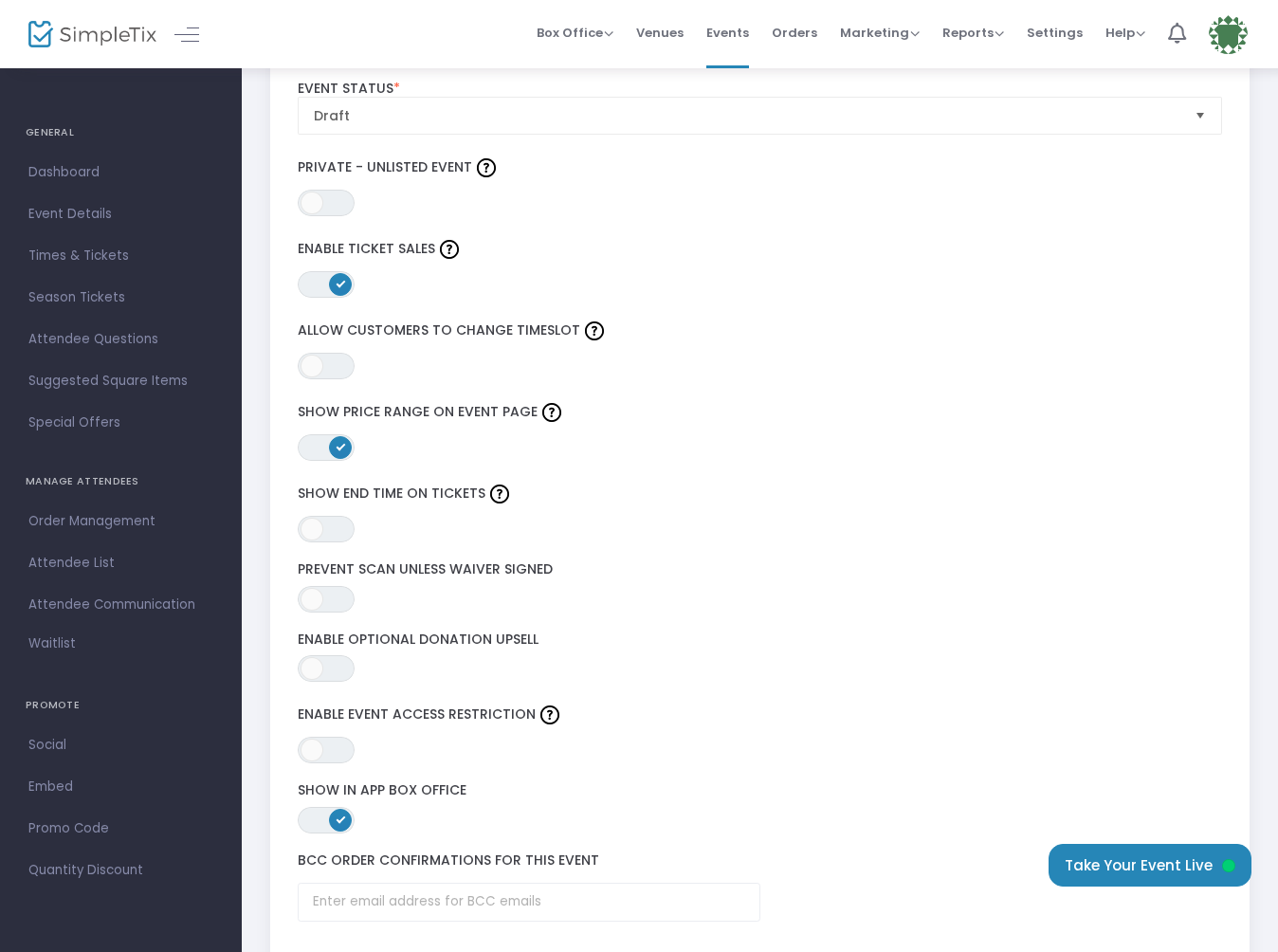 click 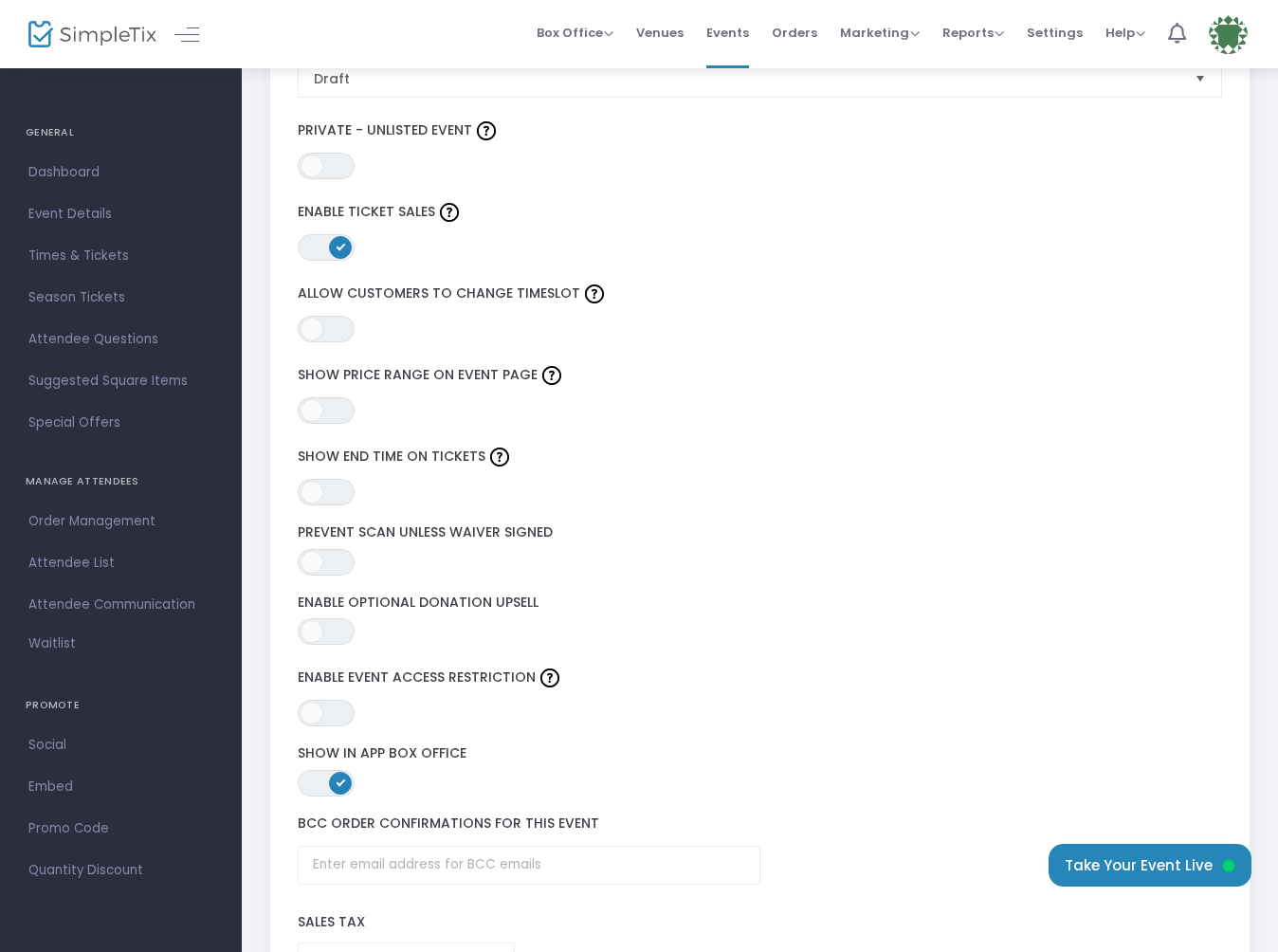 scroll, scrollTop: 2086, scrollLeft: 0, axis: vertical 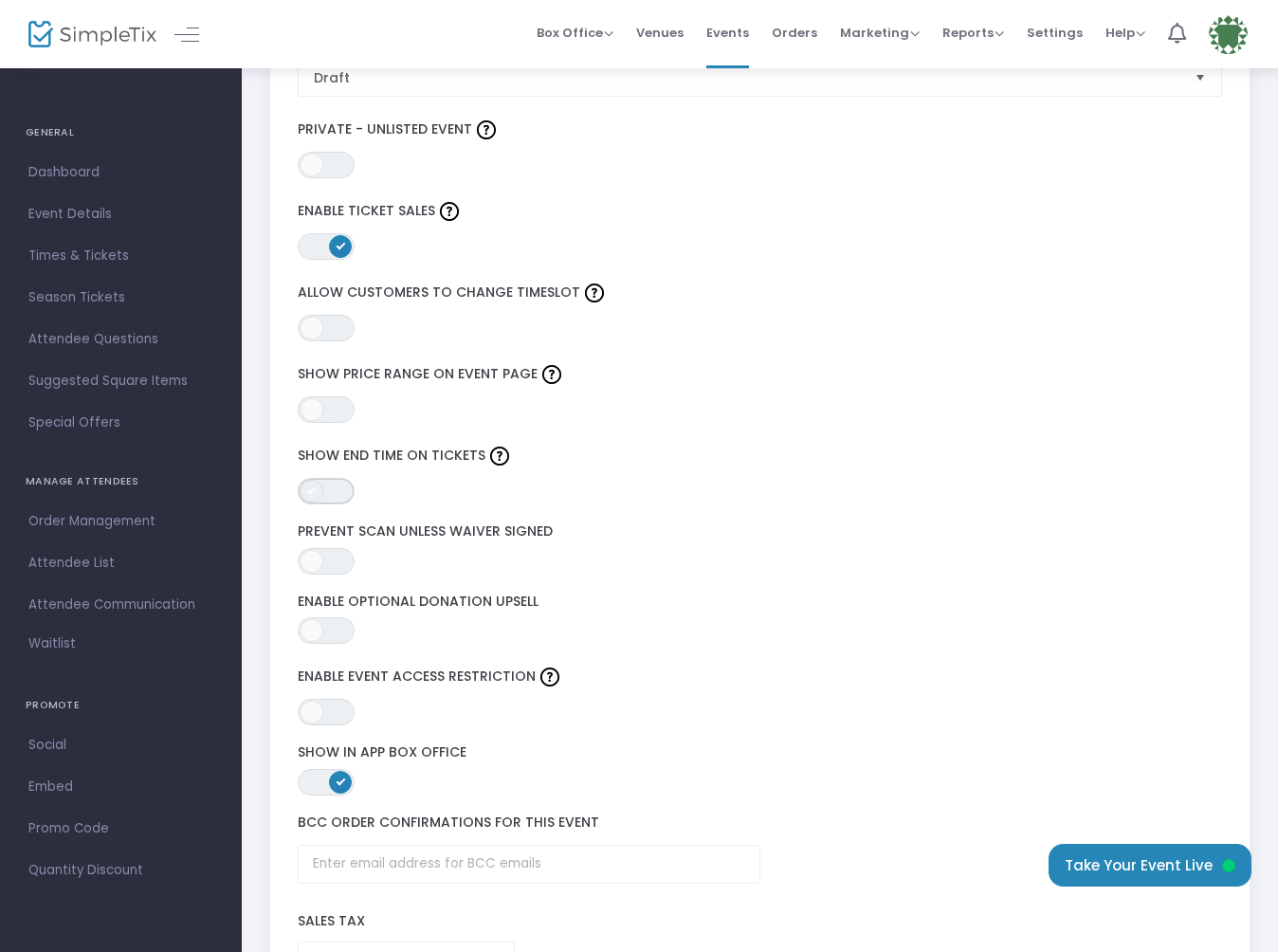 click on "ON OFF" at bounding box center (326, 491) 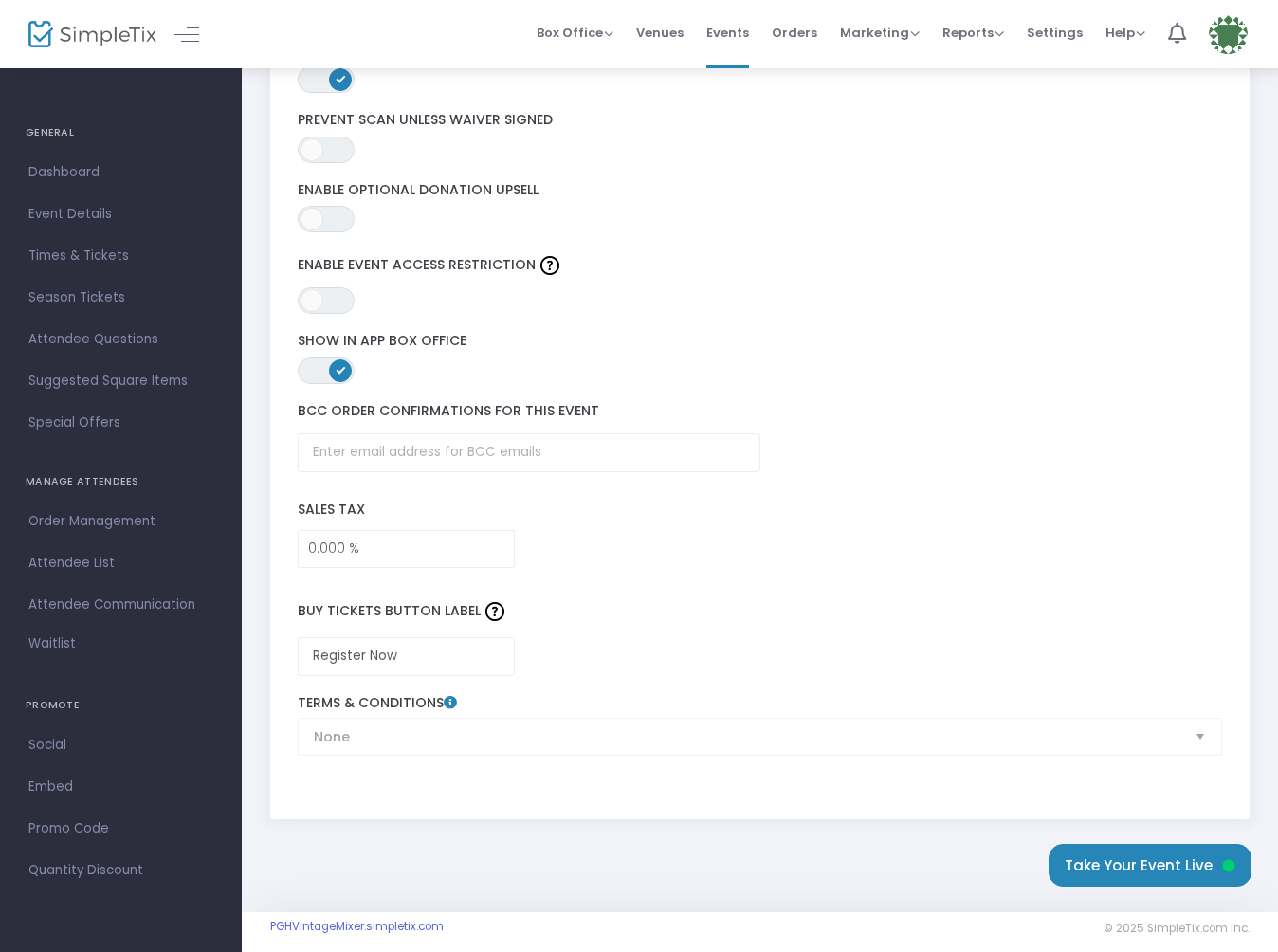scroll, scrollTop: 2498, scrollLeft: 0, axis: vertical 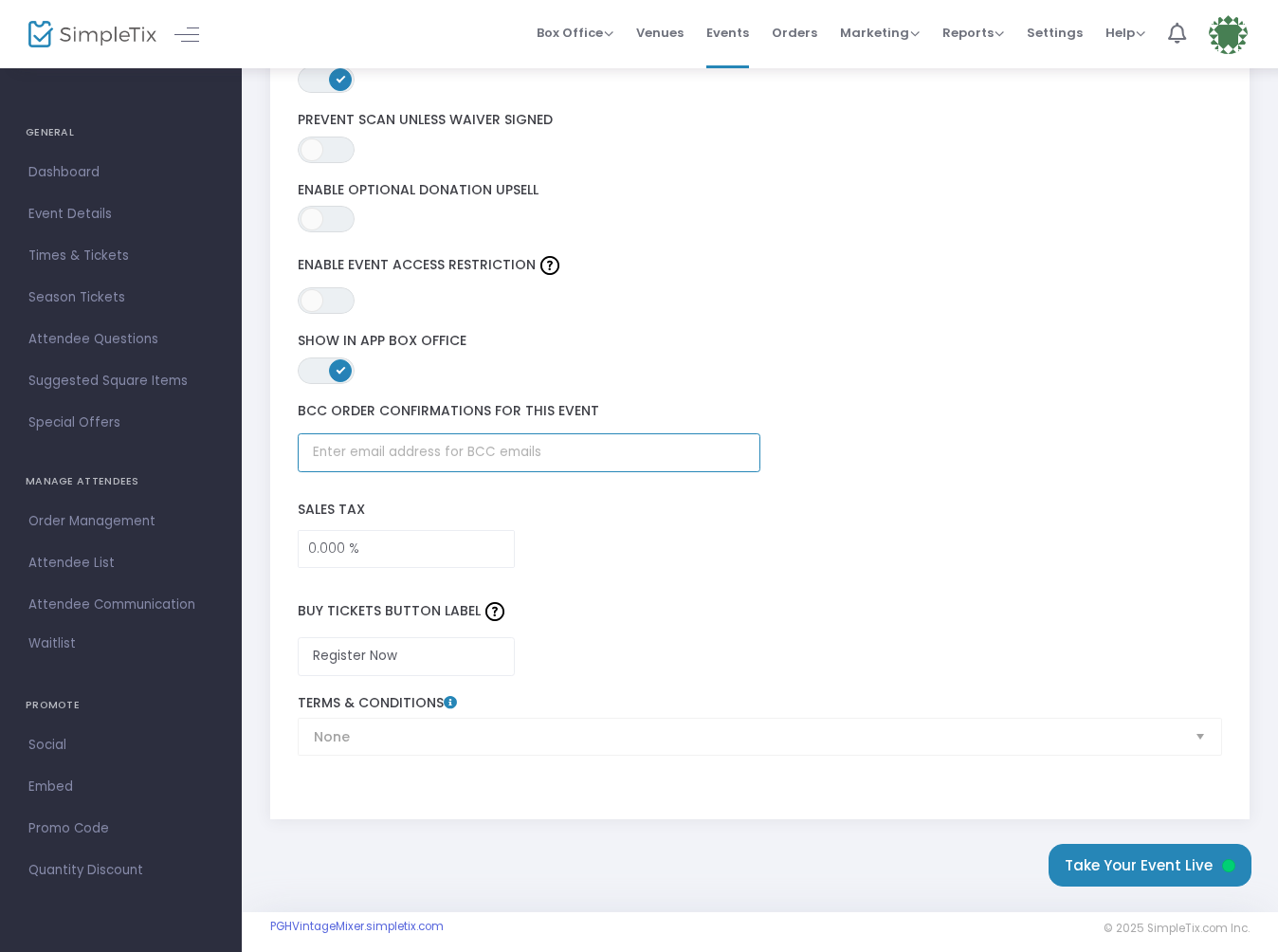 type on "pghvintagemixer@gmail.com" 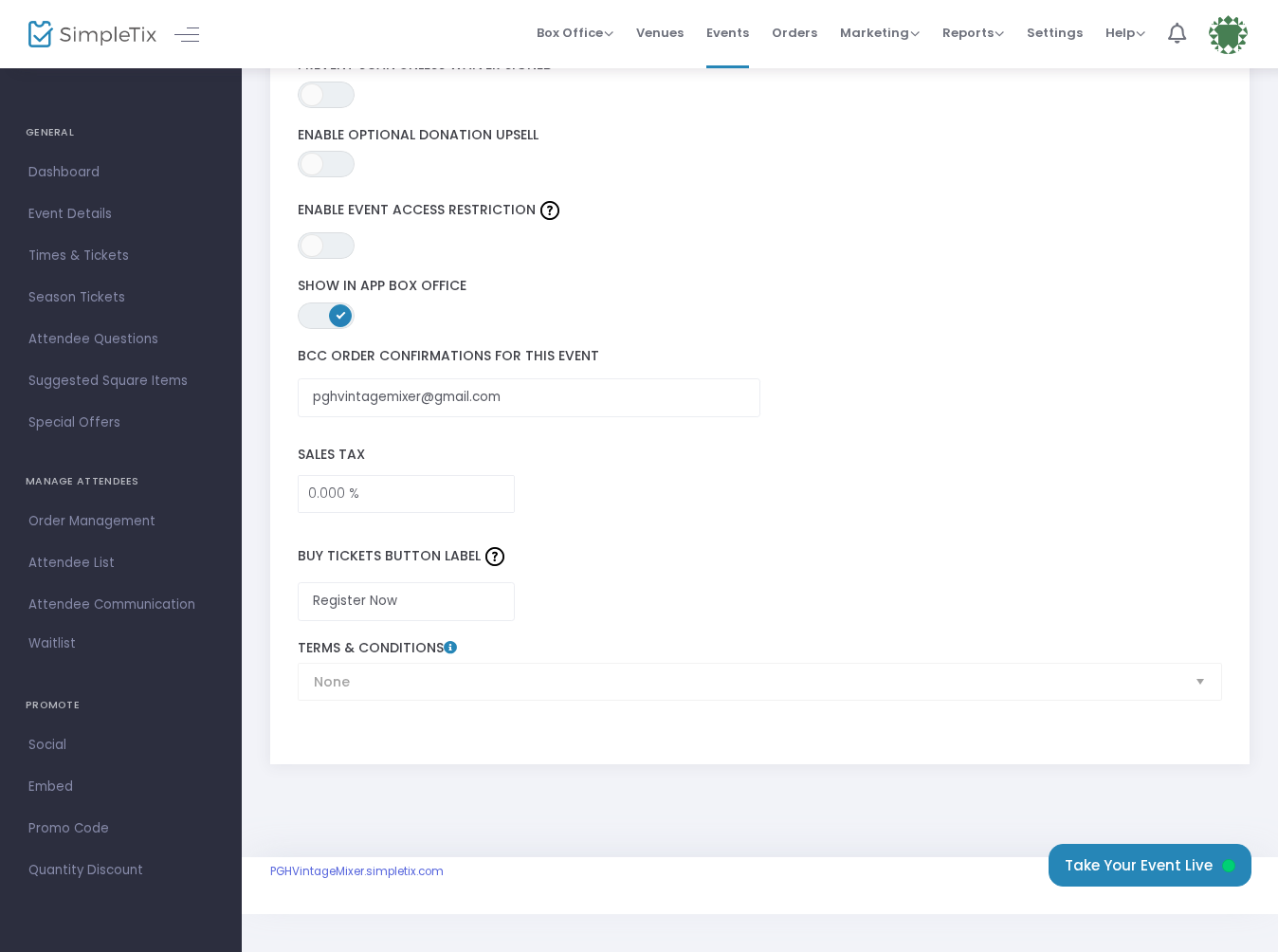 scroll, scrollTop: 2554, scrollLeft: 0, axis: vertical 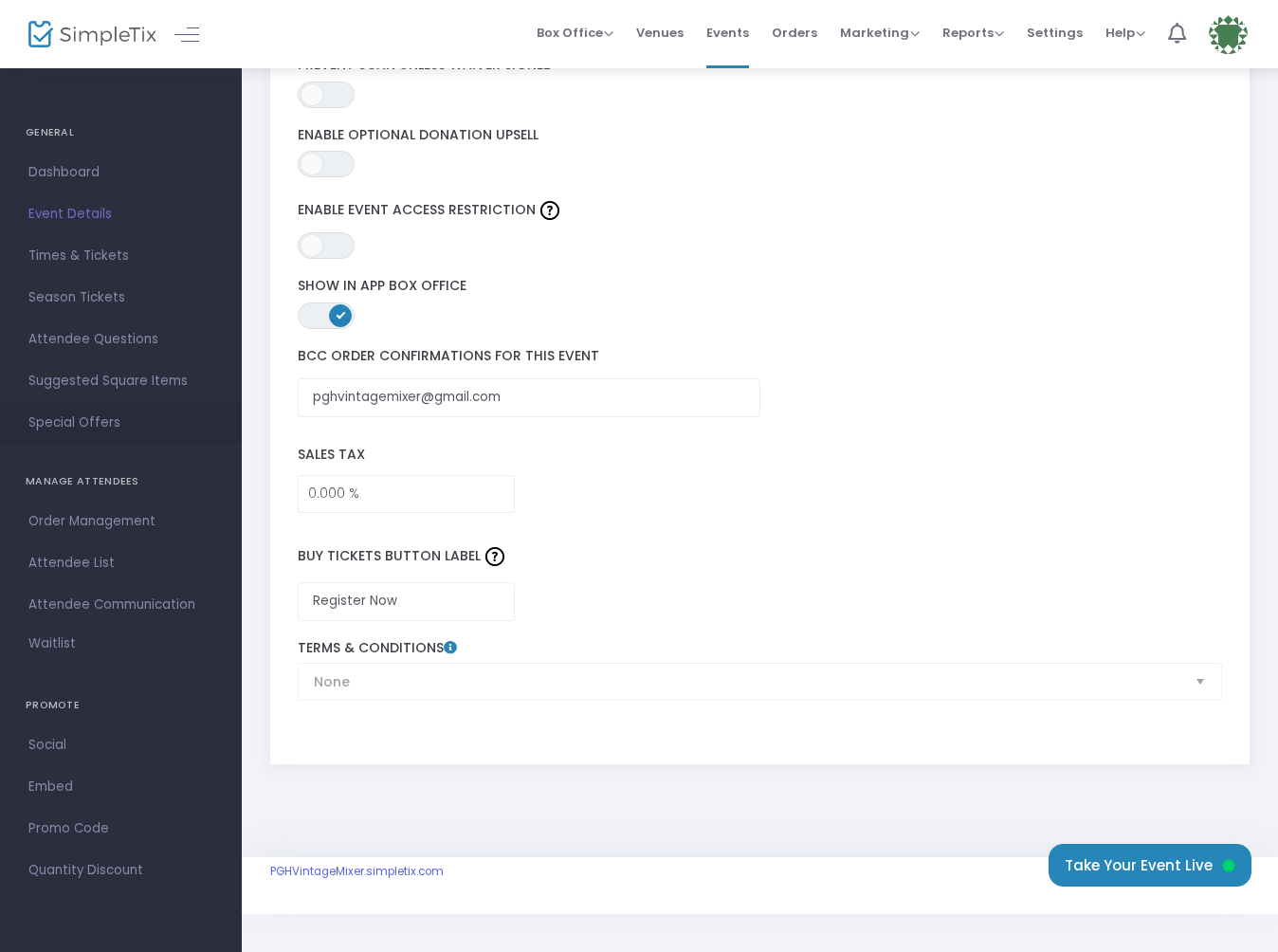 click on "Special Offers" at bounding box center [120, 423] 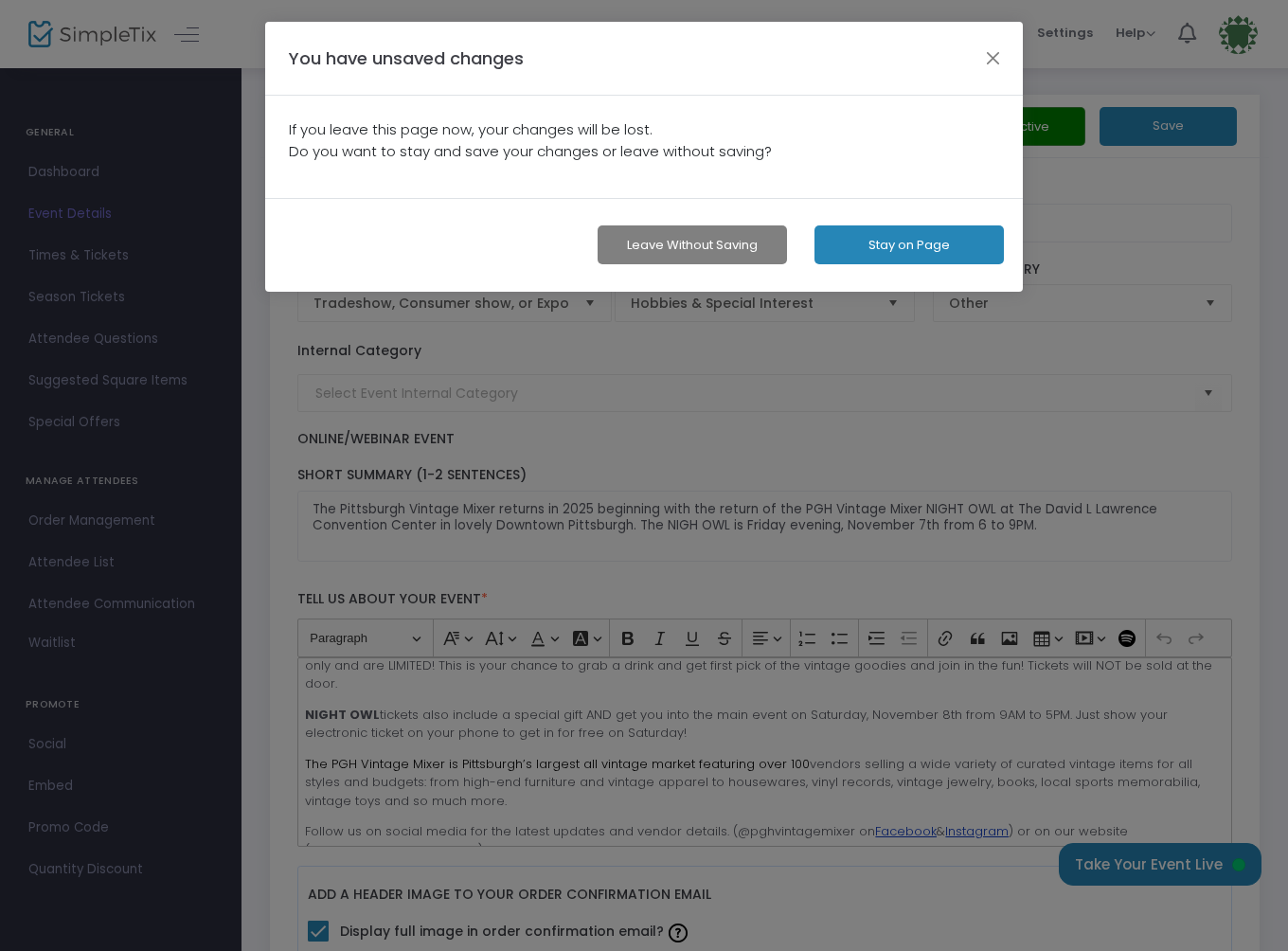click on "You have unsaved changes  If you leave this page now, your changes will be lost.  Do you want to stay and save your changes or leave without saving?   Leave without Saving   Stay on Page" 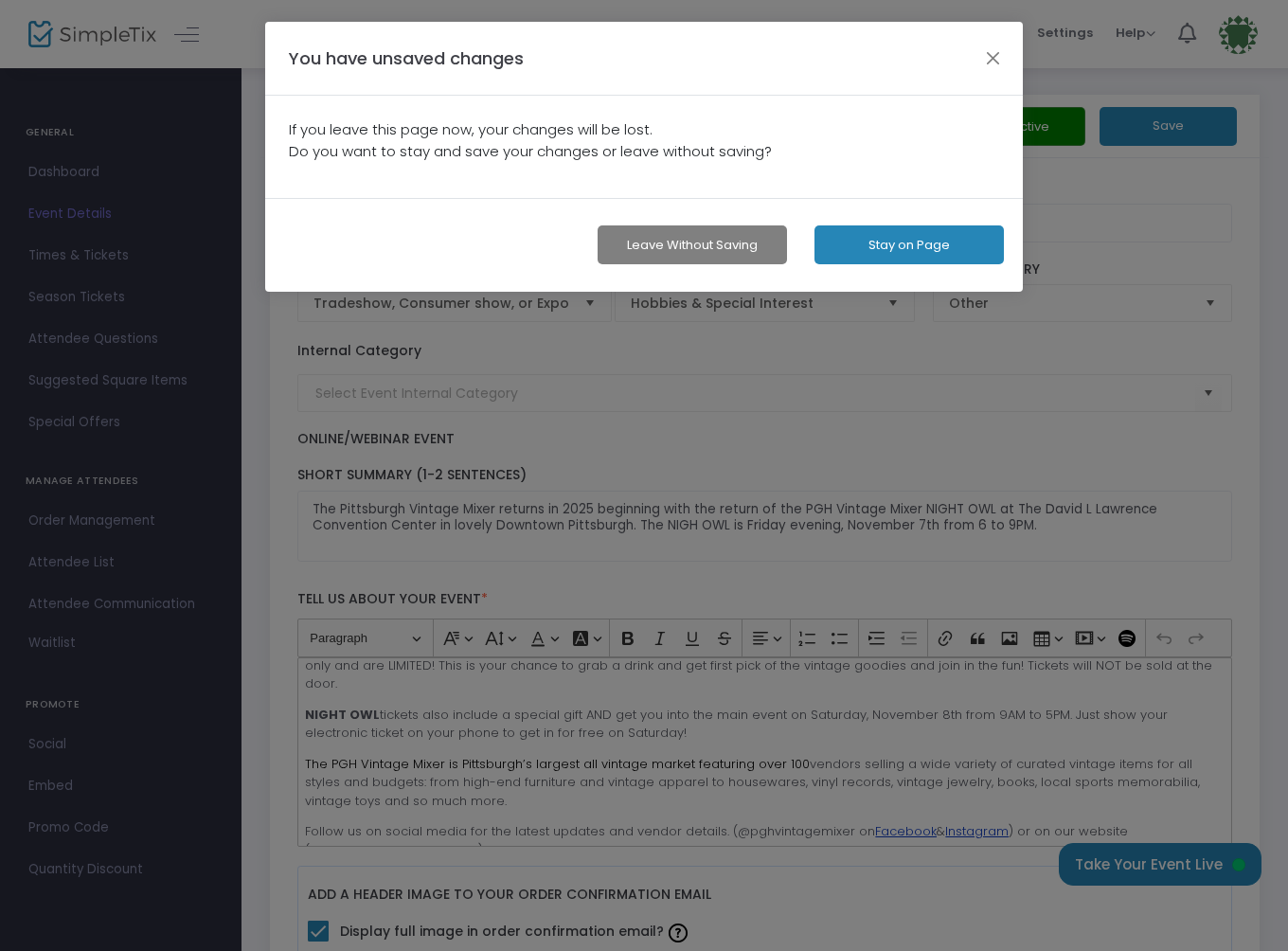 drag, startPoint x: 857, startPoint y: 880, endPoint x: 870, endPoint y: 877, distance: 13.3416641 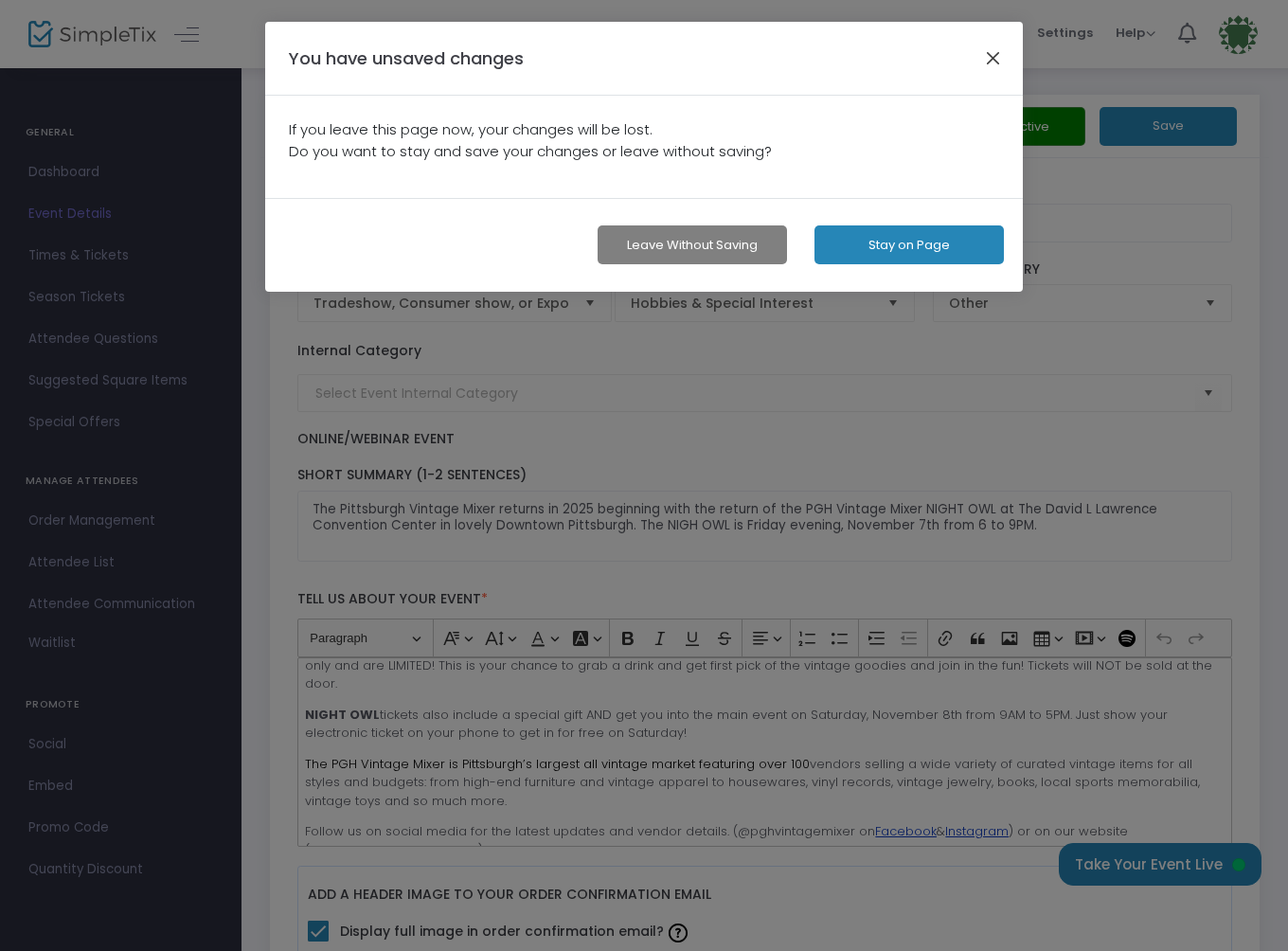 click 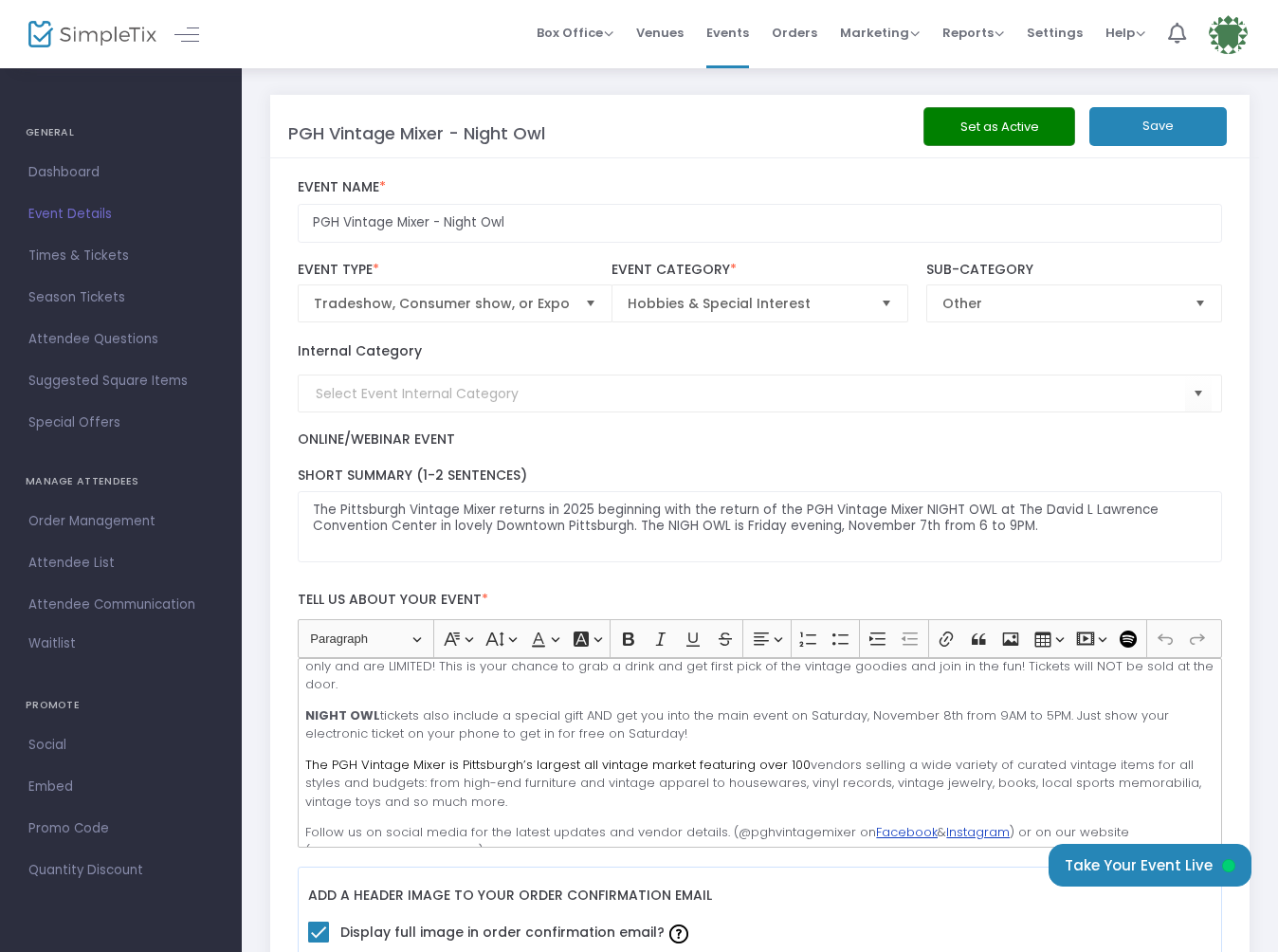 click on "Save" 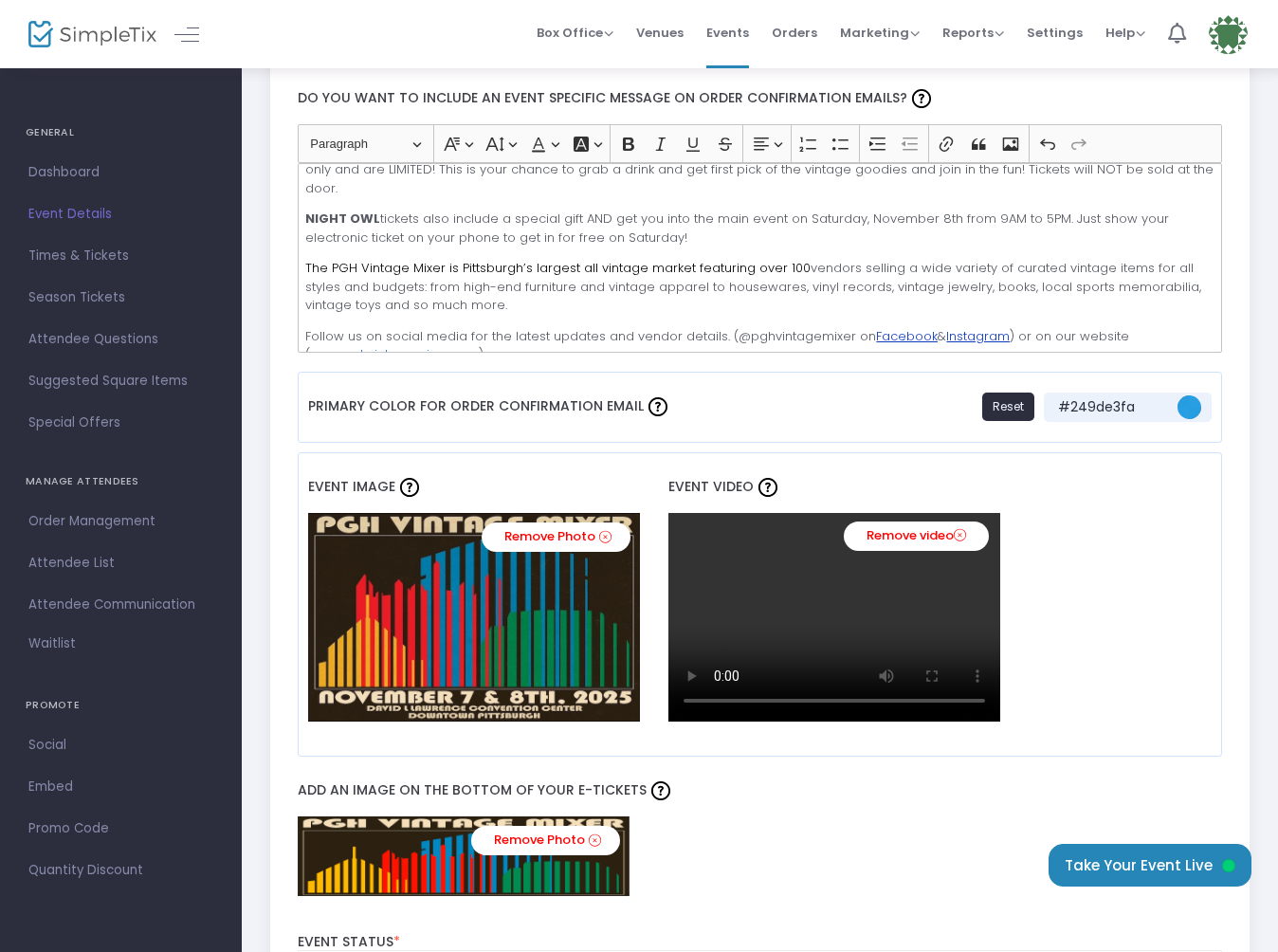 scroll, scrollTop: 1173, scrollLeft: 0, axis: vertical 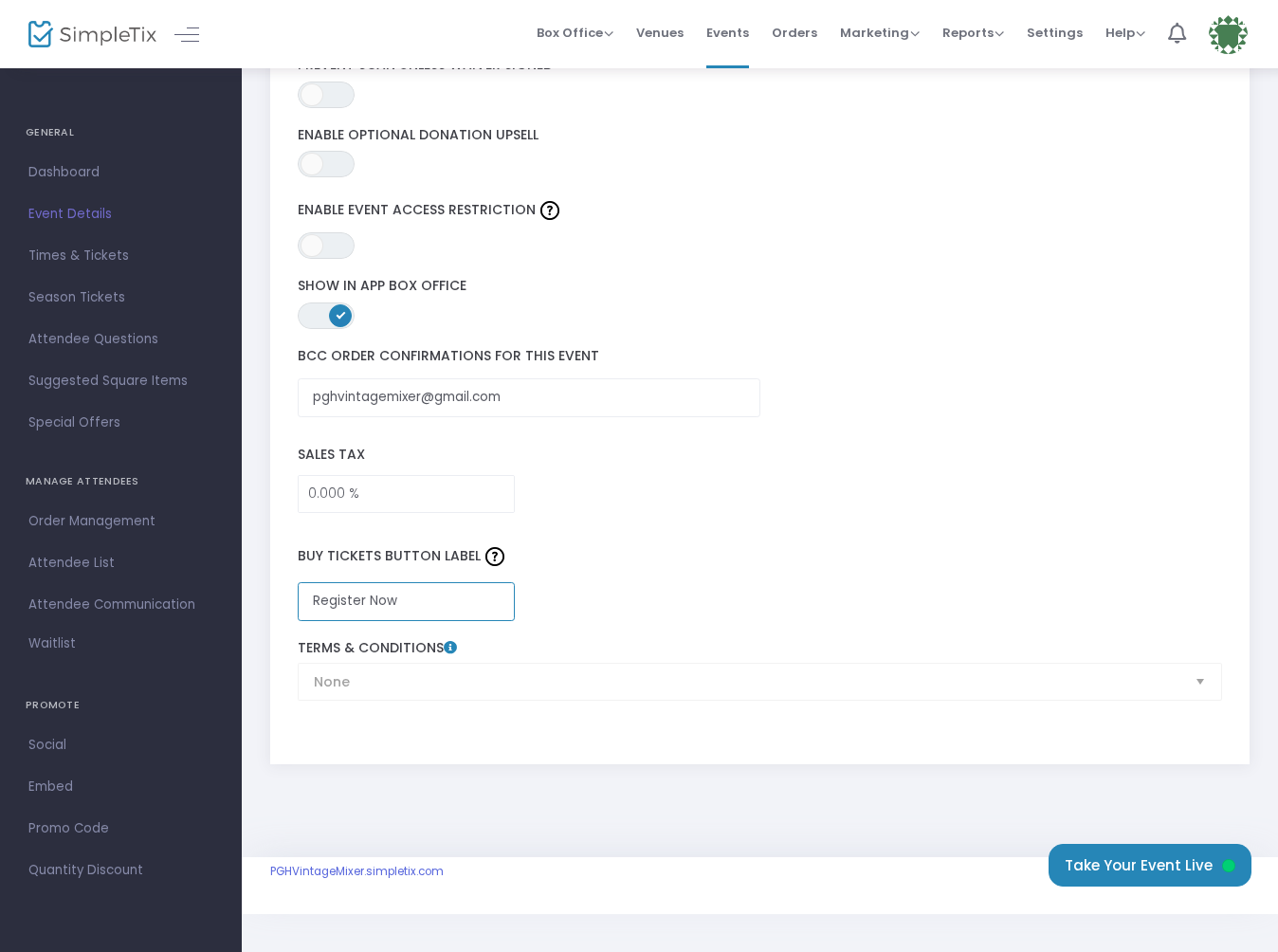 click on "Register Now" 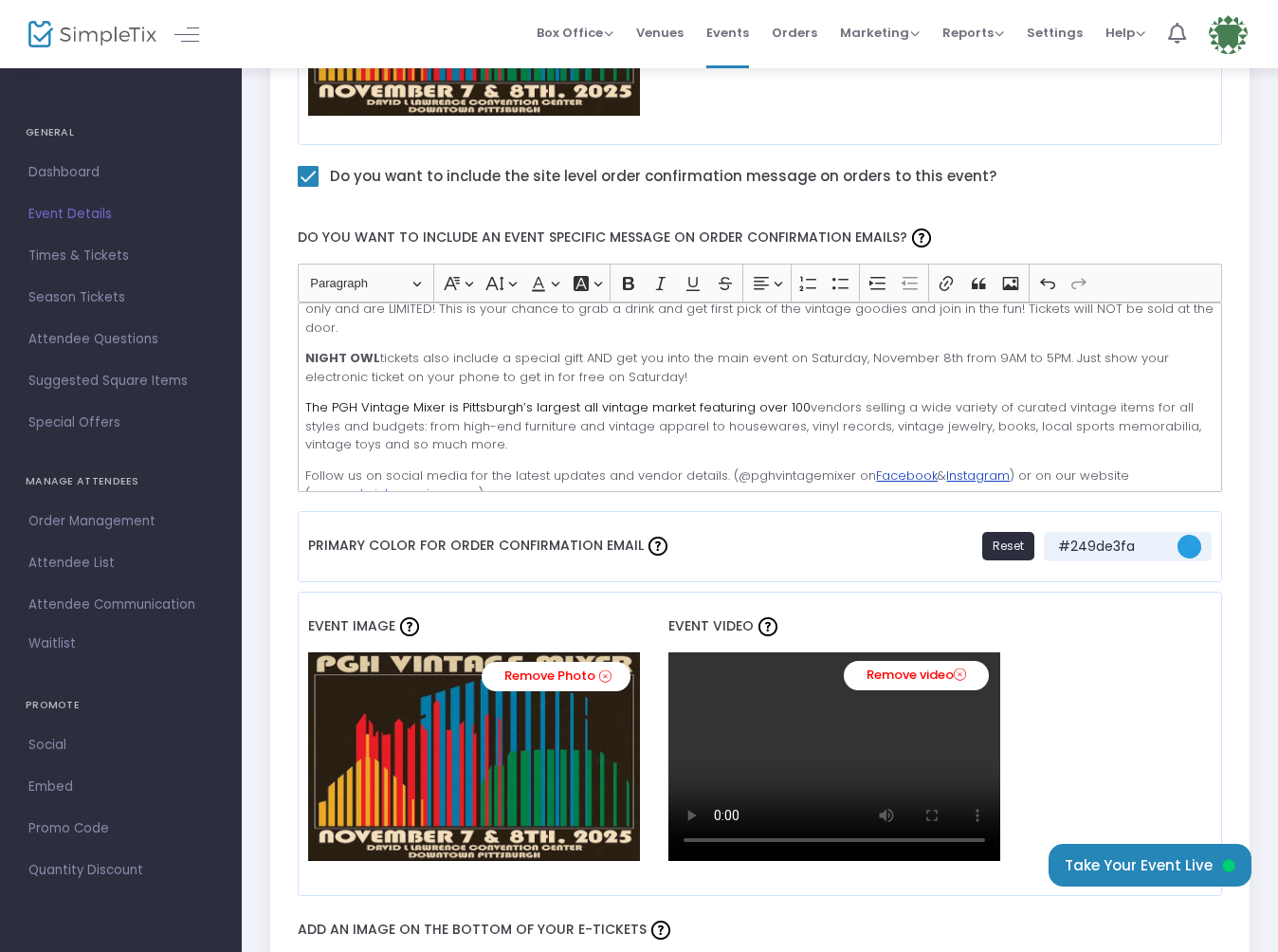 scroll, scrollTop: 1030, scrollLeft: 0, axis: vertical 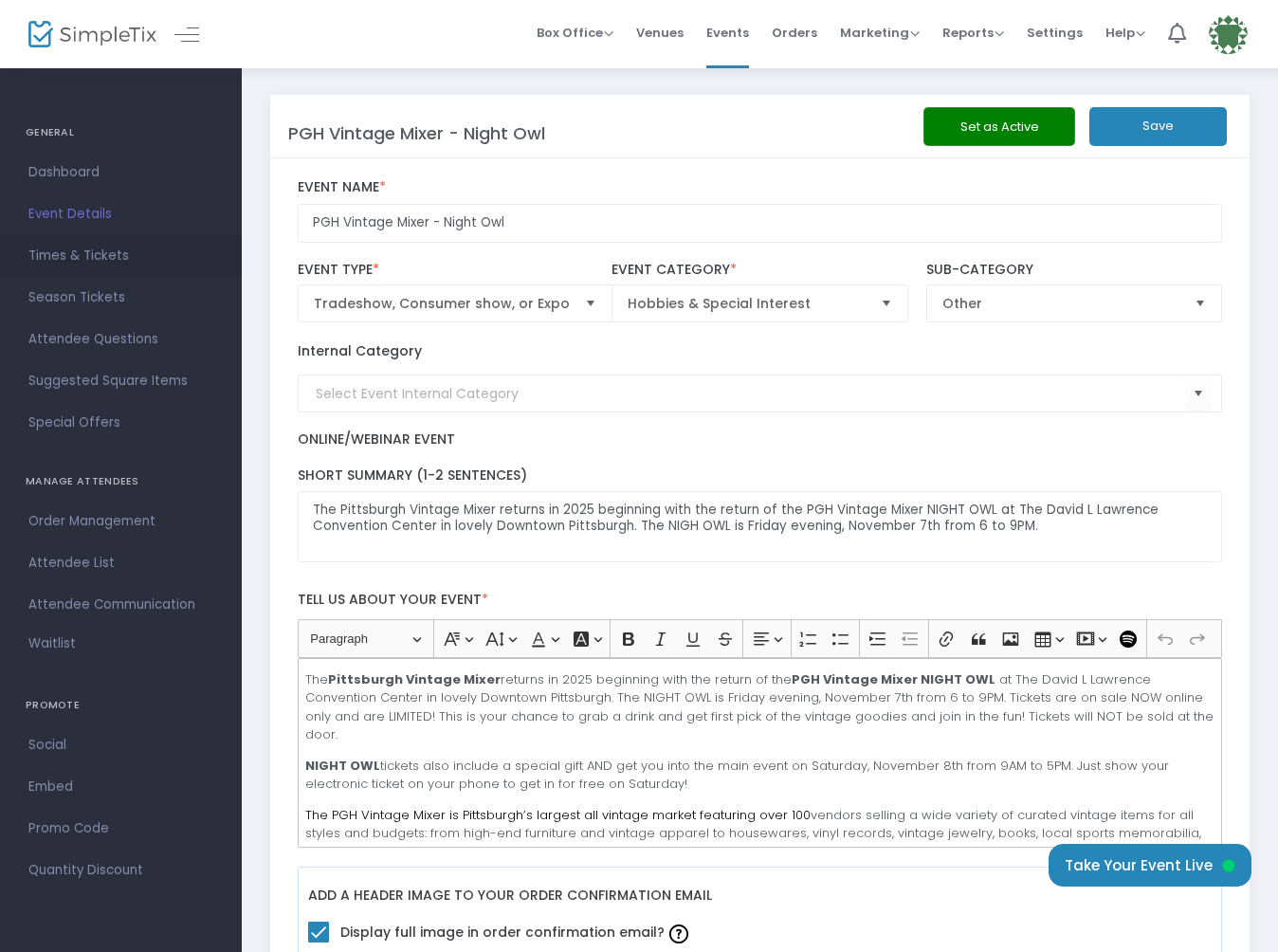 type on "Buy Tickets" 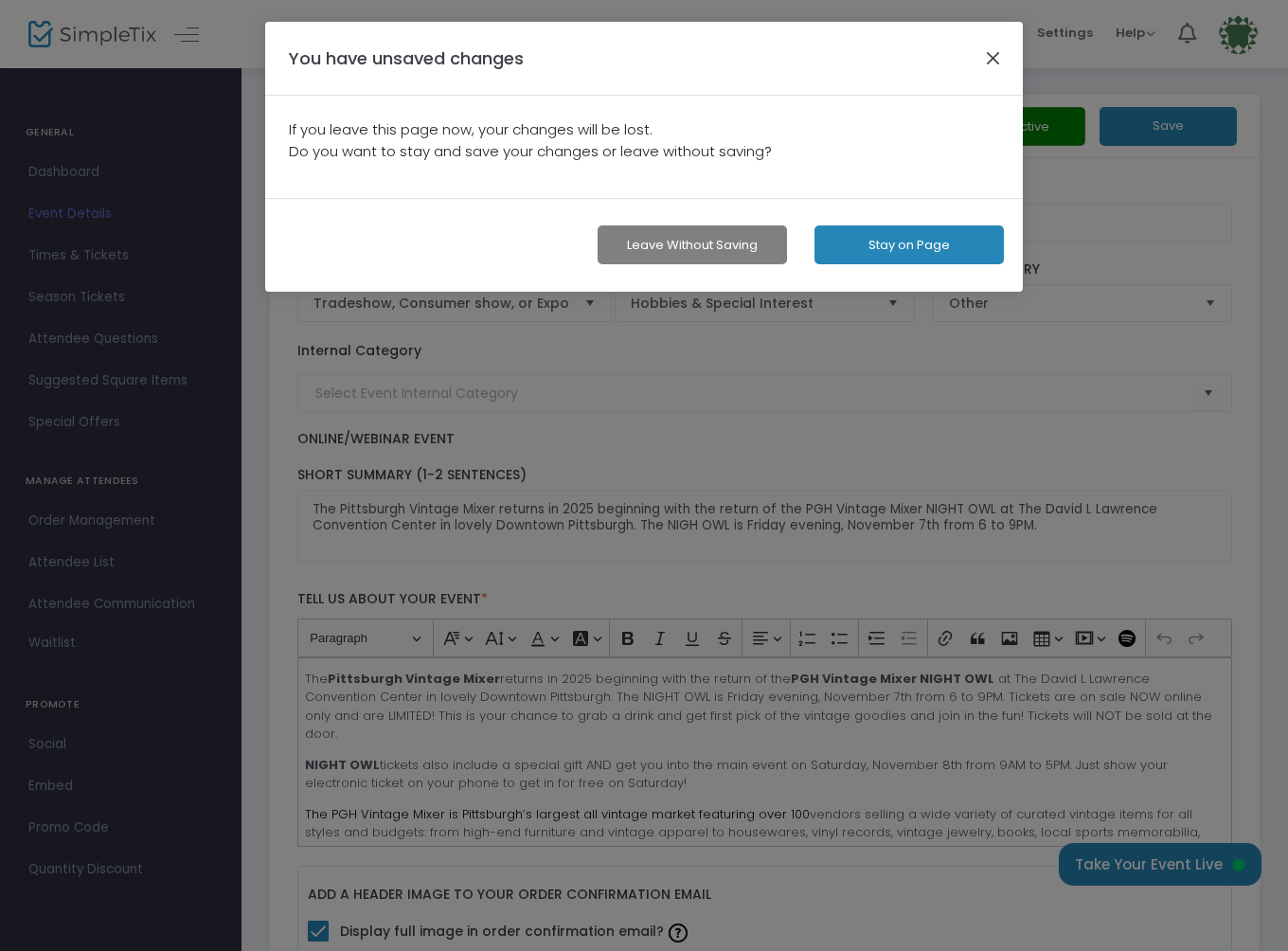 click 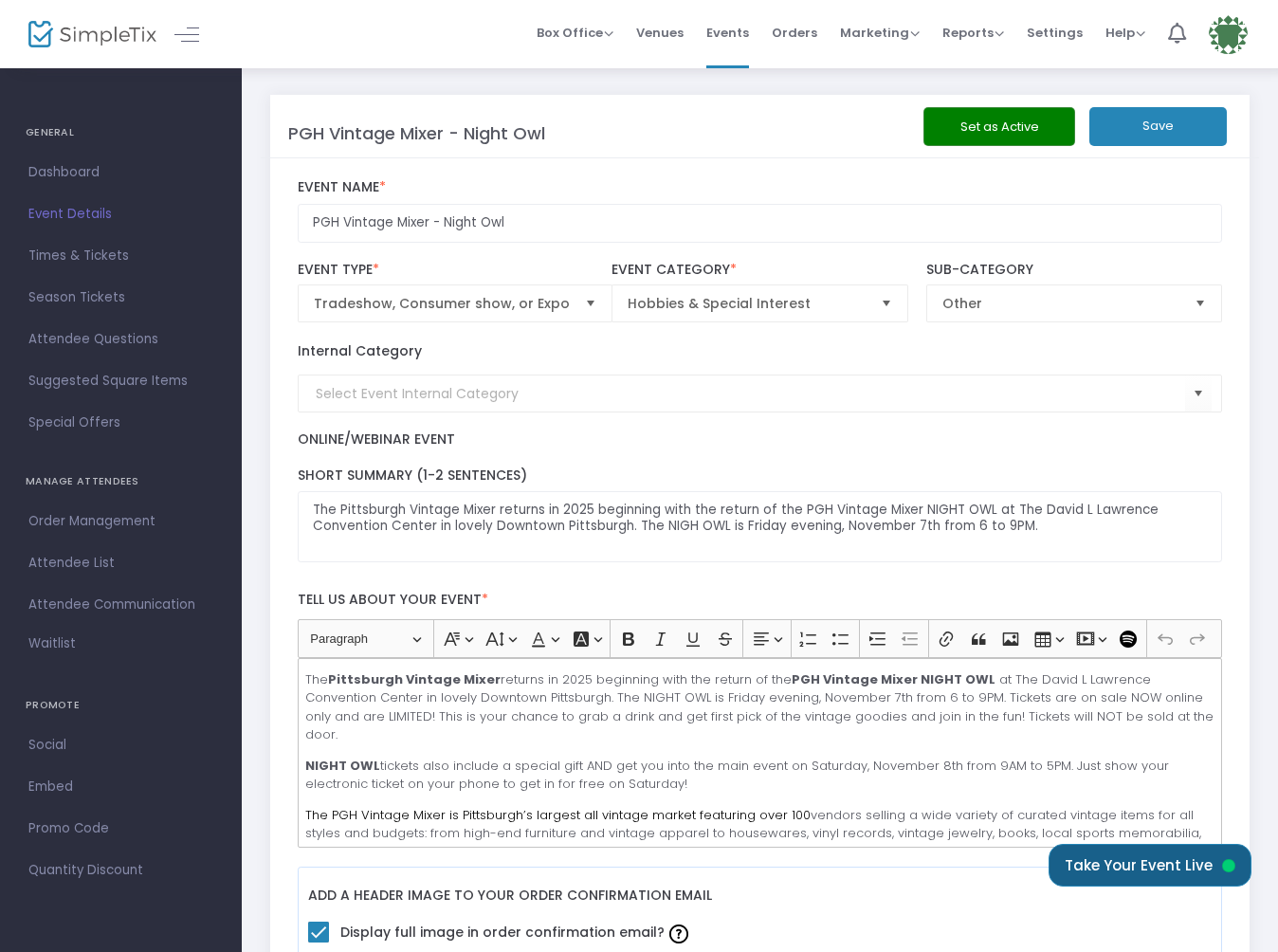 click on "Take Your Event Live" 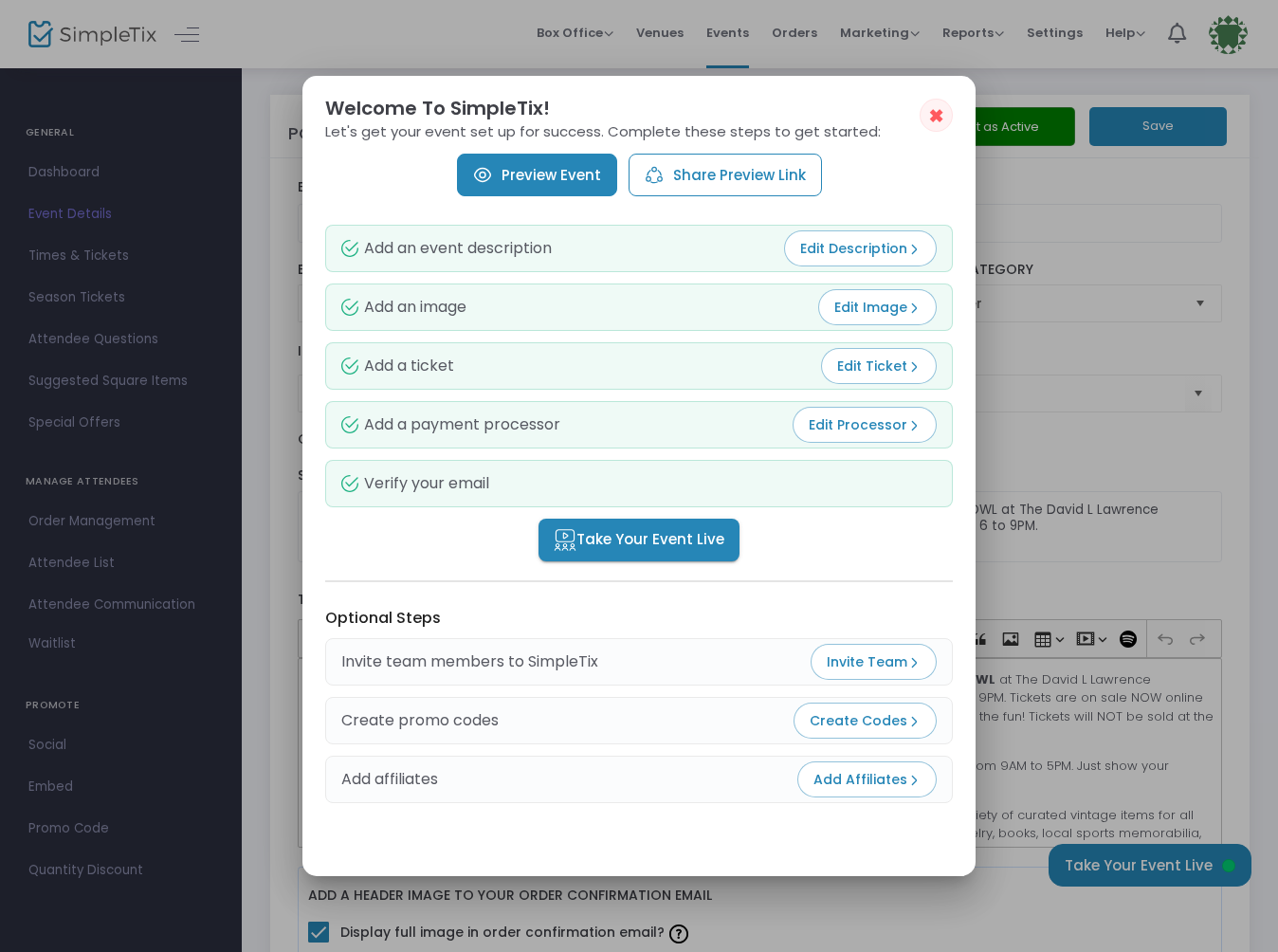 click on "Preview Event" at bounding box center (537, 174) 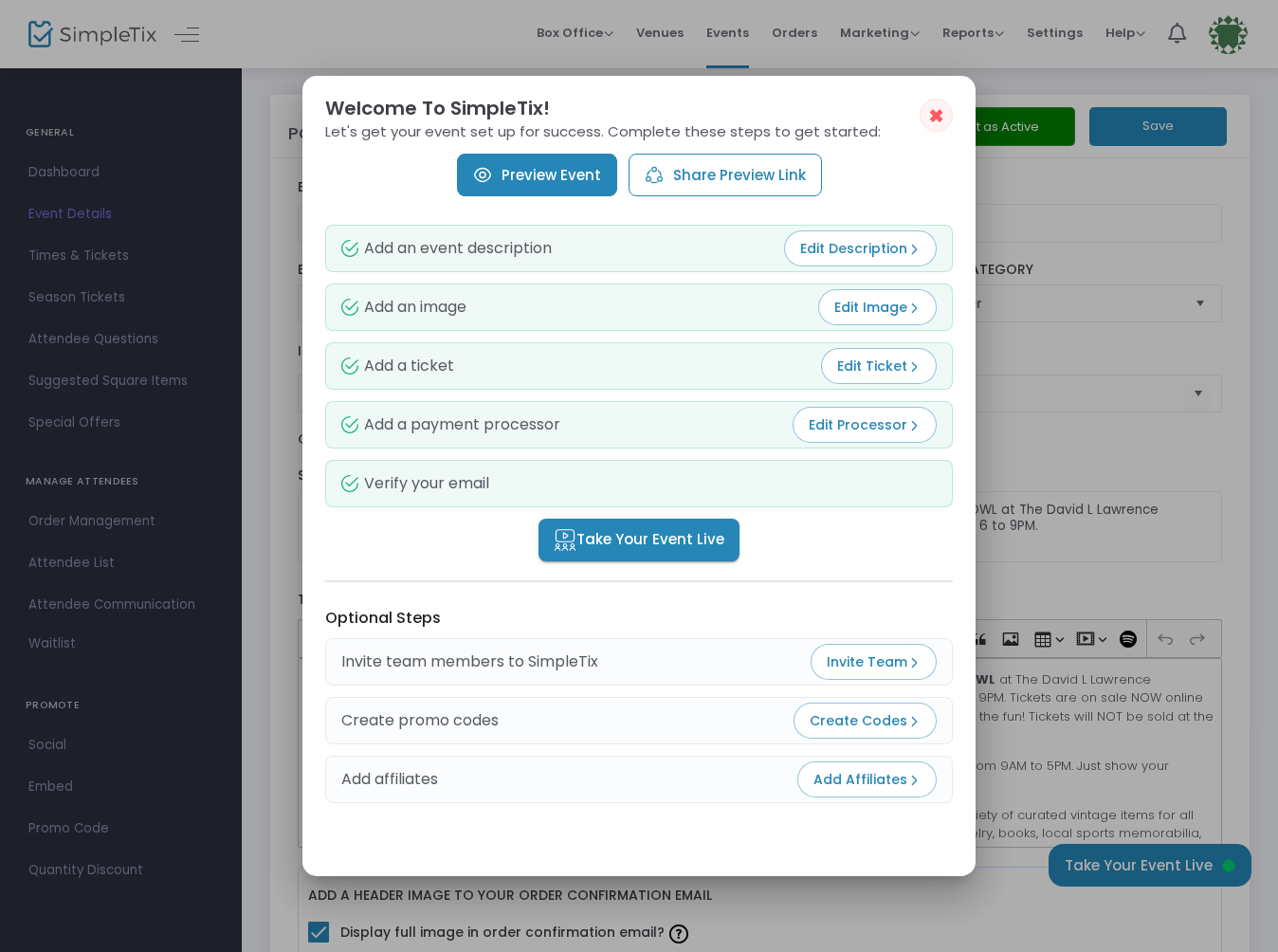 scroll, scrollTop: 0, scrollLeft: 0, axis: both 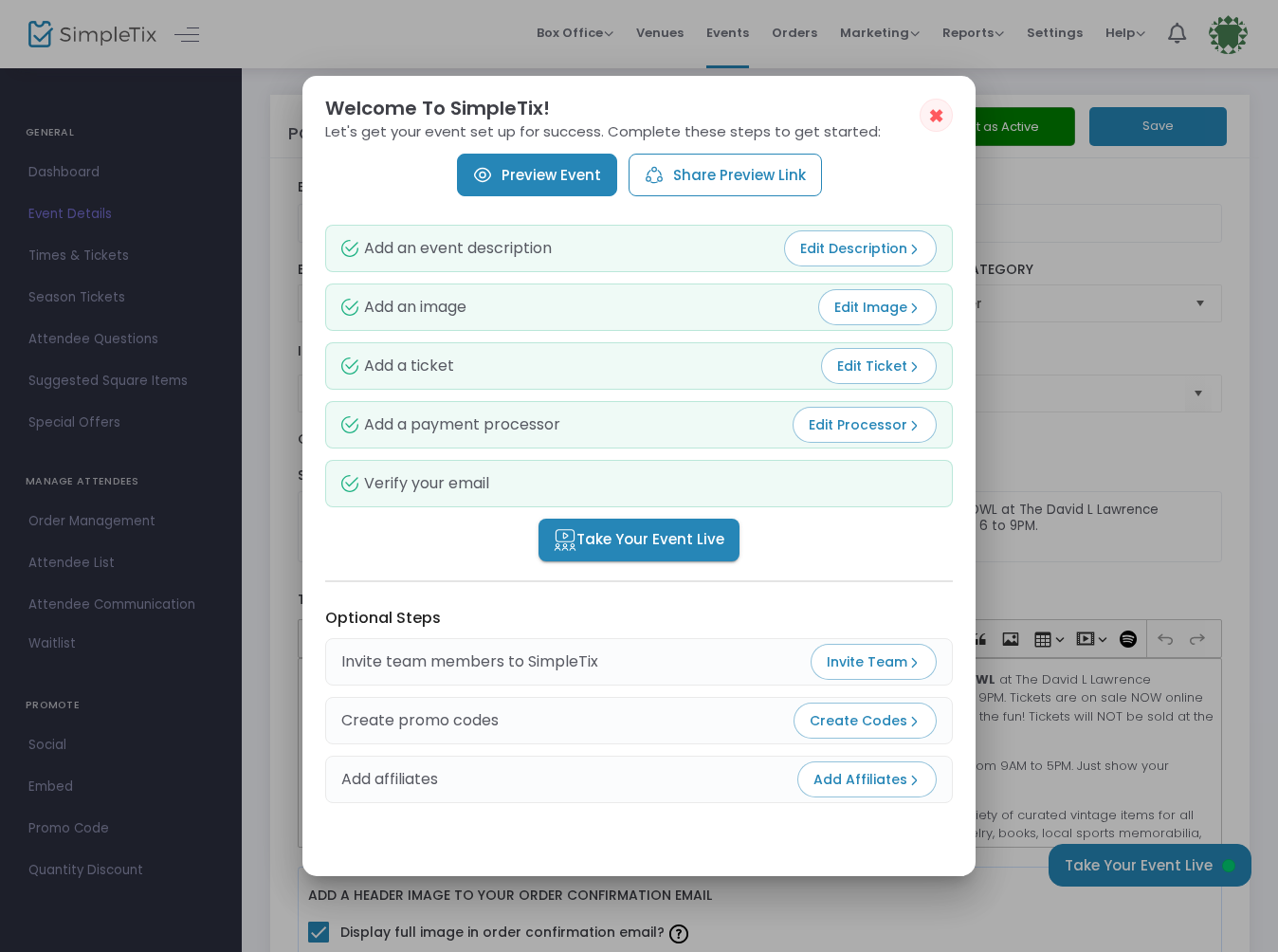 click on "Edit Ticket" at bounding box center (879, 366) 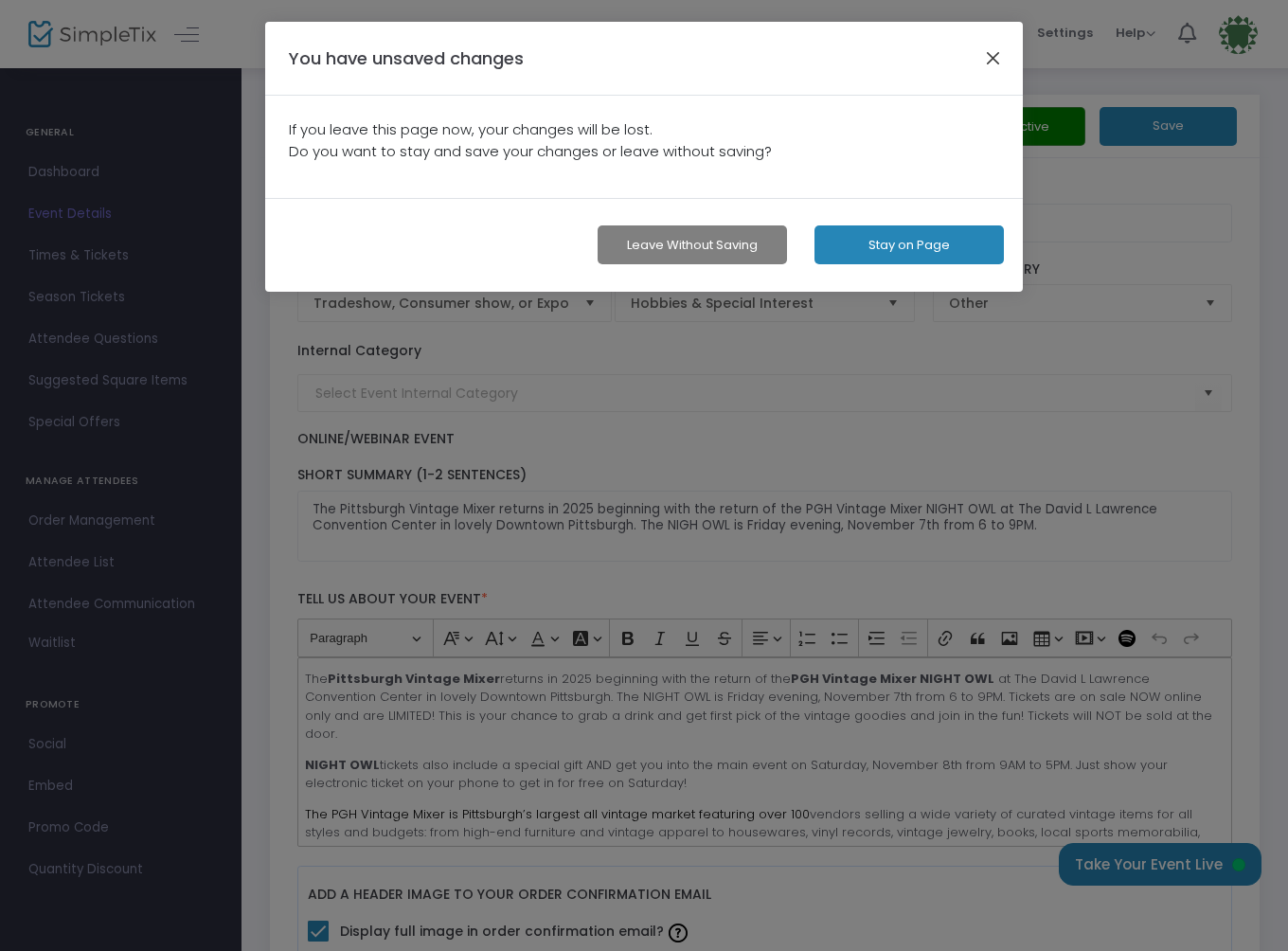 click 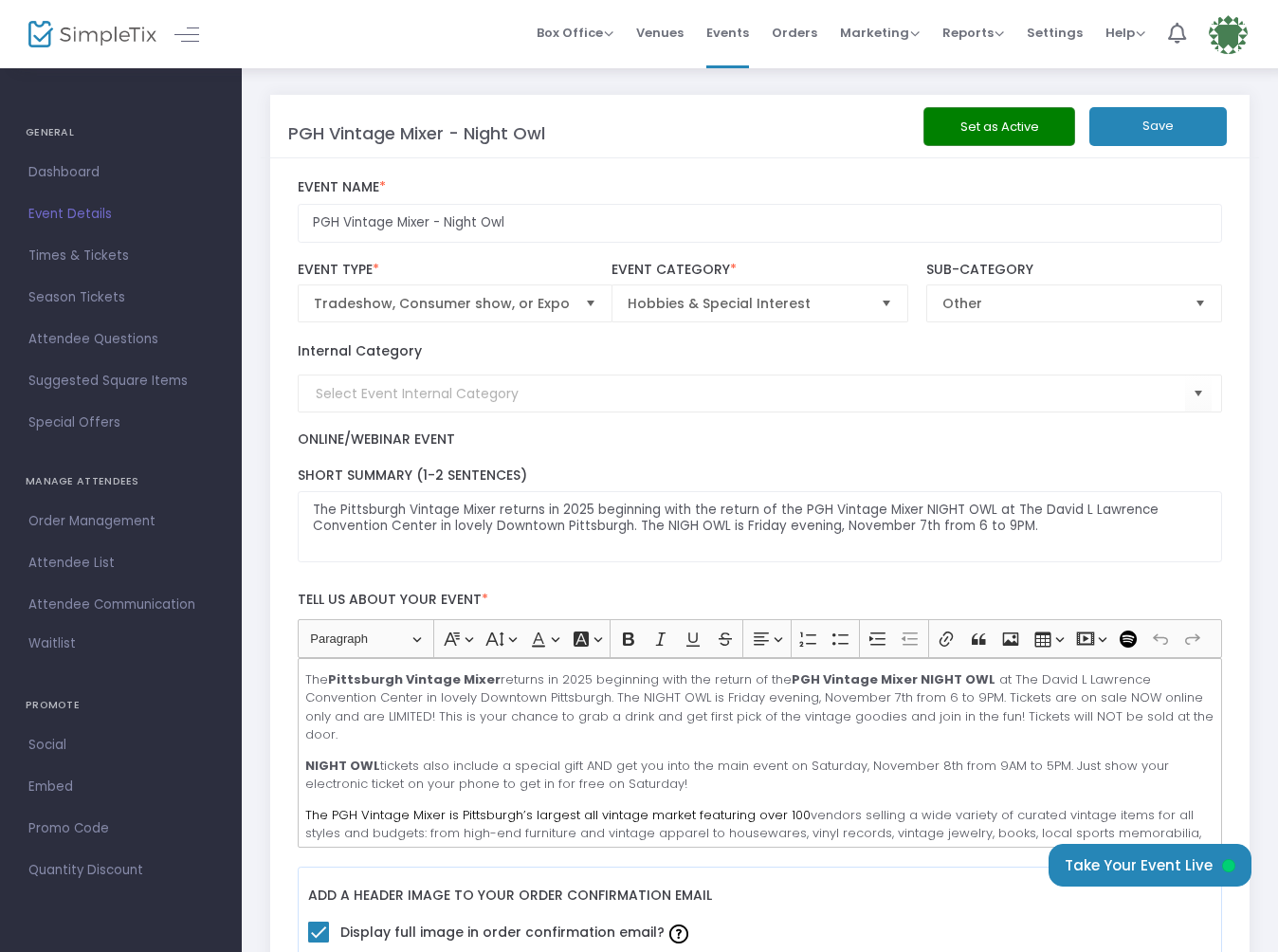 click on "Save" 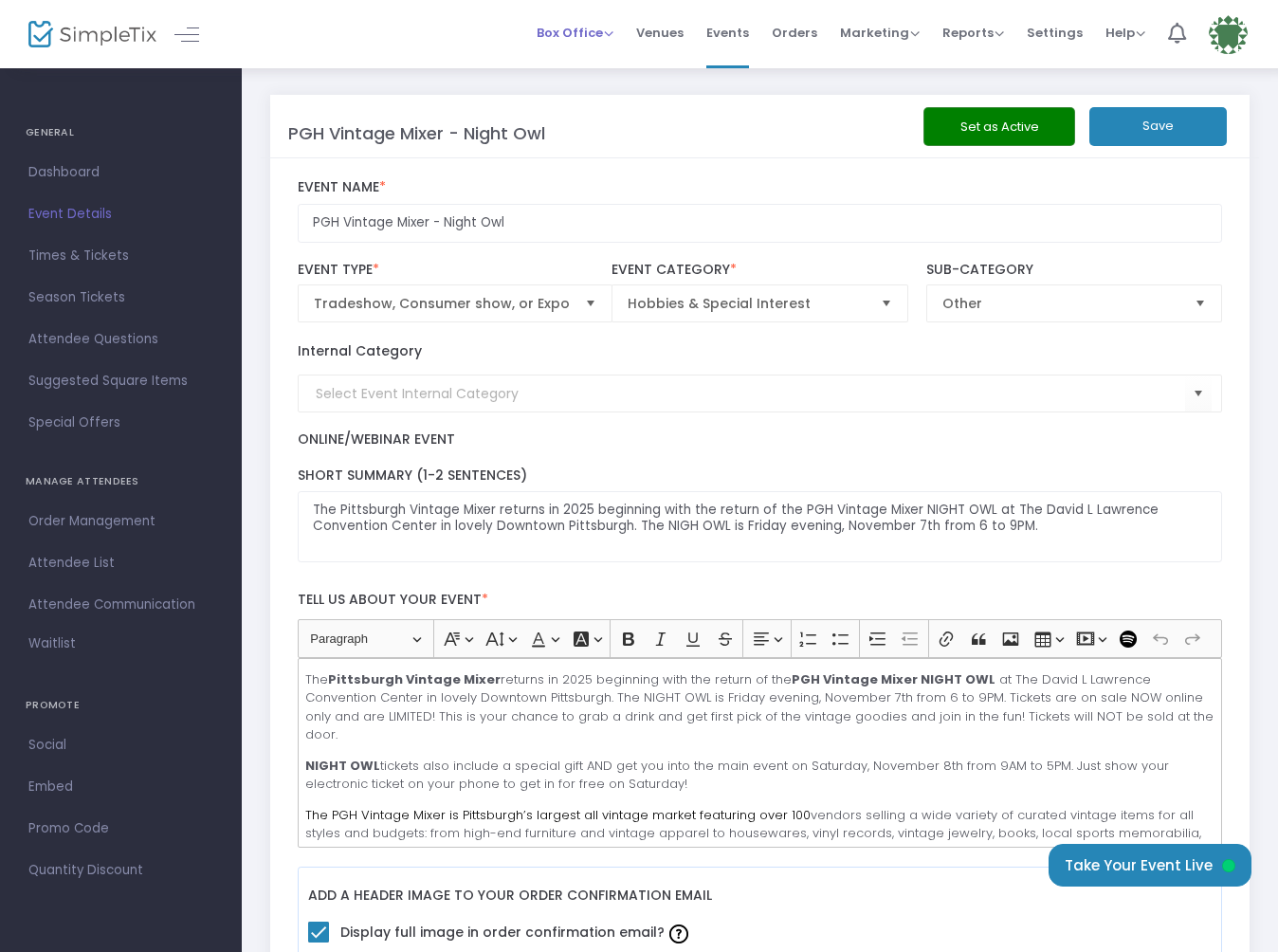 click on "Box Office" at bounding box center (575, 32) 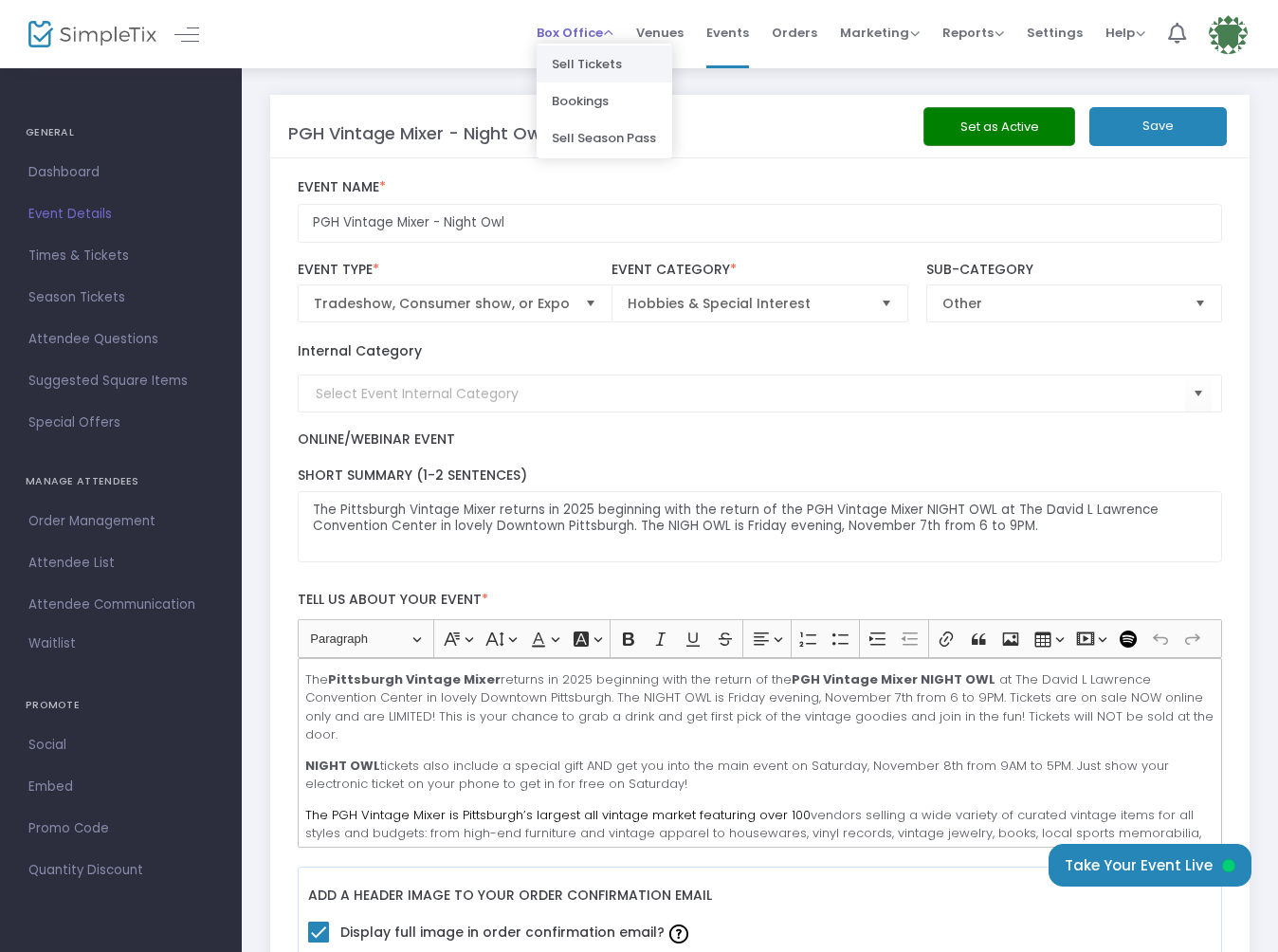 scroll, scrollTop: 2, scrollLeft: 0, axis: vertical 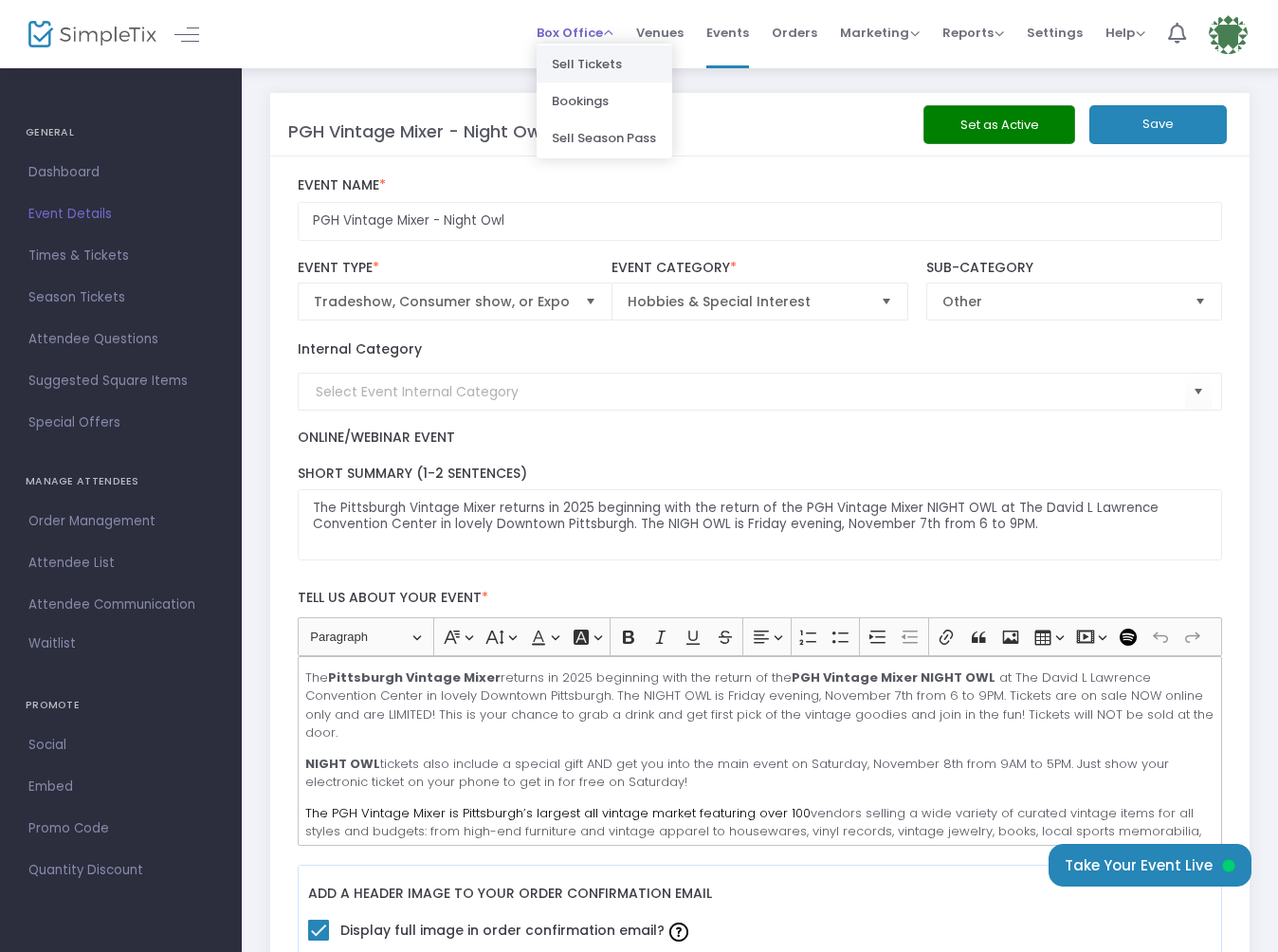 click on "Sell Tickets" at bounding box center [604, 64] 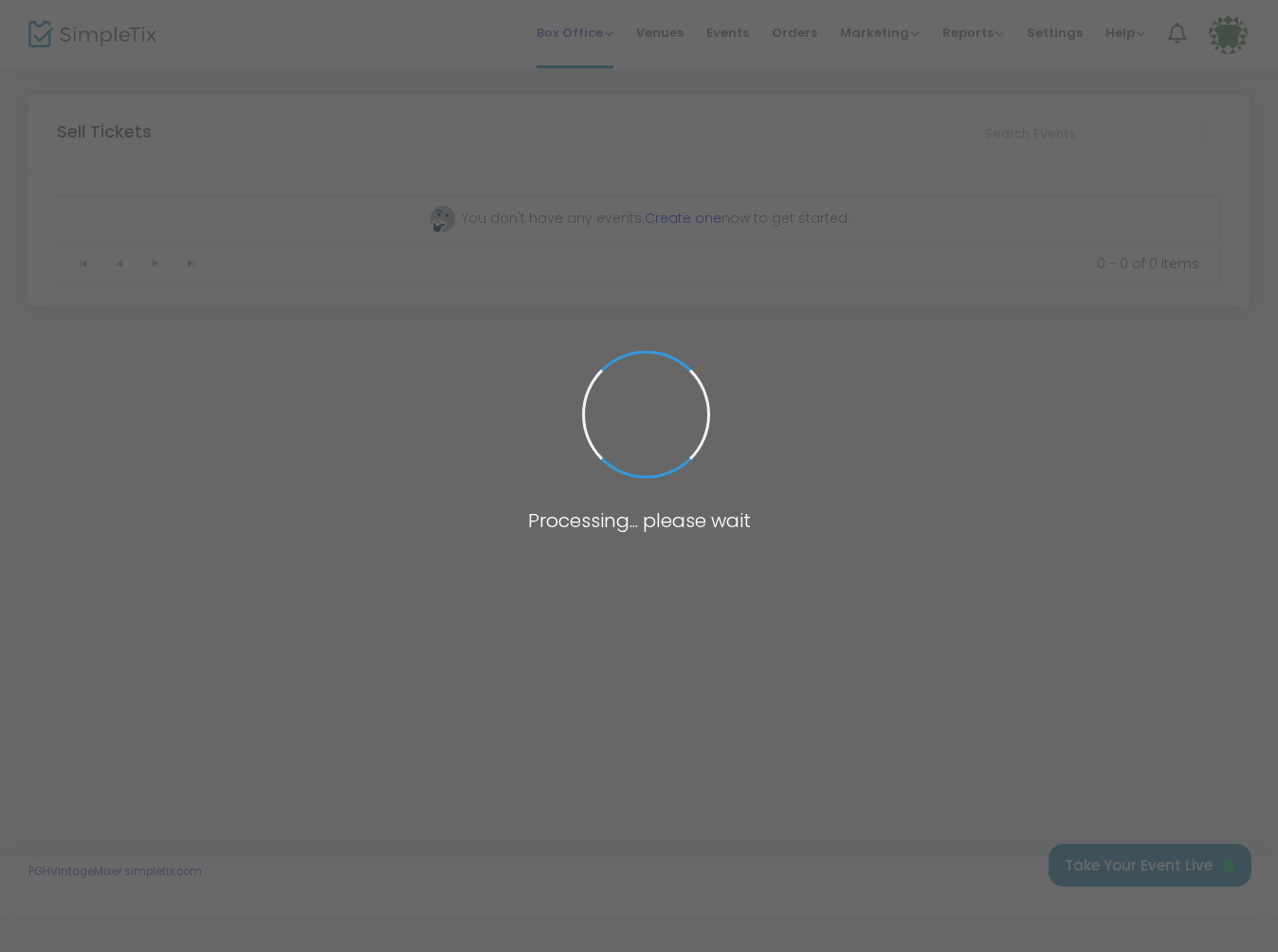 scroll, scrollTop: 0, scrollLeft: 0, axis: both 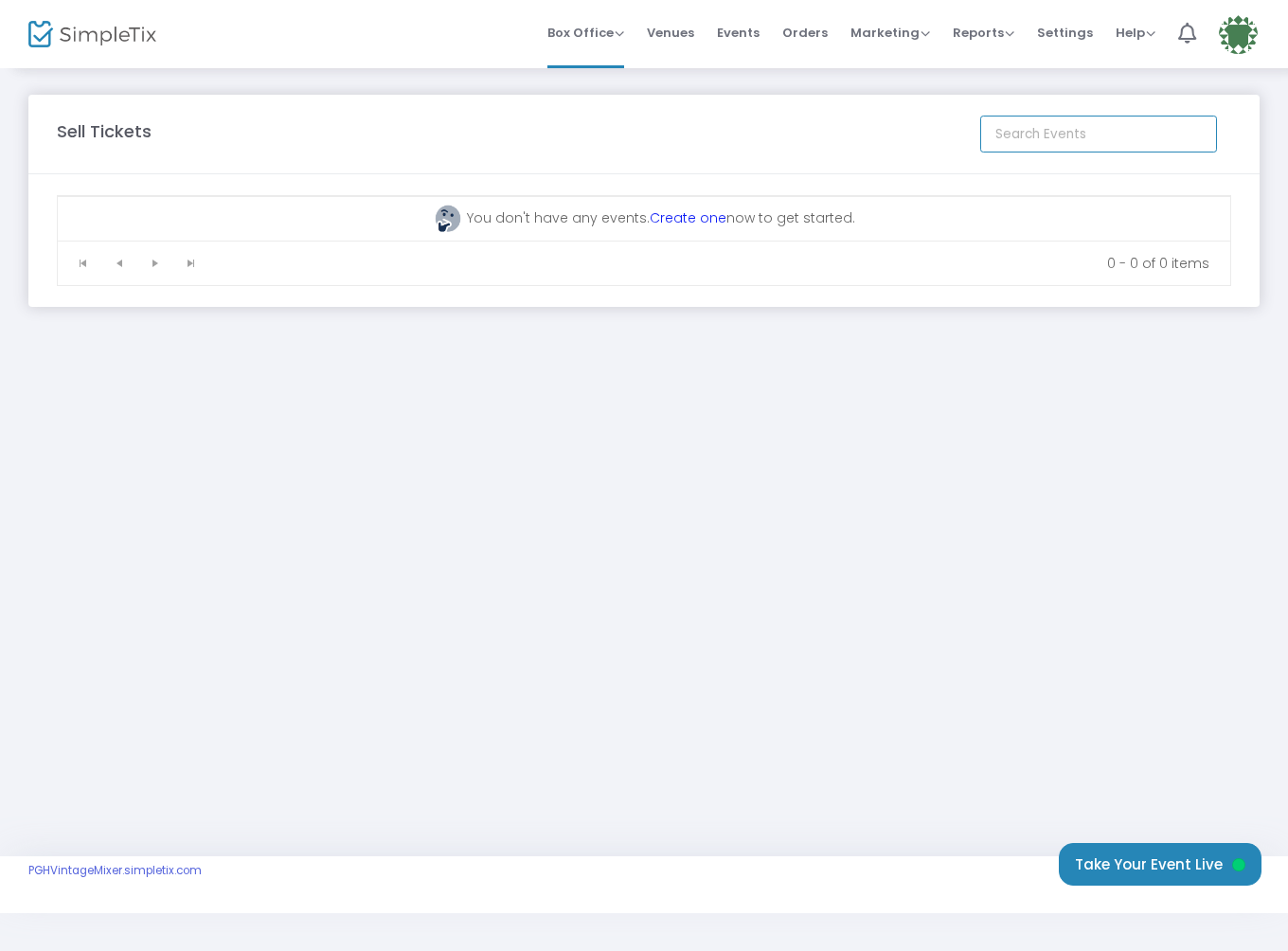 click 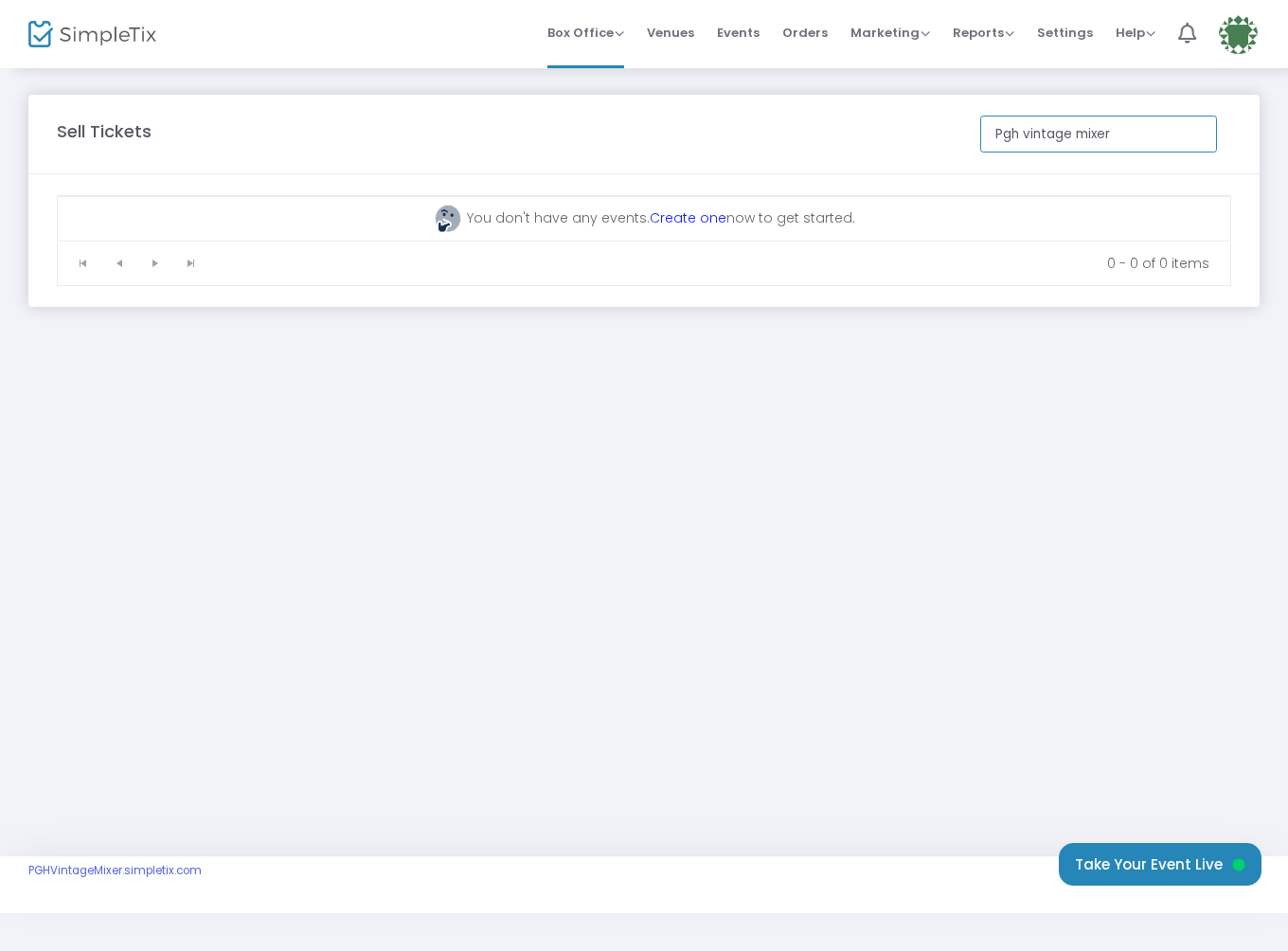 type on "Pgh vintage mixer" 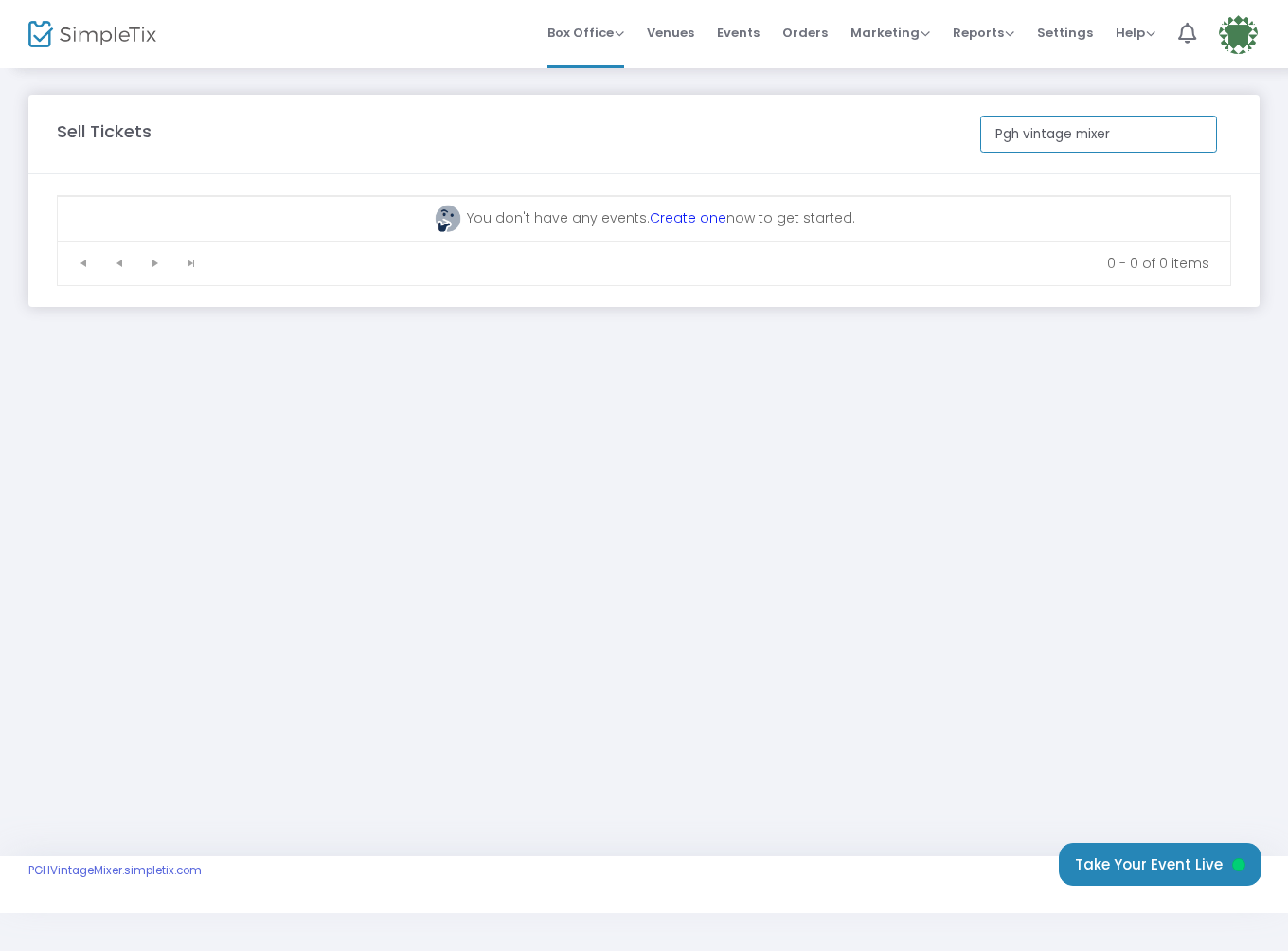 click on "Pgh vintage mixer" 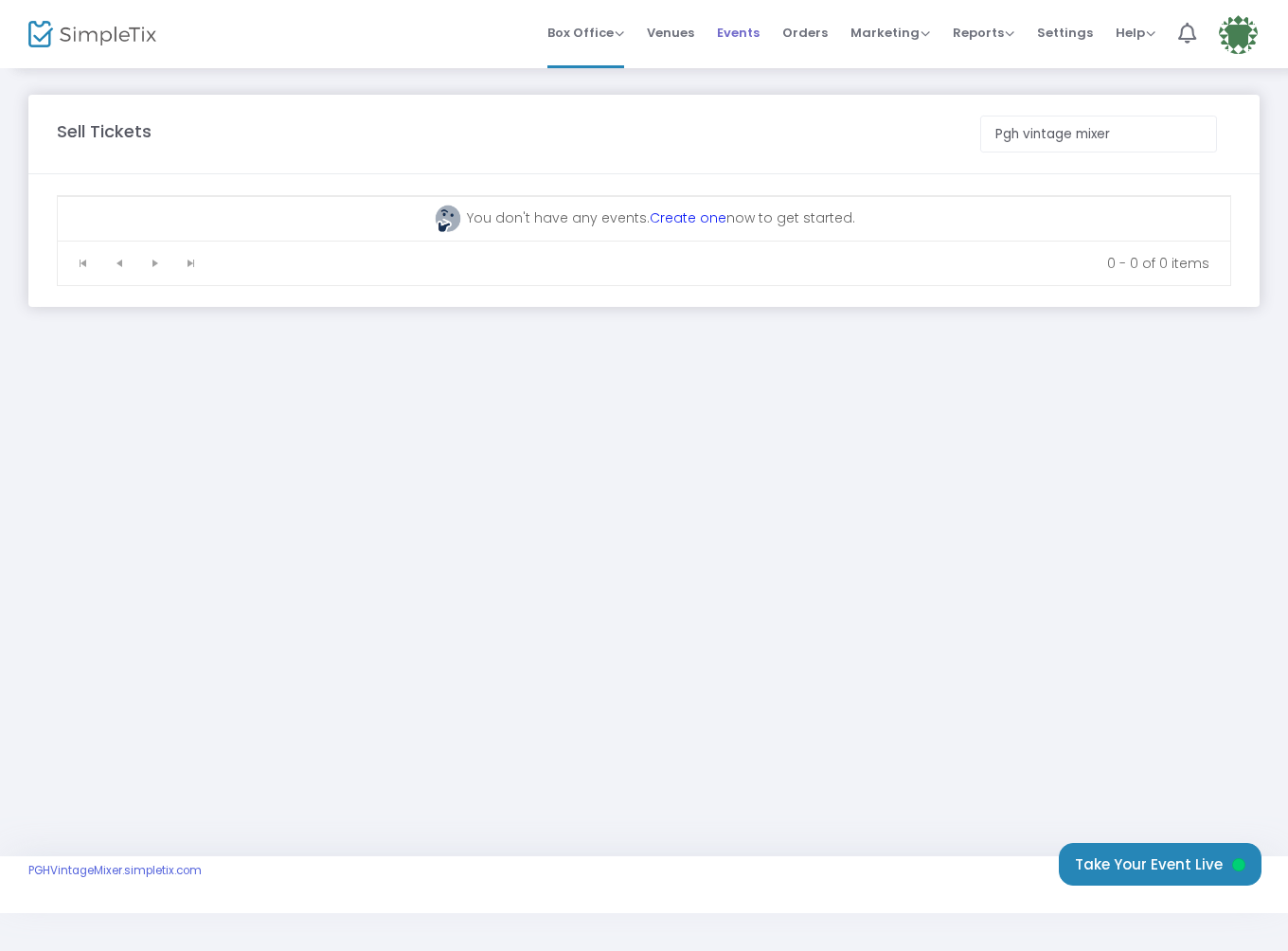 click on "Events" at bounding box center [738, 32] 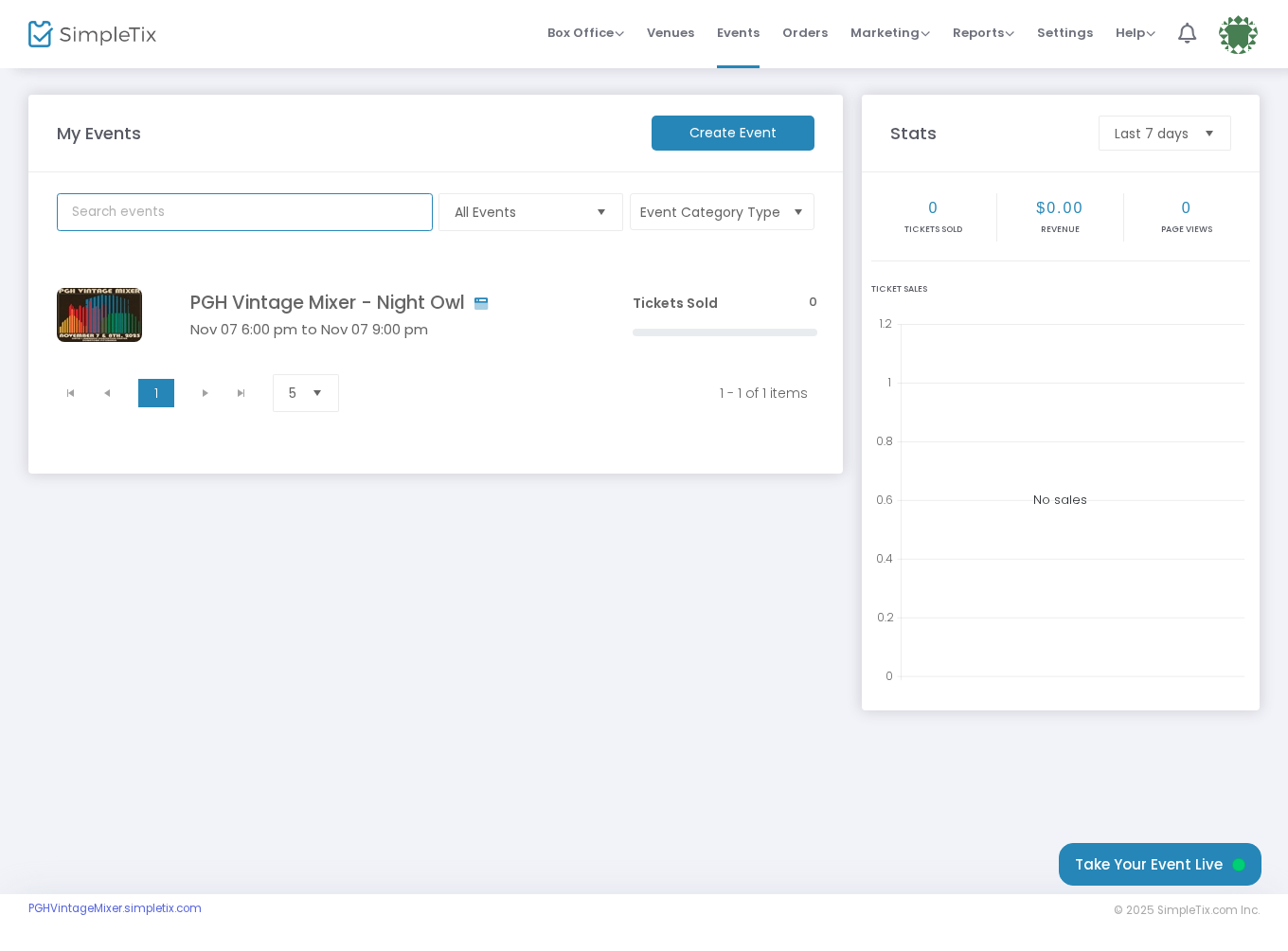 click at bounding box center [244, 212] 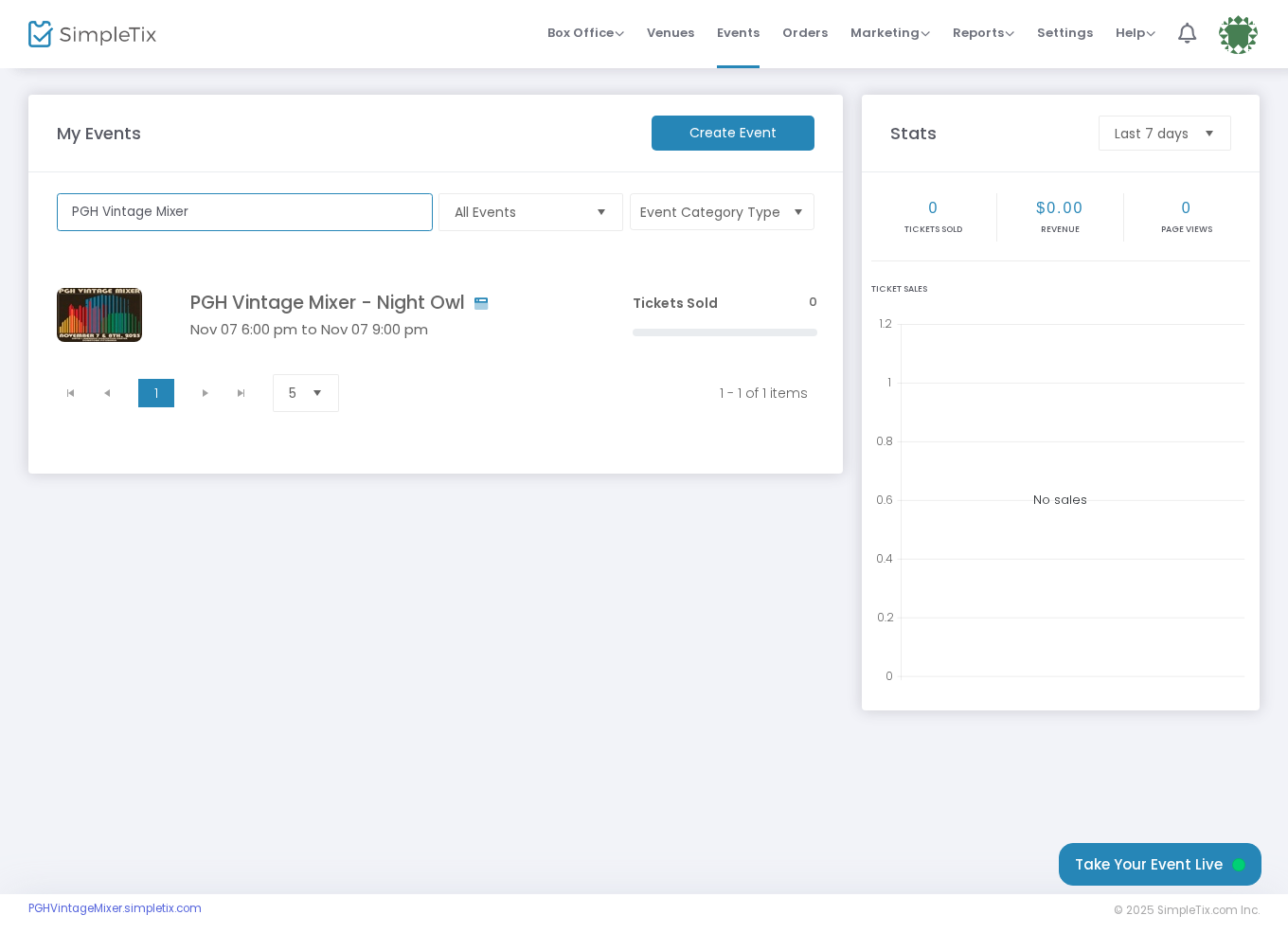 click at bounding box center [317, 393] 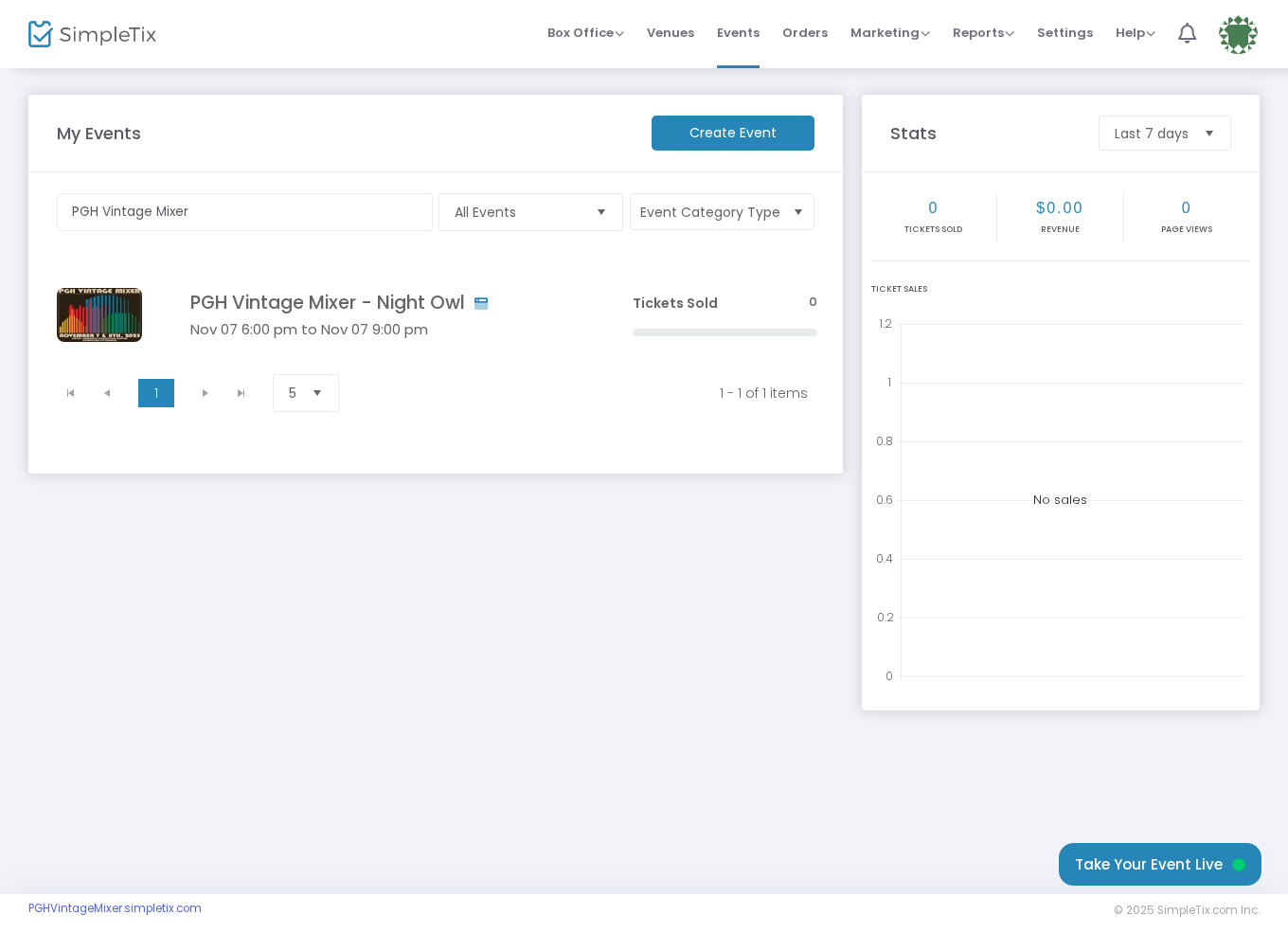 click on "1   1  1 - 1 of 1 items 5  items per page" 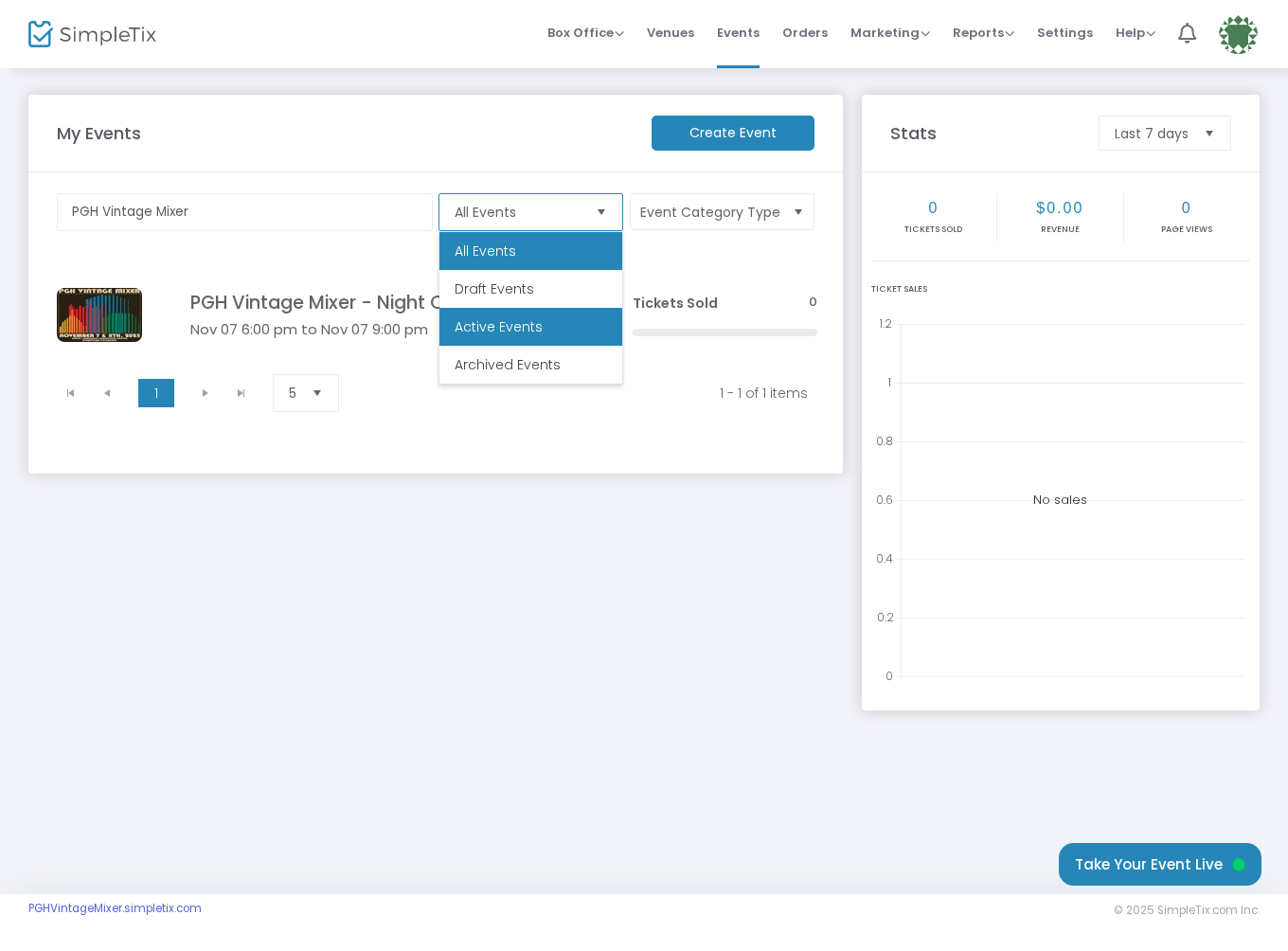 click on "Active Events" at bounding box center [530, 327] 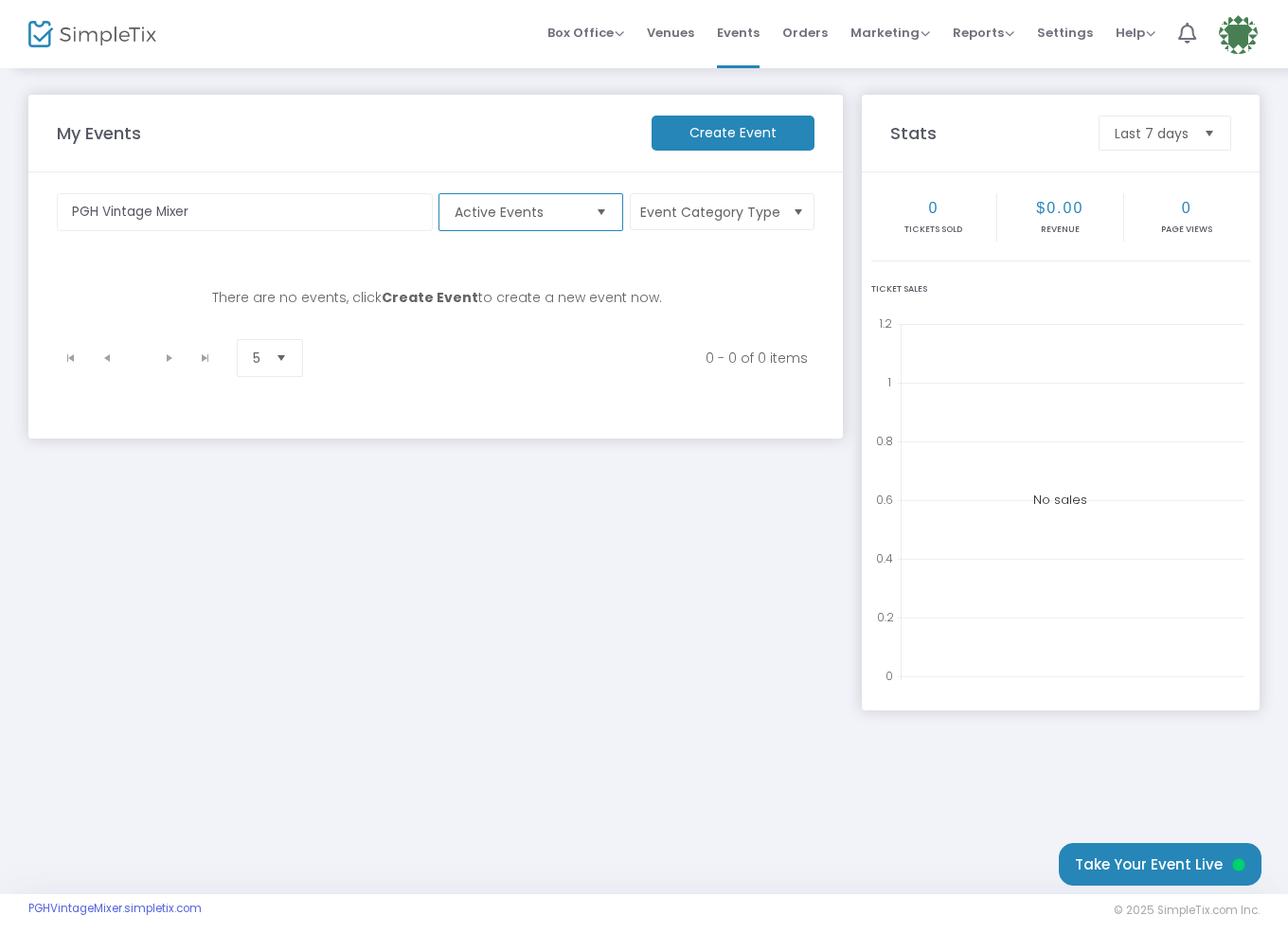 click at bounding box center (601, 212) 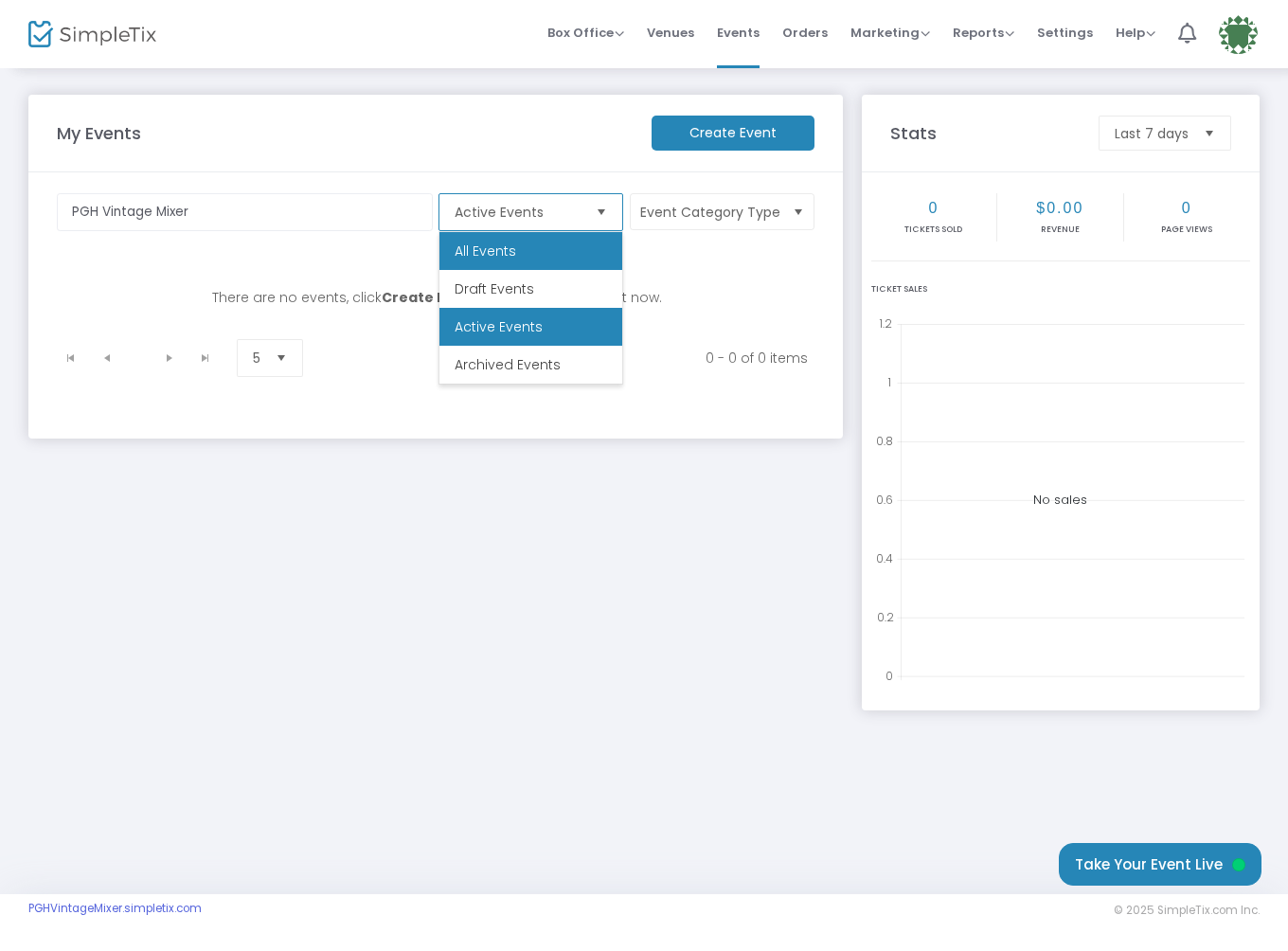 click on "All Events" at bounding box center [530, 251] 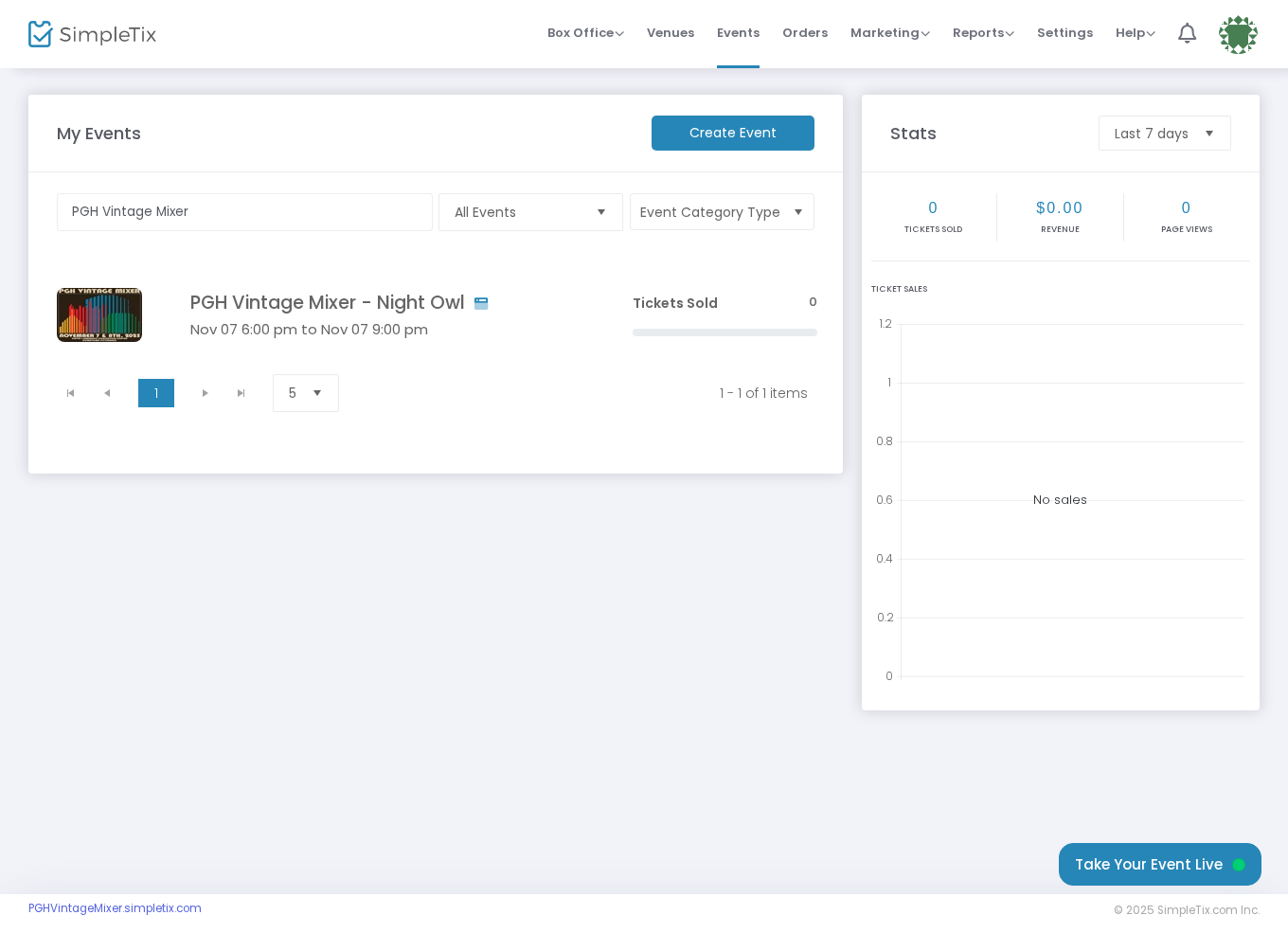 click on "Event Category Type" at bounding box center (722, 211) 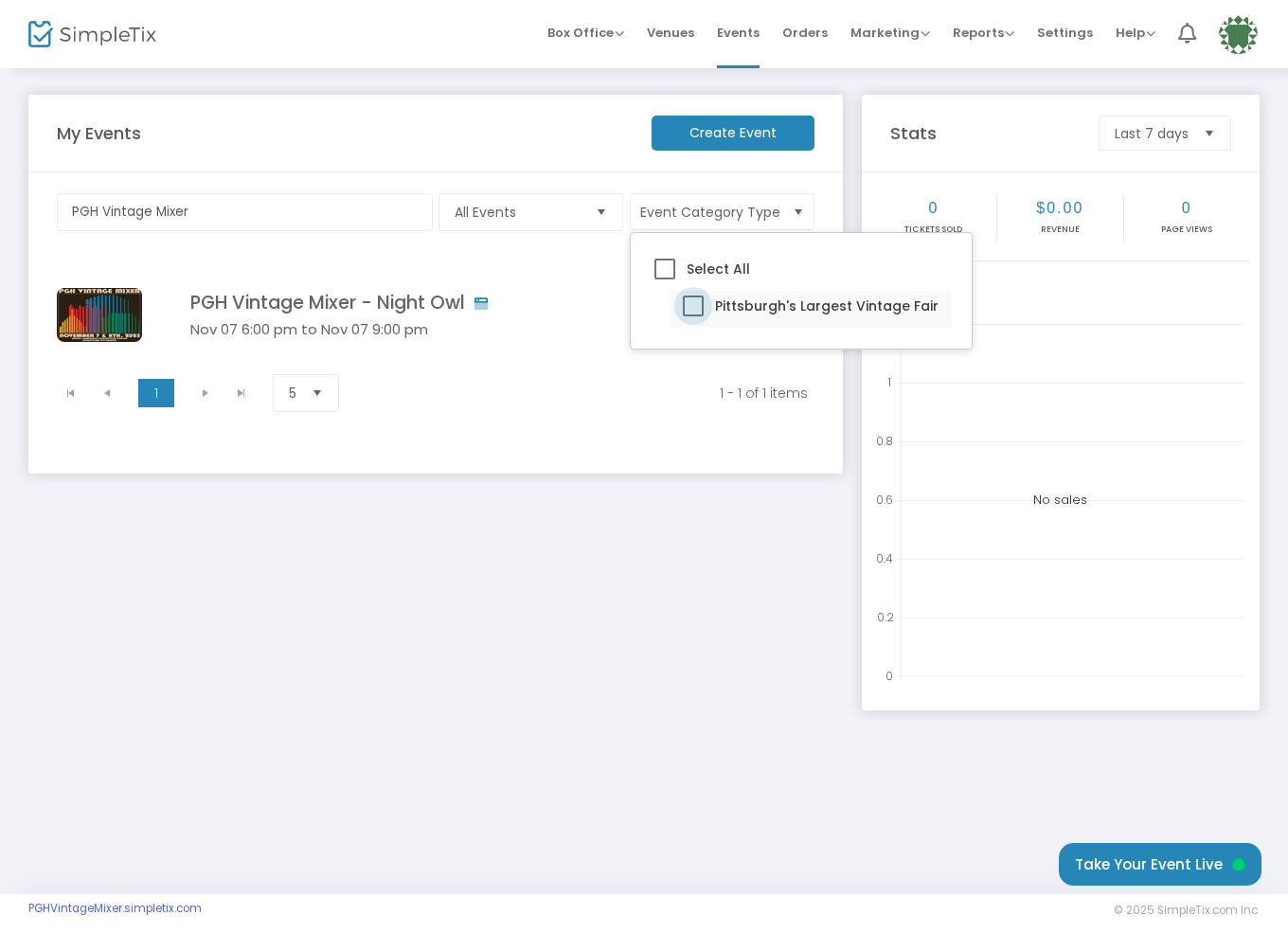 click at bounding box center [693, 306] 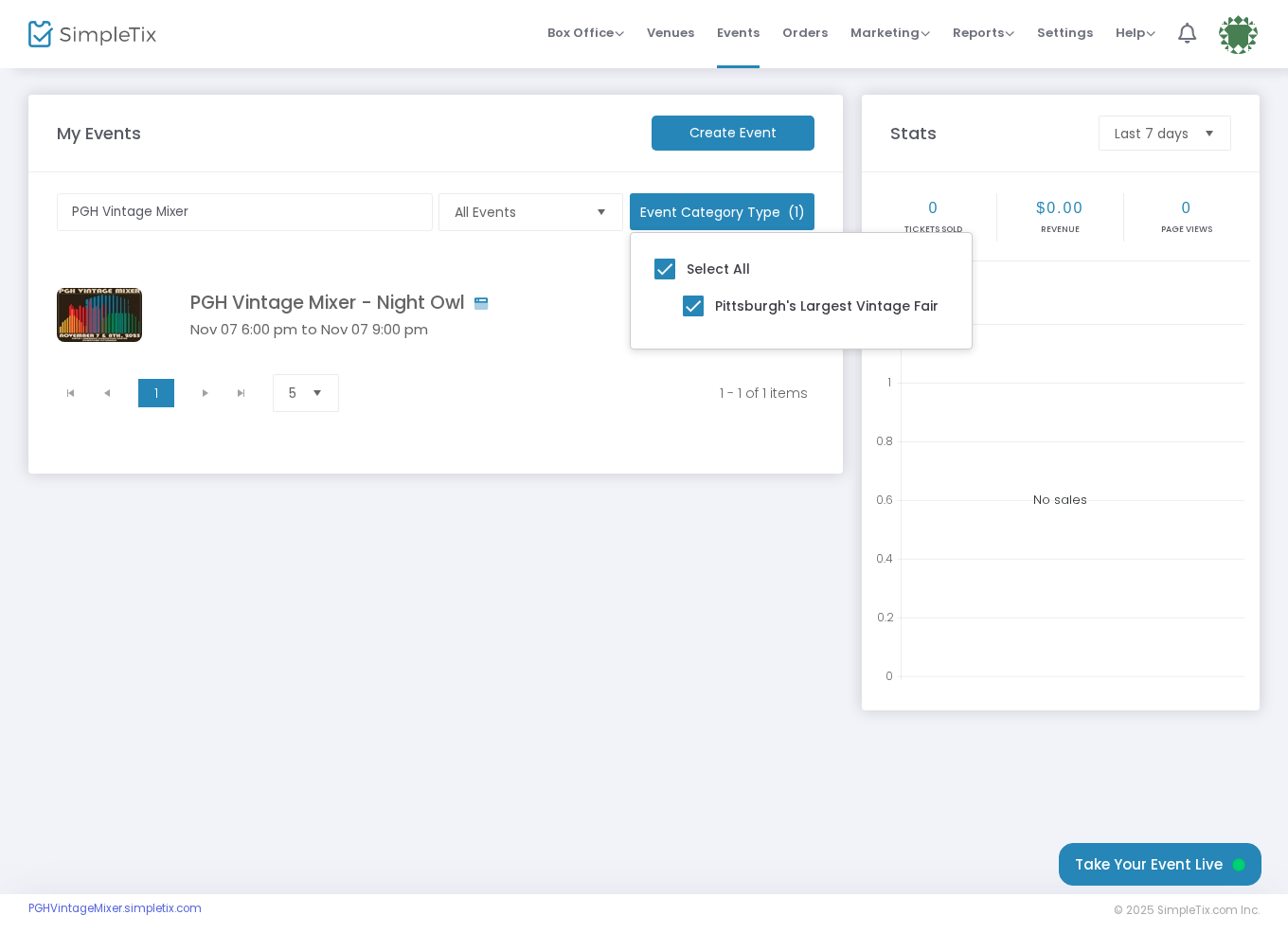 click on "My Events  Create Event" 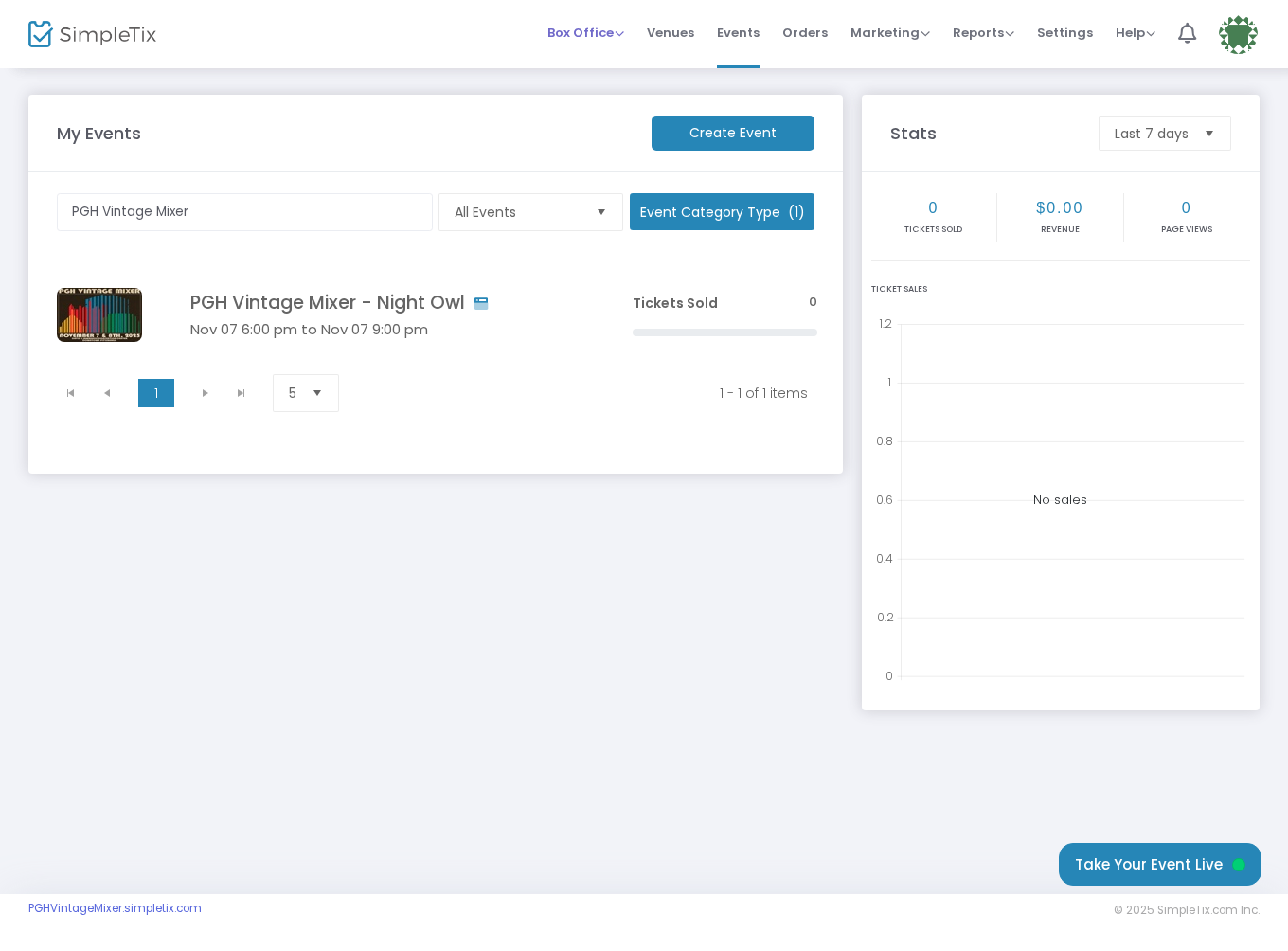 click on "Box Office" at bounding box center [585, 32] 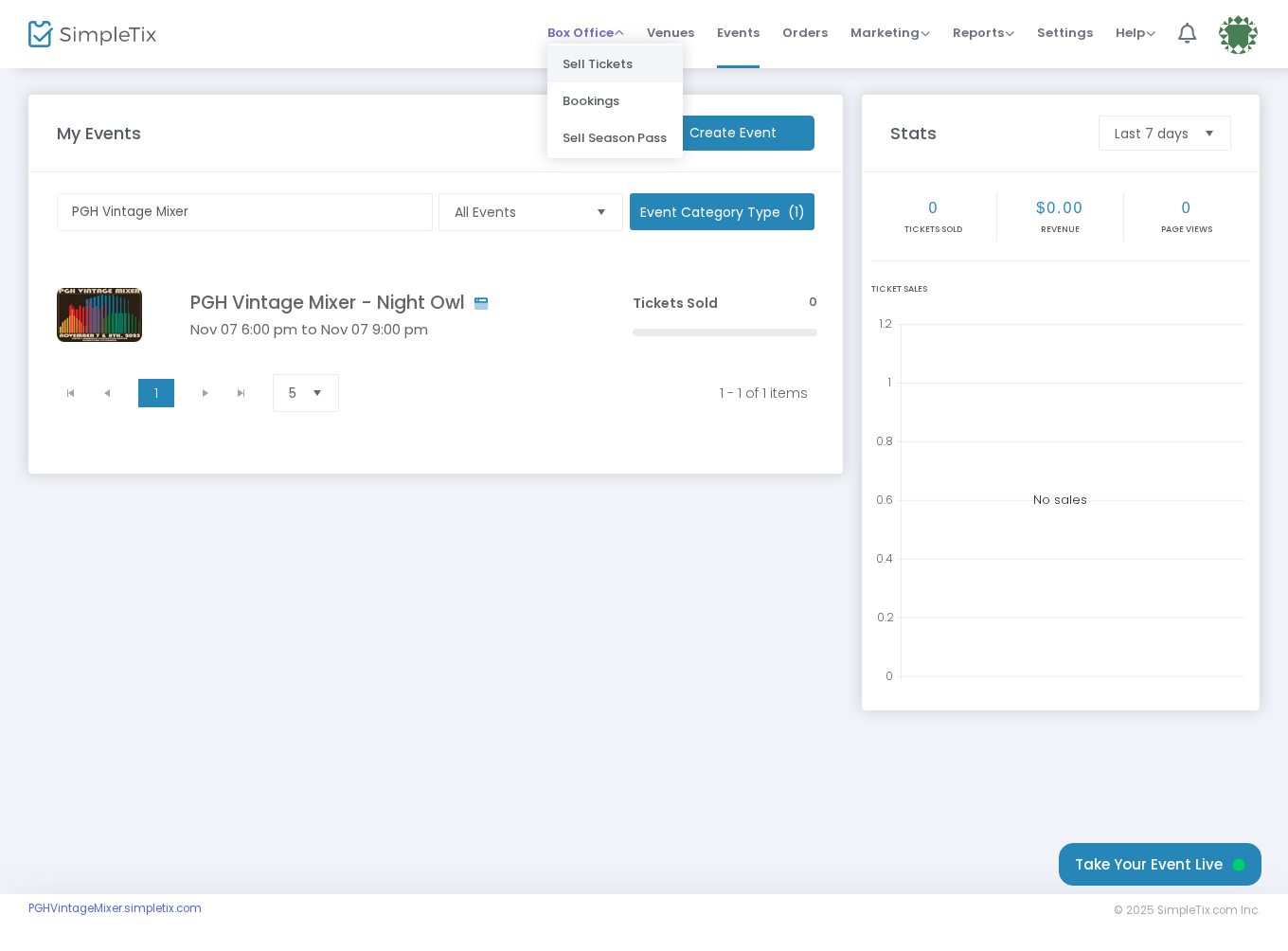 click on "Sell Tickets" at bounding box center (615, 63) 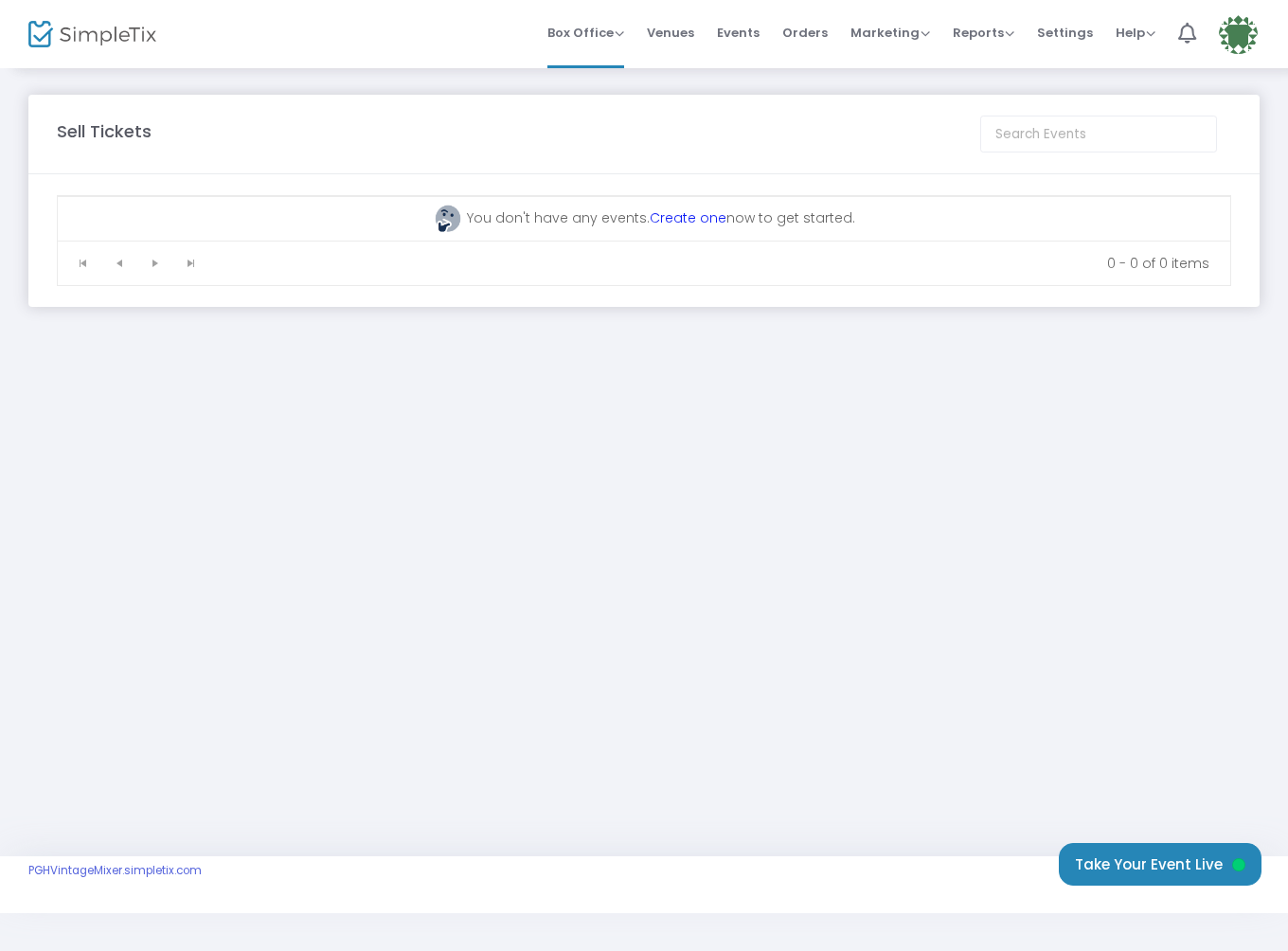 click on "Create one" 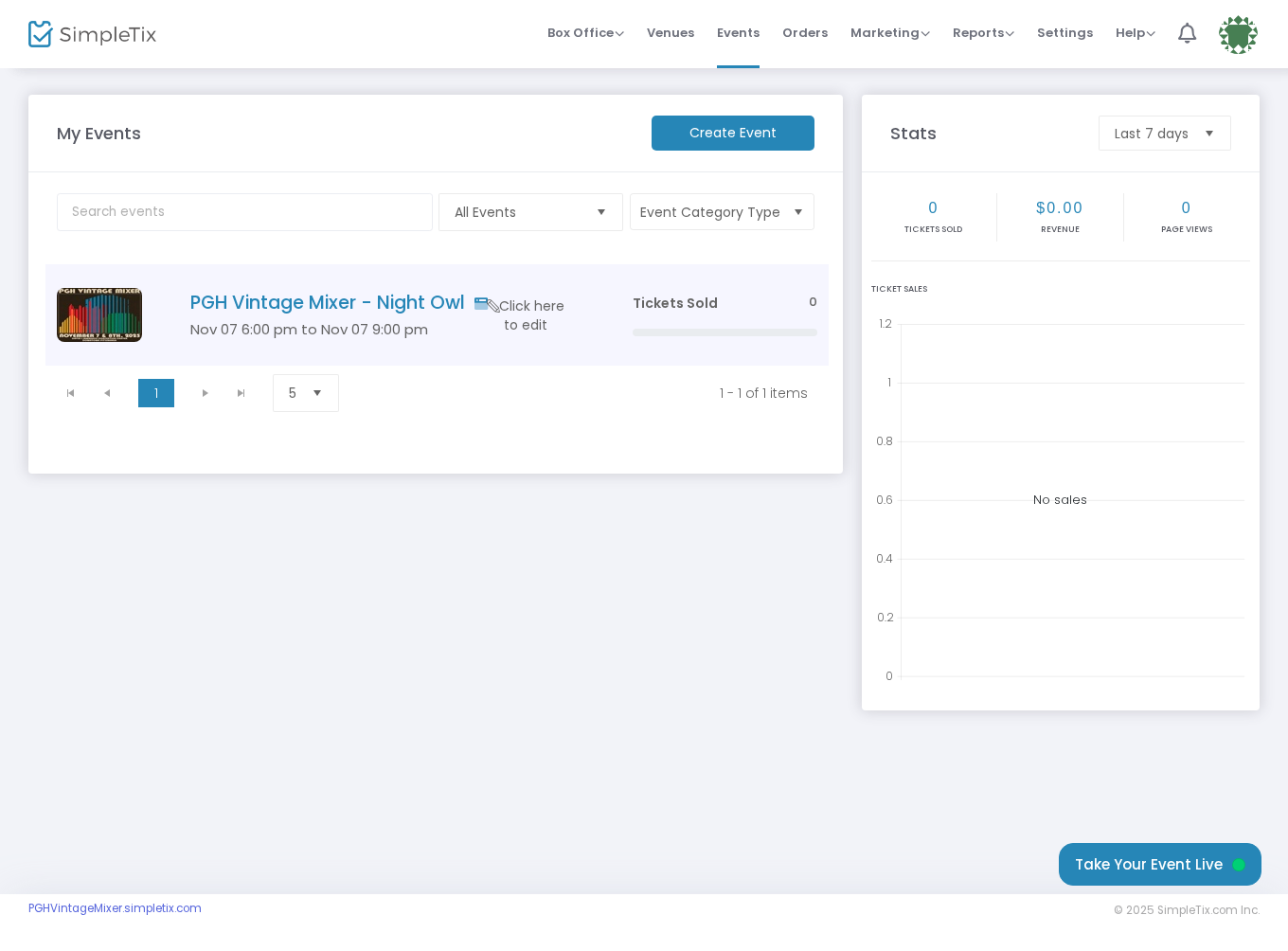 click on "Click here to edit" 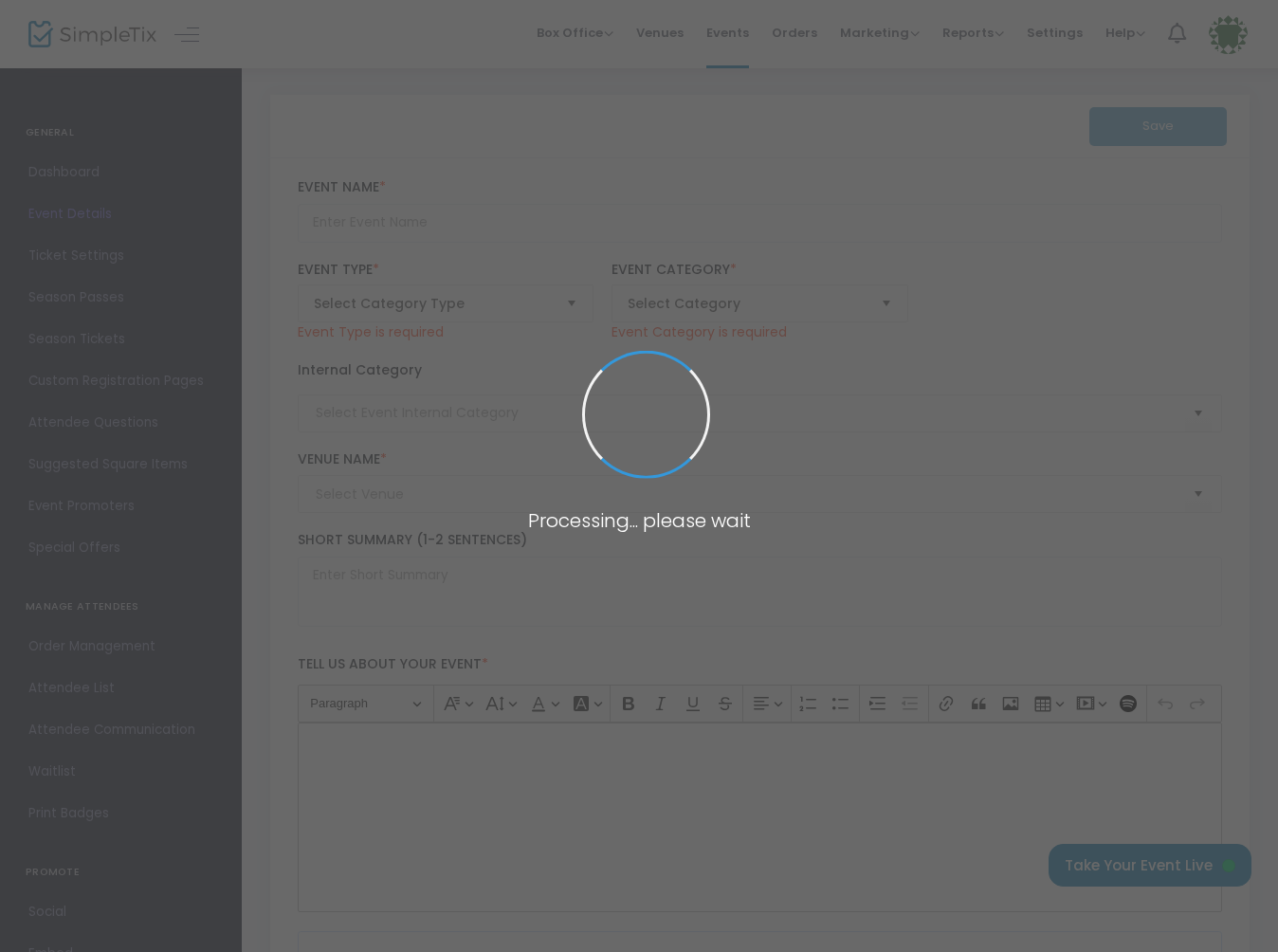 type on "PGH Vintage Mixer - Night Owl" 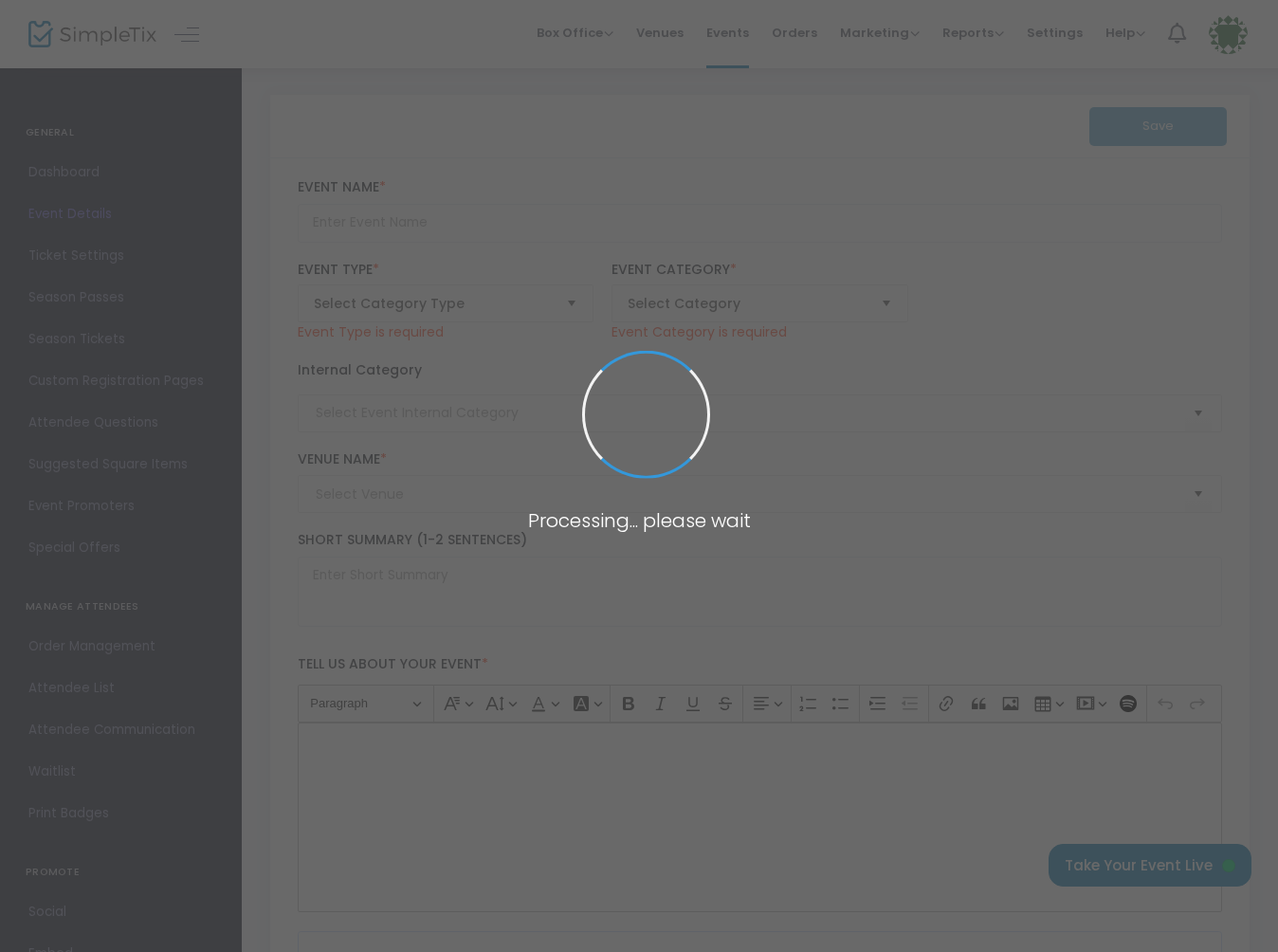 type on "The Pittsburgh Vintage Mixer returns in 2025 beginning with the return of the PGH Vintage Mixer NIGHT OWL at The David L Lawrence Convention Center in lovely Downtown Pittsburgh. The NIGH OWL is Friday evening, November 7th from 6 to 9PM." 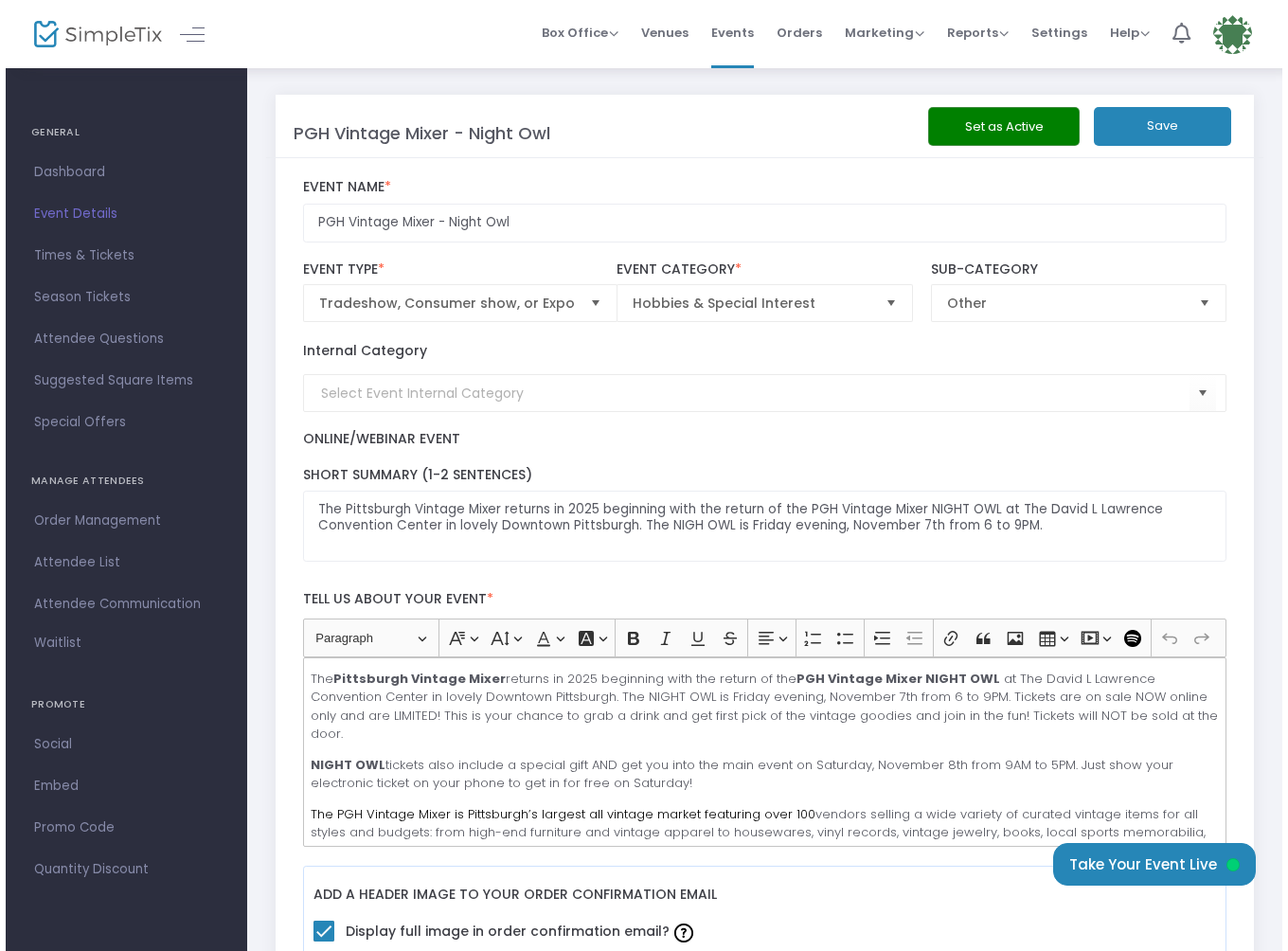 scroll, scrollTop: 0, scrollLeft: 0, axis: both 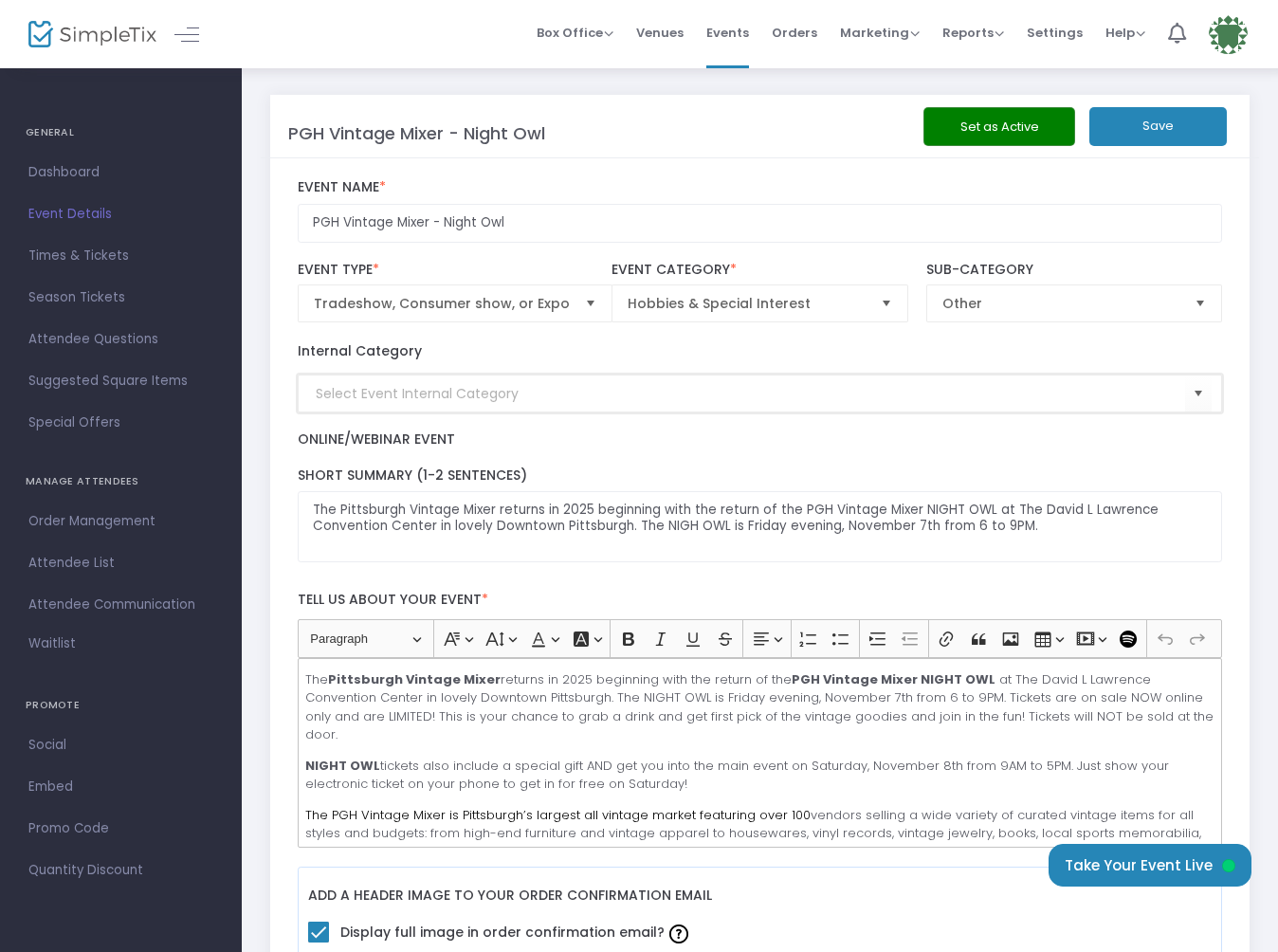 click at bounding box center [751, 394] 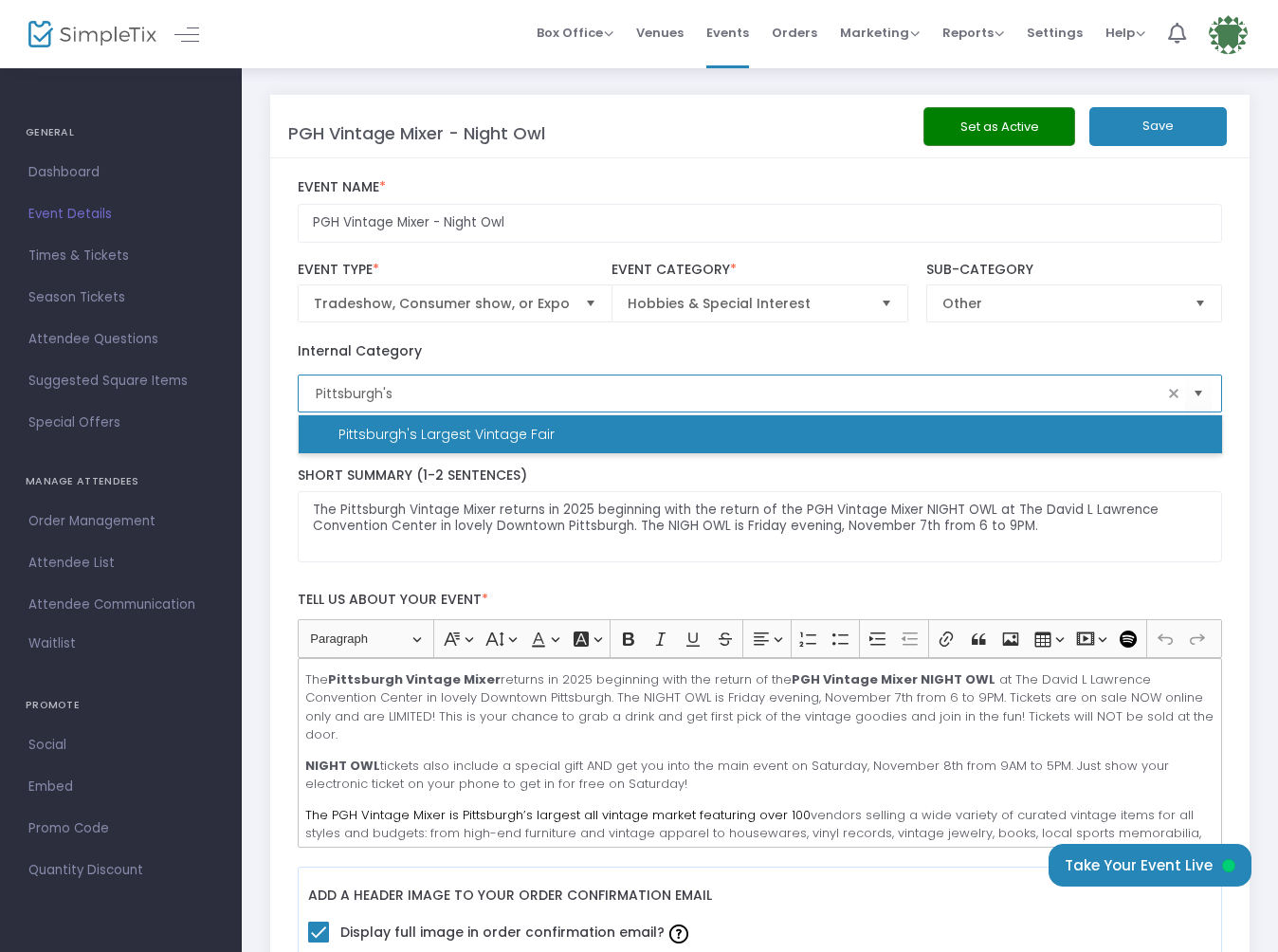 type on "Pittsburgh's Largest  Vintage Fair" 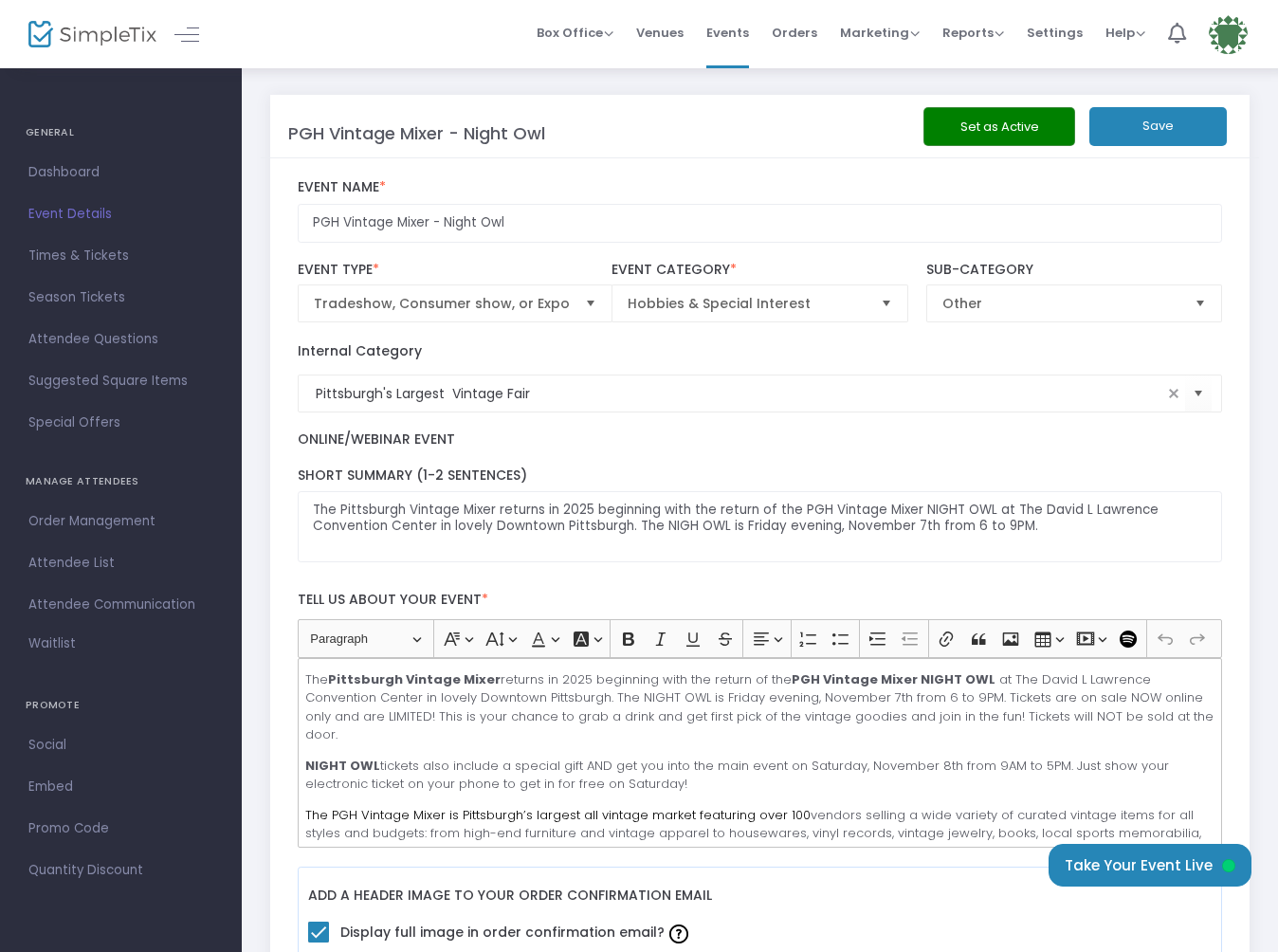 click on "Set as Active" 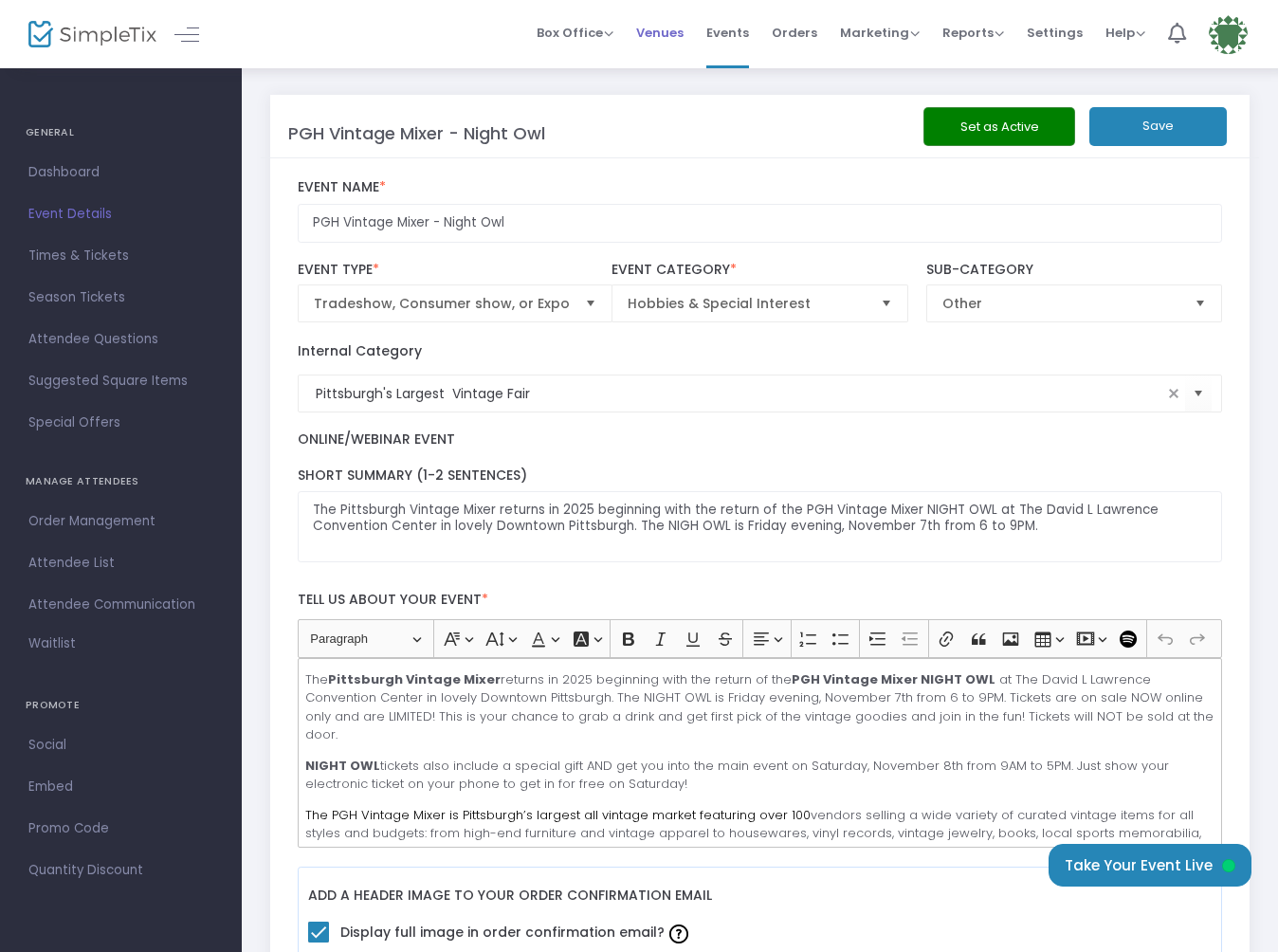 click on "Venues" at bounding box center (660, 32) 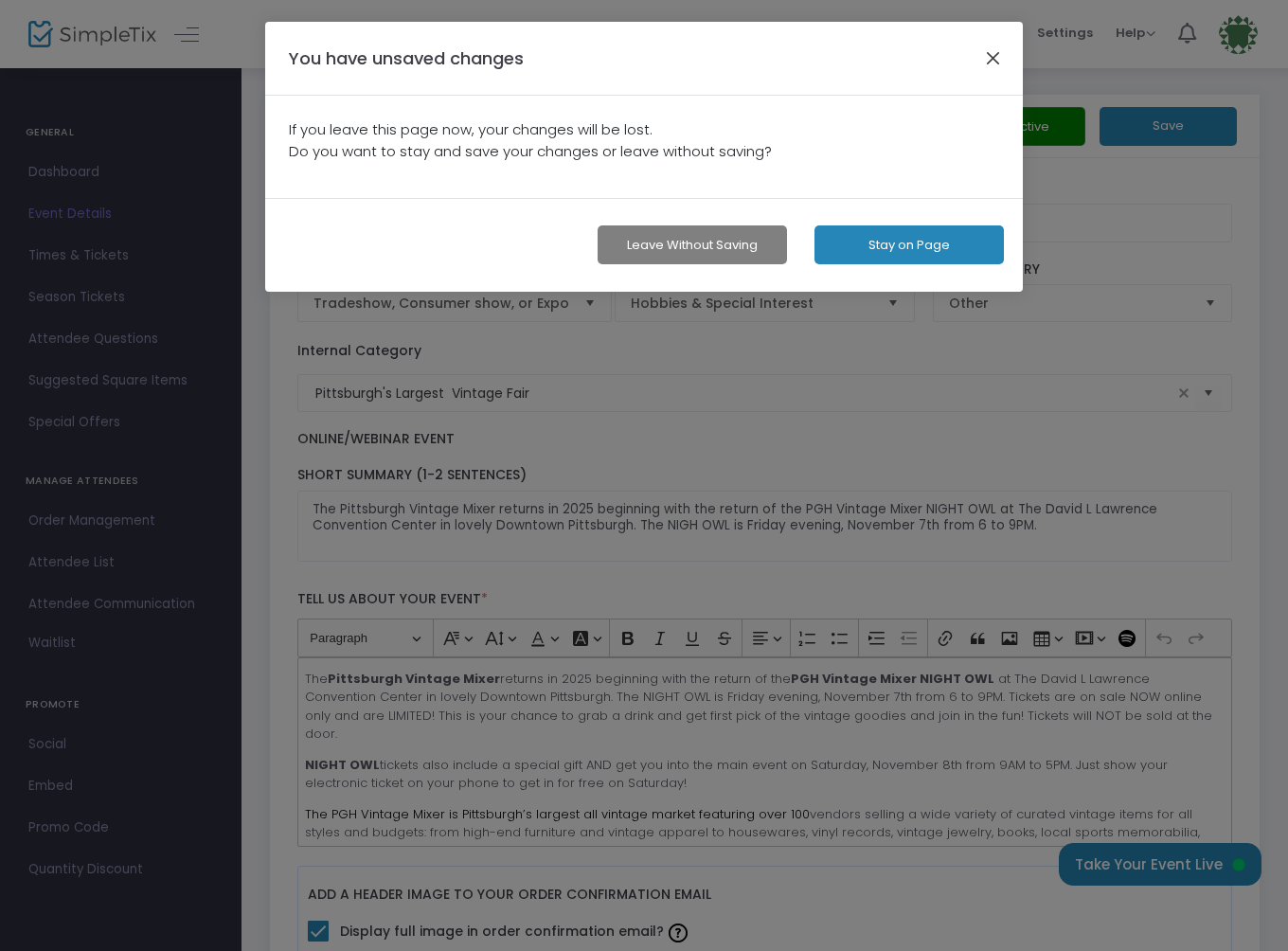 click 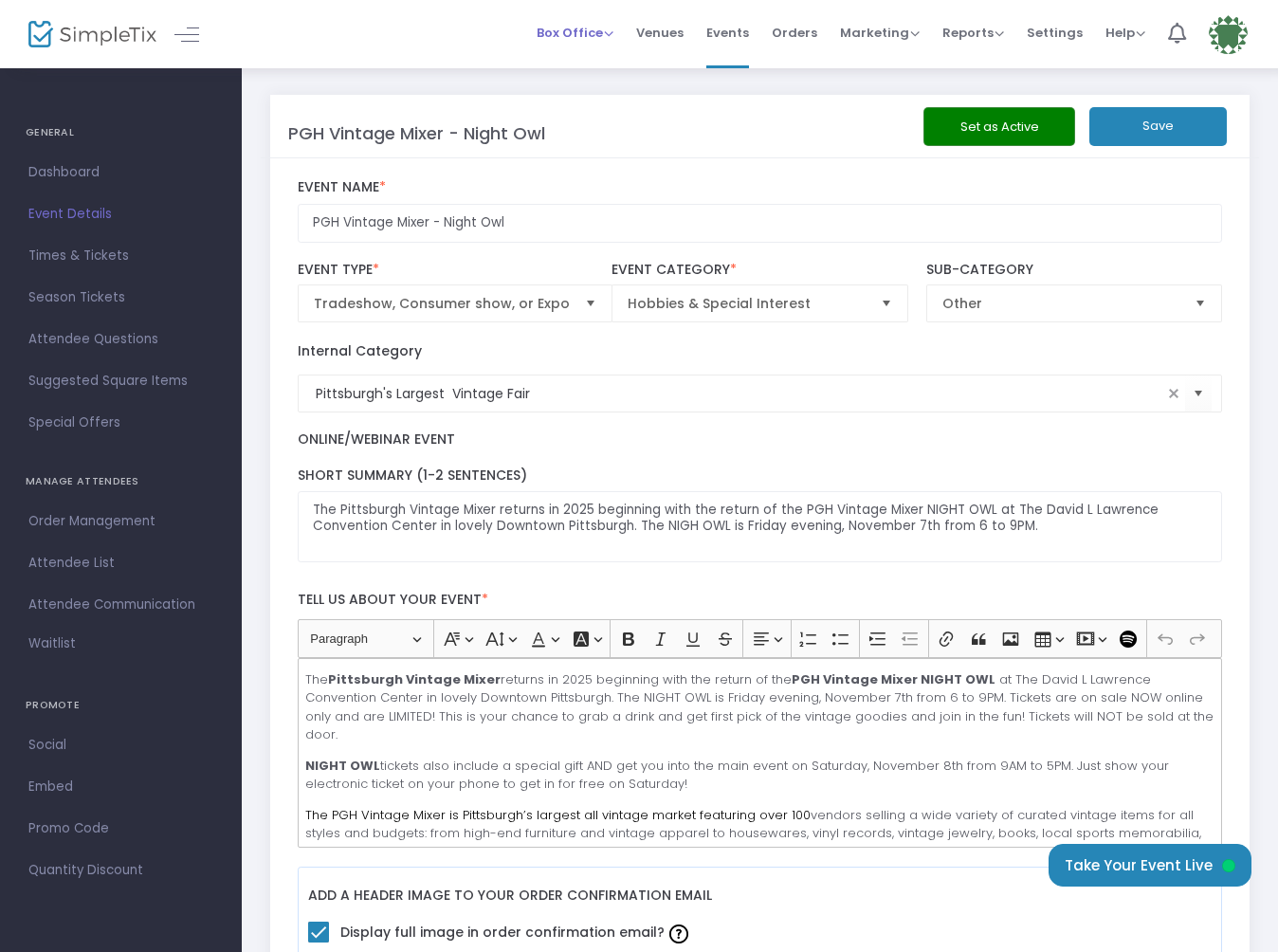 click on "Box Office" at bounding box center (575, 32) 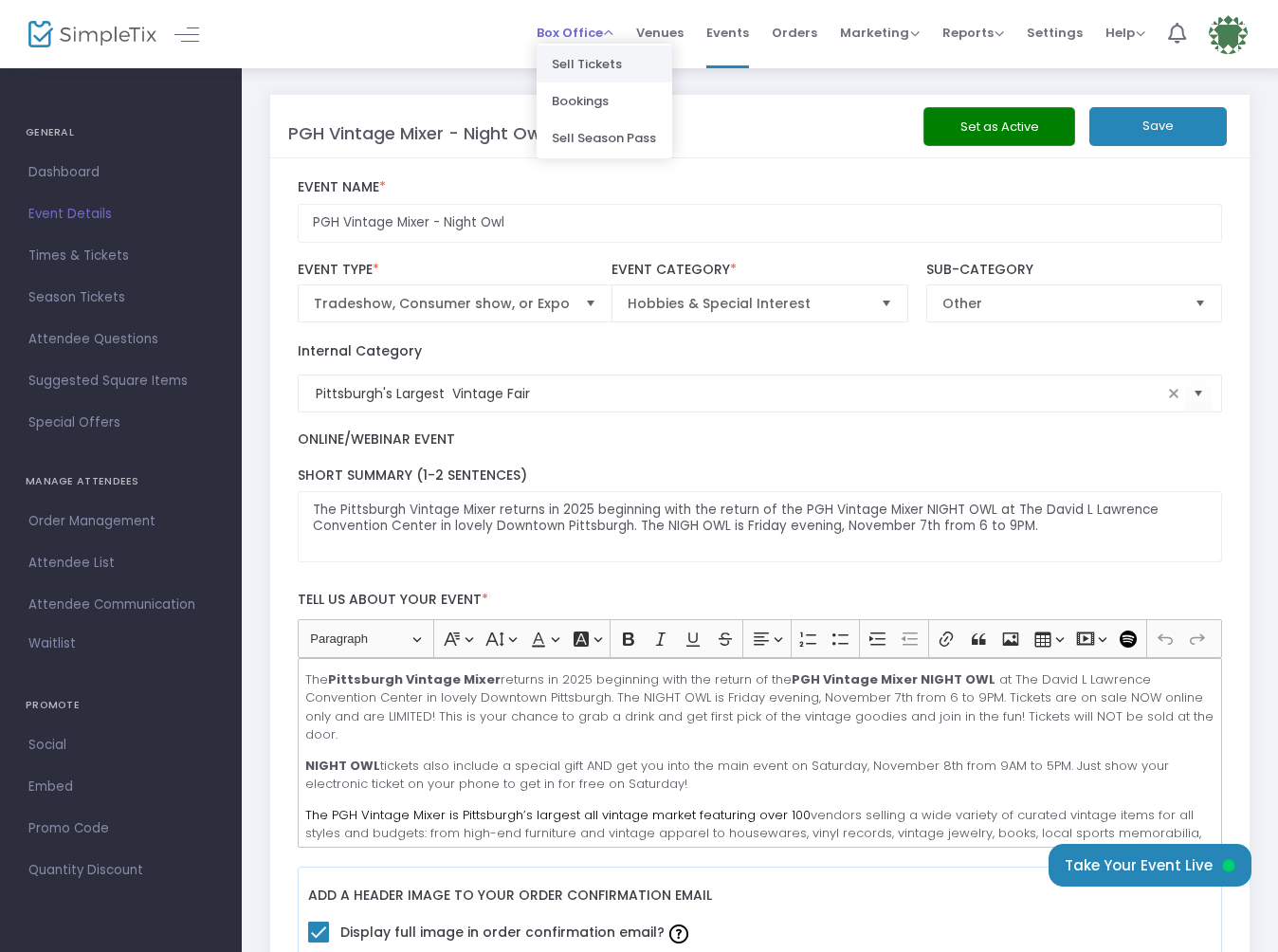 click on "Sell Tickets" at bounding box center [604, 64] 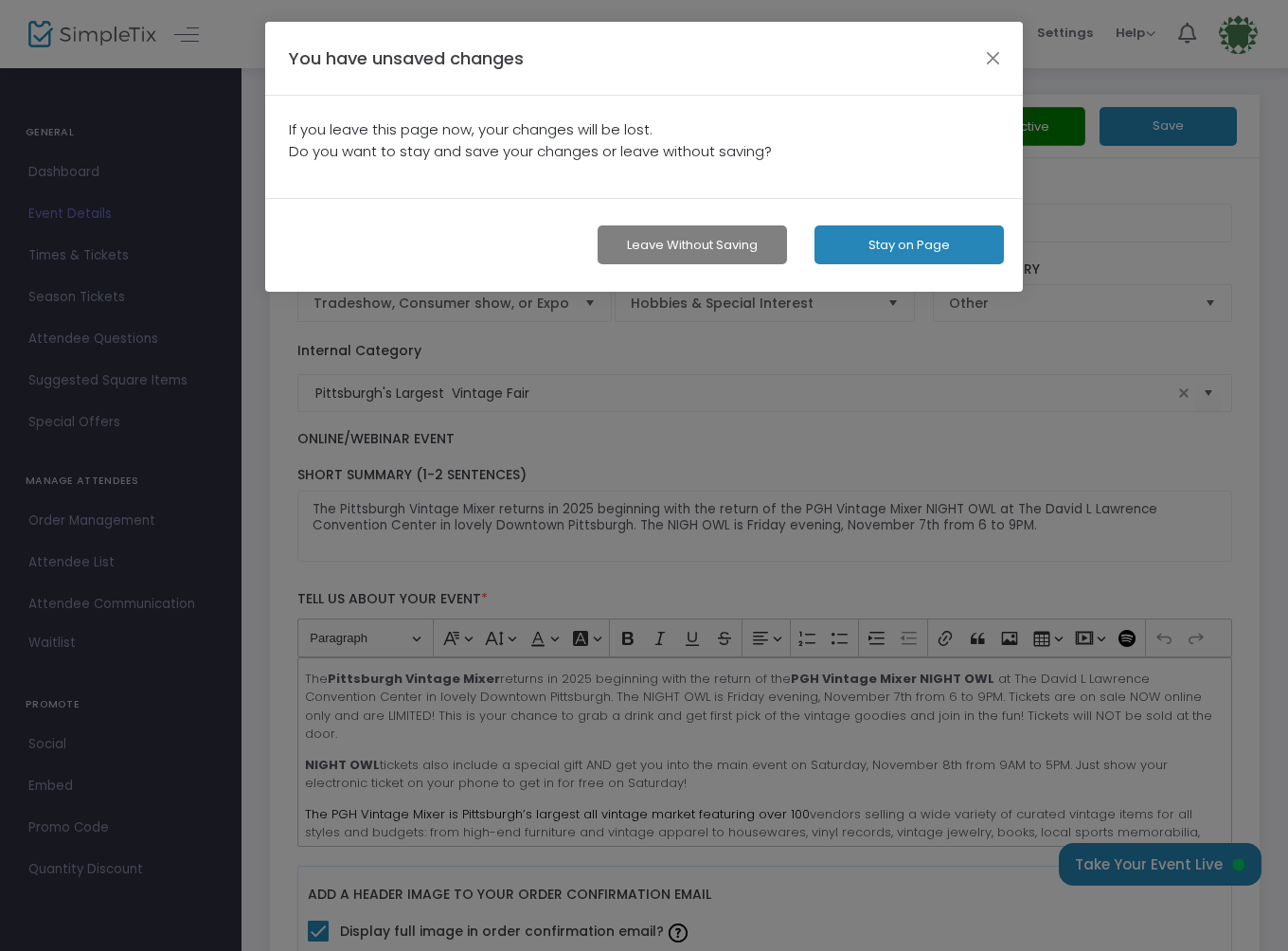 click on "Leave without Saving" 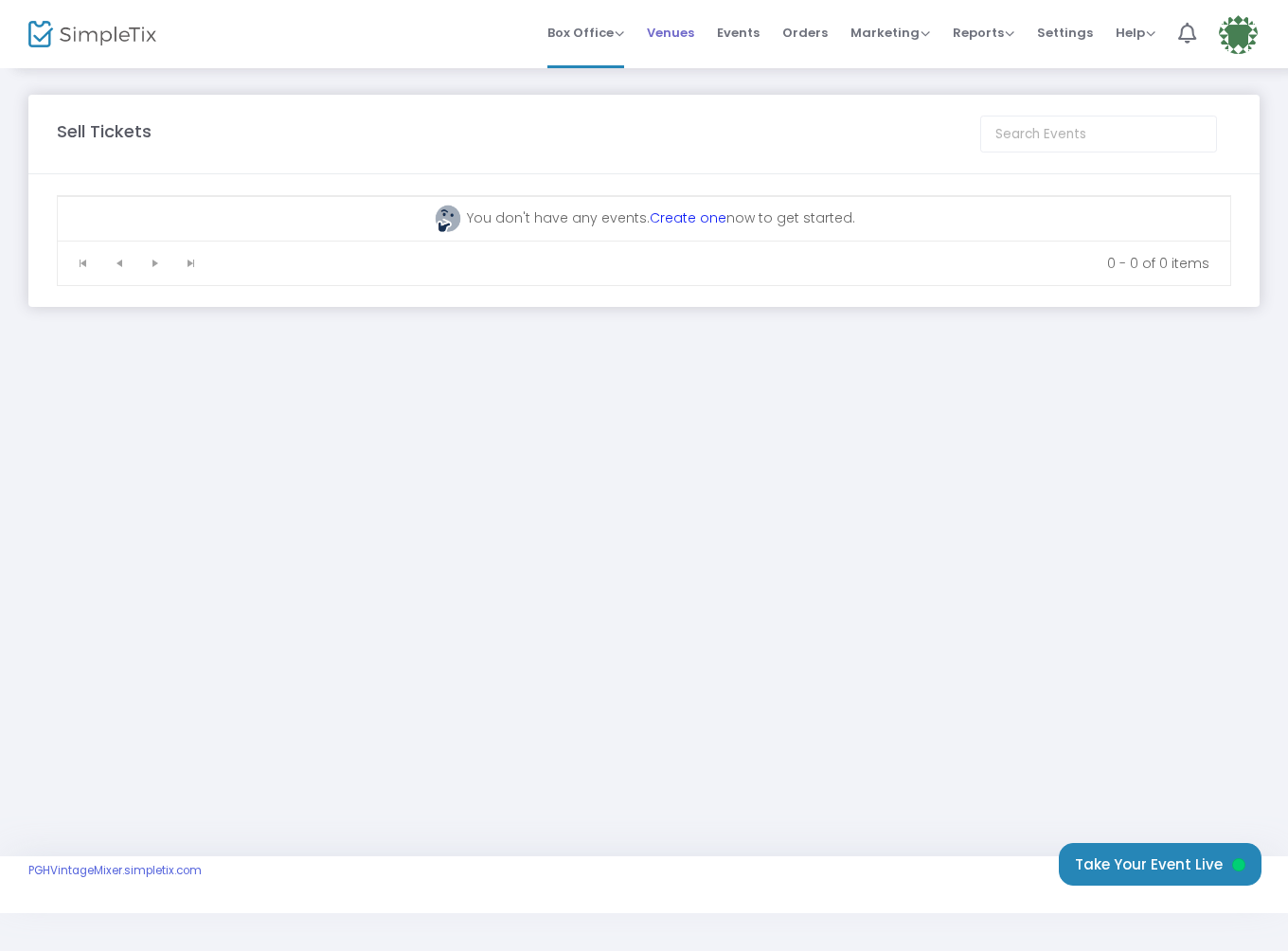 click on "Venues" at bounding box center (671, 32) 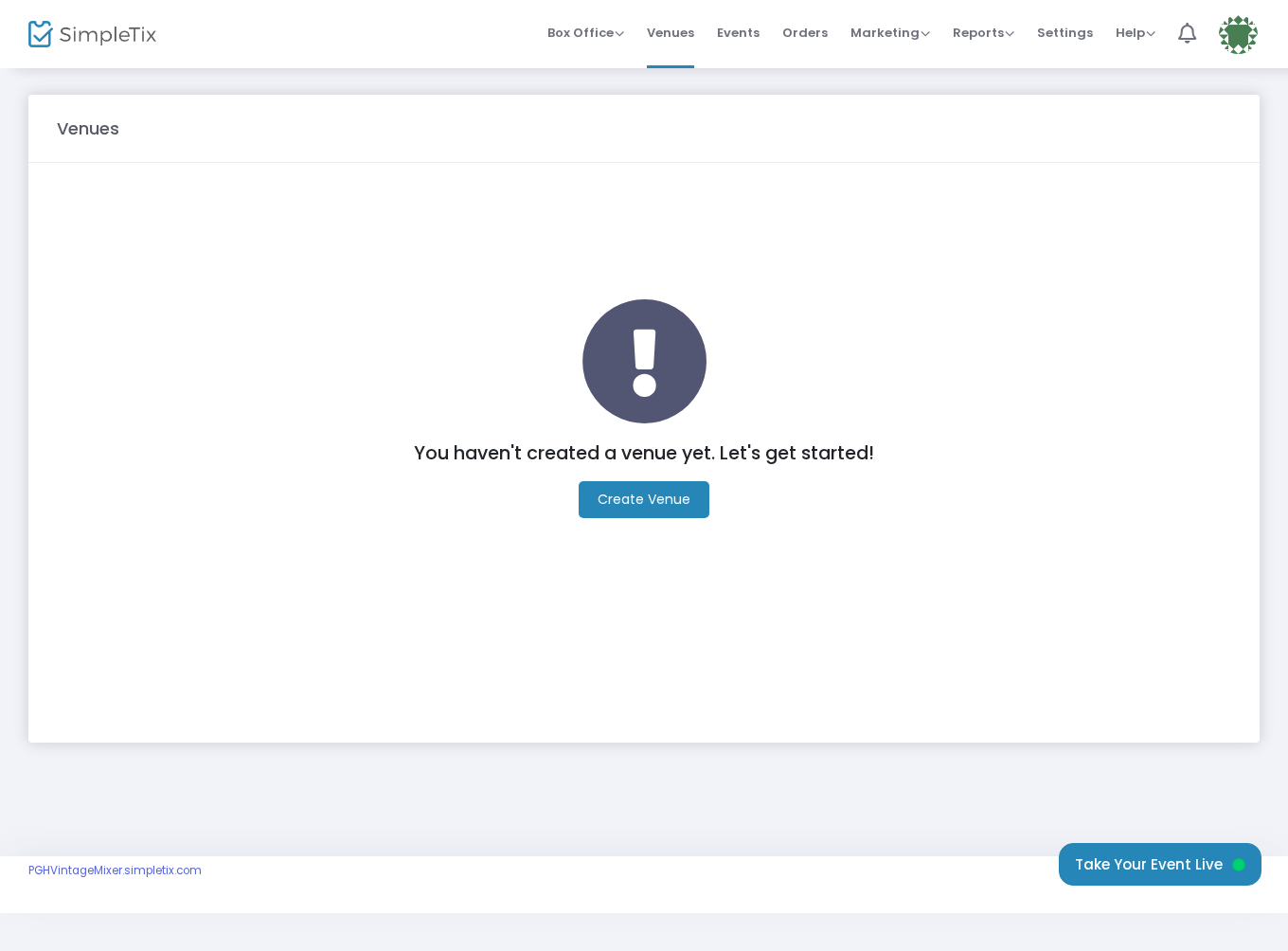 click on "Create Venue" 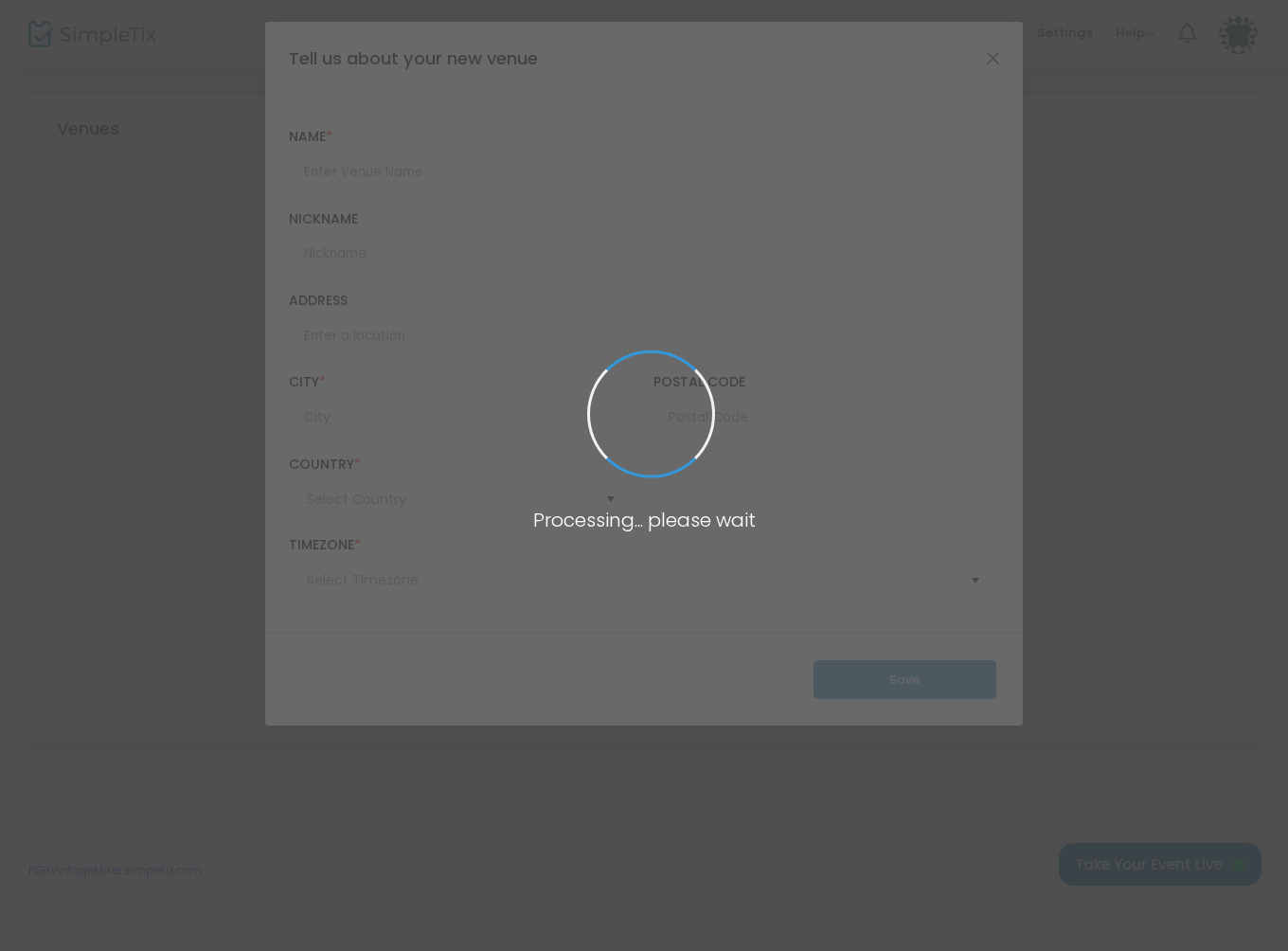 type on "United States" 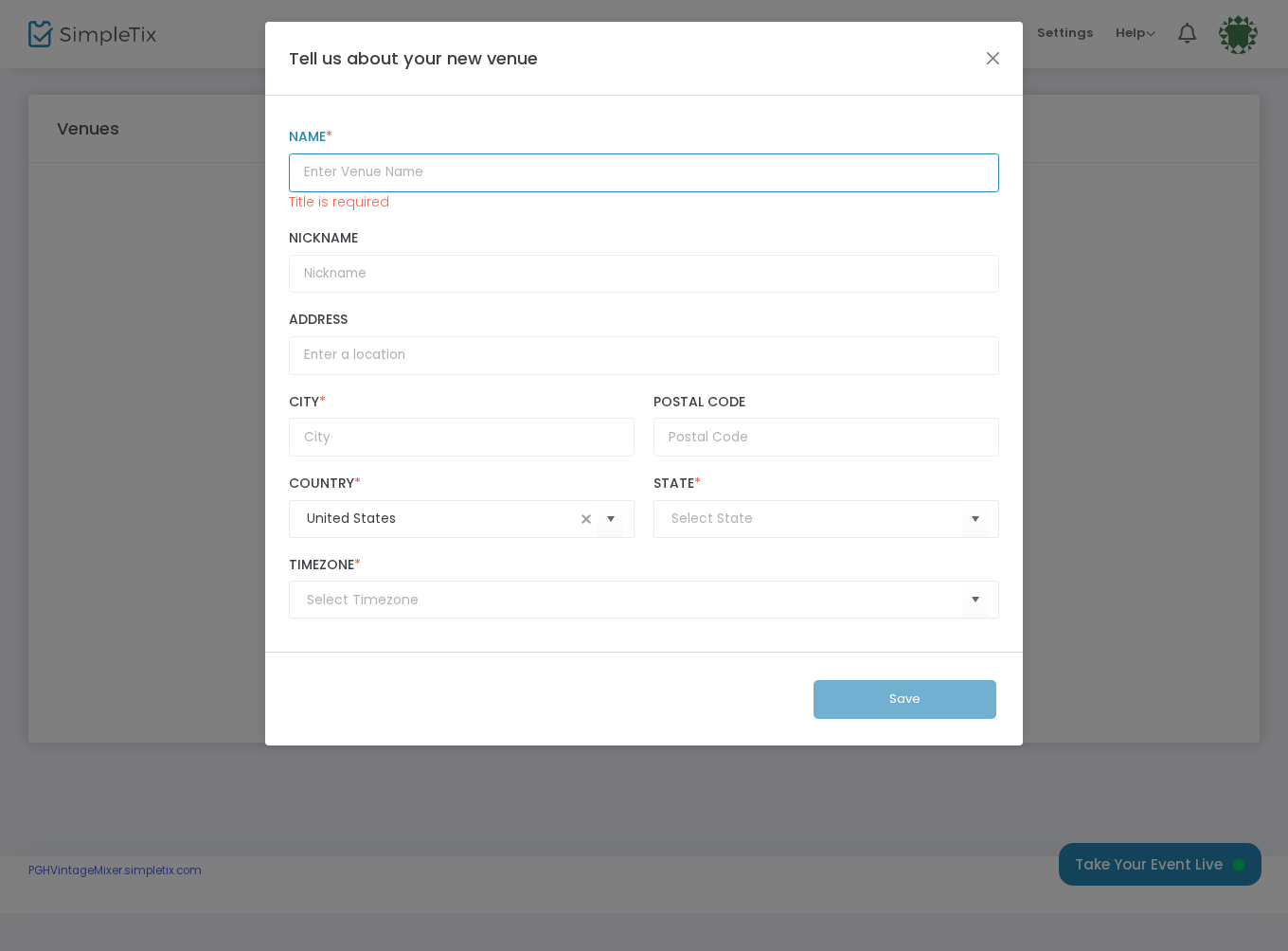 click on "Name  *" at bounding box center [644, 172] 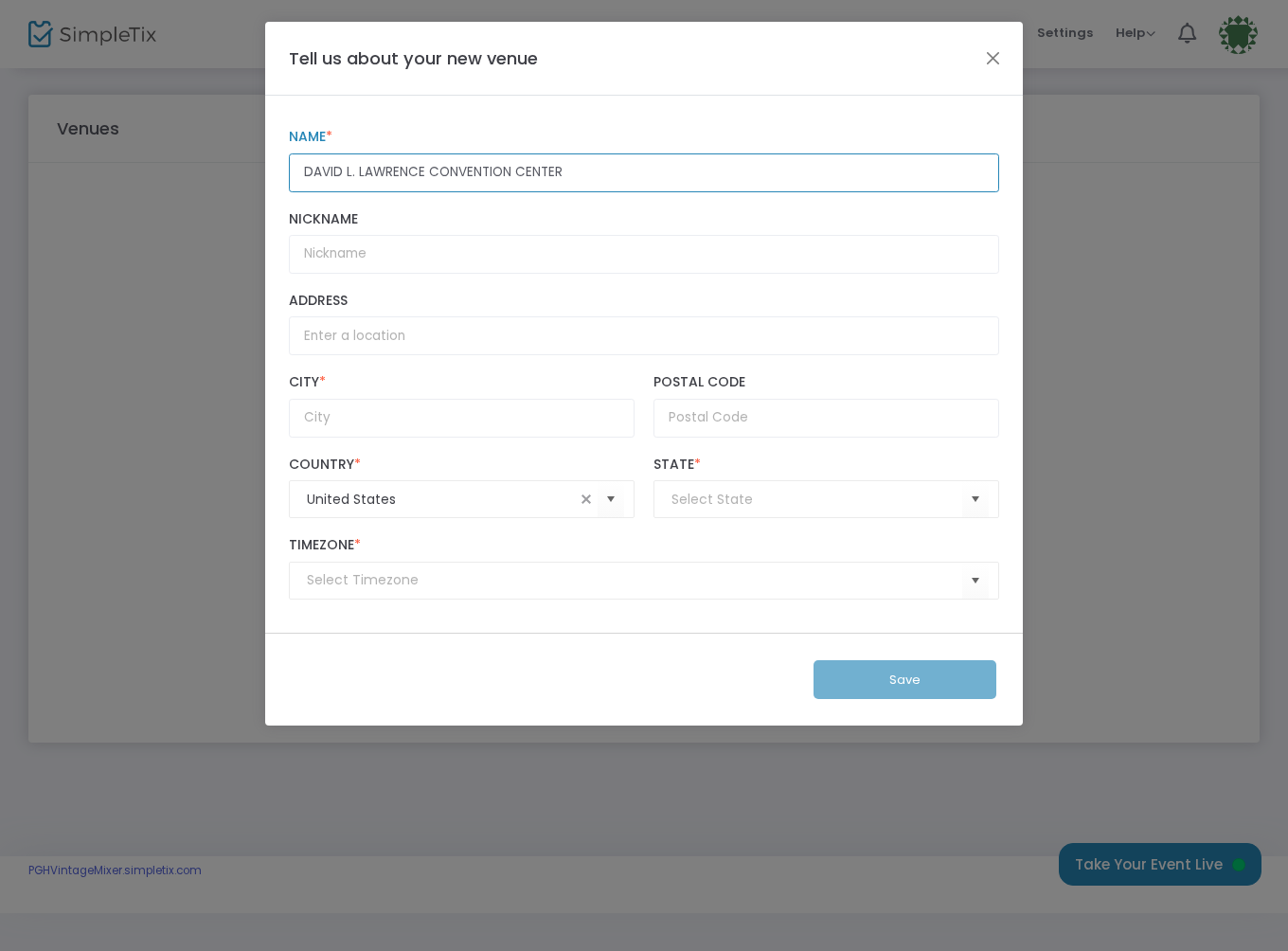 type on "DAVID L. LAWRENCE CONVENTION CENTER" 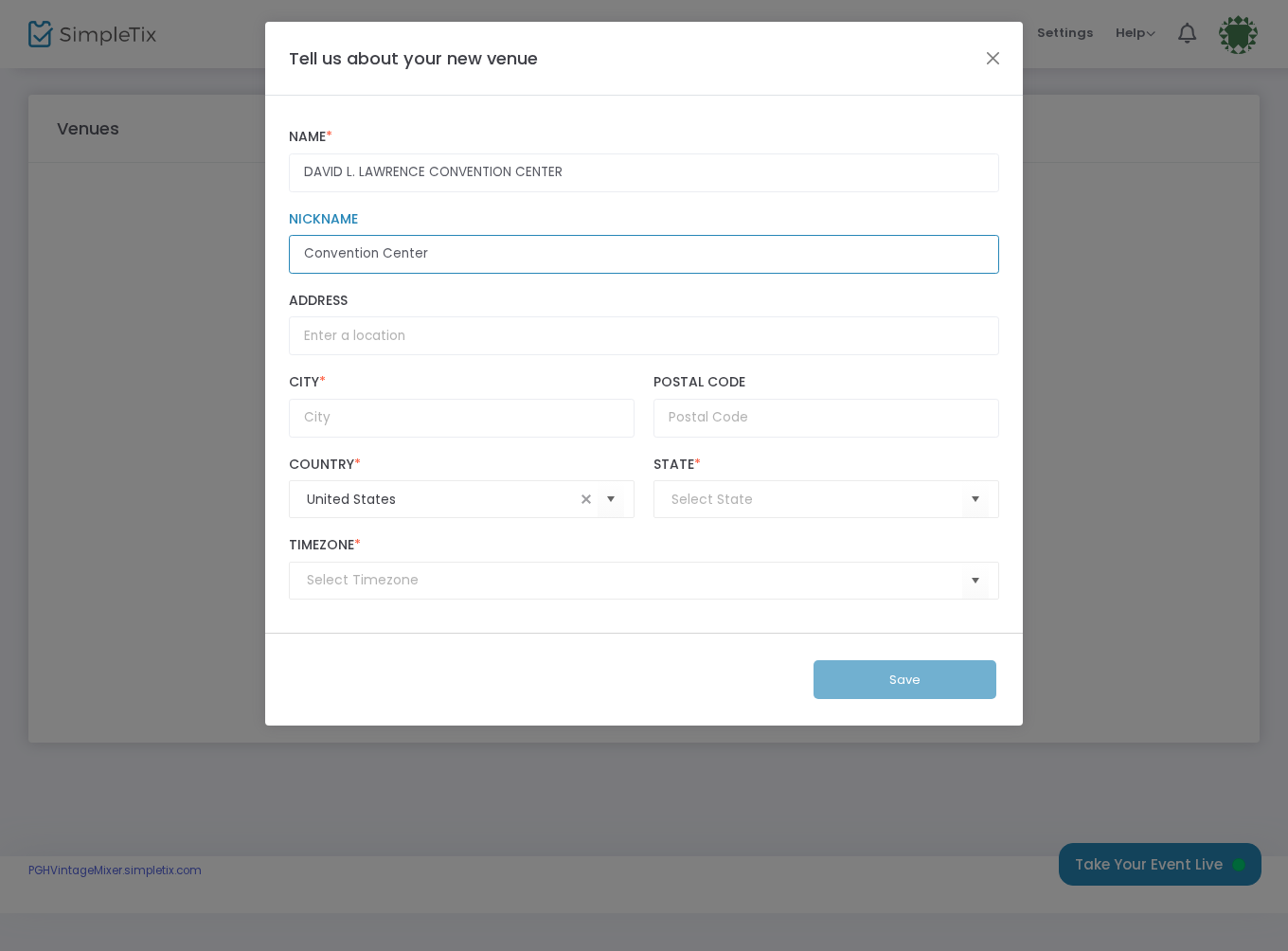 type on "Convention Center" 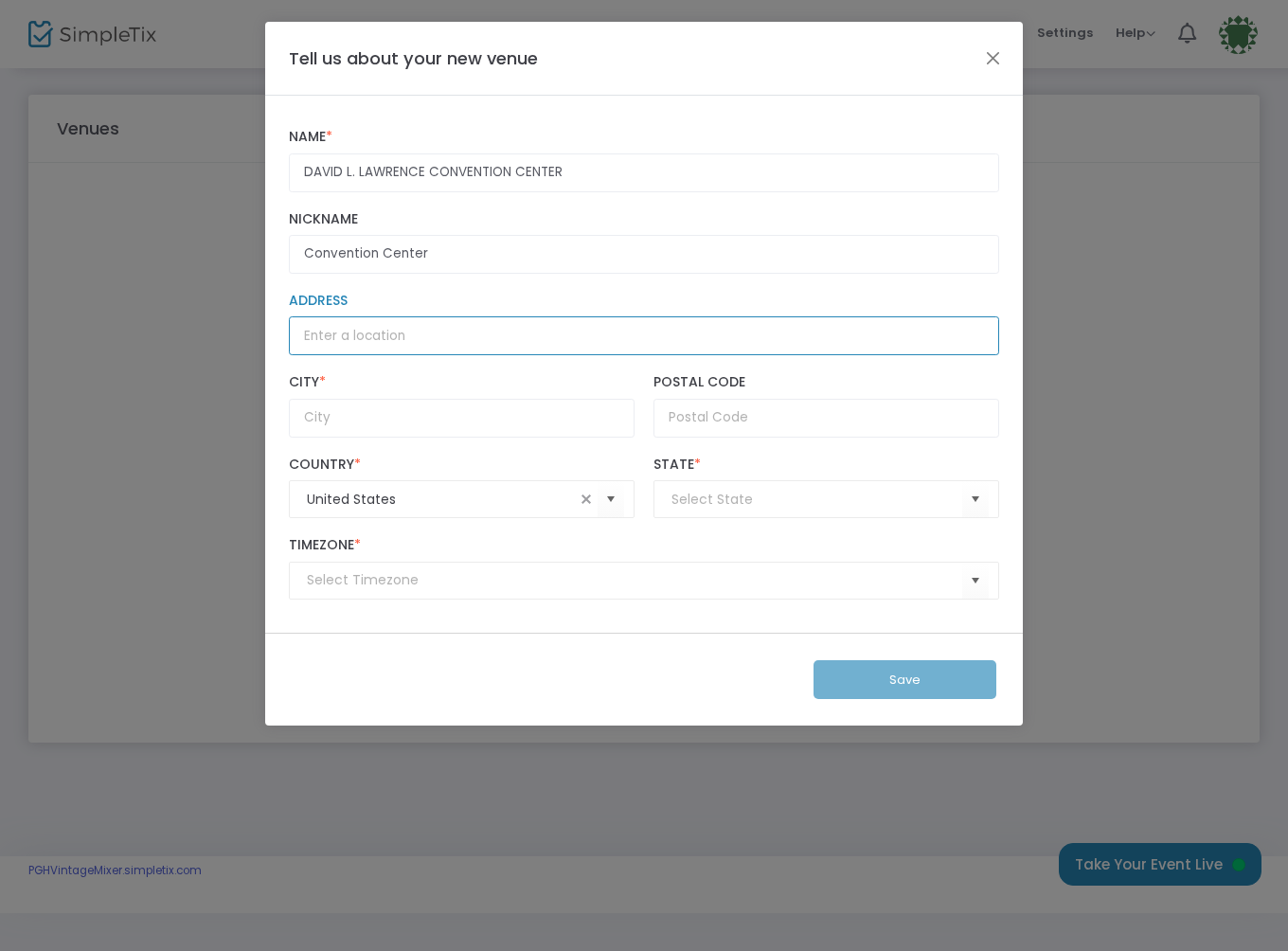 paste on "[NUMBER] [STREET]" 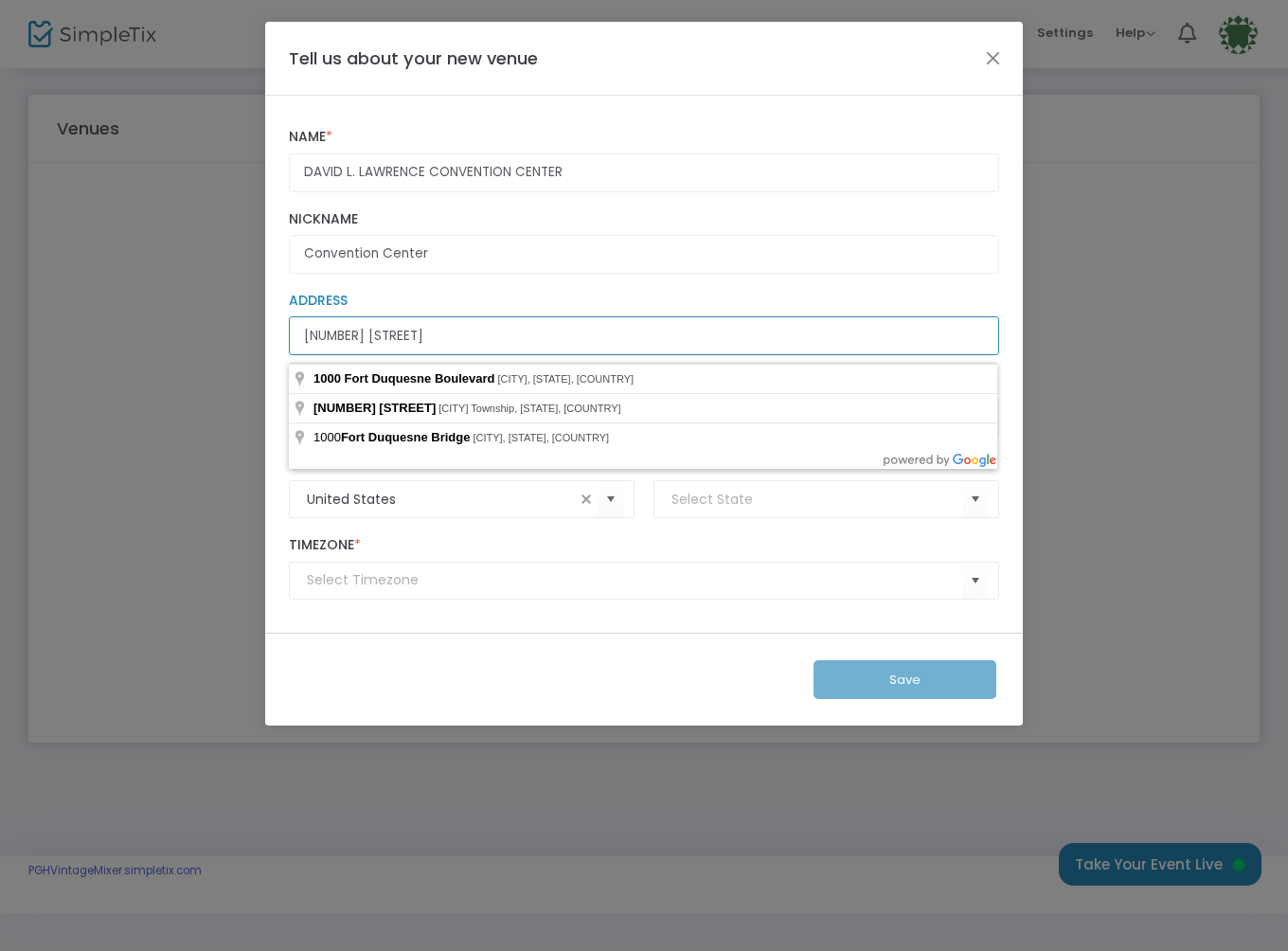 scroll, scrollTop: 0, scrollLeft: 0, axis: both 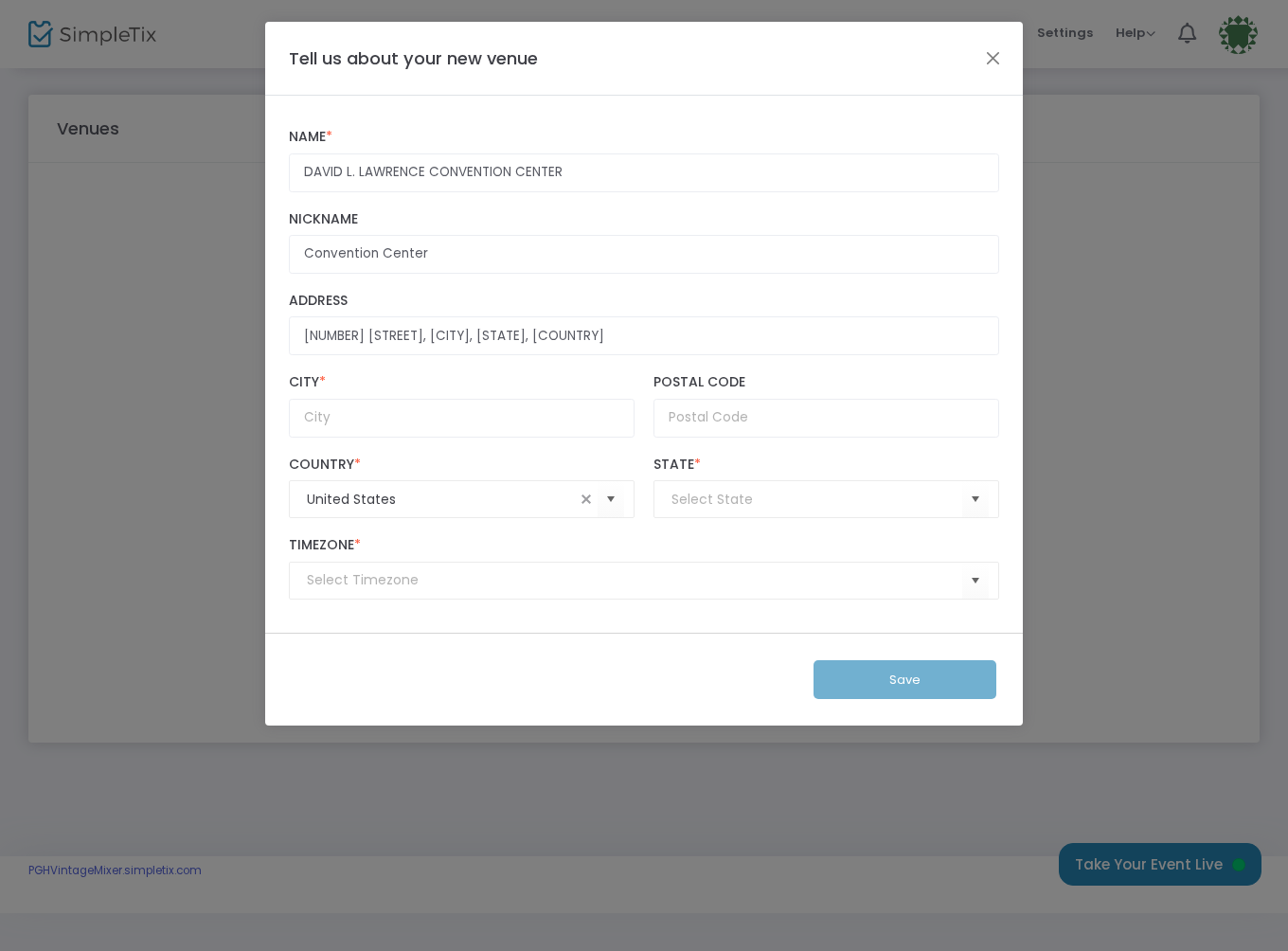 type on "[NUMBER] [STREET]" 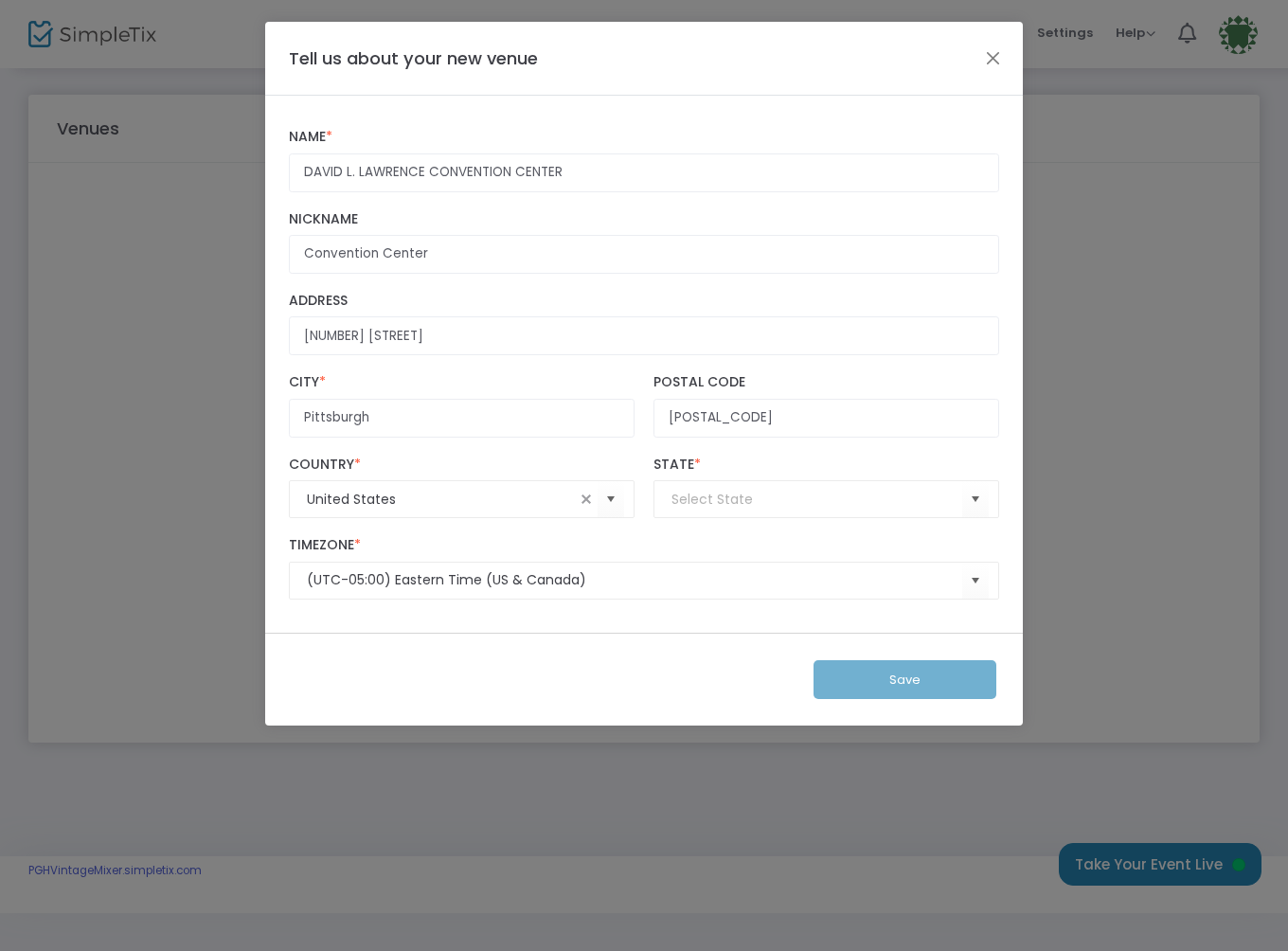 type on "Pennsylvania" 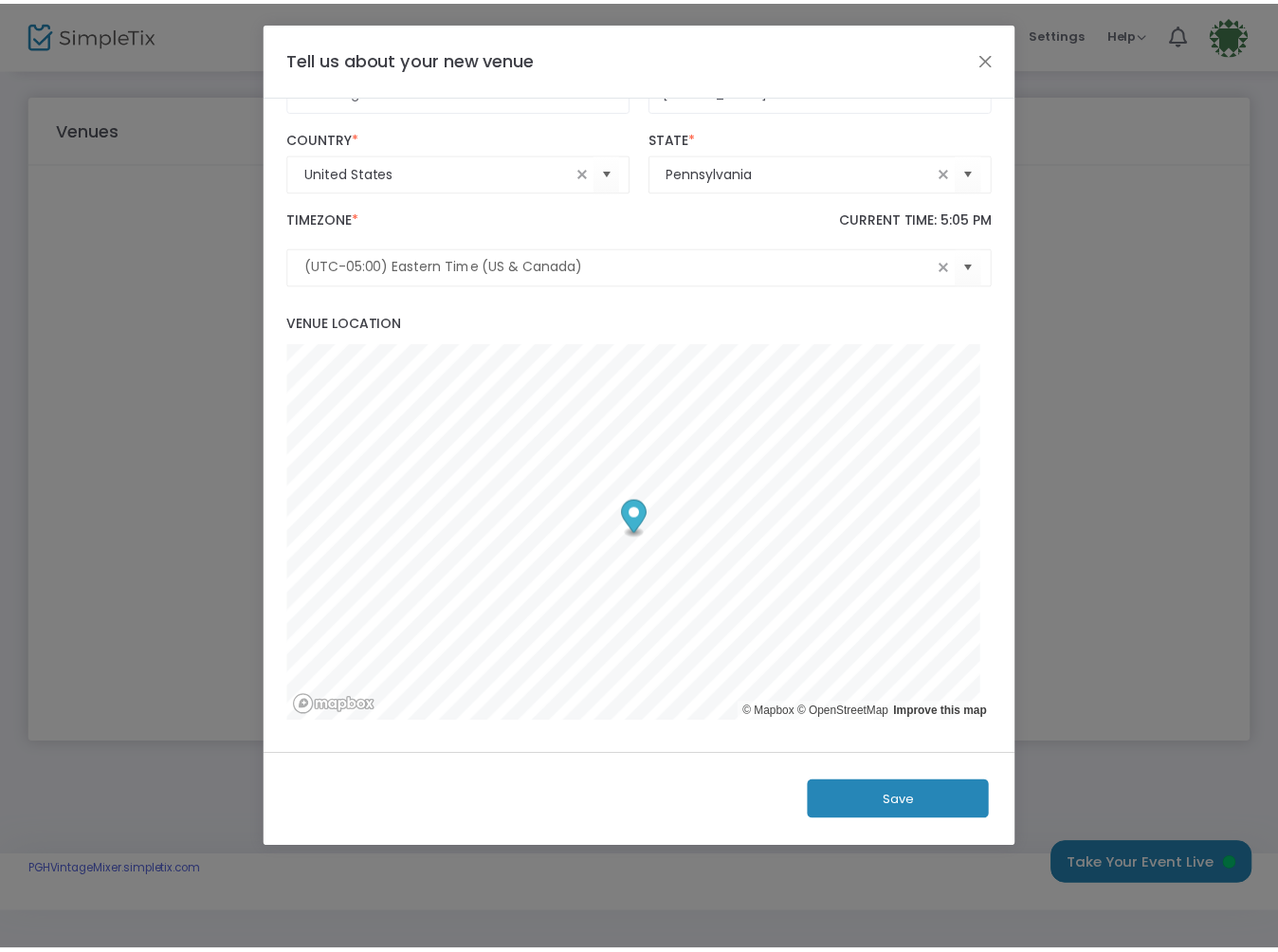 scroll, scrollTop: 336, scrollLeft: 0, axis: vertical 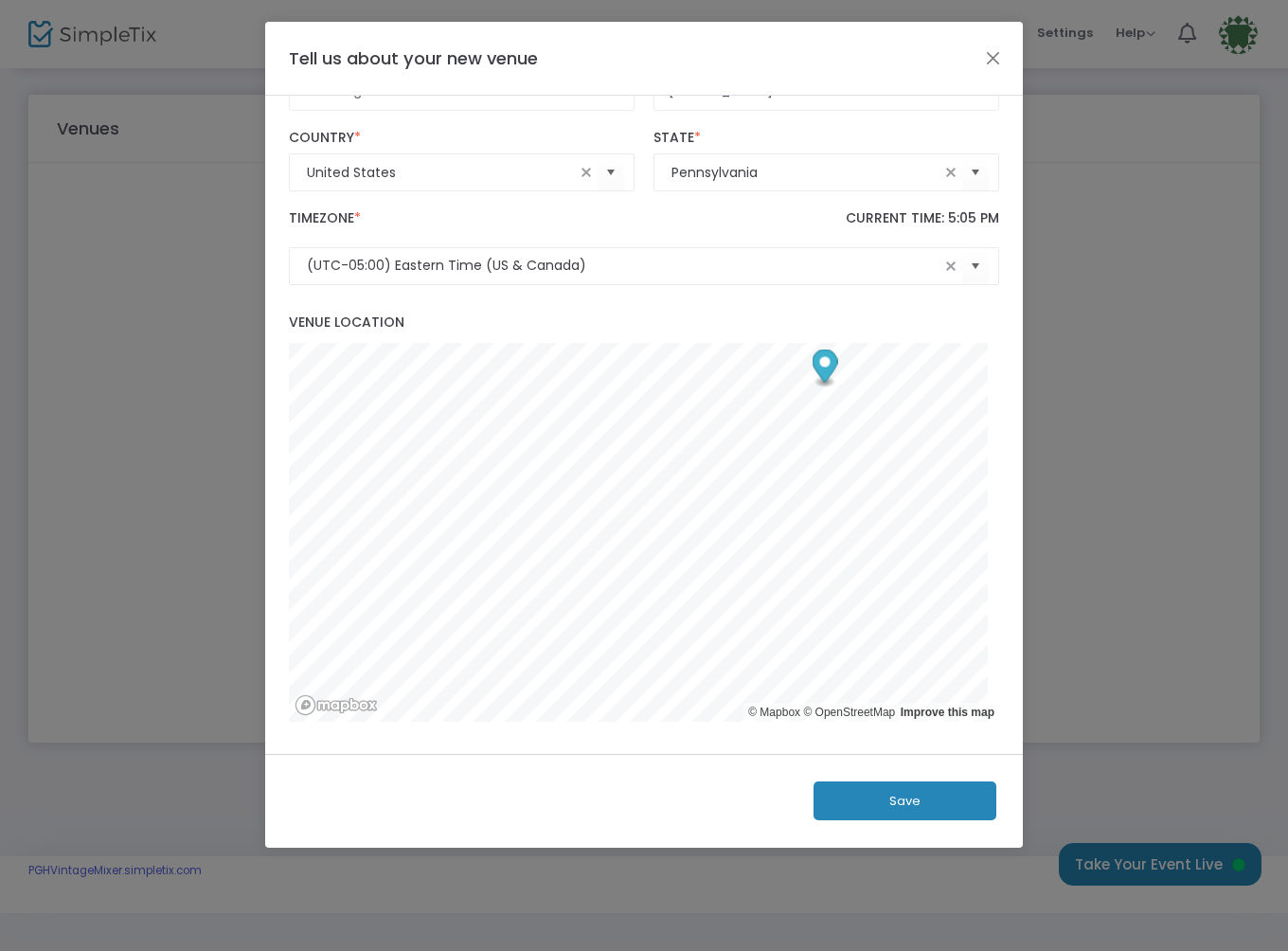 click on "Save" 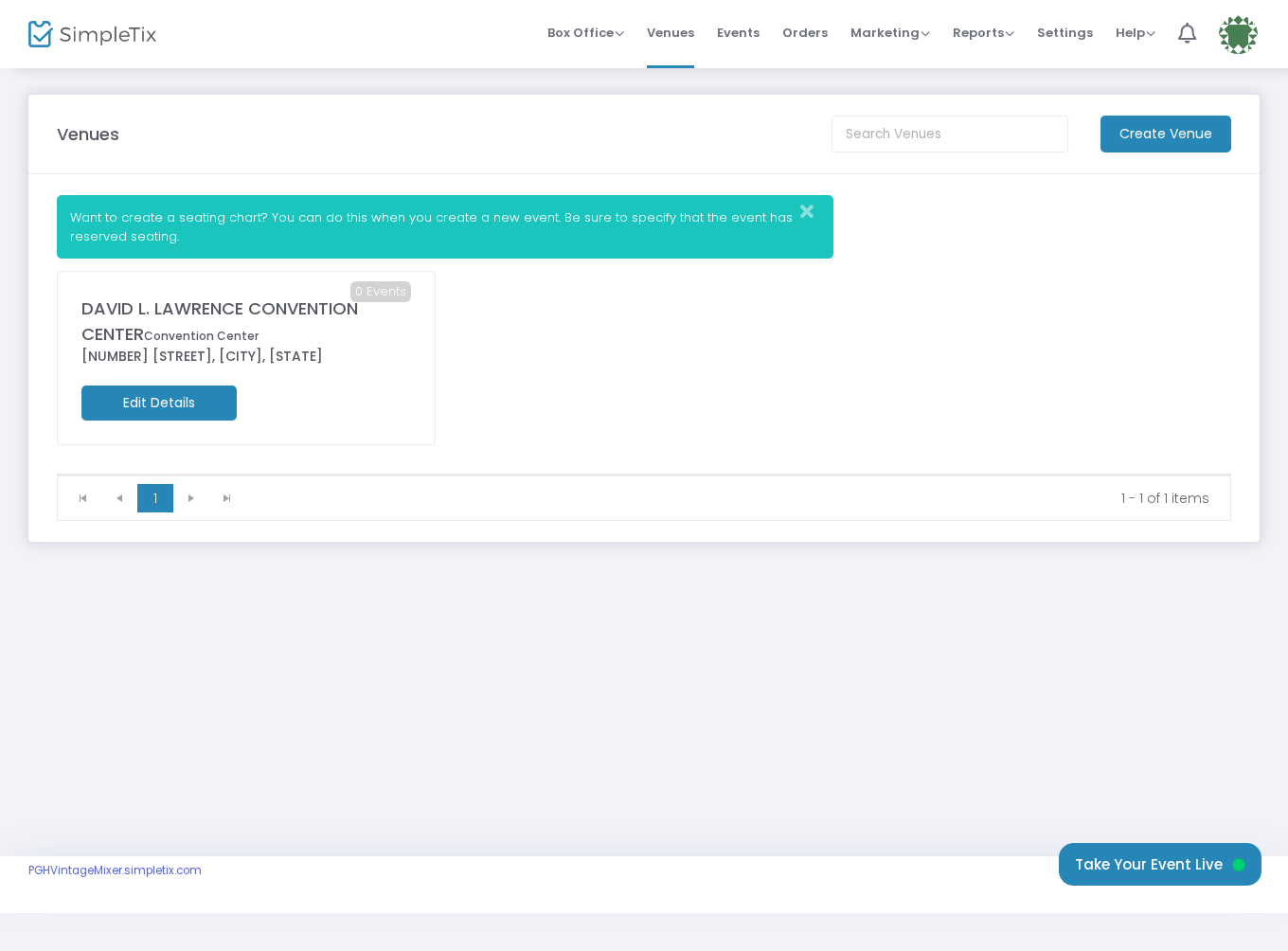 click 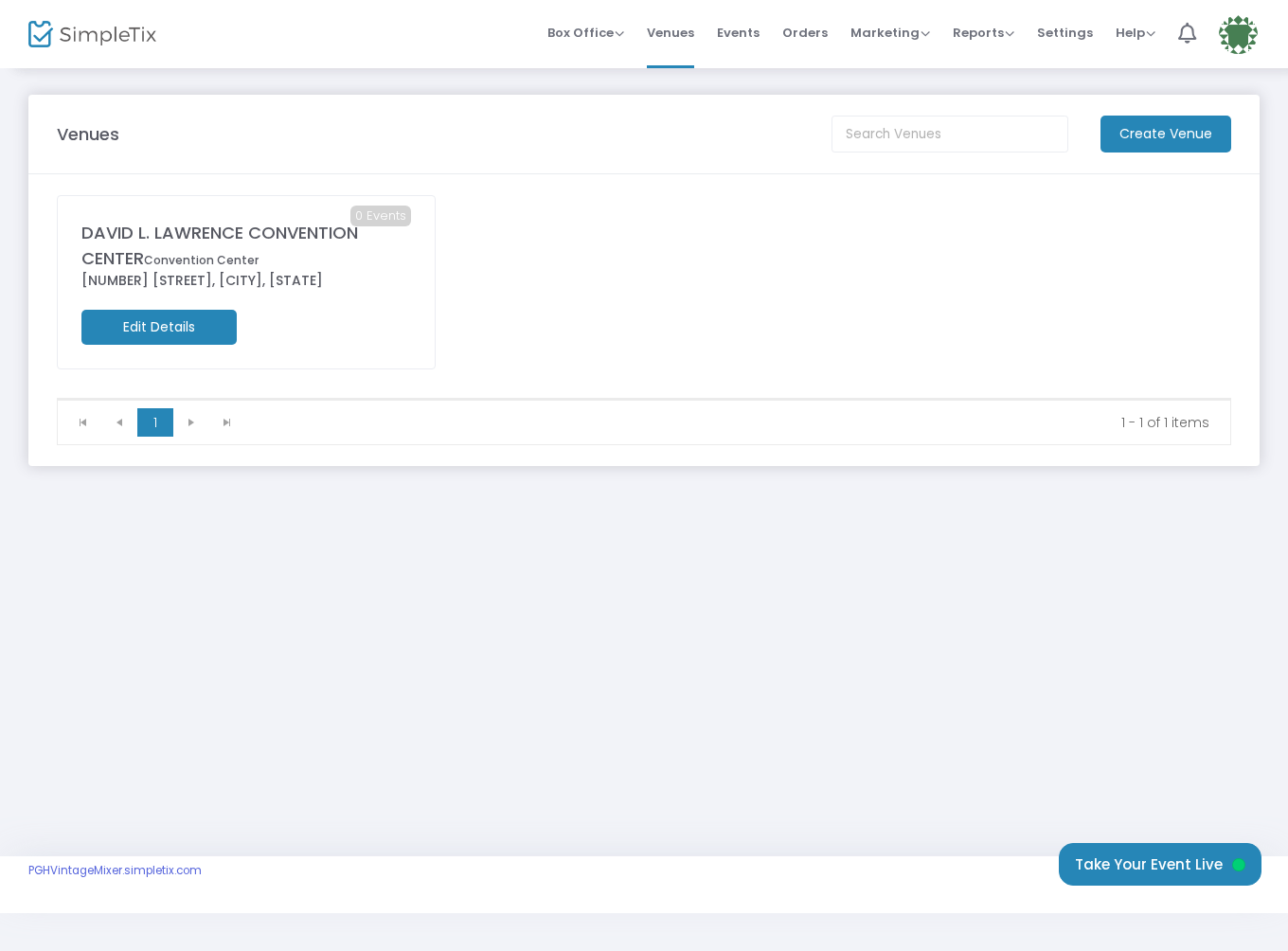 click on "Create Venue" 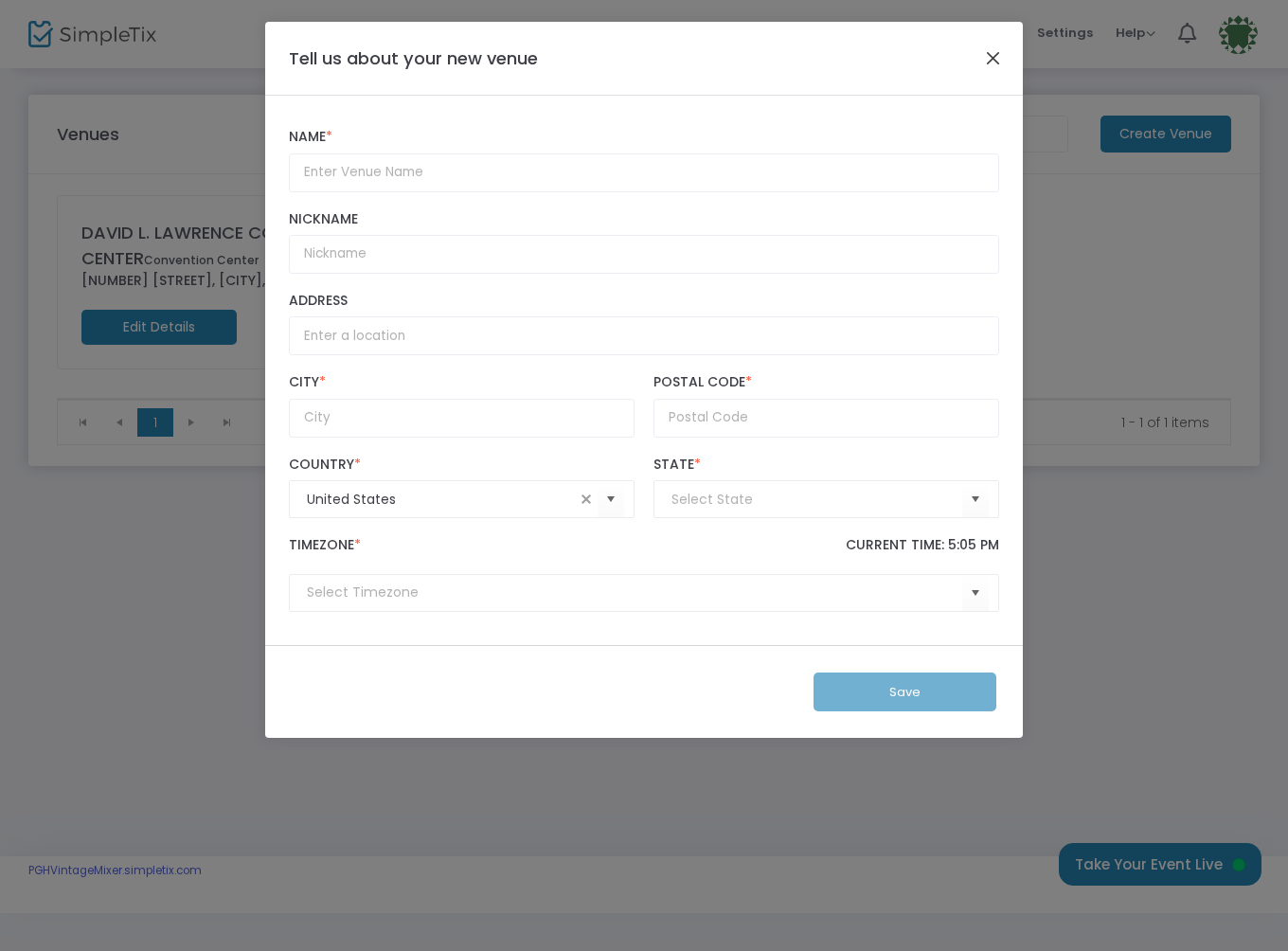 click 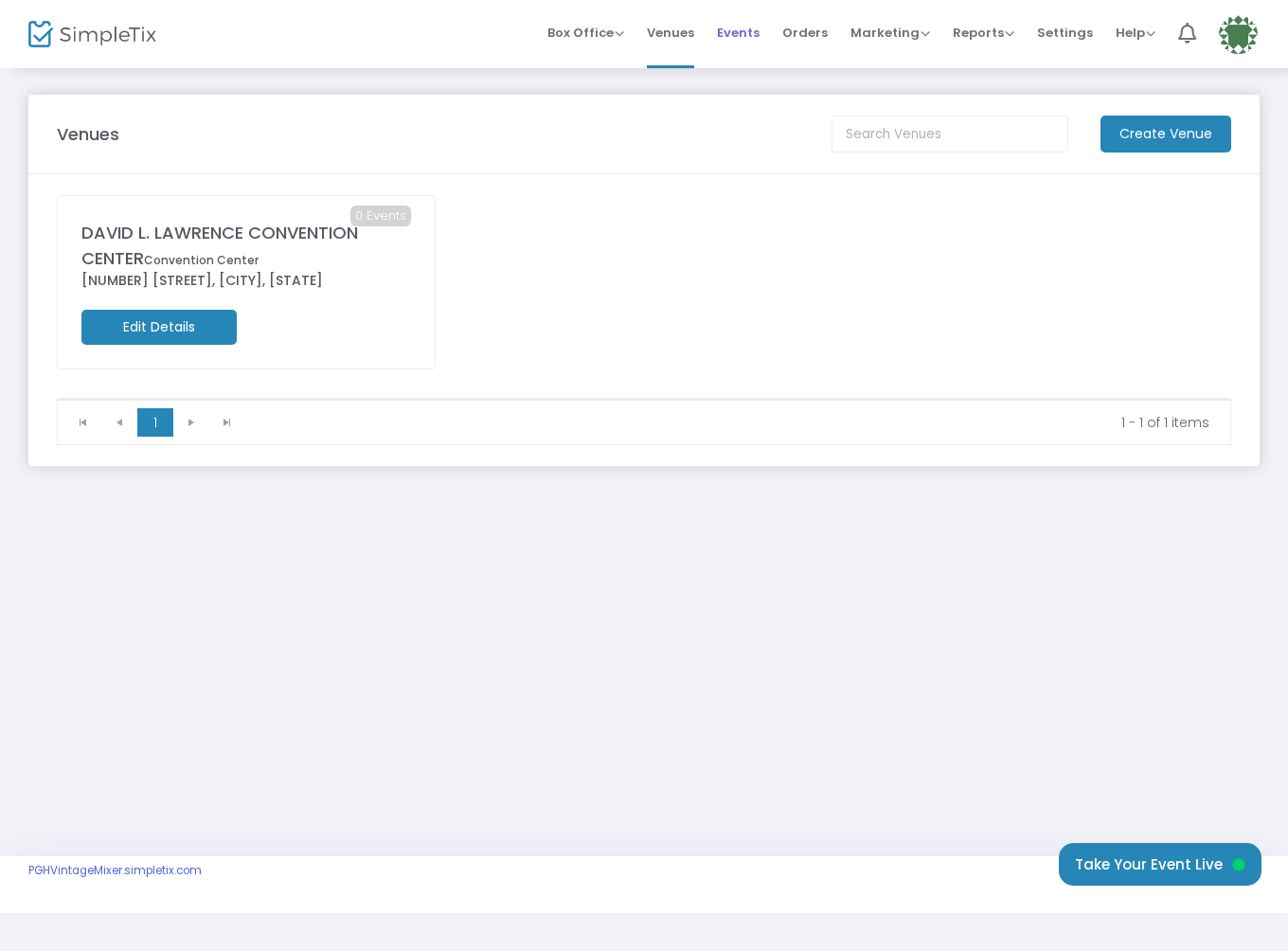 click on "Events" at bounding box center (738, 32) 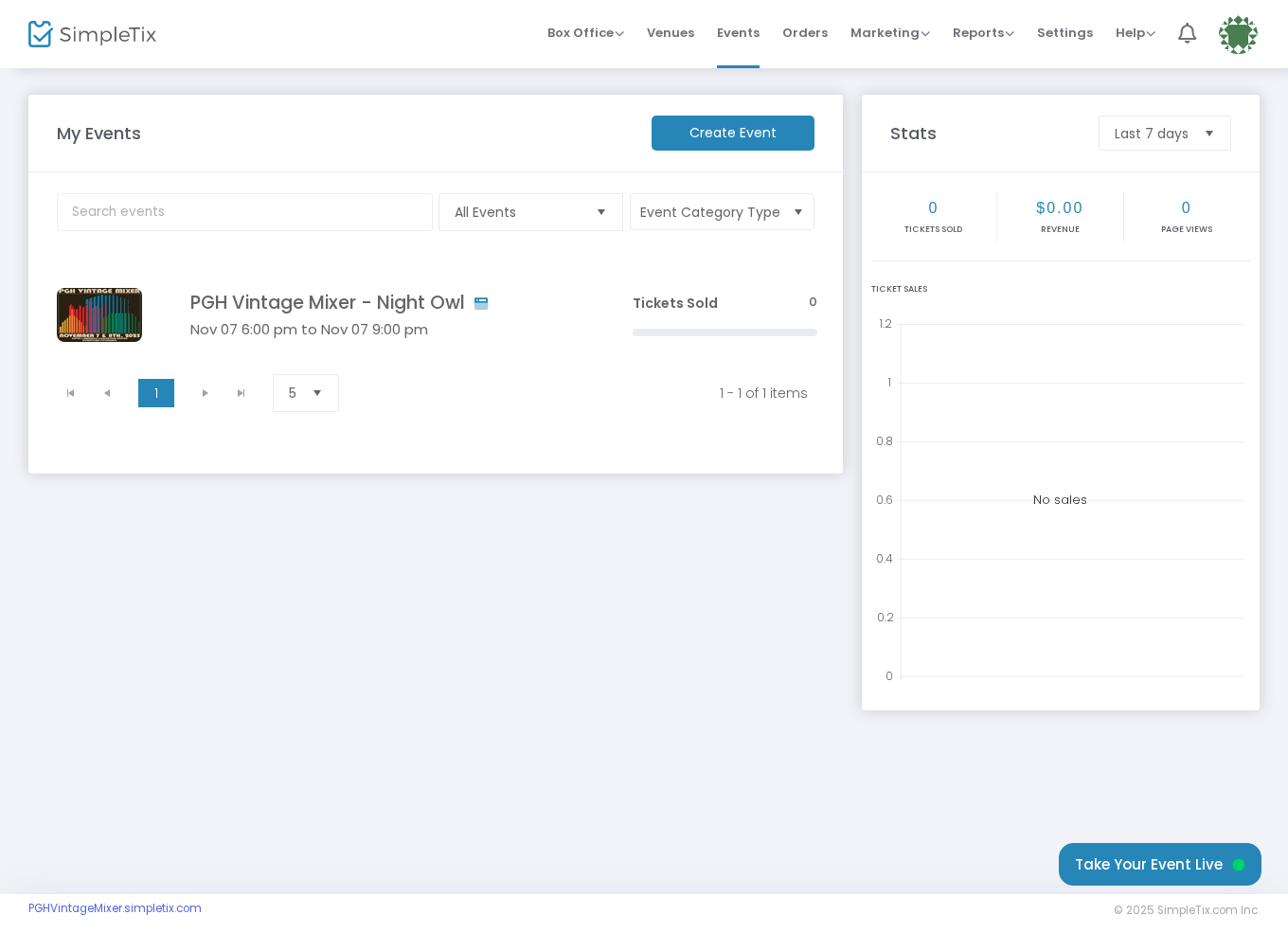 click on "Create Event" 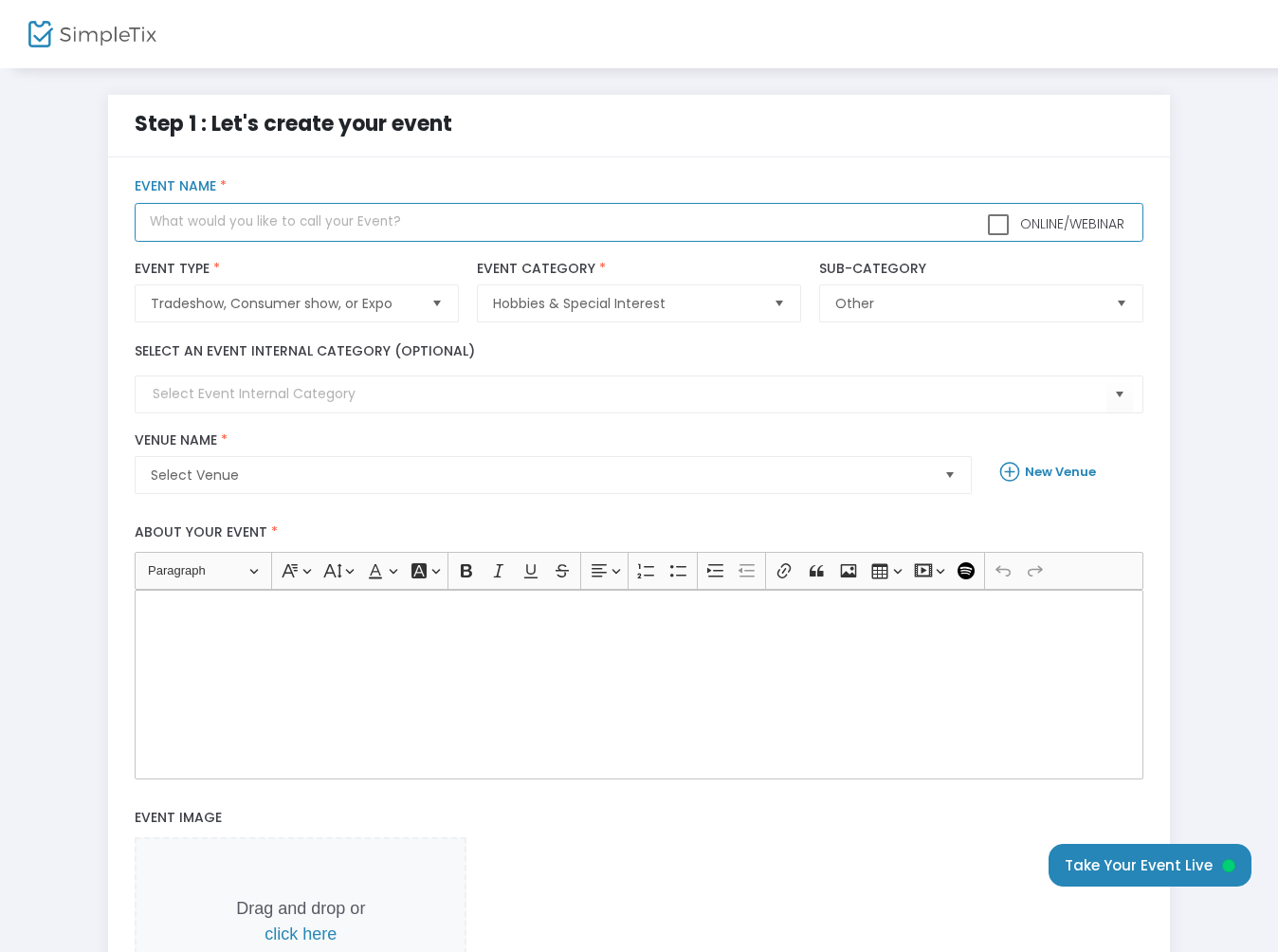 click 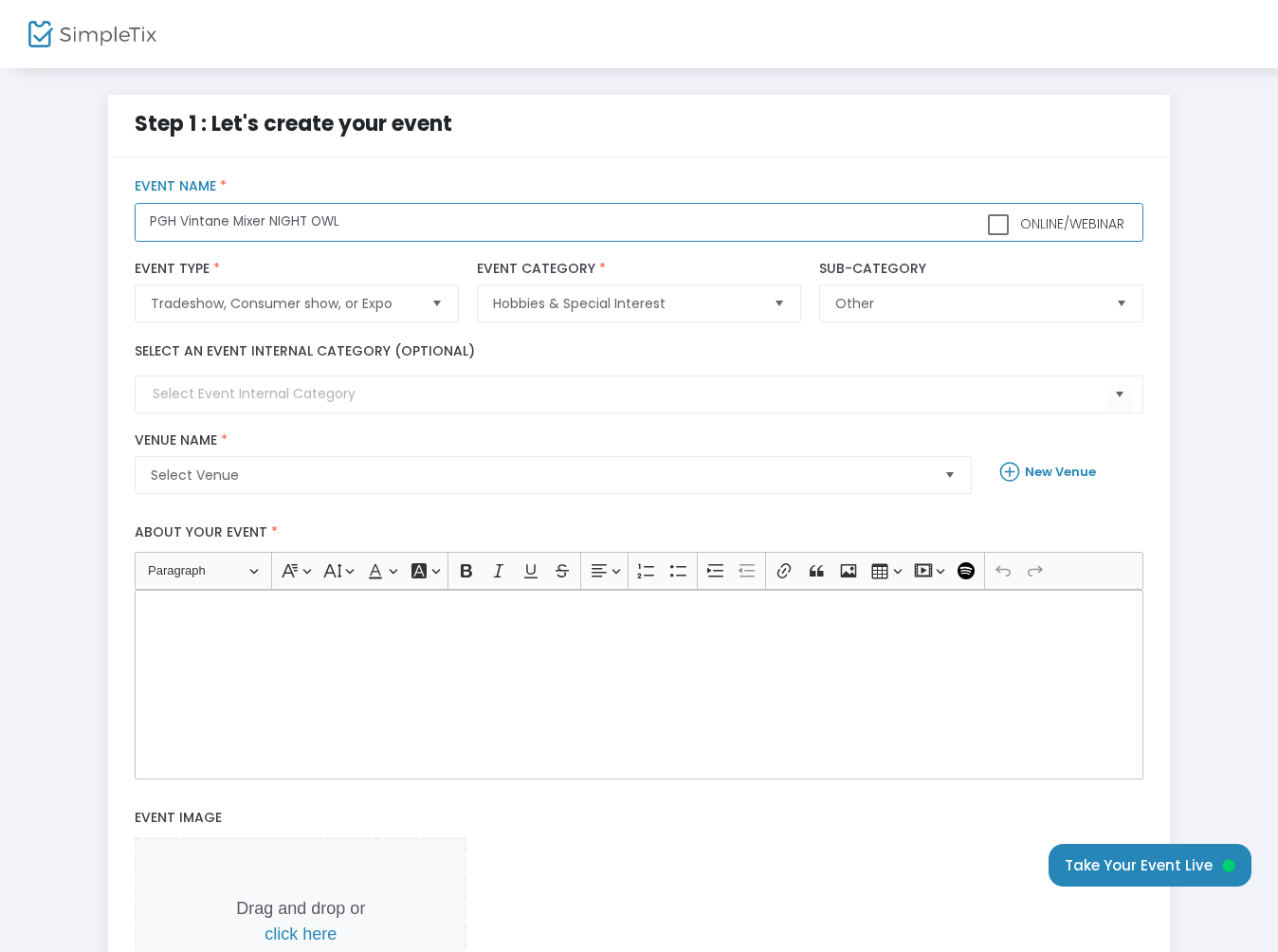 type on "PGH Vintane Mixer NIGHT OWL" 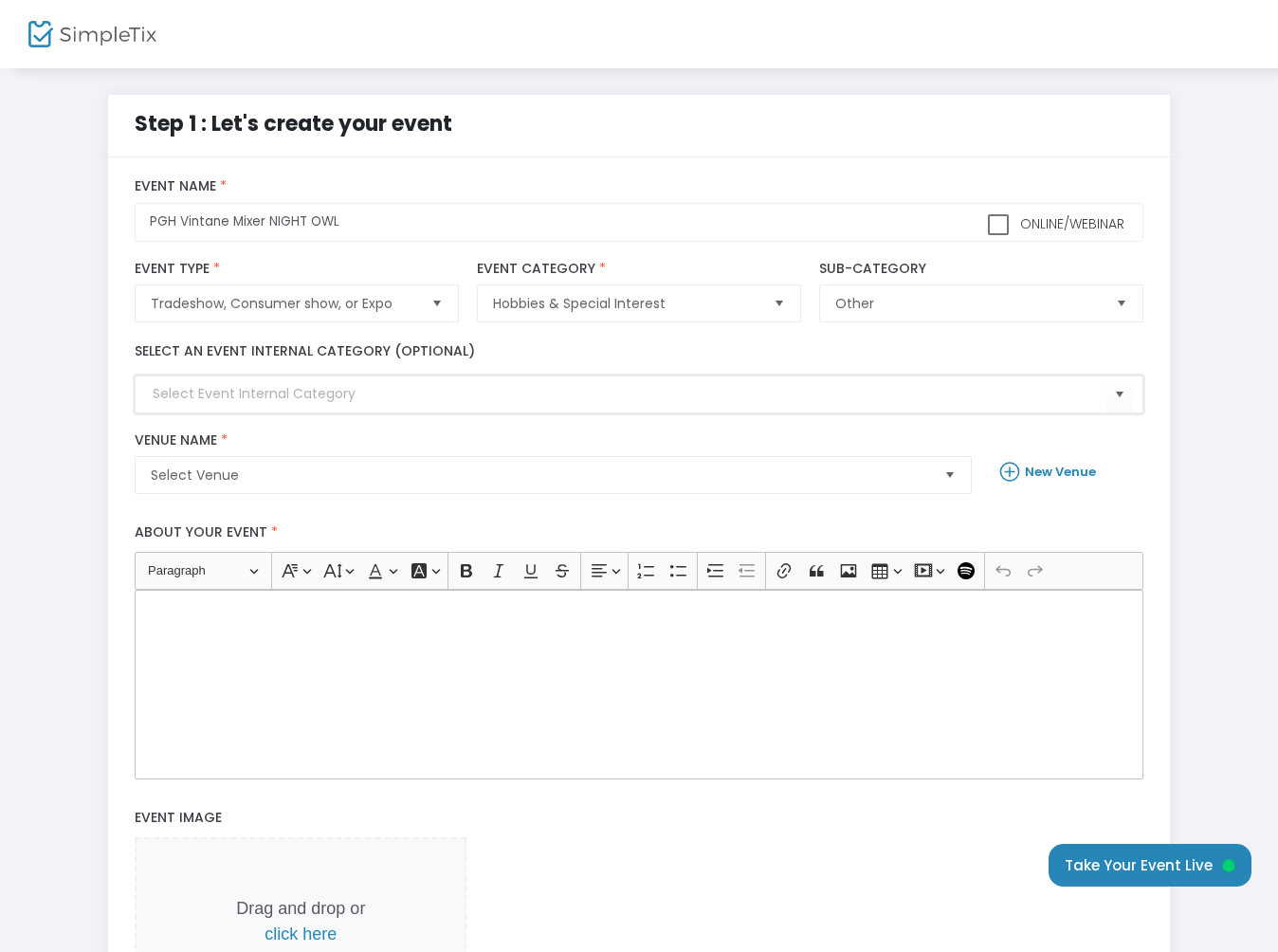 click at bounding box center (629, 394) 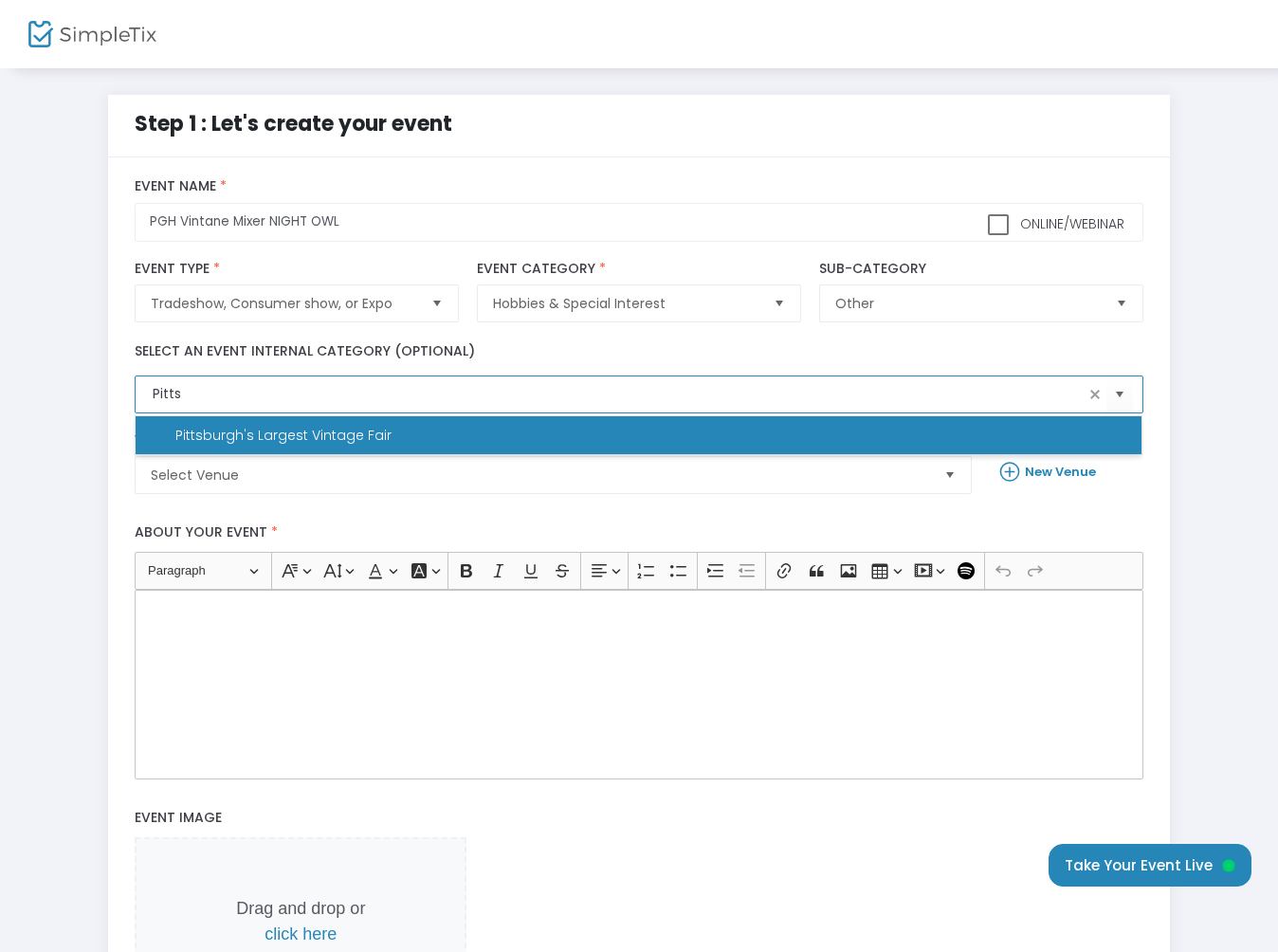 click on "Pittsburgh's Largest  Vintage Fair" at bounding box center (638, 435) 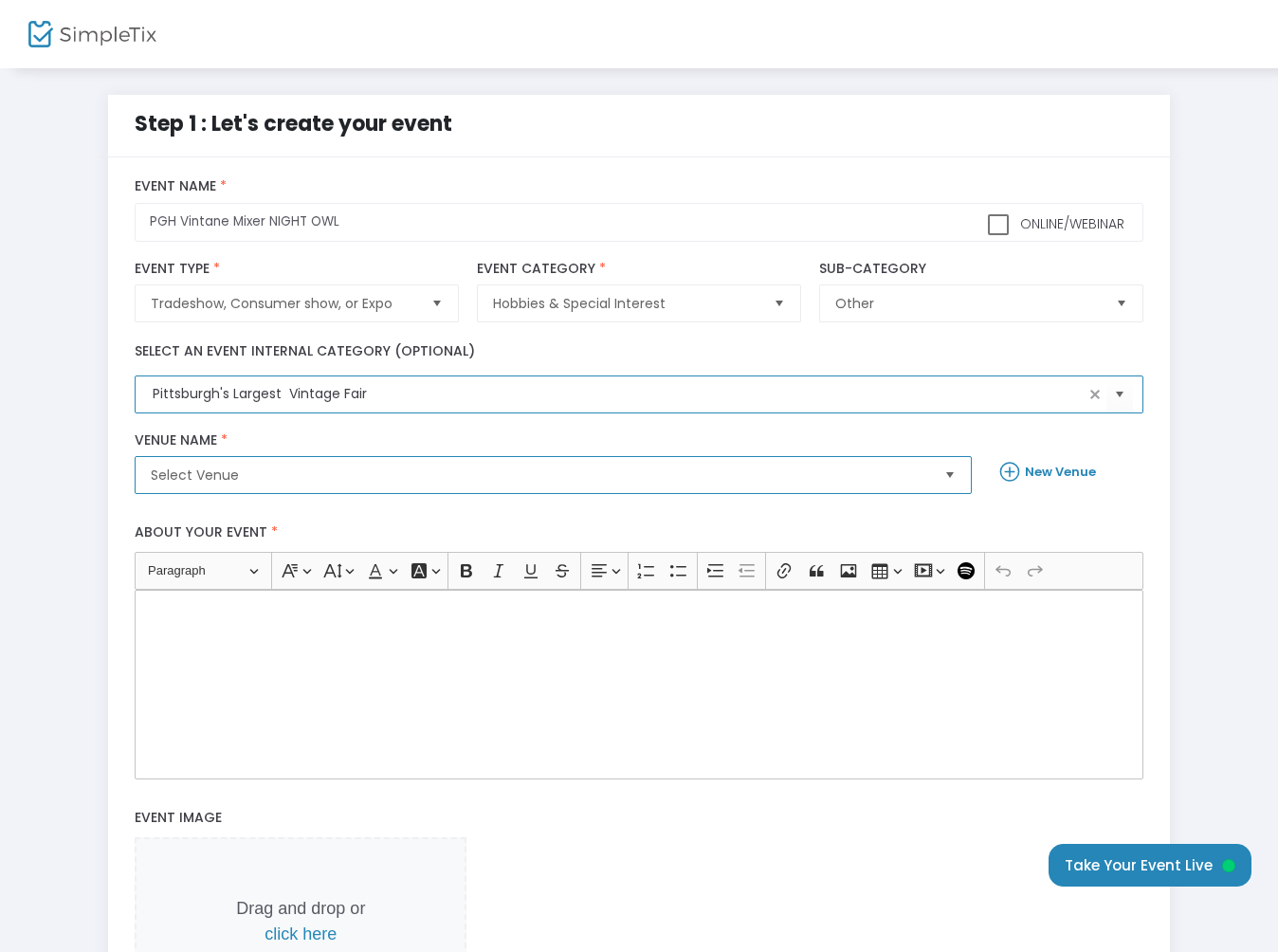 click on "Select Venue" at bounding box center [539, 475] 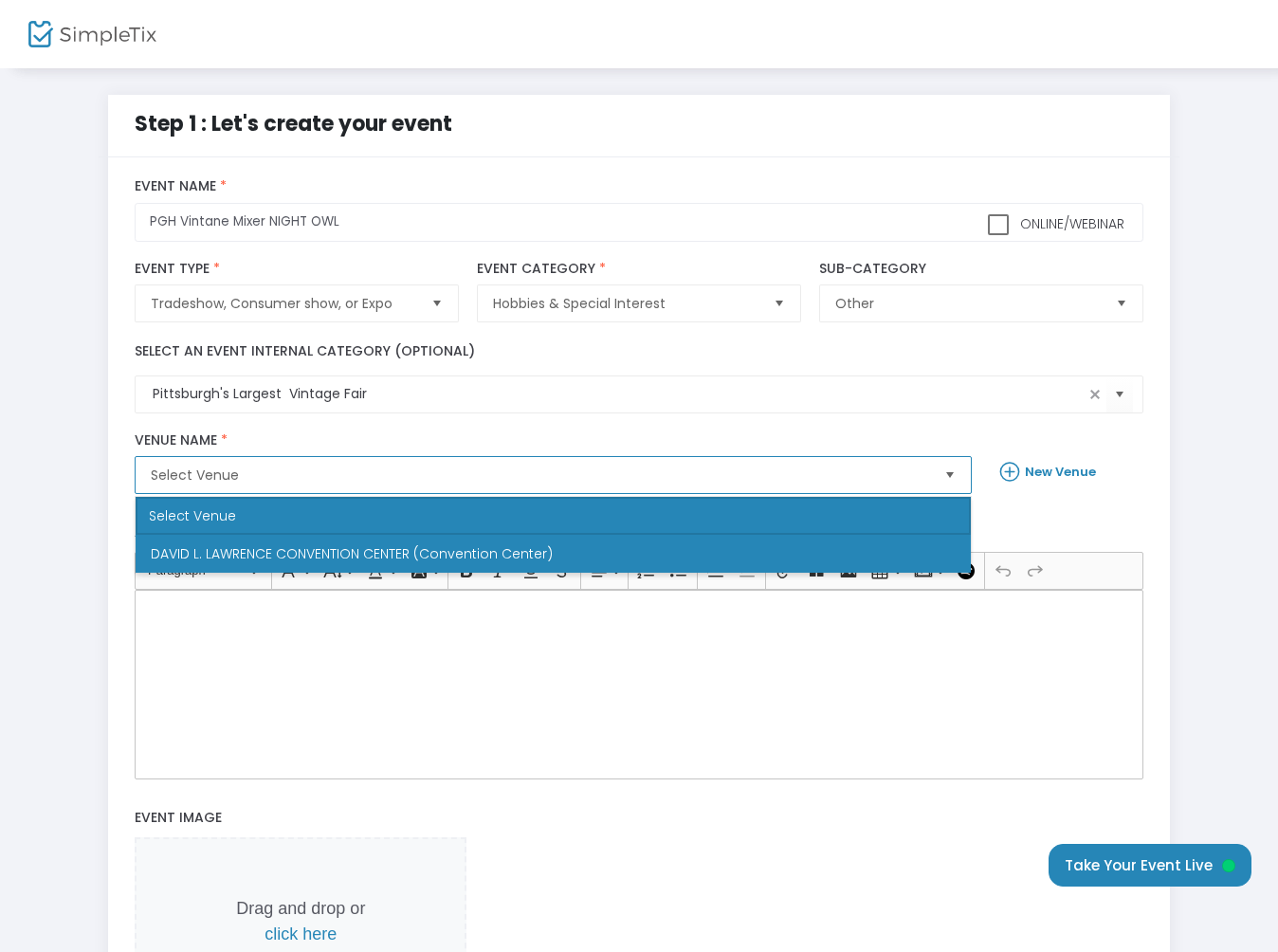 click on "DAVID L. LAWRENCE CONVENTION CENTER (Convention Center)" at bounding box center [352, 554] 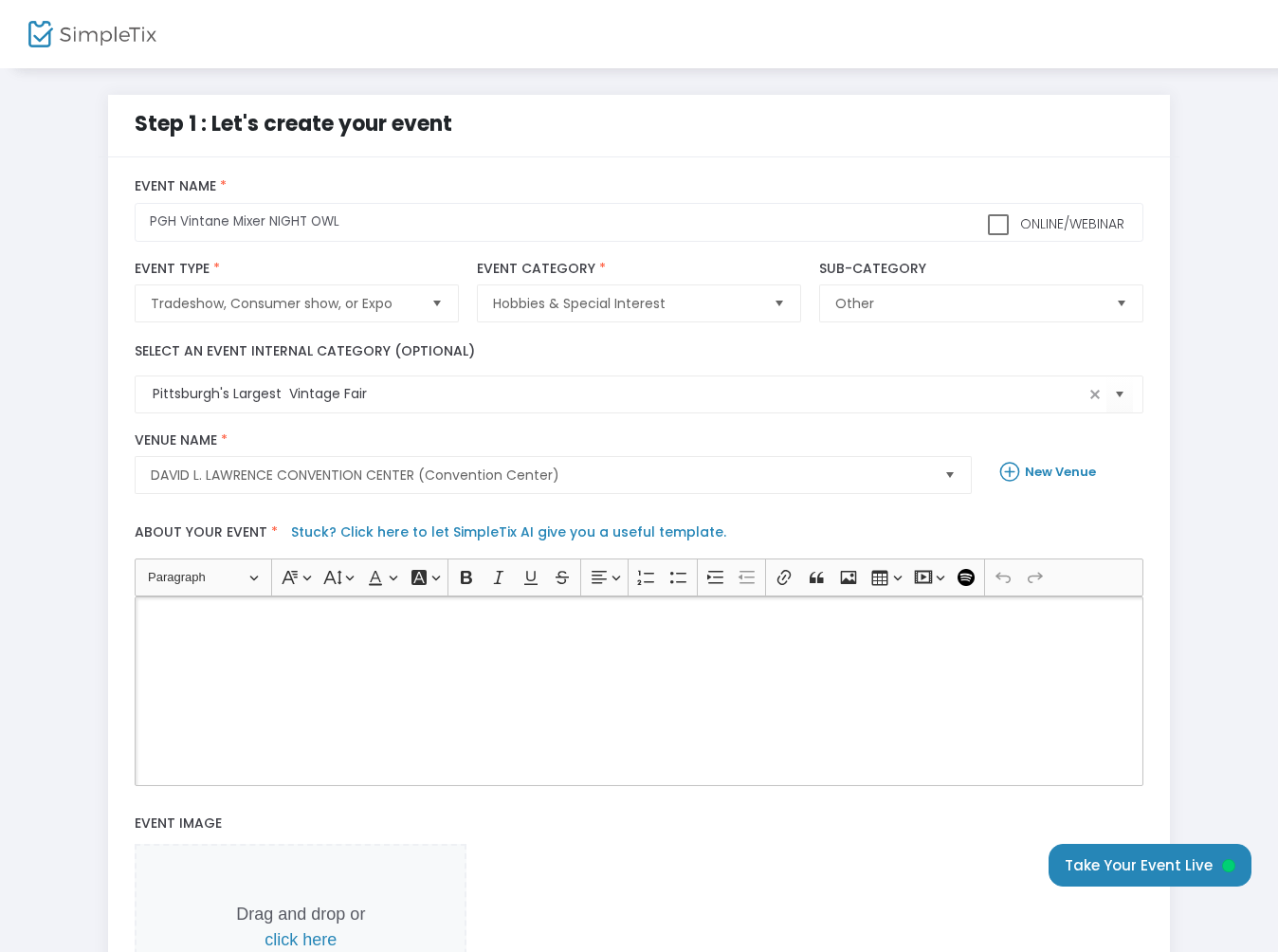click 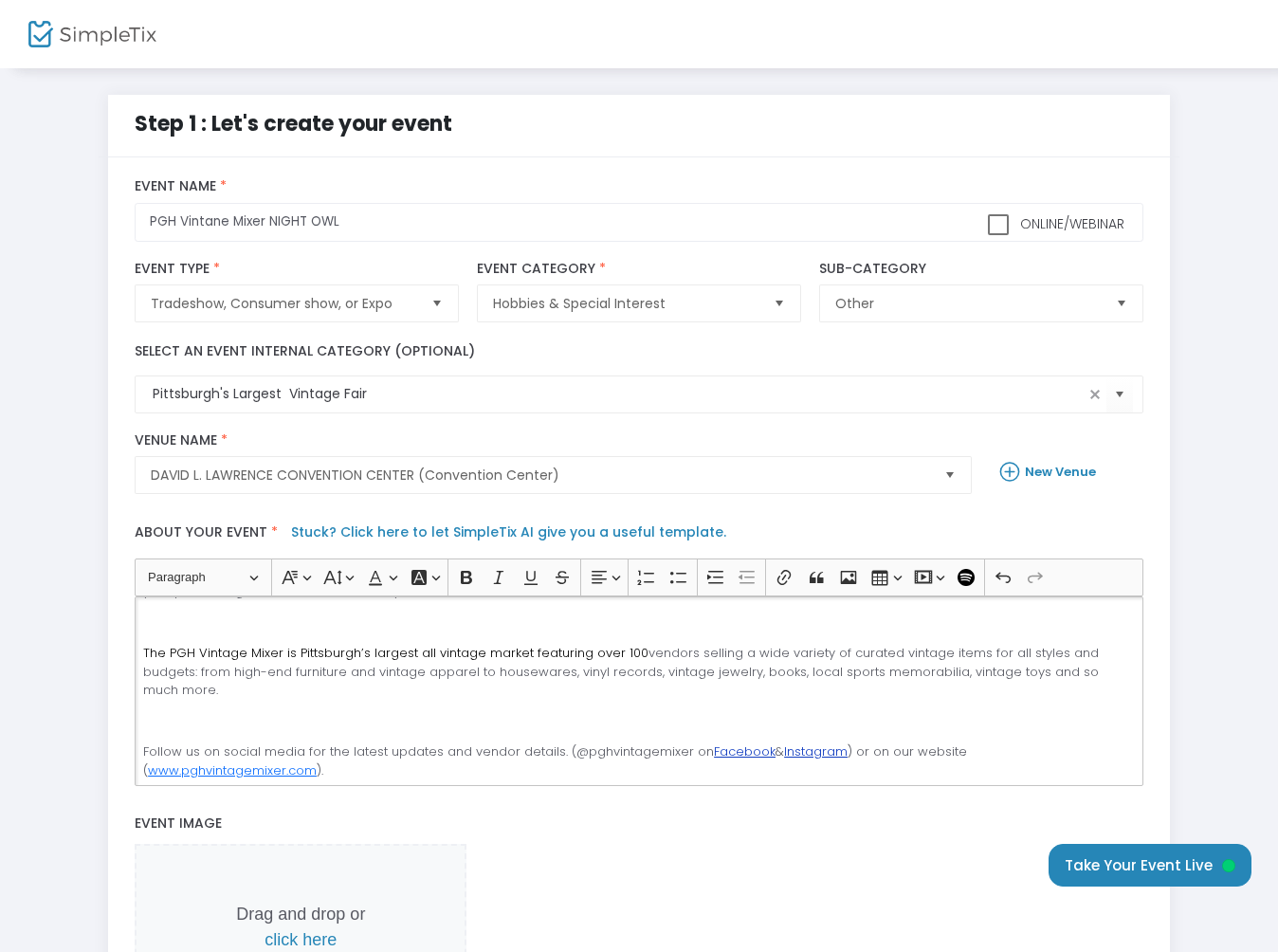scroll, scrollTop: 142, scrollLeft: 0, axis: vertical 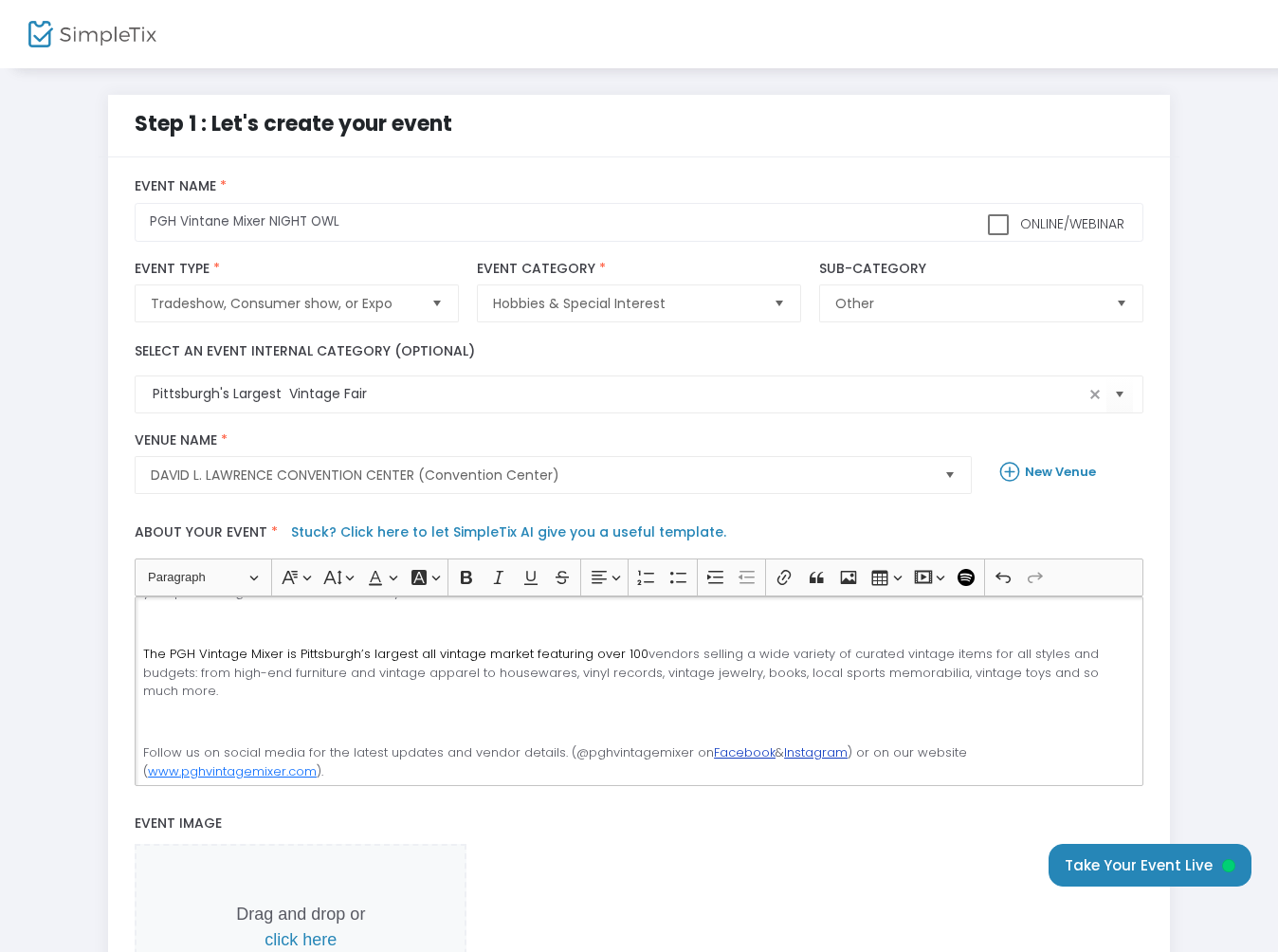 click on "The PGH Vintage Mixer is Pittsburgh’s largest all vintage market featuring over 100  vendors selling a wide variety of curated vintage items for all styles and budgets: from high-end furniture and vintage apparel to housewares, vinyl records, vintage jewelry, books, local sports memorabilia, vintage toys and so much more." 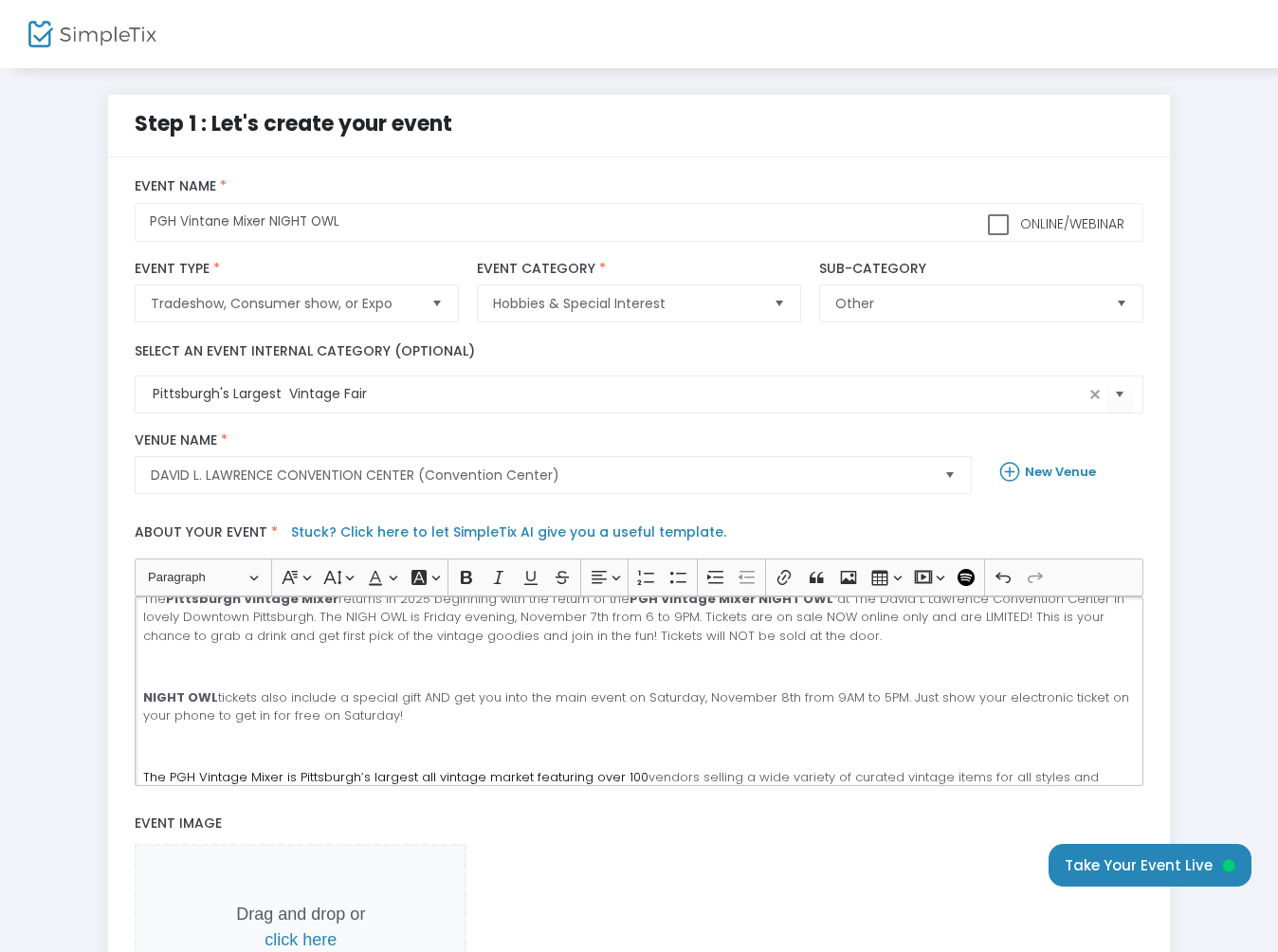 scroll, scrollTop: 10, scrollLeft: 0, axis: vertical 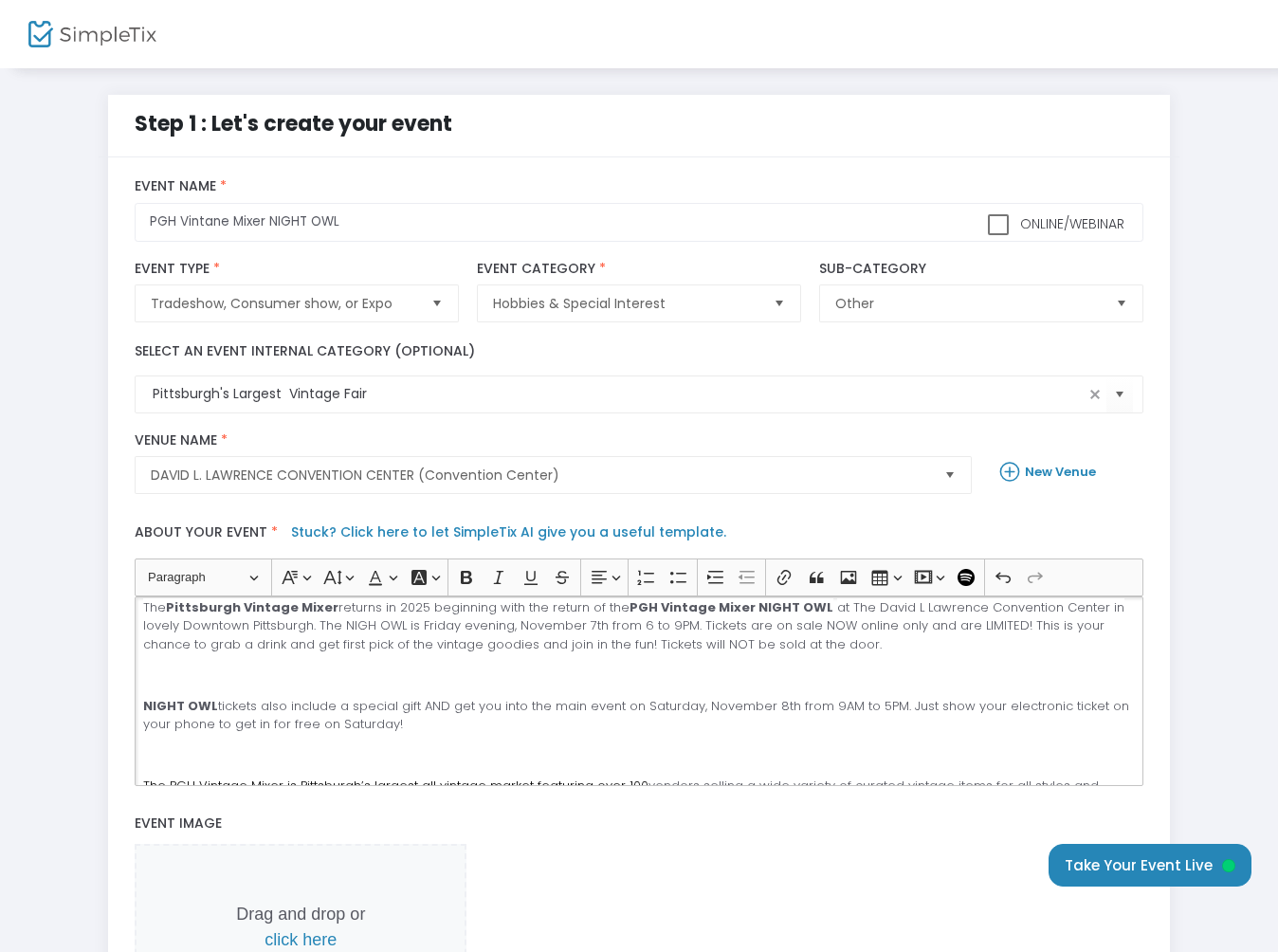 click 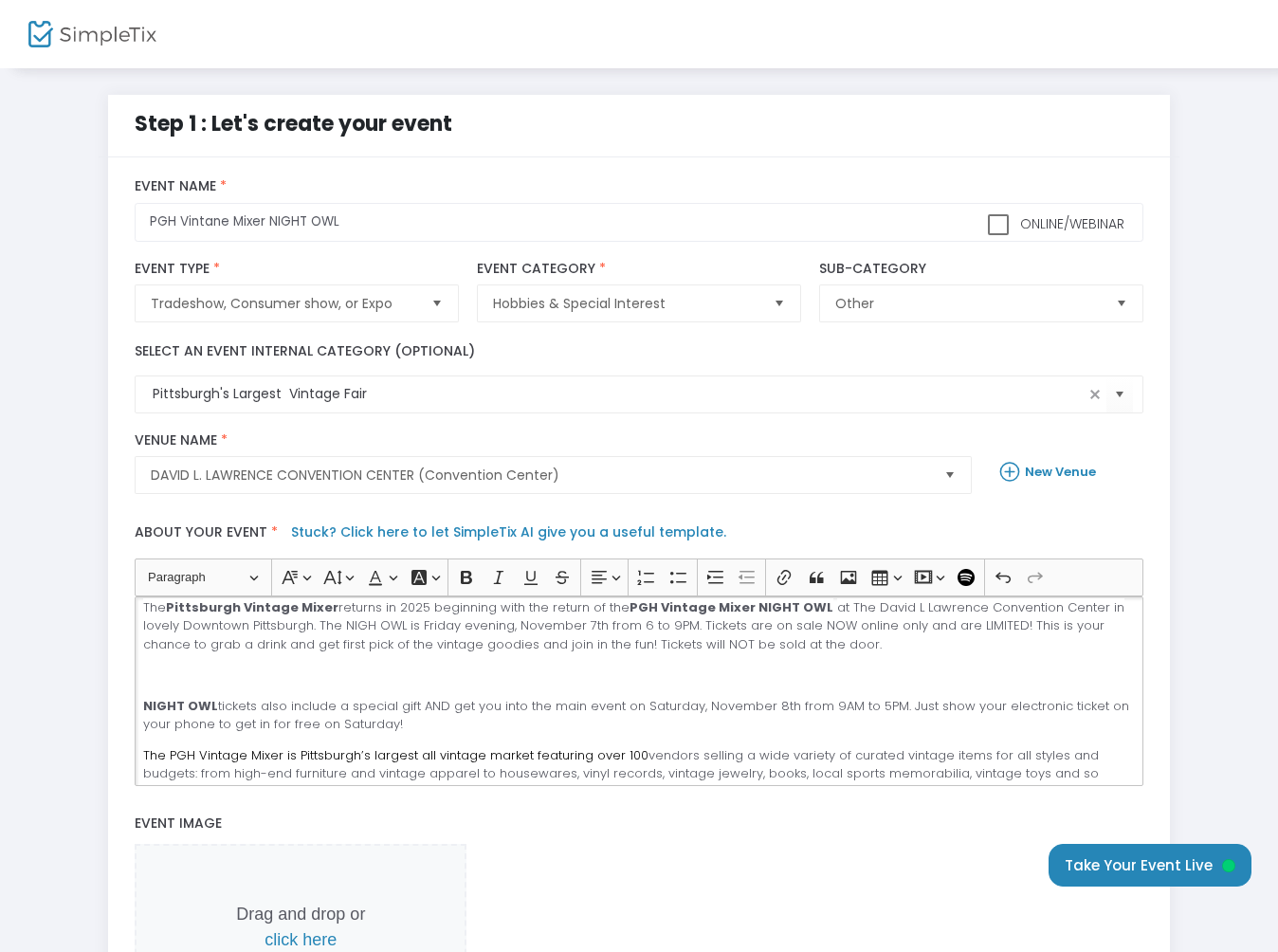 click 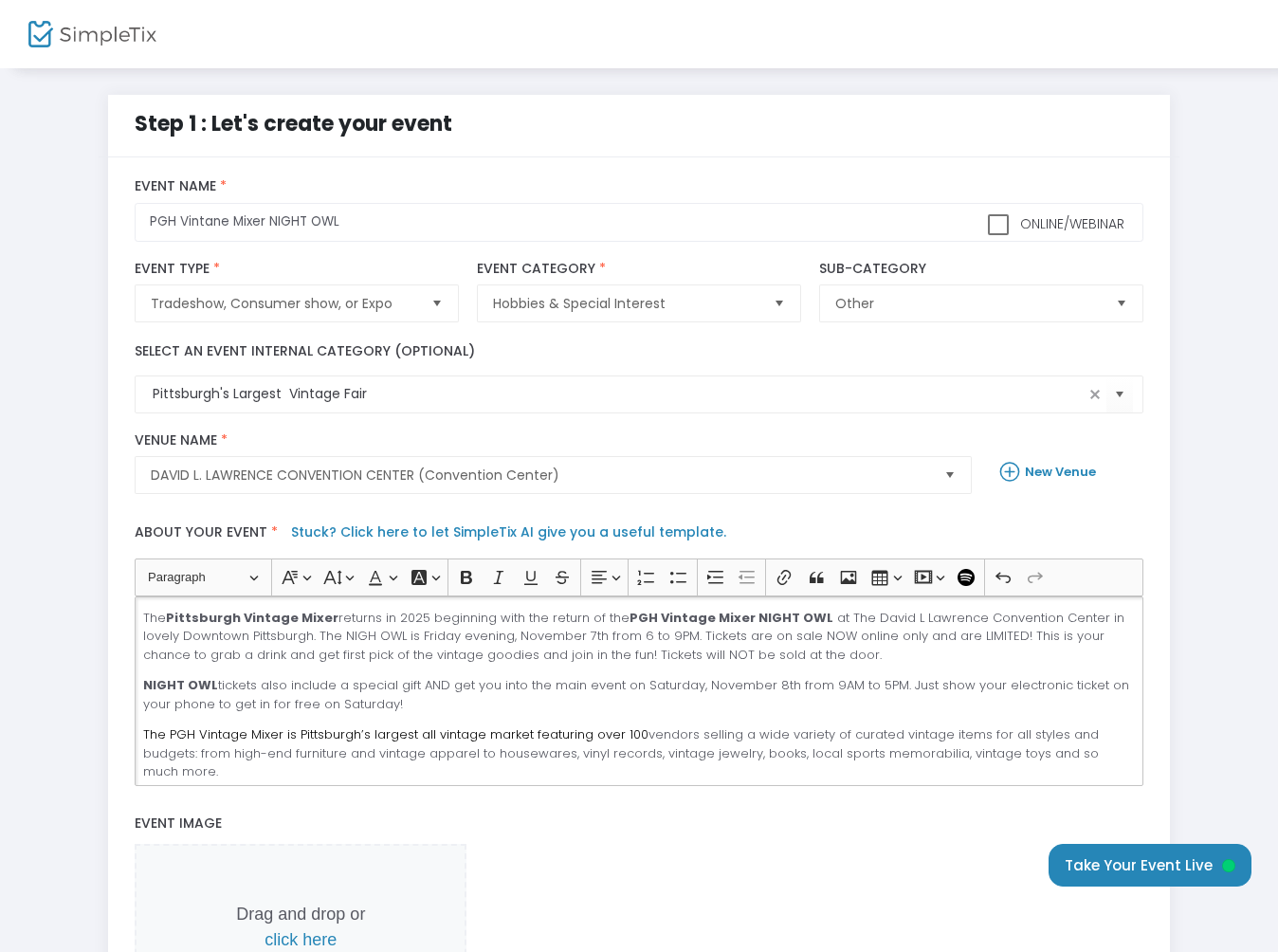 scroll, scrollTop: 0, scrollLeft: 0, axis: both 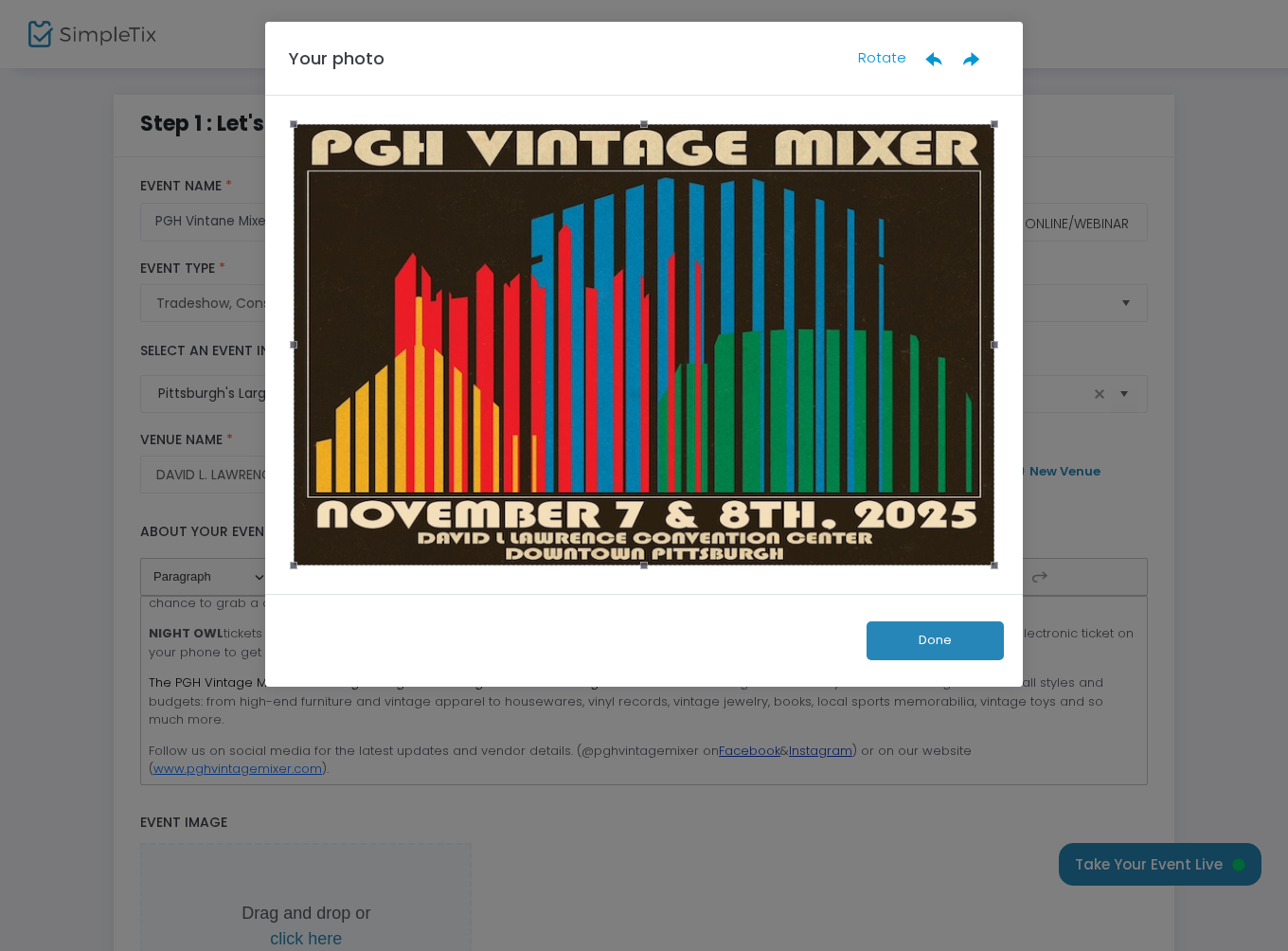 click on "Done" 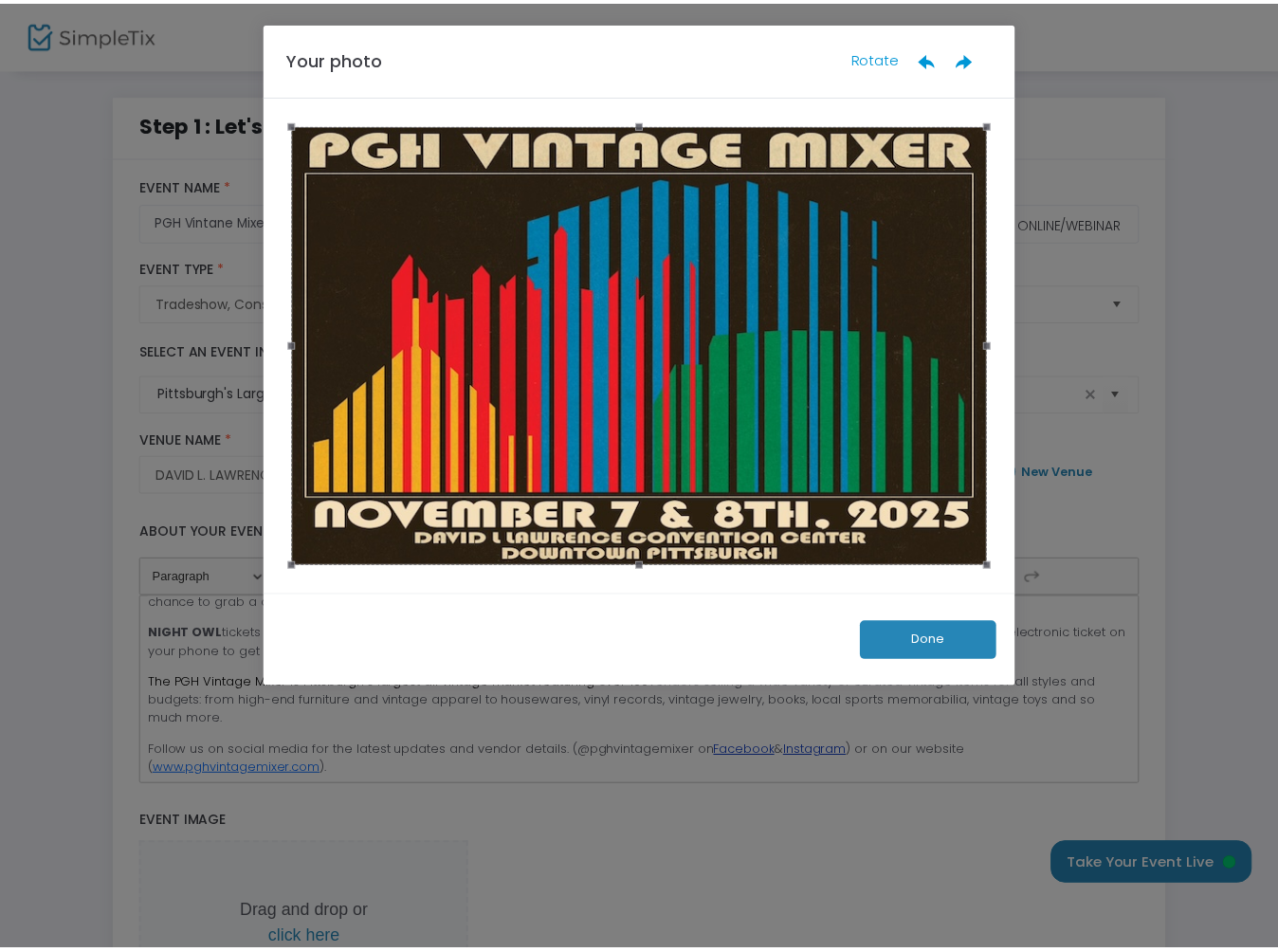 scroll, scrollTop: 0, scrollLeft: 0, axis: both 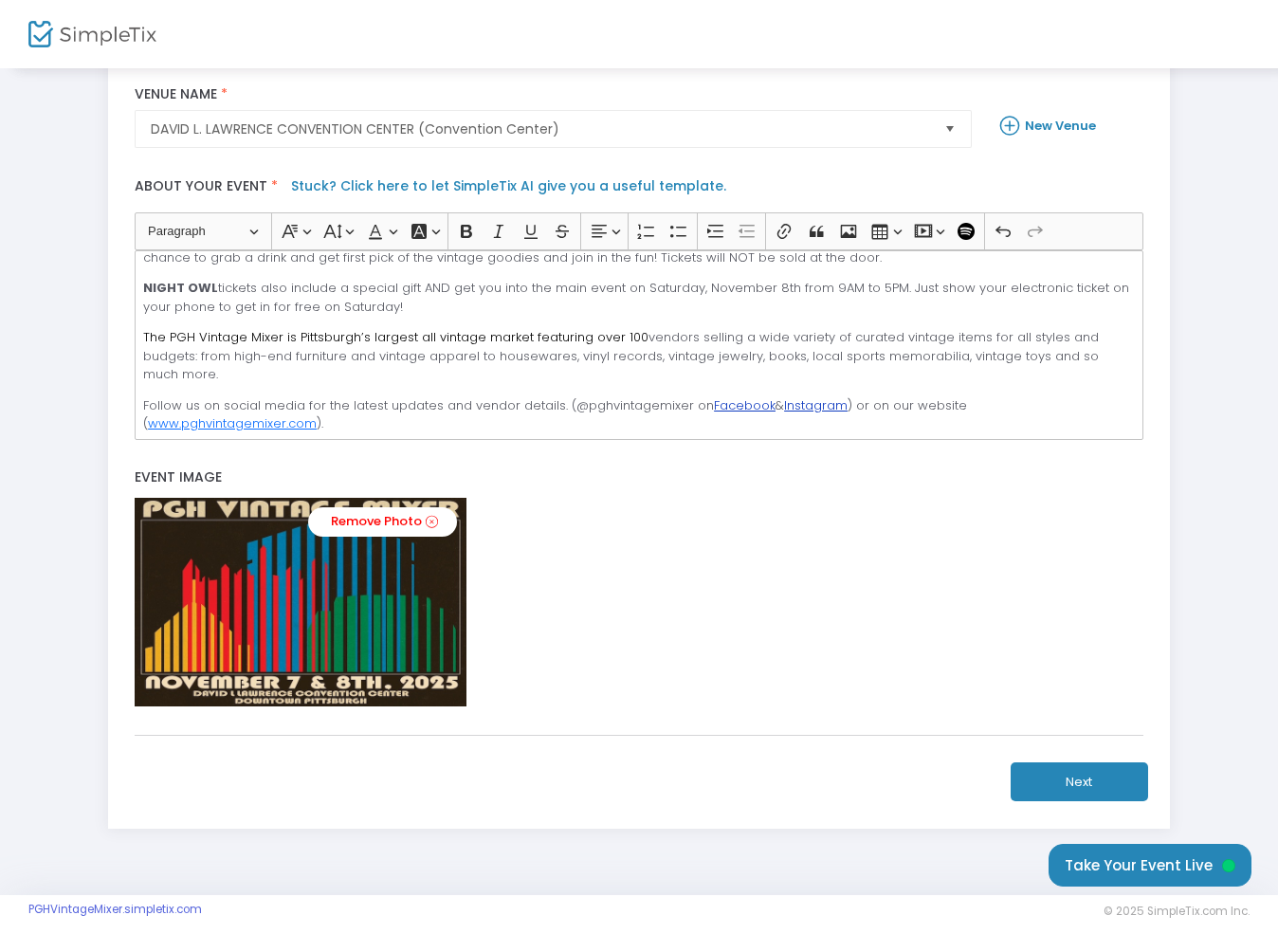 click on "Next" 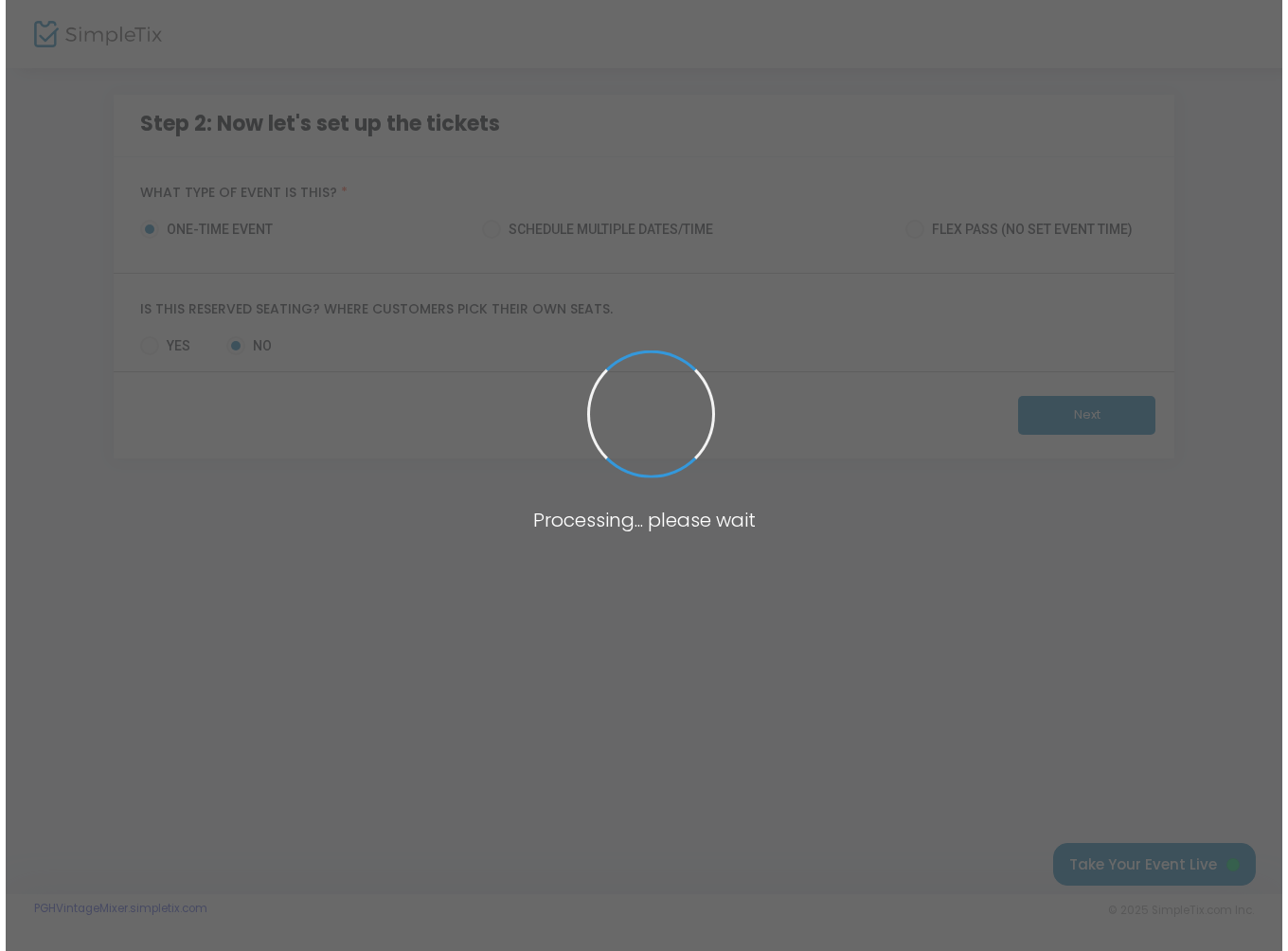 scroll, scrollTop: 0, scrollLeft: 0, axis: both 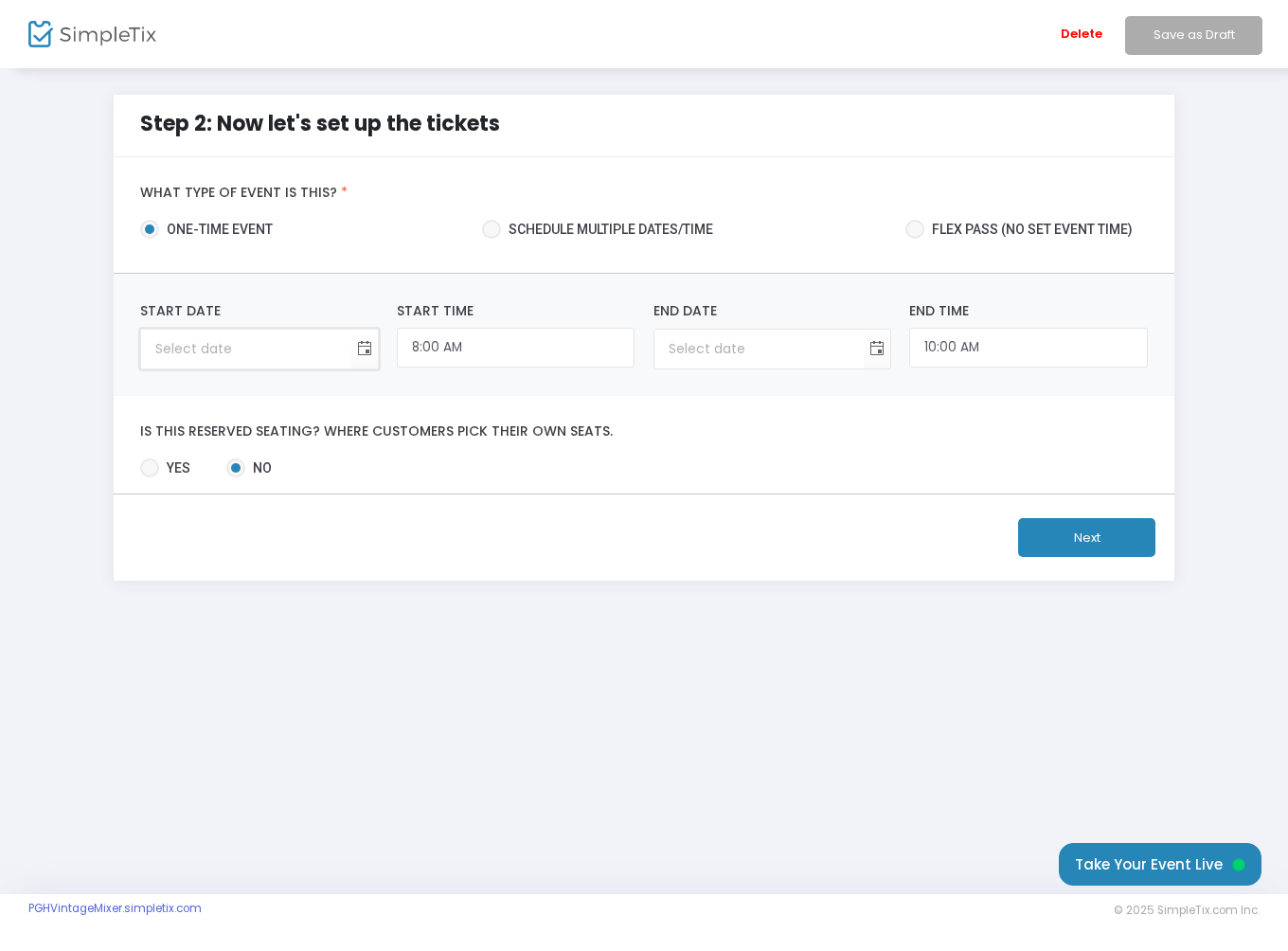 type on "month/day/year" 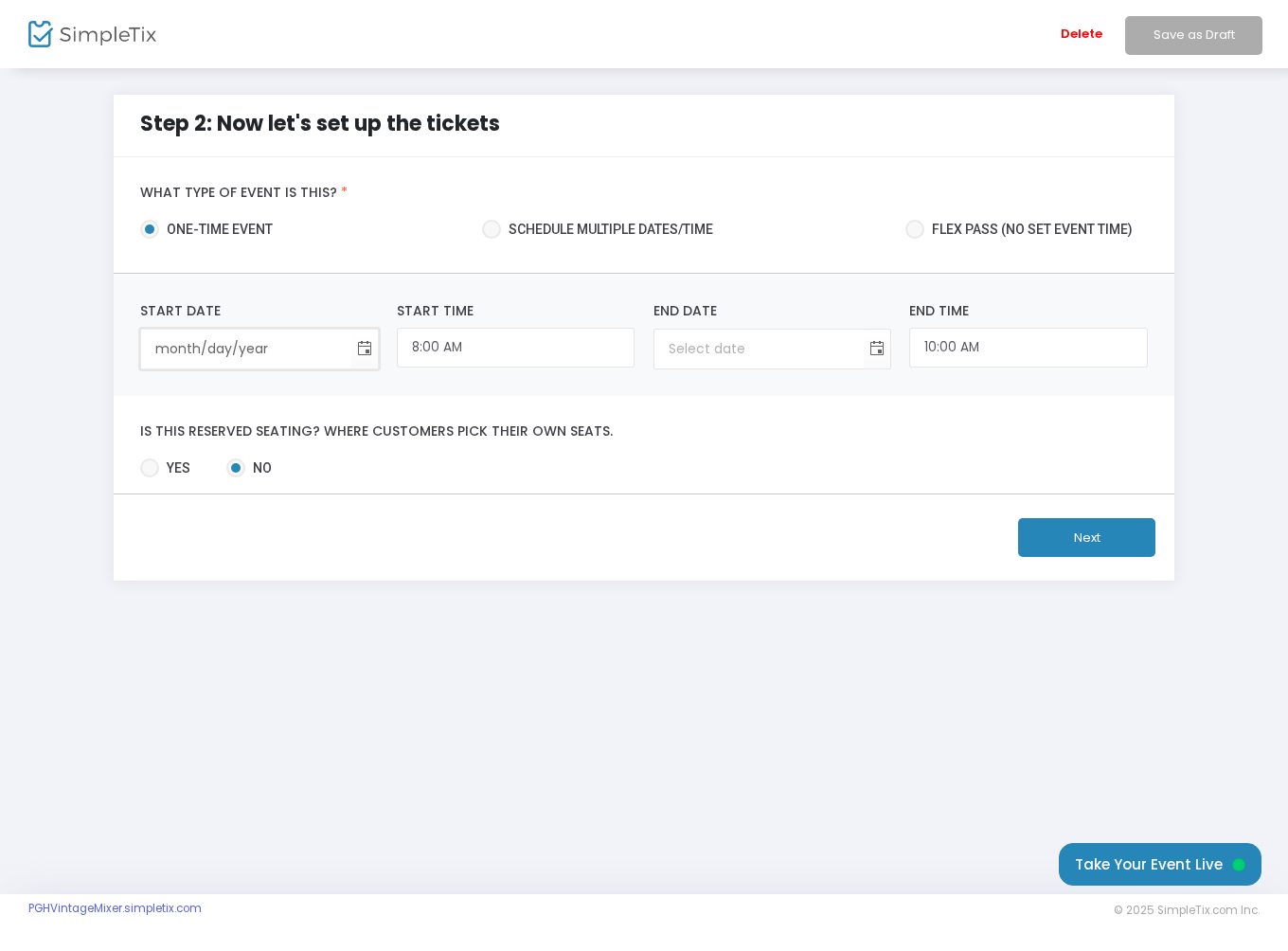 click on "month/day/year" at bounding box center [245, 349] 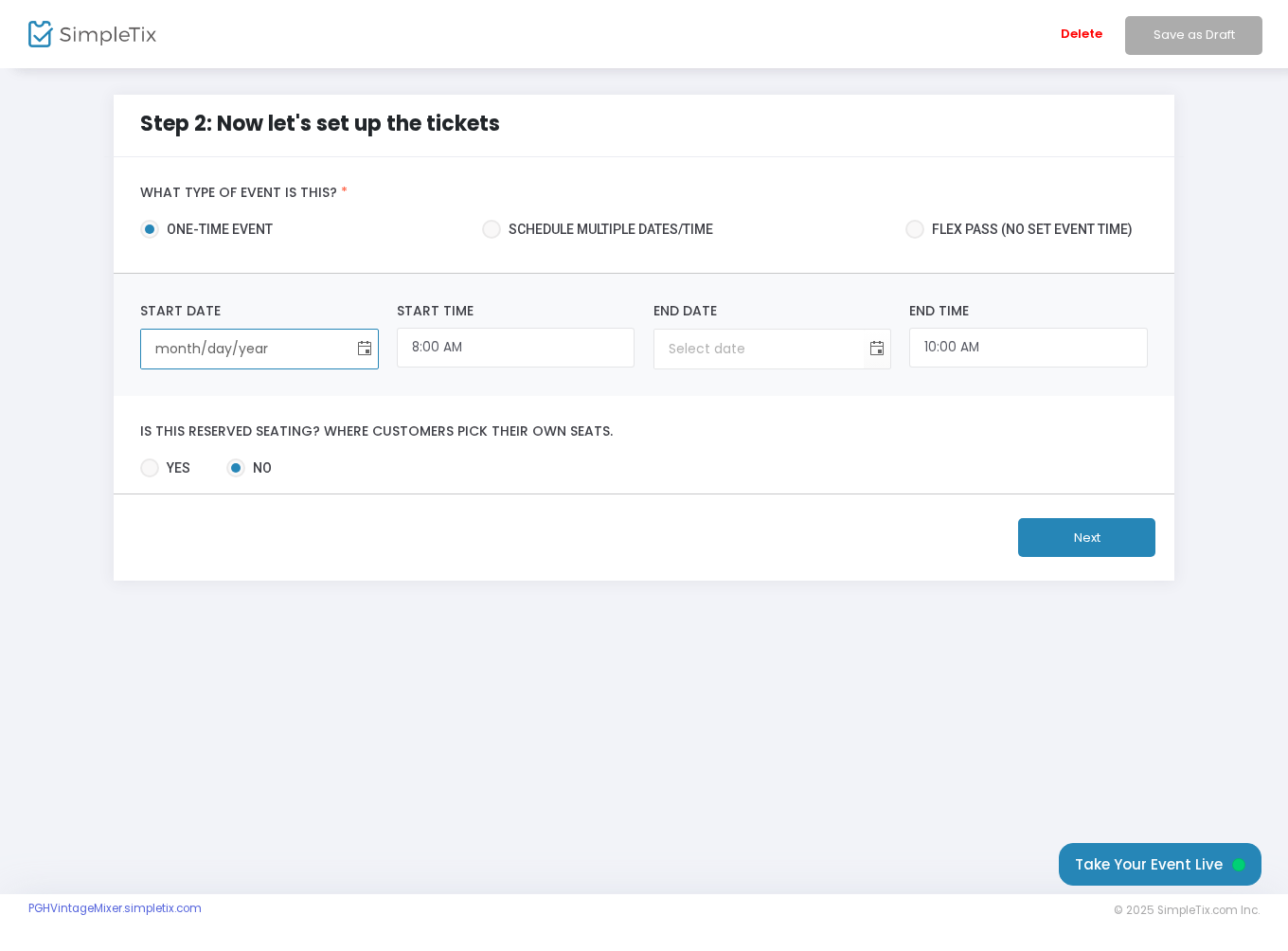 click 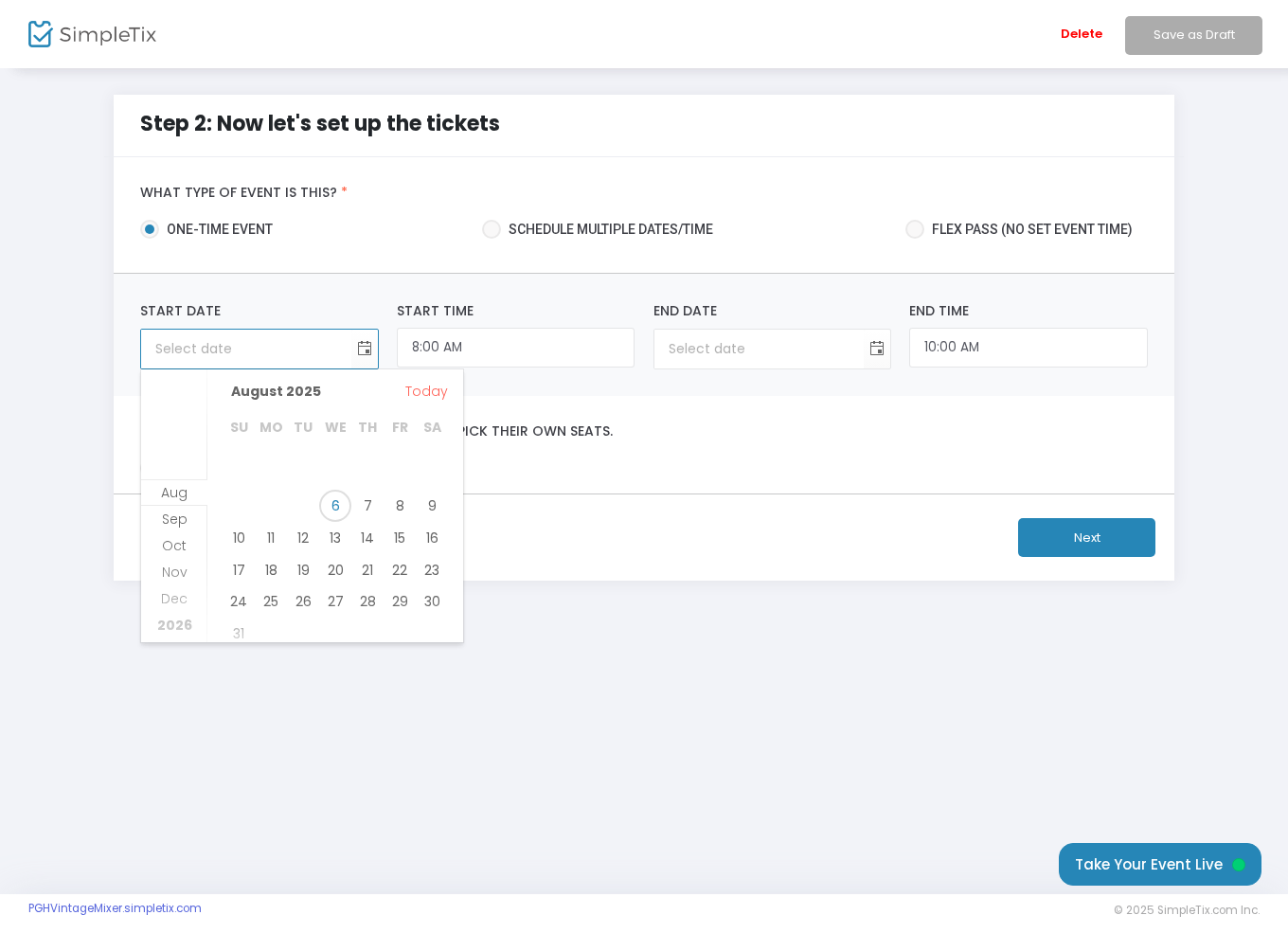 scroll, scrollTop: 0, scrollLeft: 0, axis: both 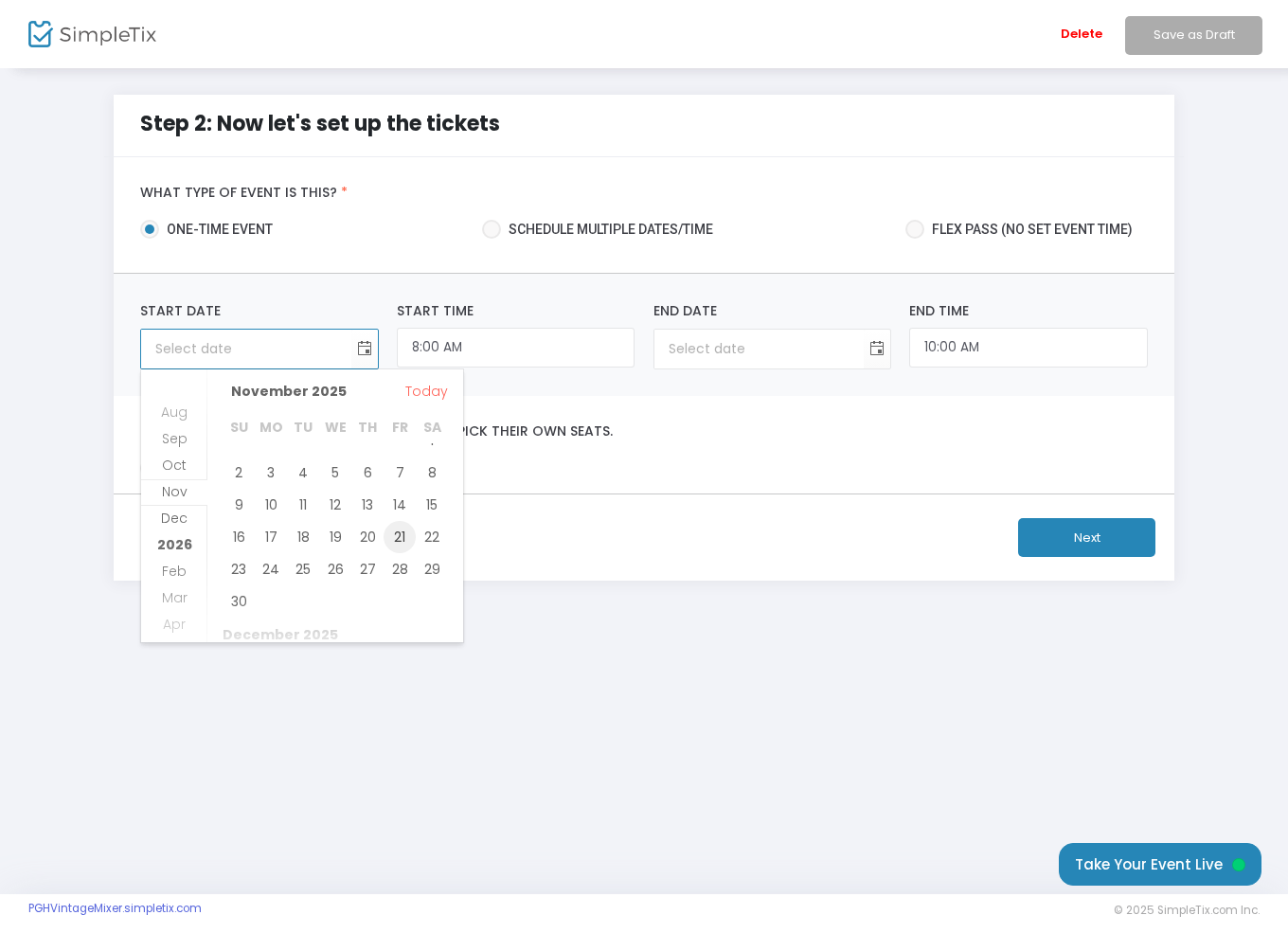 click on "21" at bounding box center [400, 537] 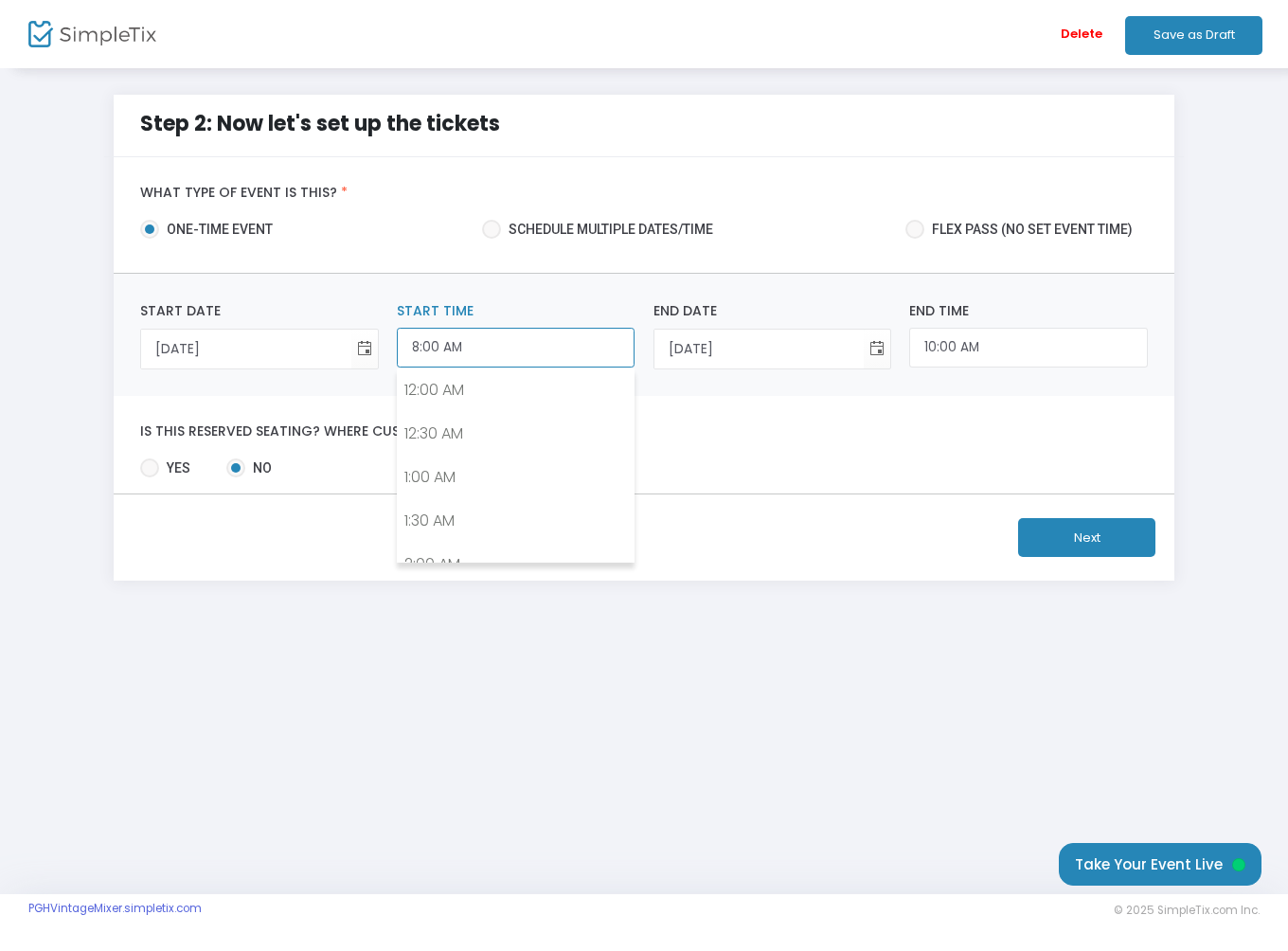 scroll, scrollTop: 621, scrollLeft: 0, axis: vertical 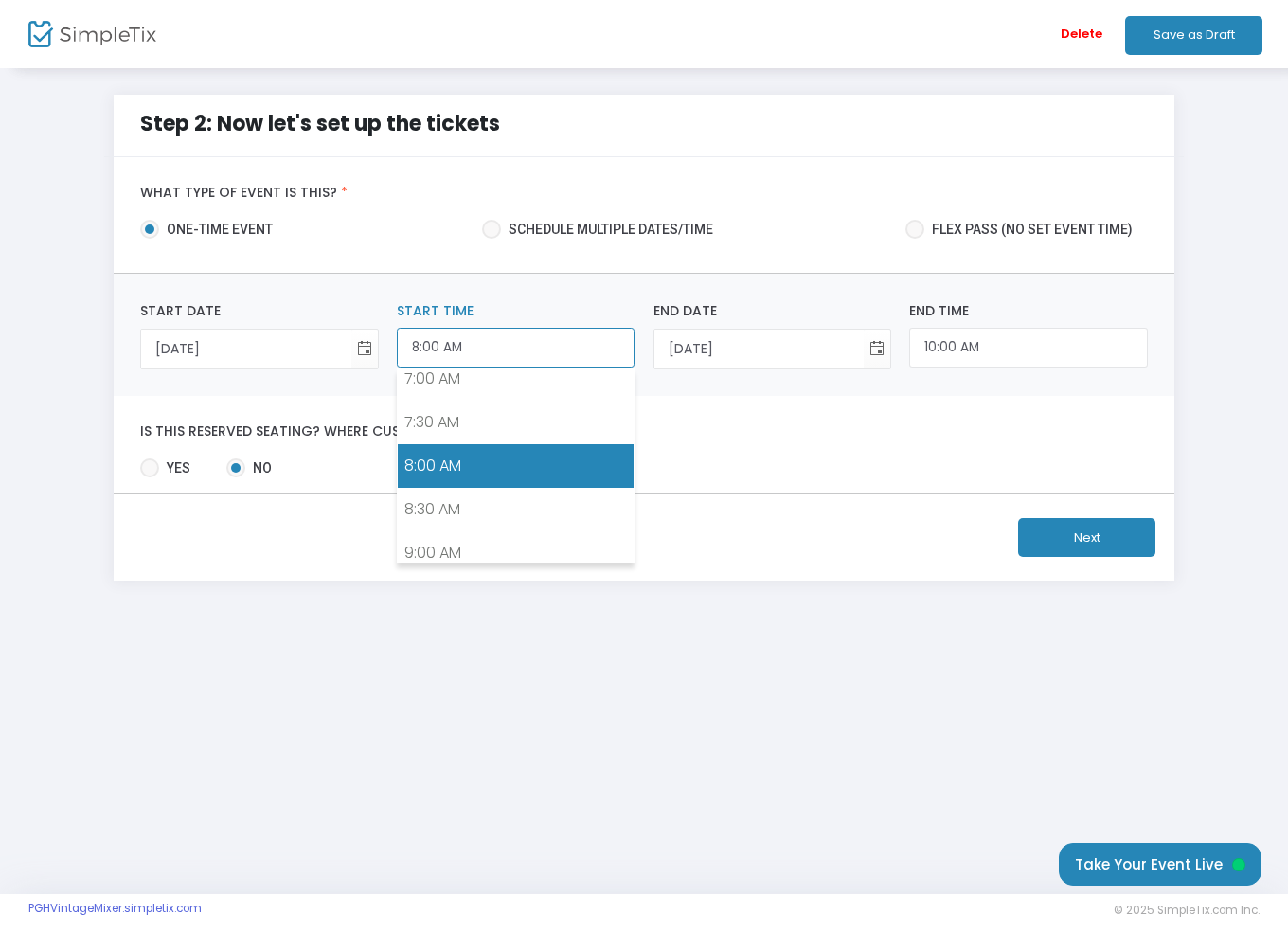click on "8:00 AM" 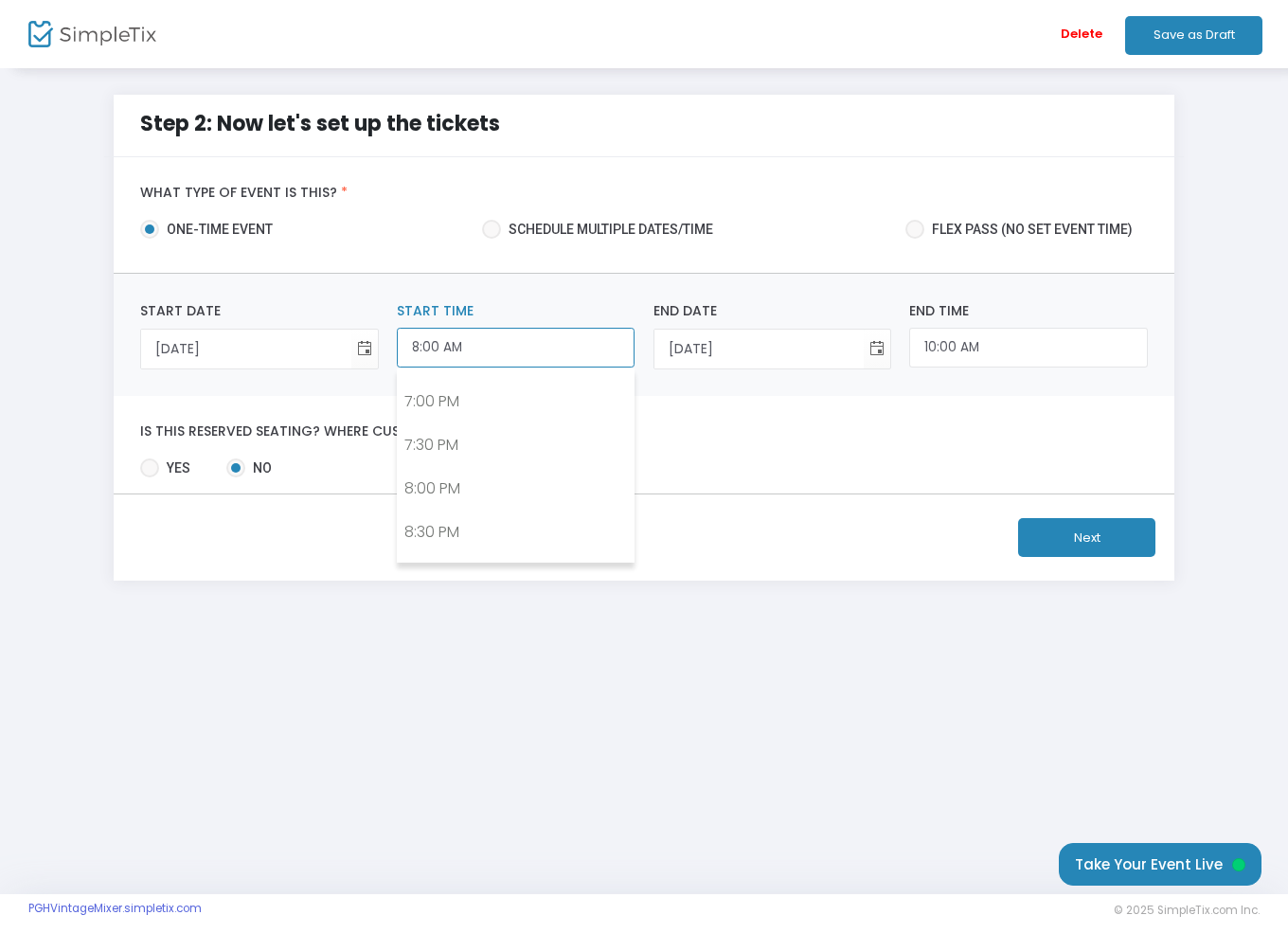 scroll, scrollTop: 1649, scrollLeft: 0, axis: vertical 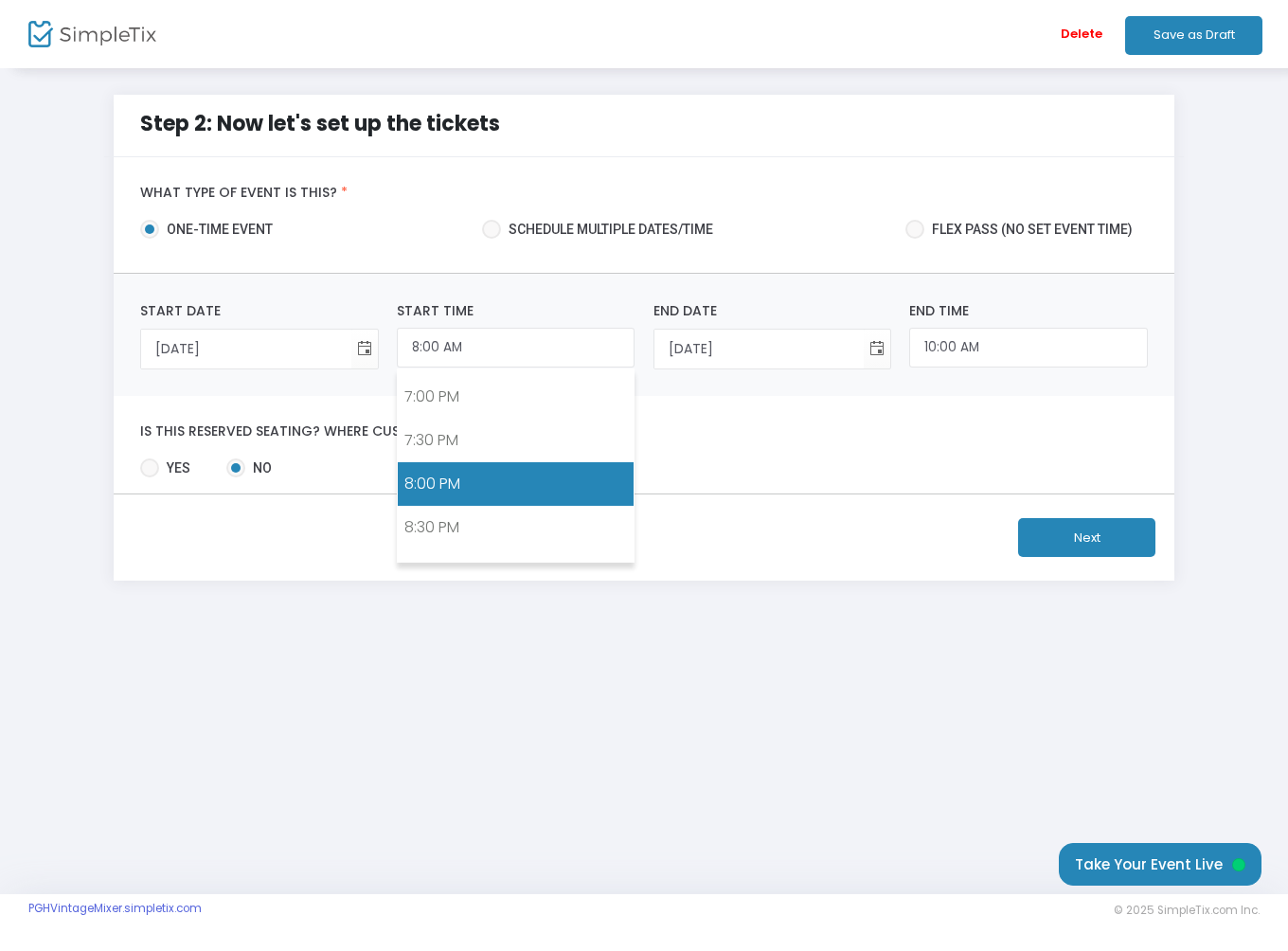 click on "8:00 PM" at bounding box center (515, 484) 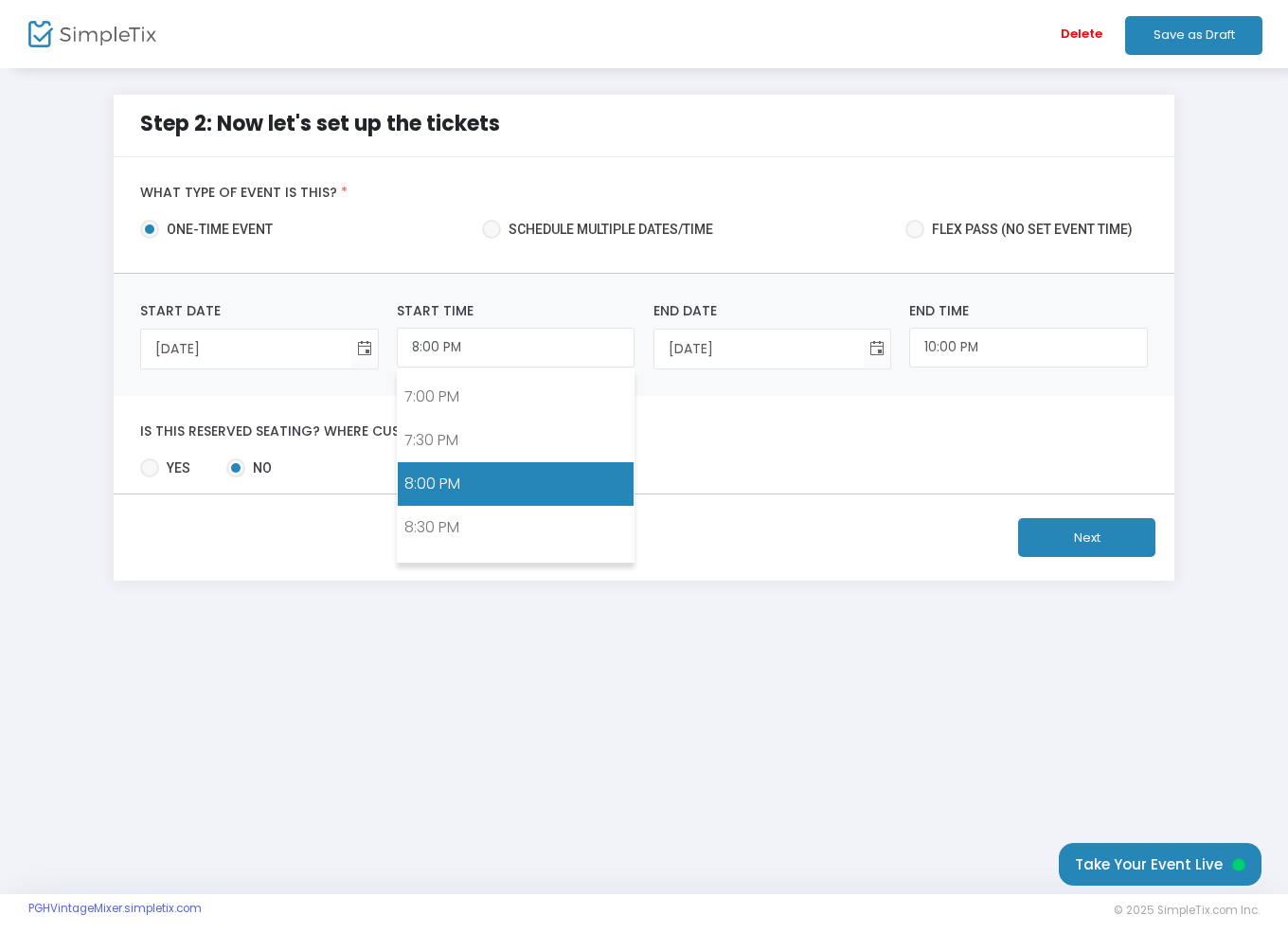 scroll, scrollTop: 0, scrollLeft: 0, axis: both 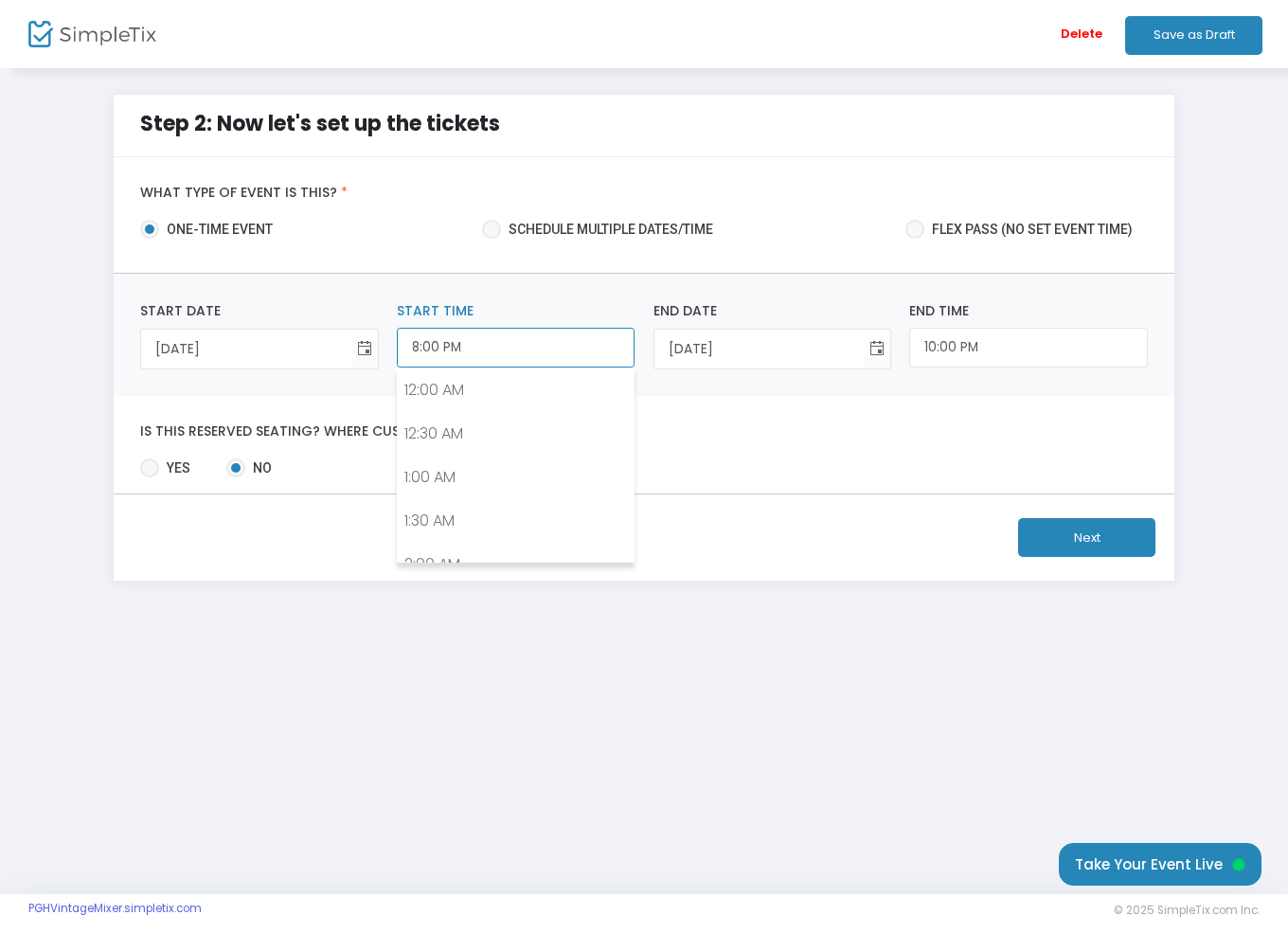 click on "8:00 PM" 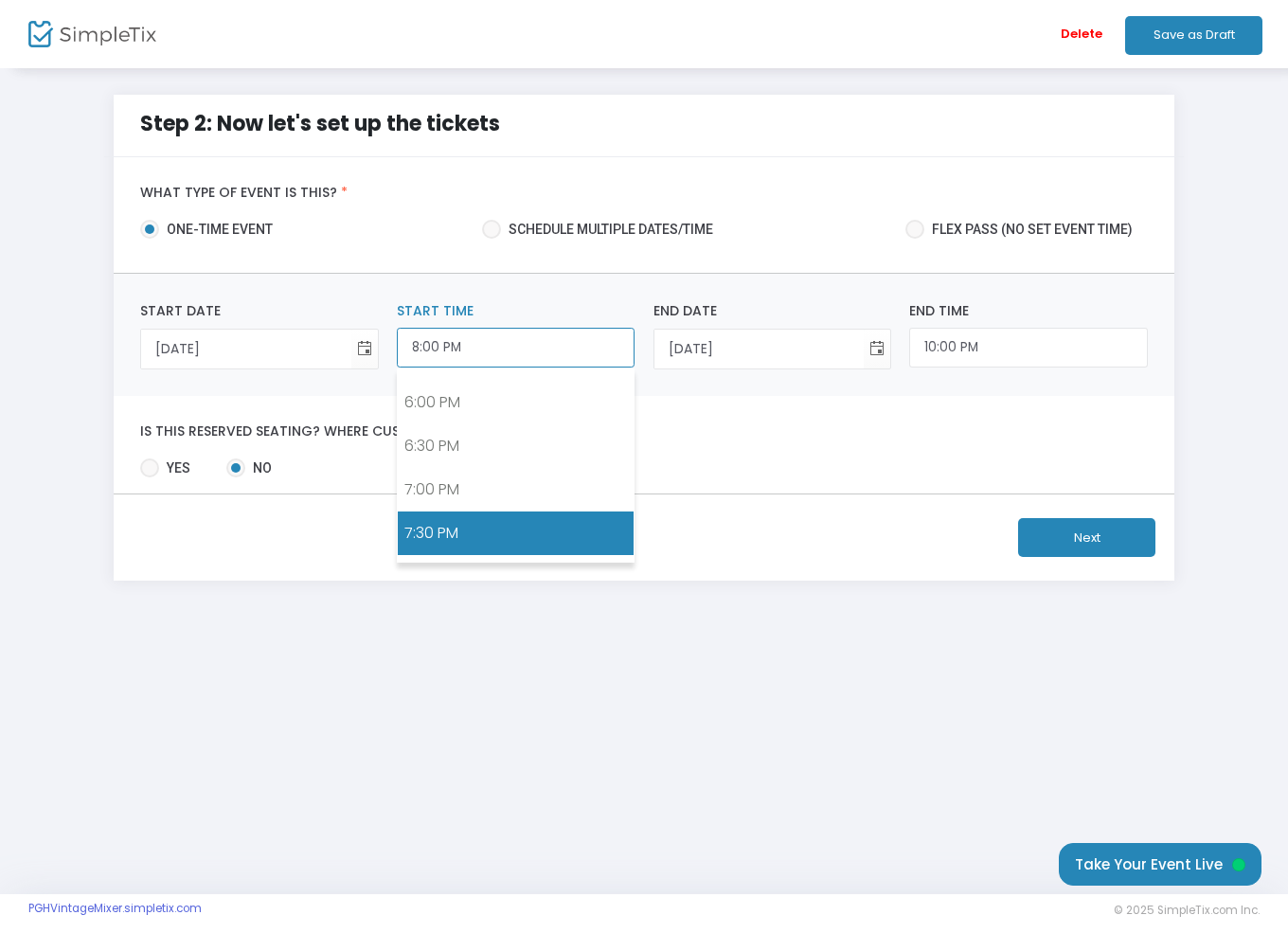 scroll, scrollTop: 1531, scrollLeft: 0, axis: vertical 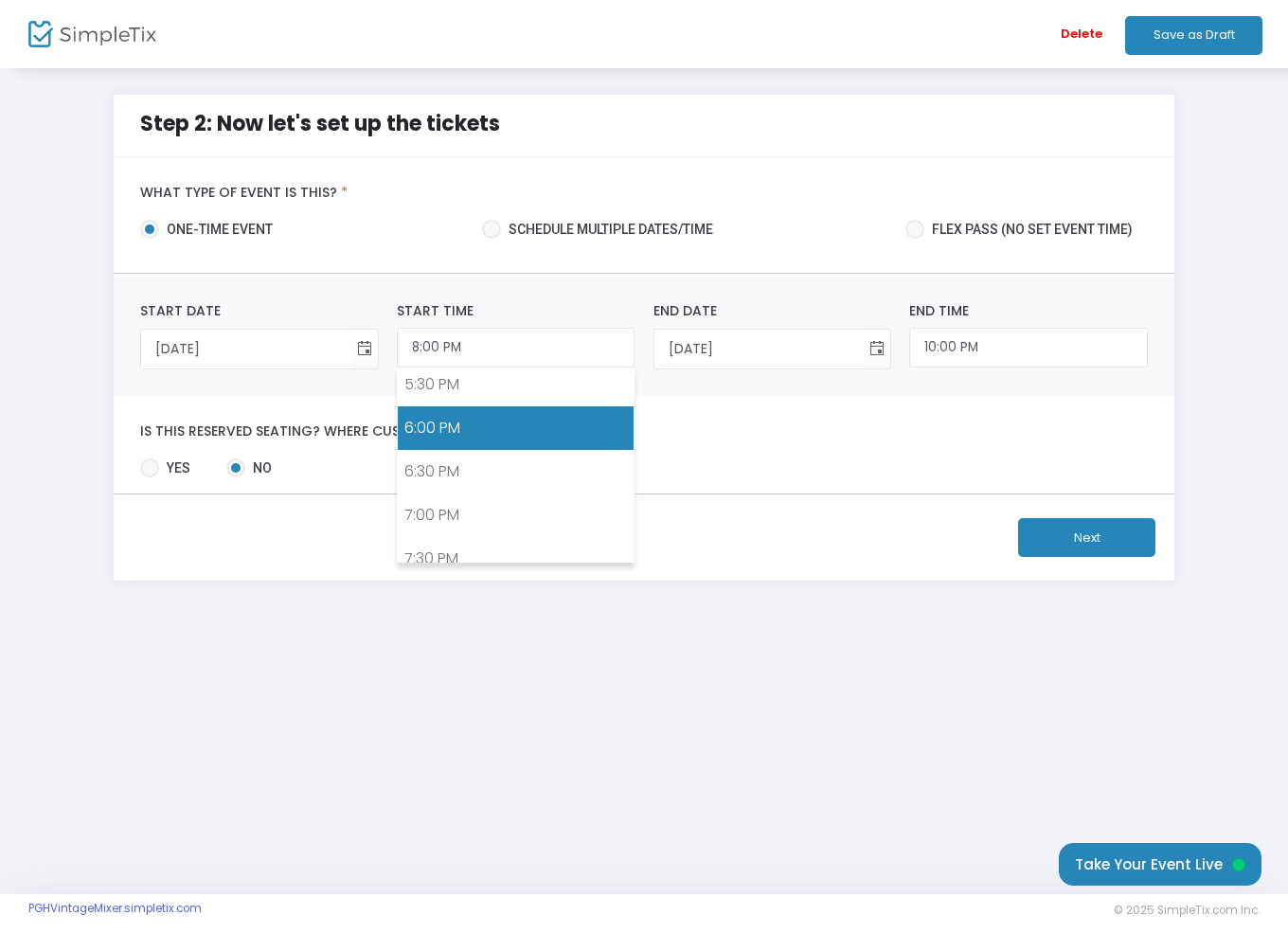 click on "6:00 PM" at bounding box center (515, 428) 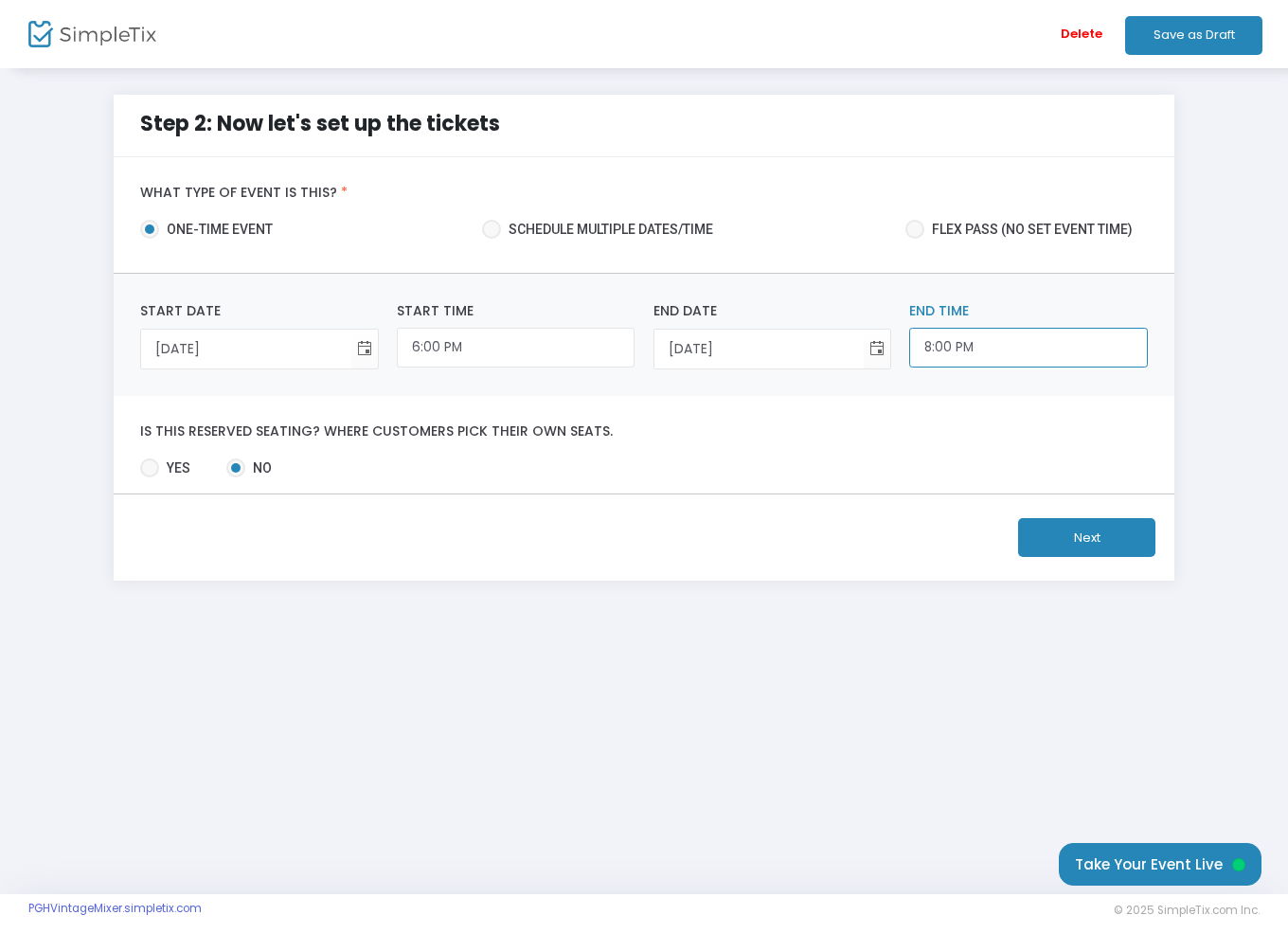 click on "8:00 PM" 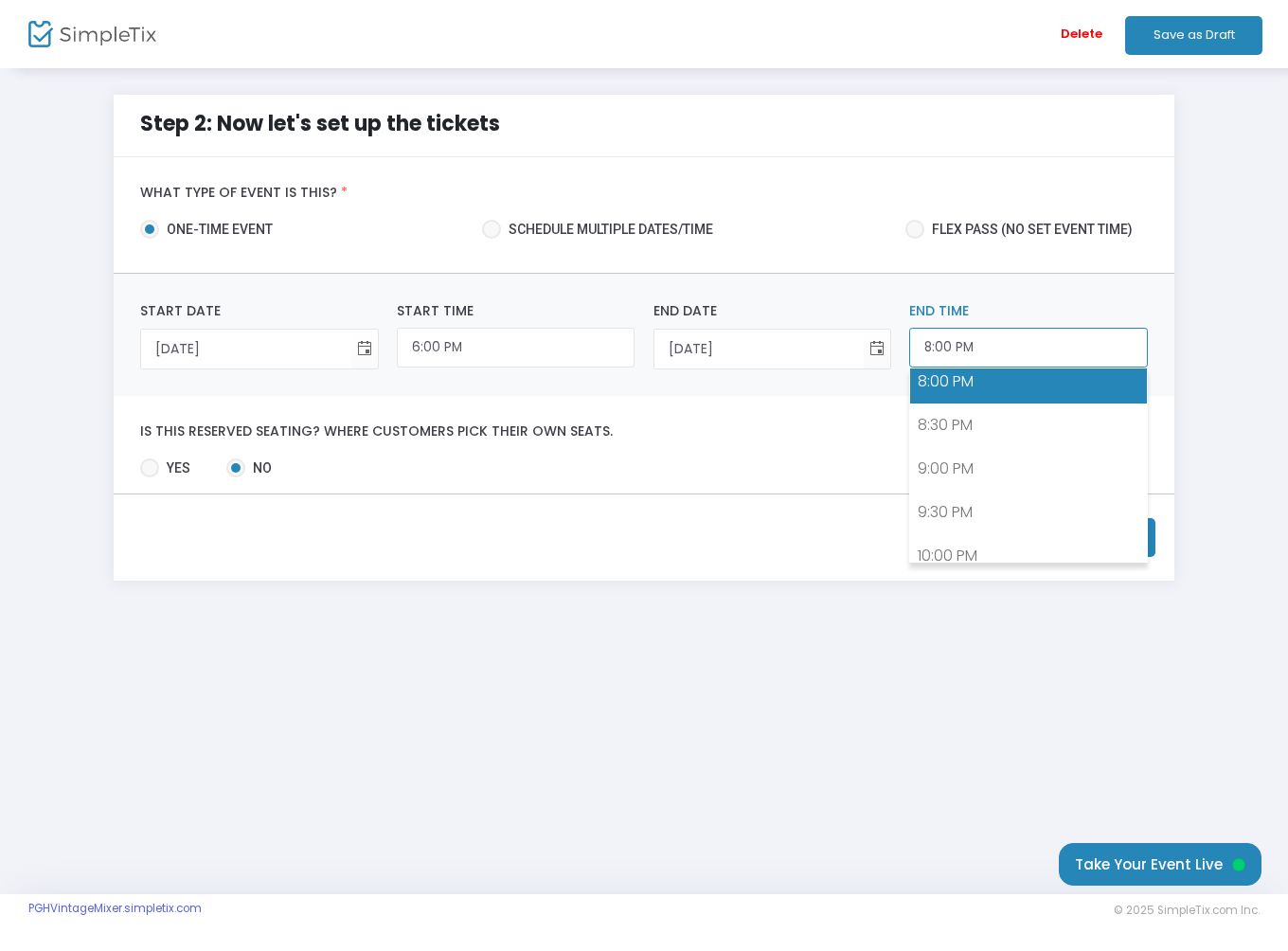 scroll, scrollTop: 1762, scrollLeft: 0, axis: vertical 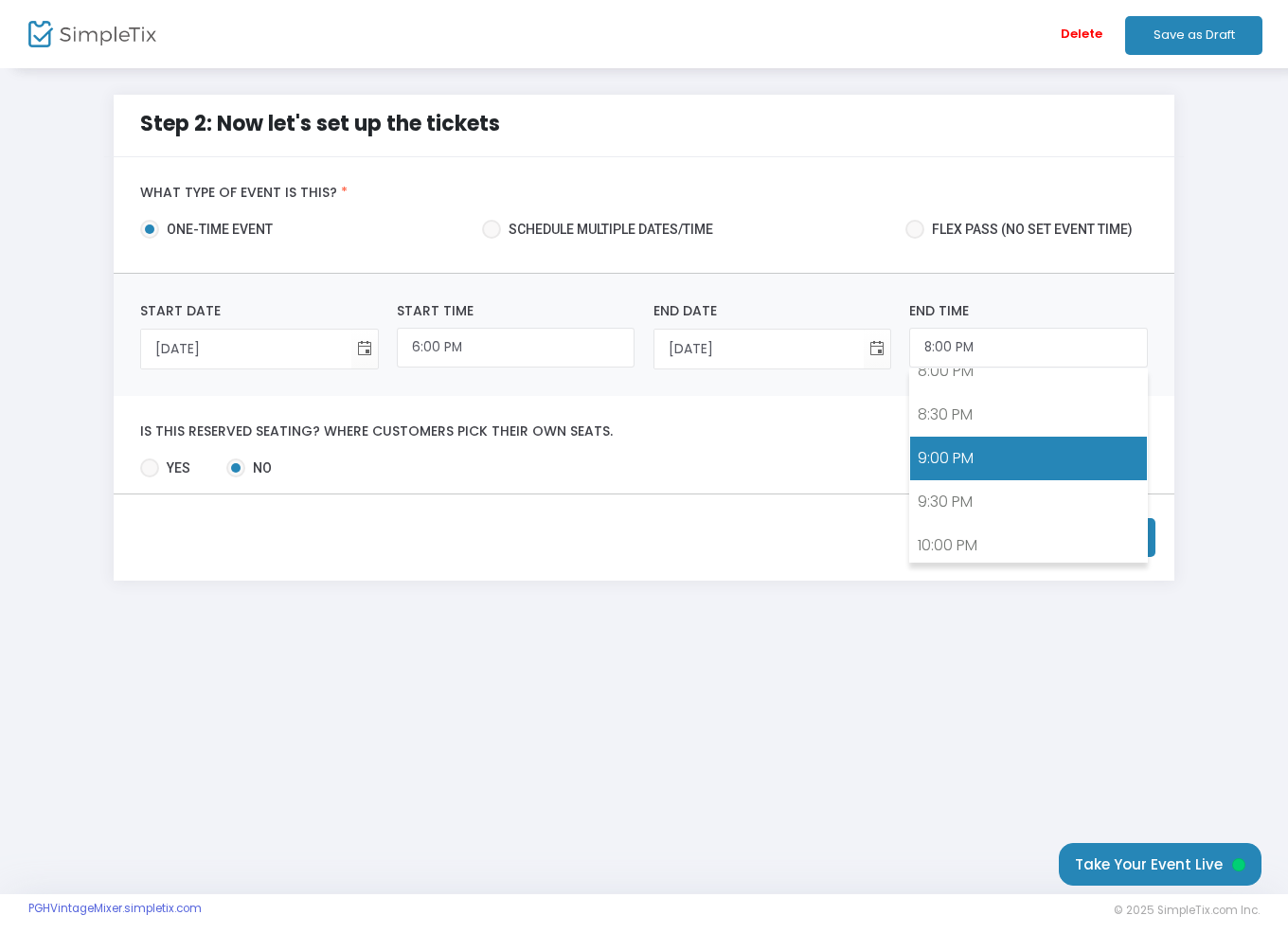 click on "9:00 PM" at bounding box center [1028, 458] 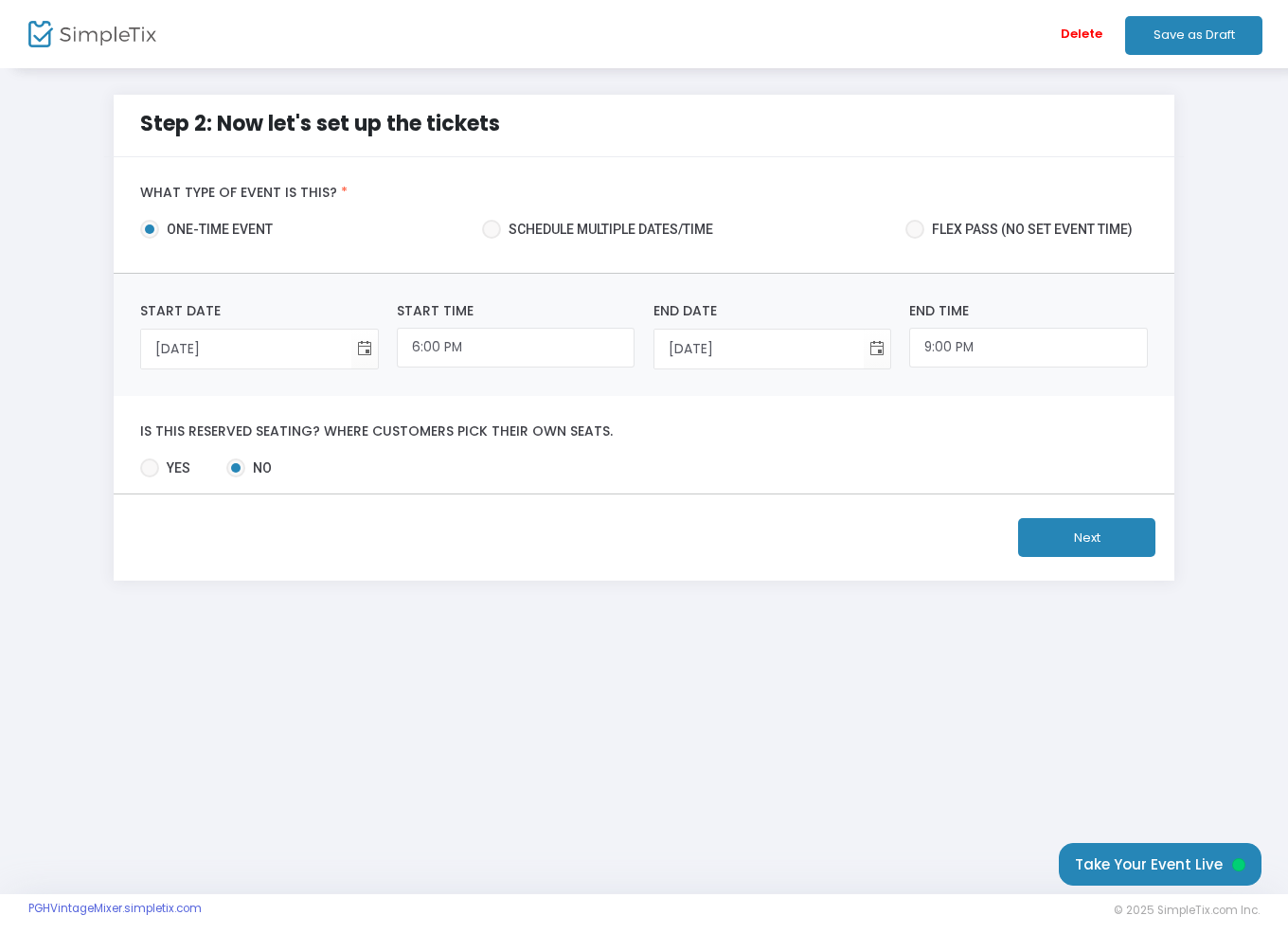 click on "Next" 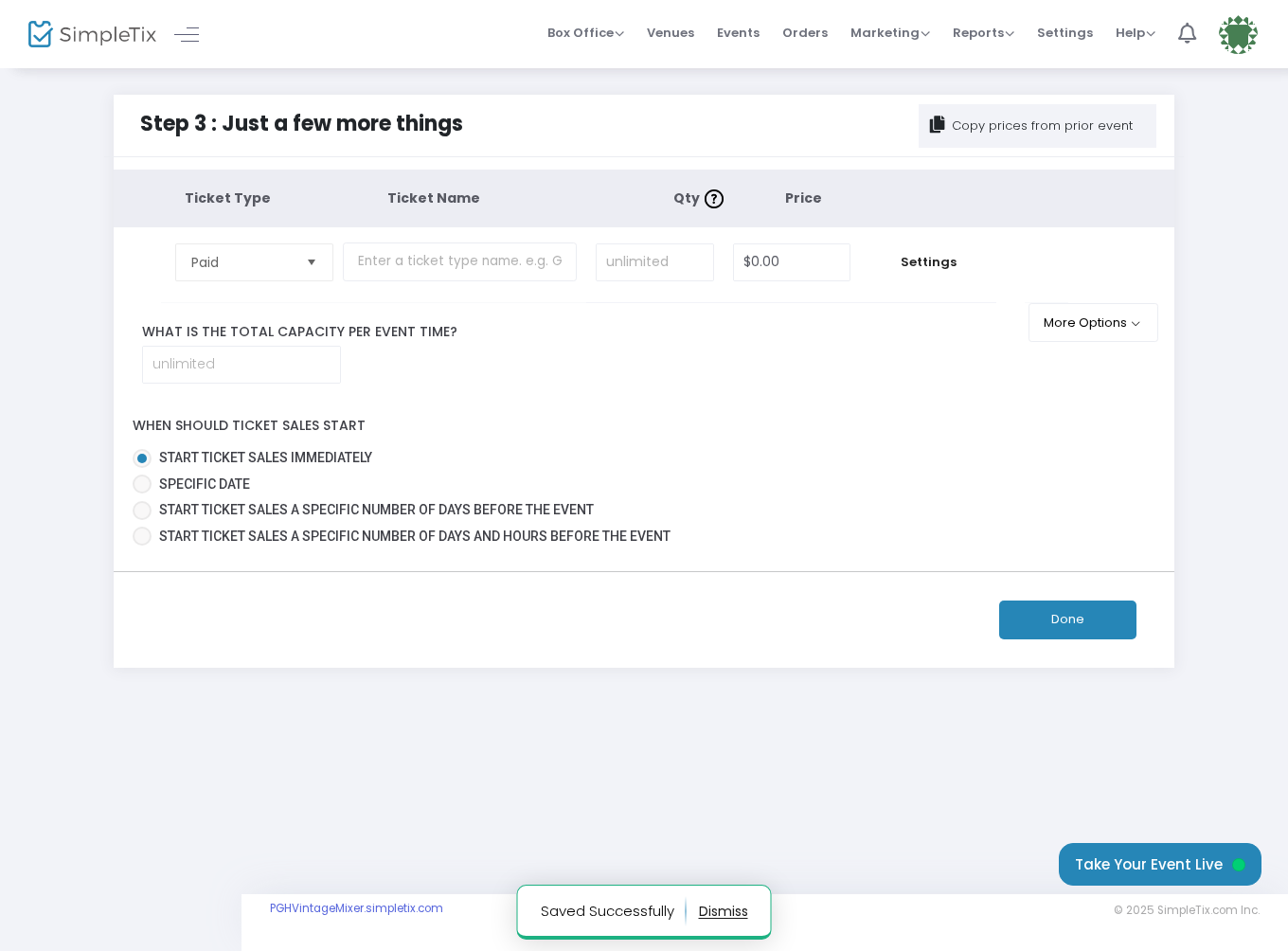 click at bounding box center (311, 261) 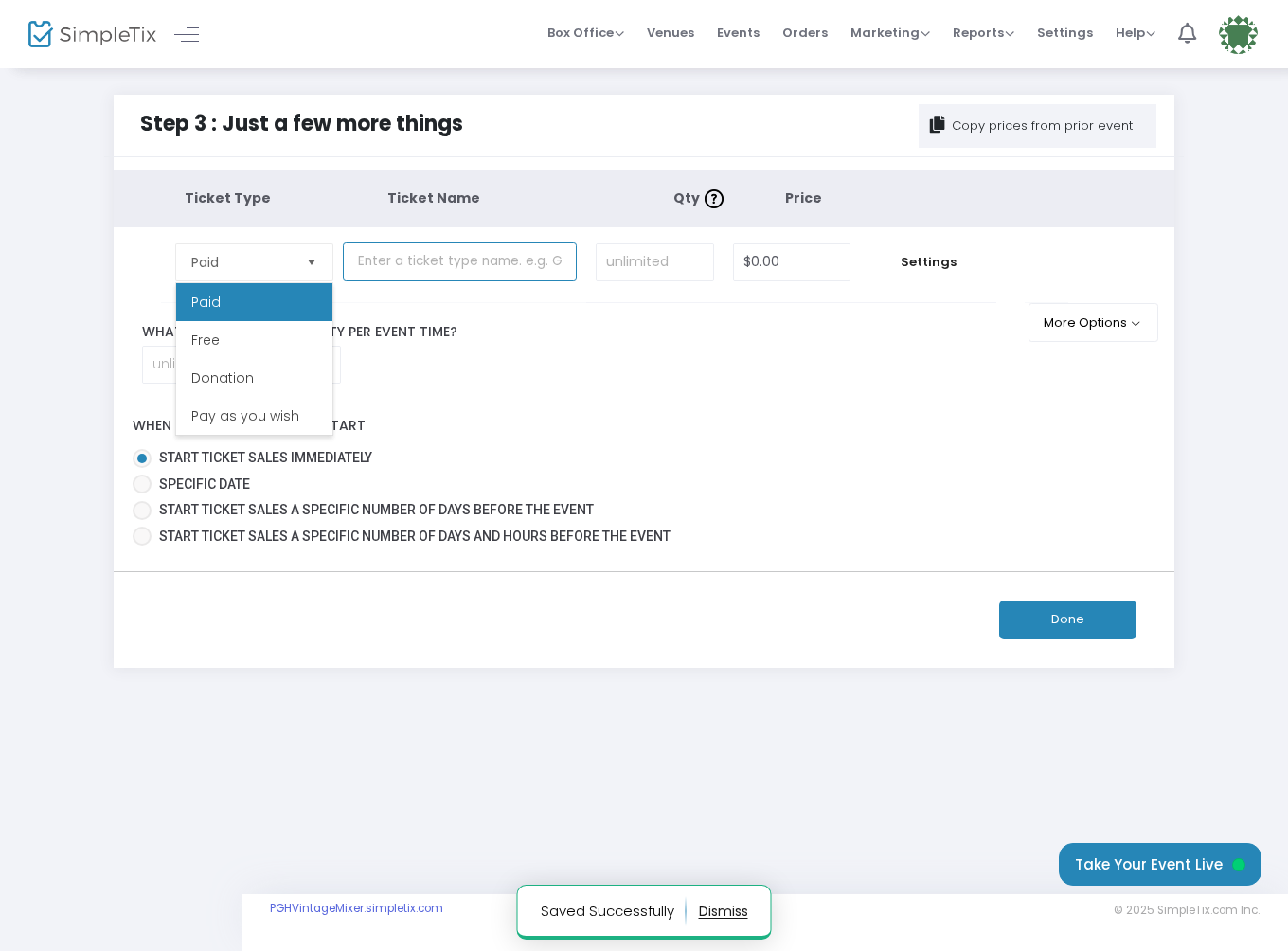 click at bounding box center (459, 261) 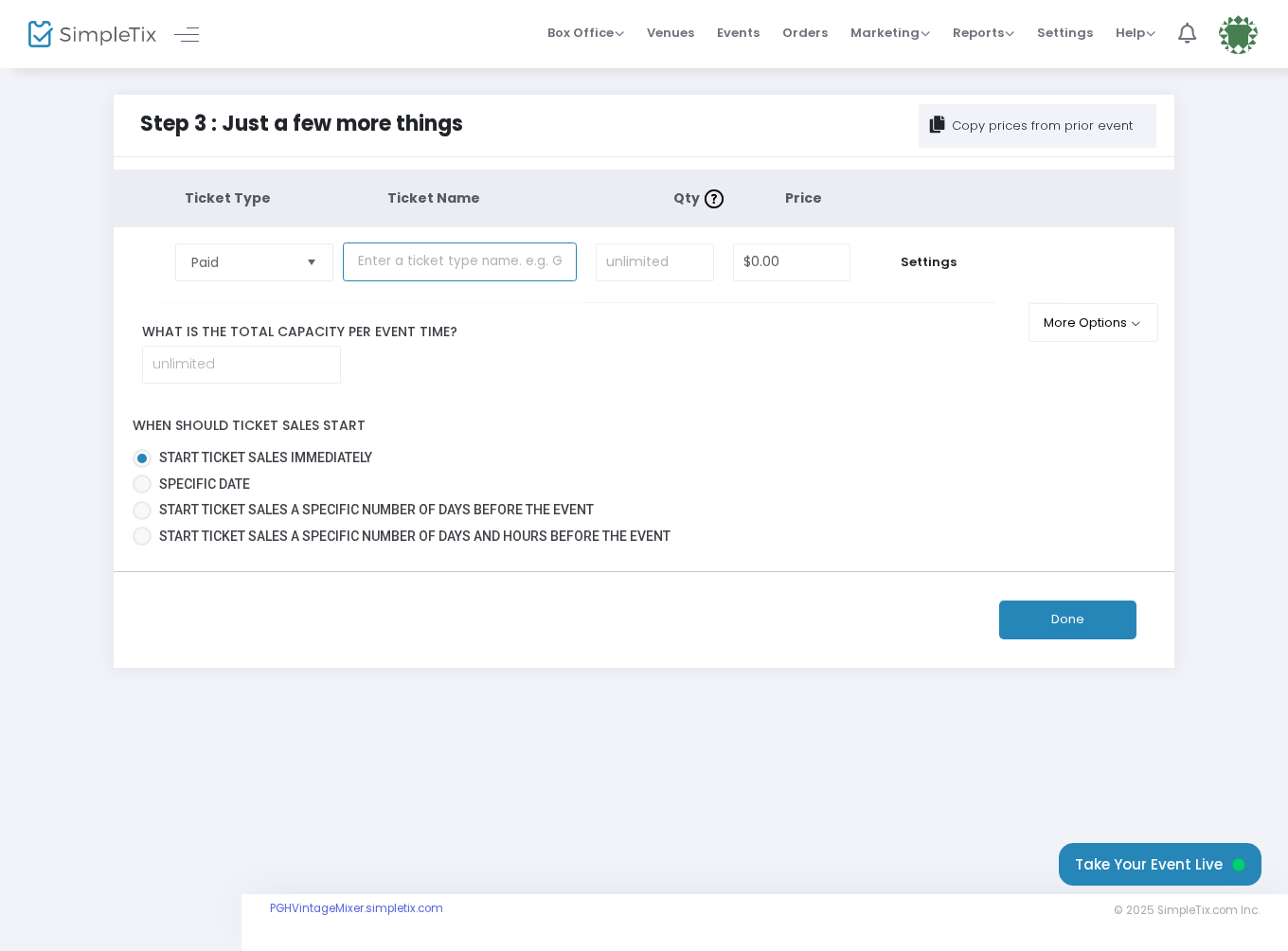 drag, startPoint x: 436, startPoint y: 266, endPoint x: 594, endPoint y: 276, distance: 158.31614 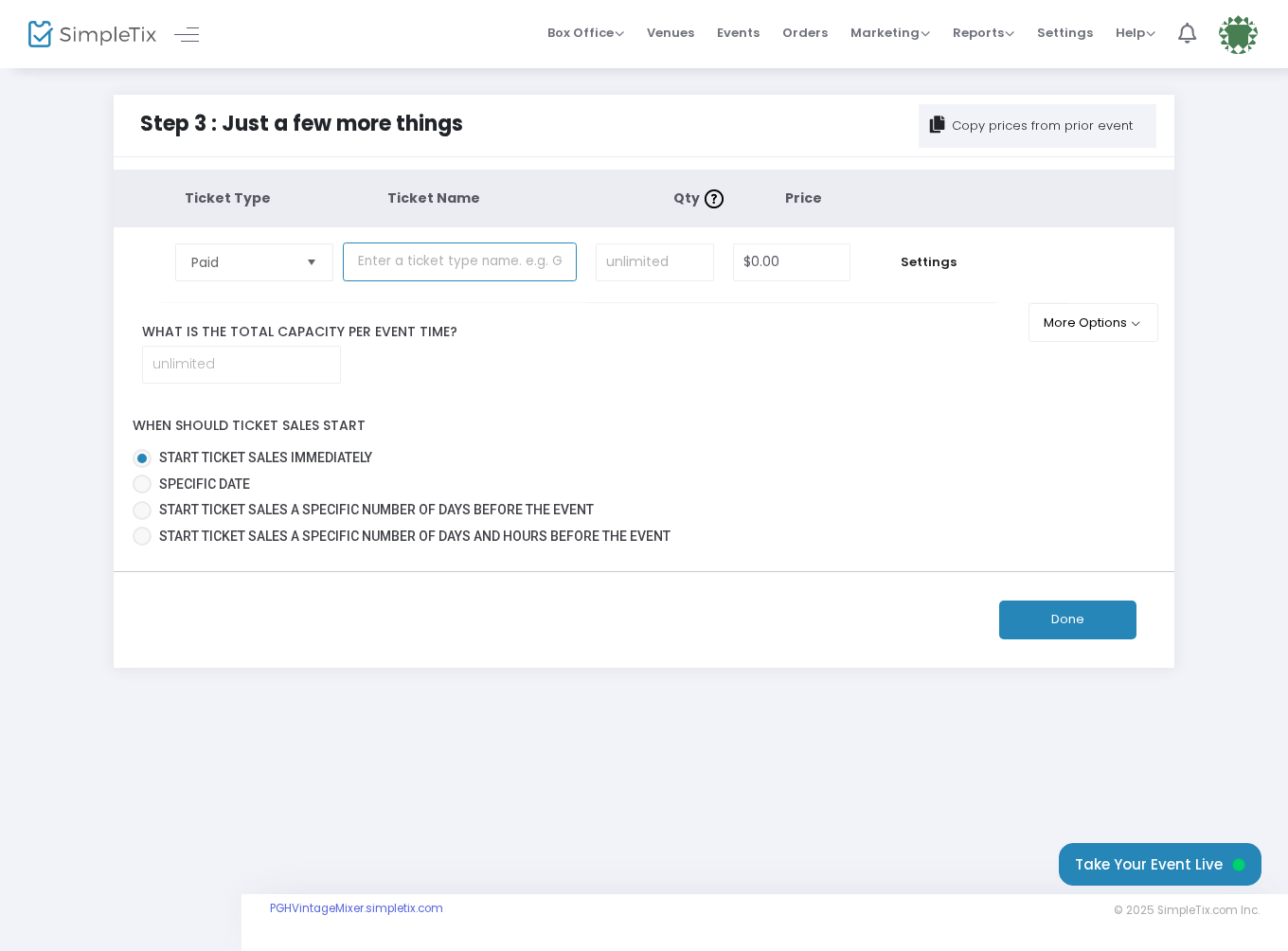 drag, startPoint x: 525, startPoint y: 256, endPoint x: 571, endPoint y: 270, distance: 48.08326 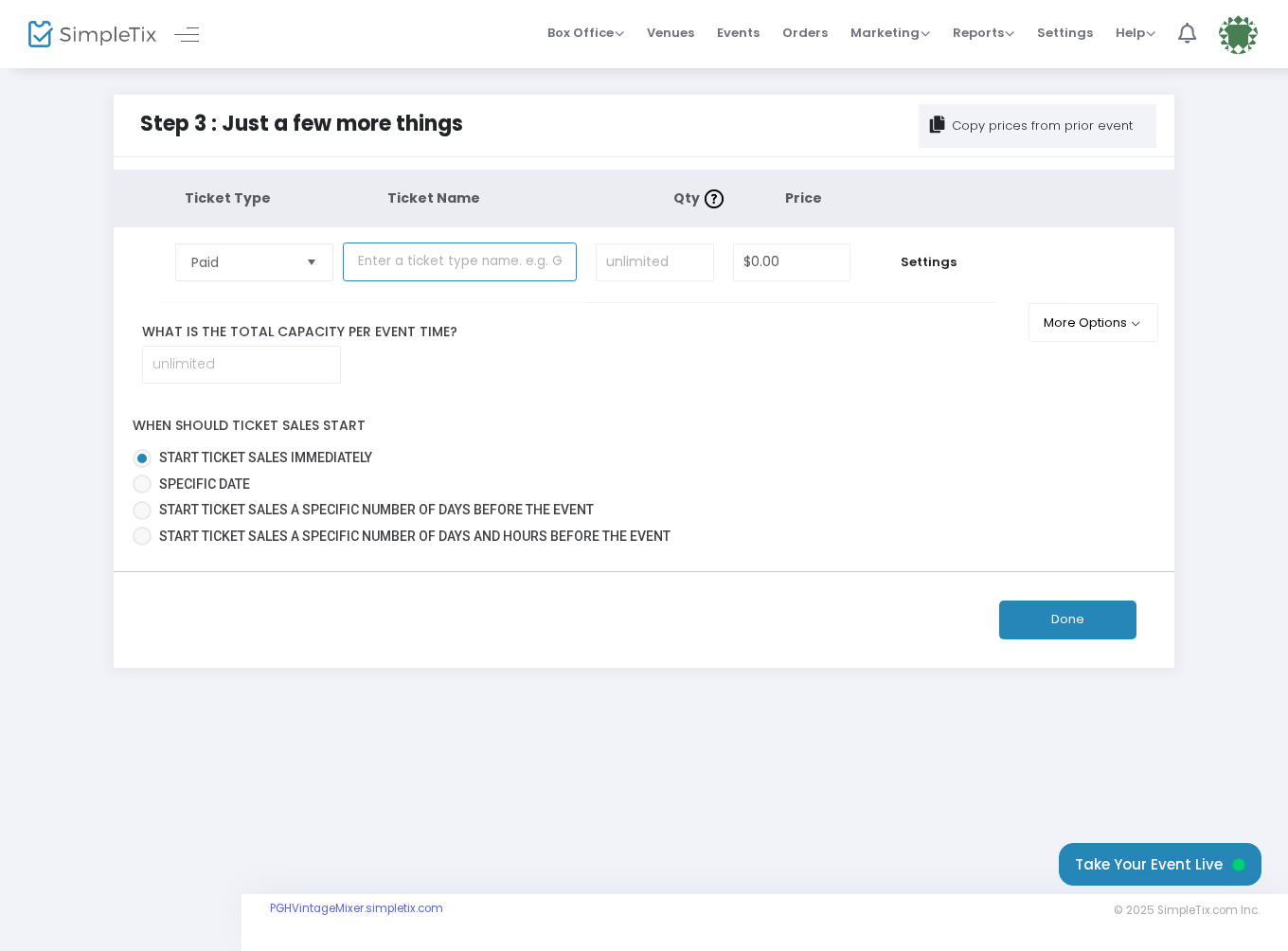 click at bounding box center (459, 261) 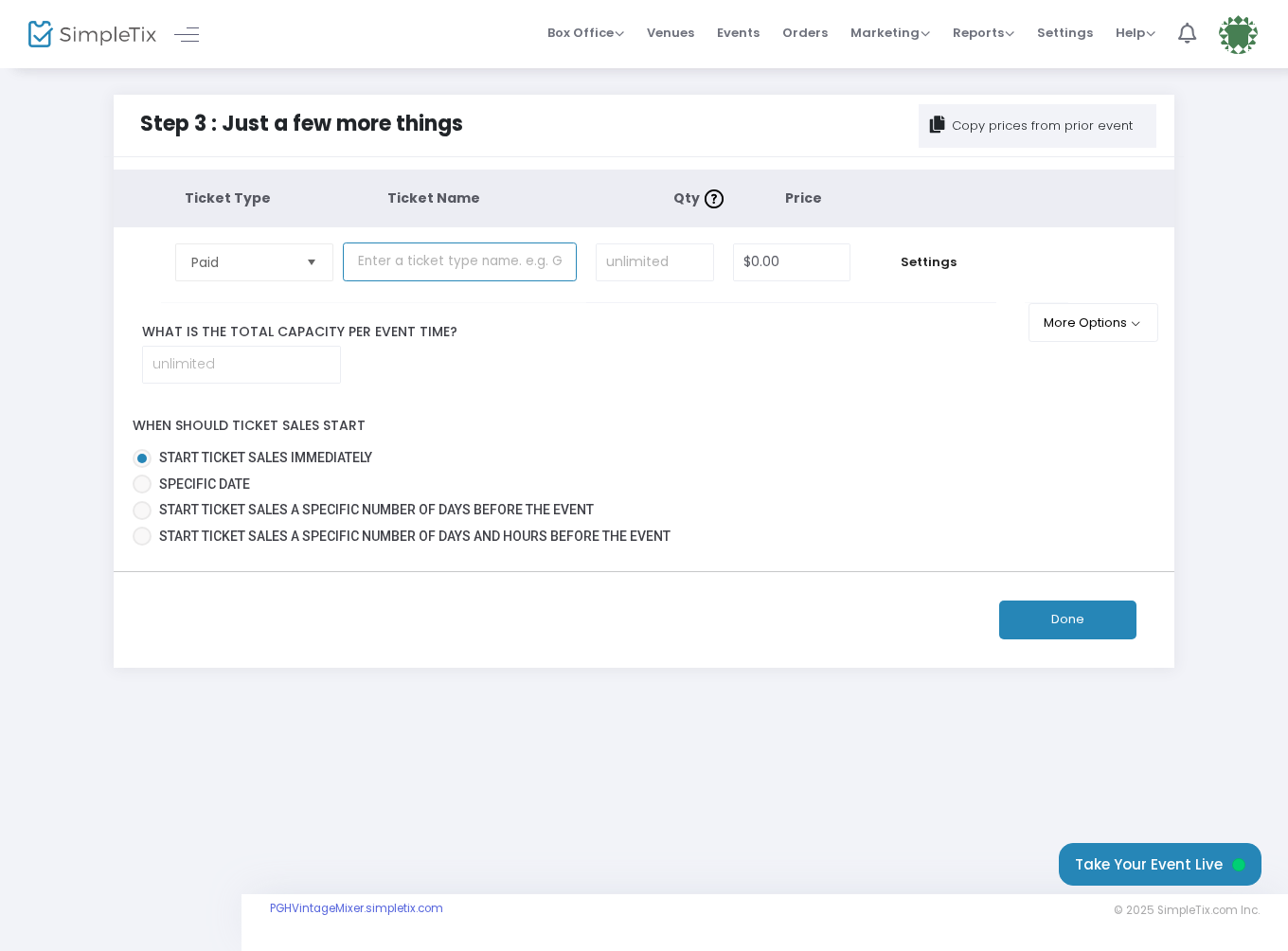 click at bounding box center (459, 261) 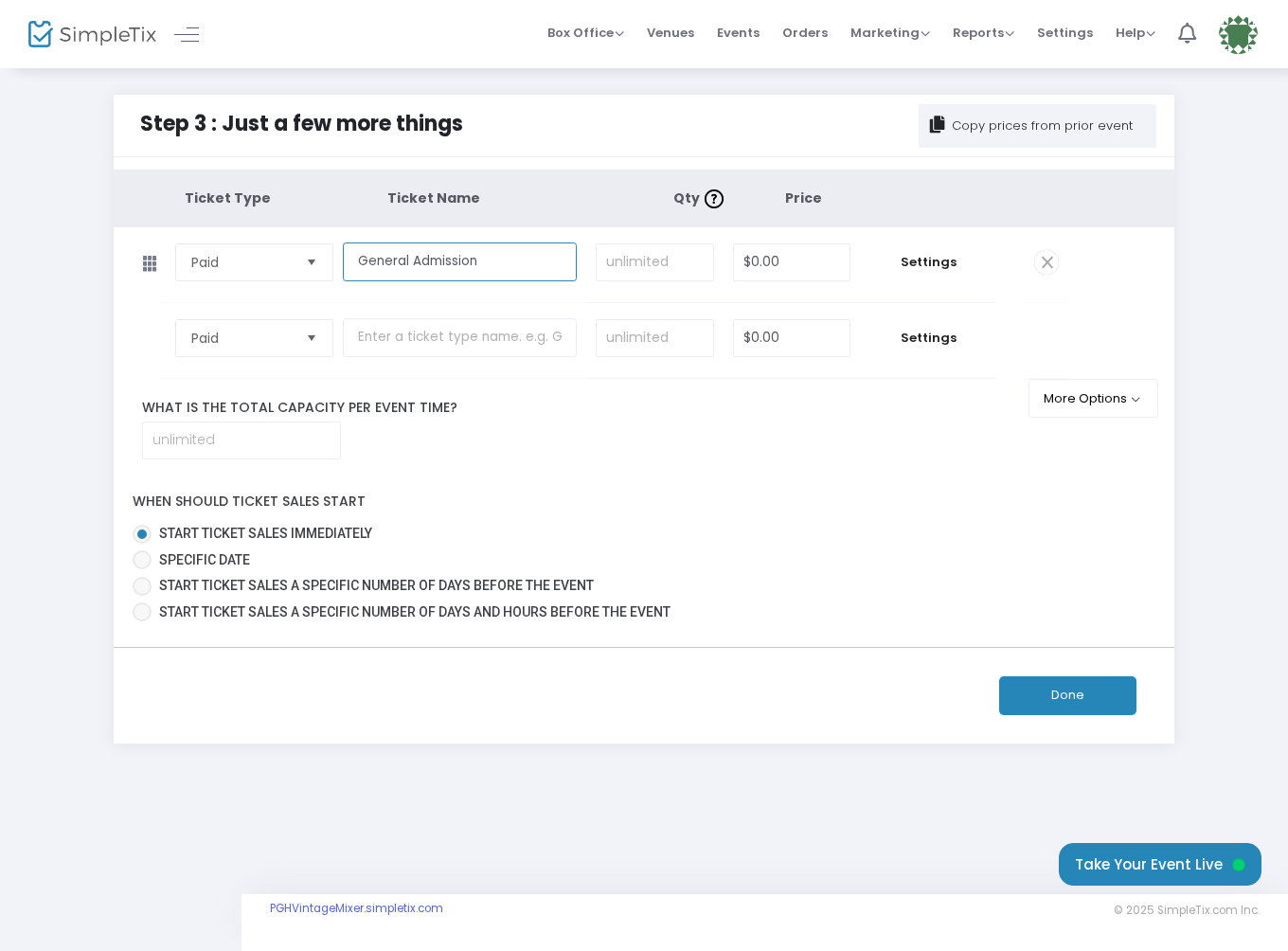 type on "General Admission" 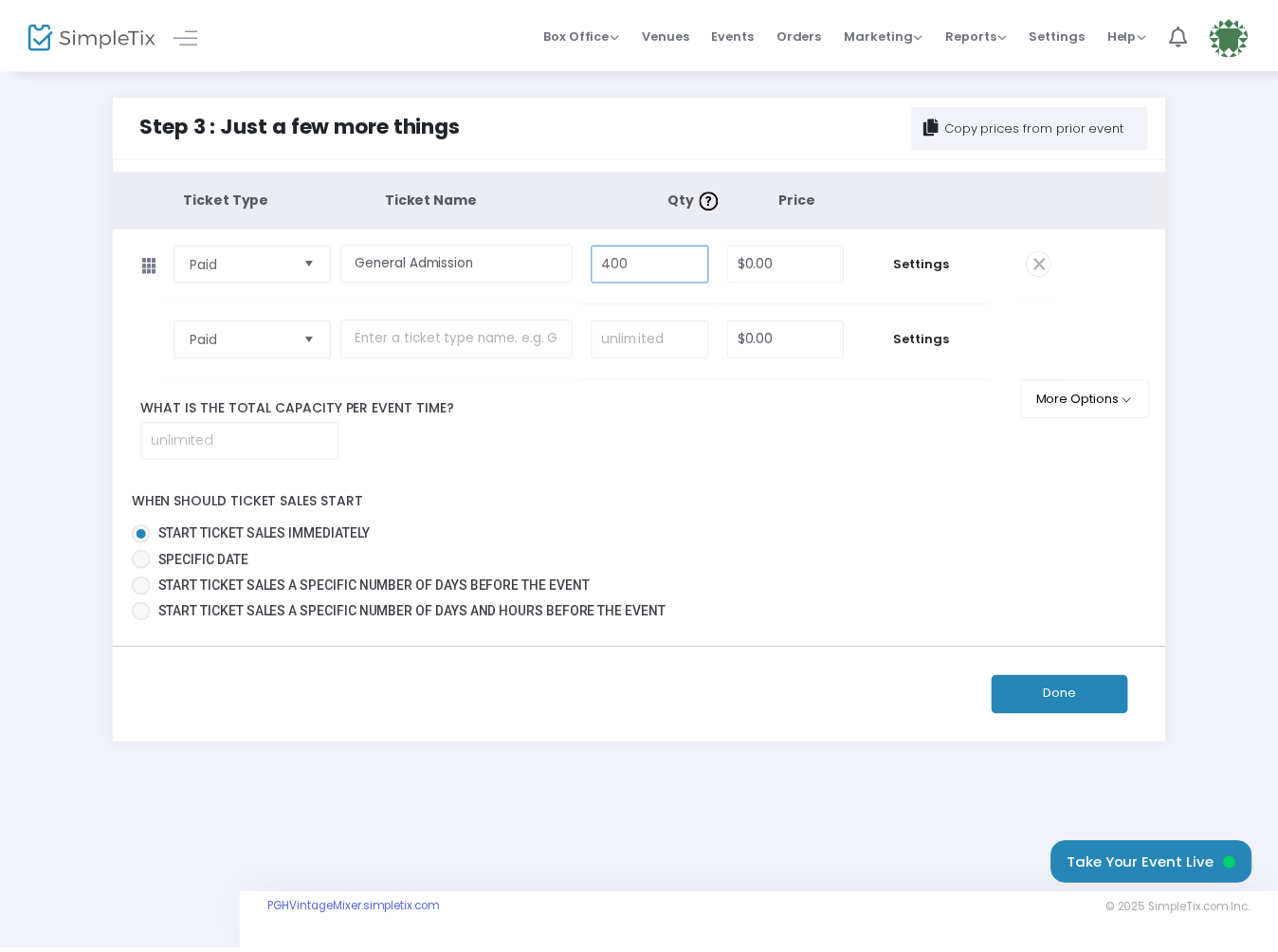 scroll, scrollTop: 0, scrollLeft: 0, axis: both 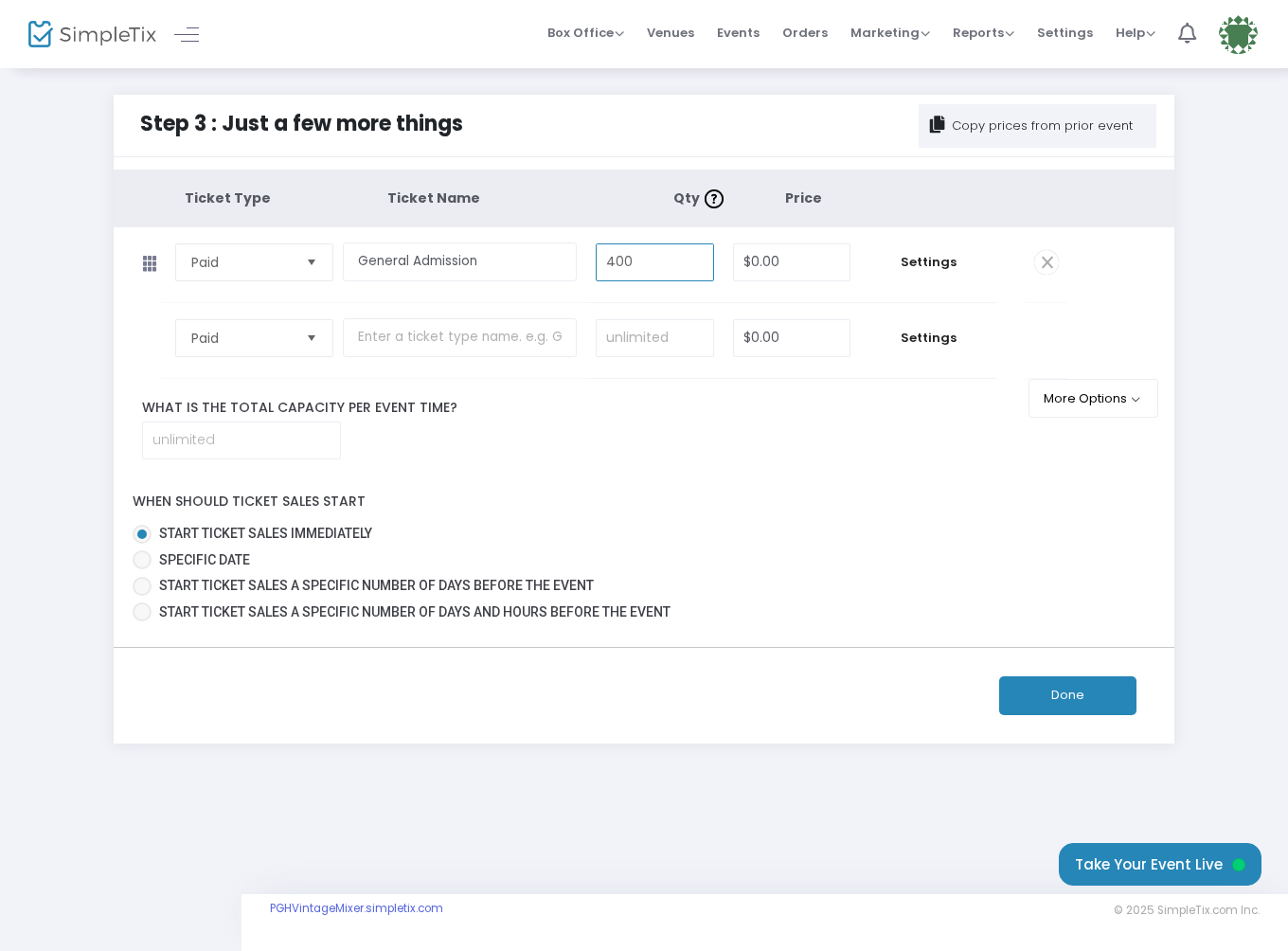 type on "400" 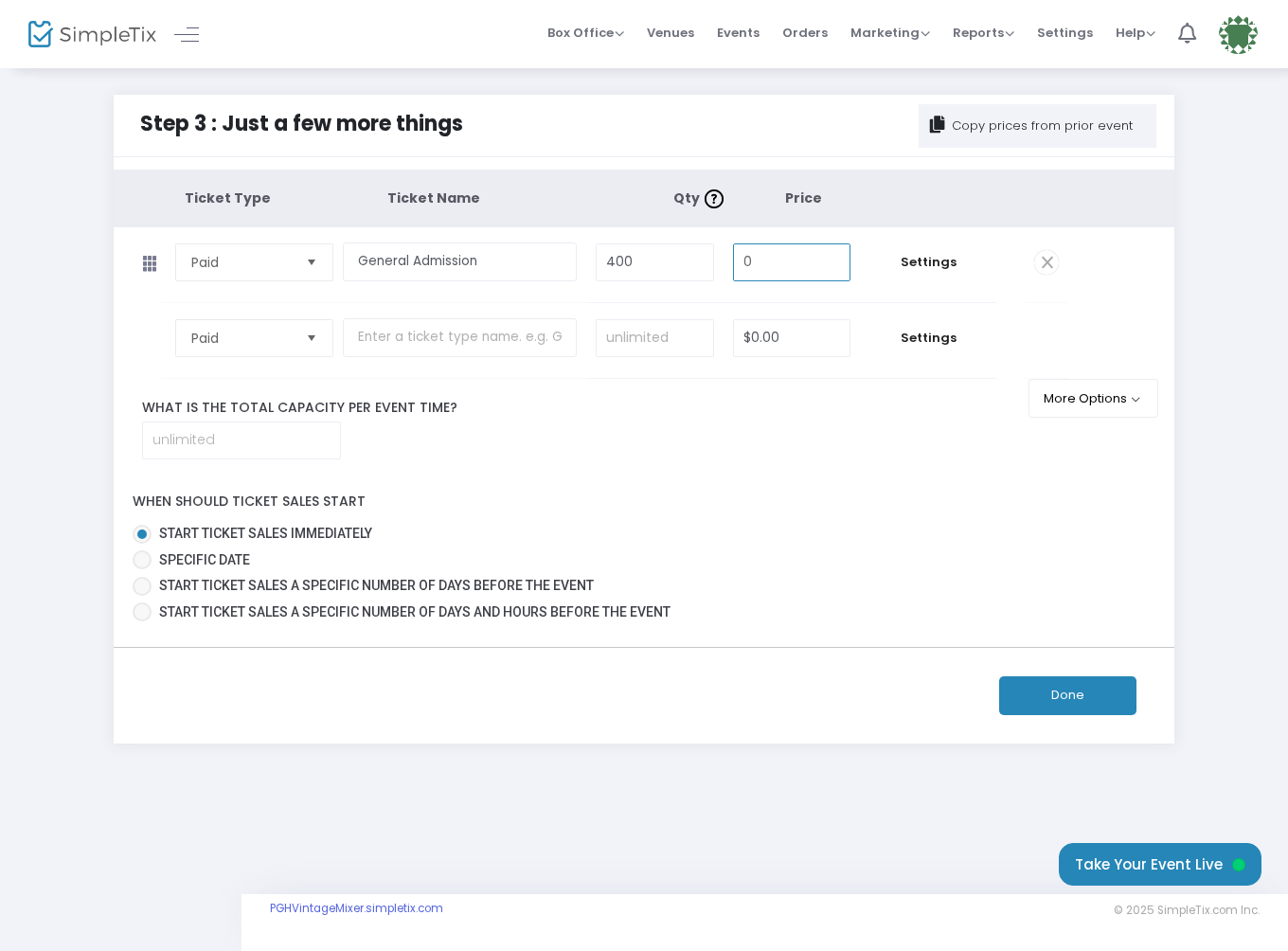 drag, startPoint x: 829, startPoint y: 263, endPoint x: 707, endPoint y: 260, distance: 122.03688 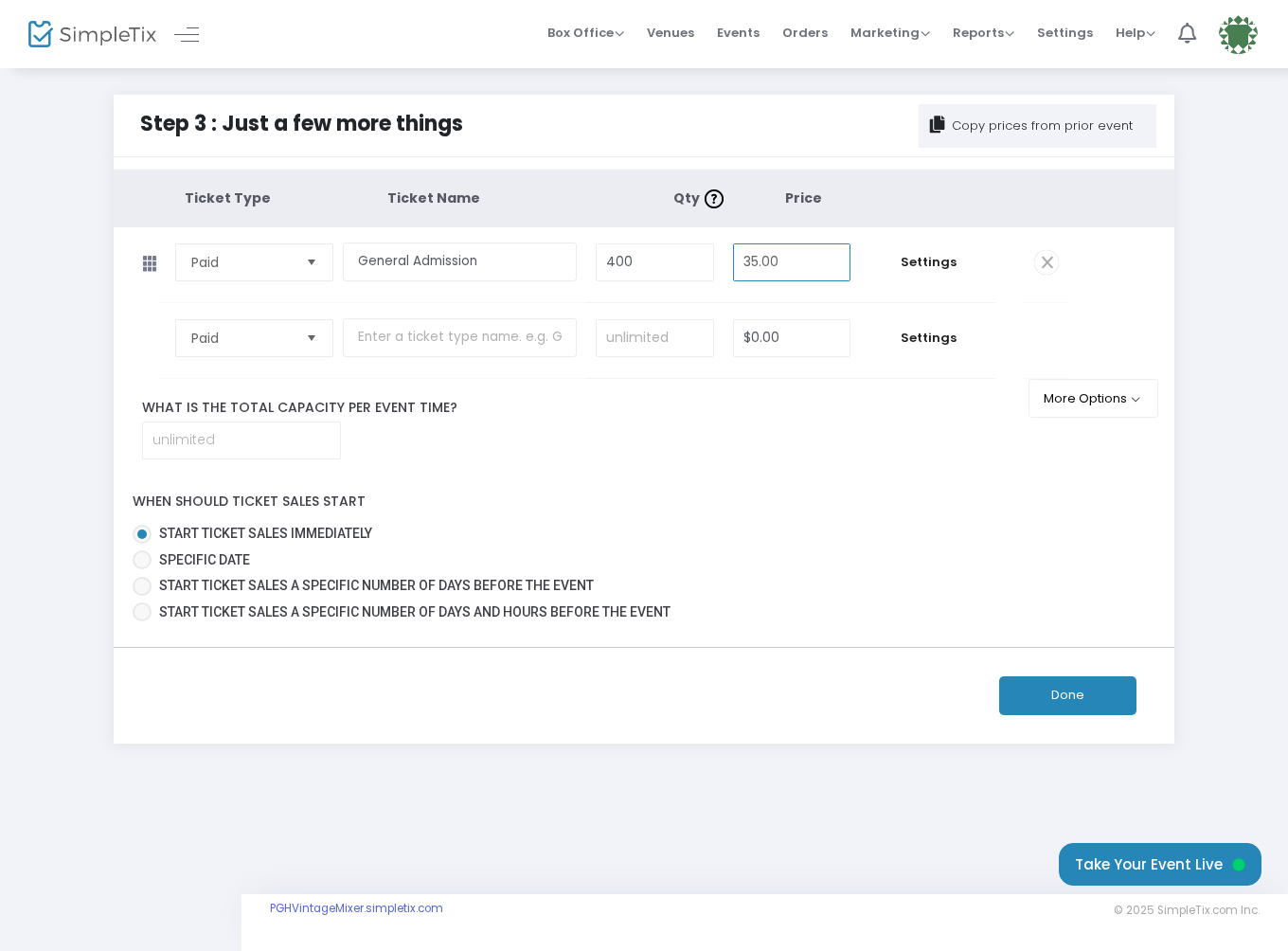 type on "$35.00" 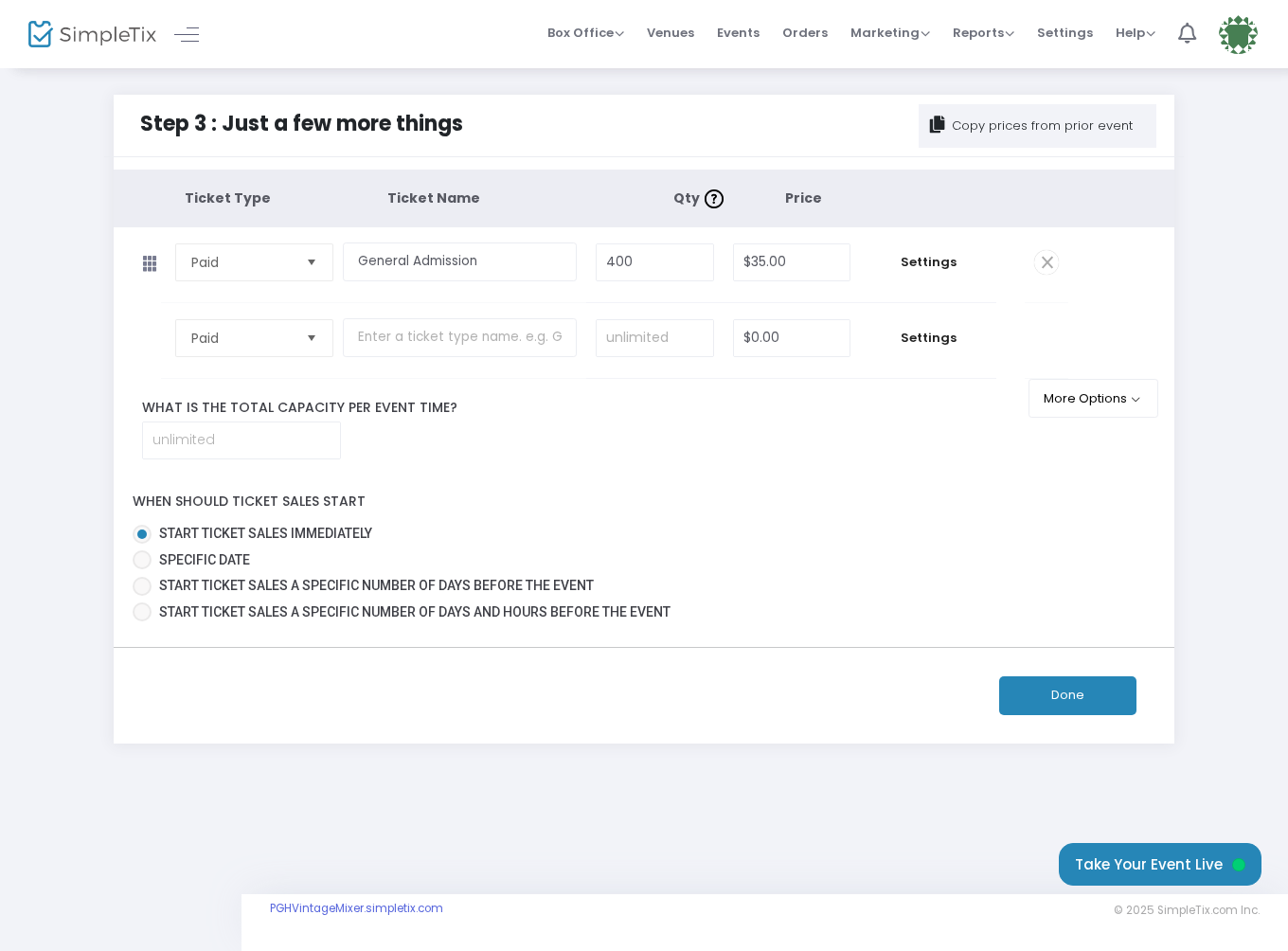 click on "What is the total capacity per event time?" 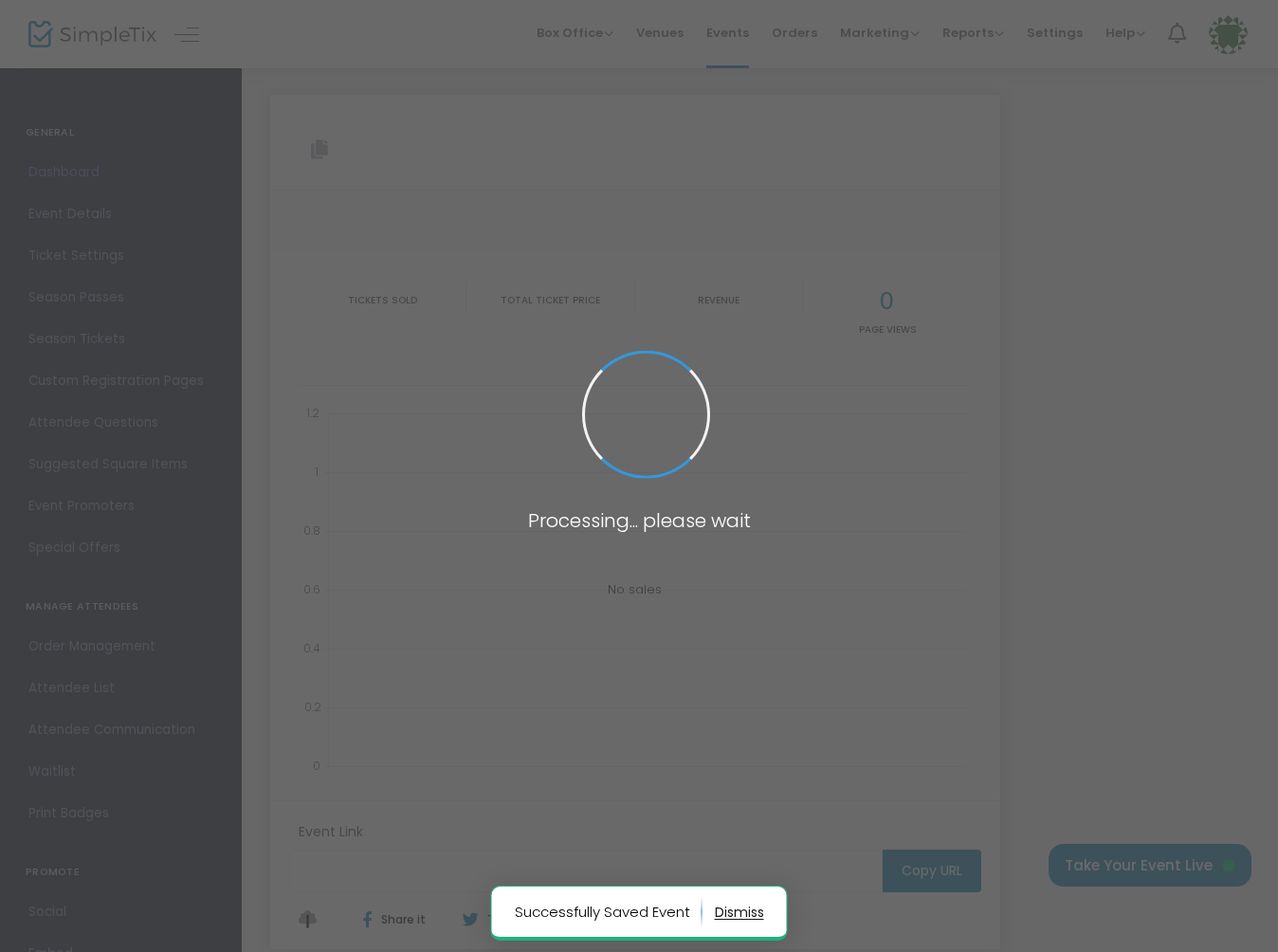 type on "https://www.simpletix.com/e/pgh-vintane-mixer-night-owl-tickets-229927" 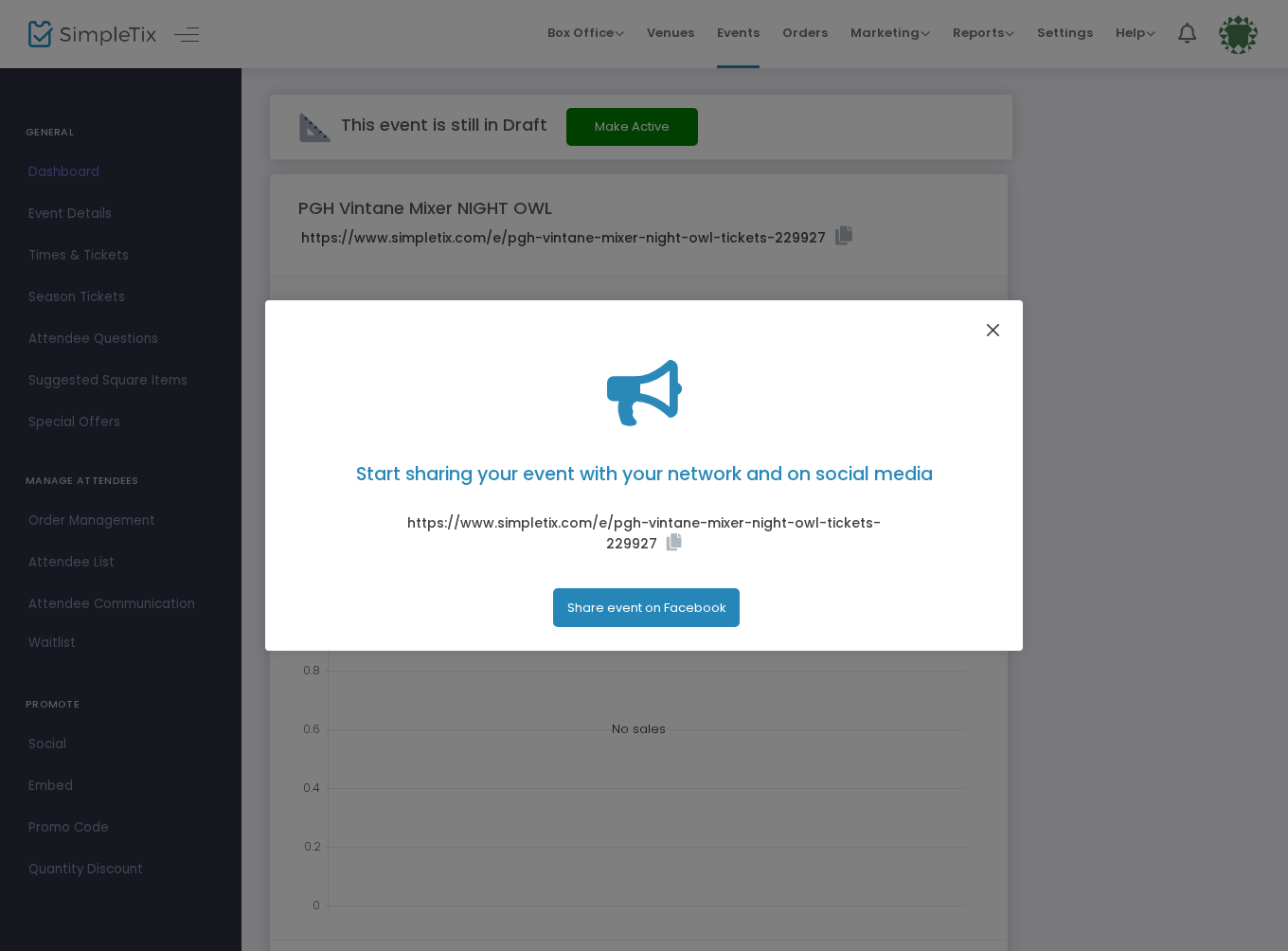 click 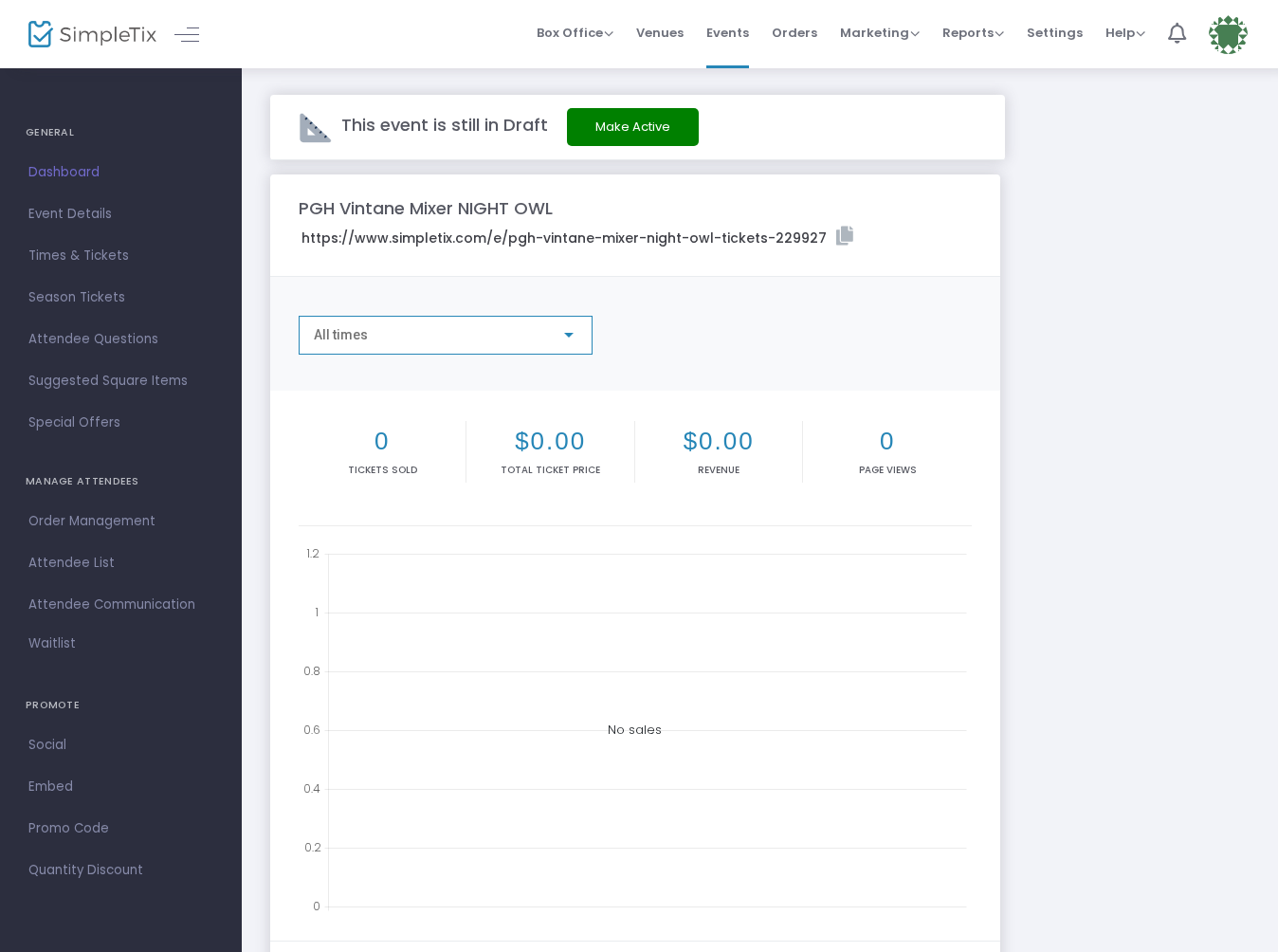 click at bounding box center (569, 336) 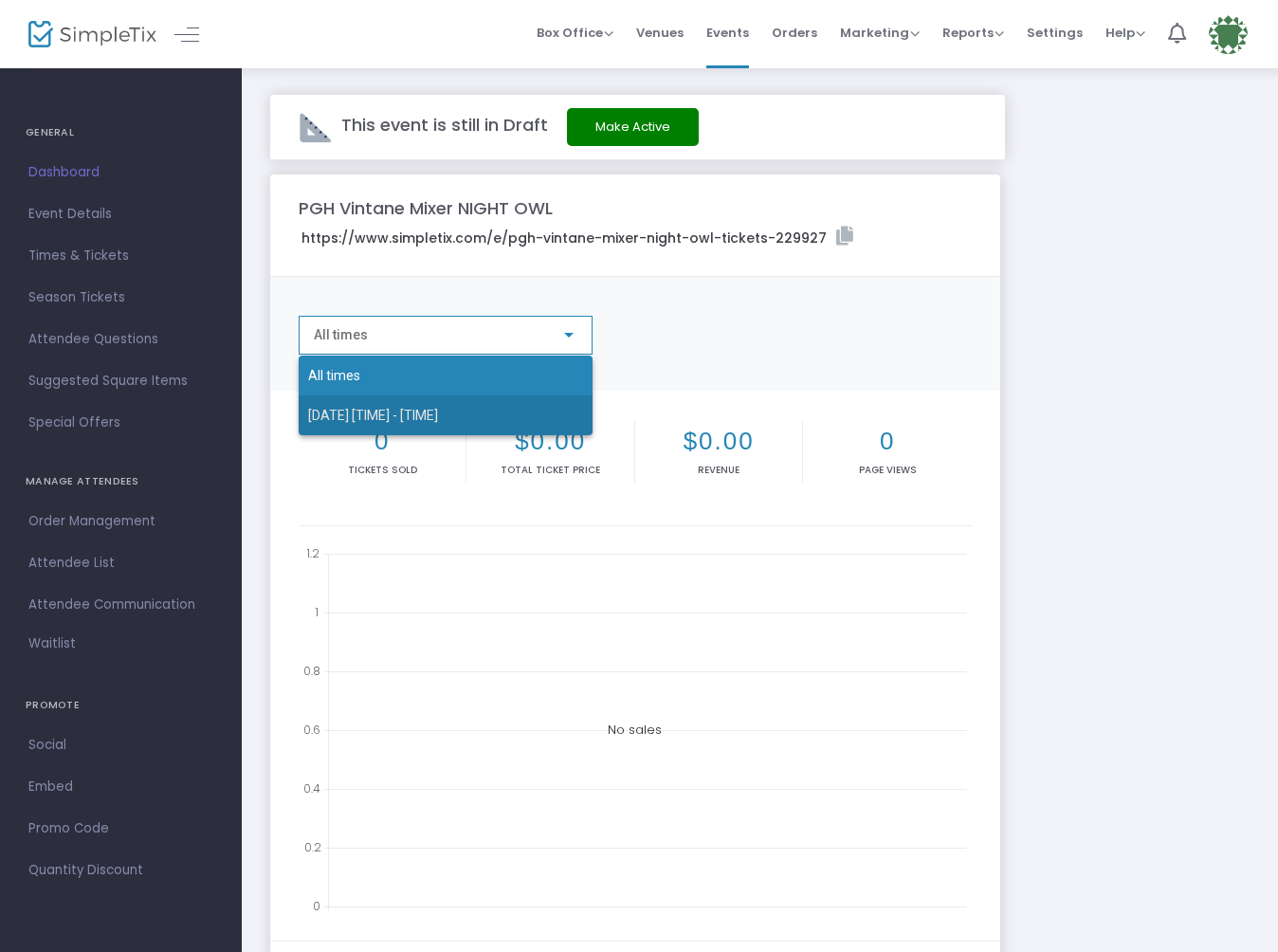 click on "11/21/2025 6:00 PM - 9:00 PM" at bounding box center (446, 415) 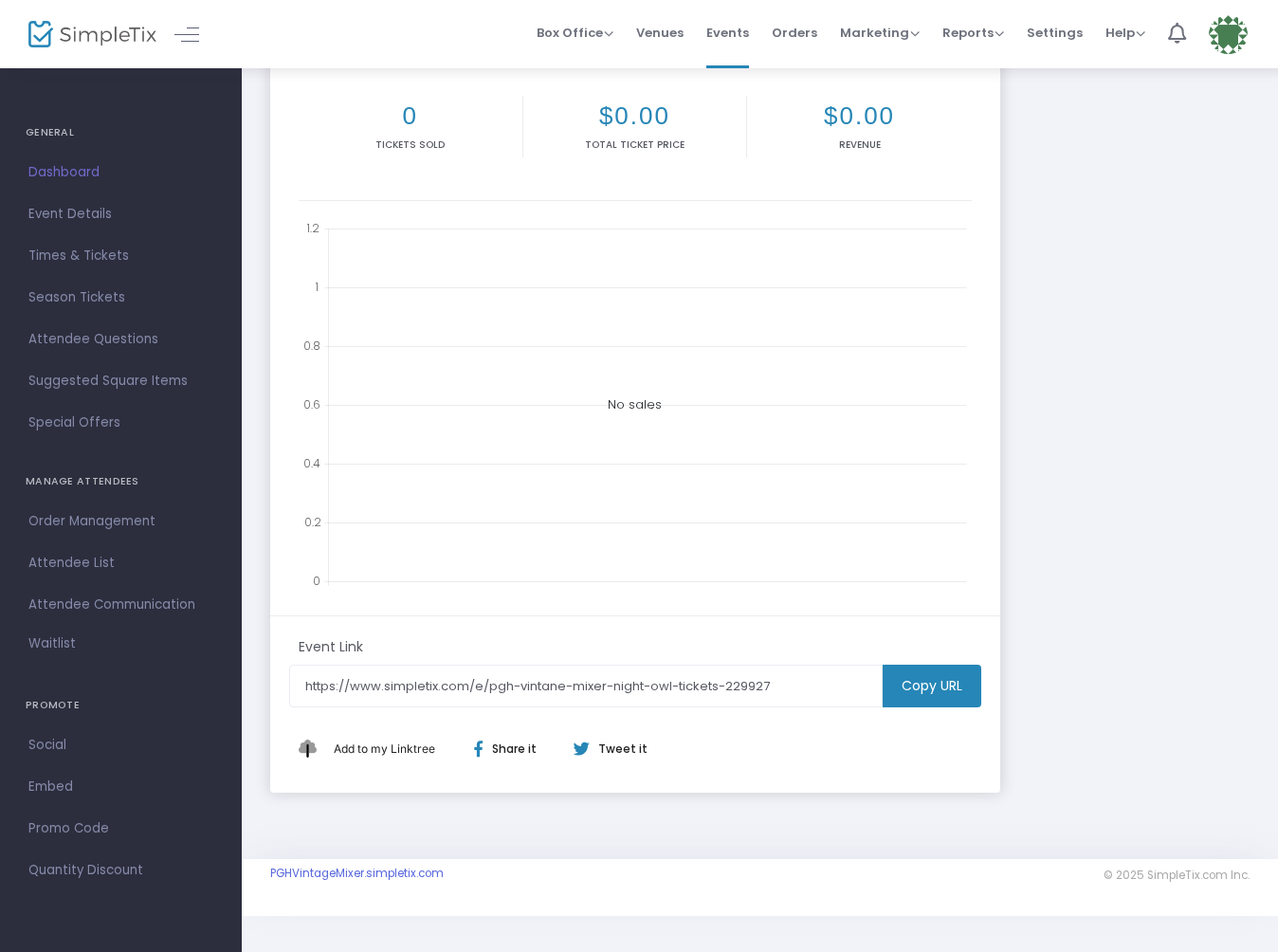 scroll, scrollTop: 324, scrollLeft: 0, axis: vertical 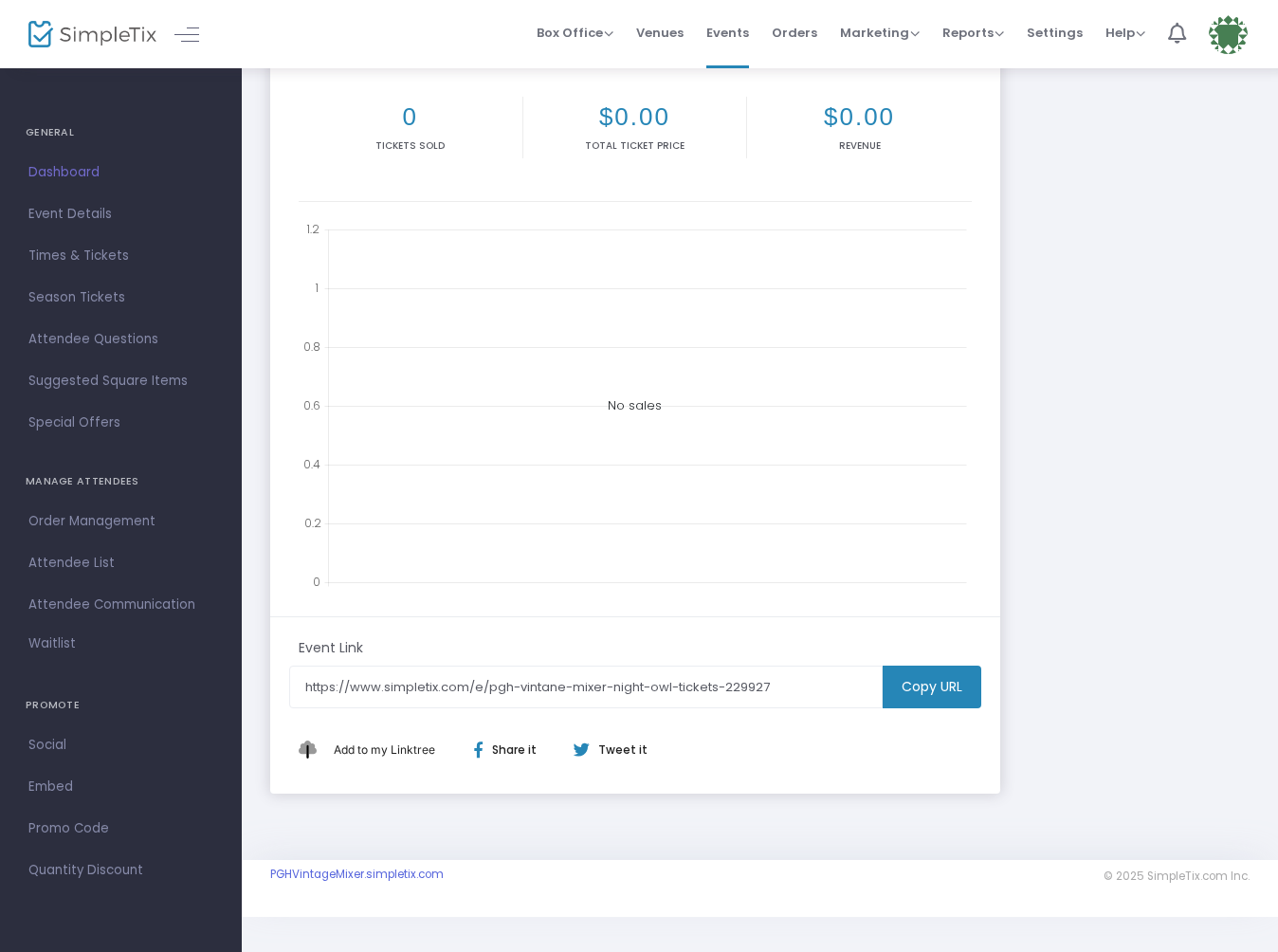 click on "Copy URL" 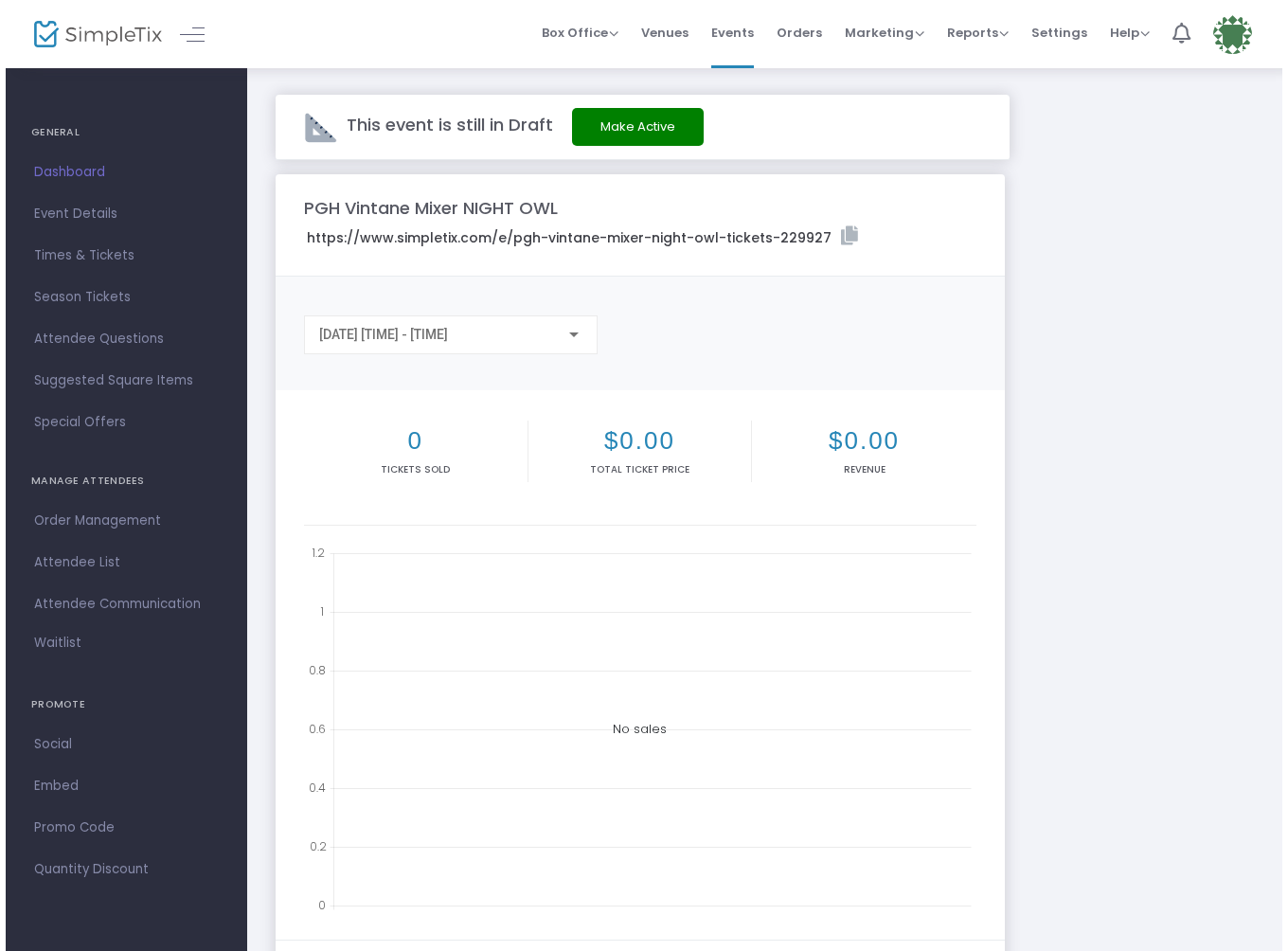 scroll, scrollTop: 0, scrollLeft: 0, axis: both 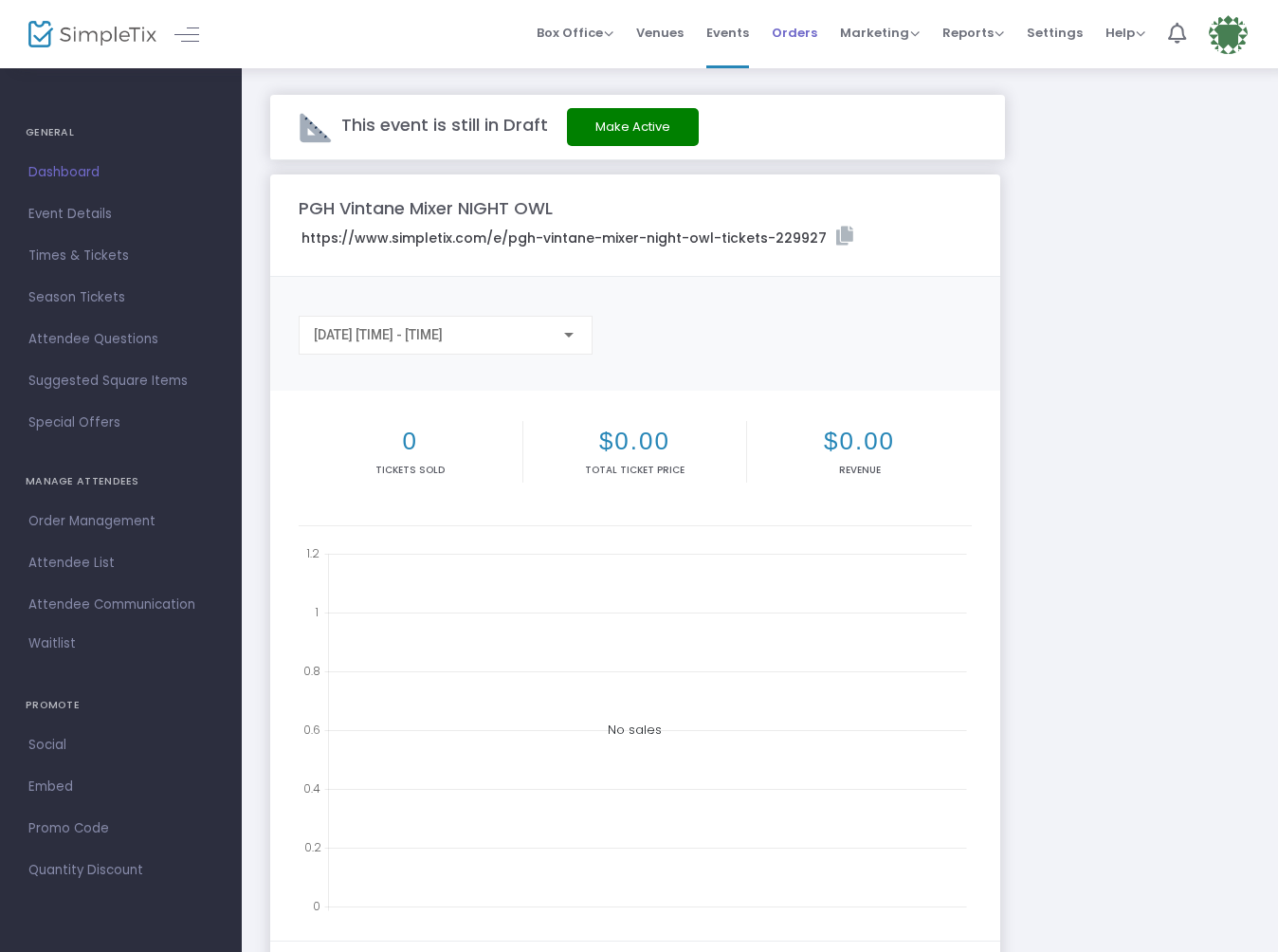 click on "Orders" at bounding box center [794, 32] 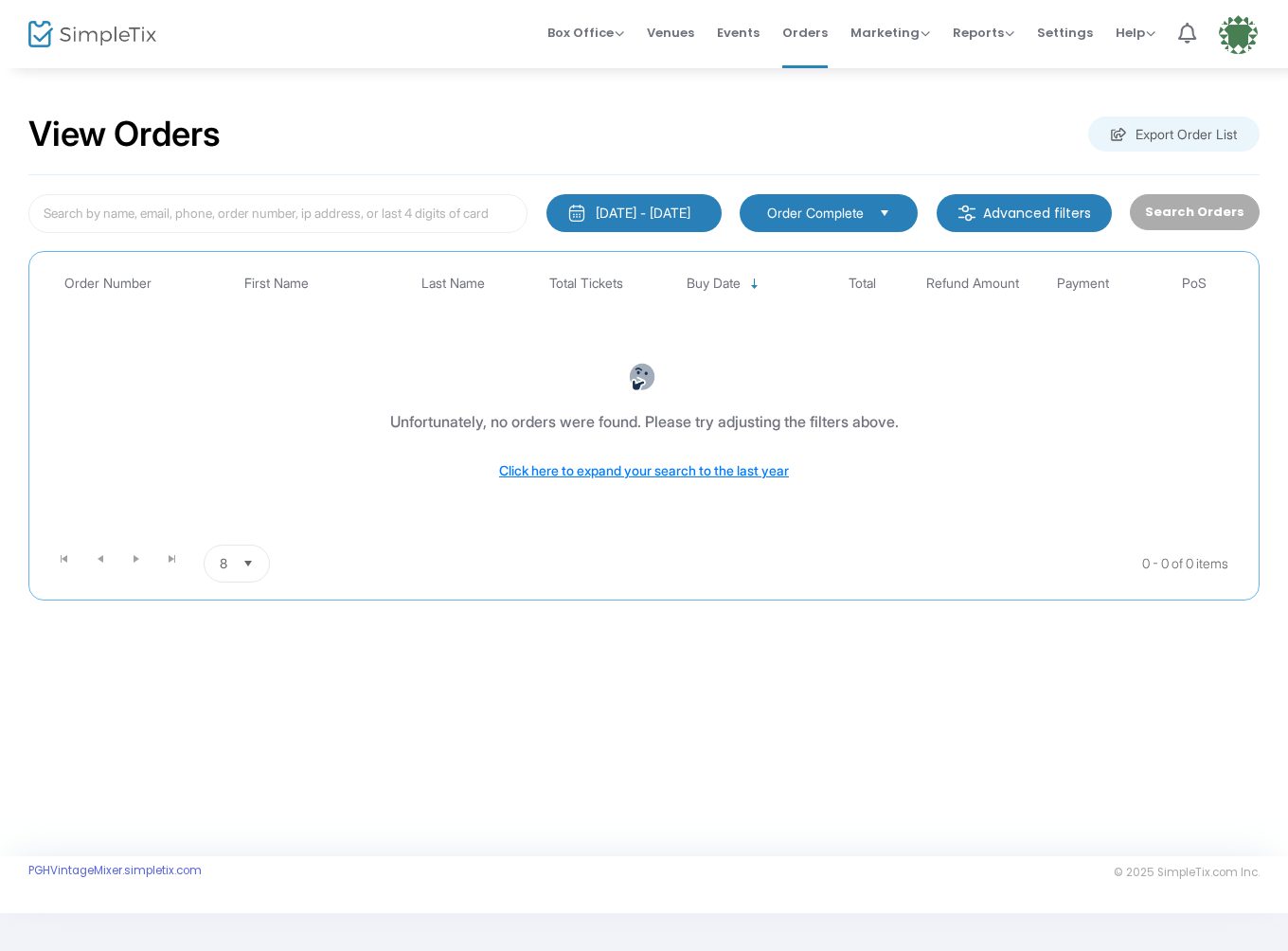 click on "[DATE] - [DATE]" 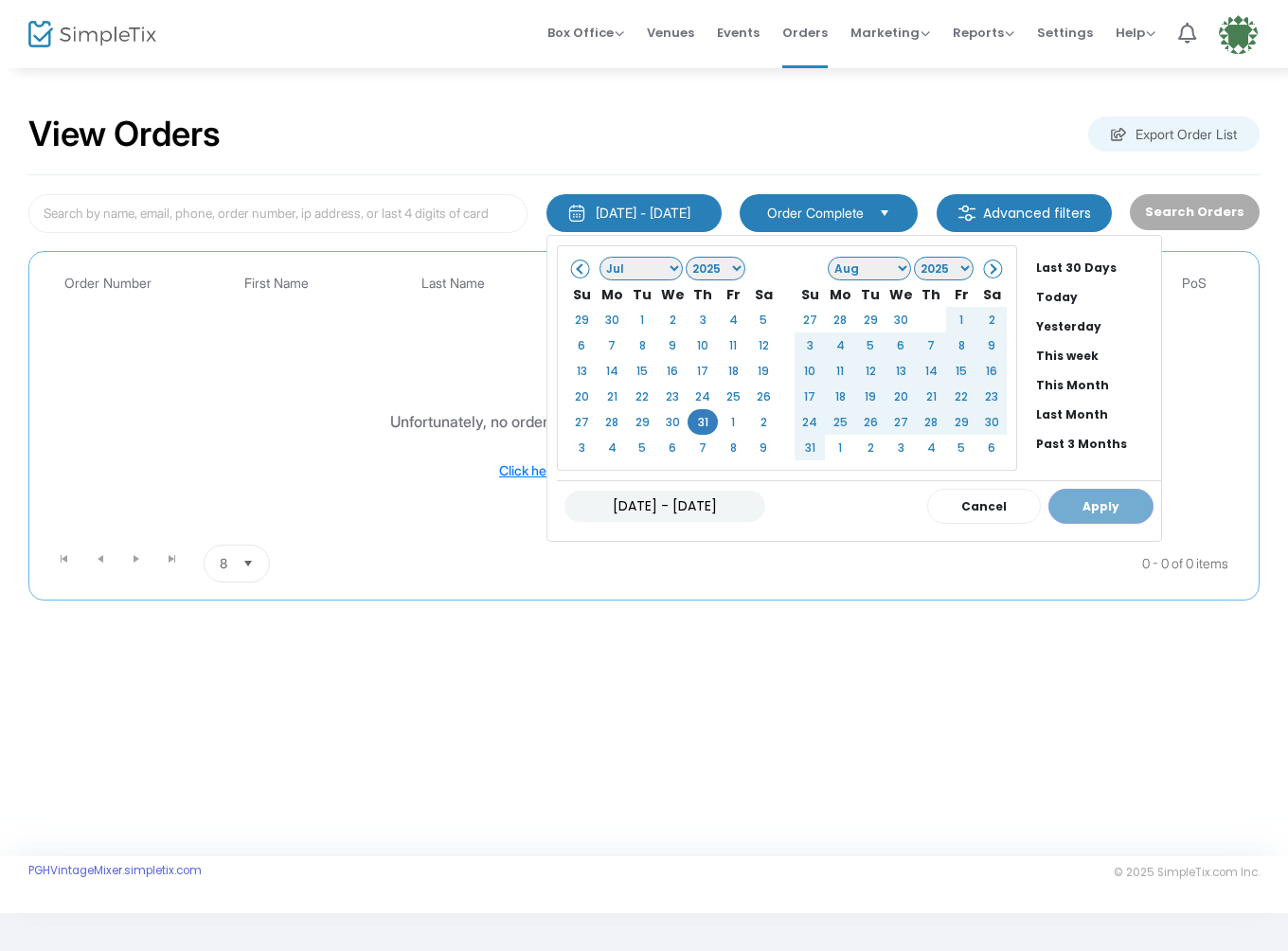 click on "07/07/2025 - 08/06/2025
Cancel Apply" 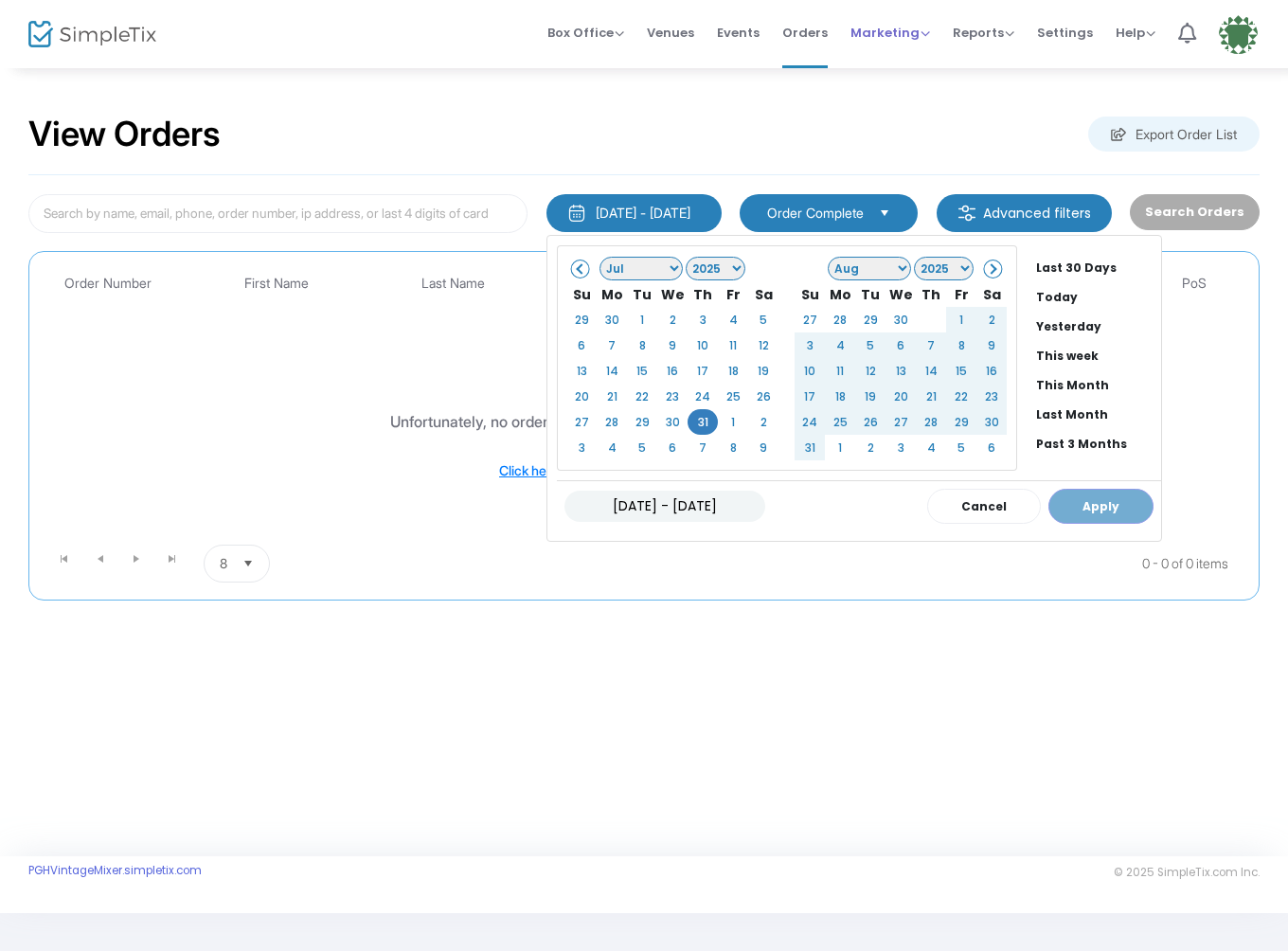 click on "Marketing" at bounding box center (890, 32) 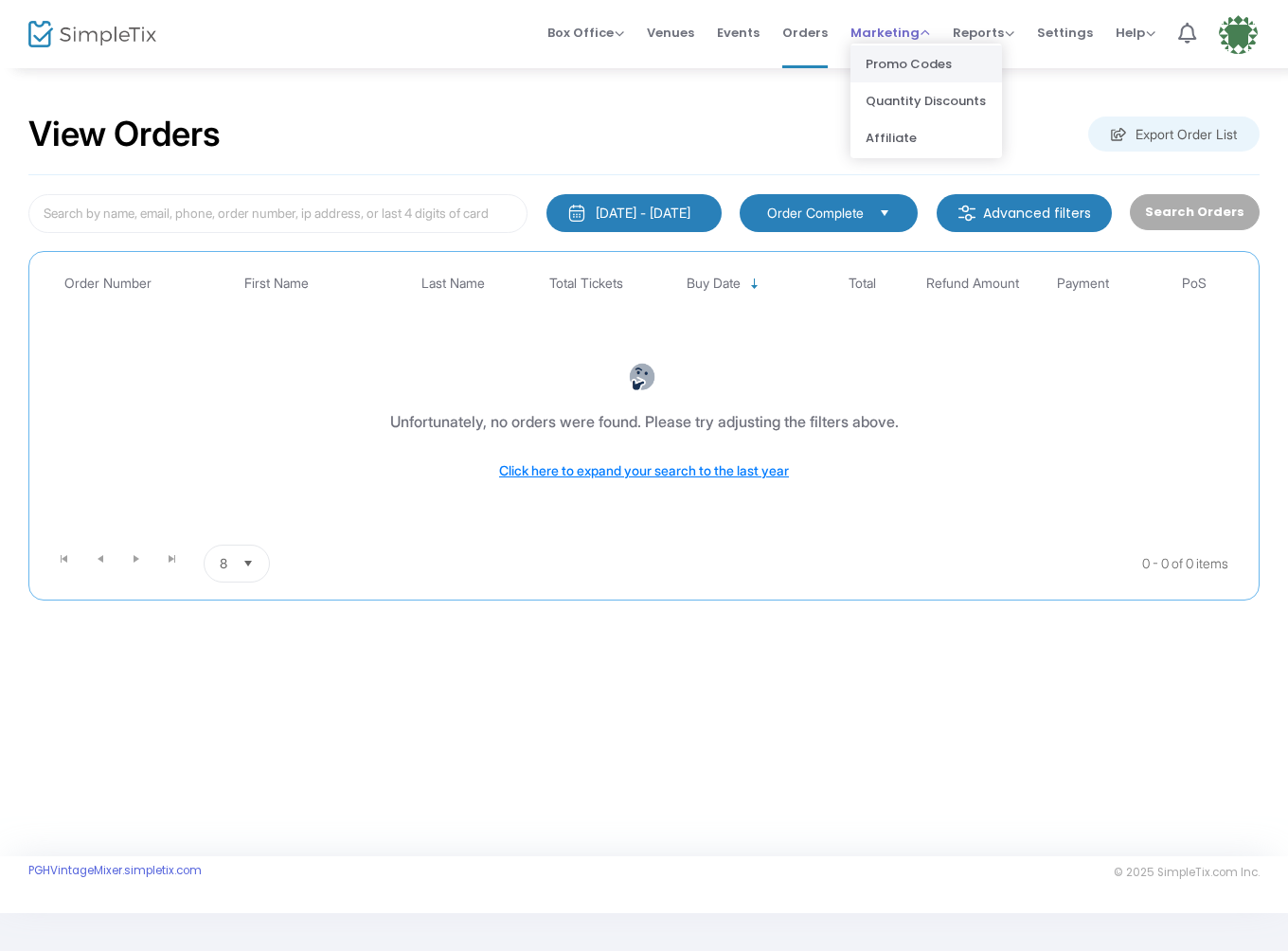 click on "Promo Codes" at bounding box center (926, 63) 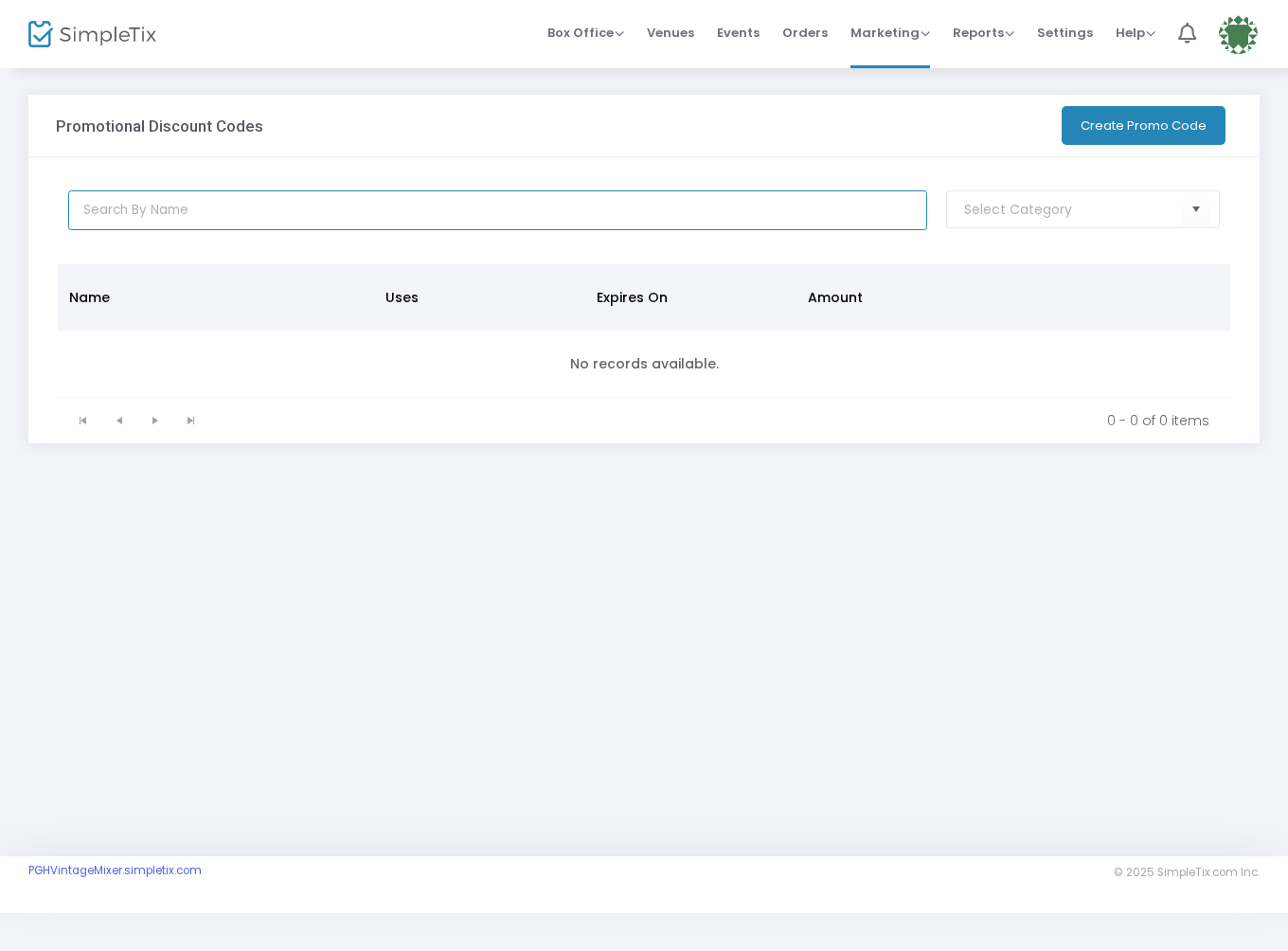 click at bounding box center (498, 210) 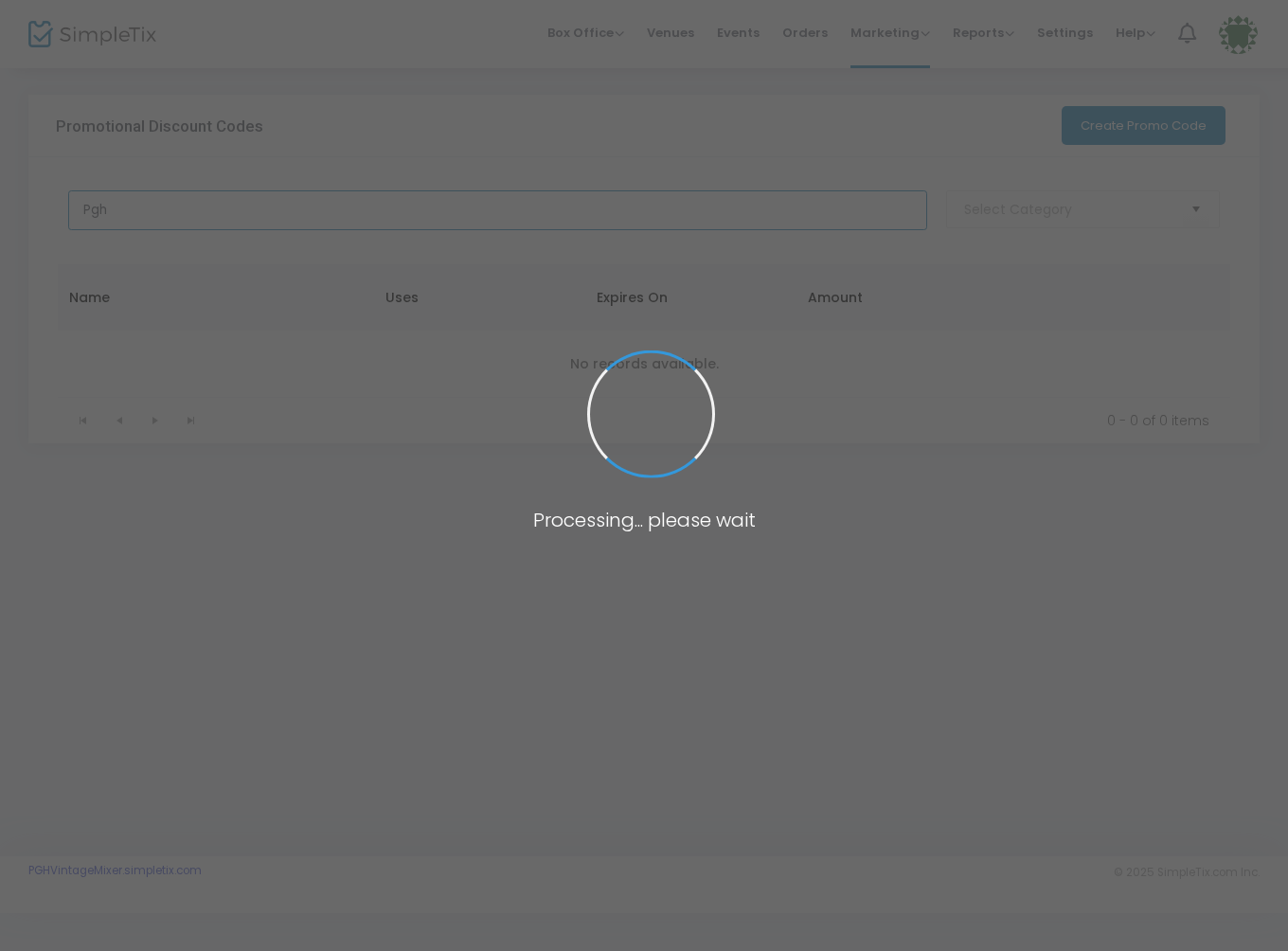 scroll, scrollTop: 0, scrollLeft: 0, axis: both 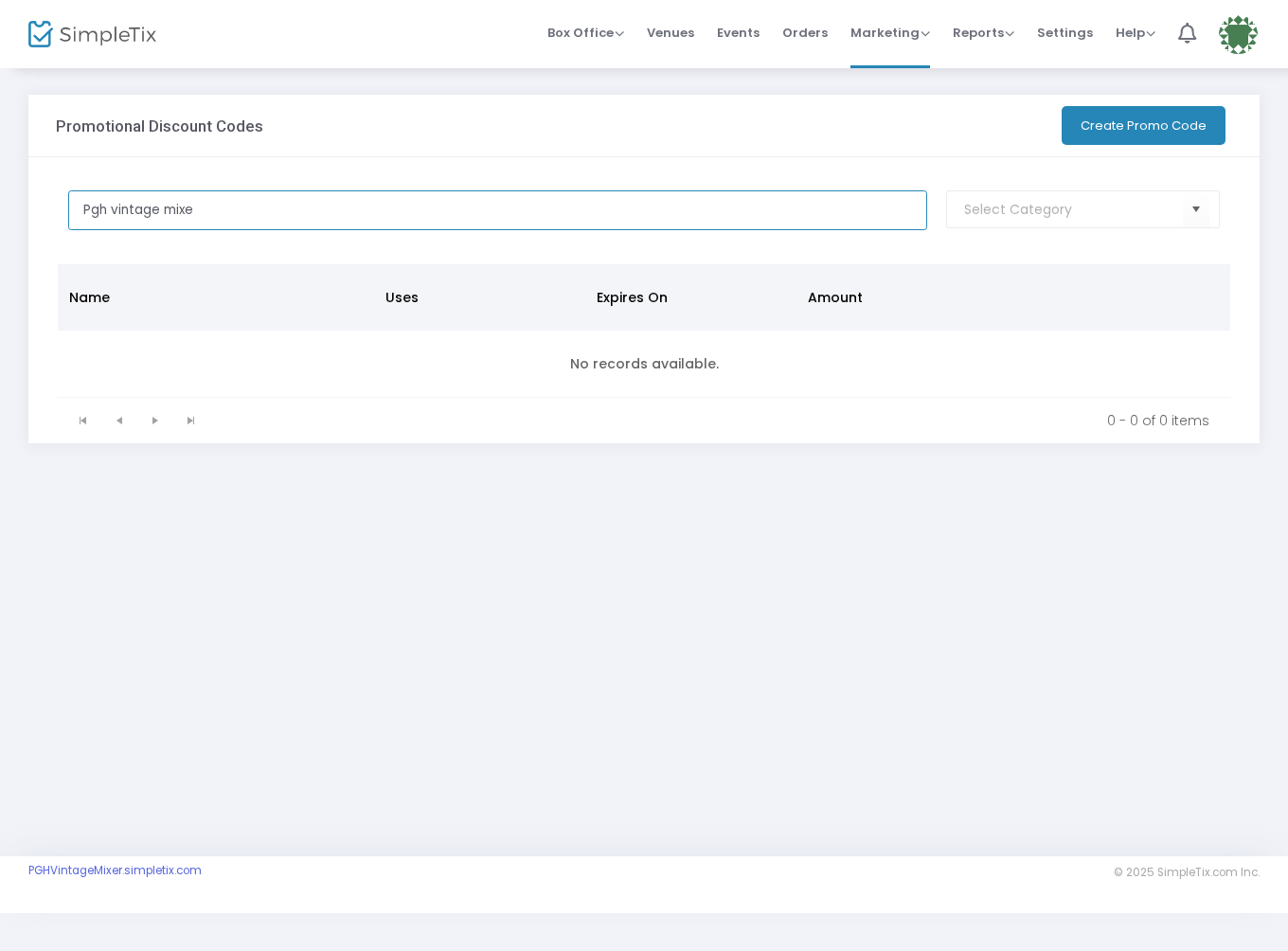 type on "Pgh vintage mixer" 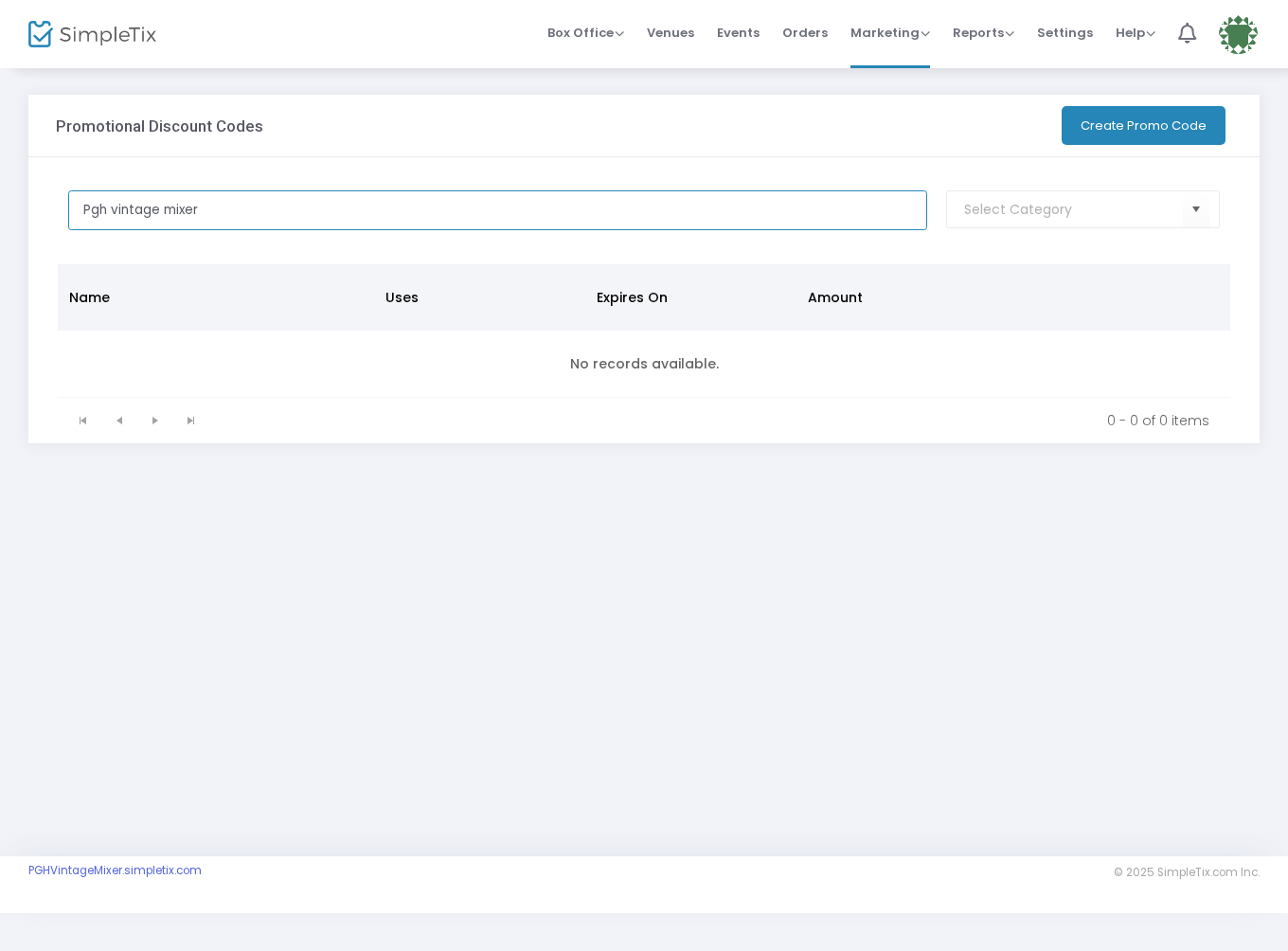 drag, startPoint x: 245, startPoint y: 212, endPoint x: 98, endPoint y: 189, distance: 148.78844 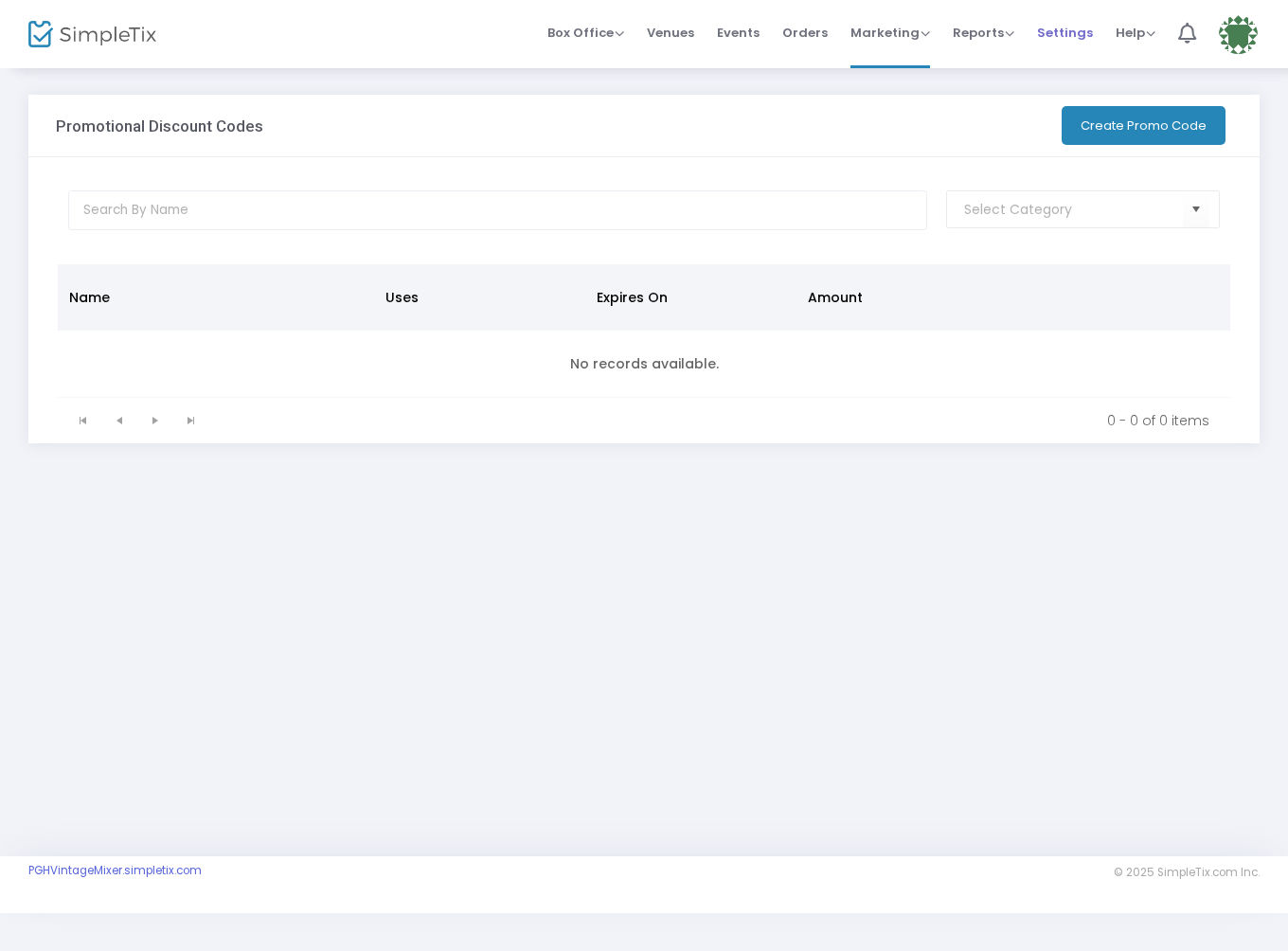 click on "Settings" at bounding box center (1064, 32) 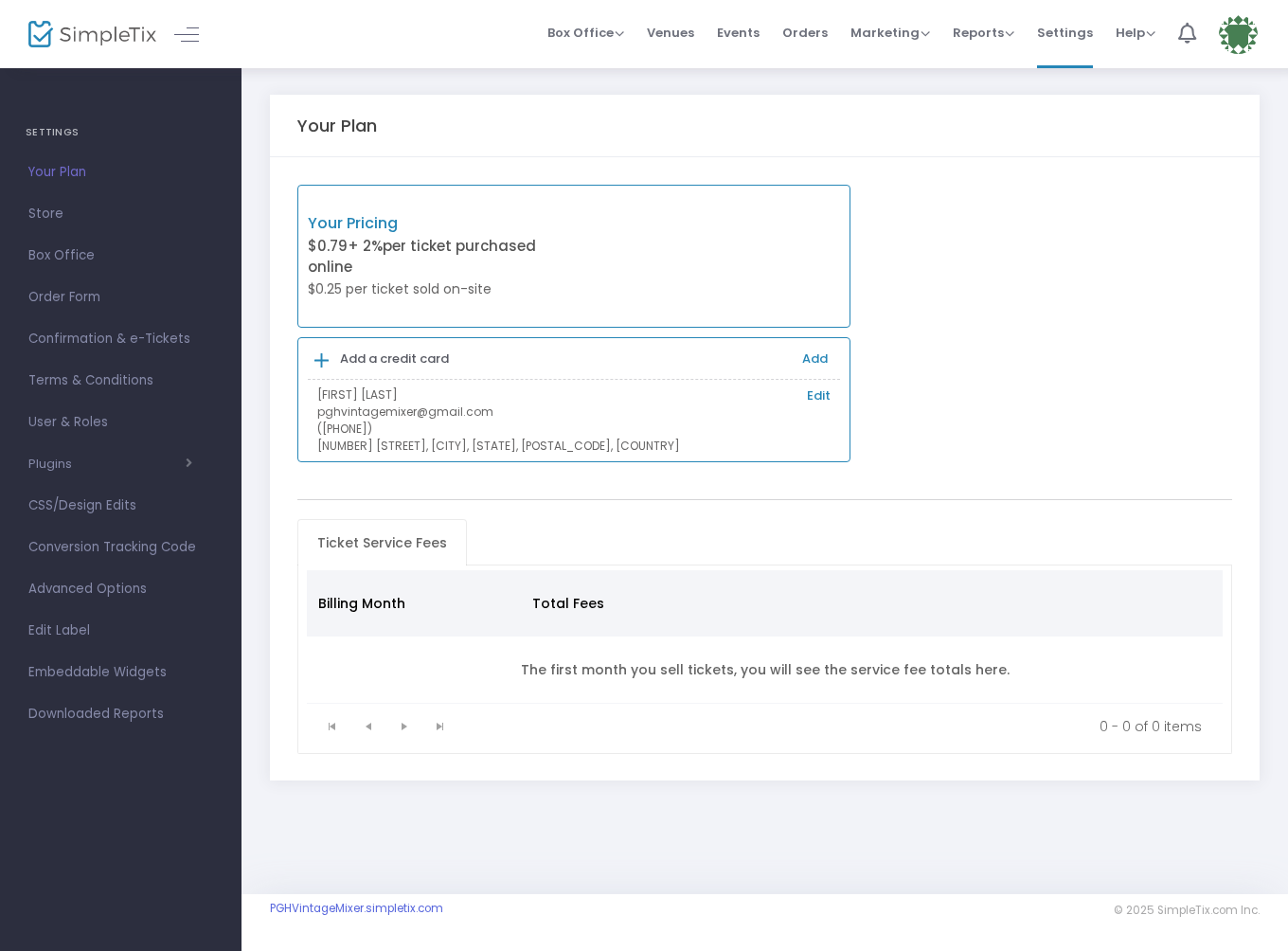 scroll, scrollTop: 0, scrollLeft: 0, axis: both 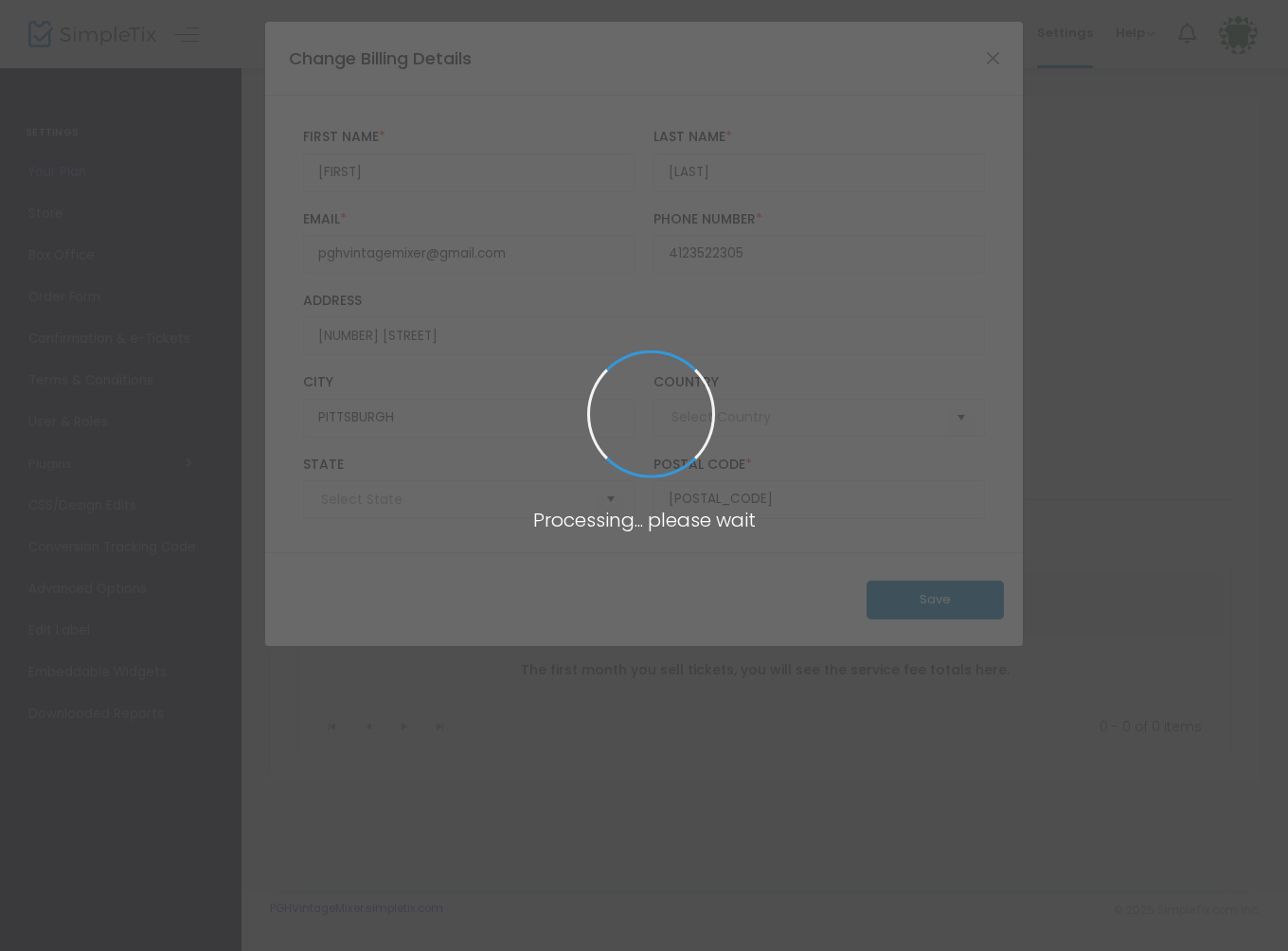 type on "([PHONE])" 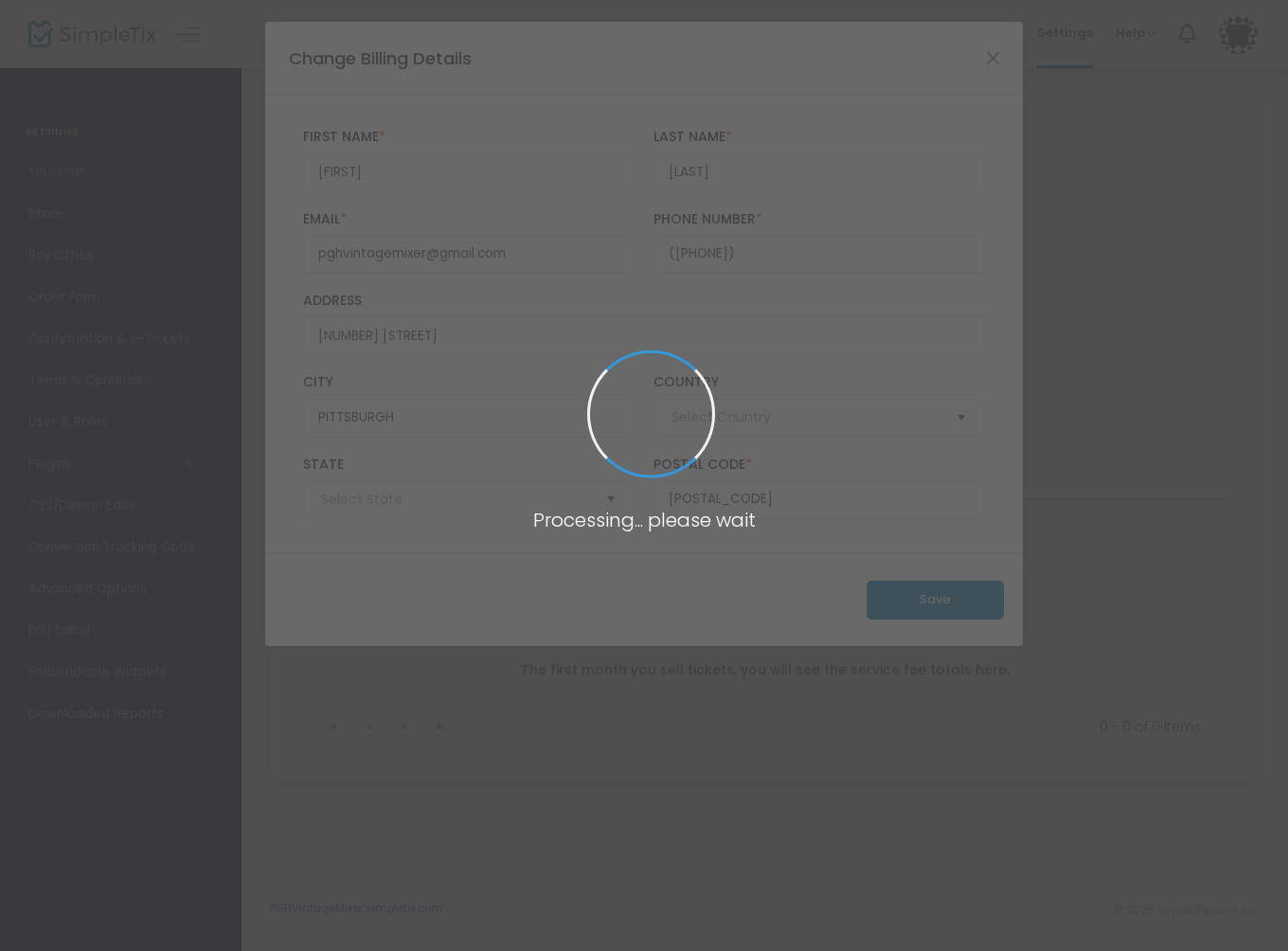 type on "United States" 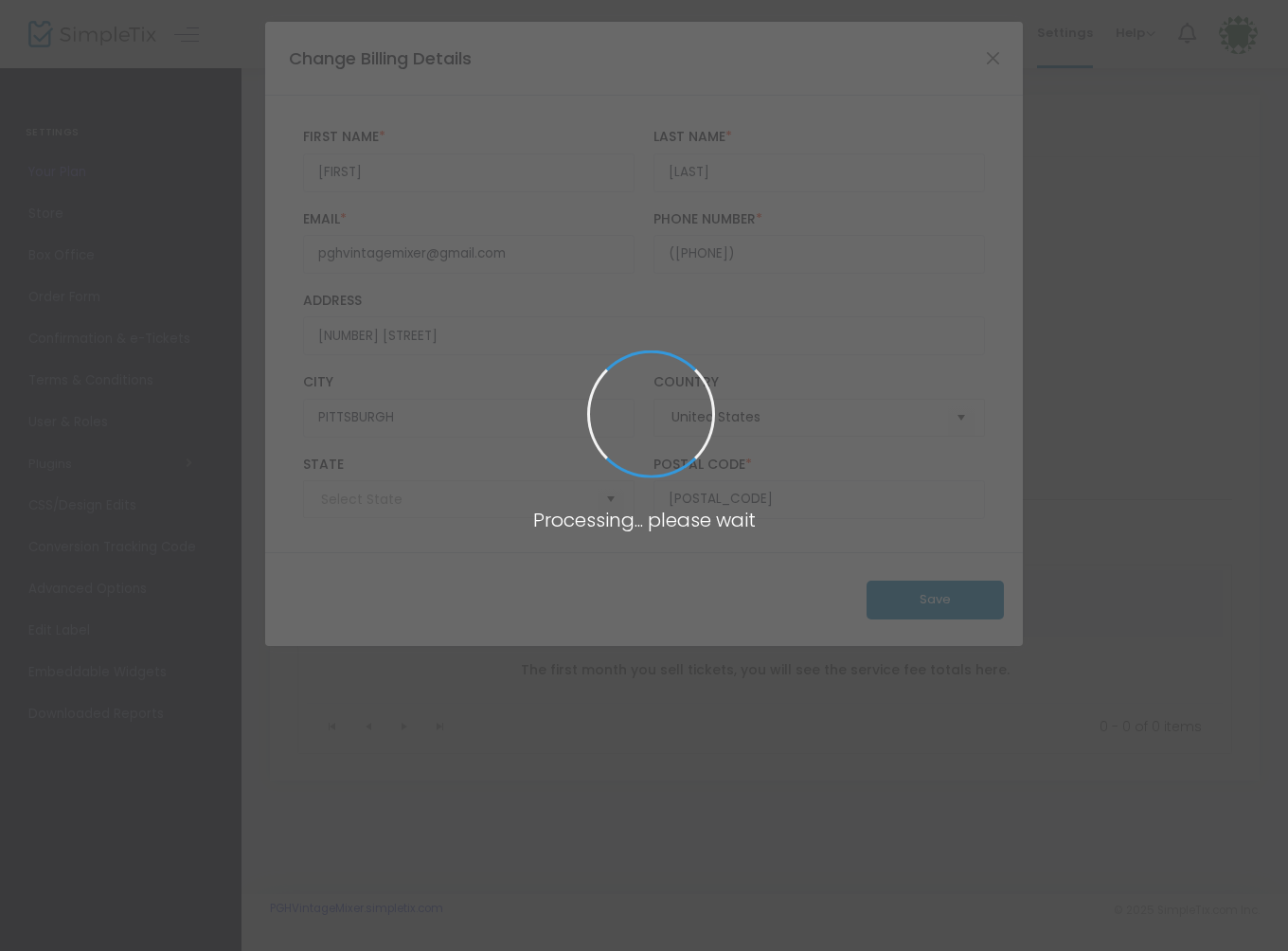 type on "Pennsylvania" 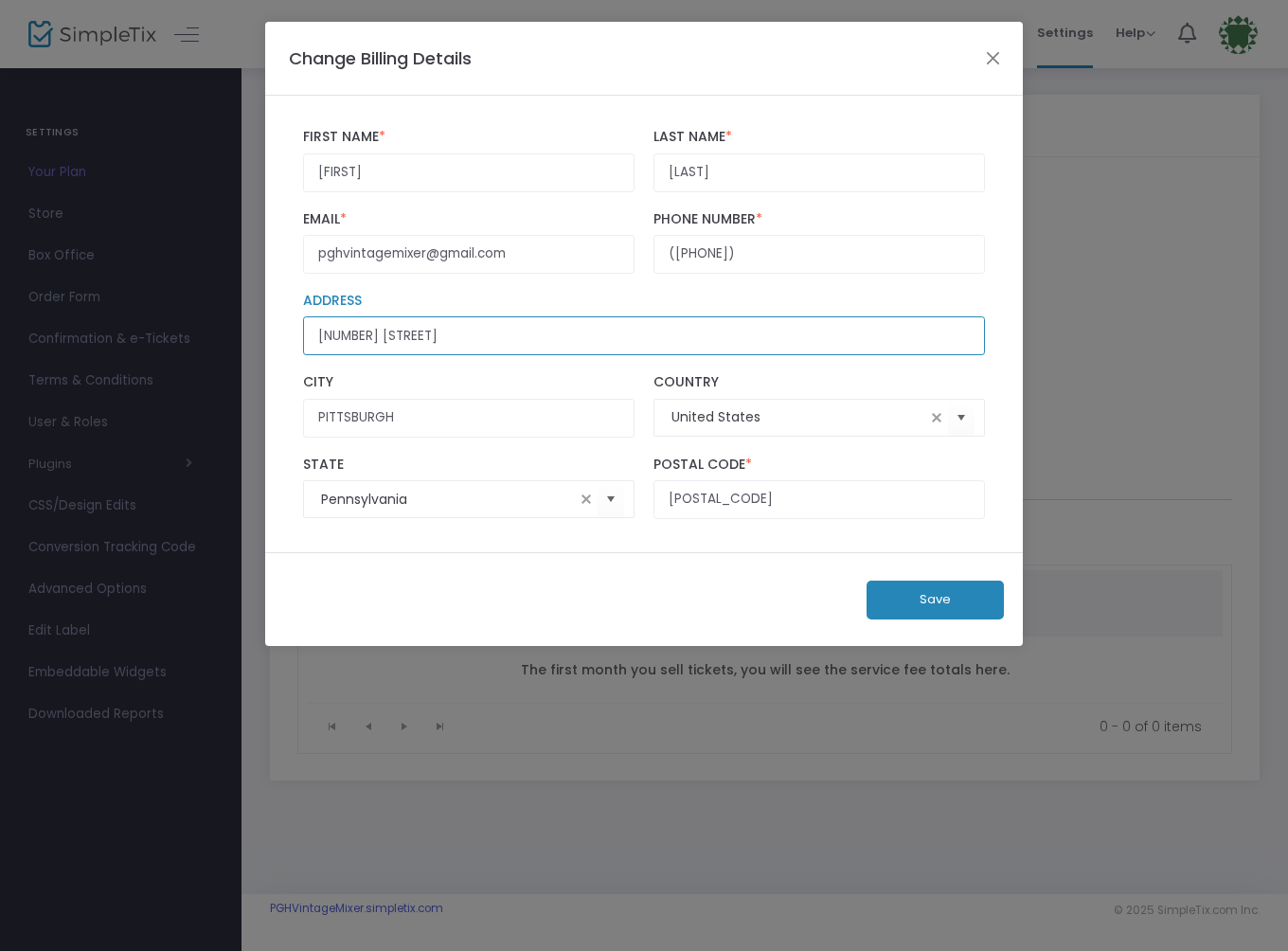 drag, startPoint x: 415, startPoint y: 339, endPoint x: 267, endPoint y: 325, distance: 148.6607 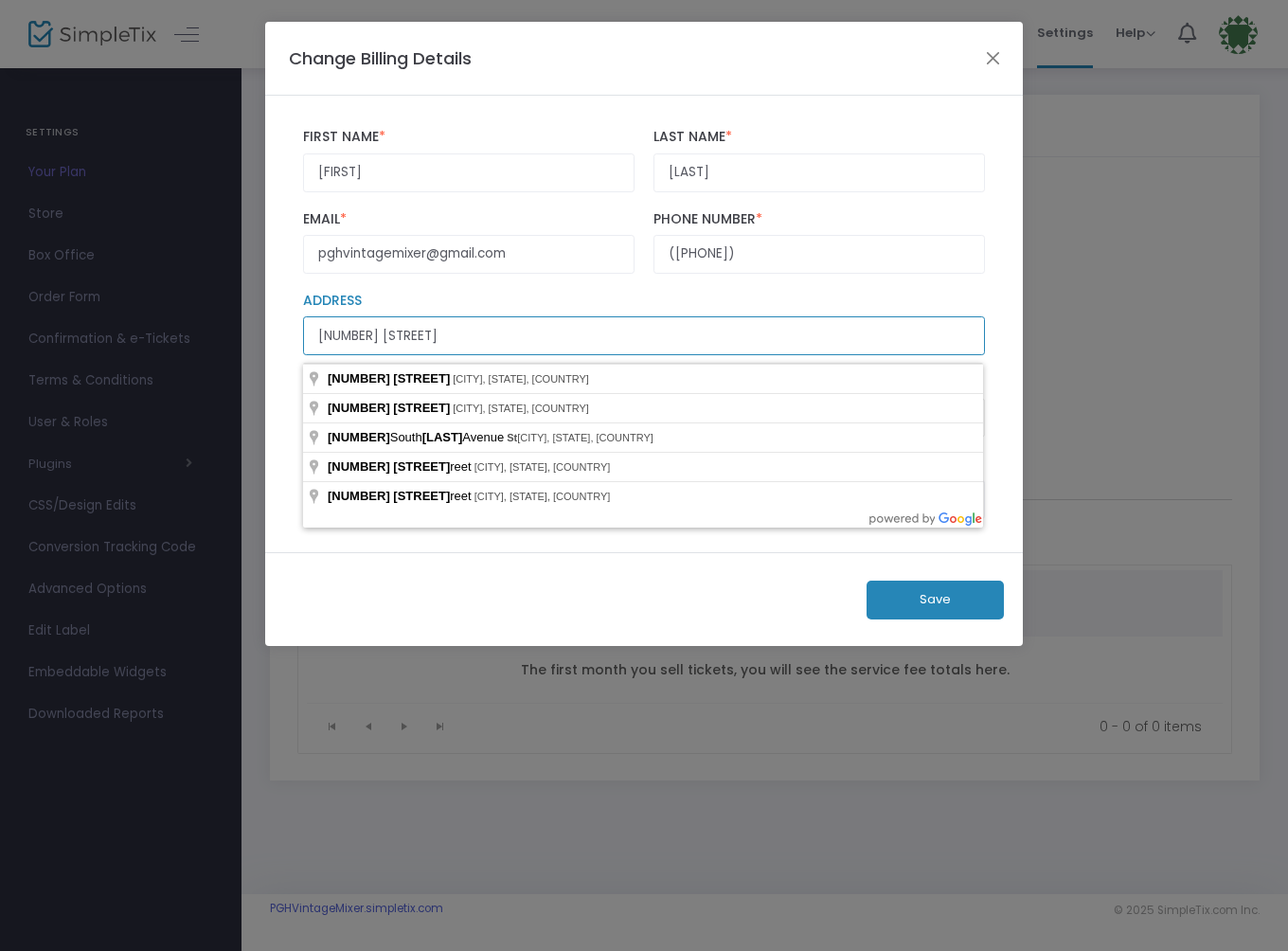 paste on "3700 Poplar Avenue" 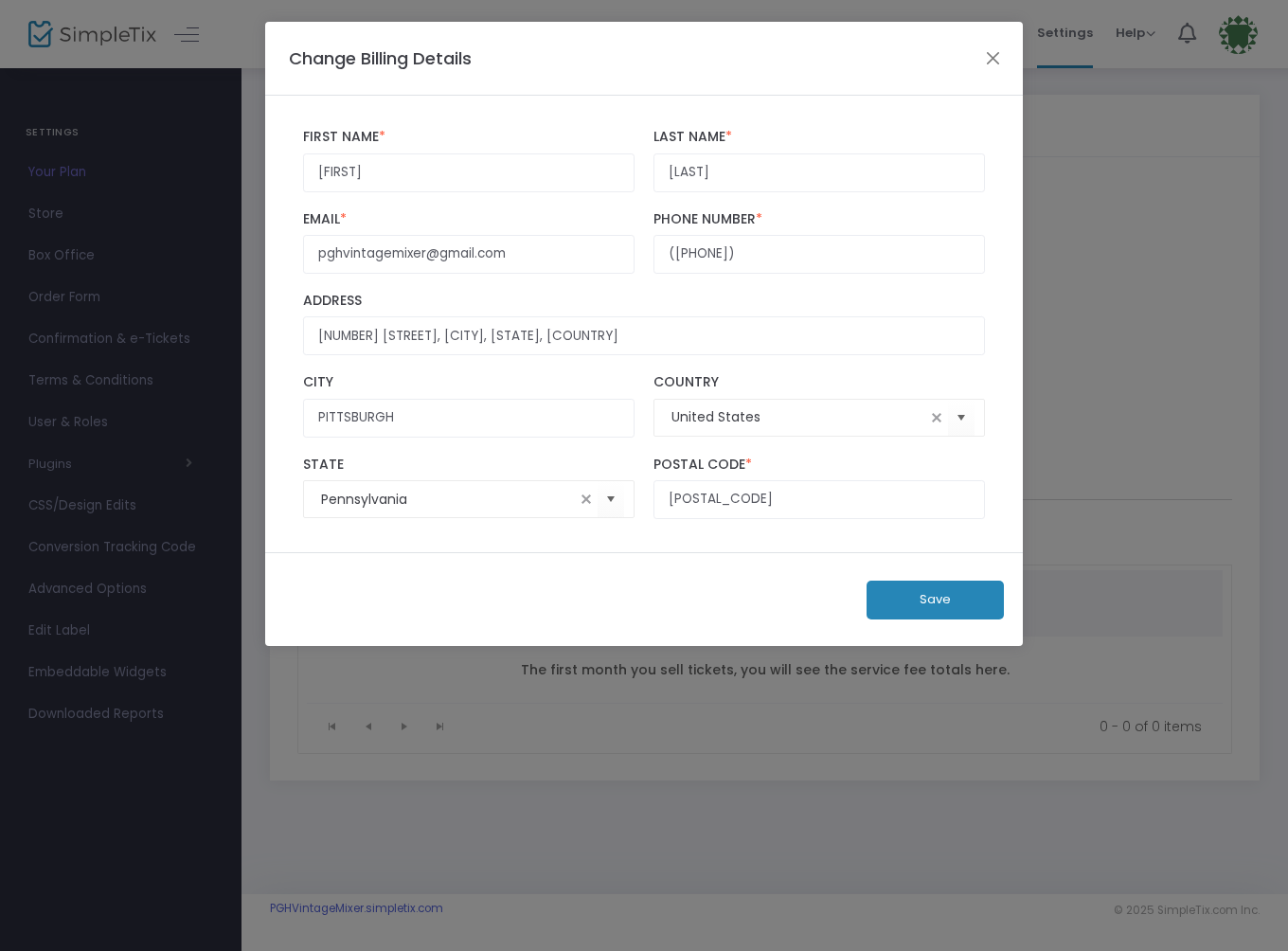 type on "3700 Poplar Avenue" 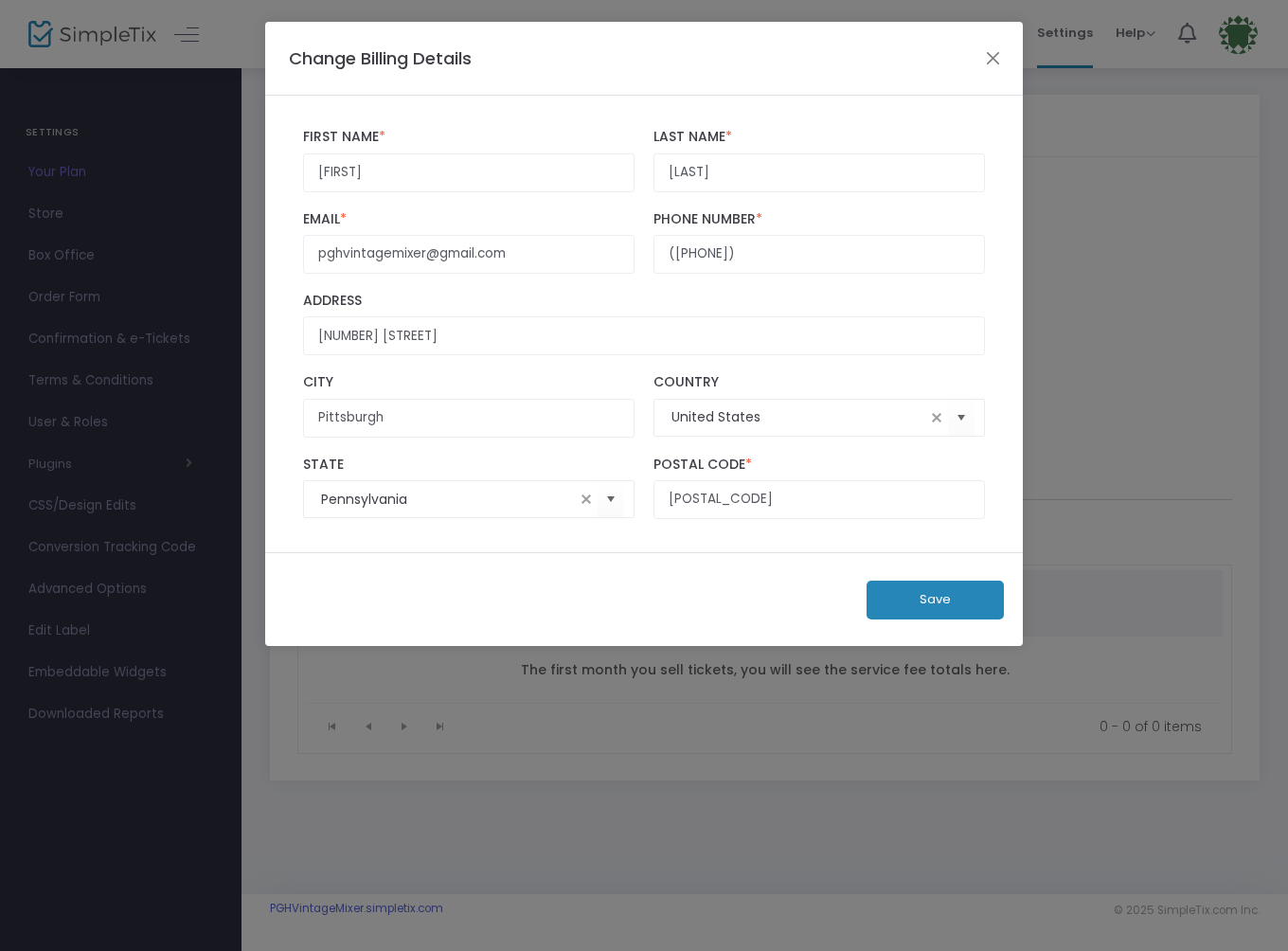 click on "Save" 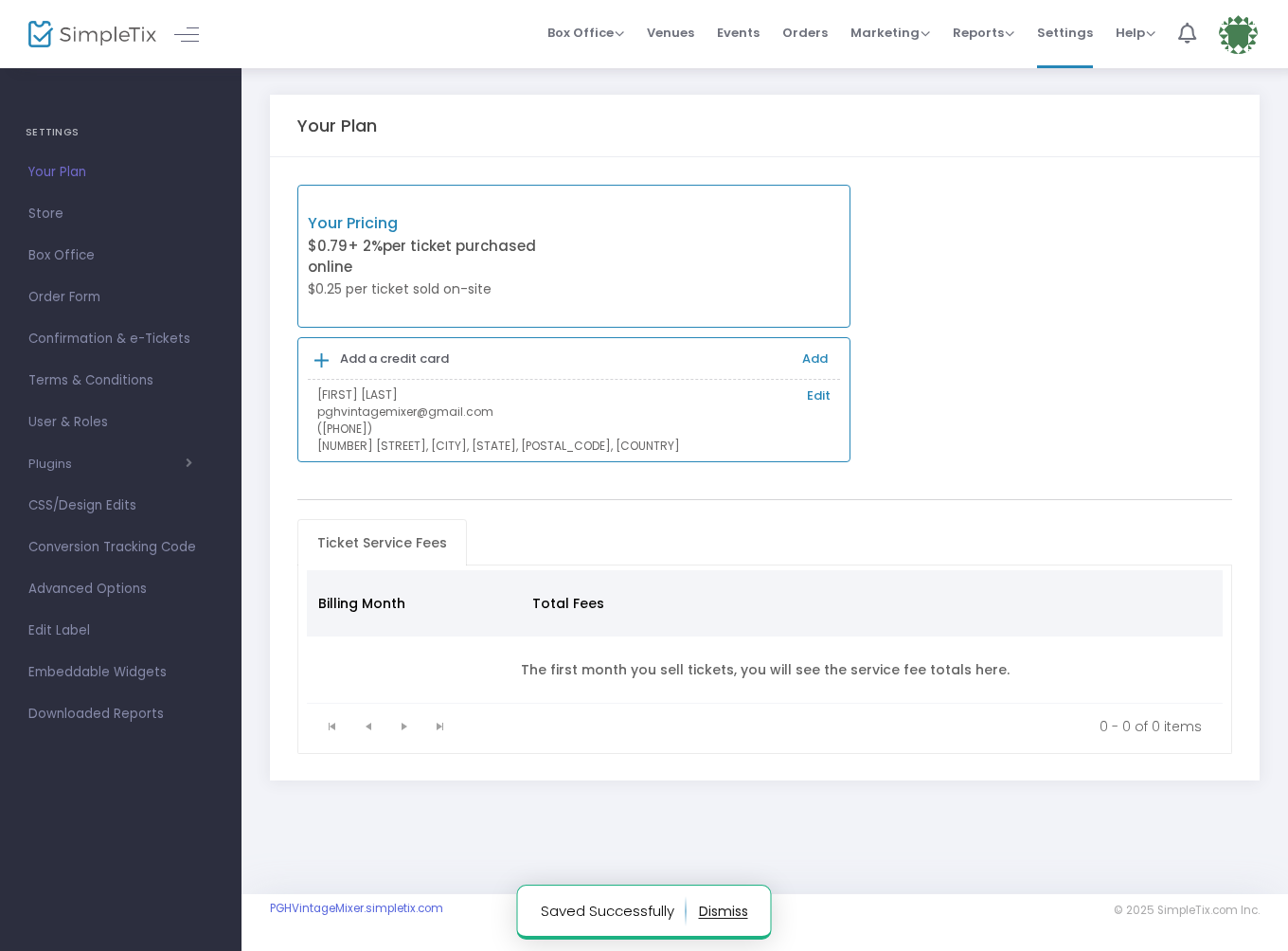 click on "Add a credit card" at bounding box center [387, 359] 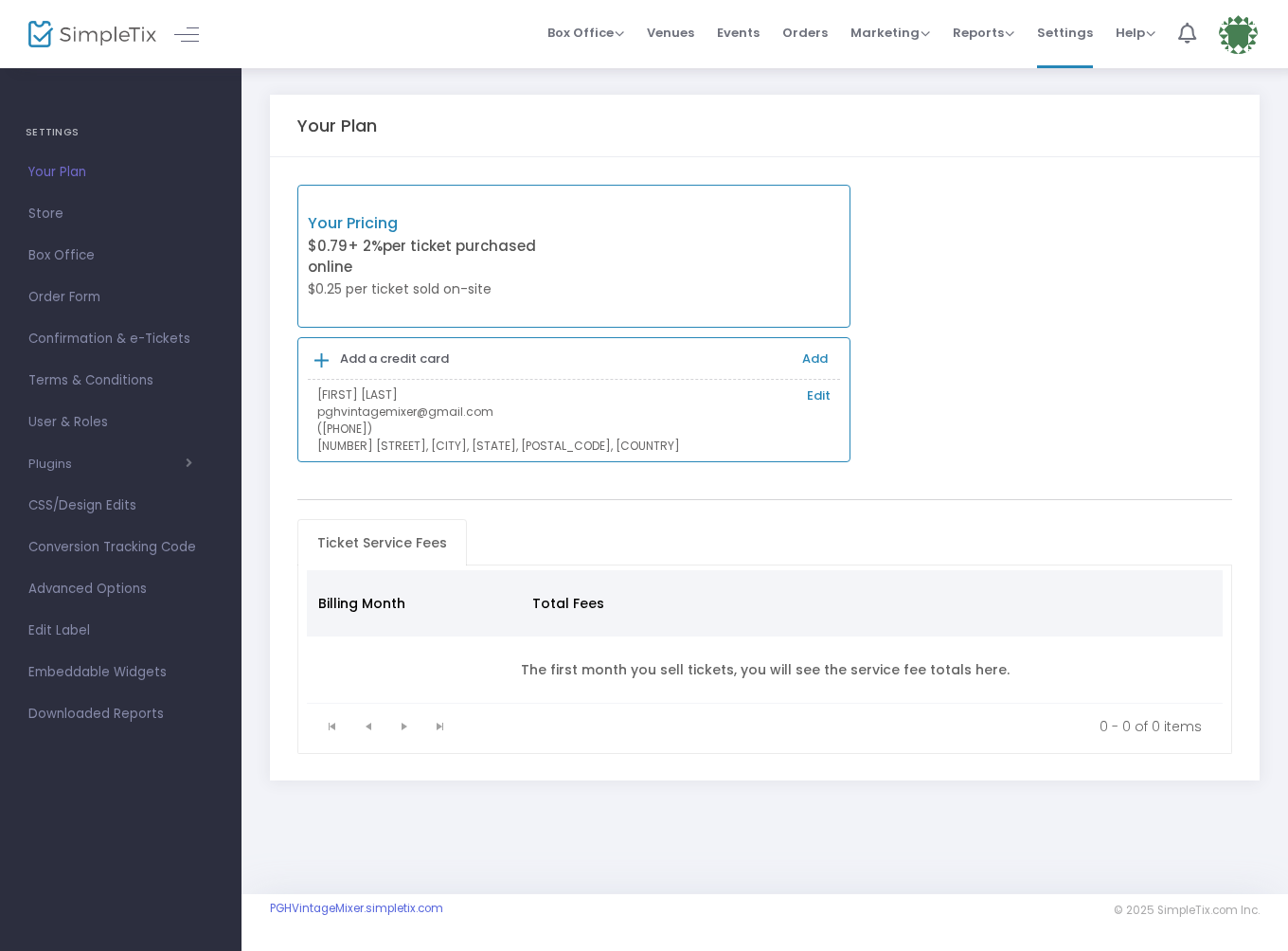 click at bounding box center (321, 361) 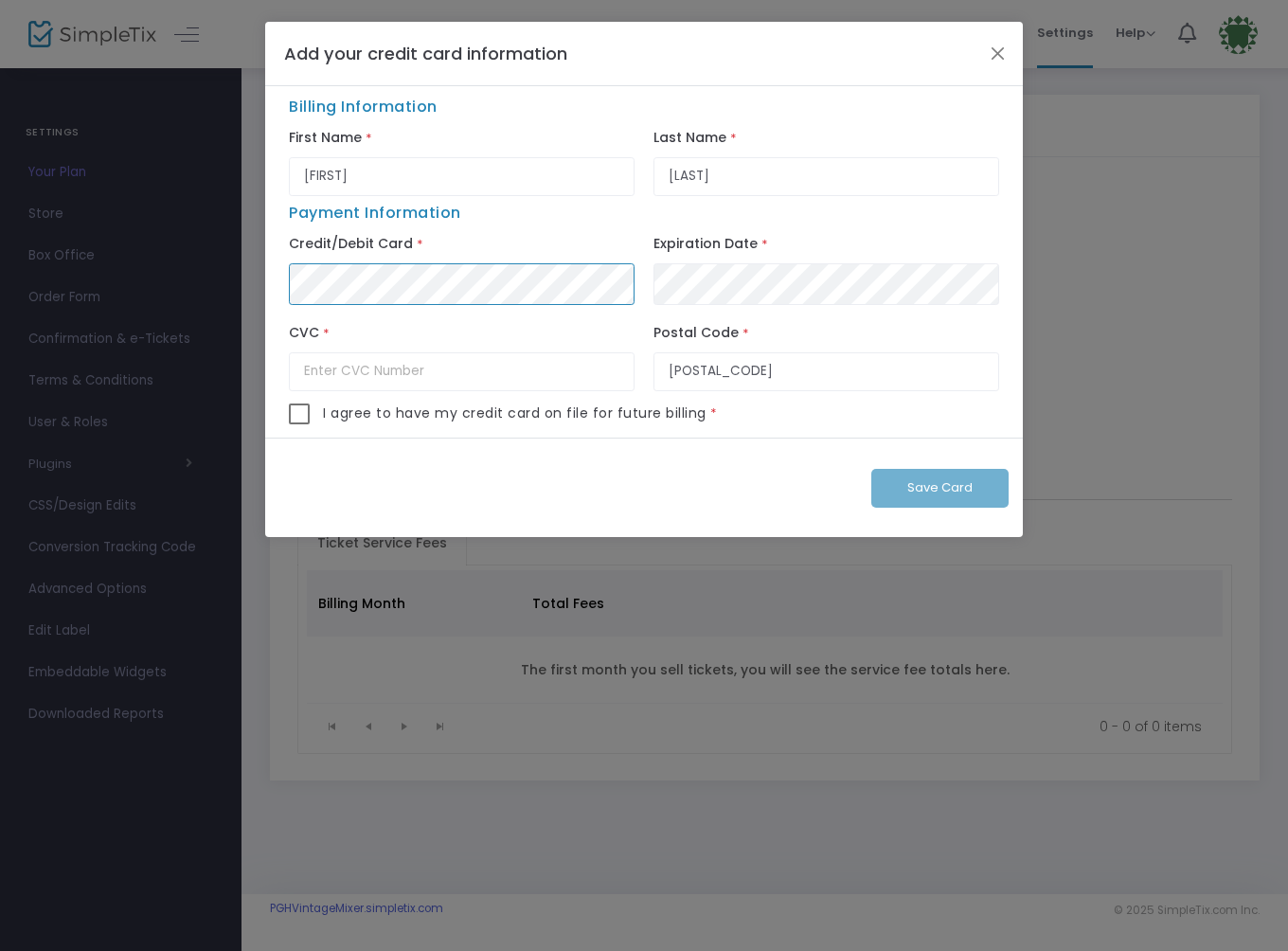 scroll, scrollTop: 0, scrollLeft: 0, axis: both 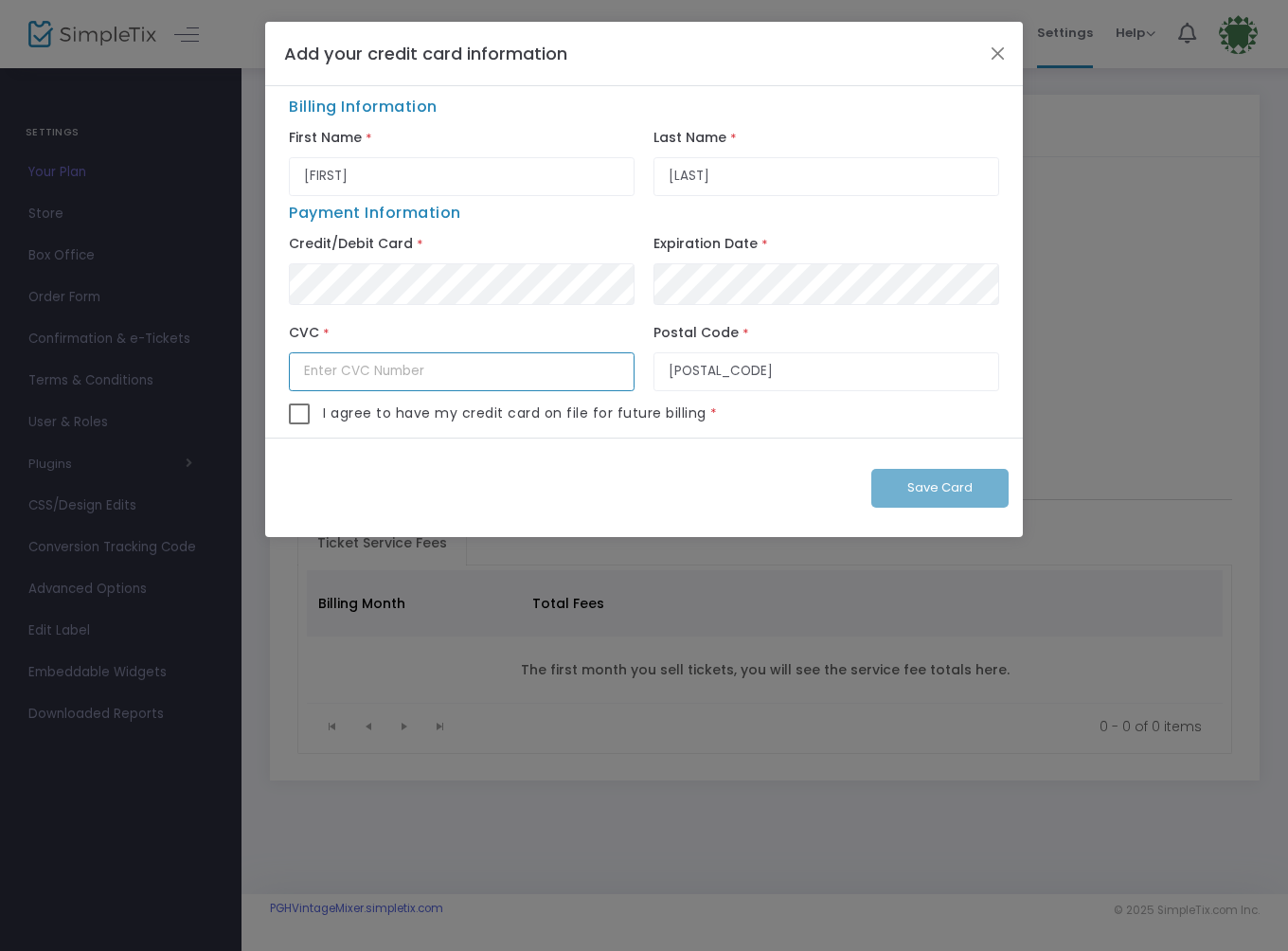 click 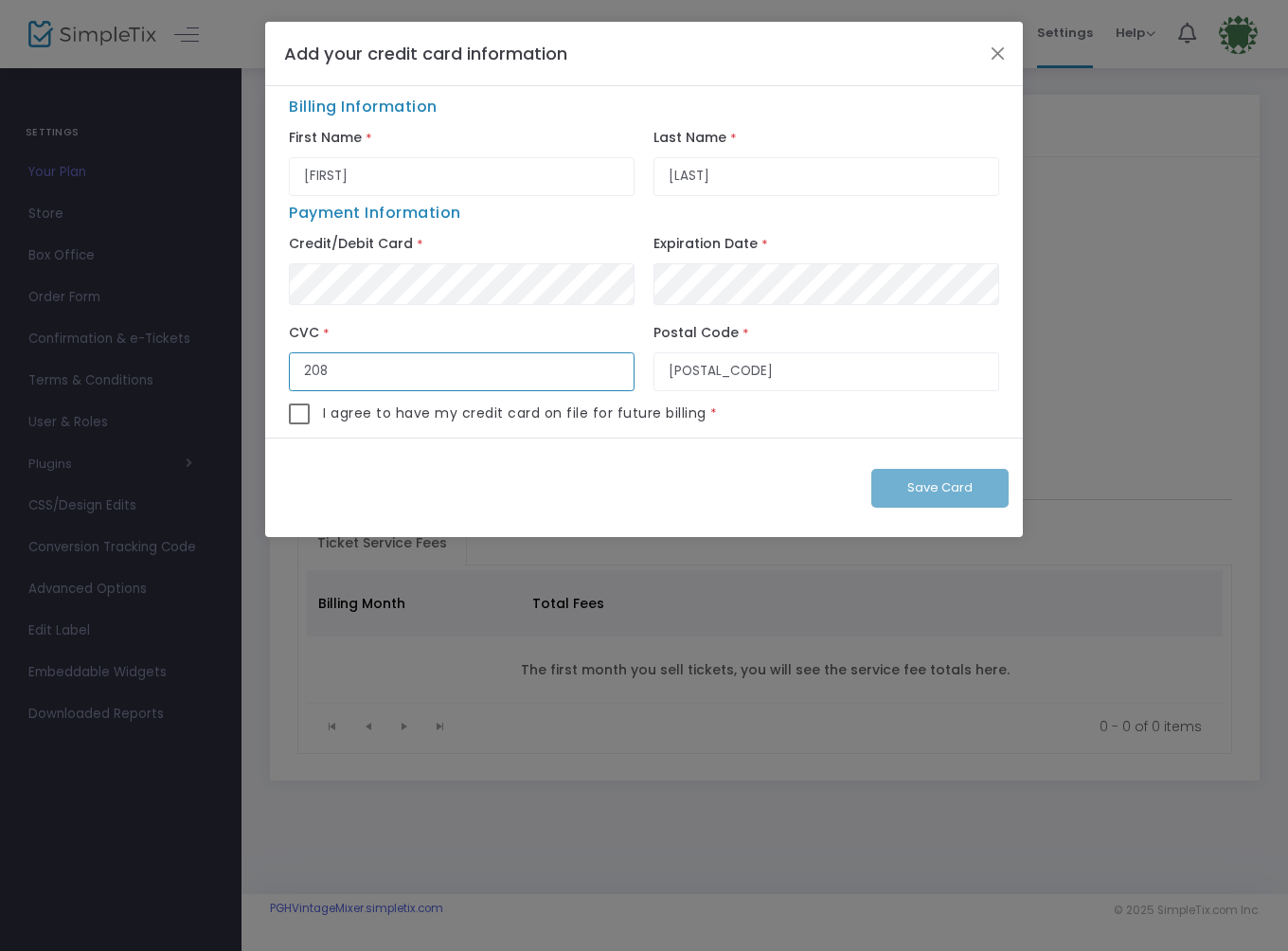 scroll, scrollTop: 0, scrollLeft: 0, axis: both 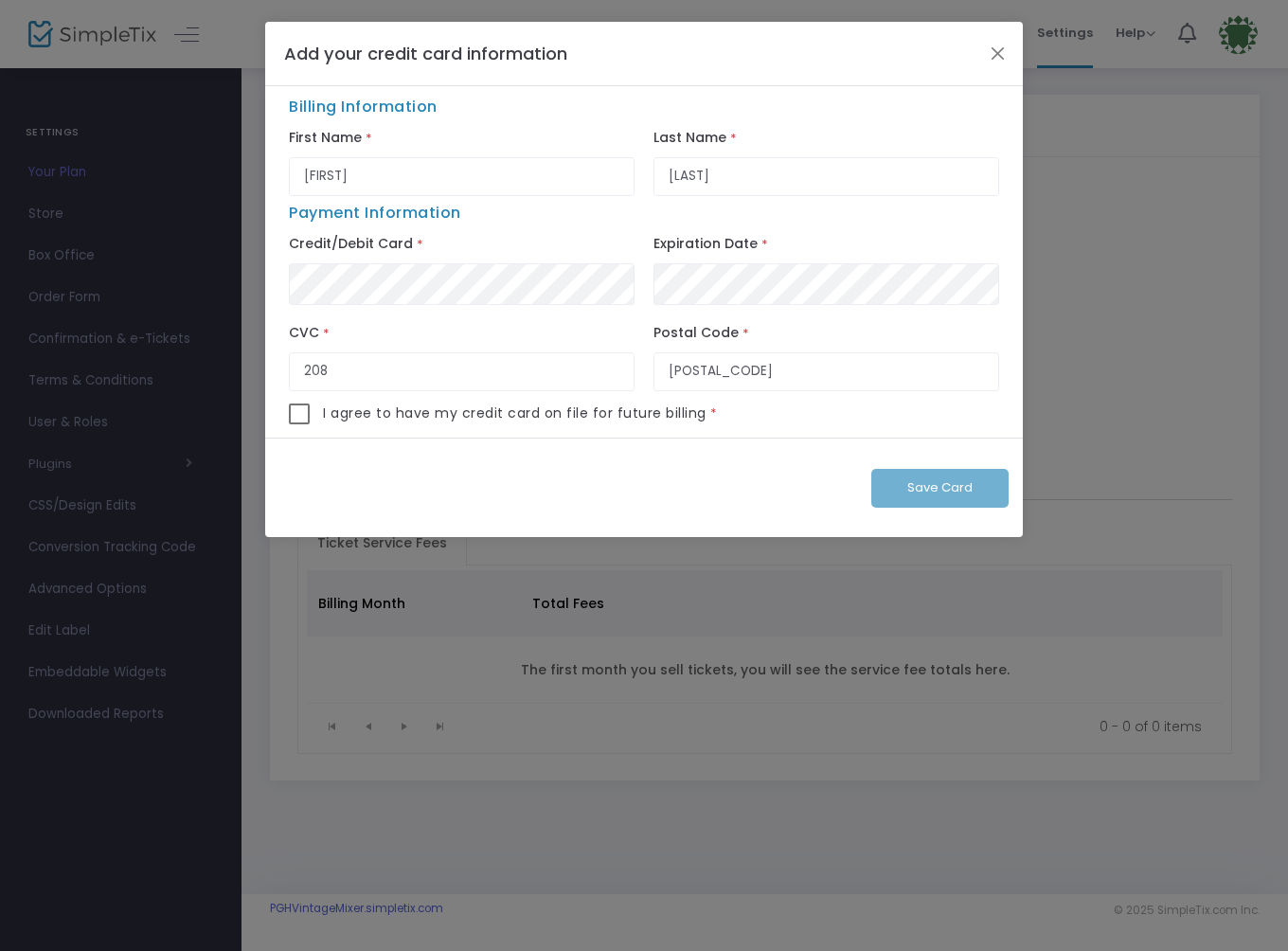 click at bounding box center (299, 414) 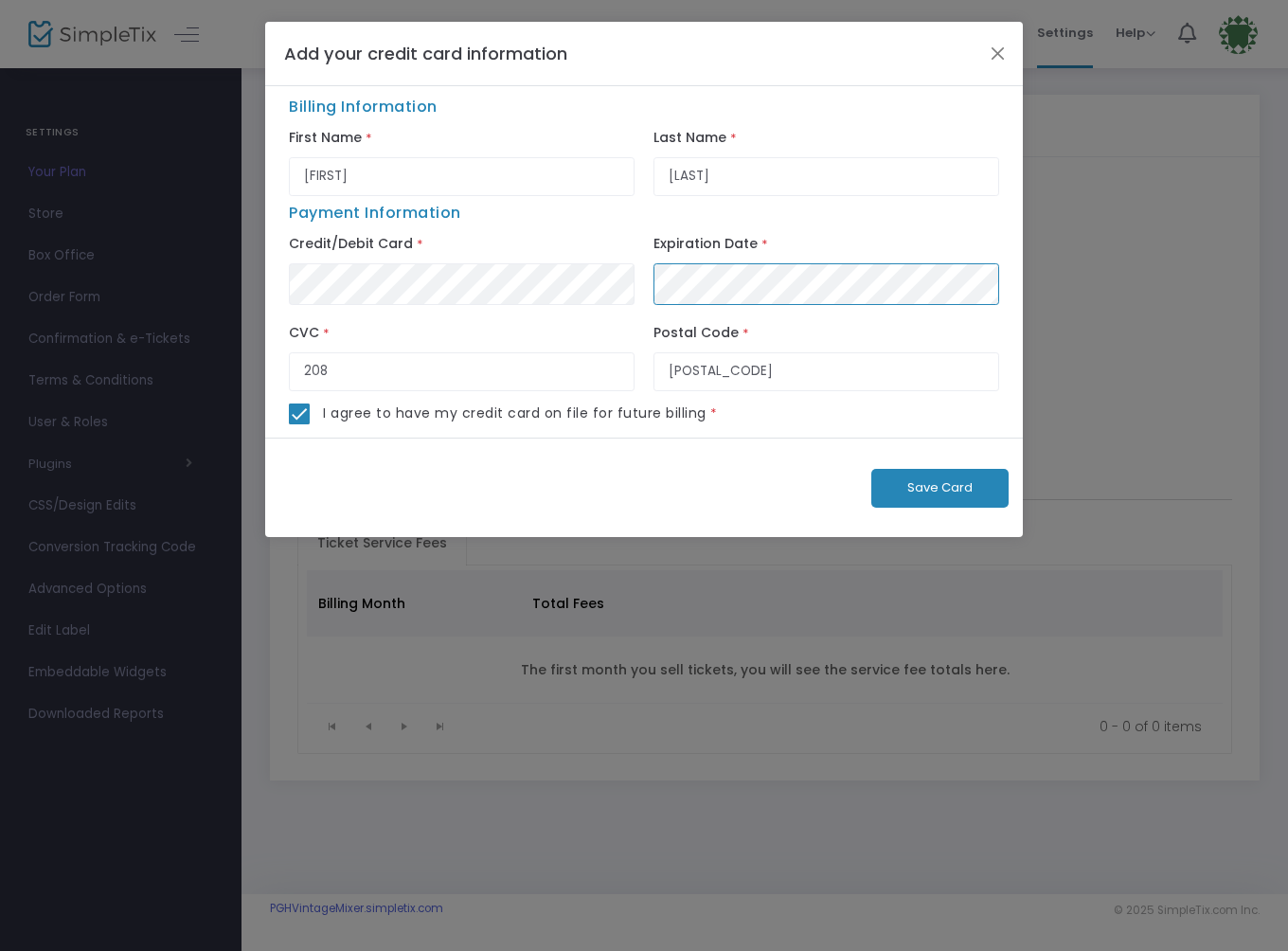 scroll, scrollTop: 0, scrollLeft: 0, axis: both 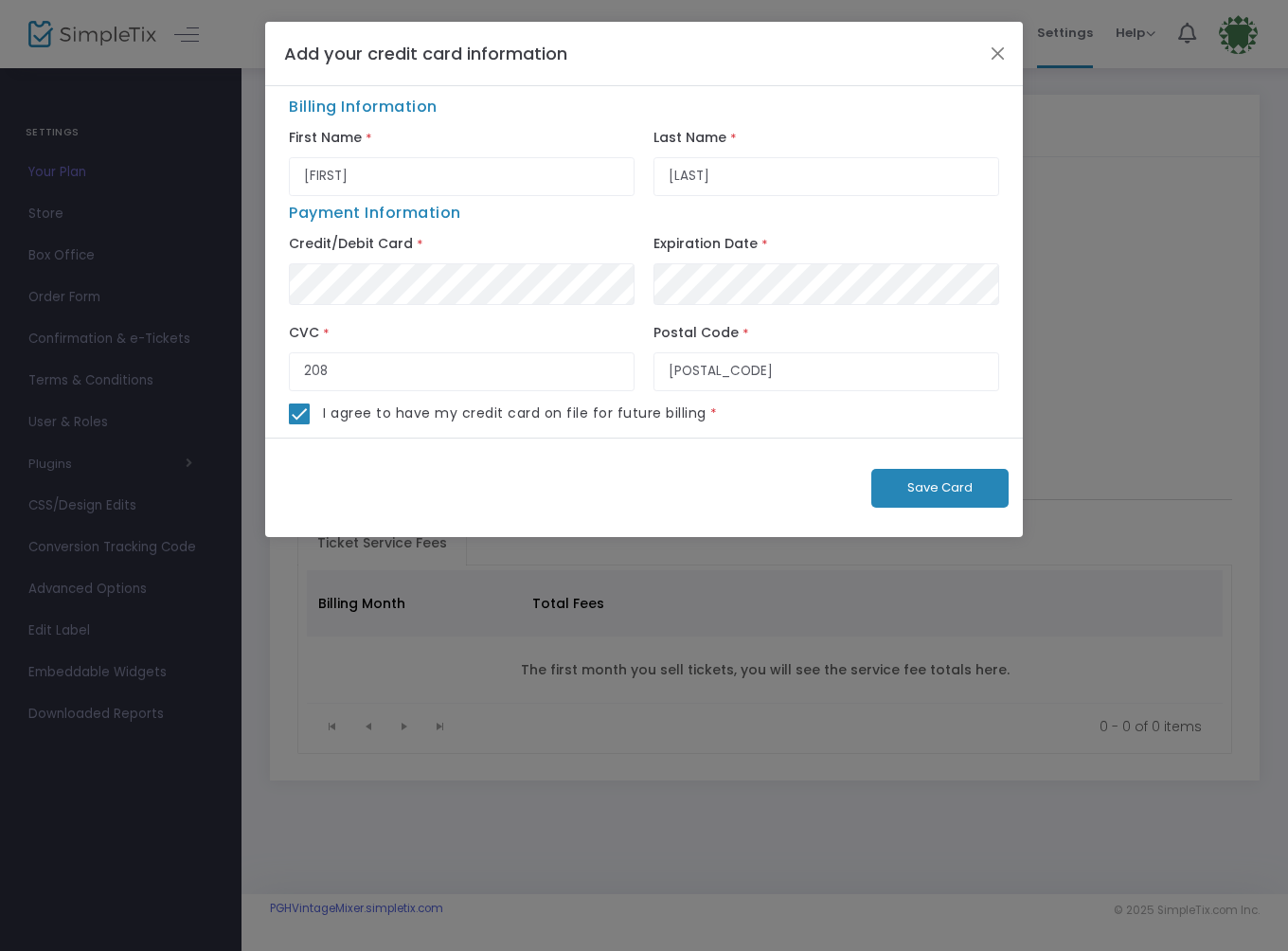 click on "Save Card" at bounding box center [939, 487] 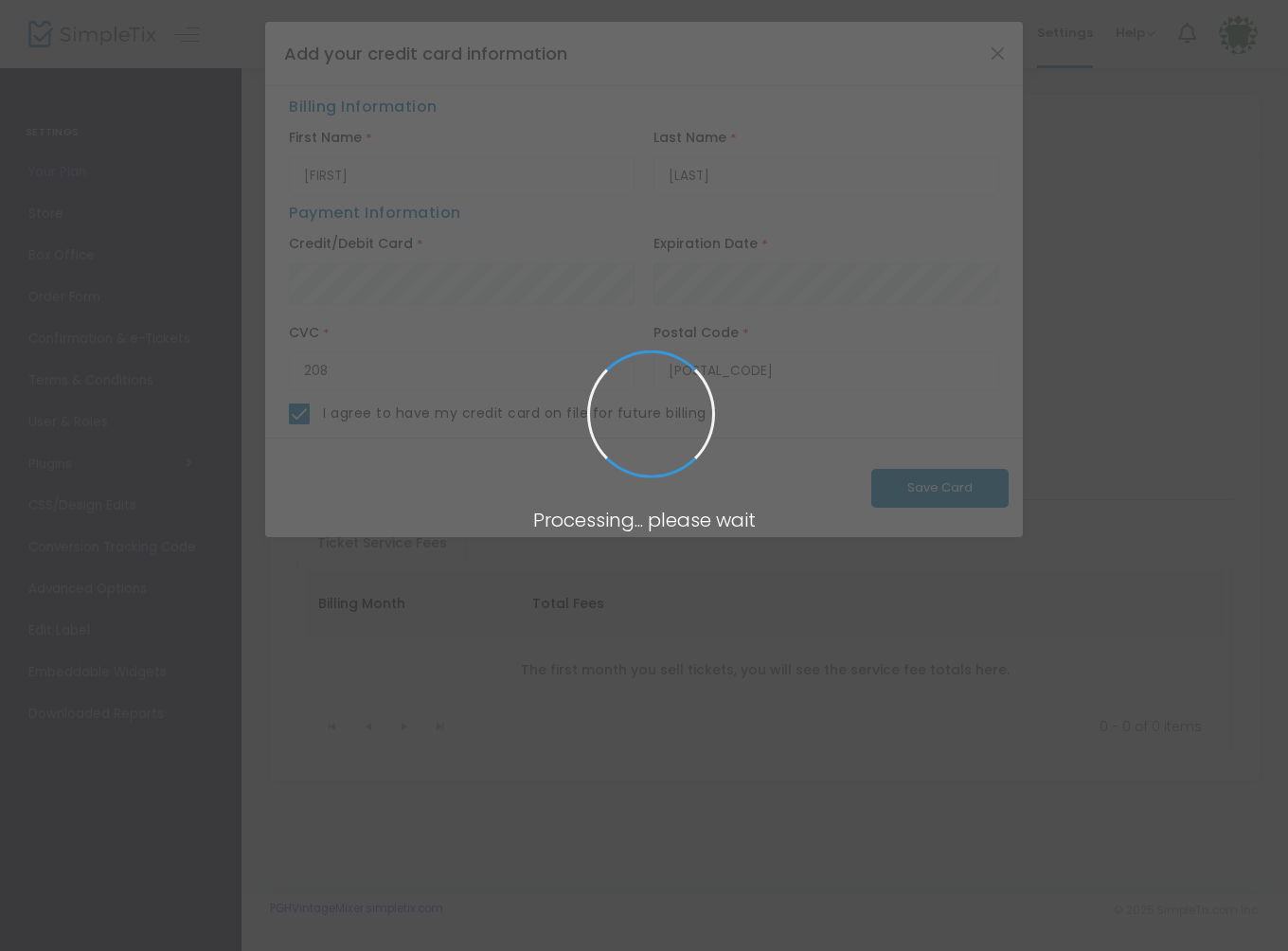 type 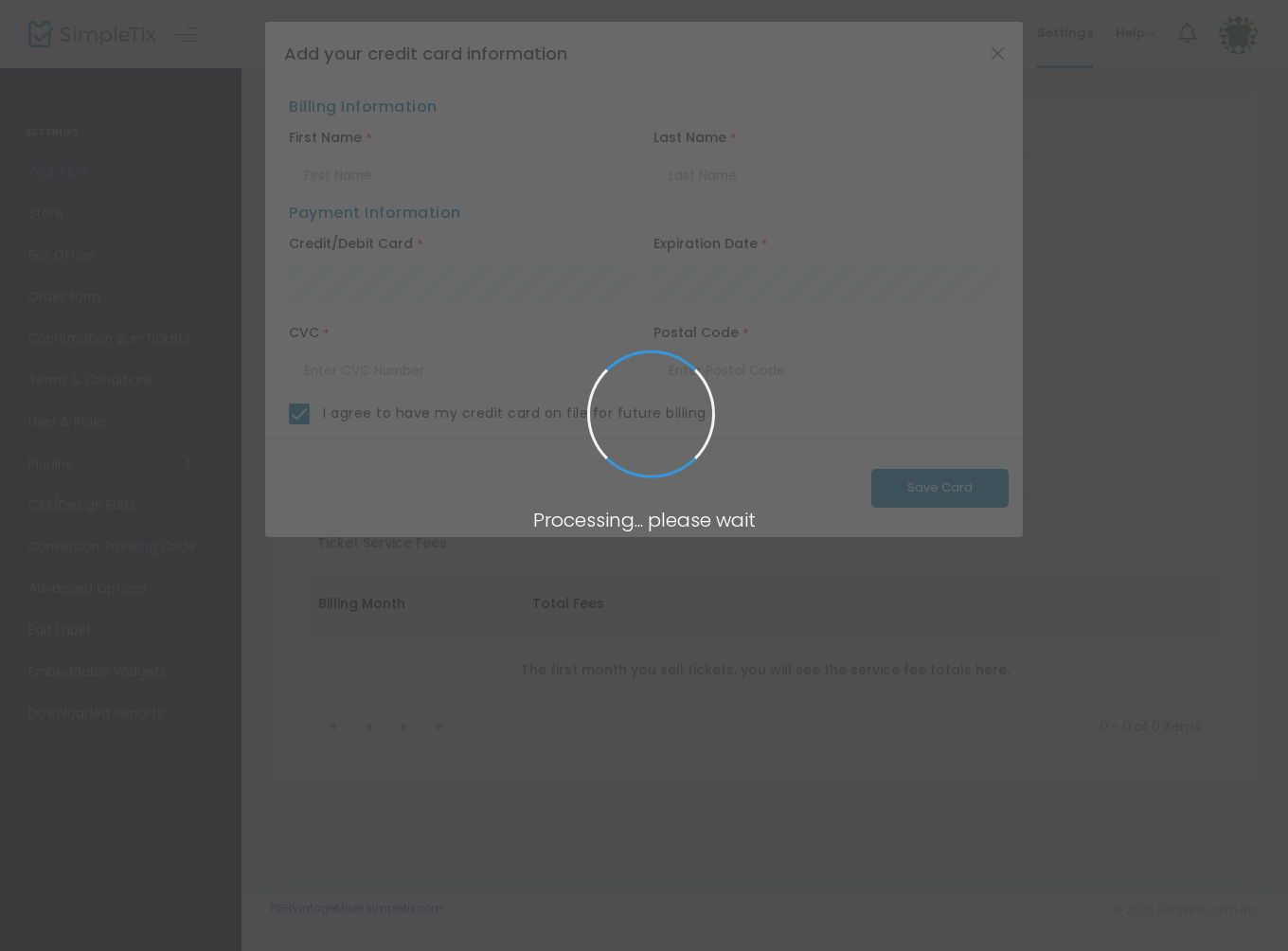 type on "Jason" 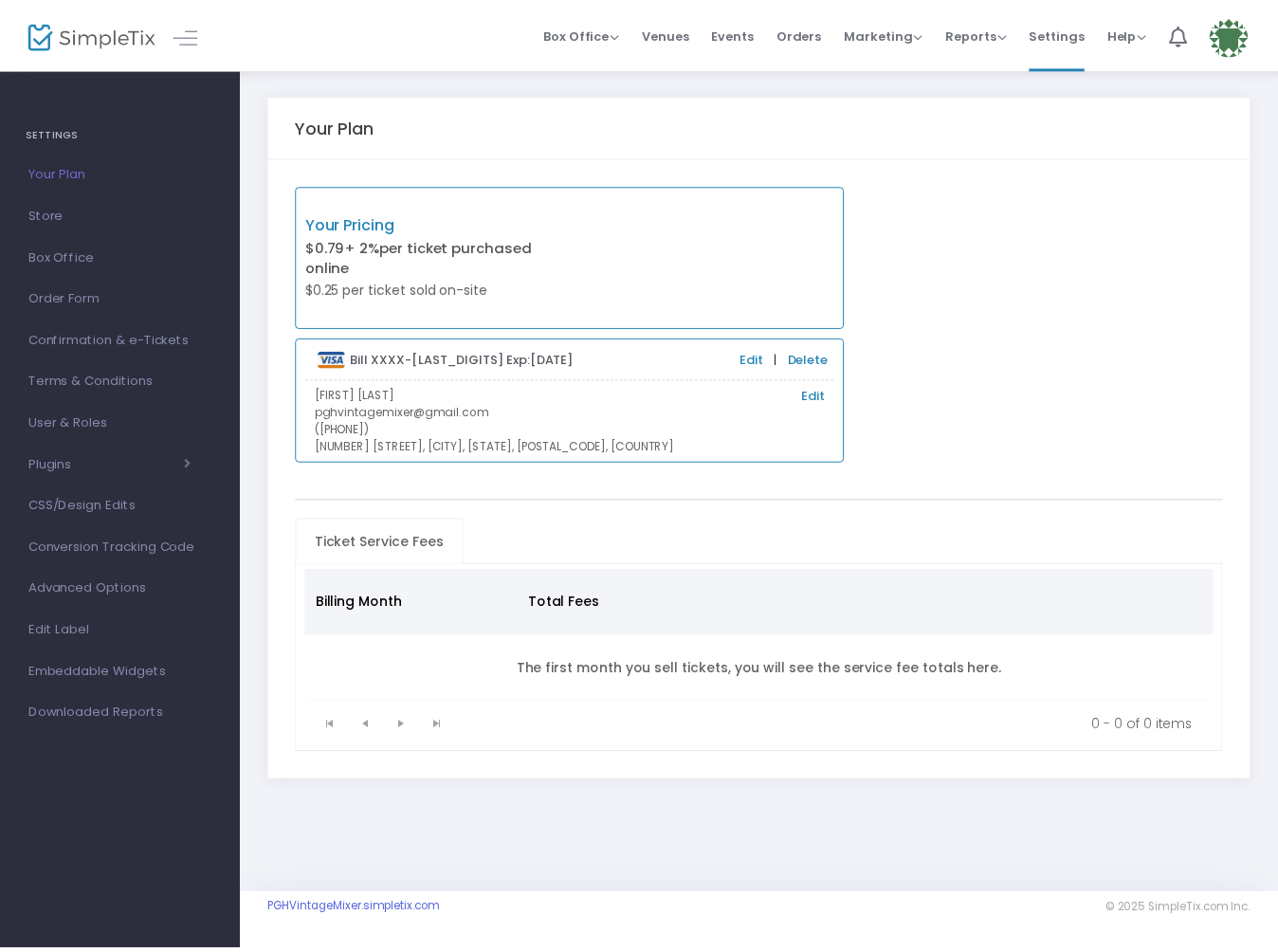 scroll, scrollTop: 0, scrollLeft: 0, axis: both 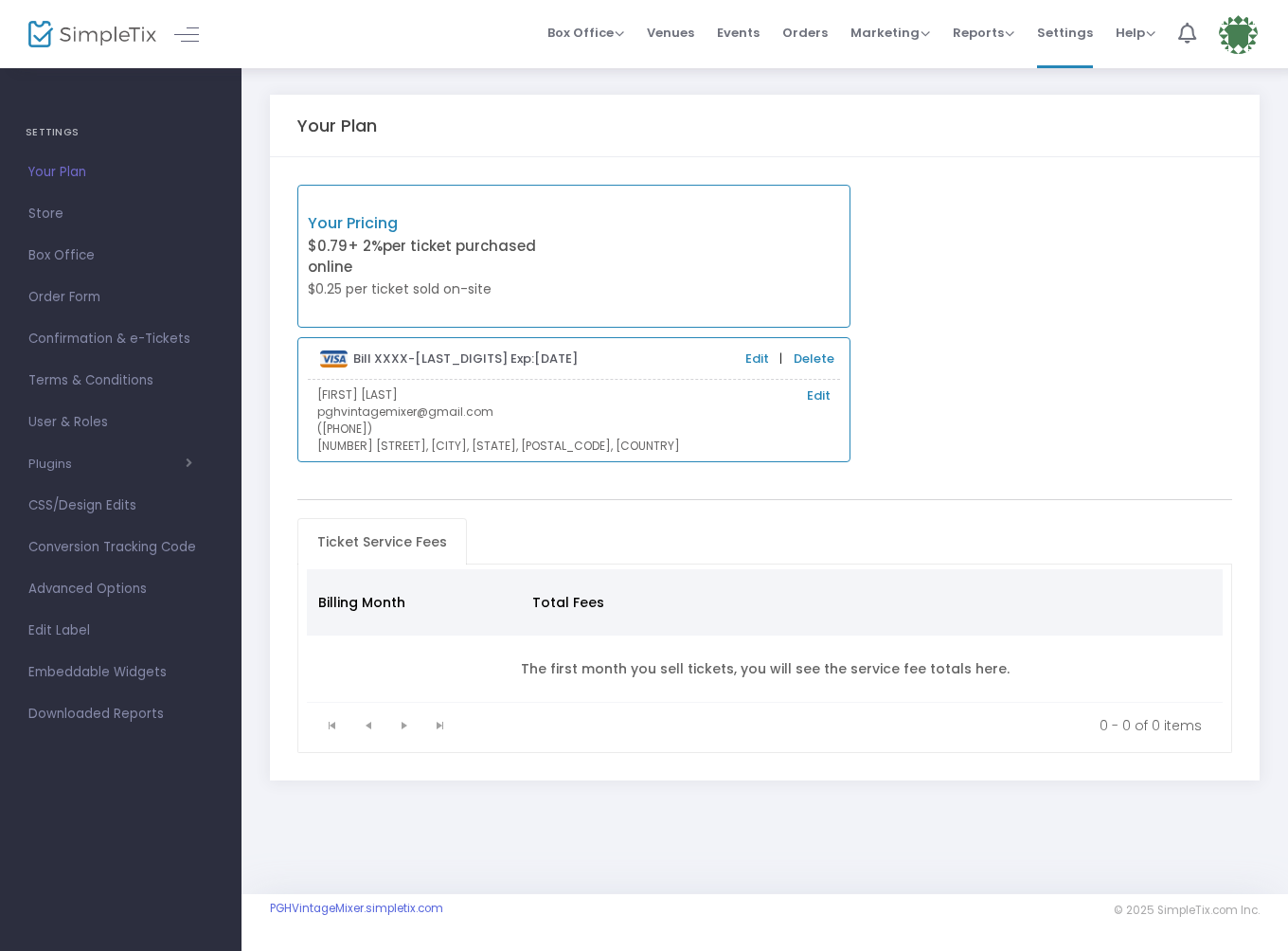 click at bounding box center [1238, 34] 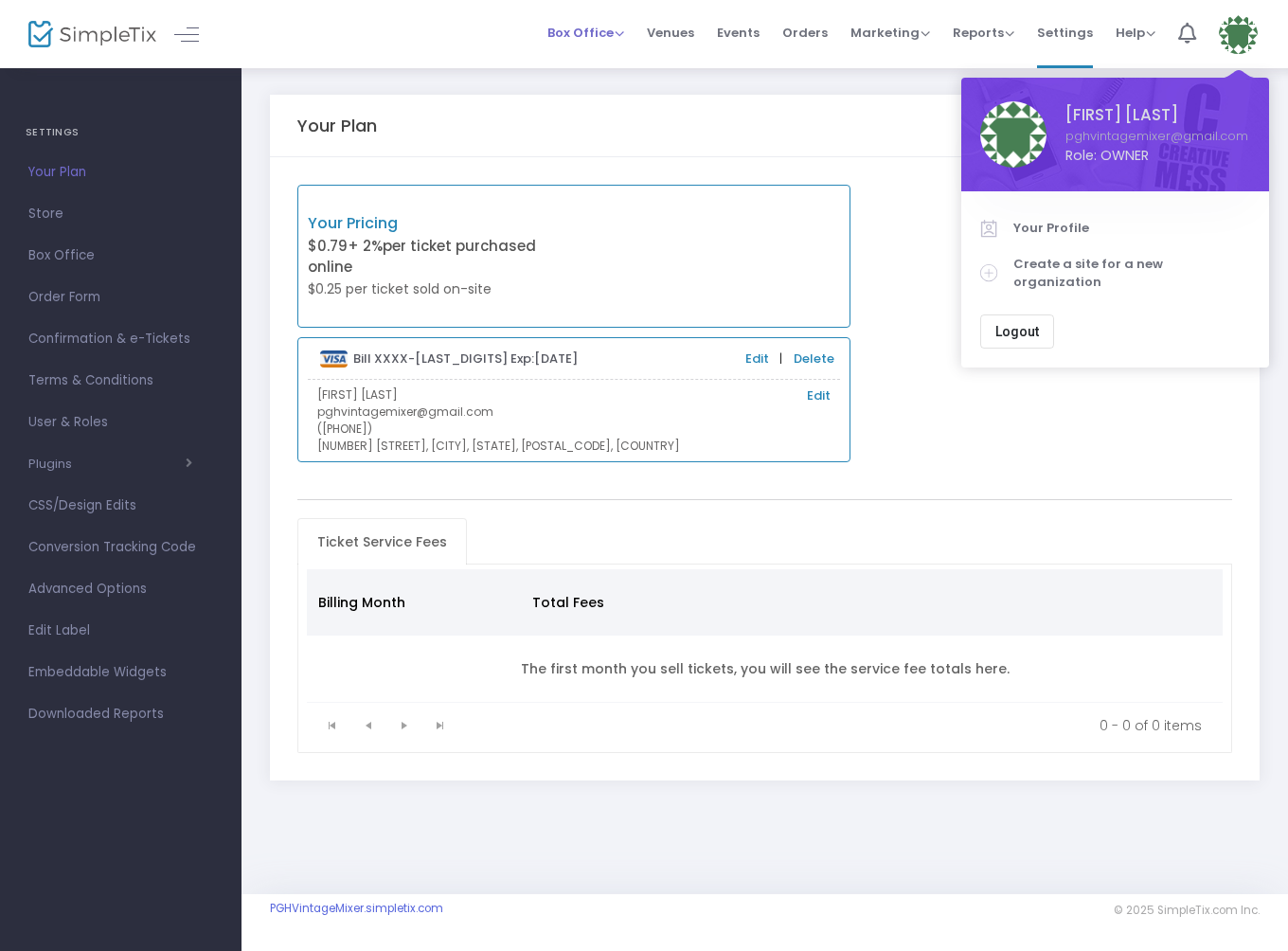 click on "Box Office" at bounding box center (585, 32) 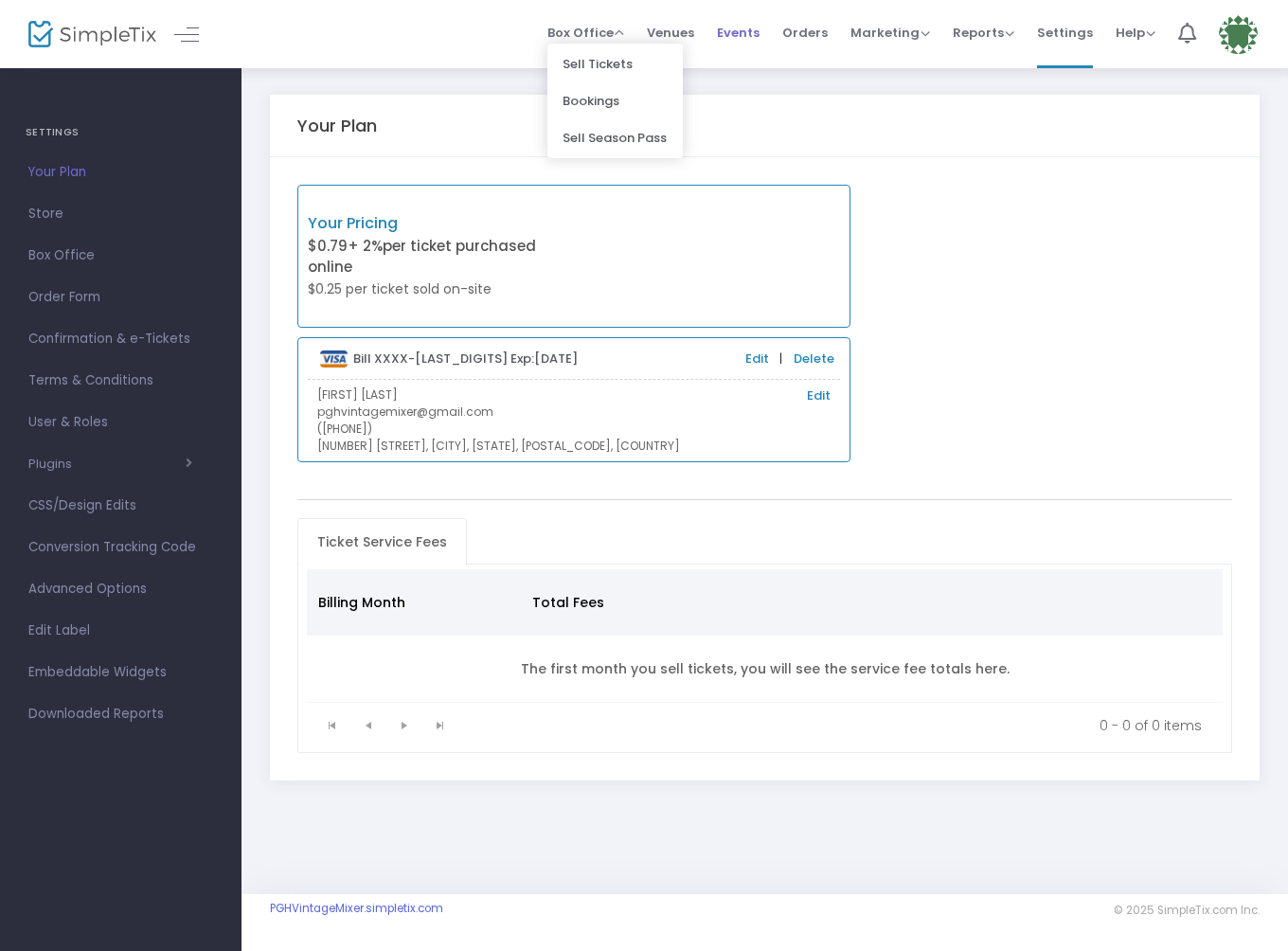 click on "Events" at bounding box center (738, 32) 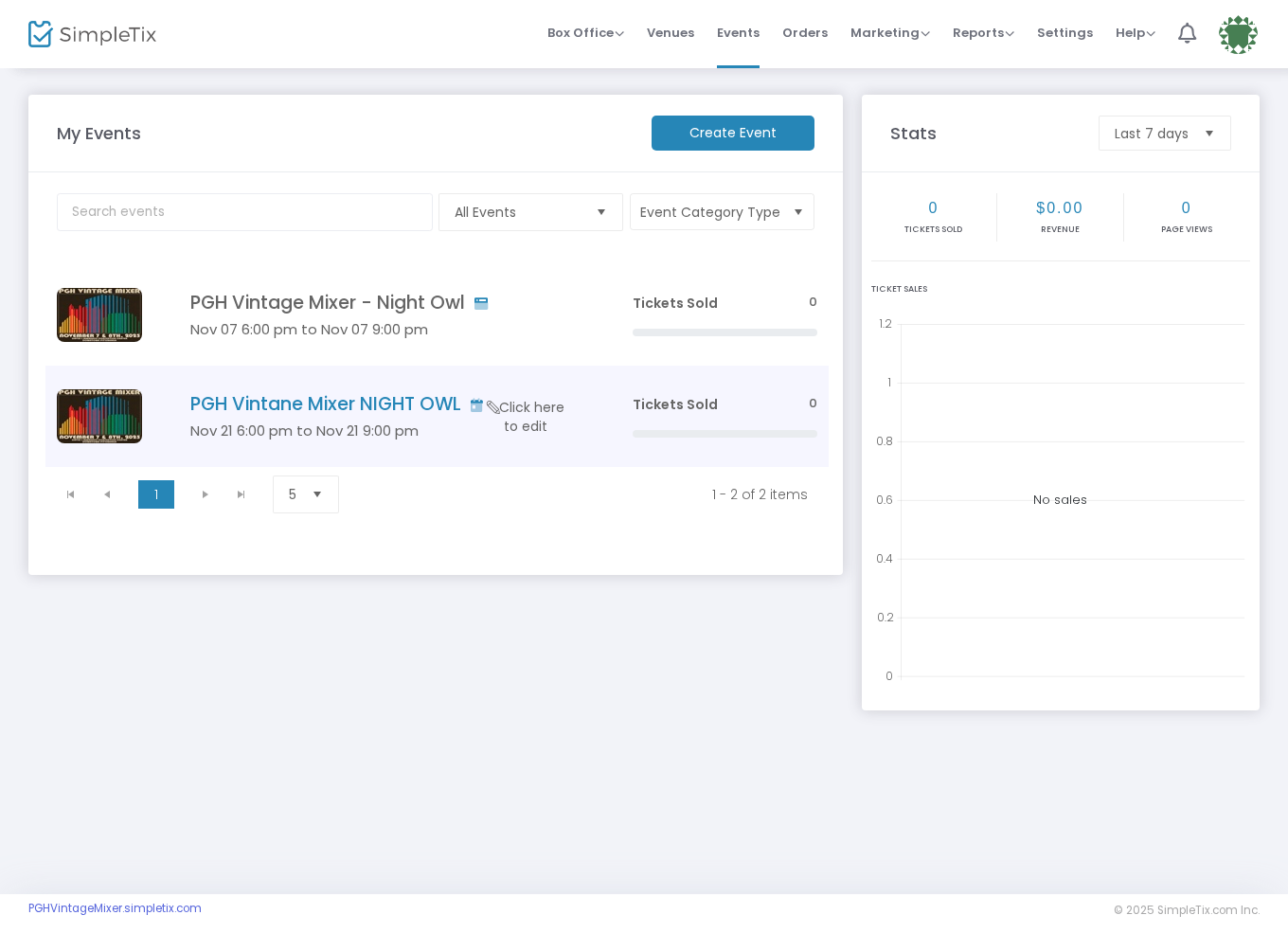click on "Click here to edit" 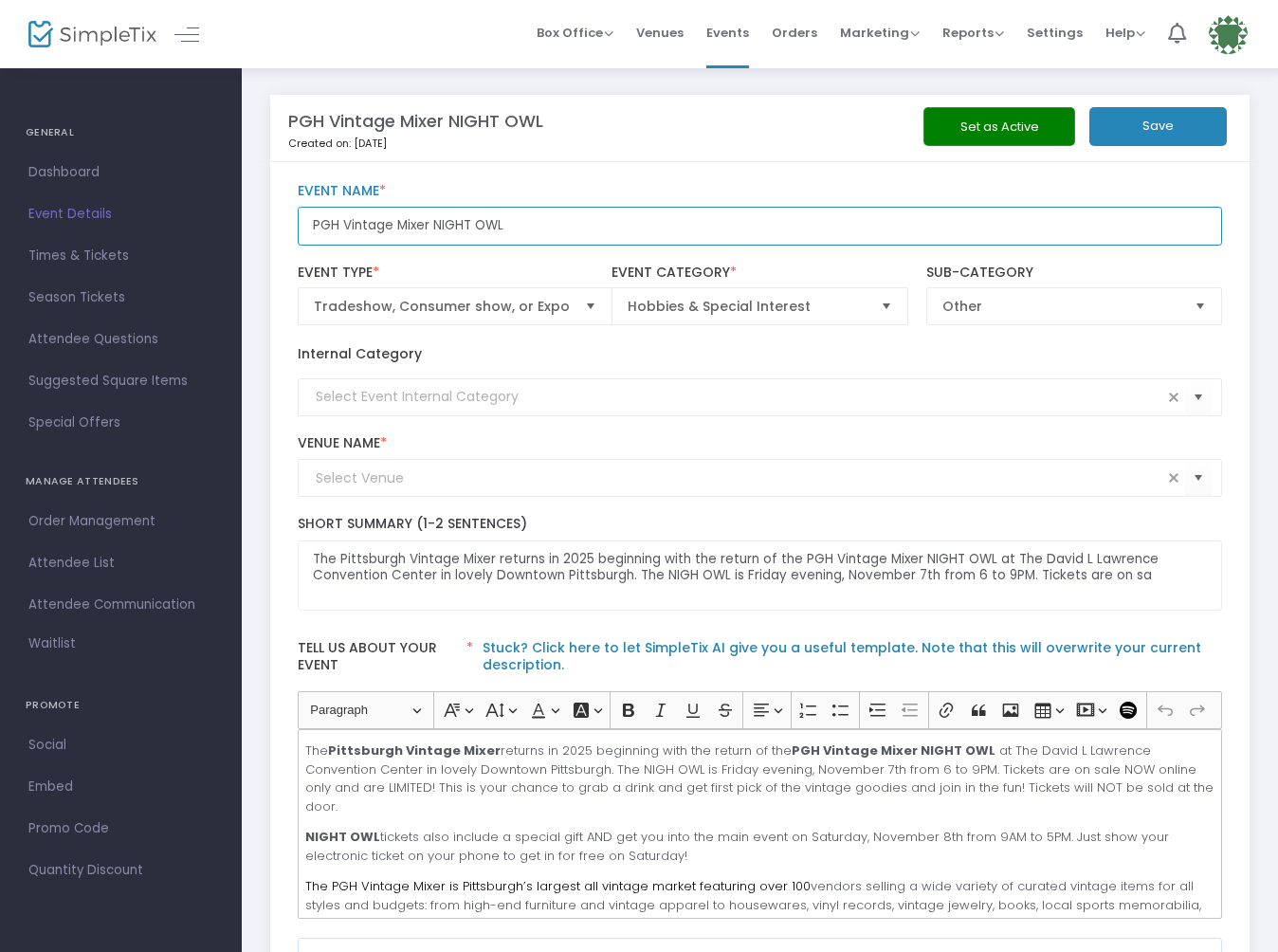 type on "PGH Vintage Mixer NIGHT OWL" 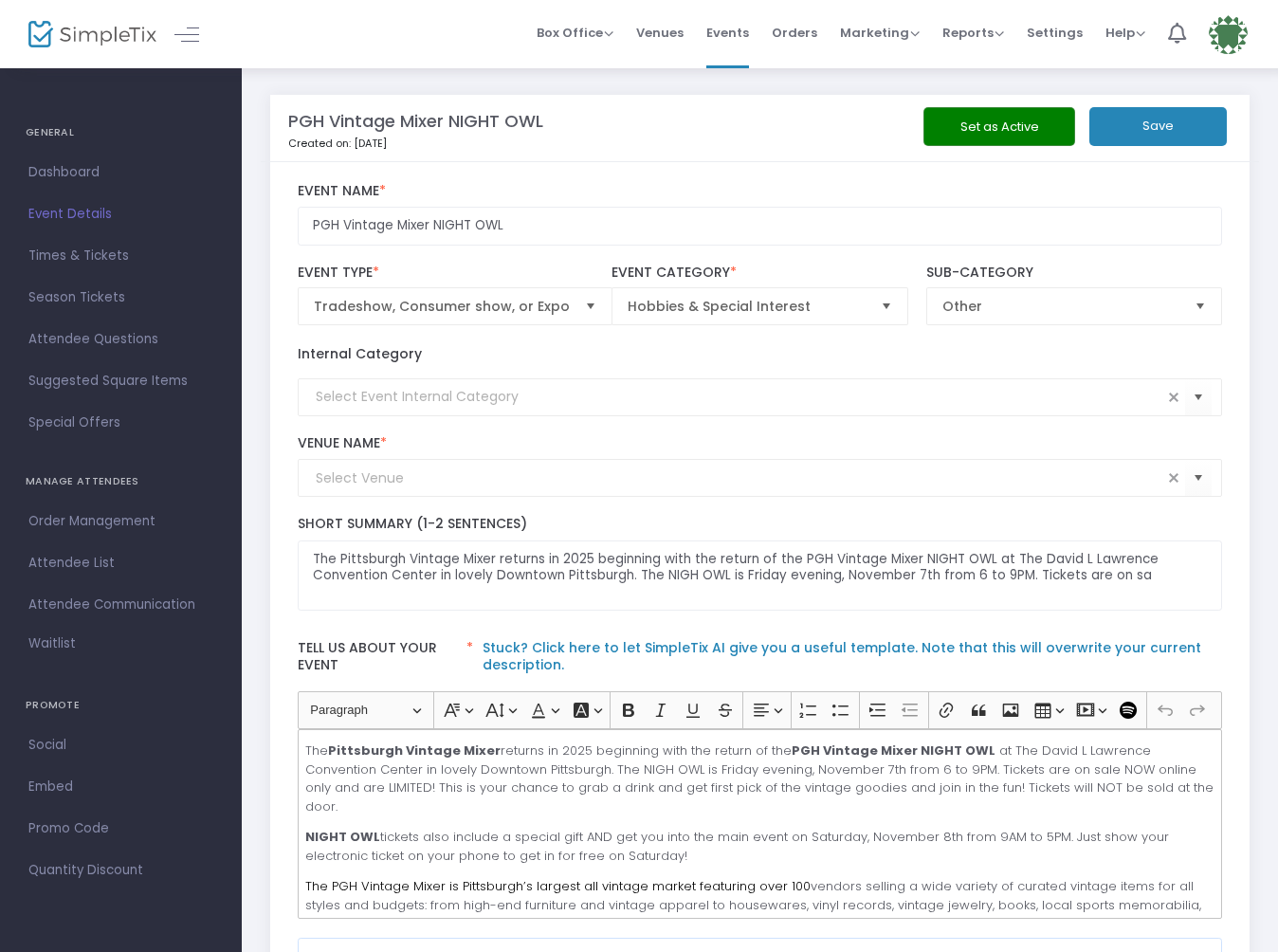 click on "Save" 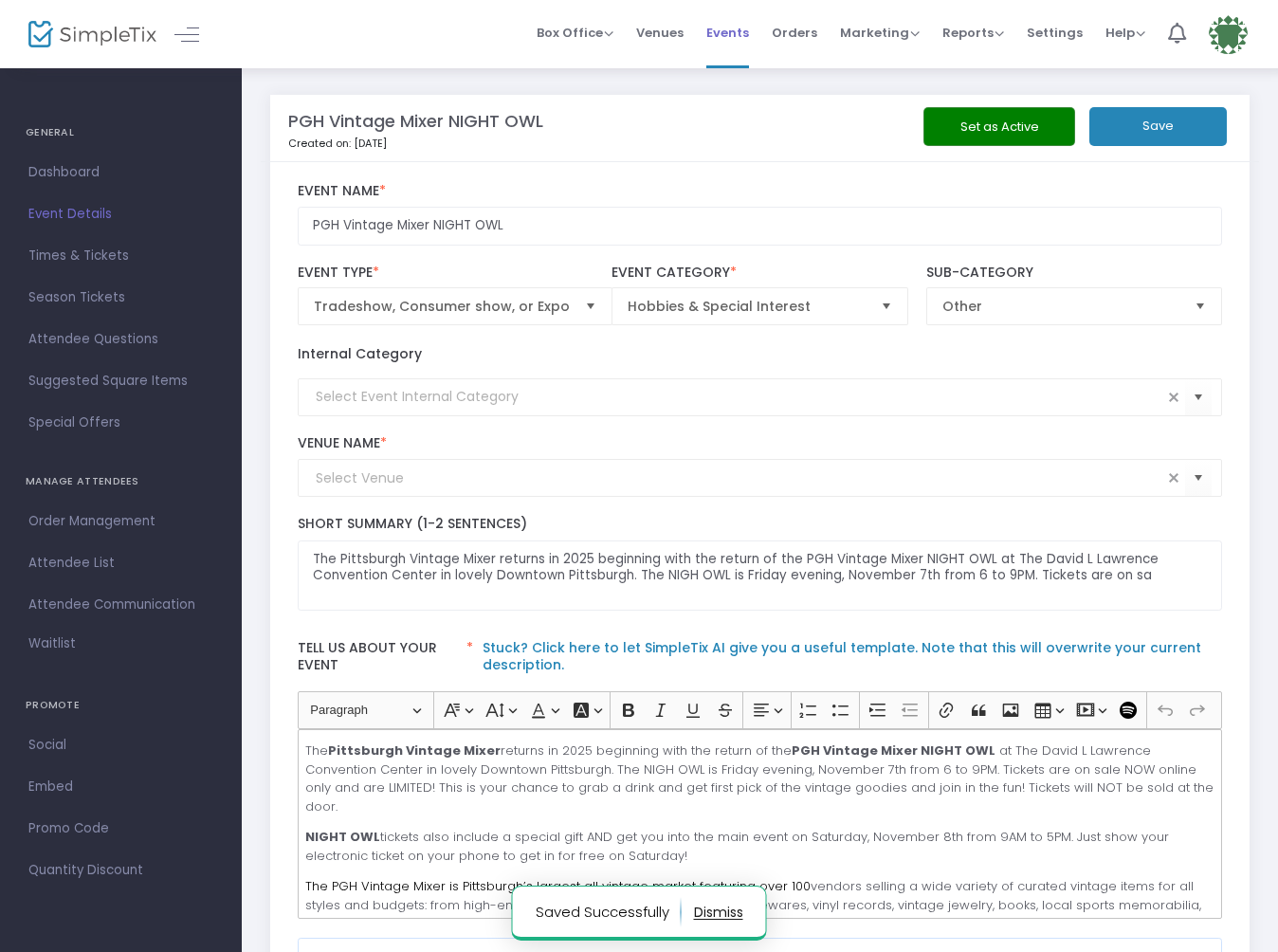 click on "Events" at bounding box center [727, 32] 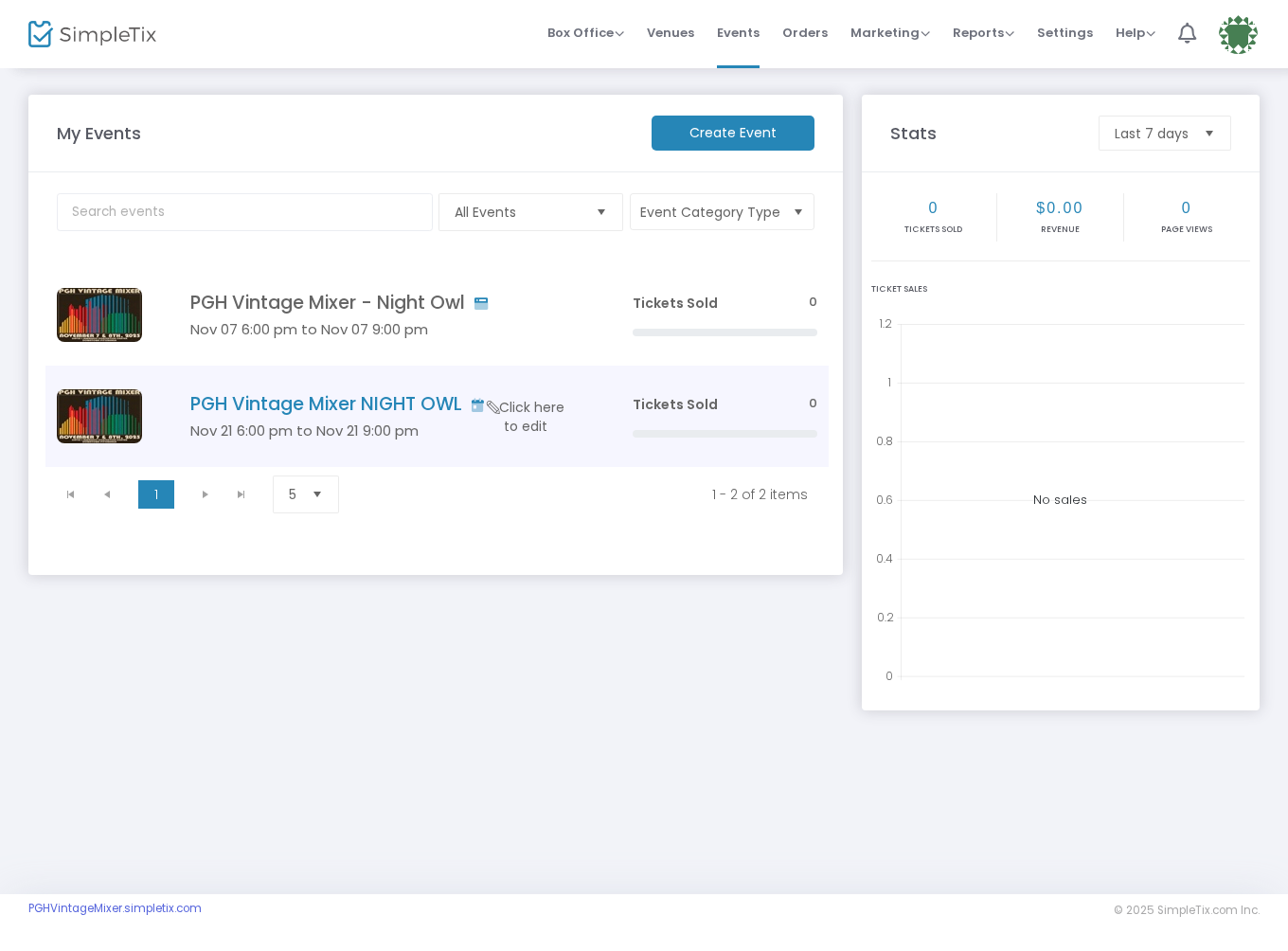 click on "Click here to edit" 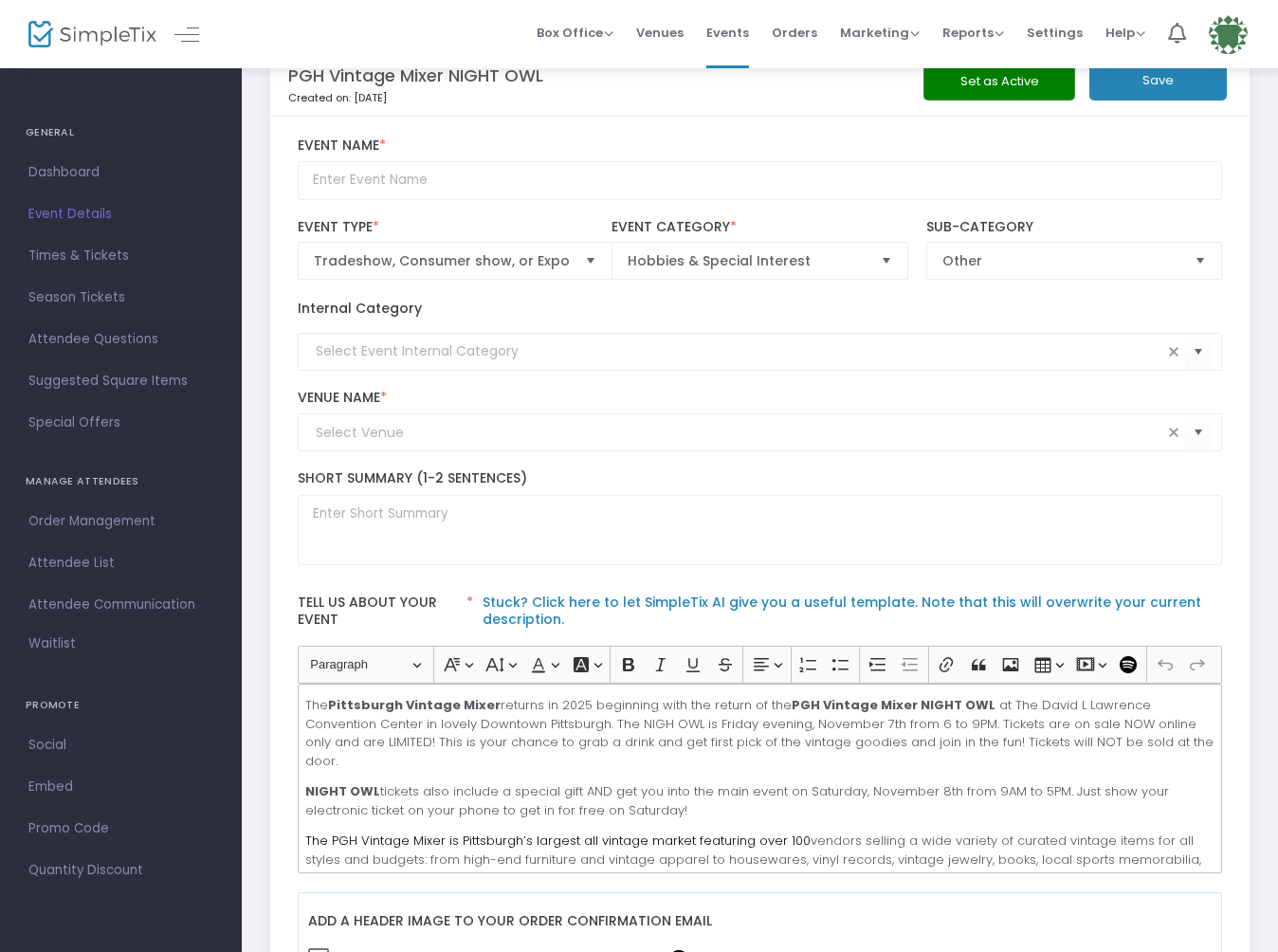 scroll, scrollTop: 42, scrollLeft: 0, axis: vertical 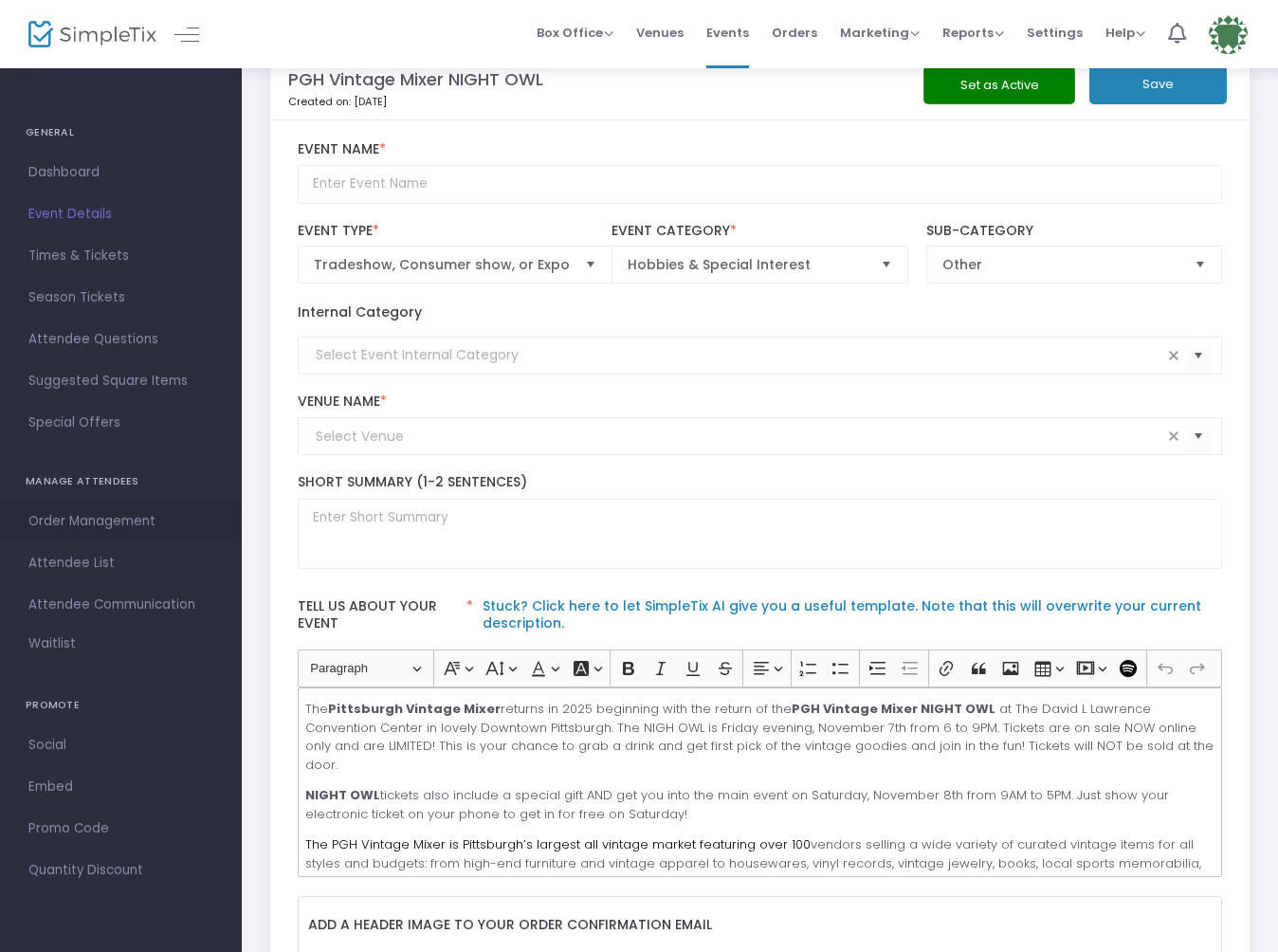 click on "Order Management" at bounding box center [120, 522] 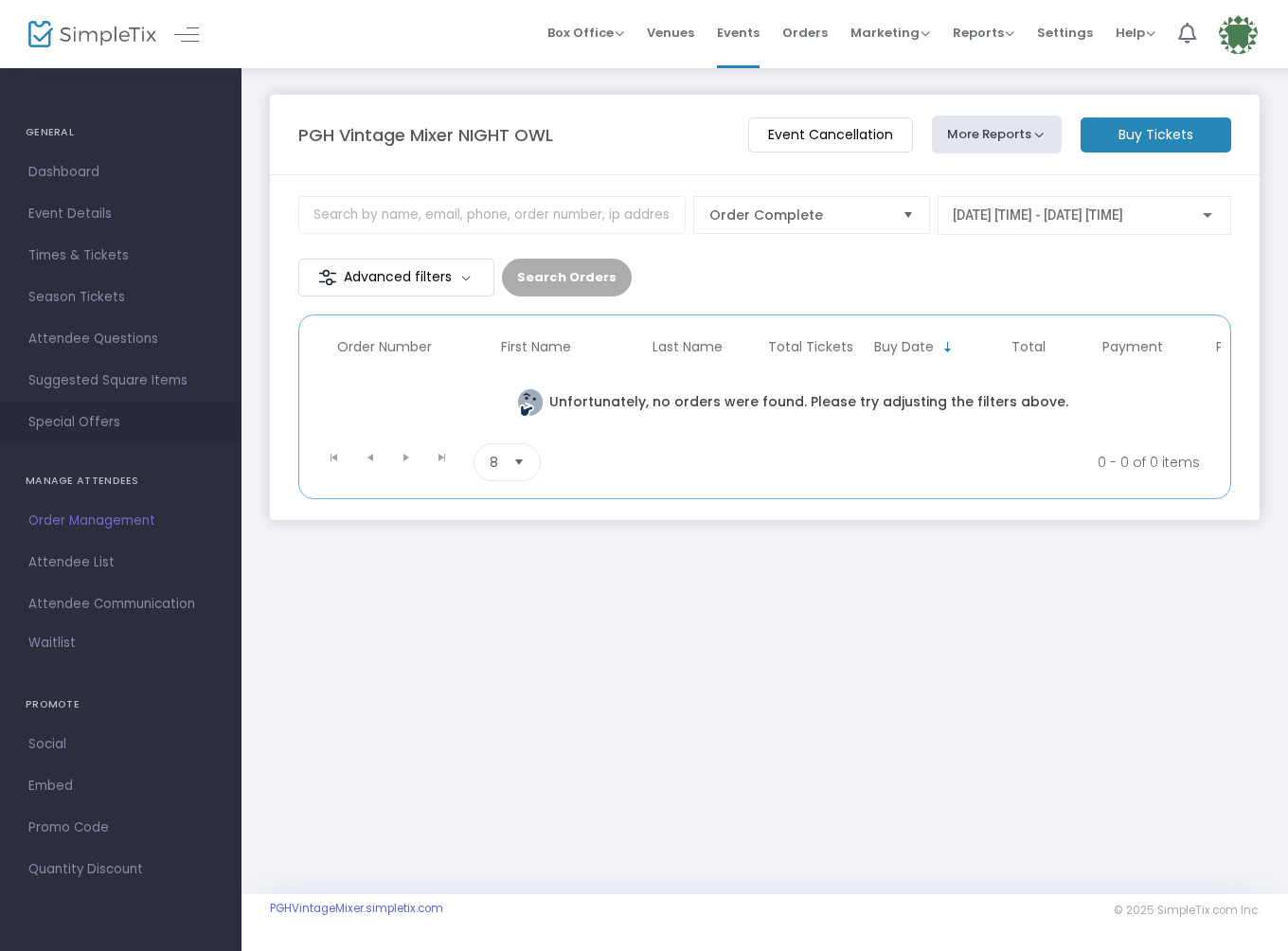 scroll, scrollTop: 0, scrollLeft: 0, axis: both 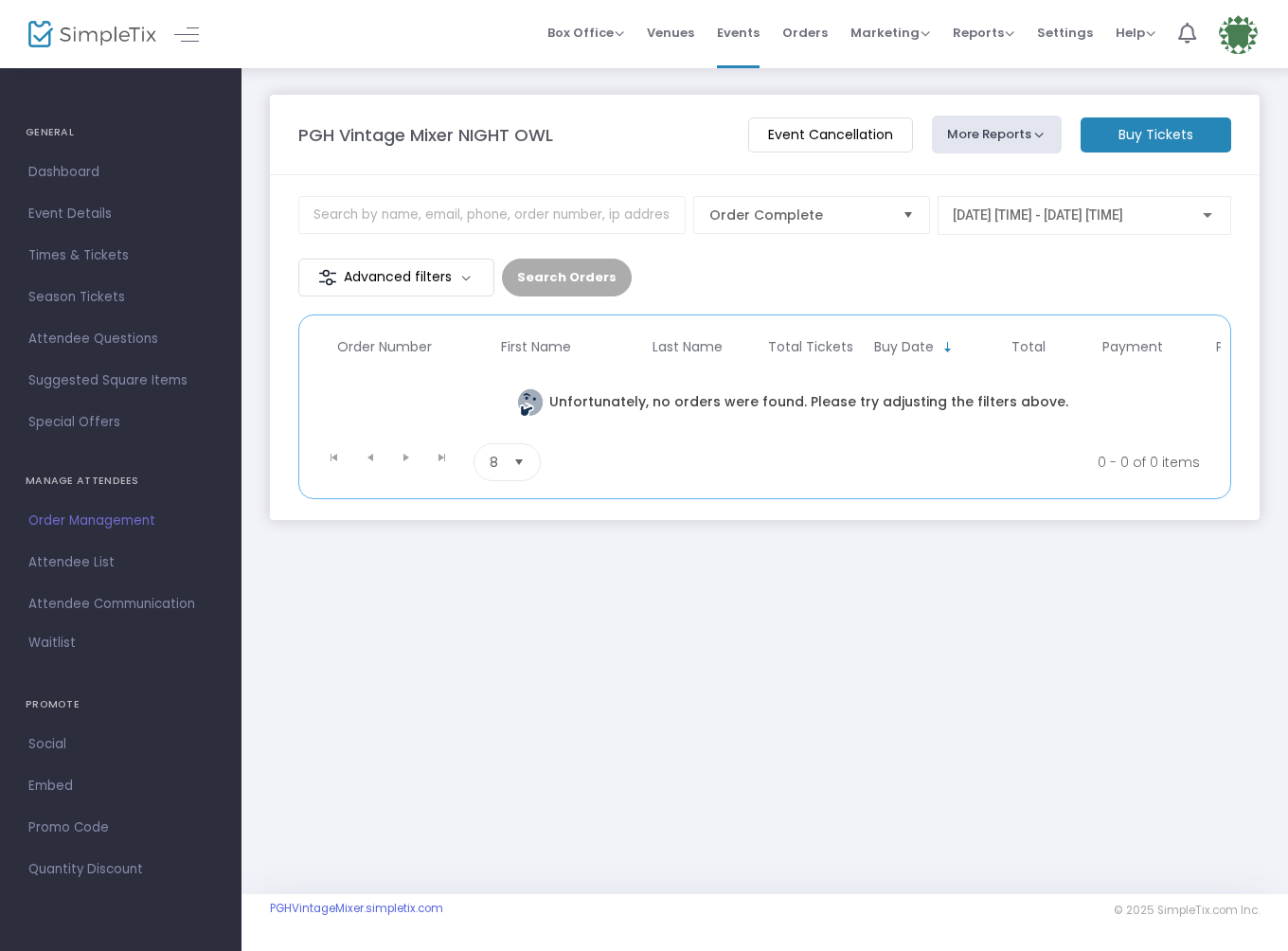 click on "GENERAL" at bounding box center (120, 133) 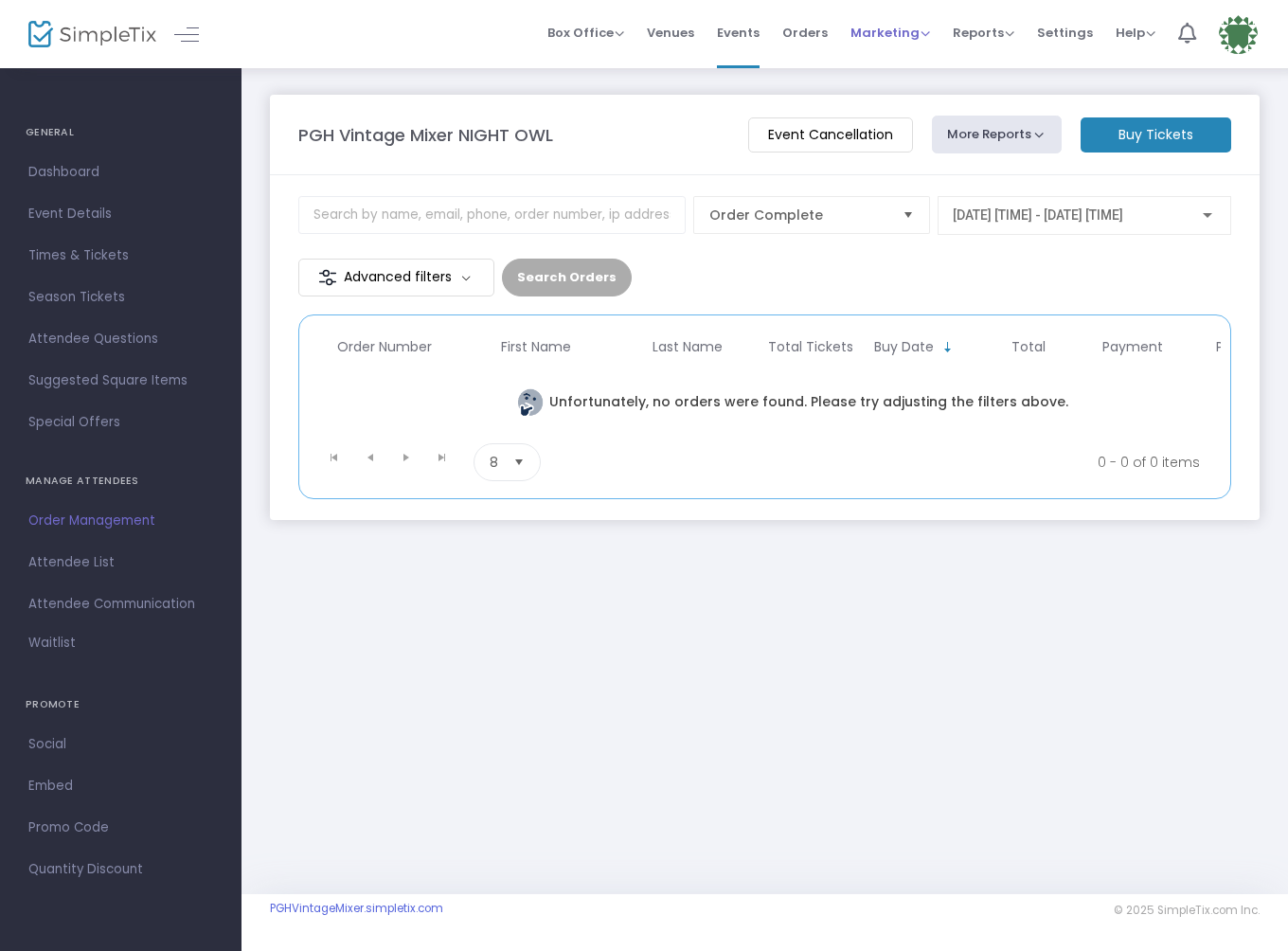 click on "Marketing" at bounding box center (890, 32) 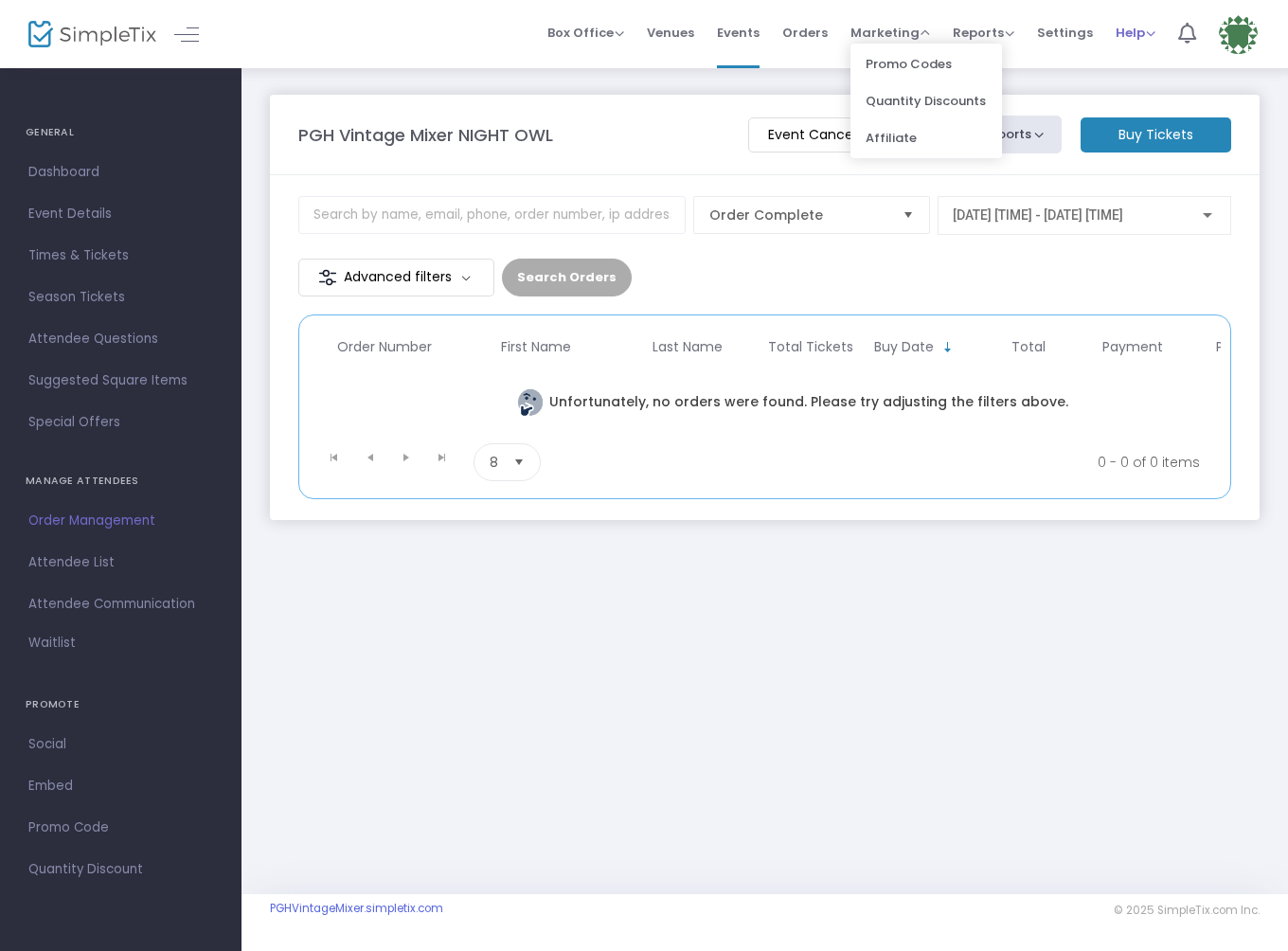 click on "Help   View Docs   Contact Support" at bounding box center [1136, 34] 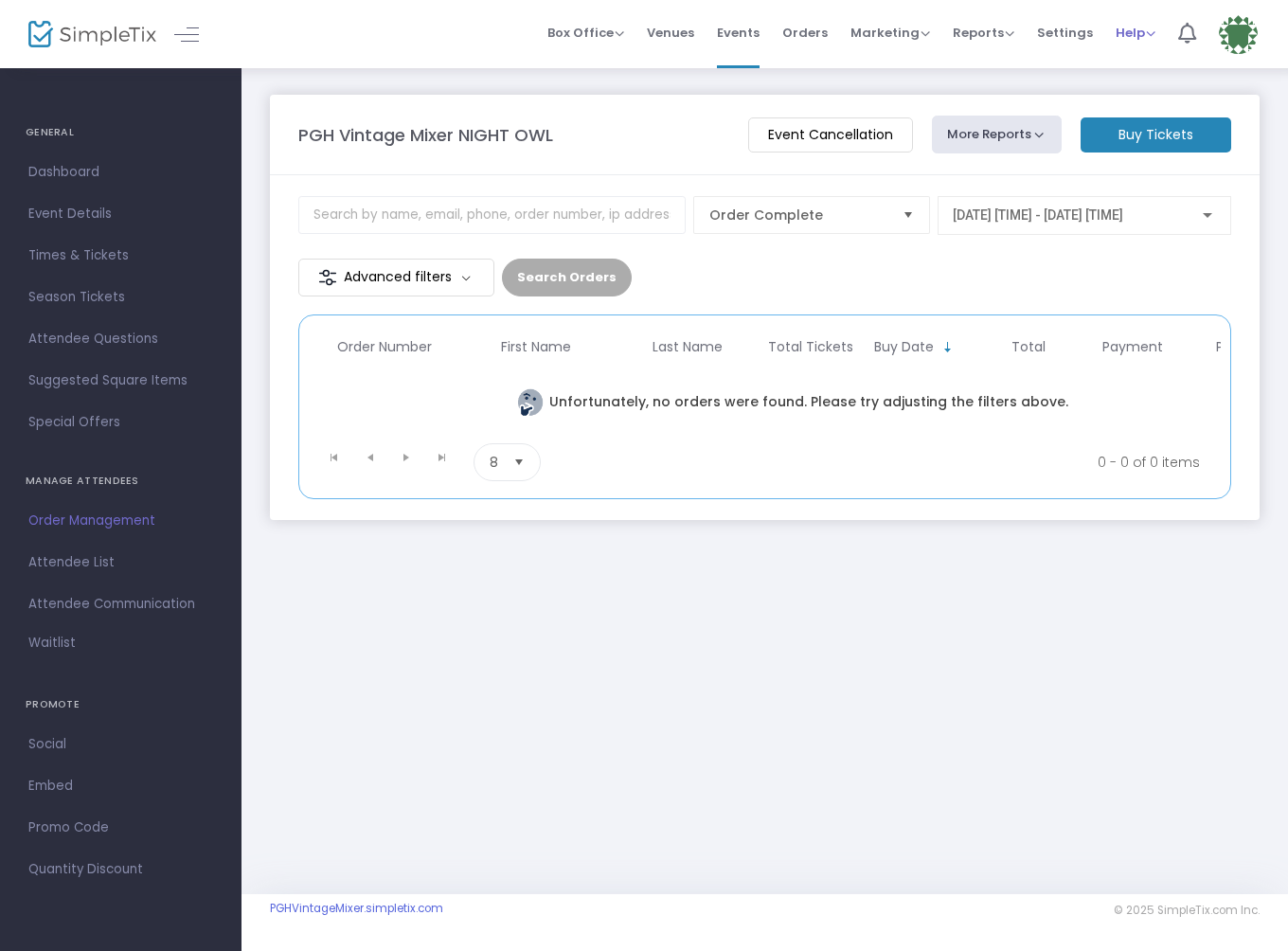 click on "Help" at bounding box center [1136, 32] 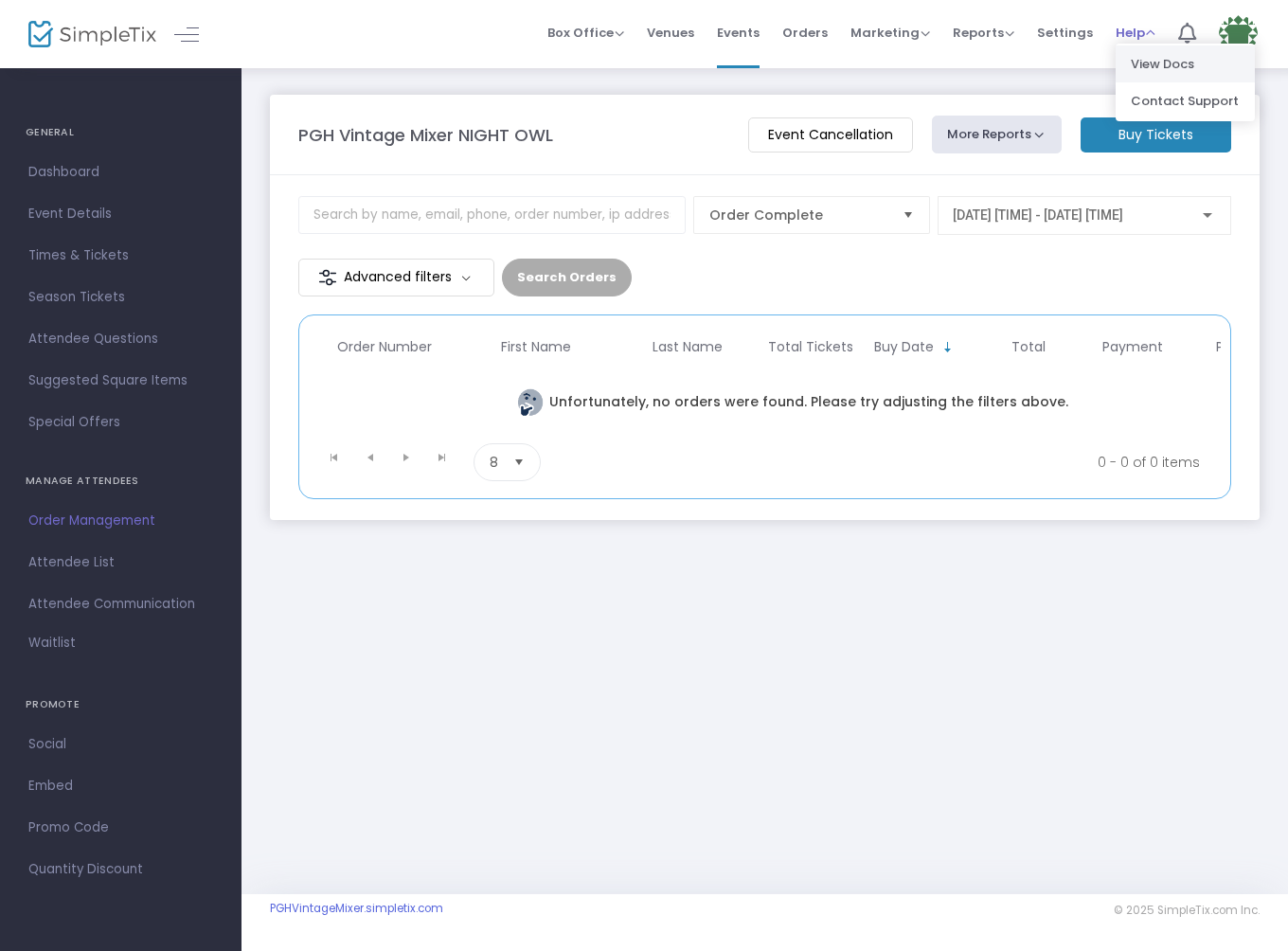 click on "View Docs" at bounding box center (1185, 63) 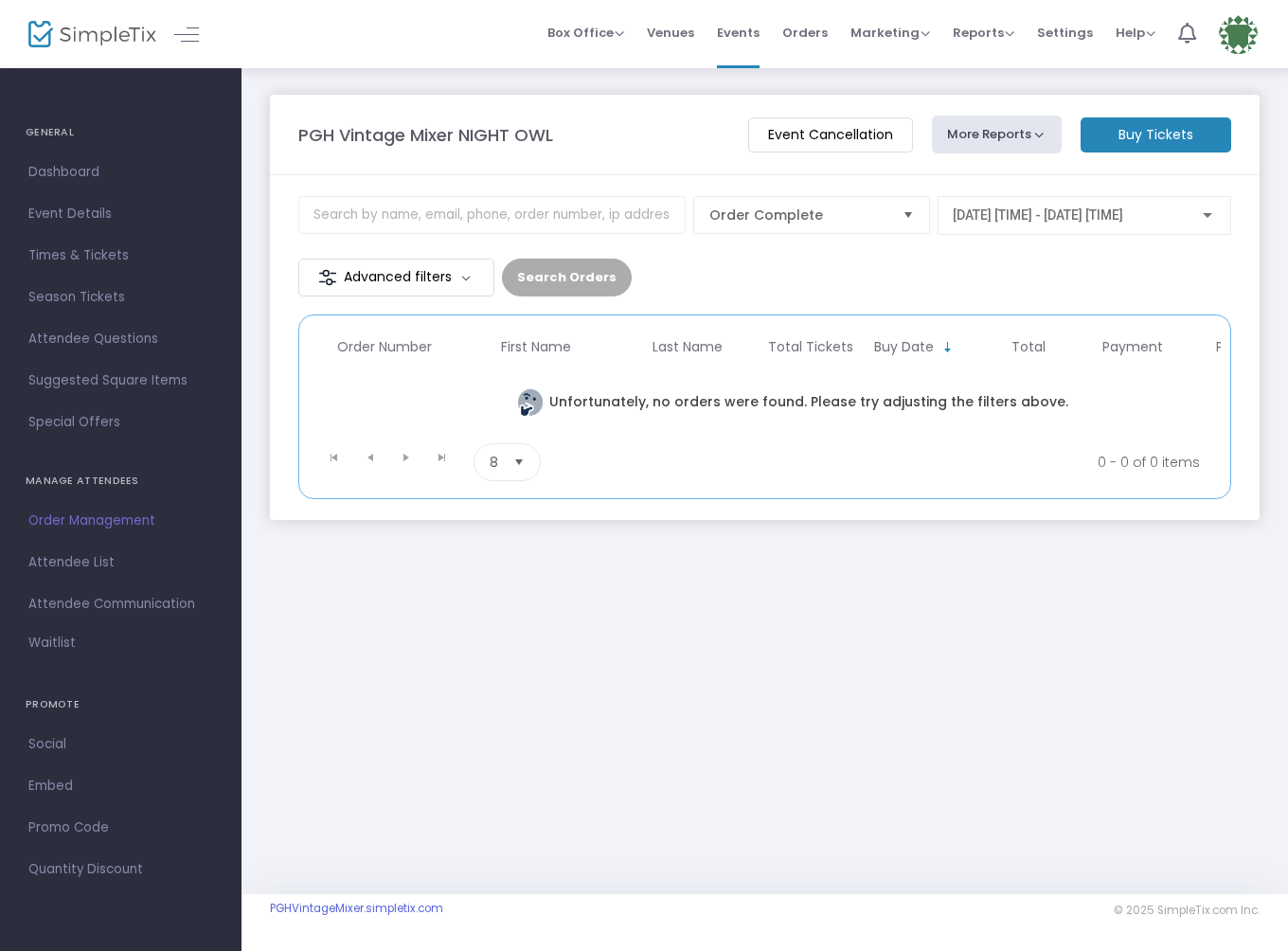 scroll, scrollTop: 0, scrollLeft: 0, axis: both 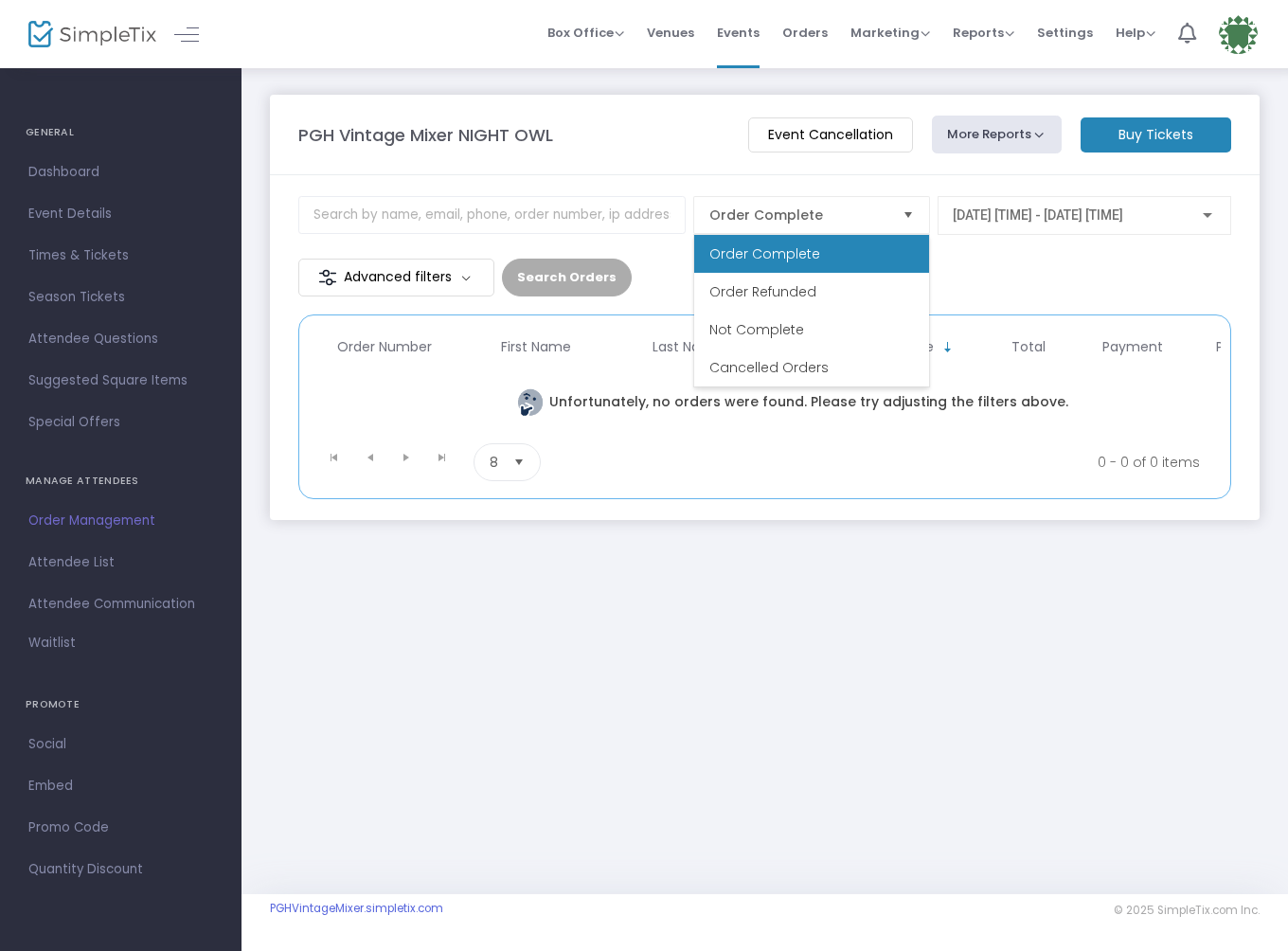click on "PGH Vintage Mixer NIGHT OWL   Event Cancellation   More Reports   Square Merchandise Report   Export Sales Report   Export Order List   Refund Report   Buy Tickets" 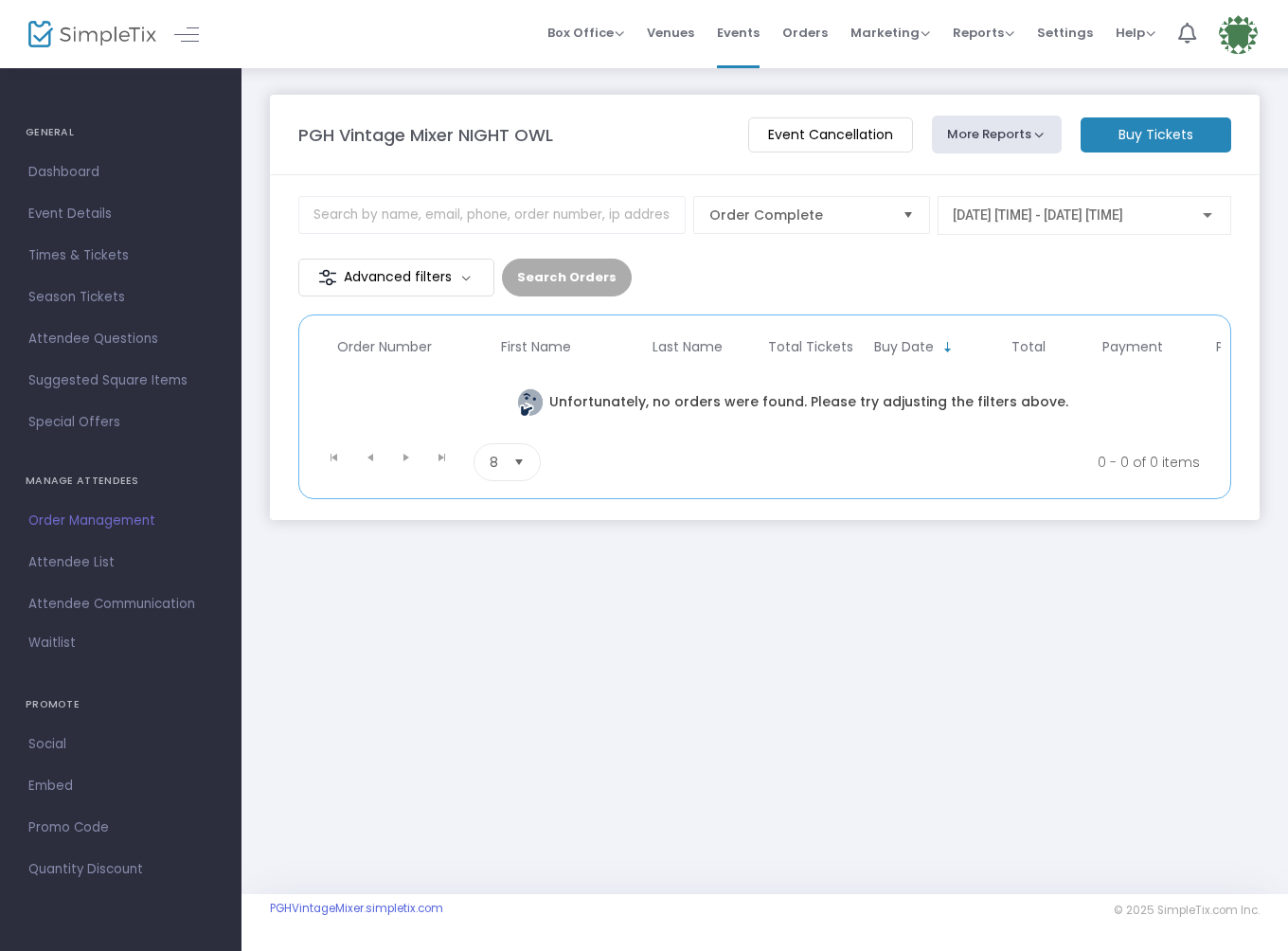 click on "Event Cancellation" 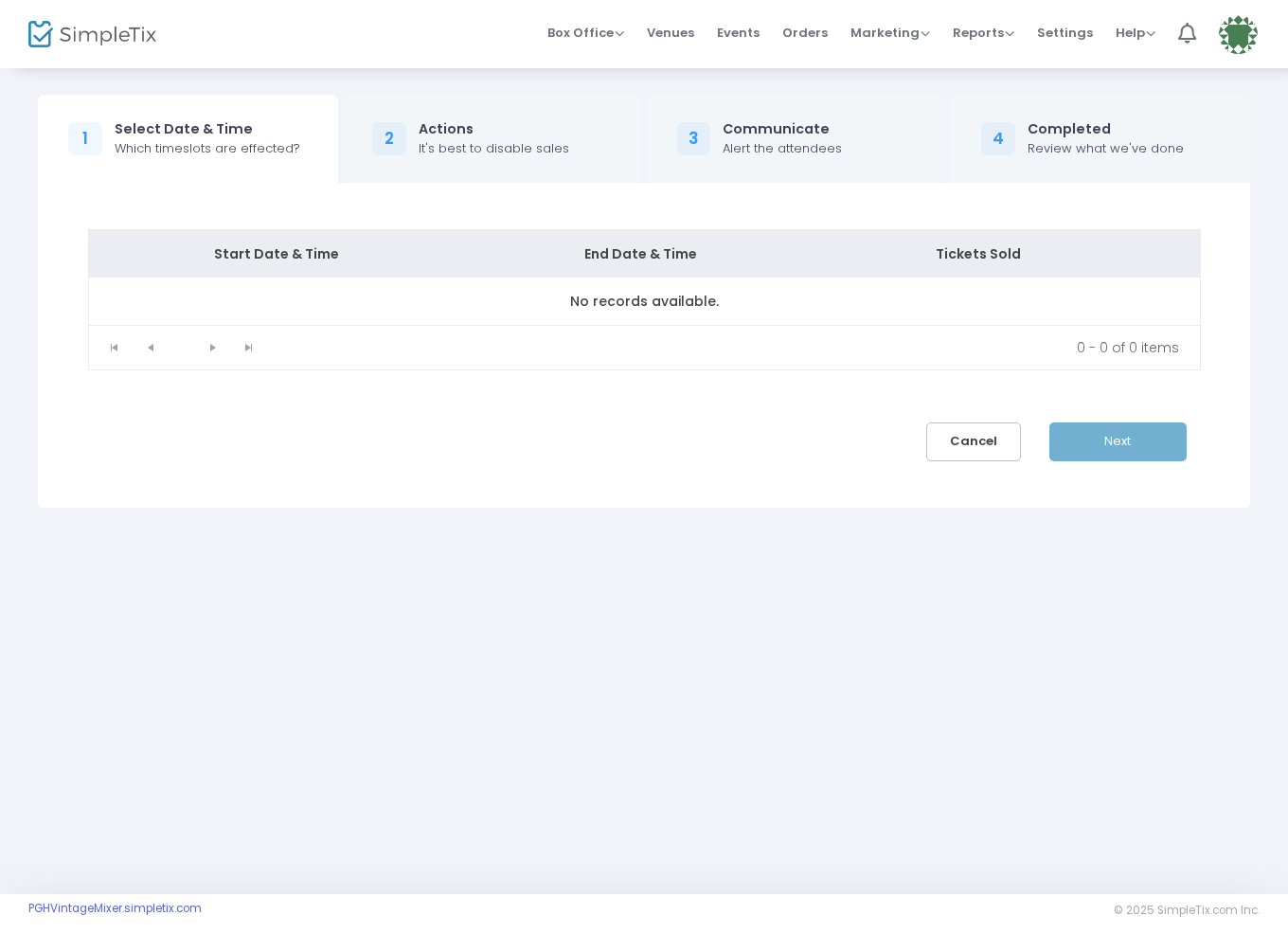 click on "Actions" at bounding box center [493, 129] 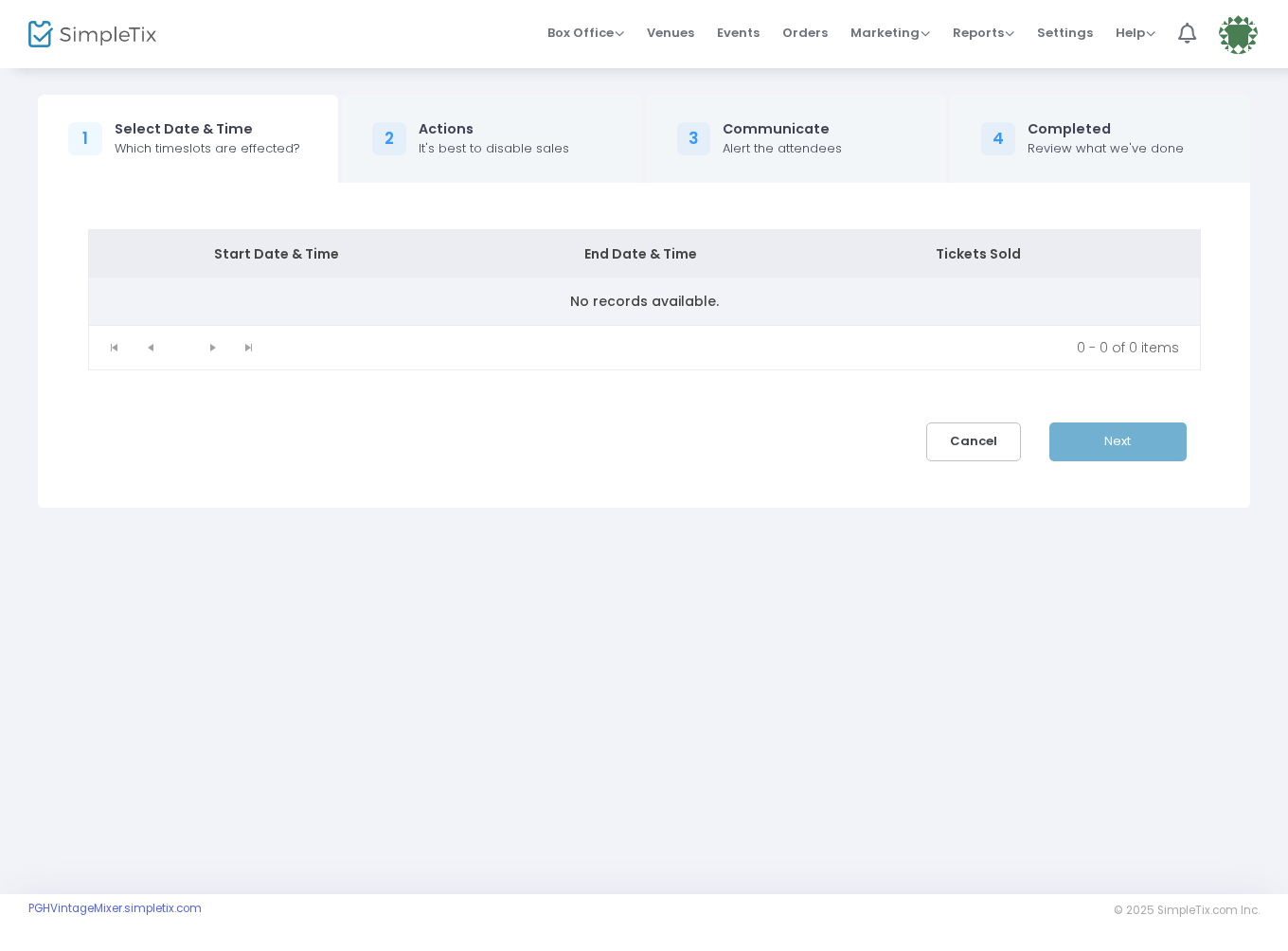click on "No records available." at bounding box center [644, 301] 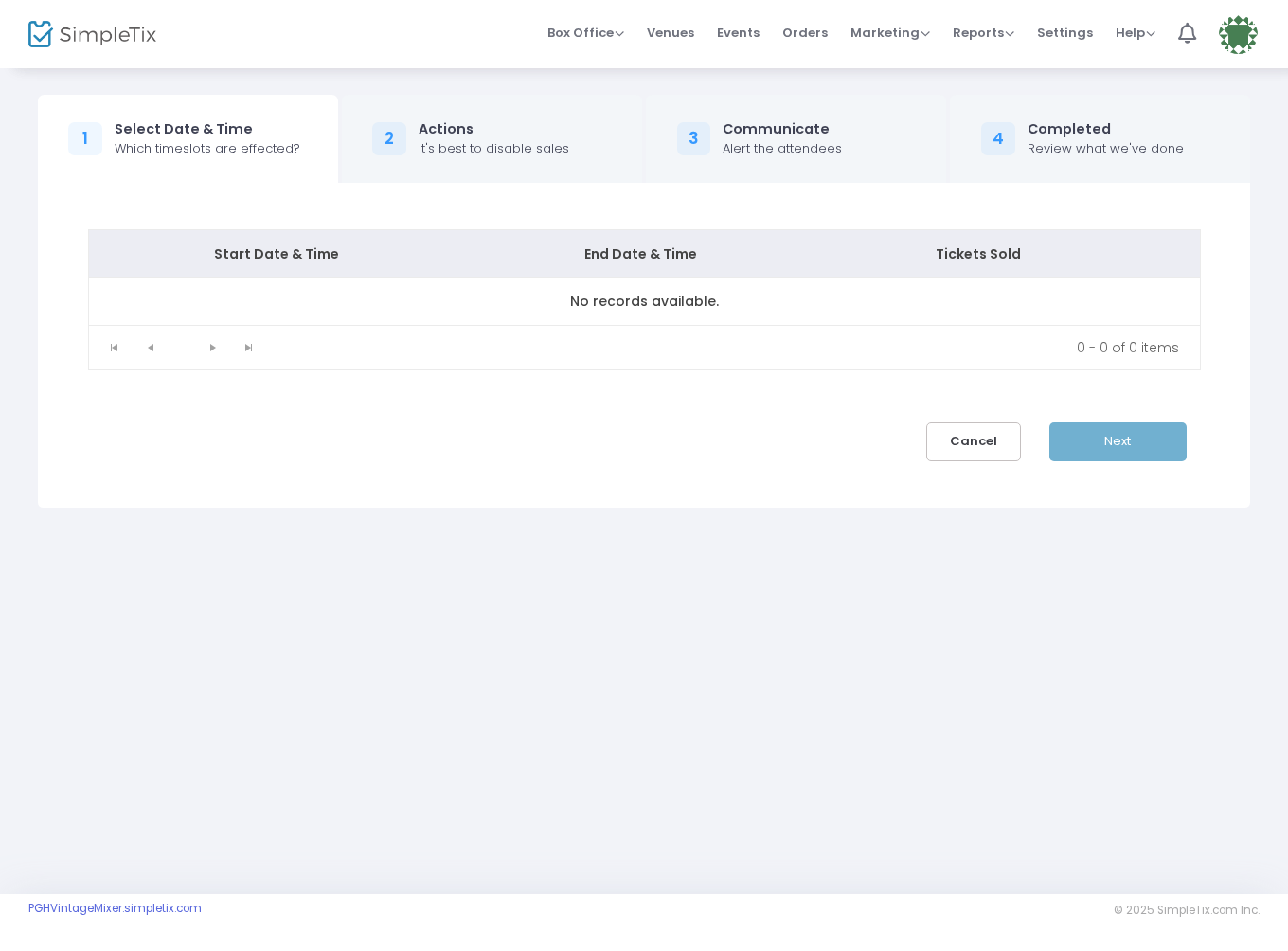 click 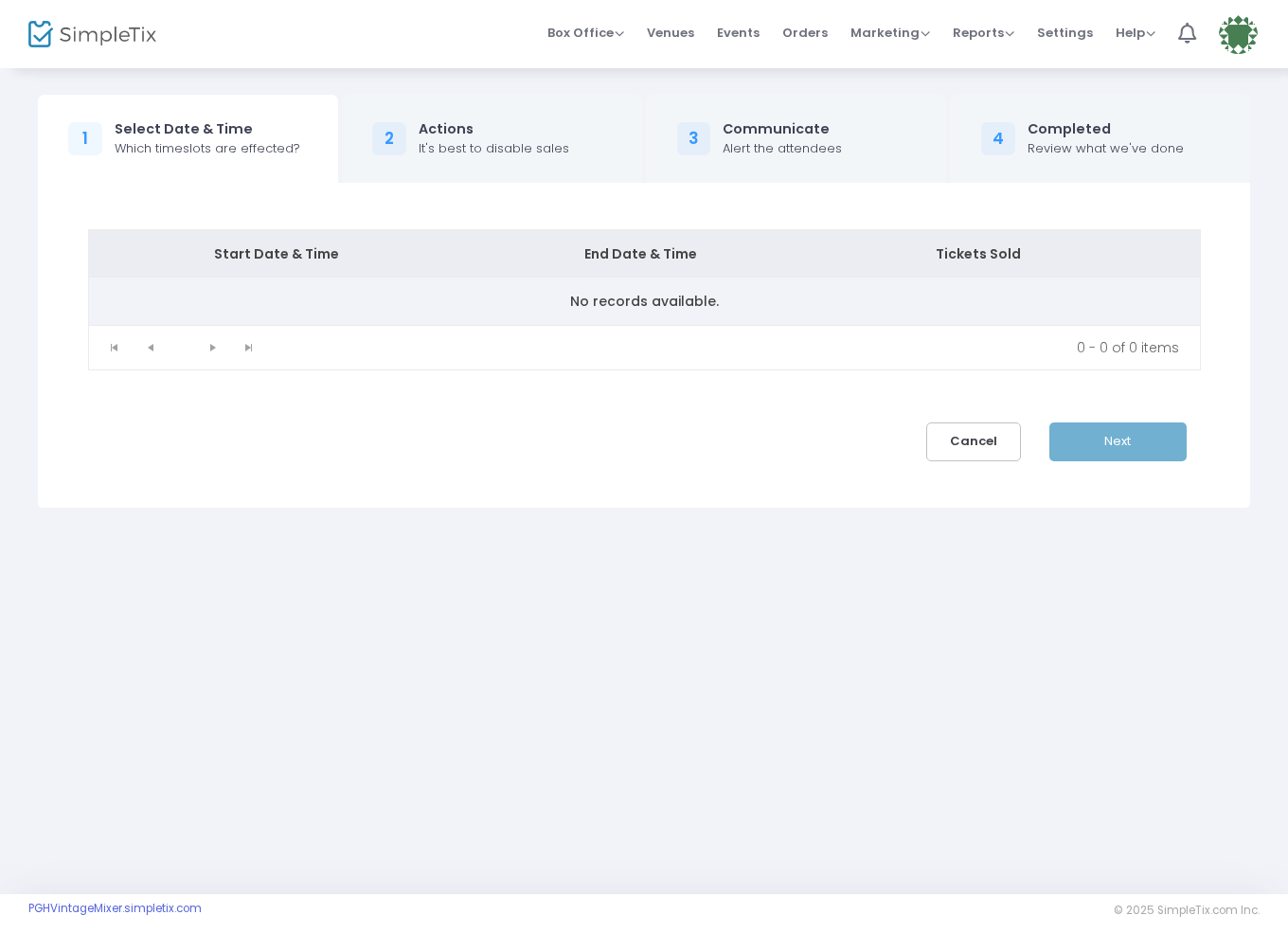 click on "No records available." at bounding box center [644, 301] 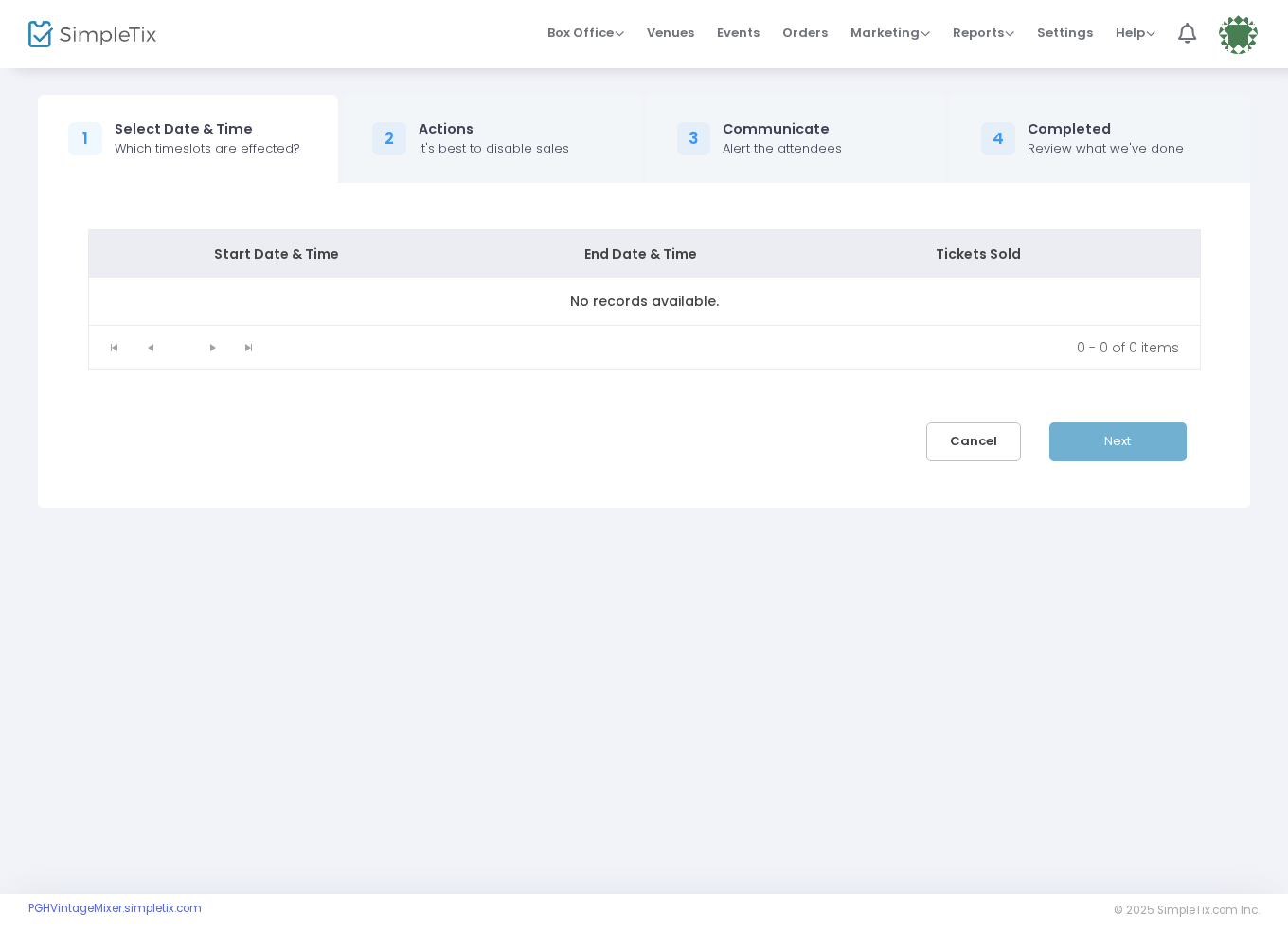 drag, startPoint x: 445, startPoint y: 346, endPoint x: 551, endPoint y: 368, distance: 108.25895 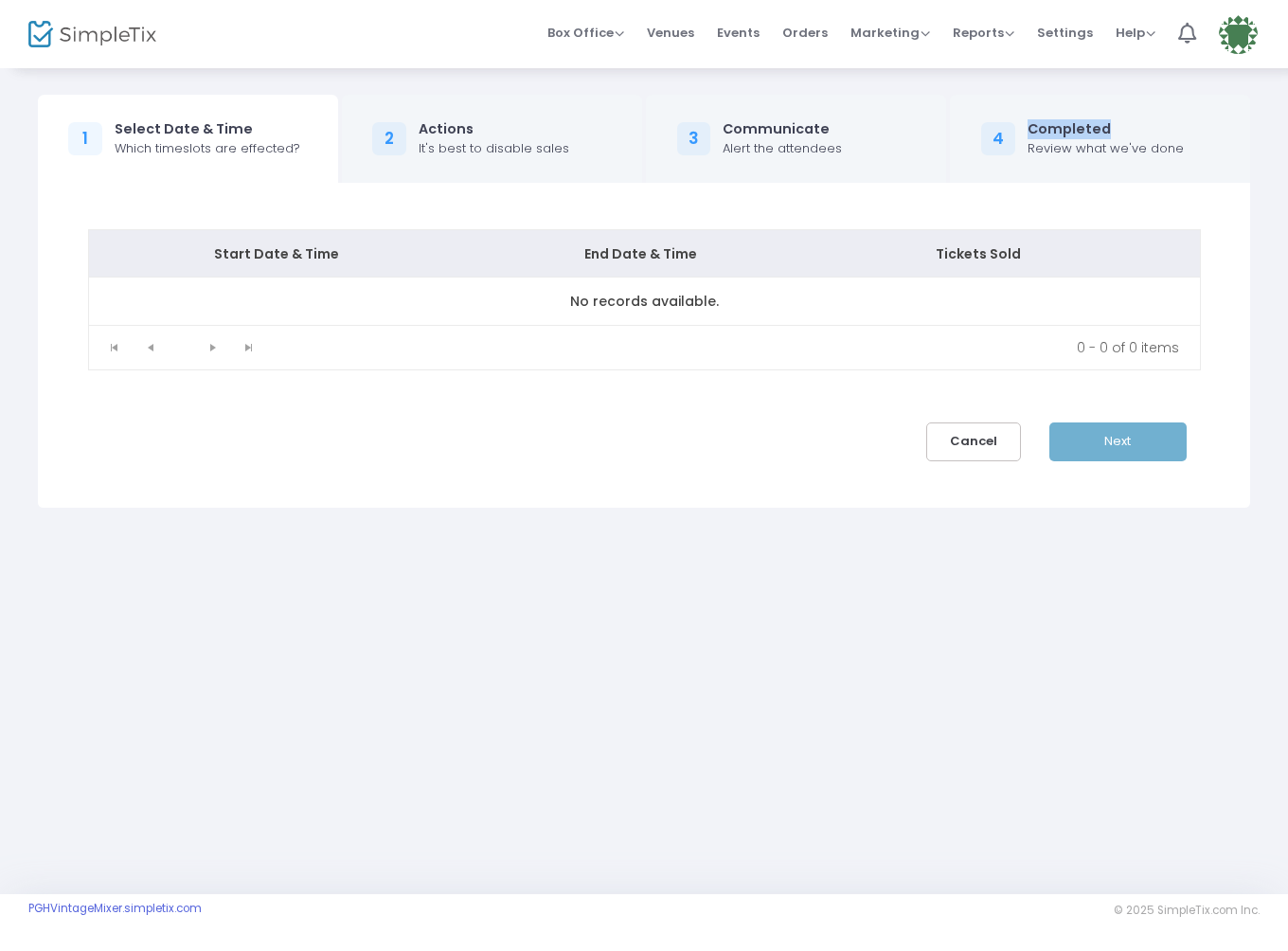 drag, startPoint x: 1096, startPoint y: 129, endPoint x: 879, endPoint y: 100, distance: 218.92921 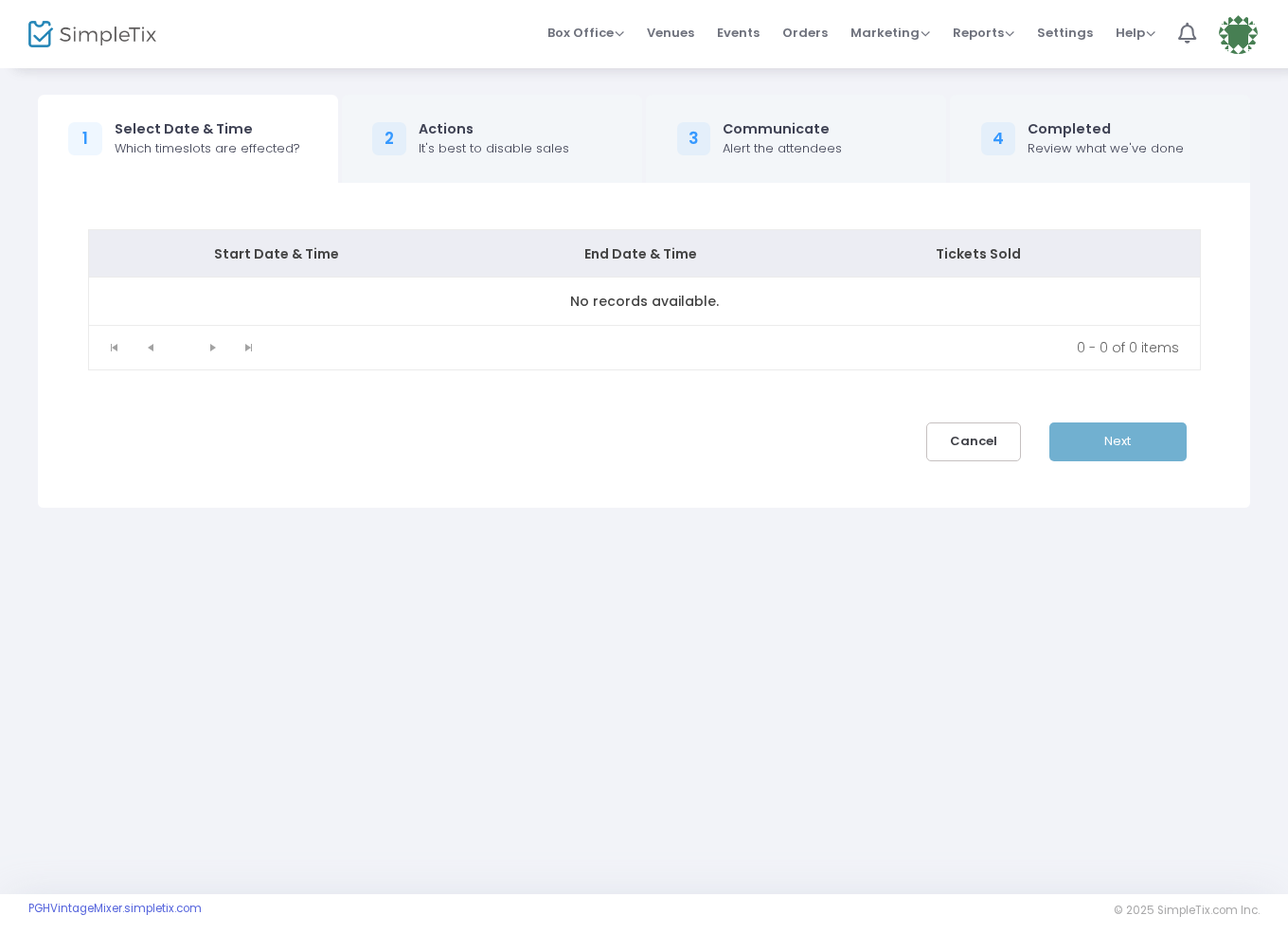 click on "3" at bounding box center [694, 139] 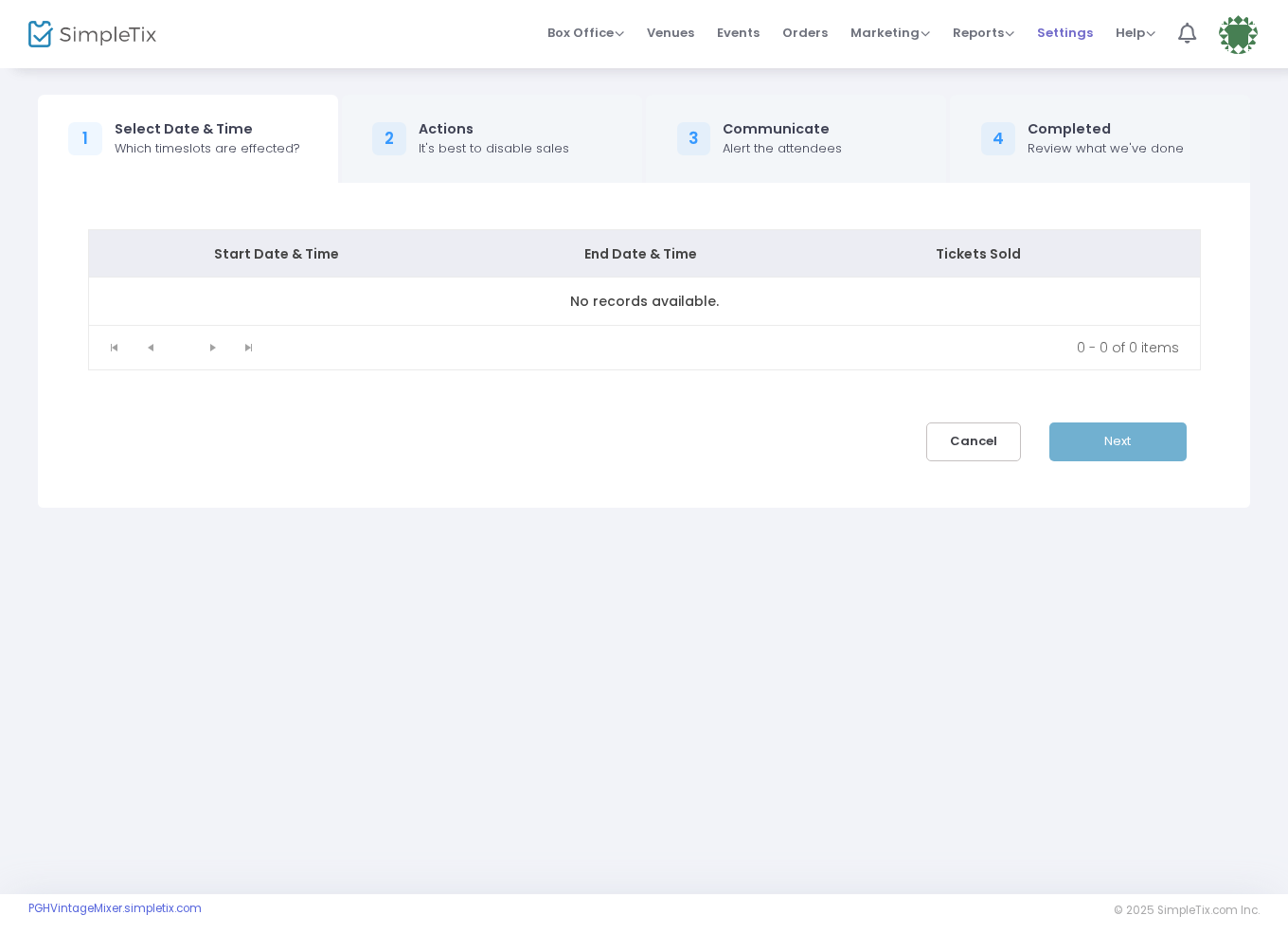 click on "Settings" at bounding box center [1064, 32] 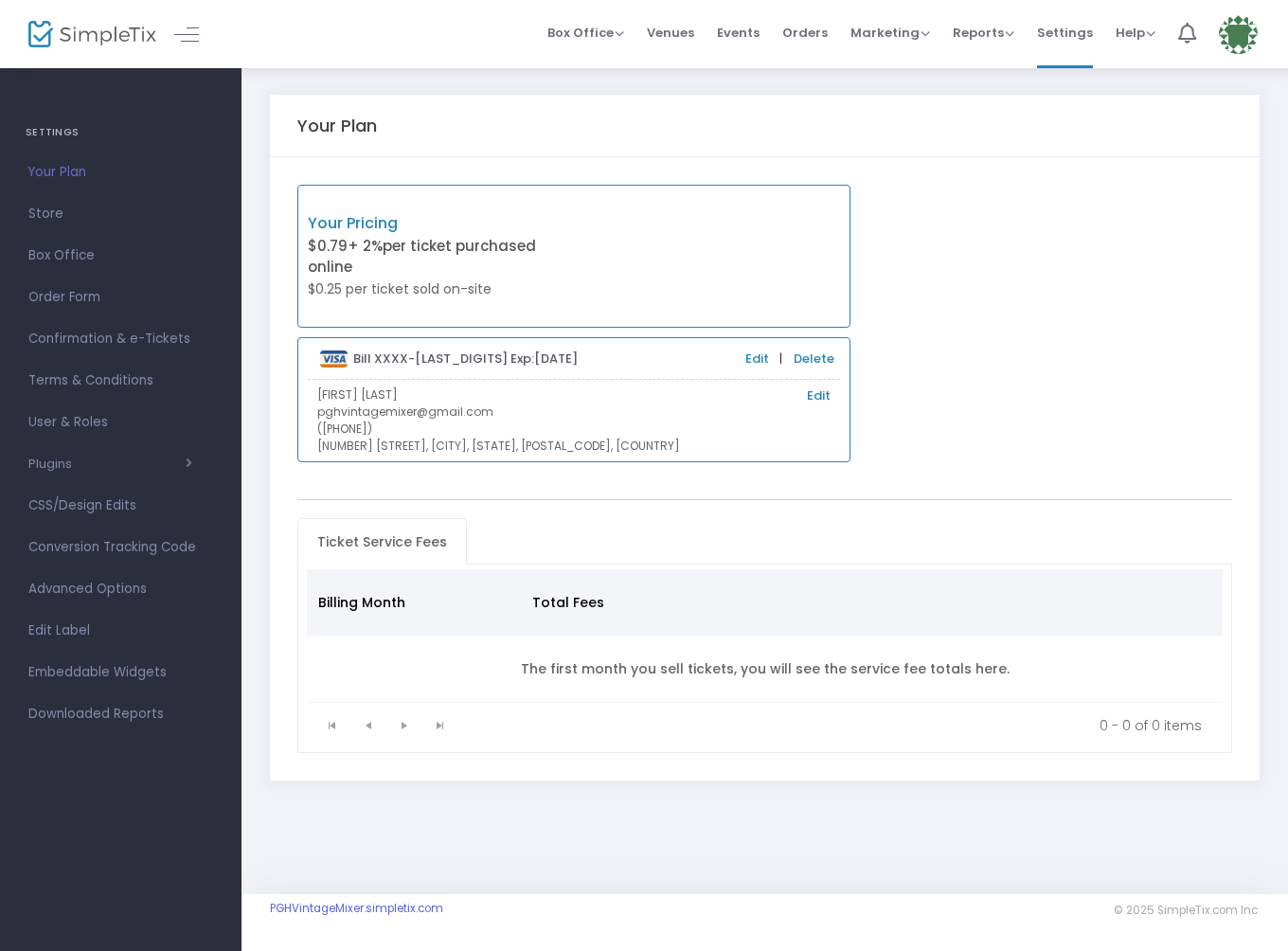 scroll, scrollTop: 0, scrollLeft: 0, axis: both 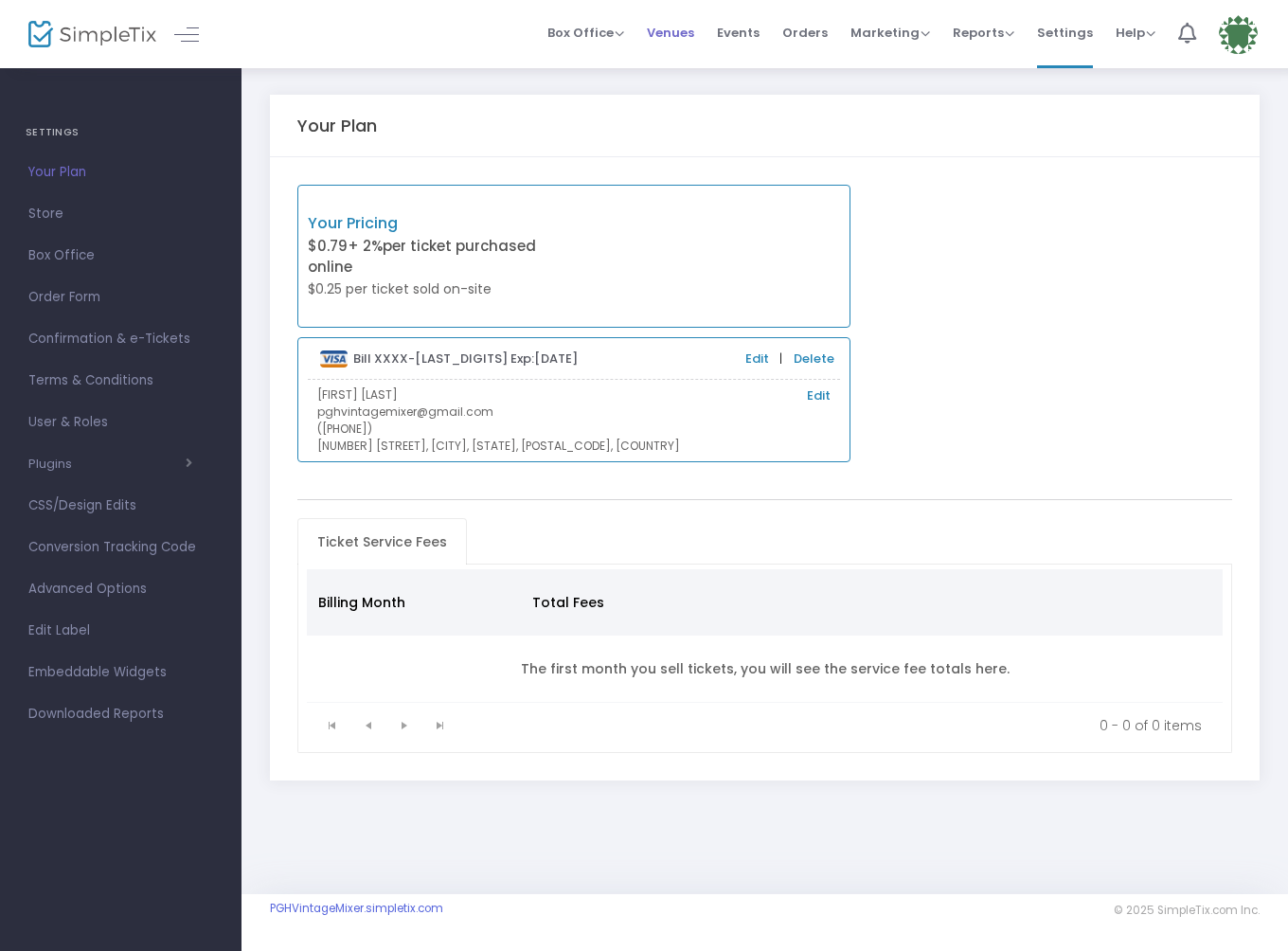 click on "Venues" at bounding box center [671, 32] 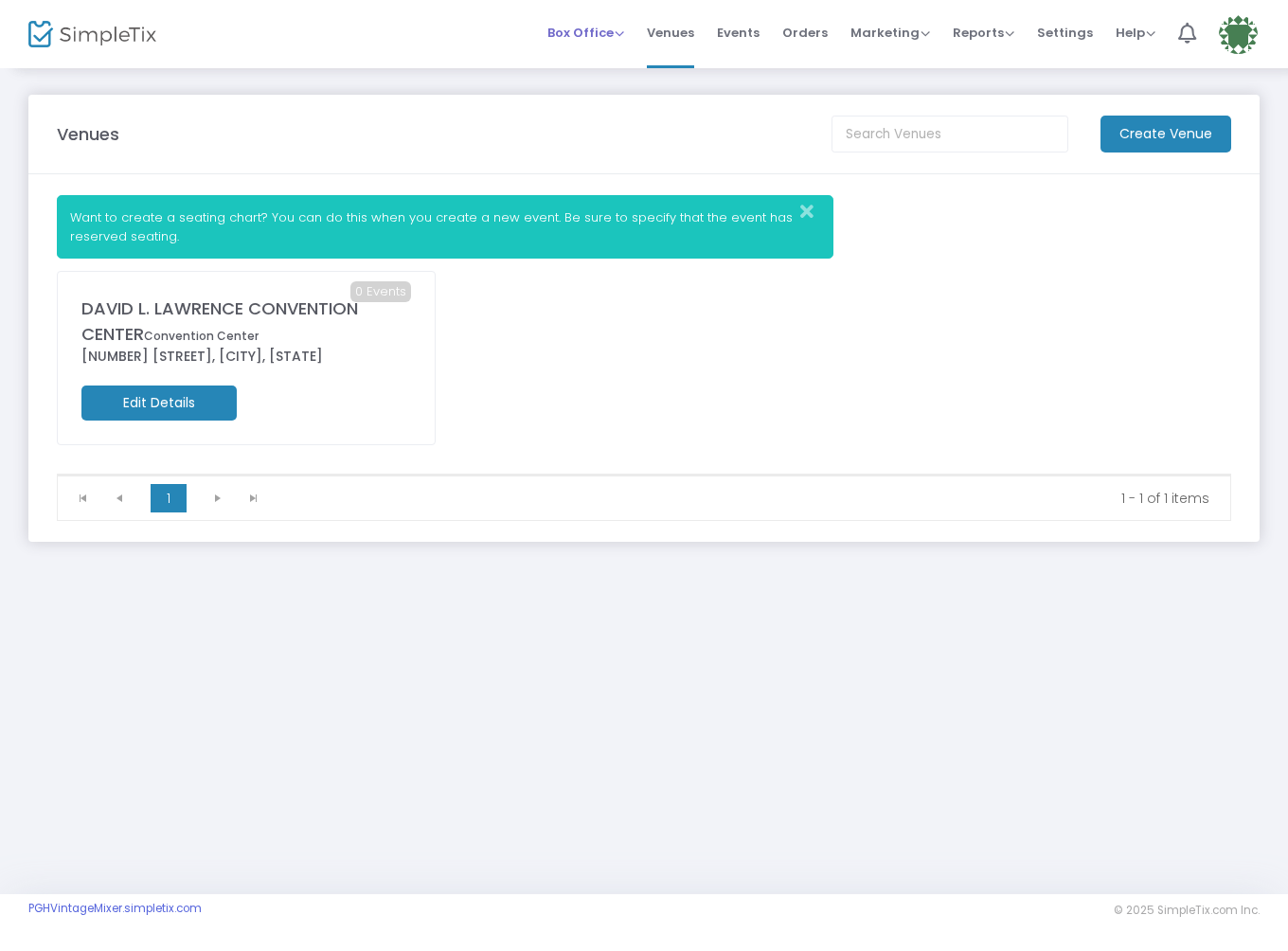 scroll, scrollTop: 1, scrollLeft: 0, axis: vertical 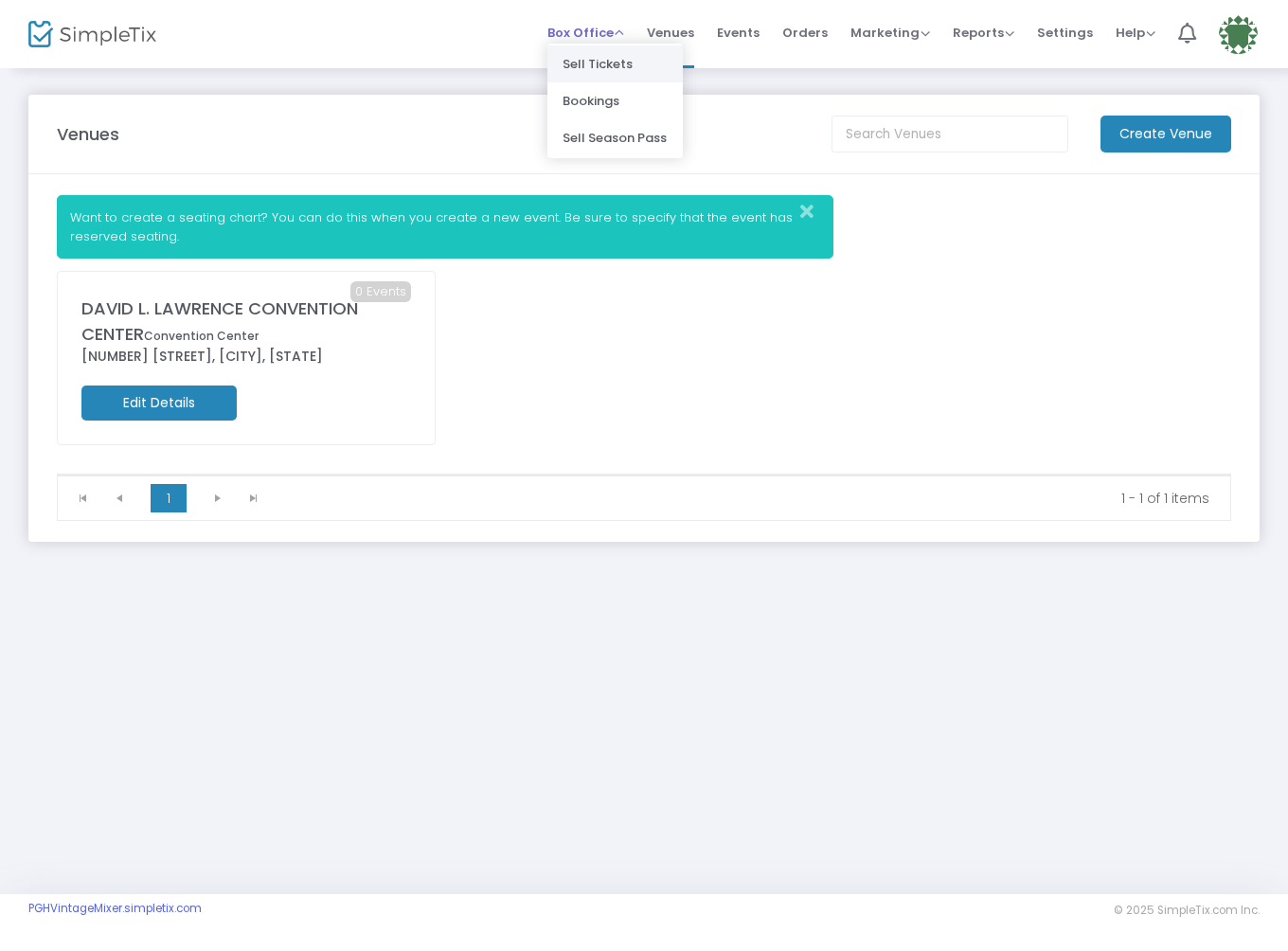 click on "Sell Tickets" at bounding box center (615, 63) 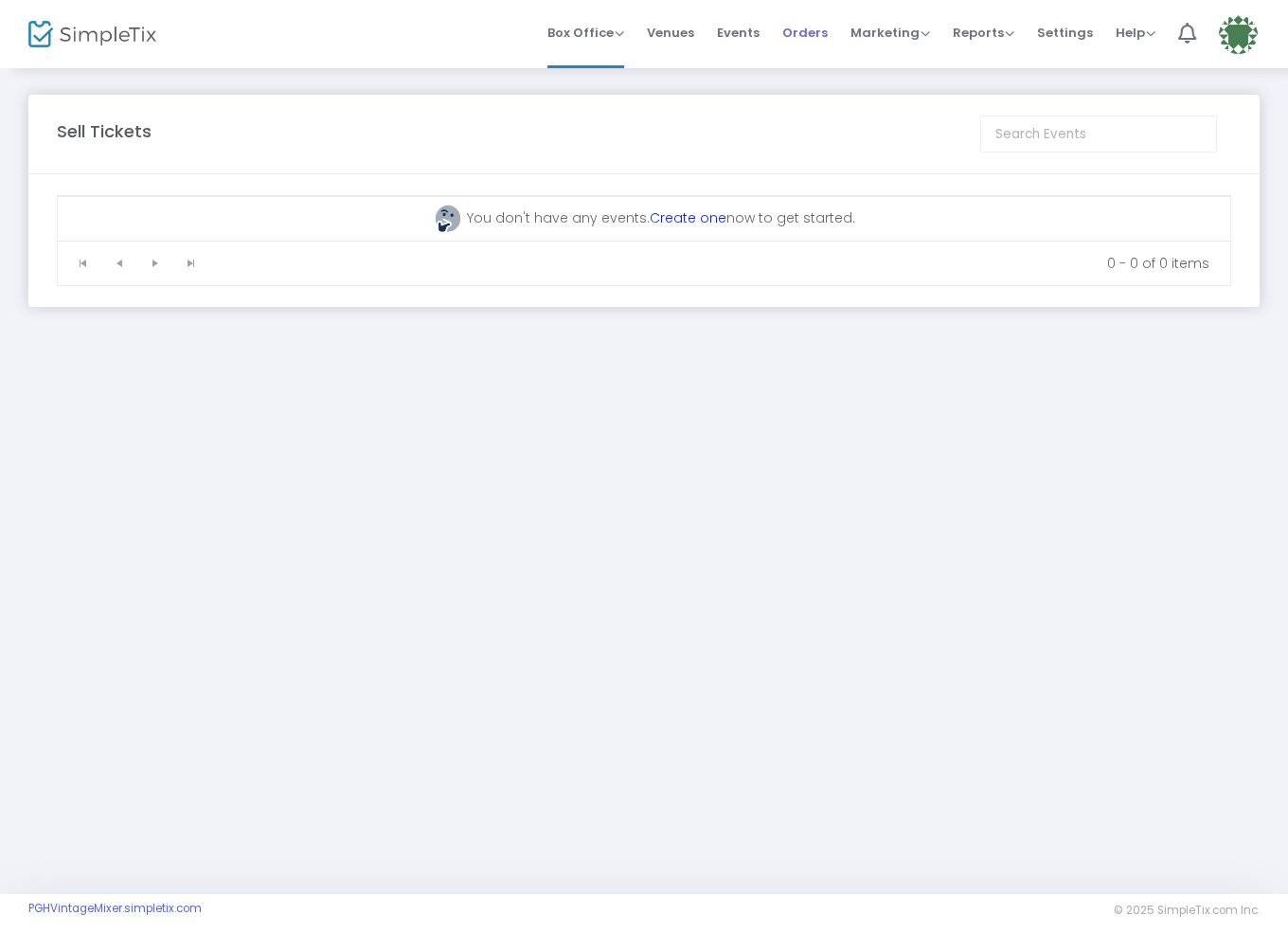scroll, scrollTop: 0, scrollLeft: 0, axis: both 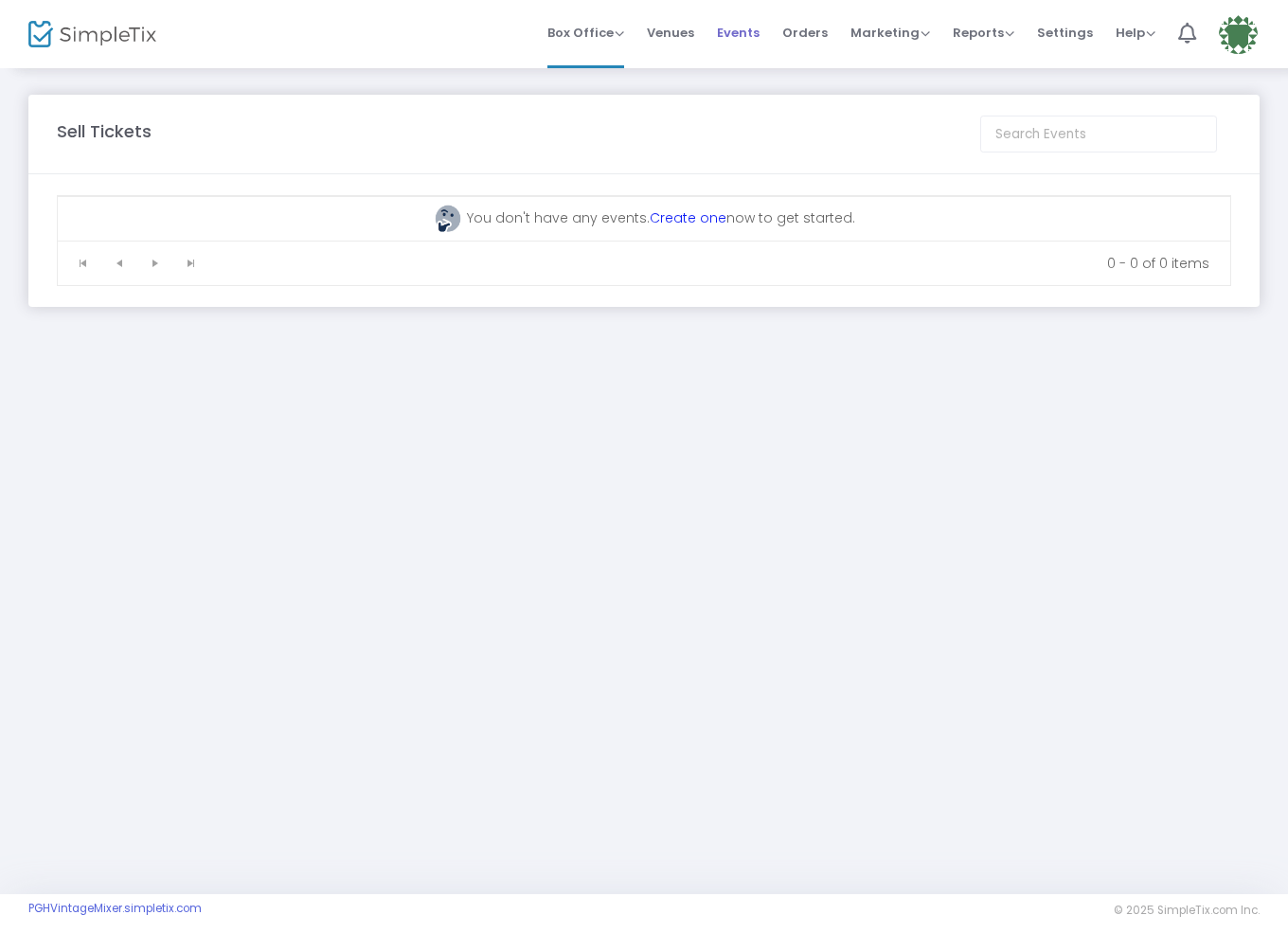 click on "Events" at bounding box center (738, 32) 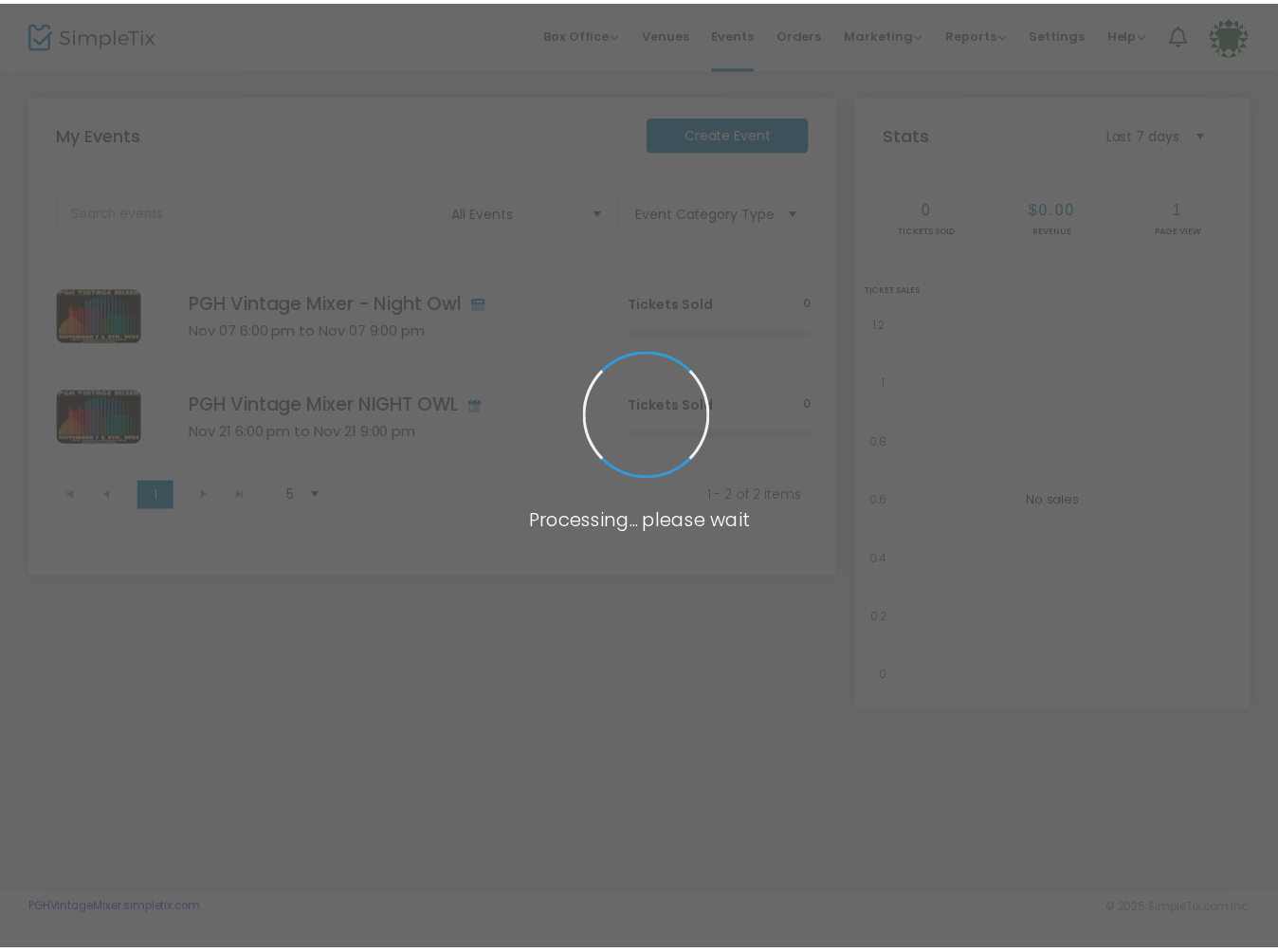 scroll, scrollTop: 0, scrollLeft: 0, axis: both 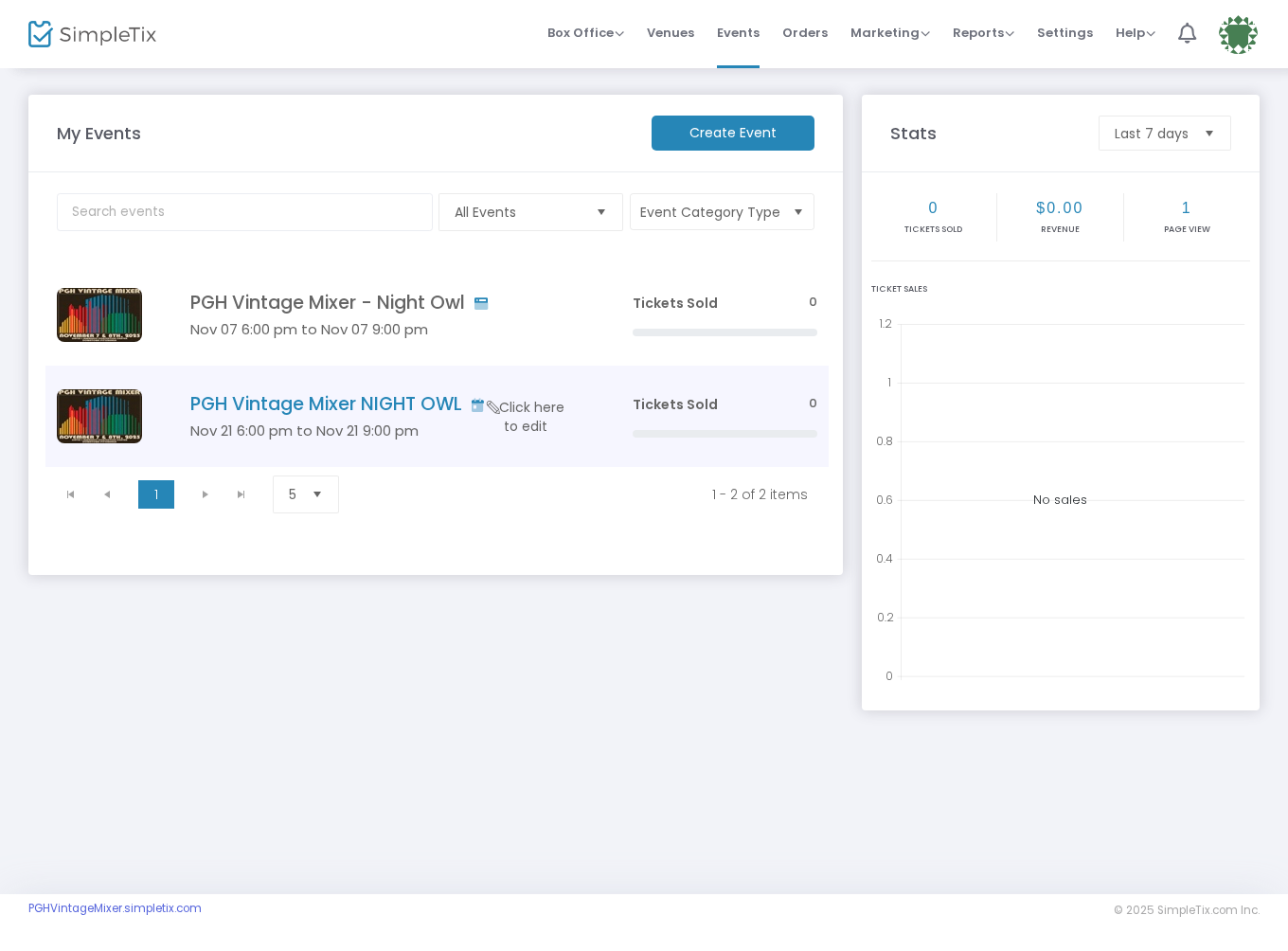 click on "PGH Vintage Mixer NIGHT OWL" 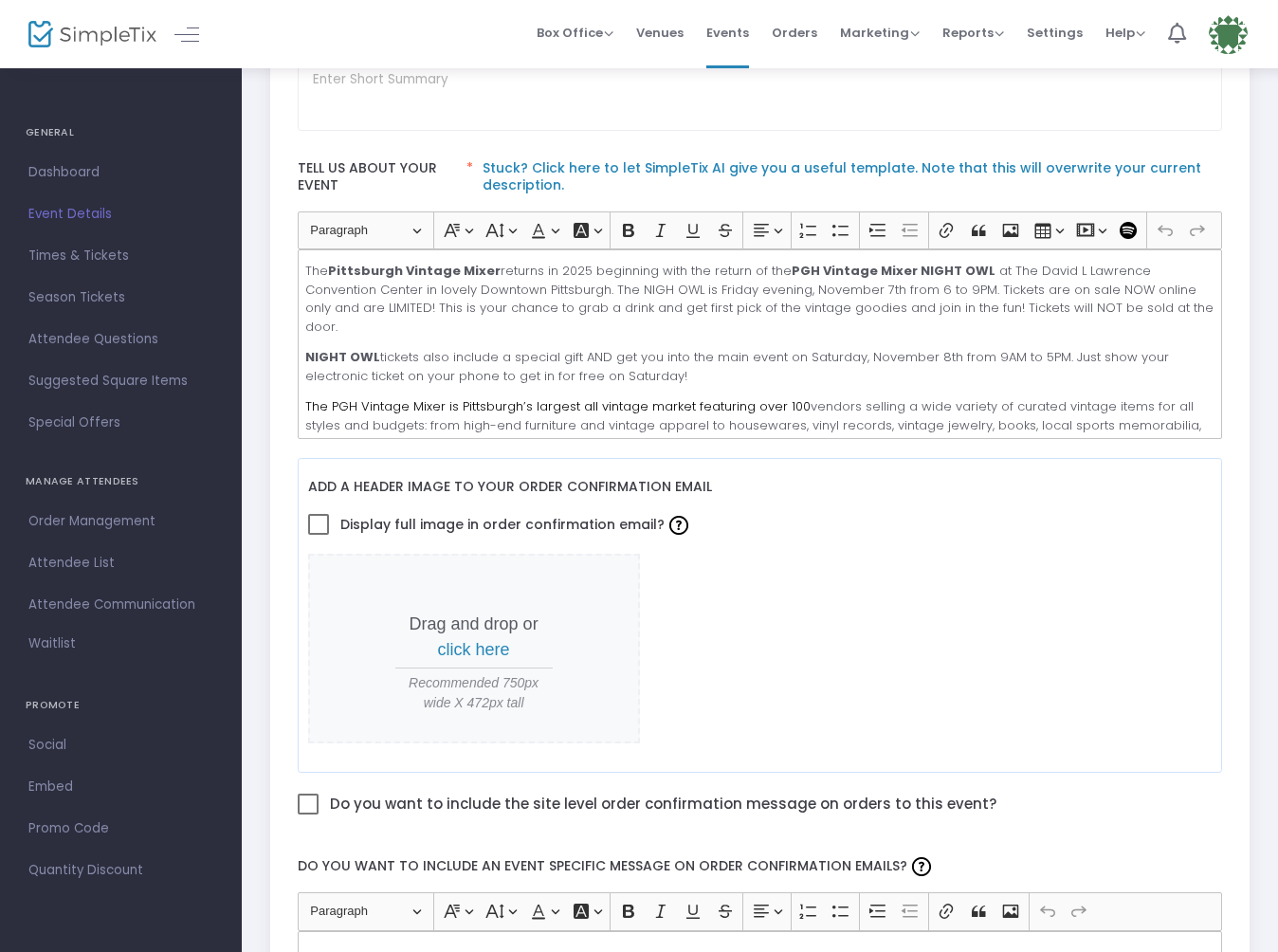 scroll, scrollTop: 518, scrollLeft: 0, axis: vertical 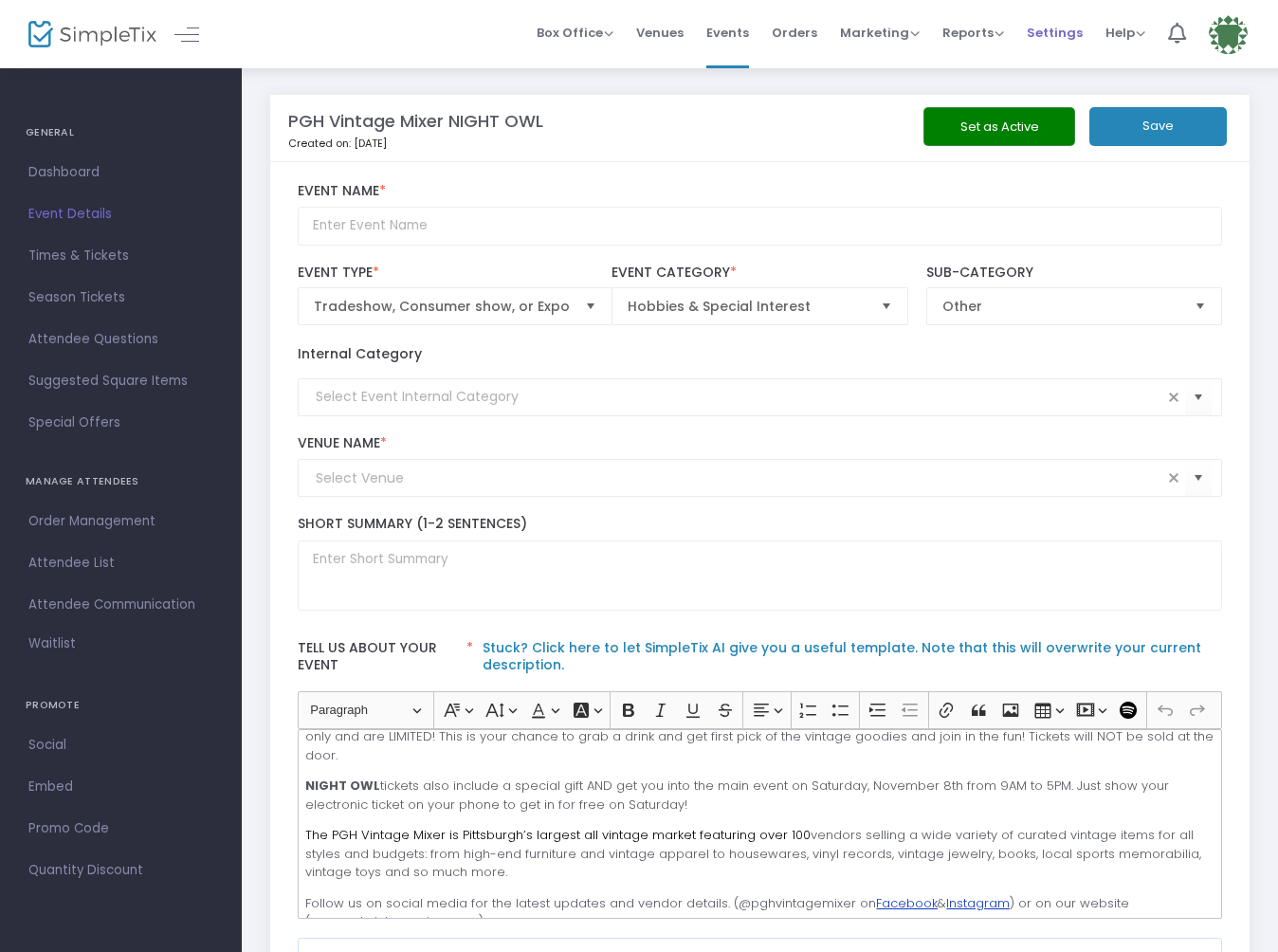 click on "Settings" at bounding box center (1054, 32) 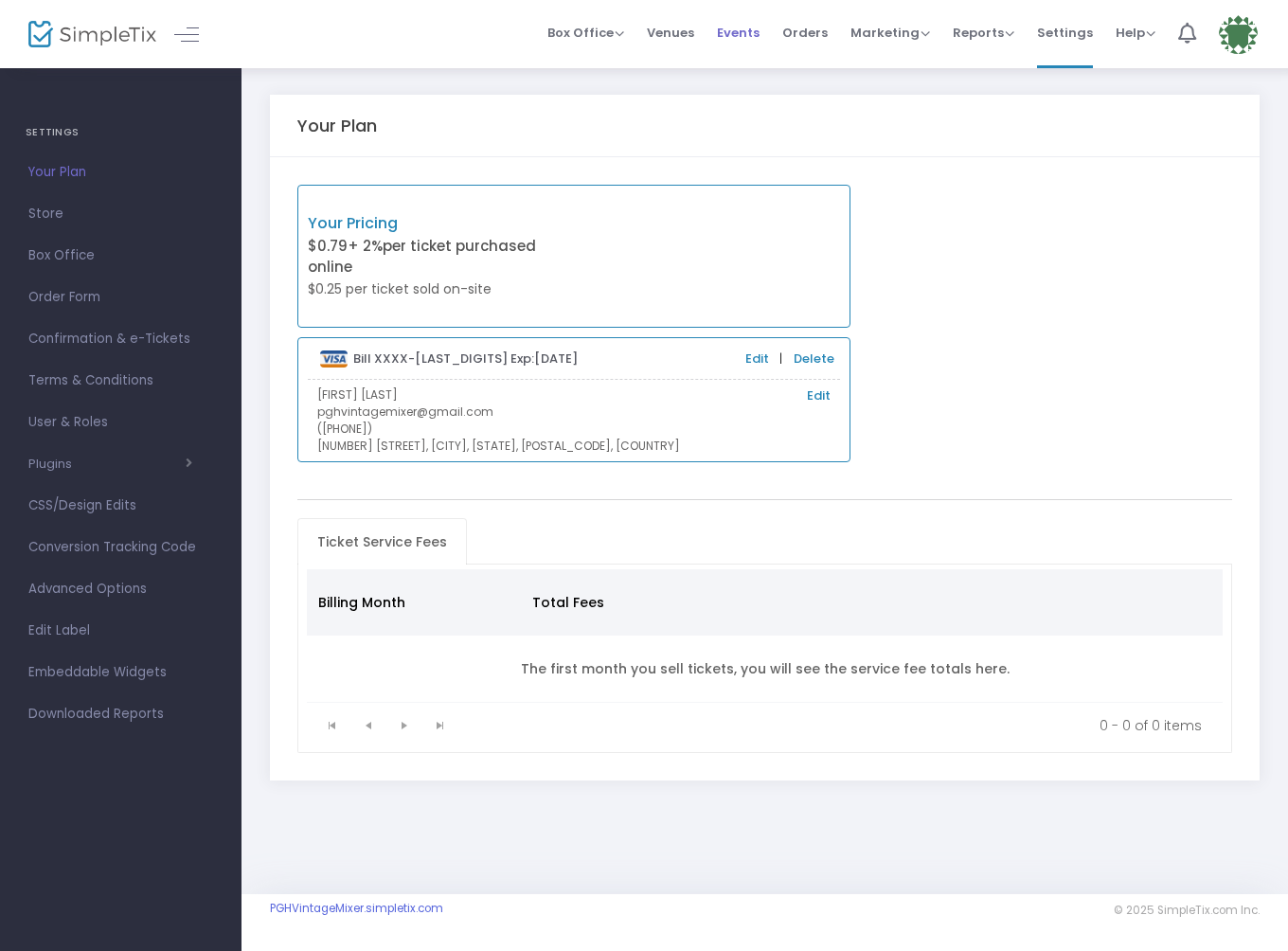 click on "Events" at bounding box center (738, 32) 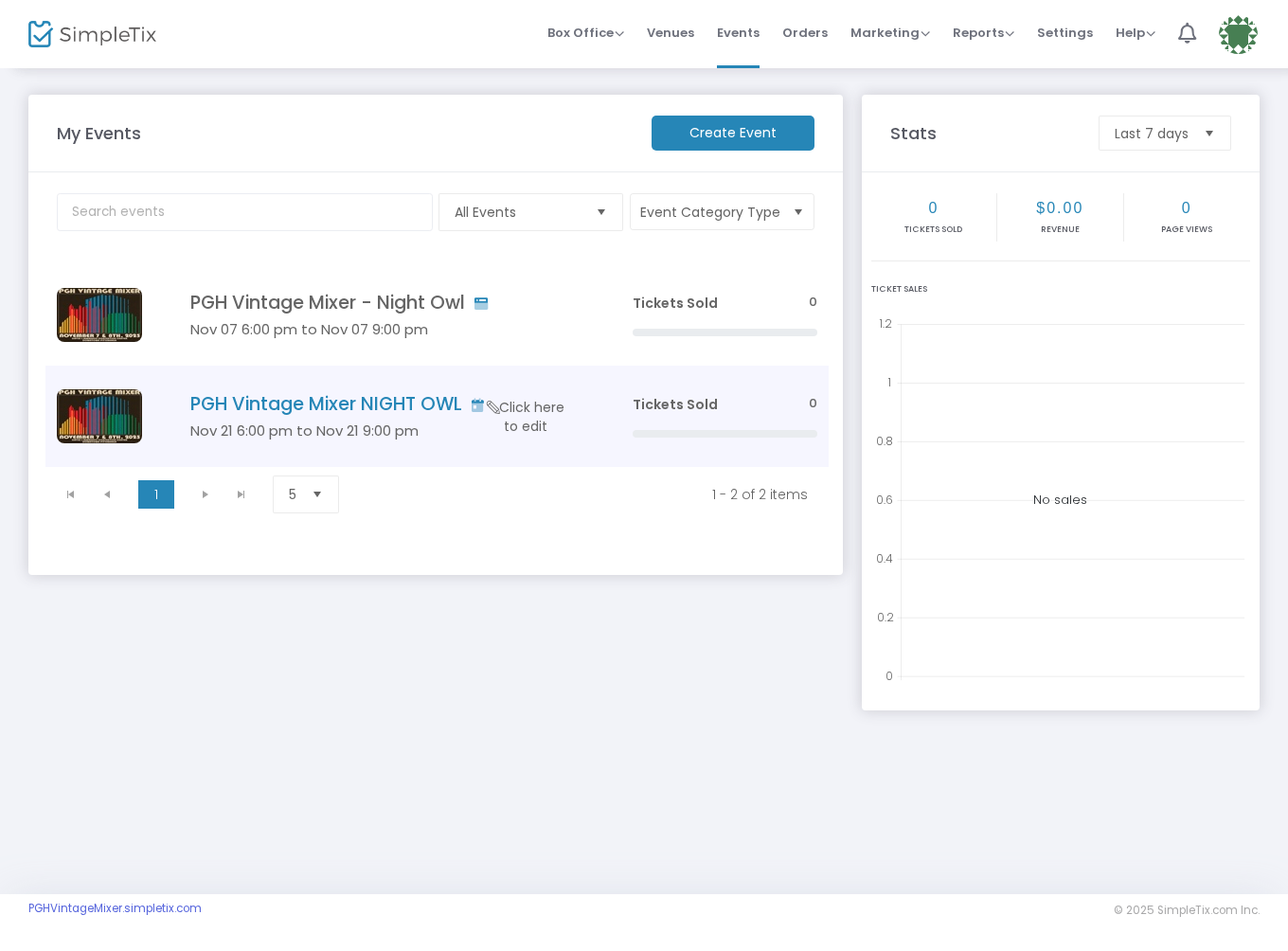 click 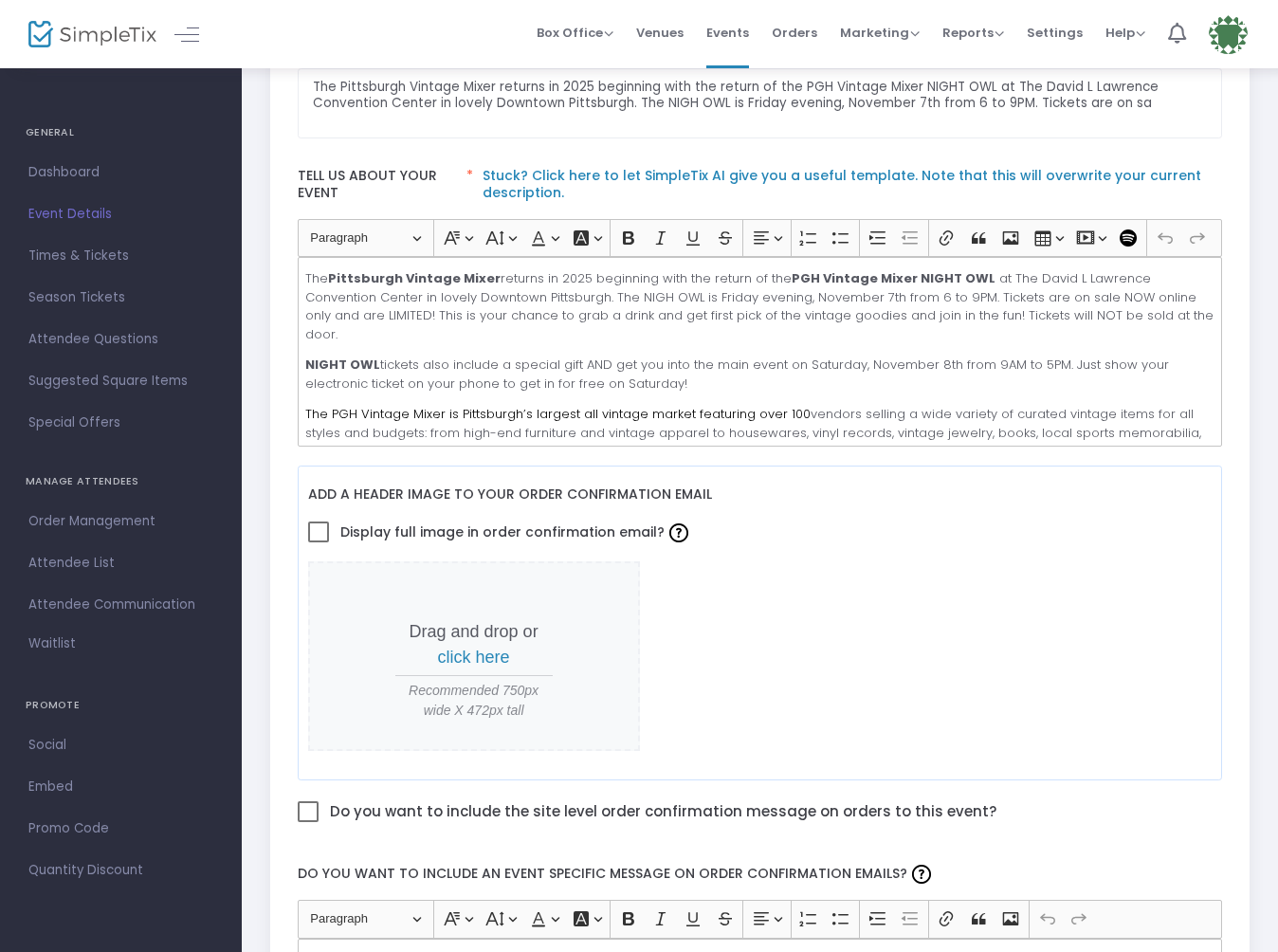 scroll, scrollTop: 477, scrollLeft: 0, axis: vertical 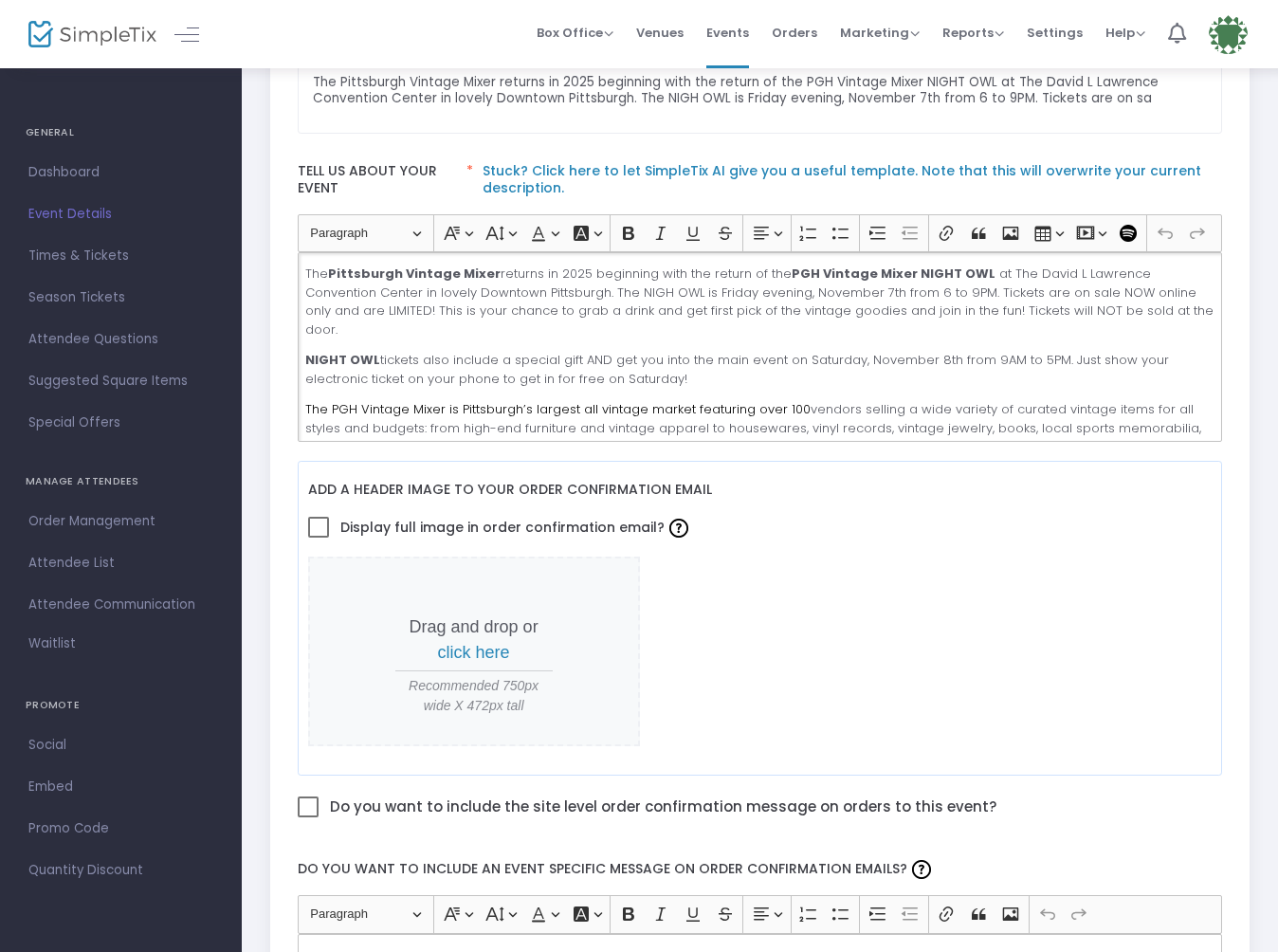 click on "The PGH Vintage Mixer is Pittsburgh’s largest all vintage market featuring over 100  vendors selling a wide variety of curated vintage items for all styles and budgets: from high-end furniture and vintage apparel to housewares, vinyl records, vintage jewelry, books, local sports memorabilia, vintage toys and so much more." 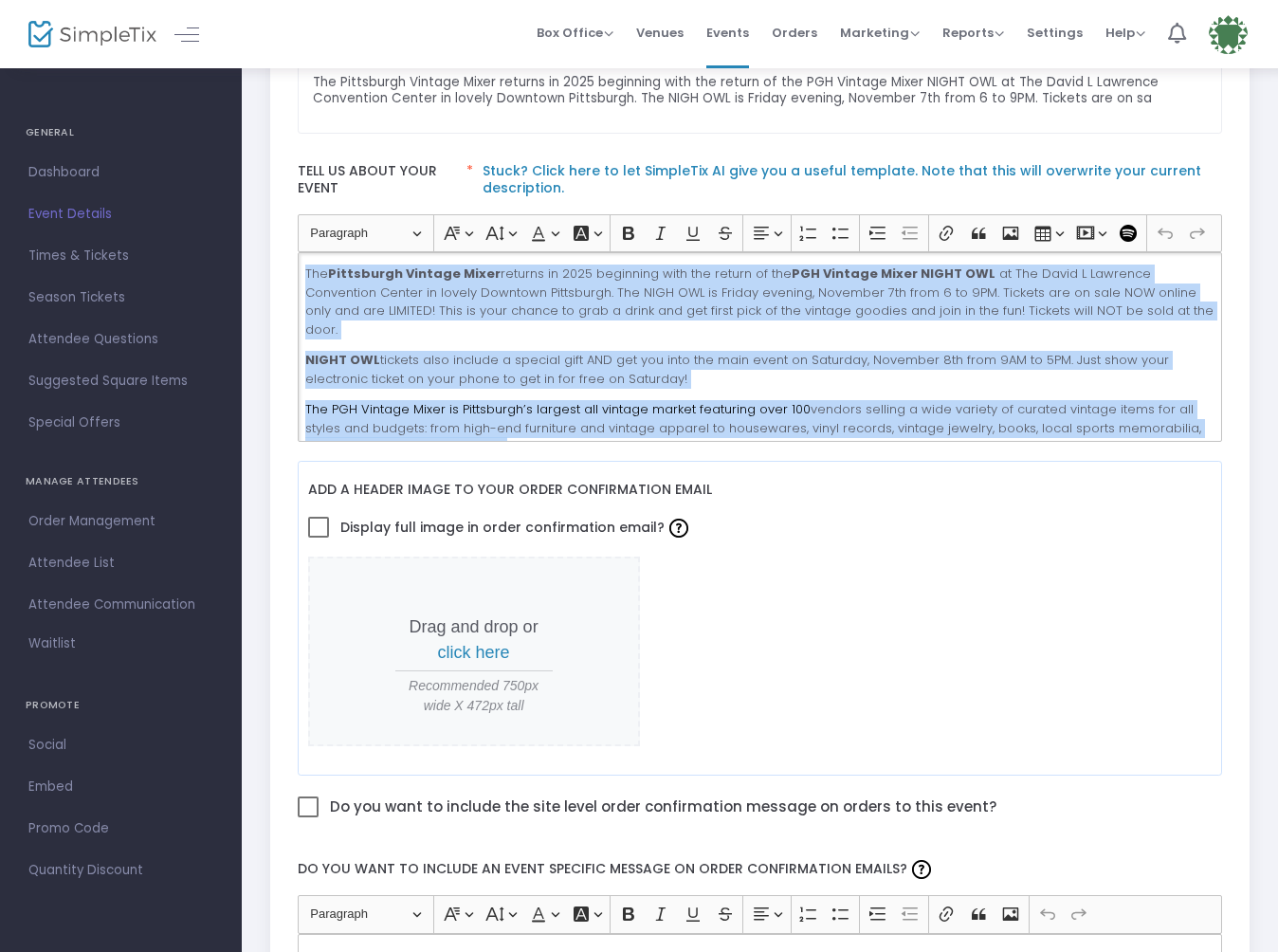 drag, startPoint x: 513, startPoint y: 423, endPoint x: 271, endPoint y: 249, distance: 298.0604 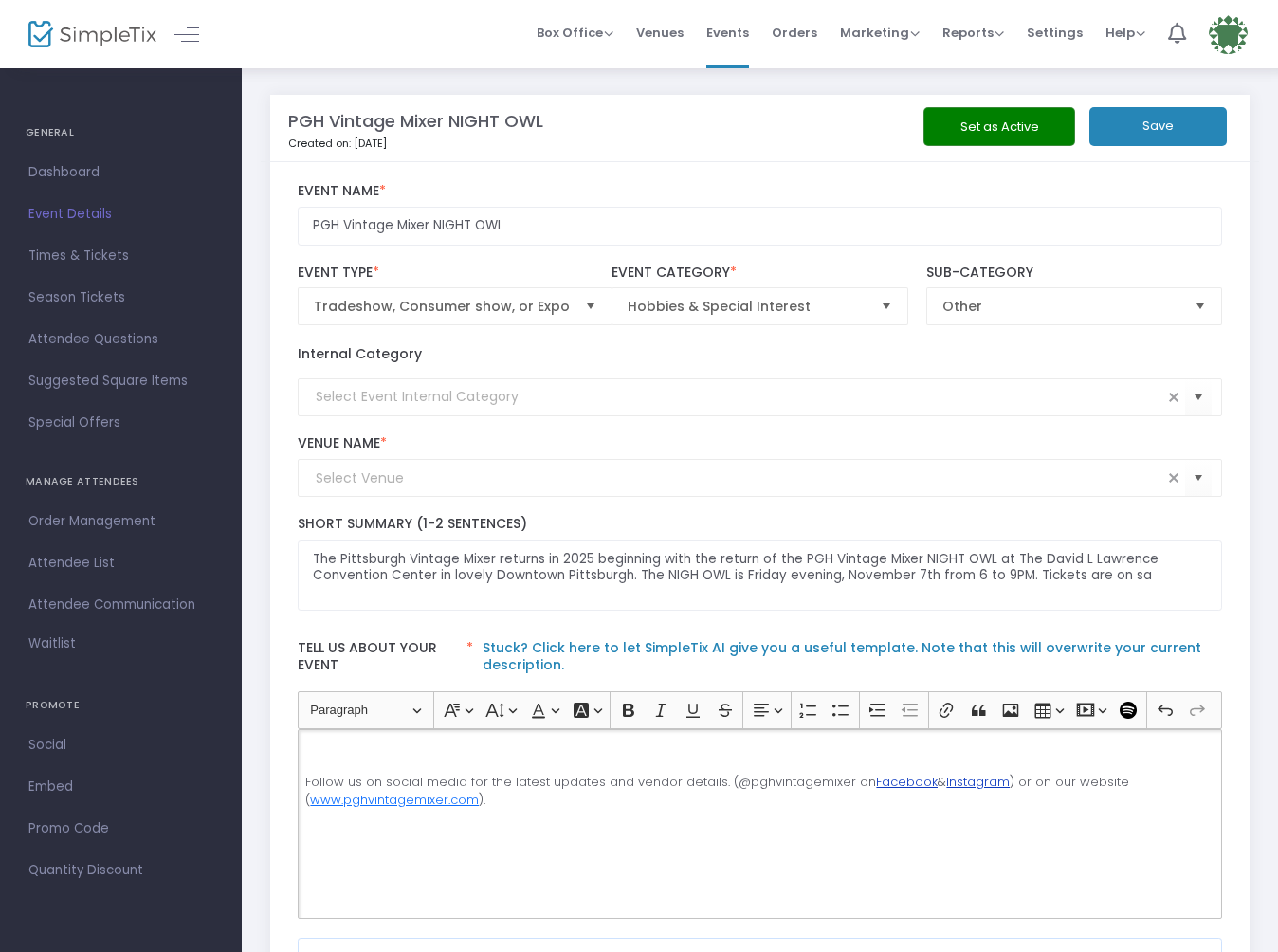 scroll, scrollTop: -1, scrollLeft: 0, axis: vertical 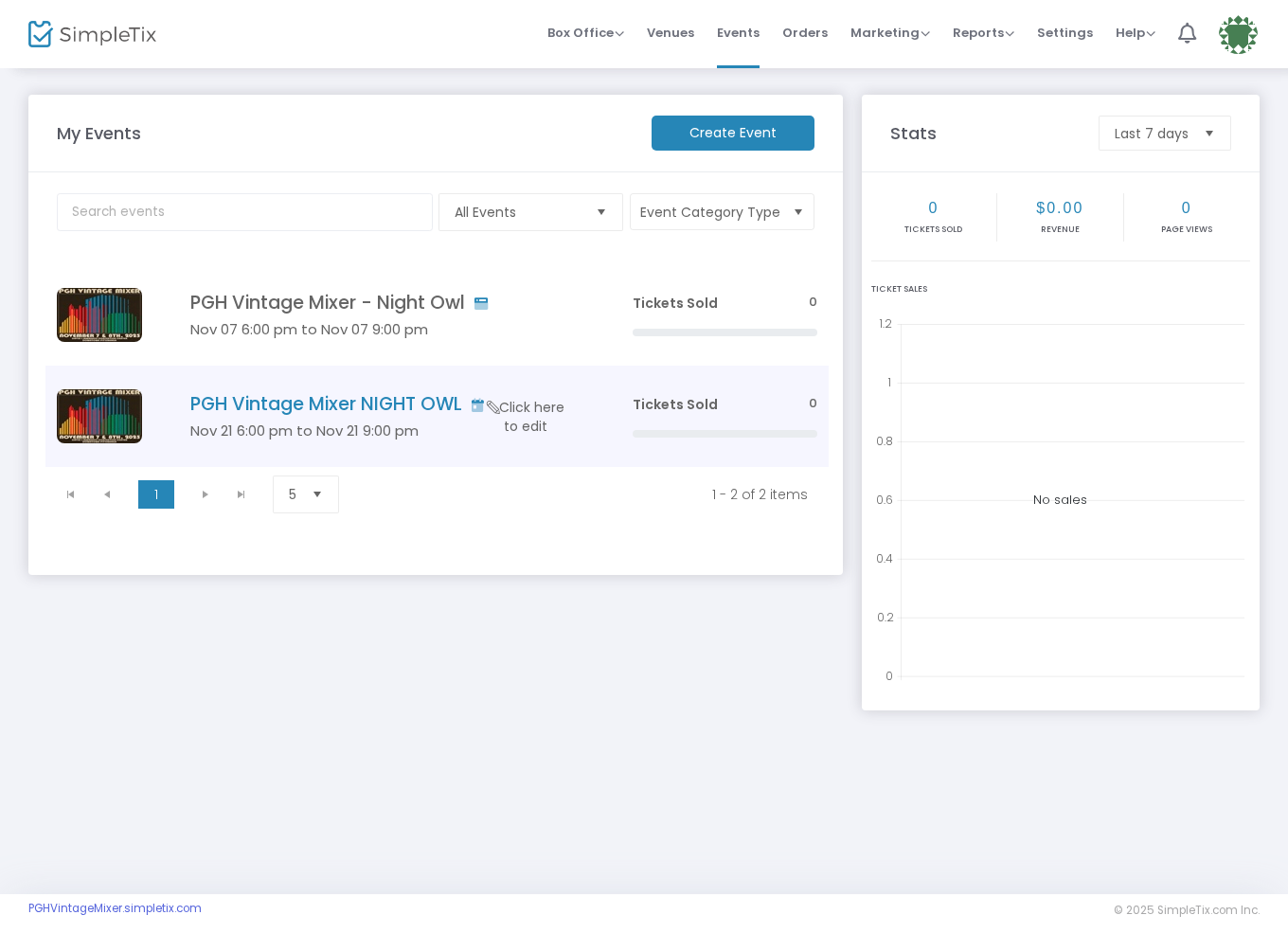 click 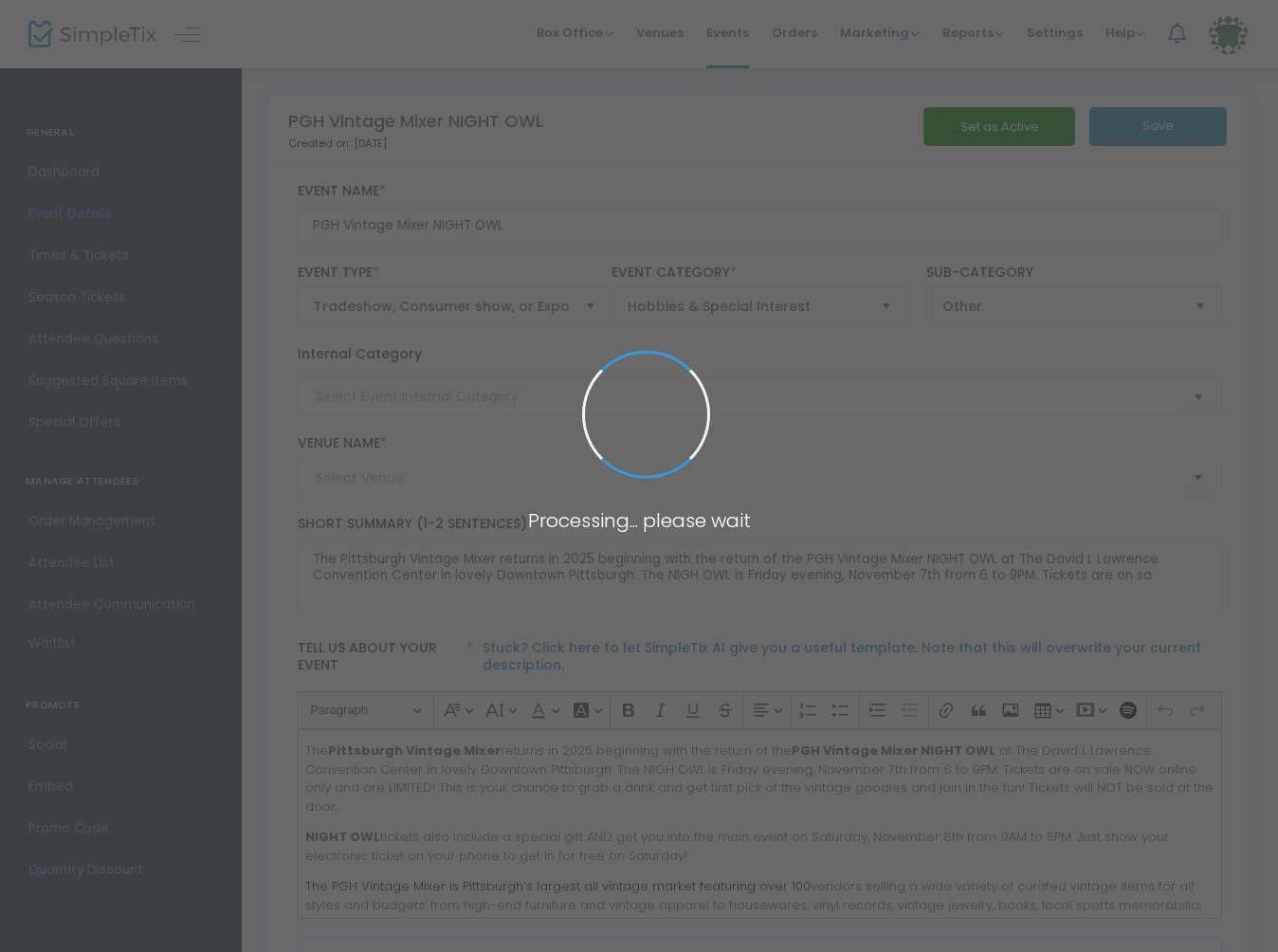 type on "Pittsburgh's Largest  Vintage Fair" 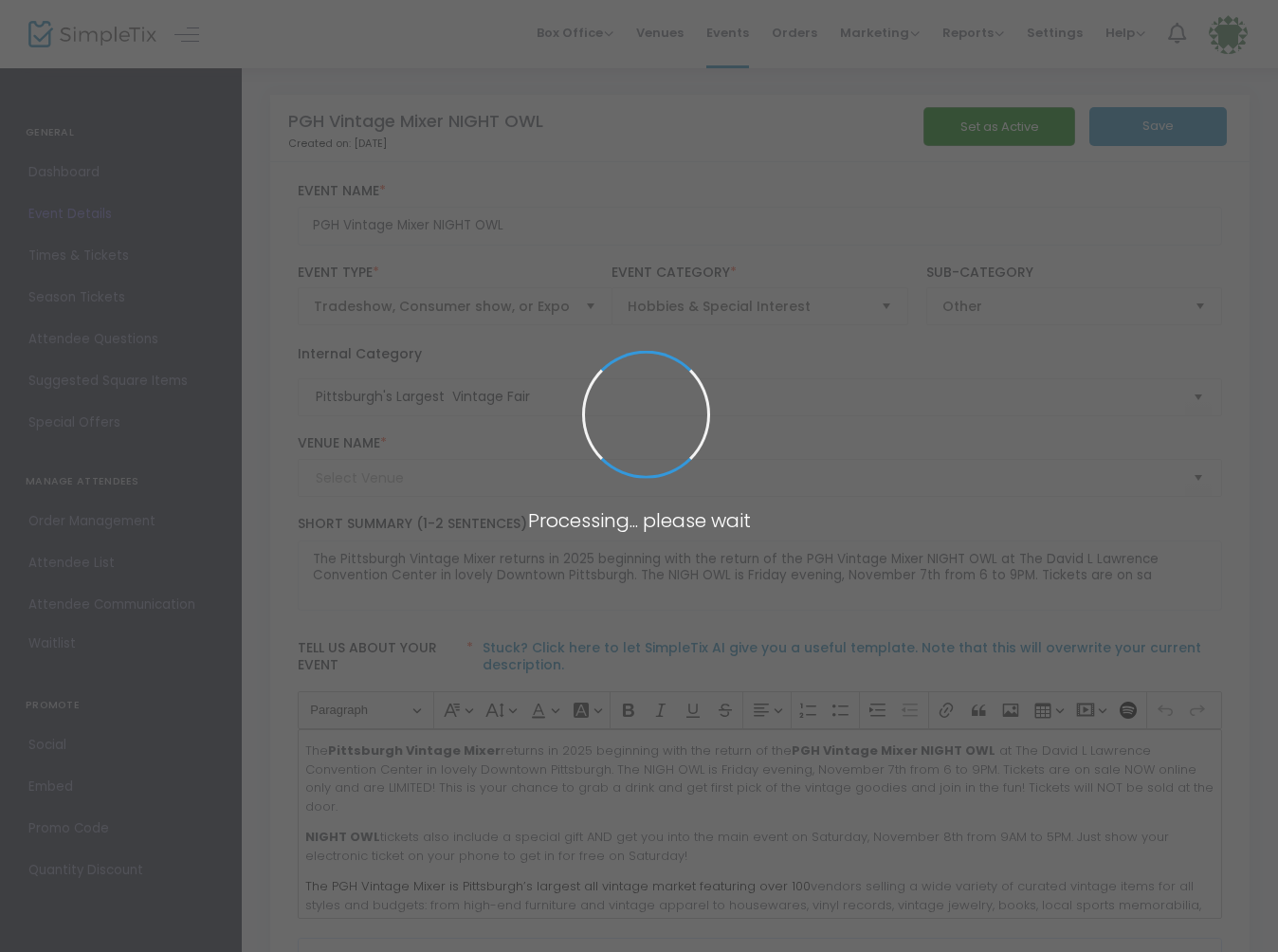 type on "DAVID L. LAWRENCE CONVENTION CENTER (Convention Center)" 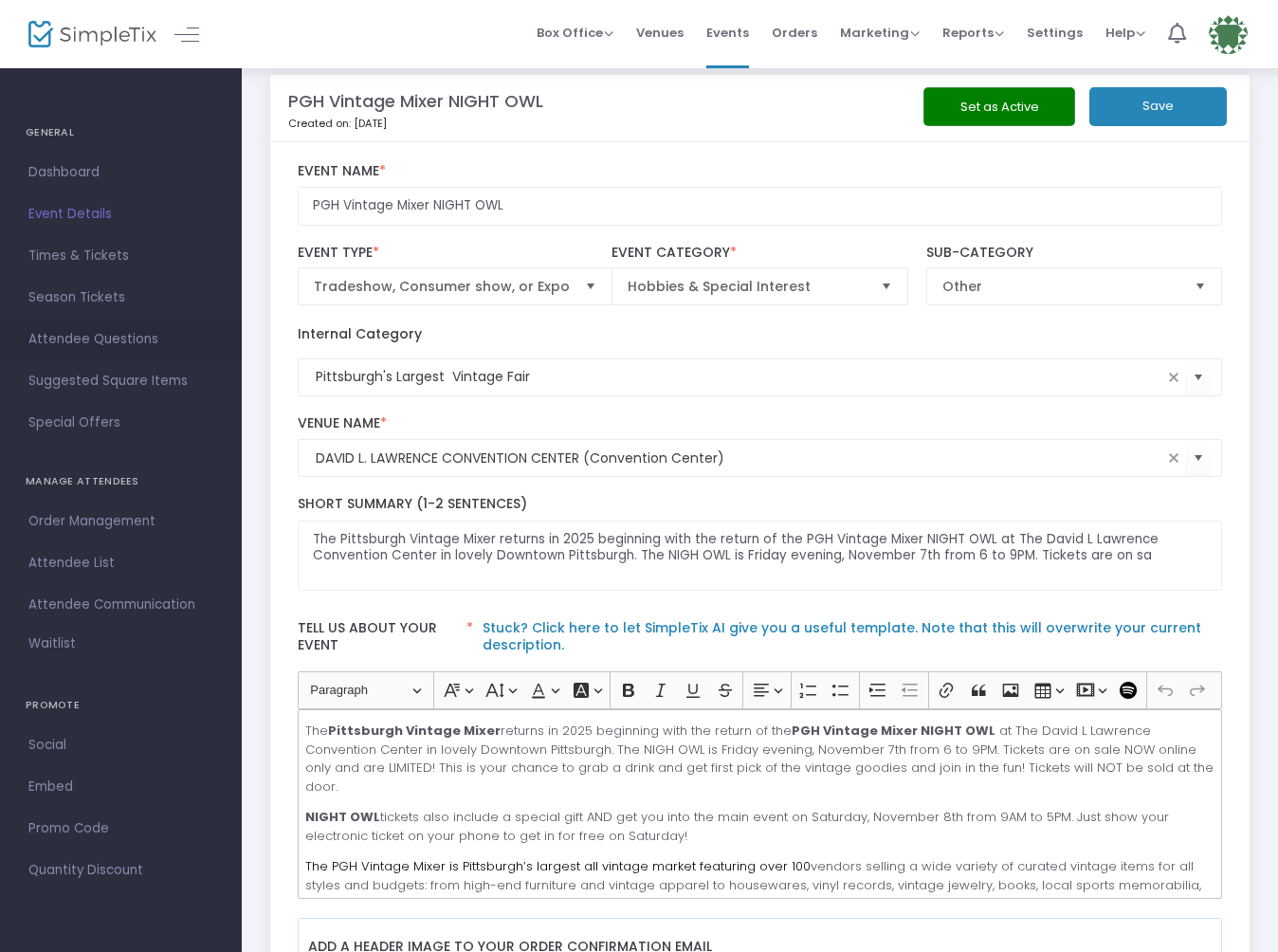 scroll, scrollTop: 24, scrollLeft: 0, axis: vertical 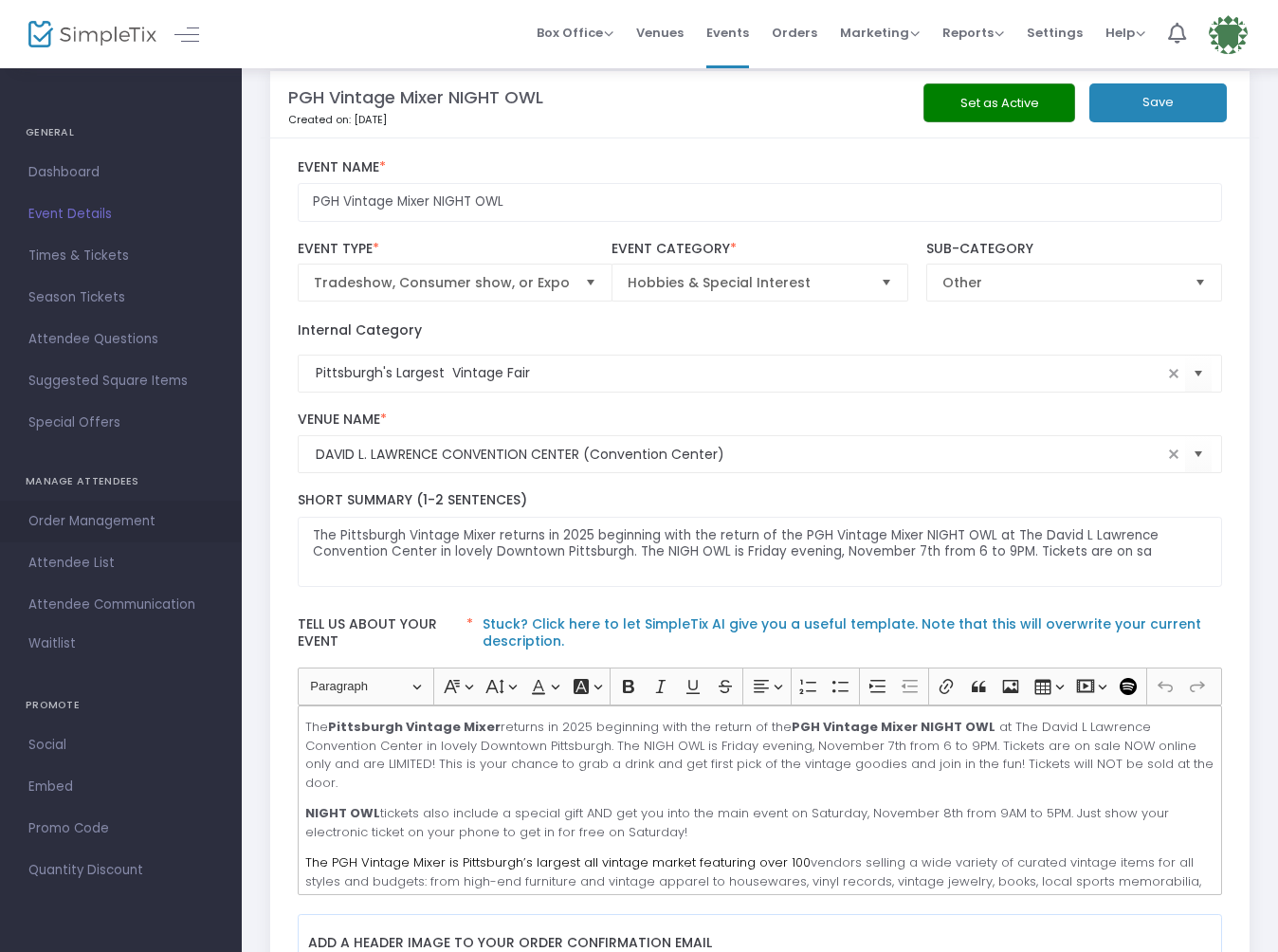 click on "Order Management" at bounding box center (120, 522) 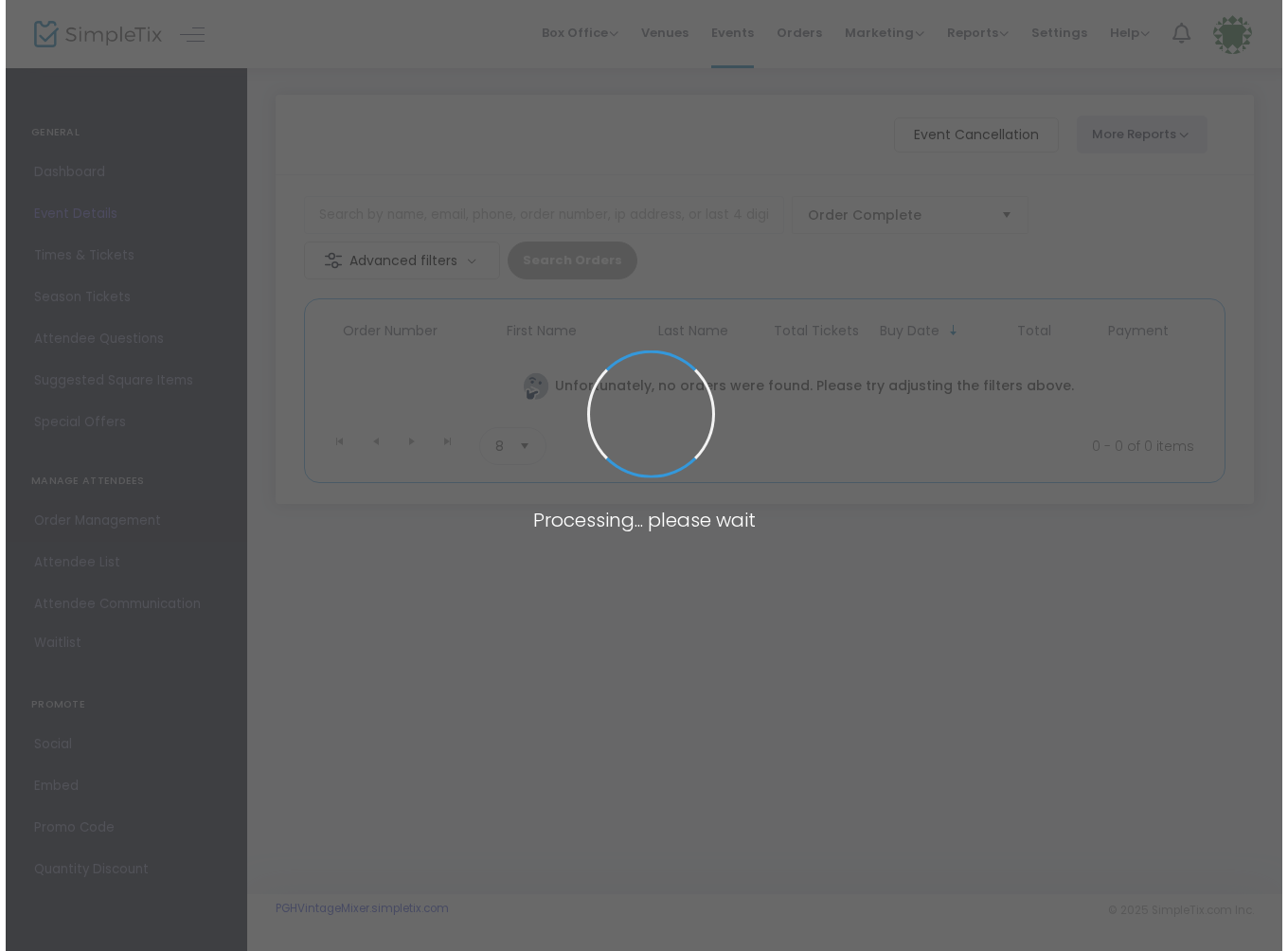 scroll, scrollTop: 0, scrollLeft: 0, axis: both 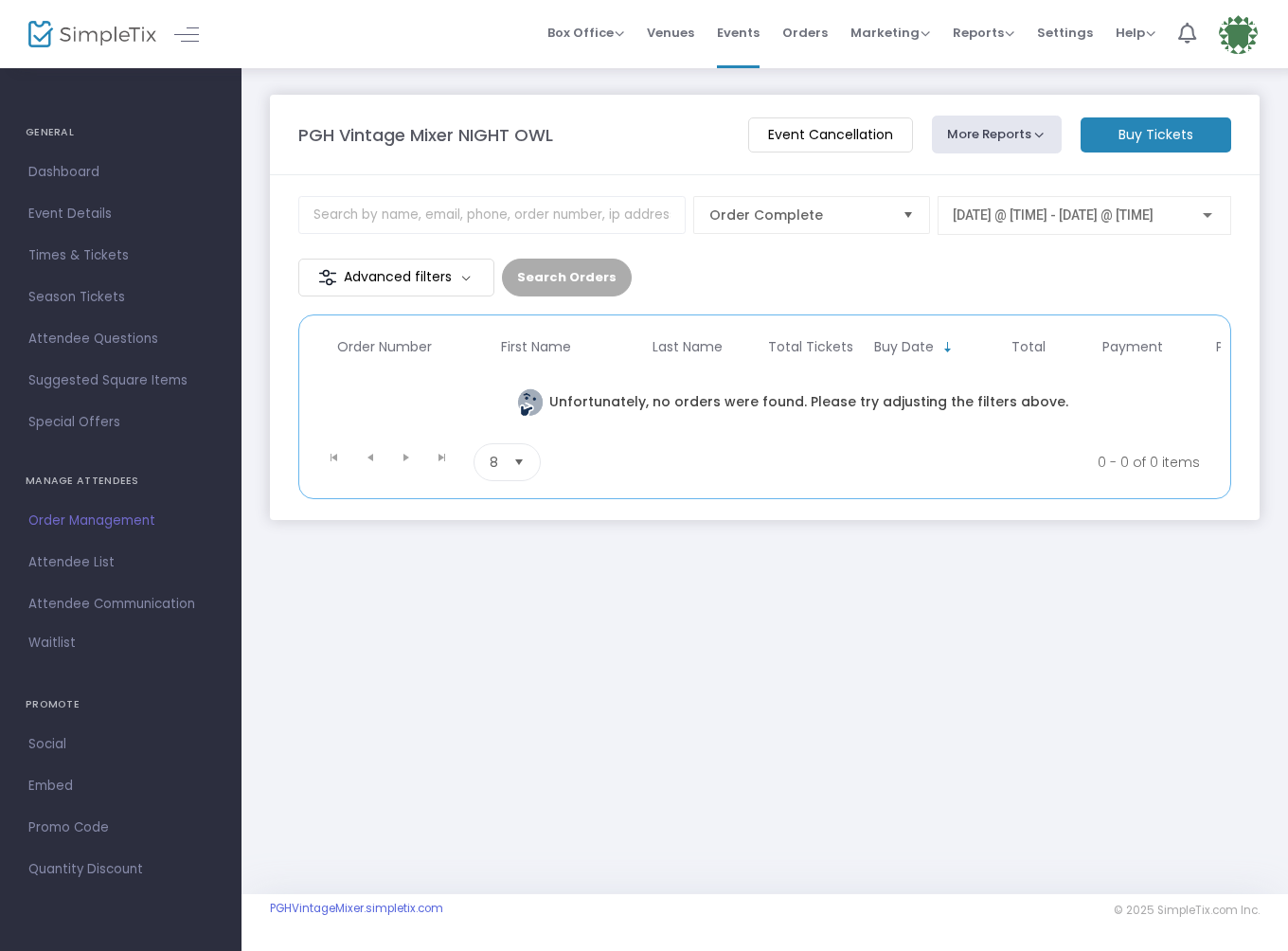 click on "Event Cancellation" 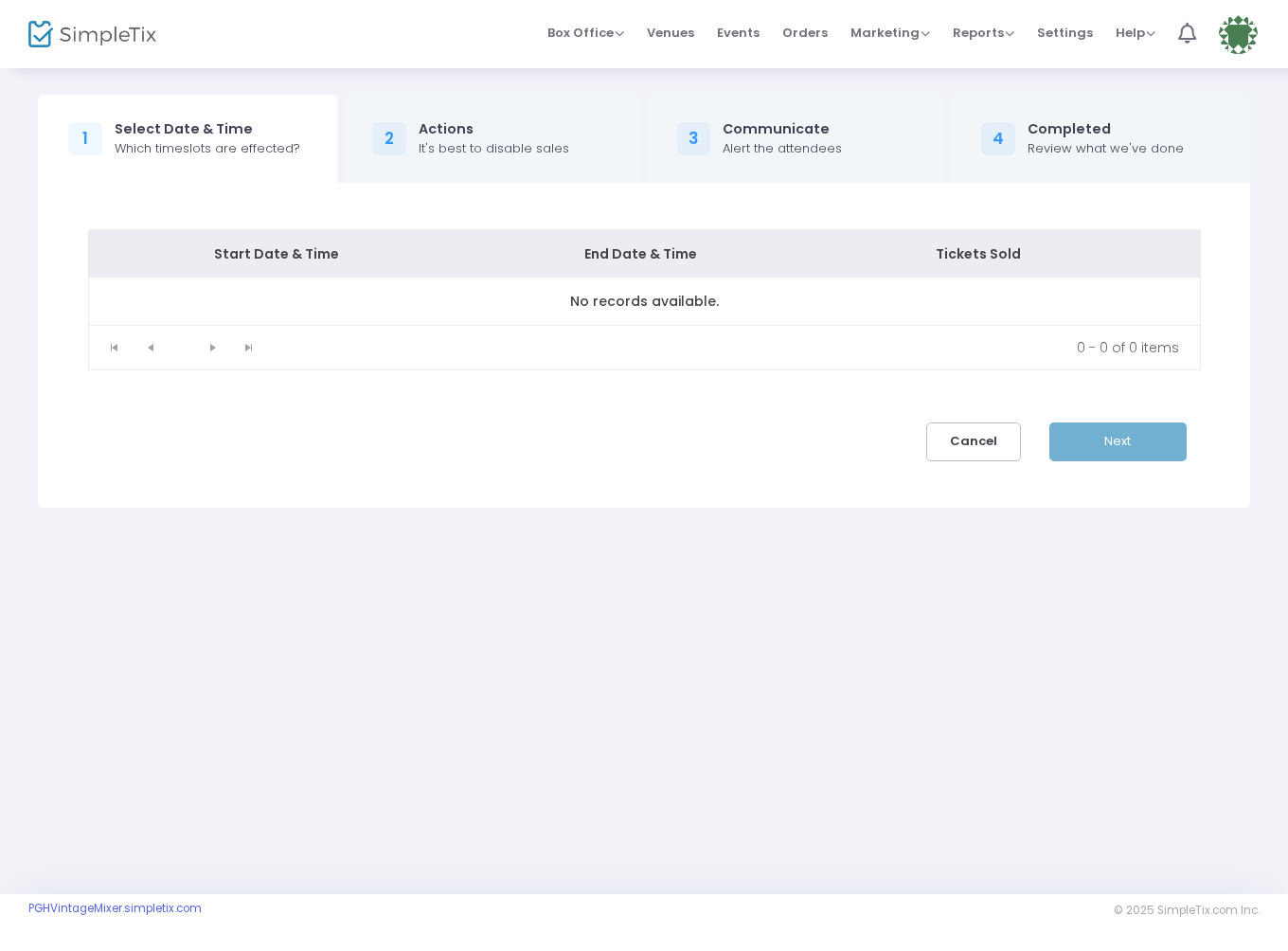 scroll, scrollTop: 0, scrollLeft: 0, axis: both 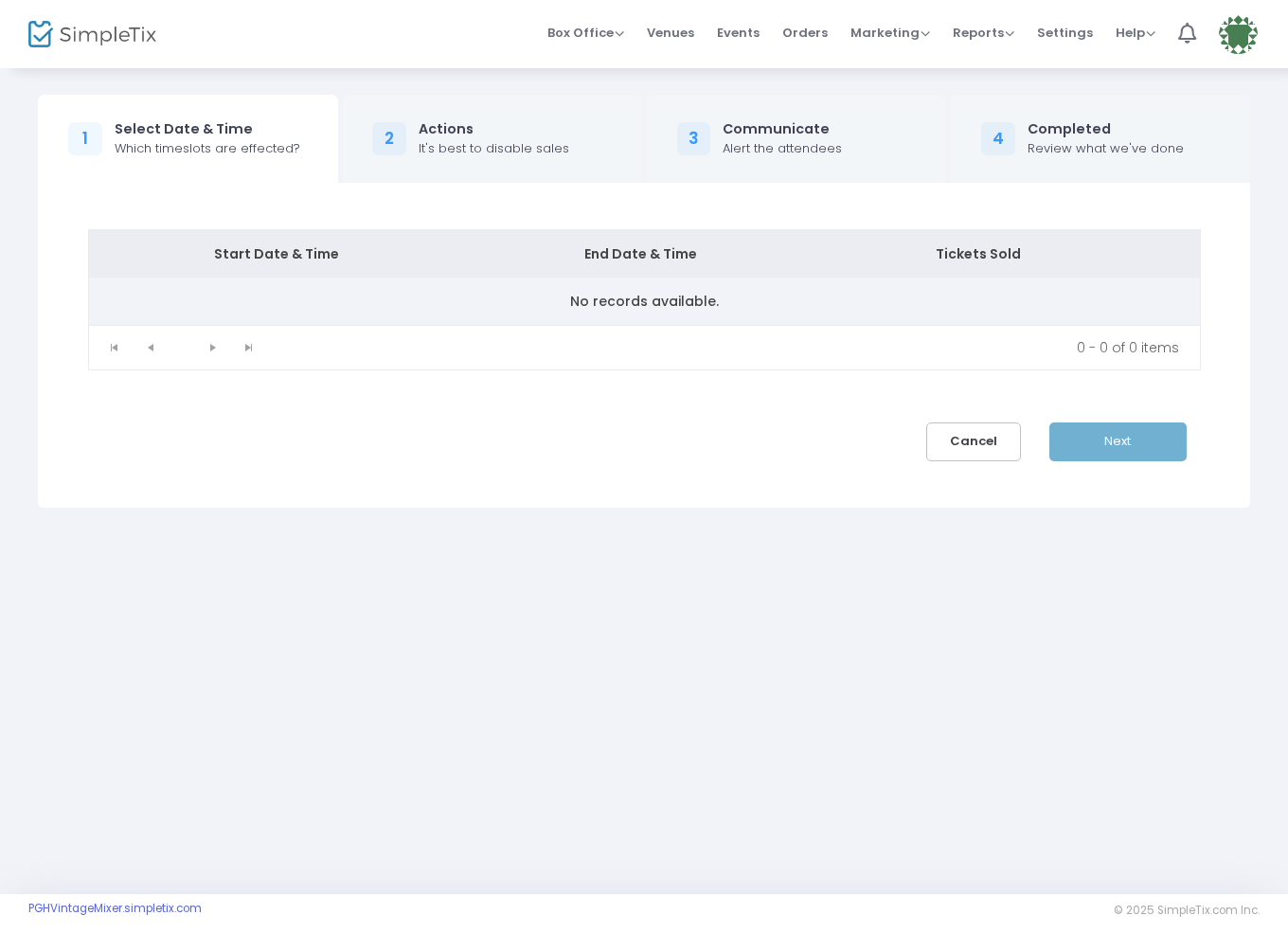 click on "No records available." at bounding box center (644, 301) 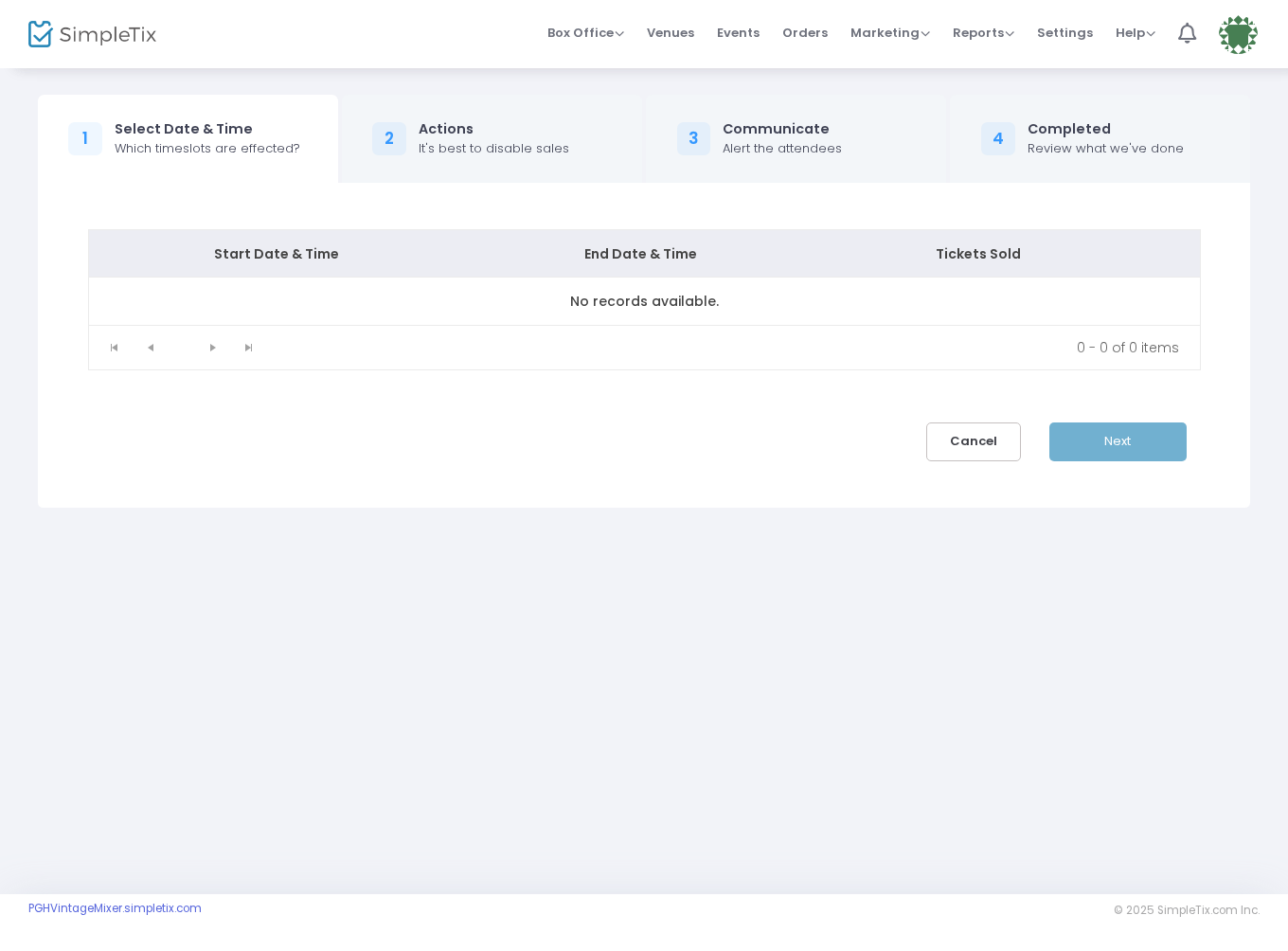 click on "Next" at bounding box center [1132, 441] 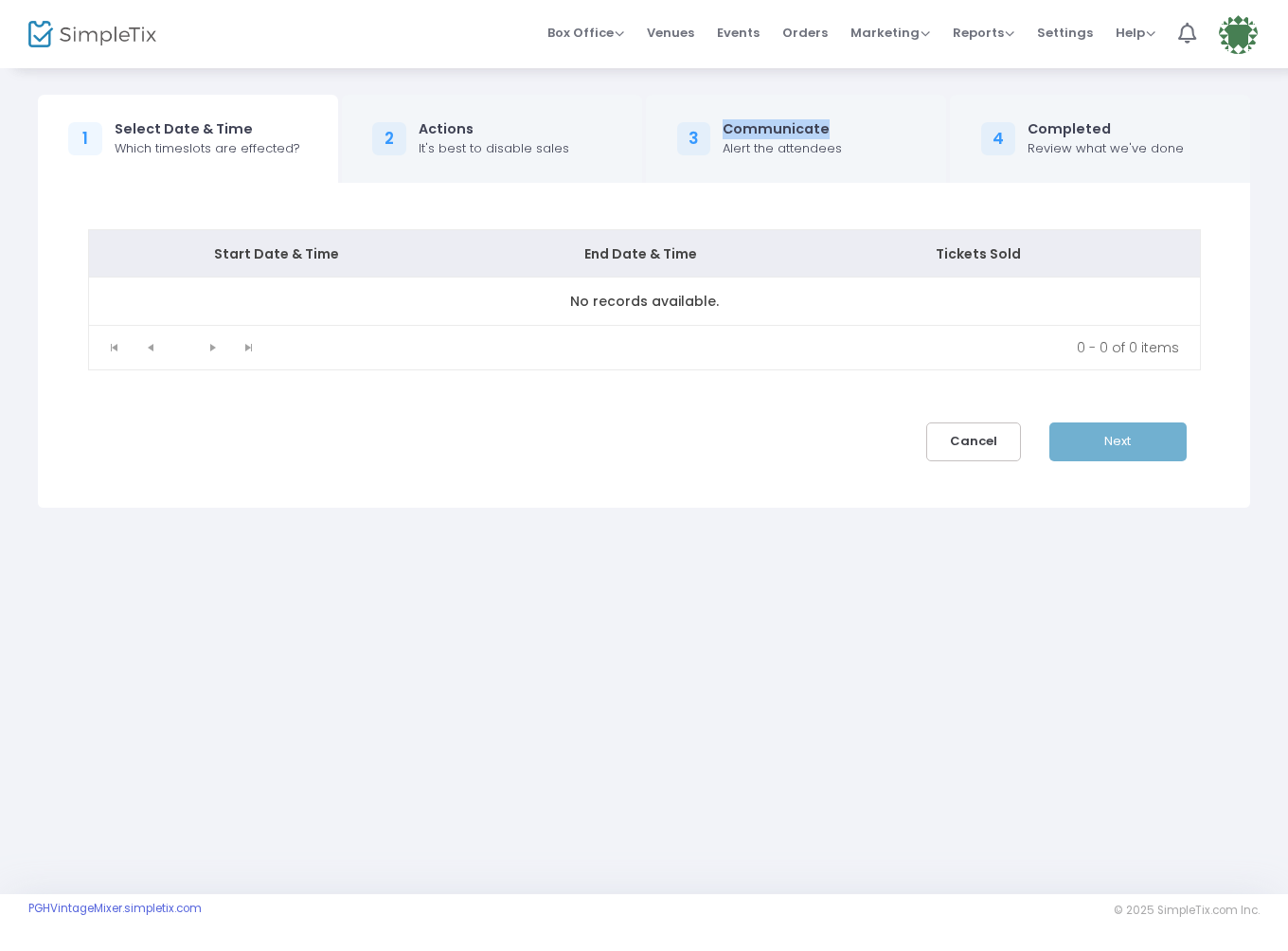 click on "Communicate" at bounding box center [782, 129] 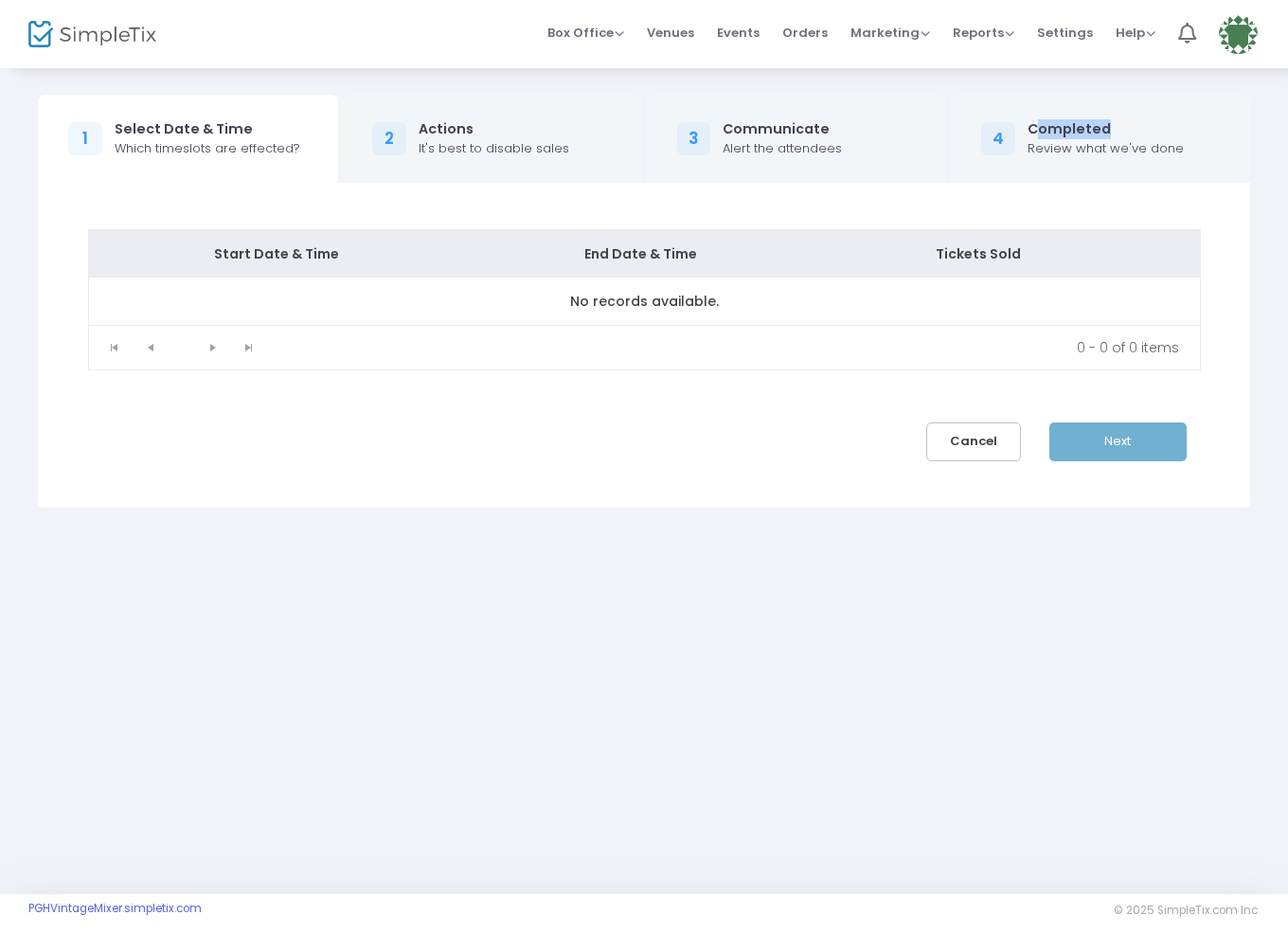 click on "Completed" at bounding box center (1105, 129) 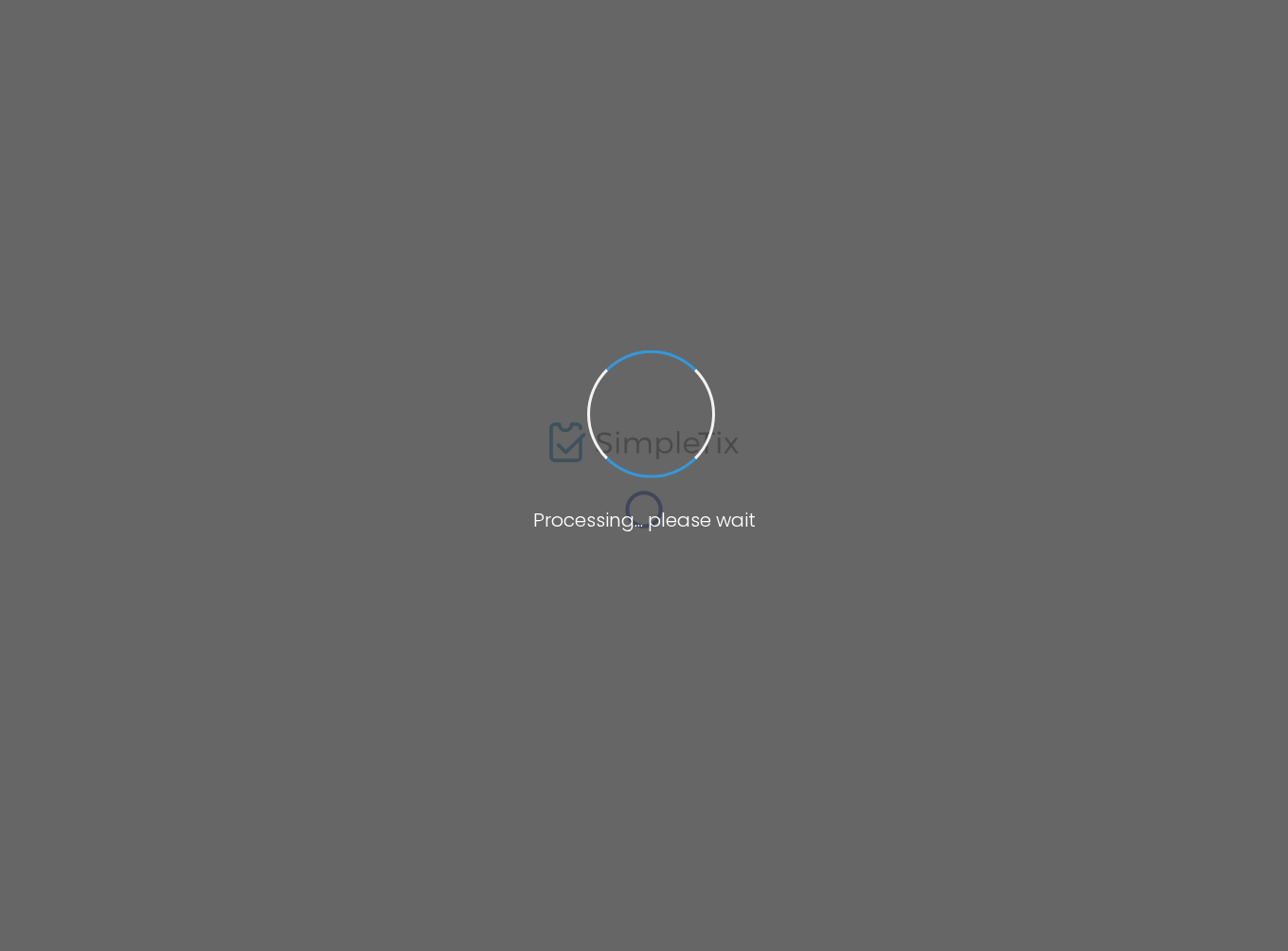 scroll, scrollTop: 0, scrollLeft: 0, axis: both 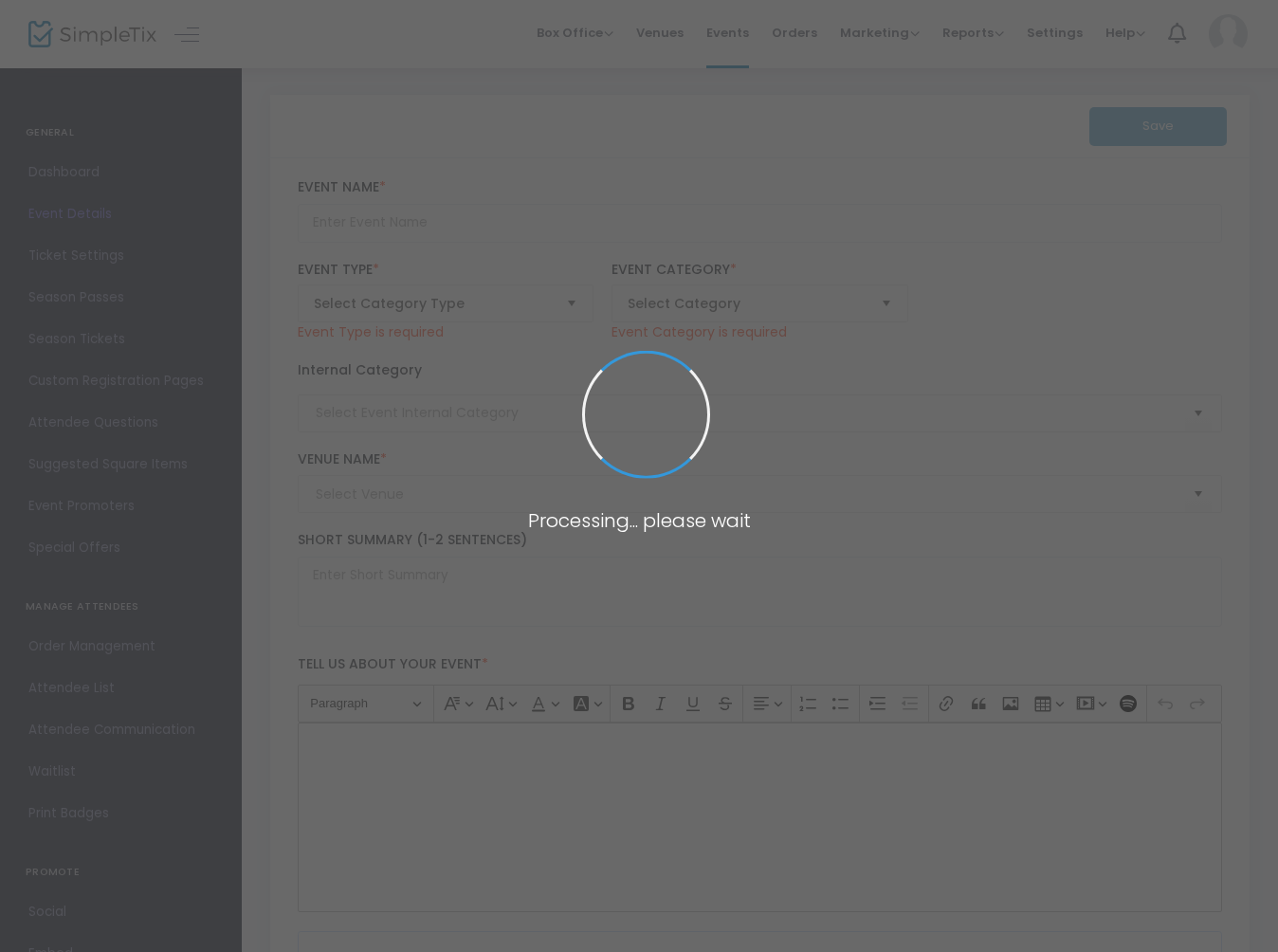 type on "PGH Vintage Mixer NIGHT OWL" 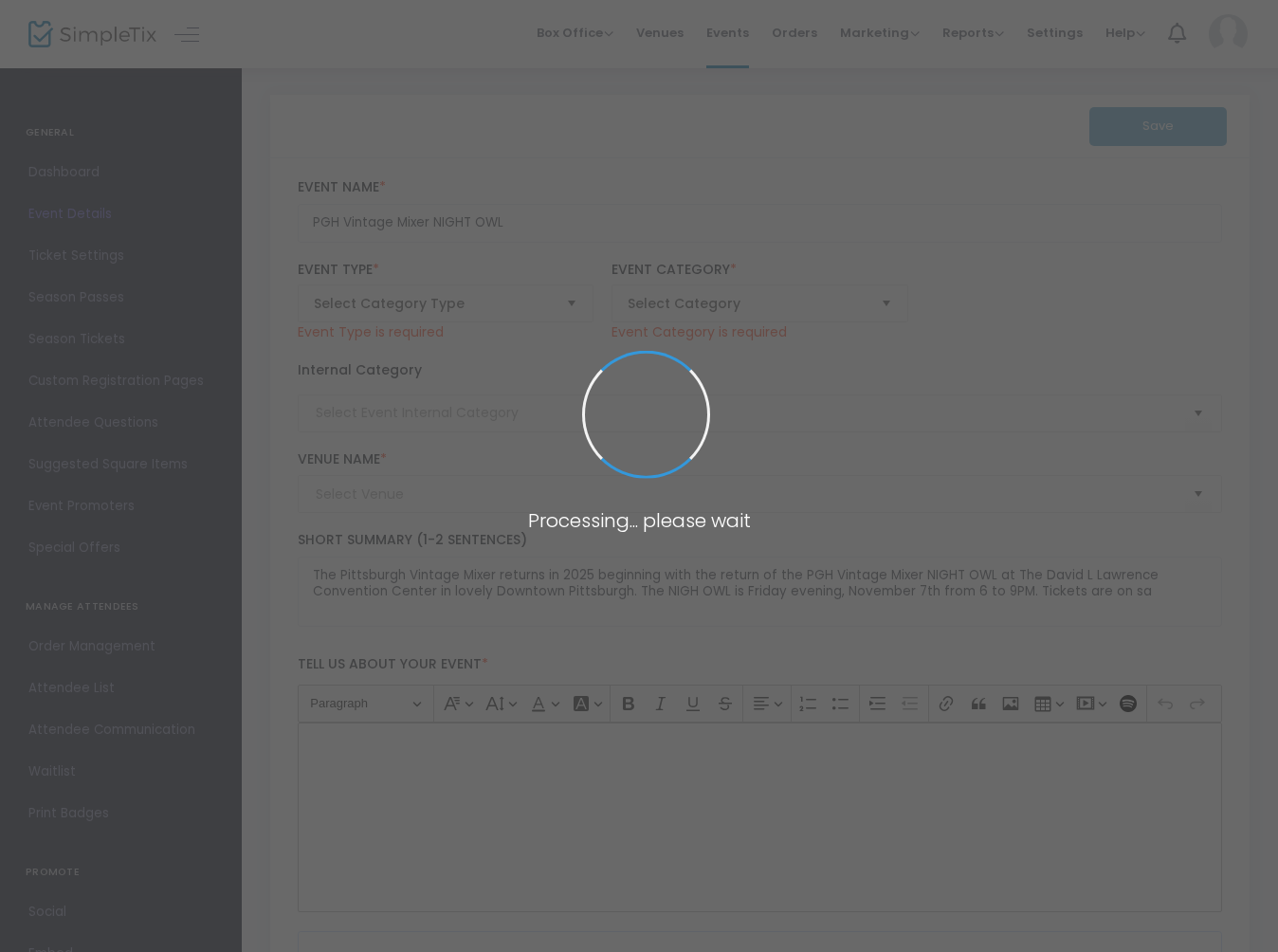 type on "Pittsburgh's Largest  Vintage Fair" 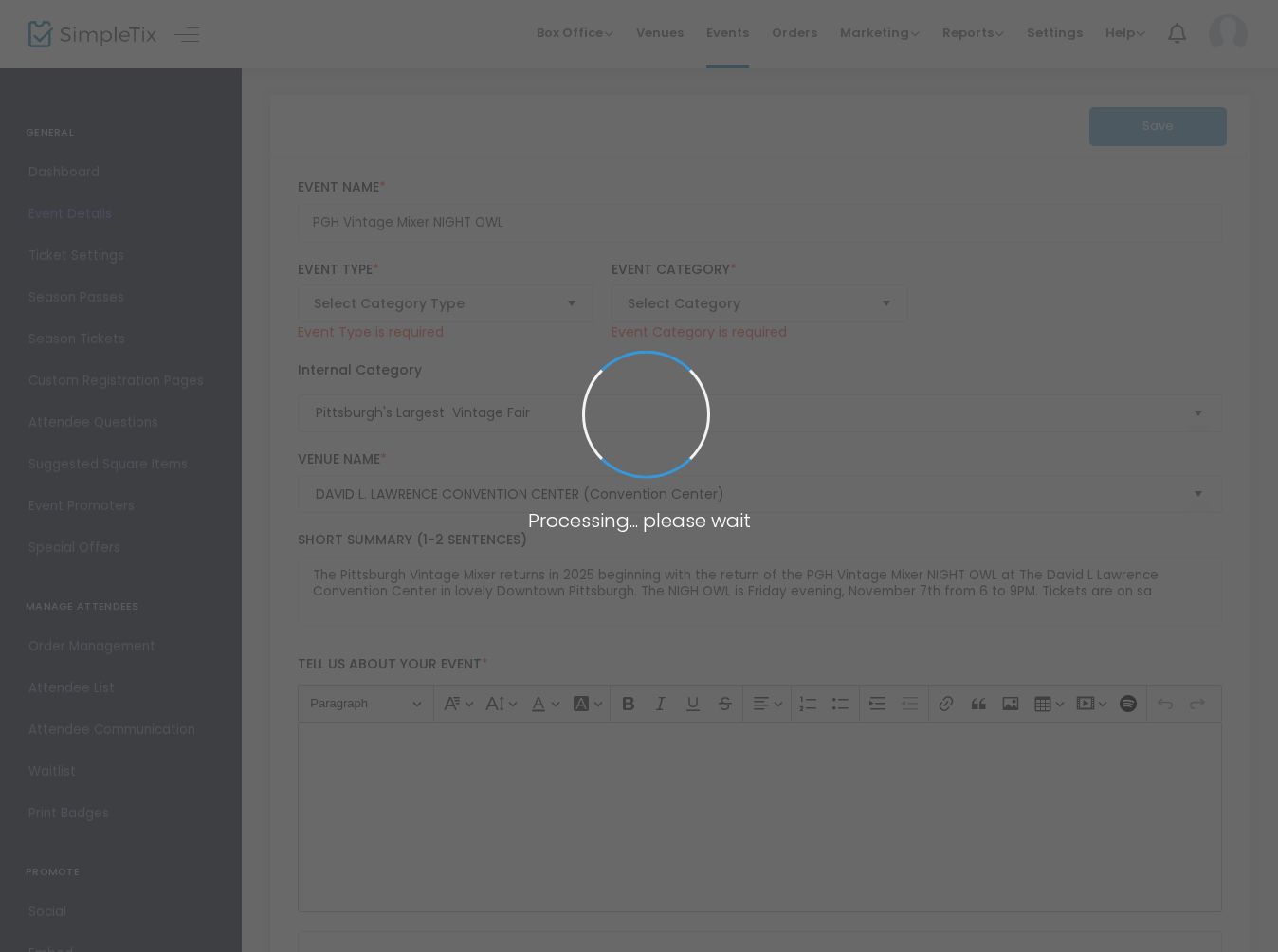scroll, scrollTop: 0, scrollLeft: 0, axis: both 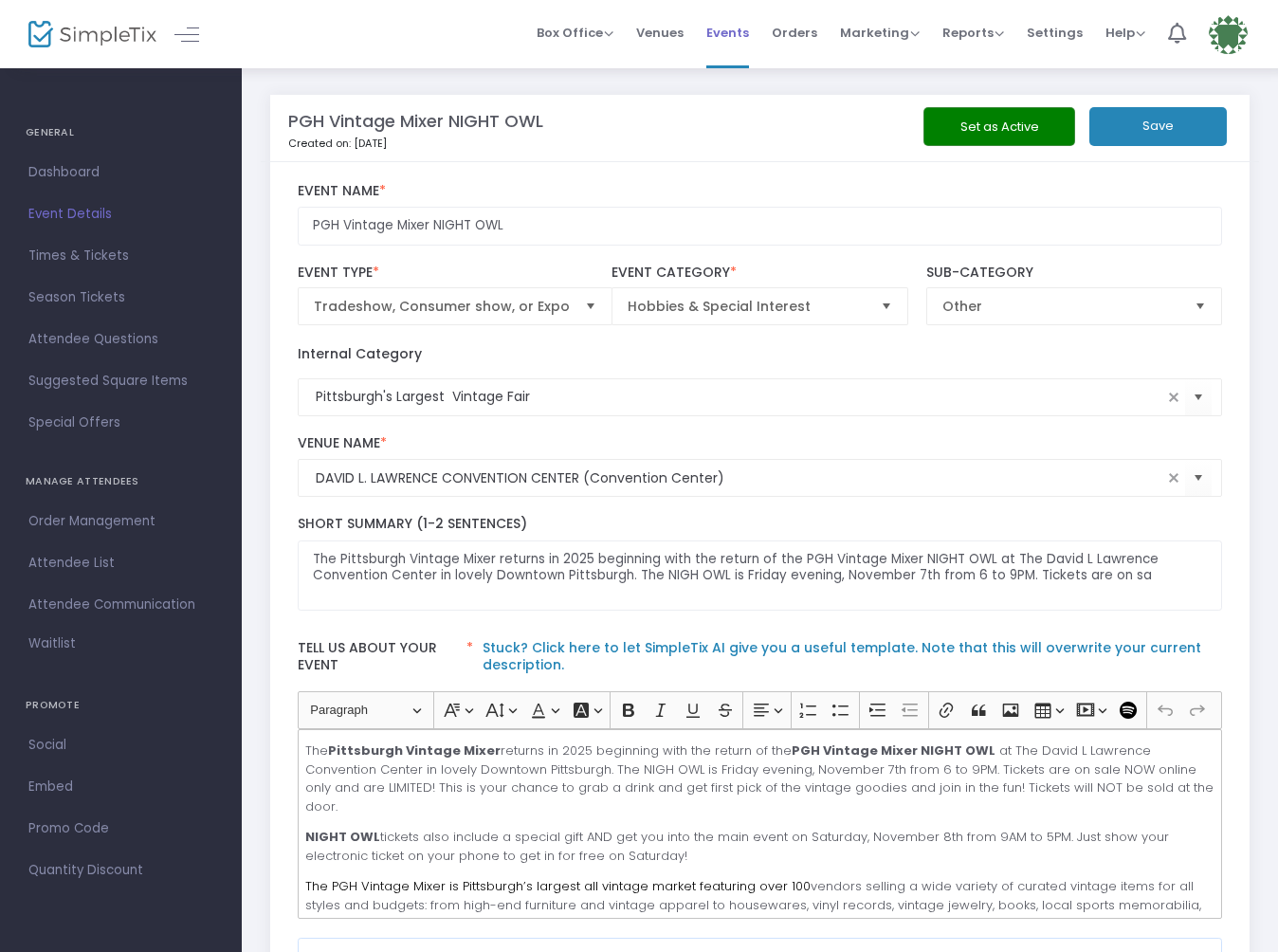 click on "Events" at bounding box center [727, 32] 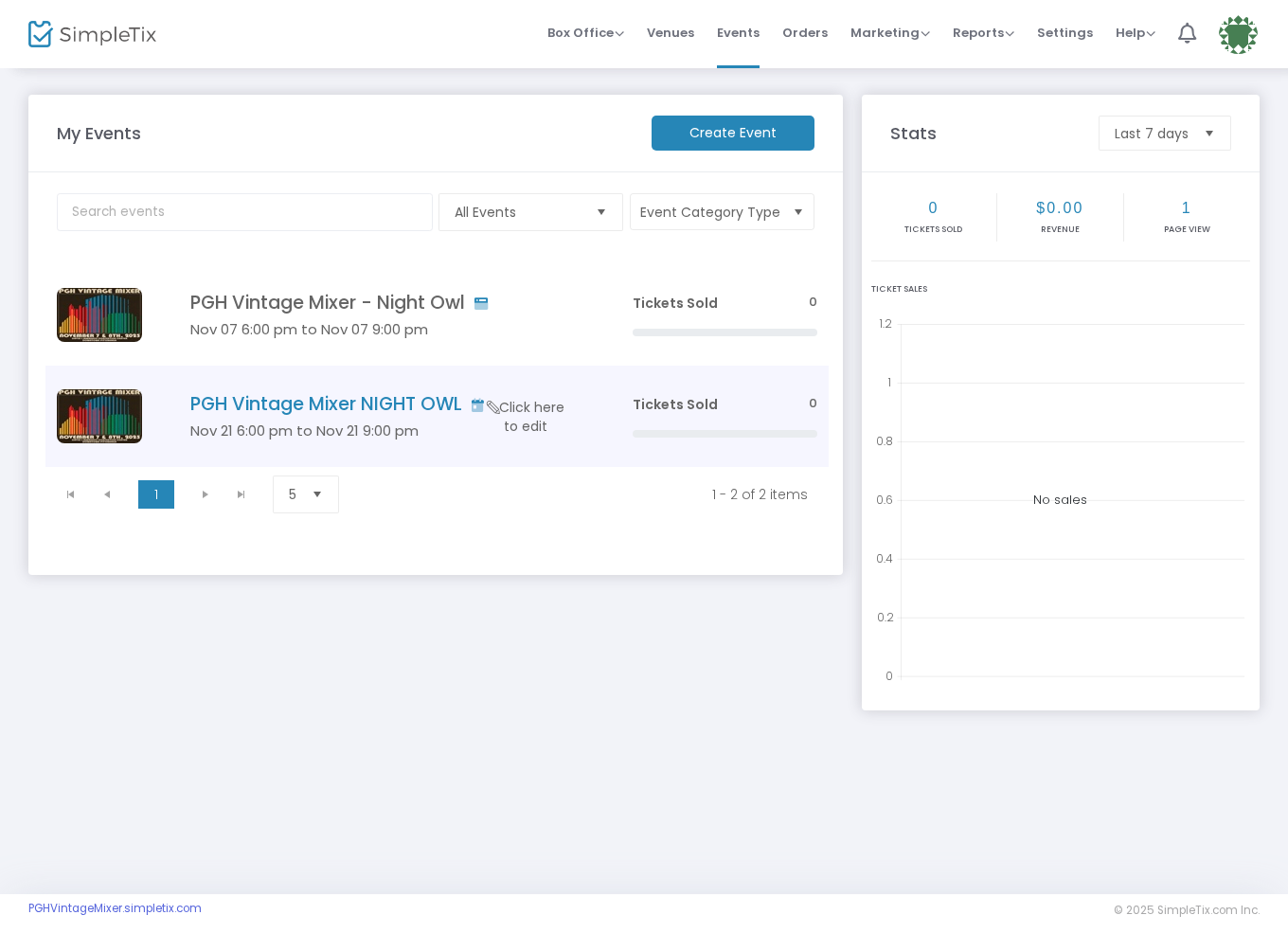 click on "Nov 21 6:00 pm to Nov 21 9:00 pm" 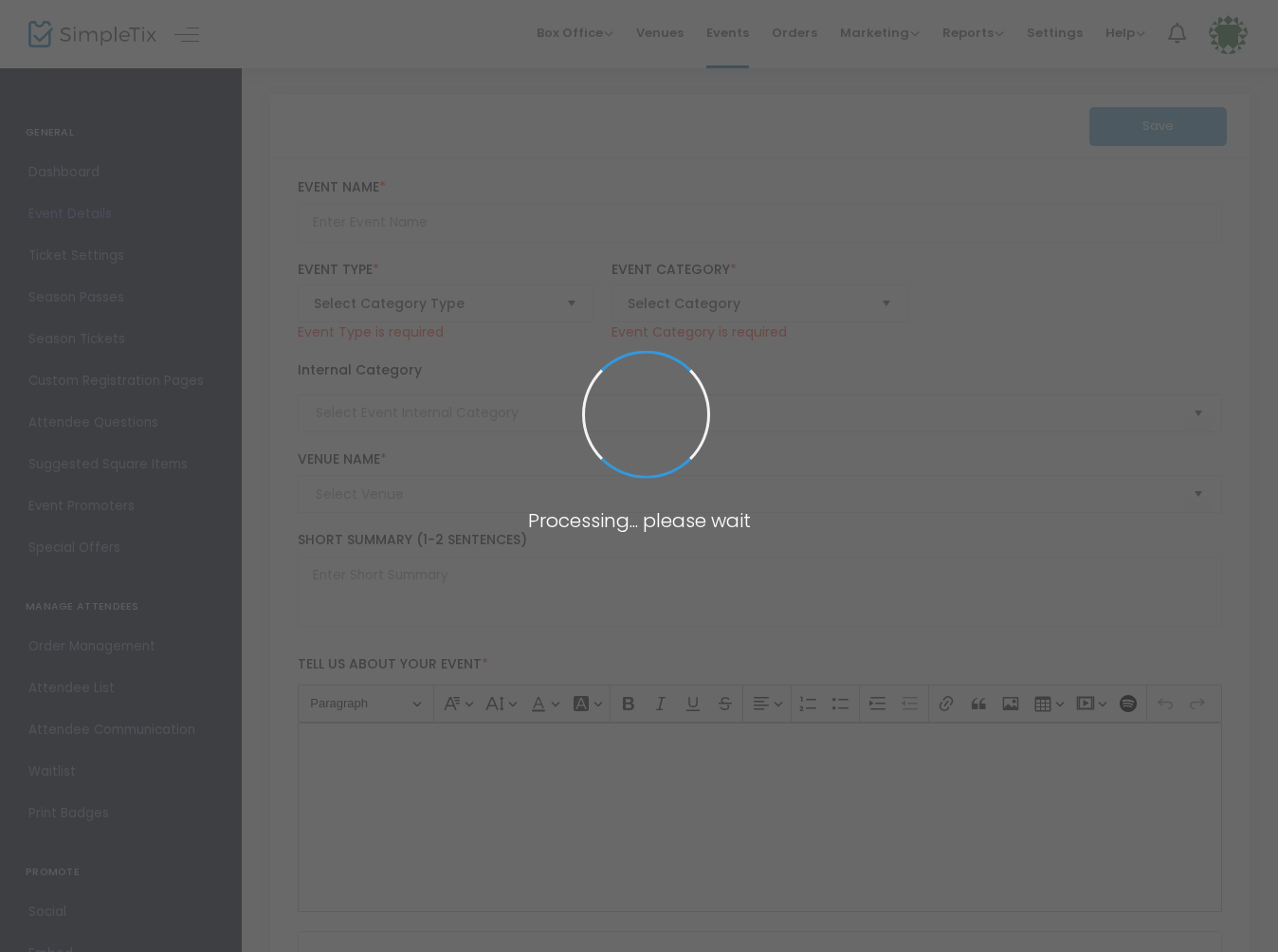 type on "PGH Vintage Mixer NIGHT OWL" 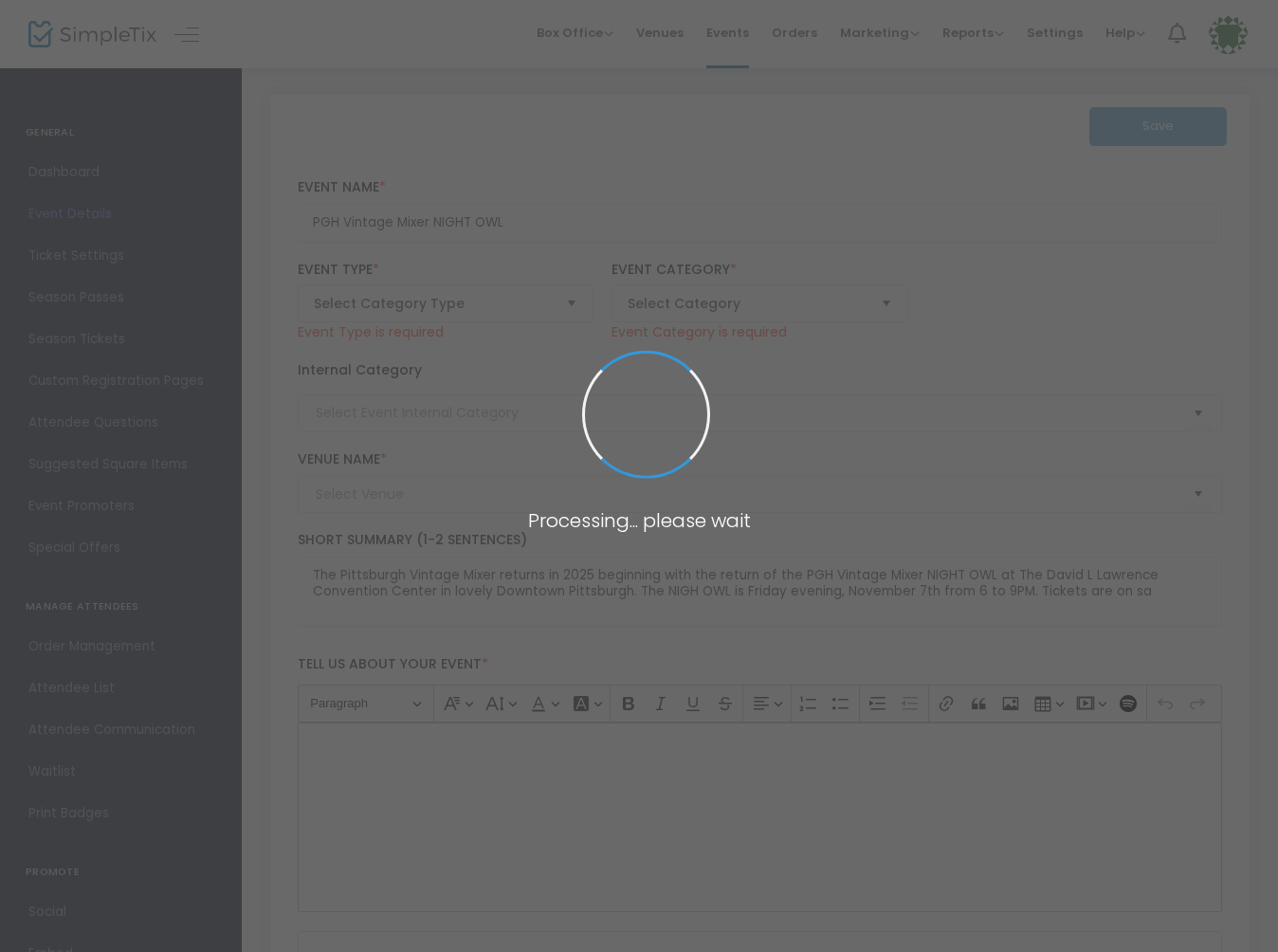 type on "DAVID L. LAWRENCE CONVENTION CENTER (Convention Center)" 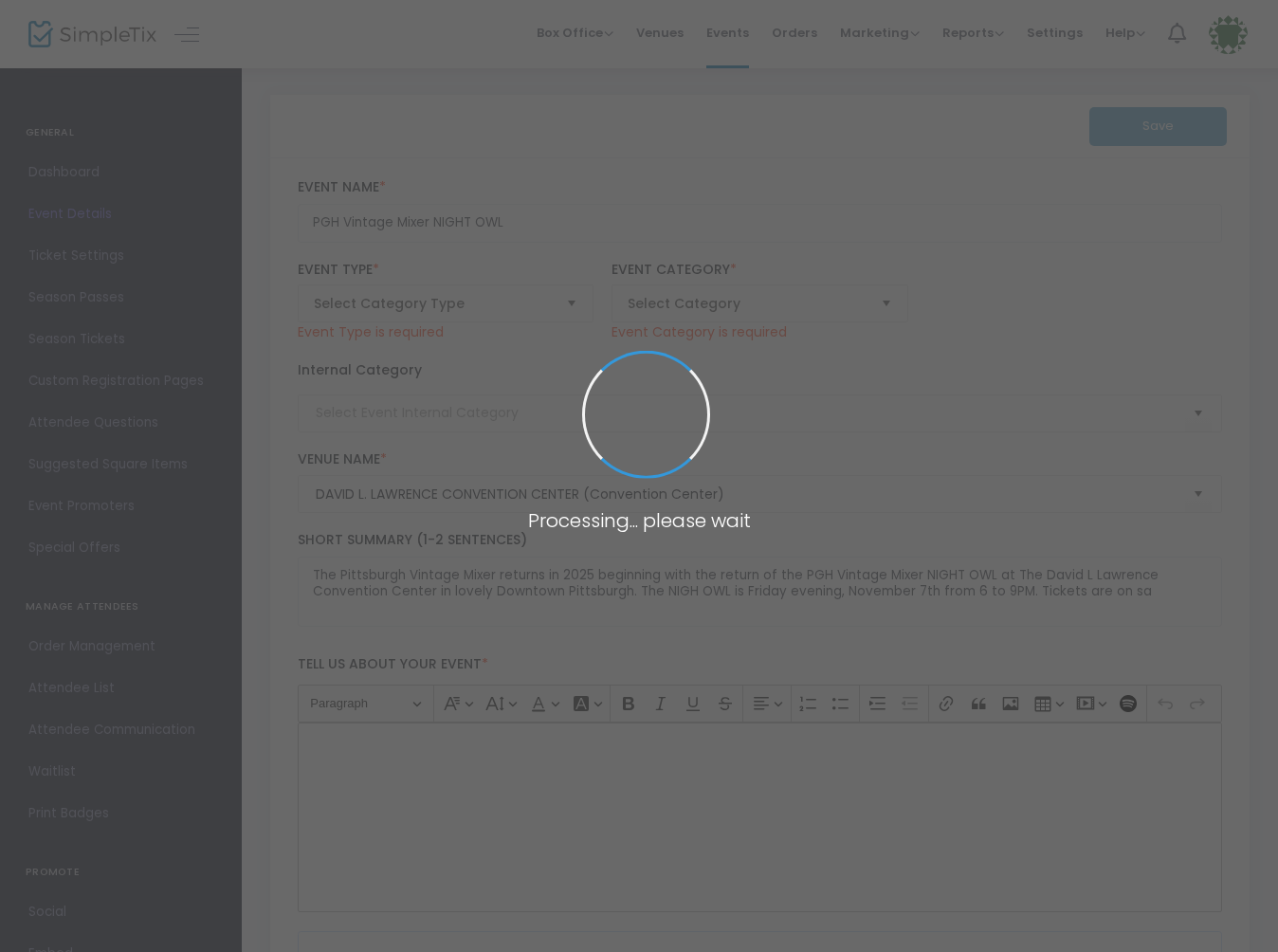 type on "Pittsburgh's Largest  Vintage Fair" 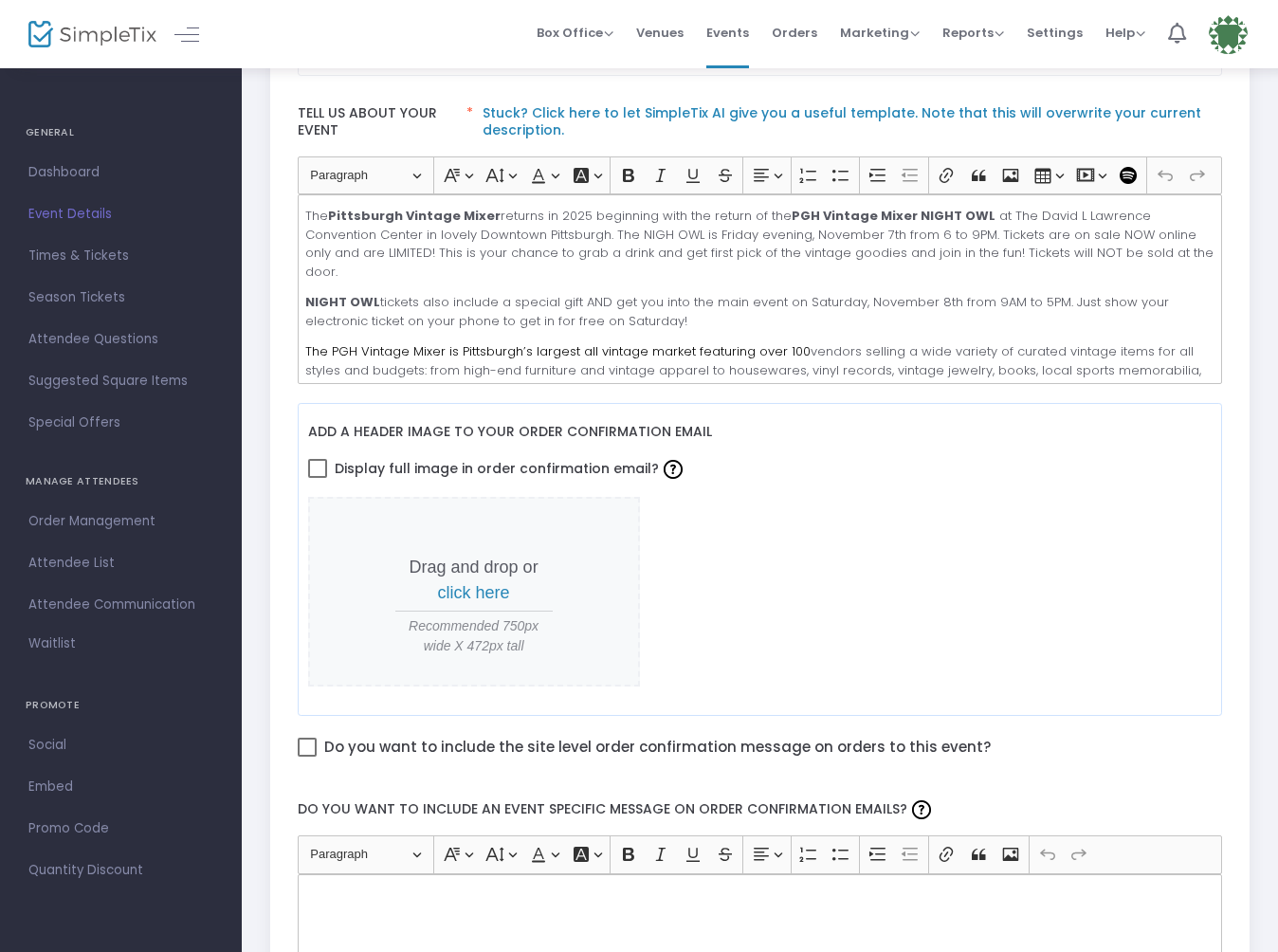 scroll, scrollTop: 560, scrollLeft: 0, axis: vertical 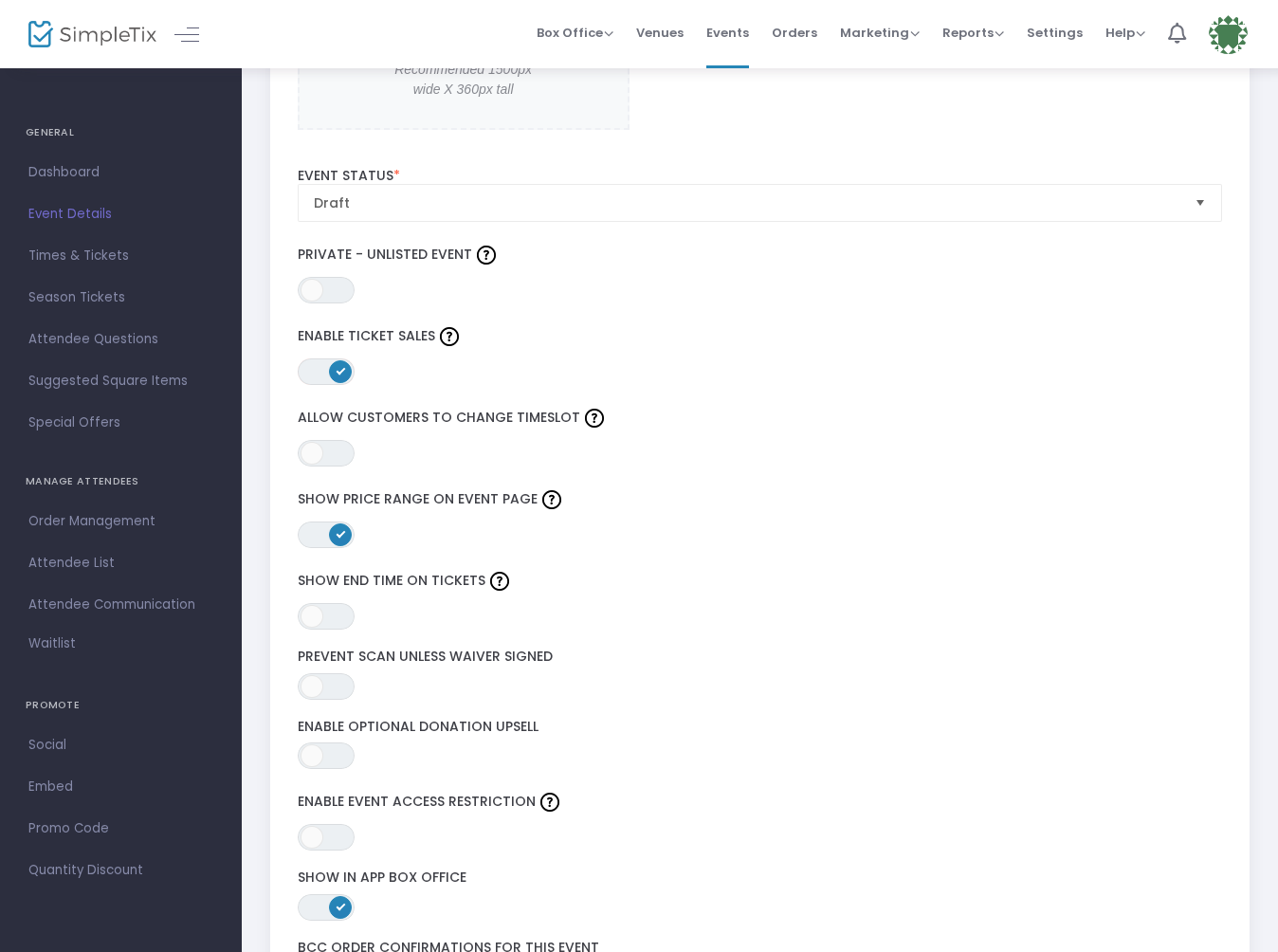 click on "ON OFF" at bounding box center (326, 372) 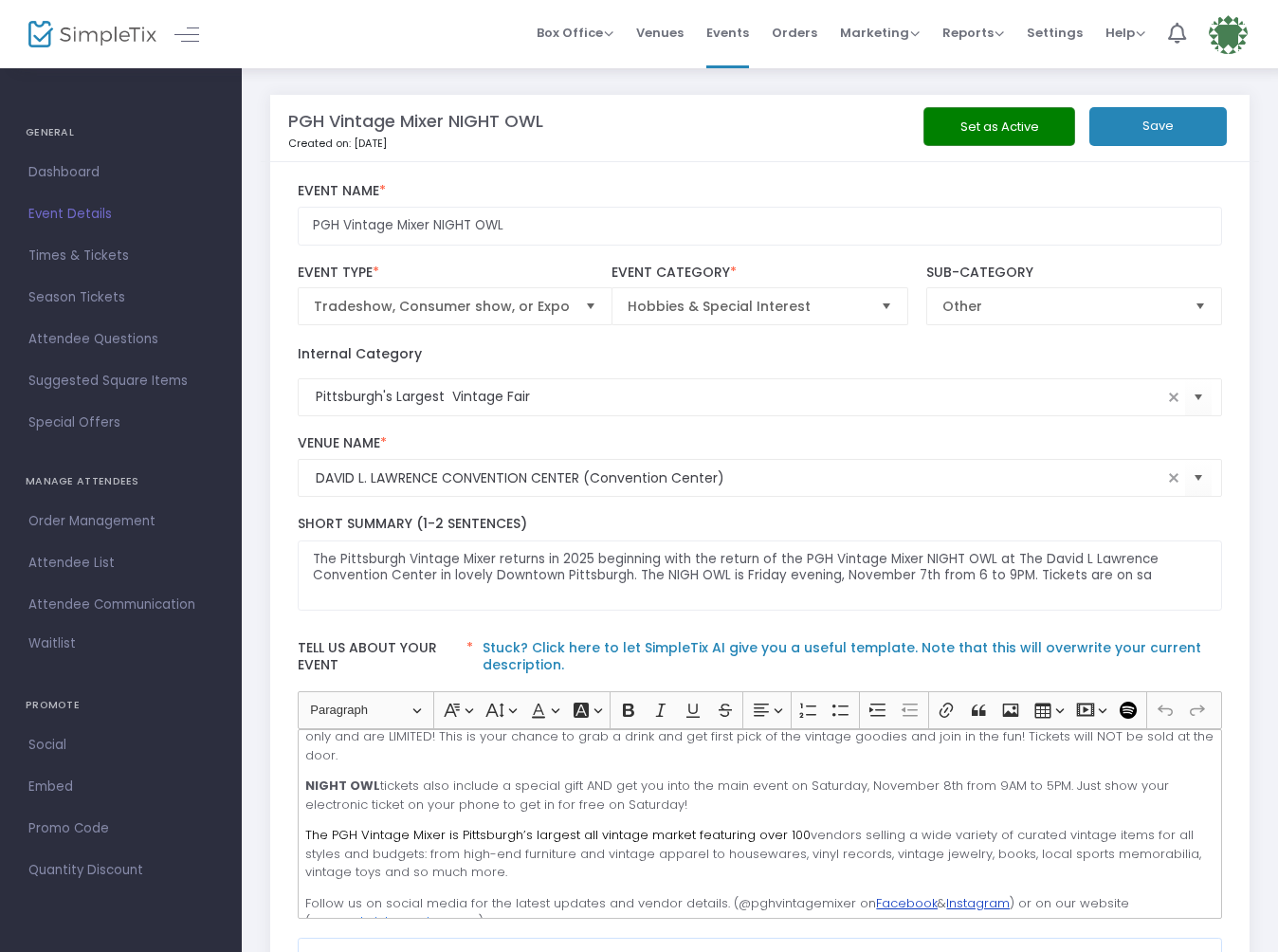 scroll, scrollTop: 0, scrollLeft: 0, axis: both 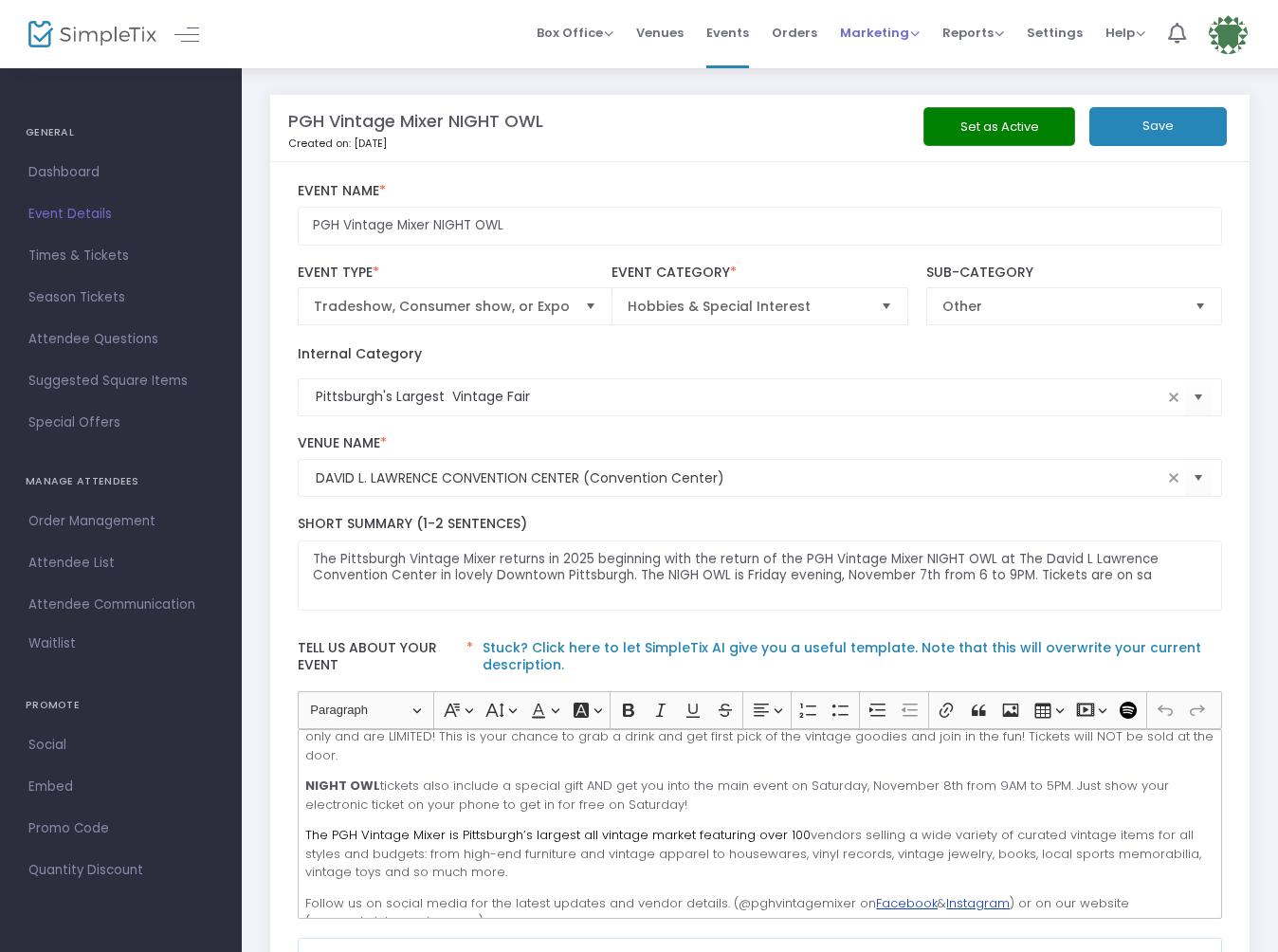 click on "Marketing" at bounding box center (880, 32) 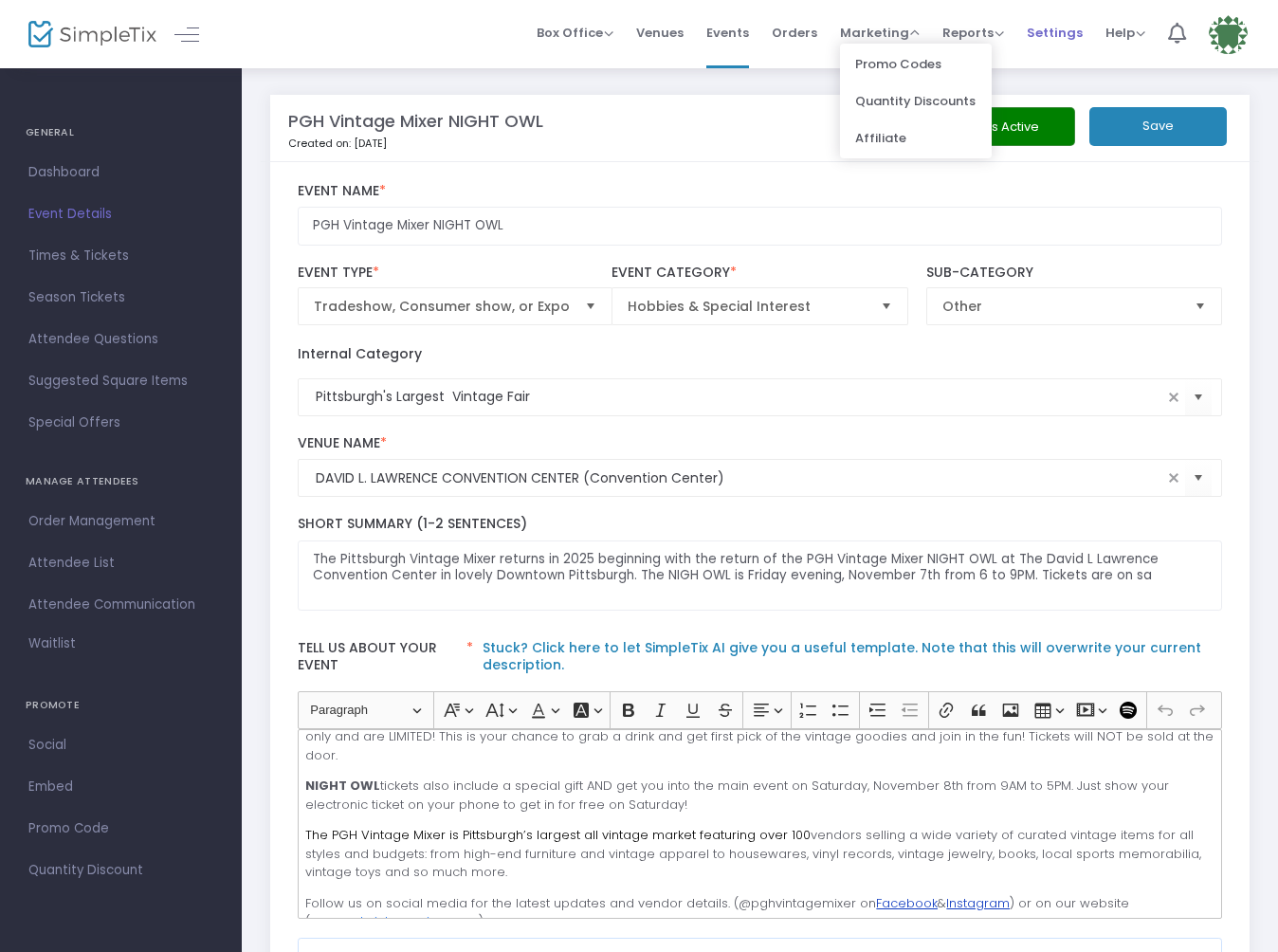 scroll, scrollTop: 0, scrollLeft: 0, axis: both 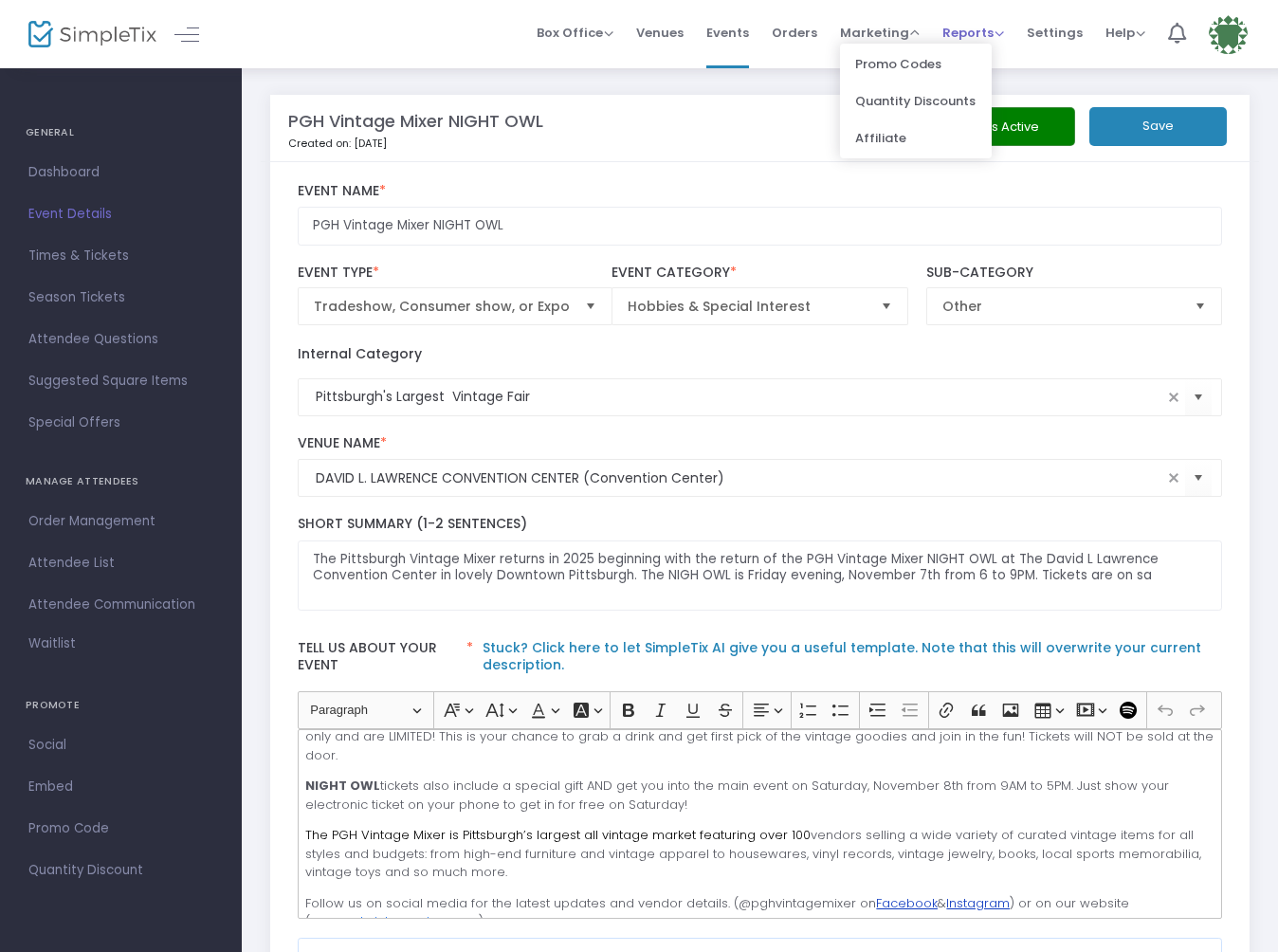 click on "Reports" at bounding box center [973, 32] 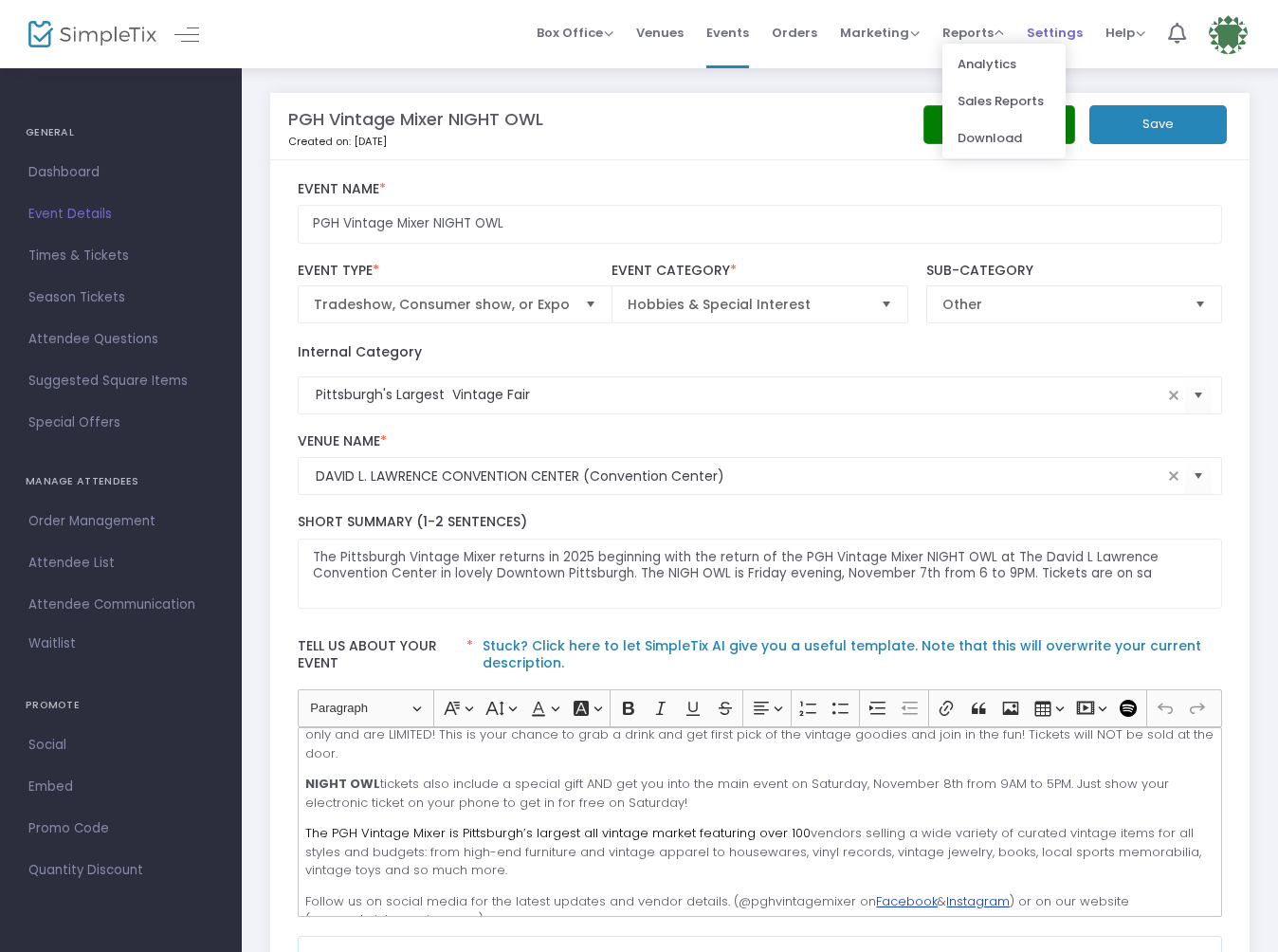 click on "Settings" at bounding box center [1054, 32] 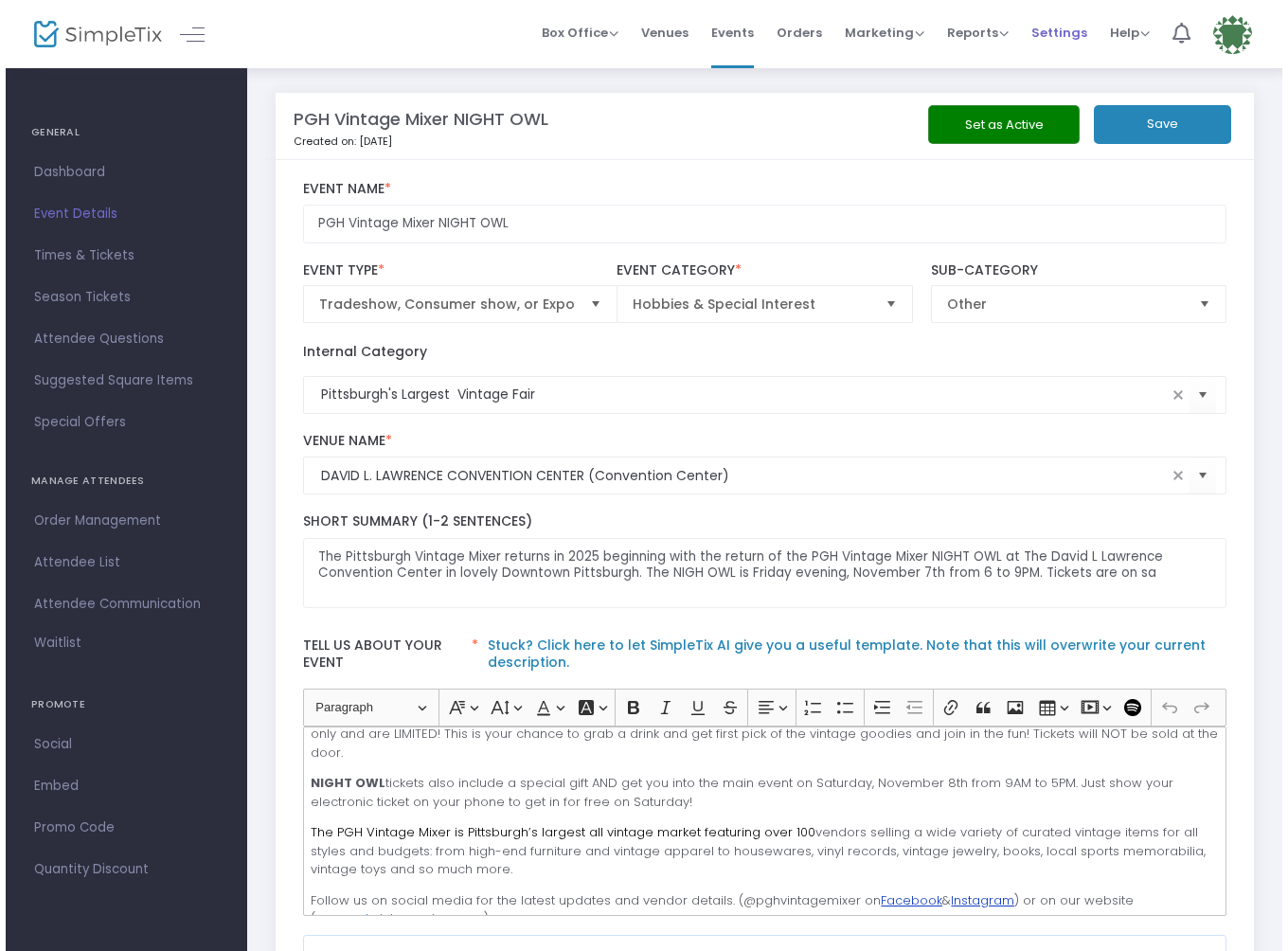 scroll, scrollTop: 0, scrollLeft: 0, axis: both 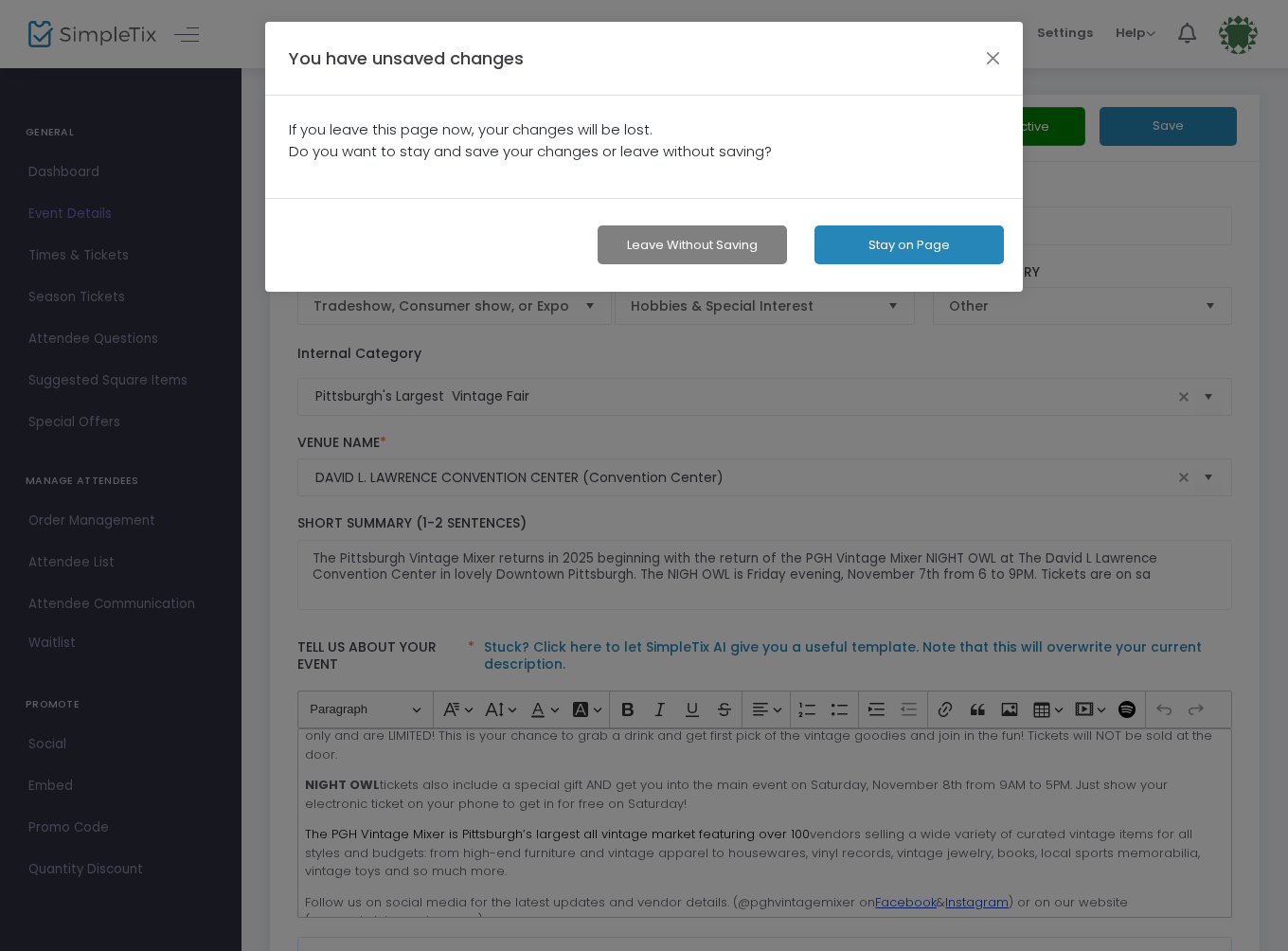 click on "Leave without Saving" 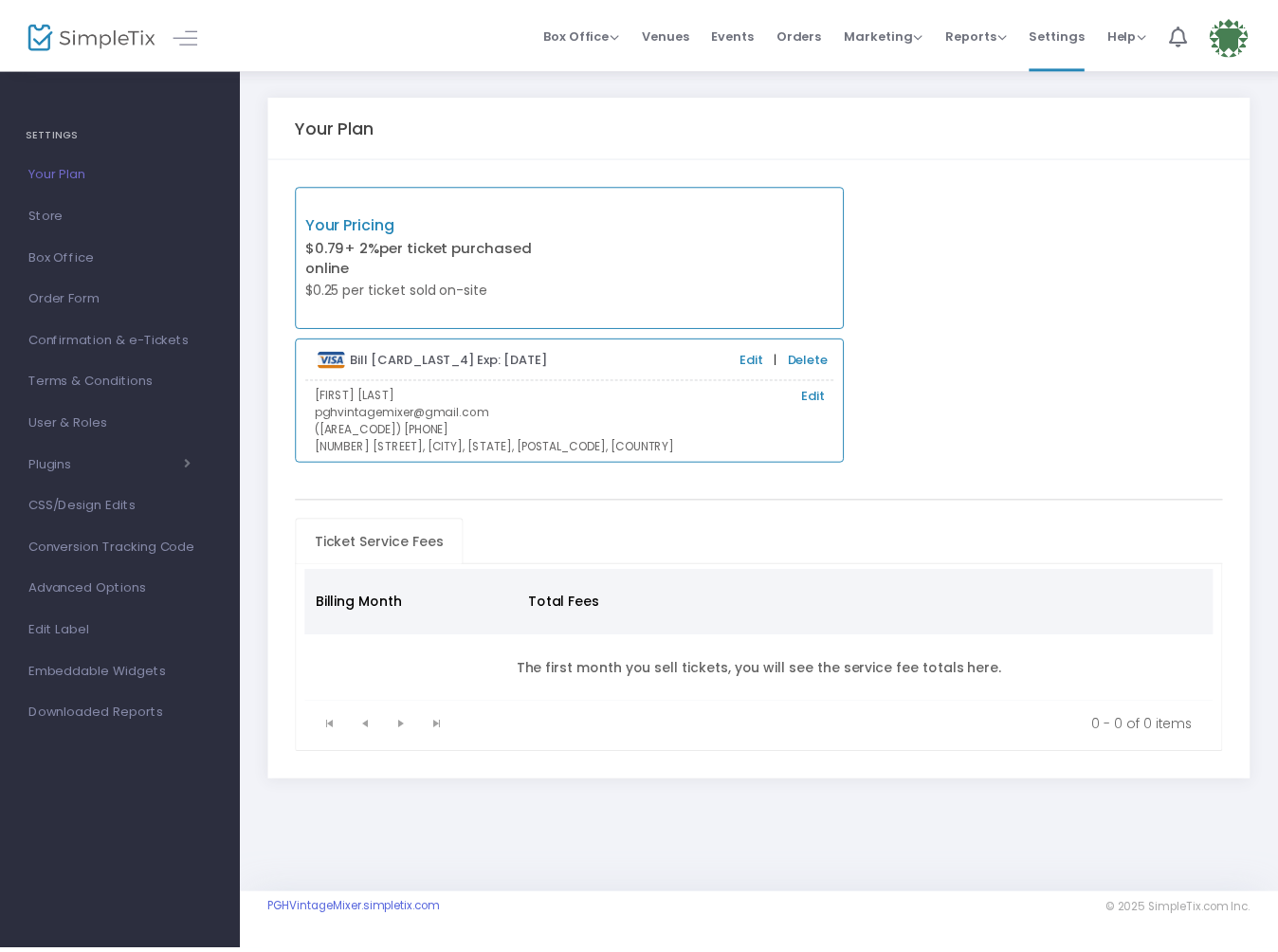 scroll, scrollTop: 0, scrollLeft: 0, axis: both 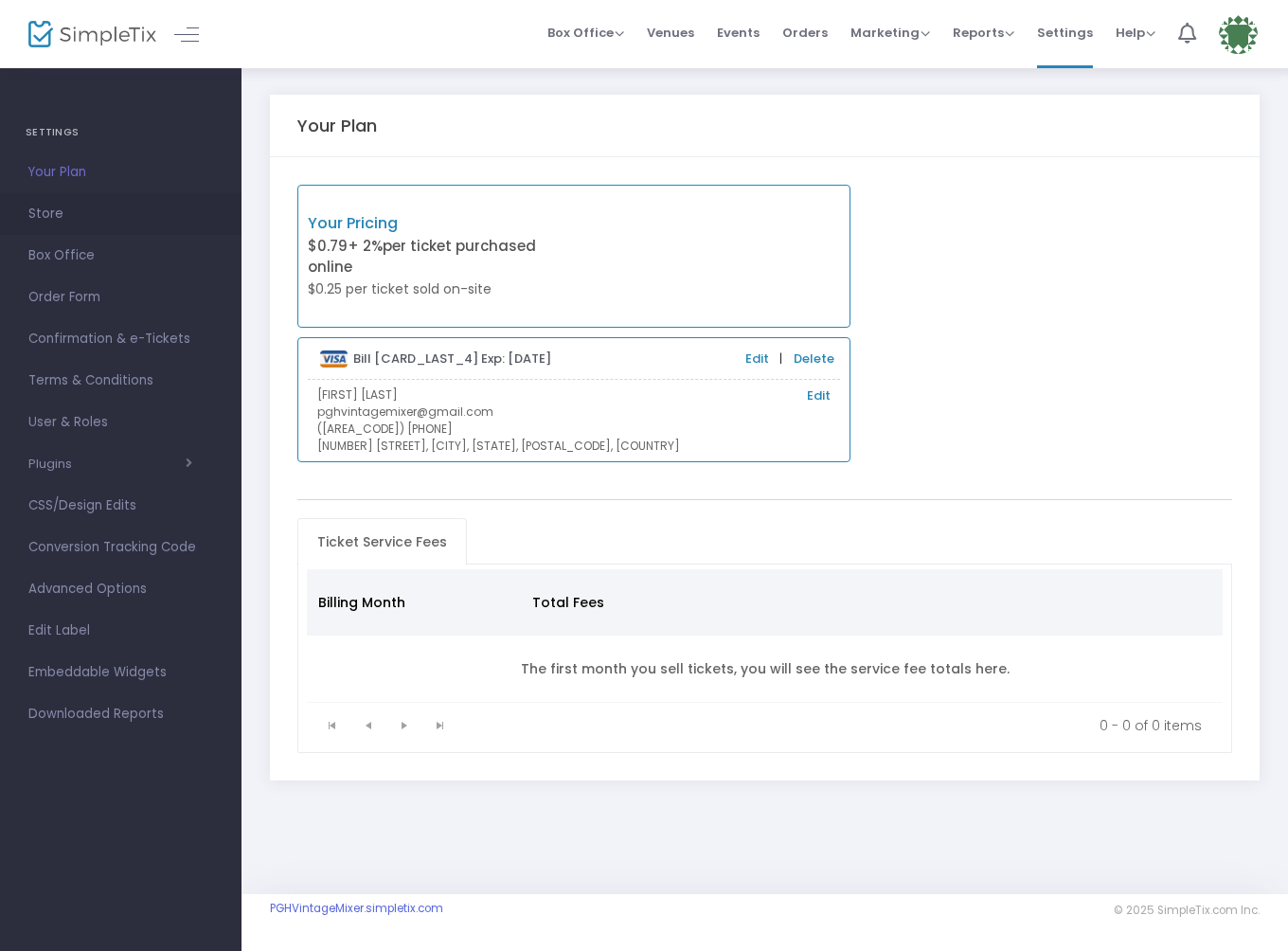 click on "Store" at bounding box center (120, 214) 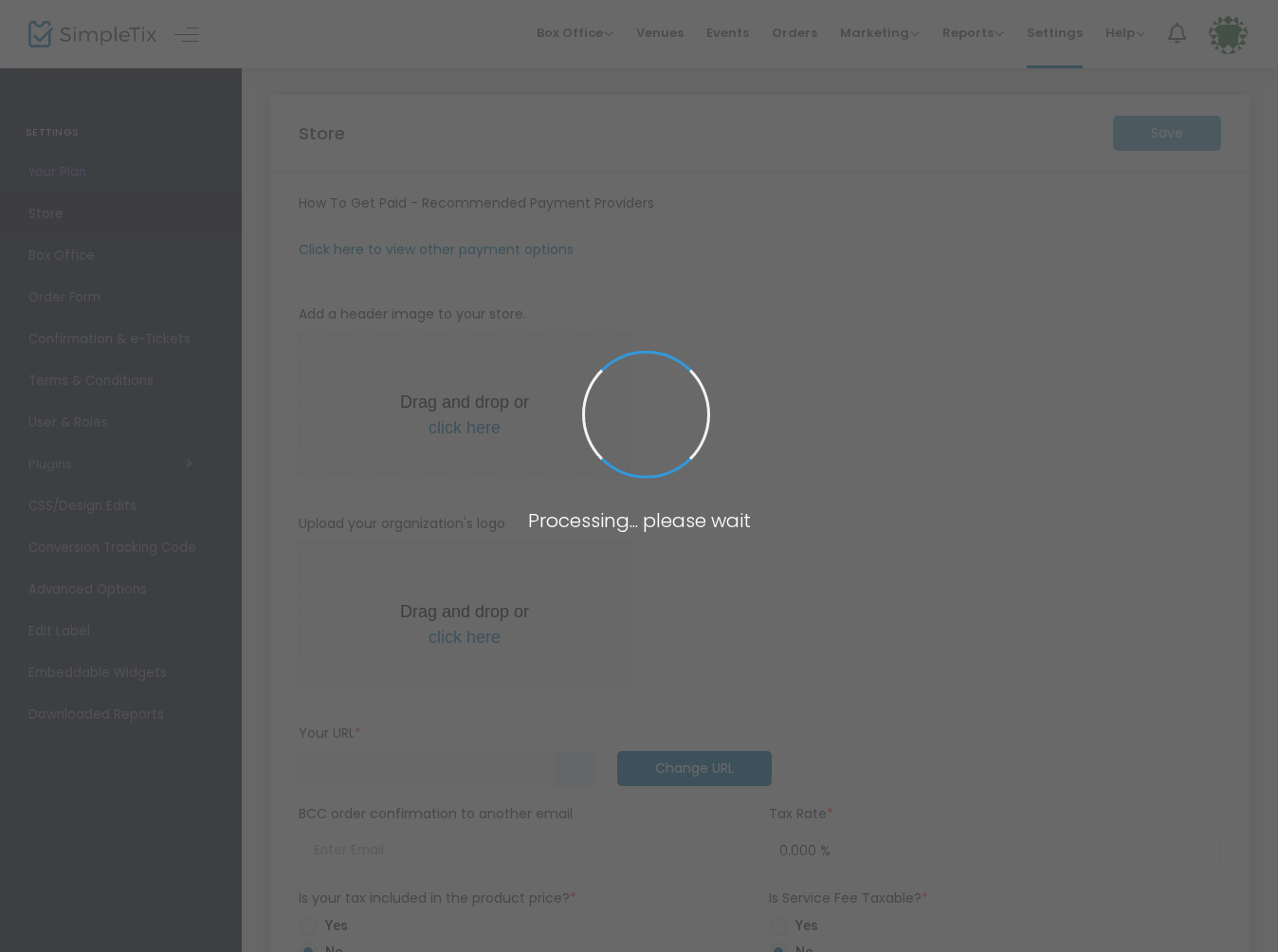 type on "https://PGHVintageMixer" 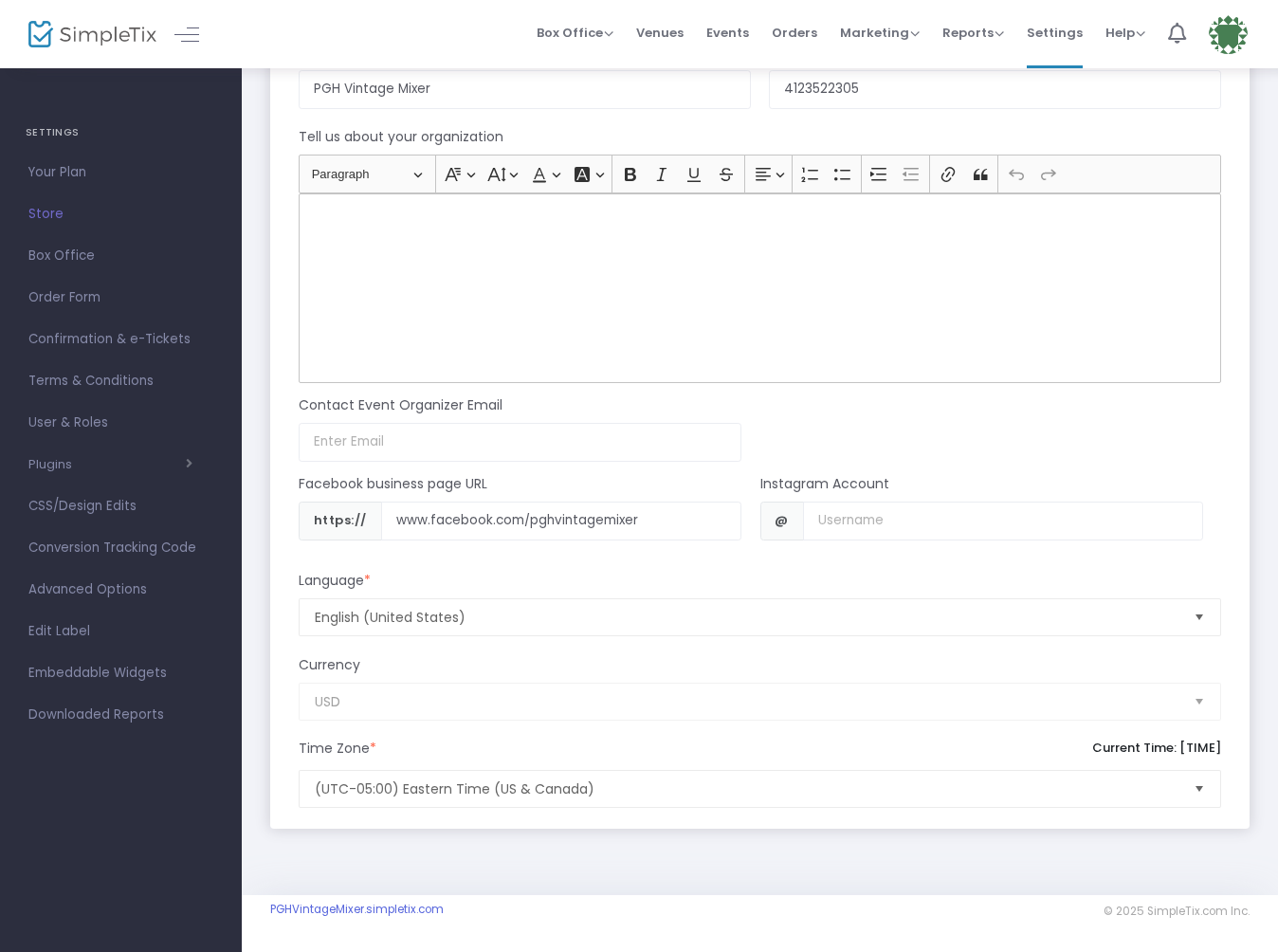 scroll, scrollTop: 1508, scrollLeft: 0, axis: vertical 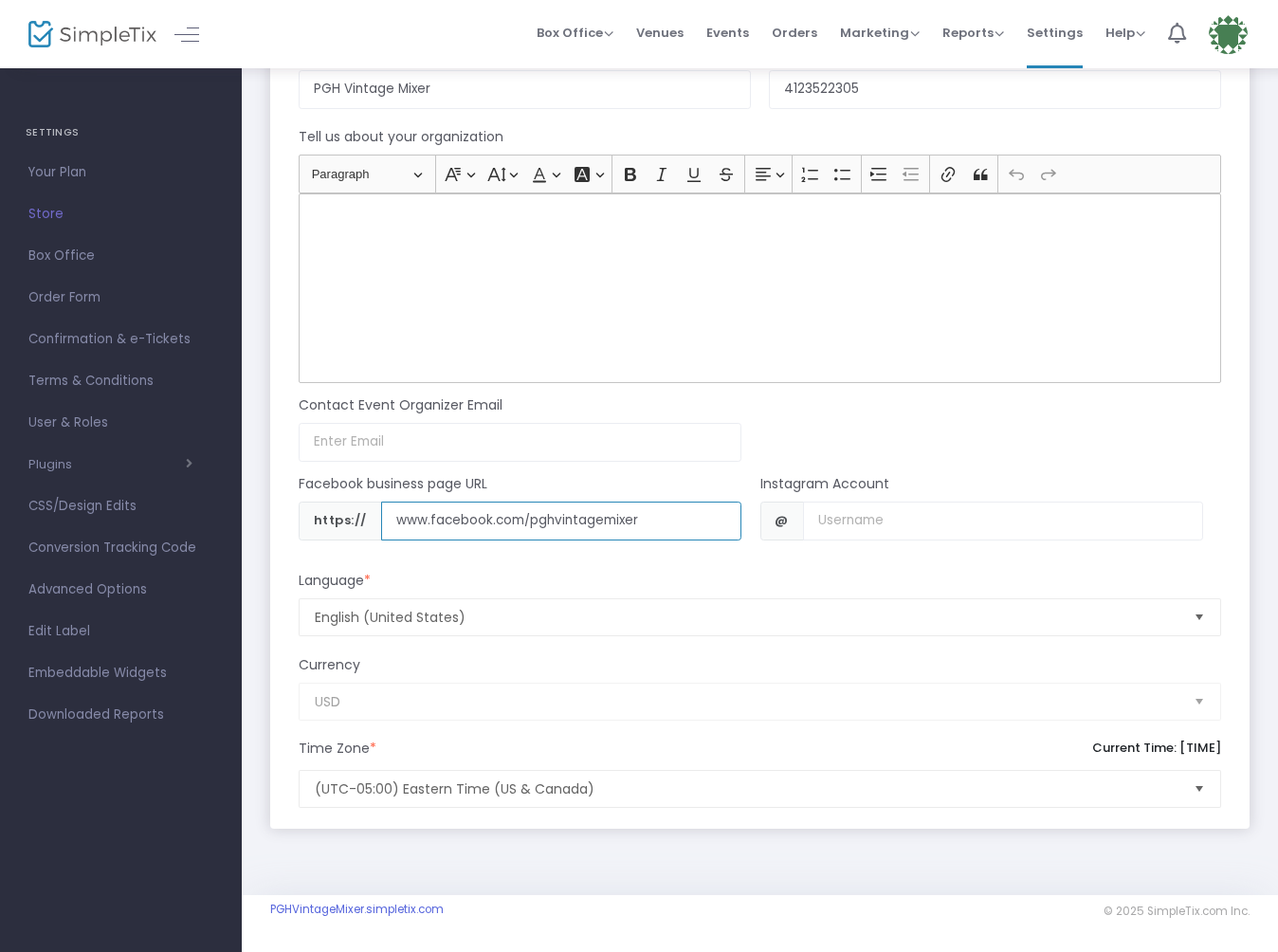 drag, startPoint x: 674, startPoint y: 521, endPoint x: 379, endPoint y: 513, distance: 295.10845 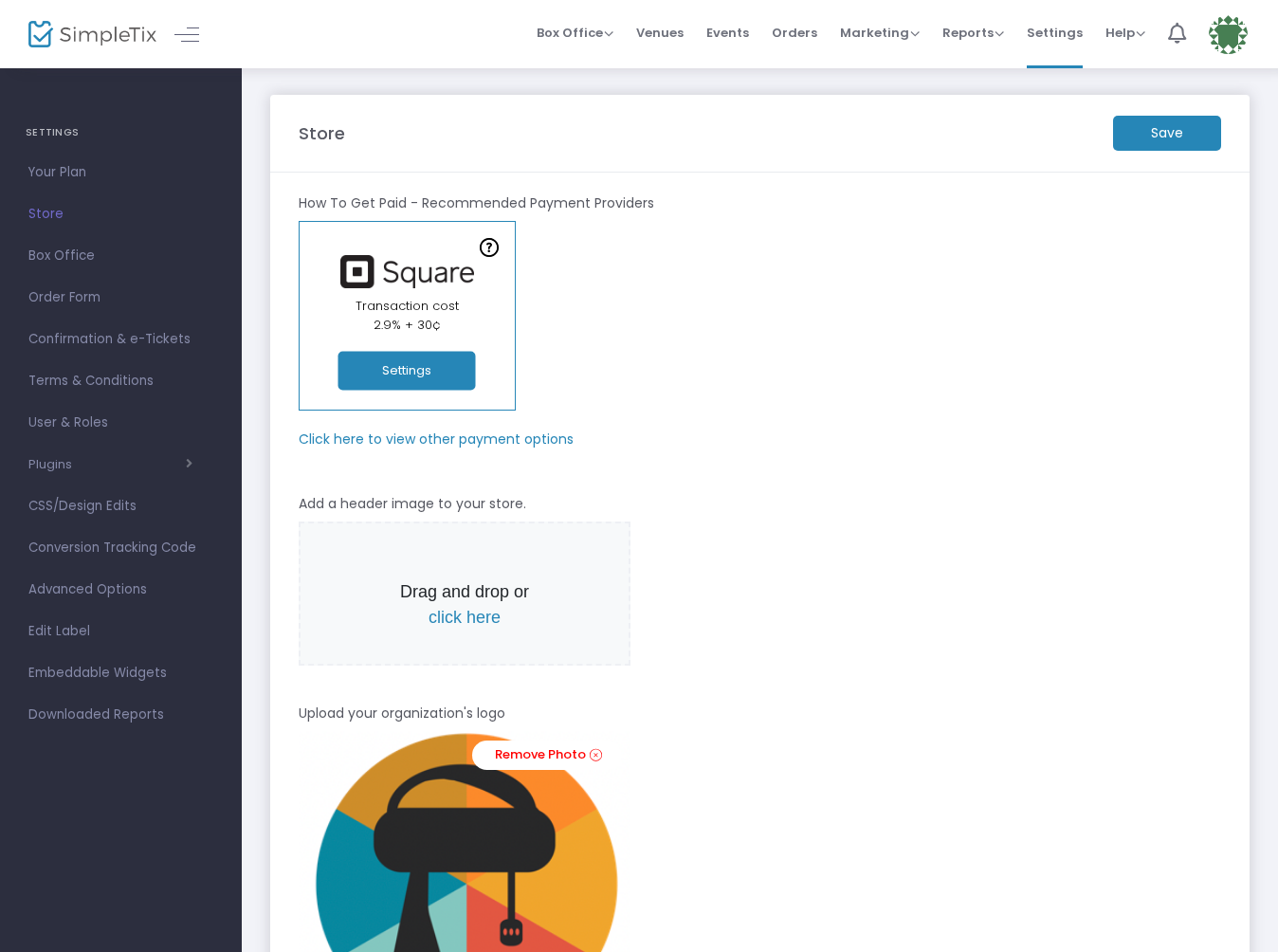 scroll, scrollTop: 0, scrollLeft: 0, axis: both 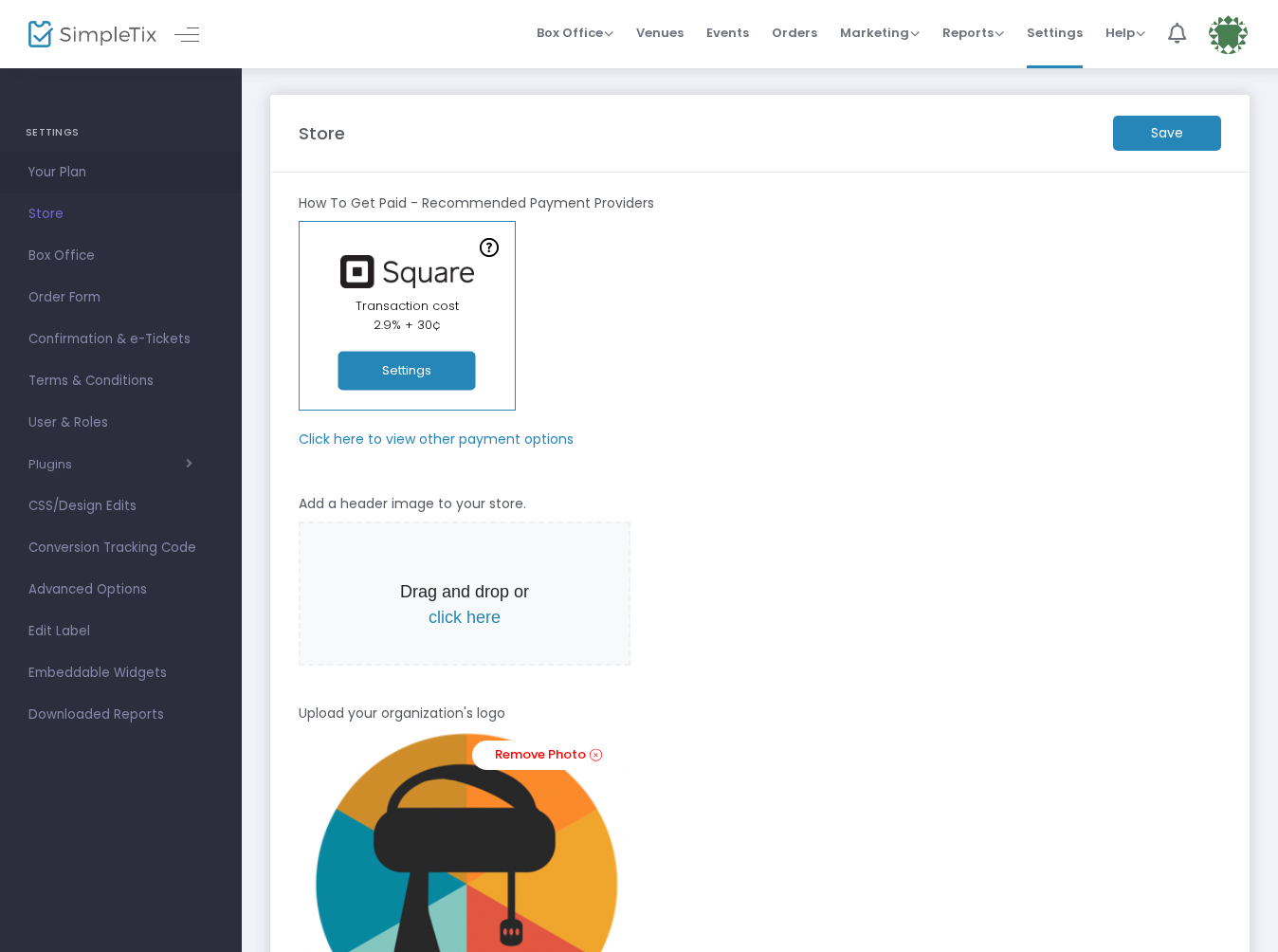 type 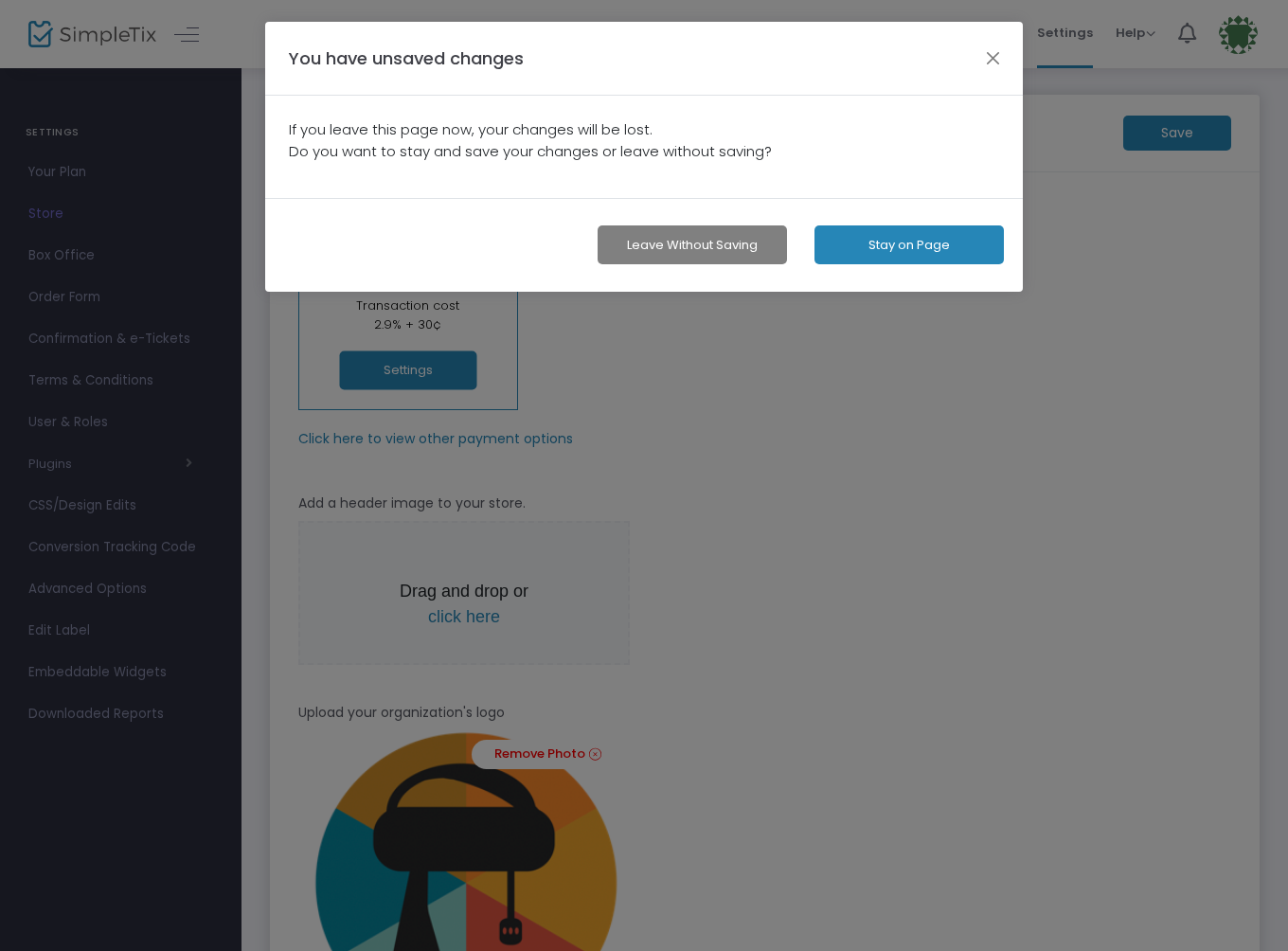 click on "Leave without Saving" 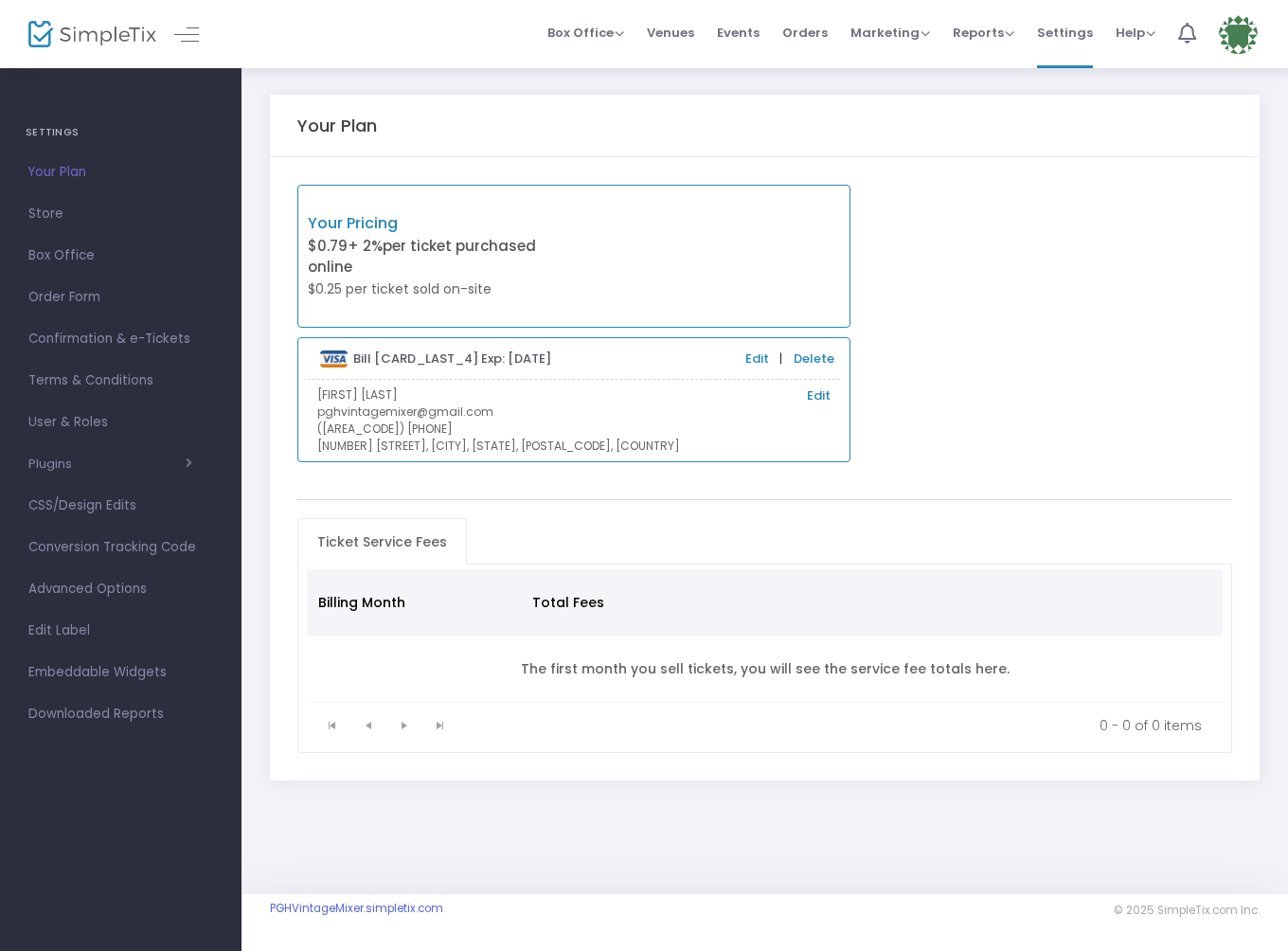 click on "Your Plan" at bounding box center [120, 172] 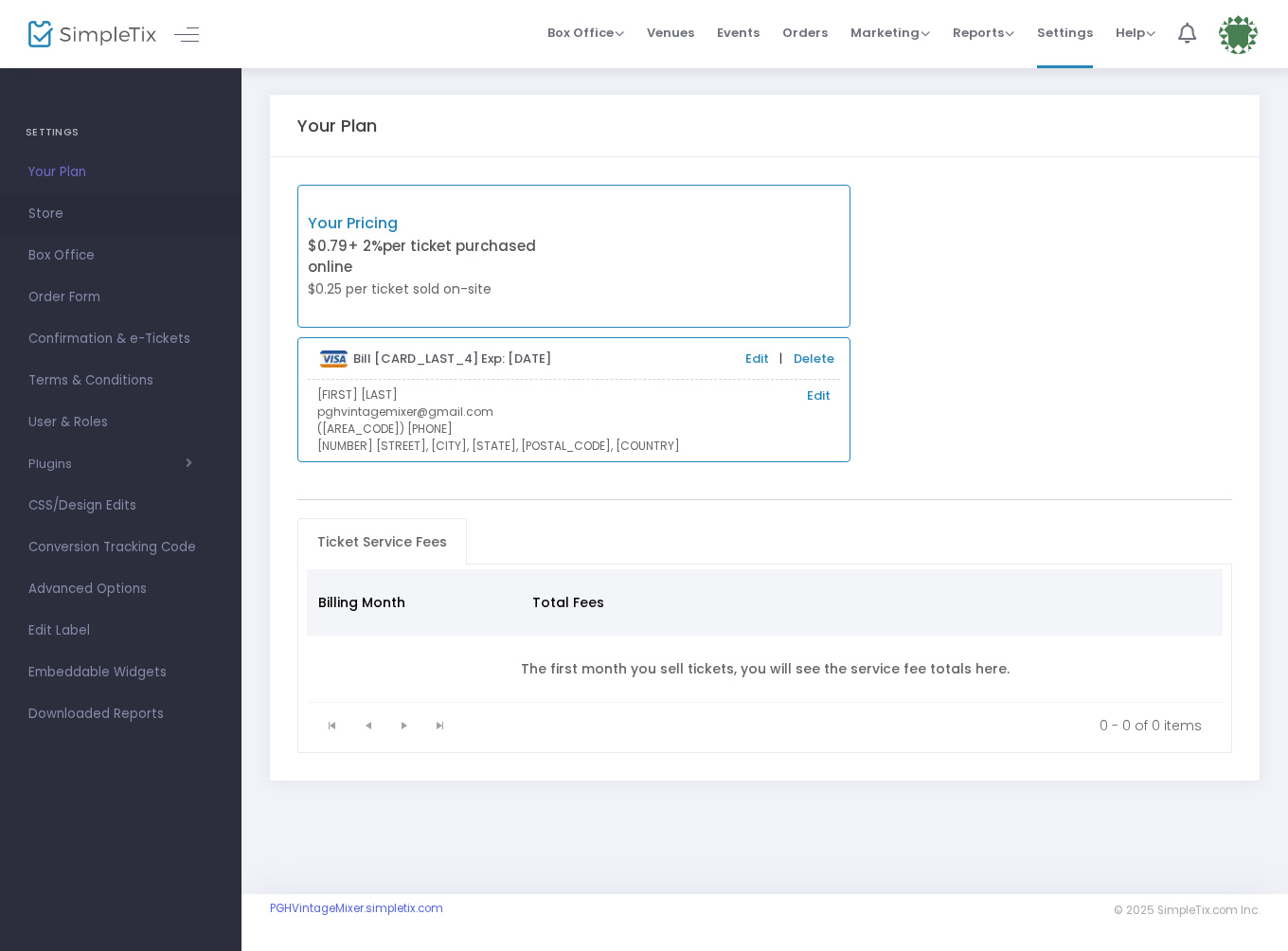 click on "Store" at bounding box center [120, 214] 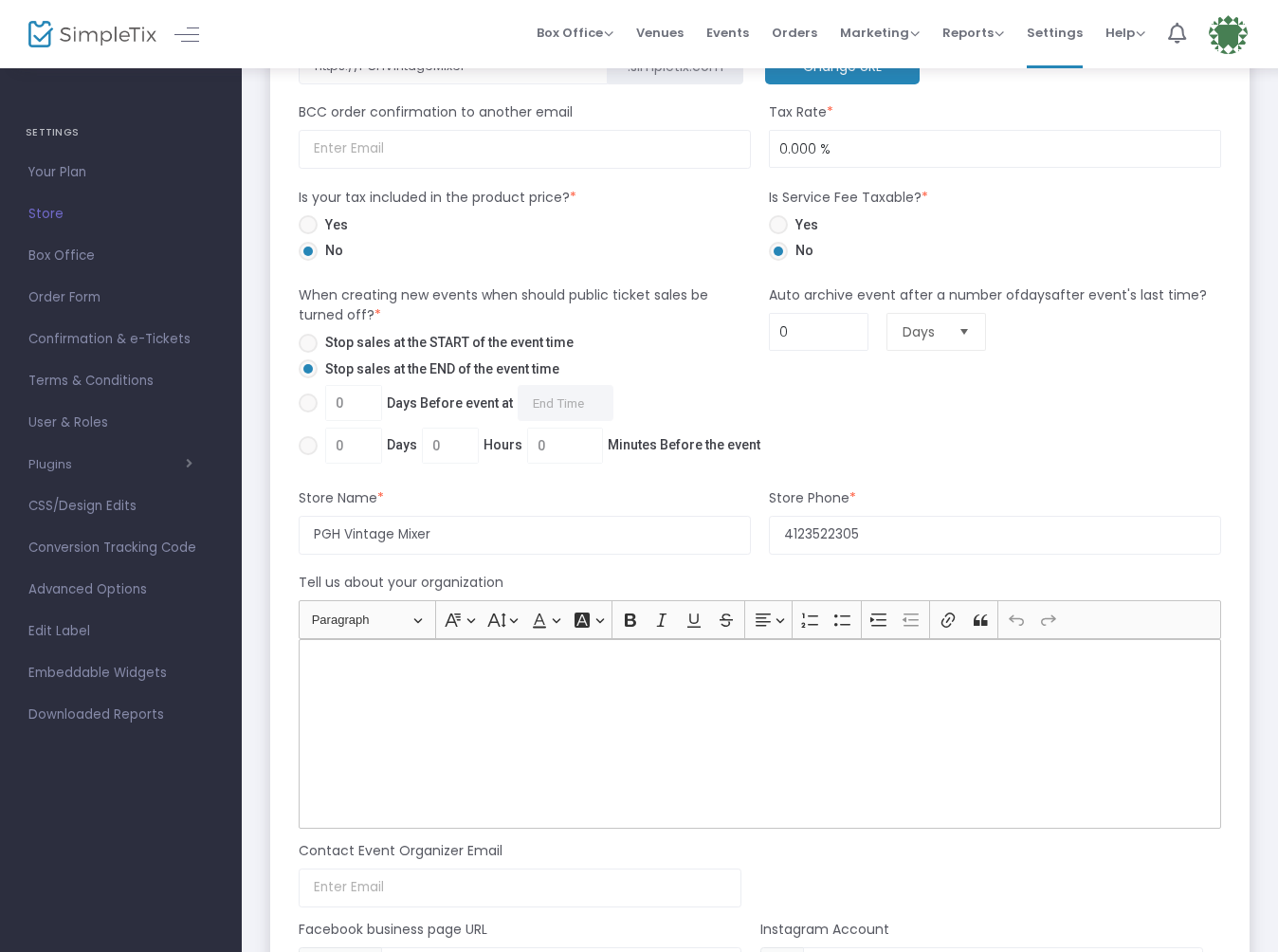 scroll, scrollTop: 1059, scrollLeft: 0, axis: vertical 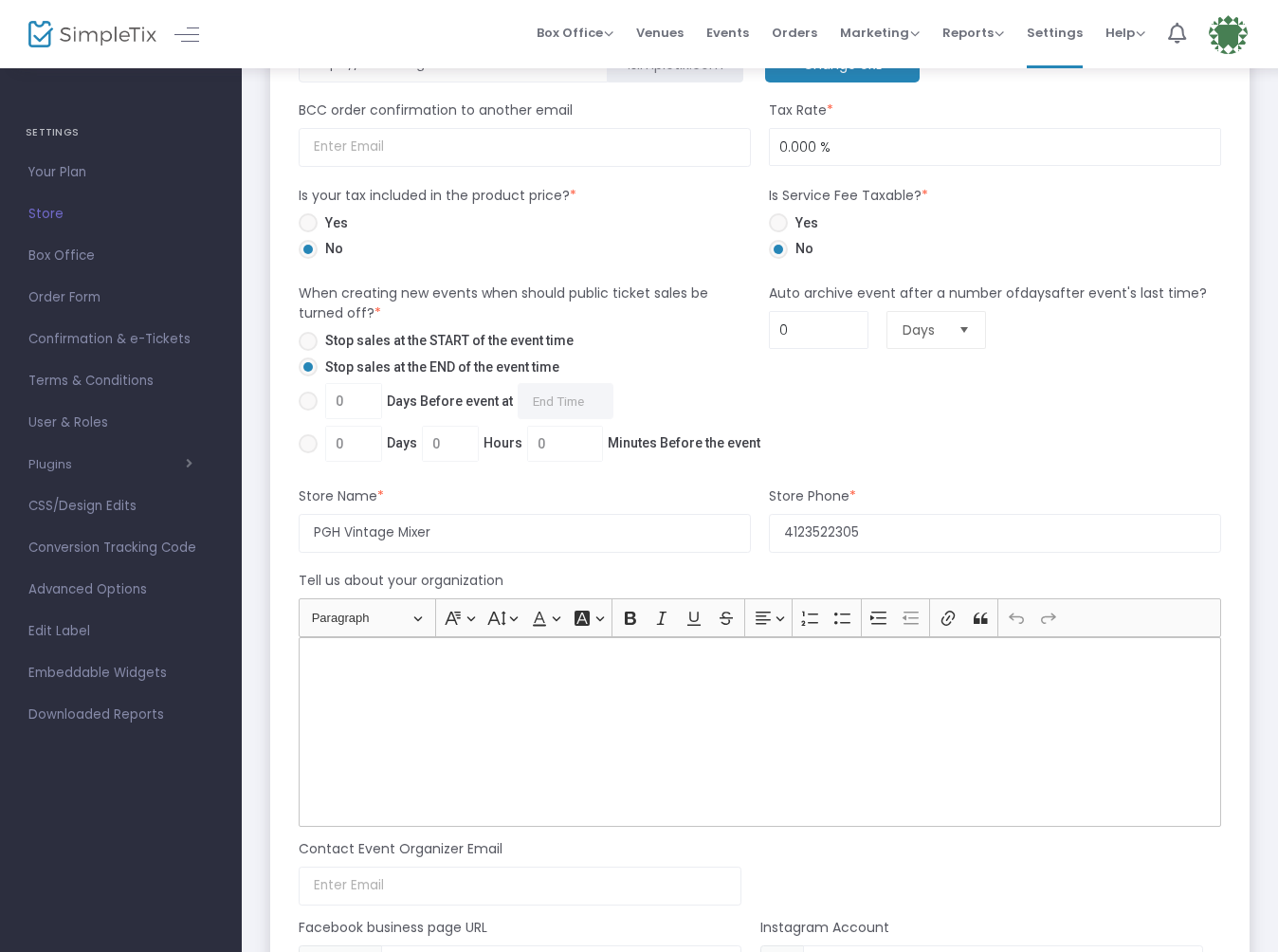 click at bounding box center [308, 223] 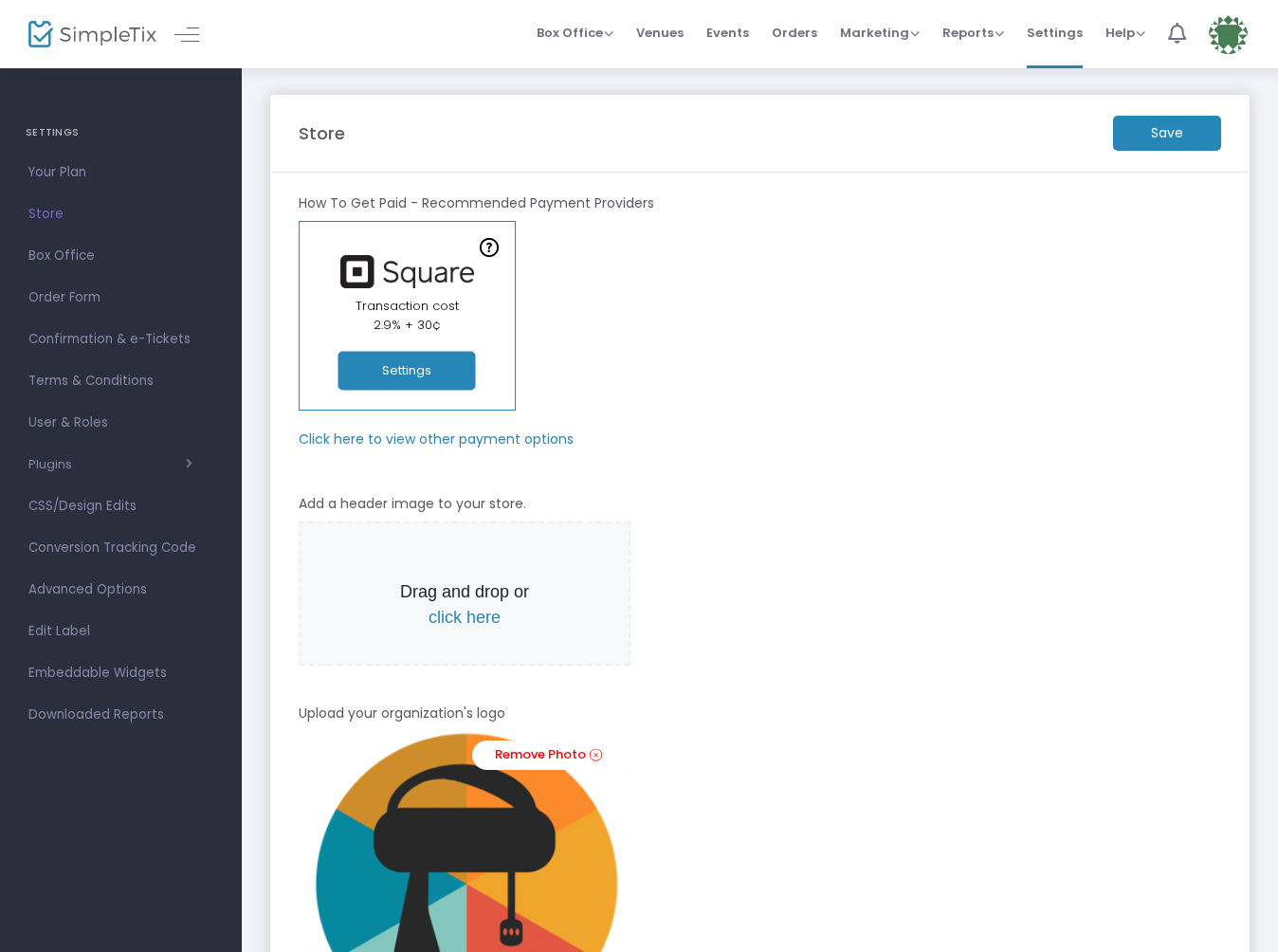 scroll, scrollTop: 1, scrollLeft: 0, axis: vertical 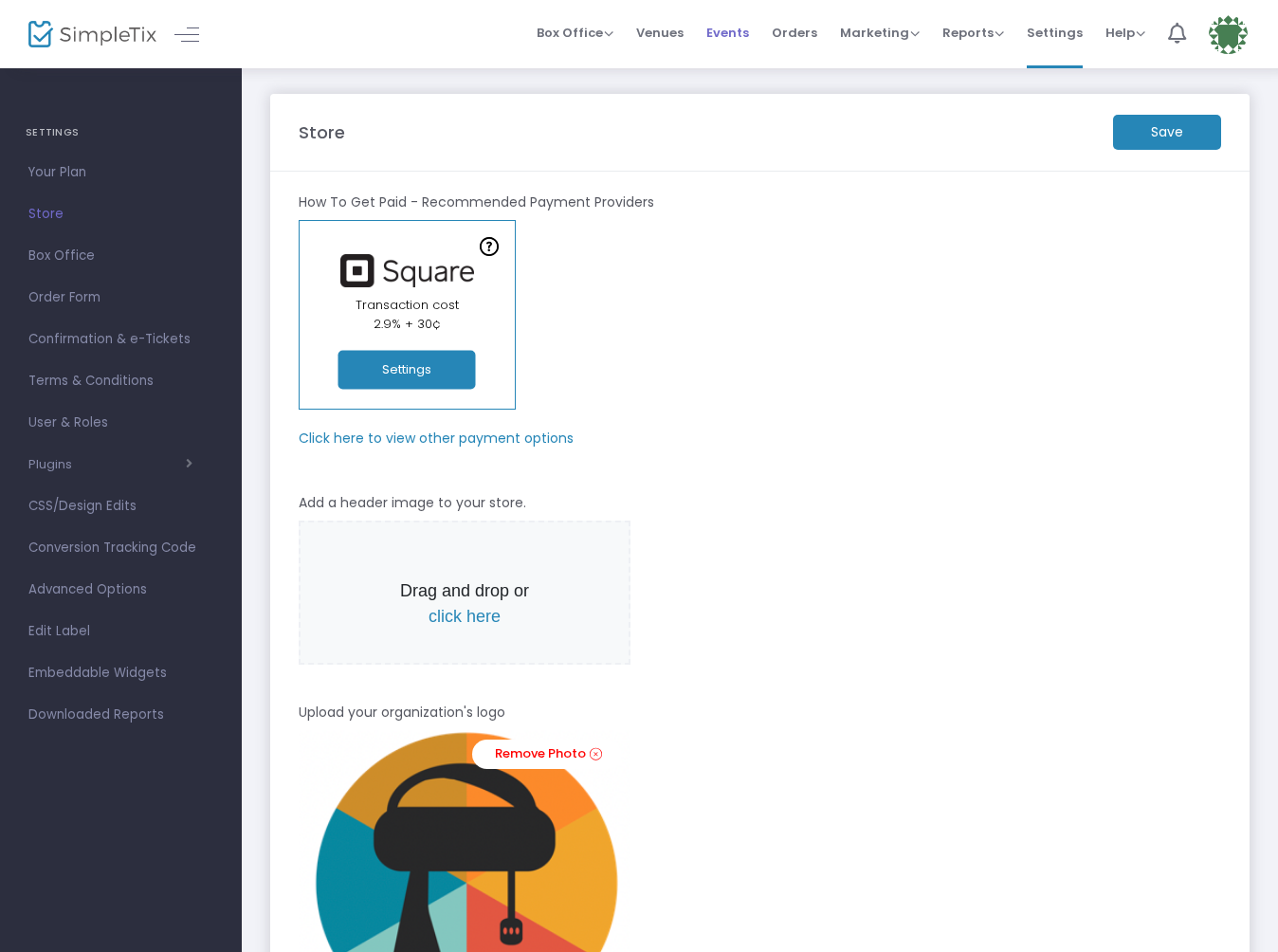 click on "Events" at bounding box center (727, 32) 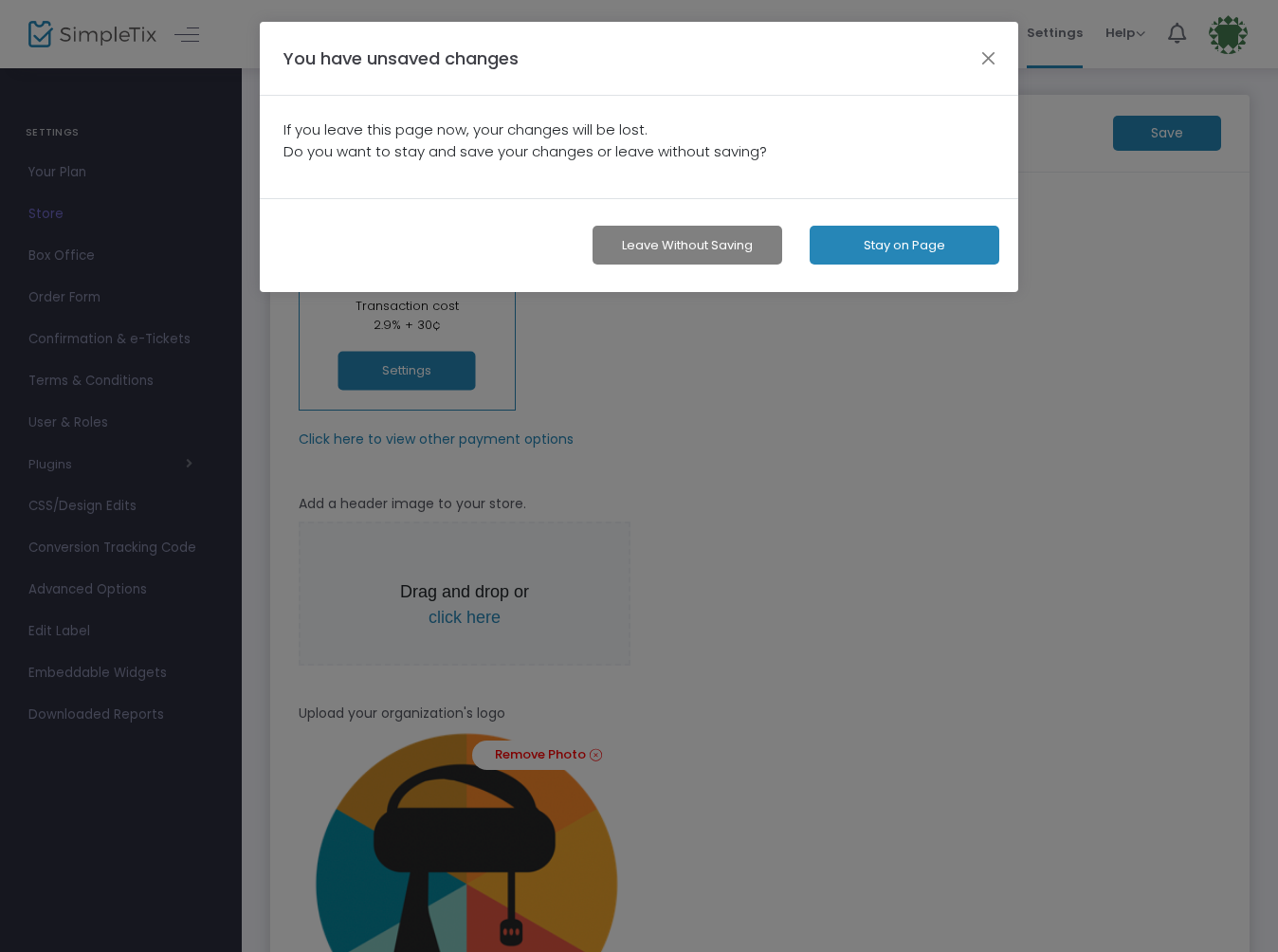 scroll, scrollTop: 0, scrollLeft: 0, axis: both 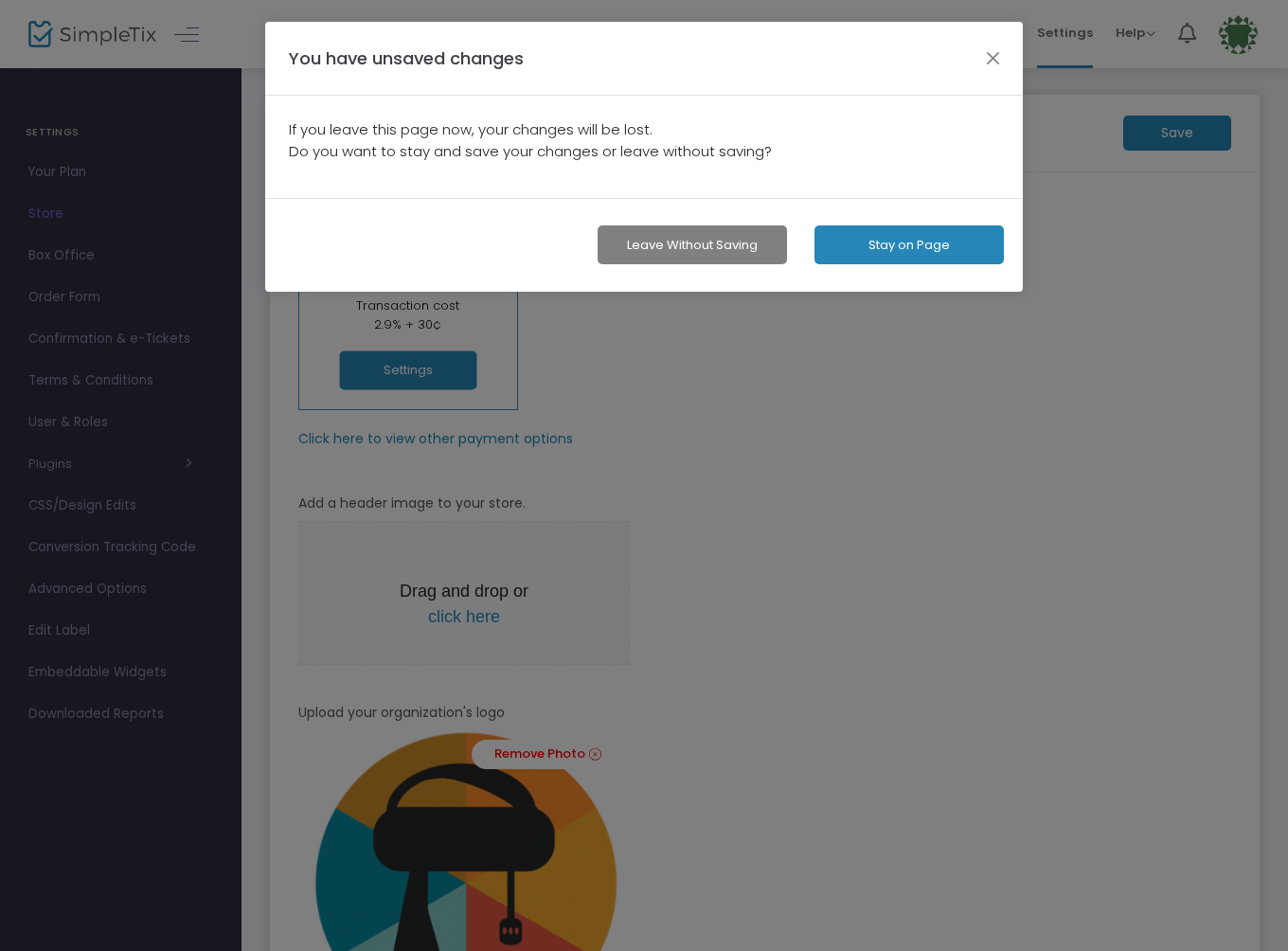 click on "Leave without Saving" 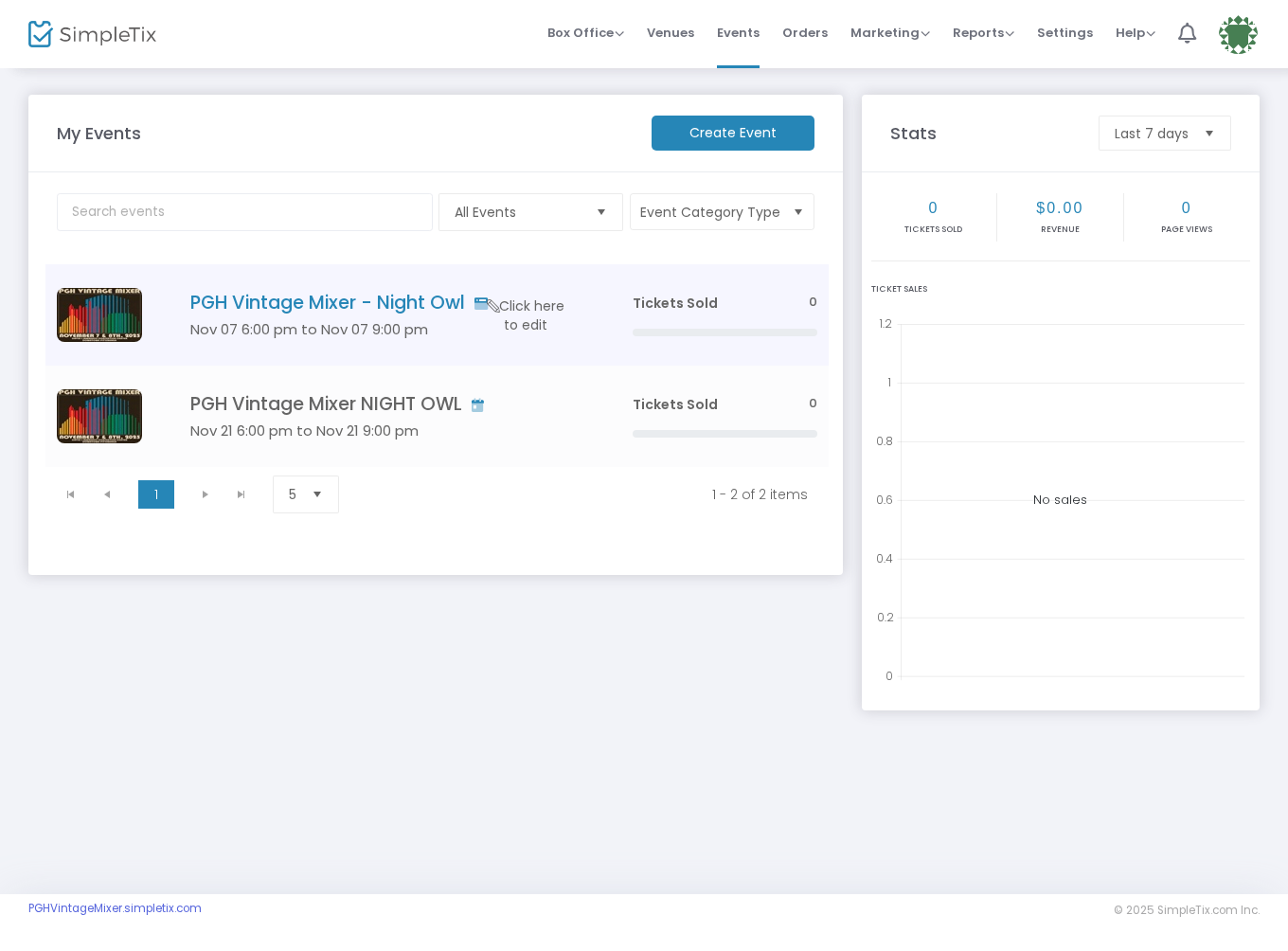 click on "Click here to edit" 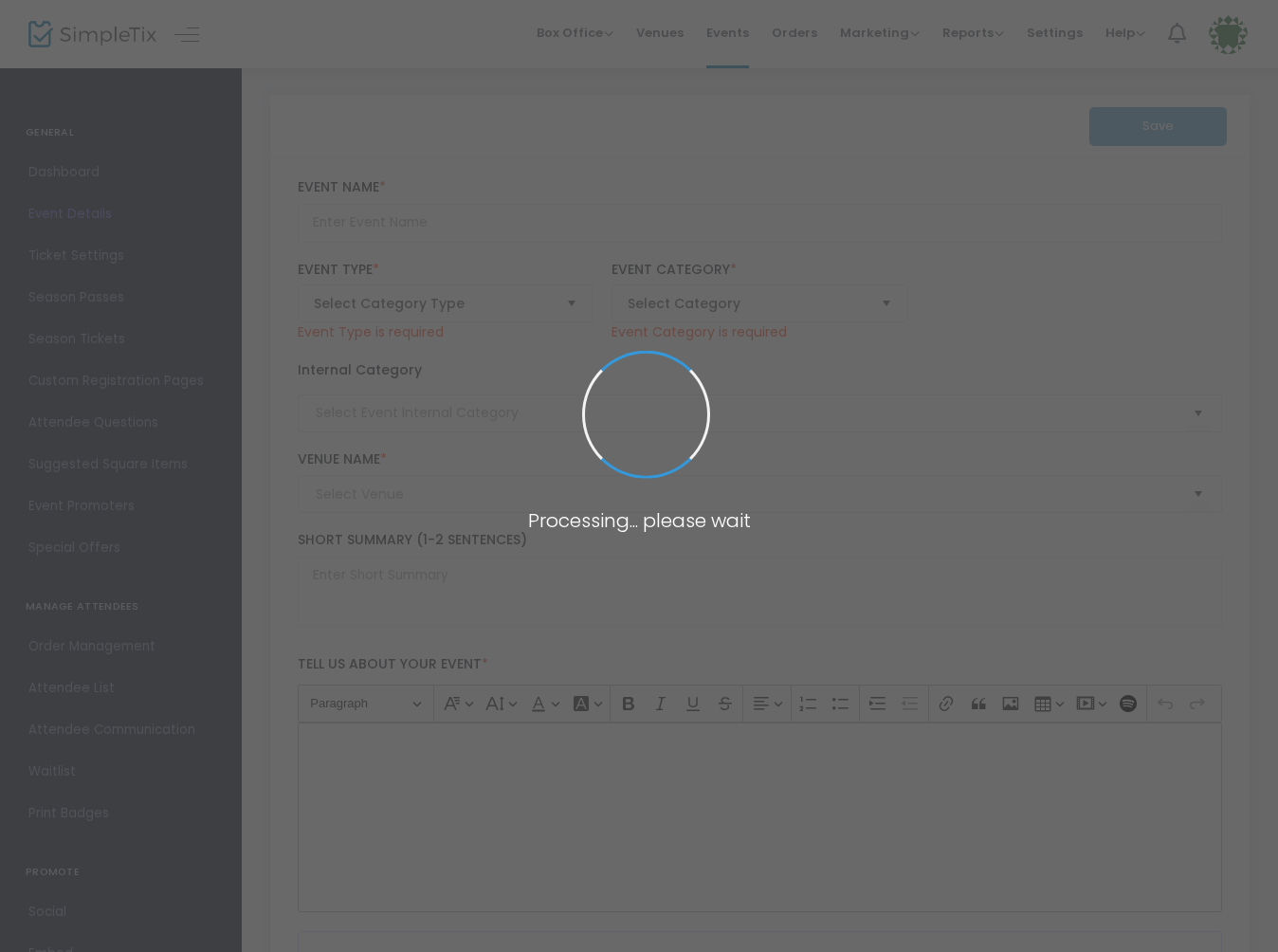 type on "PGH Vintage Mixer - Night Owl" 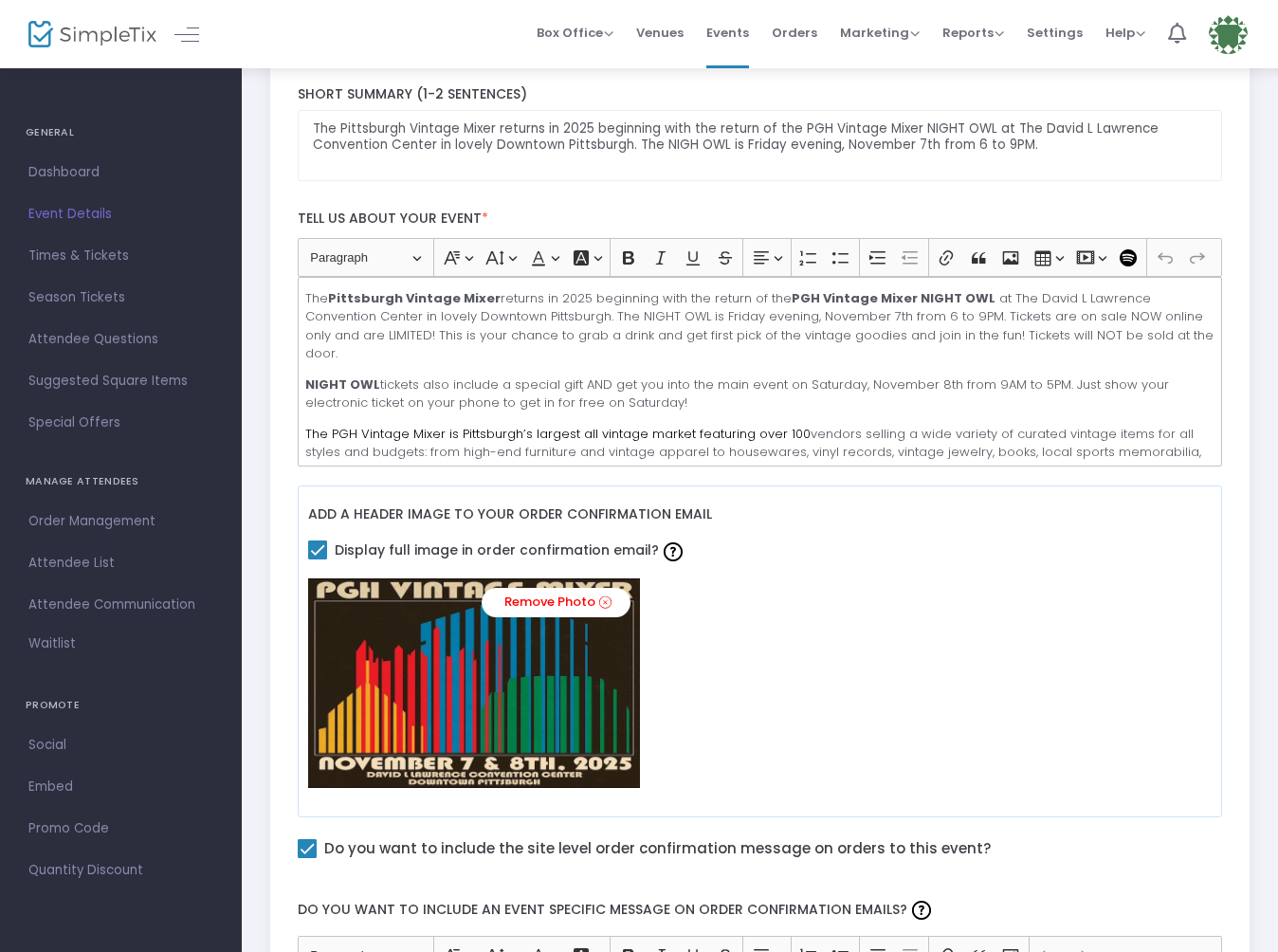 scroll, scrollTop: 414, scrollLeft: 0, axis: vertical 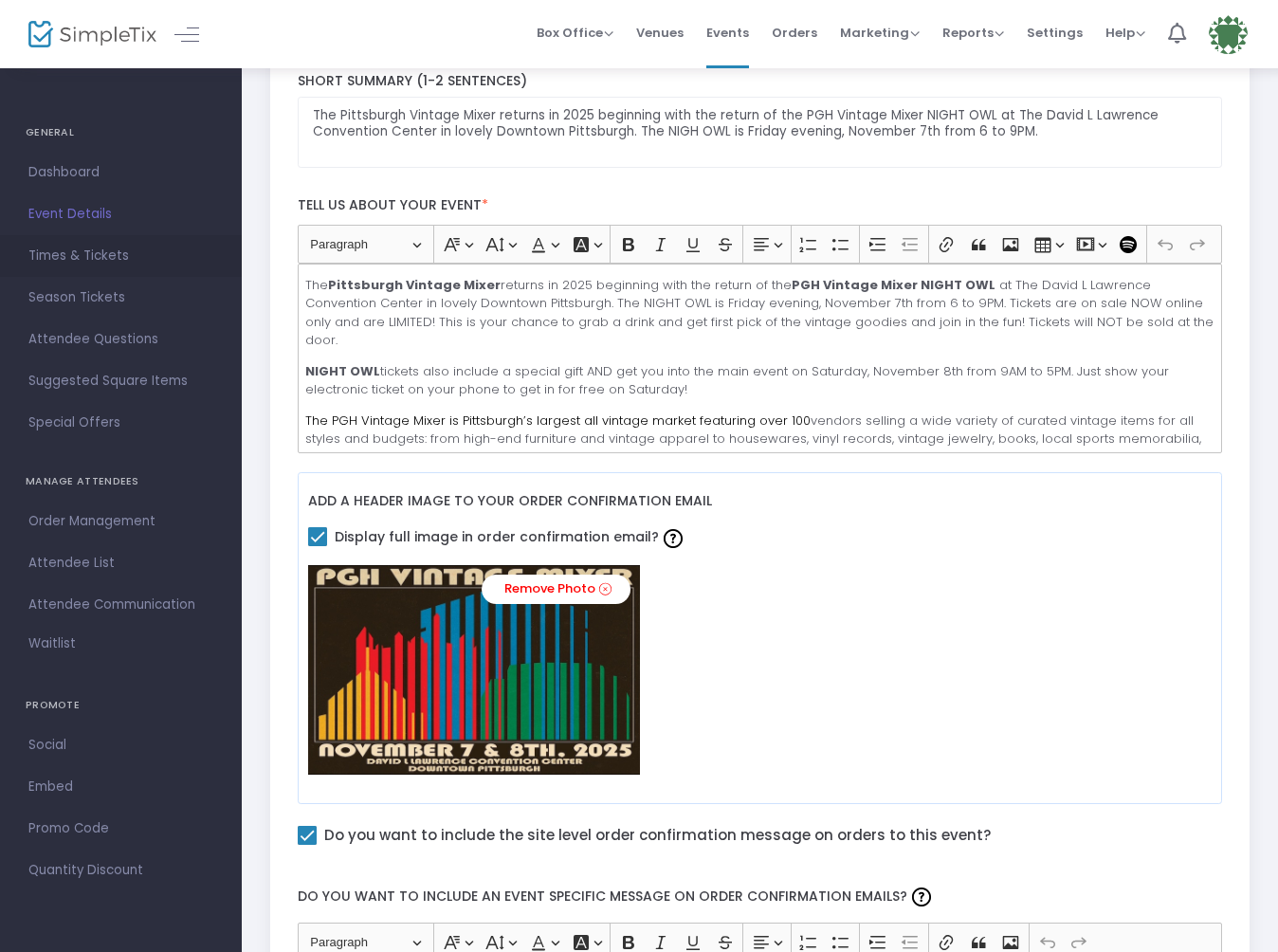 click on "Times & Tickets" at bounding box center [120, 256] 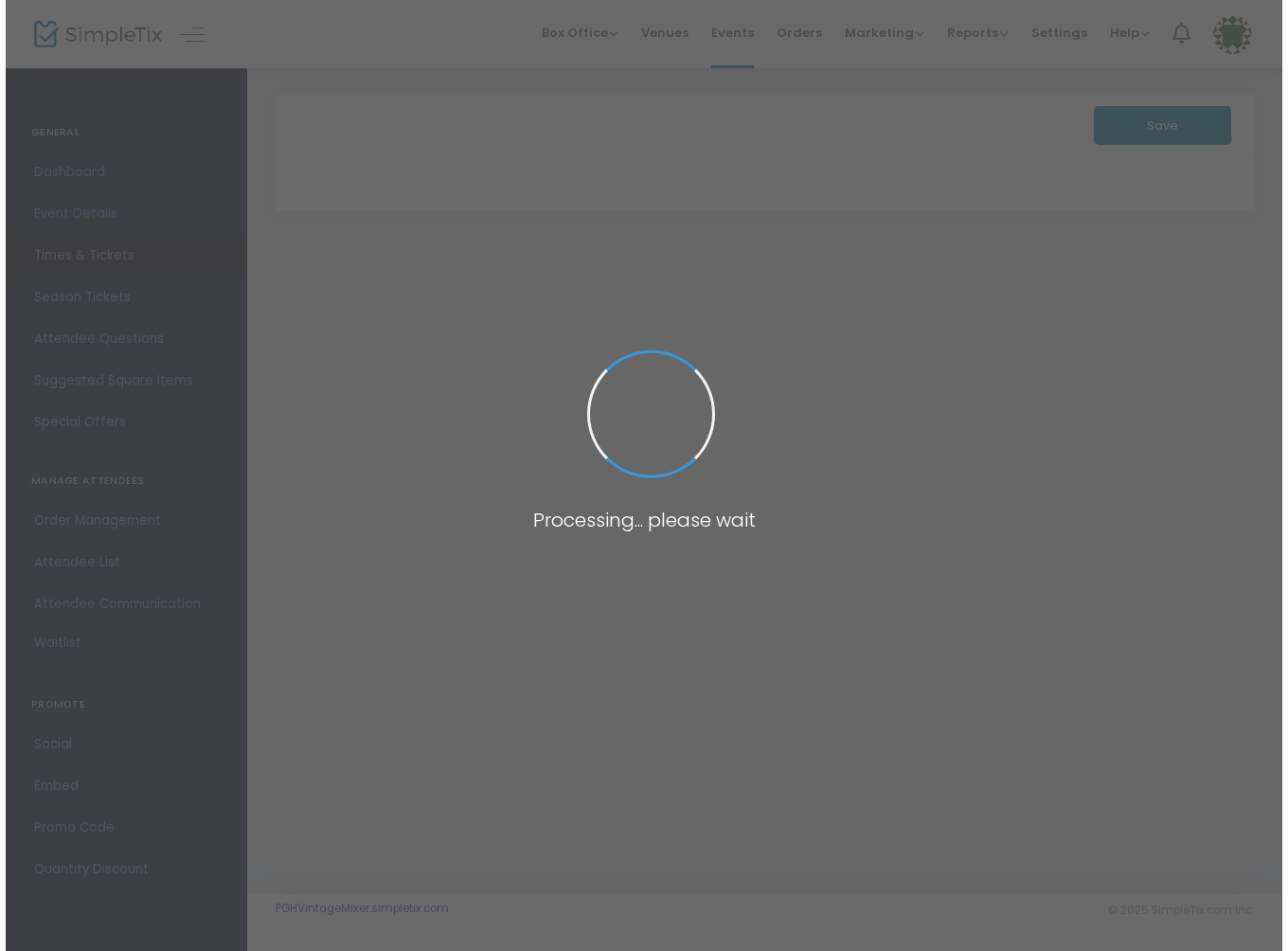 scroll, scrollTop: 0, scrollLeft: 0, axis: both 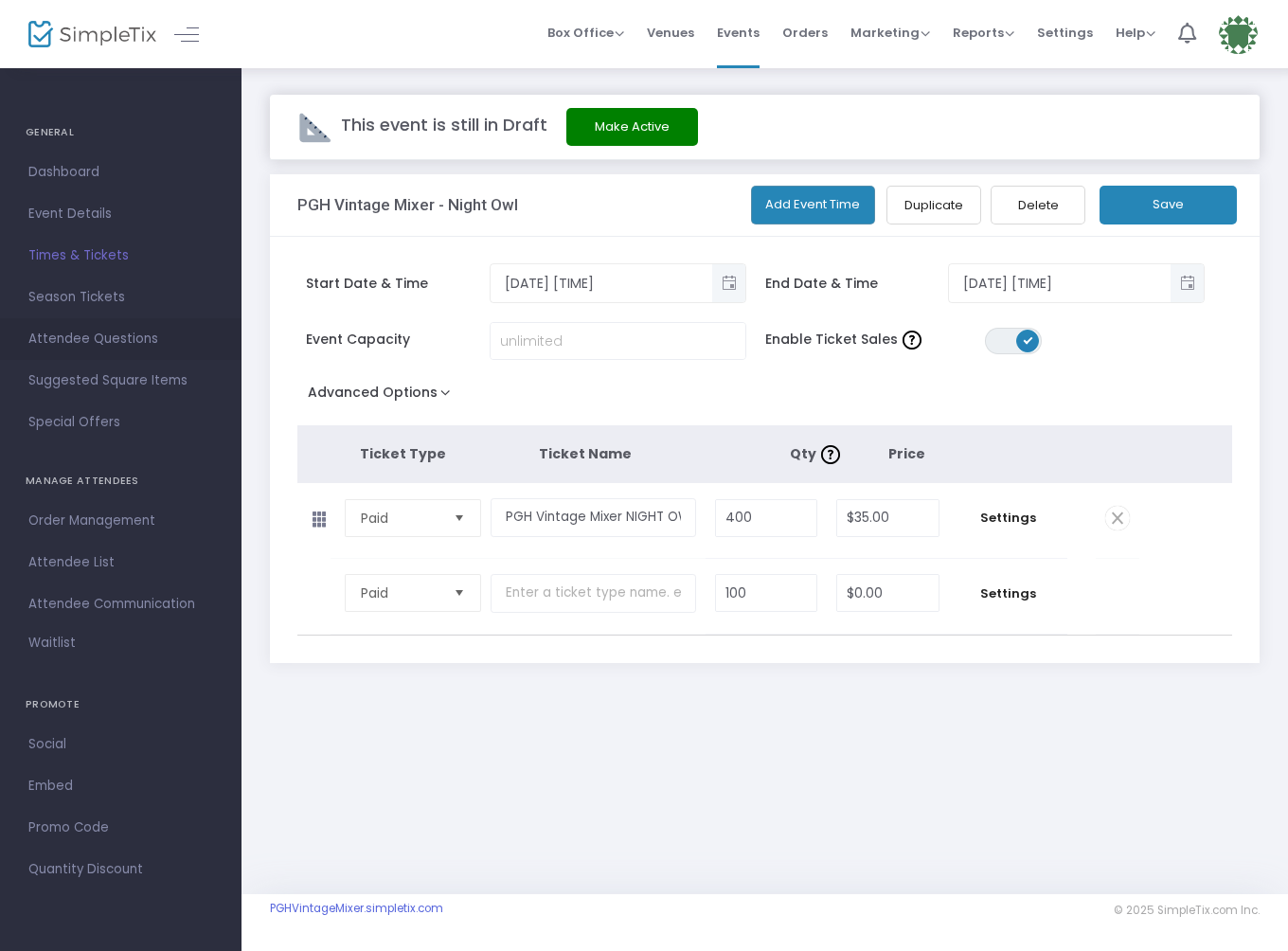 click on "Attendee Questions" at bounding box center [120, 339] 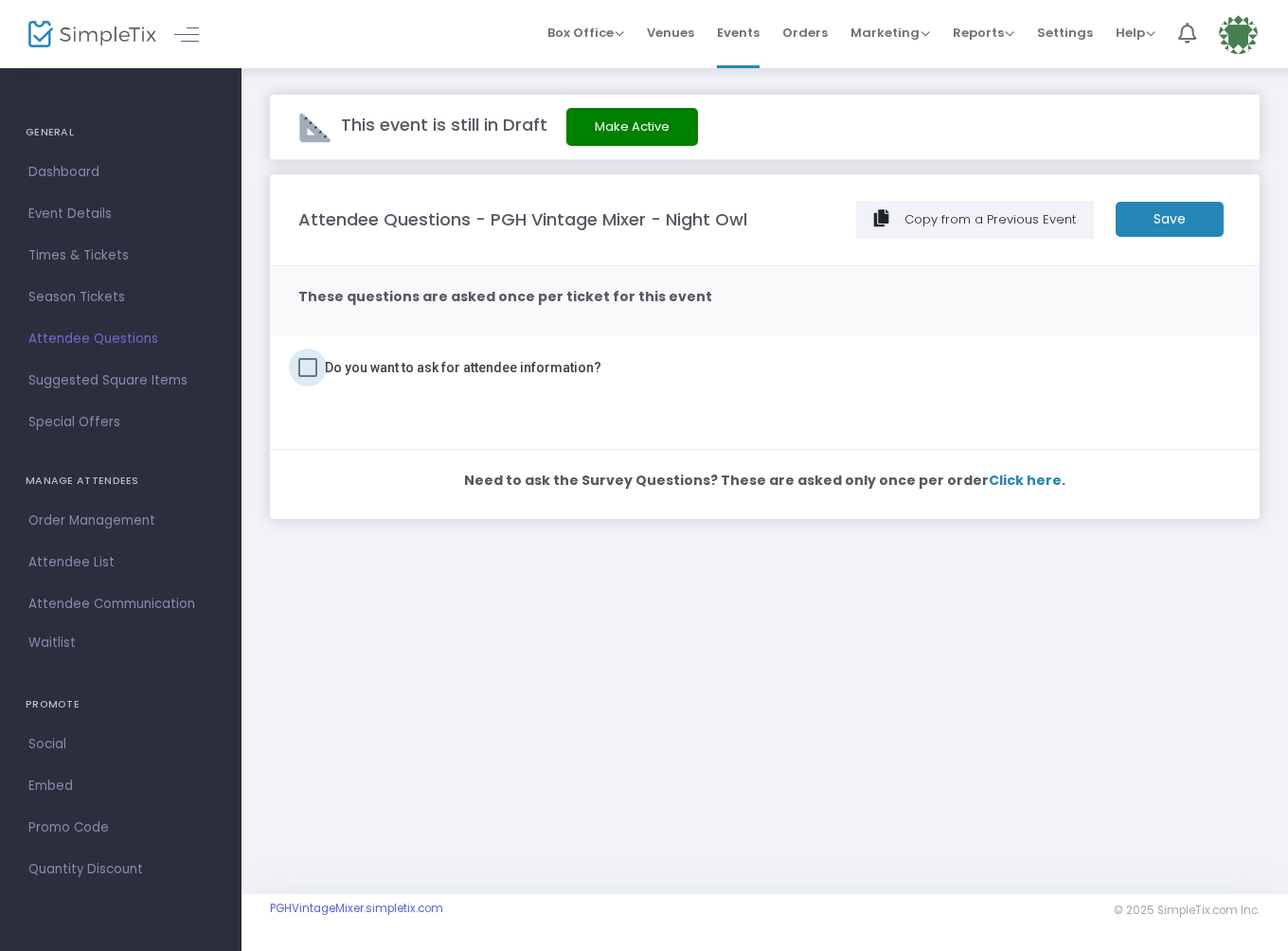 click at bounding box center [308, 368] 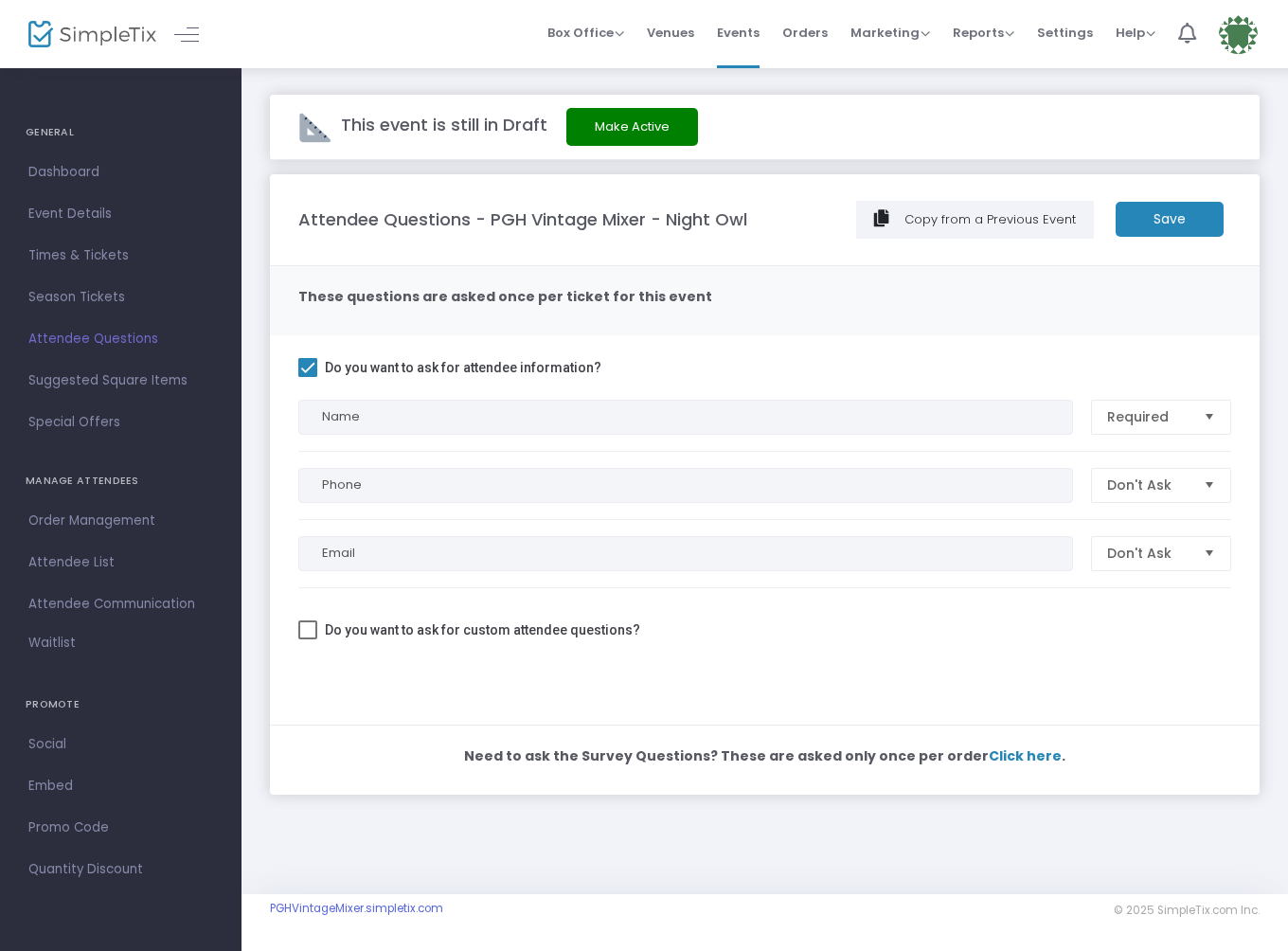 click at bounding box center [1209, 417] 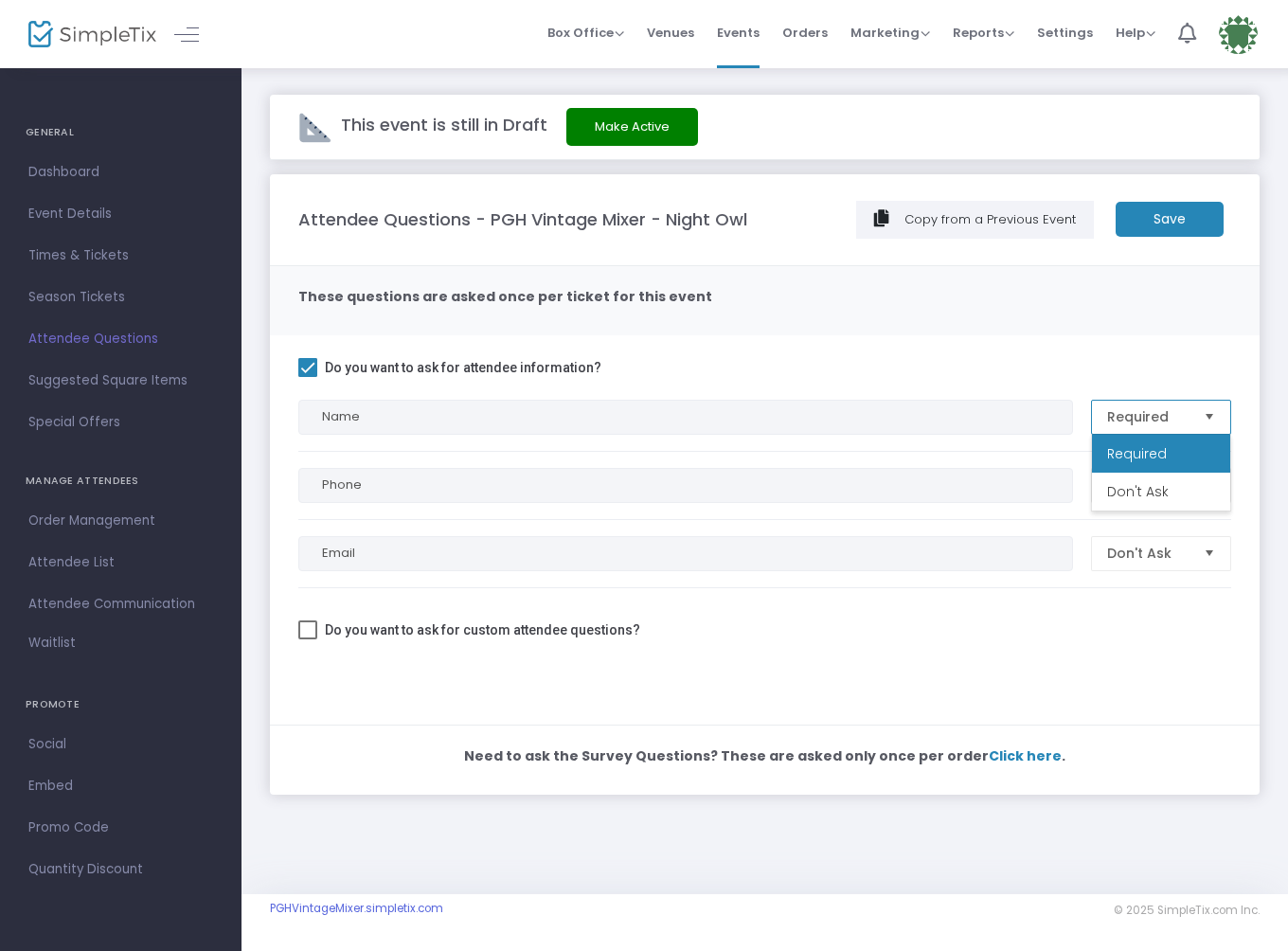 click on "Required" at bounding box center [1161, 454] 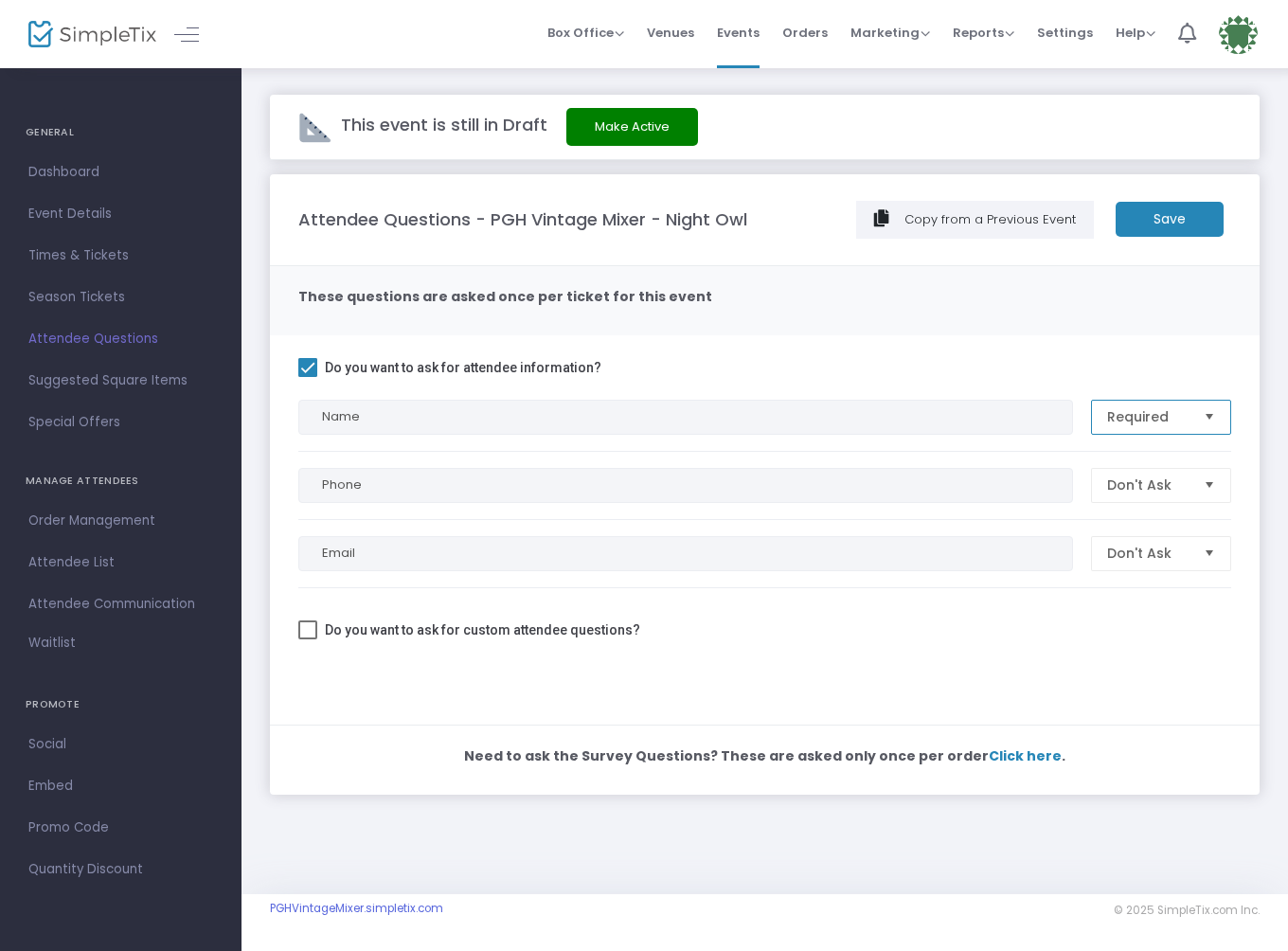 click at bounding box center (1209, 553) 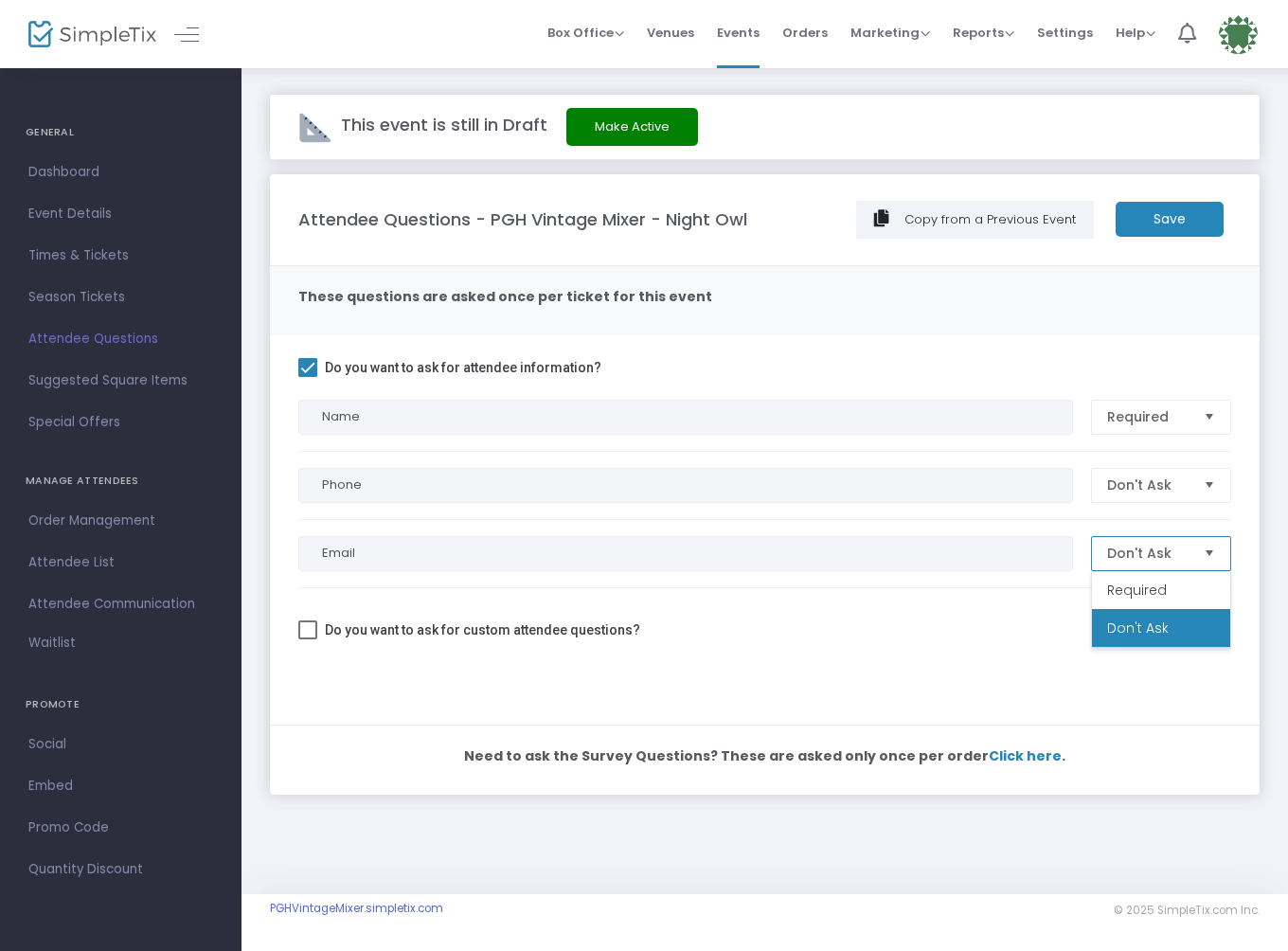 drag, startPoint x: 1163, startPoint y: 590, endPoint x: 1182, endPoint y: 576, distance: 24 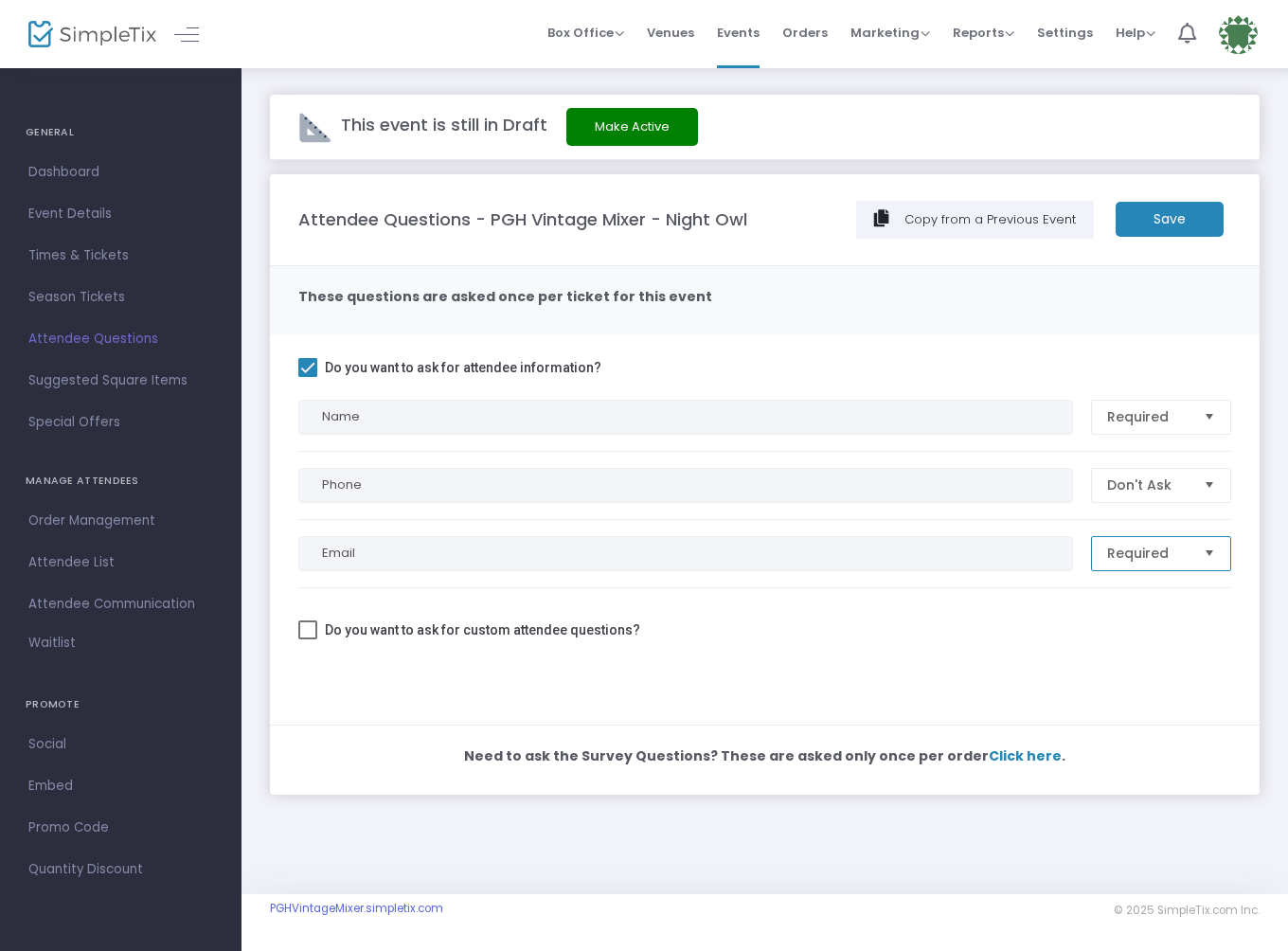 click at bounding box center [1209, 485] 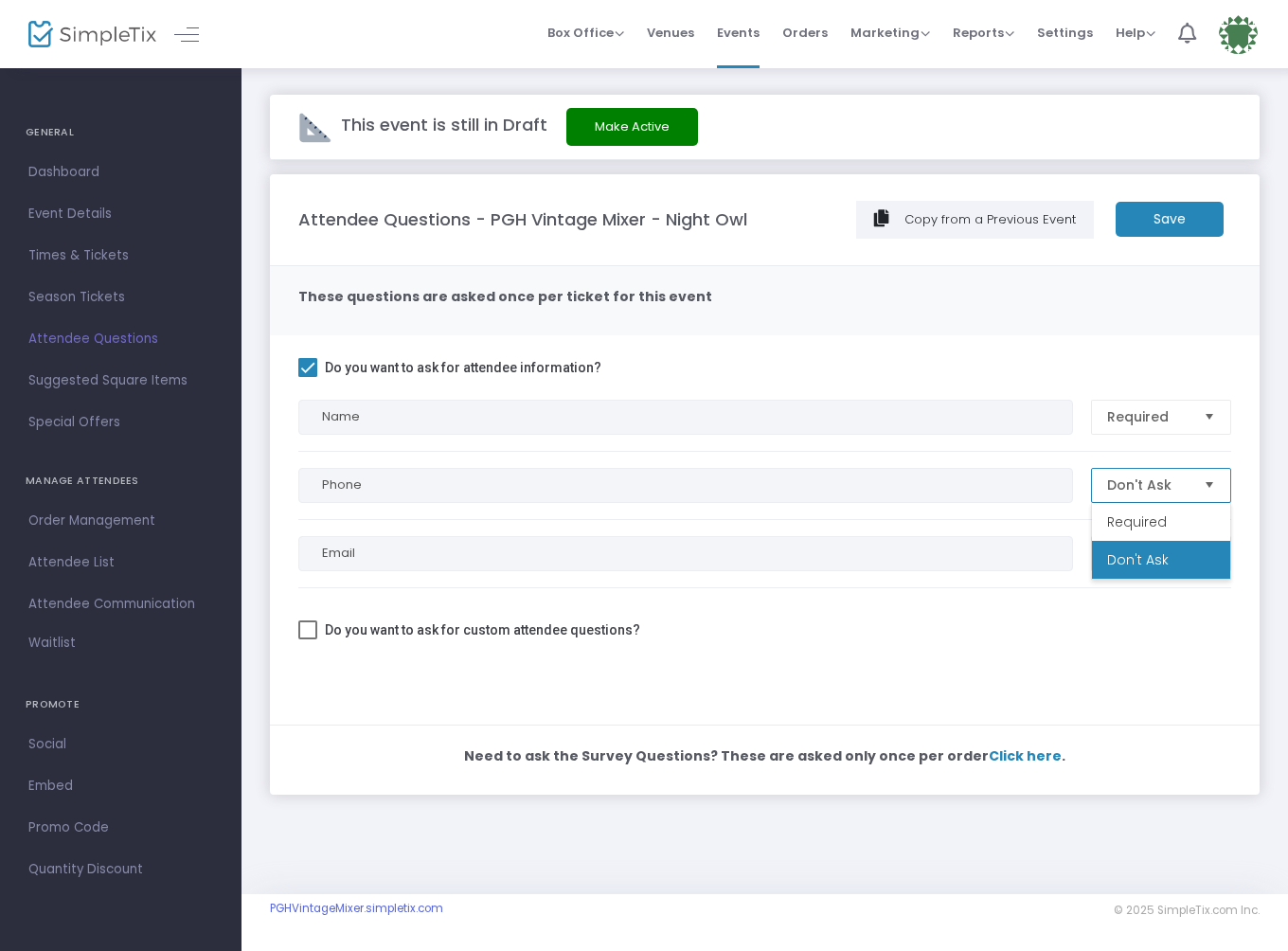 click on "Required" at bounding box center (1161, 522) 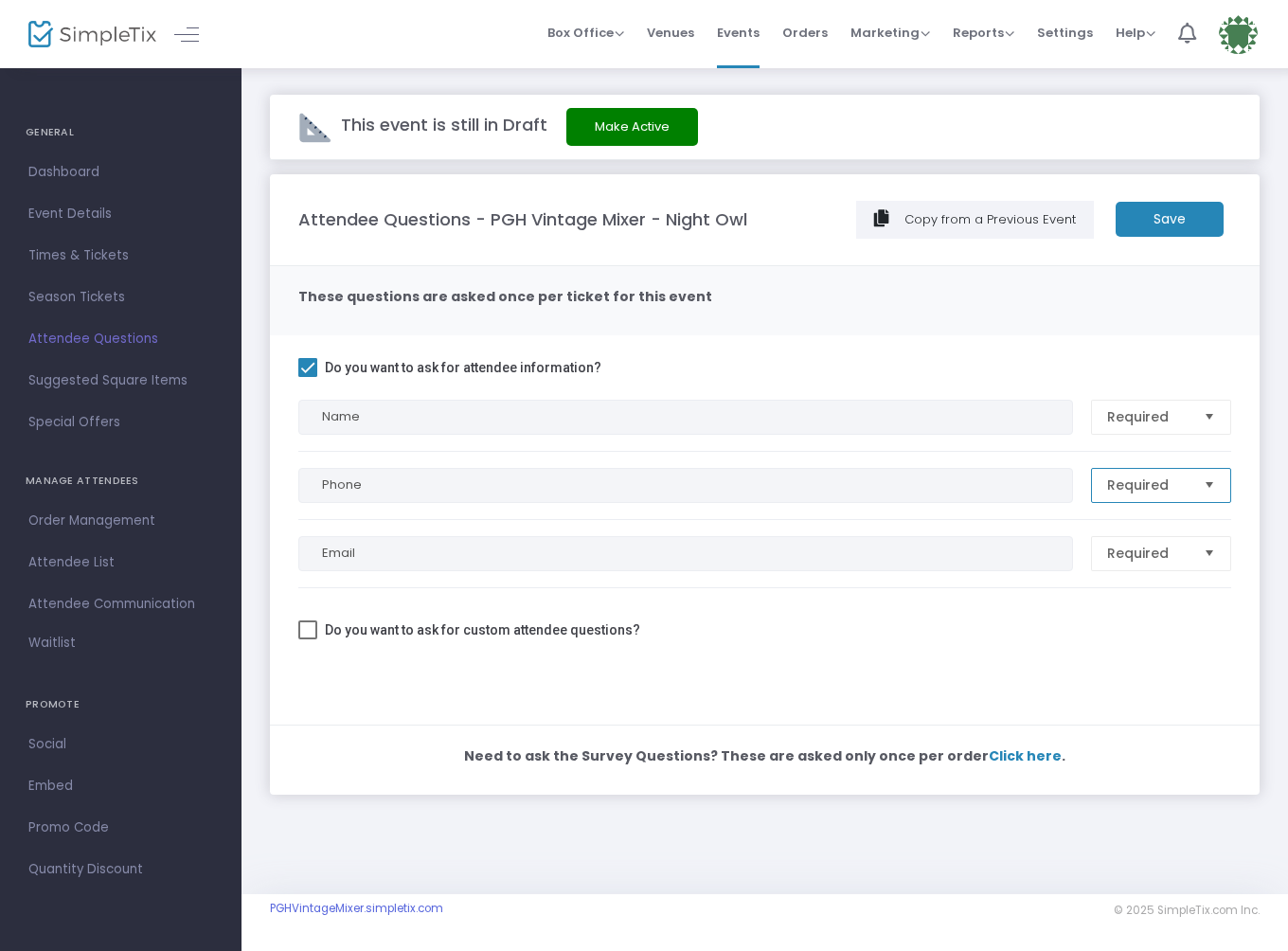 scroll, scrollTop: 0, scrollLeft: 0, axis: both 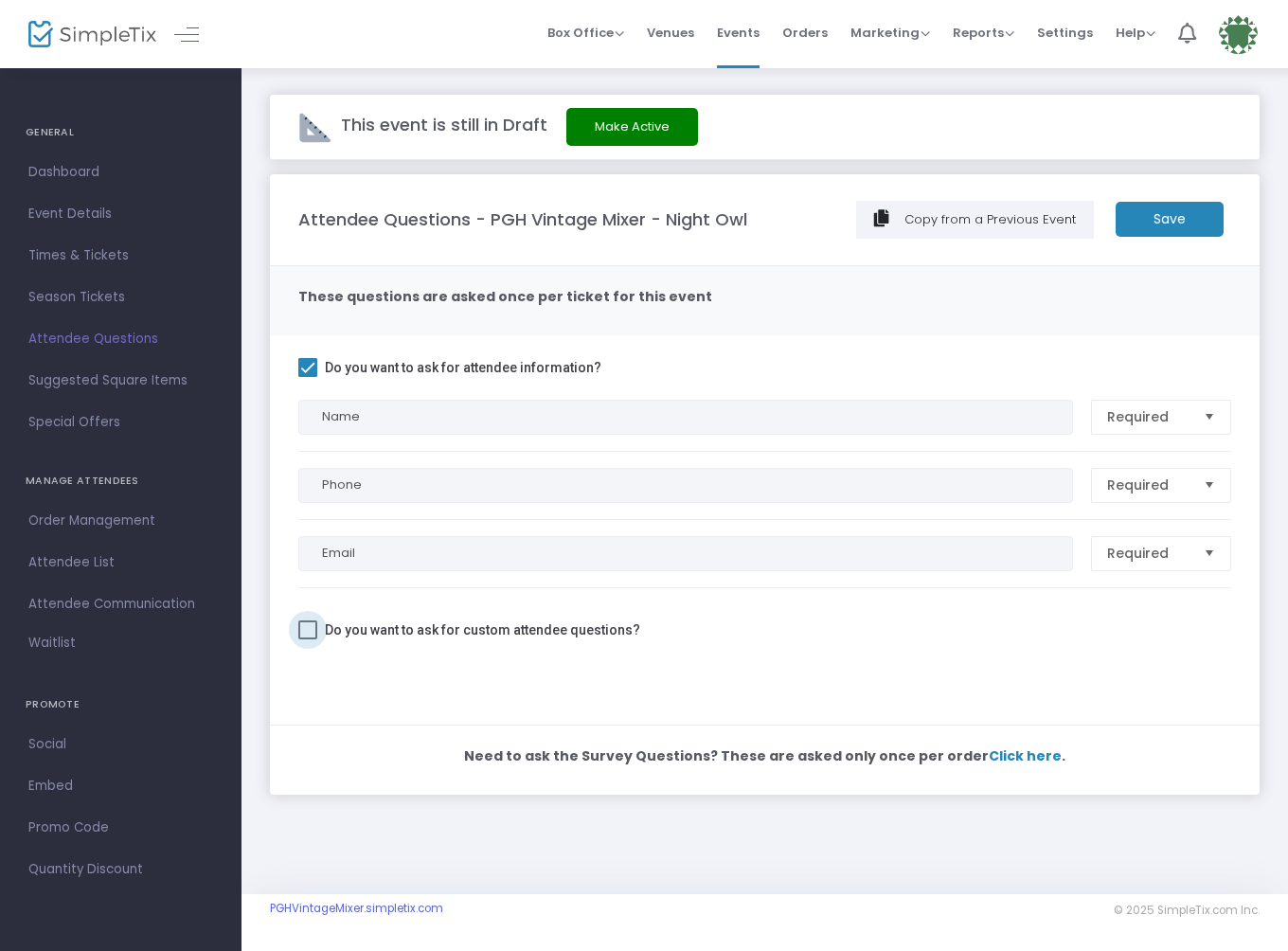 click at bounding box center (308, 630) 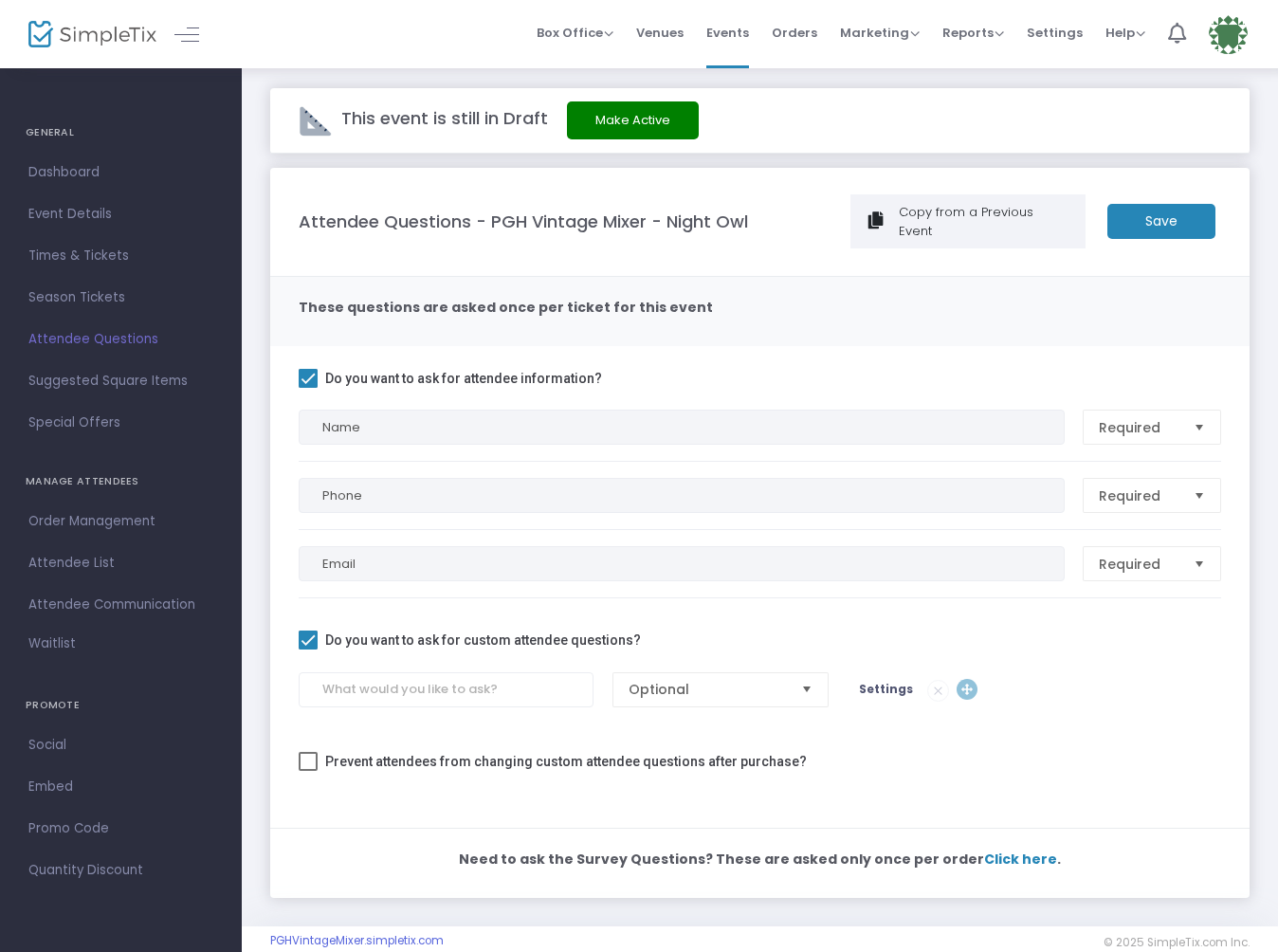 scroll, scrollTop: 7, scrollLeft: 0, axis: vertical 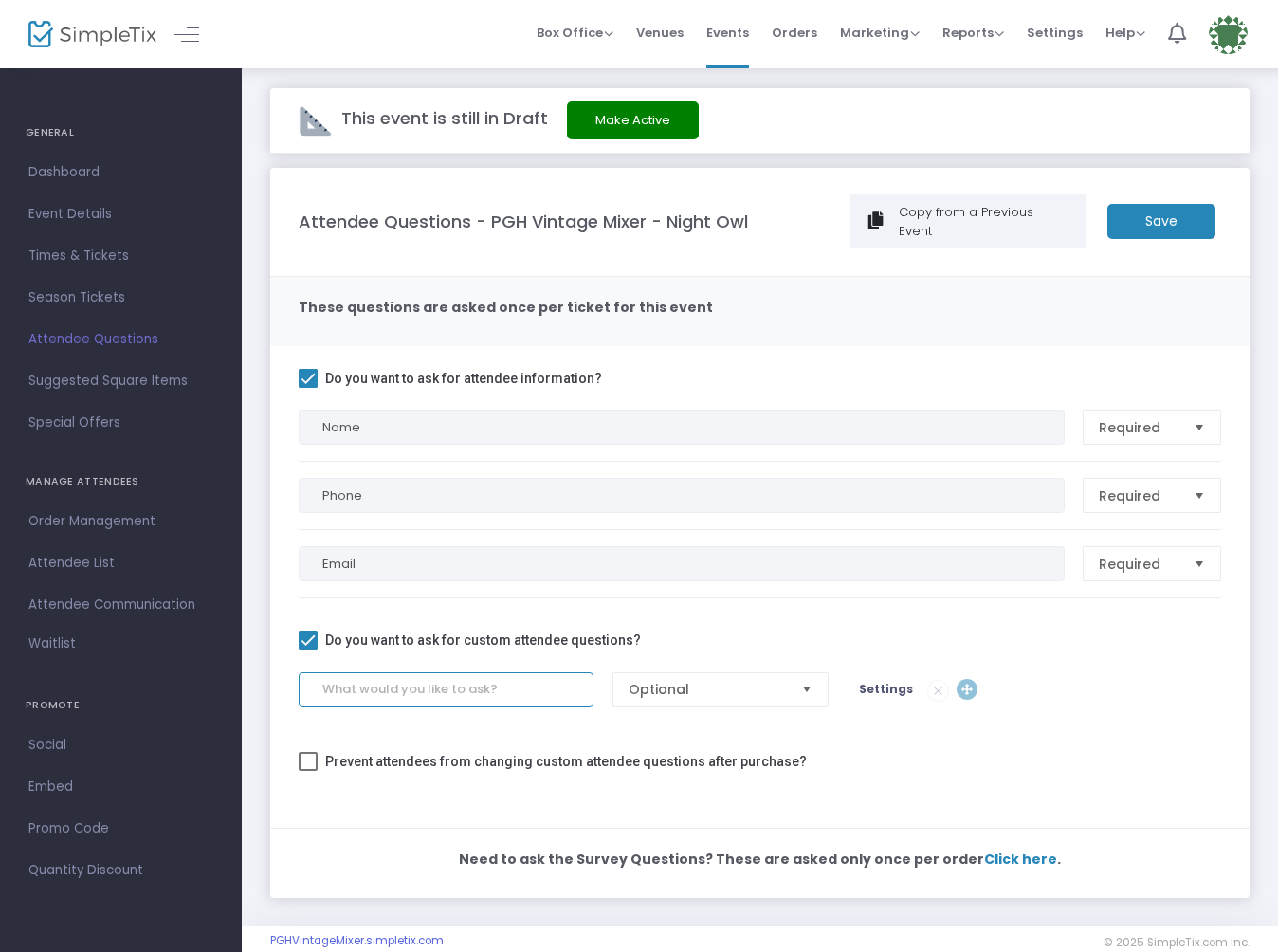 click 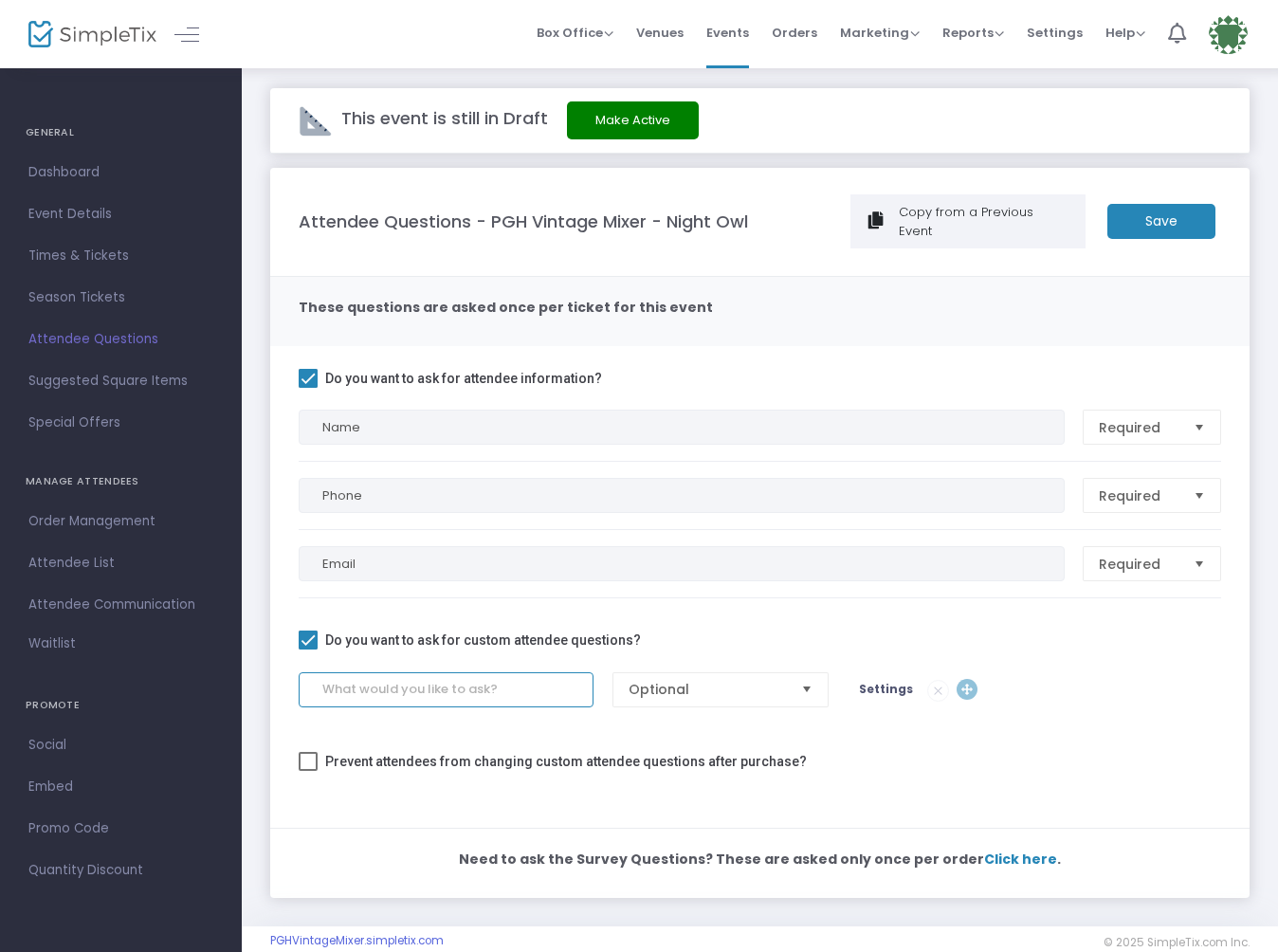 click at bounding box center (807, 689) 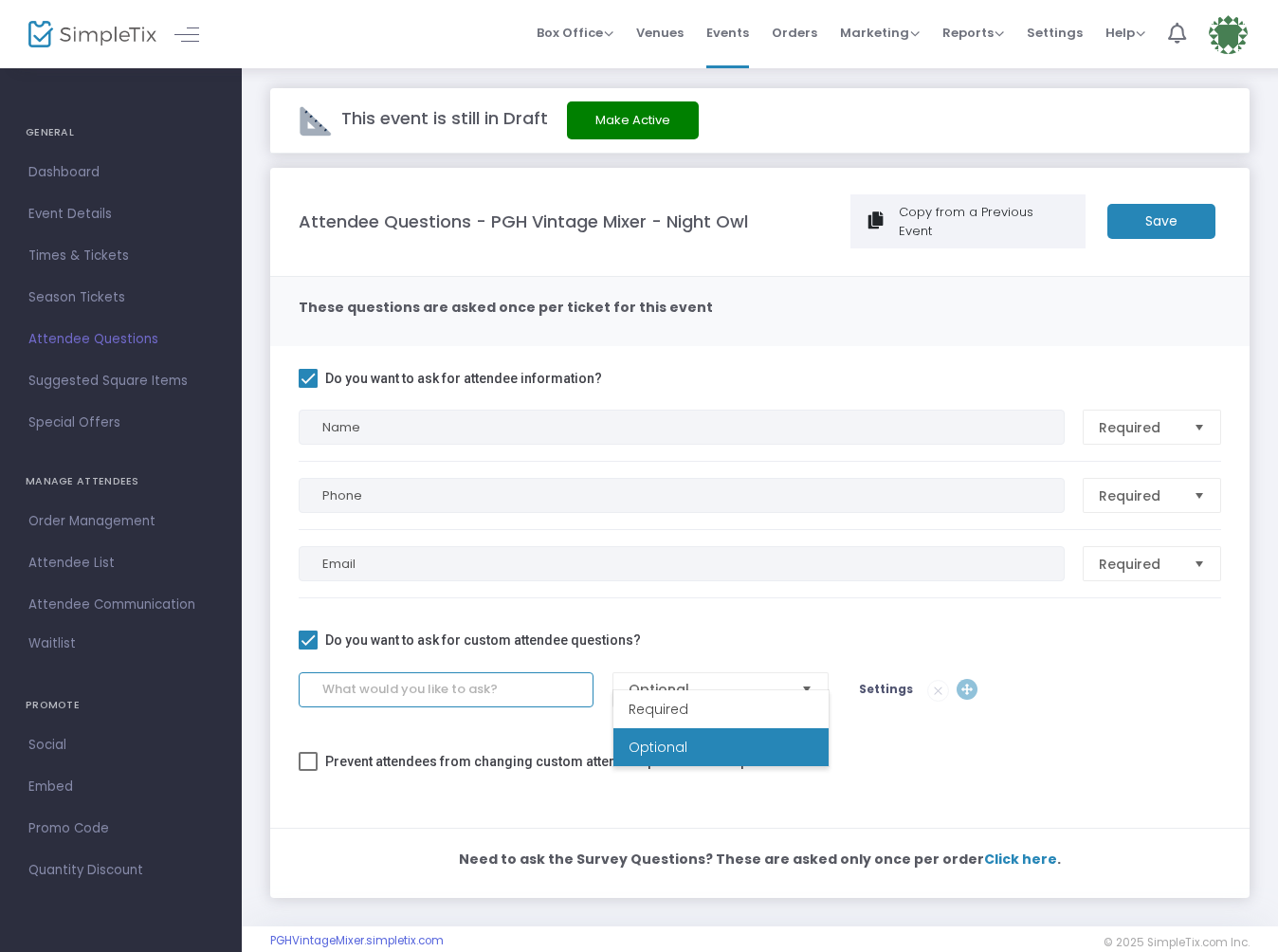 click 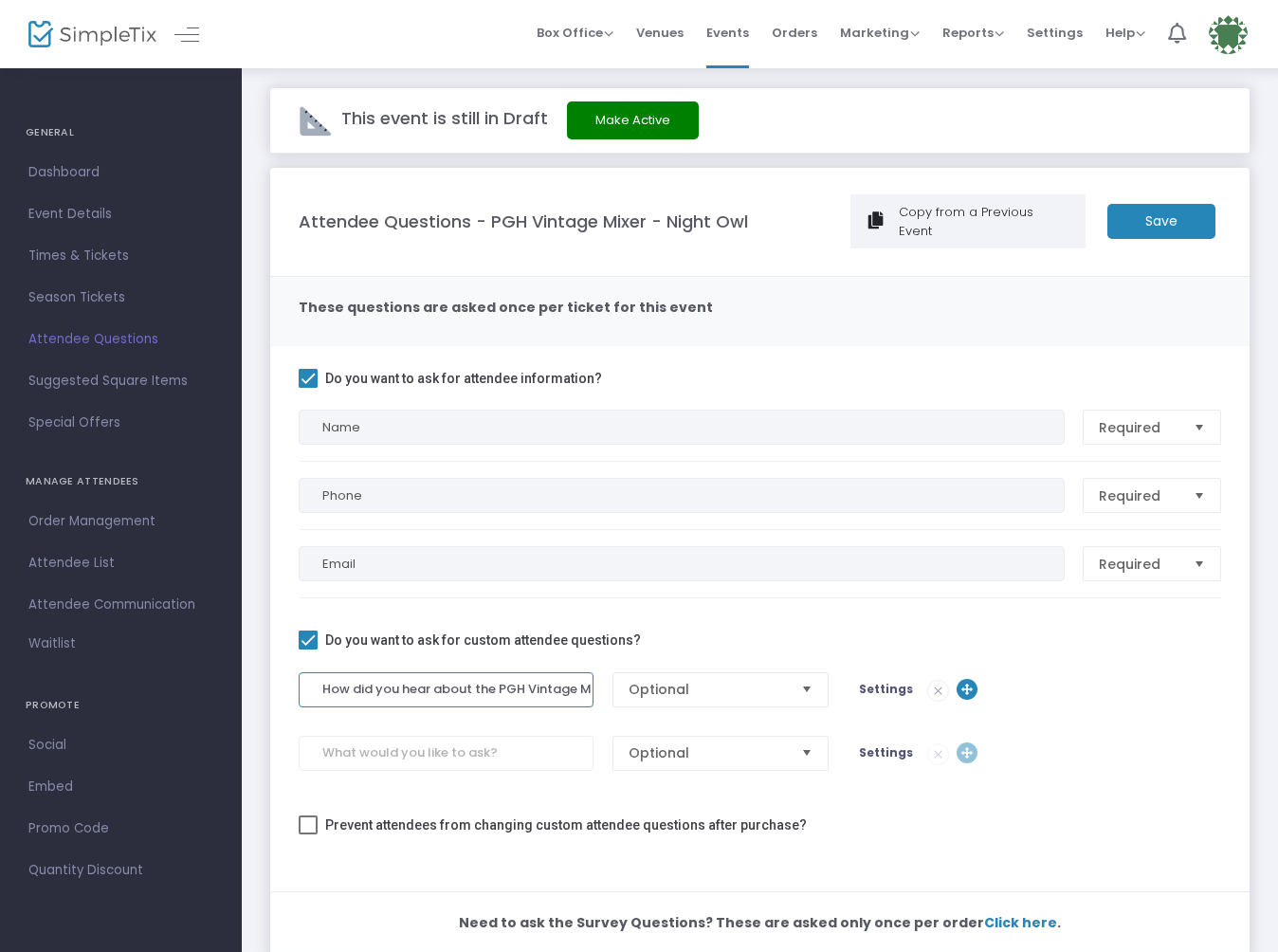 type on "How did you hear about the PGH Vintage Mixer" 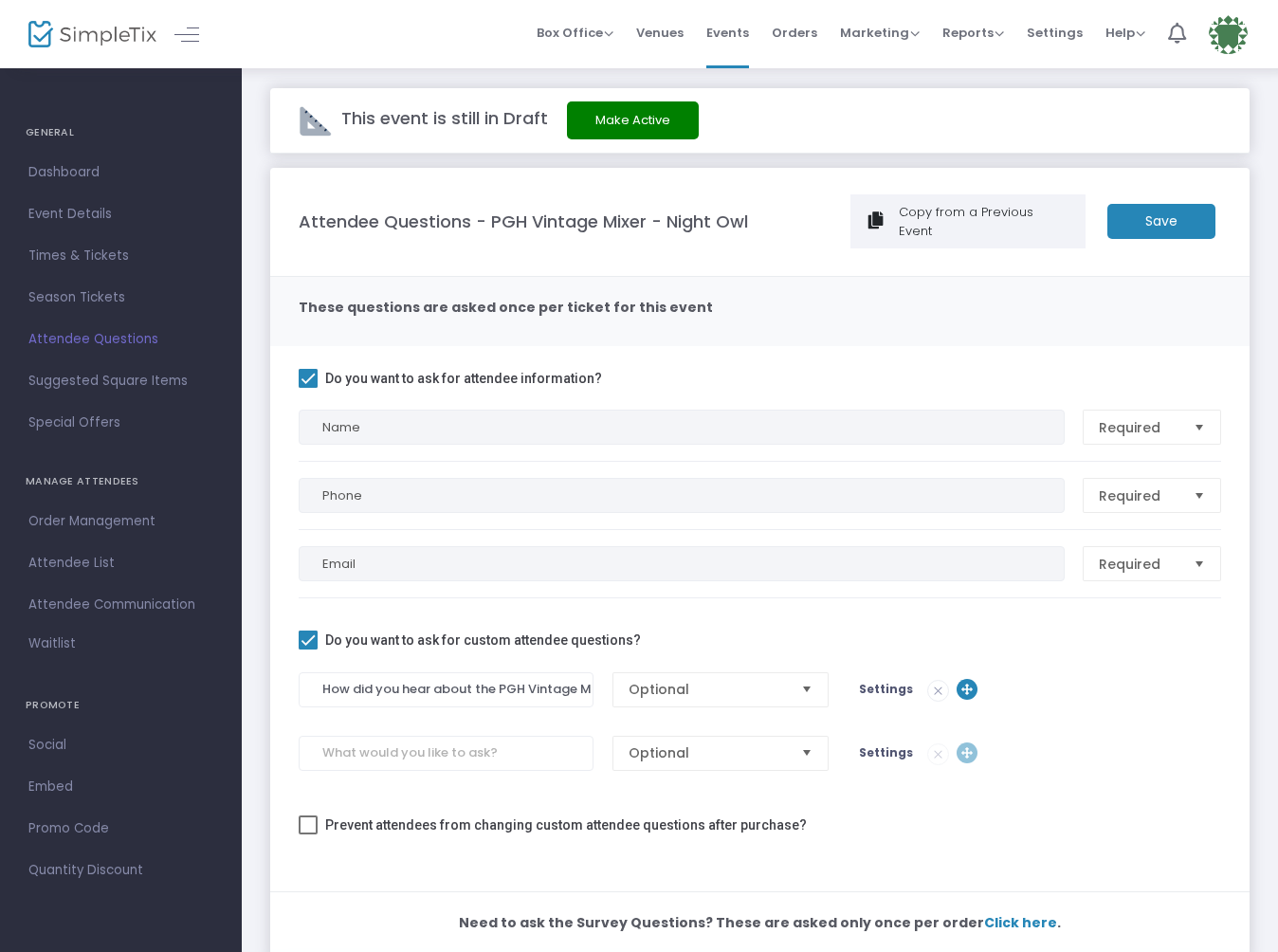 click 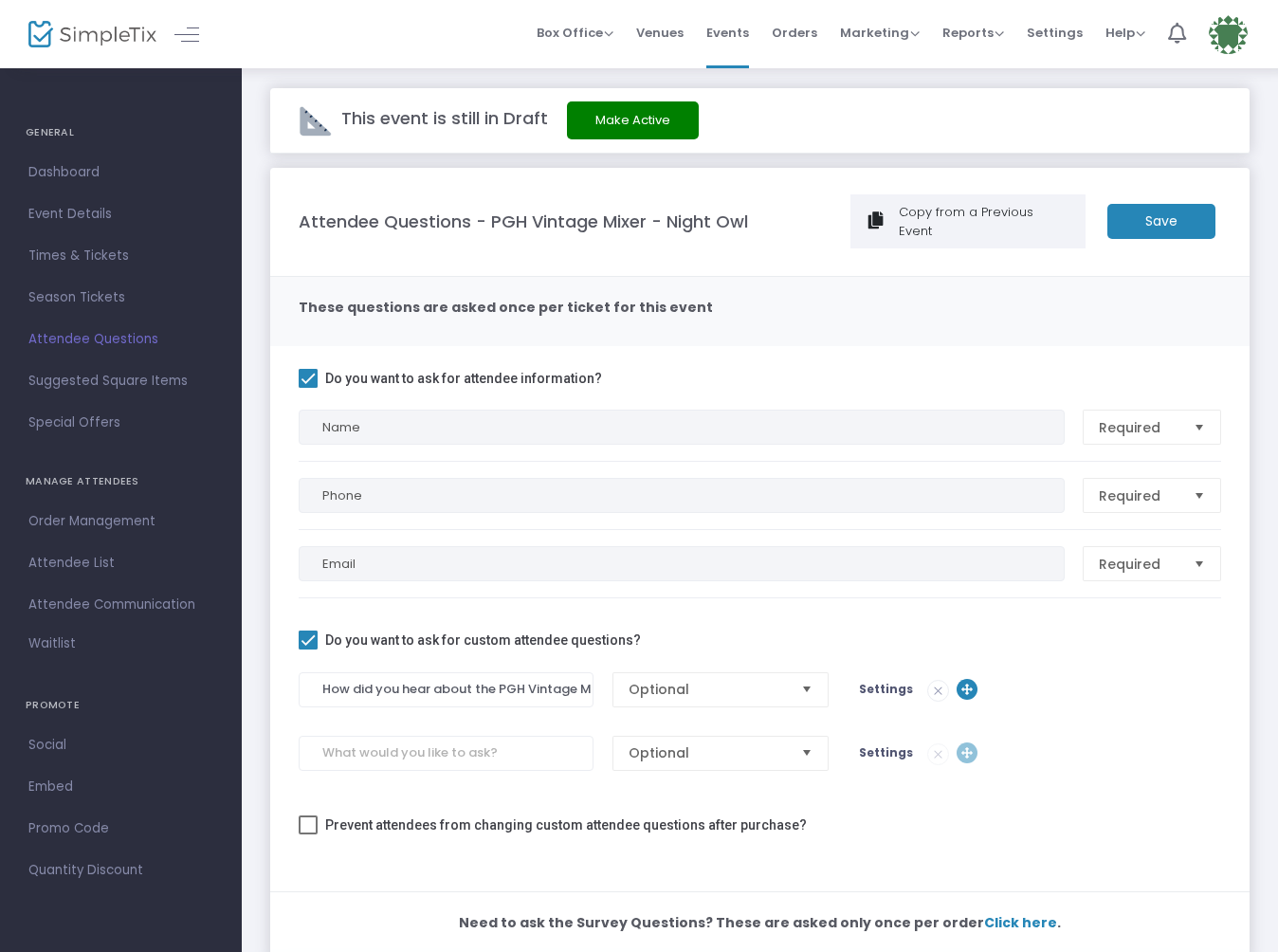 click 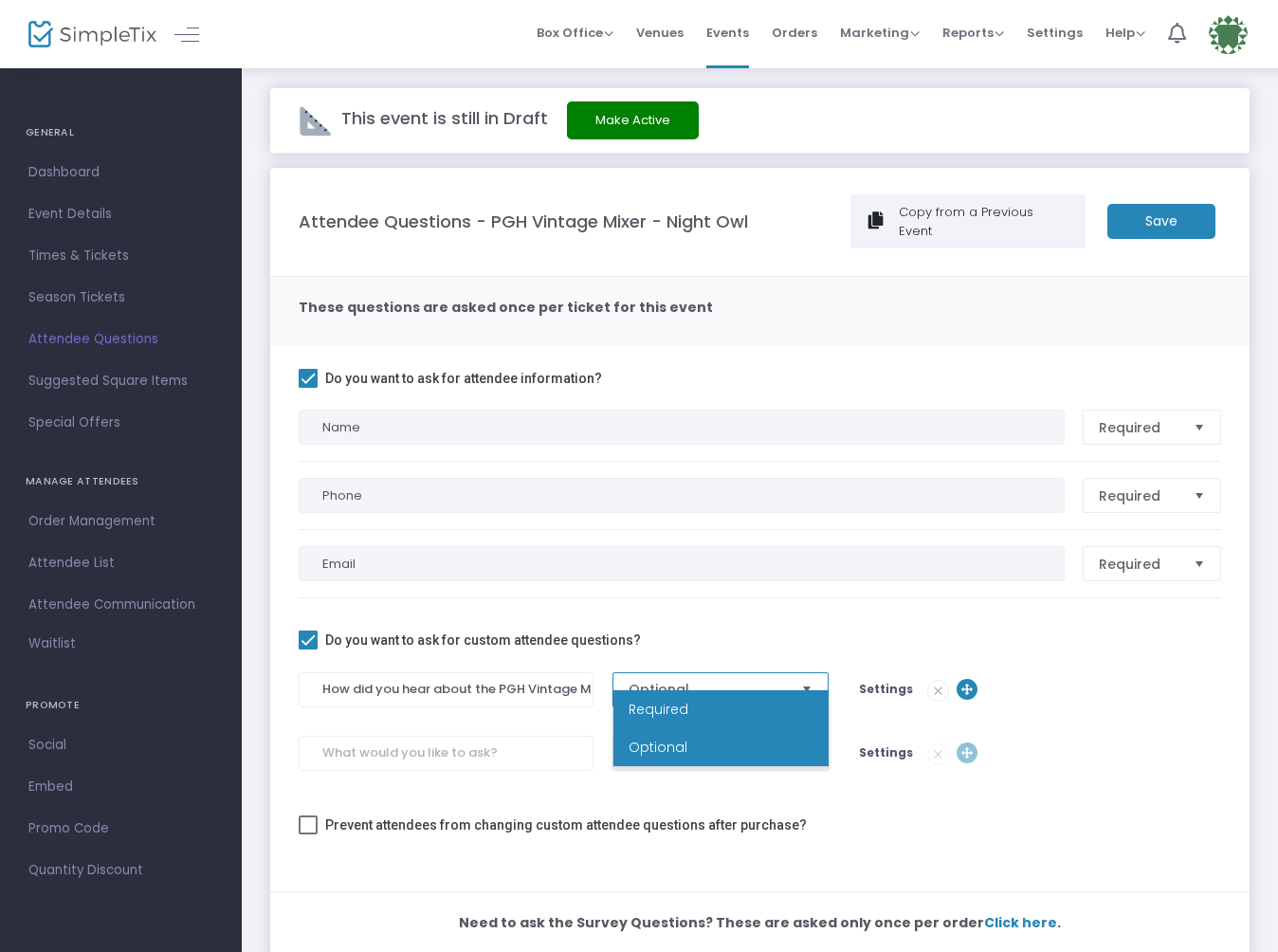 click on "Required" at bounding box center (721, 709) 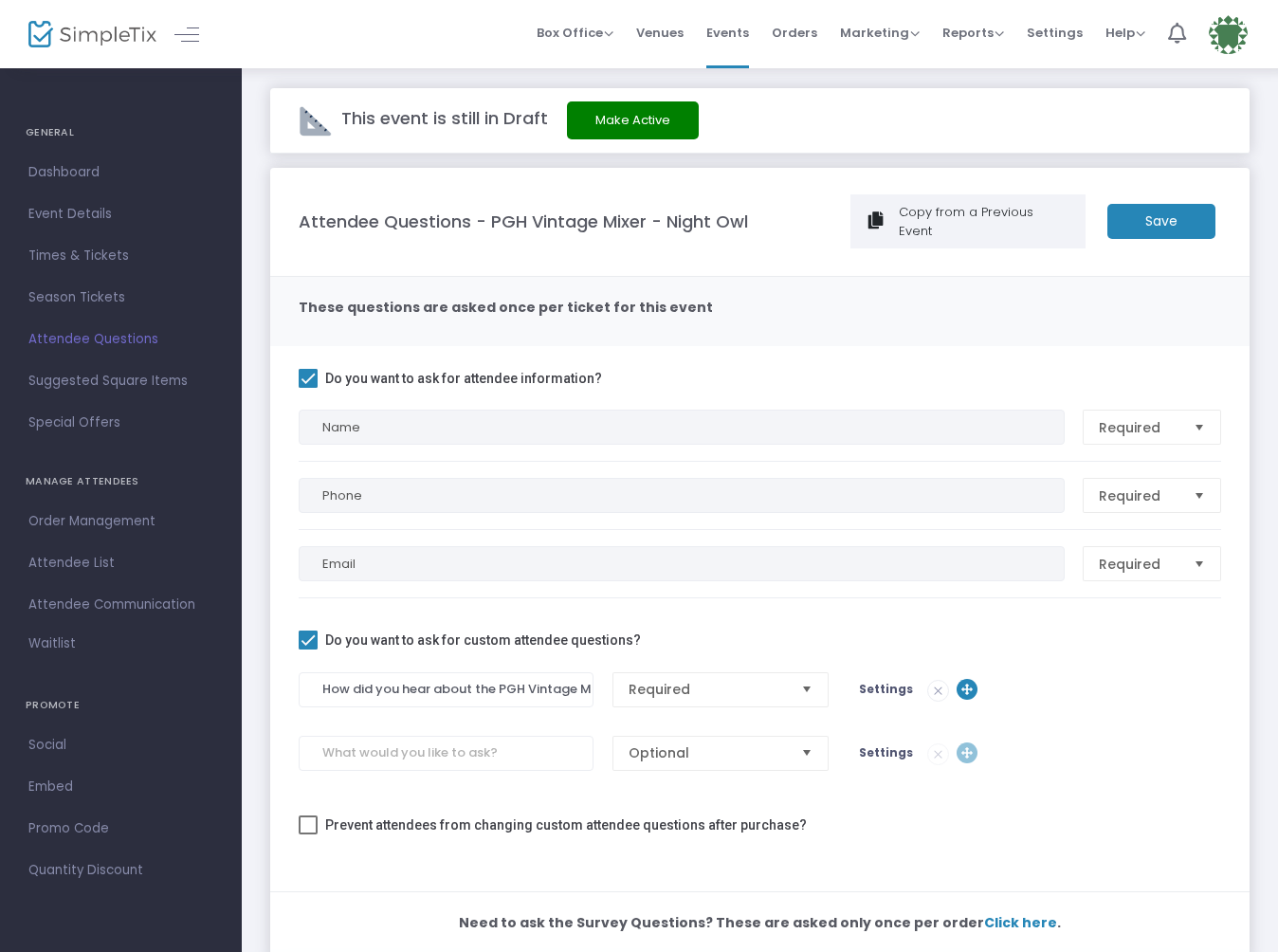 click at bounding box center [308, 825] 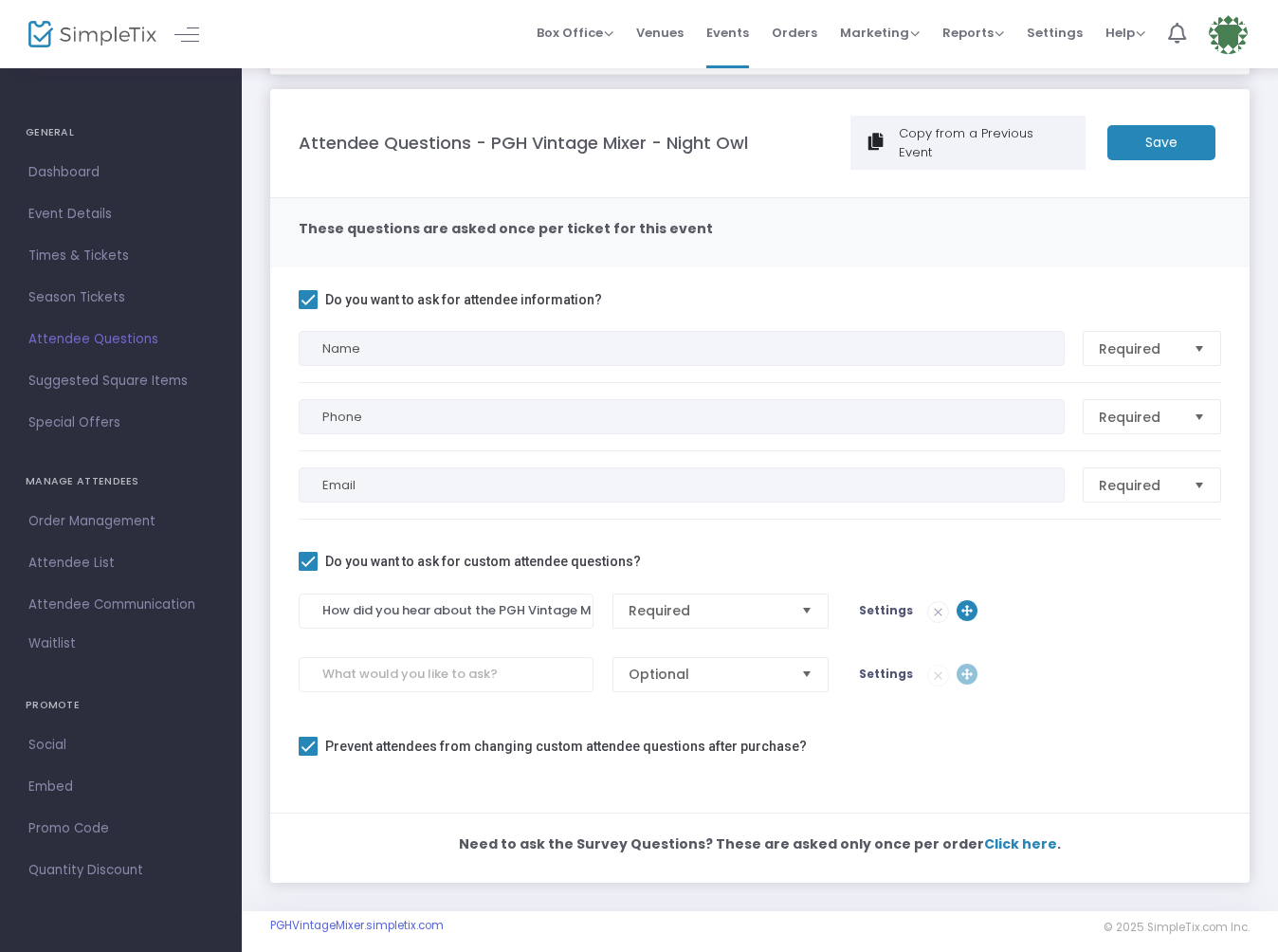 scroll, scrollTop: 84, scrollLeft: 0, axis: vertical 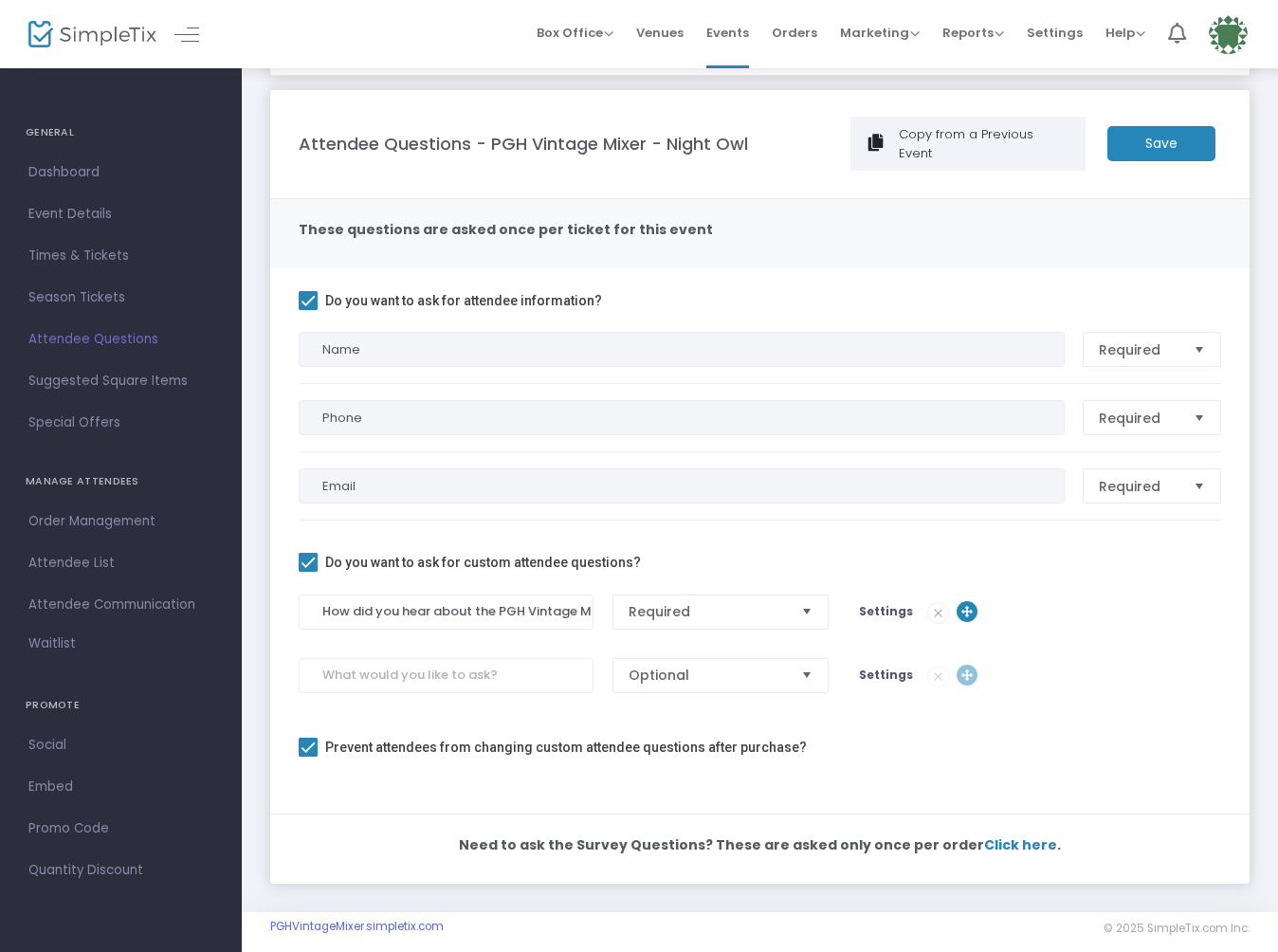 click on "Click here" 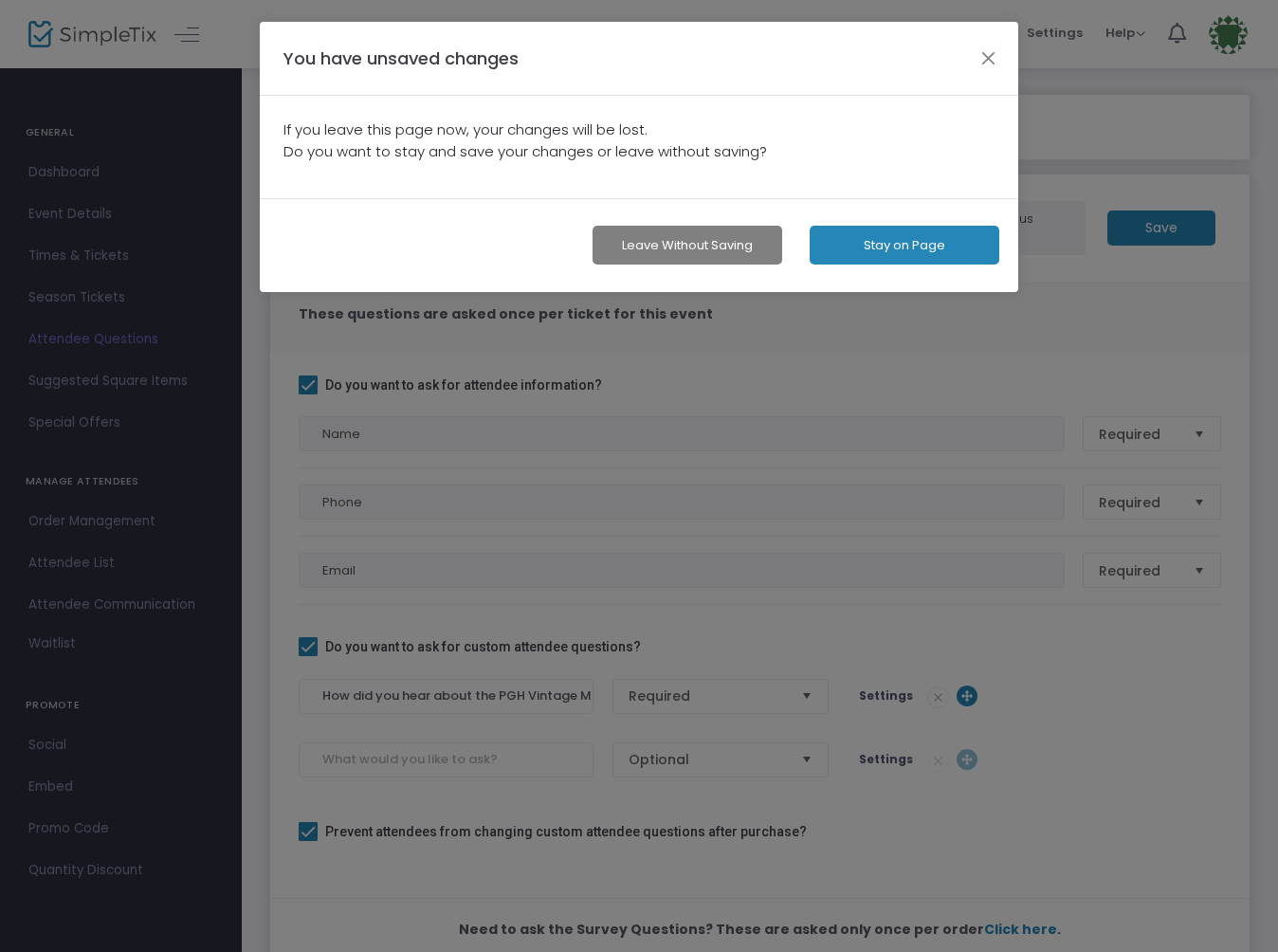 scroll, scrollTop: 0, scrollLeft: 0, axis: both 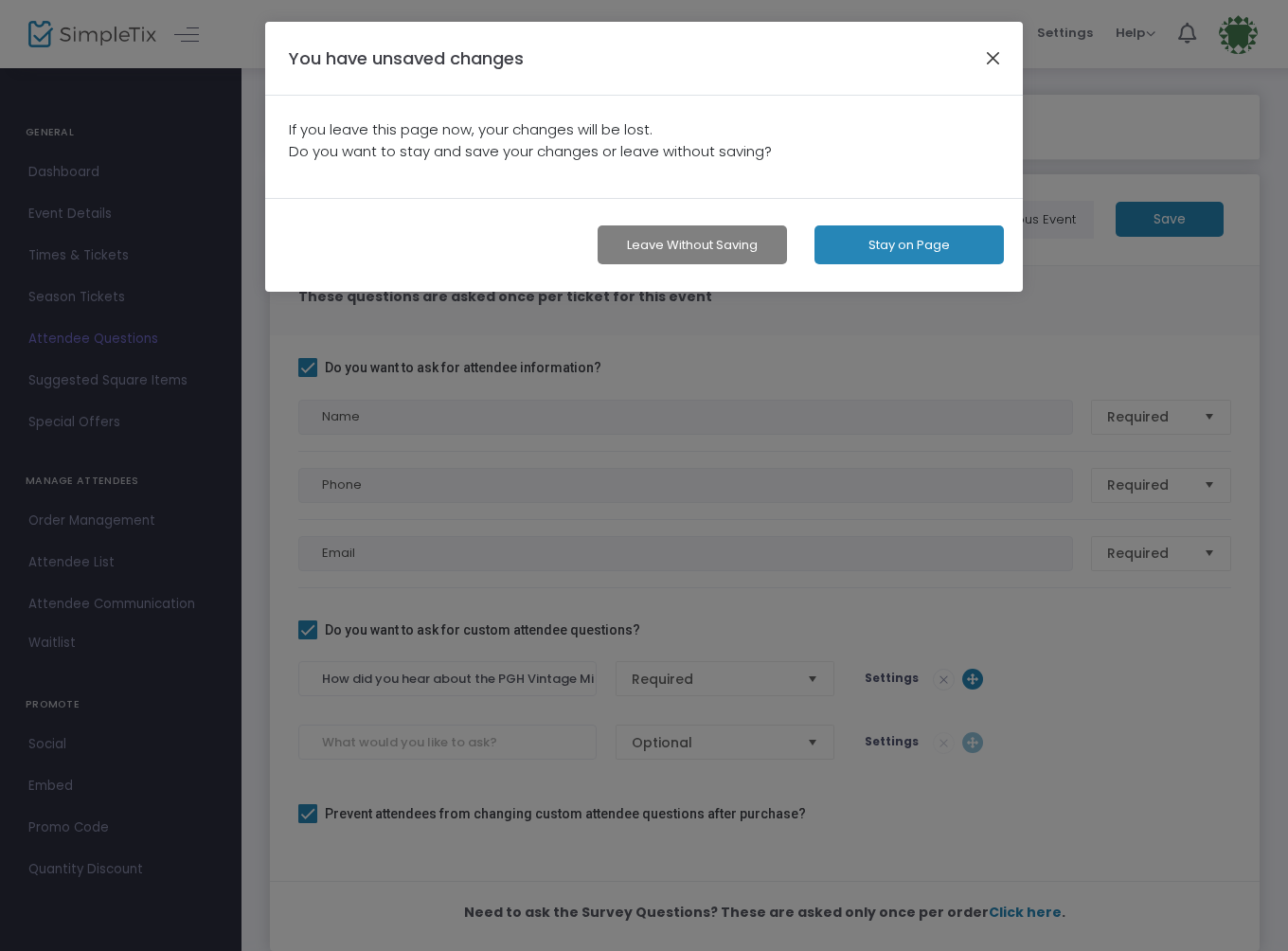 click 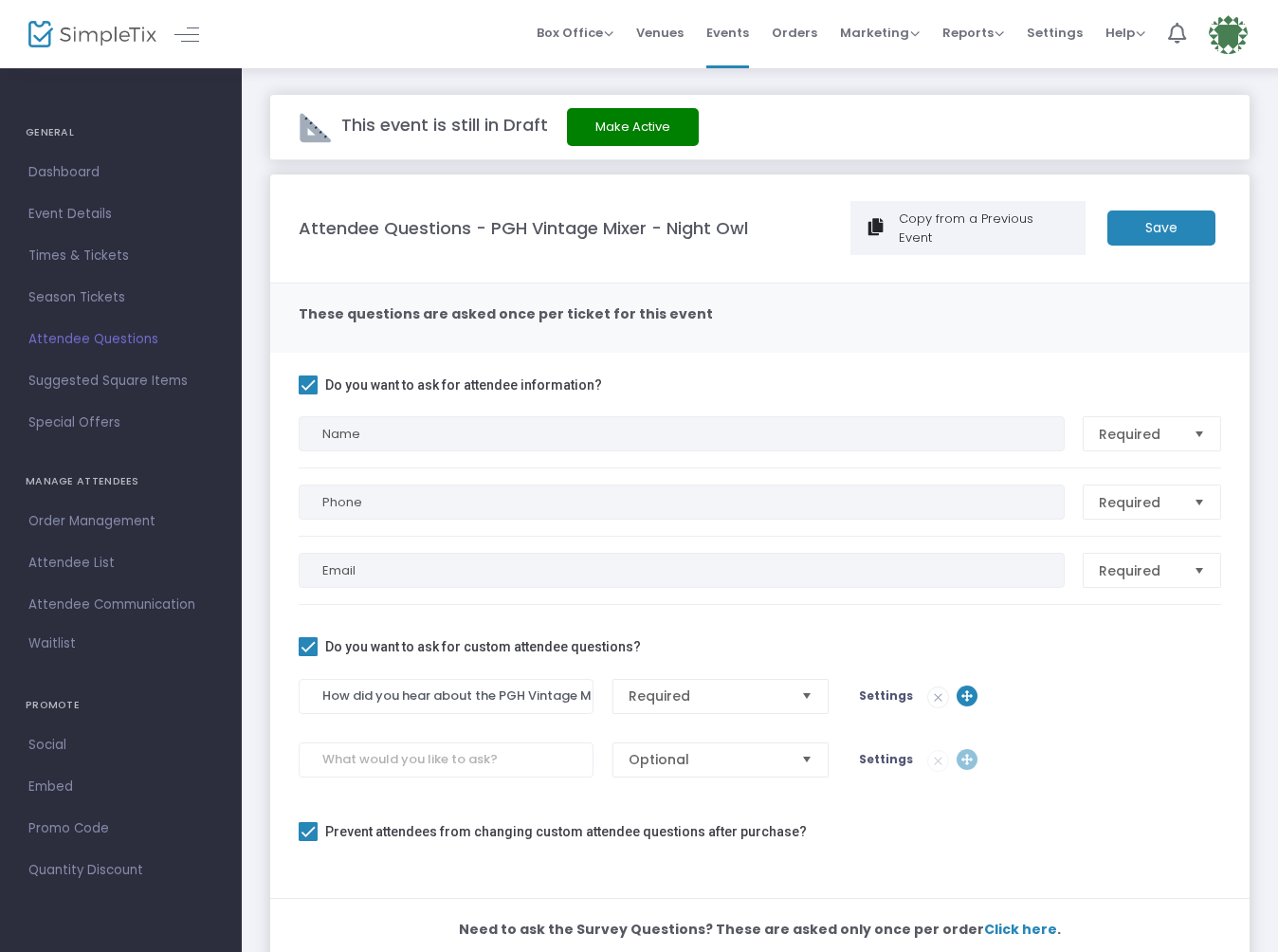 scroll, scrollTop: 1, scrollLeft: 0, axis: vertical 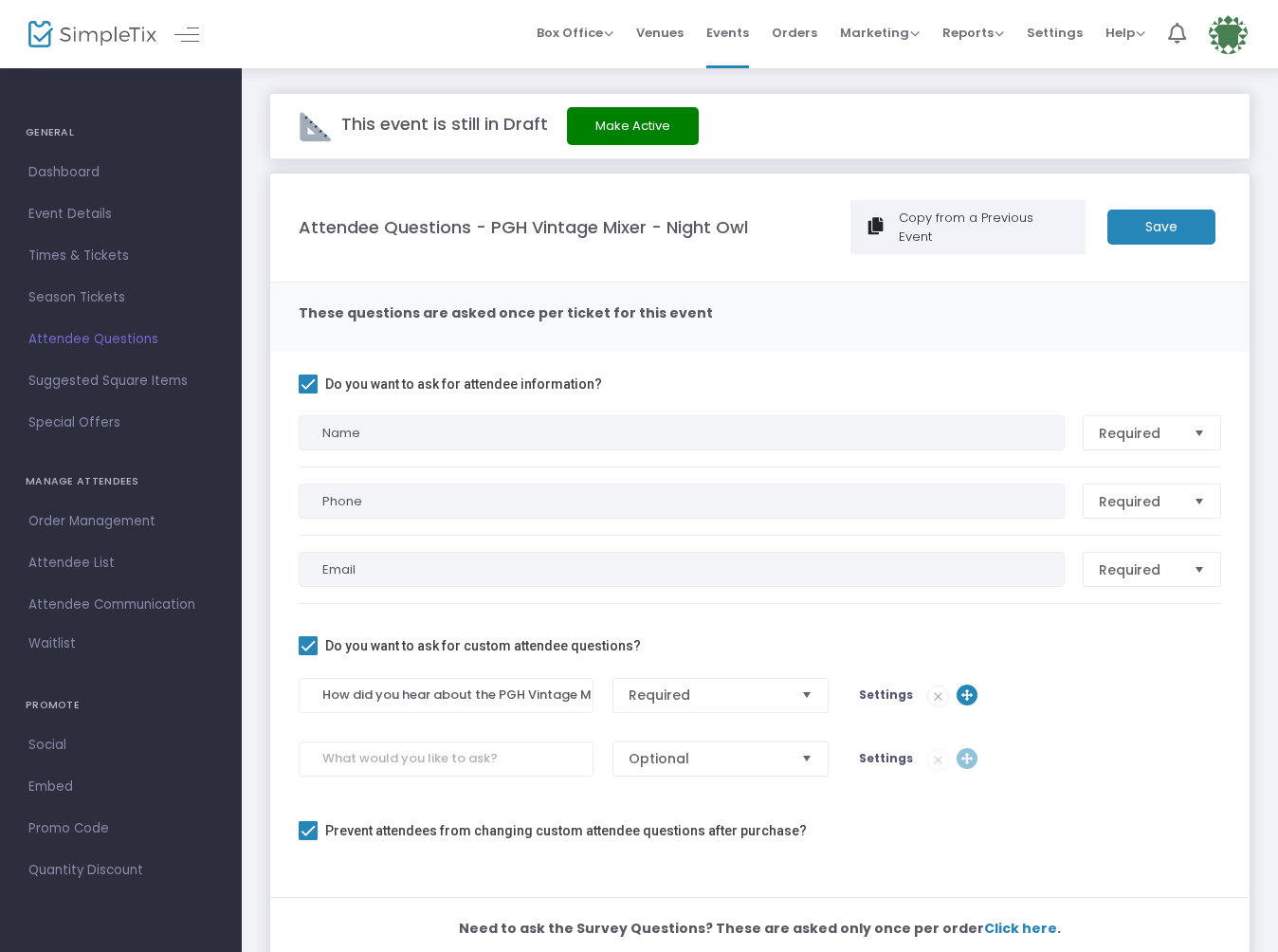click at bounding box center [308, 646] 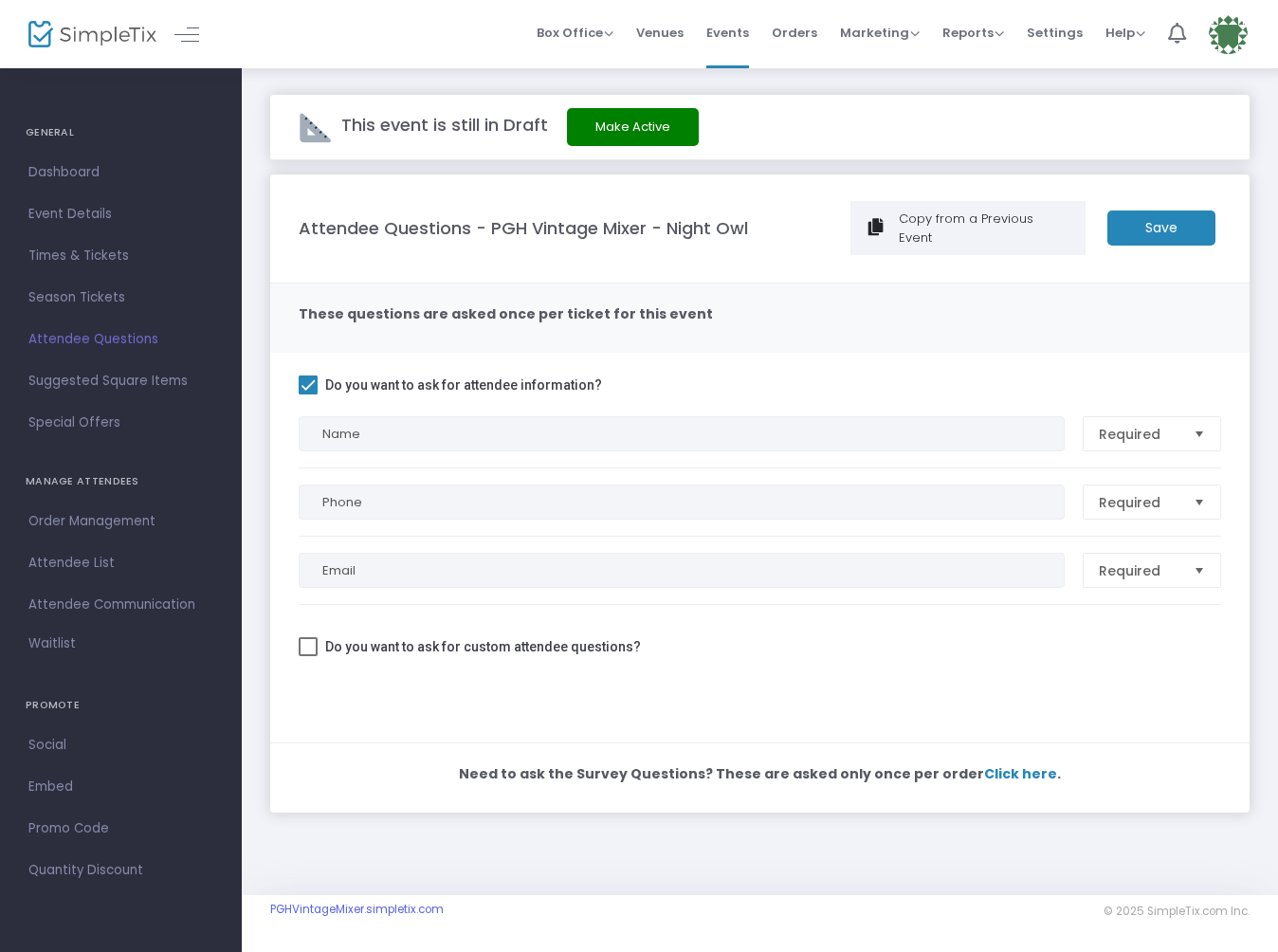 scroll, scrollTop: 0, scrollLeft: 0, axis: both 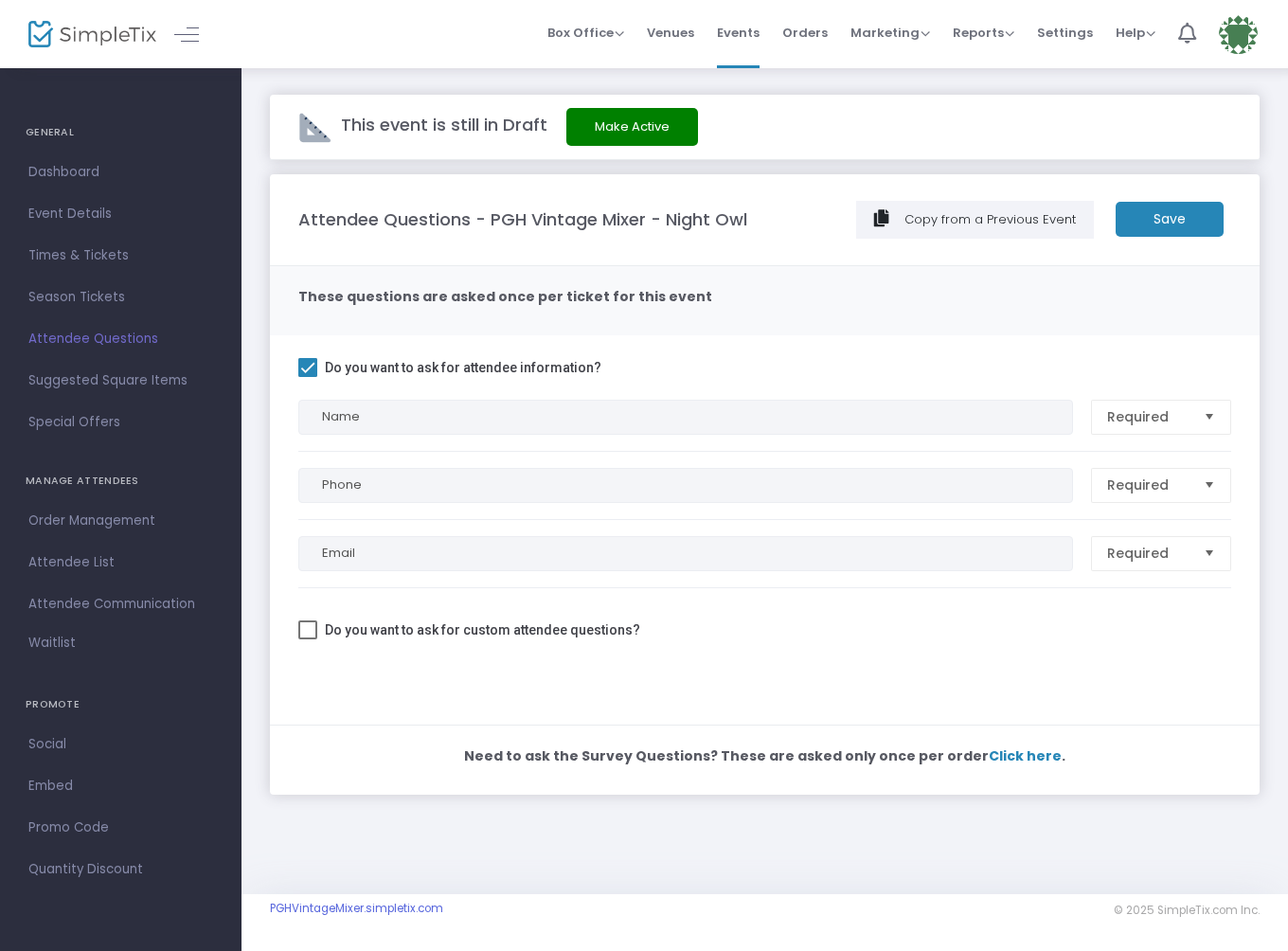 click on "Save" 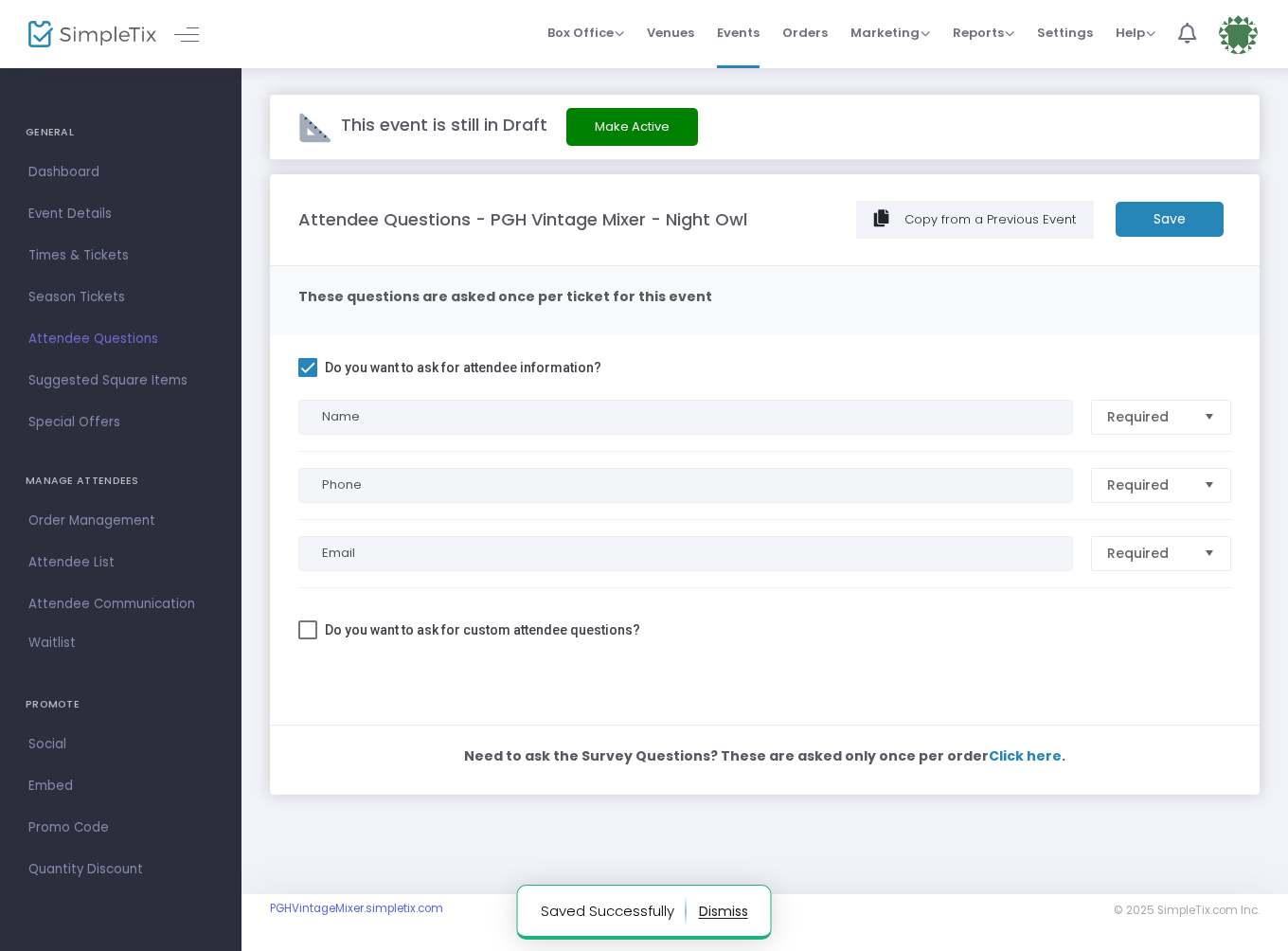 click on "Click here" 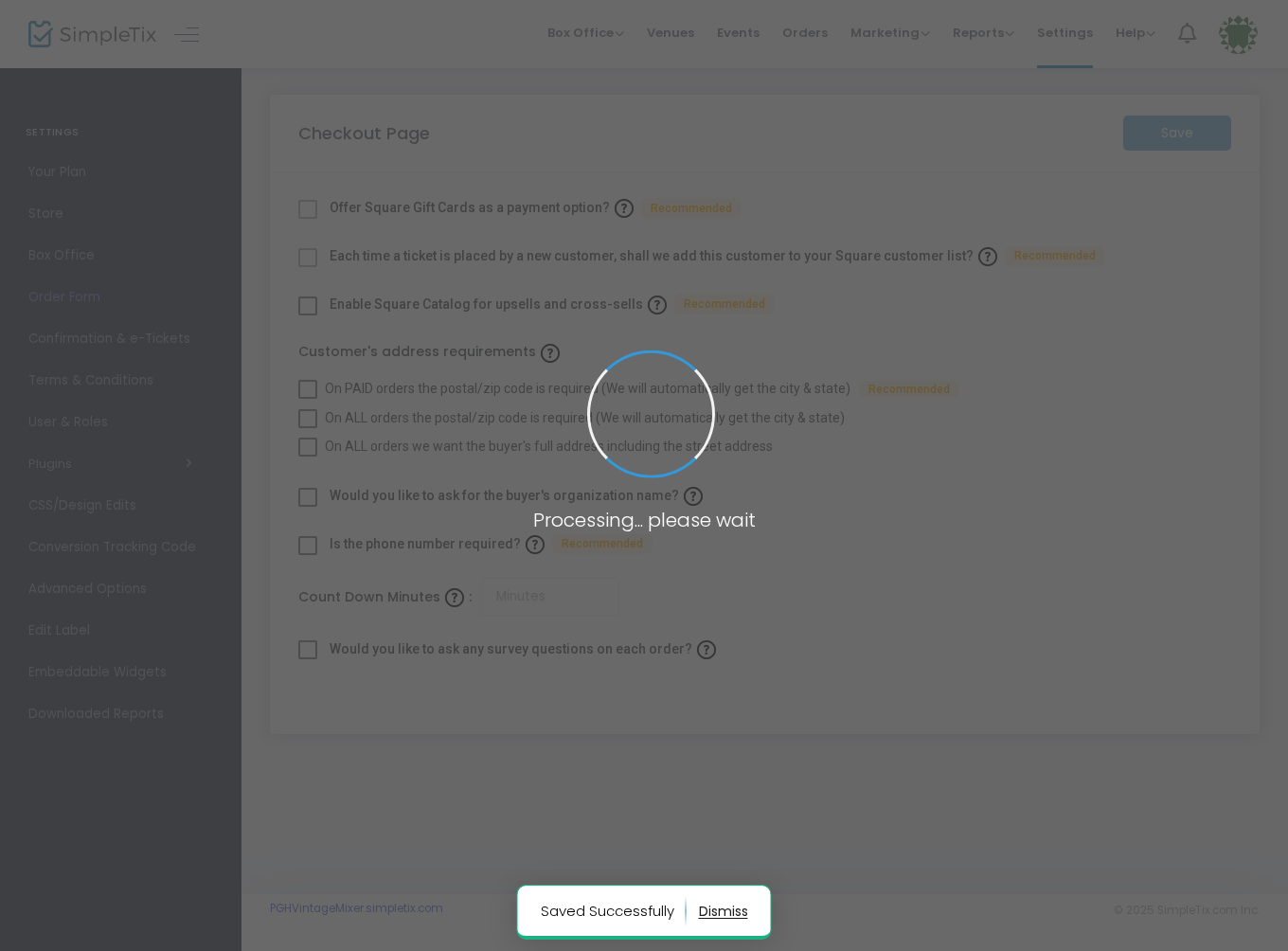 checkbox on "true" 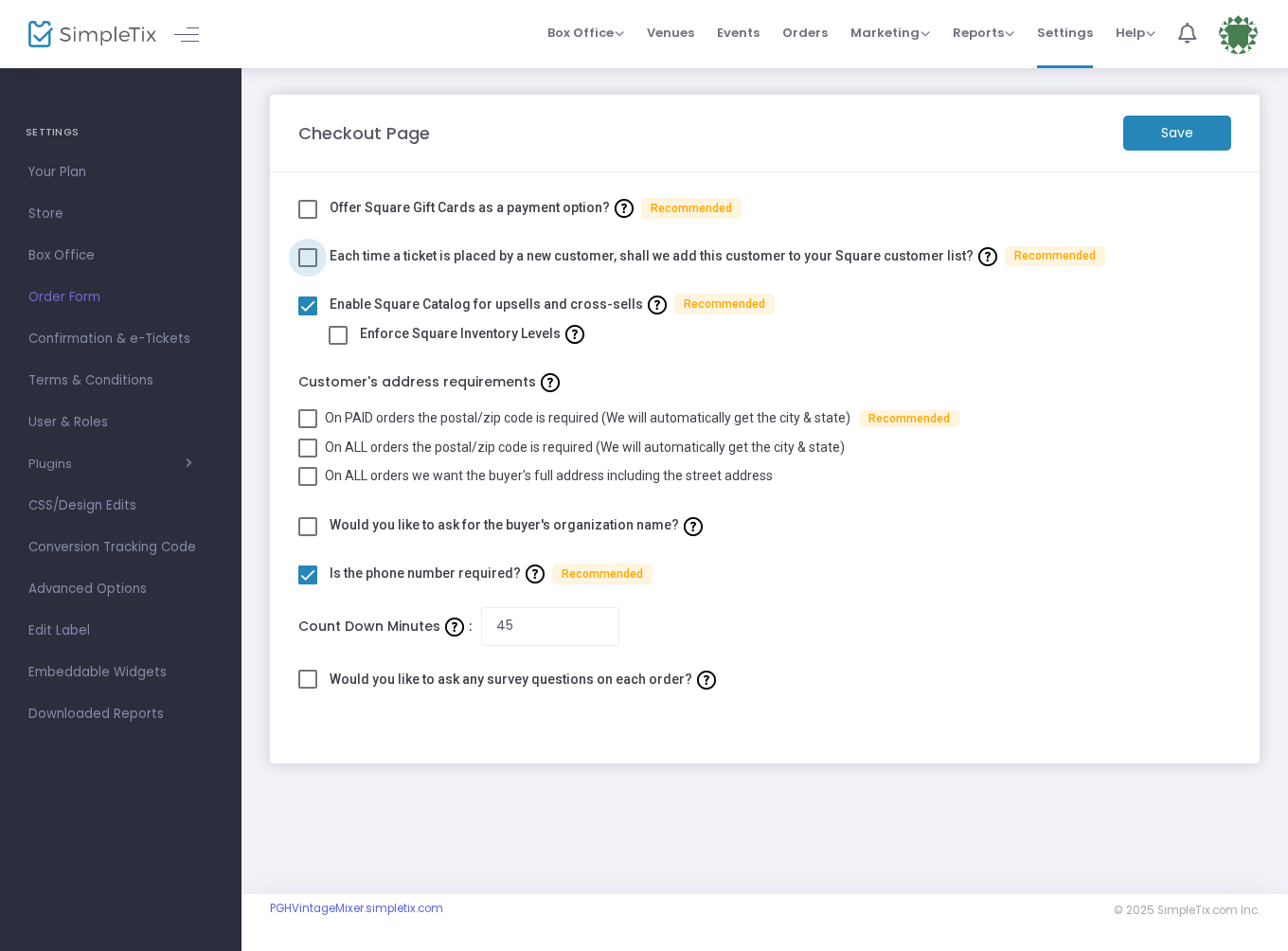 click at bounding box center [308, 258] 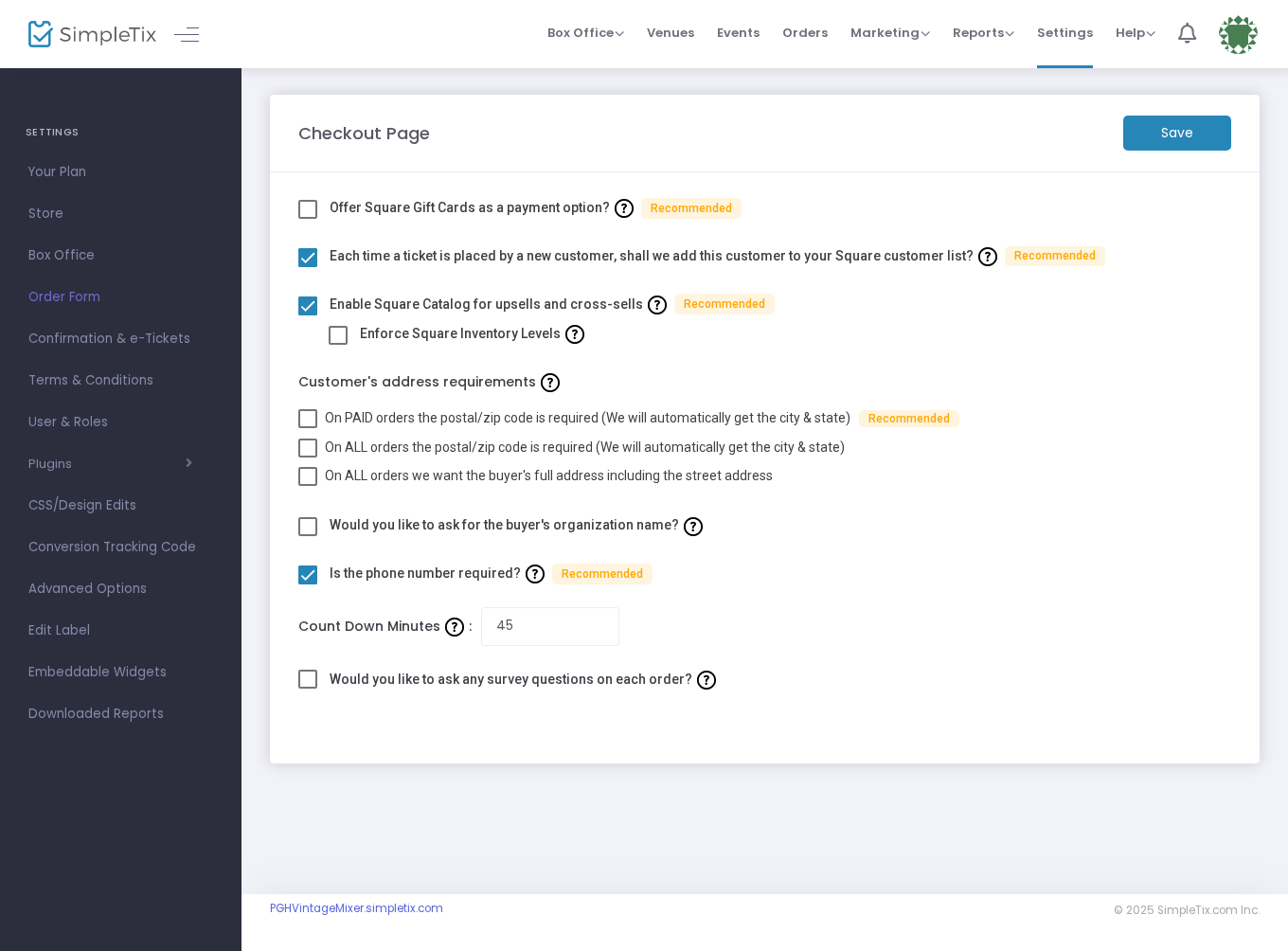 click at bounding box center [308, 209] 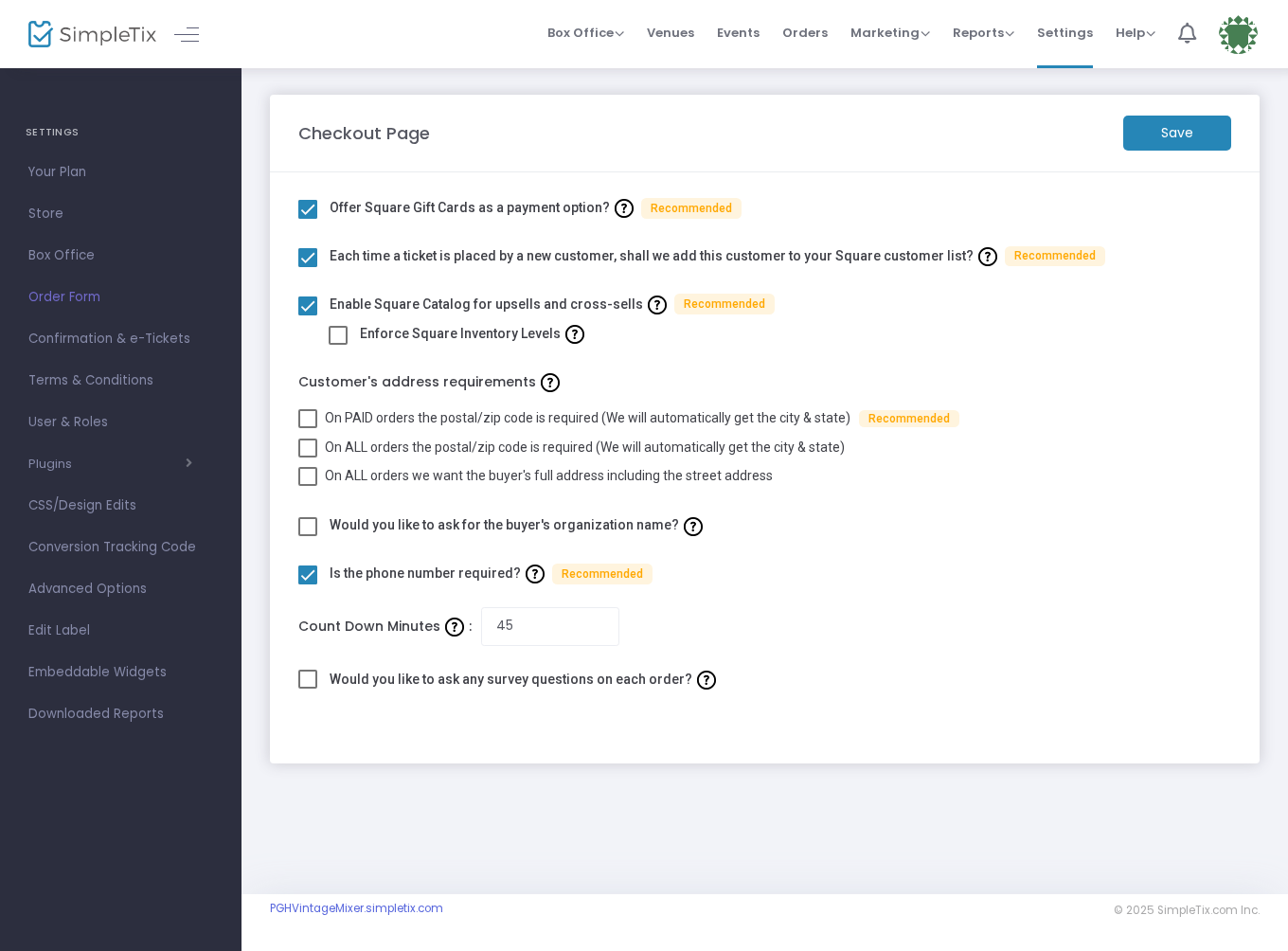 click at bounding box center [308, 419] 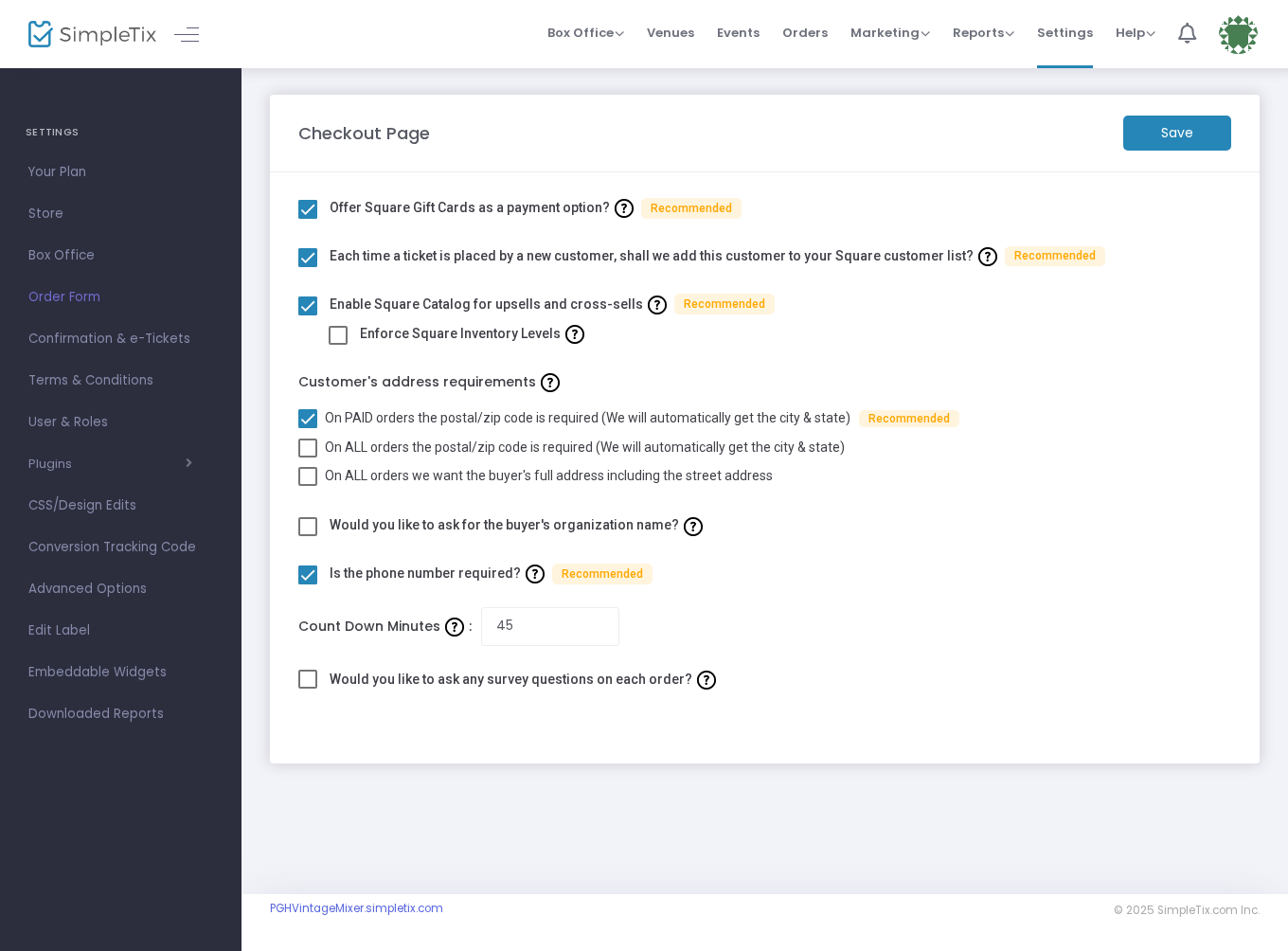 click at bounding box center [308, 476] 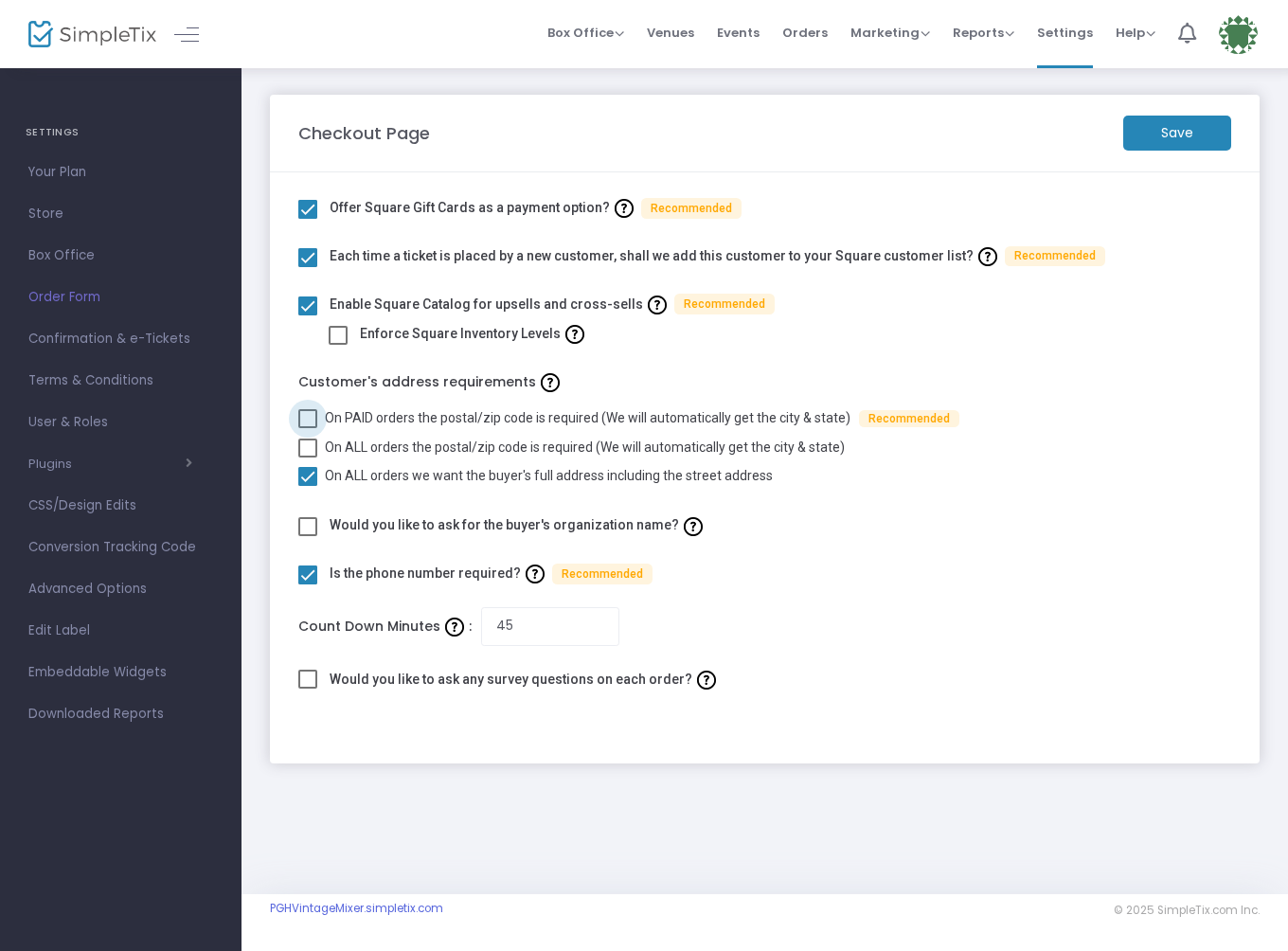 click at bounding box center (308, 419) 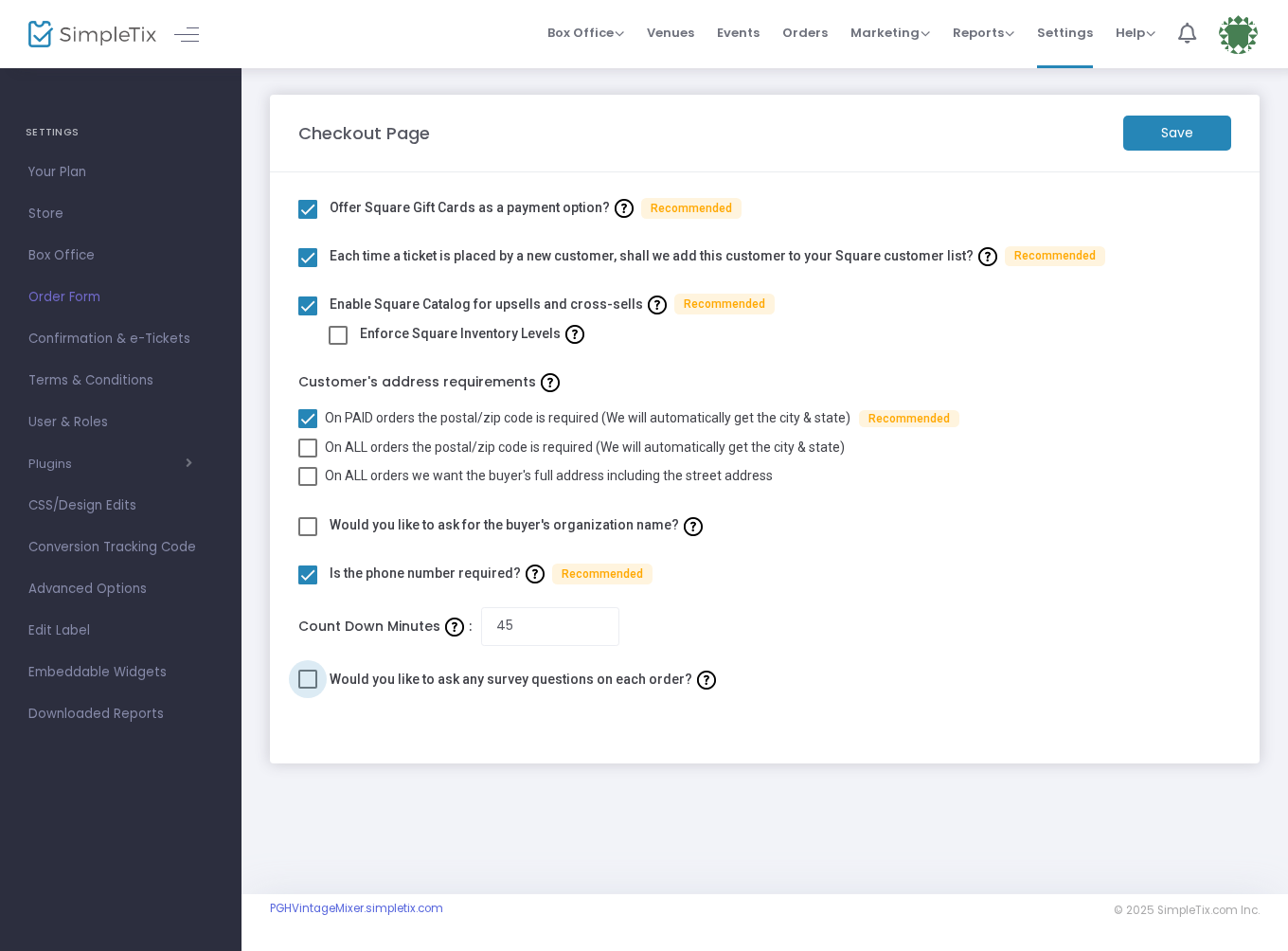 click at bounding box center [308, 679] 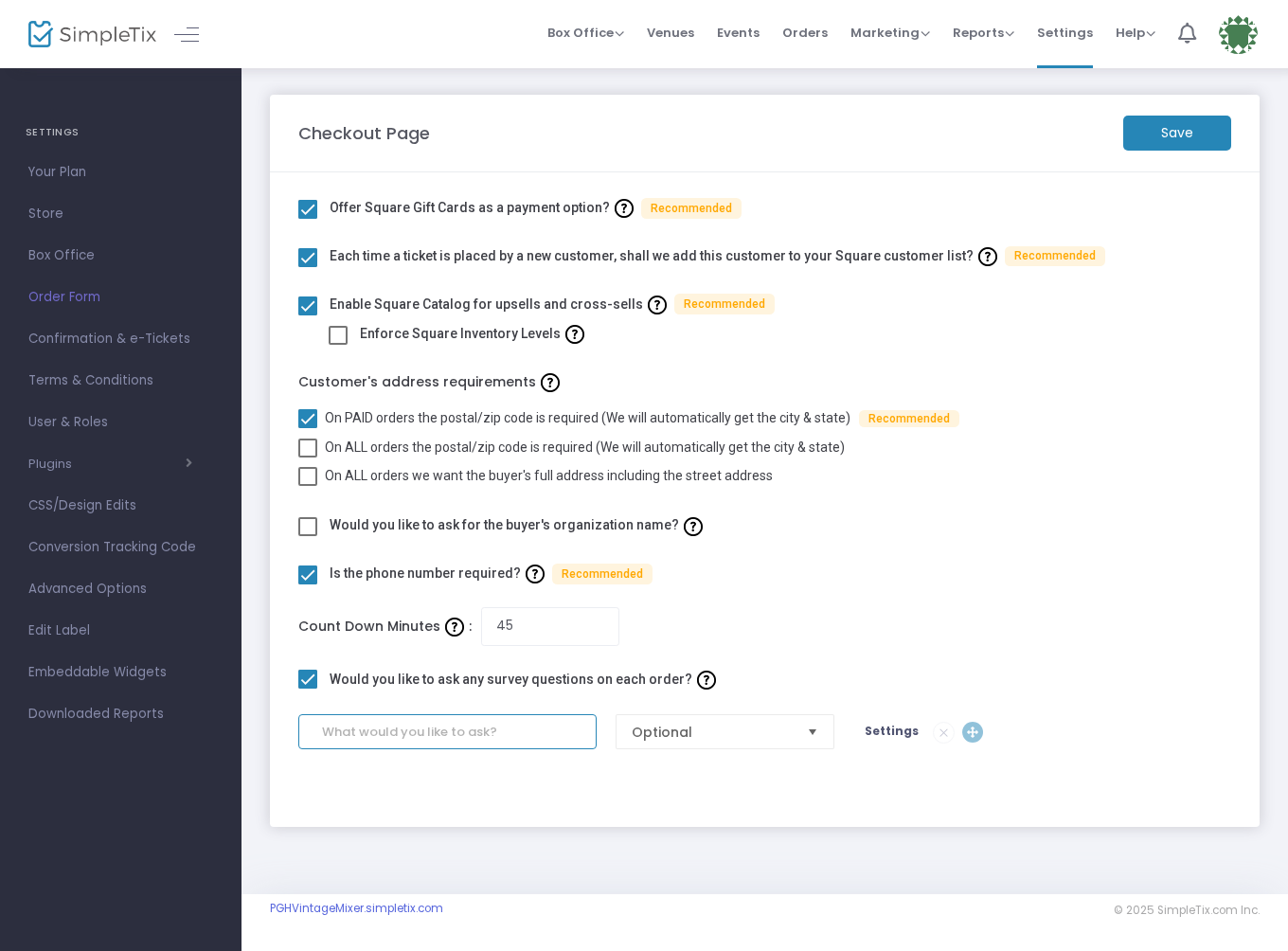 click 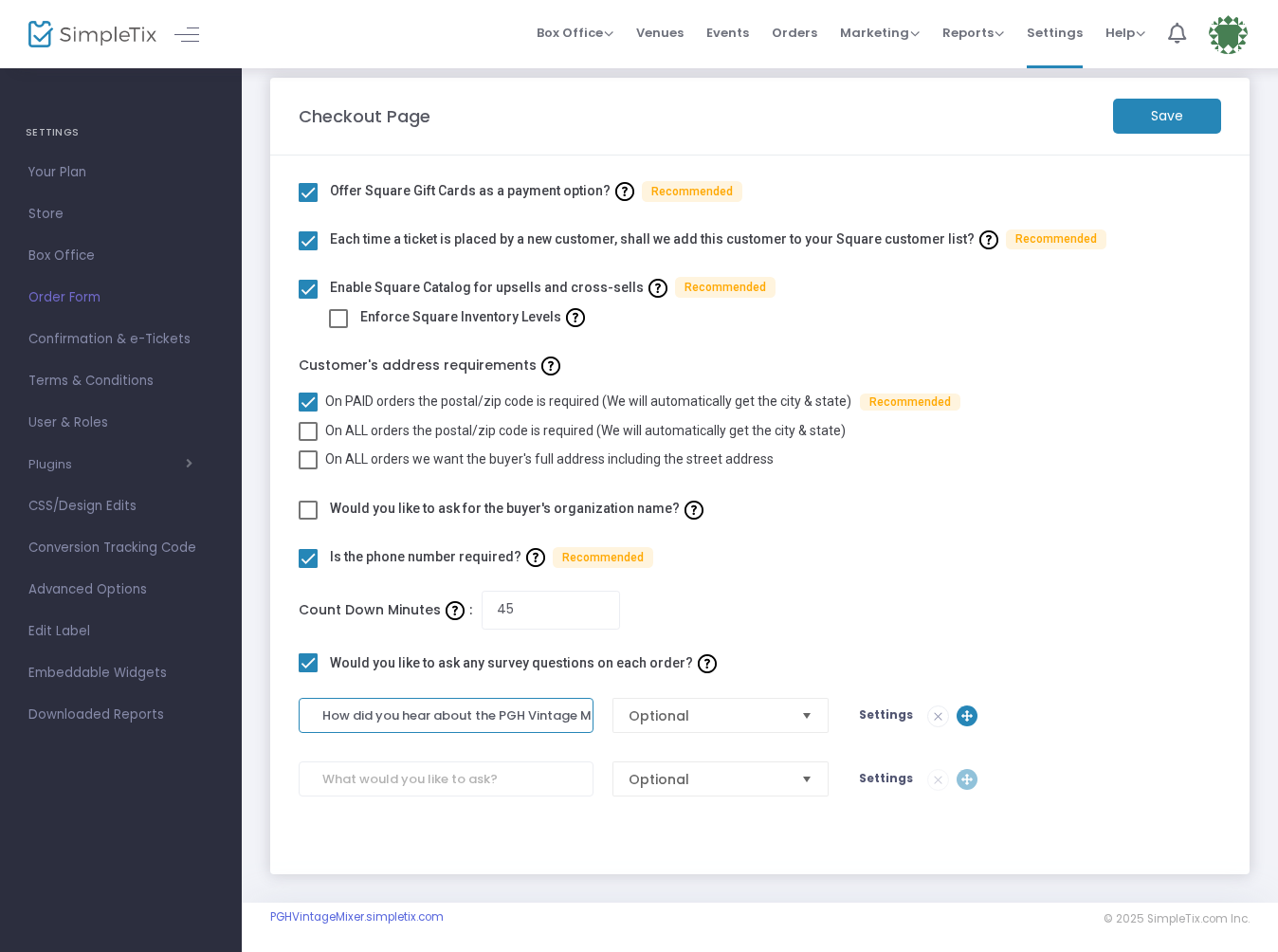 scroll, scrollTop: 19, scrollLeft: 0, axis: vertical 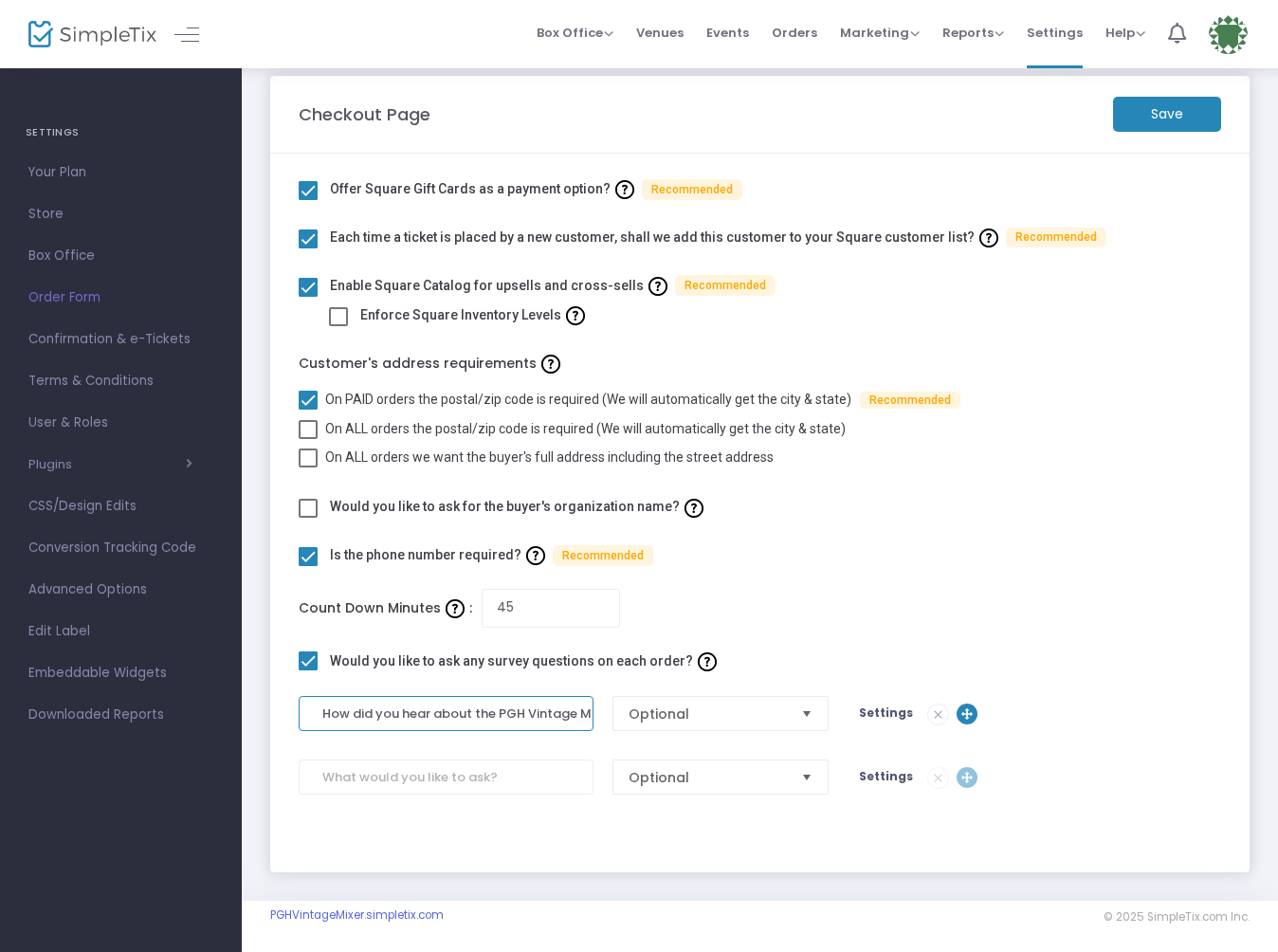 click at bounding box center (807, 713) 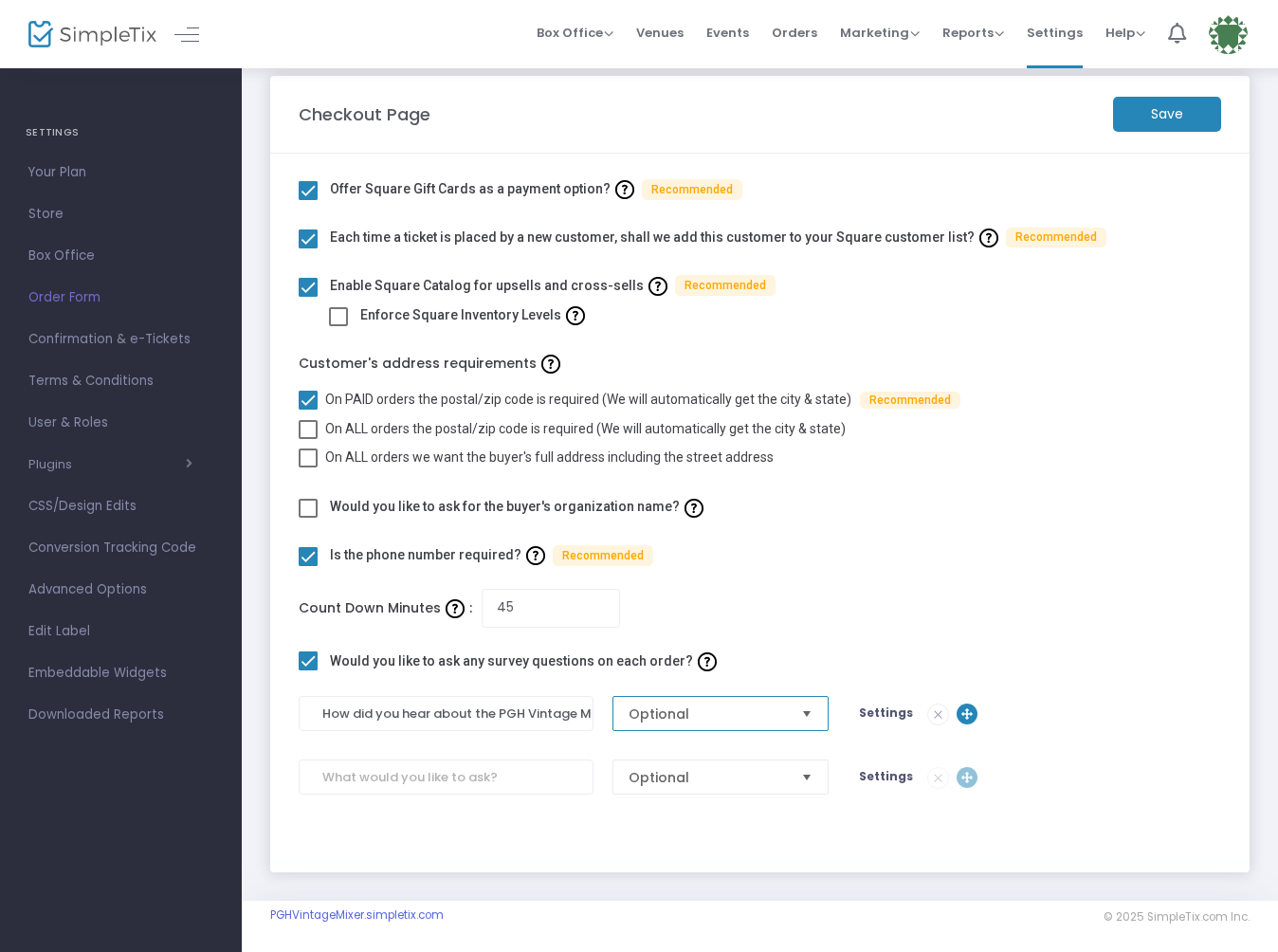 scroll, scrollTop: 21, scrollLeft: 0, axis: vertical 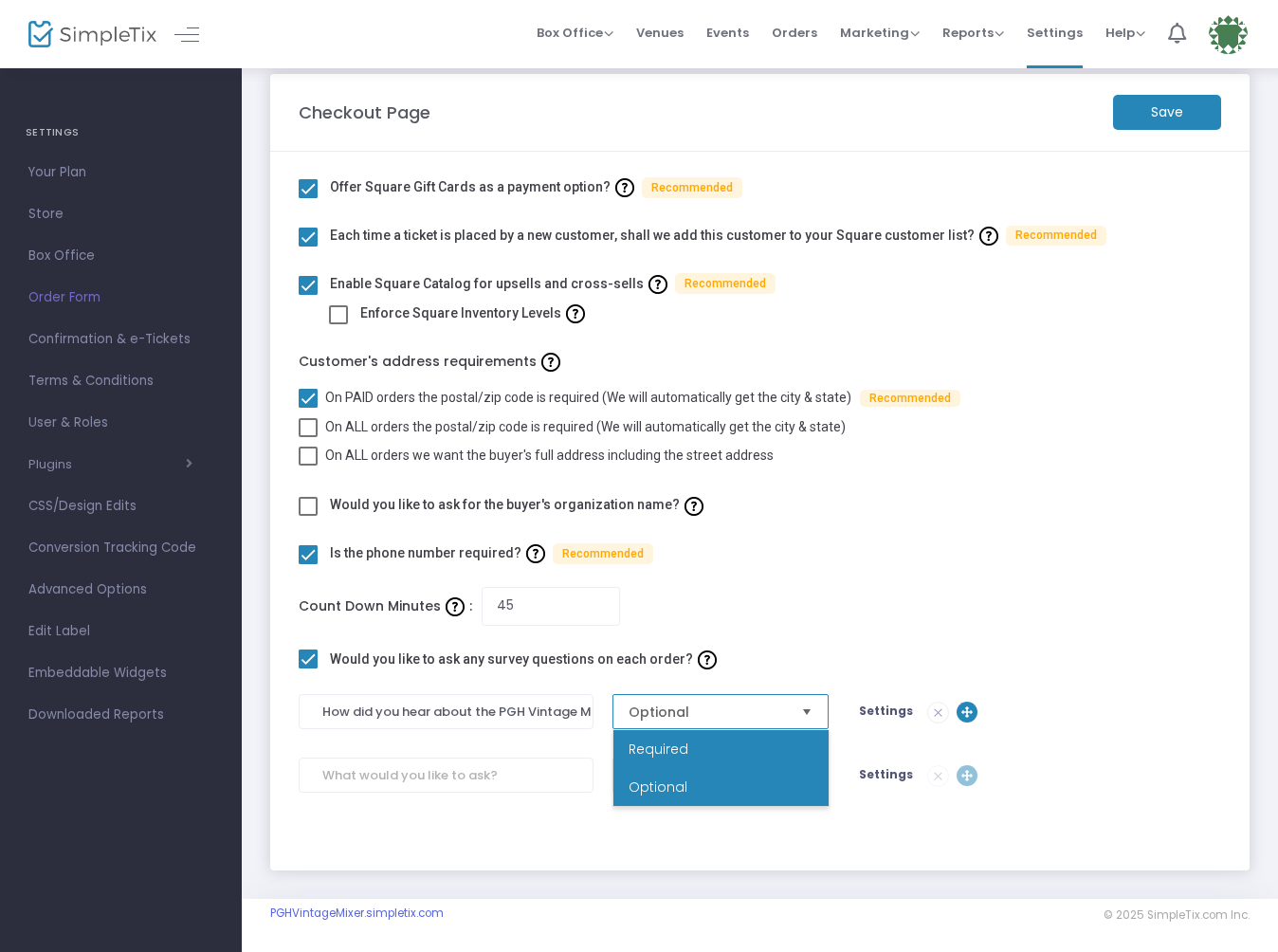 click on "Required" at bounding box center (721, 749) 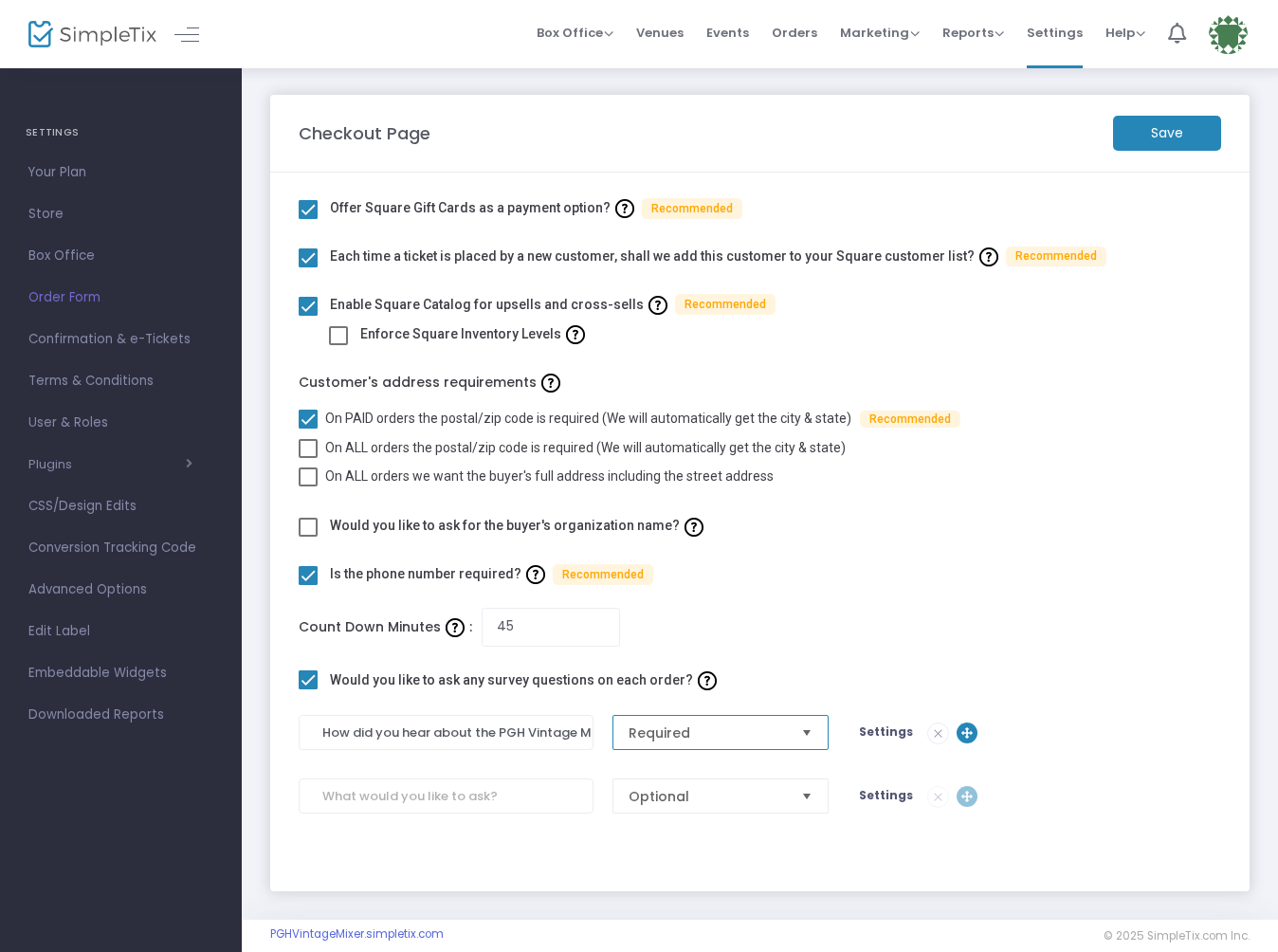 scroll, scrollTop: 0, scrollLeft: 0, axis: both 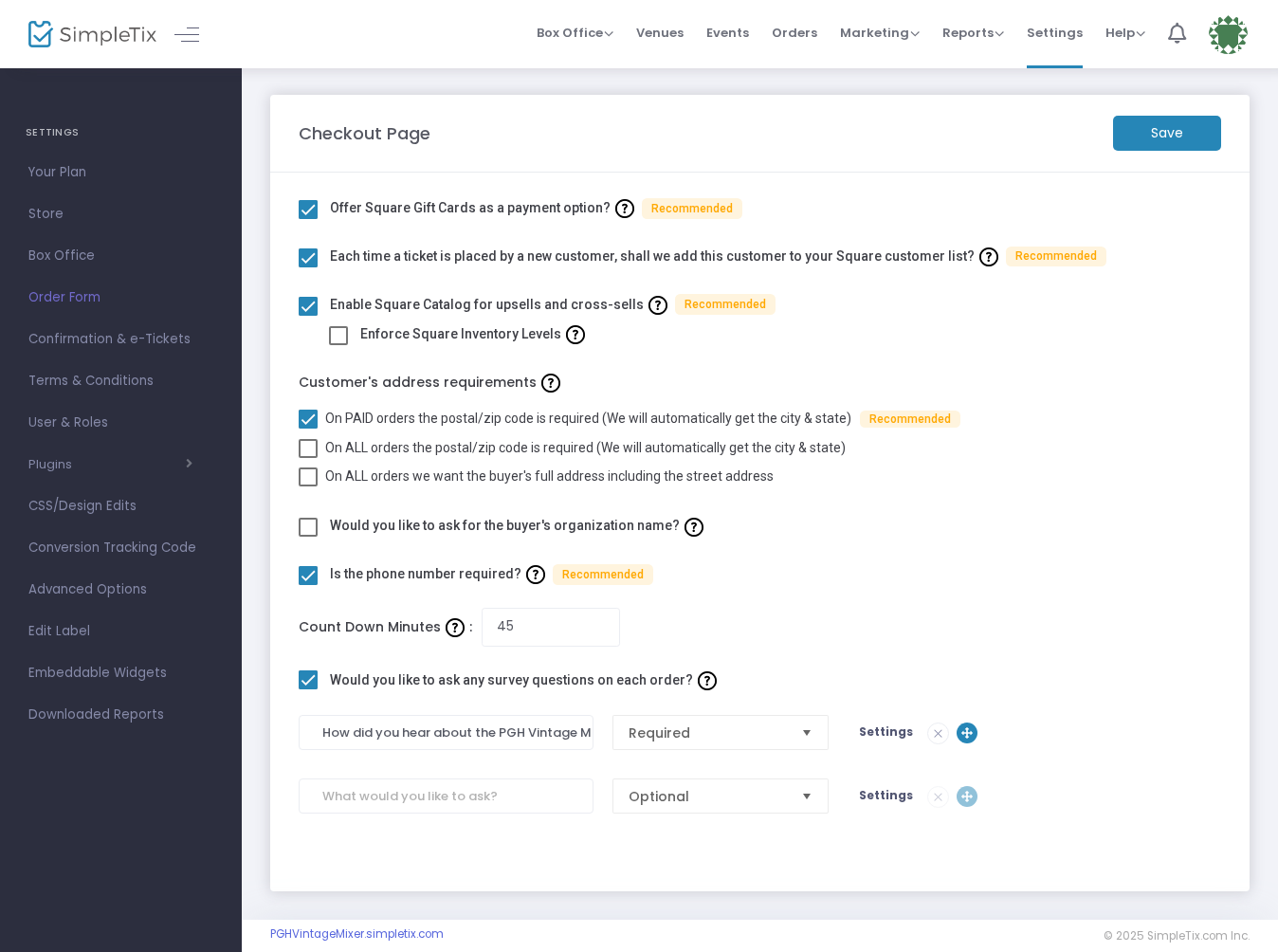 click on "Save" 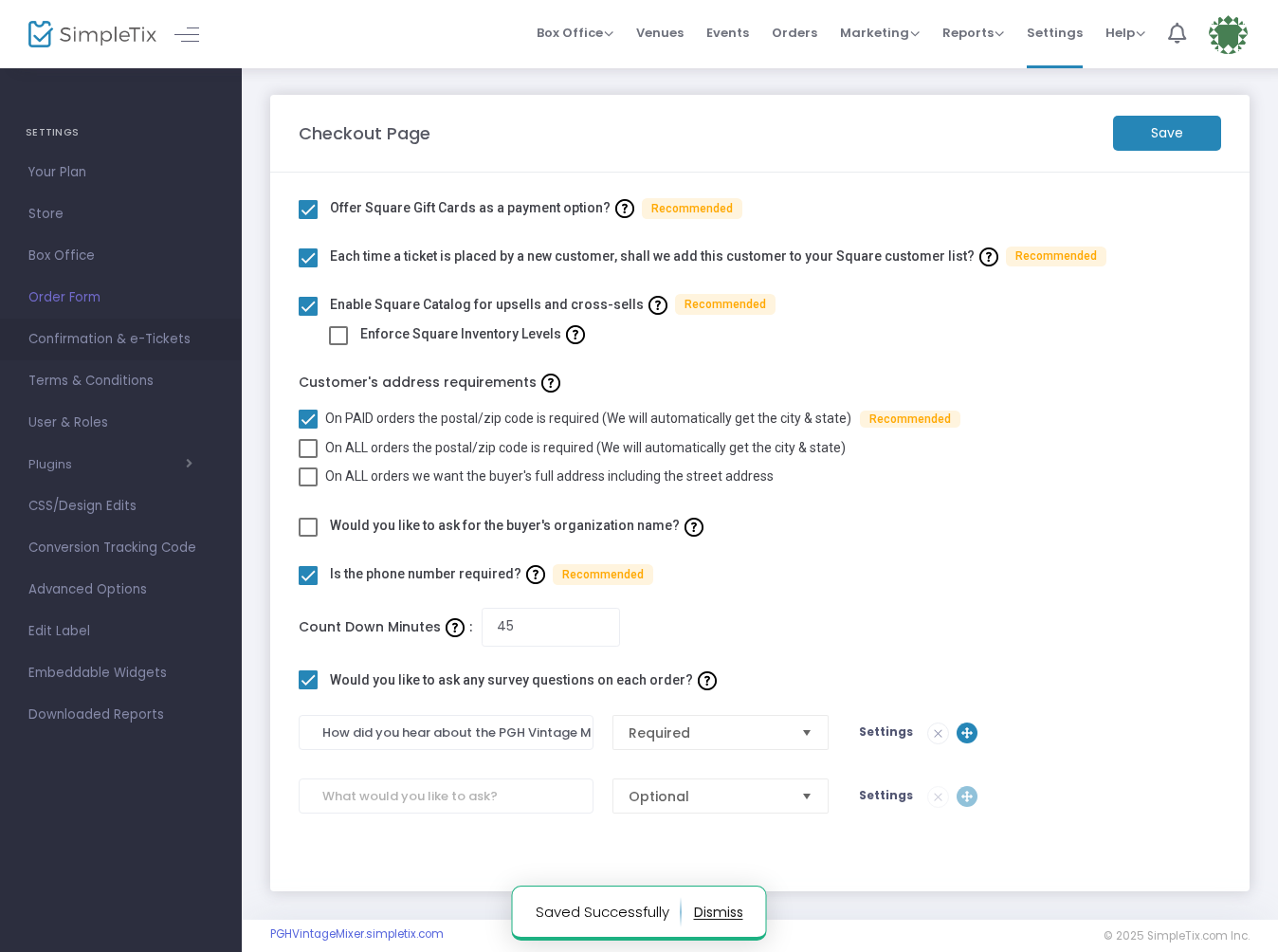 click on "Confirmation & e-Tickets" at bounding box center [120, 339] 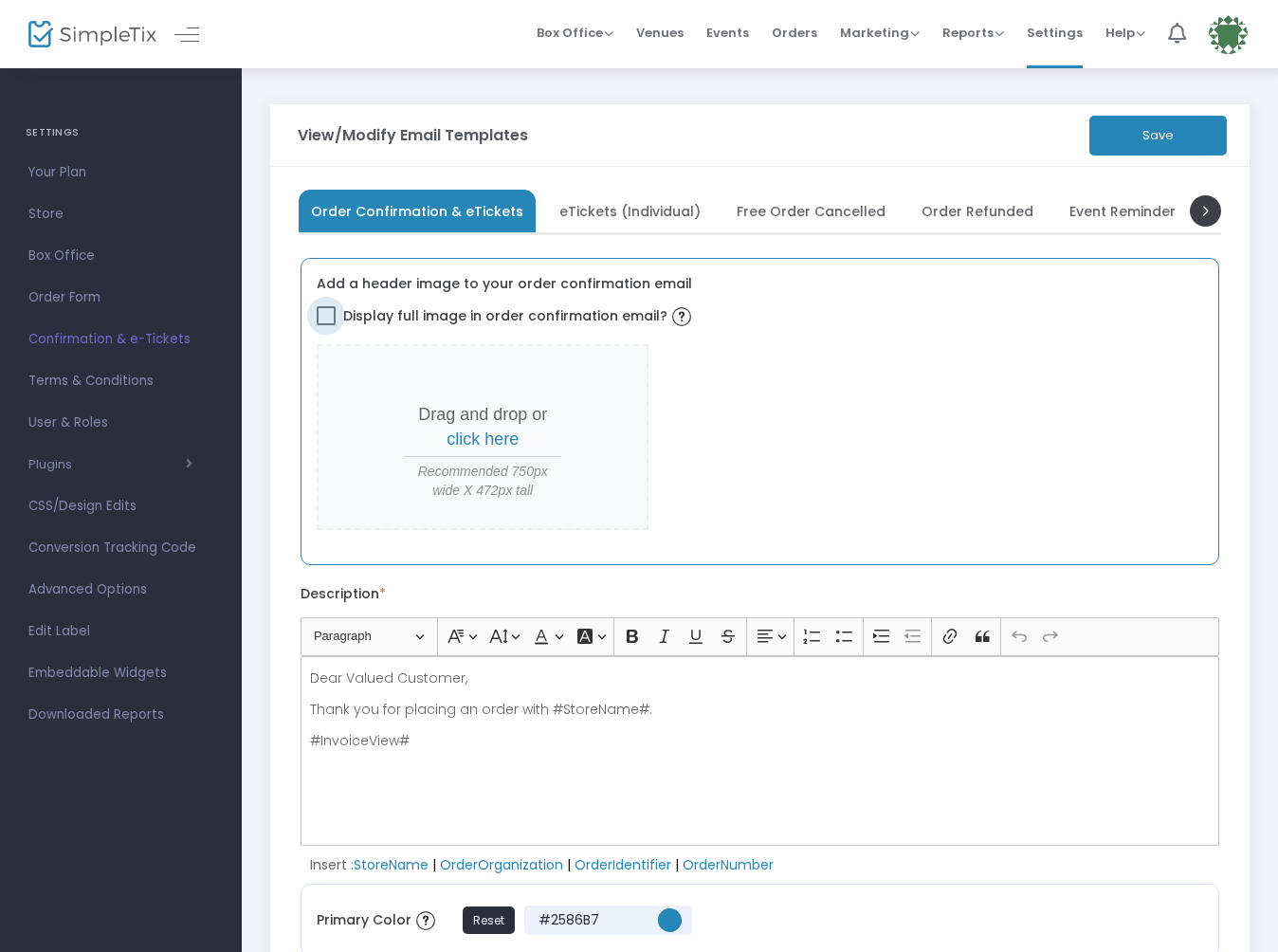 click at bounding box center (326, 316) 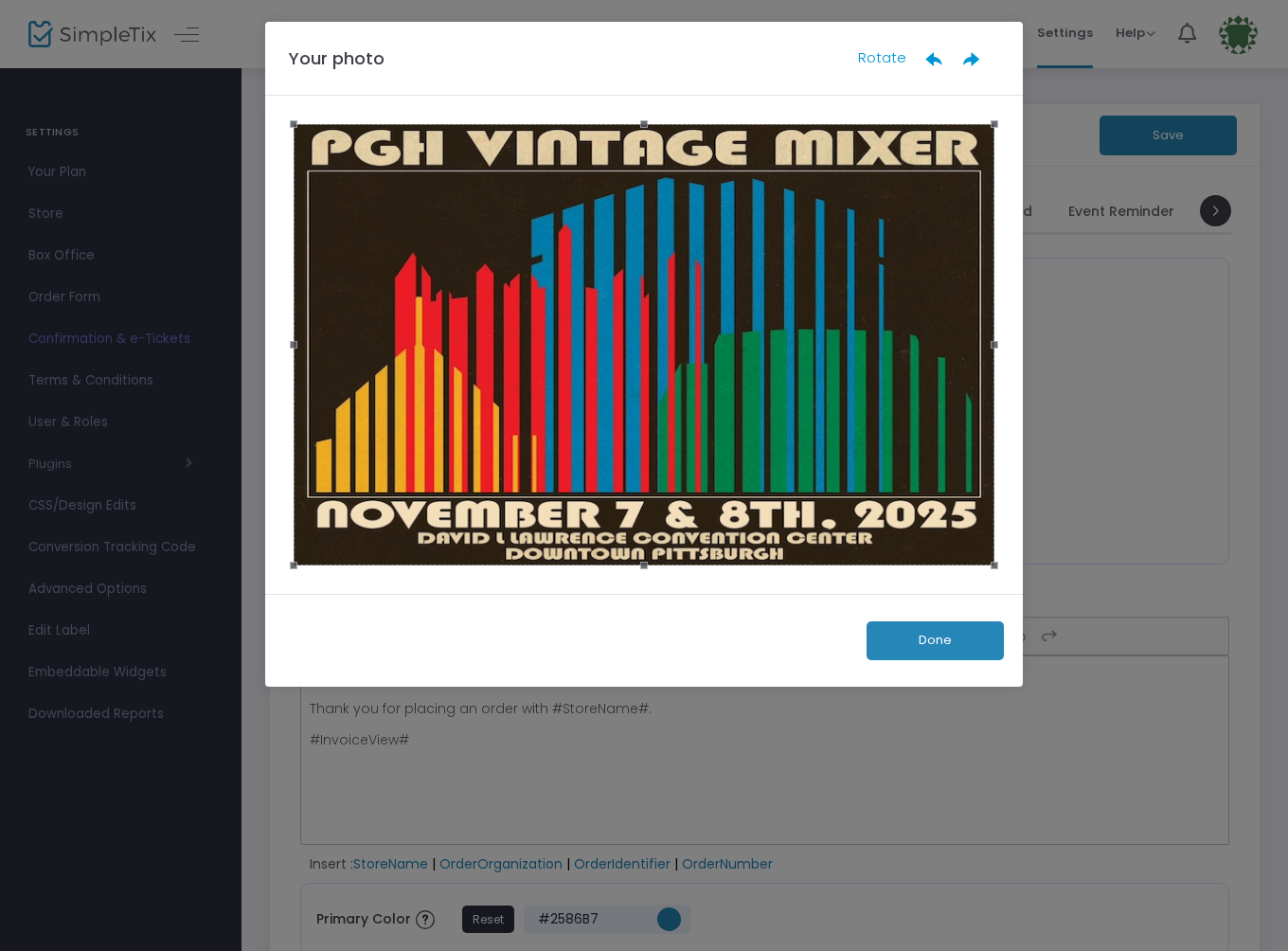 click on "Done" 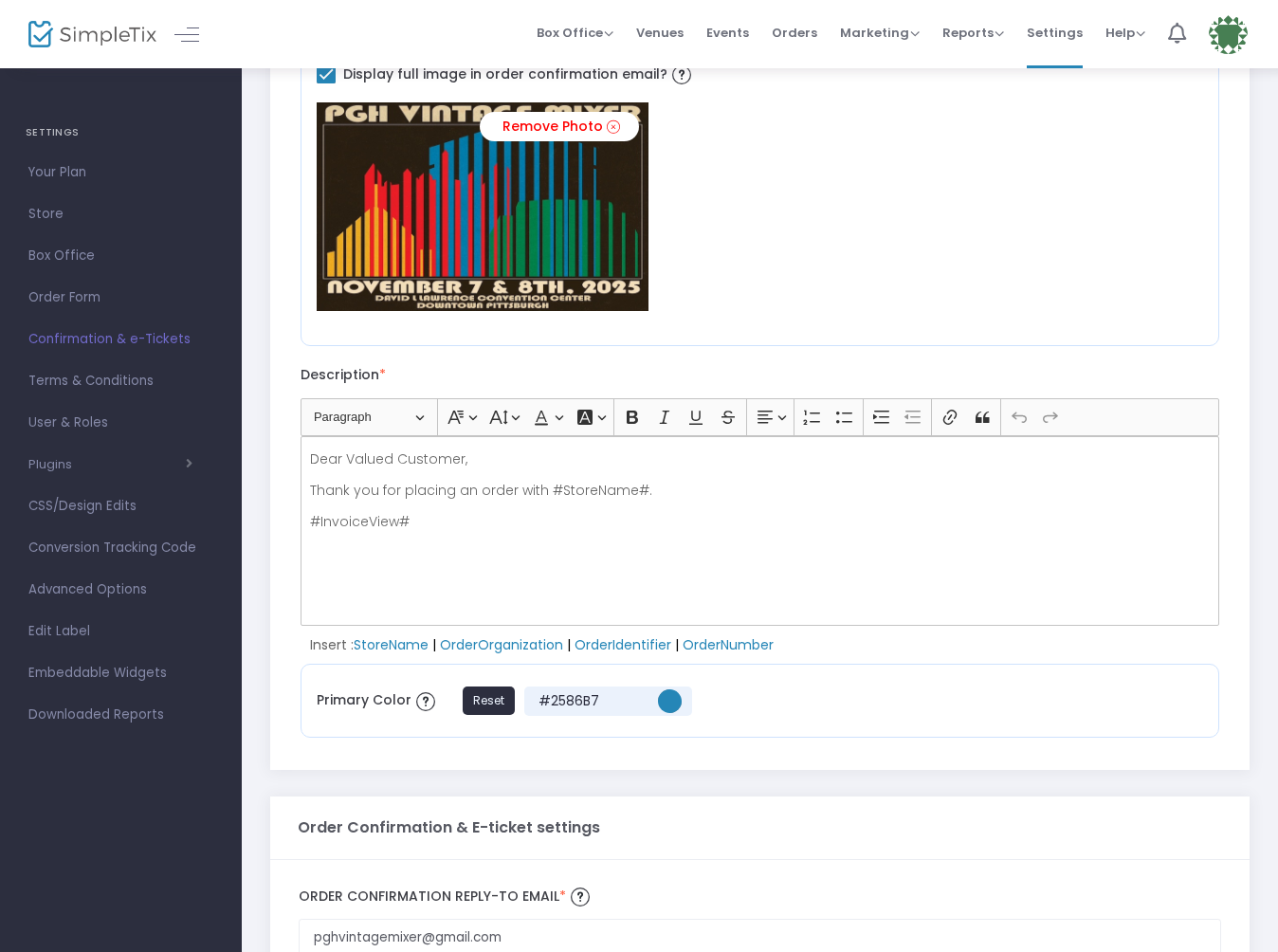 scroll, scrollTop: 244, scrollLeft: 0, axis: vertical 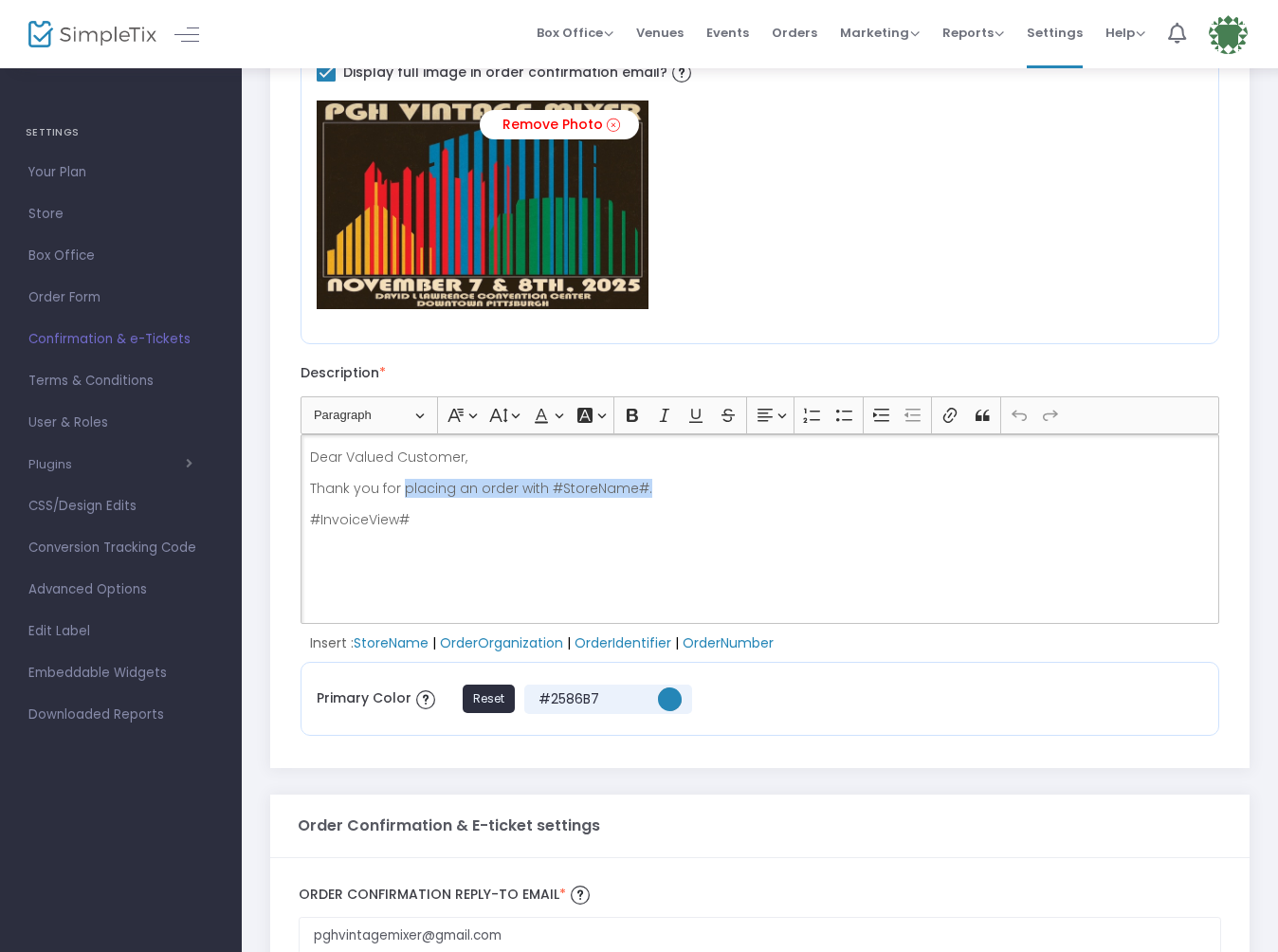 drag, startPoint x: 656, startPoint y: 488, endPoint x: 403, endPoint y: 482, distance: 253.07114 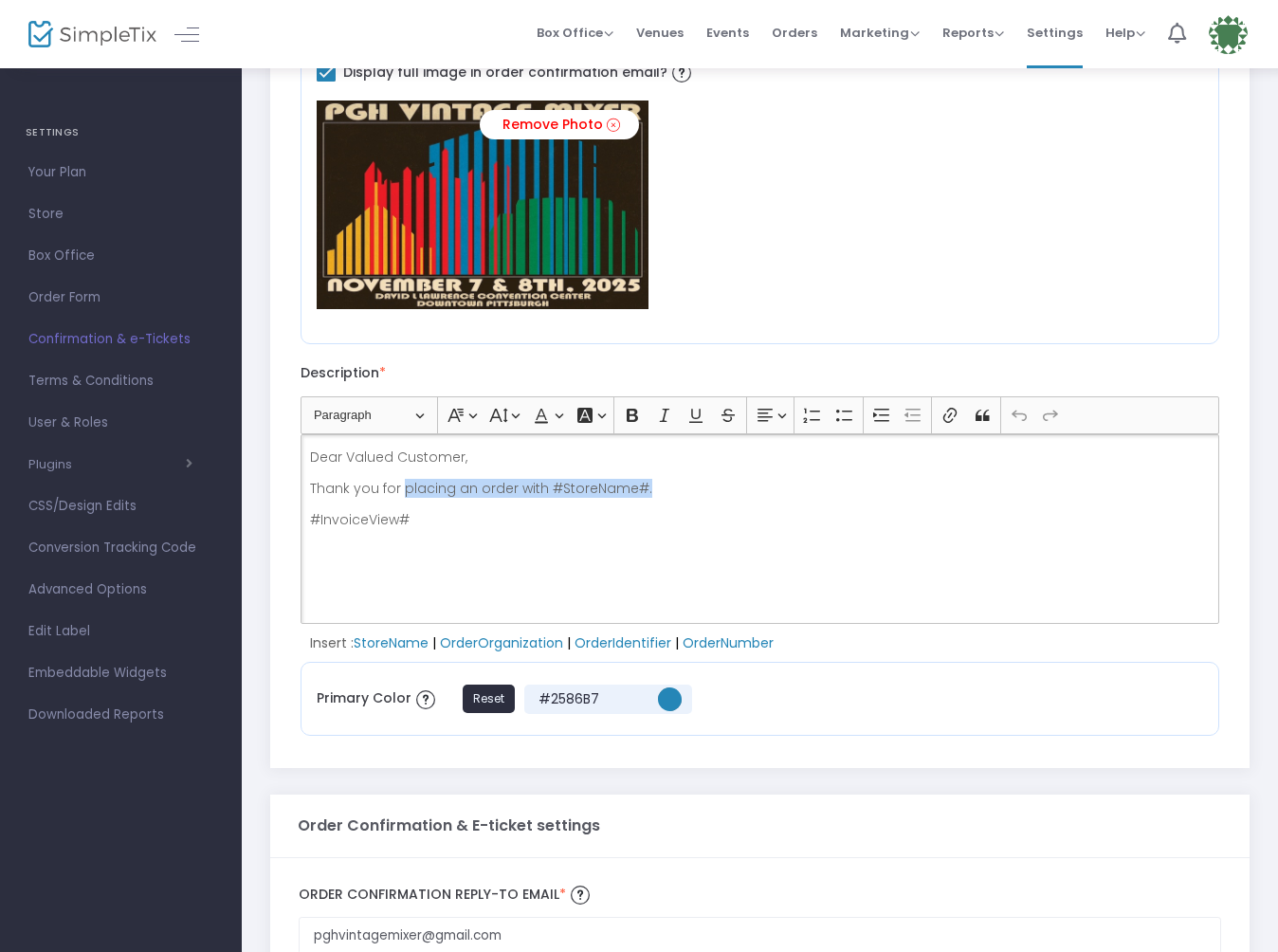 click on "Thank you for placing an order with #StoreName#." at bounding box center (760, 488) 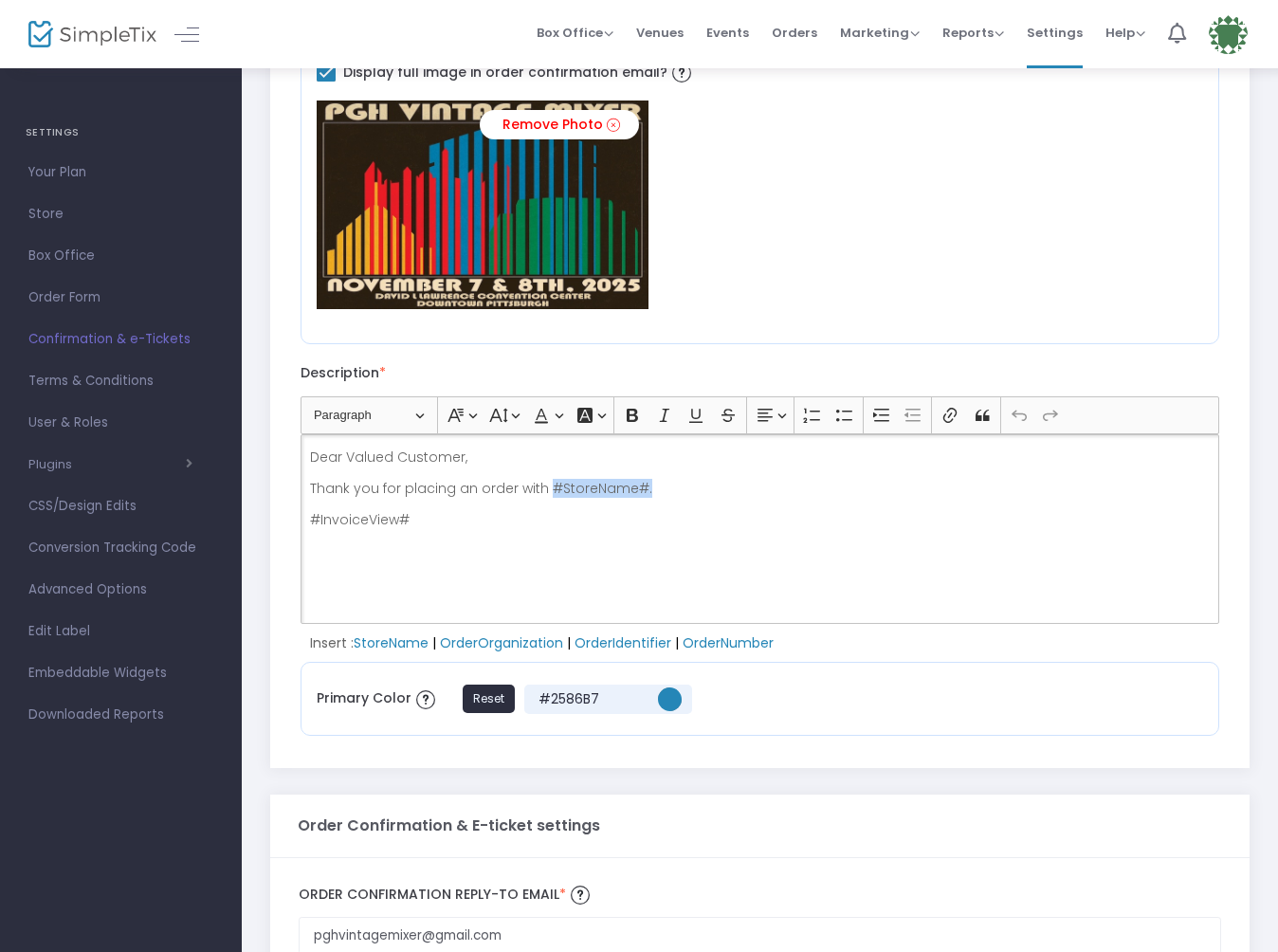 drag, startPoint x: 647, startPoint y: 487, endPoint x: 546, endPoint y: 482, distance: 101.12369 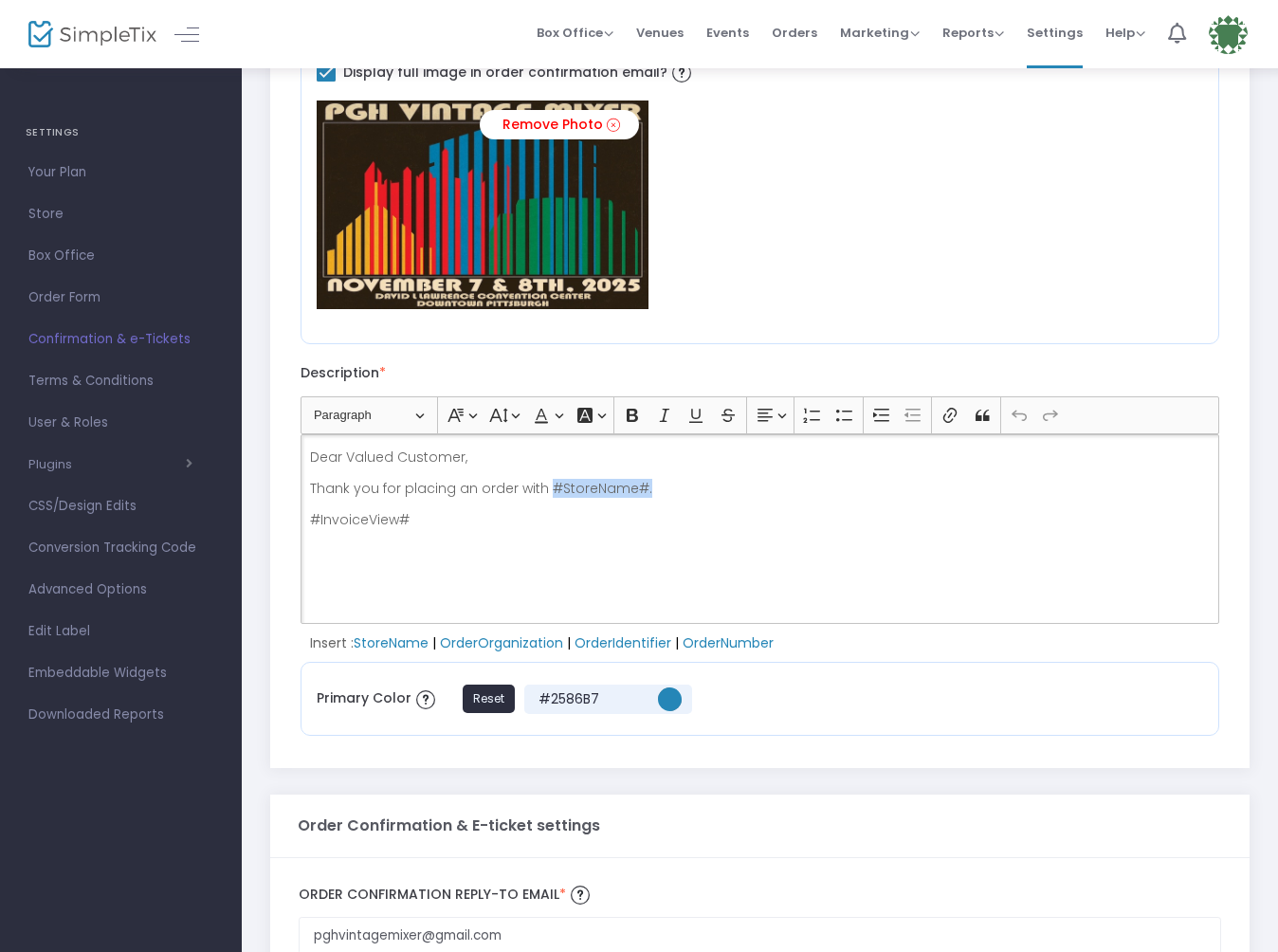 click on "Thank you for placing an order with #StoreName#." at bounding box center [760, 488] 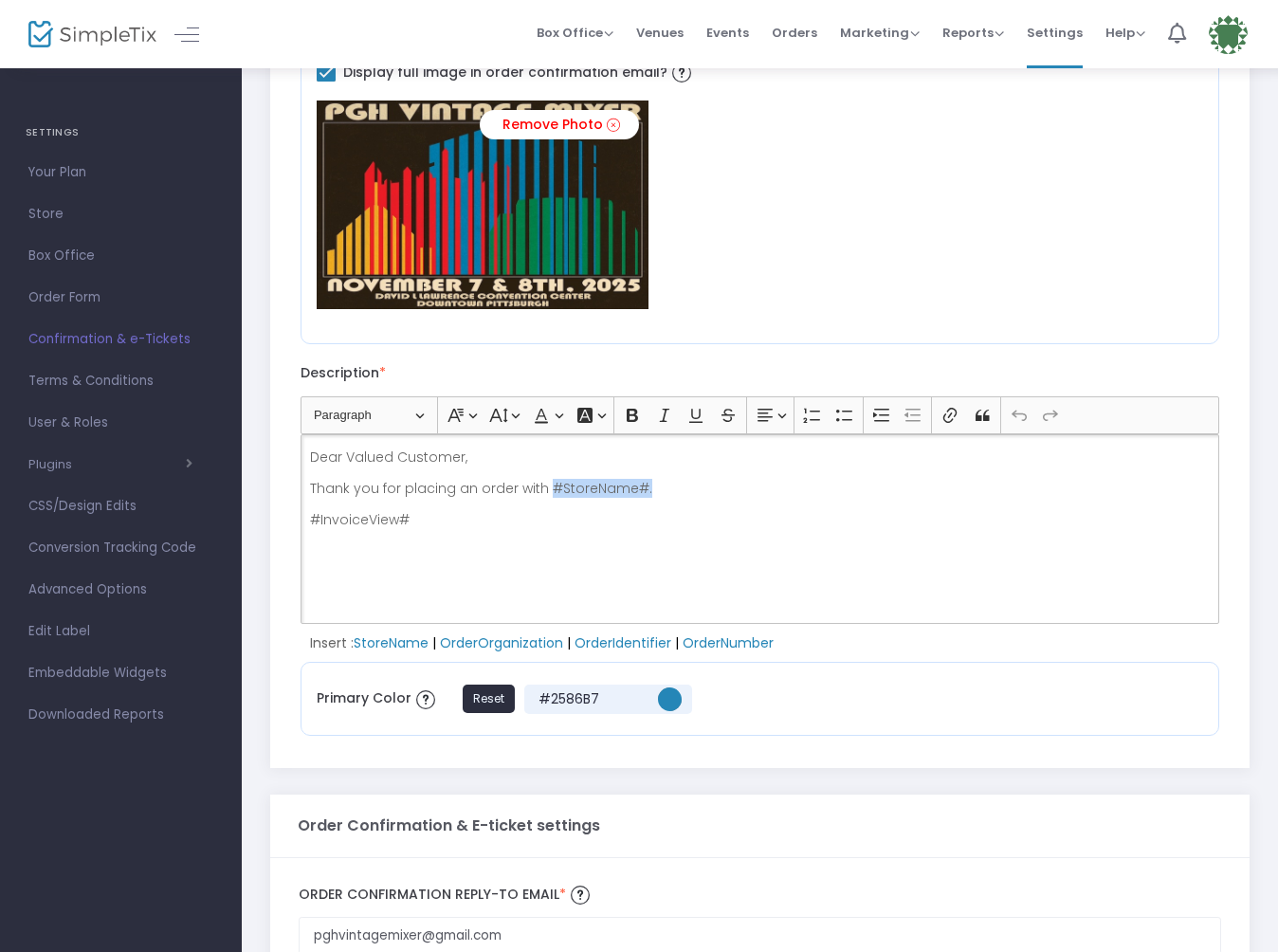 type 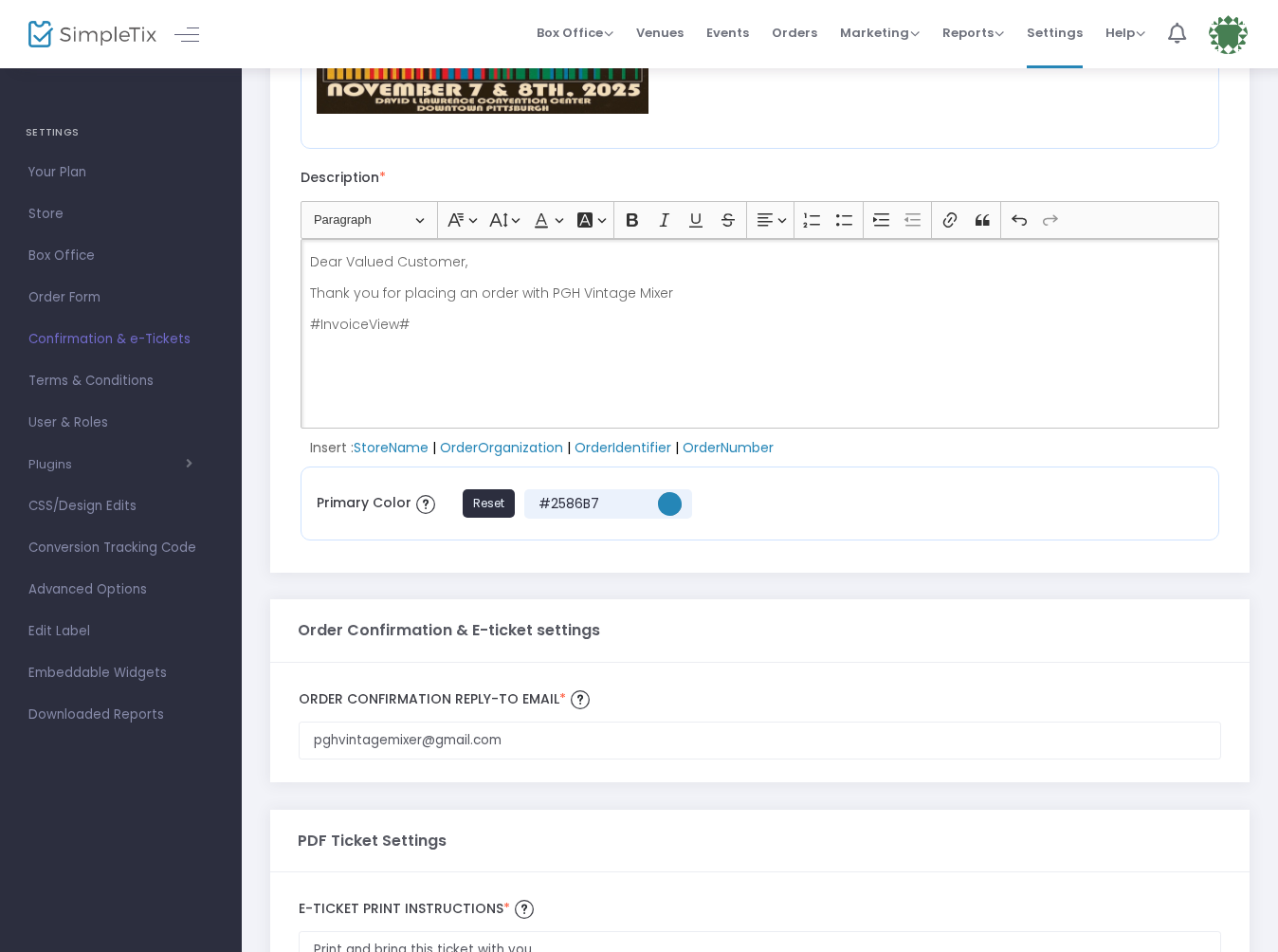 scroll, scrollTop: 451, scrollLeft: 0, axis: vertical 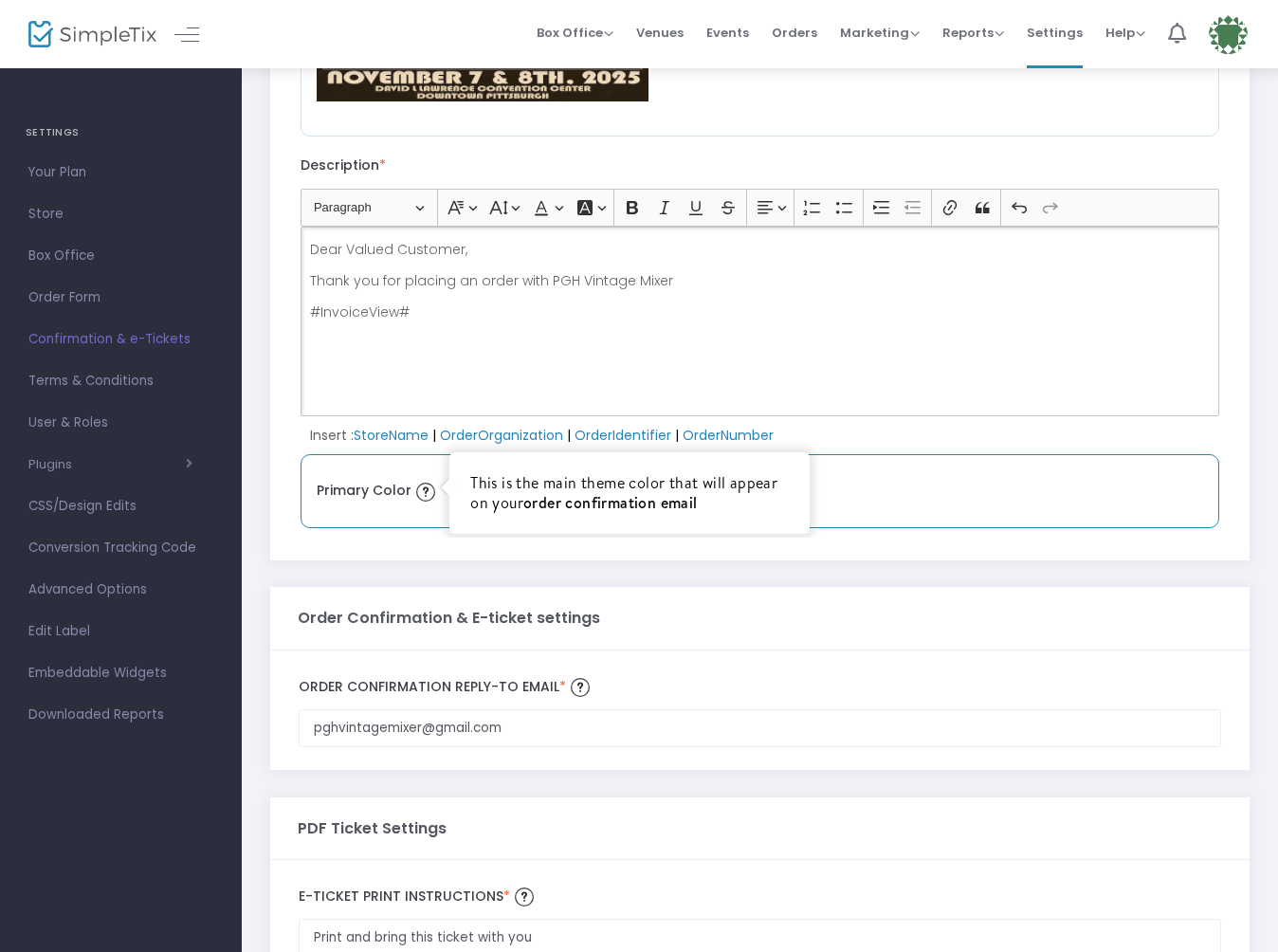 click at bounding box center (426, 492) 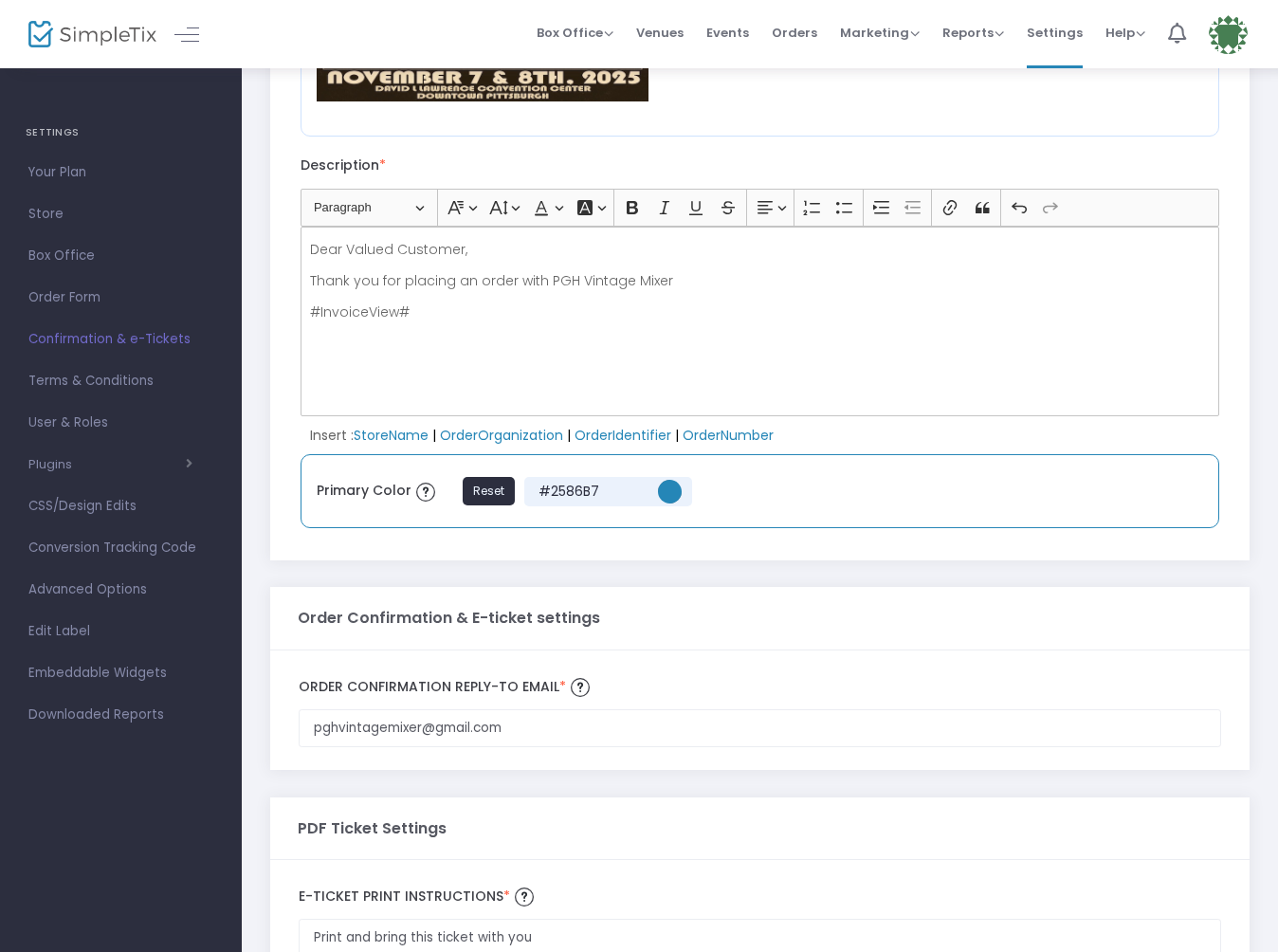 click on "Primary Color  Reset  #2586B7" at bounding box center [759, 490] 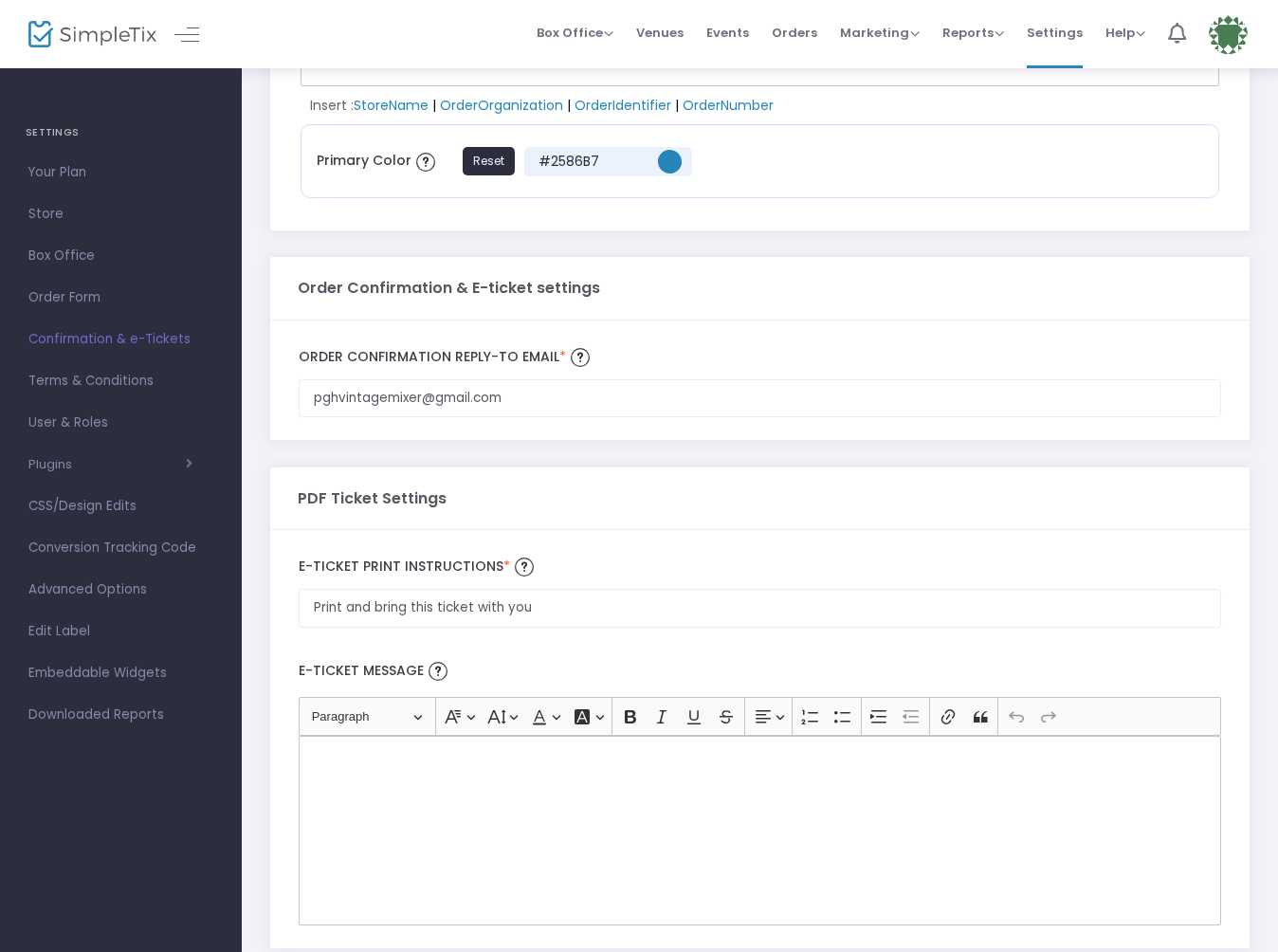 scroll, scrollTop: 792, scrollLeft: 0, axis: vertical 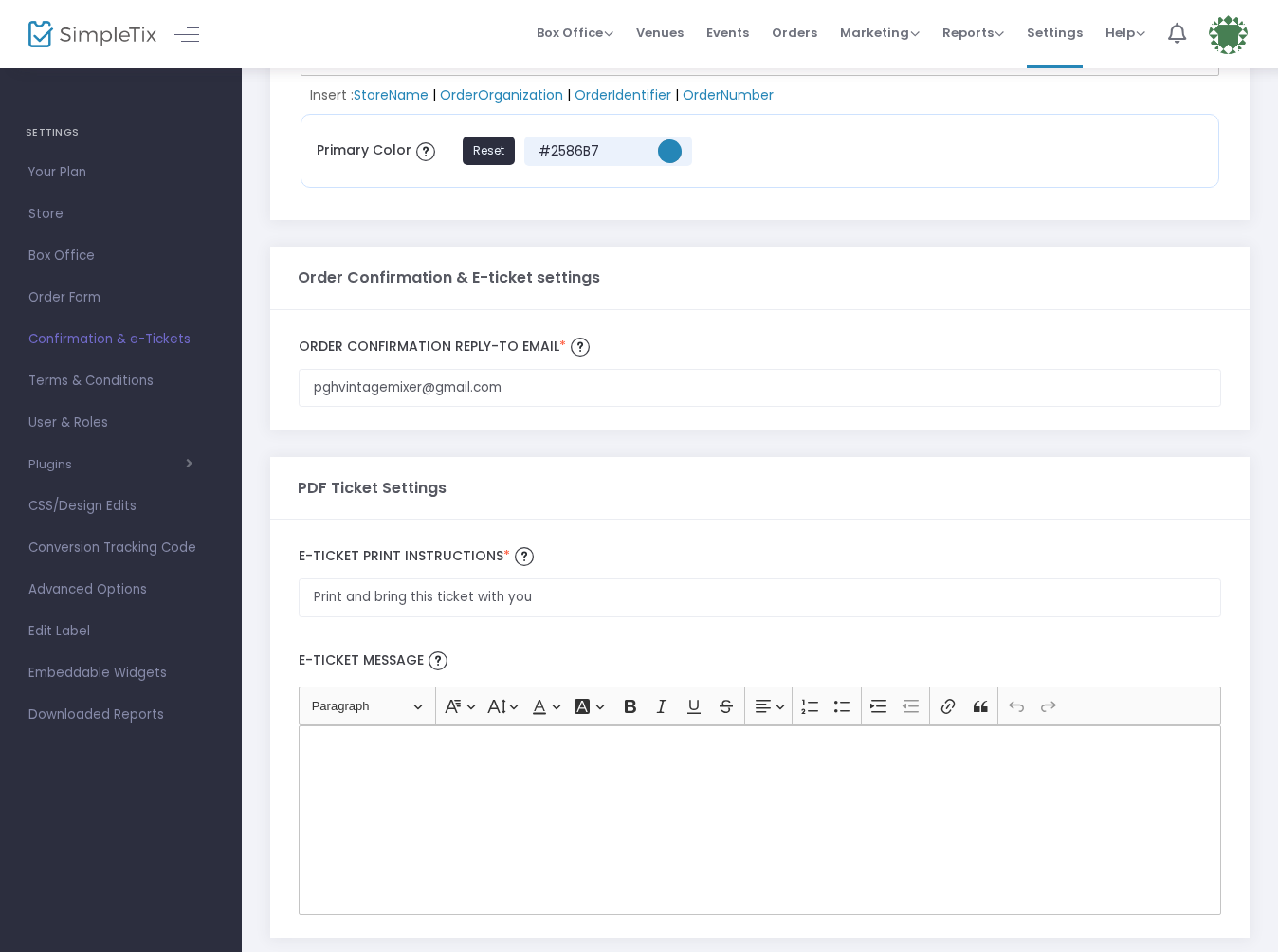 click on "E-Ticket print Instructions   *" 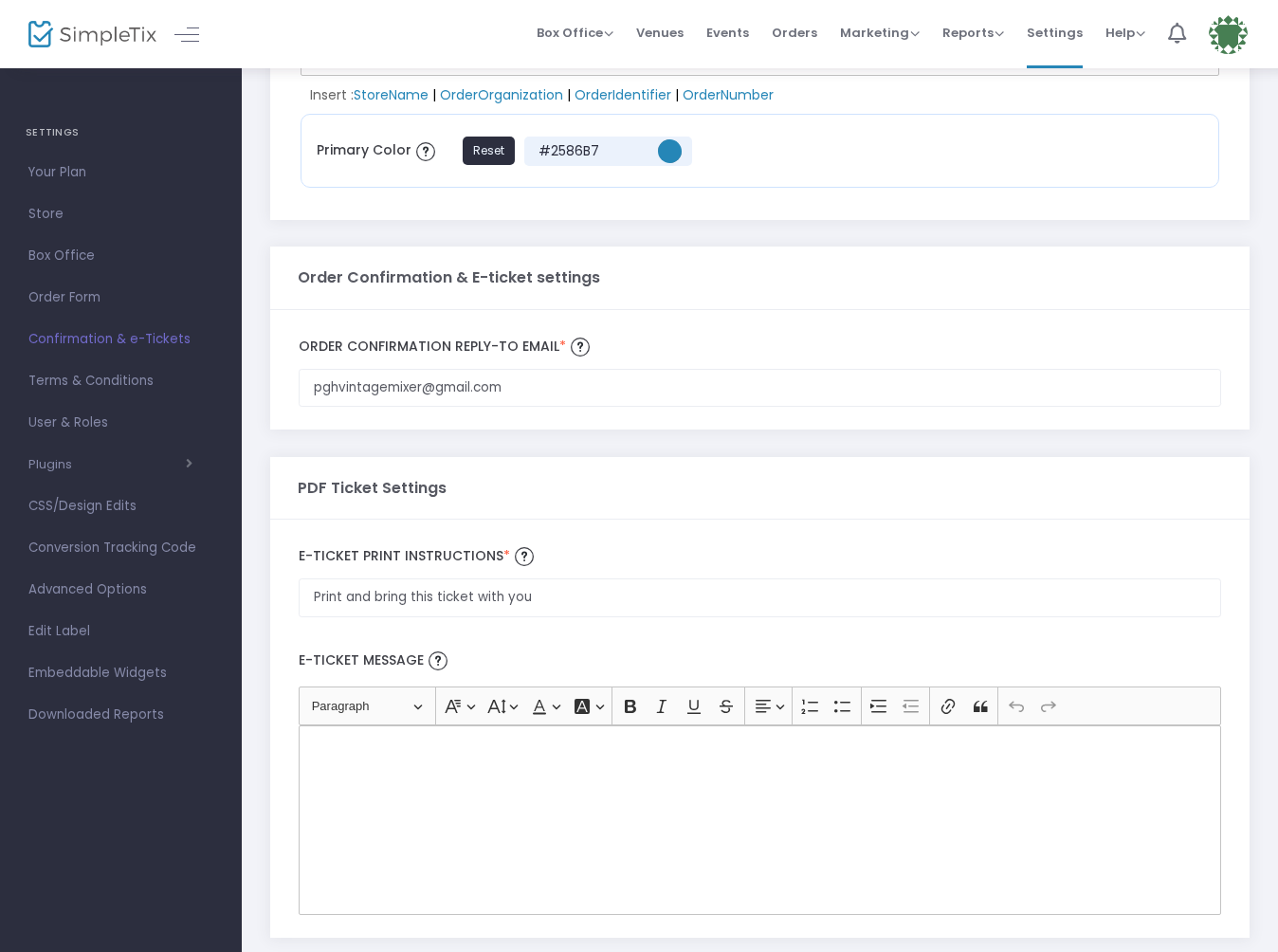 click on "Print and bring this ticket with you E-Ticket print Instructions   *" 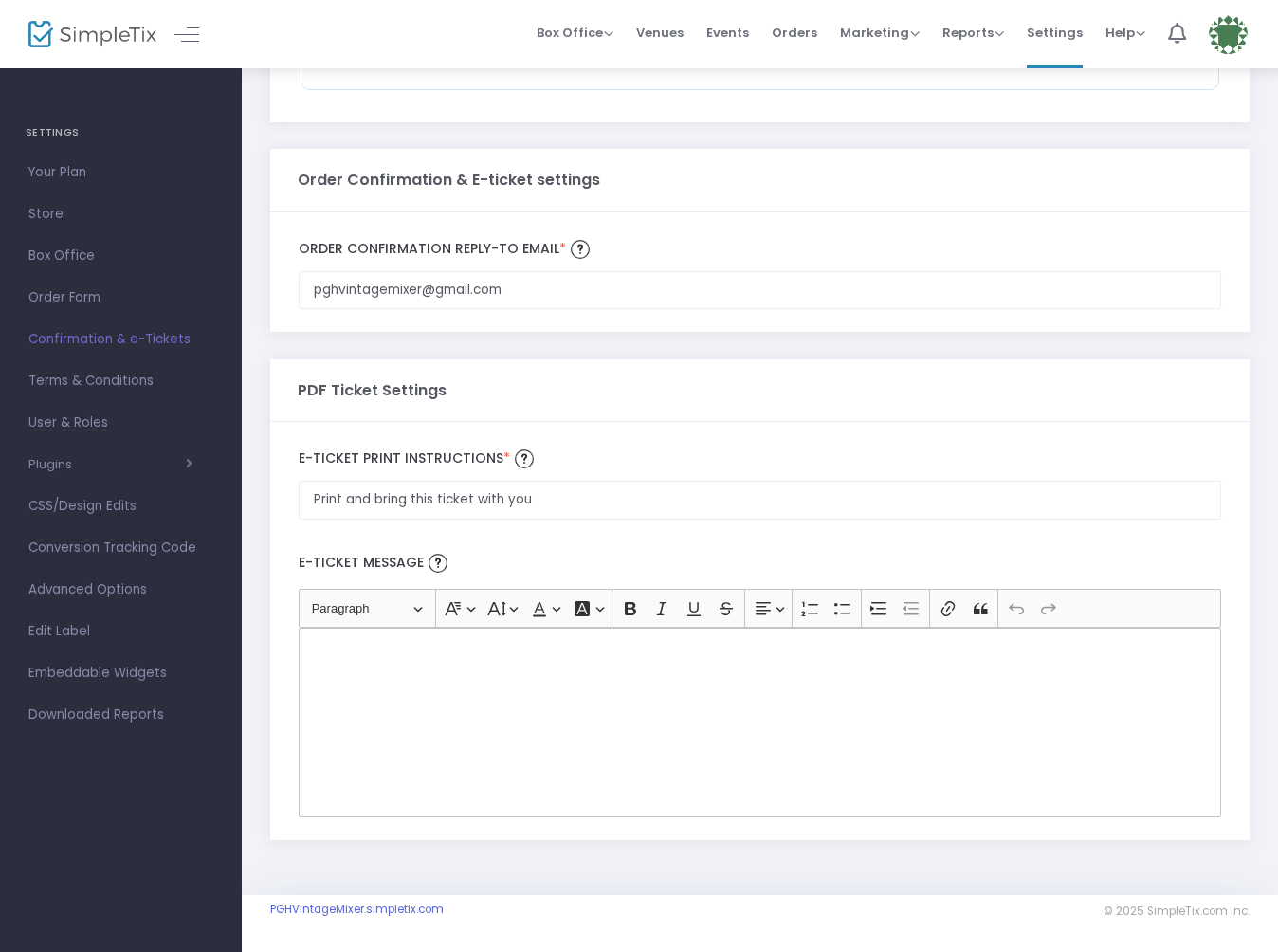 scroll, scrollTop: 894, scrollLeft: 0, axis: vertical 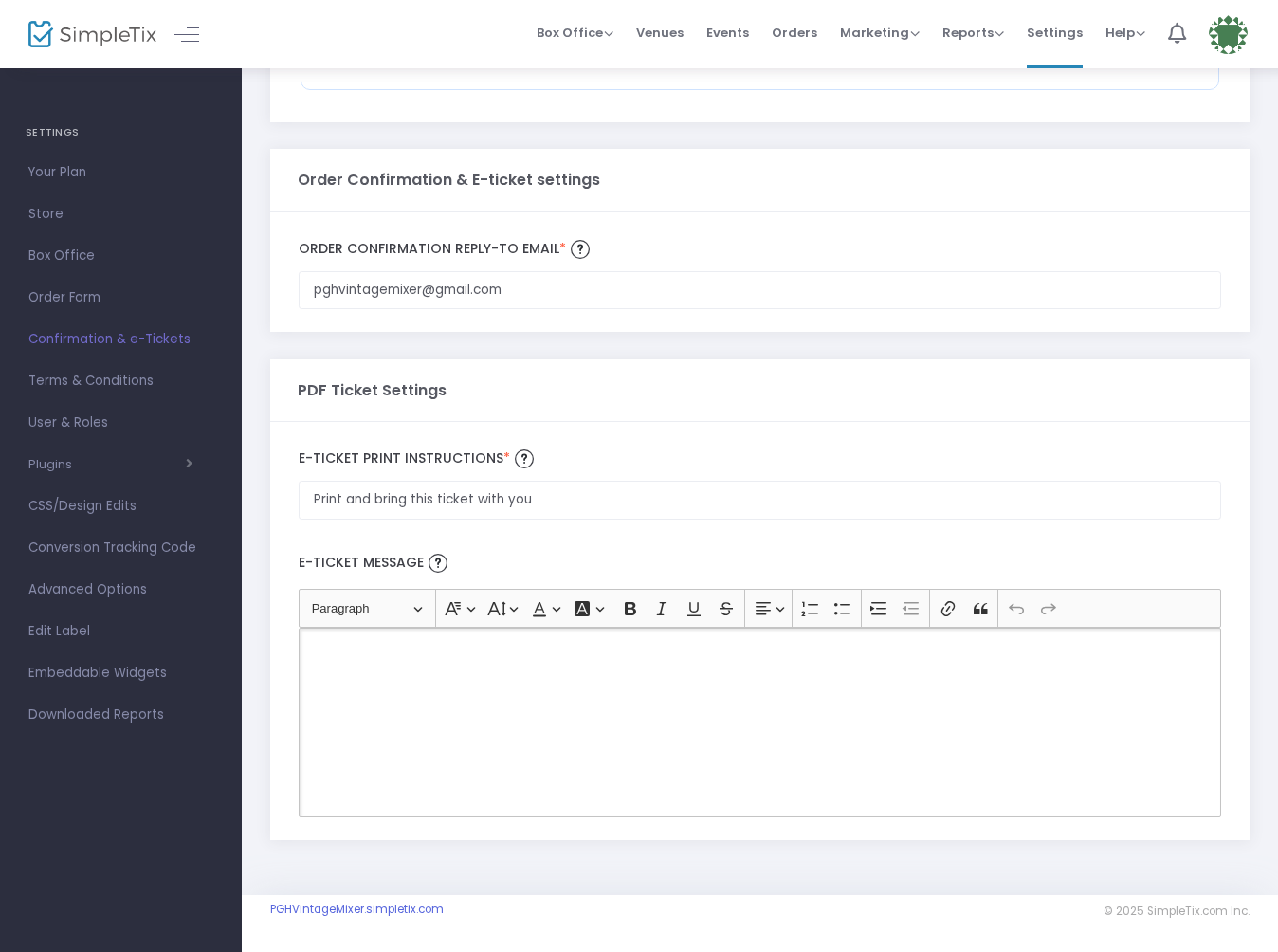 click 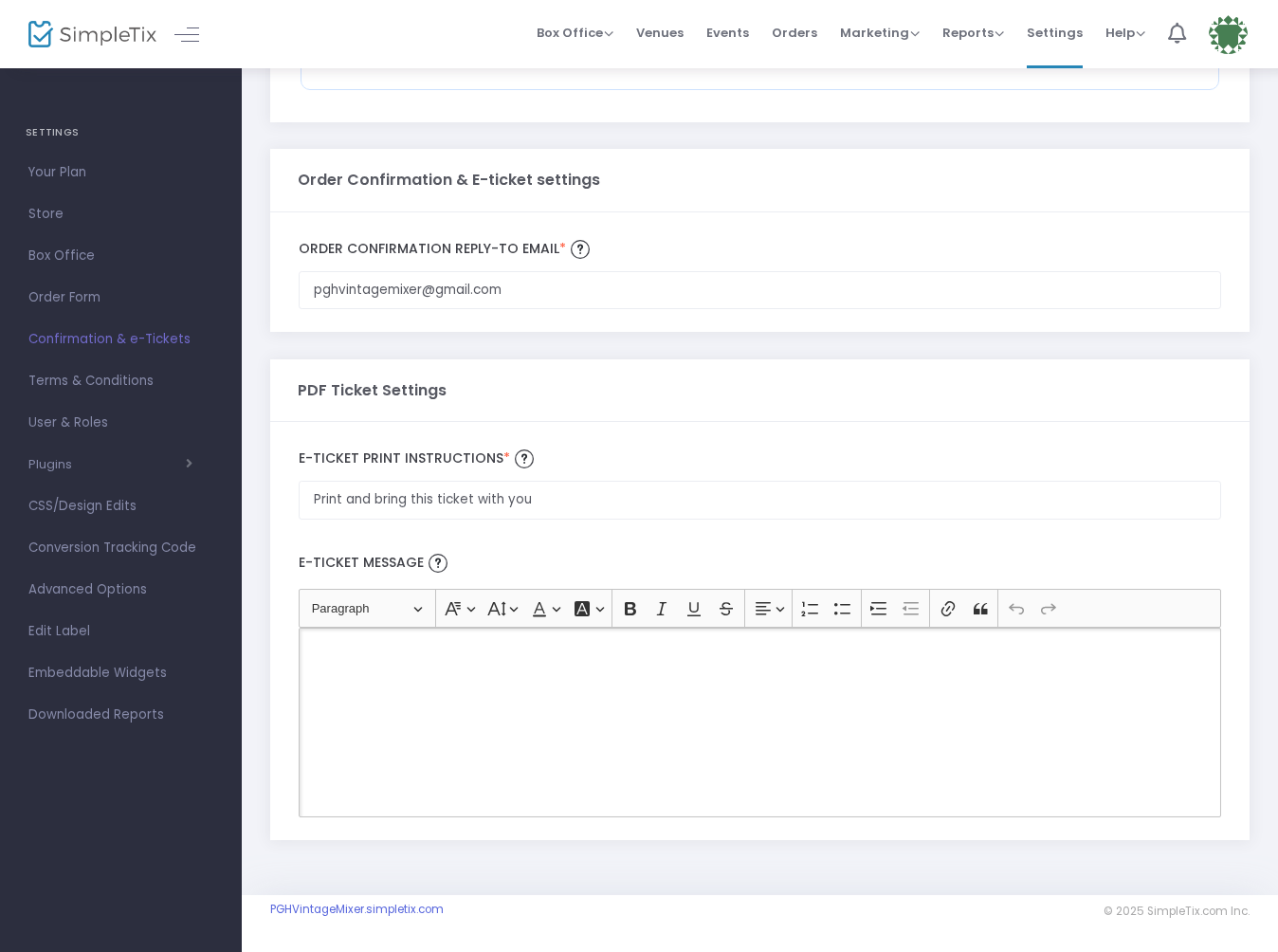 type 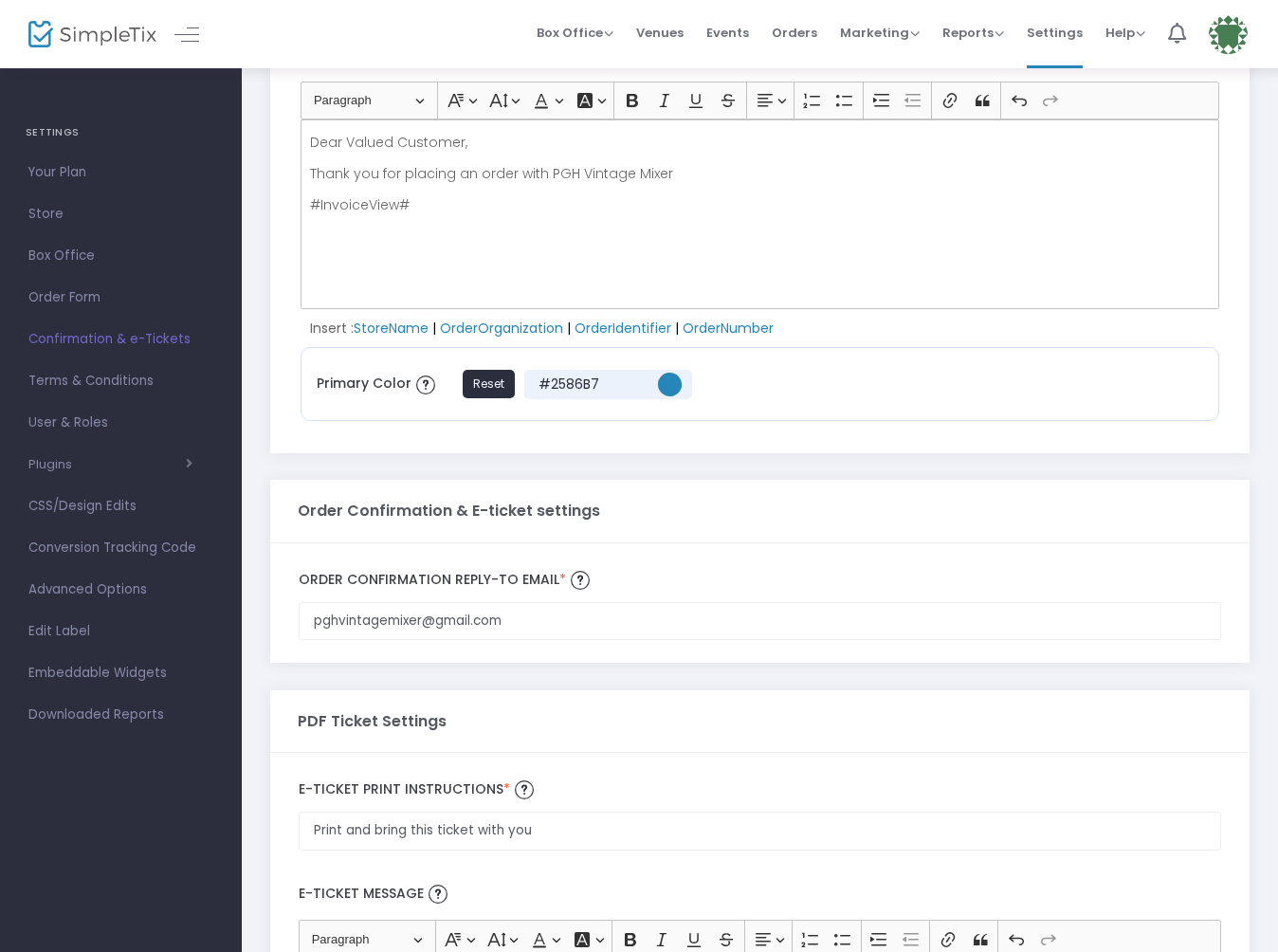 scroll, scrollTop: 558, scrollLeft: 0, axis: vertical 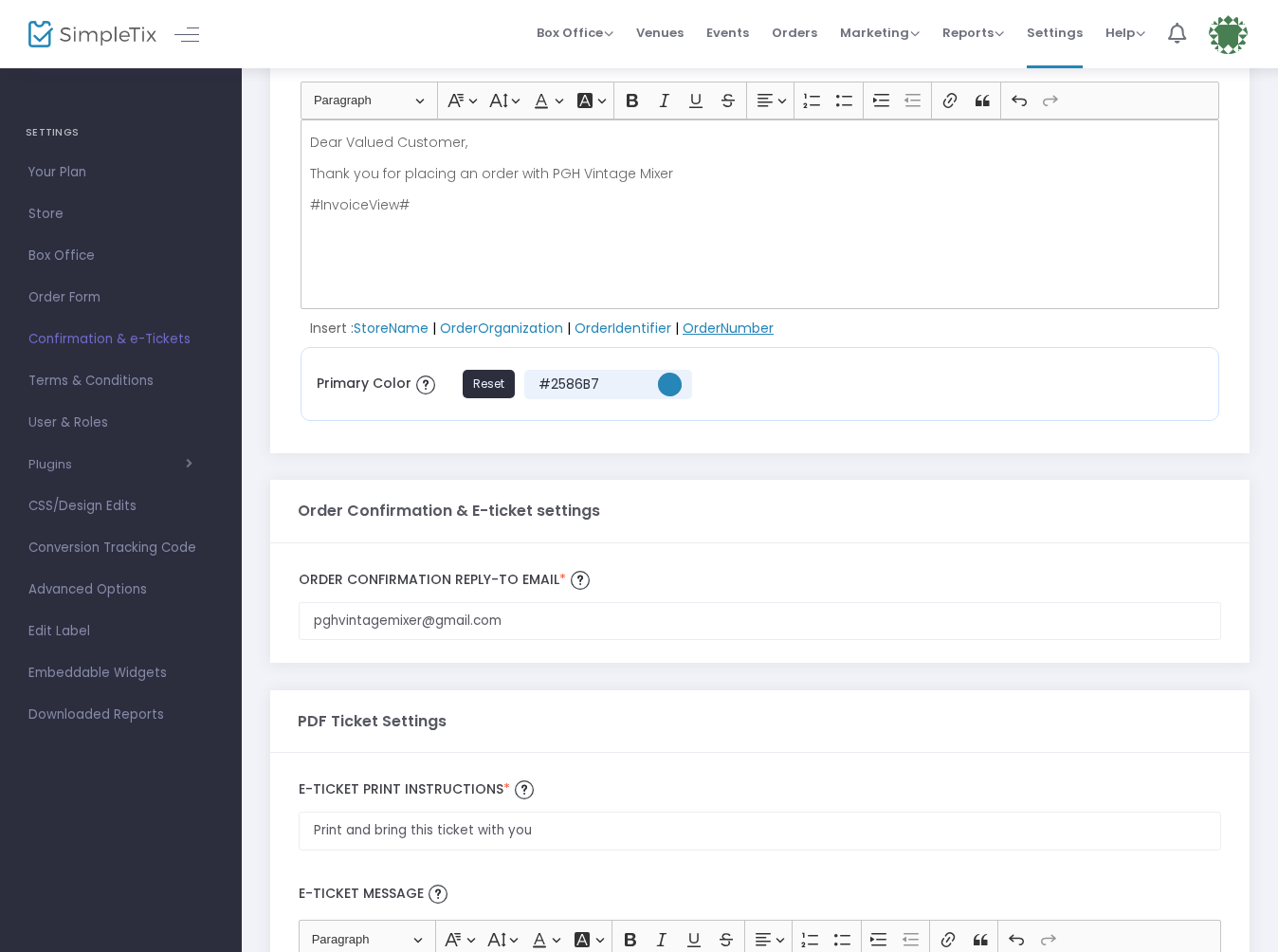 click on "OrderNumber" at bounding box center [728, 328] 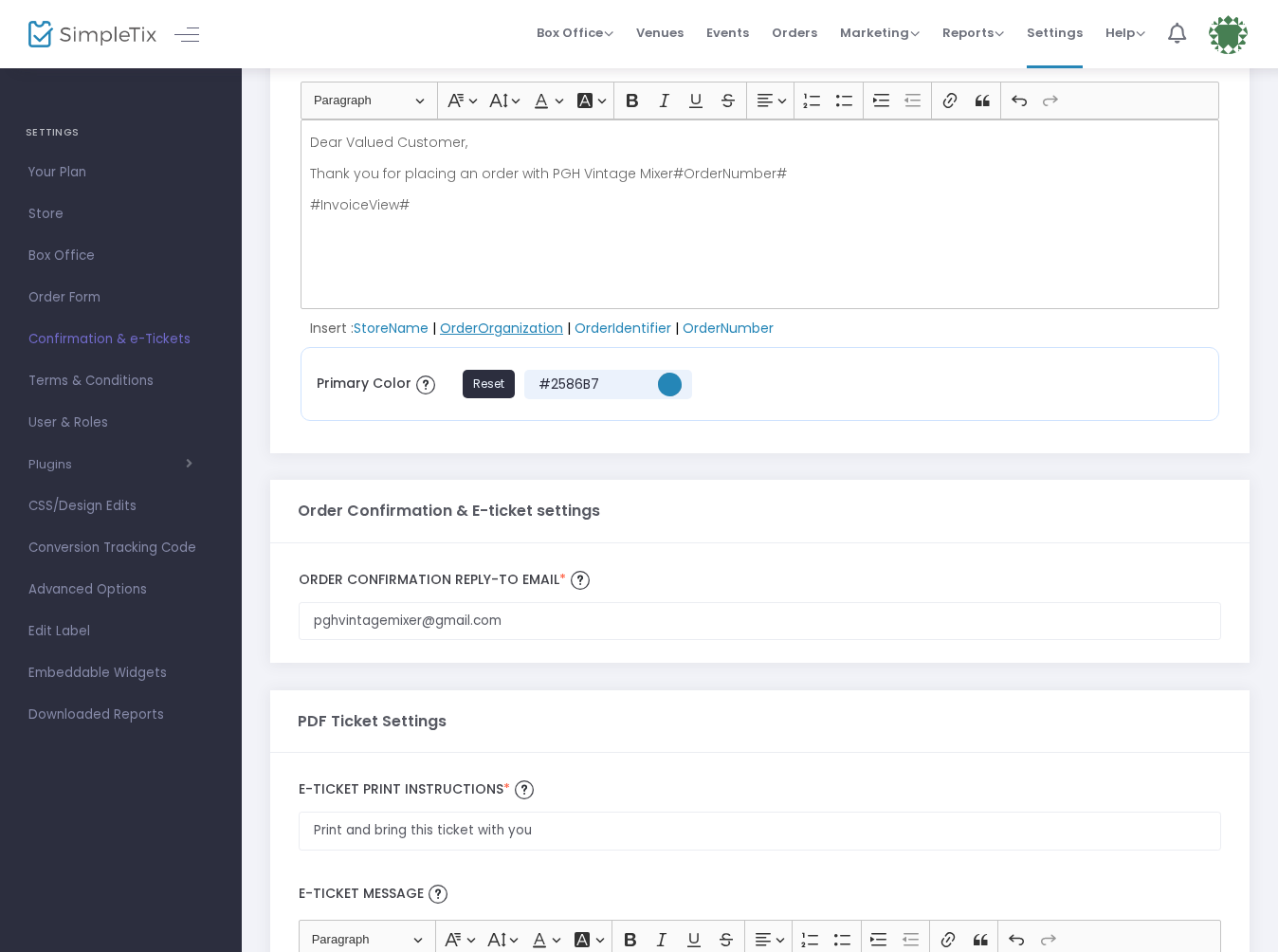 click on "OrderOrganization" at bounding box center (502, 328) 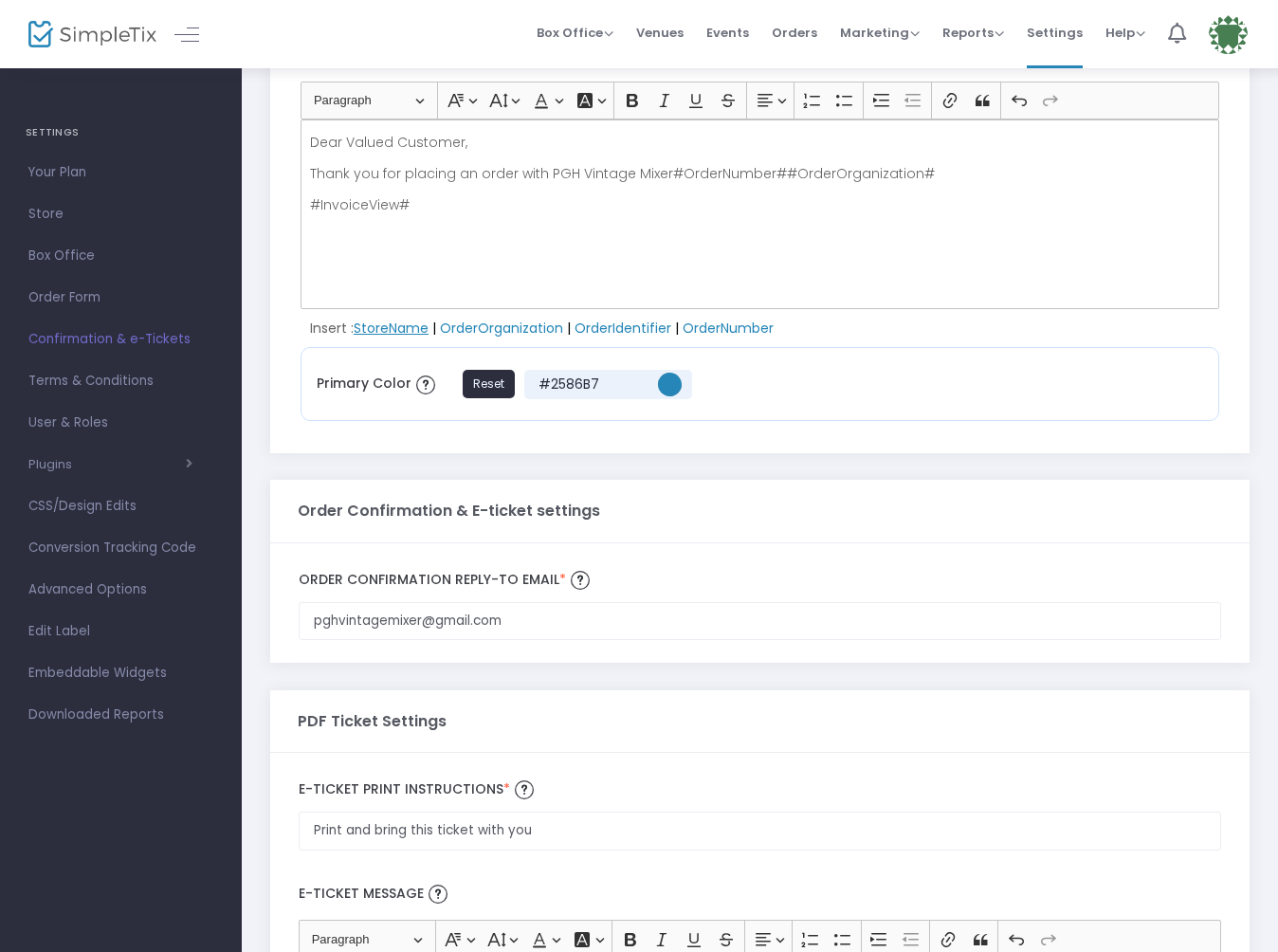click on "StoreName" at bounding box center (391, 328) 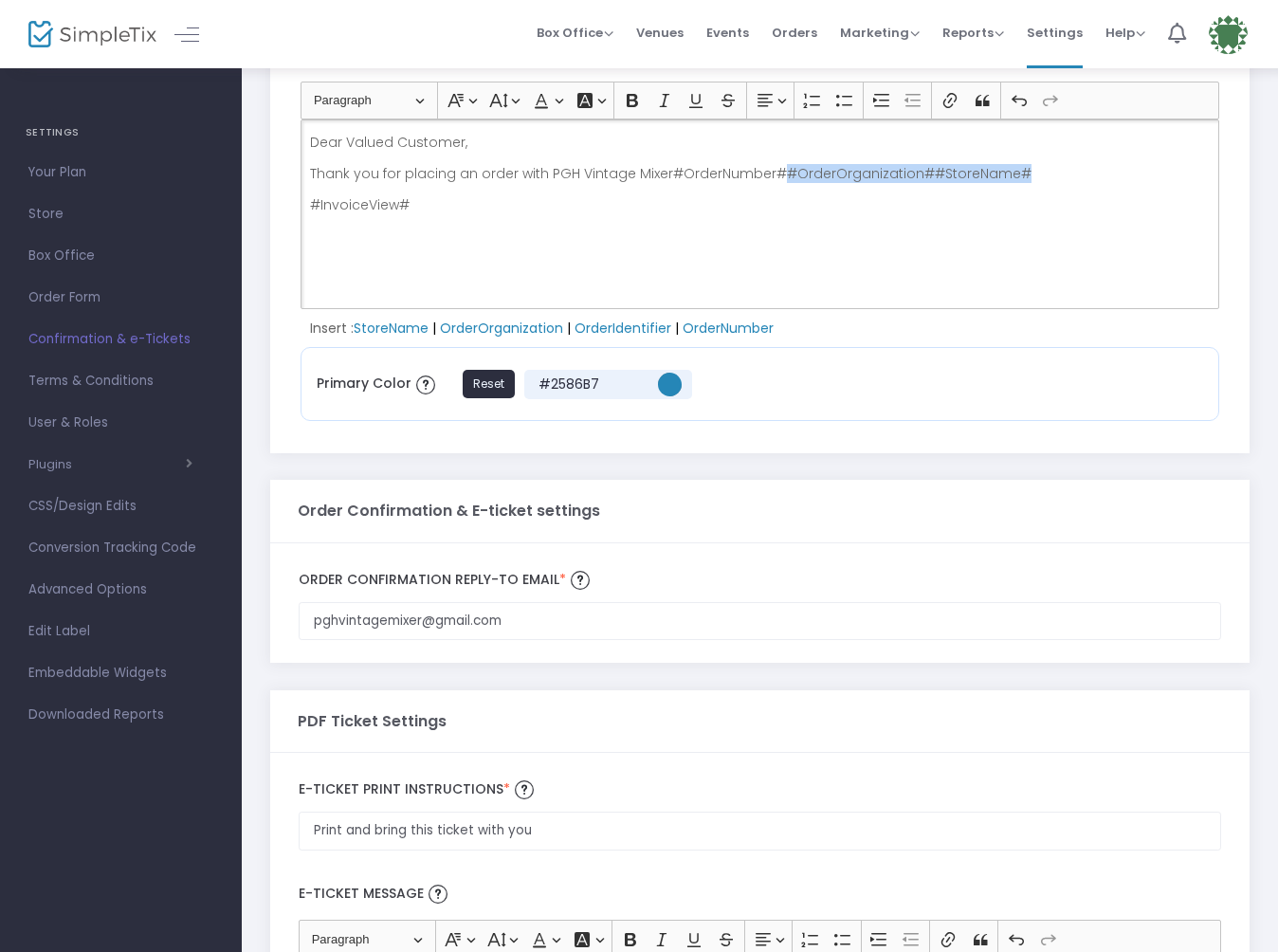 drag, startPoint x: 1027, startPoint y: 173, endPoint x: 778, endPoint y: 172, distance: 249.00201 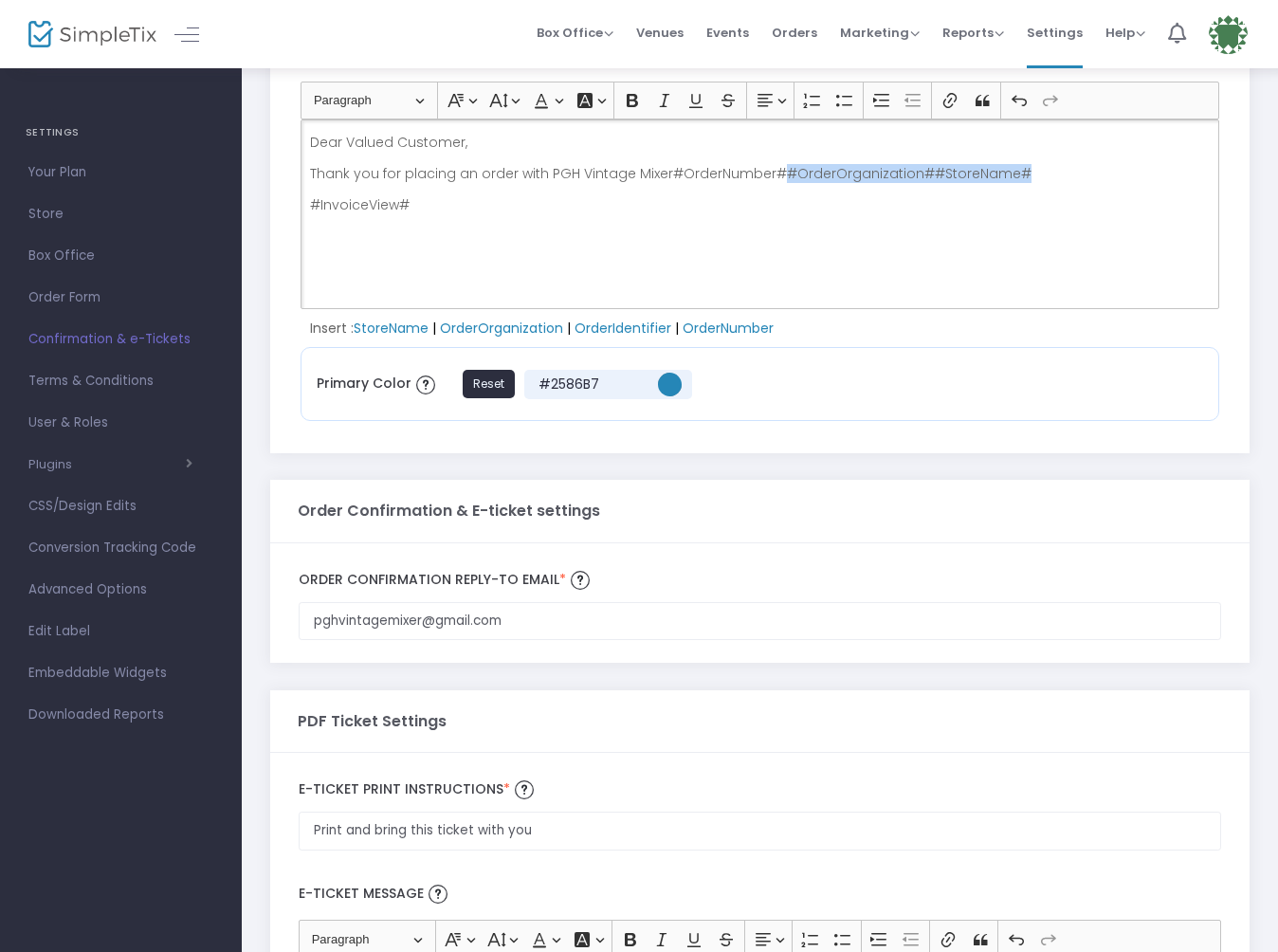 click on "Thank you for placing an order with PGH Vintage Mixer#OrderNumber##OrderOrganization##StoreName#" at bounding box center [760, 174] 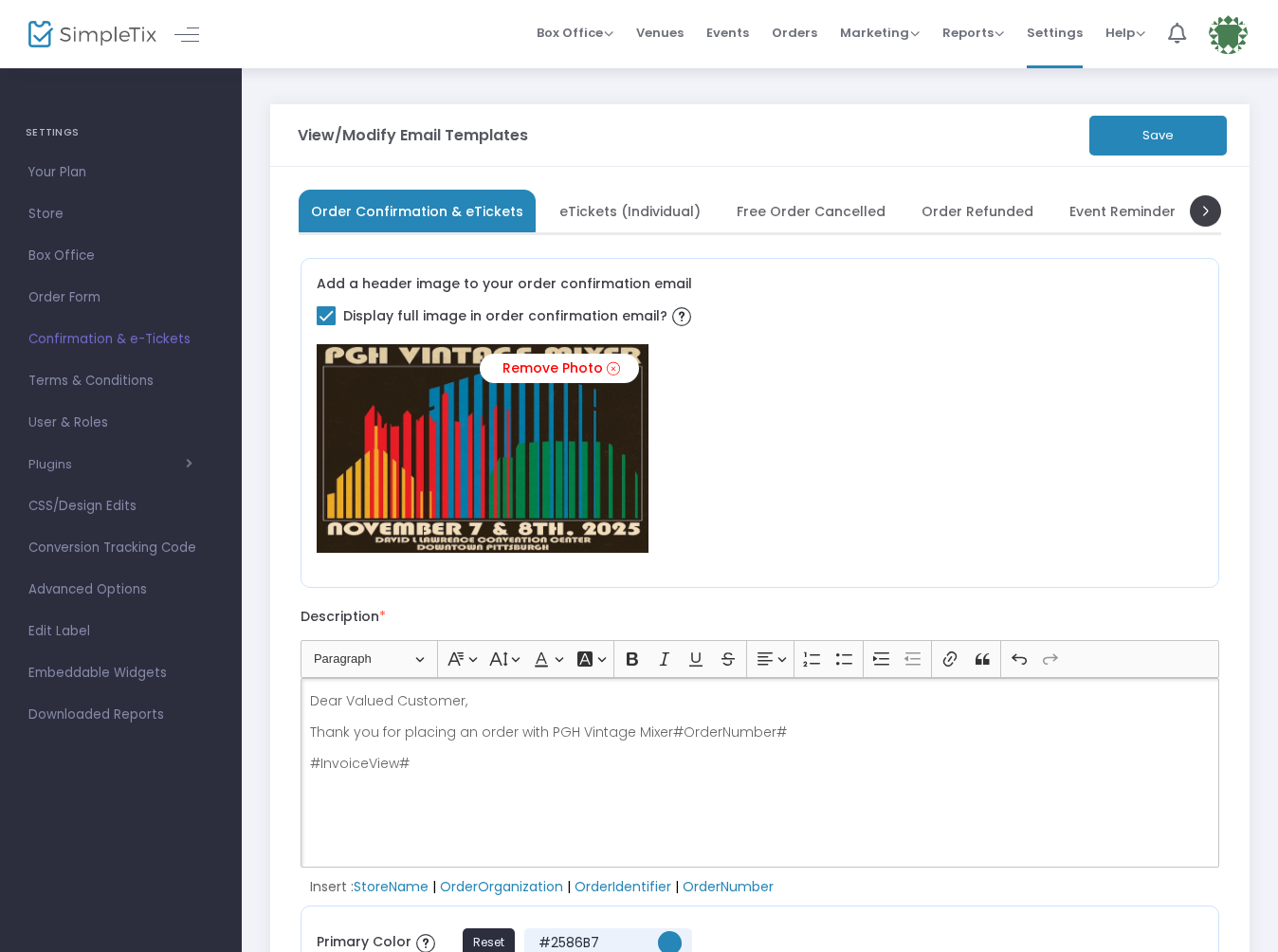 scroll, scrollTop: 0, scrollLeft: 0, axis: both 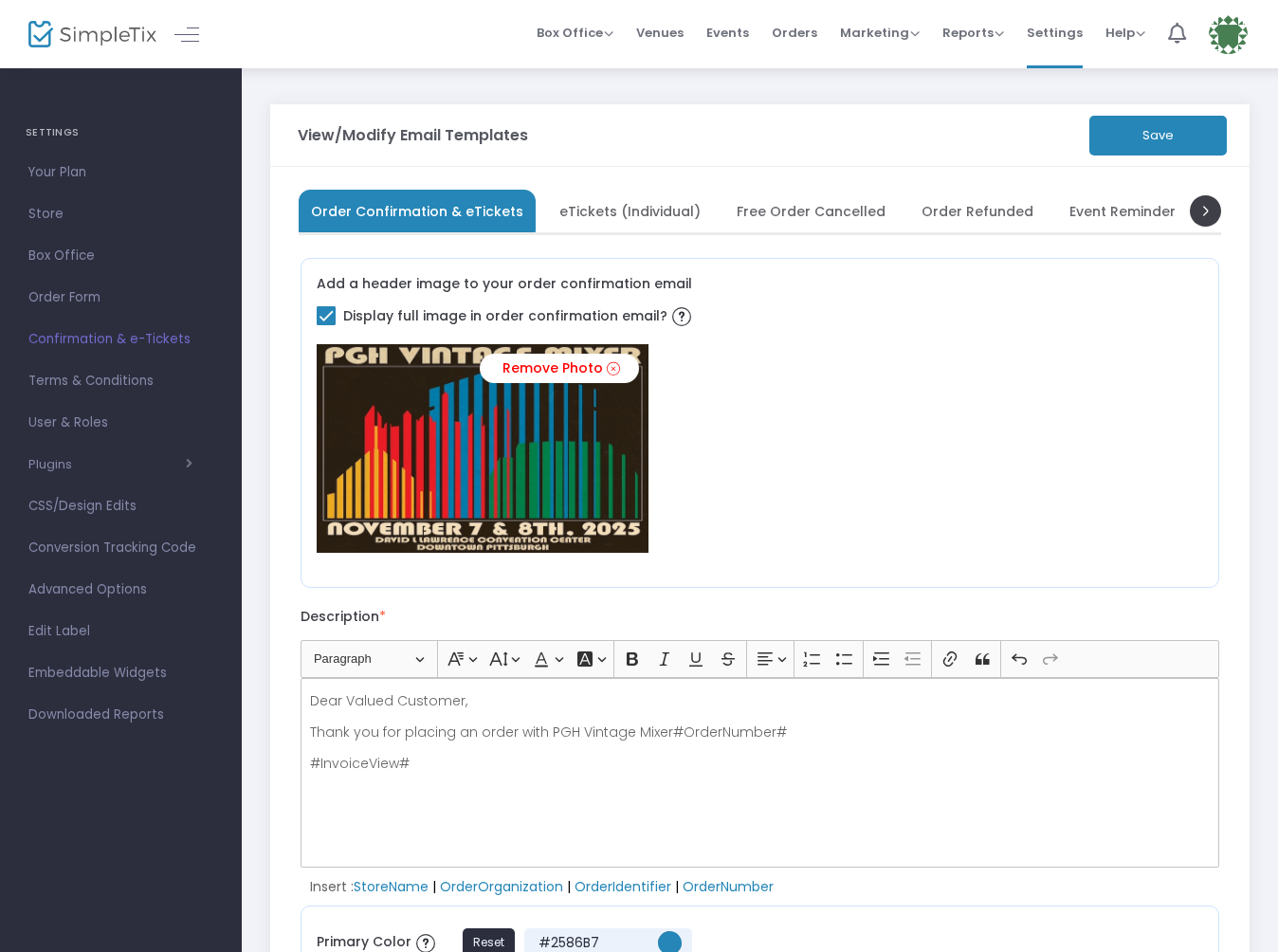 click on "eTickets (Individual)" at bounding box center (630, 211) 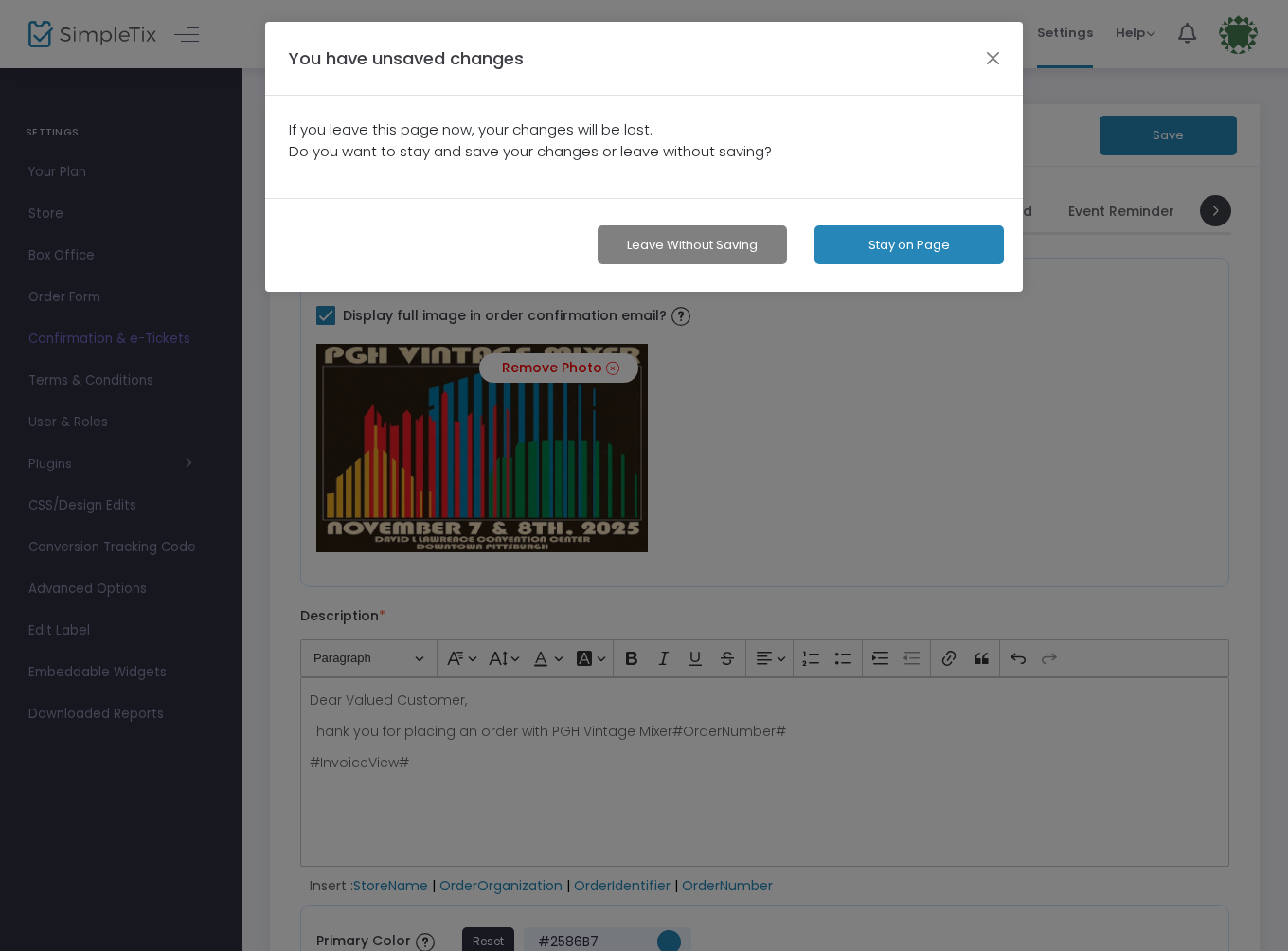 drag, startPoint x: 1086, startPoint y: 296, endPoint x: 1108, endPoint y: 184, distance: 114.14026 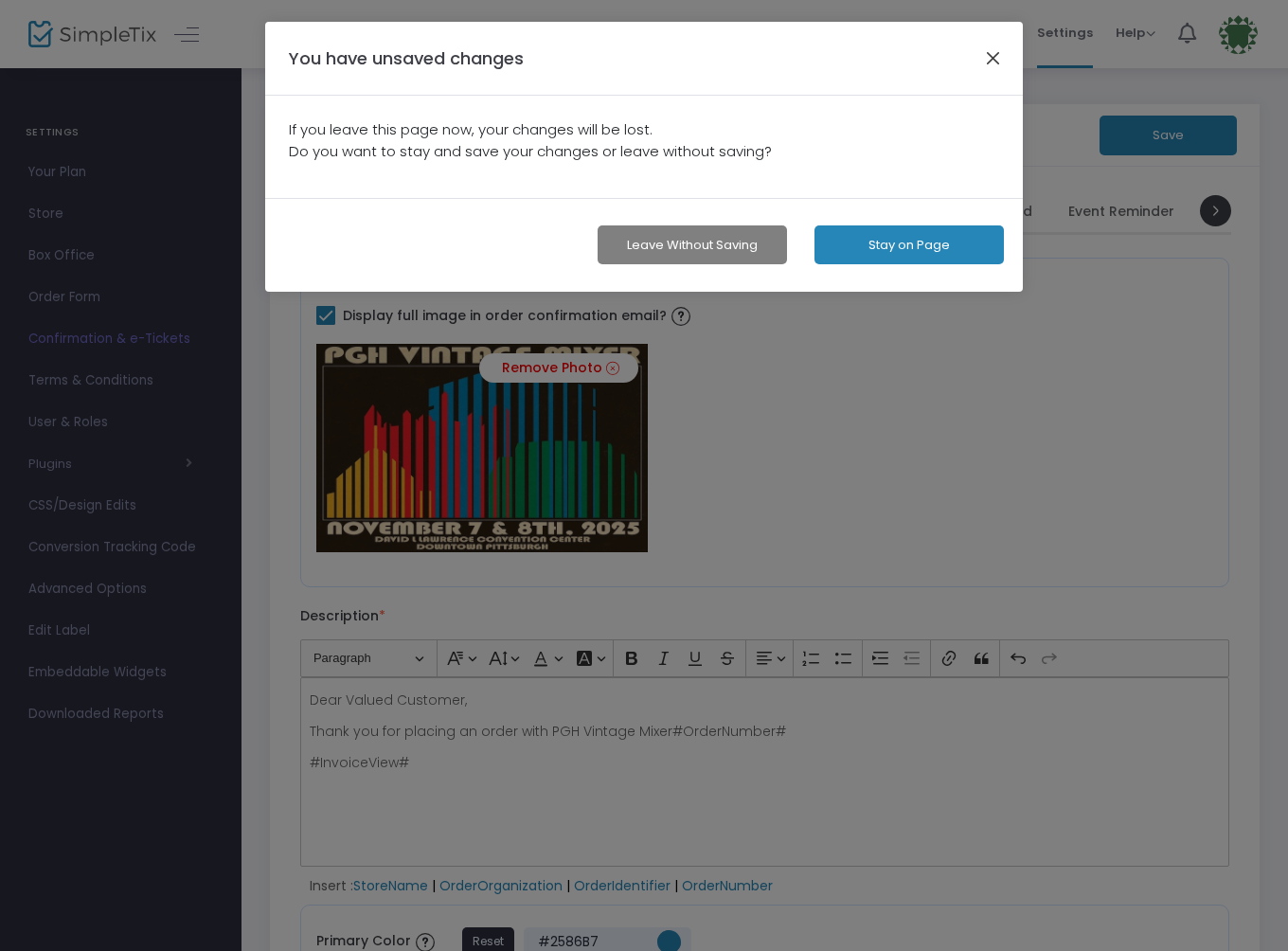 click 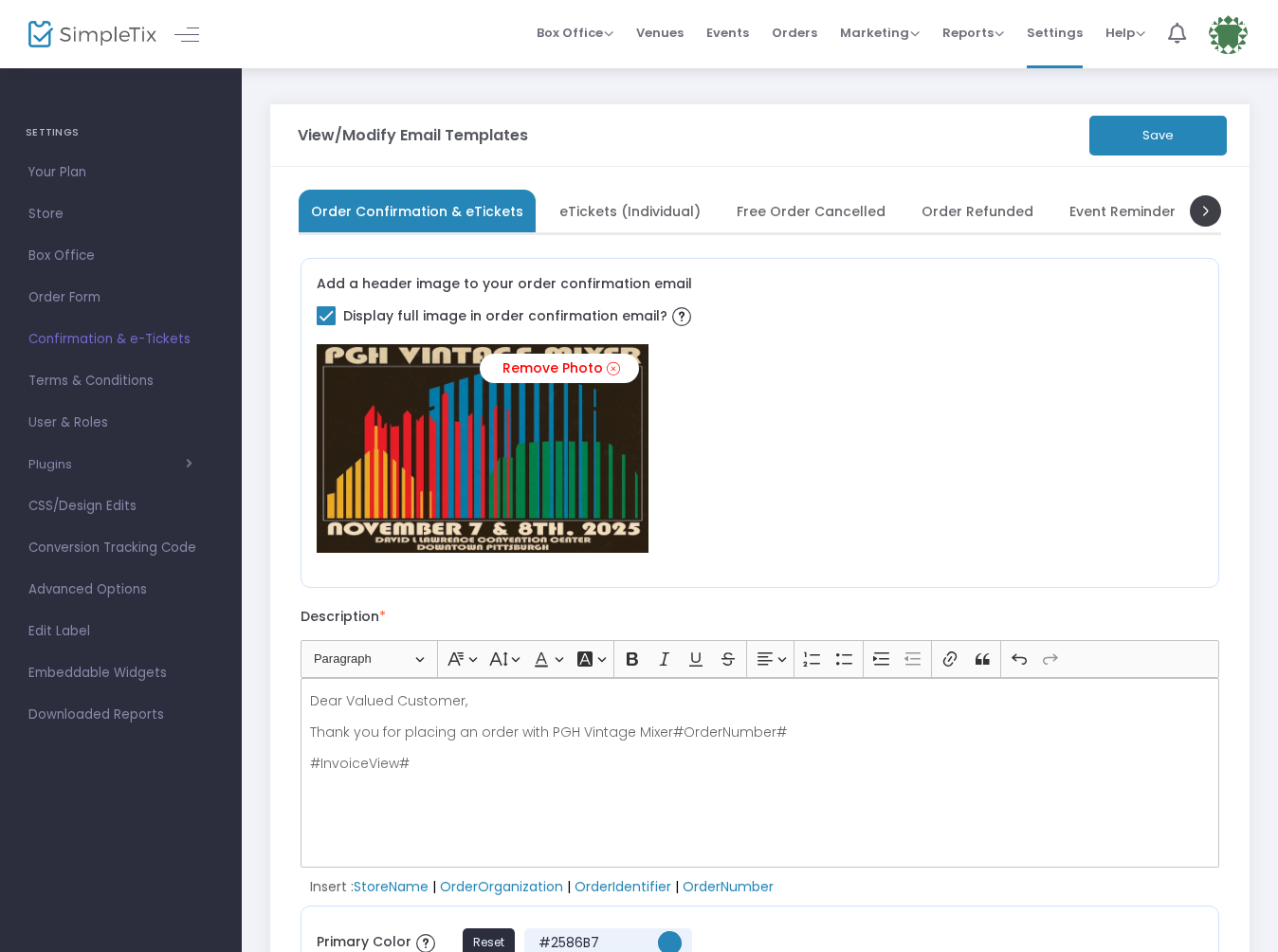 click on "Save" 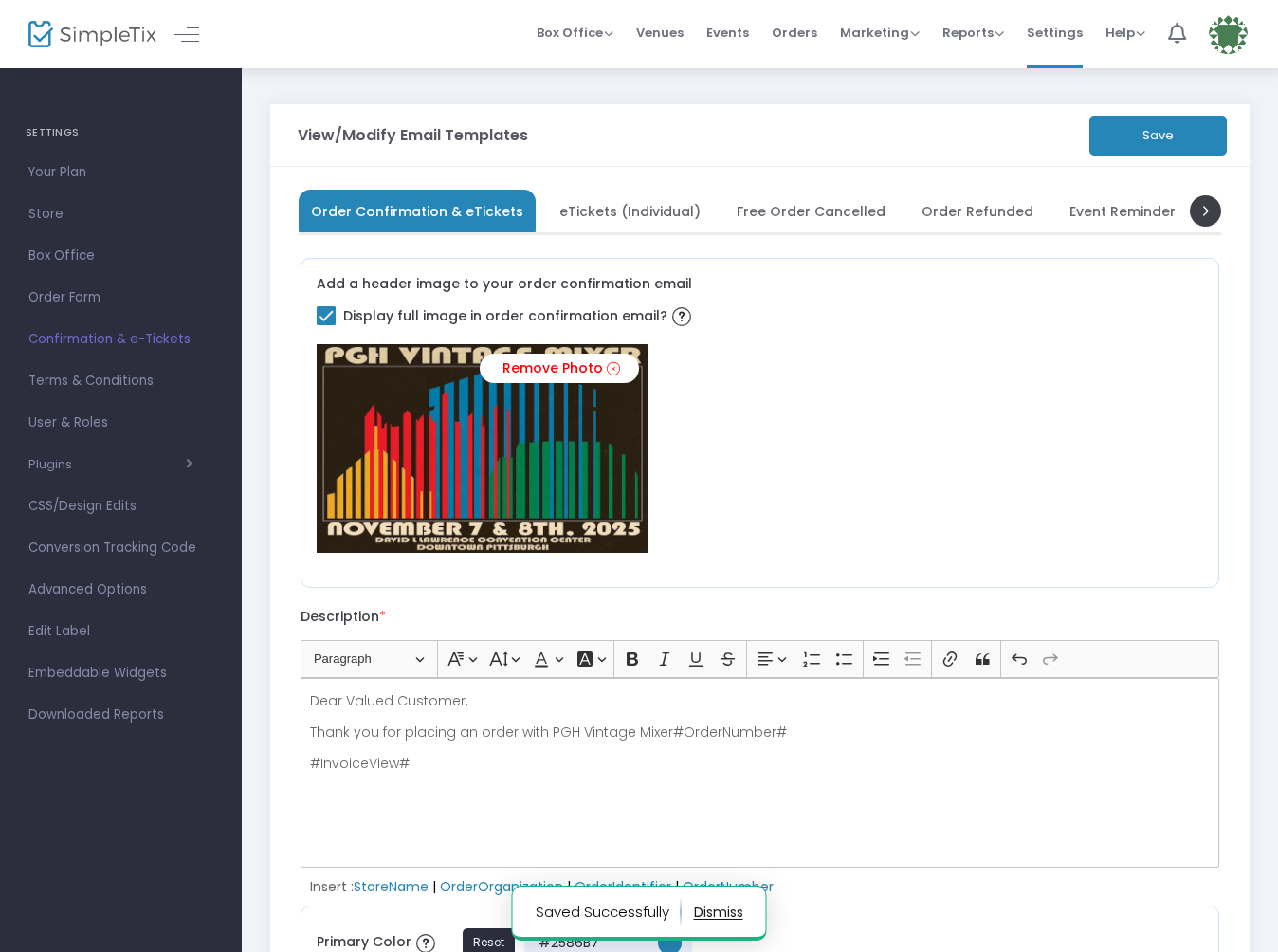 click on "eTickets (Individual)" at bounding box center [630, 211] 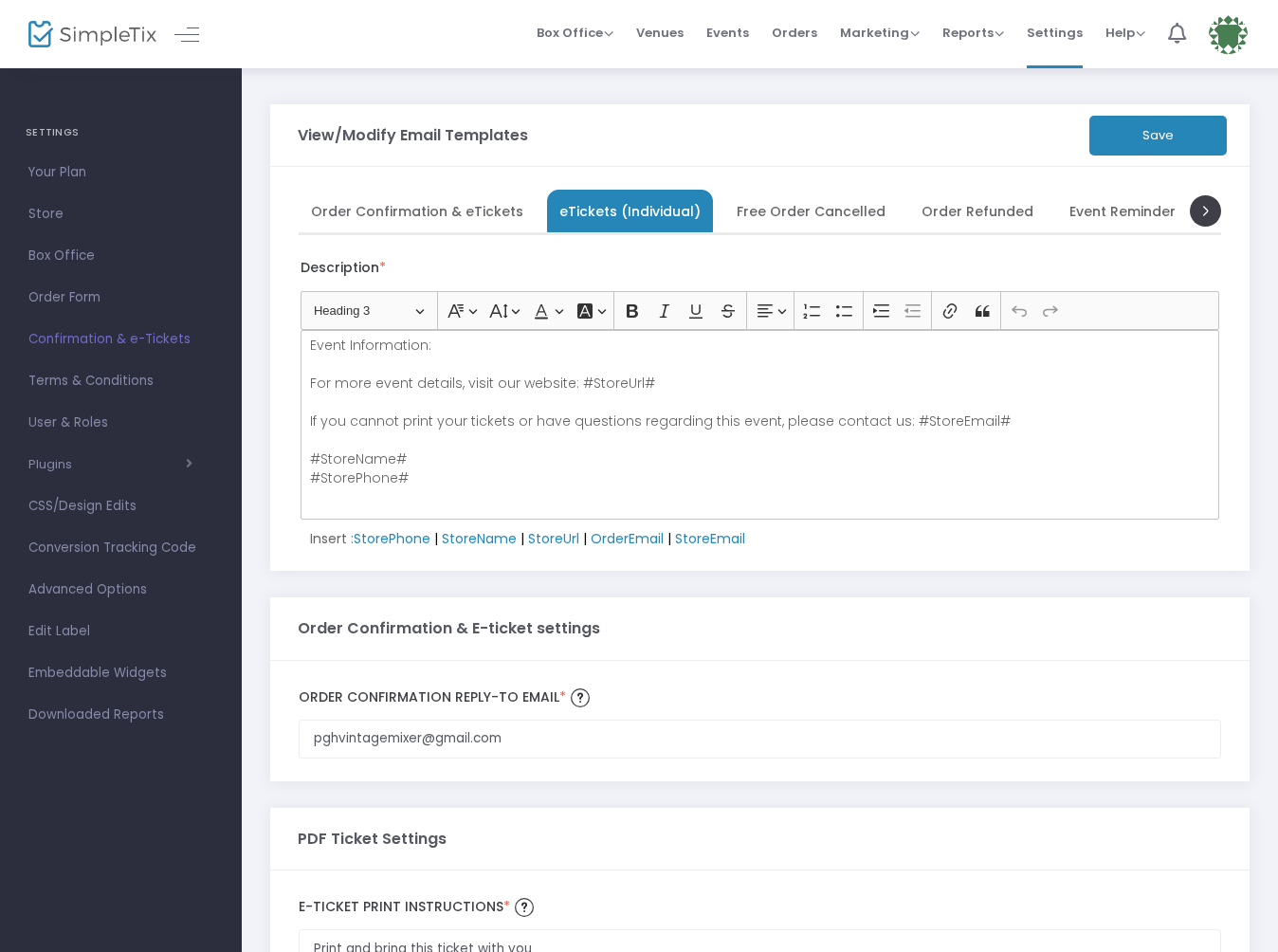 scroll, scrollTop: 103, scrollLeft: 0, axis: vertical 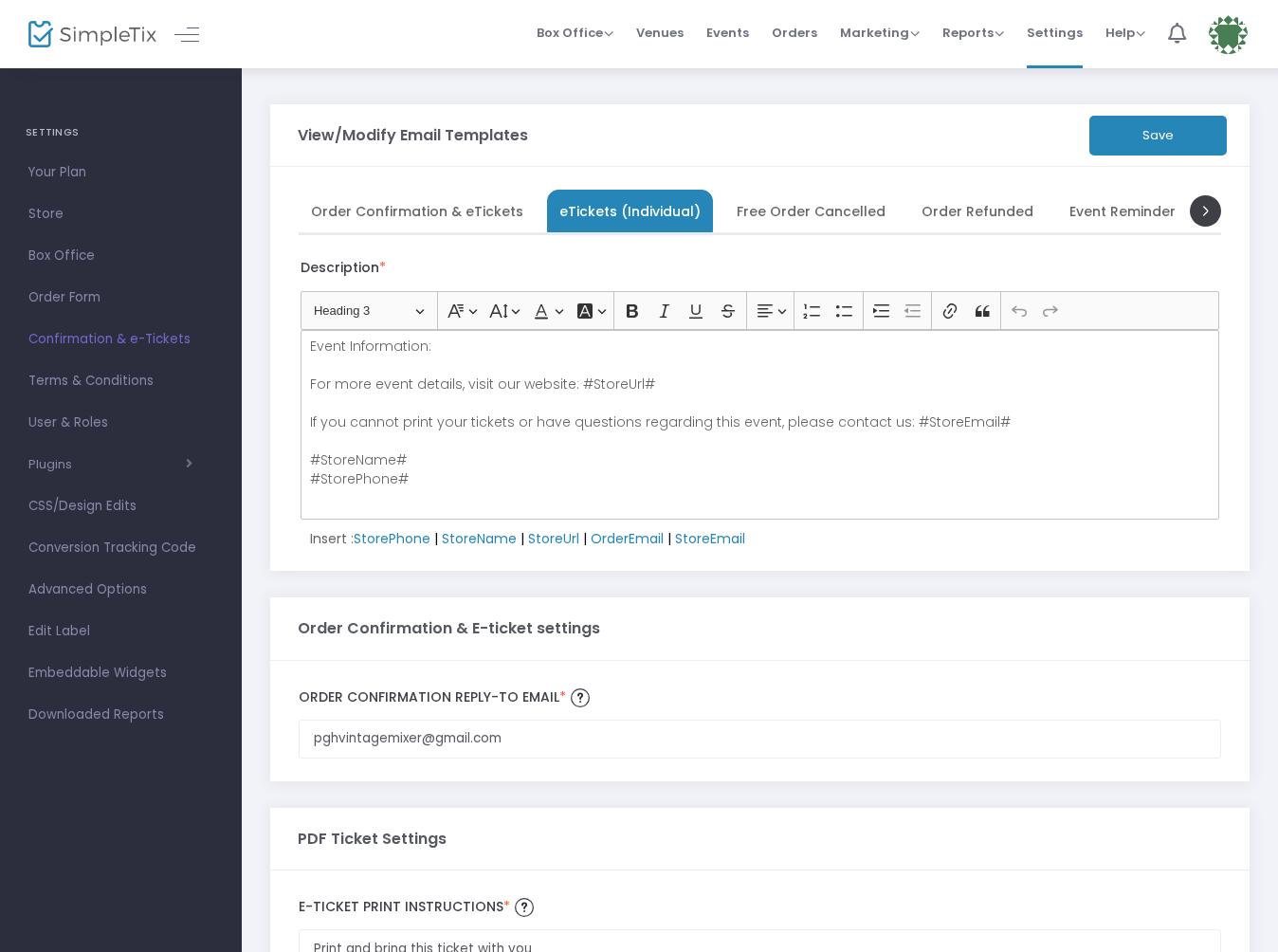 click on "Order Confirmation & eTickets" at bounding box center (417, 211) 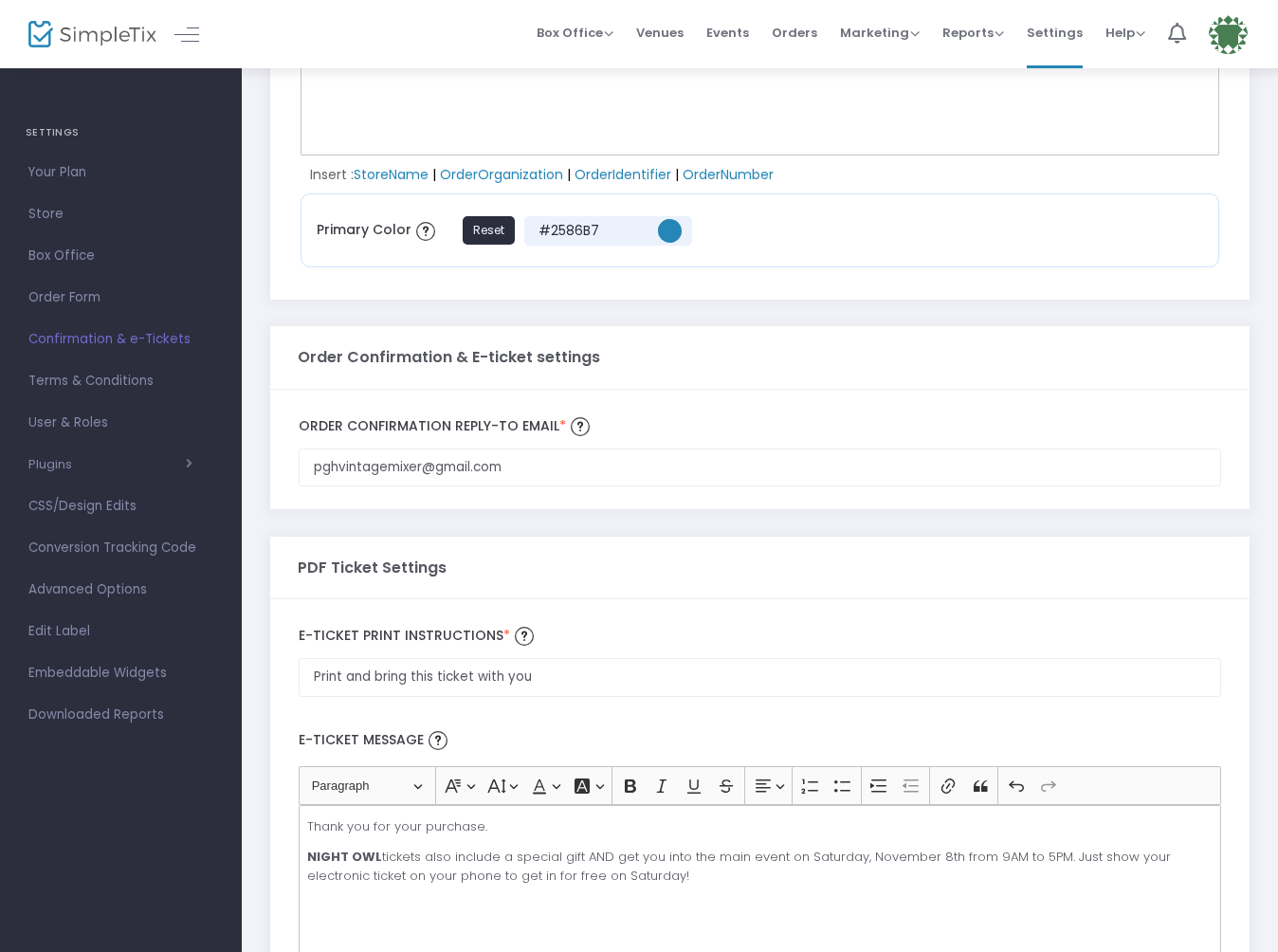 scroll, scrollTop: 705, scrollLeft: 0, axis: vertical 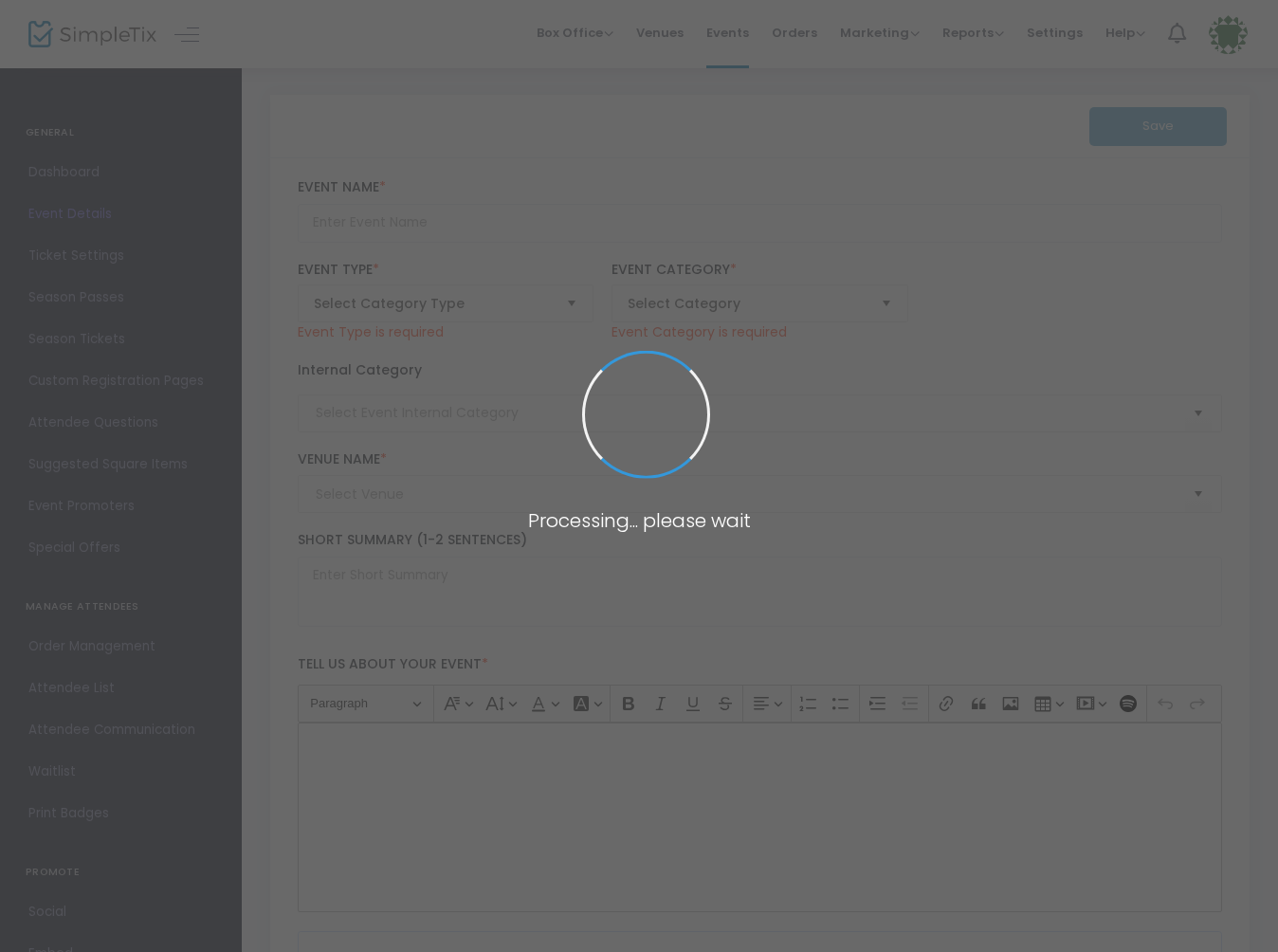 type on "PGH Vintage Mixer NIGHT OWL" 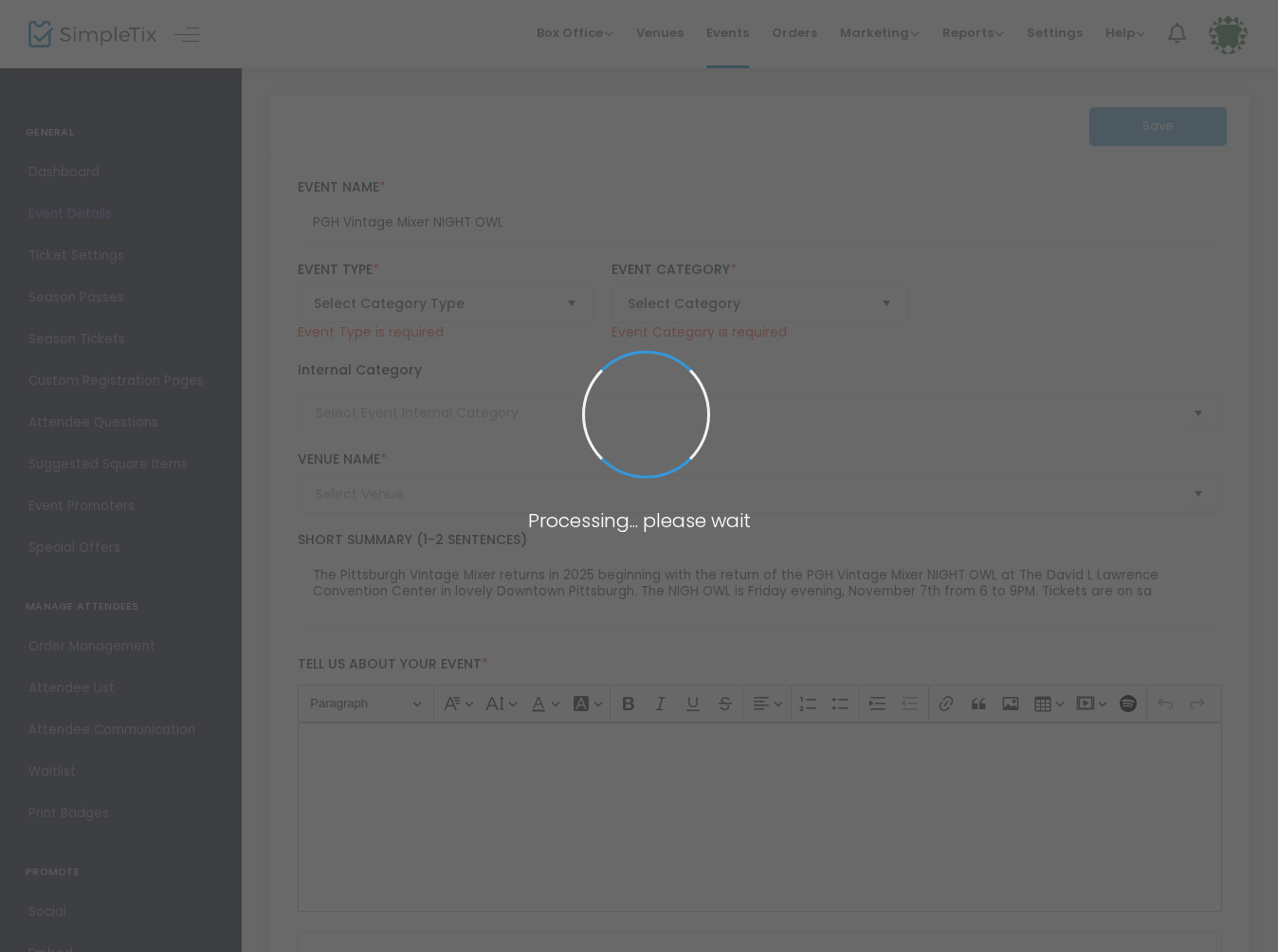 type on "Pittsburgh's Largest  Vintage Fair" 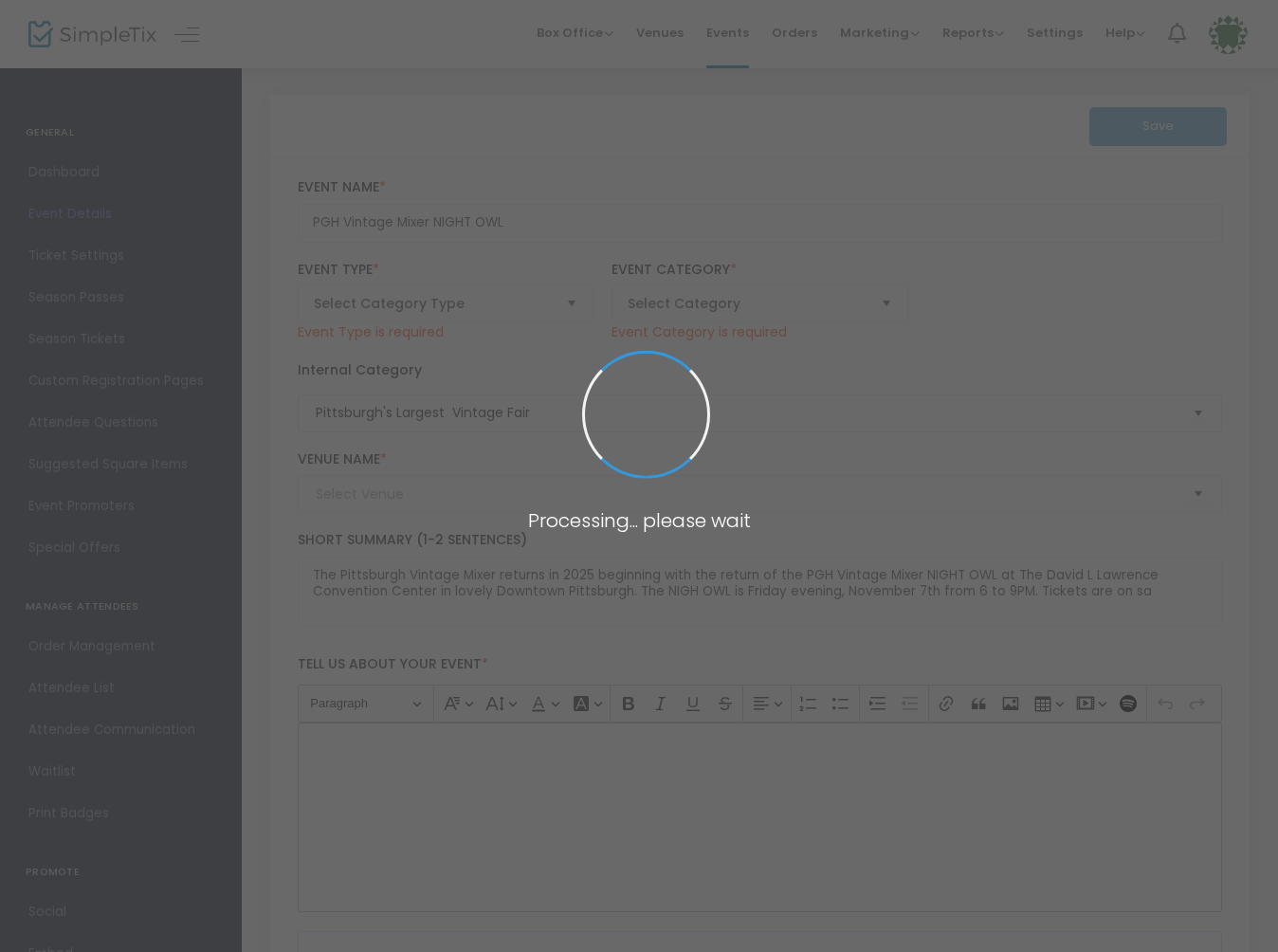 type on "DAVID L. LAWRENCE CONVENTION CENTER (Convention Center)" 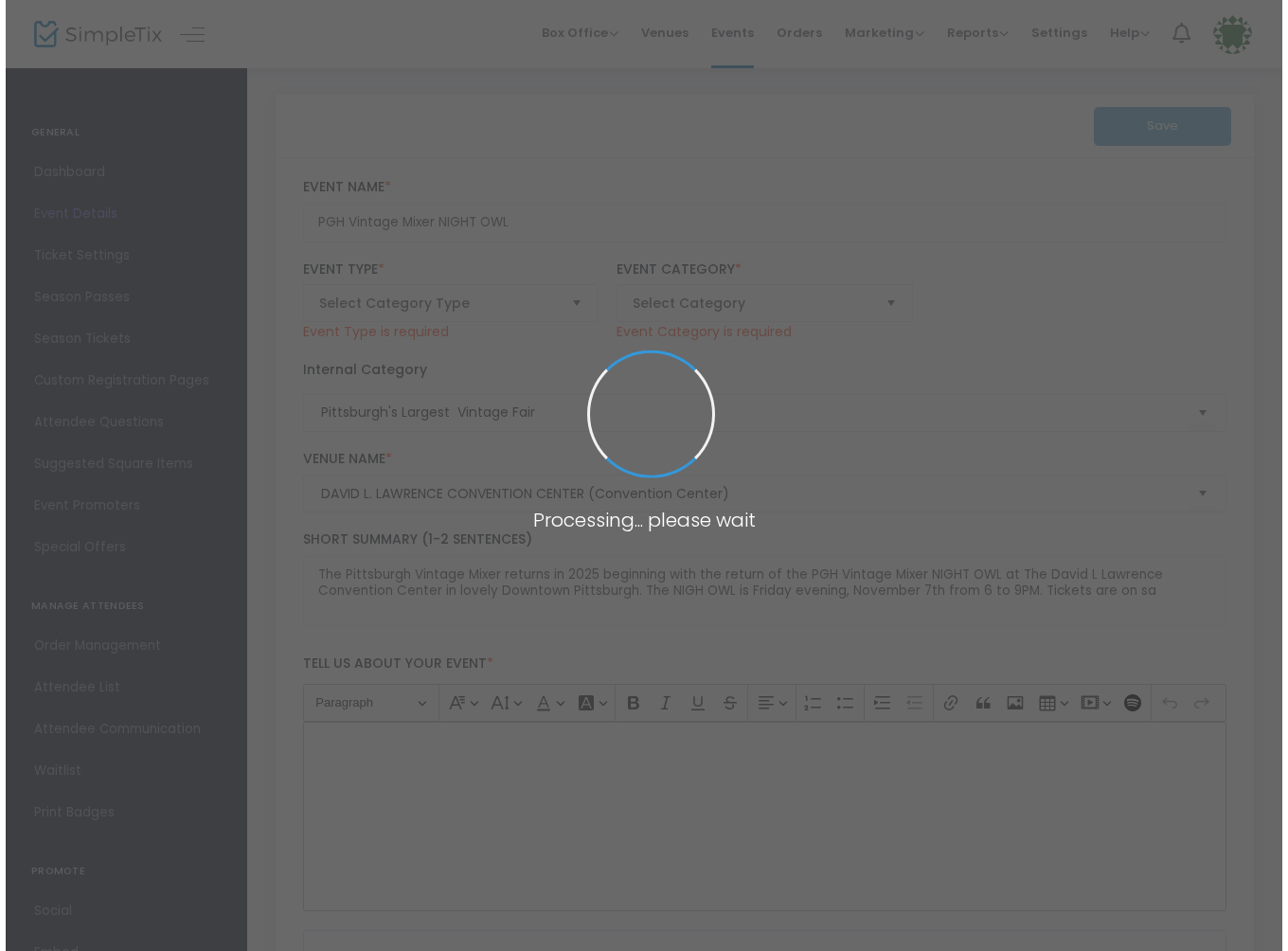 scroll, scrollTop: 0, scrollLeft: 0, axis: both 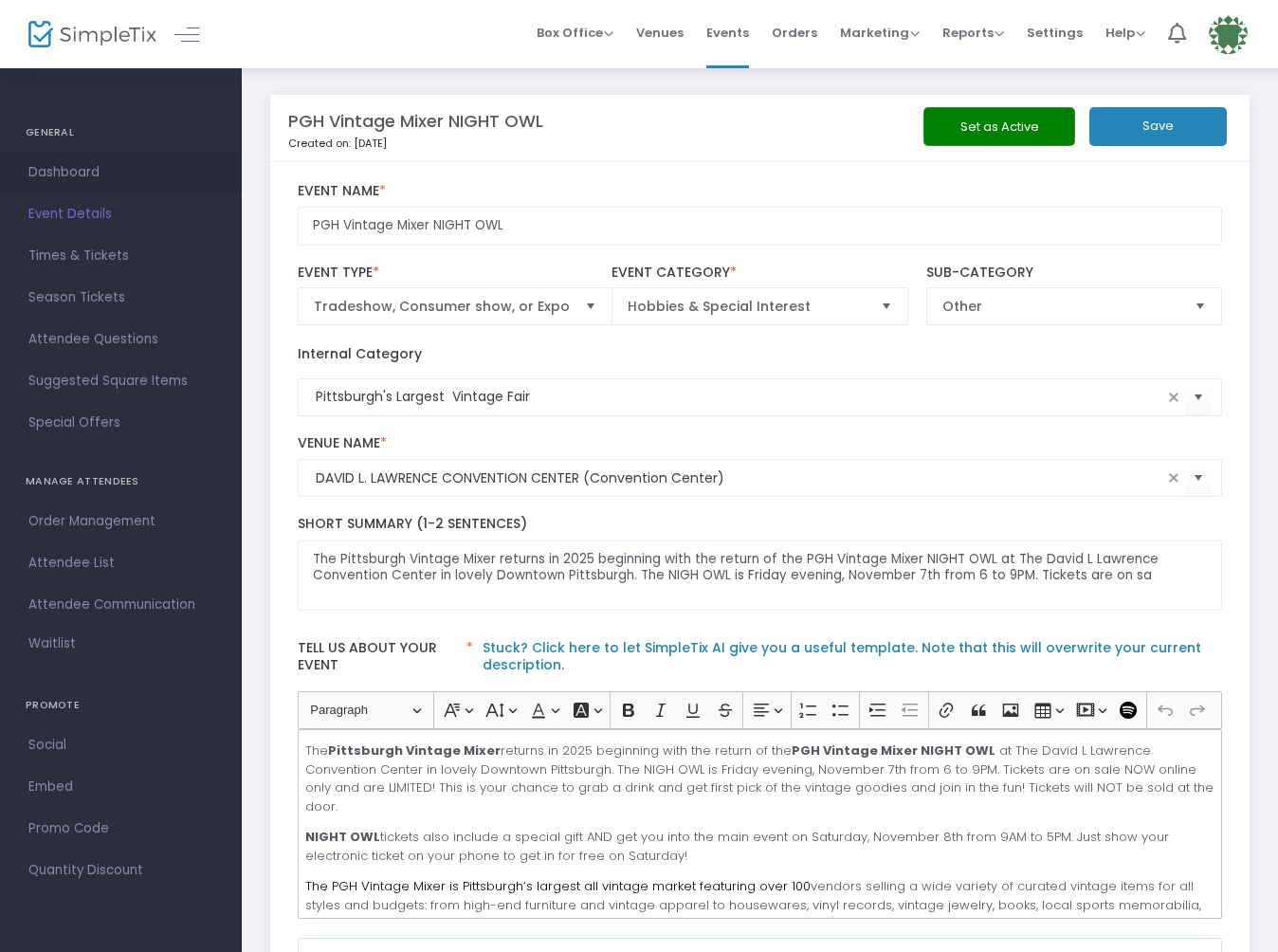 click on "Dashboard" at bounding box center (120, 173) 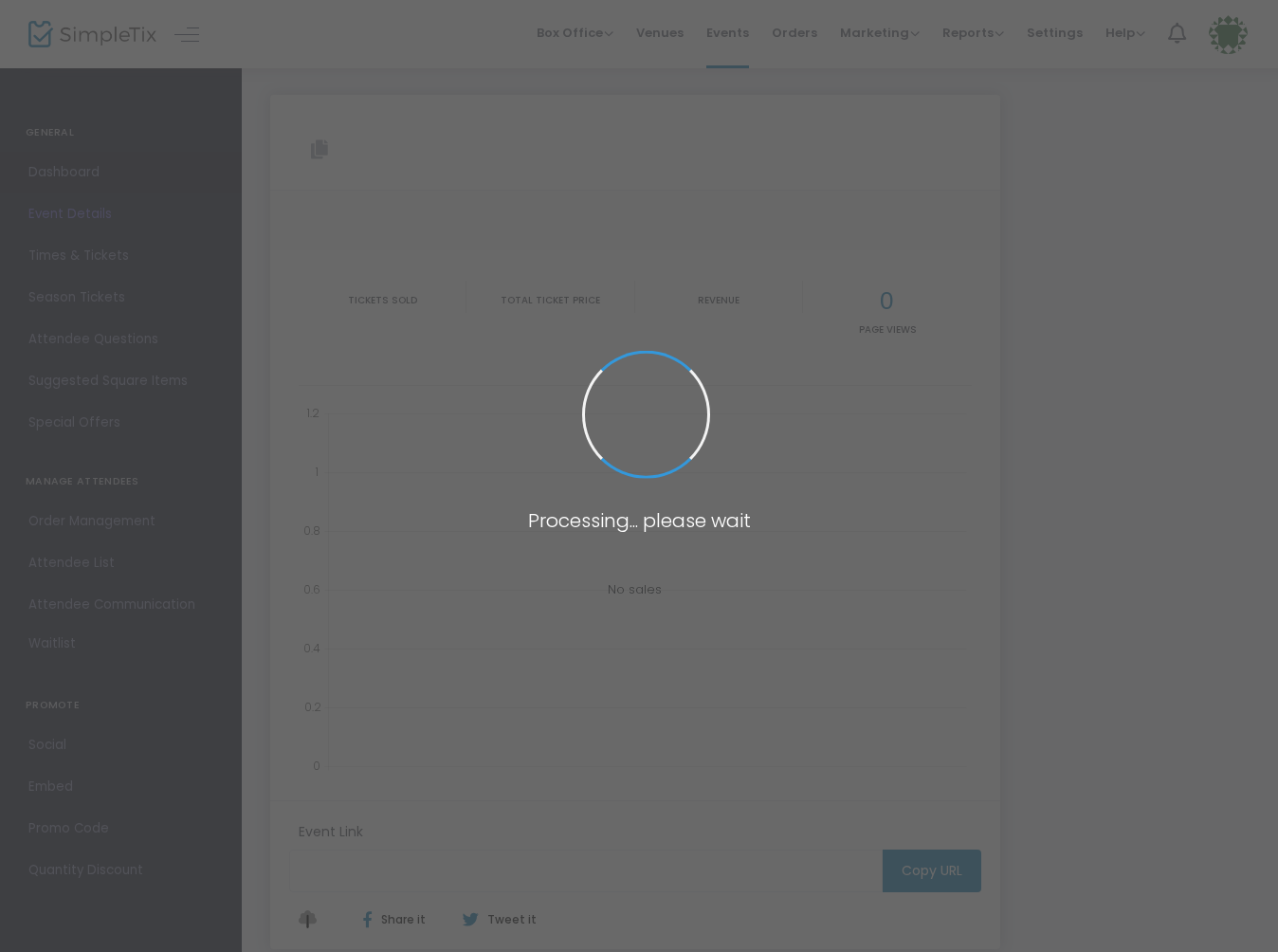 type on "https://www.simpletix.com/e/pgh-vintage-mixer-night-owl-tickets-229927" 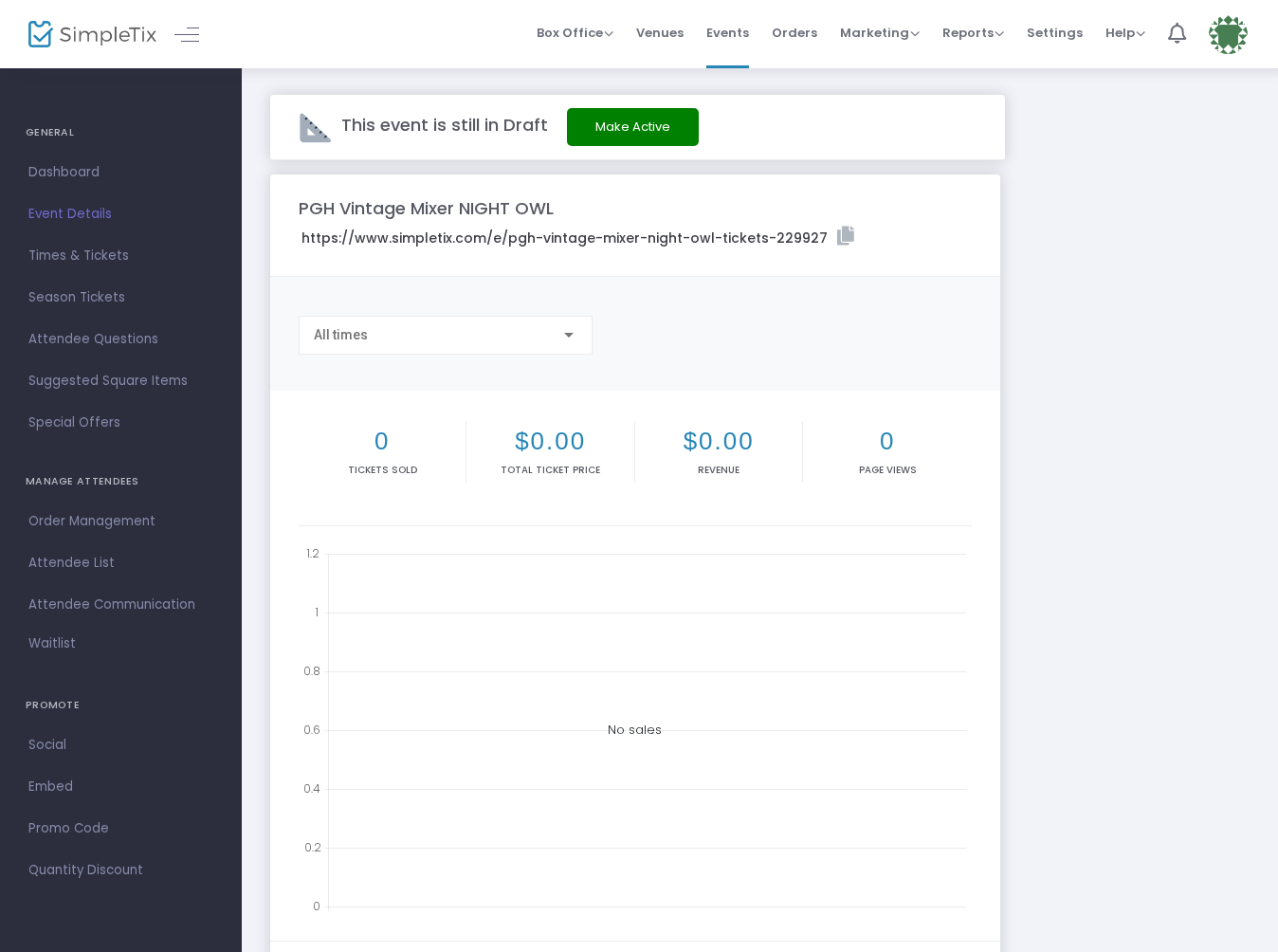 click on "Times & Tickets" at bounding box center (120, 256) 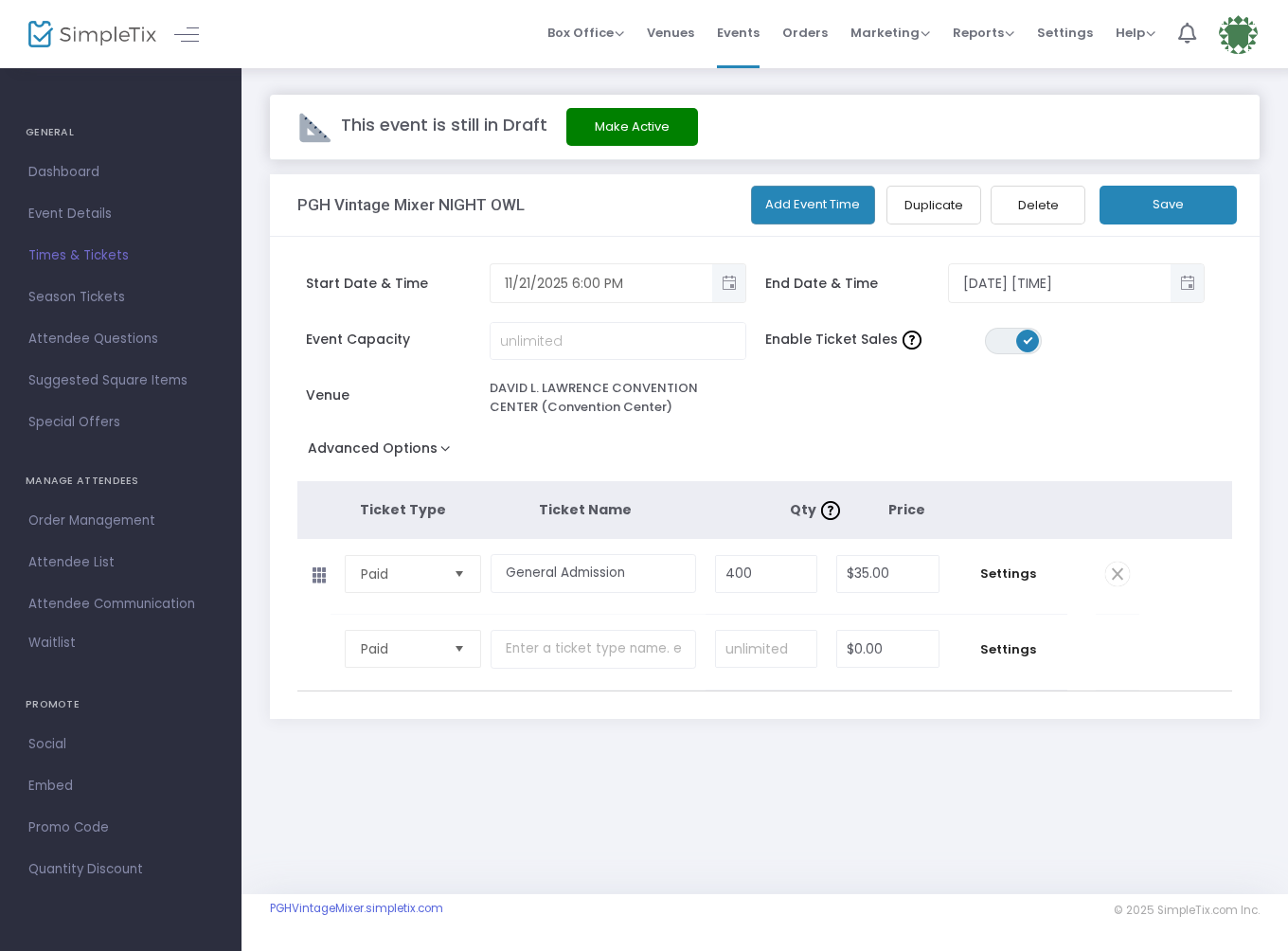 click 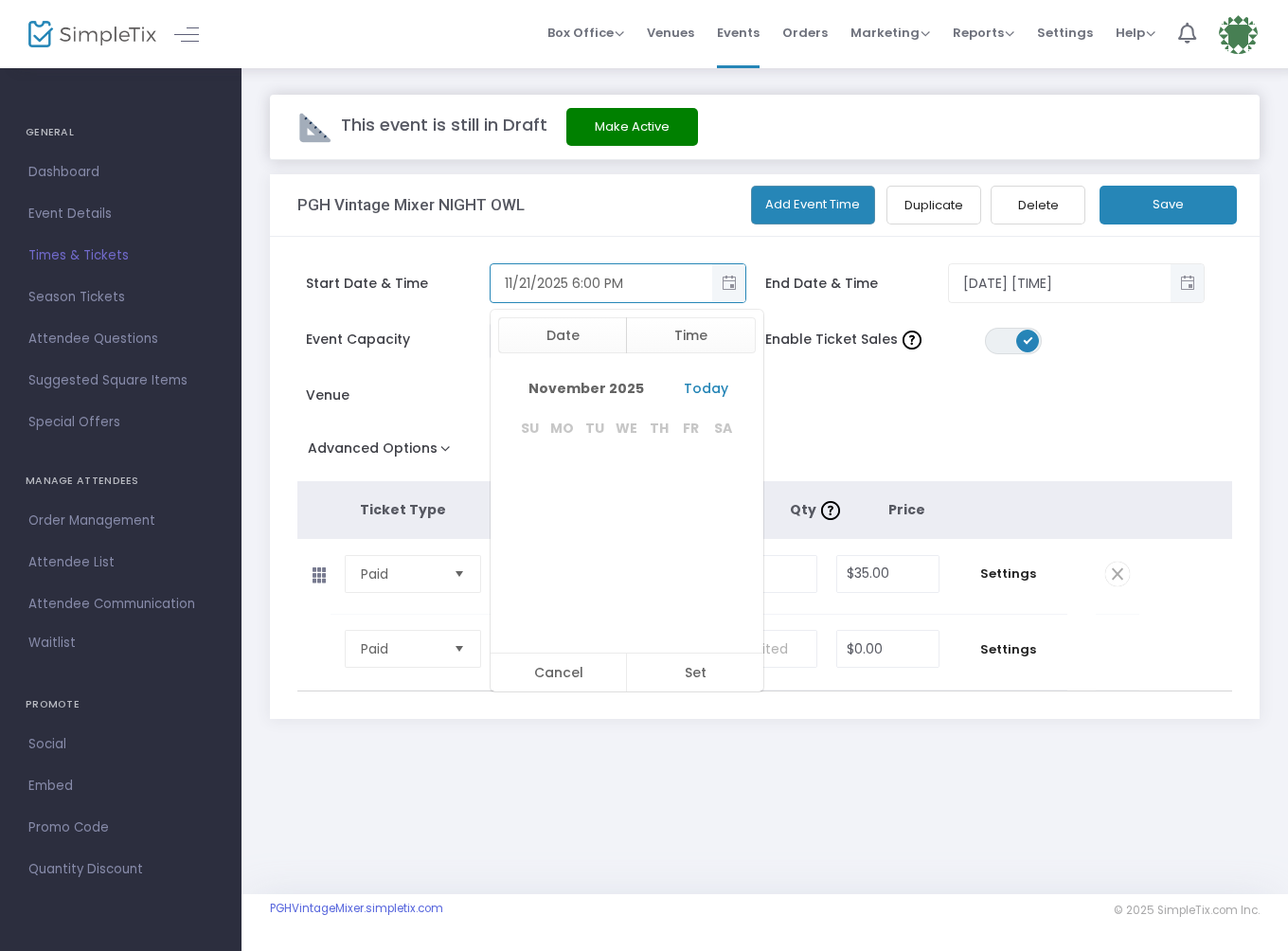 scroll, scrollTop: 732, scrollLeft: 0, axis: vertical 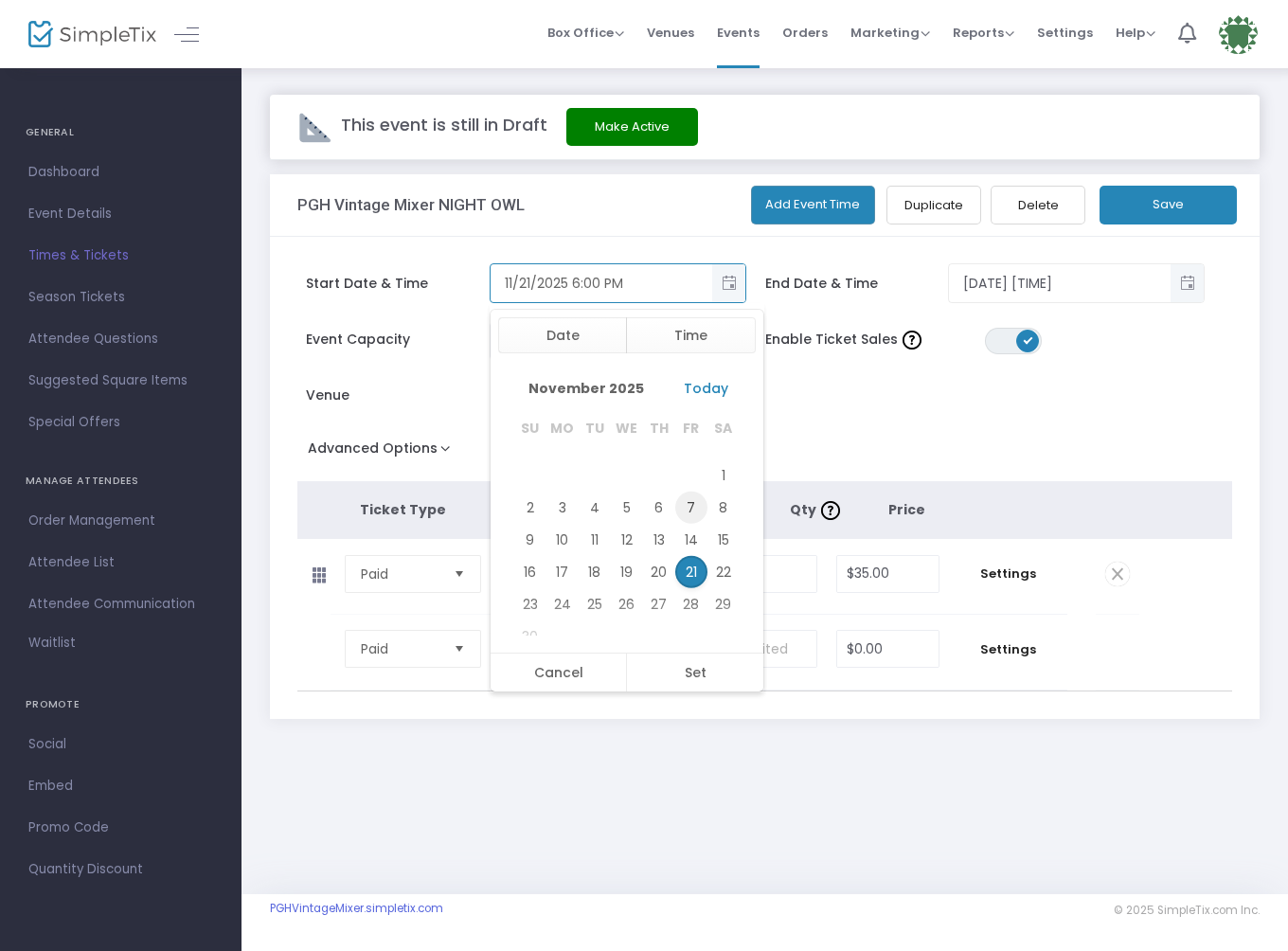 click on "7" at bounding box center (691, 508) 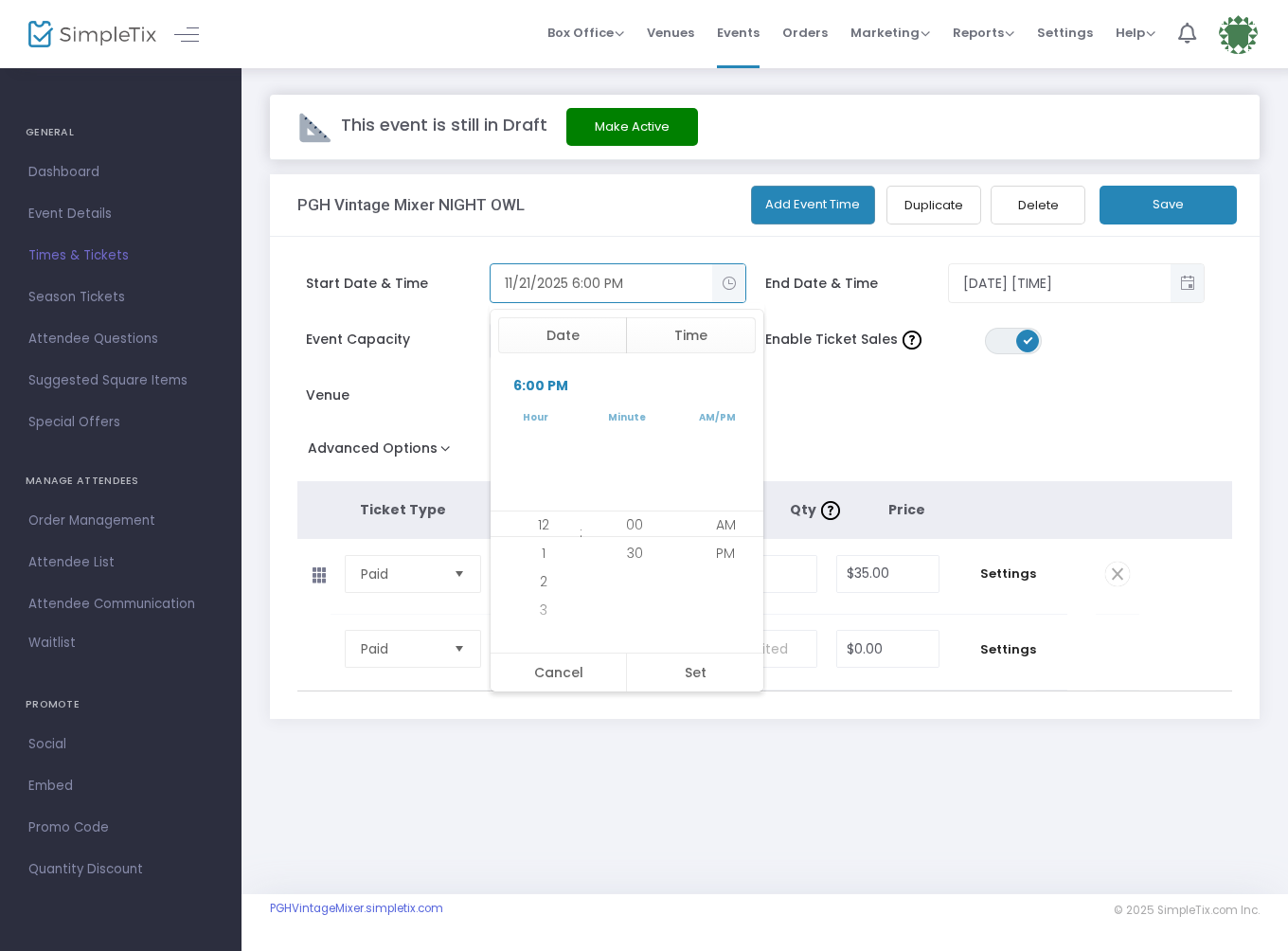 scroll, scrollTop: 494, scrollLeft: 0, axis: vertical 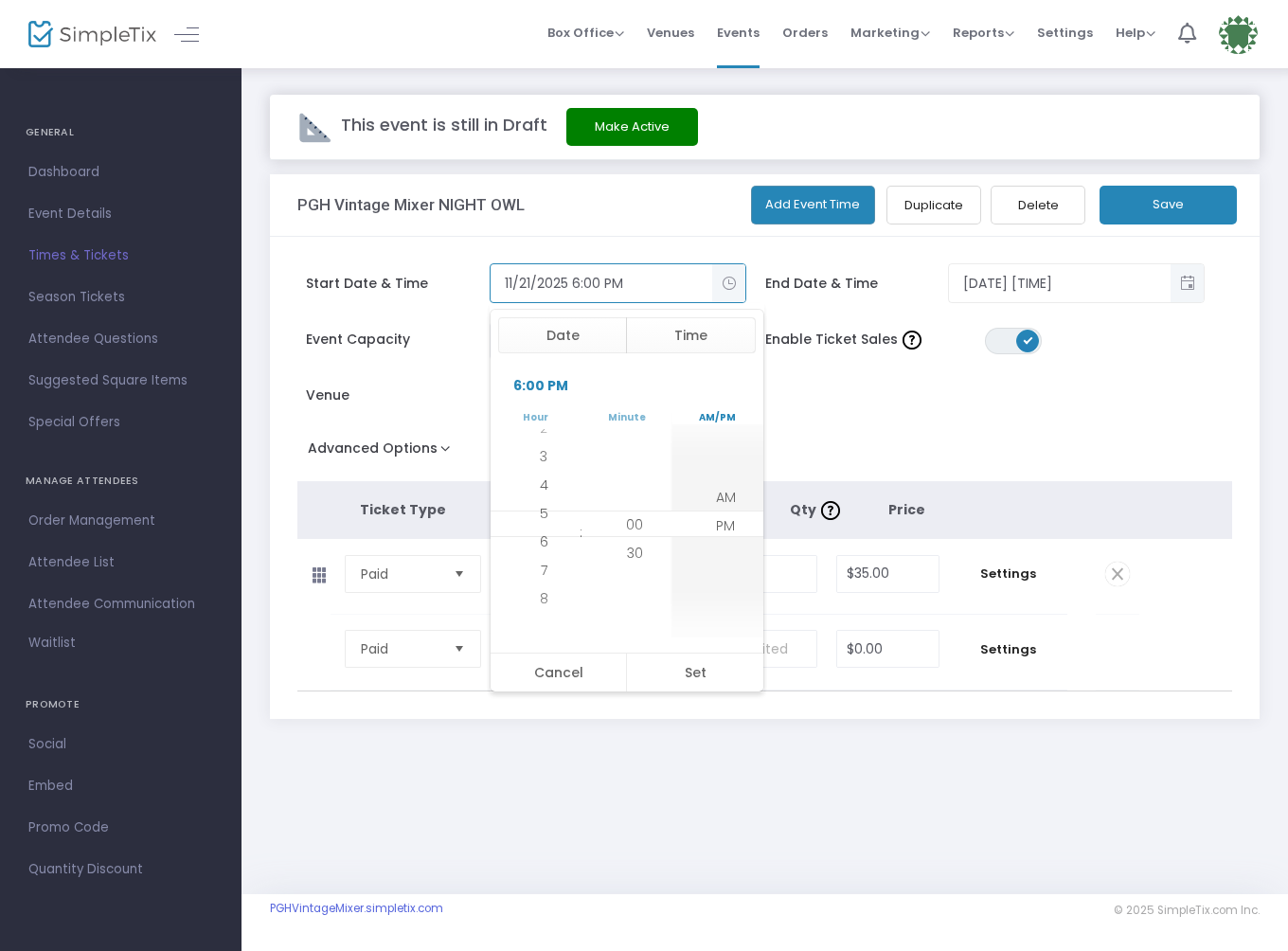 click on "Event Capacity  Enable Ticket Sales  ON OFF Venue  DAVID L. LAWRENCE CONVENTION CENTER (Convention Center)" 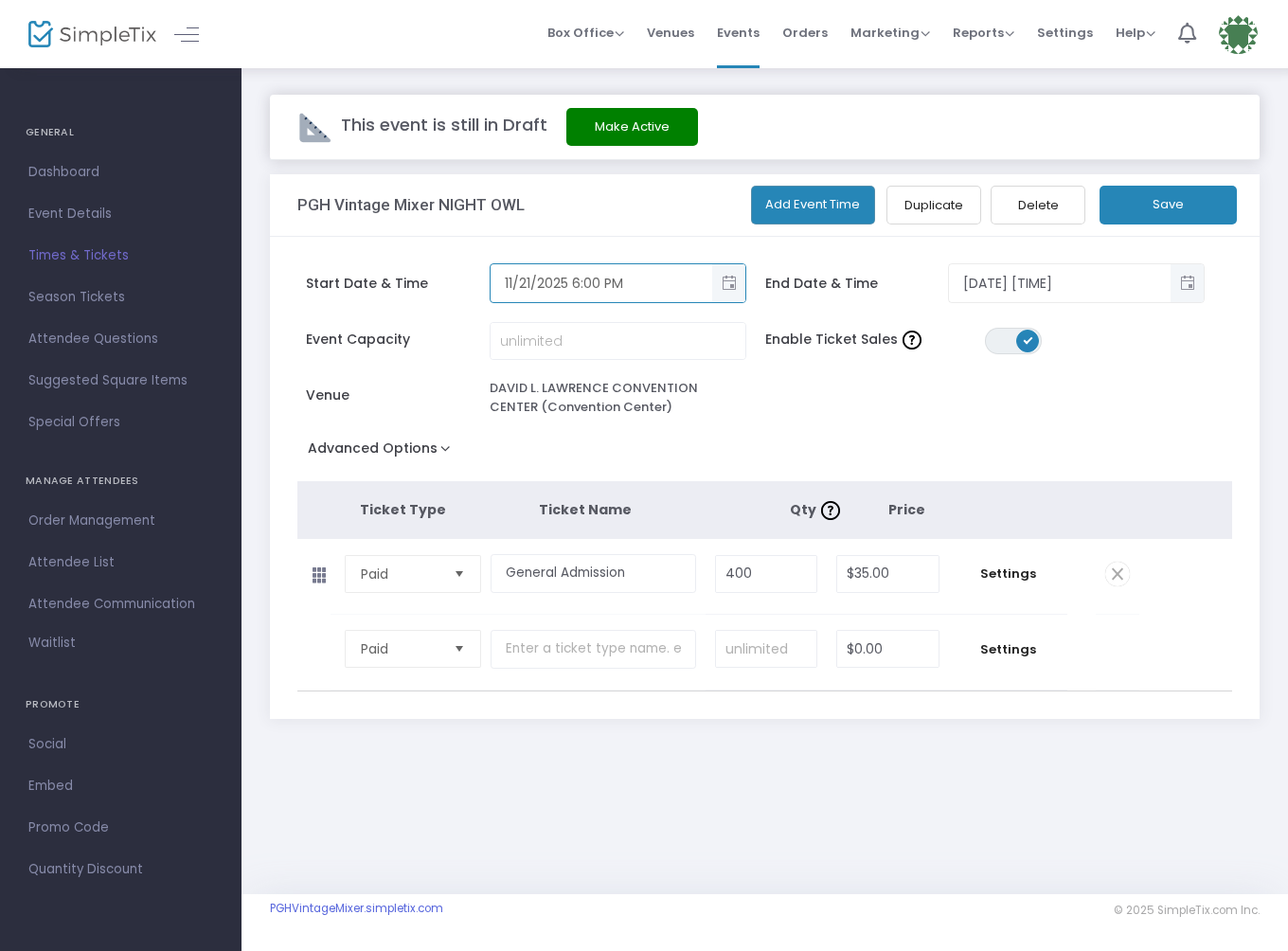 click on "11/21/2025 6:00 PM" at bounding box center (601, 283) 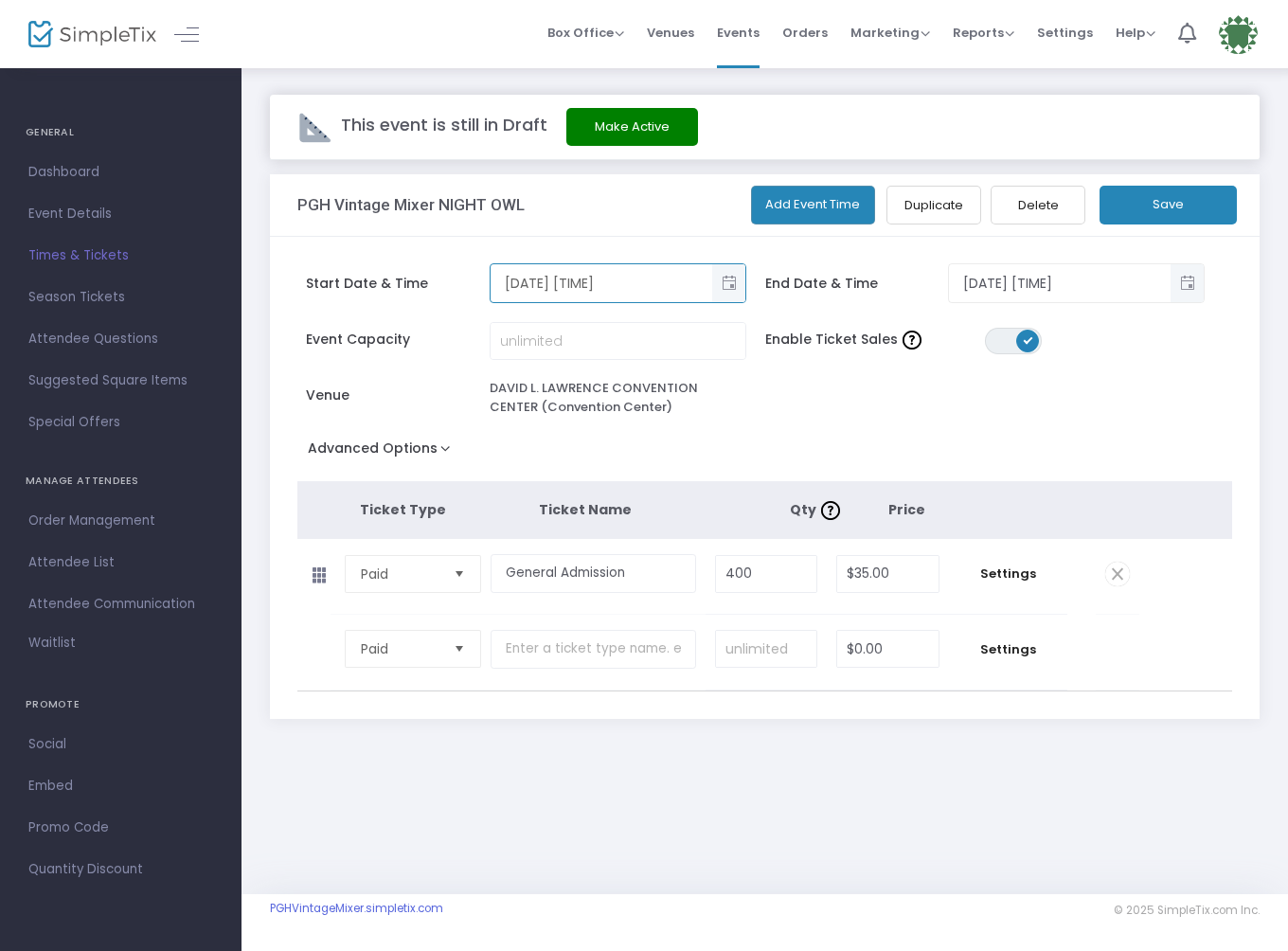 type on "11/7/2025 6:00 PM" 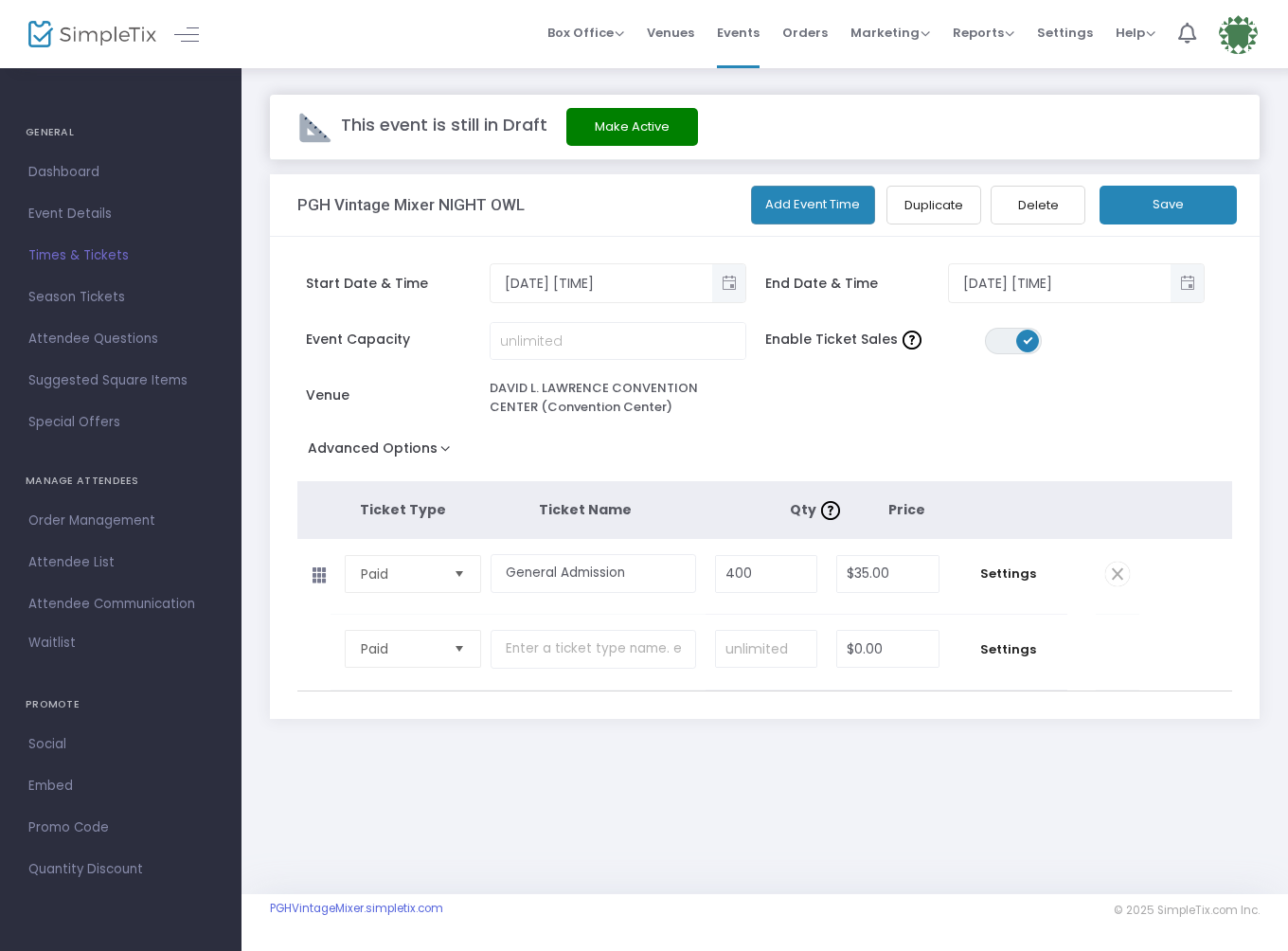 click on "End Date & Time" 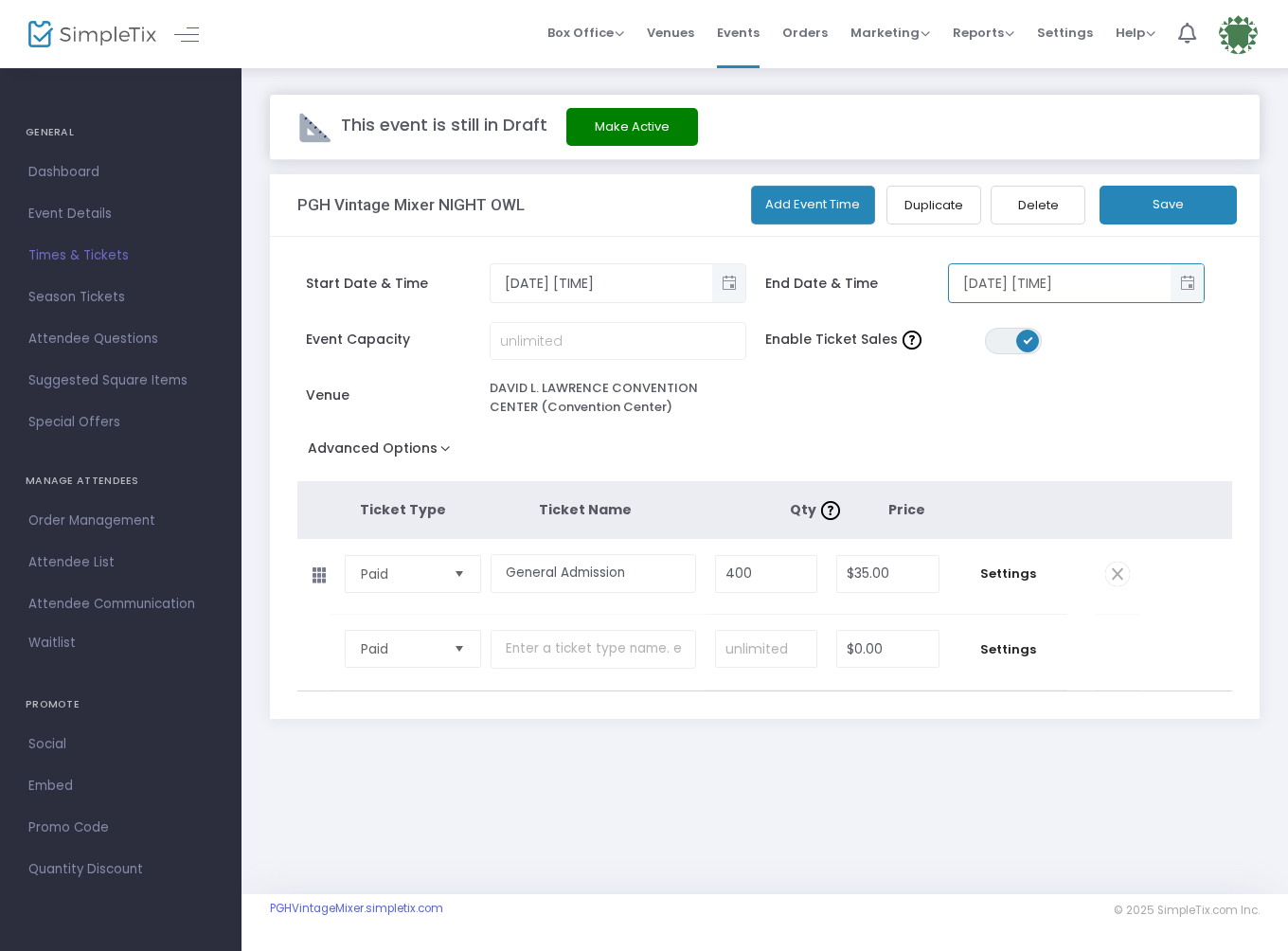 drag, startPoint x: 991, startPoint y: 280, endPoint x: 976, endPoint y: 282, distance: 15.132746 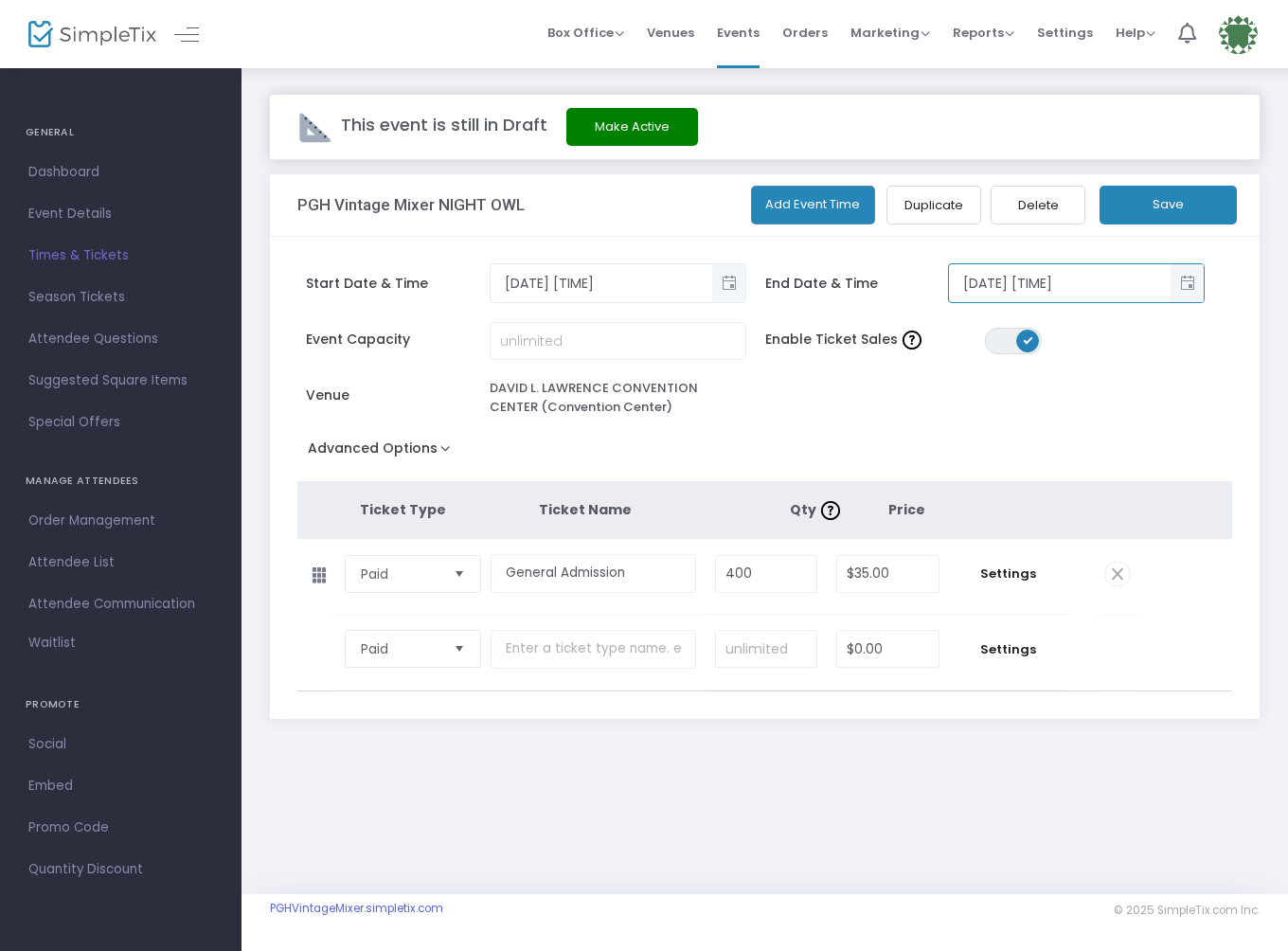 type on "11/7/2025 8:00 PM" 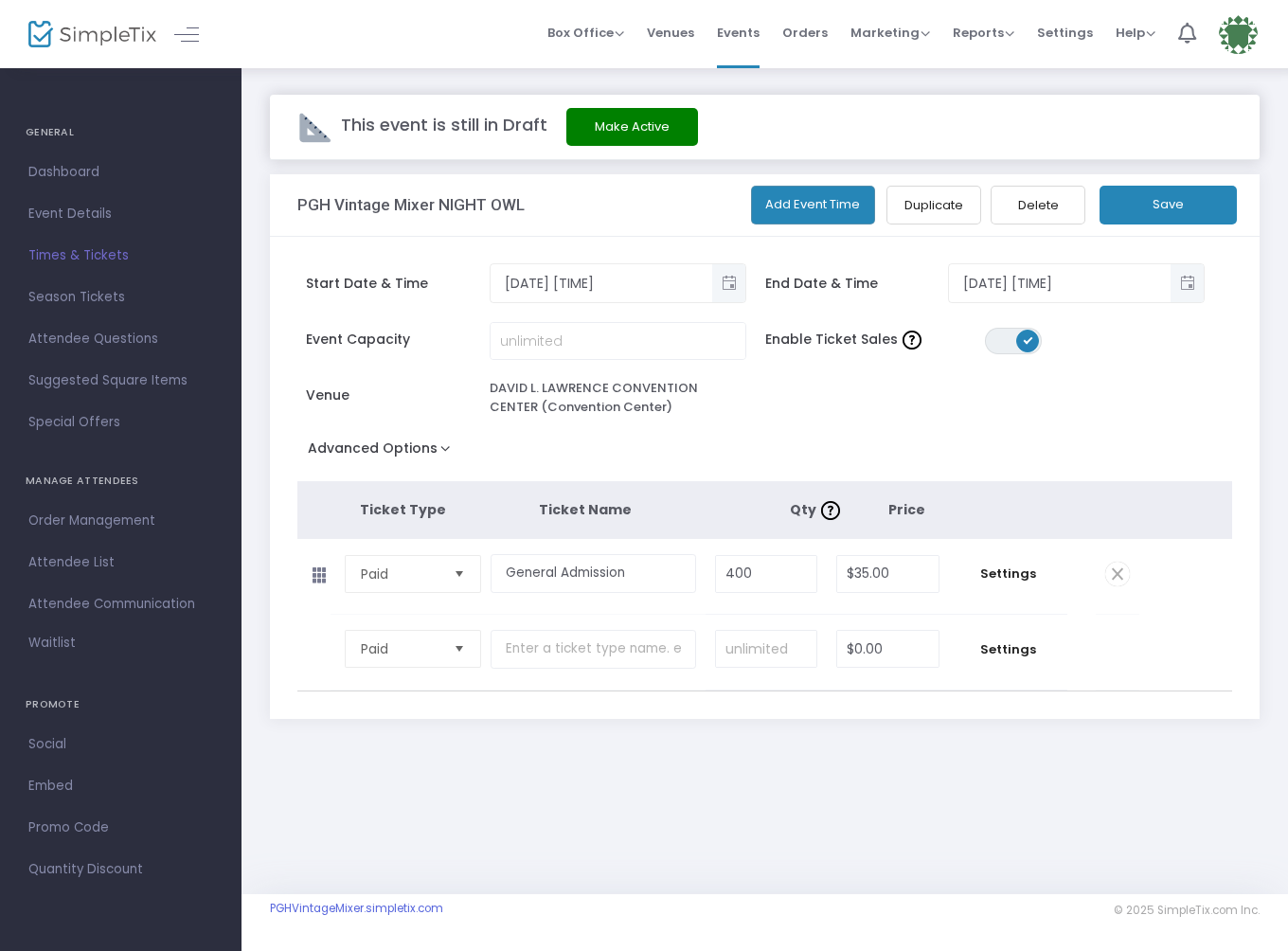 click on "Save" 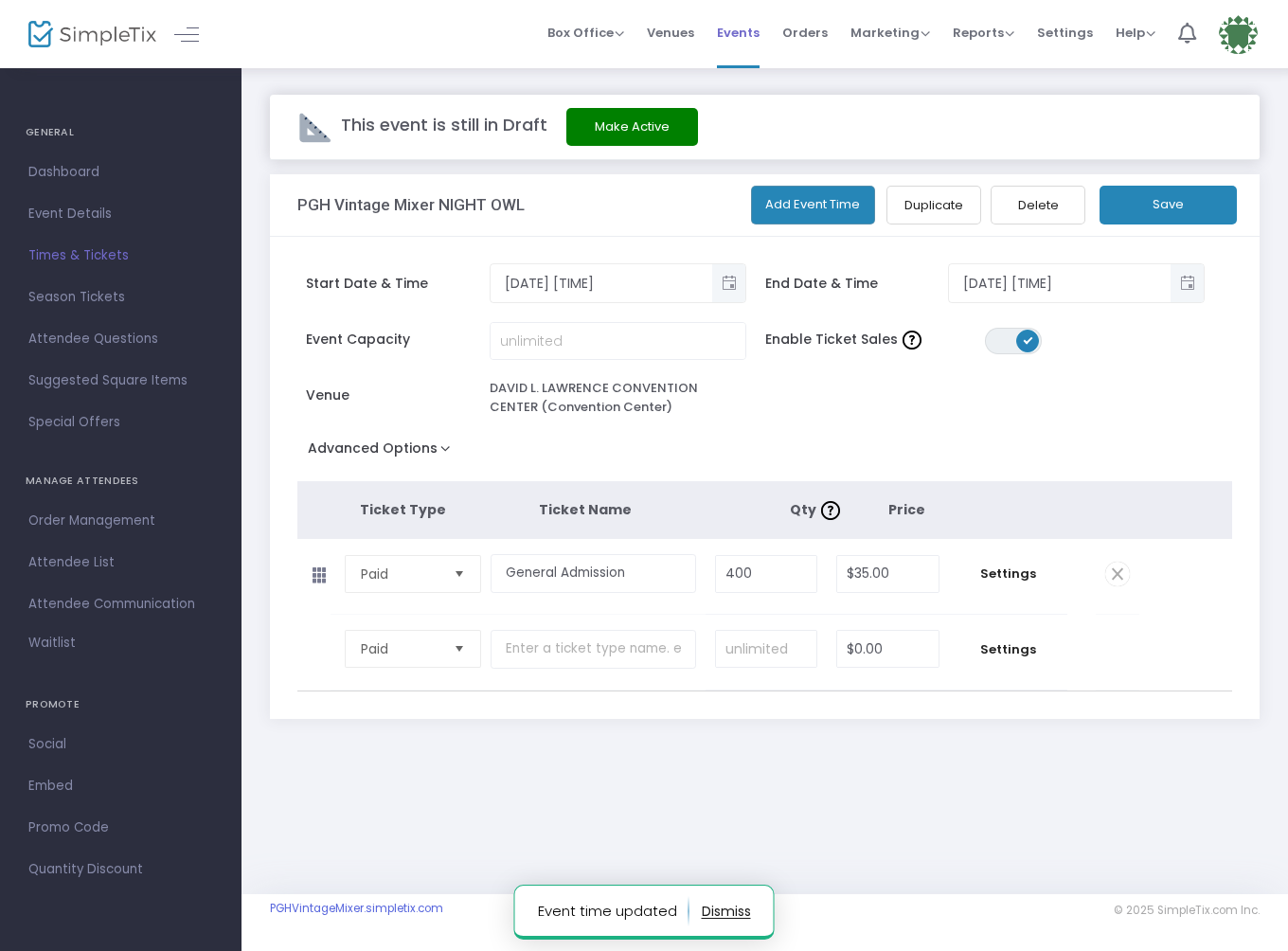 click on "Events" at bounding box center (738, 32) 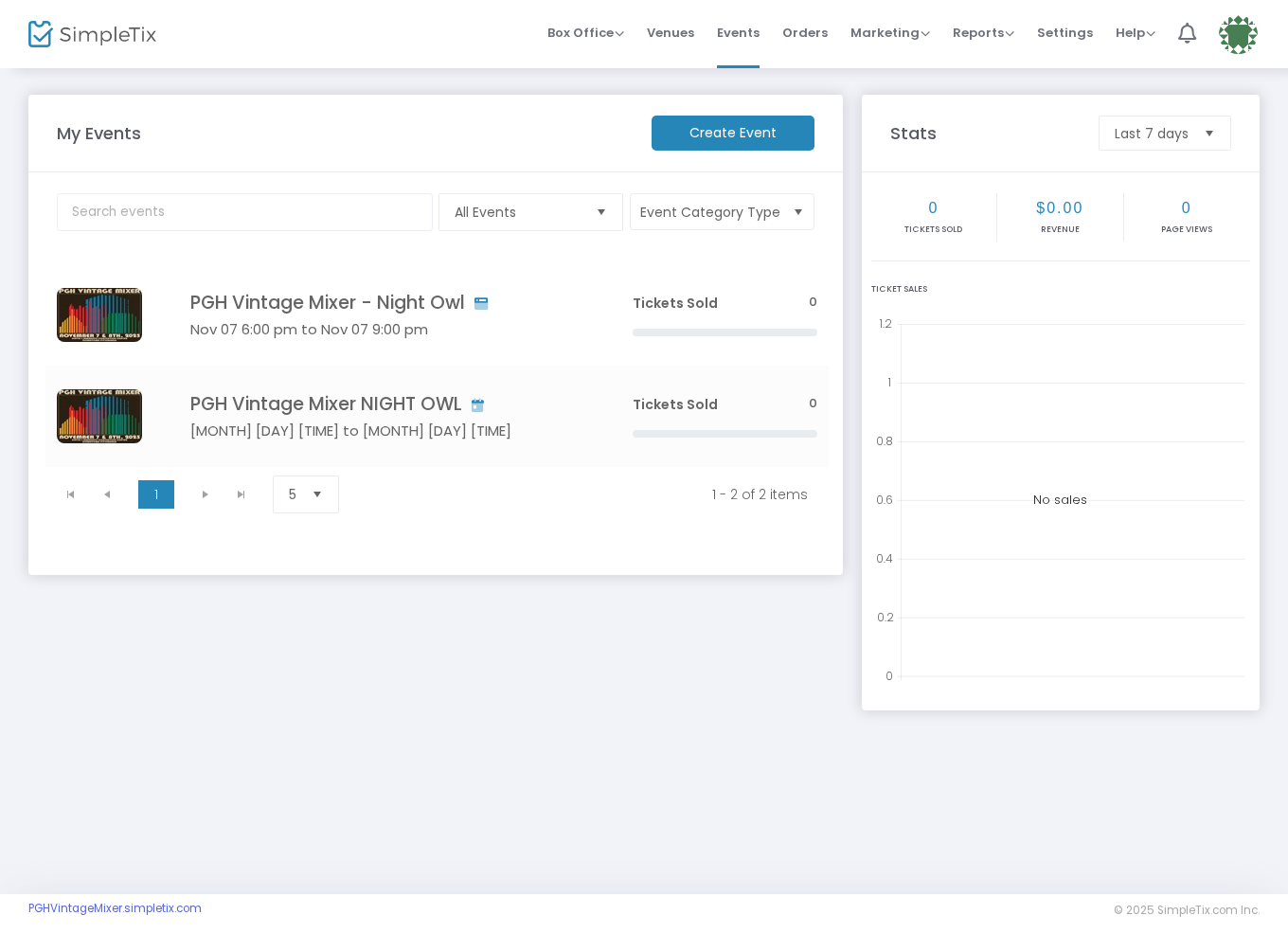click on "PGH Vintage Mixer NIGHT OWL" 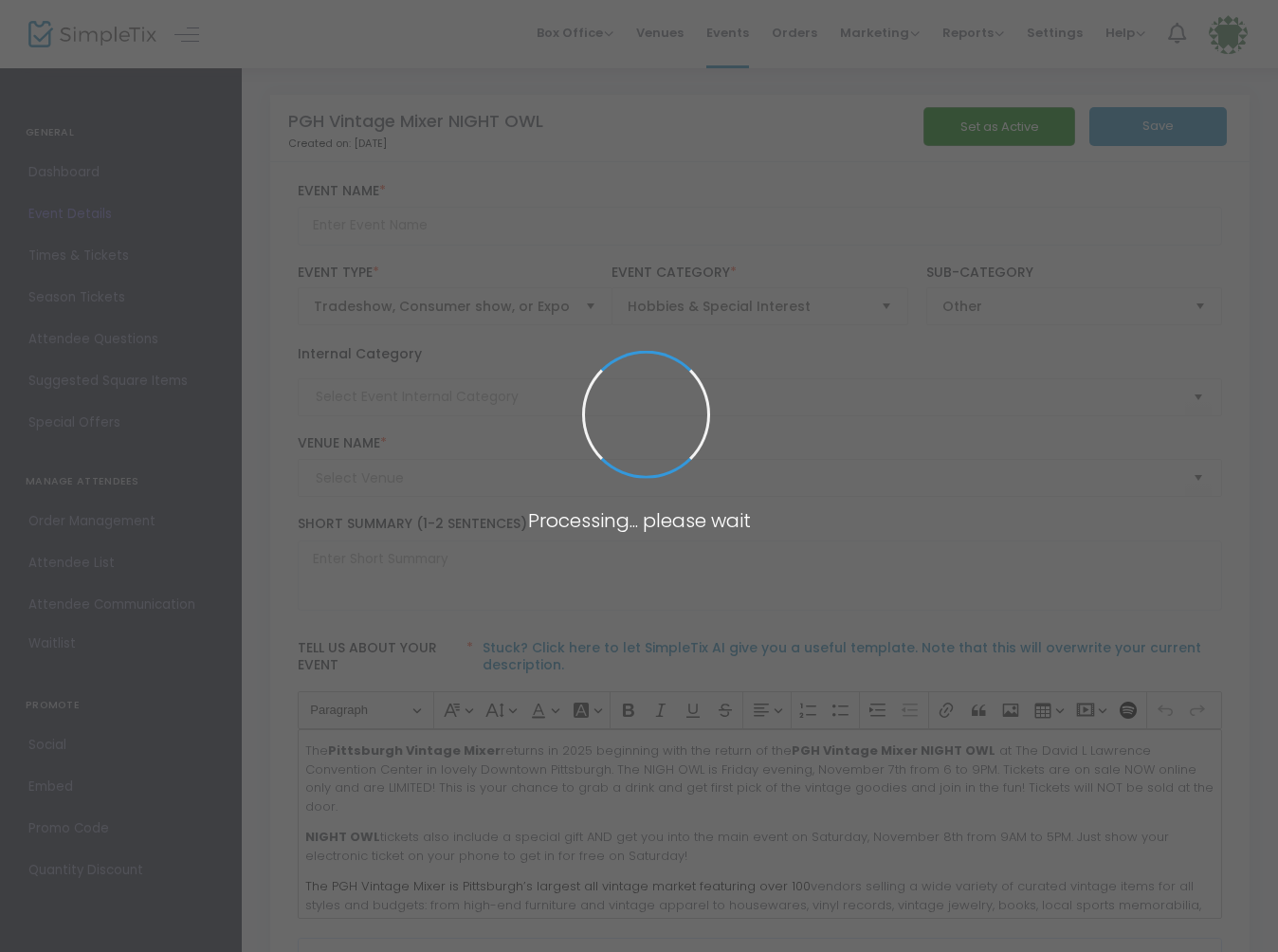 type on "PGH Vintage Mixer NIGHT OWL" 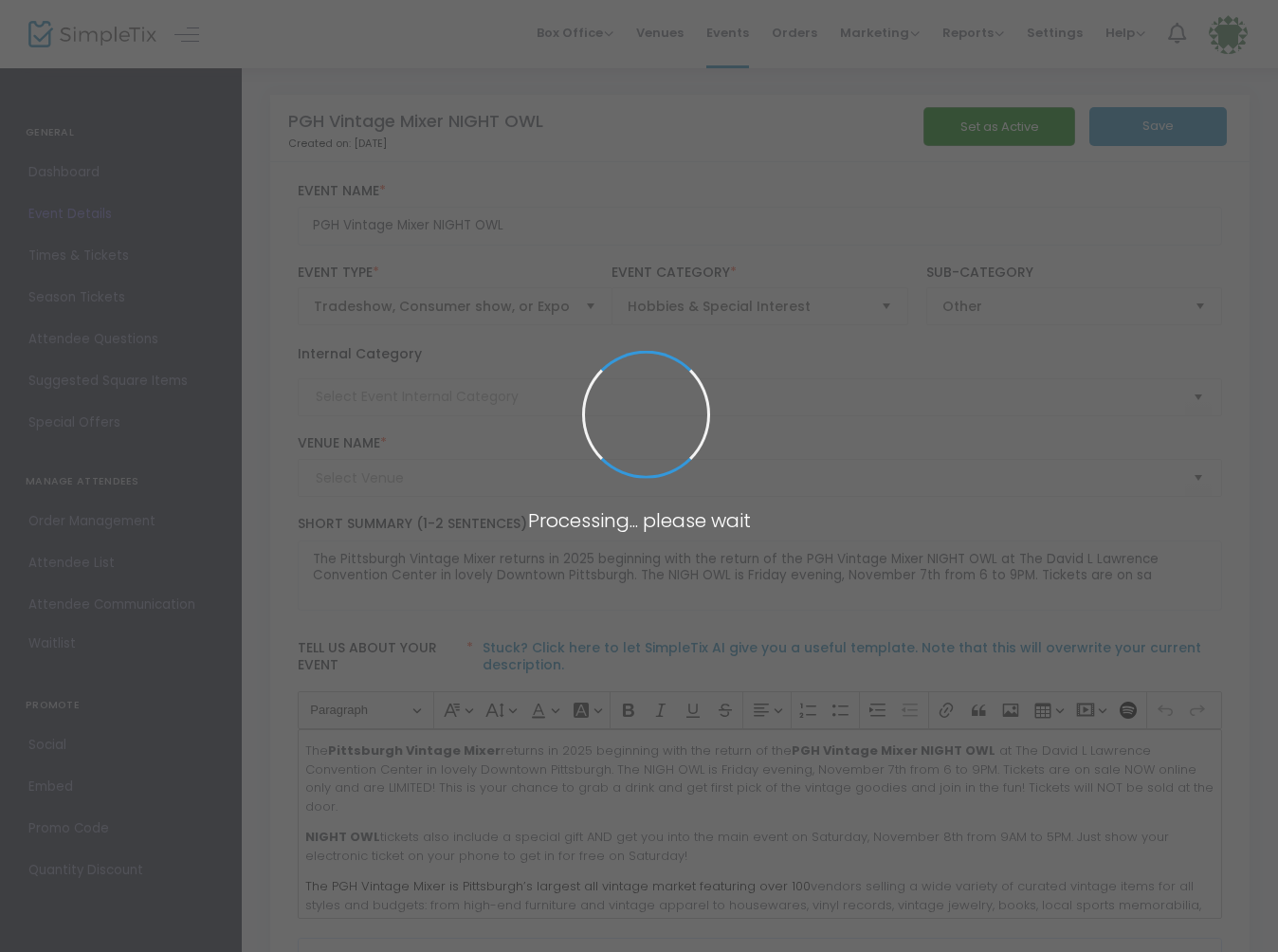 type on "Pittsburgh's Largest  Vintage Fair" 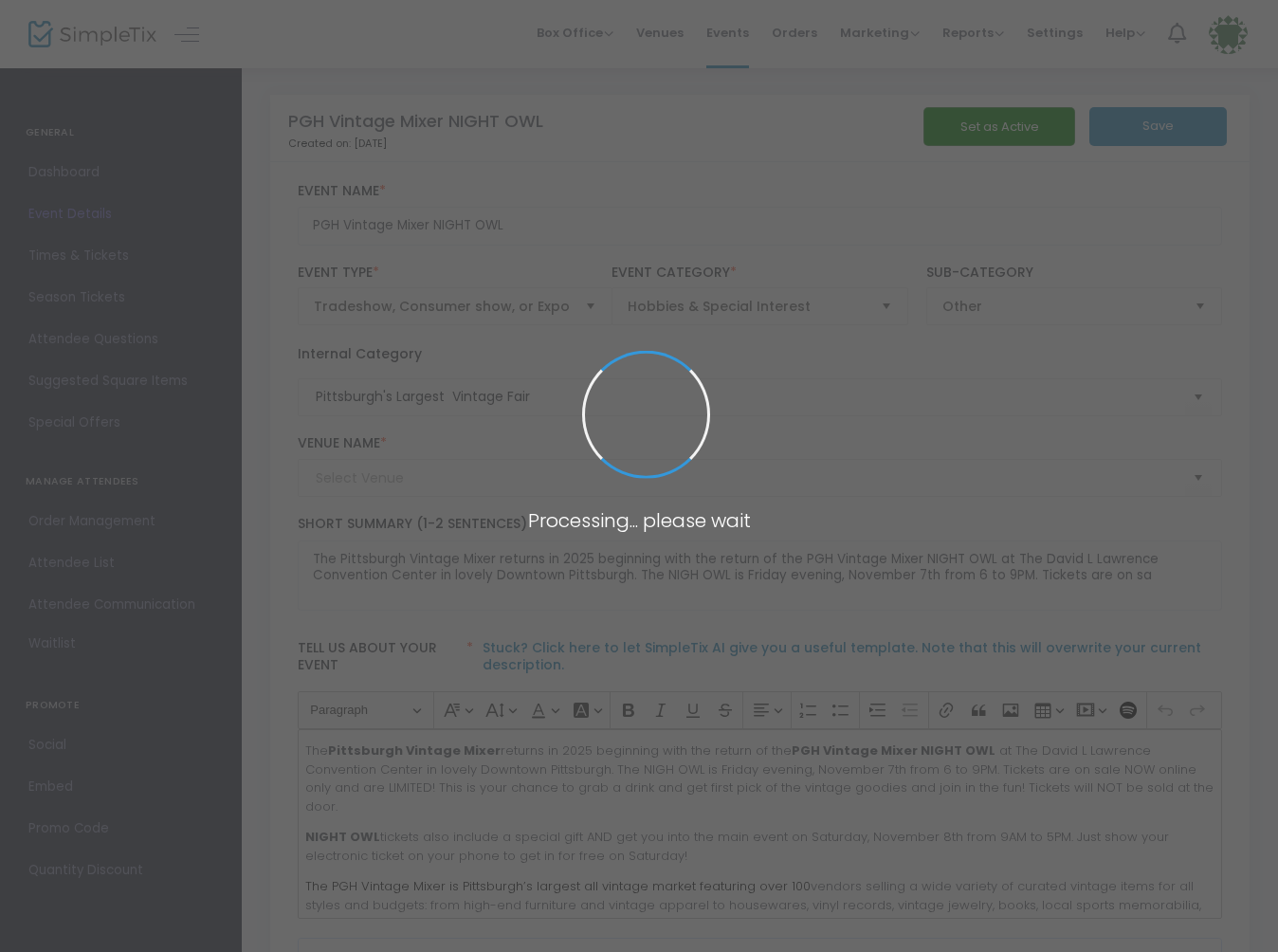 type on "DAVID L. LAWRENCE CONVENTION CENTER (Convention Center)" 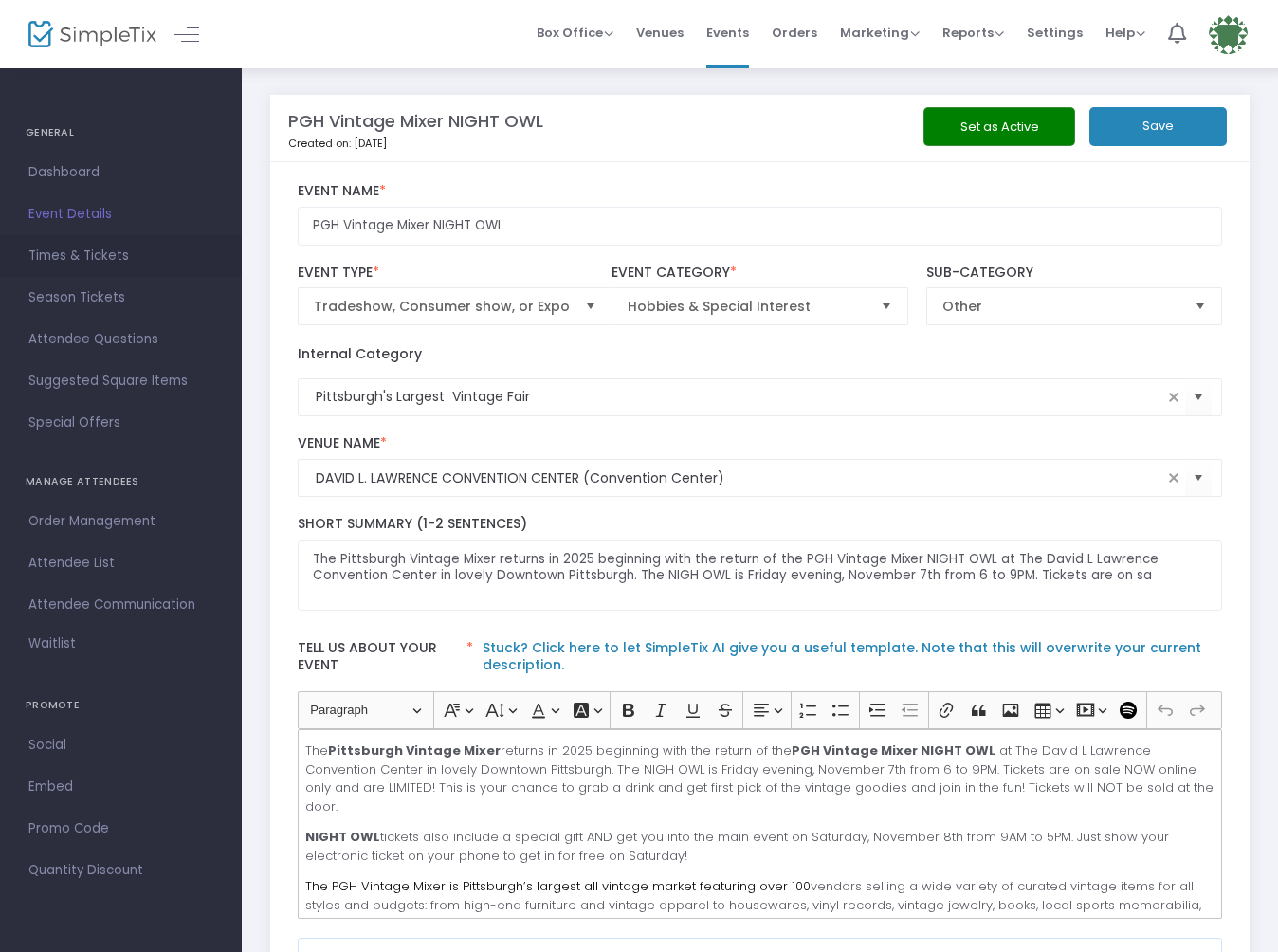 click on "Times & Tickets" at bounding box center [120, 256] 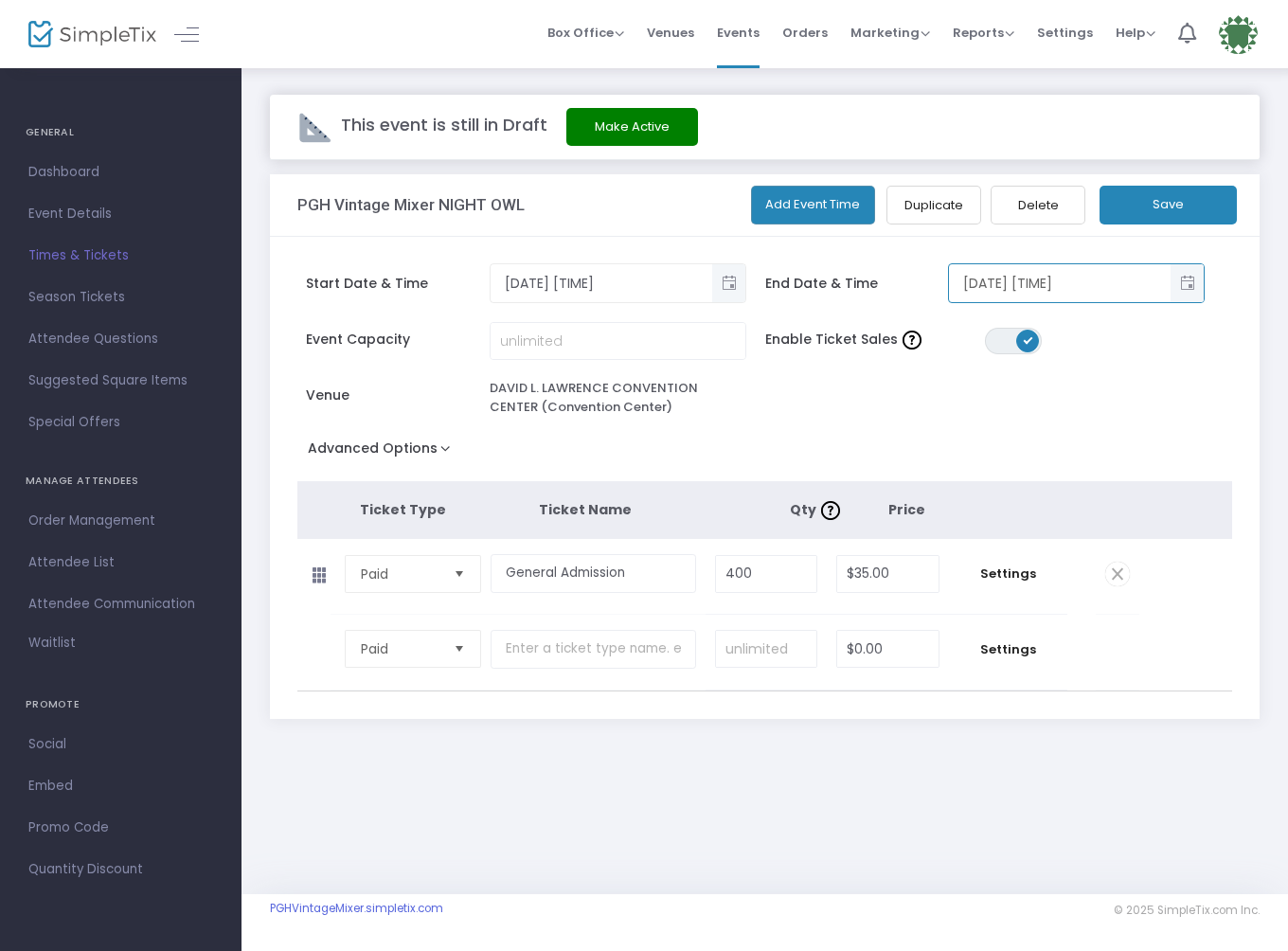 click on "11/7/2025 8:00 PM" at bounding box center [1060, 283] 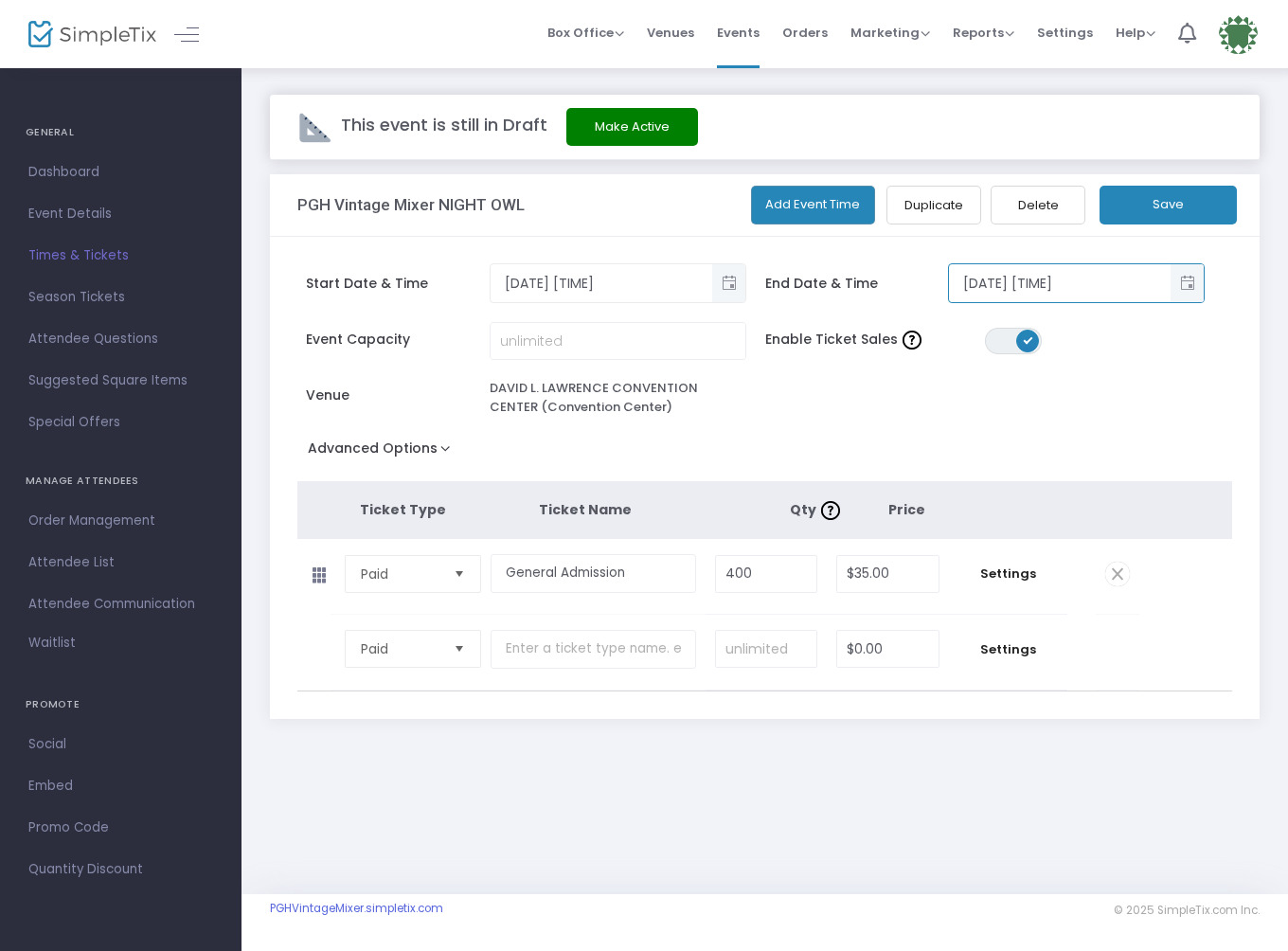 type on "11/7/2025 9:00 PM" 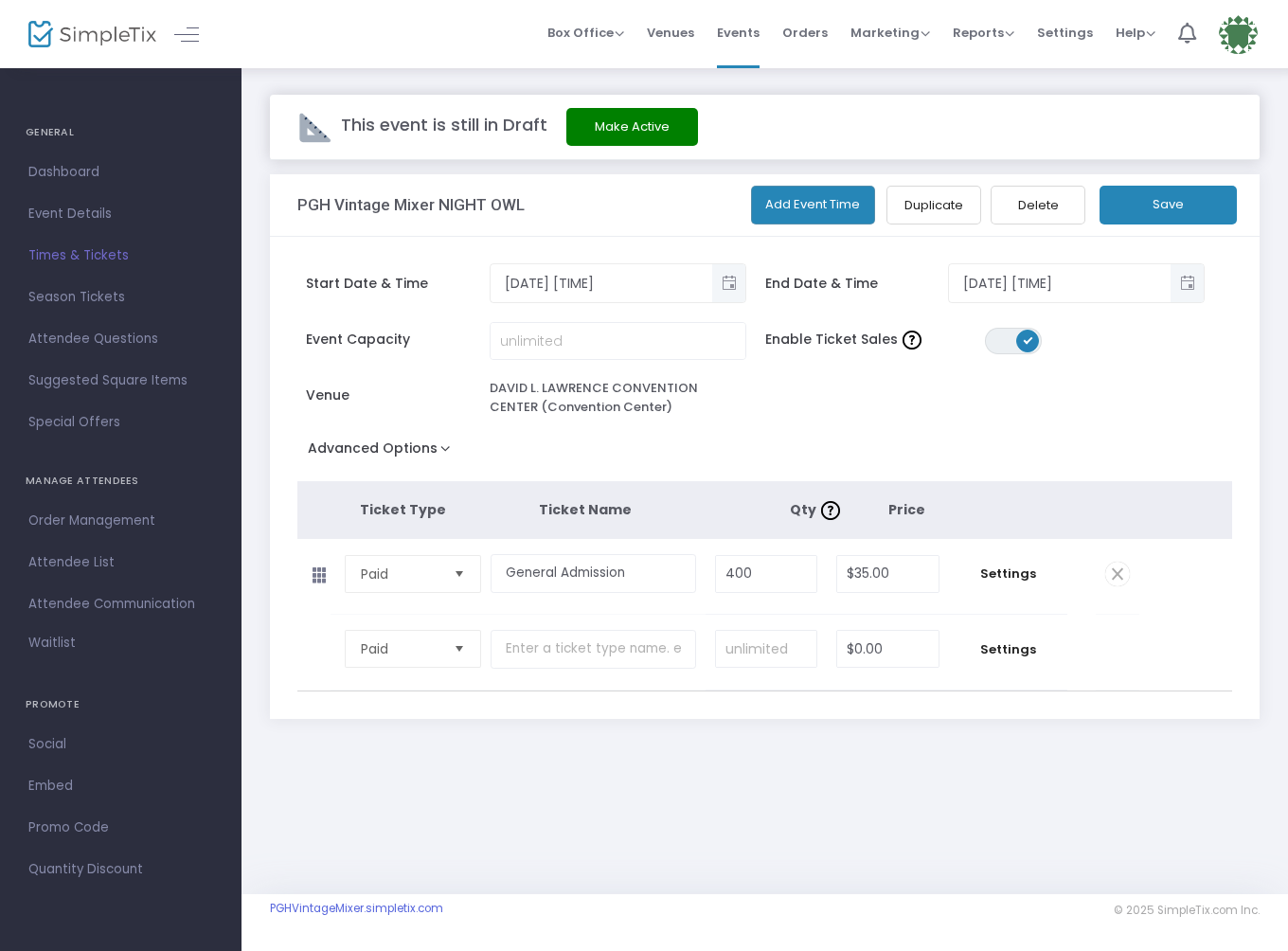 click on "Save" 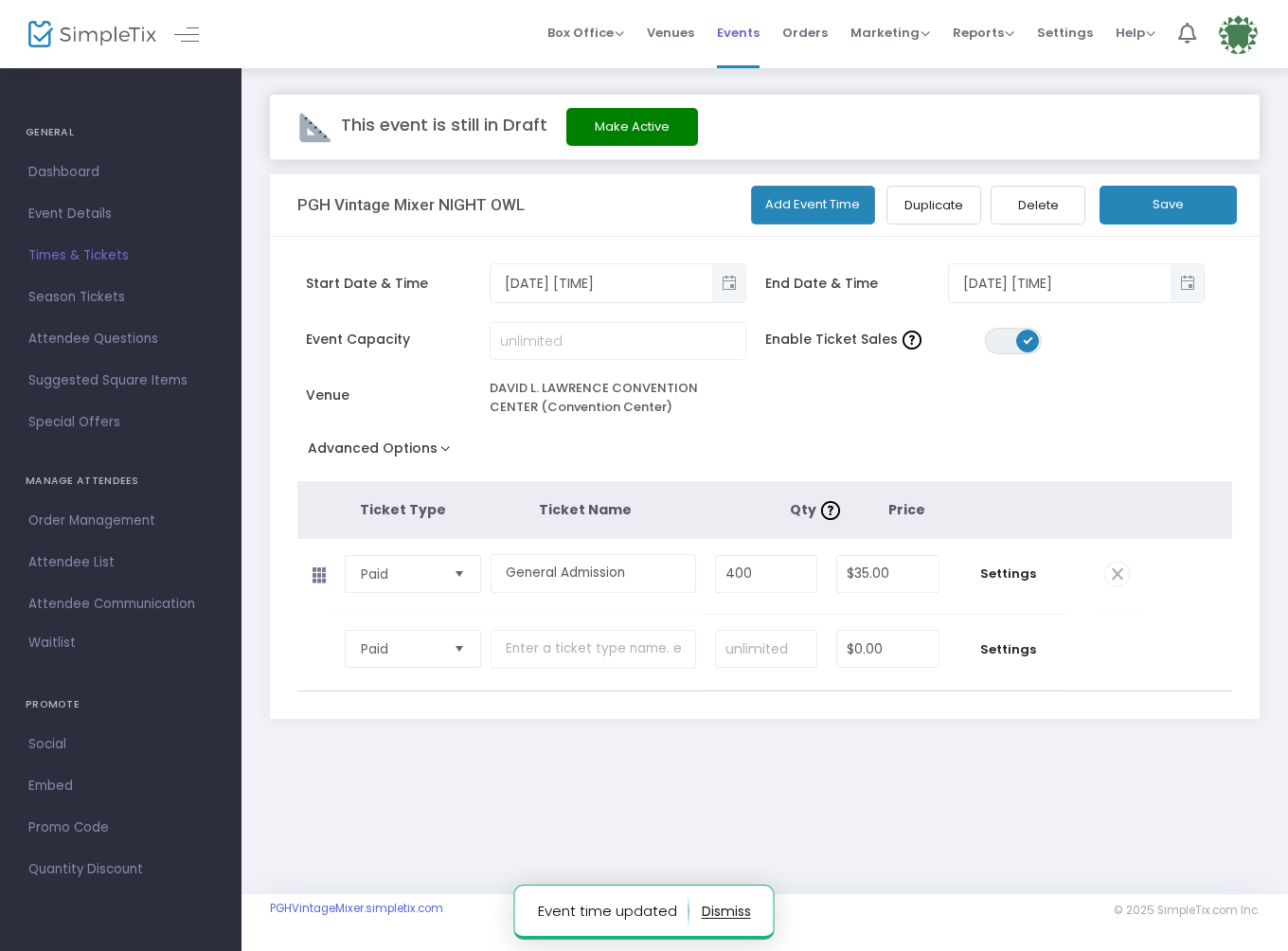 click on "Events" at bounding box center [738, 32] 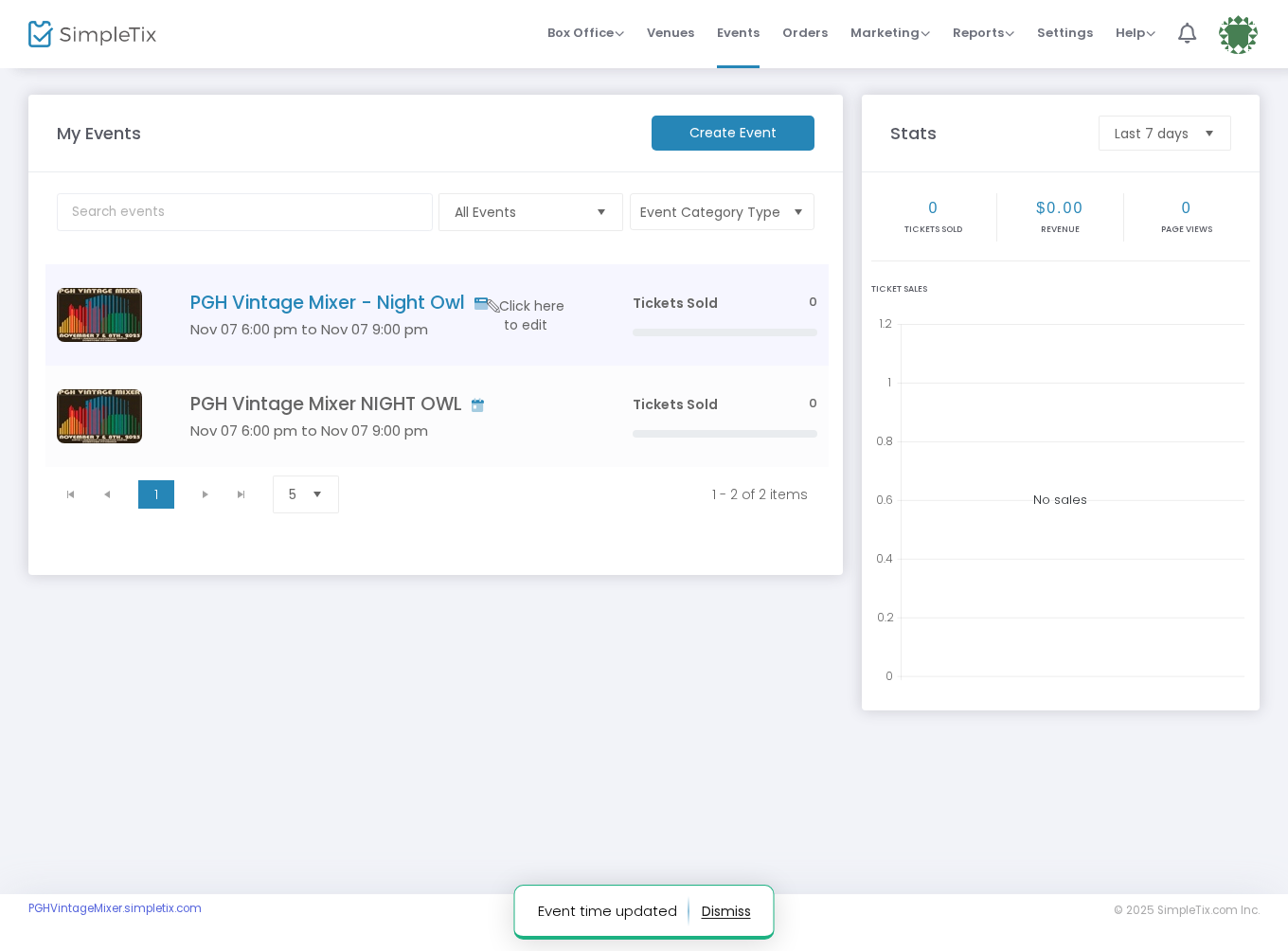 click on "PGH Vintage Mixer - Night Owl" 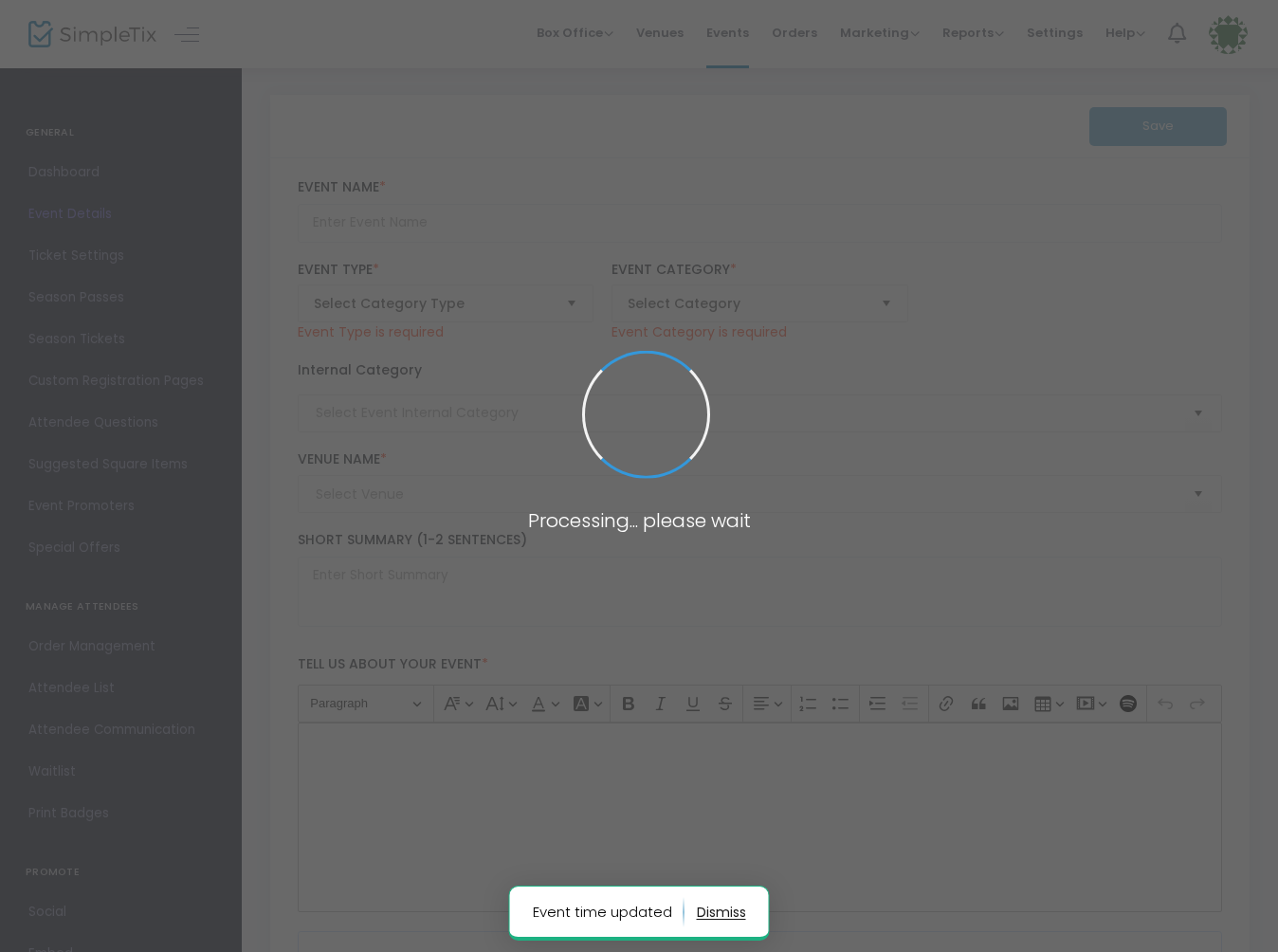 type on "PGH Vintage Mixer - Night Owl" 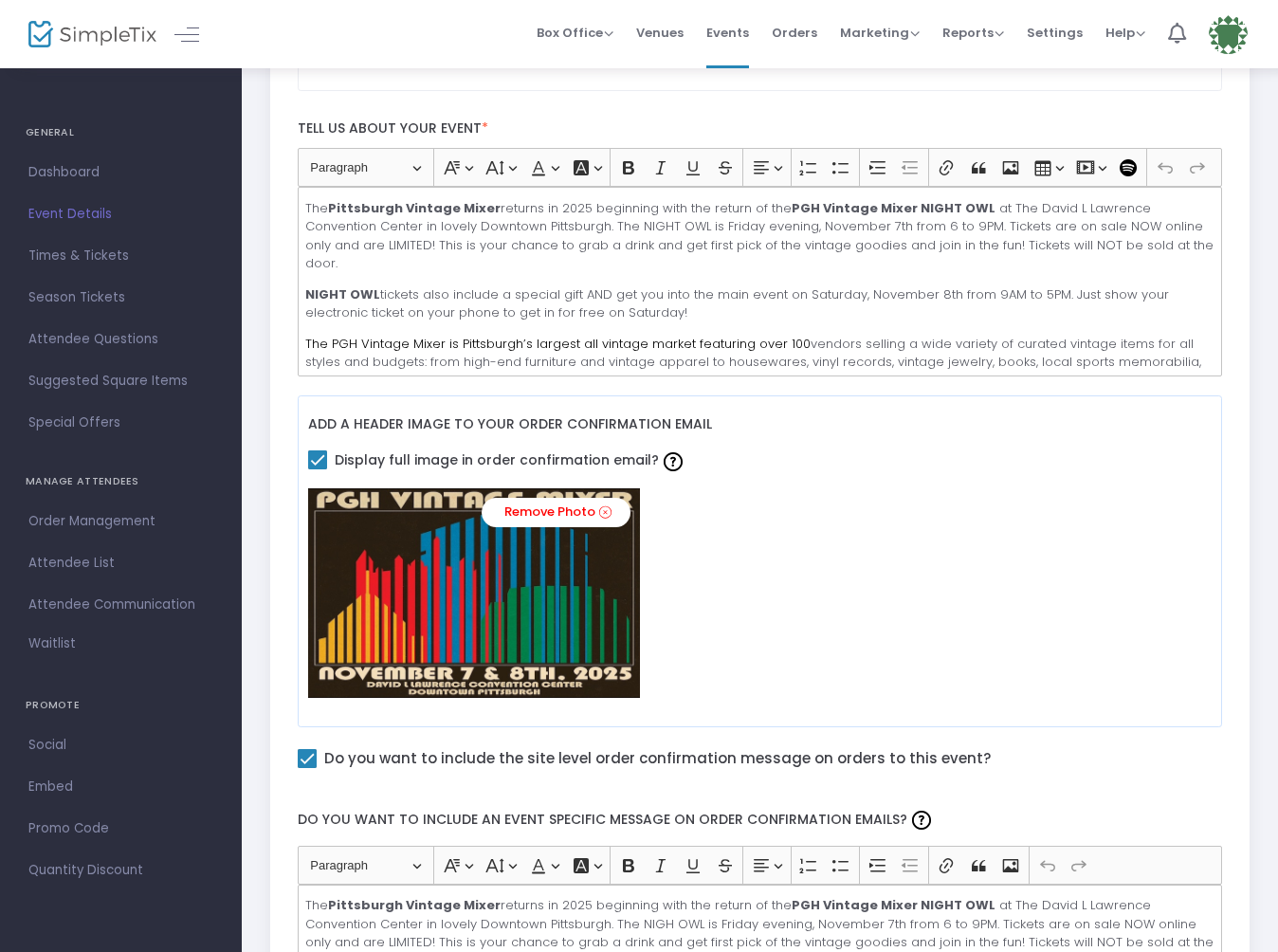scroll, scrollTop: 507, scrollLeft: 0, axis: vertical 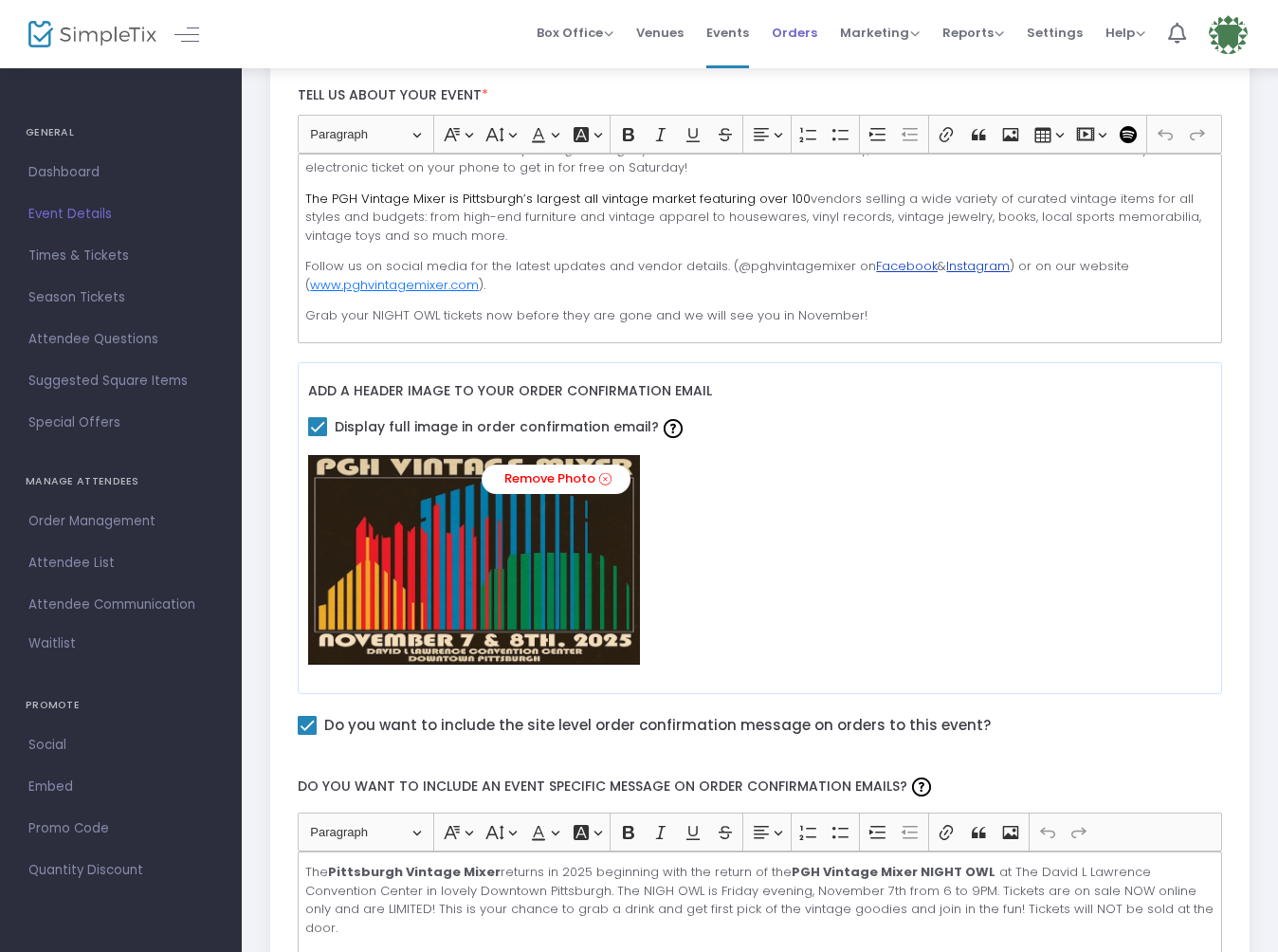 click on "Orders" at bounding box center (794, 32) 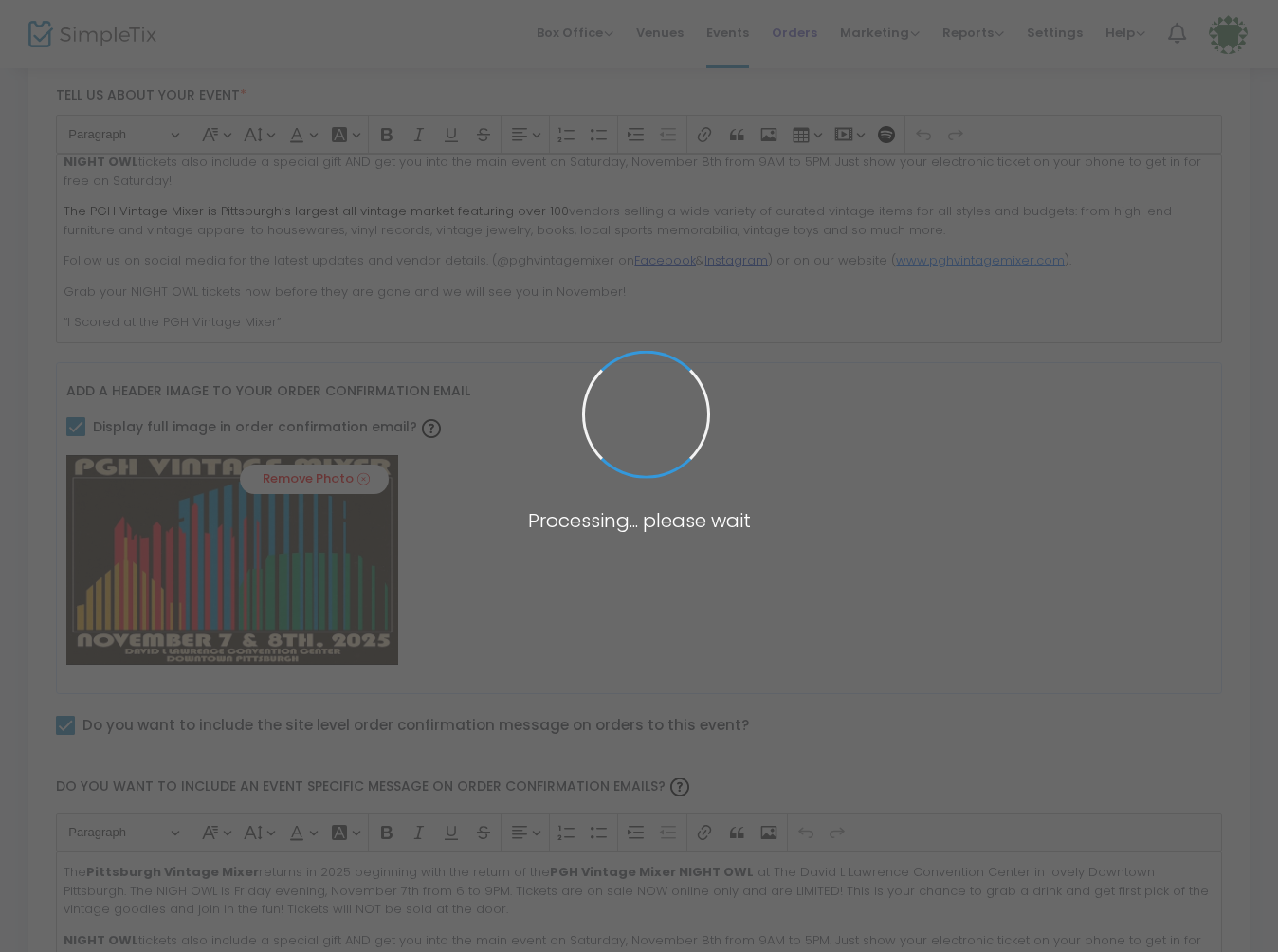 scroll, scrollTop: 76, scrollLeft: 0, axis: vertical 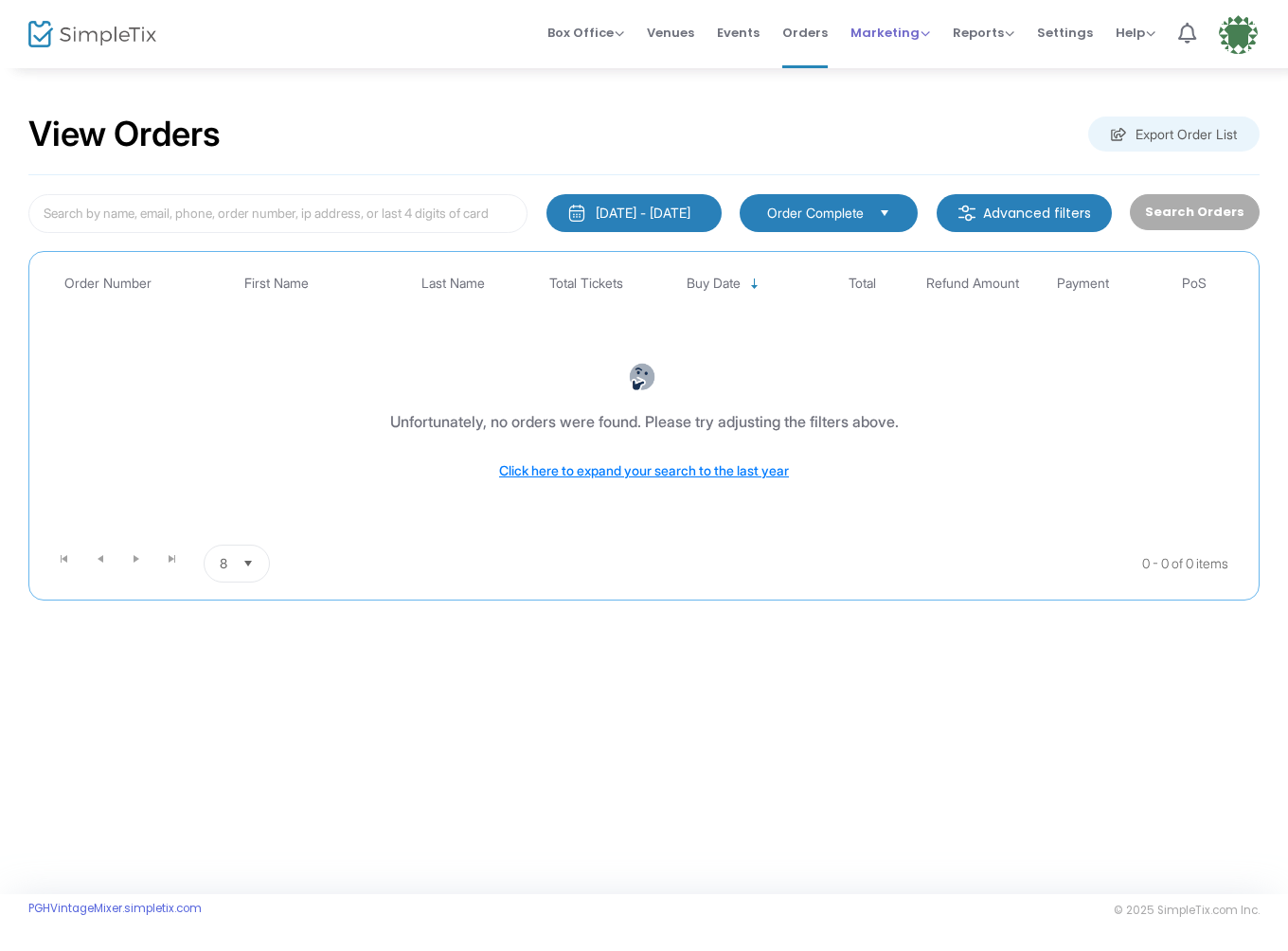 click on "Marketing" at bounding box center (890, 32) 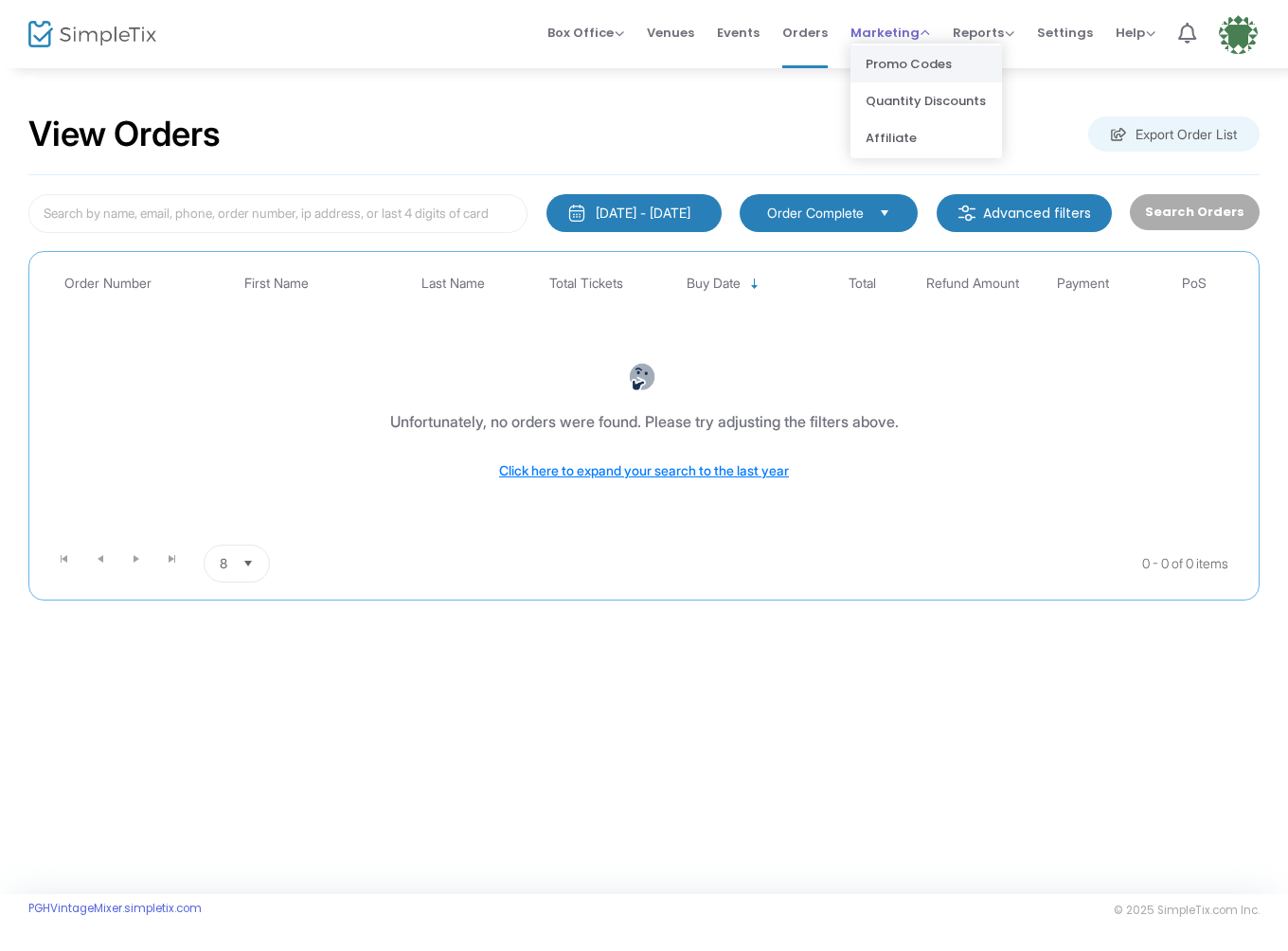 click on "Promo Codes" at bounding box center (926, 63) 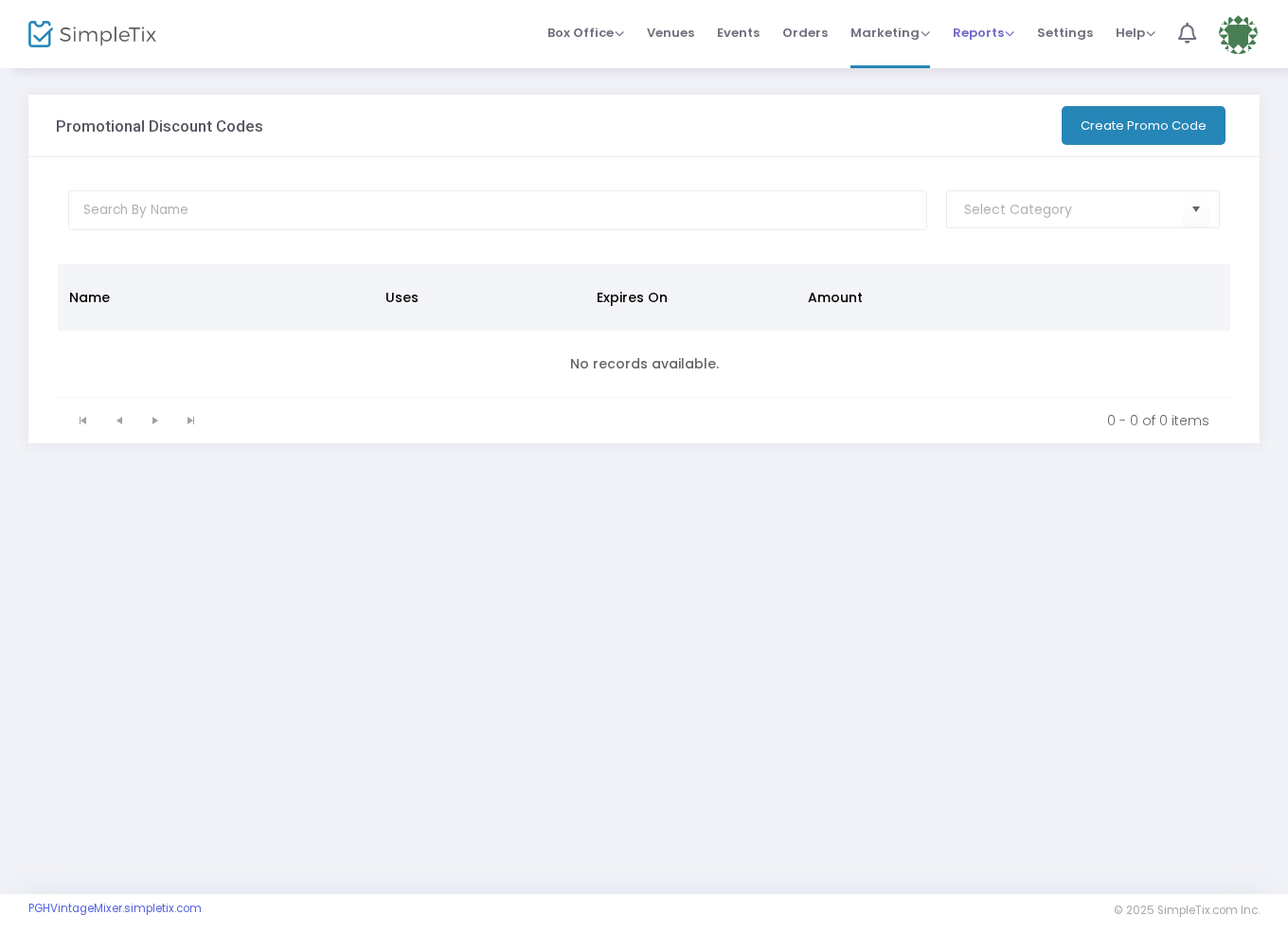 click on "Reports" at bounding box center [983, 32] 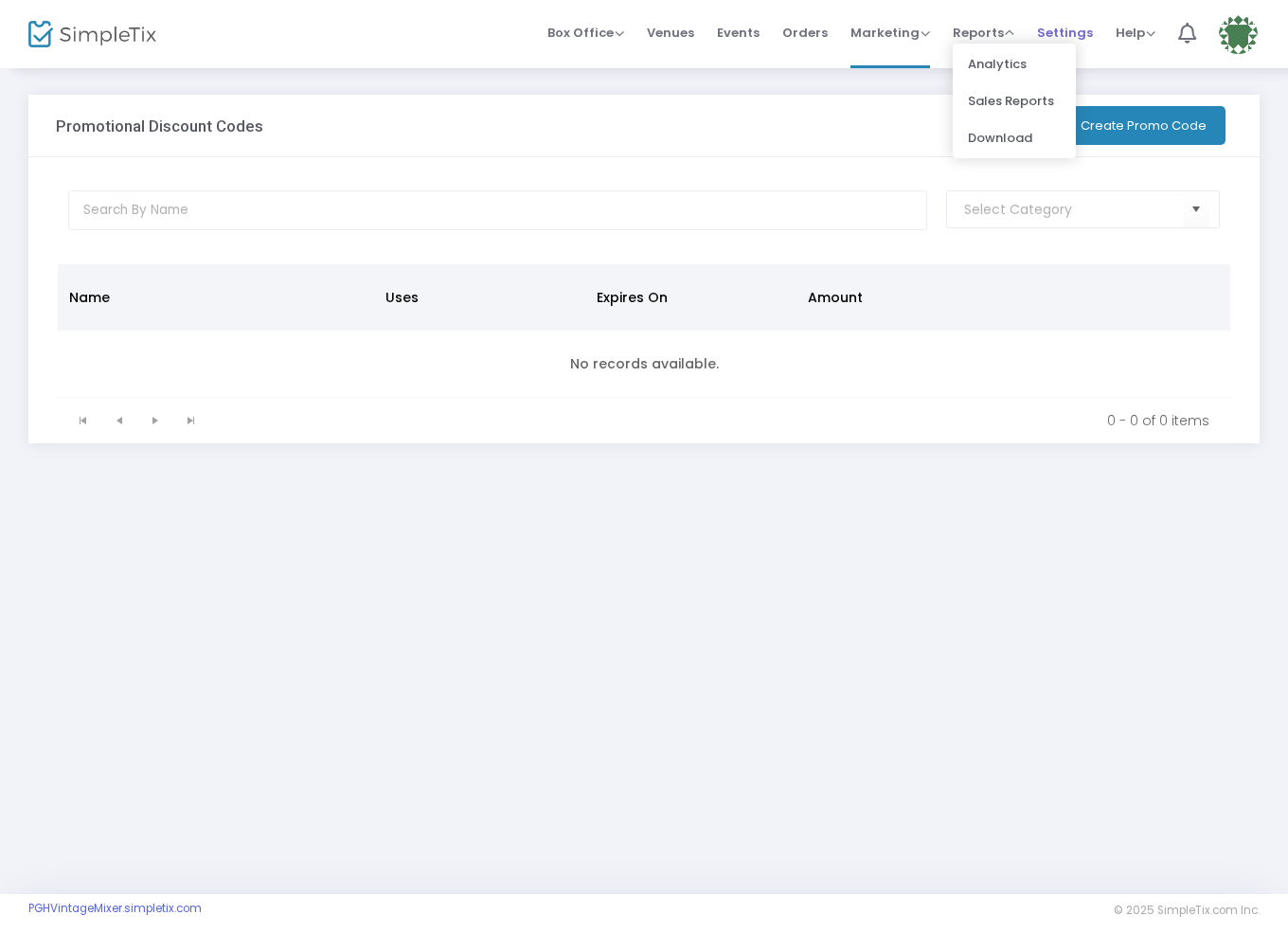 click on "Settings" at bounding box center [1064, 32] 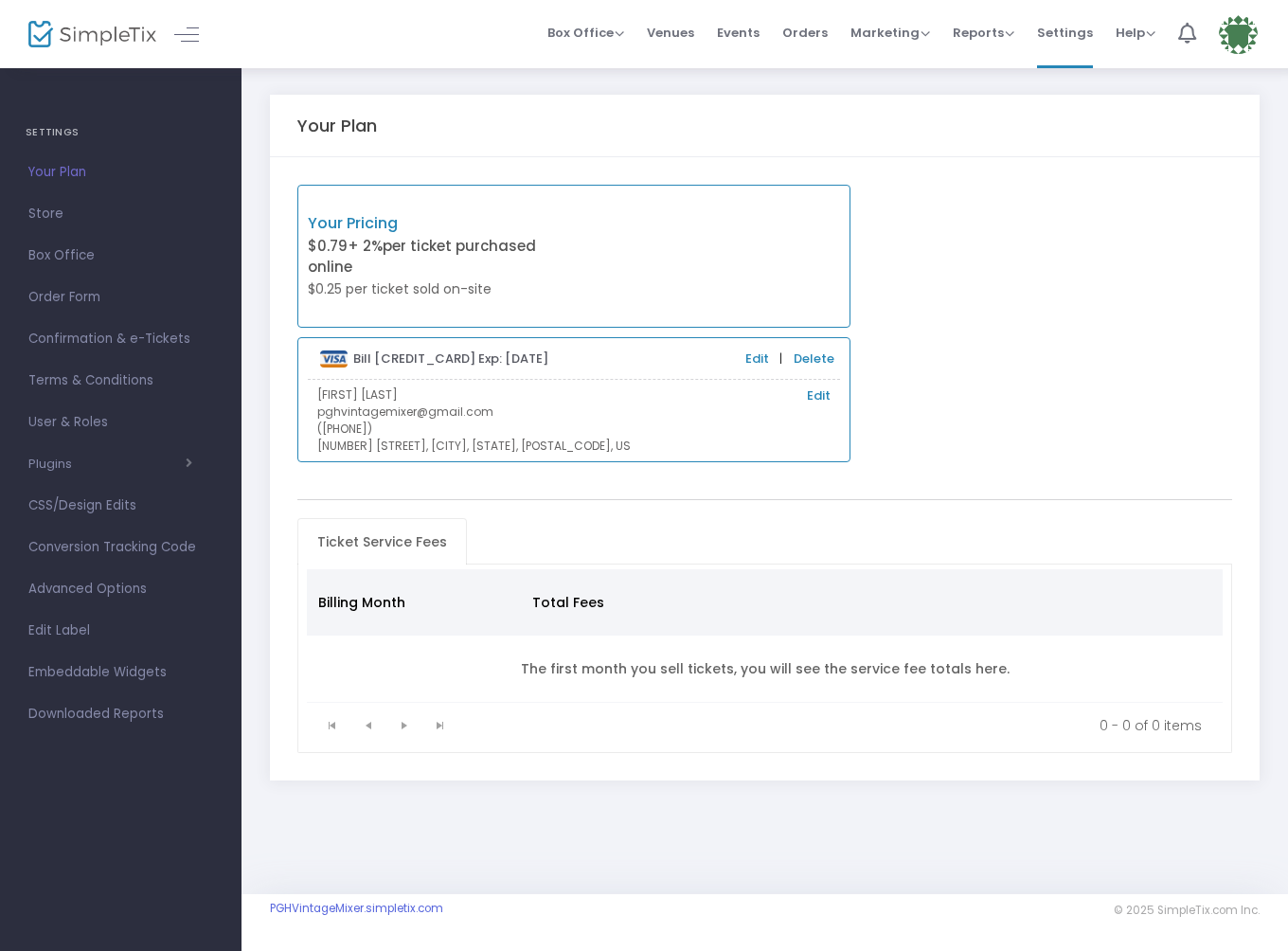 click on "Jason Sumney  Edit" at bounding box center [574, 395] 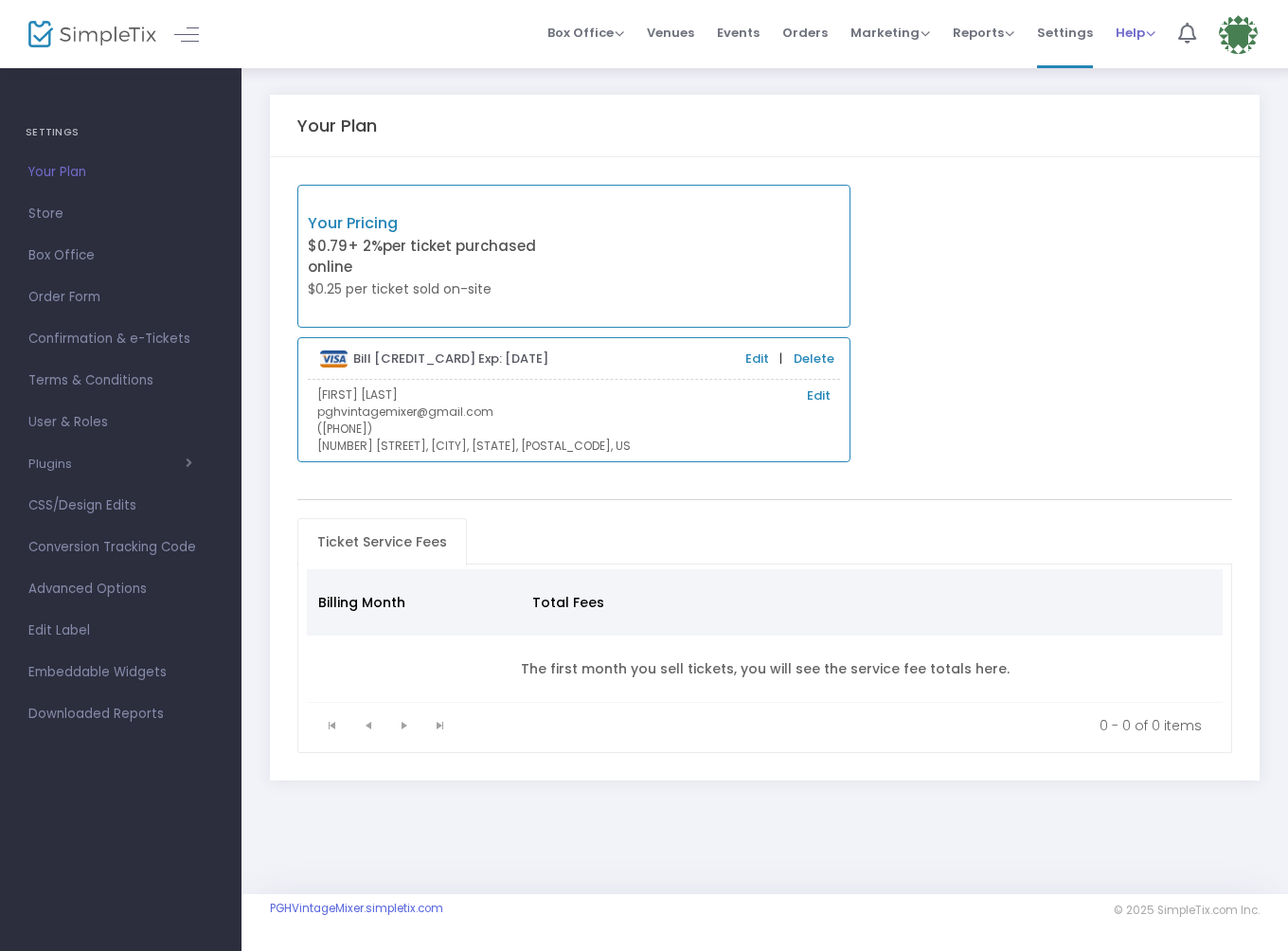 click on "Help   View Docs   Contact Support" at bounding box center [1136, 32] 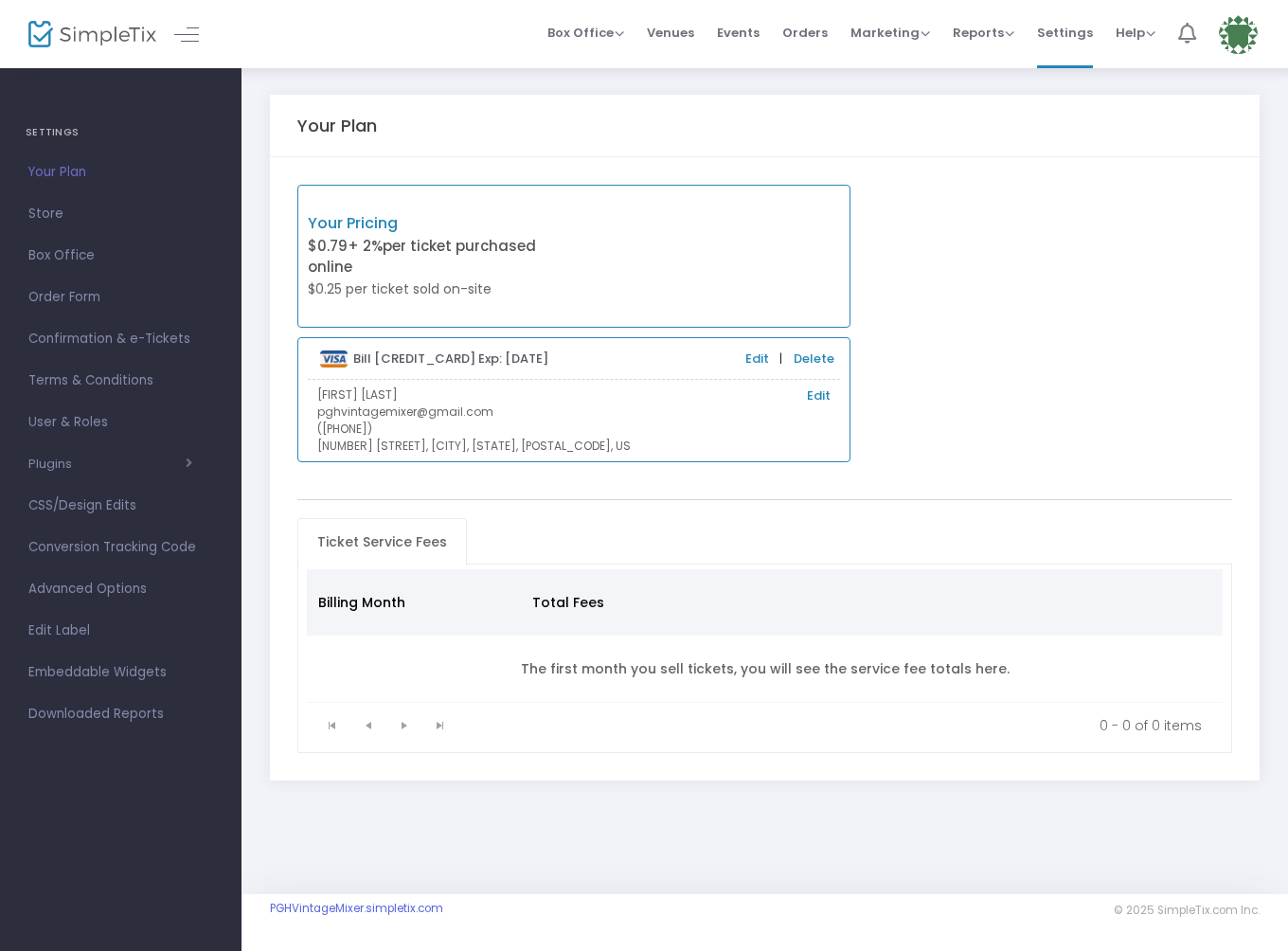 click at bounding box center (1187, 33) 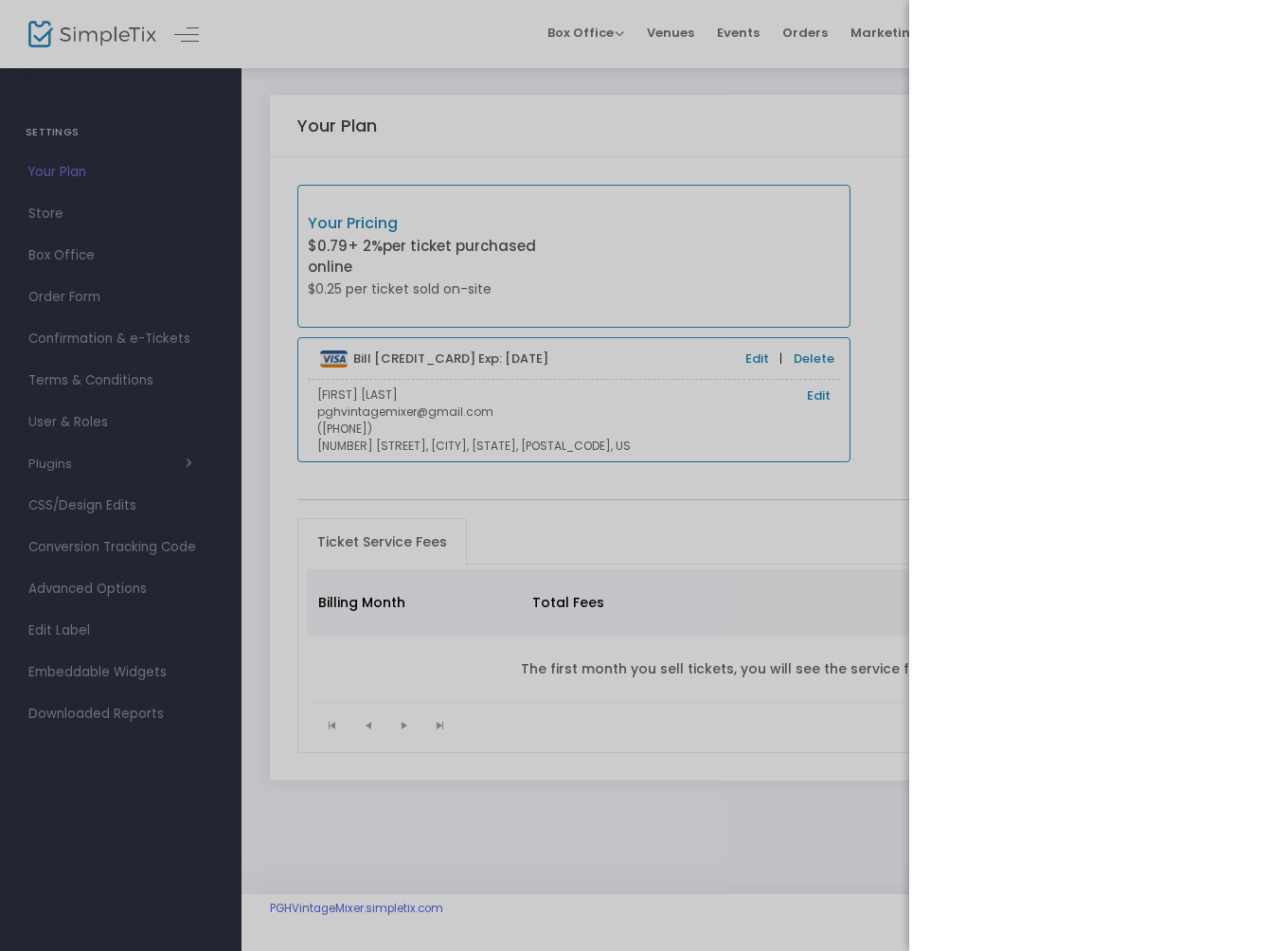 click at bounding box center (644, 476) 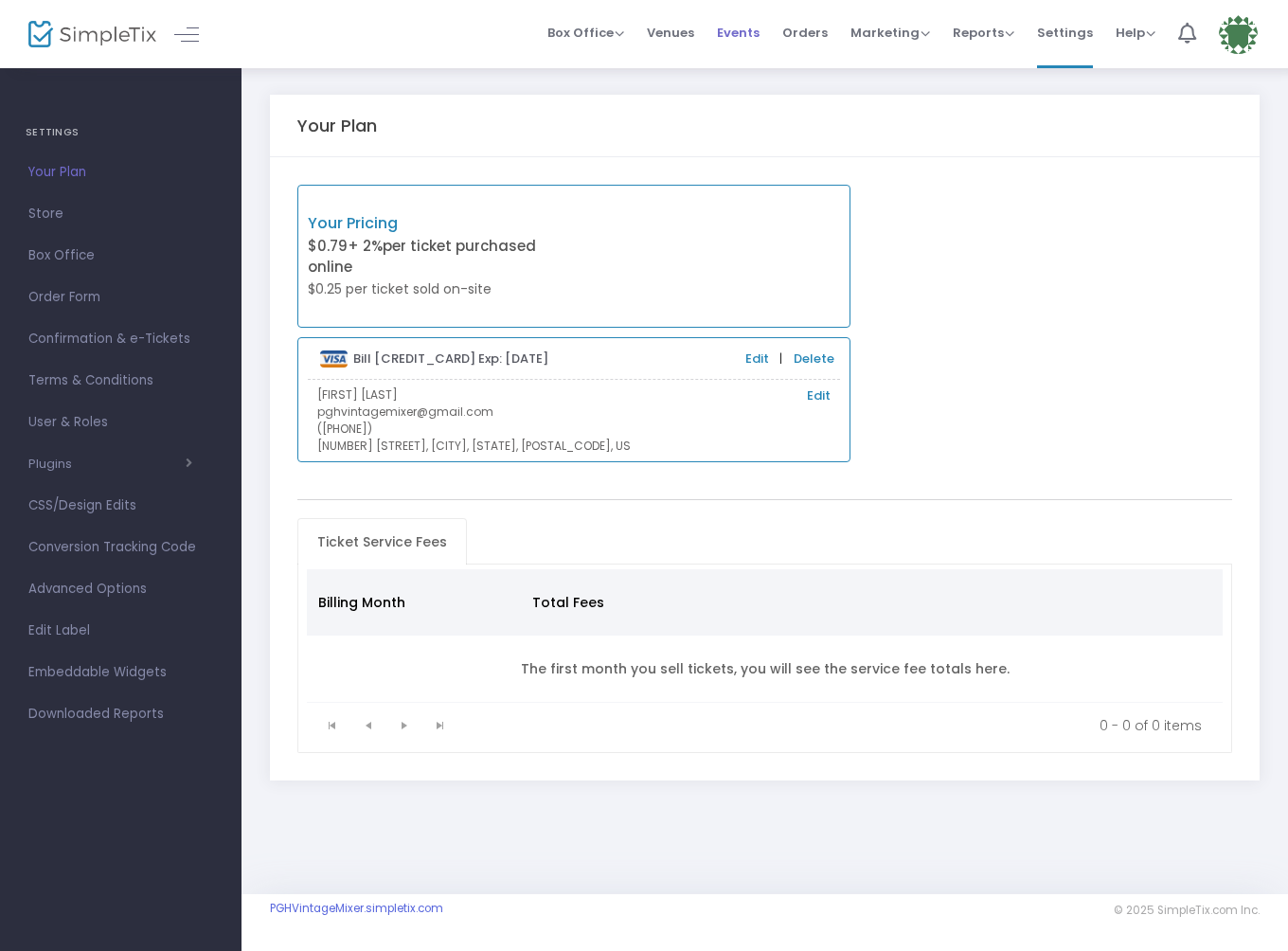 click on "Events" at bounding box center [738, 32] 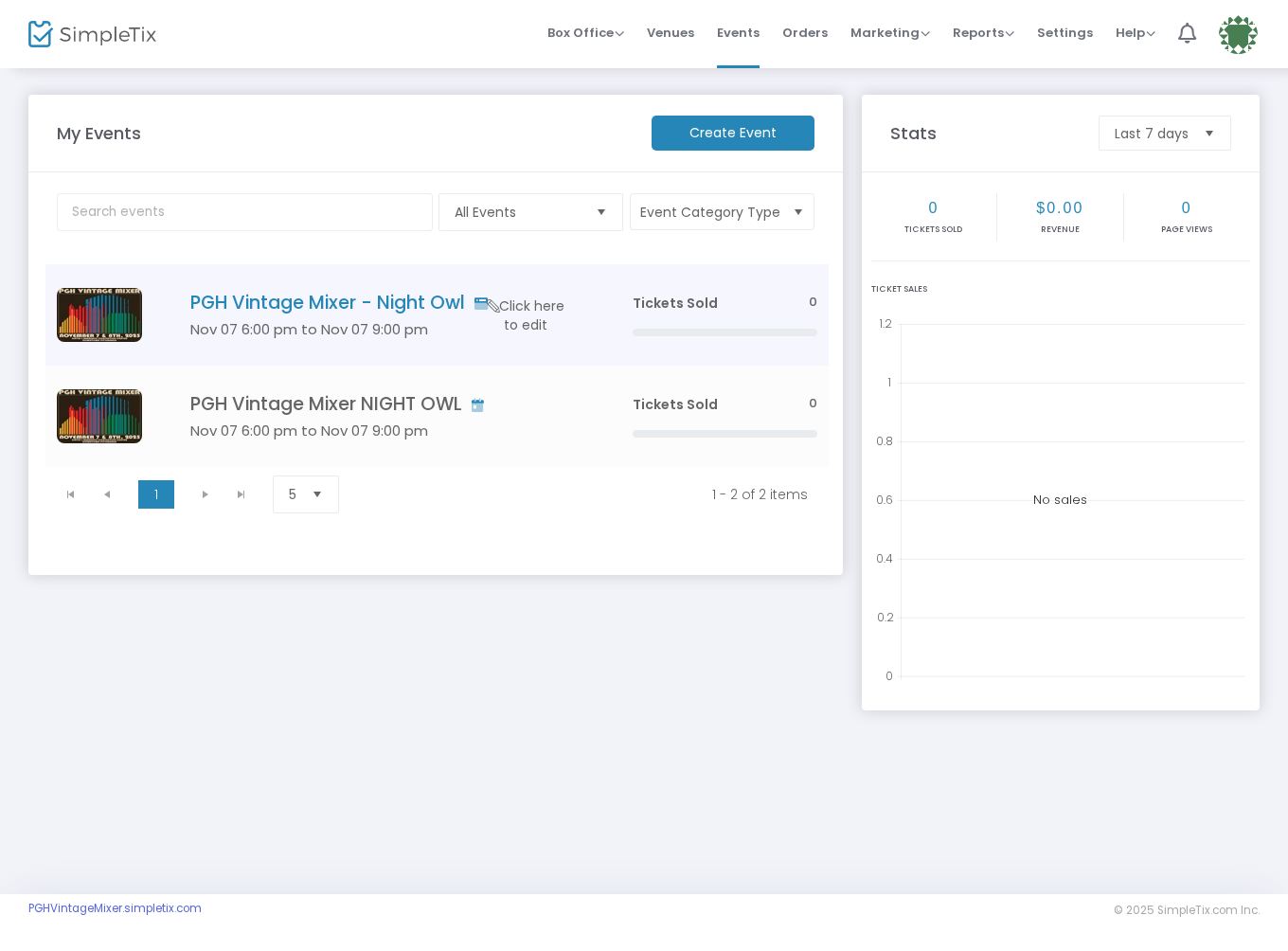 click on "Nov 07 6:00 pm to Nov 07 9:00 pm" 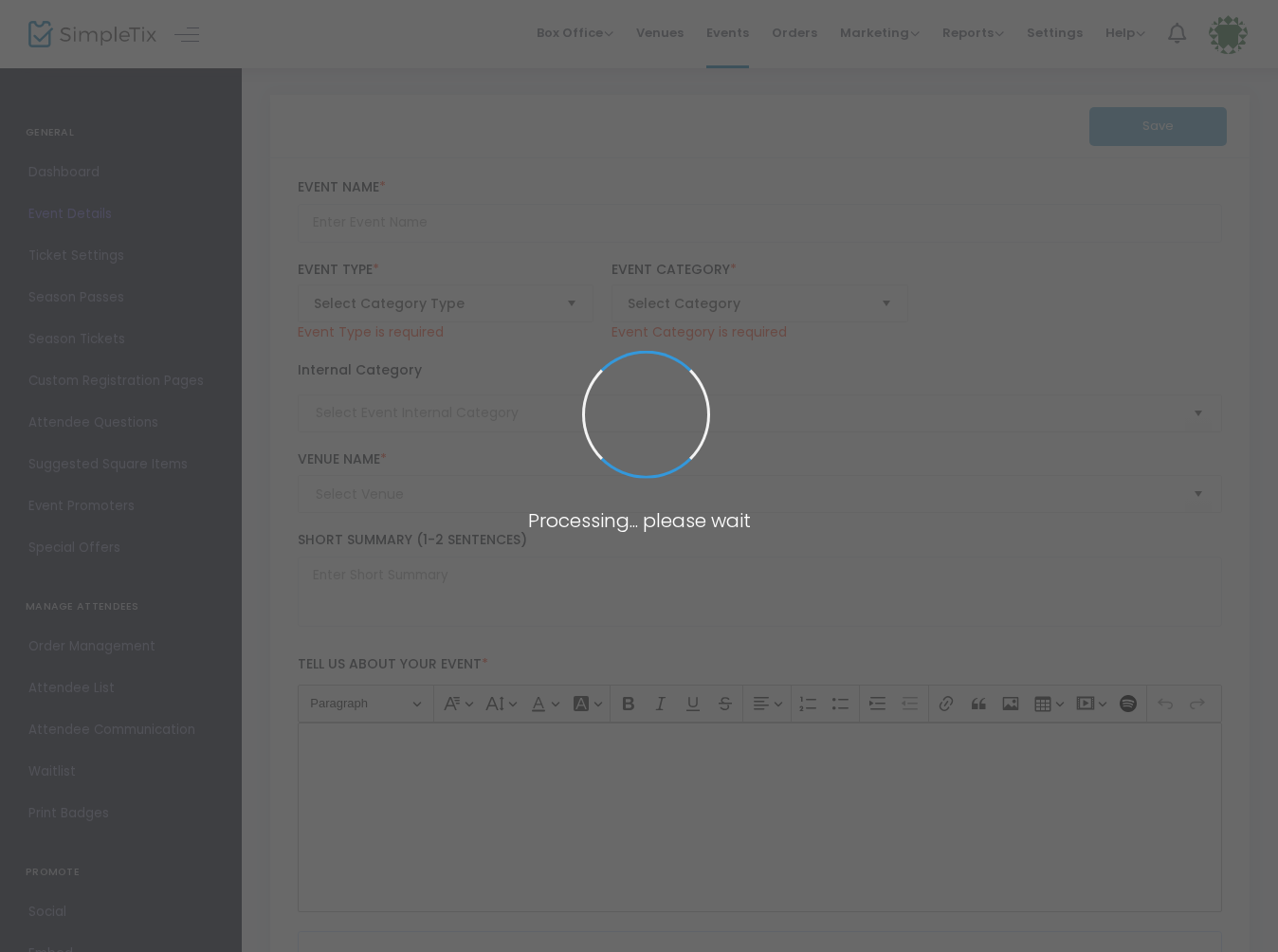 type on "PGH Vintage Mixer - Night Owl" 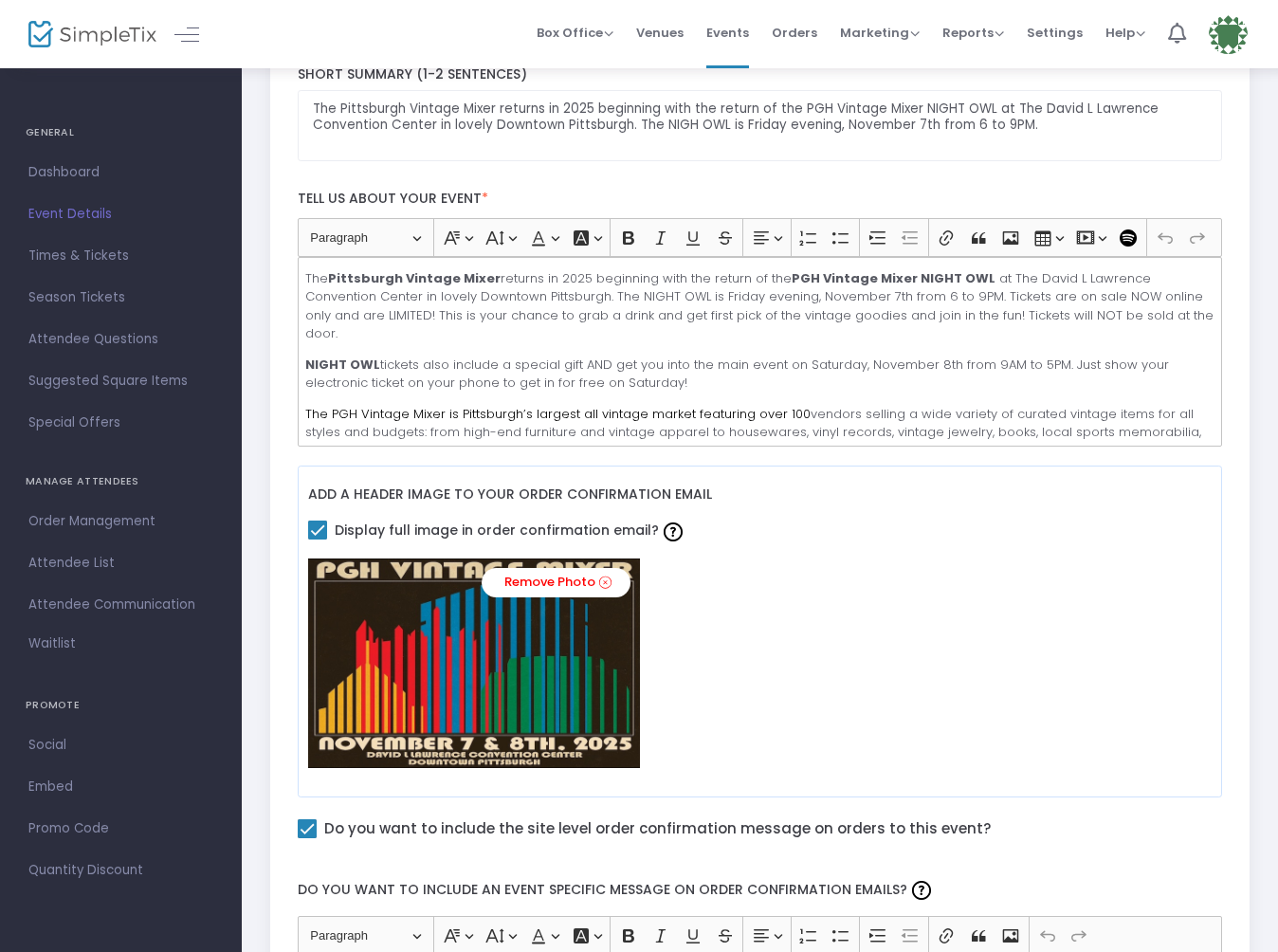 scroll, scrollTop: 454, scrollLeft: 0, axis: vertical 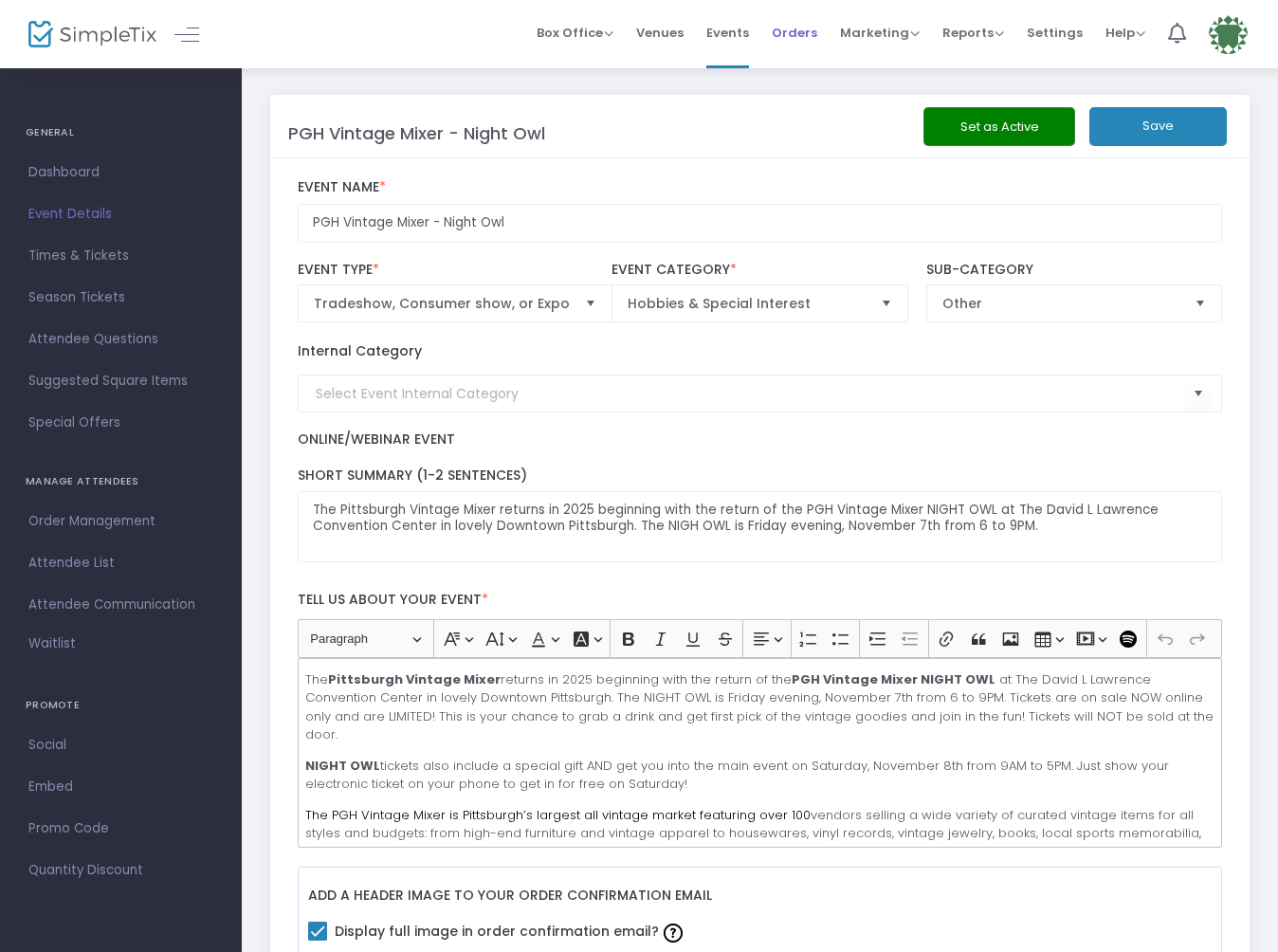 click on "Orders" at bounding box center (794, 32) 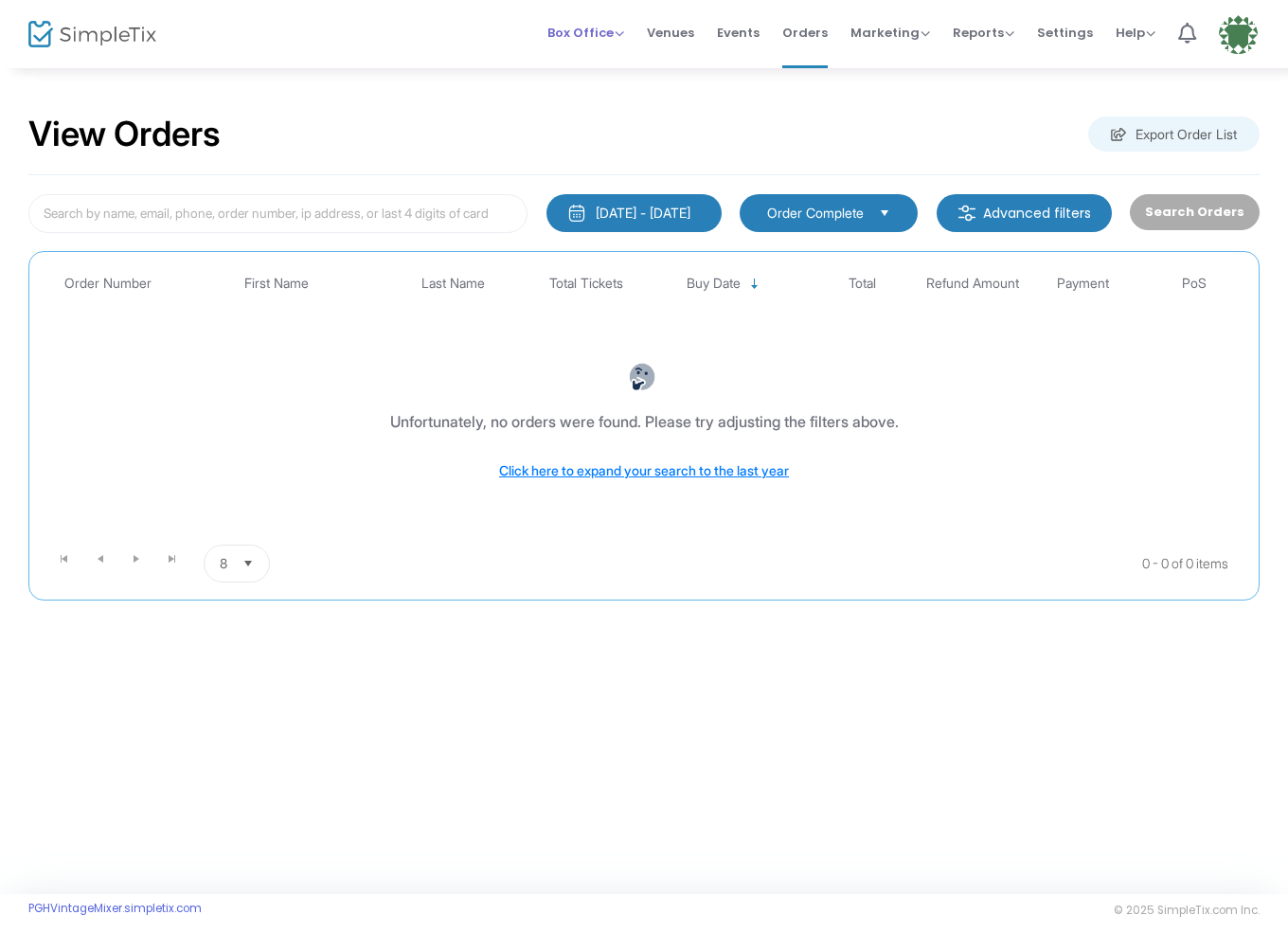 click on "Box Office" at bounding box center [585, 32] 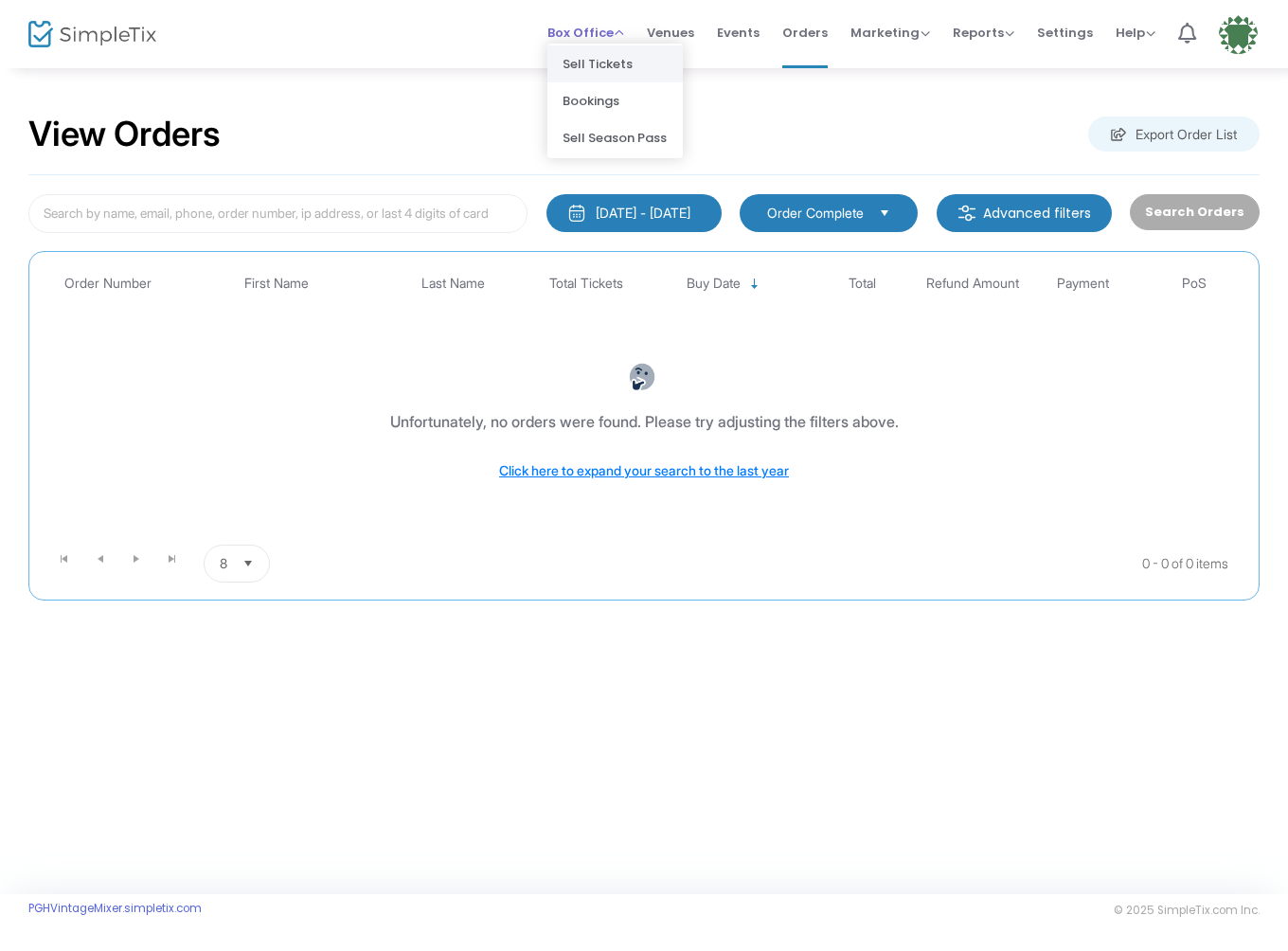 click on "Sell Tickets" at bounding box center (615, 63) 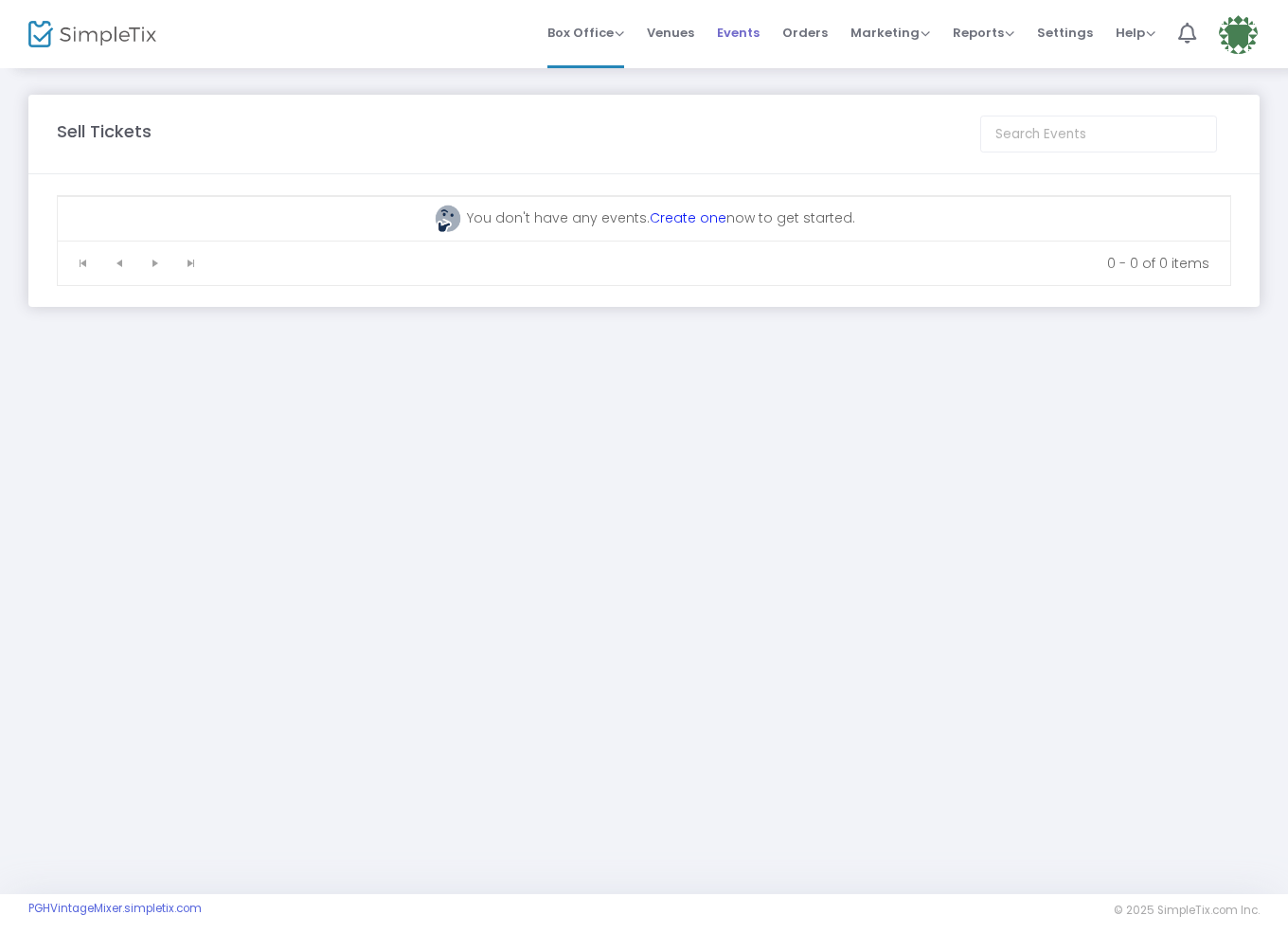 click on "Events" at bounding box center (738, 32) 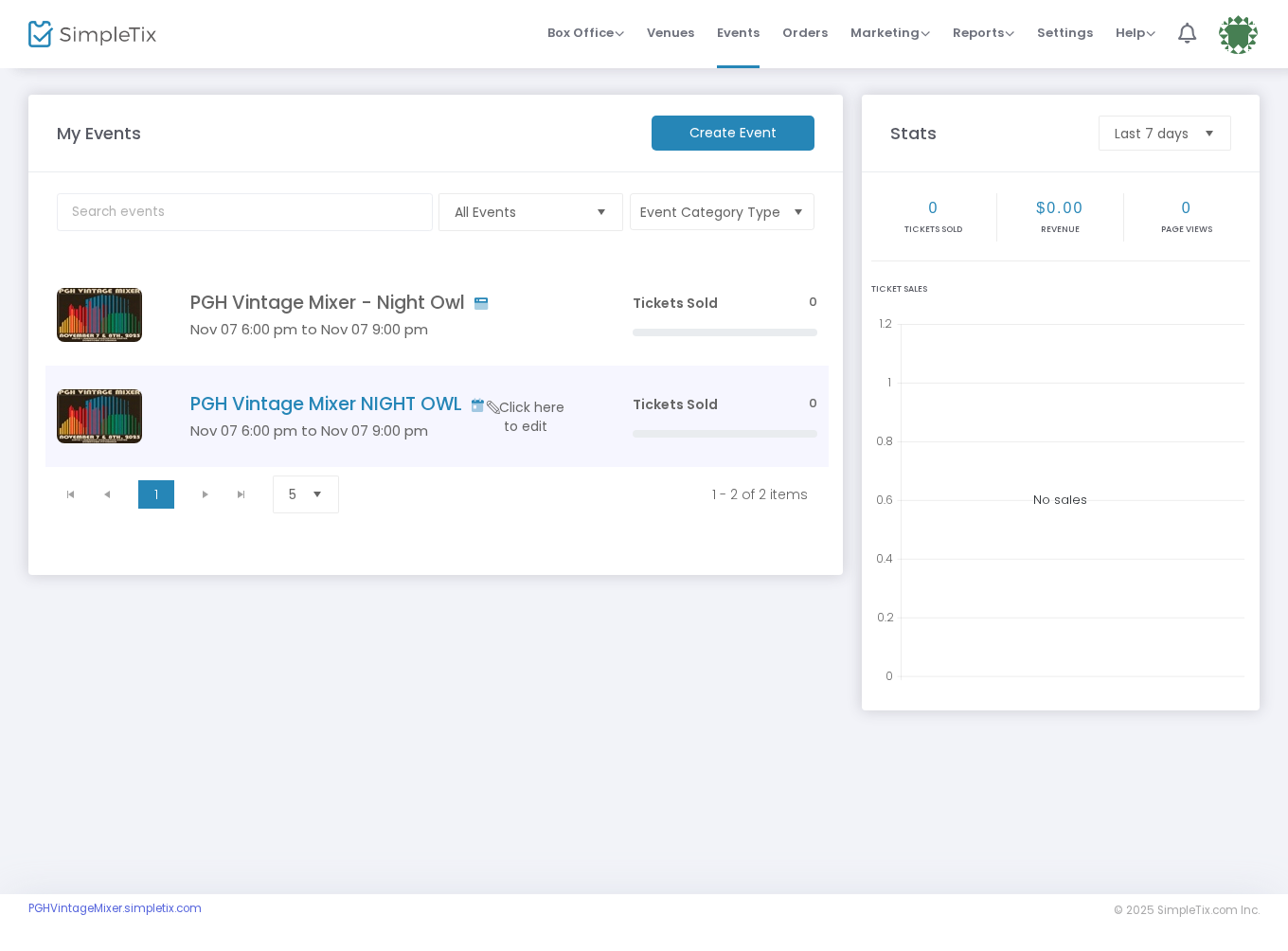 click on "Click here to edit" 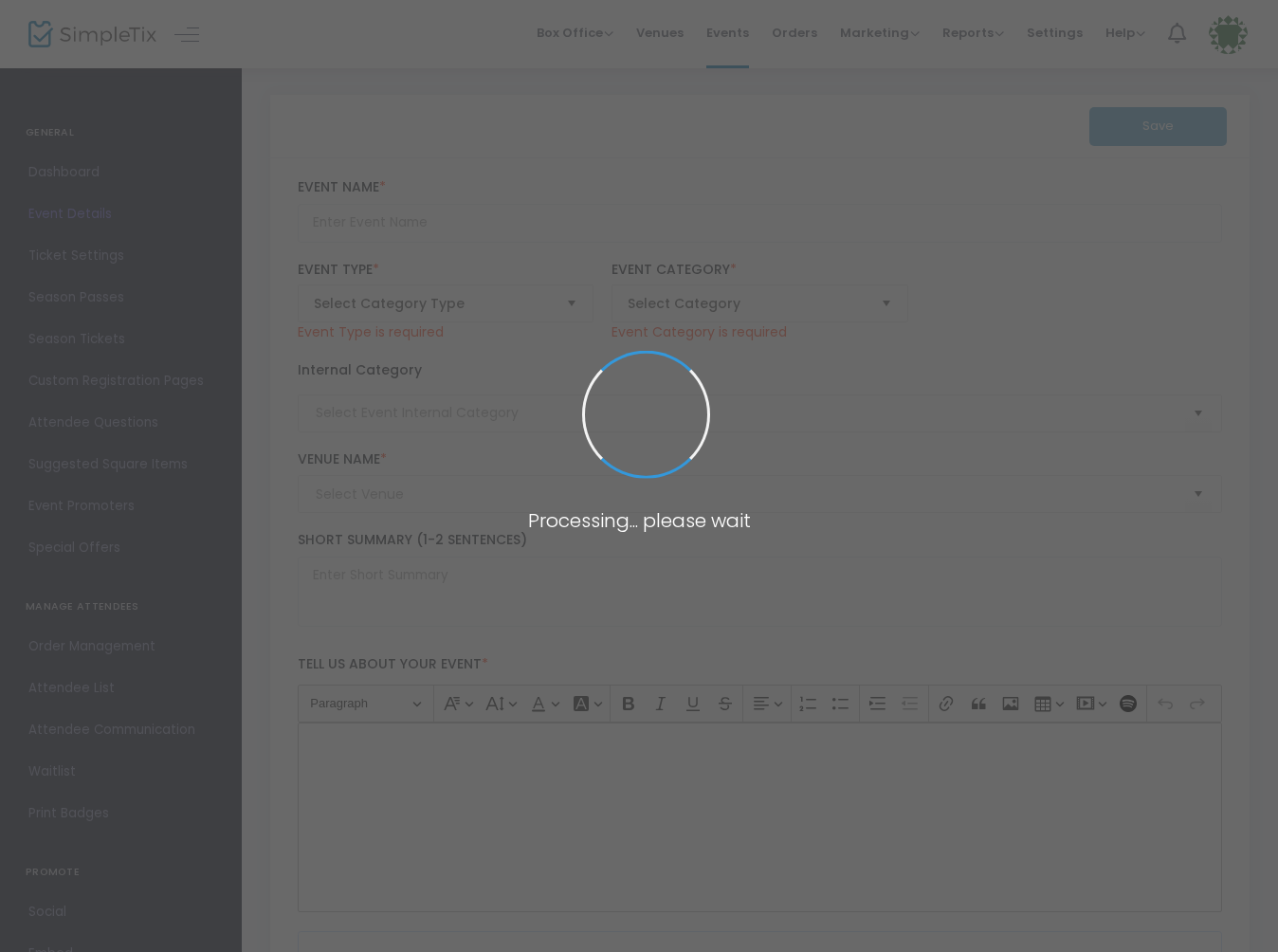 type on "PGH Vintage Mixer NIGHT OWL" 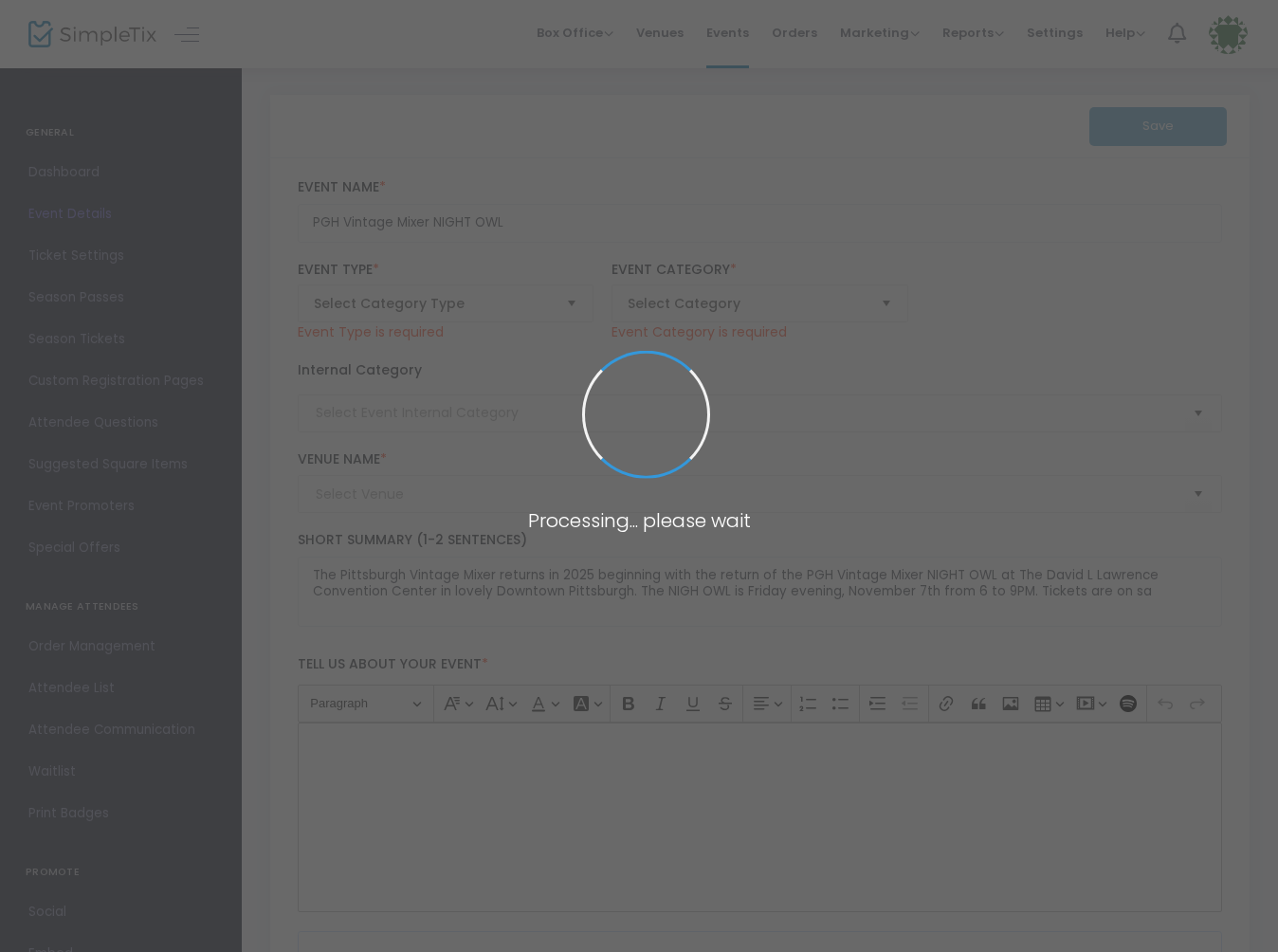 type on "Pittsburgh's Largest  Vintage Fair" 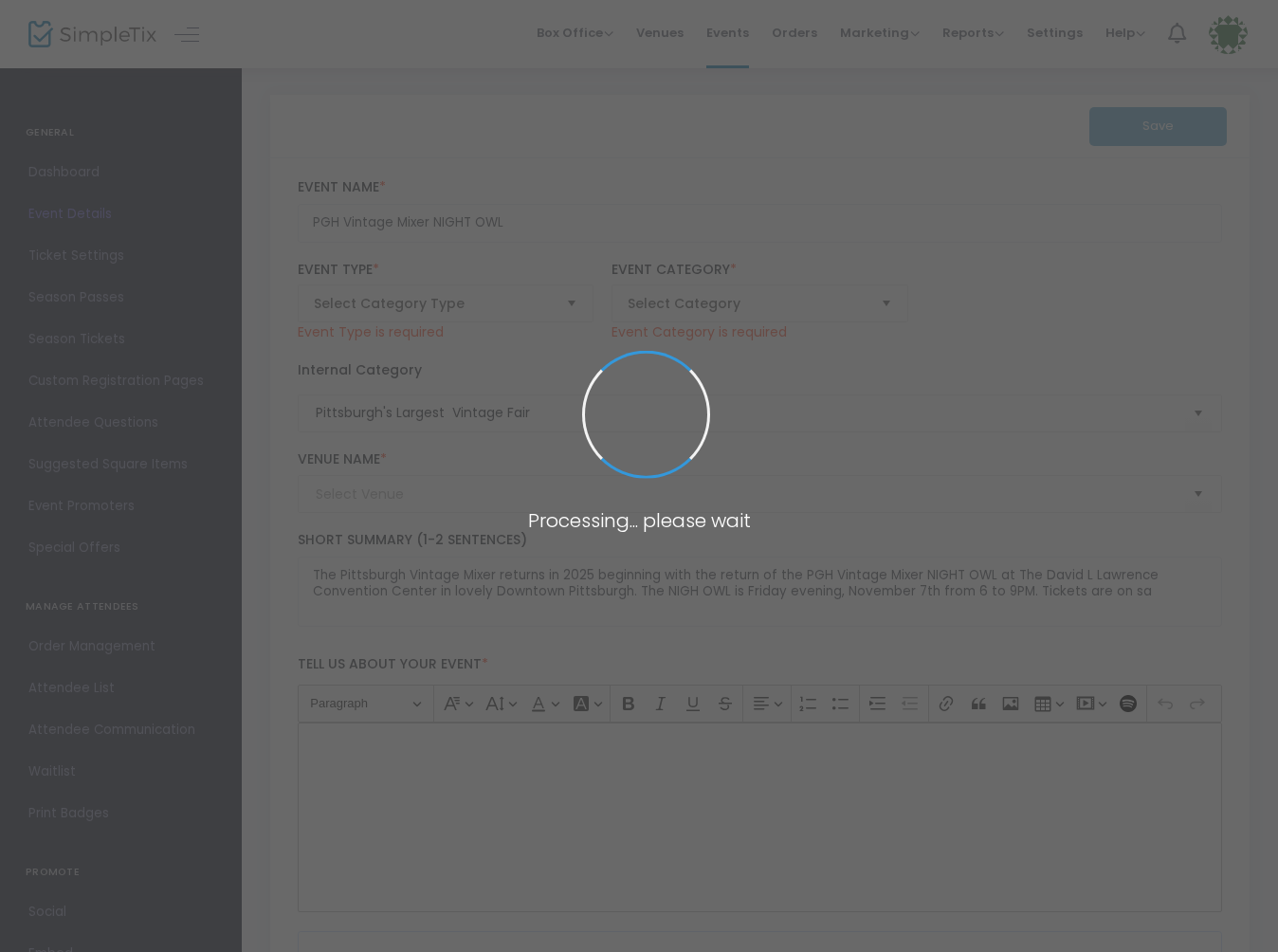 type on "DAVID L. LAWRENCE CONVENTION CENTER (Convention Center)" 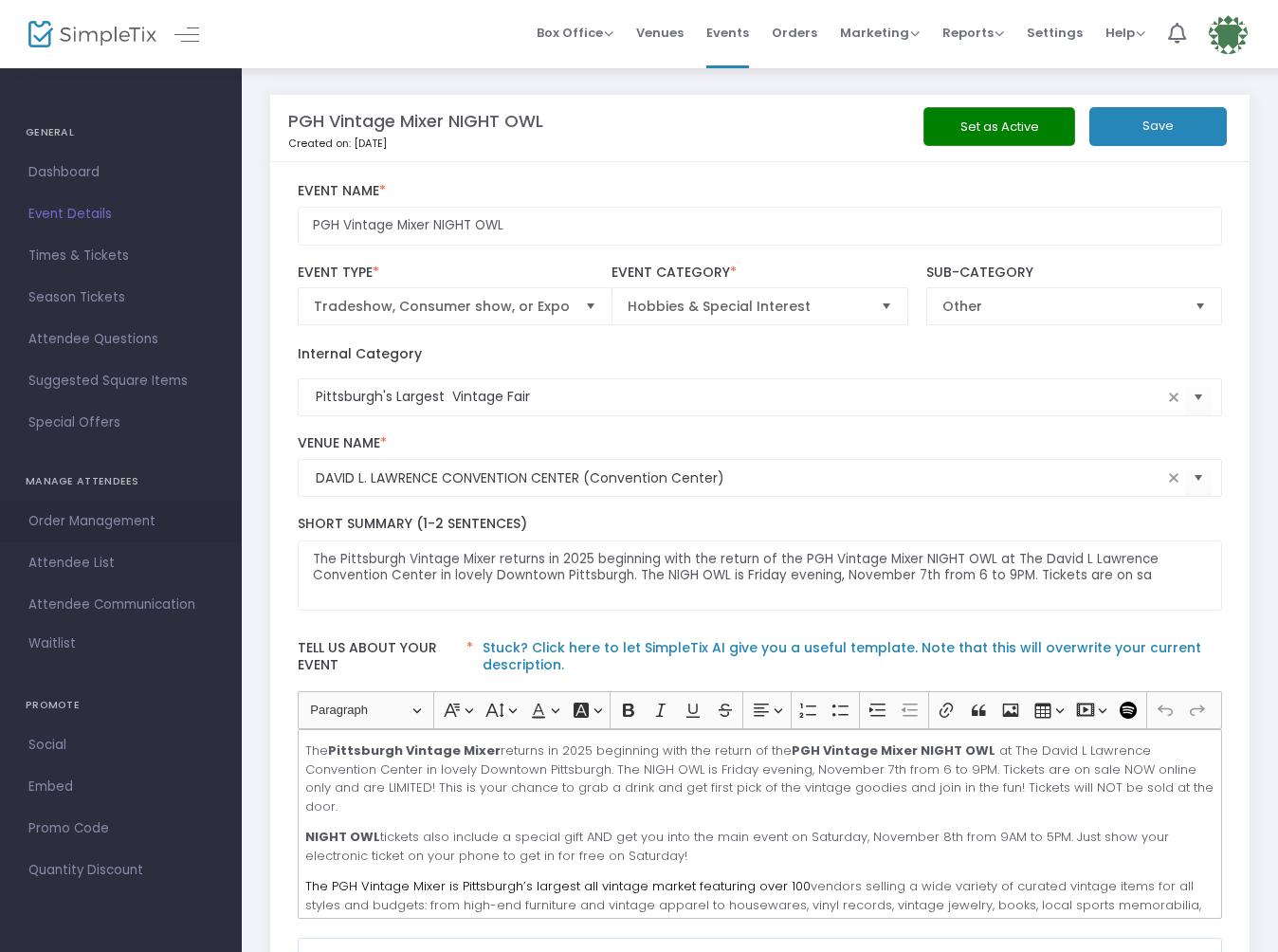 click on "Order Management" at bounding box center [120, 522] 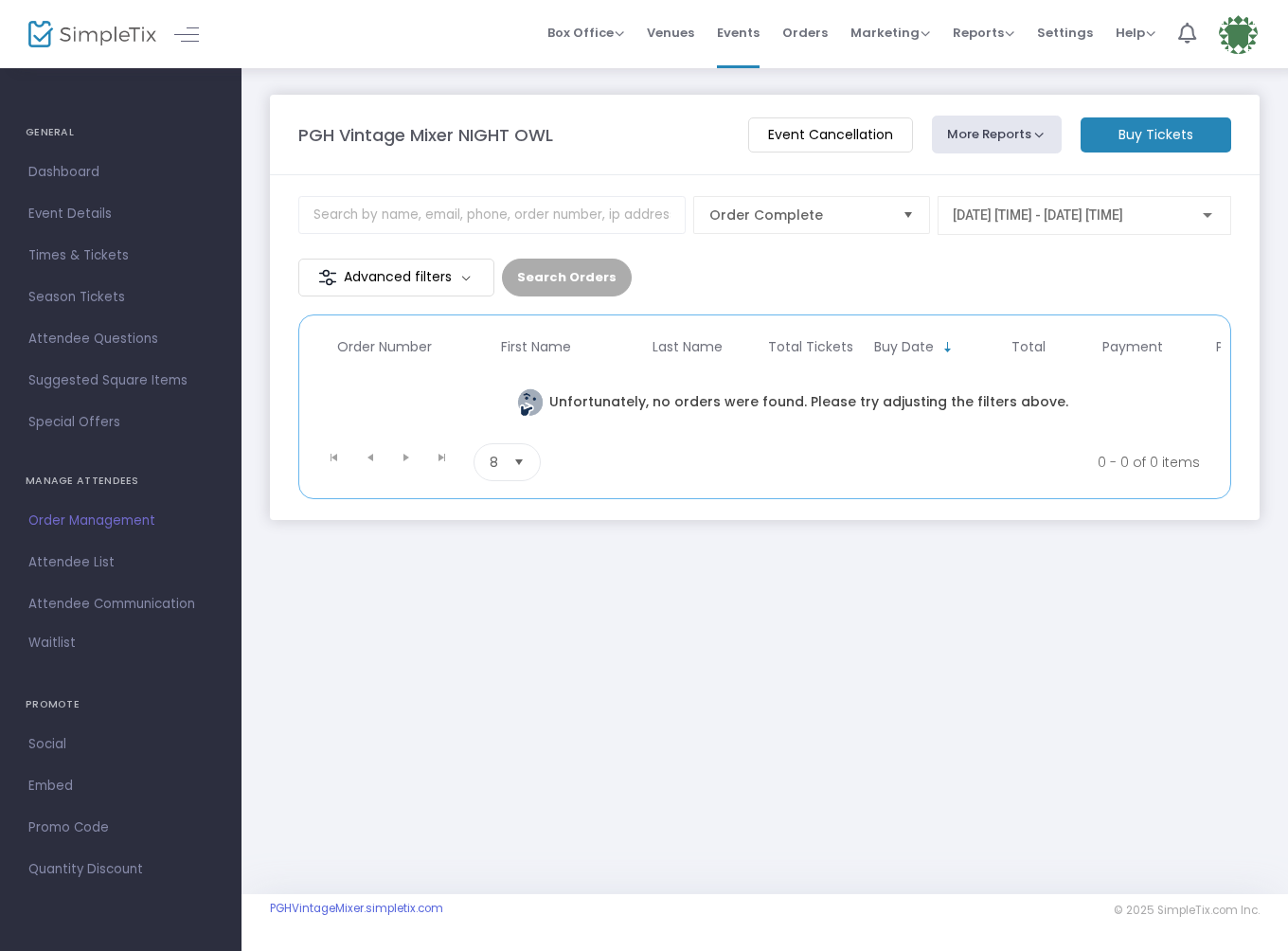 click on "Event Cancellation" 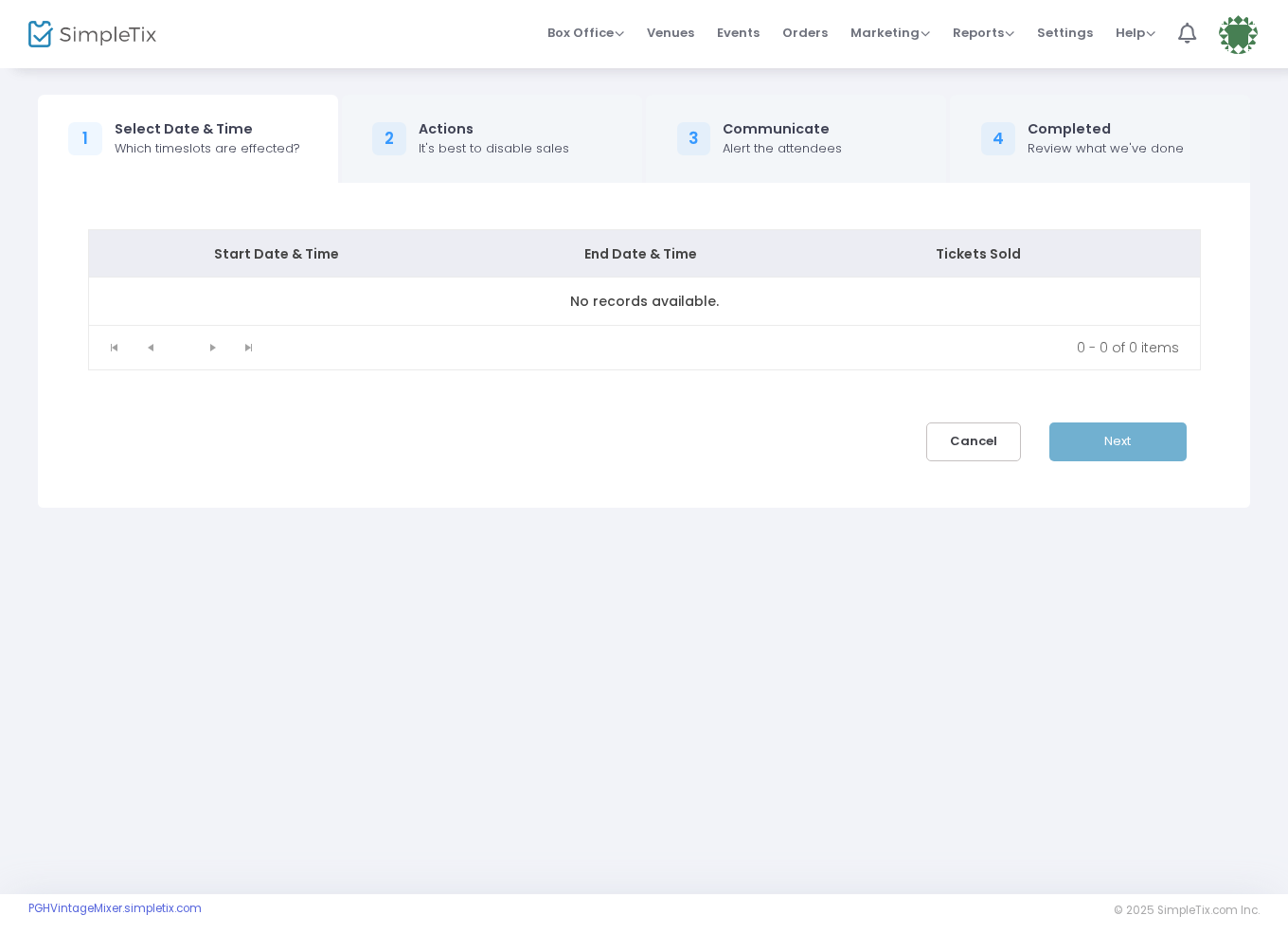click on "It's best to disable sales" at bounding box center [493, 149] 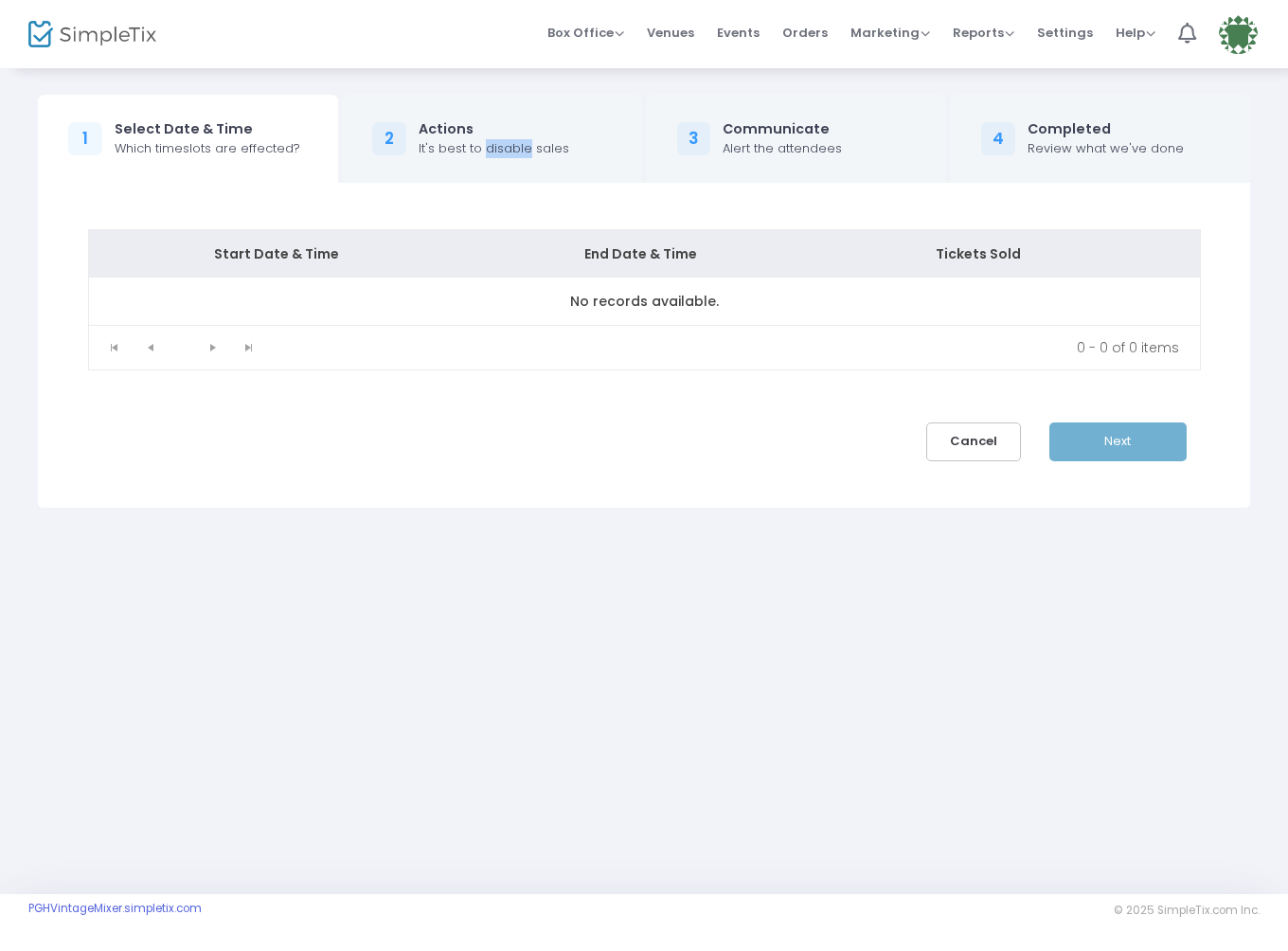 click on "It's best to disable sales" at bounding box center [493, 149] 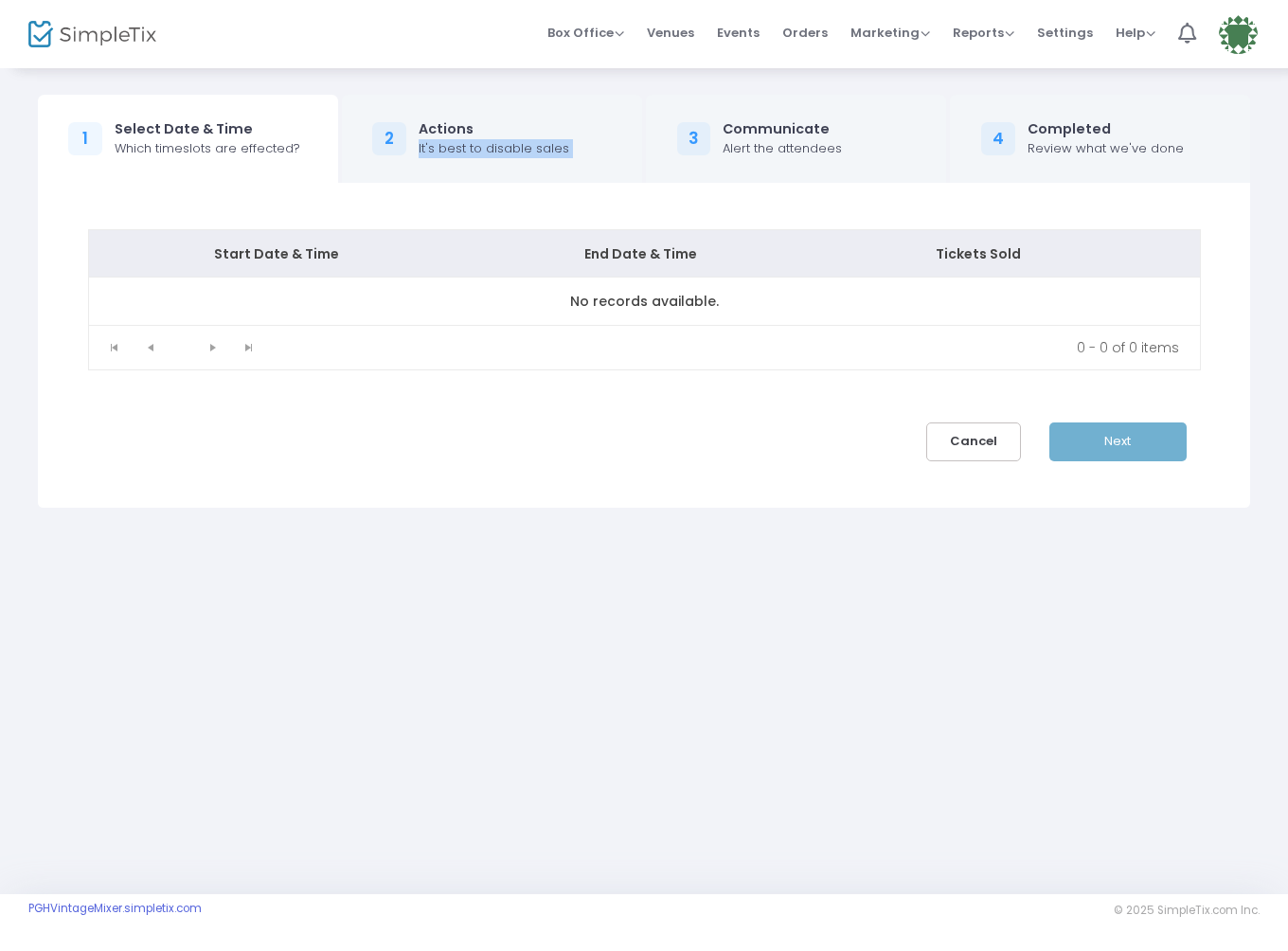 click on "It's best to disable sales" at bounding box center (493, 149) 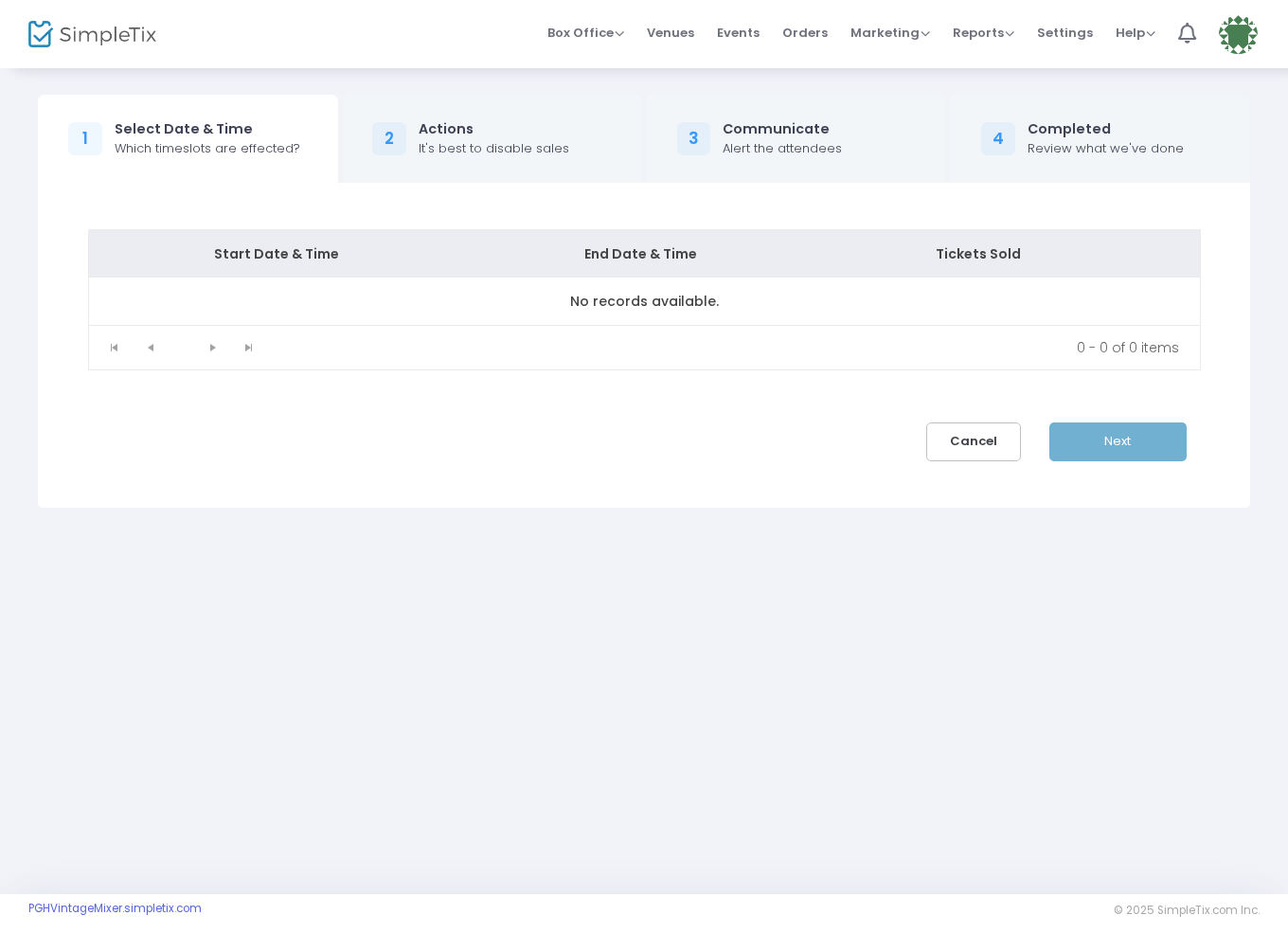 click on "Alert the attendees" at bounding box center (782, 149) 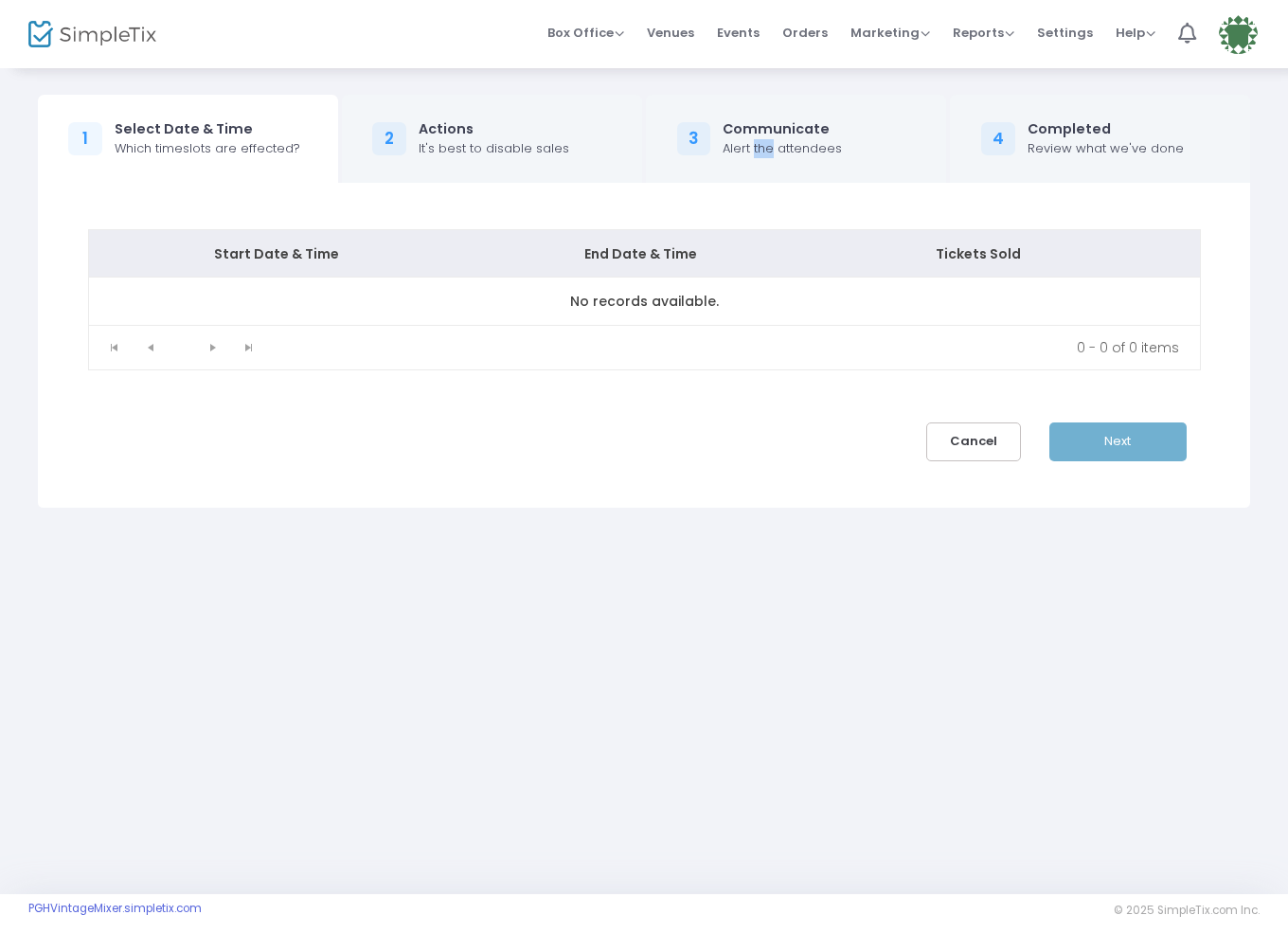 click on "Alert the attendees" at bounding box center (782, 149) 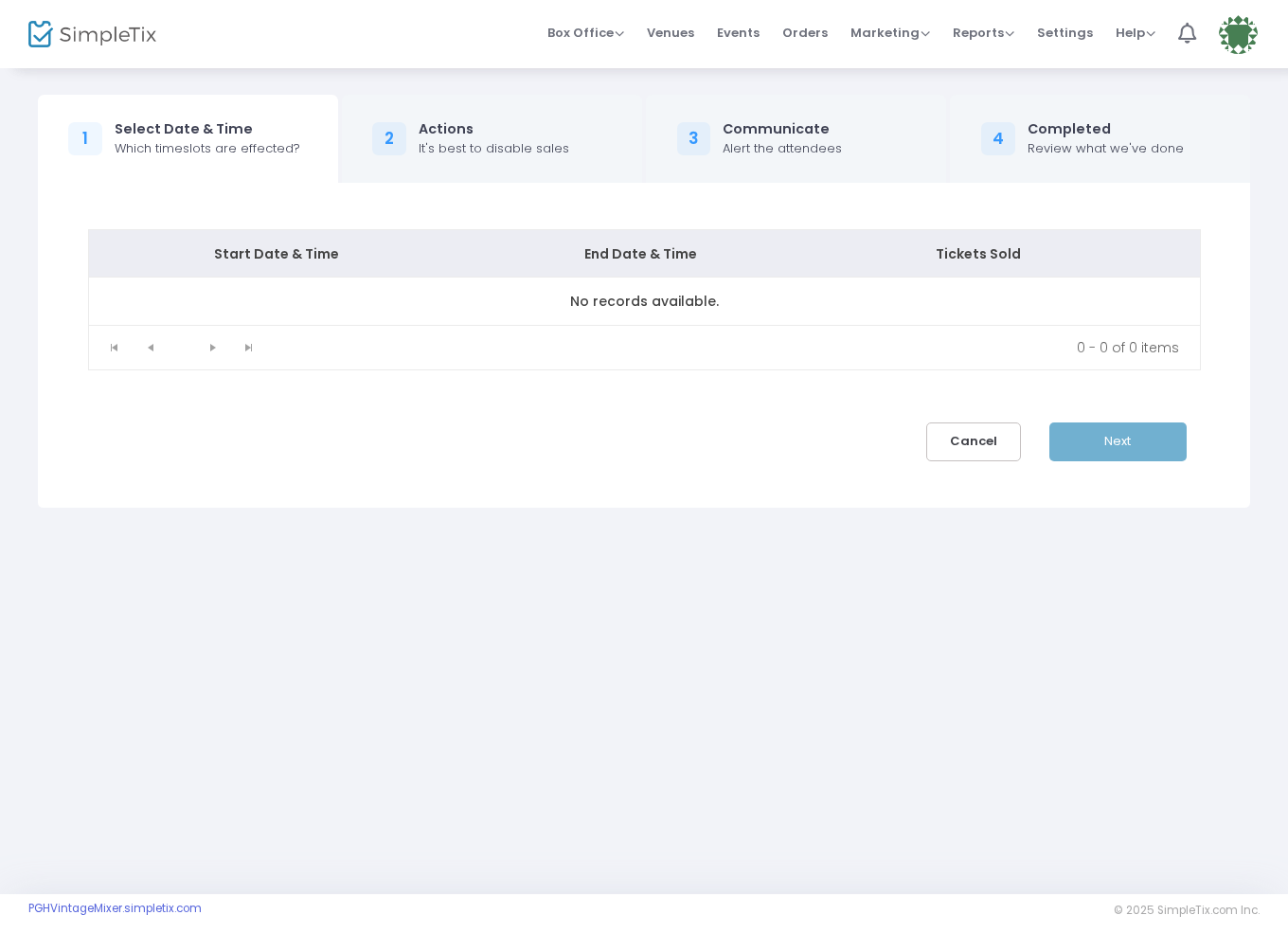 click on "Review what we've done" at bounding box center (1105, 149) 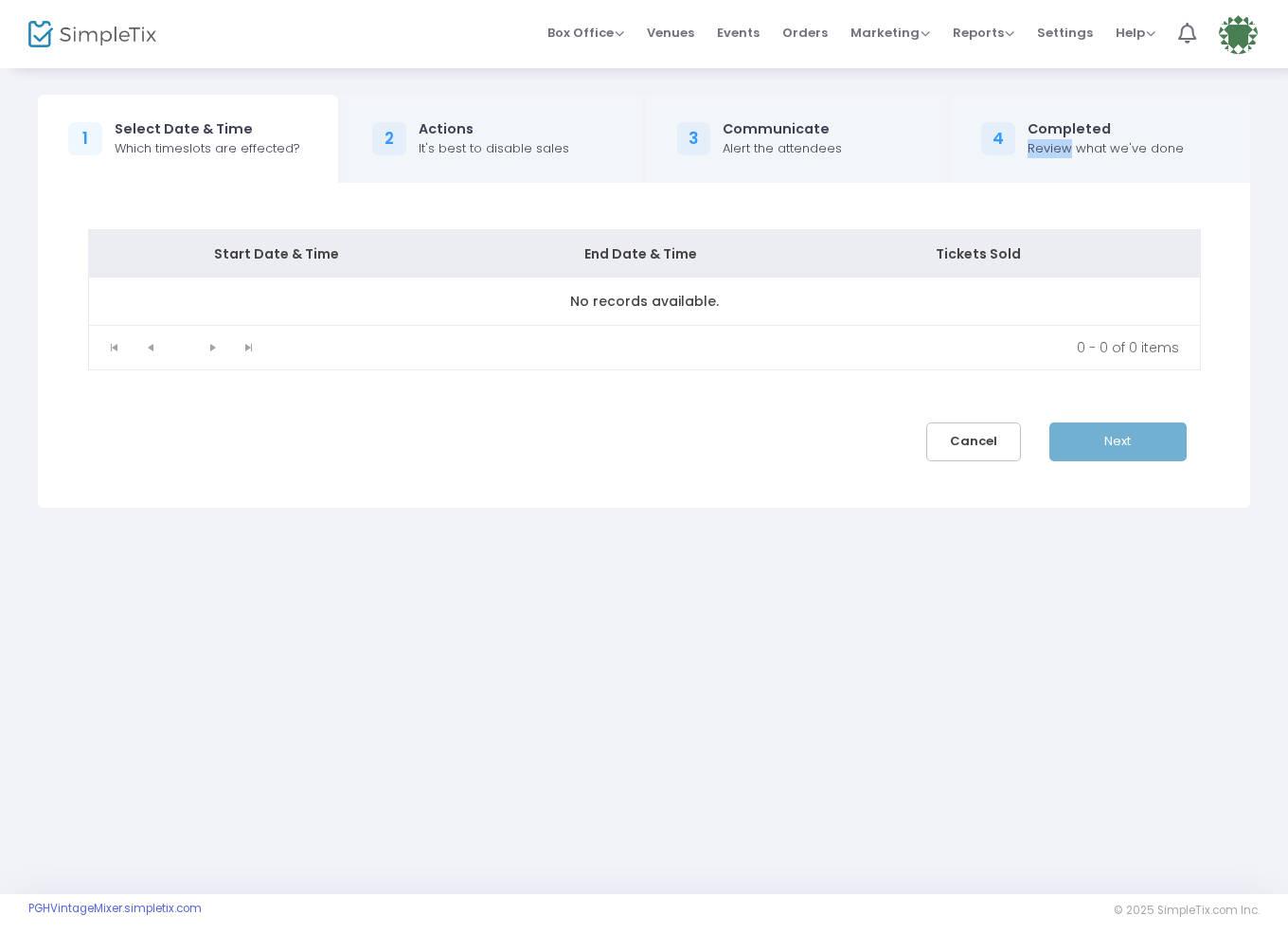 click on "Review what we've done" at bounding box center (1105, 149) 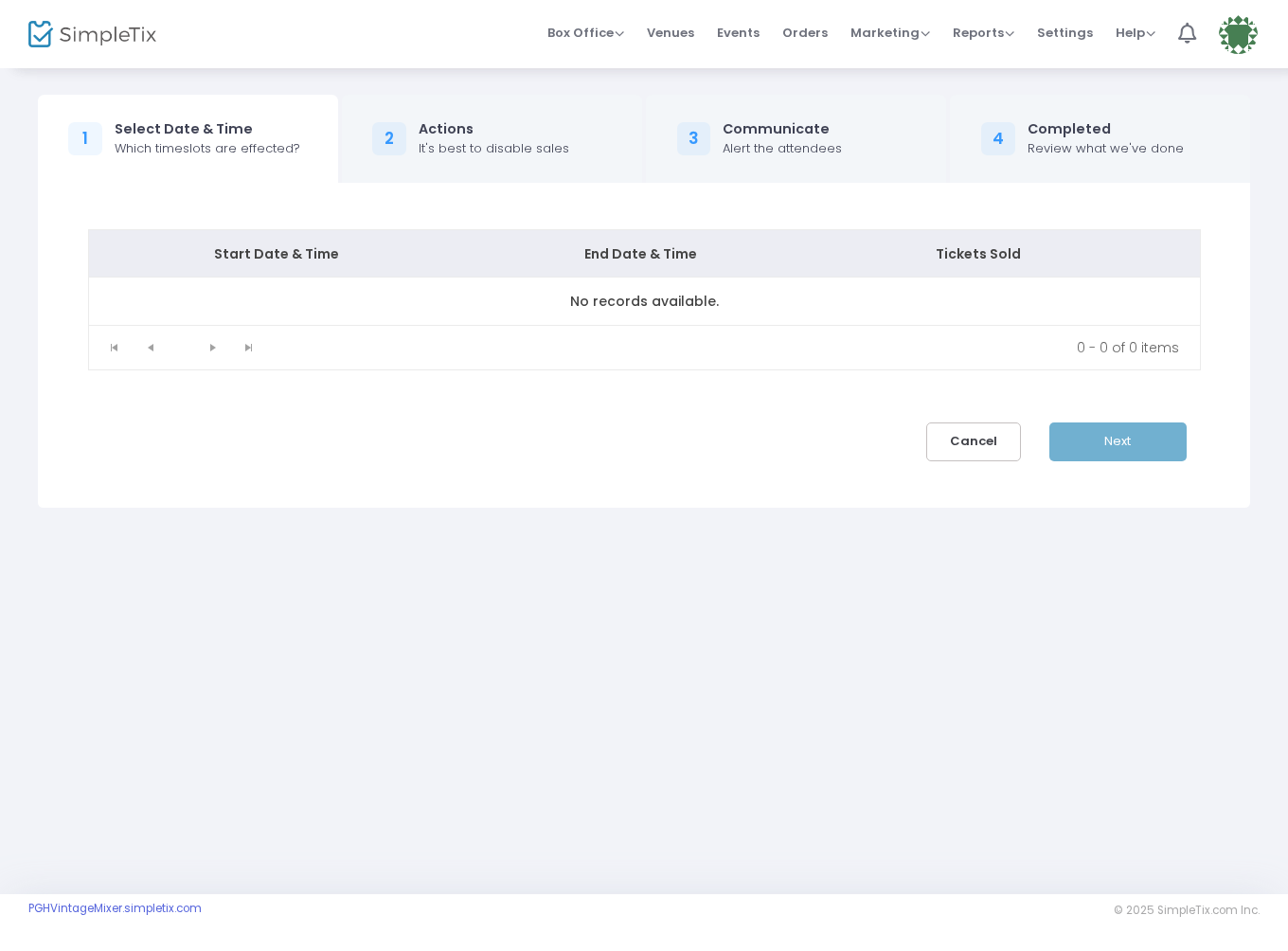 click on "Start Date & Time End Date & Time Tickets Sold  No records available.  0 - 0 of 0 items  Cancel   Next" at bounding box center [644, 345] 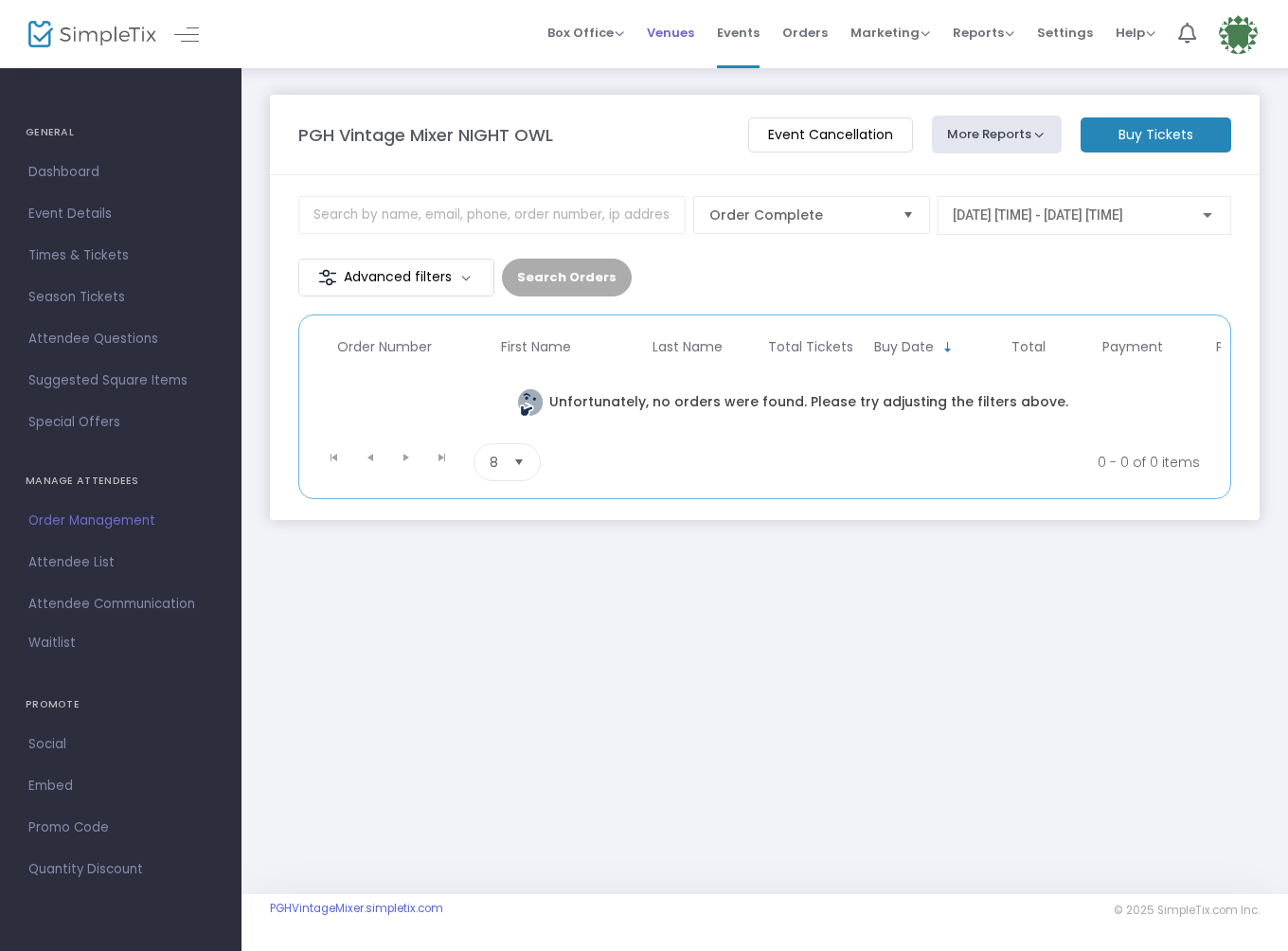 click on "Venues" at bounding box center (671, 32) 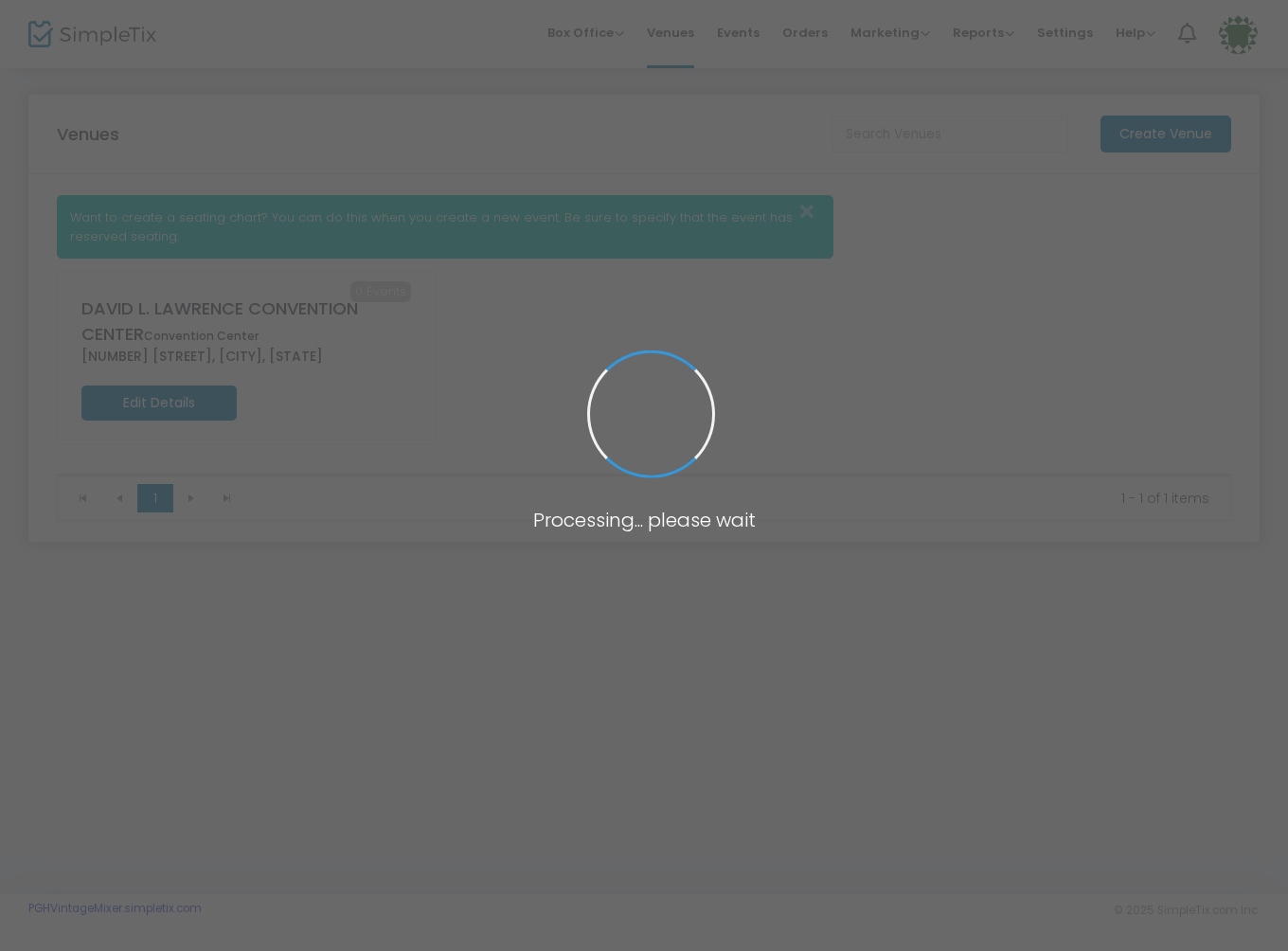 click at bounding box center (644, 476) 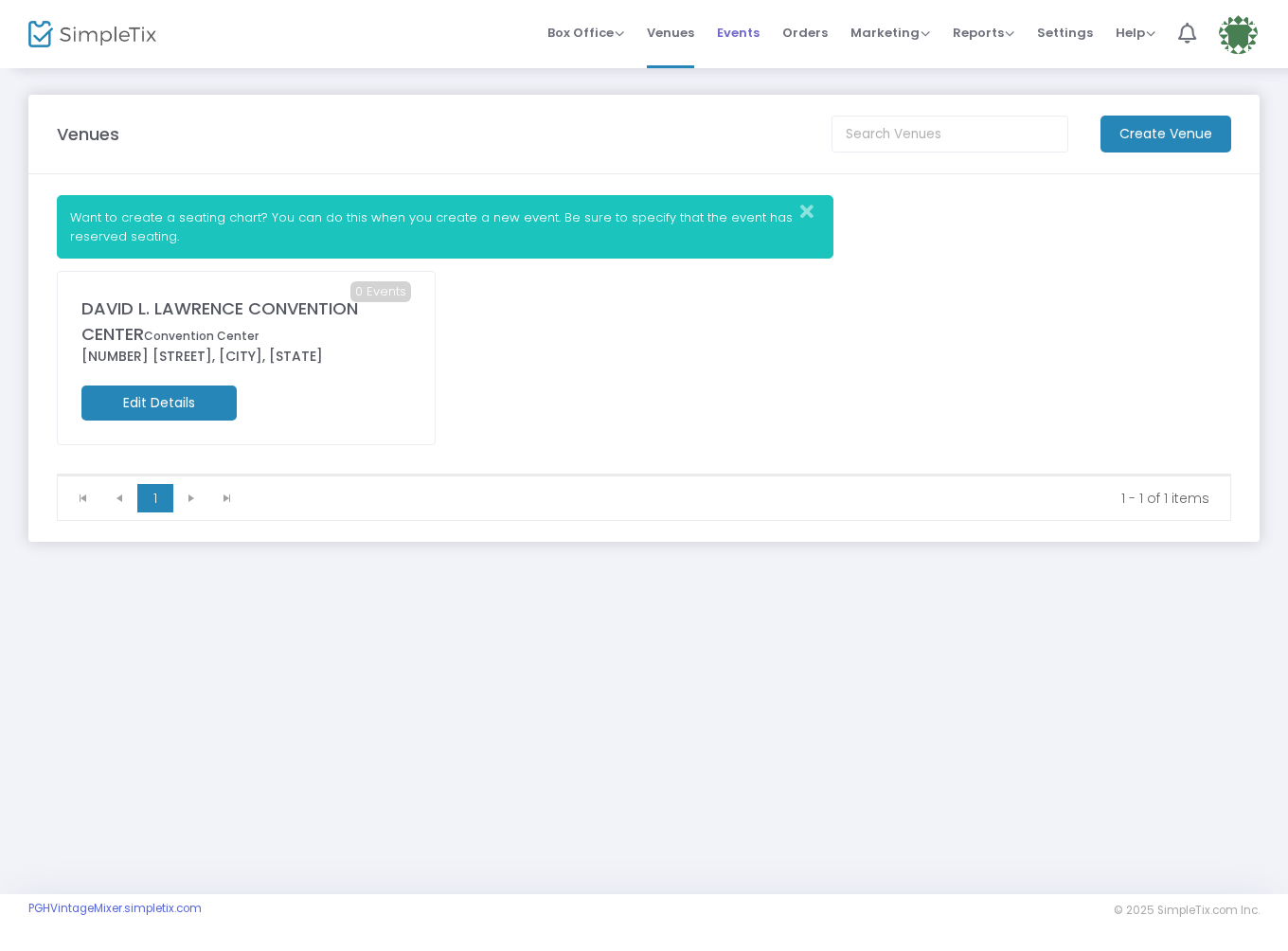 click on "Events" at bounding box center (738, 32) 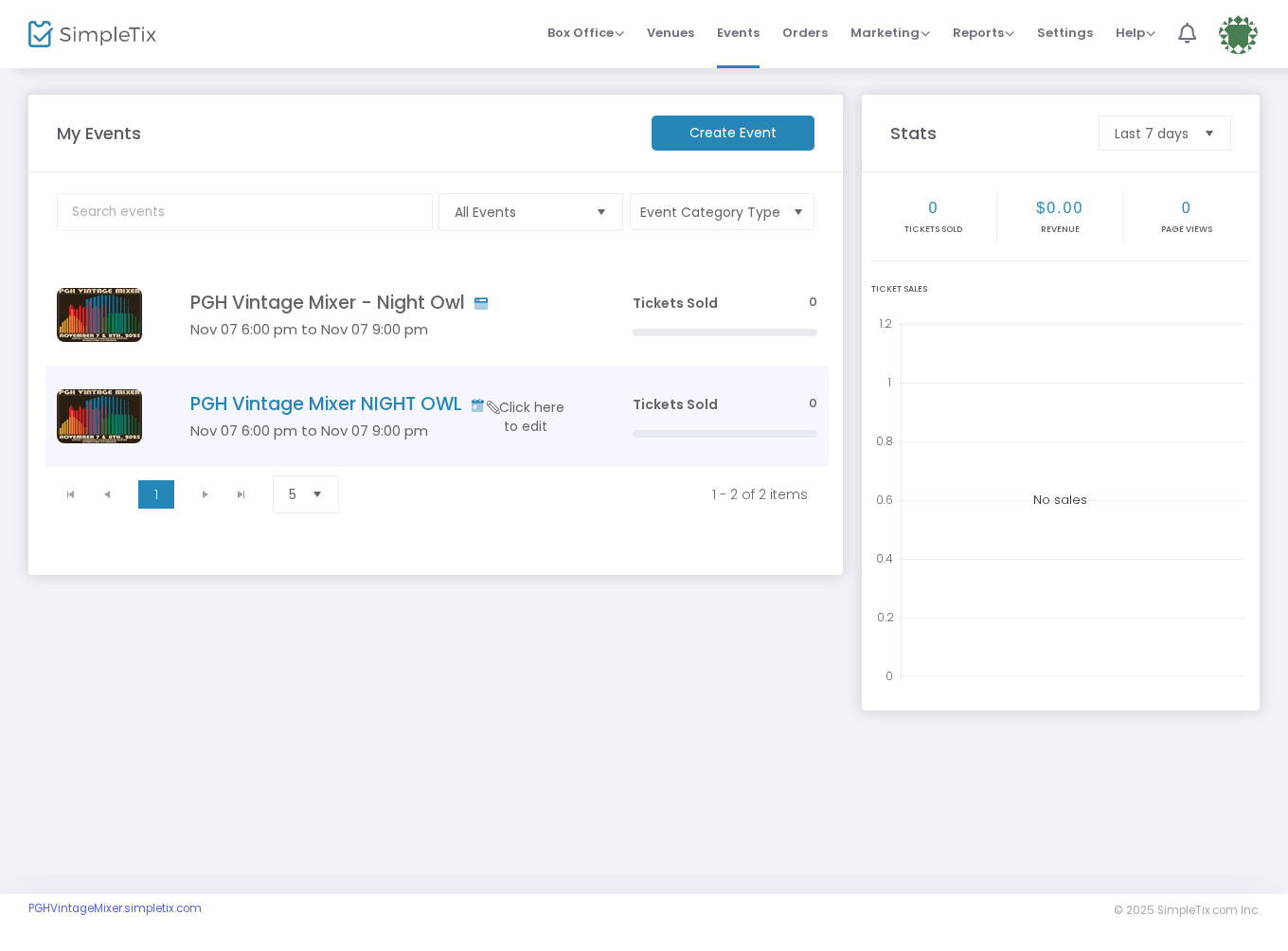 click on "PGH Vintage Mixer NIGHT OWL" 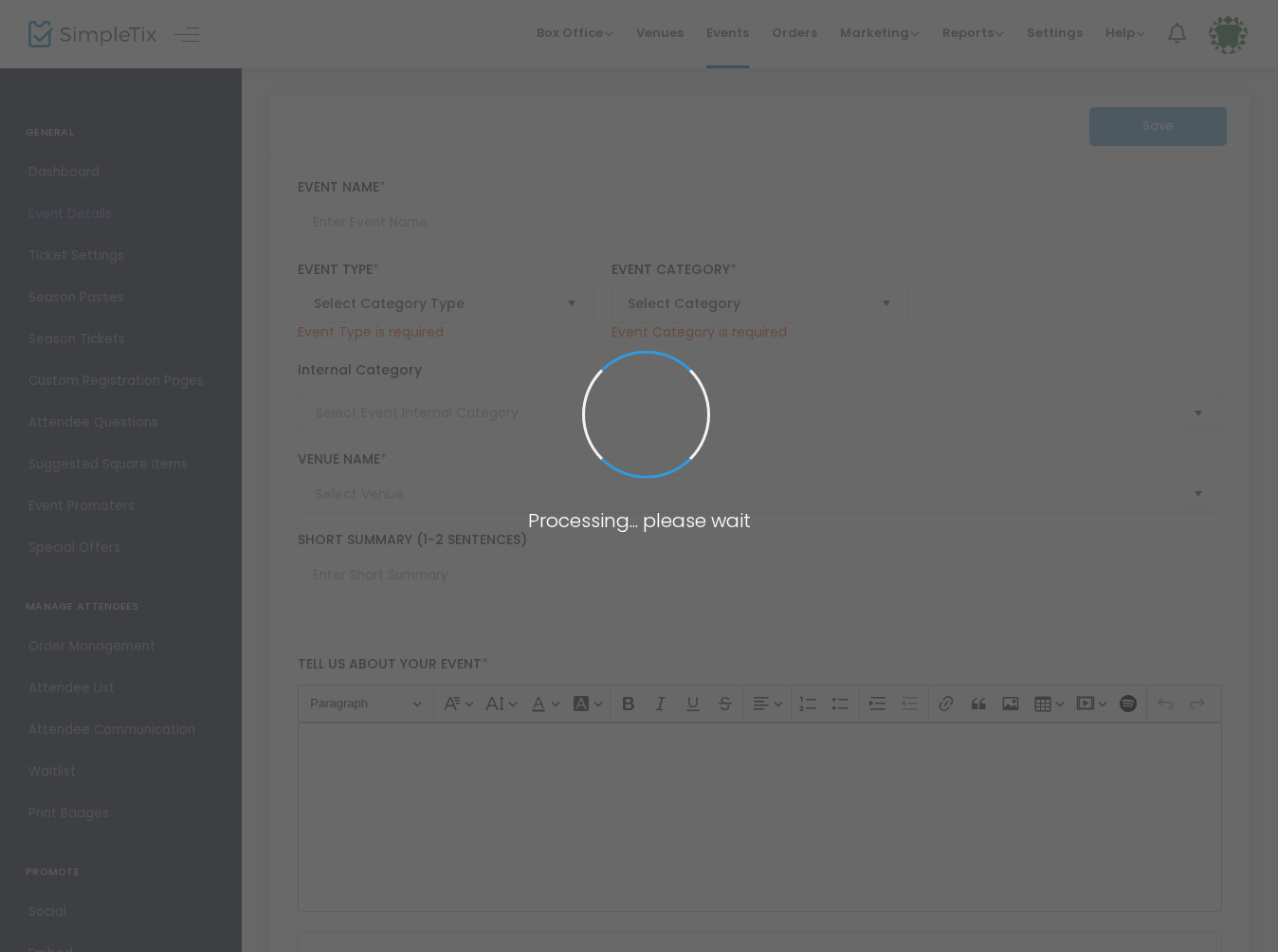 type on "PGH Vintage Mixer NIGHT OWL" 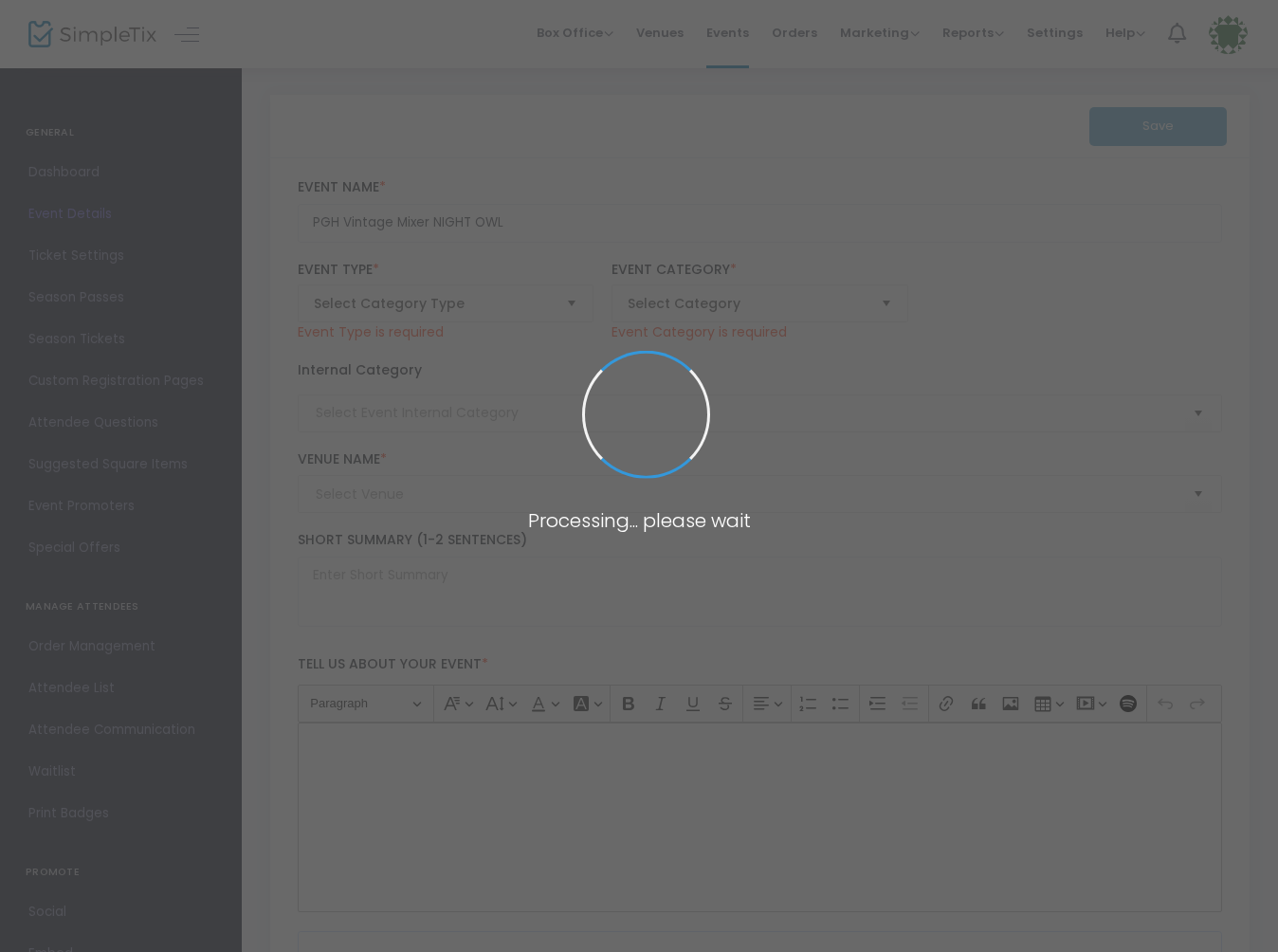 type on "The Pittsburgh Vintage Mixer returns in 2025 beginning with the return of the PGH Vintage Mixer NIGHT OWL at The David L Lawrence Convention Center in lovely Downtown Pittsburgh. The NIGH OWL is Friday evening, November 7th from 6 to 9PM. Tickets are on sa" 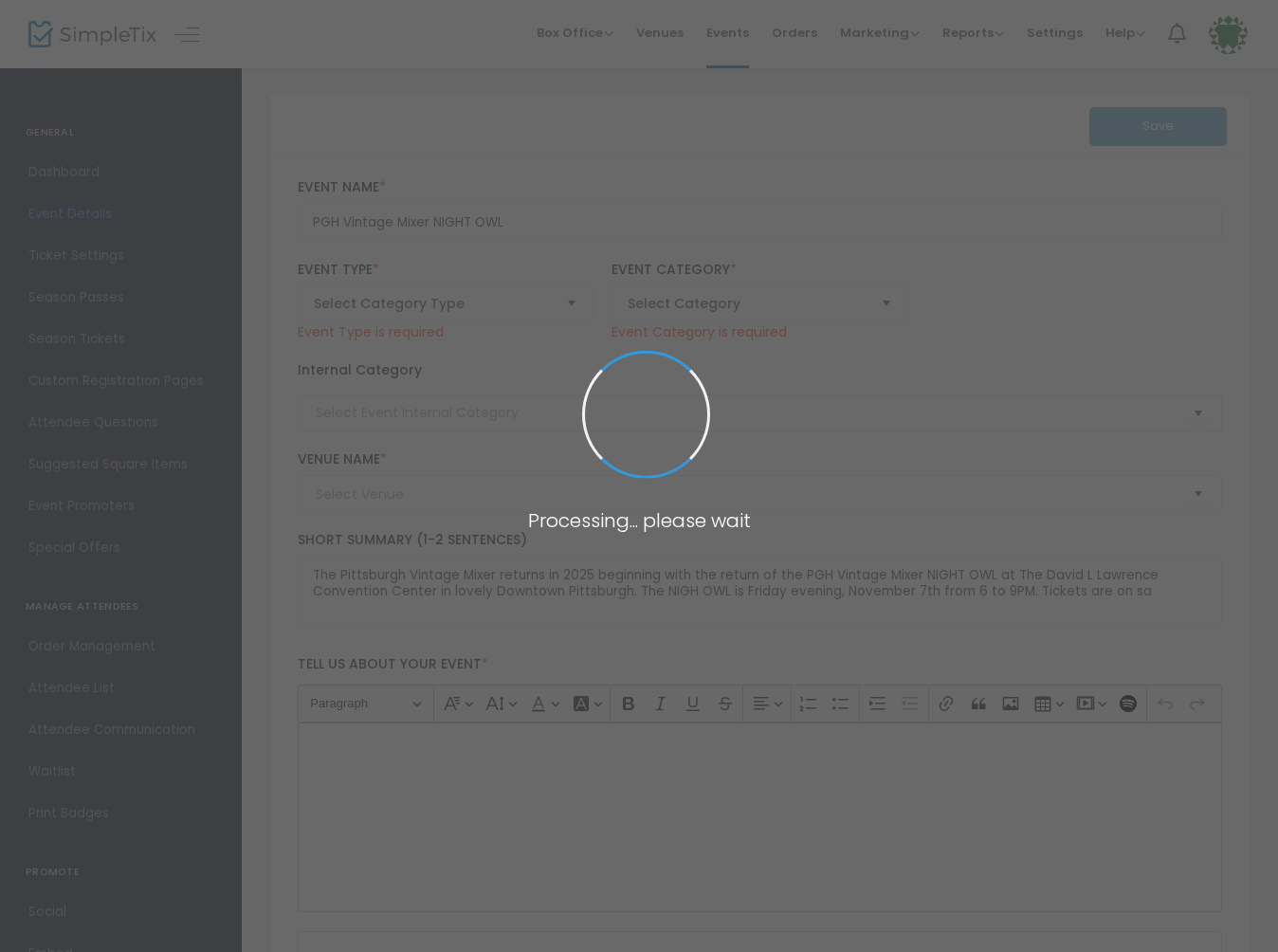 type on "Pittsburgh's Largest  Vintage Fair" 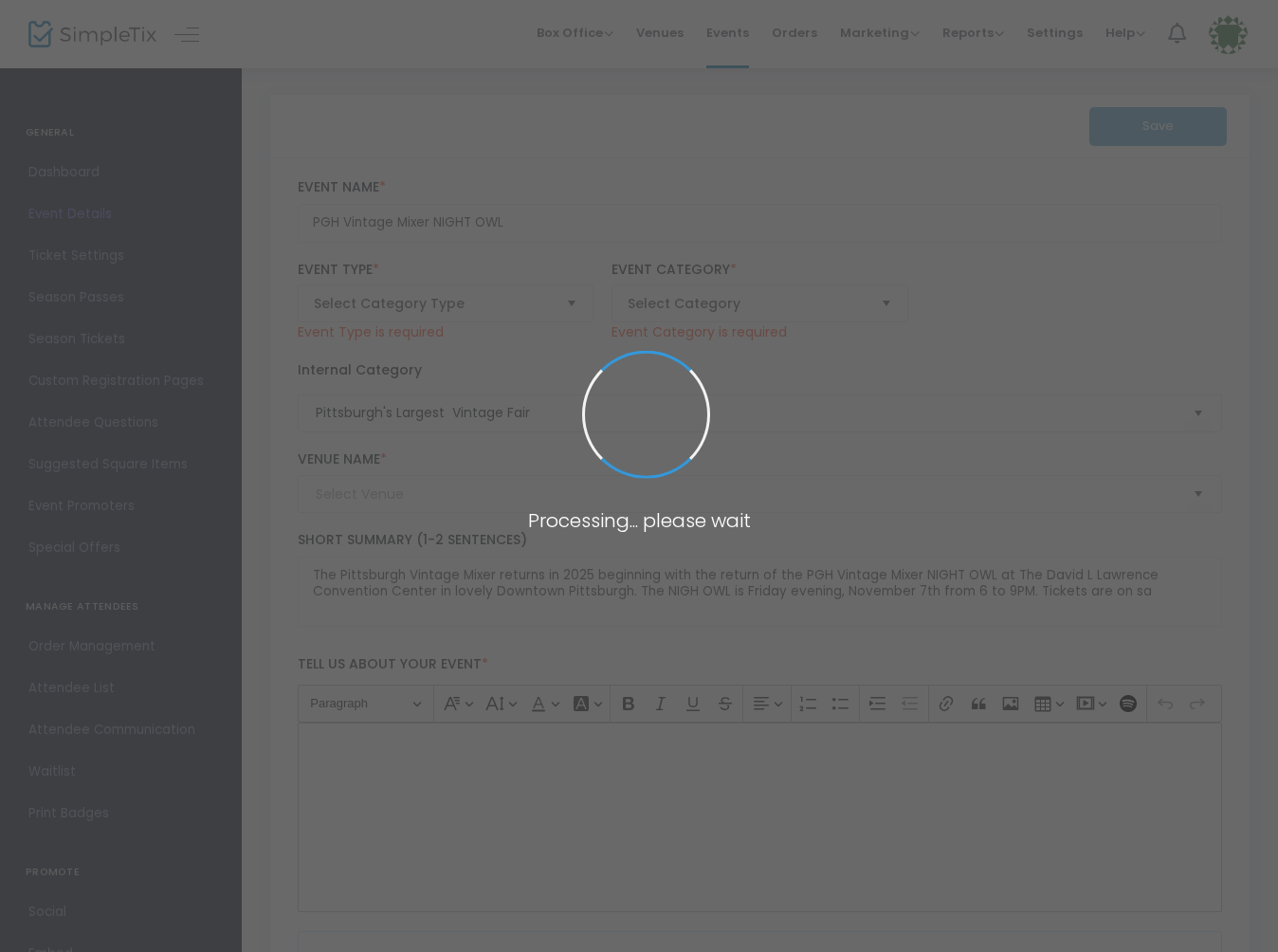 type on "DAVID L. LAWRENCE CONVENTION CENTER (Convention Center)" 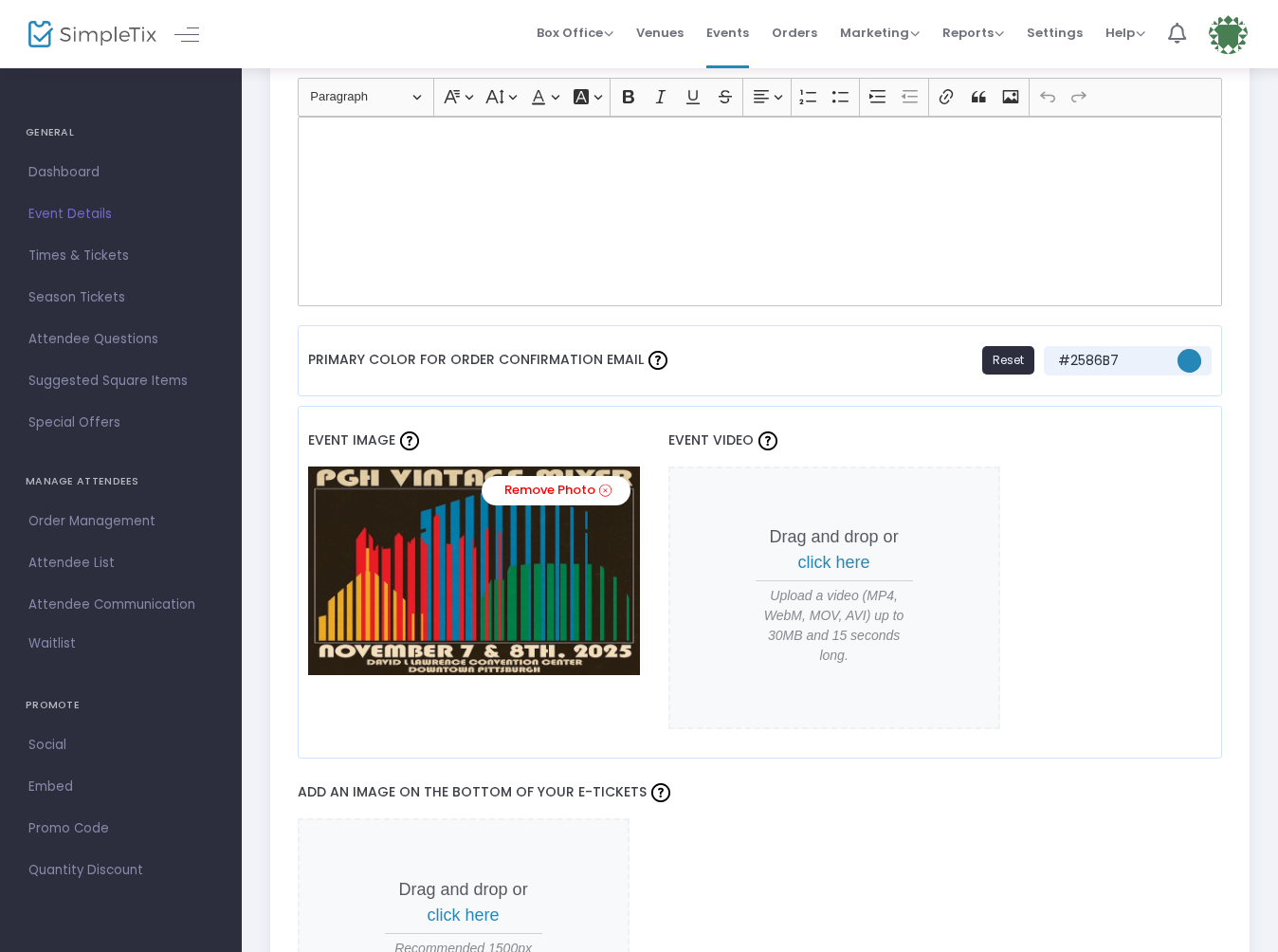 scroll, scrollTop: 1306, scrollLeft: 0, axis: vertical 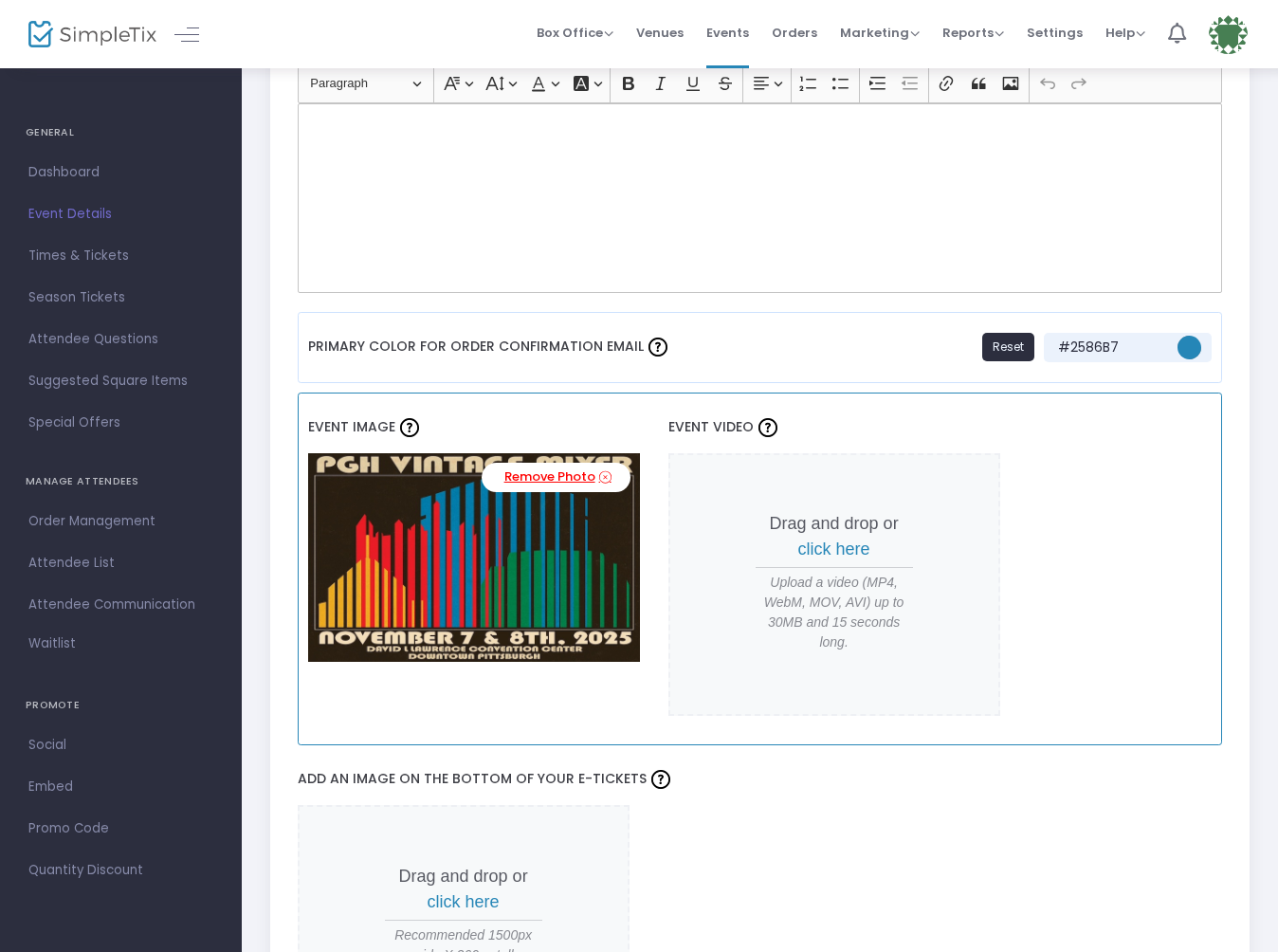 click at bounding box center (605, 477) 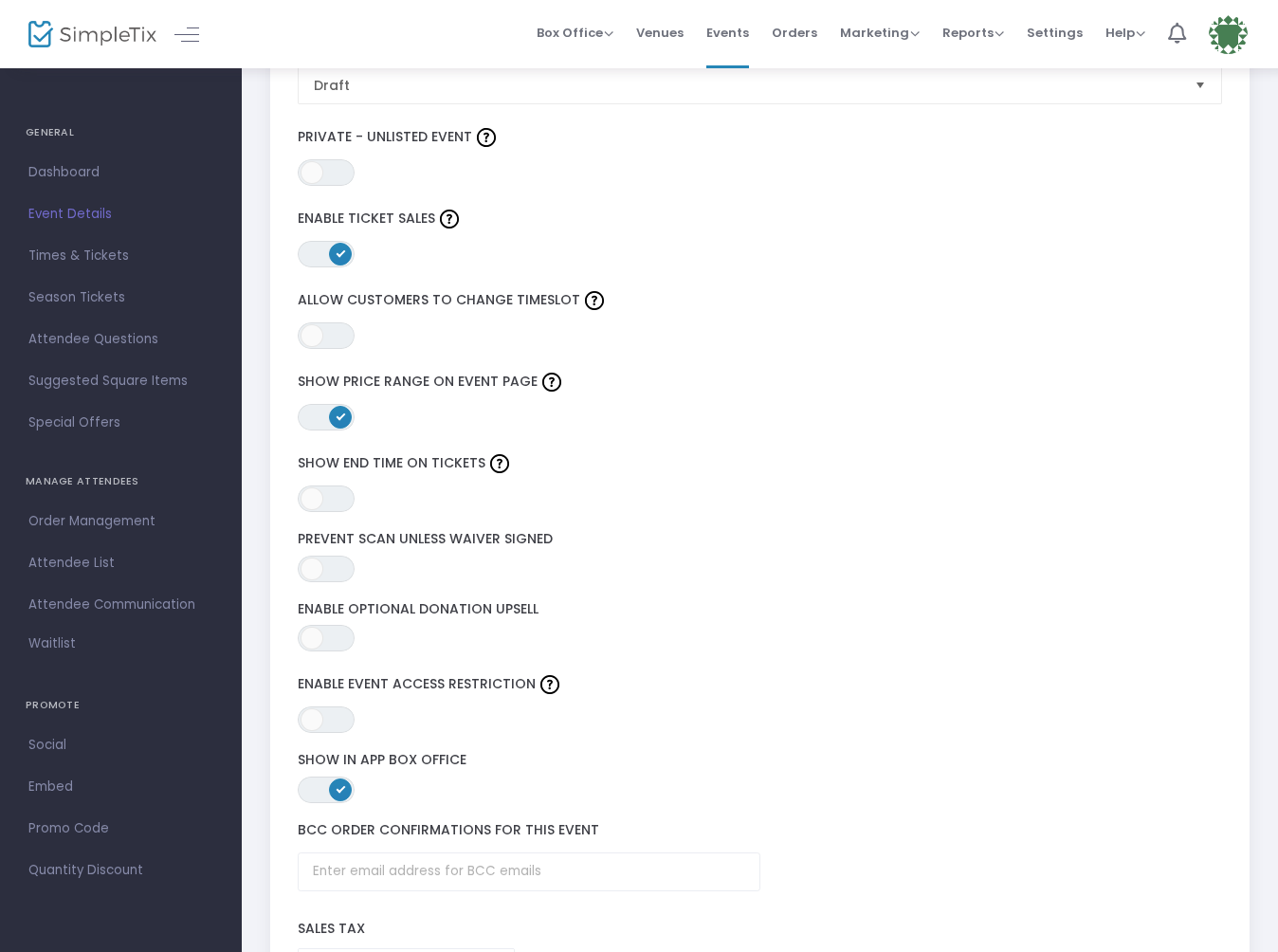 scroll, scrollTop: 2359, scrollLeft: 0, axis: vertical 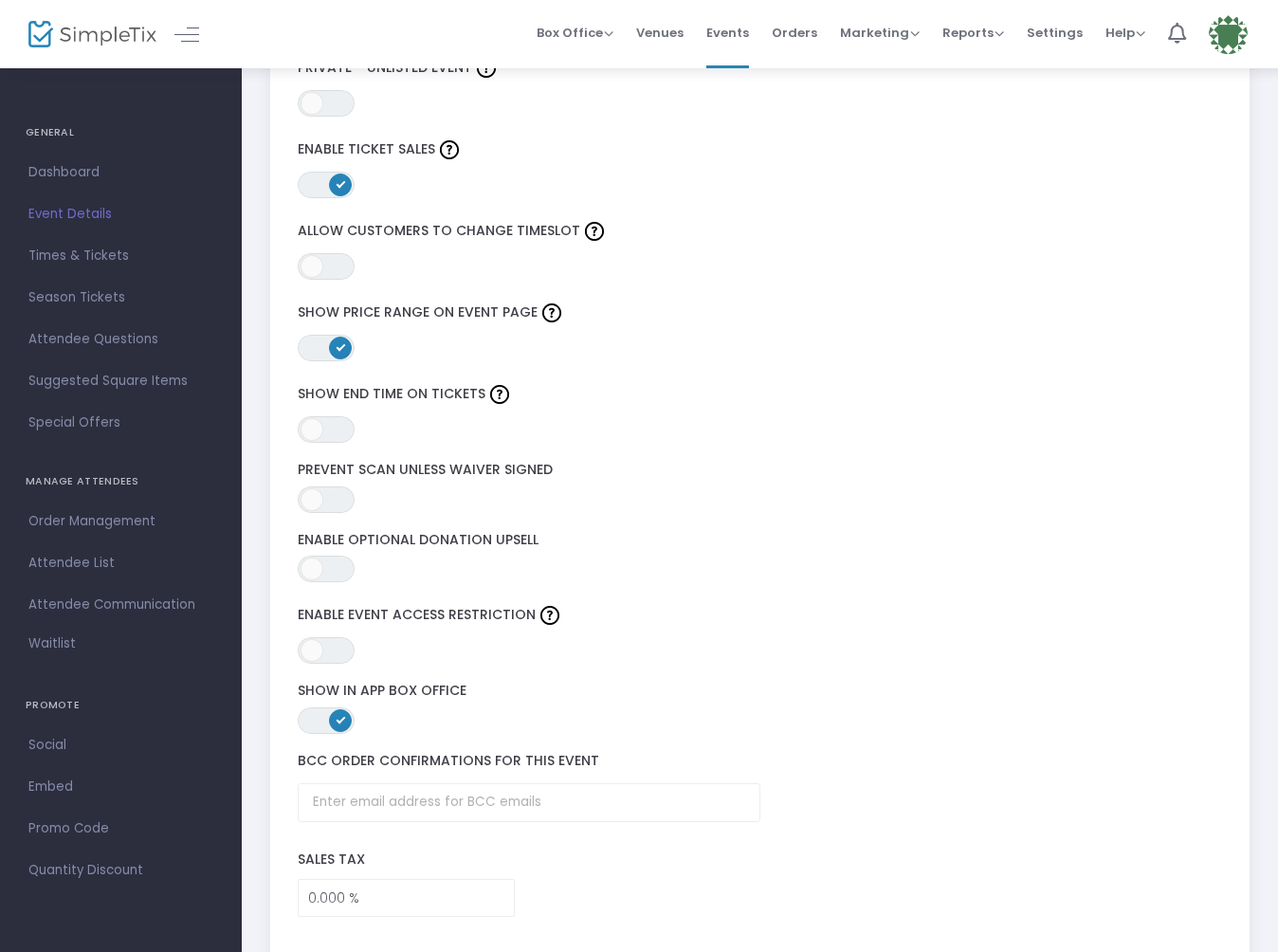 click on "ON OFF" at bounding box center (326, 348) 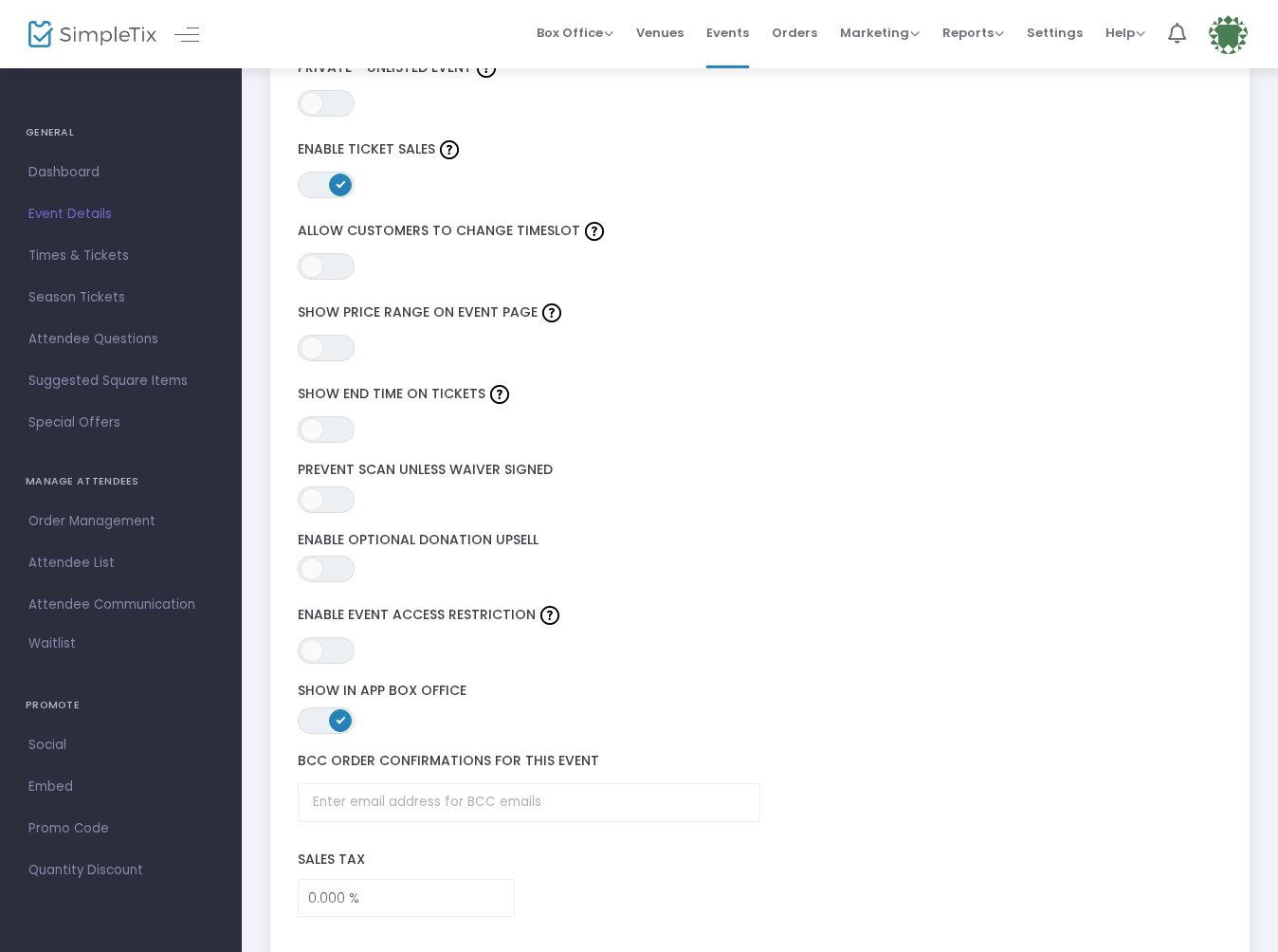 click on "ON OFF" at bounding box center [326, 185] 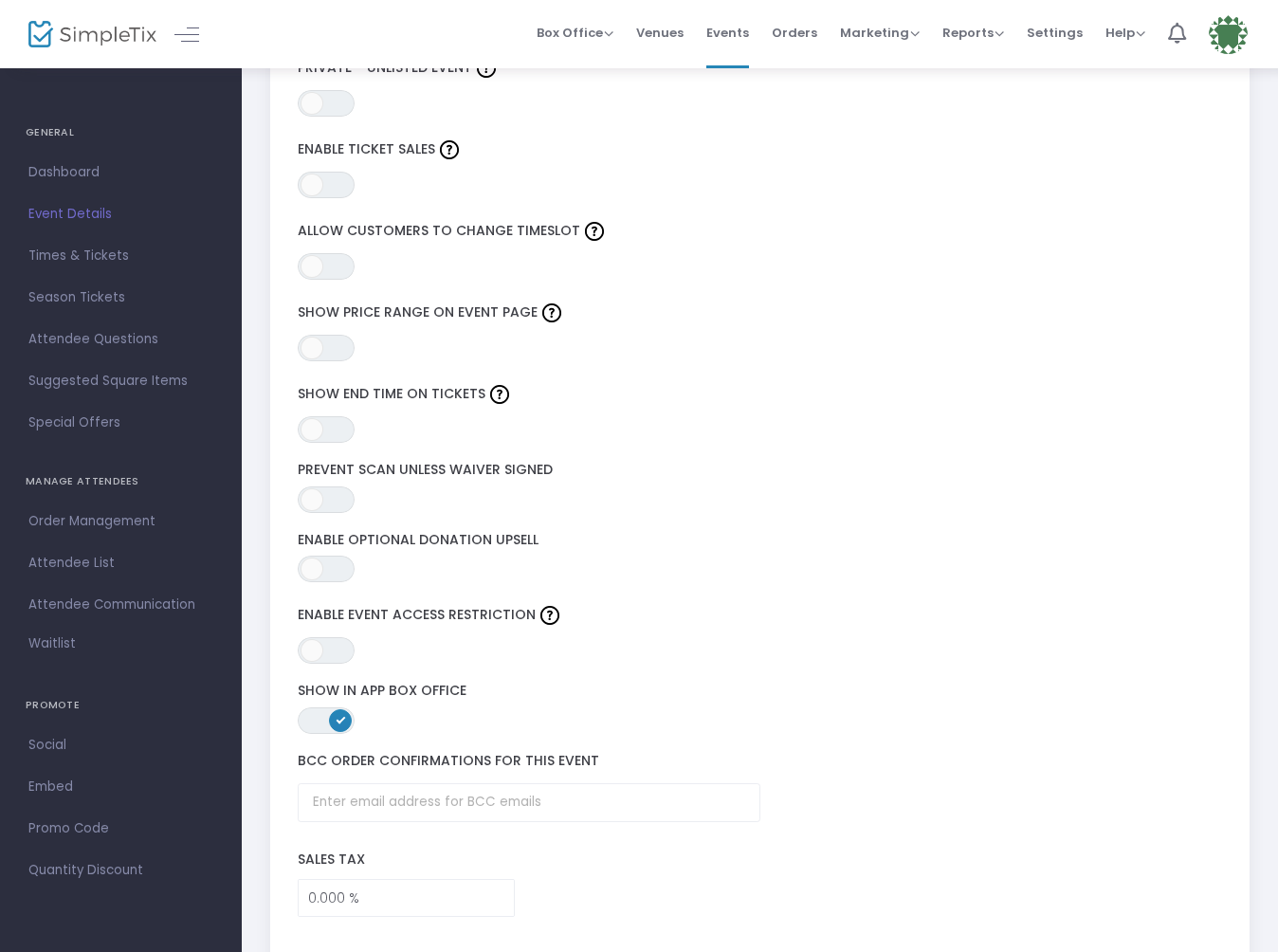 click on "ON OFF" at bounding box center (326, 721) 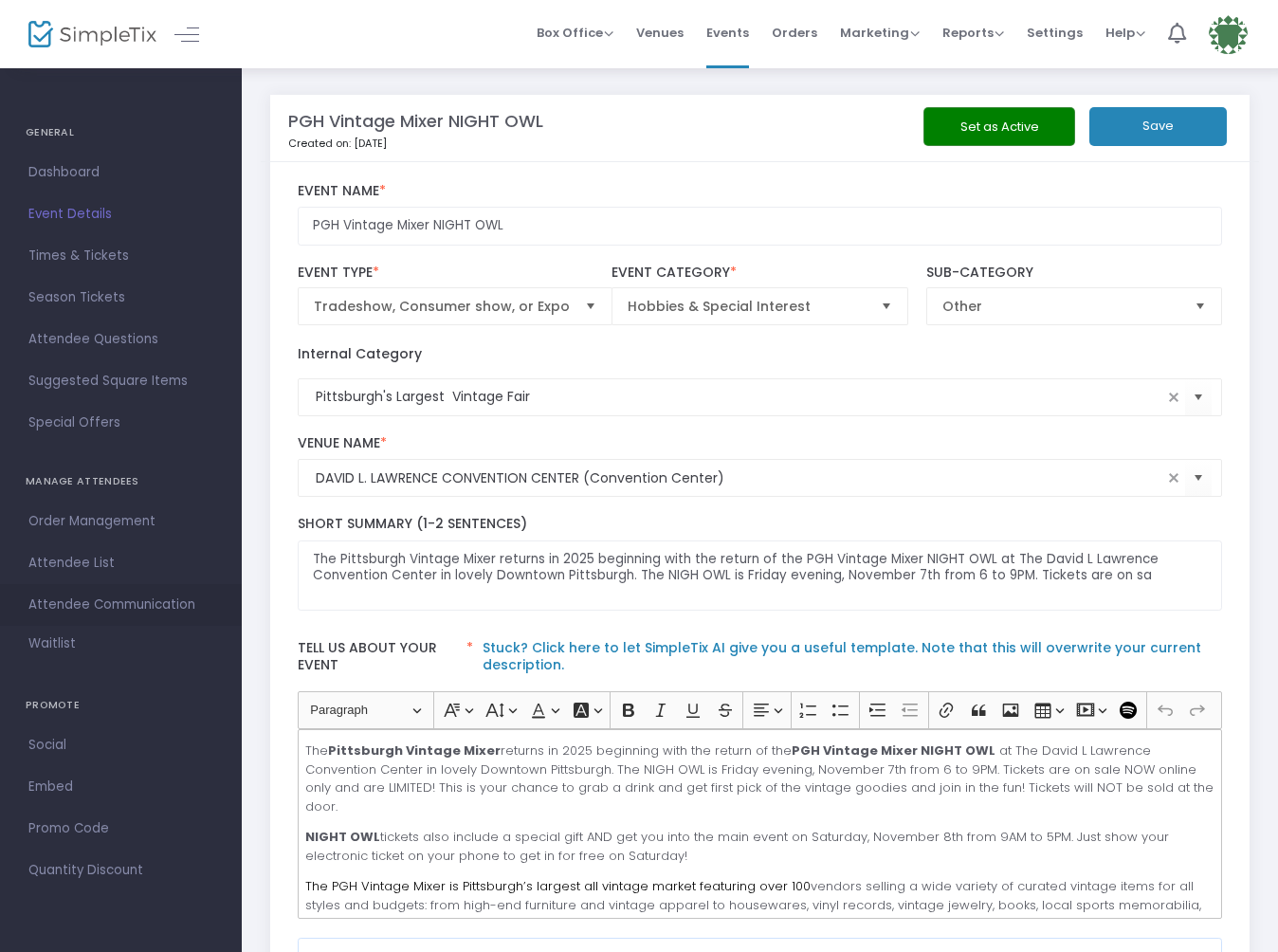 scroll, scrollTop: 0, scrollLeft: 0, axis: both 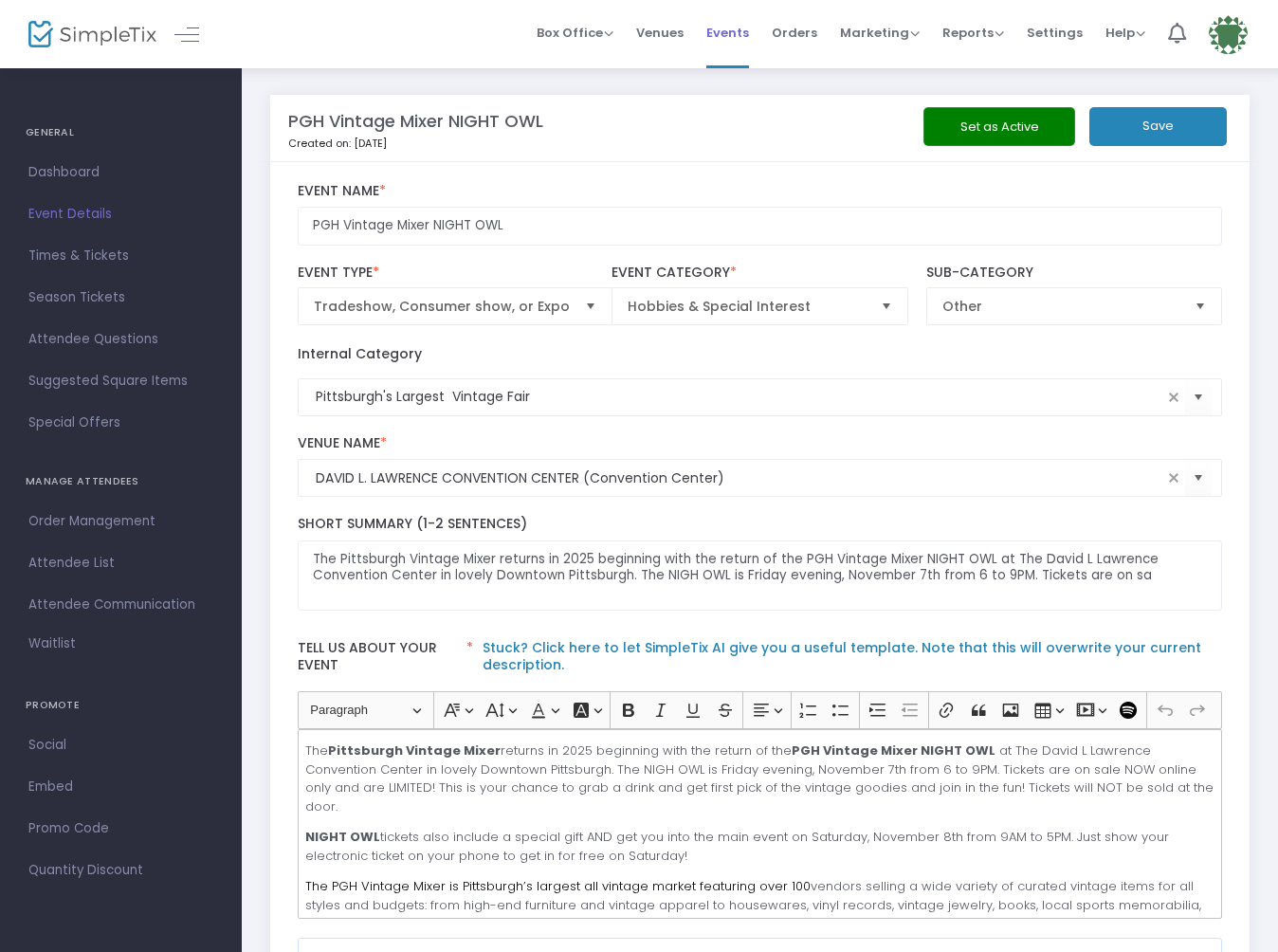 click on "Events" at bounding box center [727, 32] 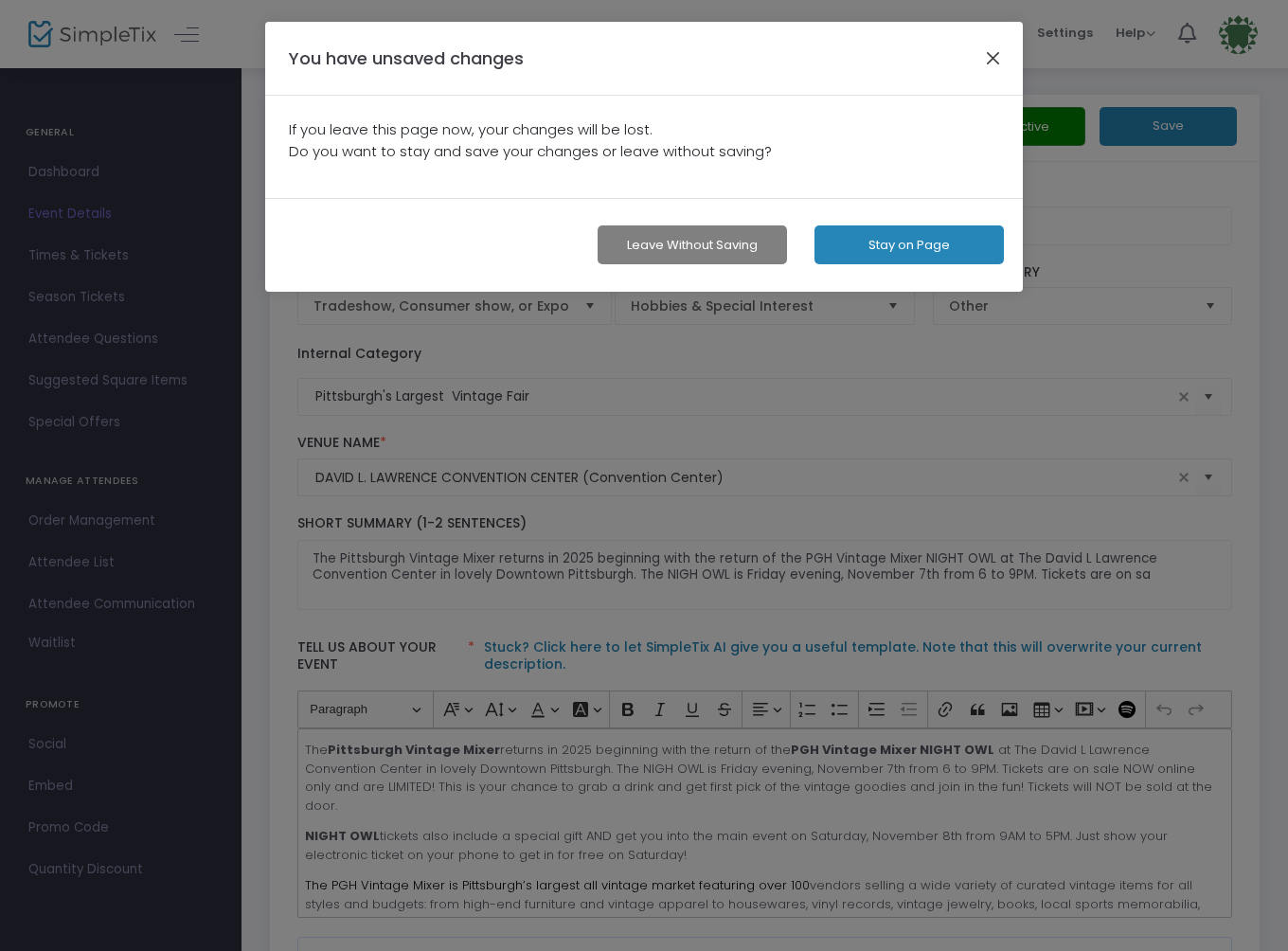click 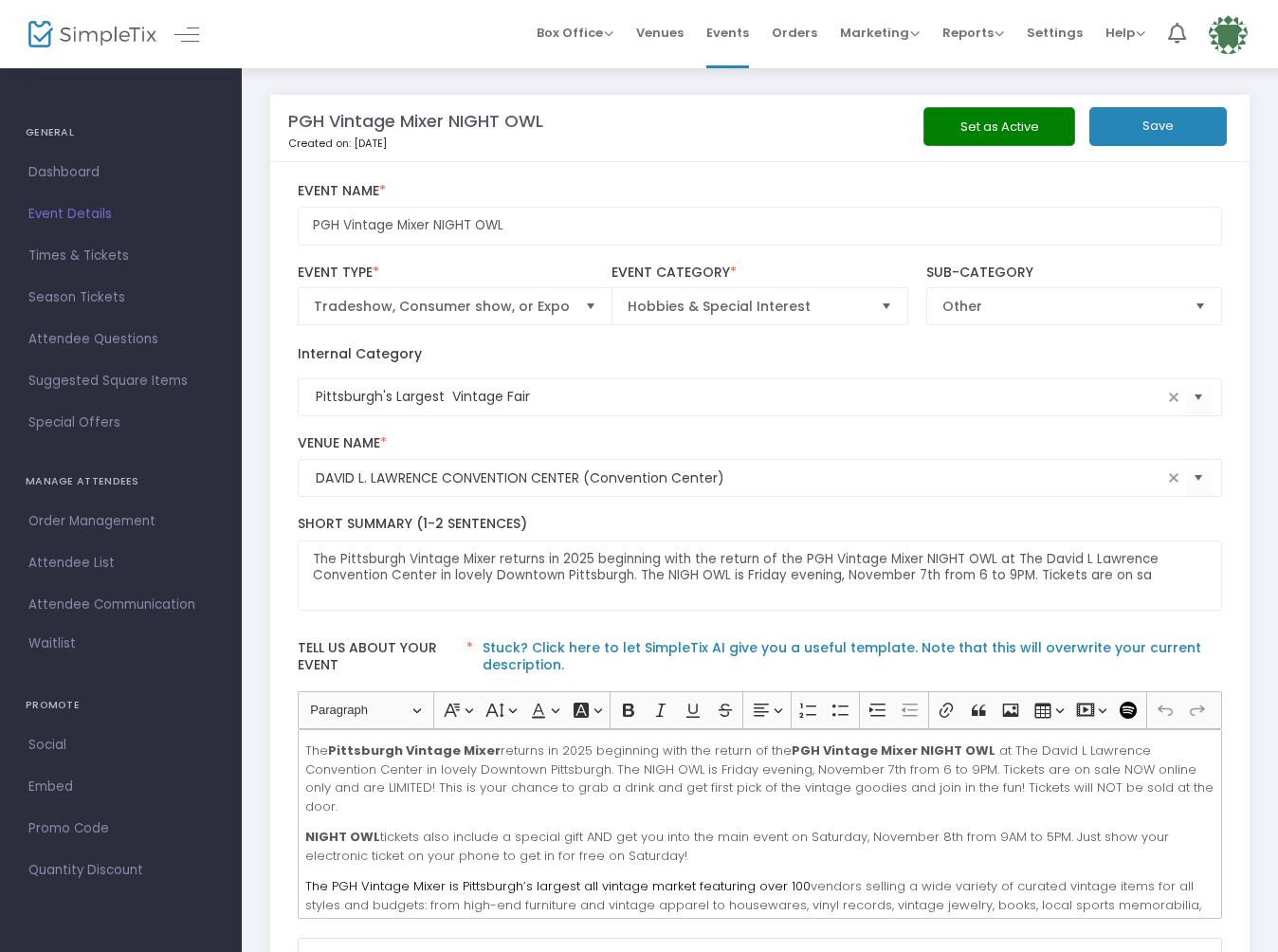 click on "Save" 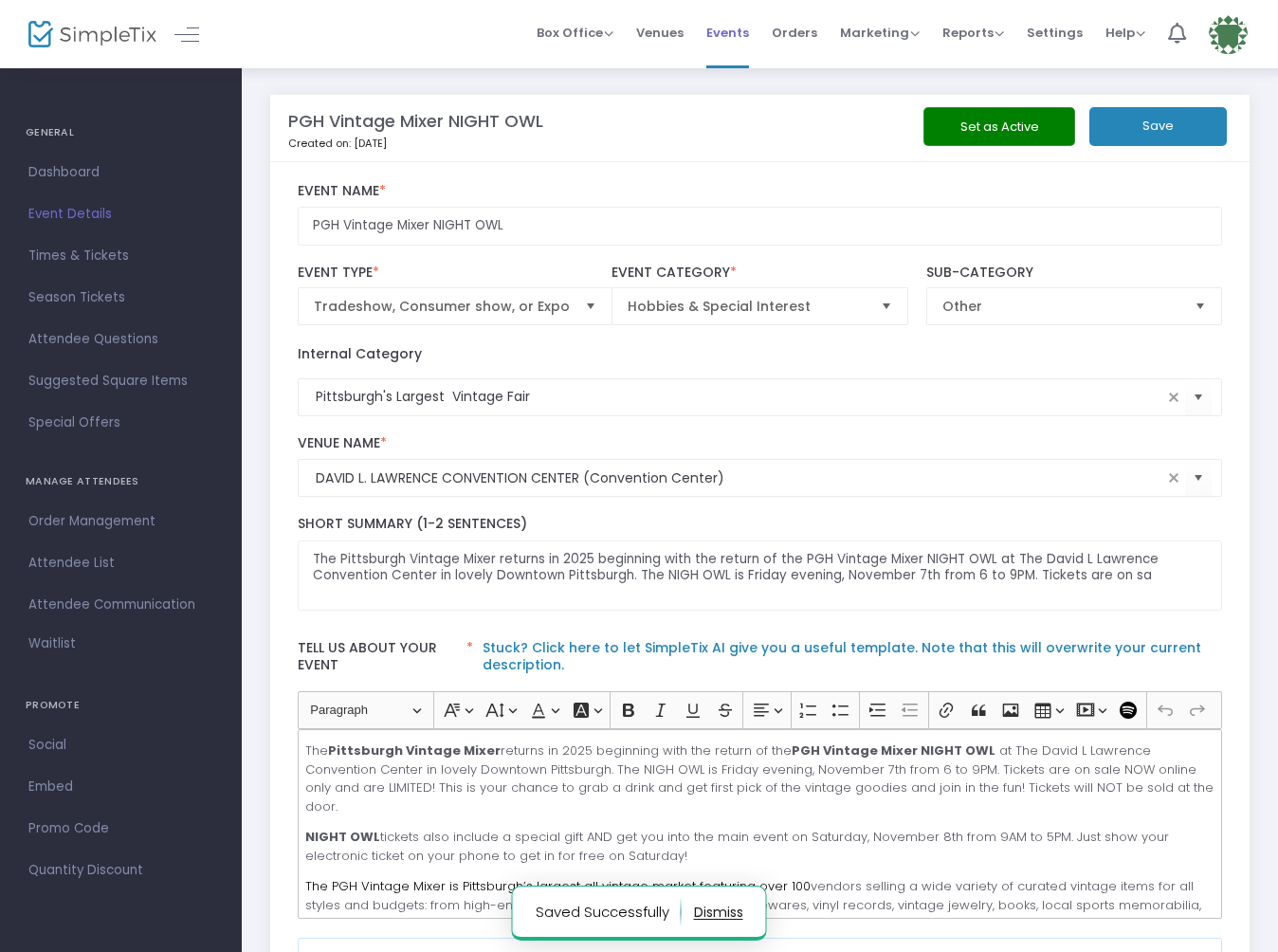 click on "Events" at bounding box center (727, 32) 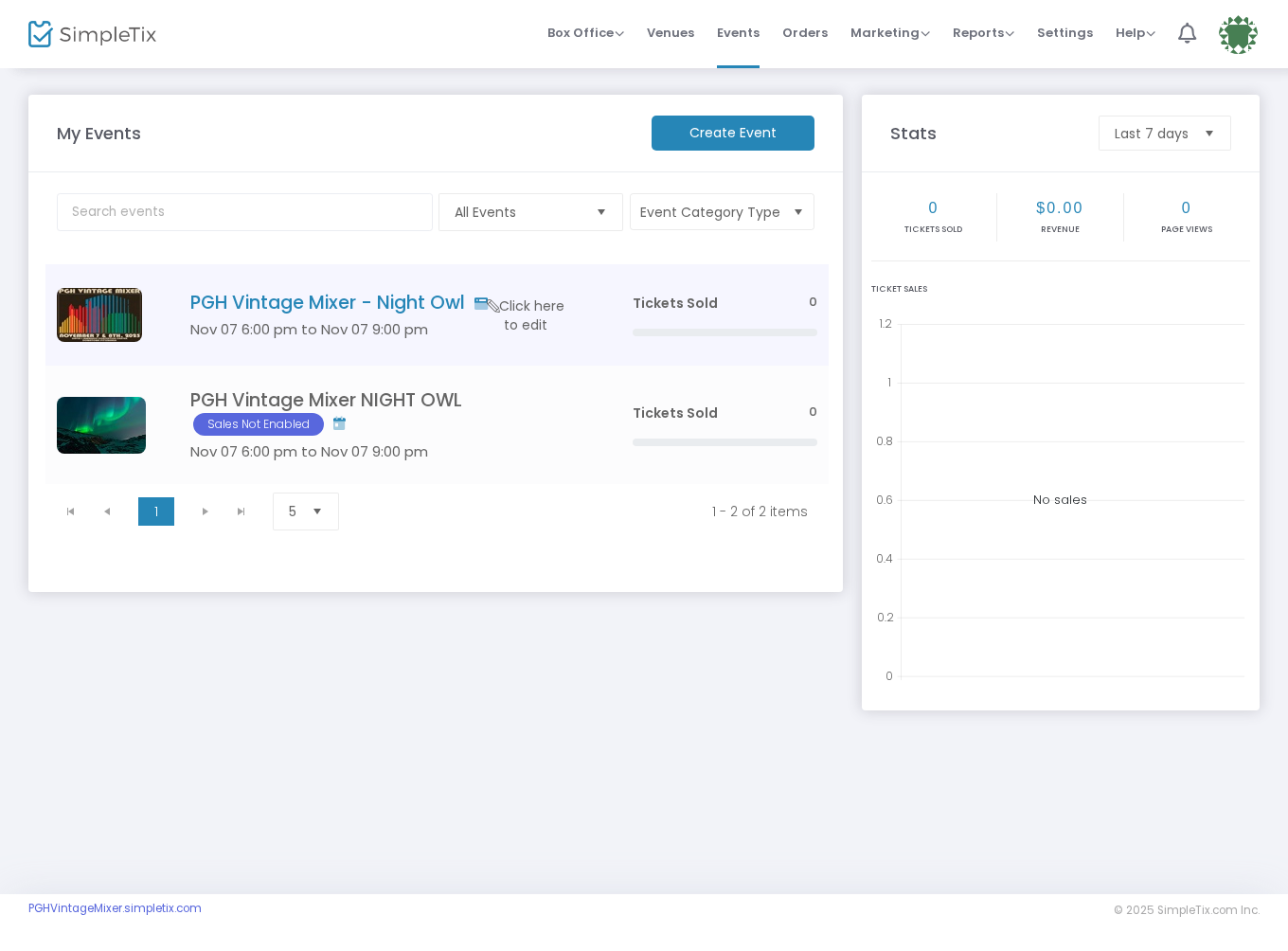 click on "PGH Vintage Mixer - Night Owl" 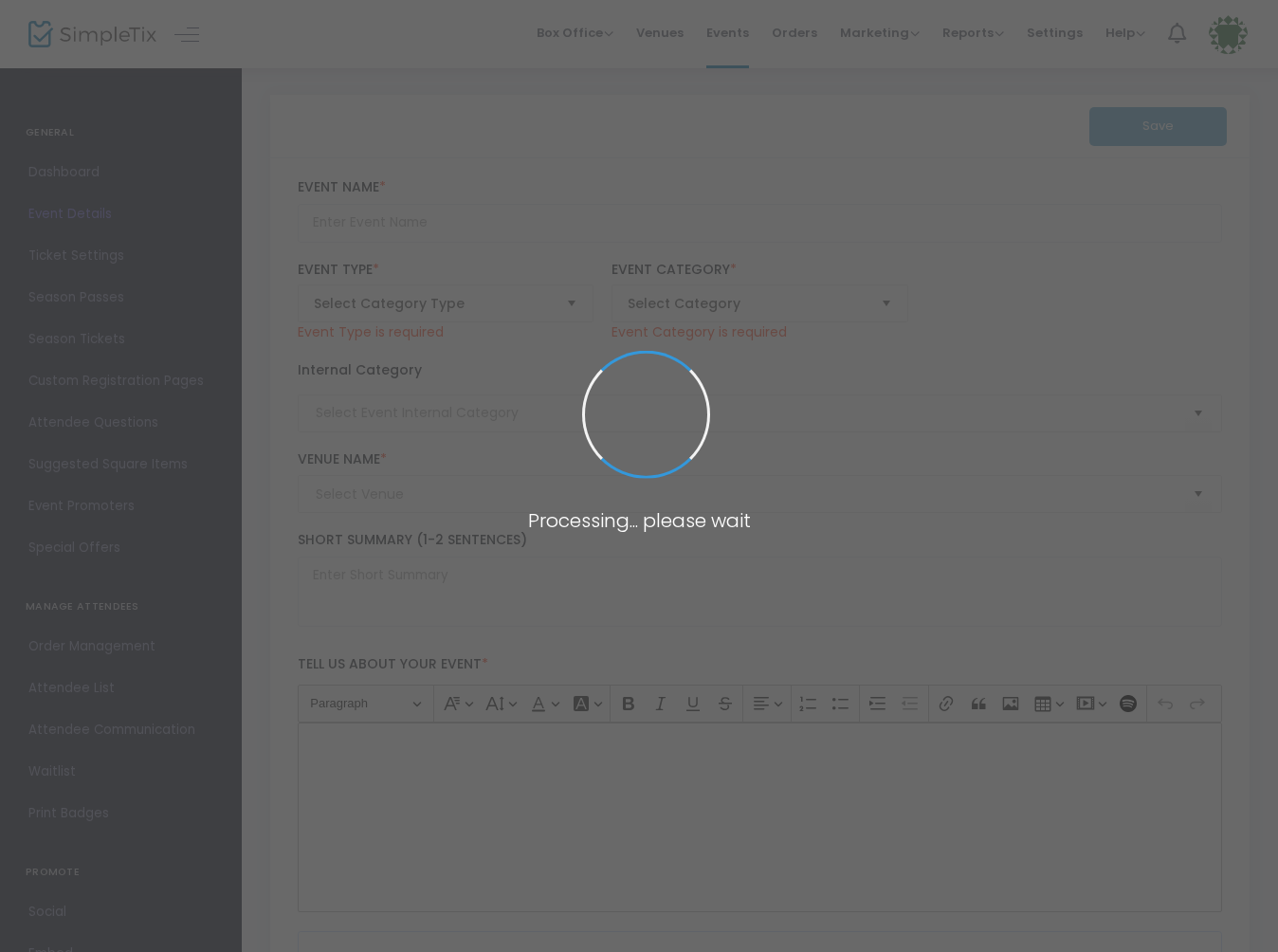 type on "PGH Vintage Mixer - Night Owl" 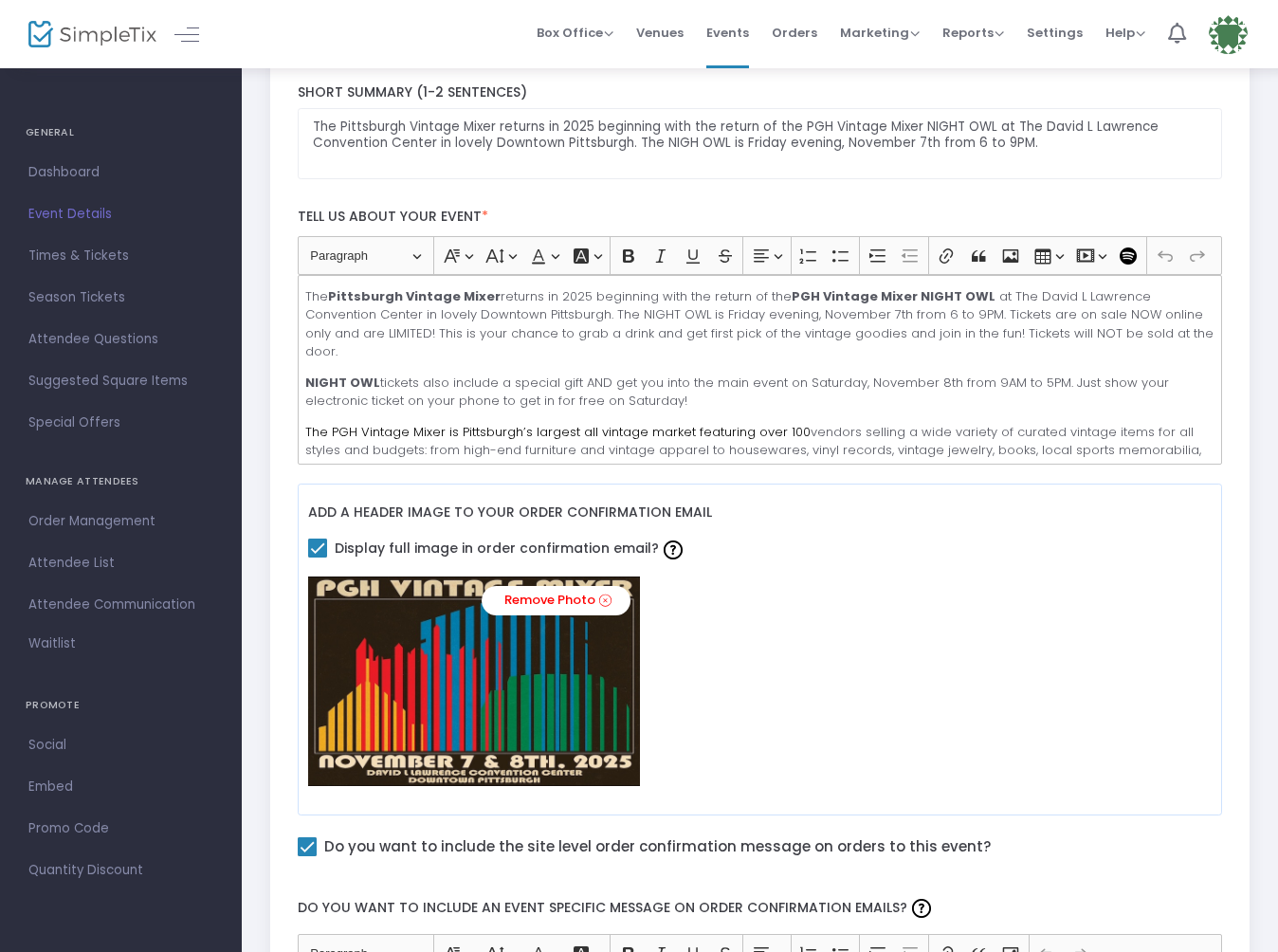 scroll, scrollTop: 403, scrollLeft: 0, axis: vertical 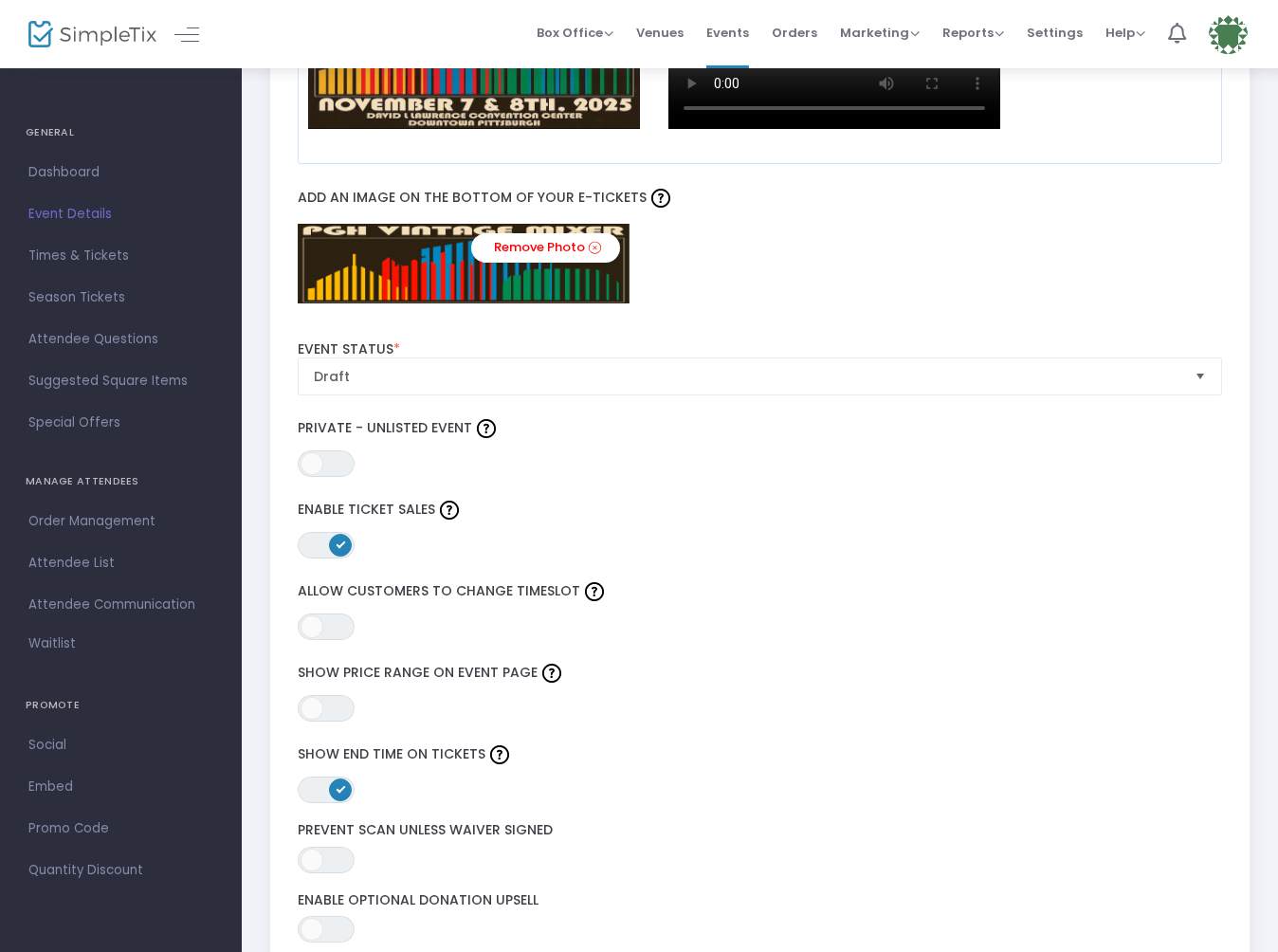 click at bounding box center [1200, 376] 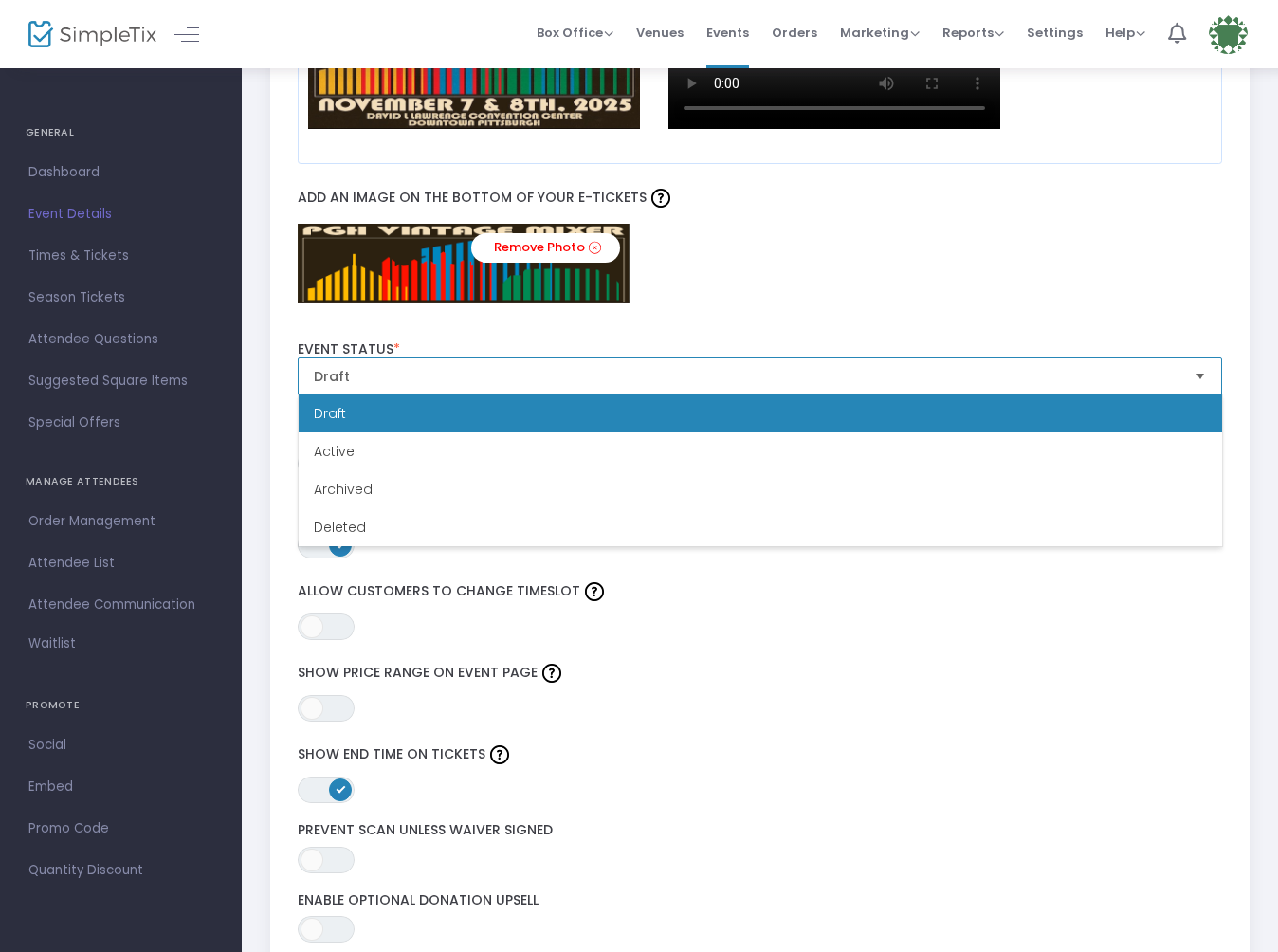 click on "Draft" at bounding box center (760, 413) 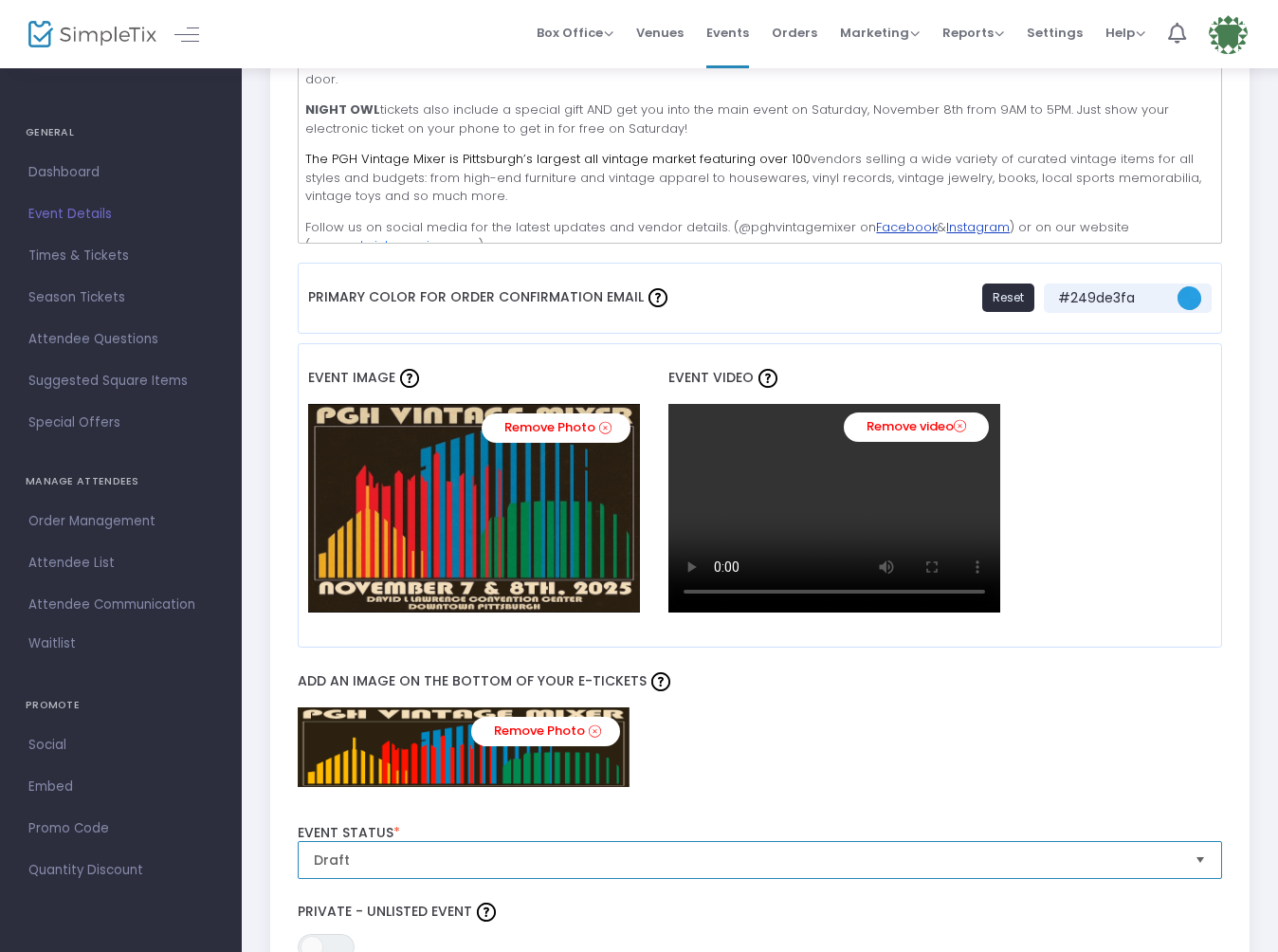 scroll, scrollTop: 1164, scrollLeft: 0, axis: vertical 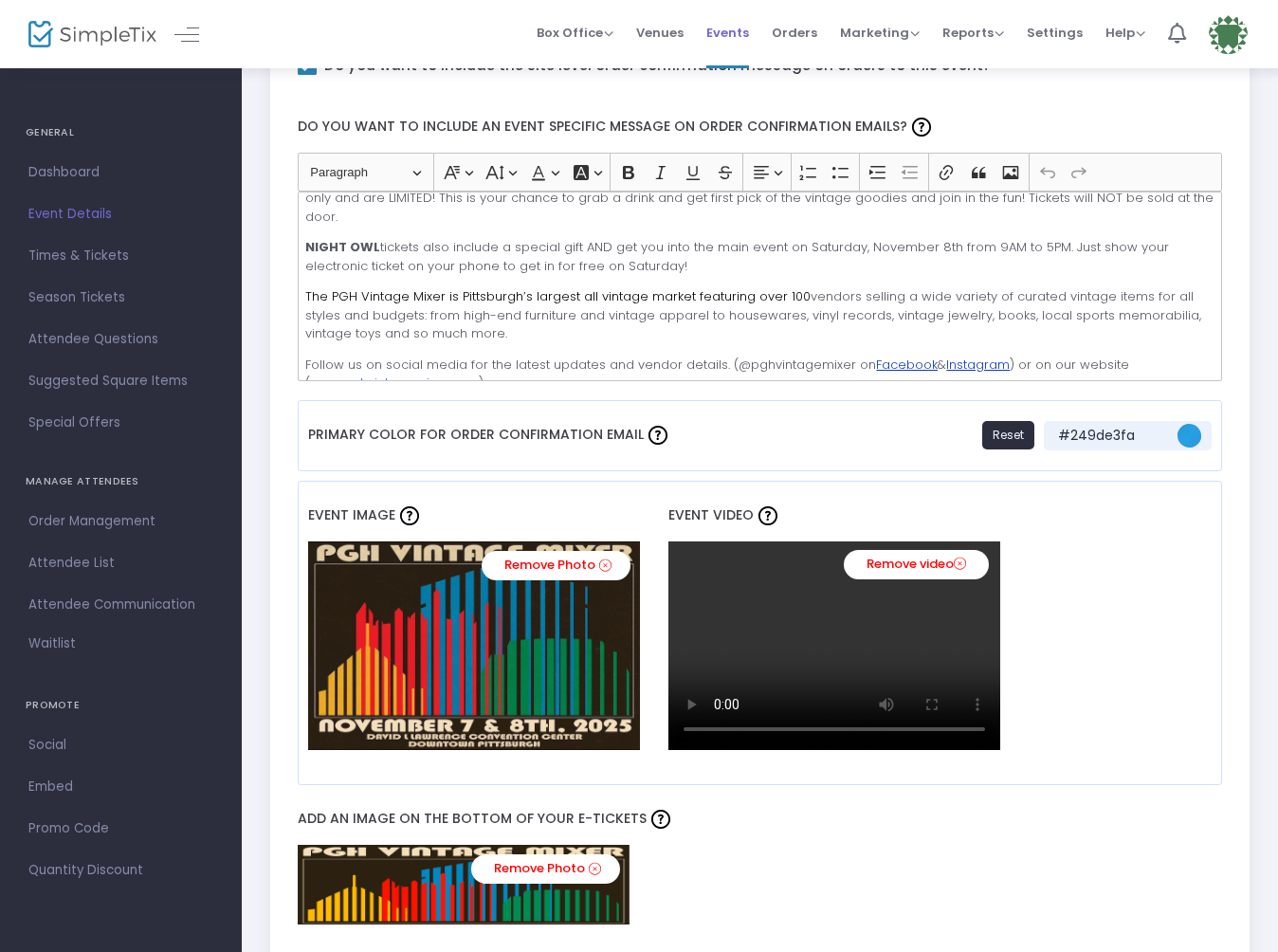 click on "Events" at bounding box center [727, 32] 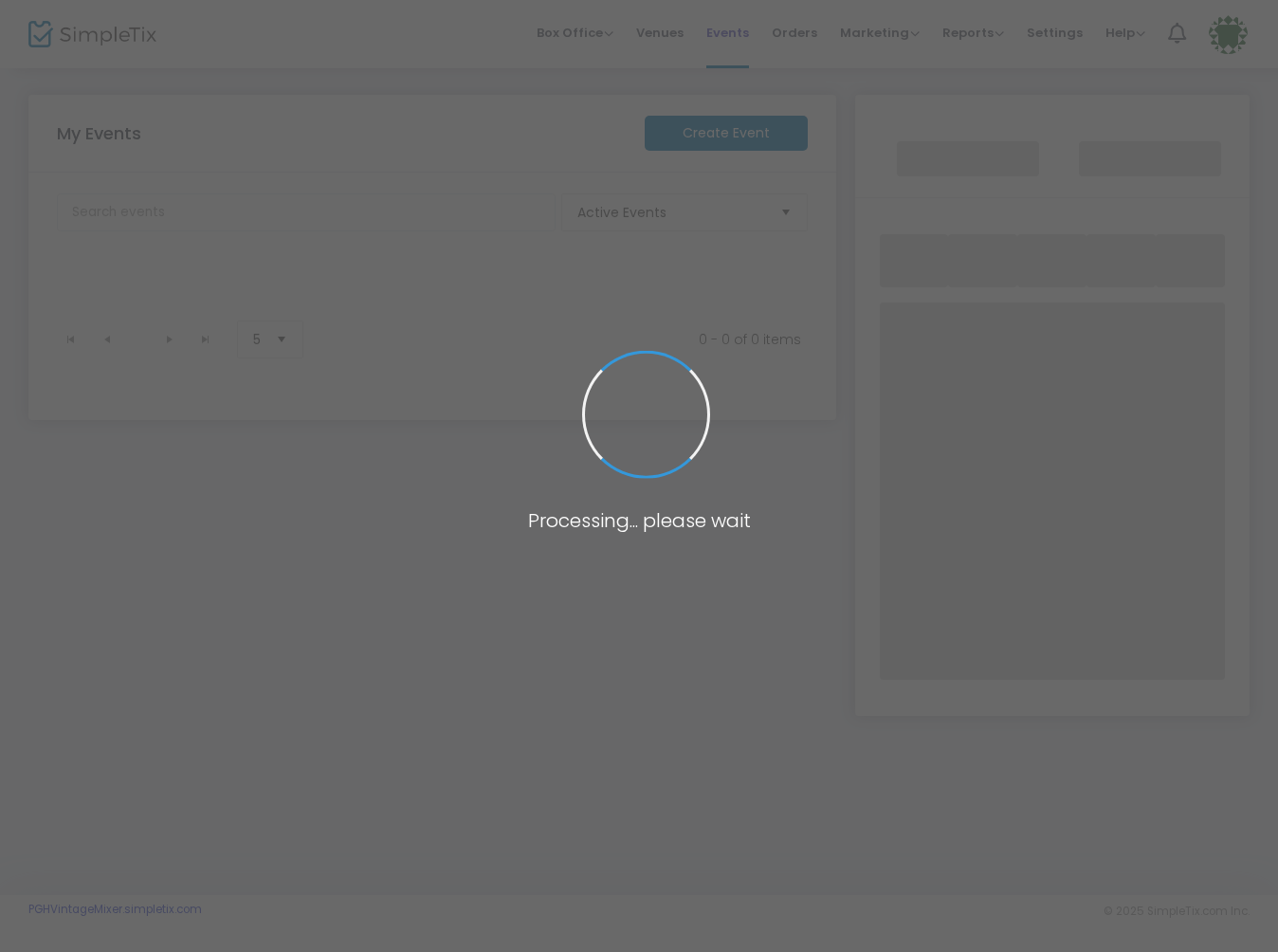scroll, scrollTop: 0, scrollLeft: 0, axis: both 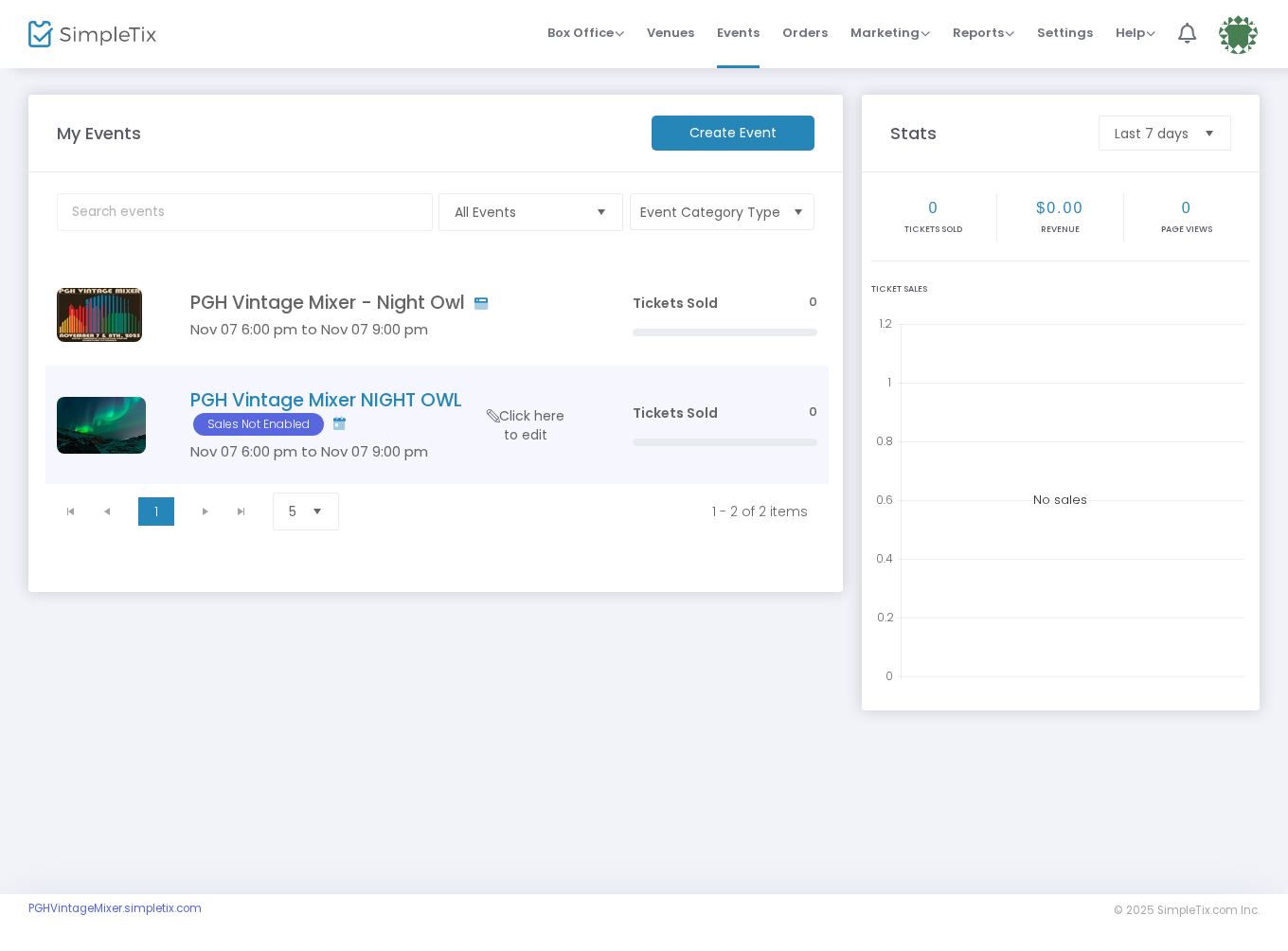 click on "PGH Vintage Mixer NIGHT OWL  Sales Not Enabled" 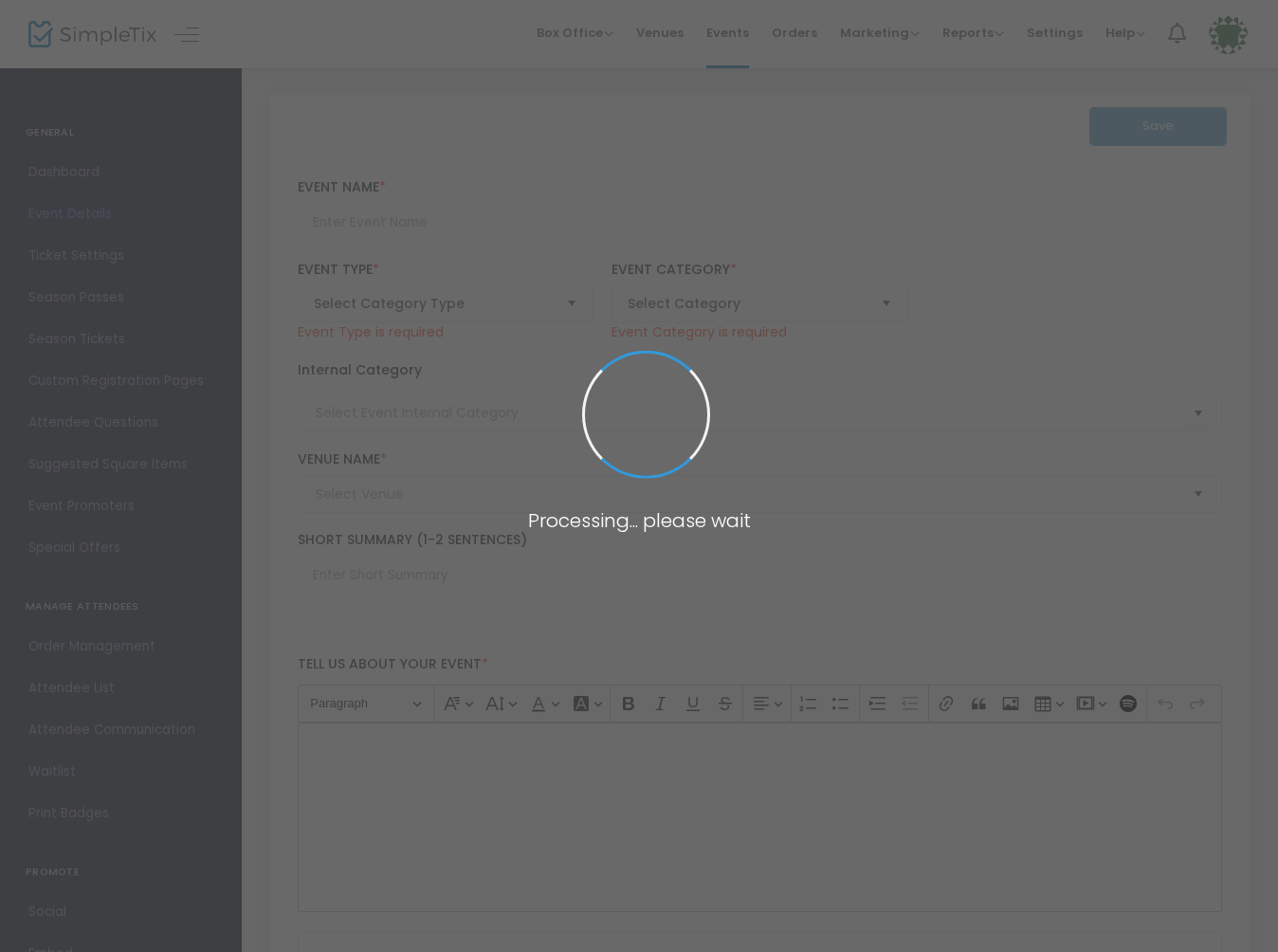 type on "PGH Vintage Mixer NIGHT OWL" 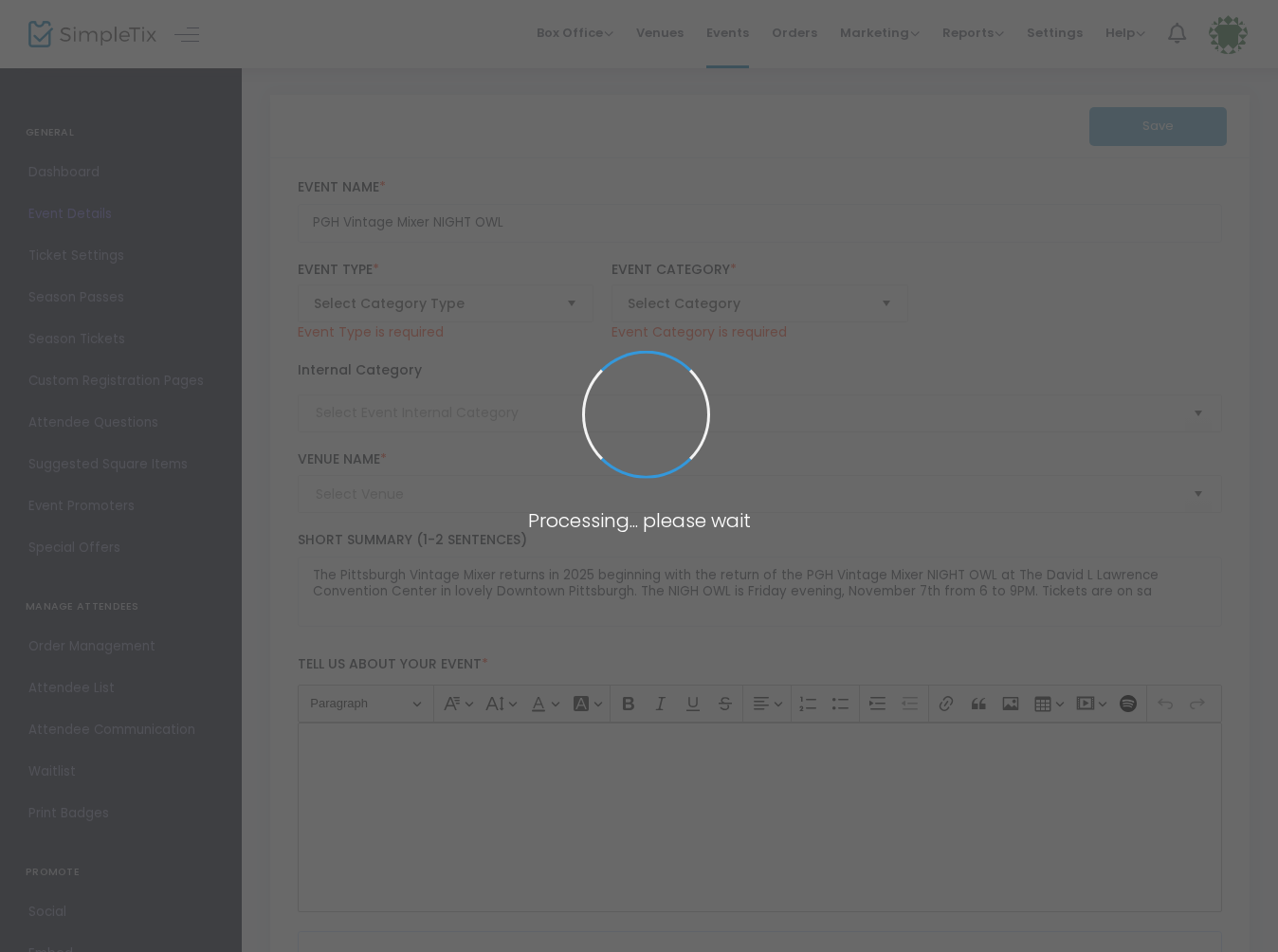 type on "Pittsburgh's Largest  Vintage Fair" 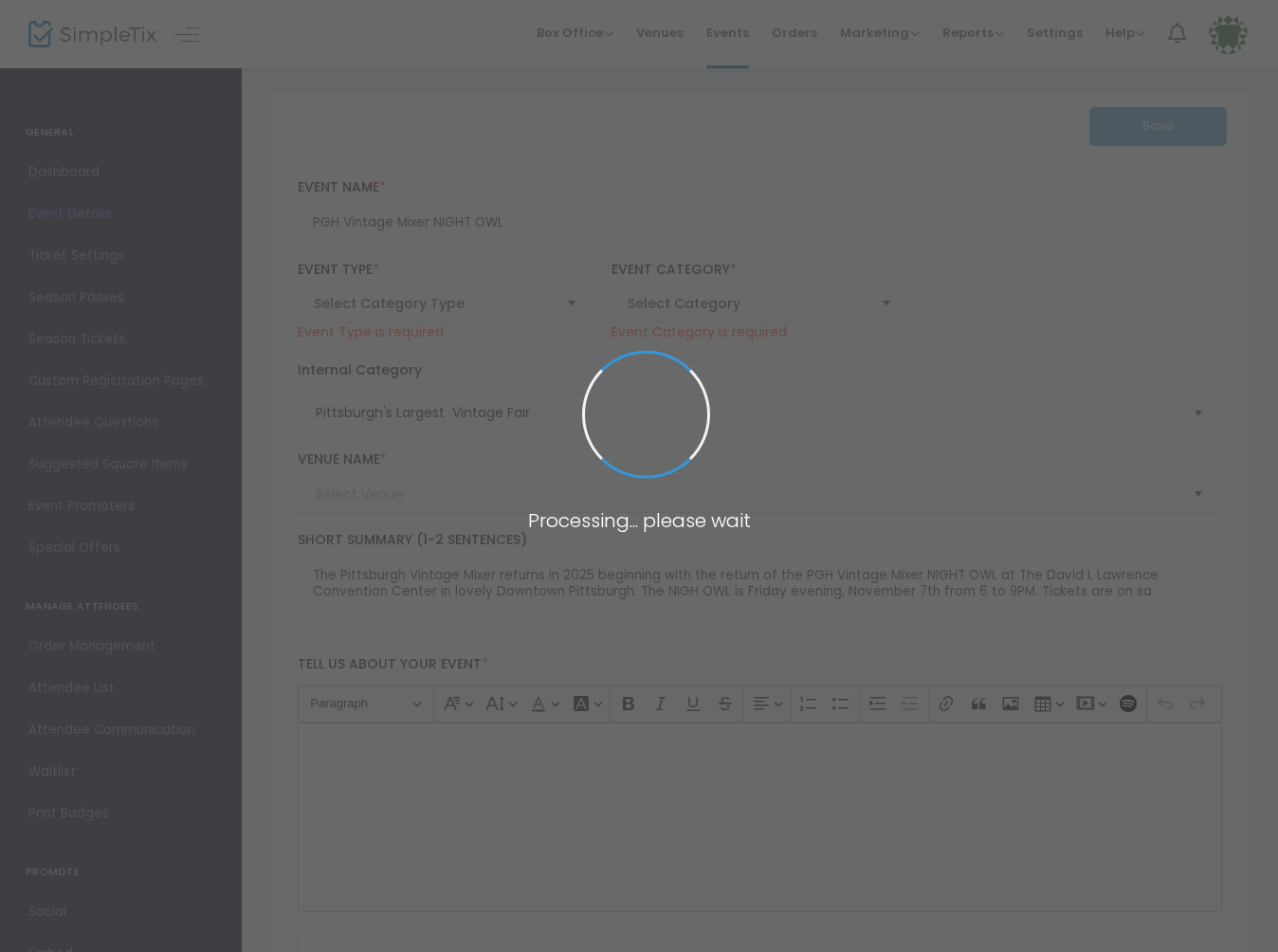 type on "DAVID L. LAWRENCE CONVENTION CENTER (Convention Center)" 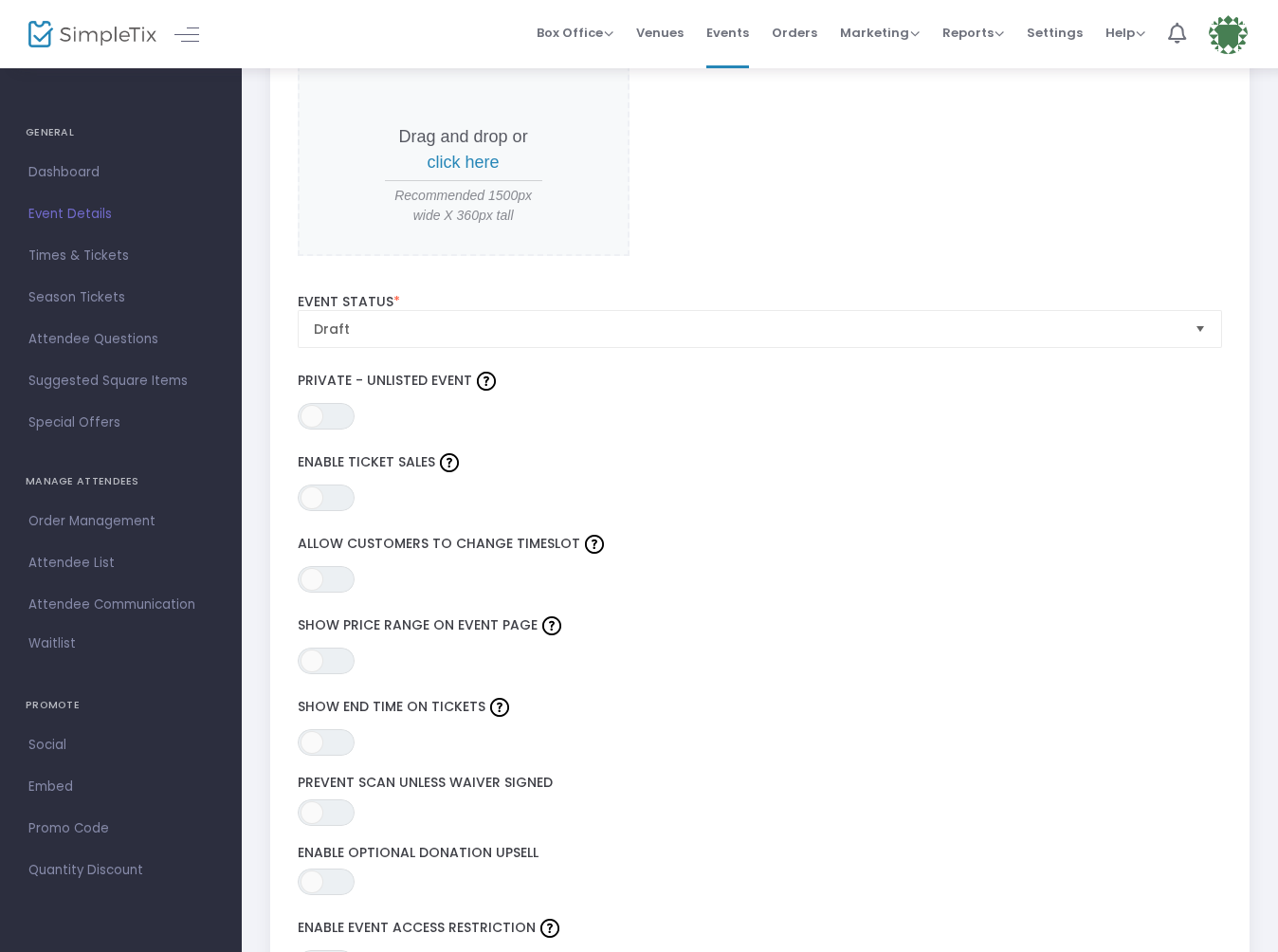 scroll, scrollTop: 2050, scrollLeft: 0, axis: vertical 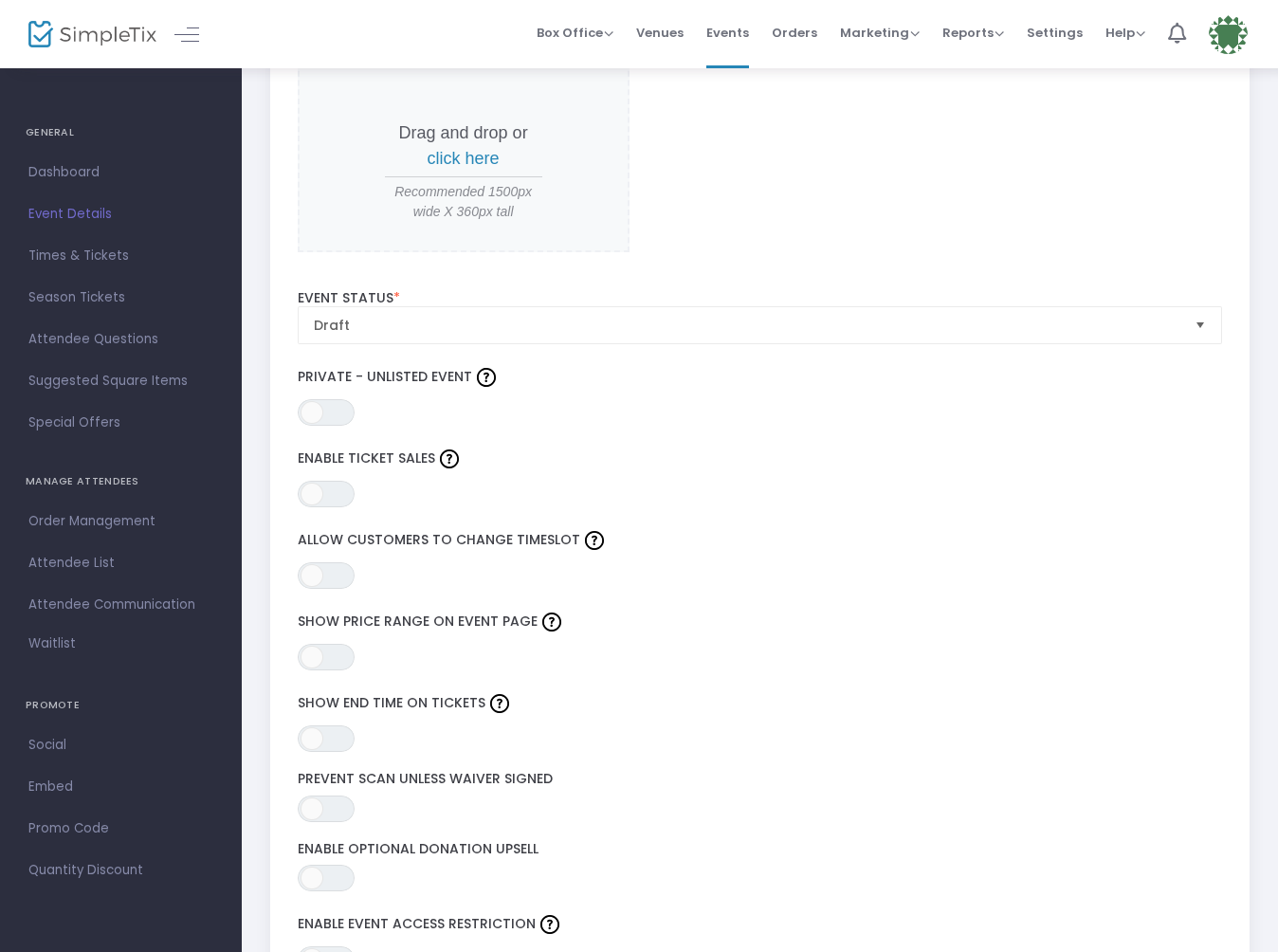 click at bounding box center [1200, 325] 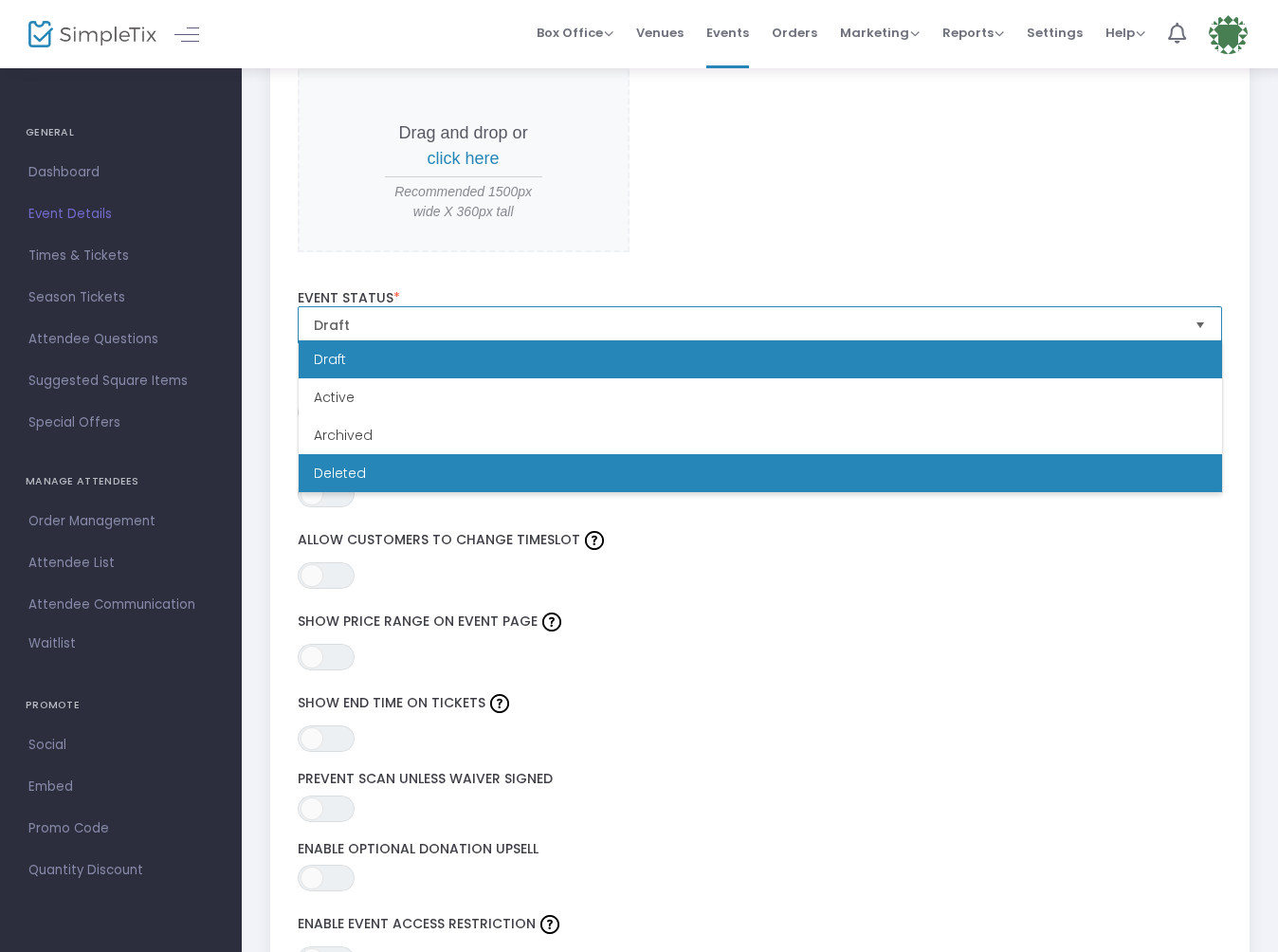 click on "Deleted" at bounding box center [760, 473] 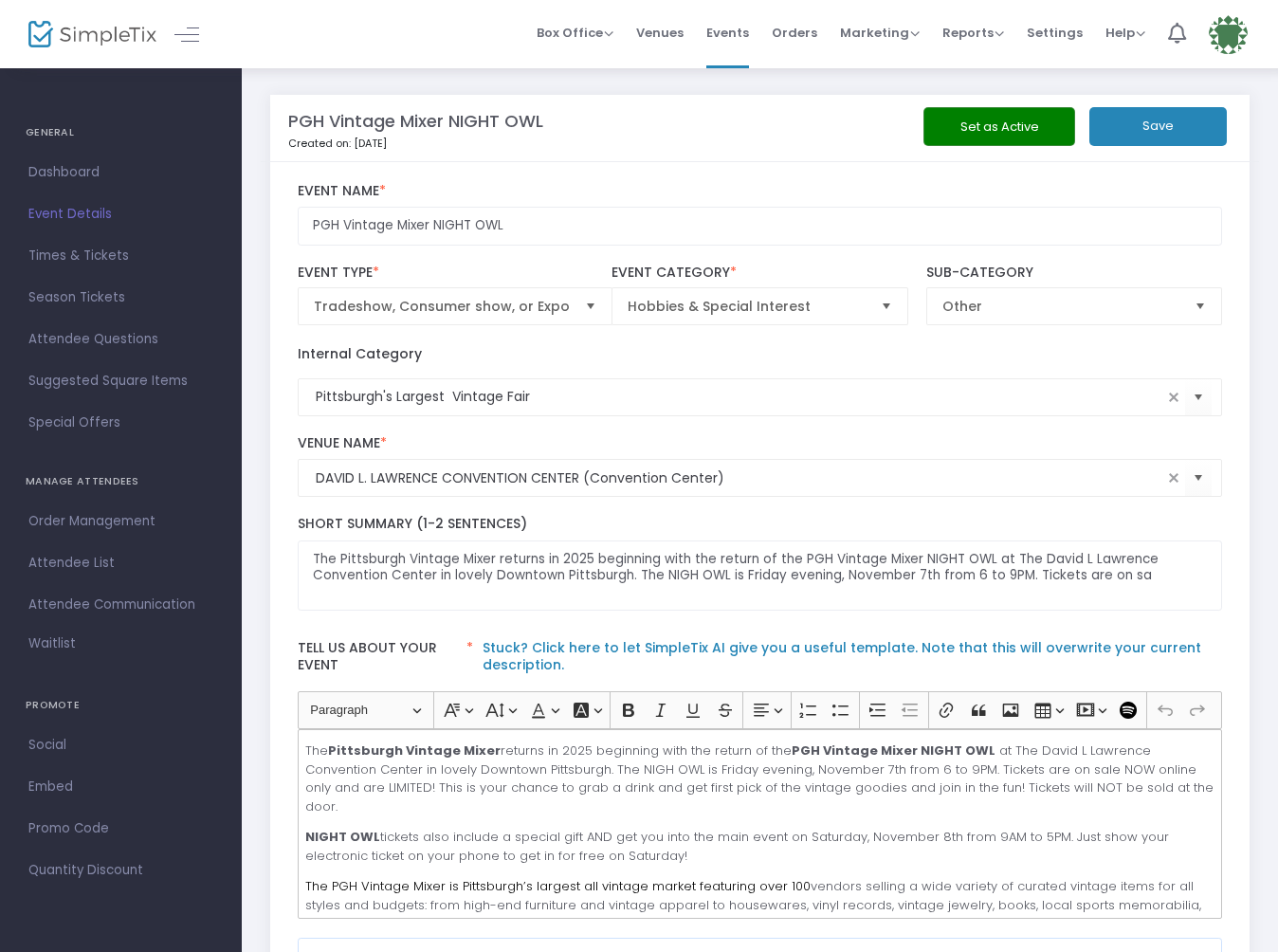 scroll, scrollTop: 0, scrollLeft: 0, axis: both 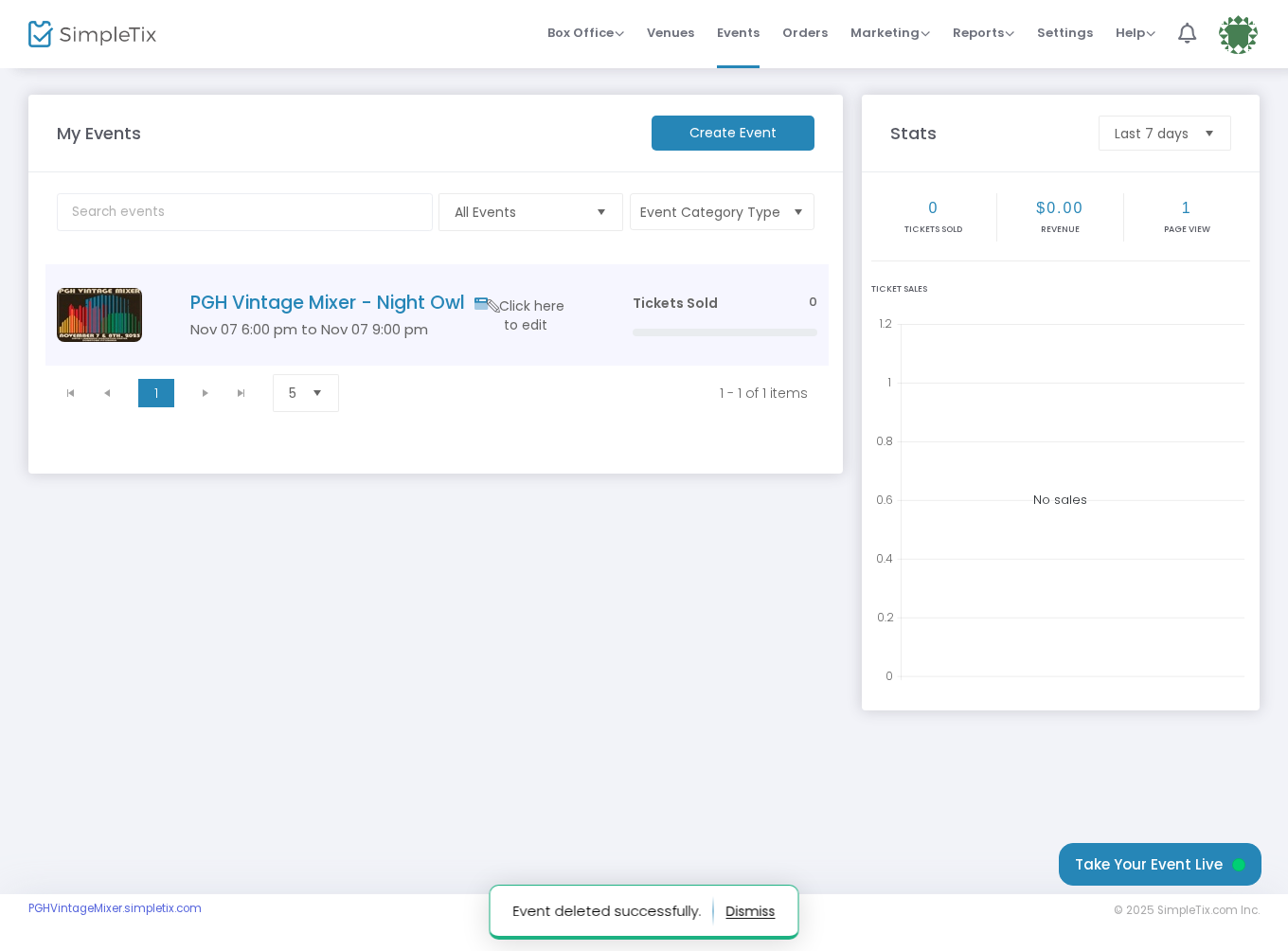 click on "PGH Vintage Mixer - Night Owl" 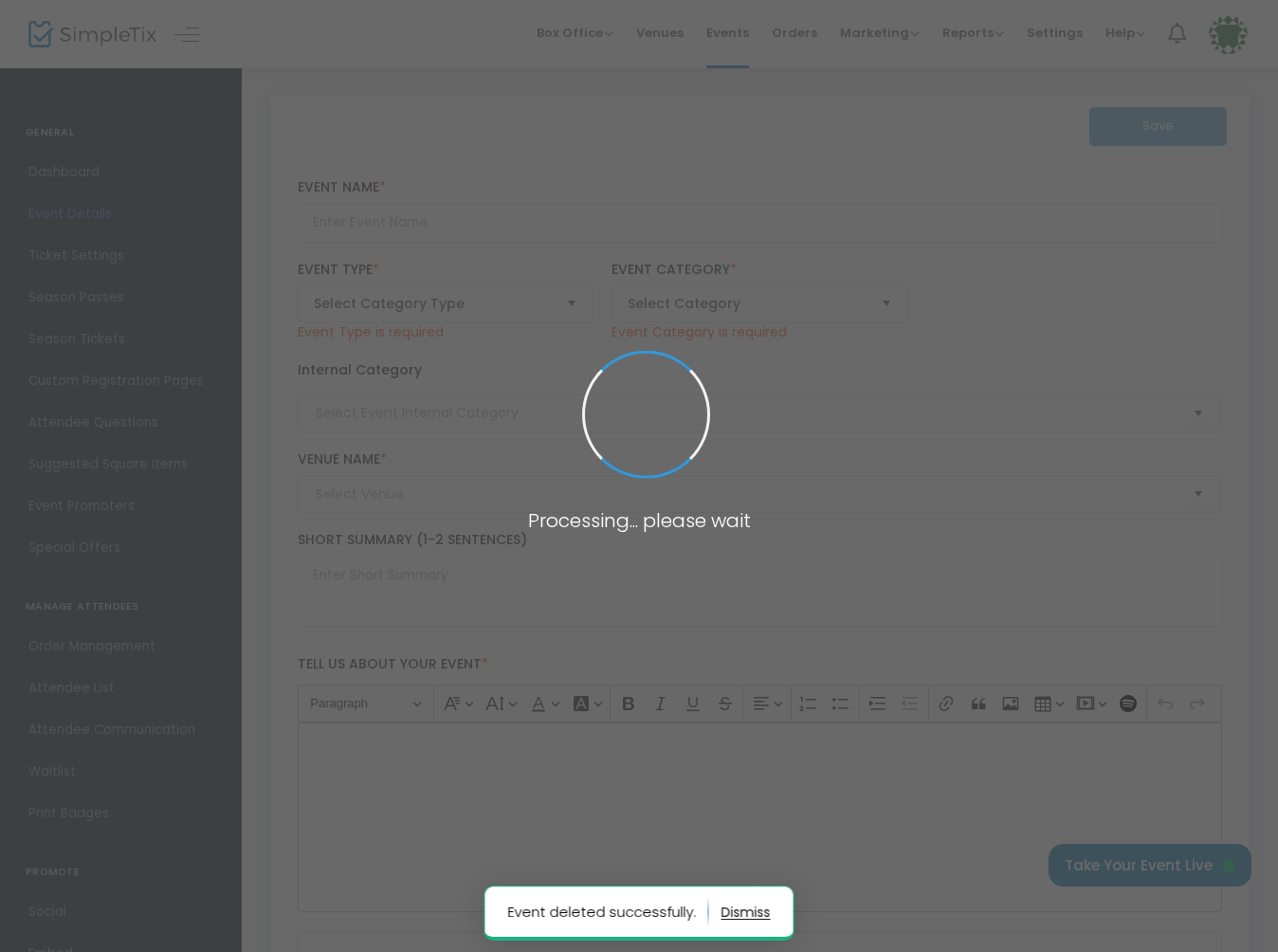 type on "PGH Vintage Mixer - Night Owl" 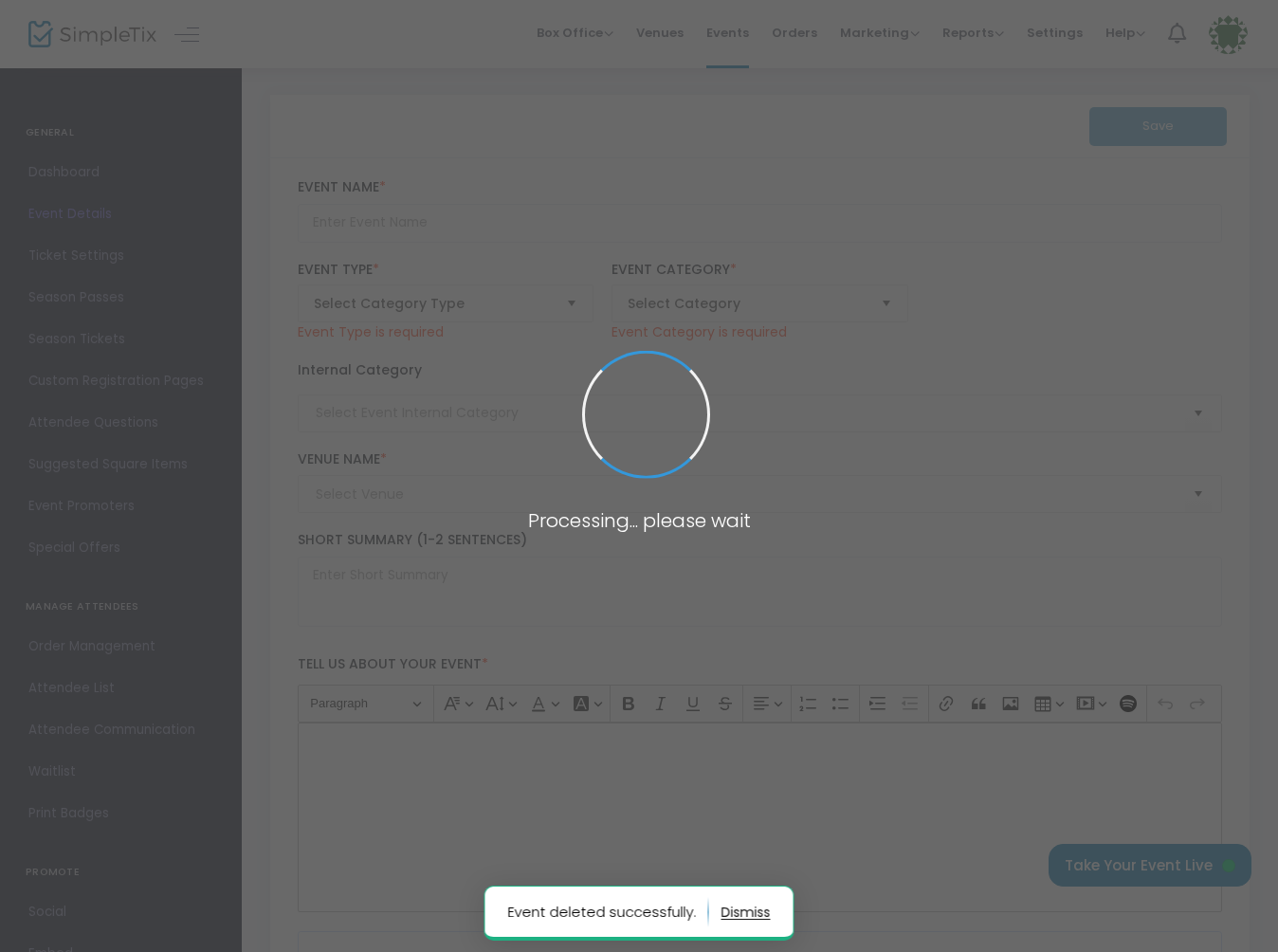 type on "The Pittsburgh Vintage Mixer returns in 2025 beginning with the return of the PGH Vintage Mixer NIGHT OWL at The David L Lawrence Convention Center in lovely Downtown Pittsburgh. The NIGH OWL is Friday evening, November 7th from 6 to 9PM." 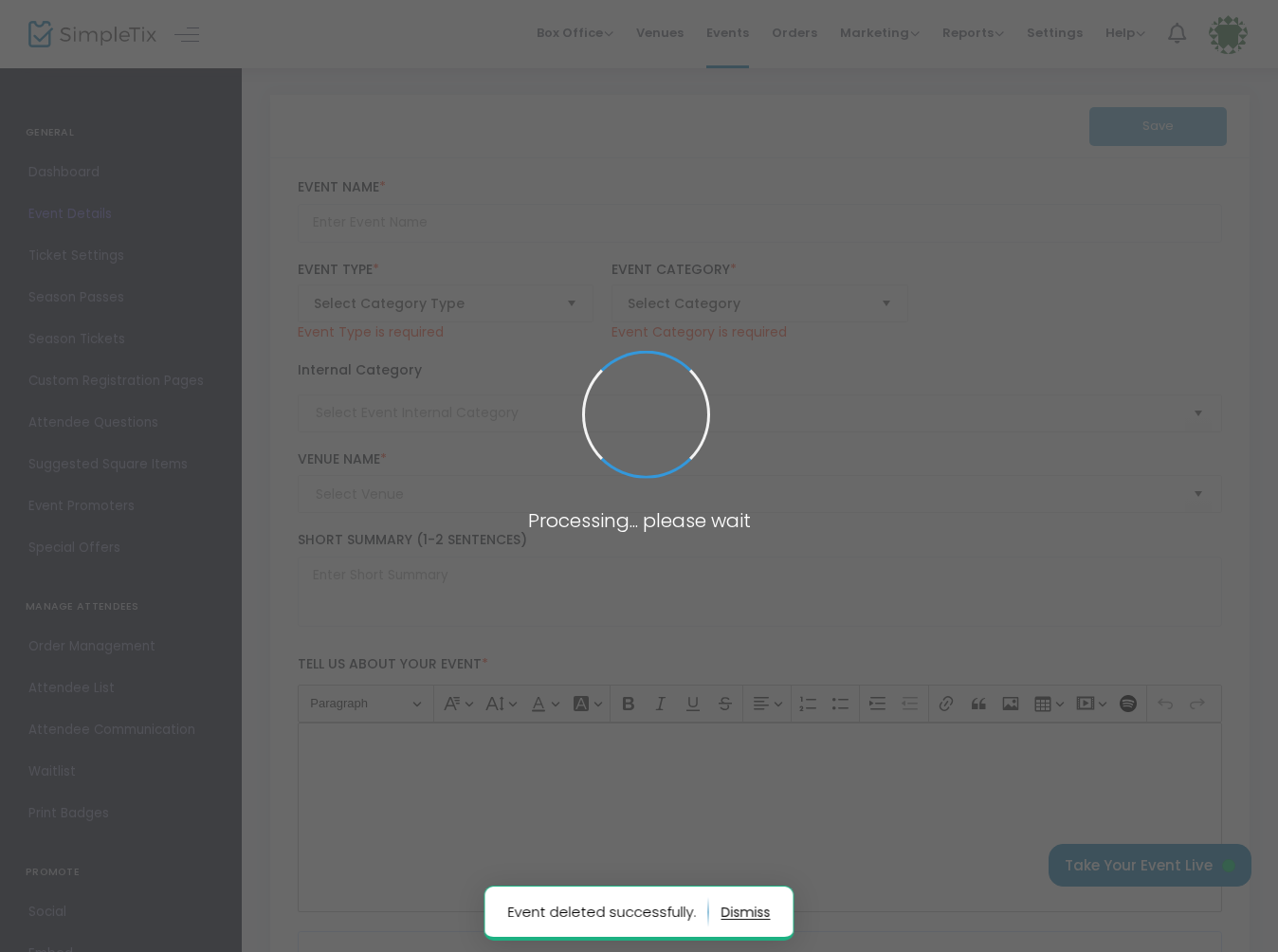 checkbox on "true" 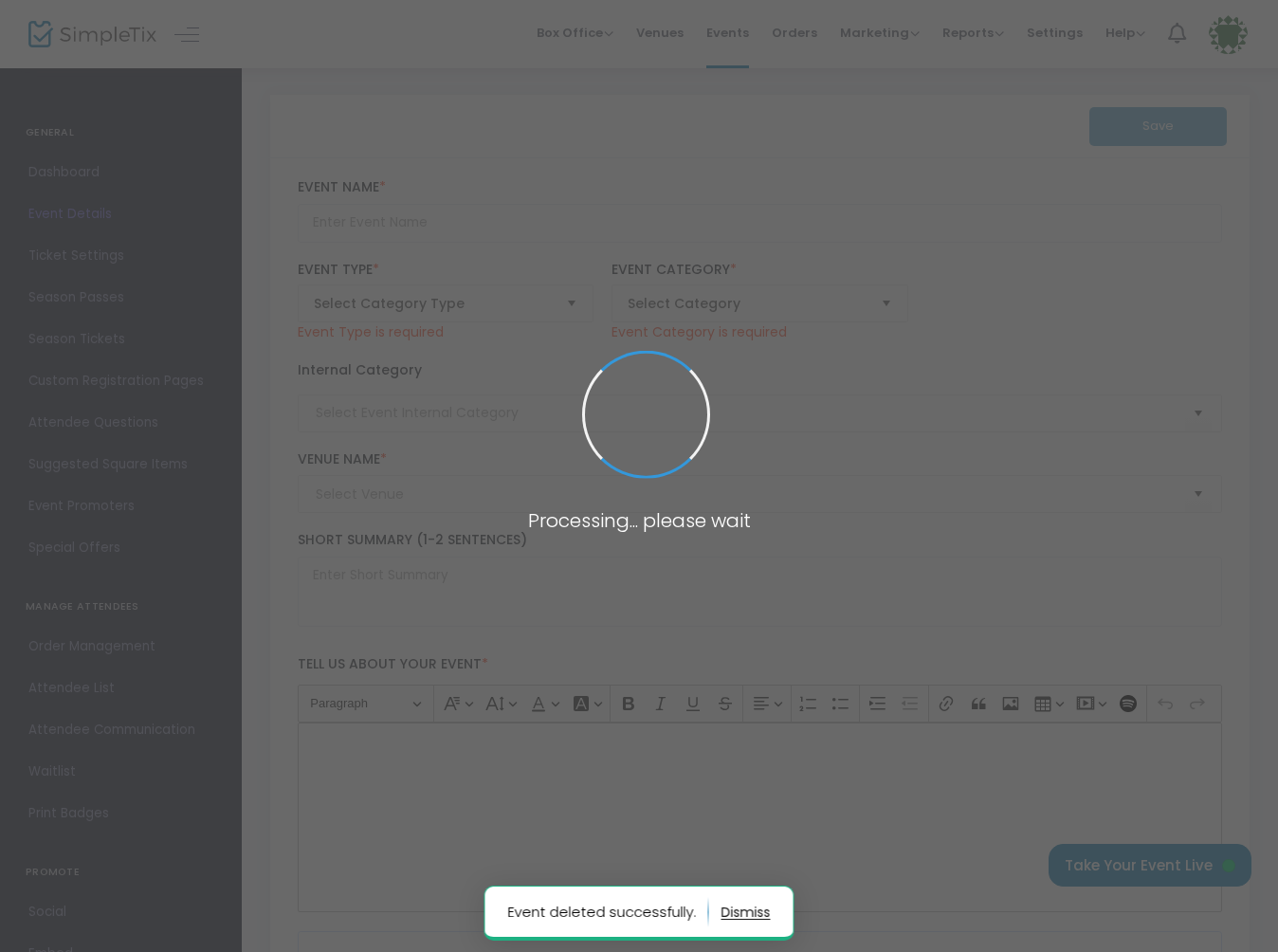 type on "Buy Tickets" 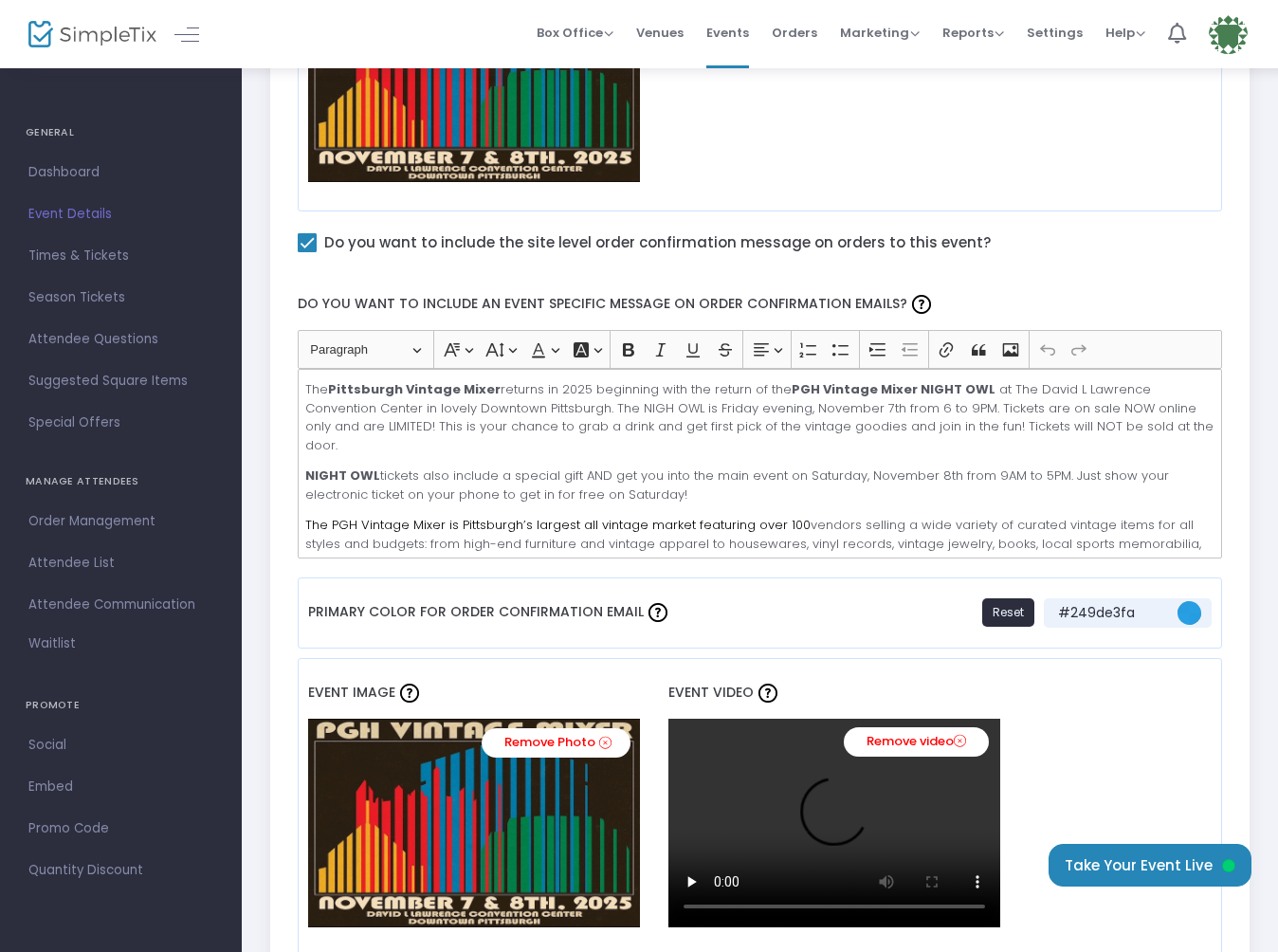 scroll, scrollTop: 1013, scrollLeft: 0, axis: vertical 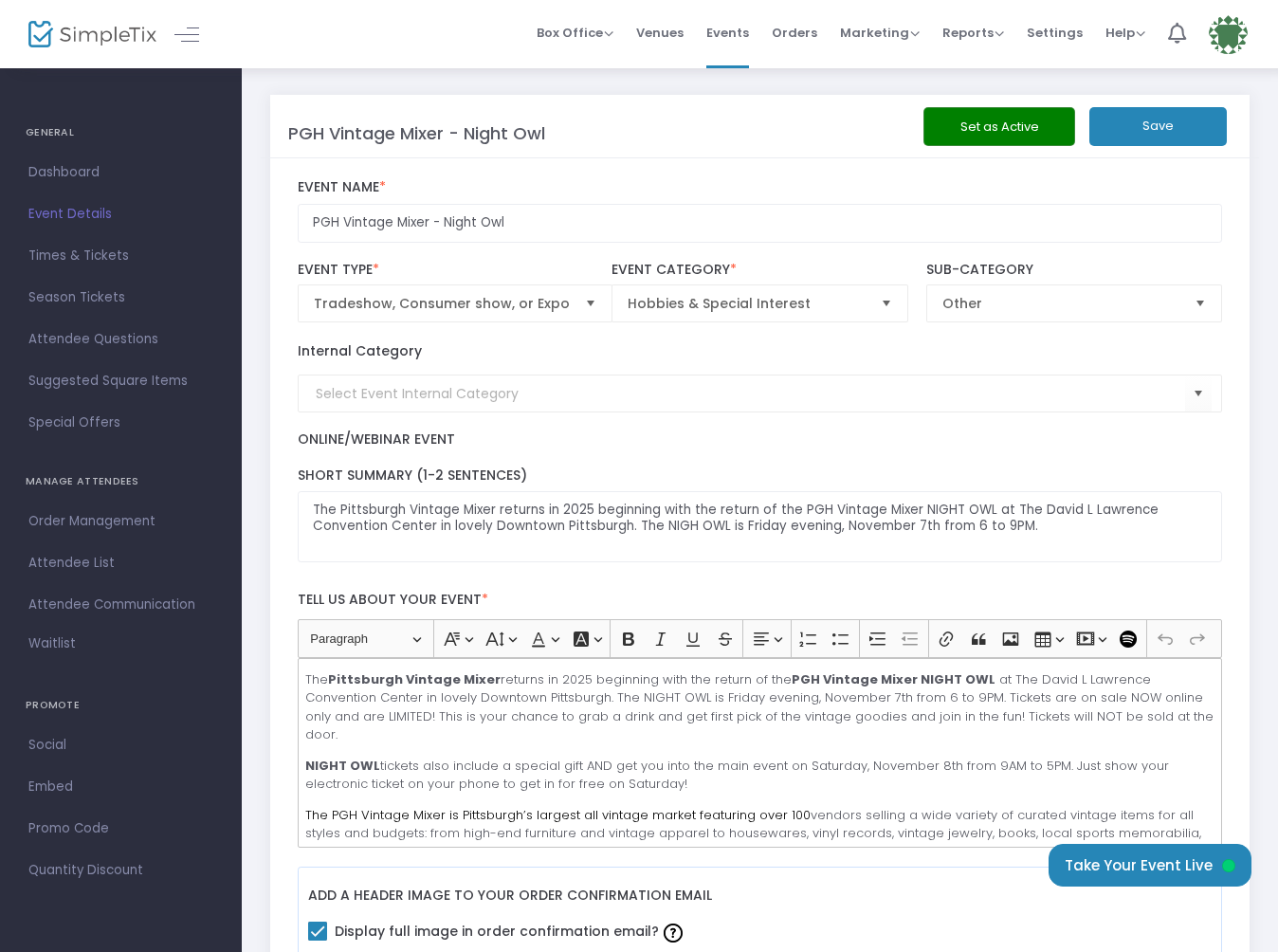 click on "Save" 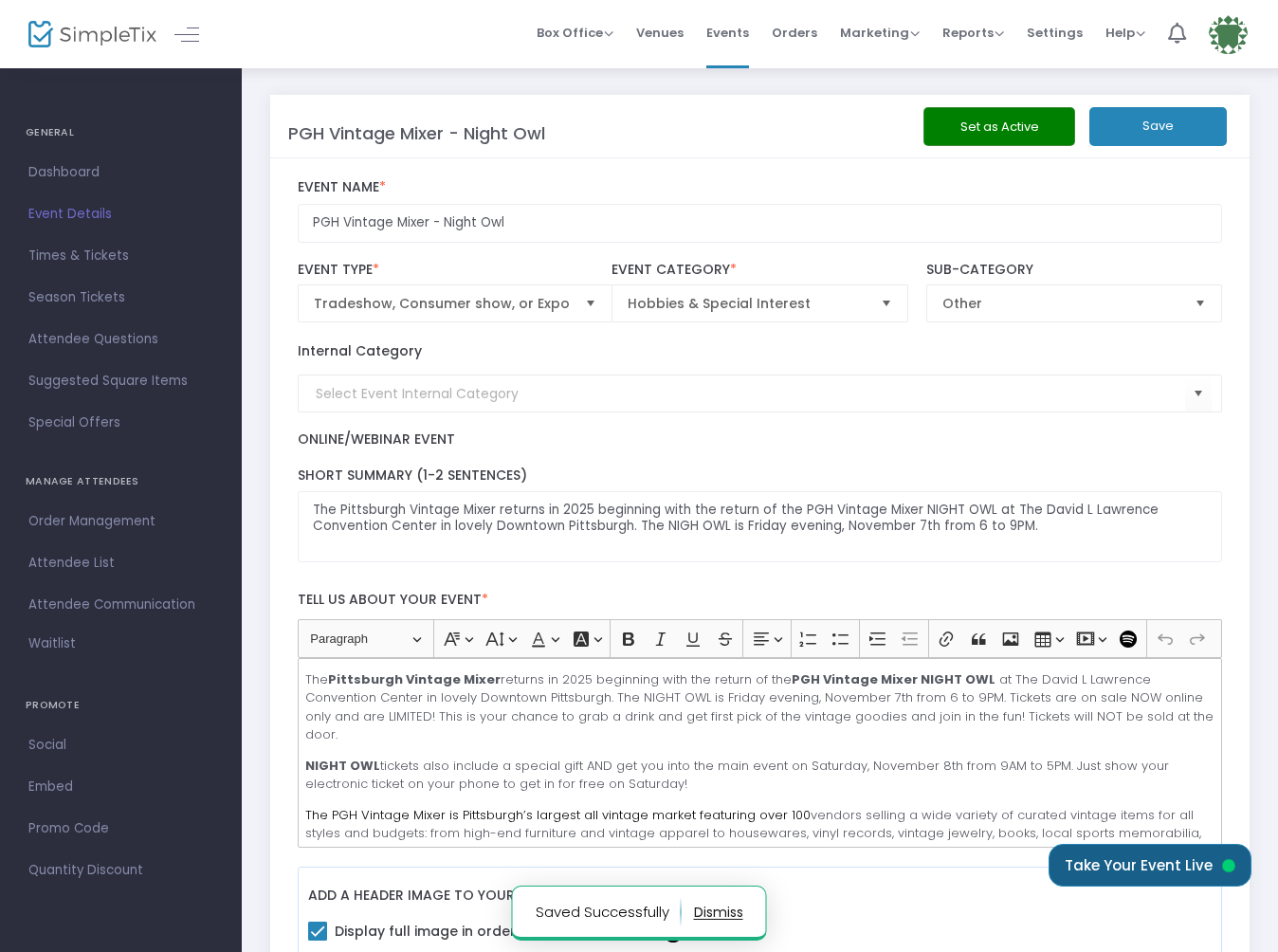 click on "Take Your Event Live" 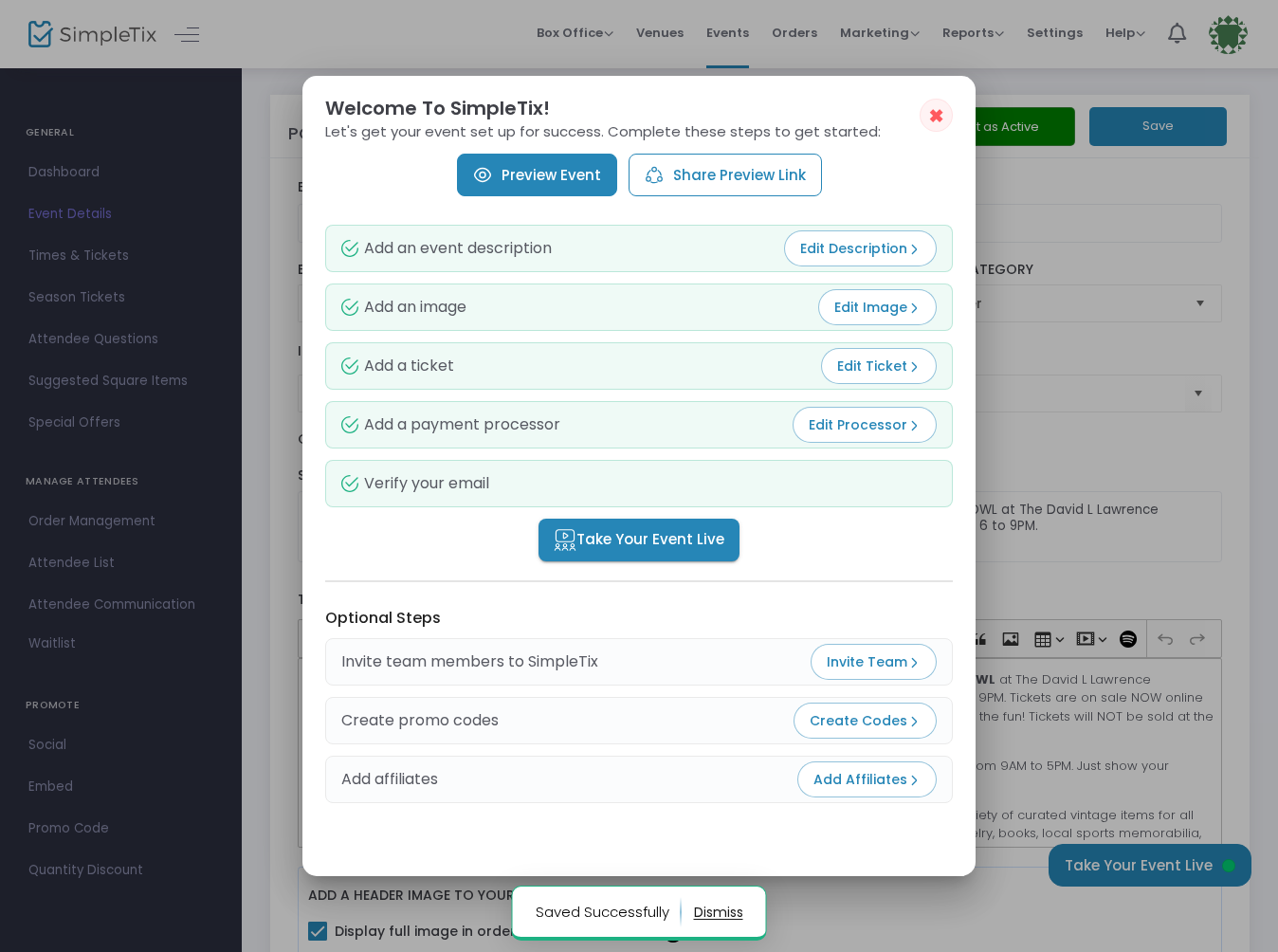 click on "Preview Event" at bounding box center [537, 174] 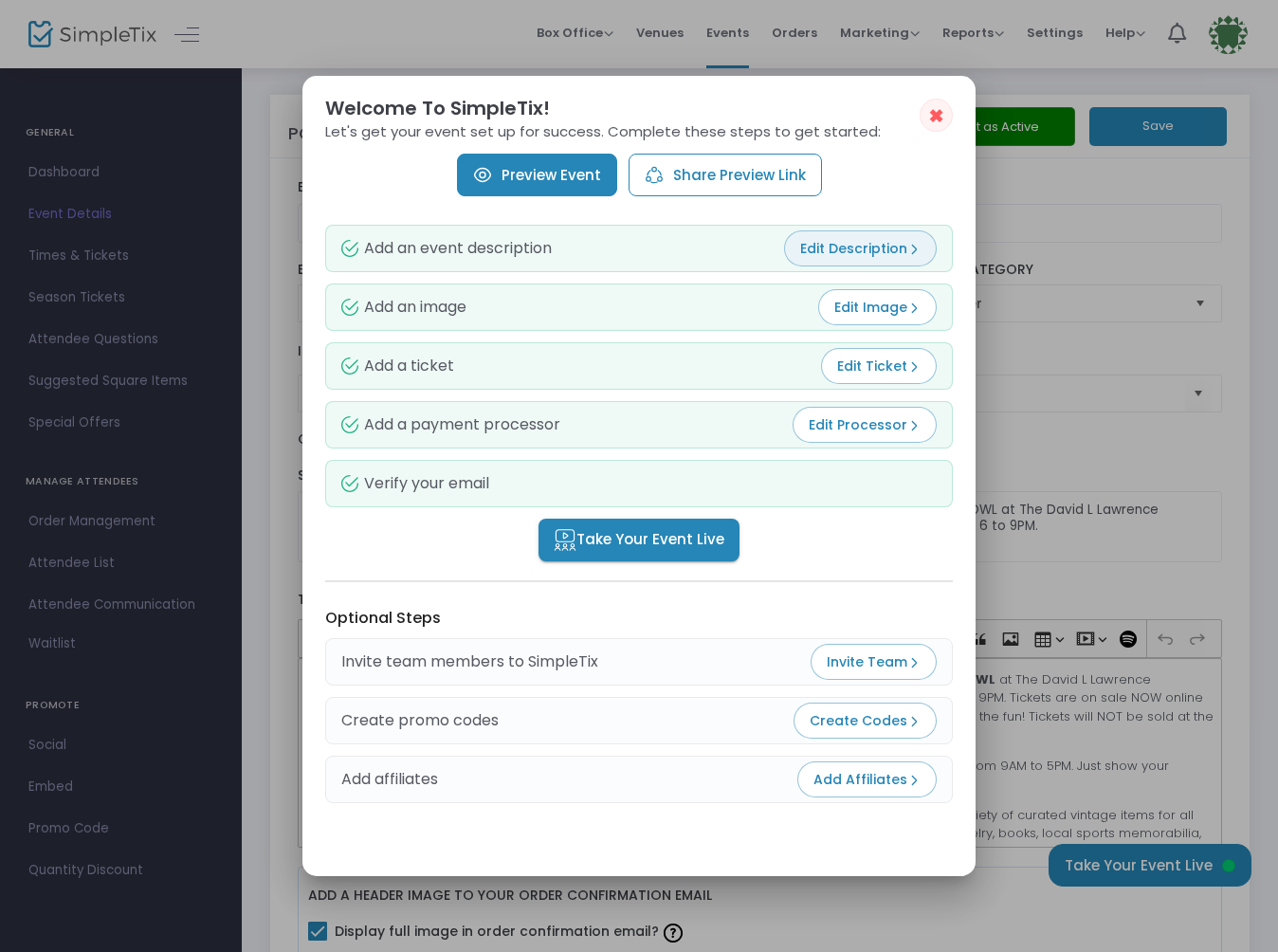 click on "Edit Description" at bounding box center [860, 248] 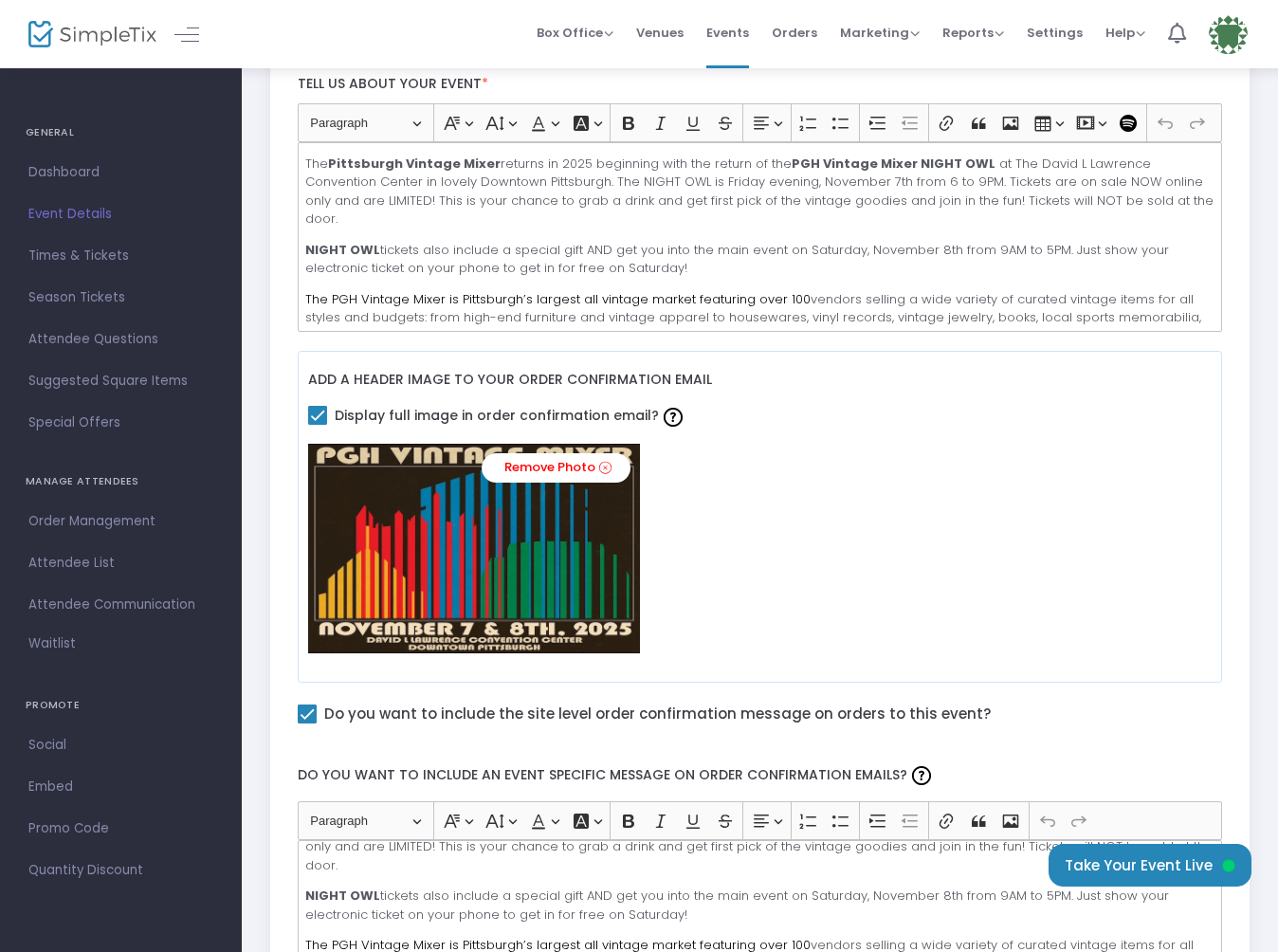 scroll, scrollTop: 540, scrollLeft: 0, axis: vertical 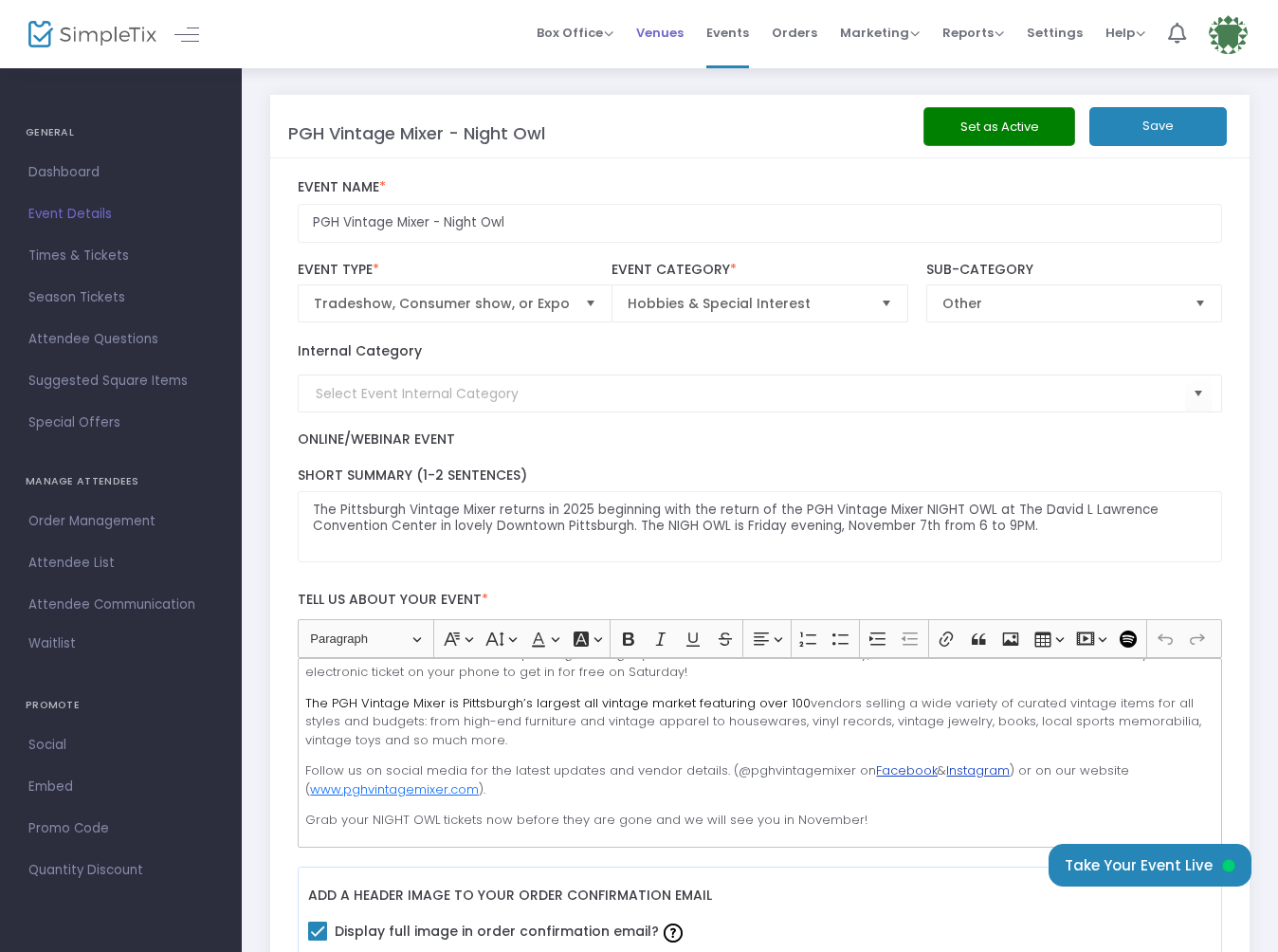 click on "Venues" at bounding box center [660, 32] 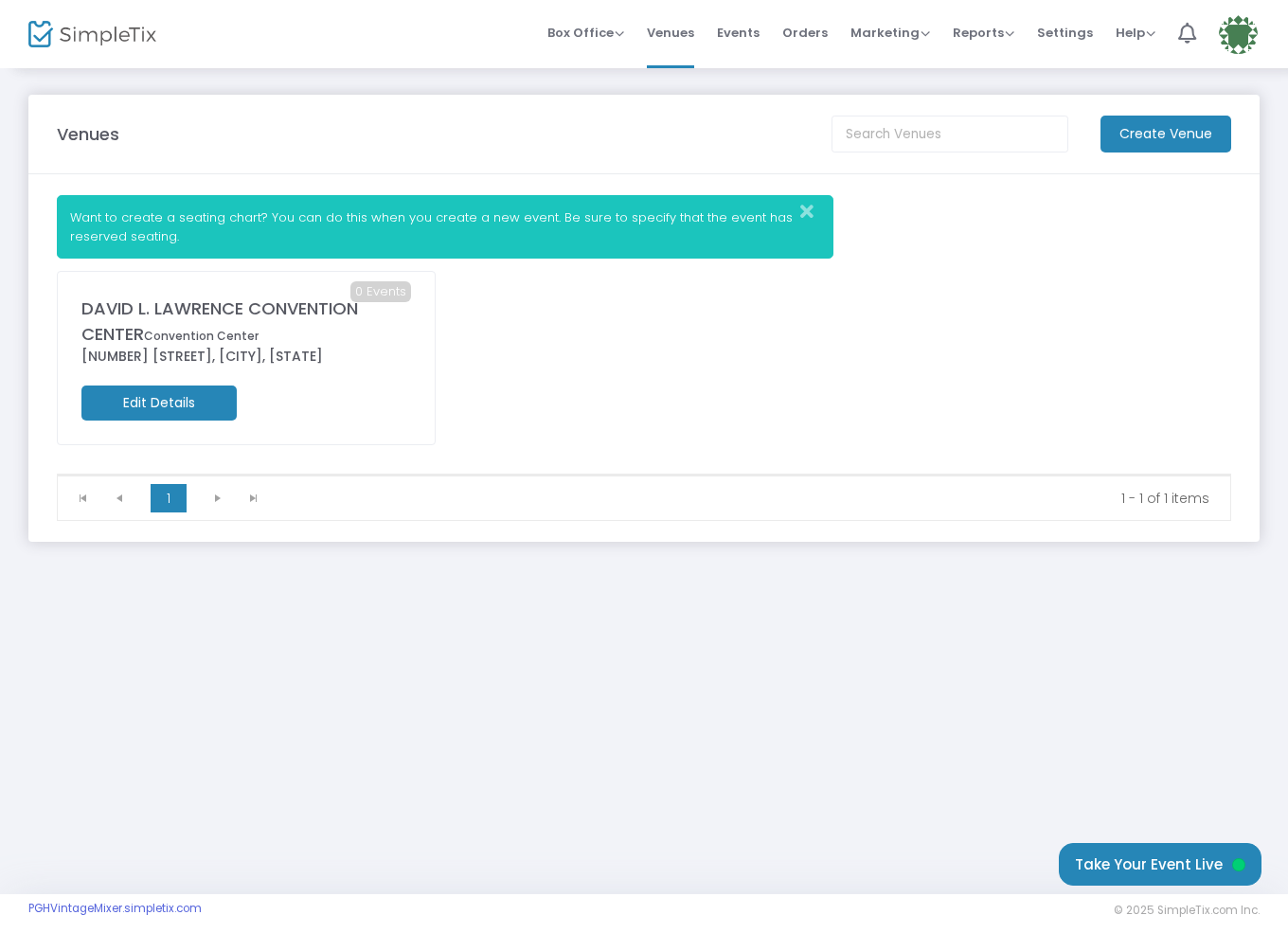 click on "Edit Details" 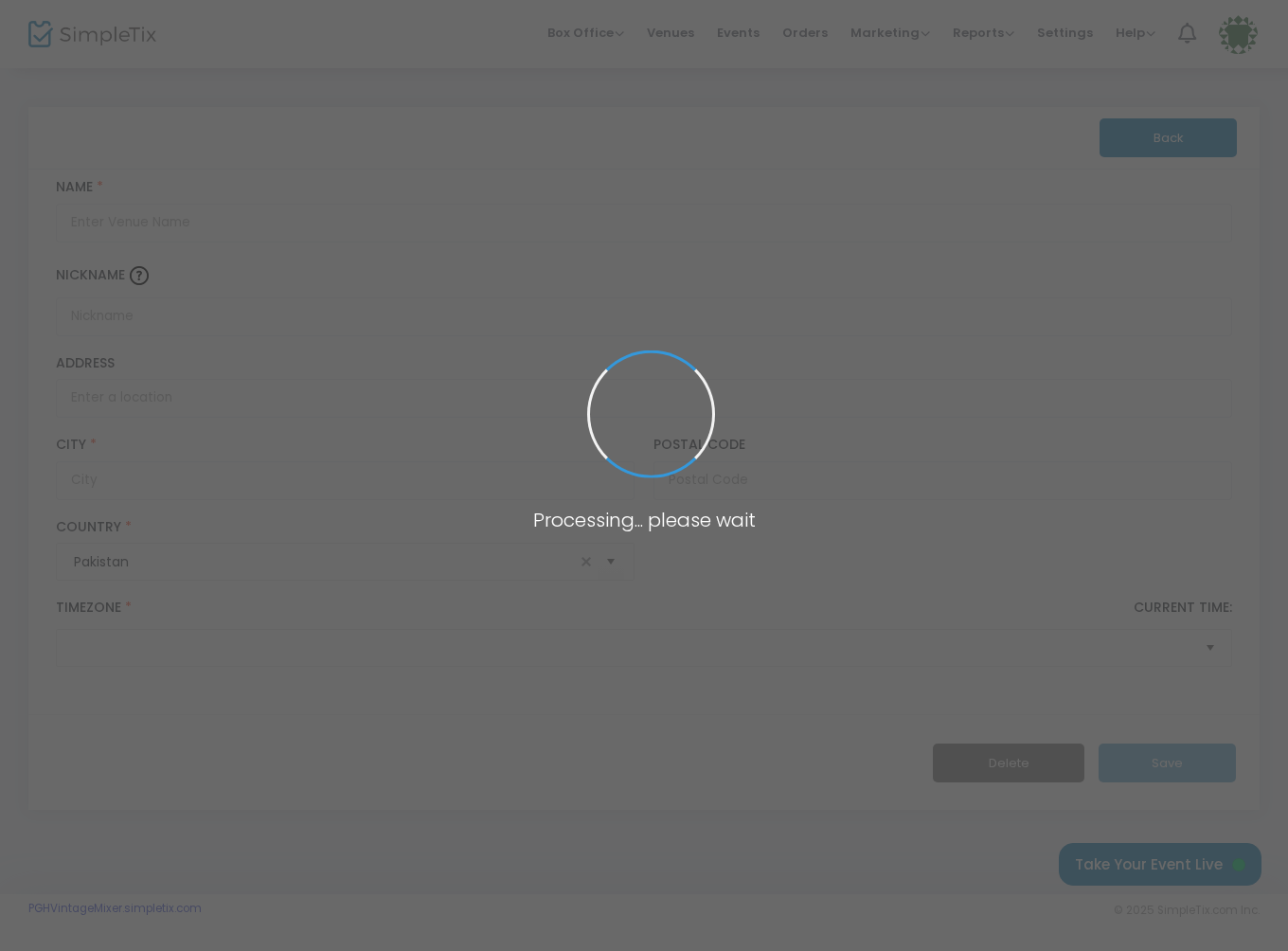 type on "DAVID L. LAWRENCE CONVENTION CENTER" 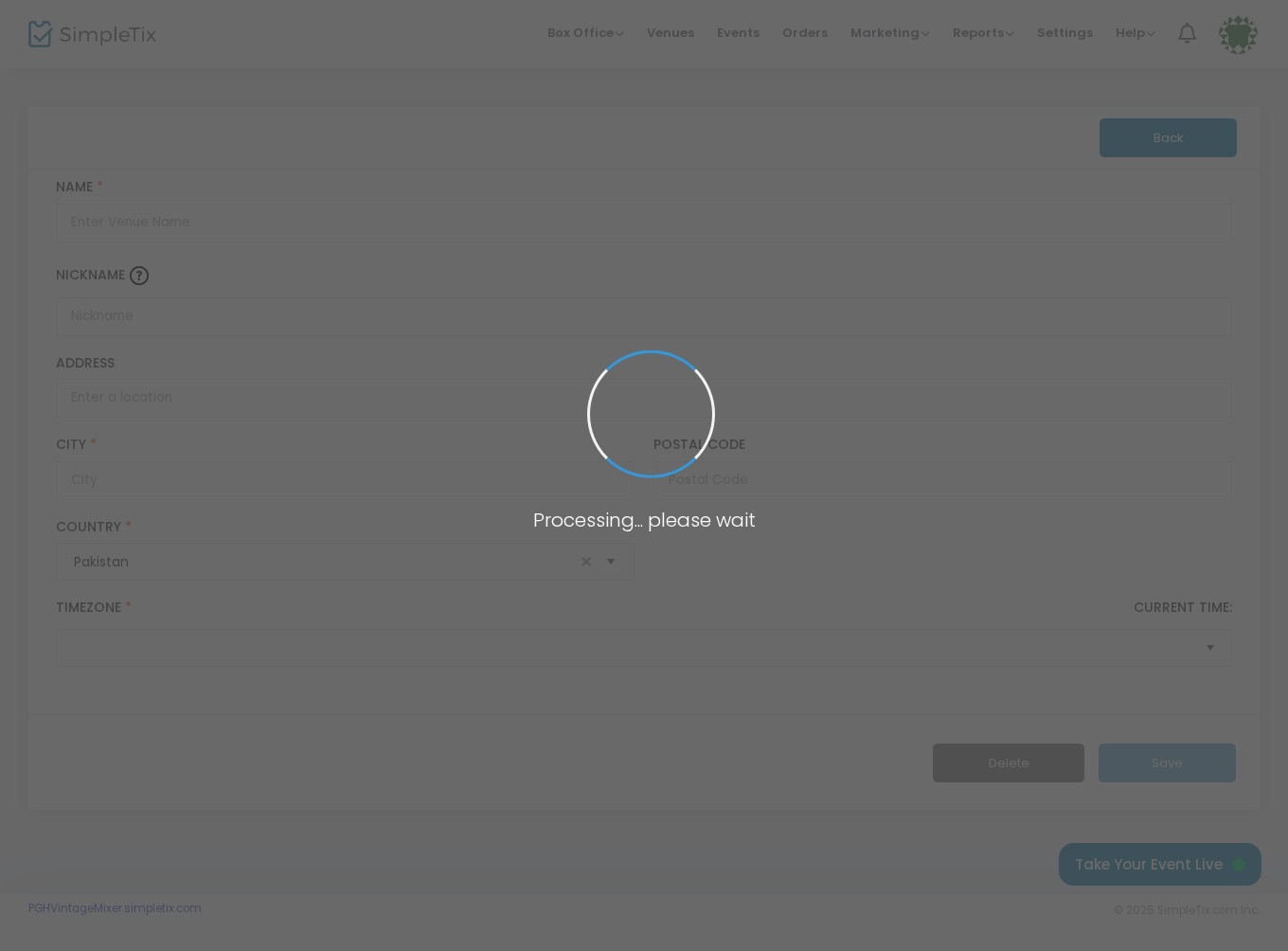 type on "Convention Center" 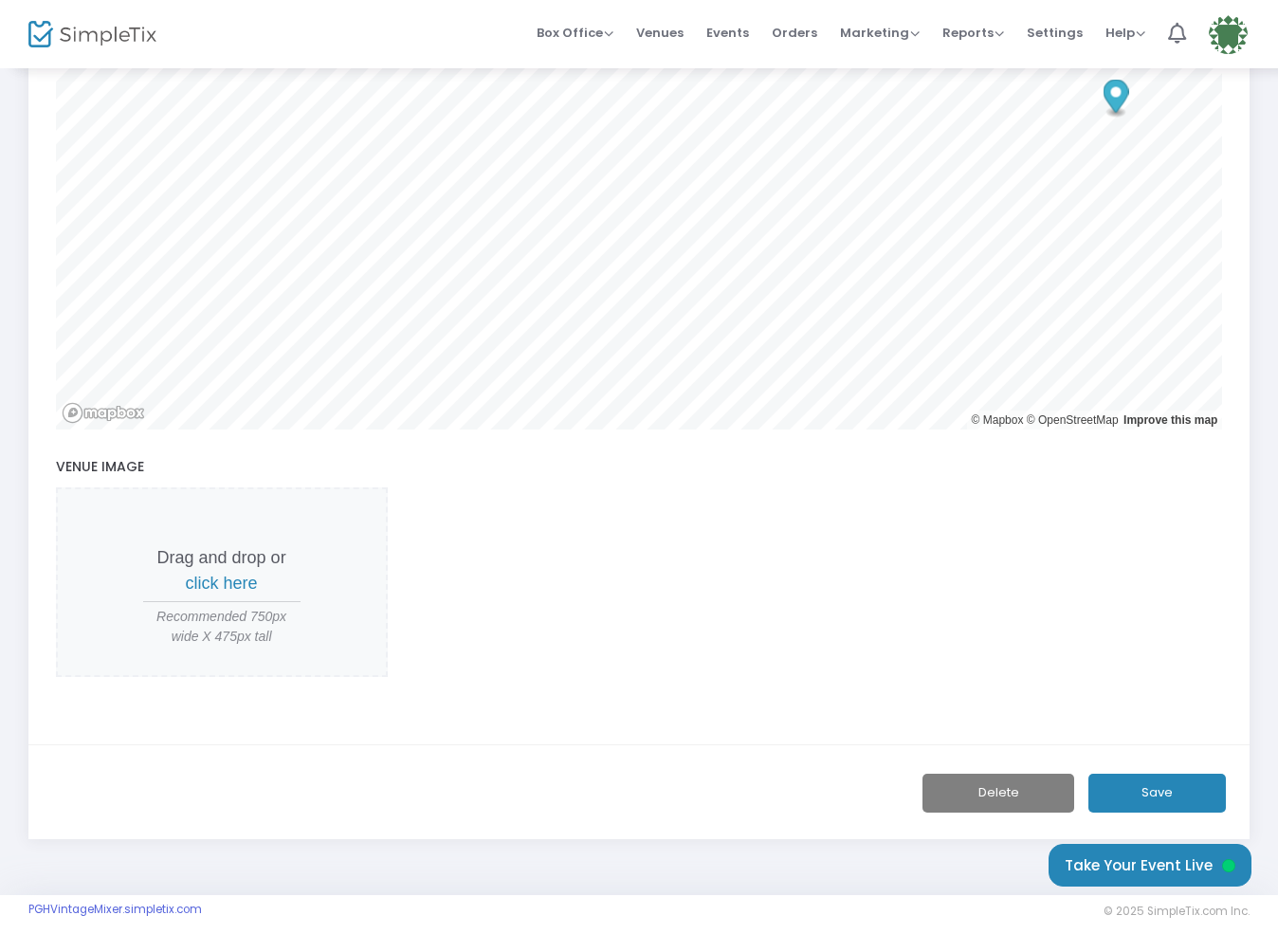 scroll, scrollTop: 682, scrollLeft: 0, axis: vertical 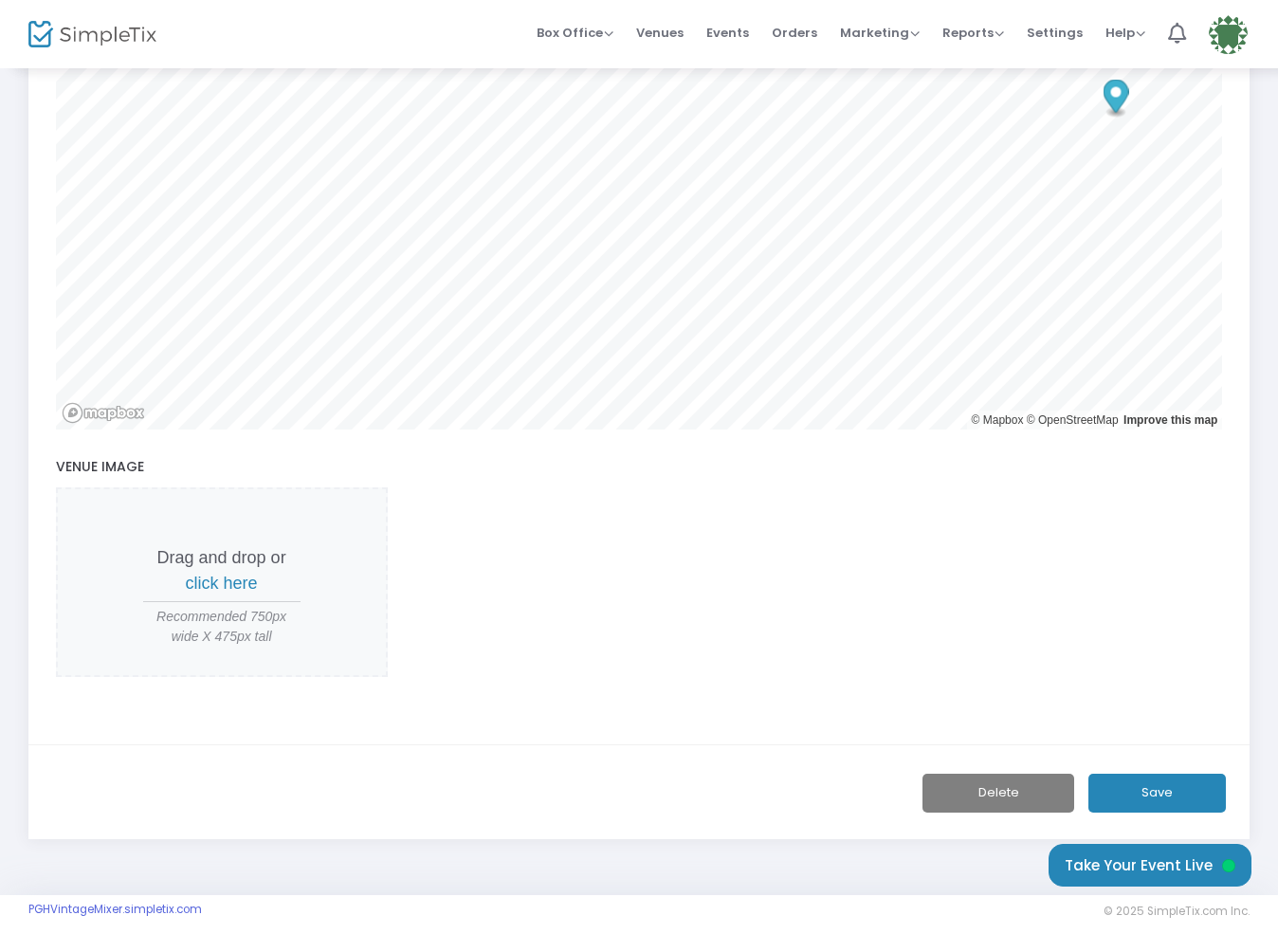 click on "Save" 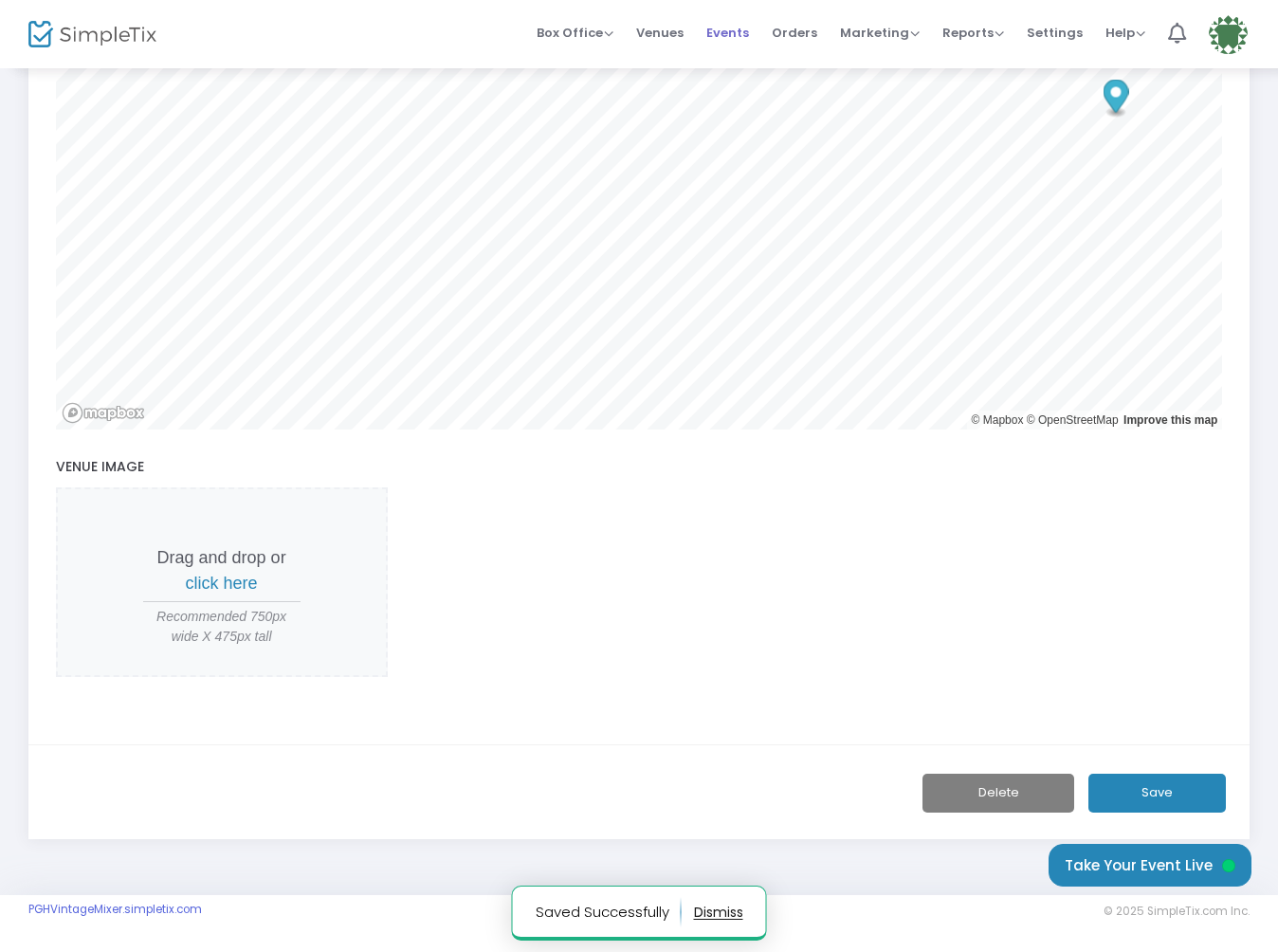 click on "Events" at bounding box center [727, 32] 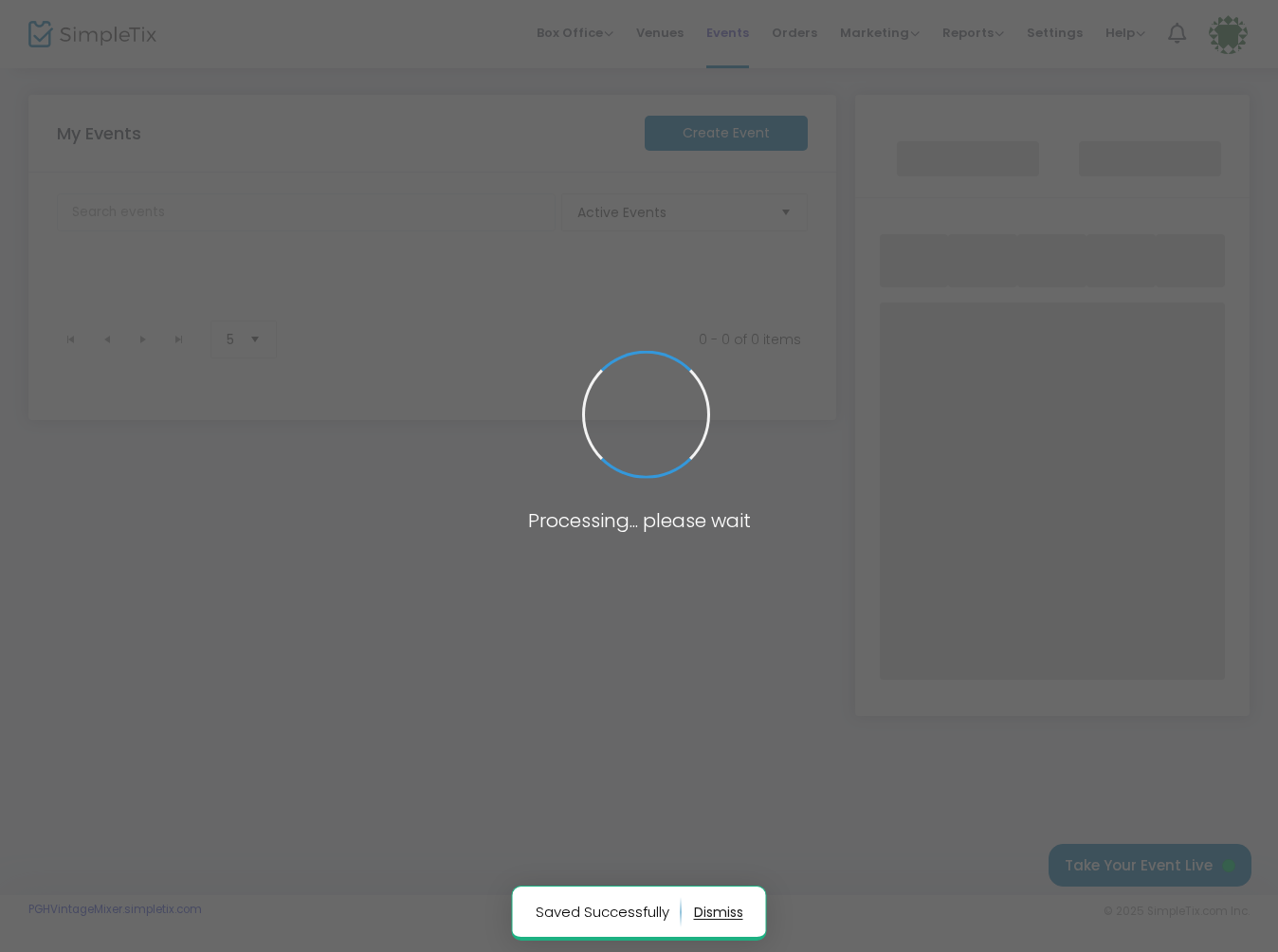 scroll, scrollTop: 0, scrollLeft: 0, axis: both 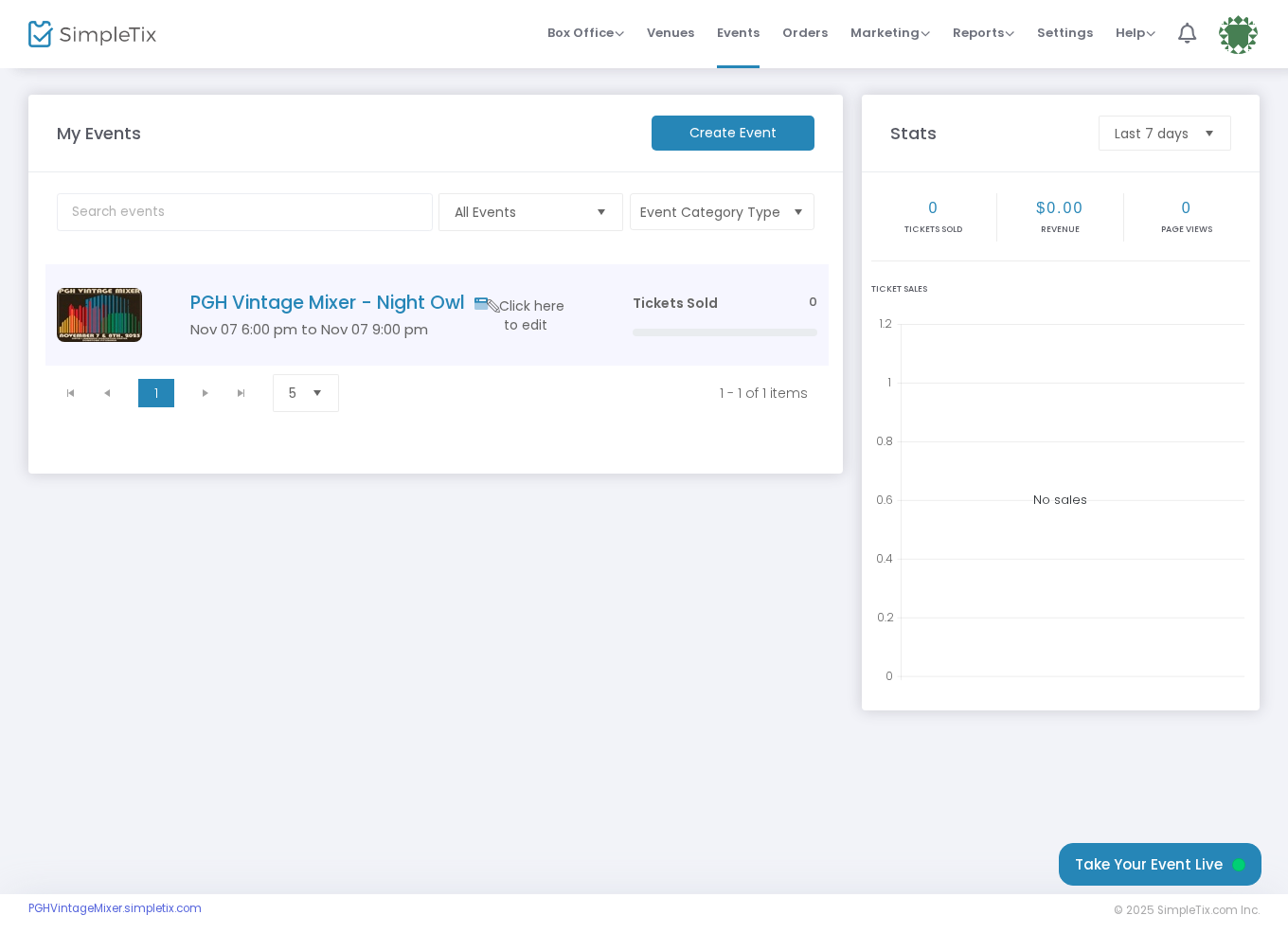 click 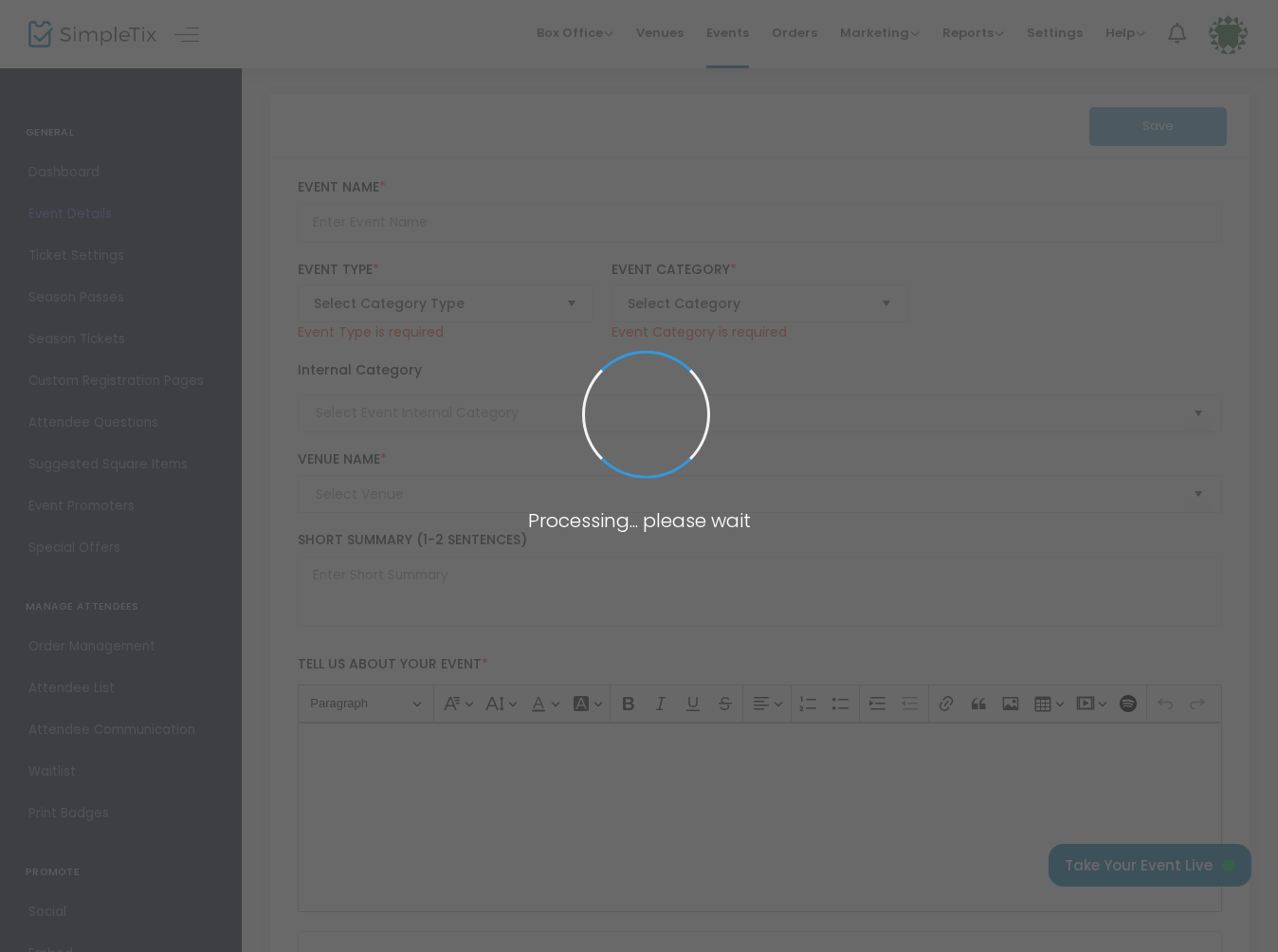 type on "PGH Vintage Mixer - Night Owl" 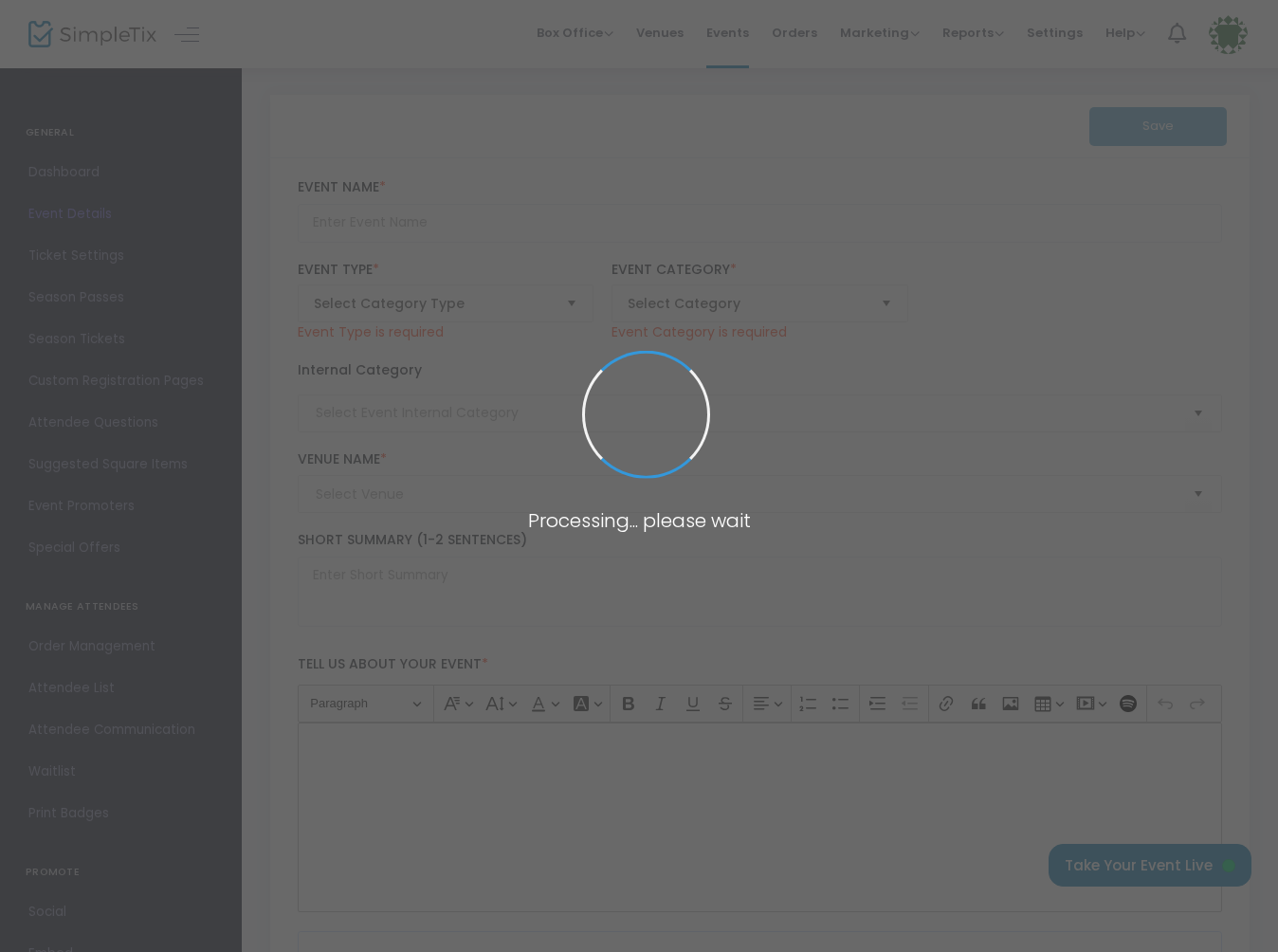 type on "The Pittsburgh Vintage Mixer returns in 2025 beginning with the return of the PGH Vintage Mixer NIGHT OWL at The David L Lawrence Convention Center in lovely Downtown Pittsburgh. The NIGH OWL is Friday evening, November 7th from 6 to 9PM." 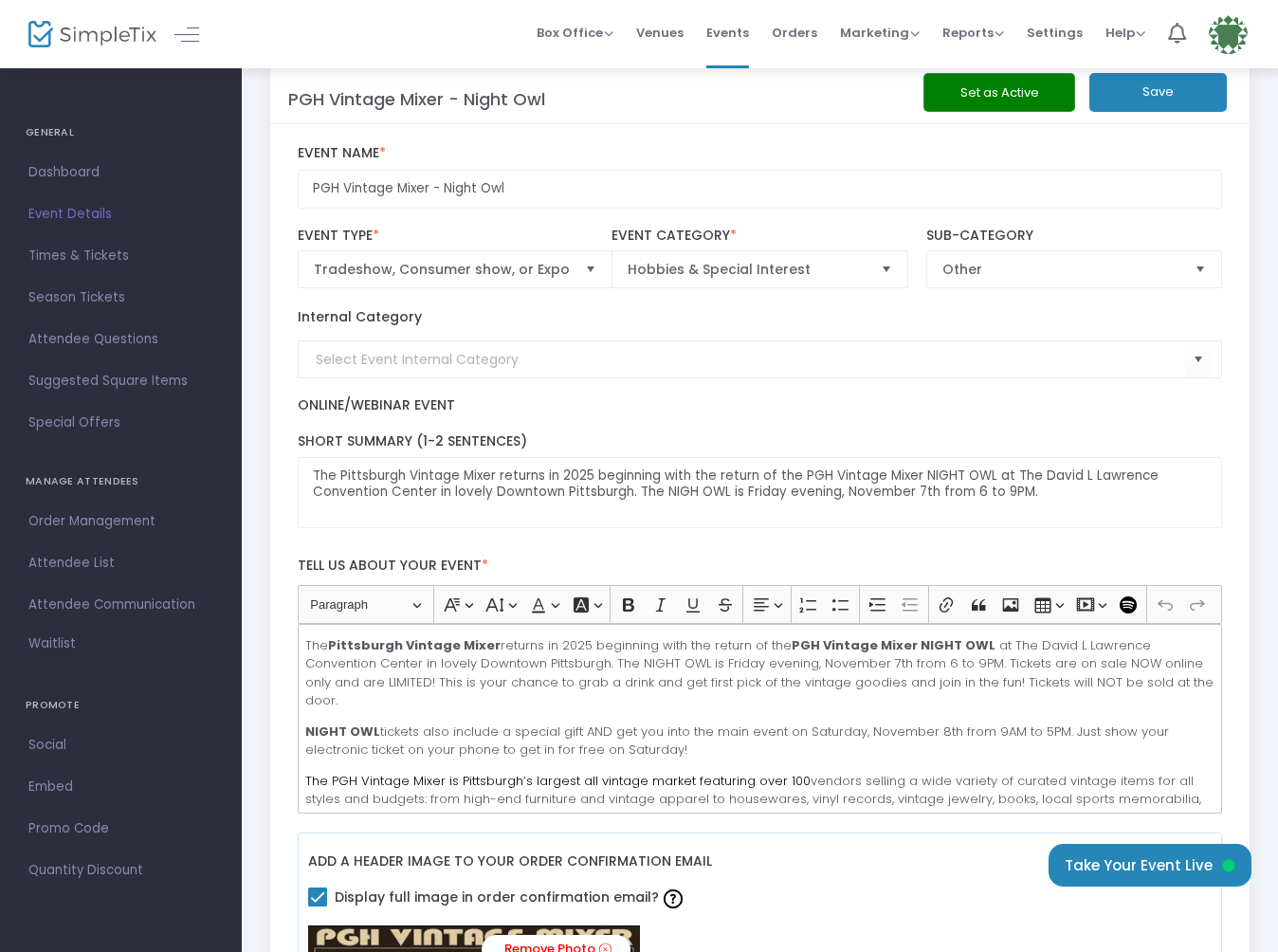 scroll, scrollTop: 43, scrollLeft: 0, axis: vertical 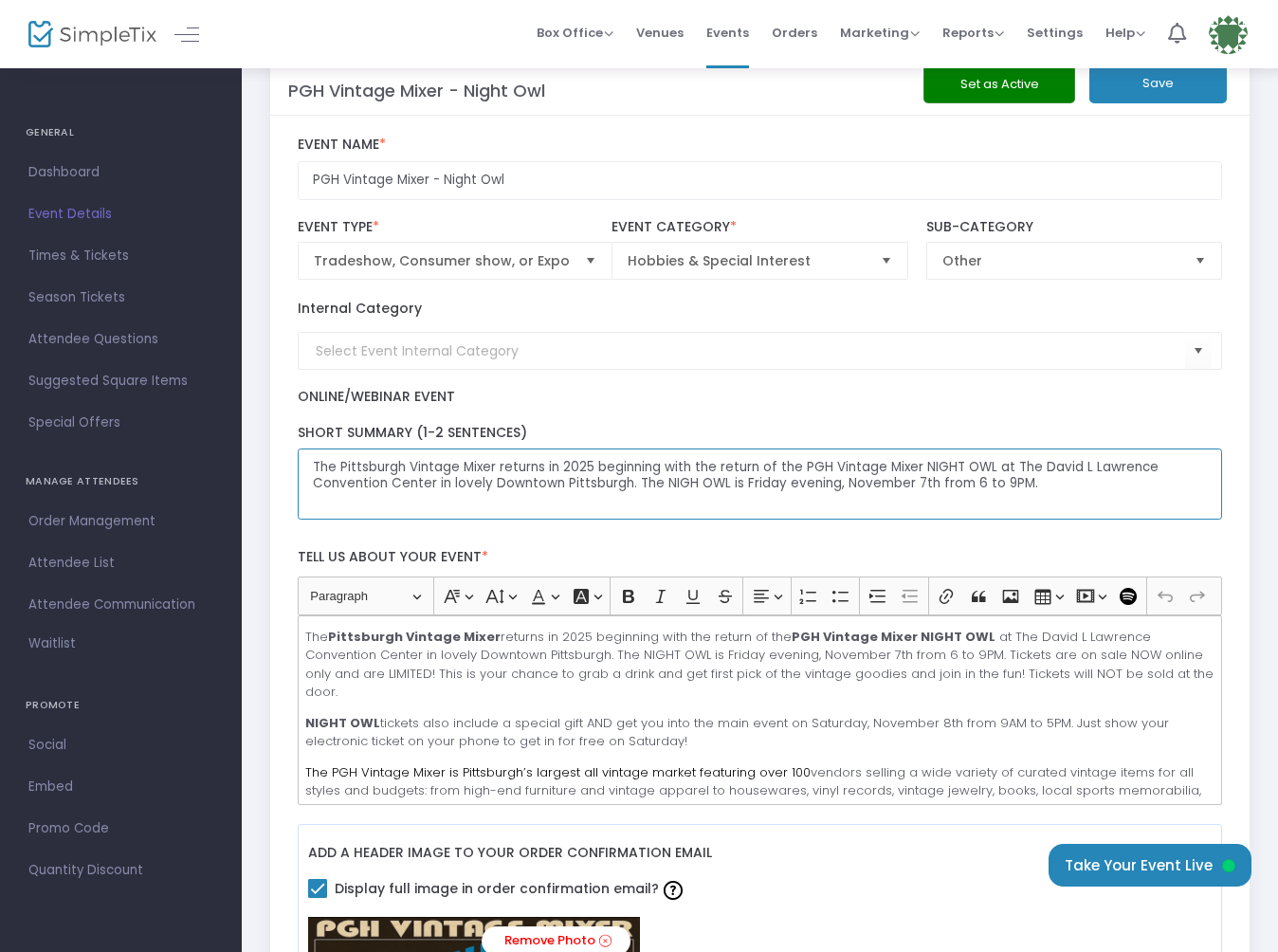 click on "The Pittsburgh Vintage Mixer returns in 2025 beginning with the return of the PGH Vintage Mixer NIGHT OWL at The David L Lawrence Convention Center in lovely Downtown Pittsburgh. The NIGH OWL is Friday evening, November 7th from 6 to 9PM." 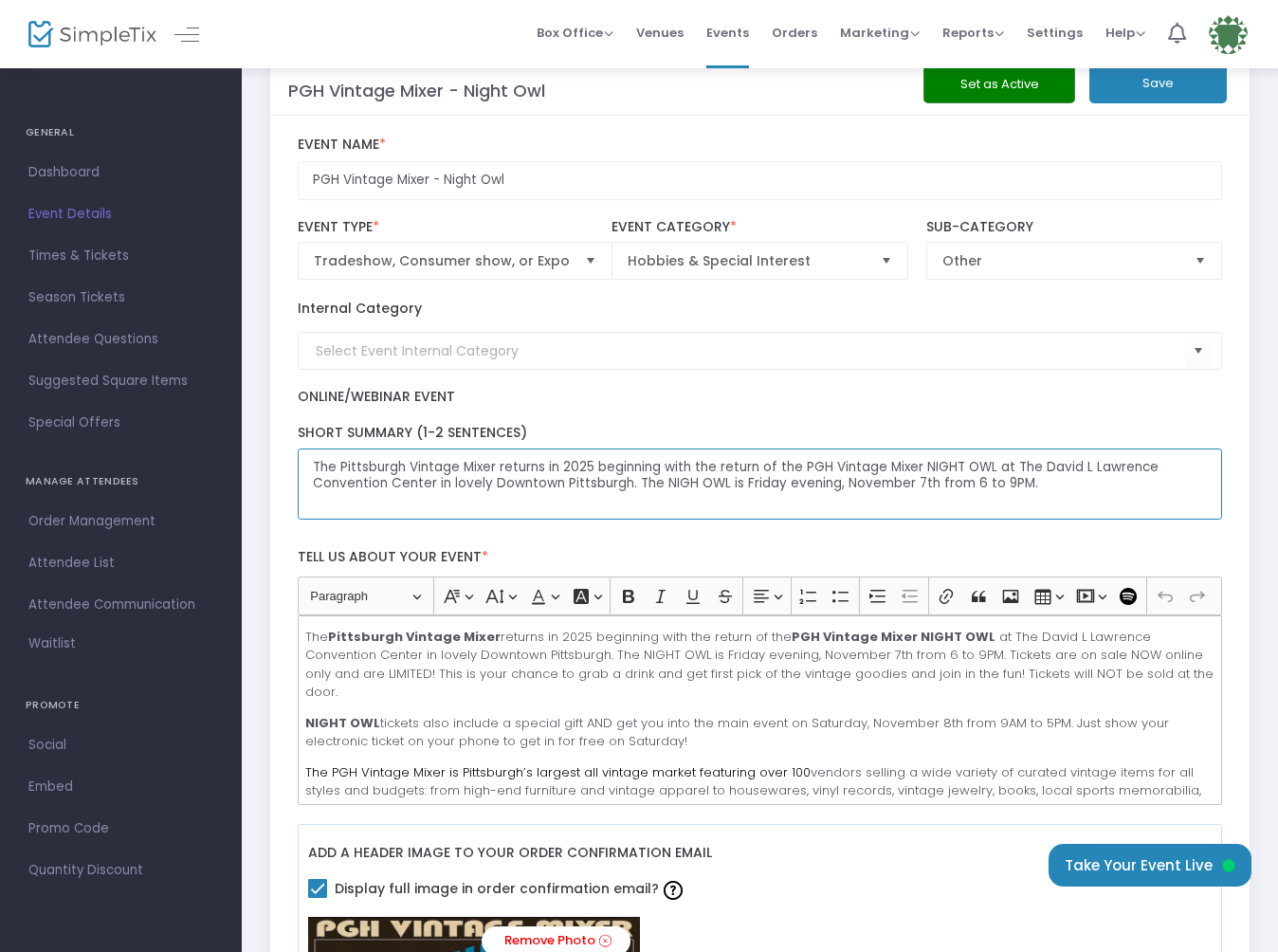 paste on "DAVID L. LAWRENCE CONVENTION CENTER" 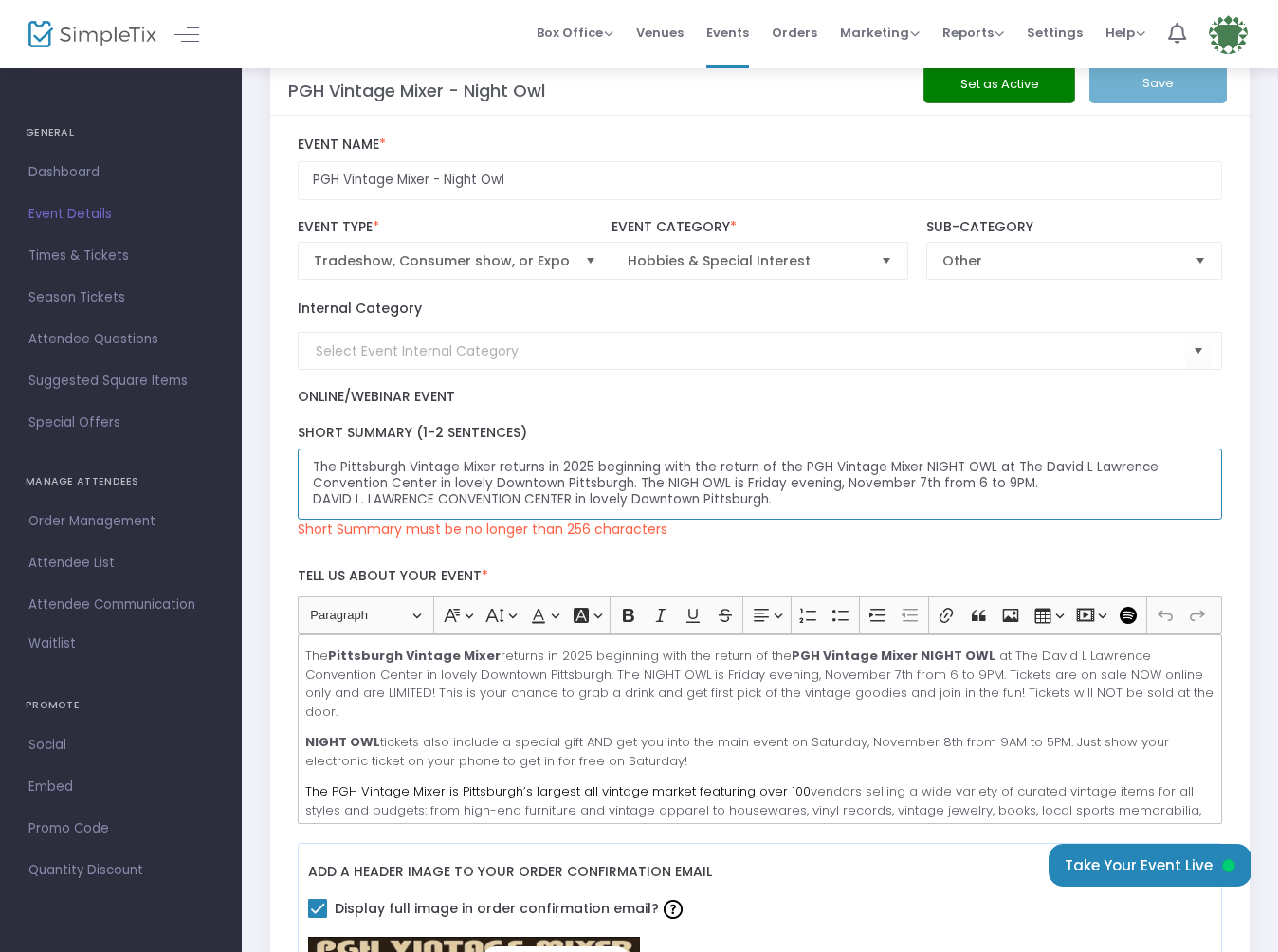 paste on "DAVID L. LAWRENCE CONVENTION CENTER" 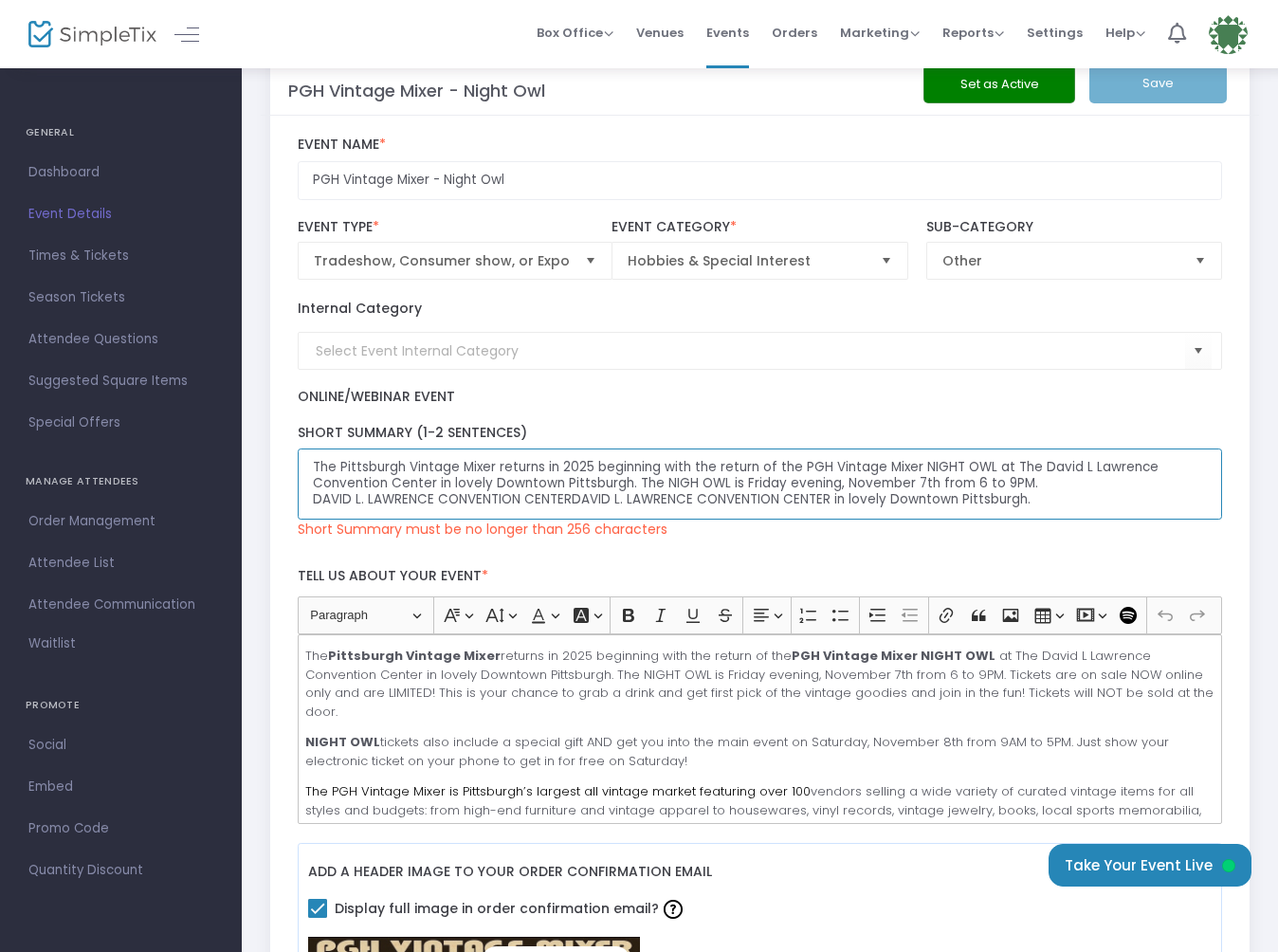 scroll, scrollTop: 0, scrollLeft: 0, axis: both 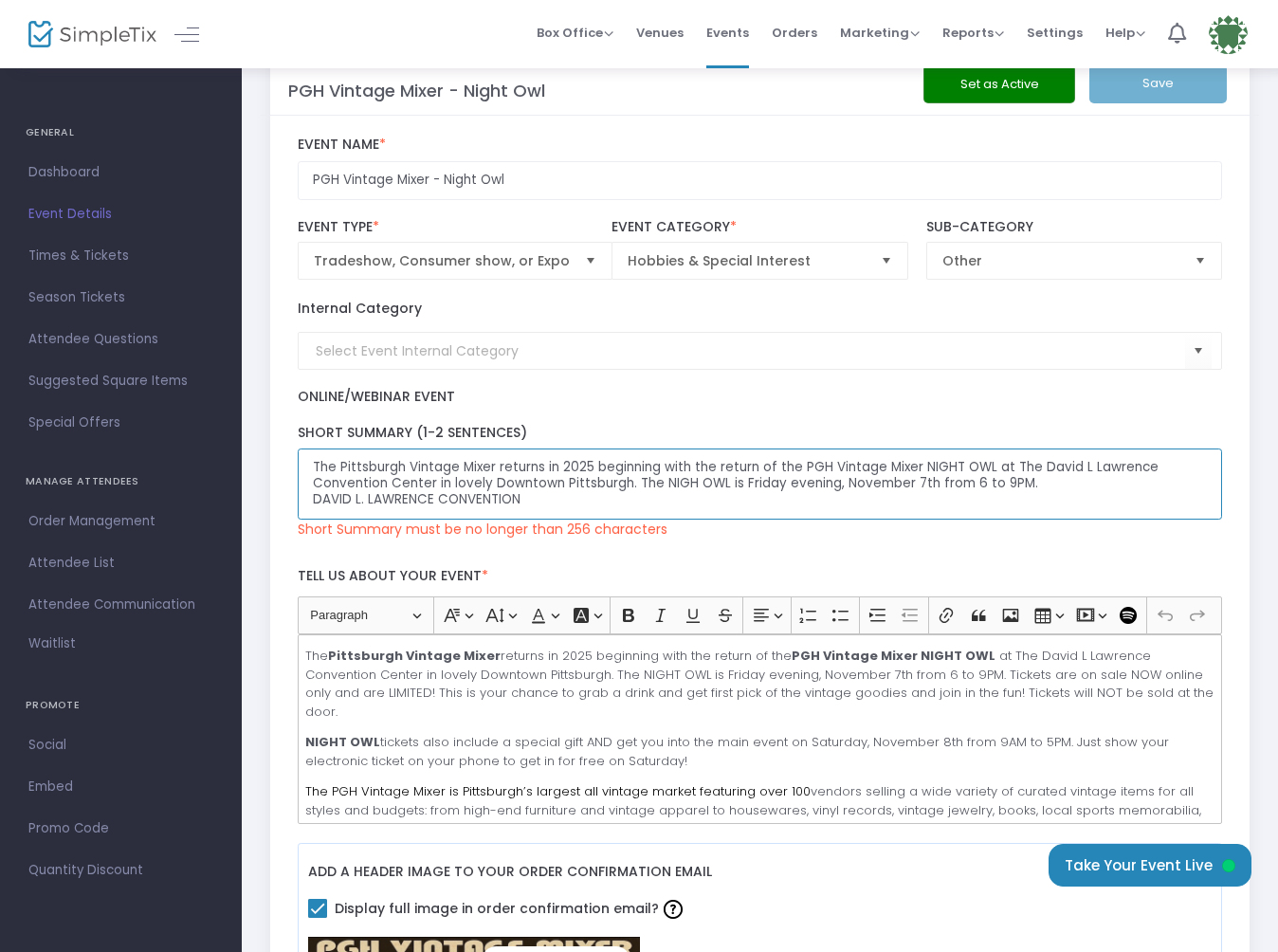 drag, startPoint x: 502, startPoint y: 494, endPoint x: 301, endPoint y: 497, distance: 201.02239 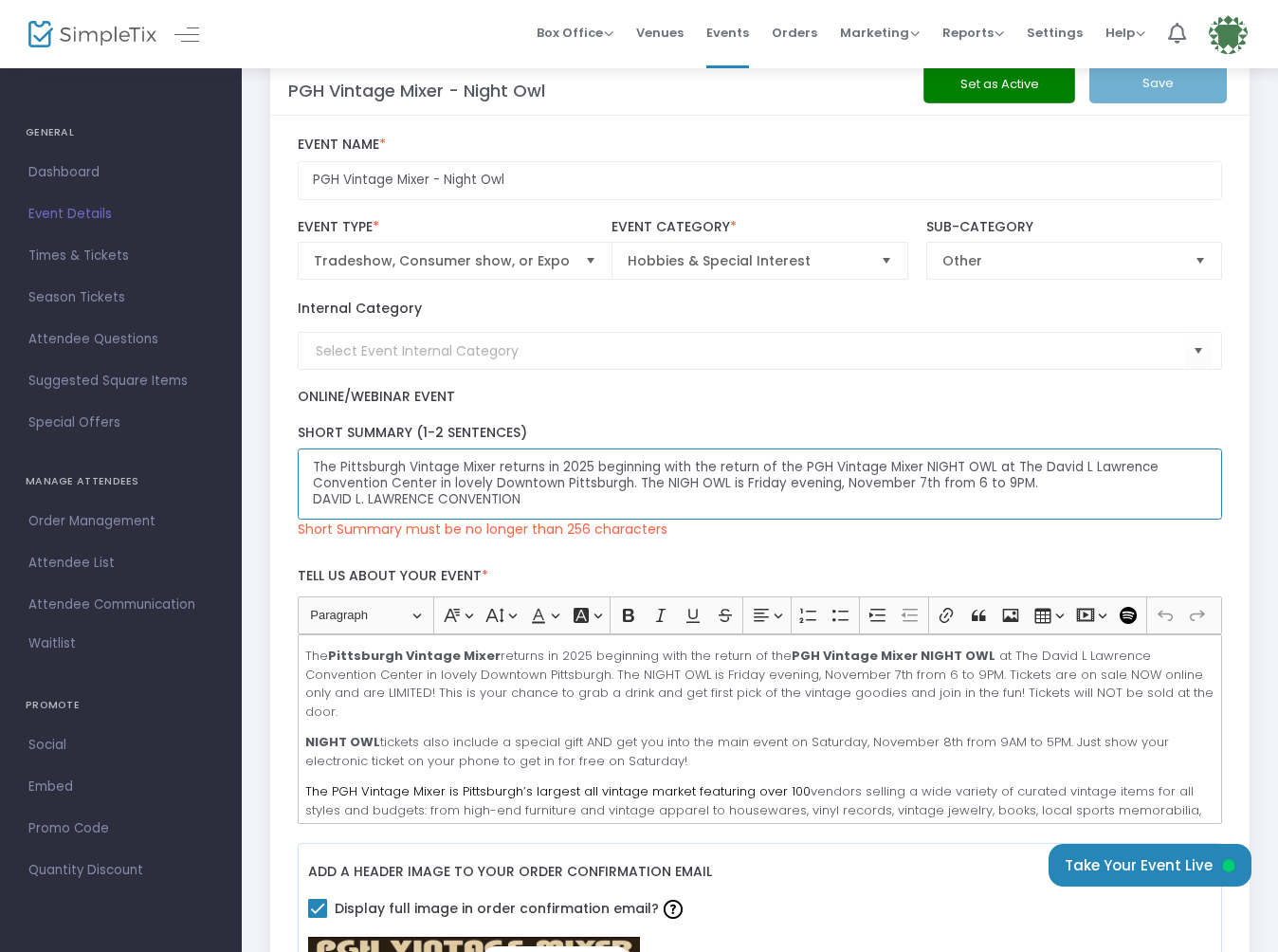 click on "The Pittsburgh Vintage Mixer returns in 2025 beginning with the return of the PGH Vintage Mixer NIGHT OWL at The David L Lawrence Convention Center in lovely Downtown Pittsburgh. The NIGH OWL is Friday evening, November 7th from 6 to 9PM.
DAVID L. LAWRENCE CONVENTION" 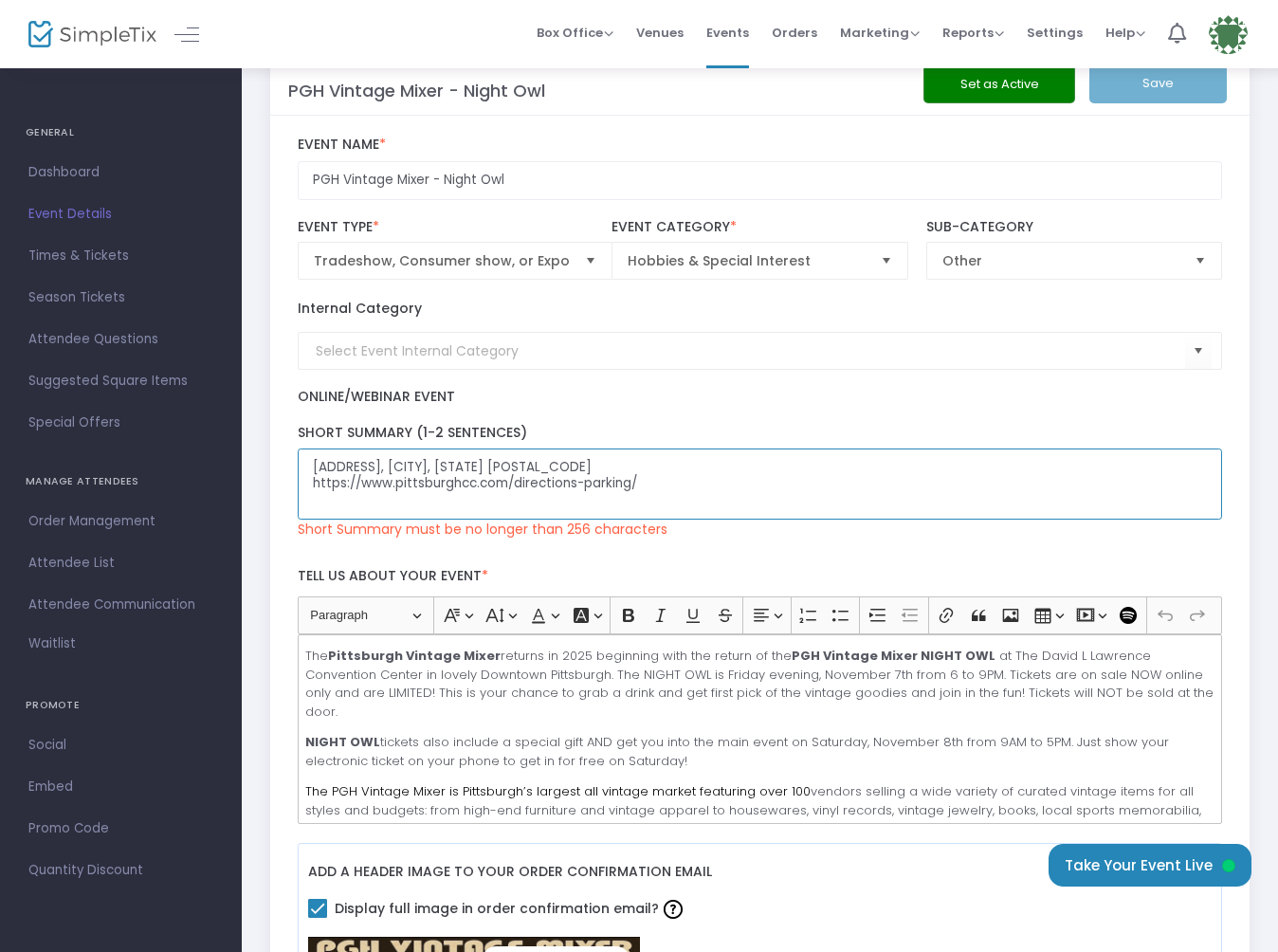 scroll, scrollTop: 4, scrollLeft: 0, axis: vertical 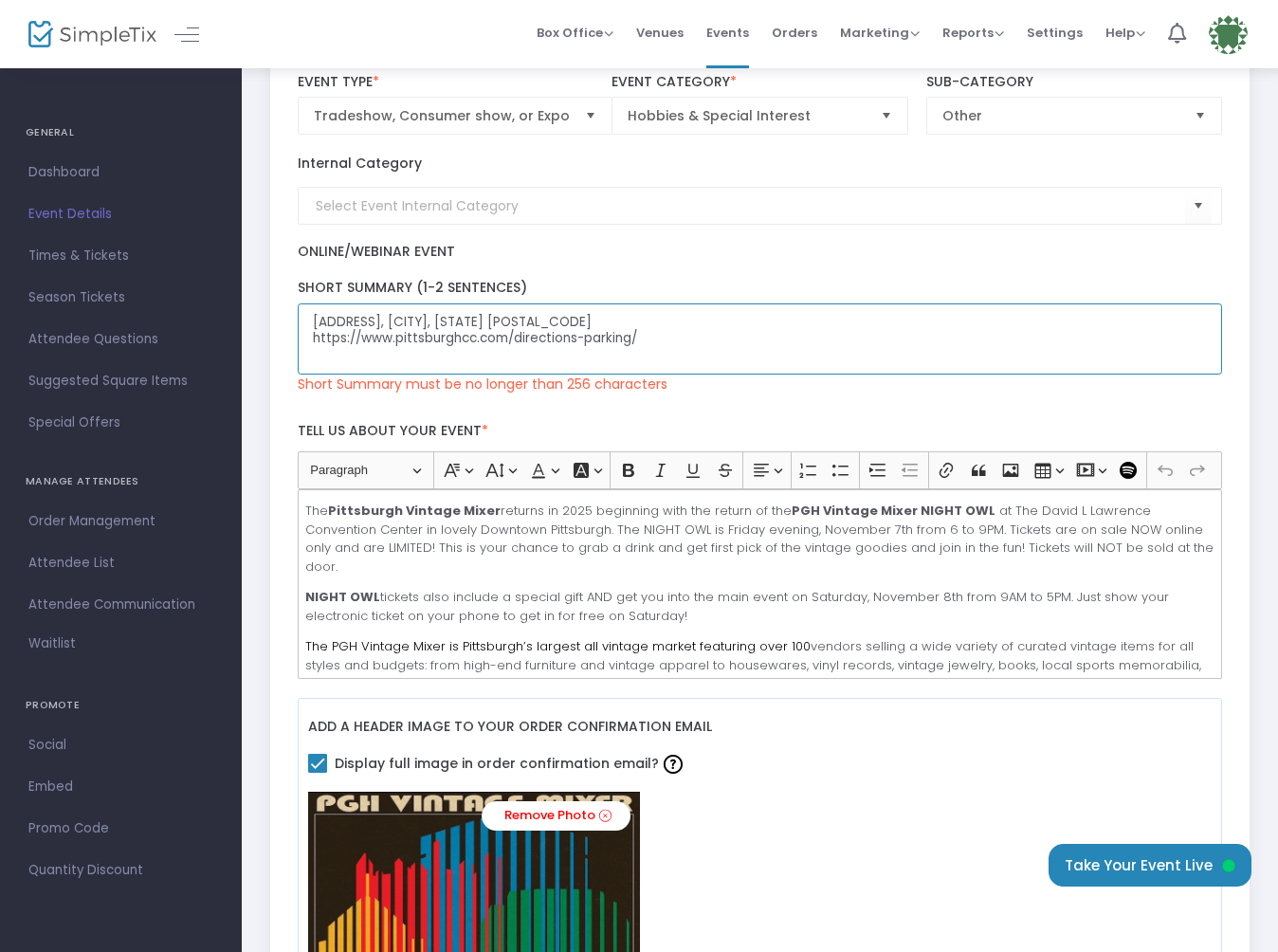 drag, startPoint x: 749, startPoint y: 366, endPoint x: 307, endPoint y: 344, distance: 442.54717 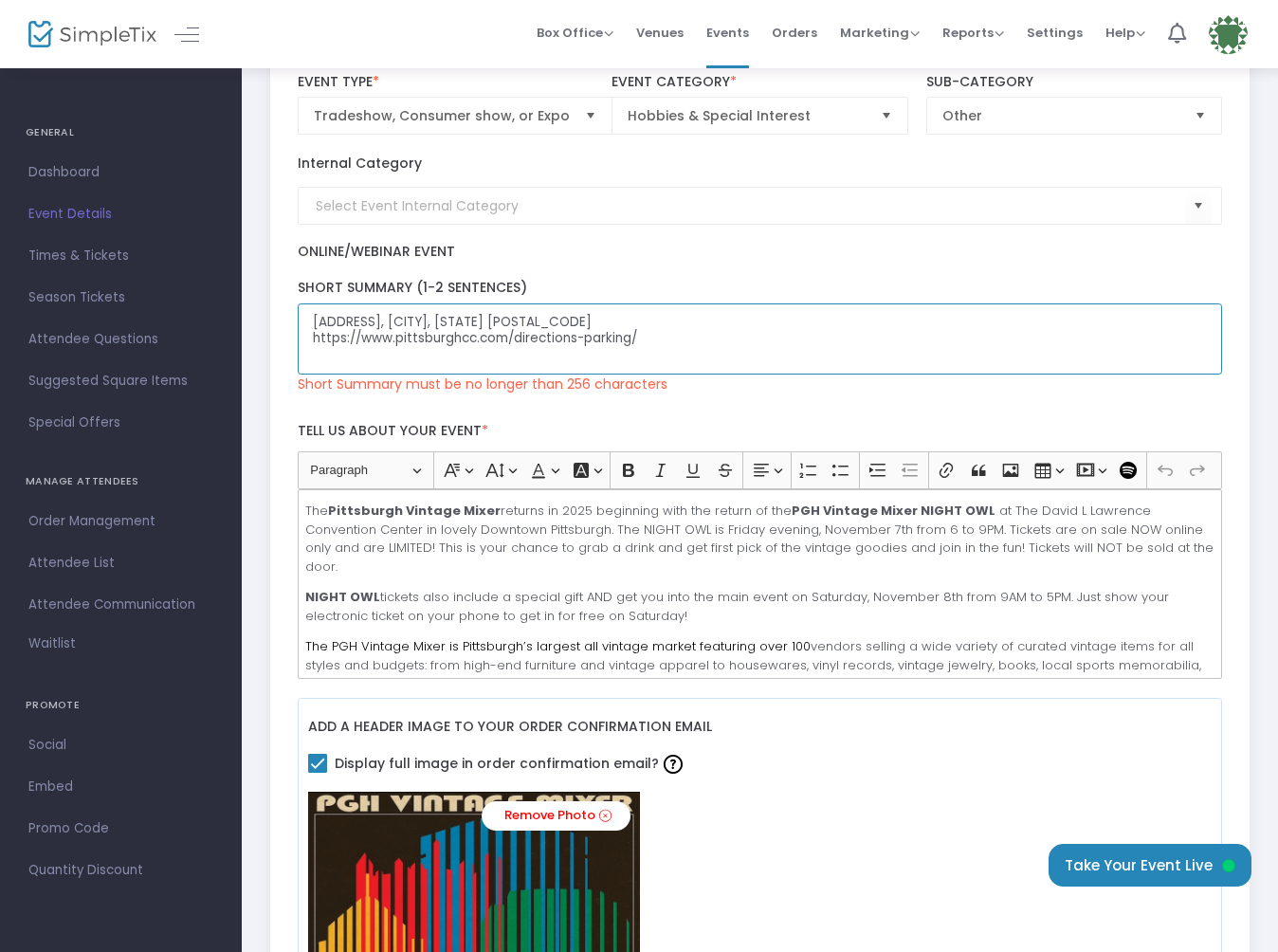 click on "The Pittsburgh Vintage Mixer returns in 2025 beginning with the return of the PGH Vintage Mixer NIGHT OWL at The David L Lawrence Convention Center in lovely Downtown Pittsburgh. The NIGH OWL is Friday evening, November 7th from 6 to 9PM.
David L. Lawrence Convention Center 1000 Fort Duquesne Boulevard, Pittsburgh, PA 15222
https://www.pittsburghcc.com/directions-parking/" 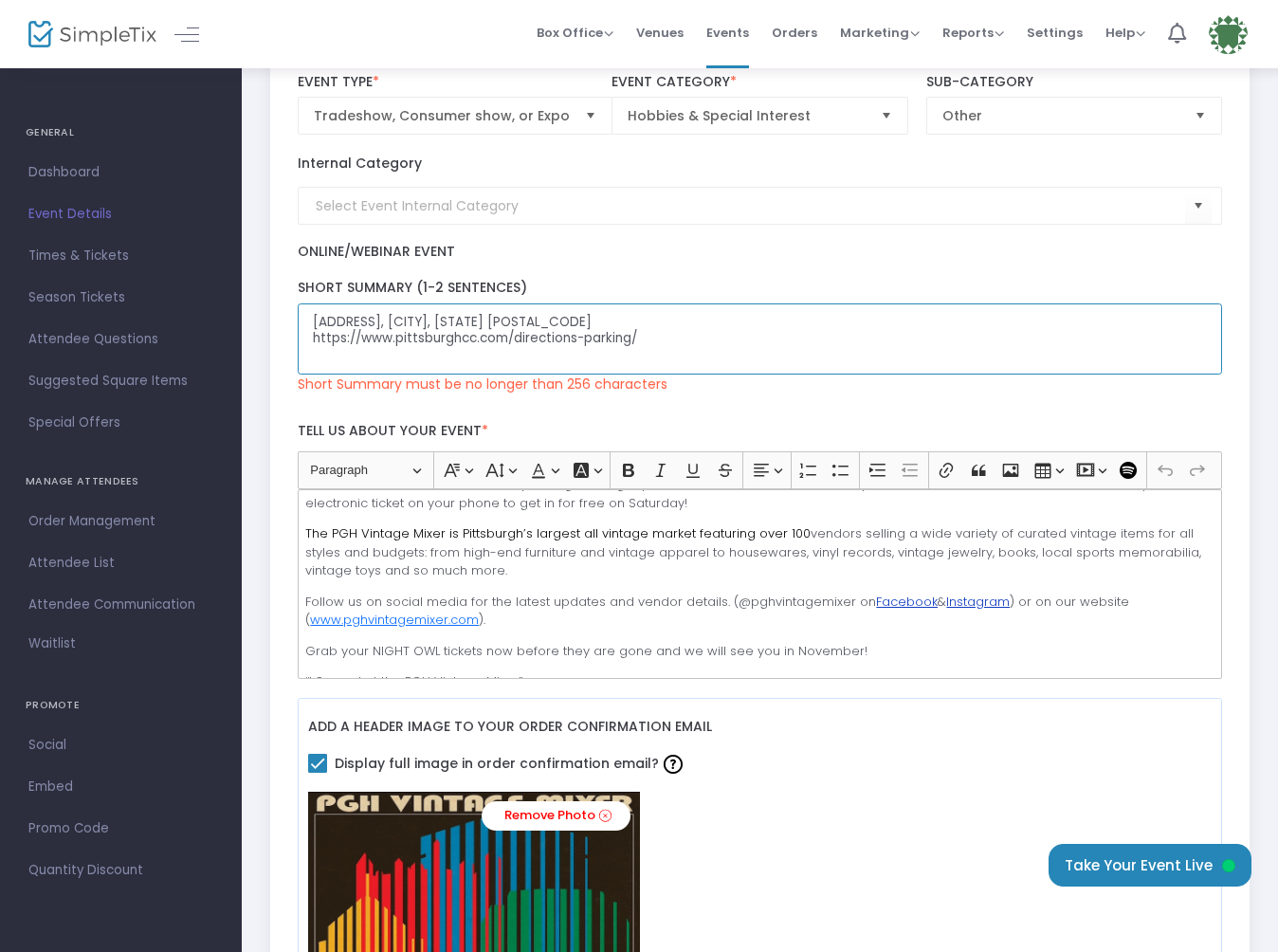scroll, scrollTop: 112, scrollLeft: 0, axis: vertical 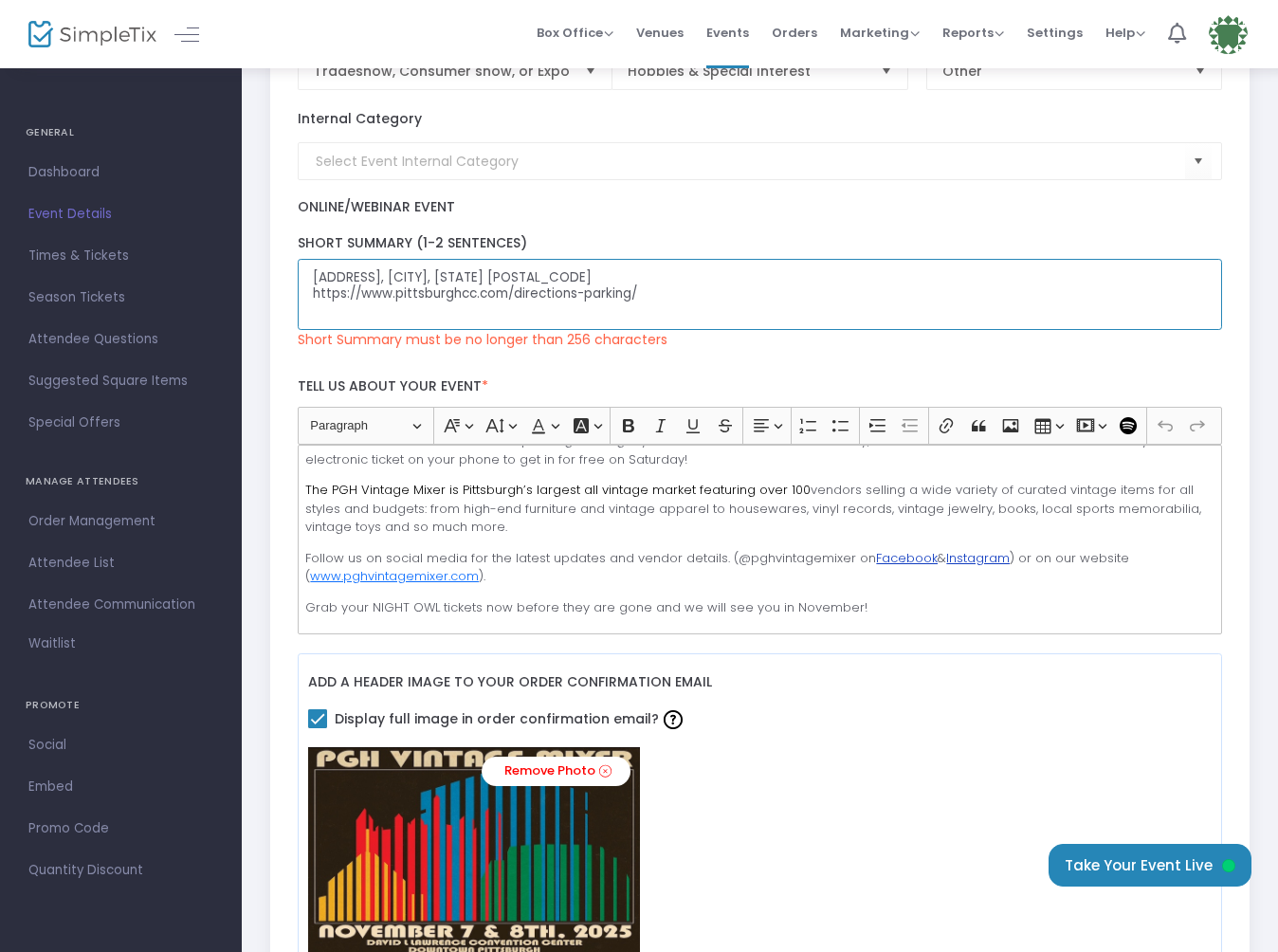 type on "The Pittsburgh Vintage Mixer returns in 2025 beginning with the return of the PGH Vintage Mixer NIGHT OWL at The David L Lawrence Convention Center in lovely Downtown Pittsburgh. The NIGH OWL is Friday evening, November 7th from 6 to 9PM.
David L. Lawrence Convention Center 1000 Fort Duquesne Boulevard, Pittsburgh, PA 15222
https://www.pittsburghcc.com/directions-parking/" 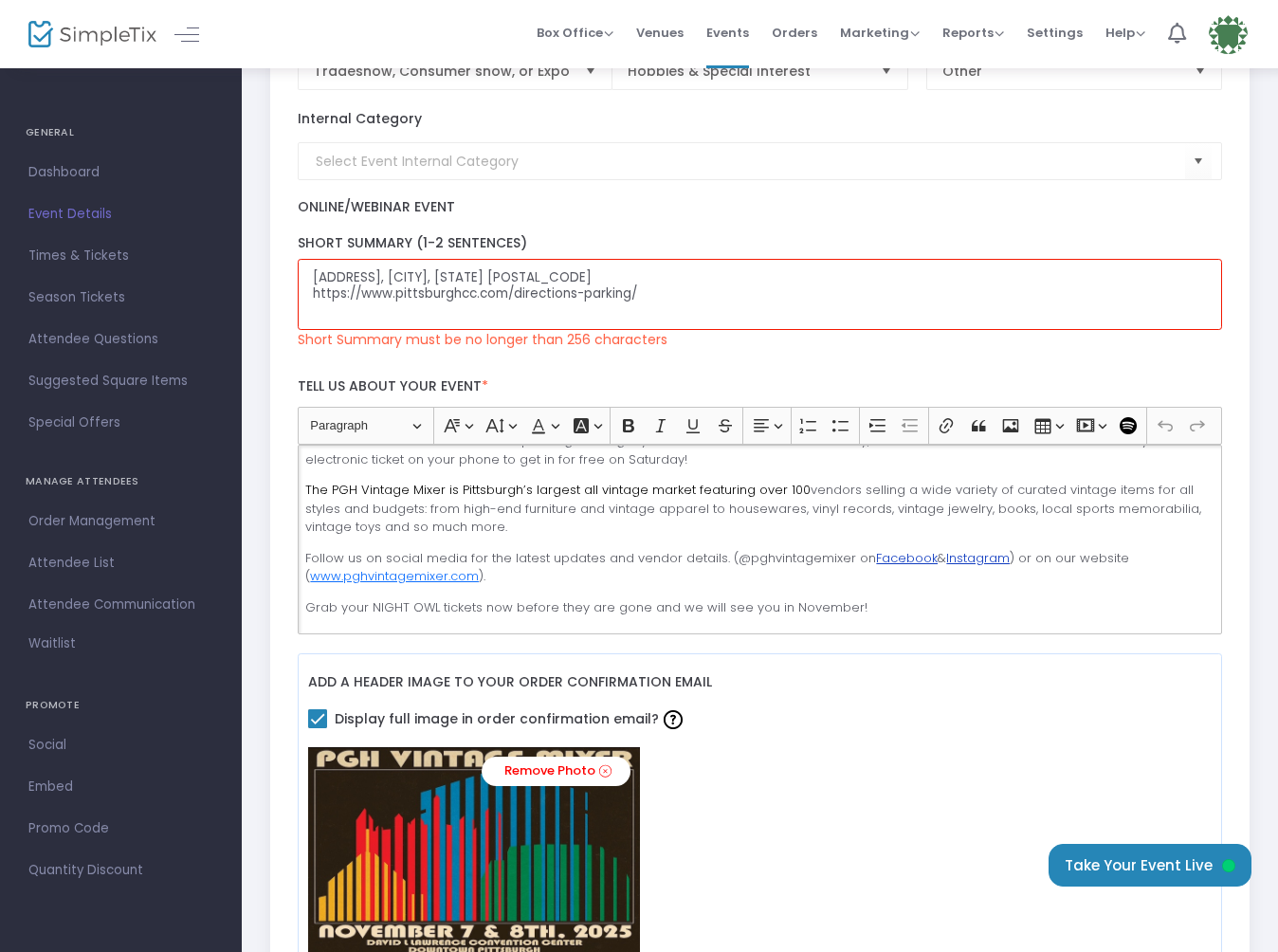click on "“I Scored at the PGH Vintage Mixer”" 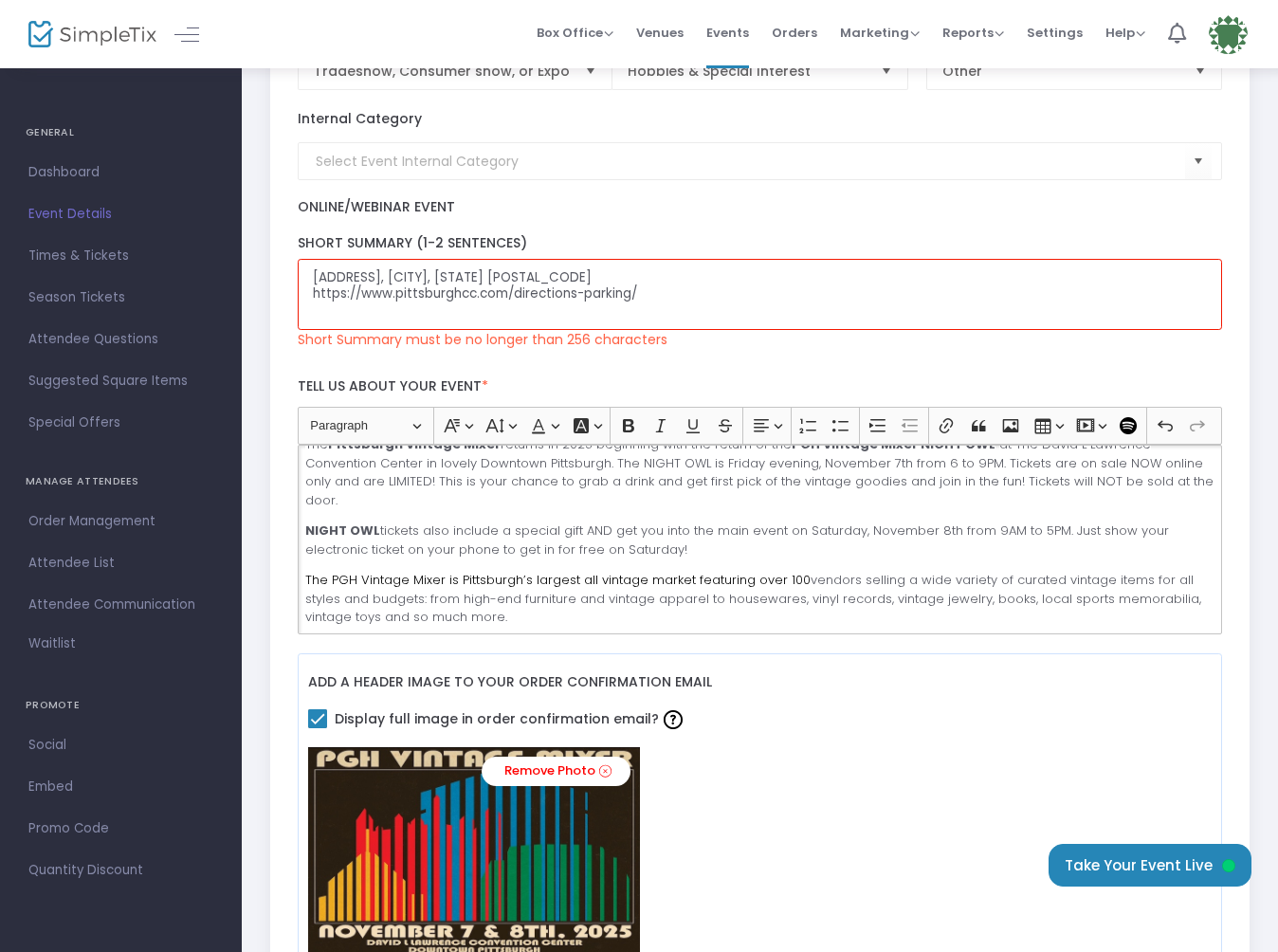scroll, scrollTop: -2, scrollLeft: 0, axis: vertical 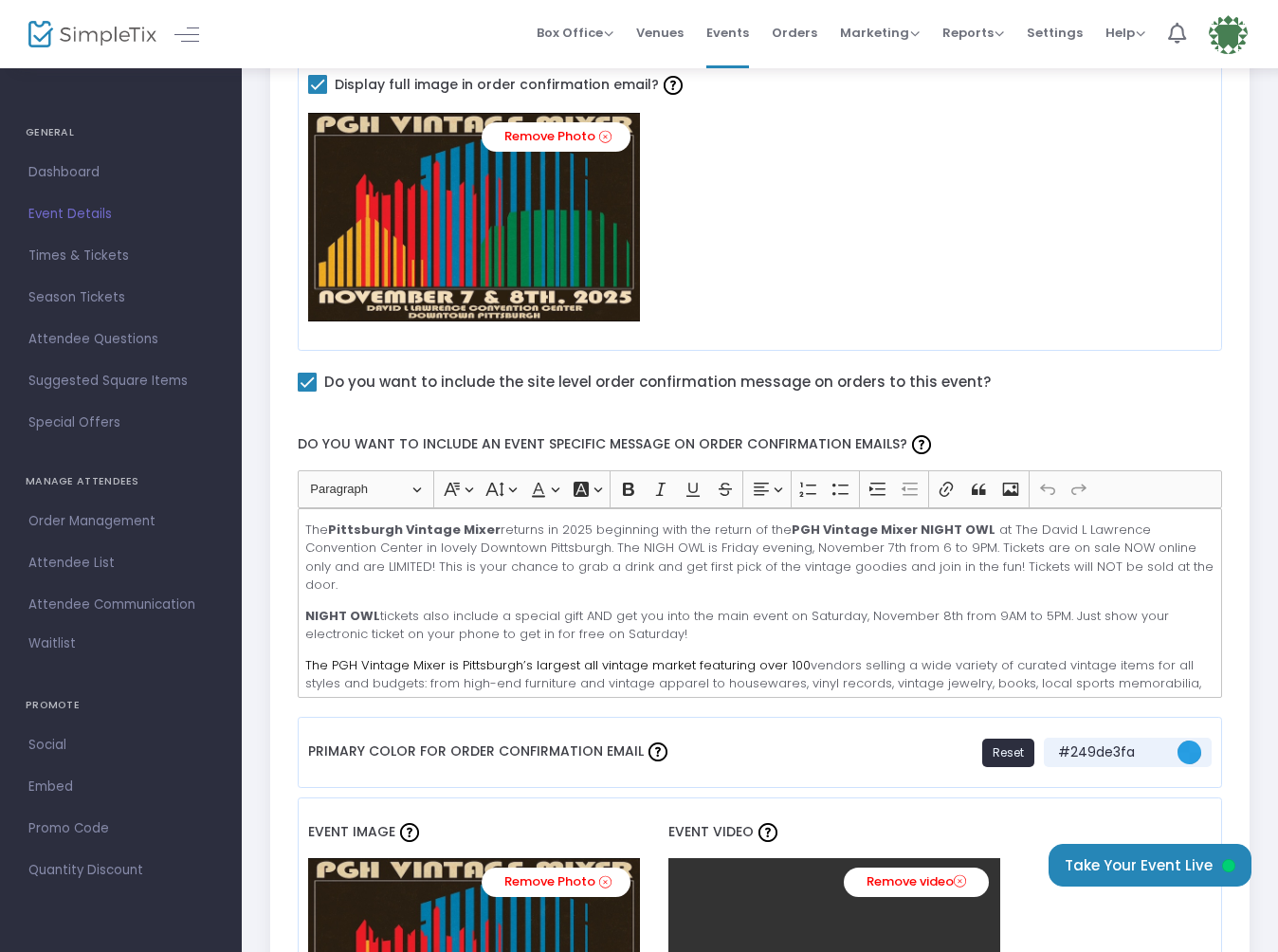 click at bounding box center (307, 382) 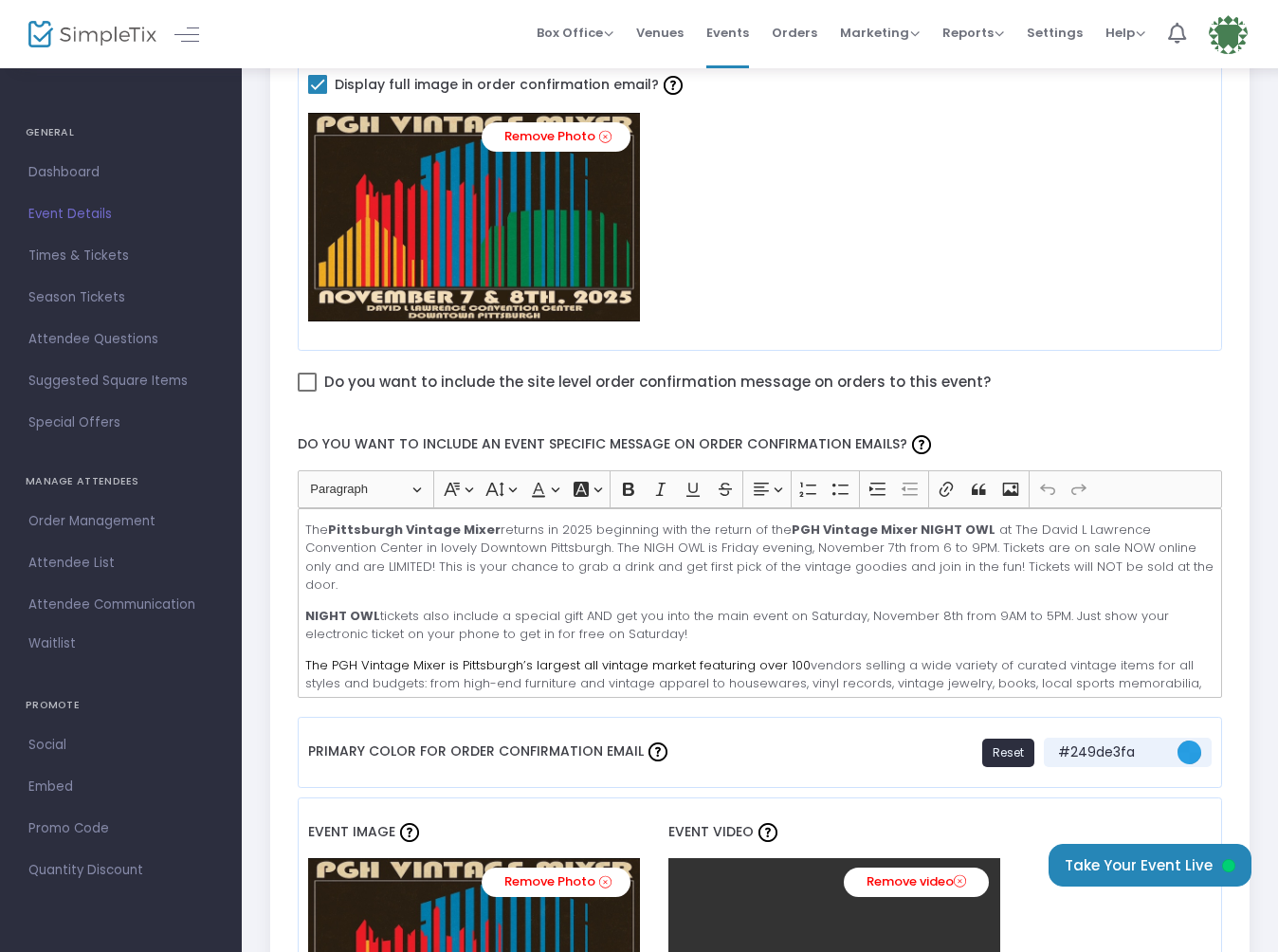 click at bounding box center (307, 382) 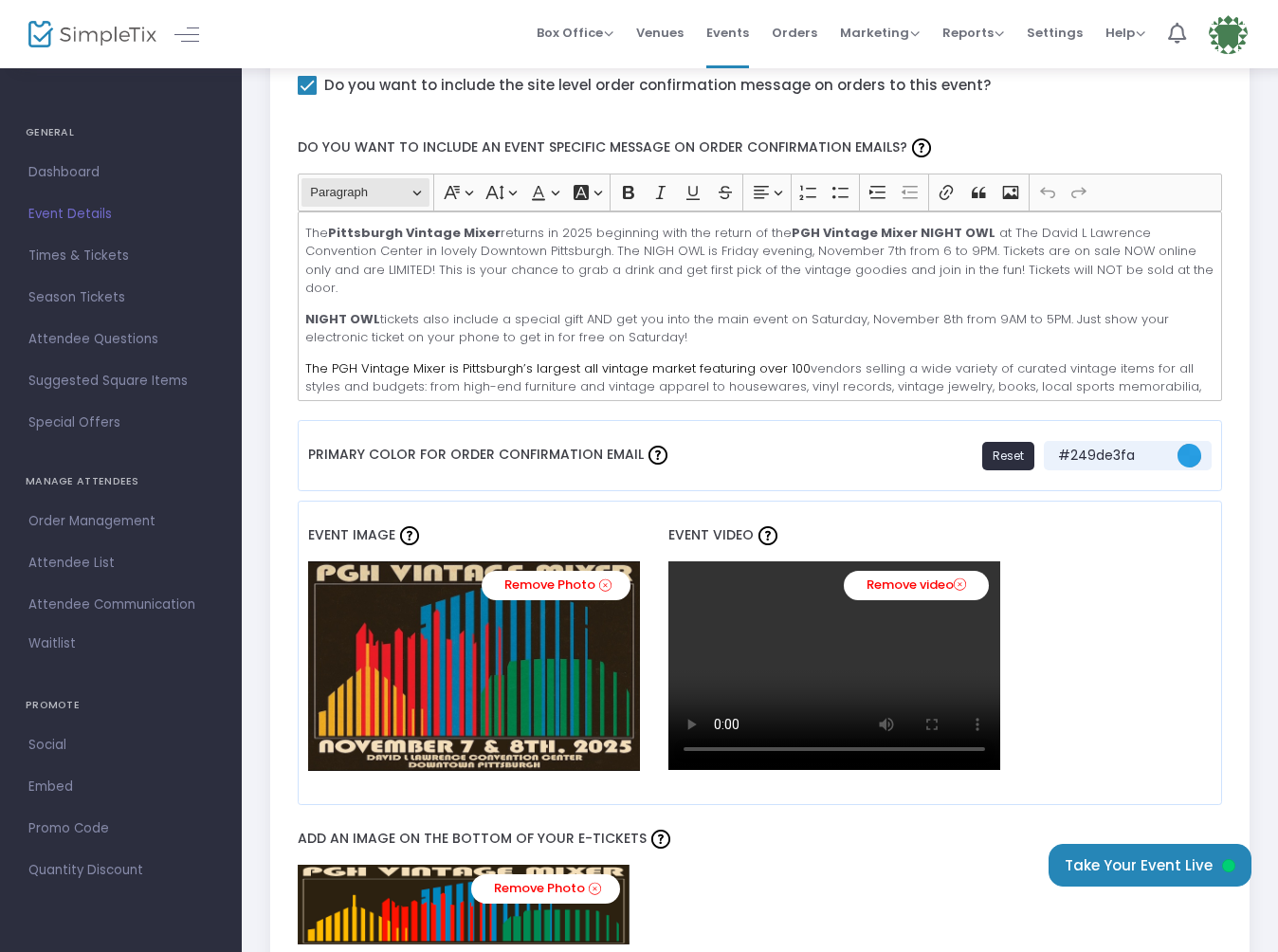 scroll, scrollTop: 1167, scrollLeft: 0, axis: vertical 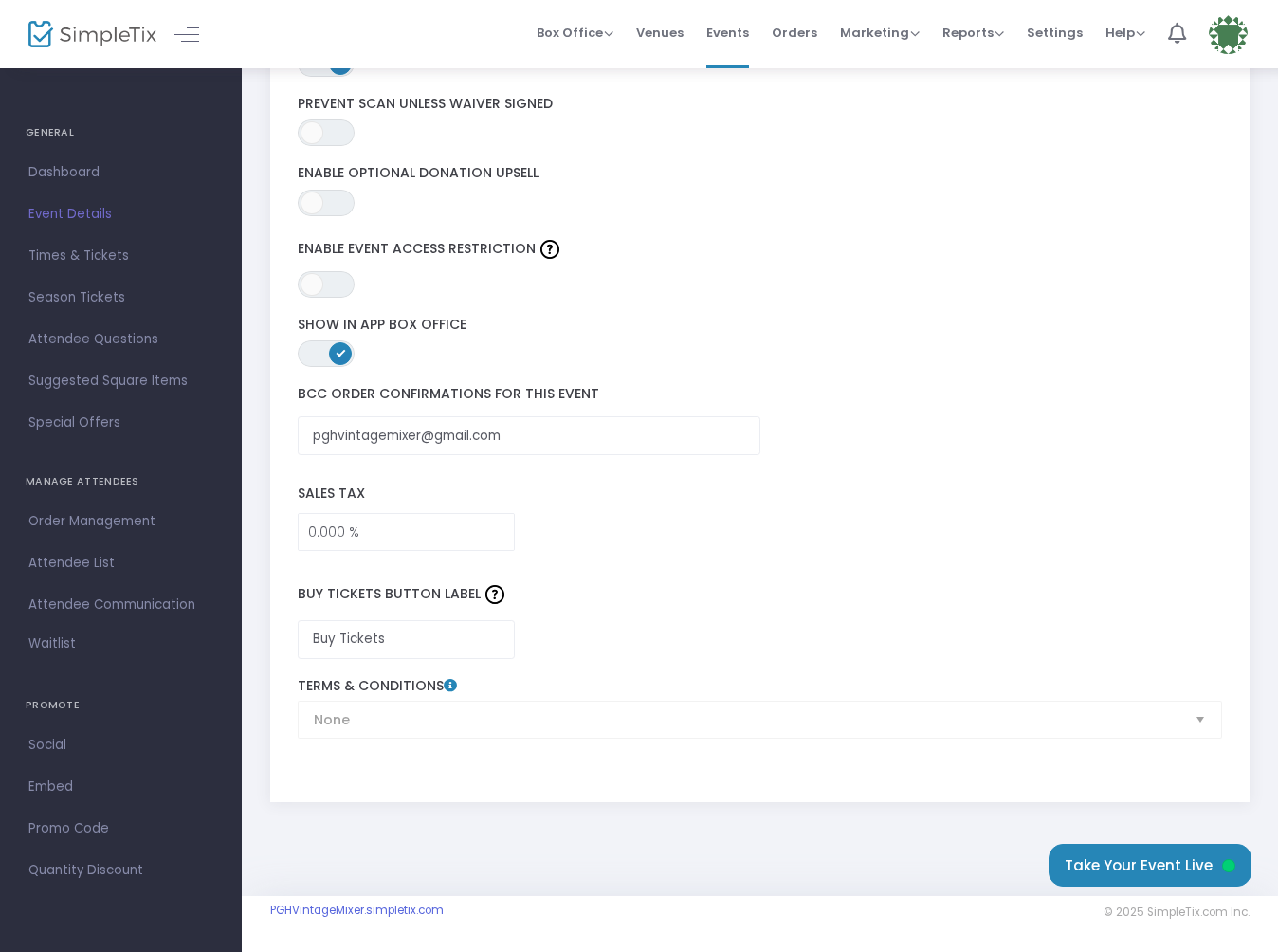 click on "ON OFF  Enable Optional Donation Upsell" 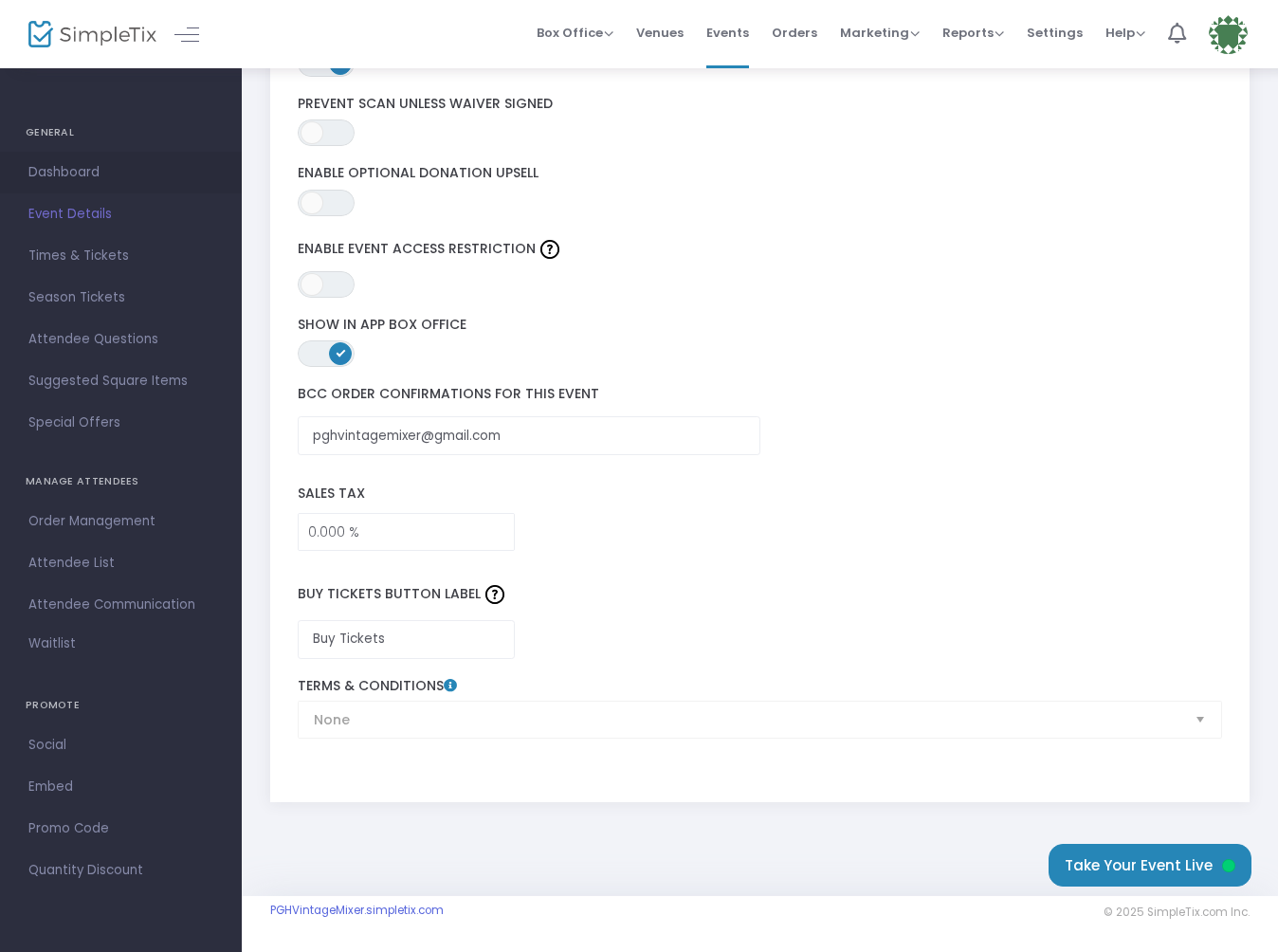 click on "Dashboard" at bounding box center [120, 173] 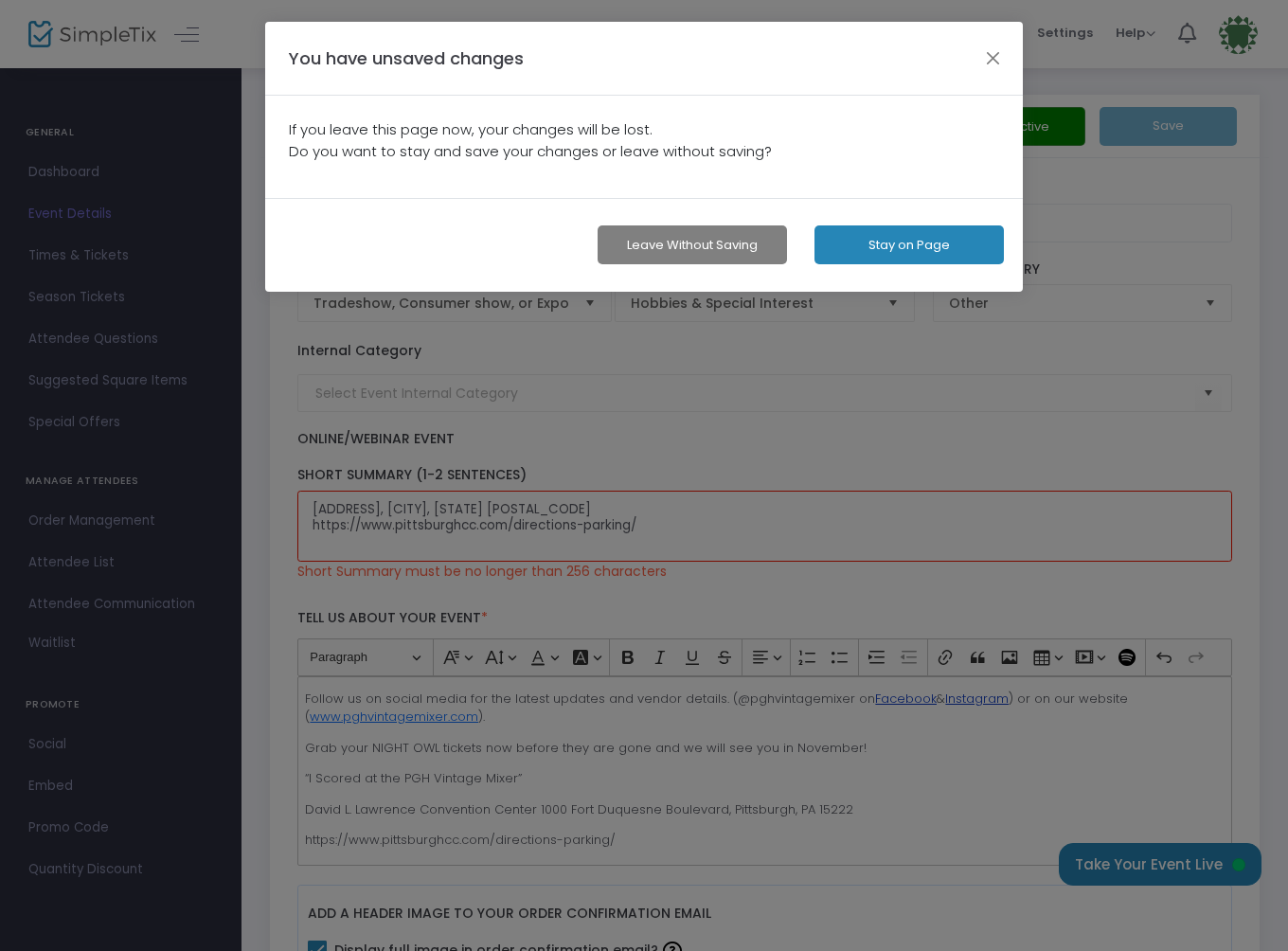 drag, startPoint x: 1005, startPoint y: 52, endPoint x: 1050, endPoint y: 85, distance: 55.803226 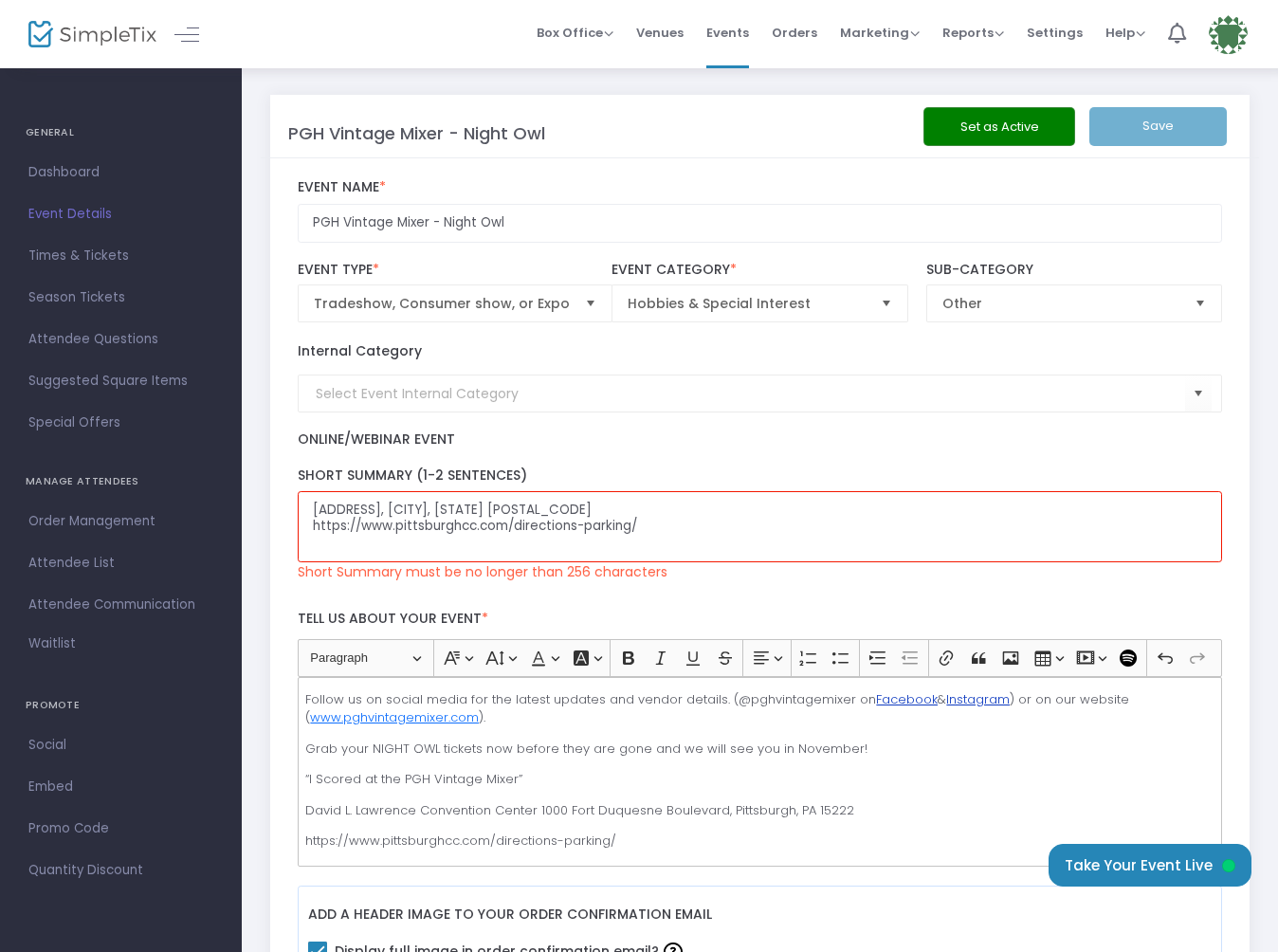 click on "Set as Active   Save" 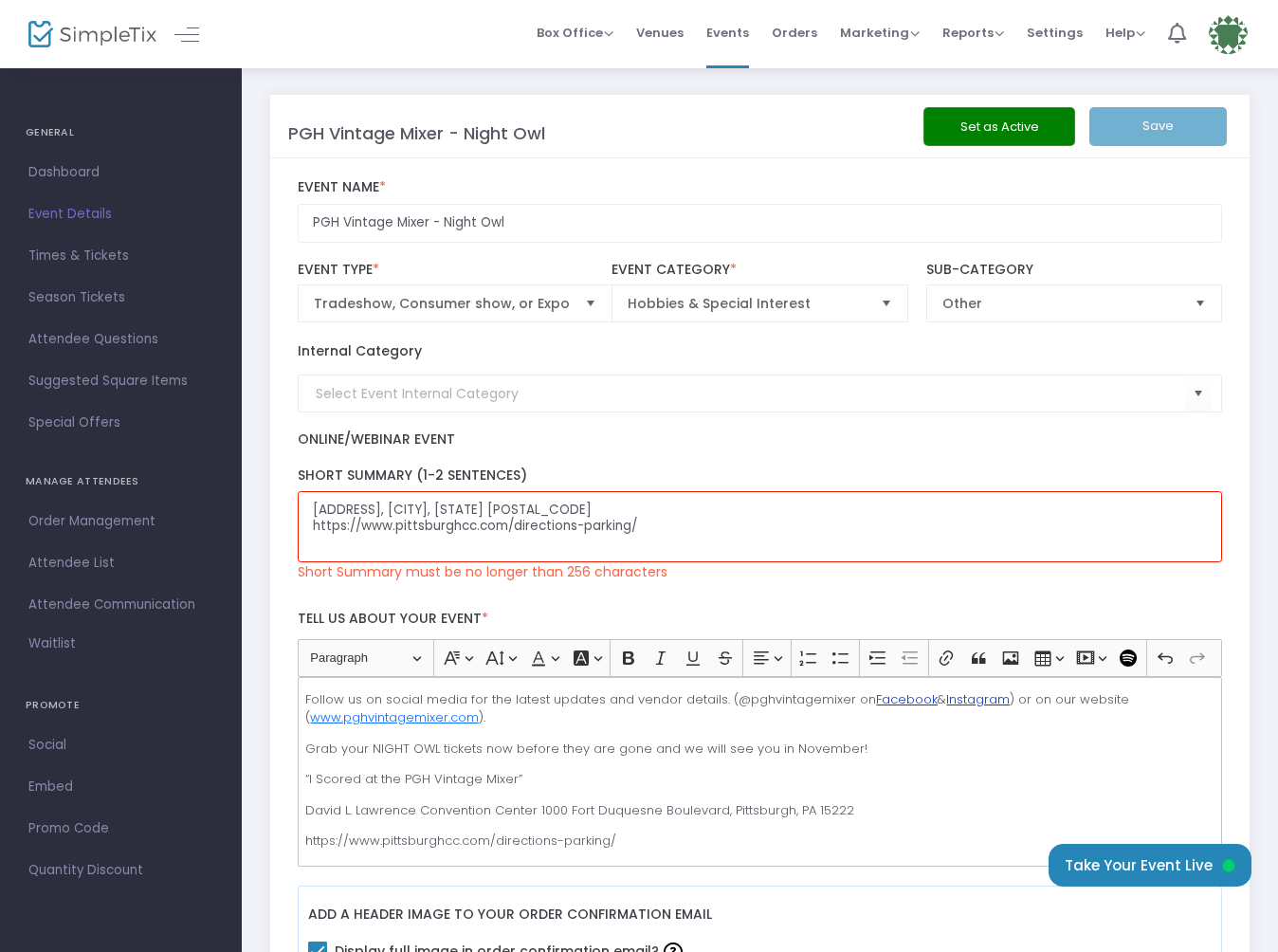 click on "Set as Active   Save" 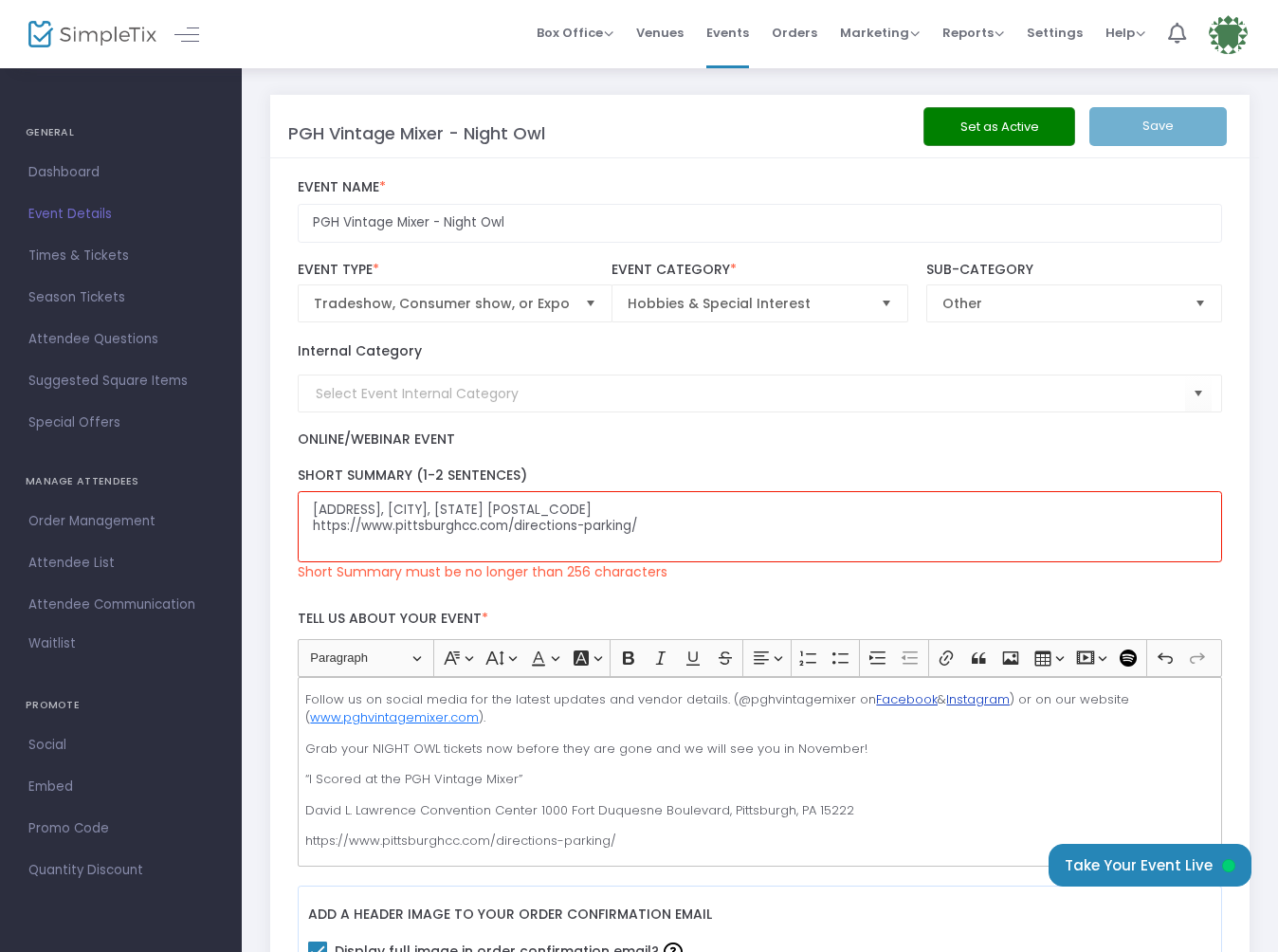 click on "Set as Active   Save" 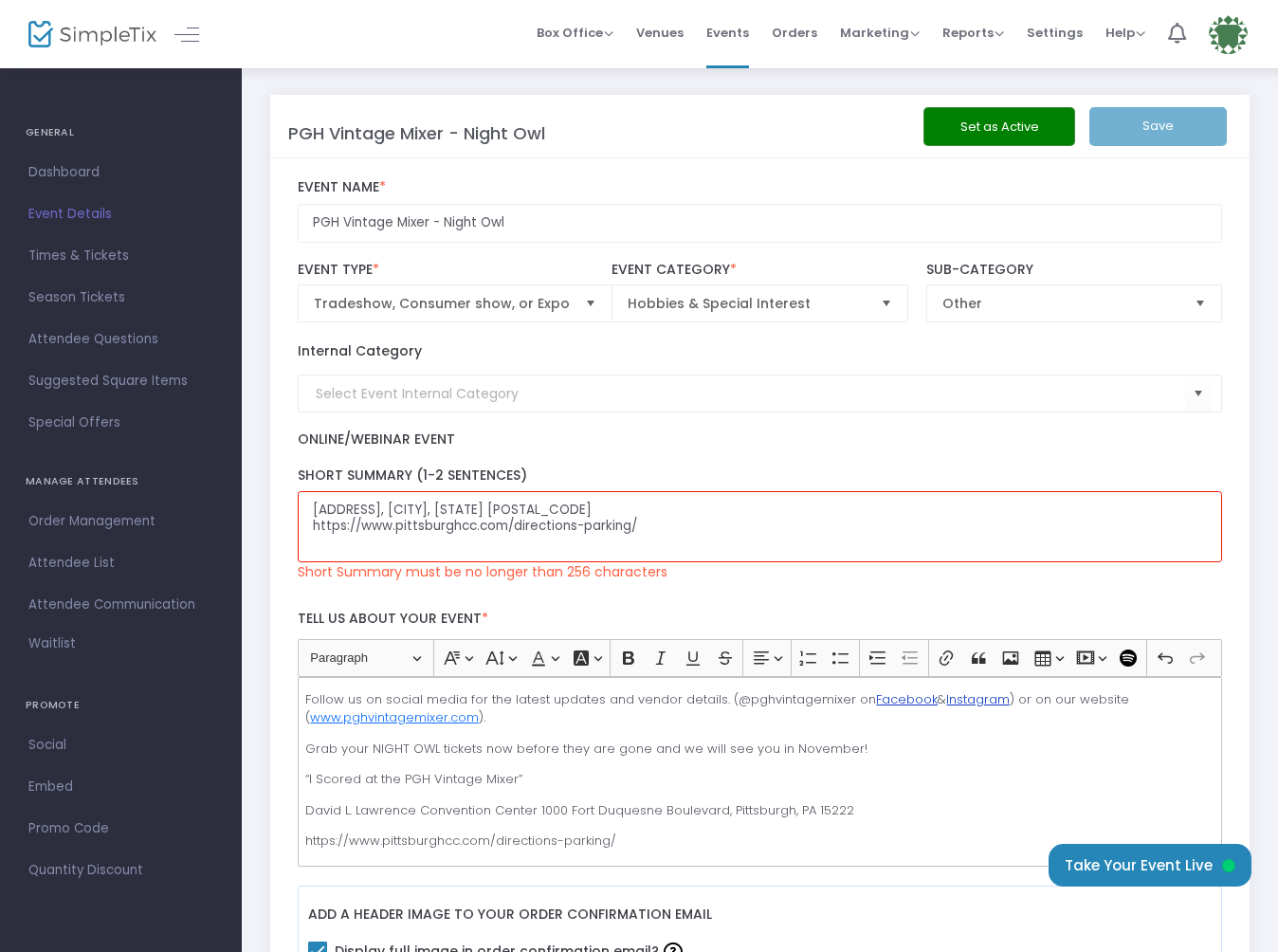 click on "PGH Vintage Mixer - Night Owl Event Name  *" 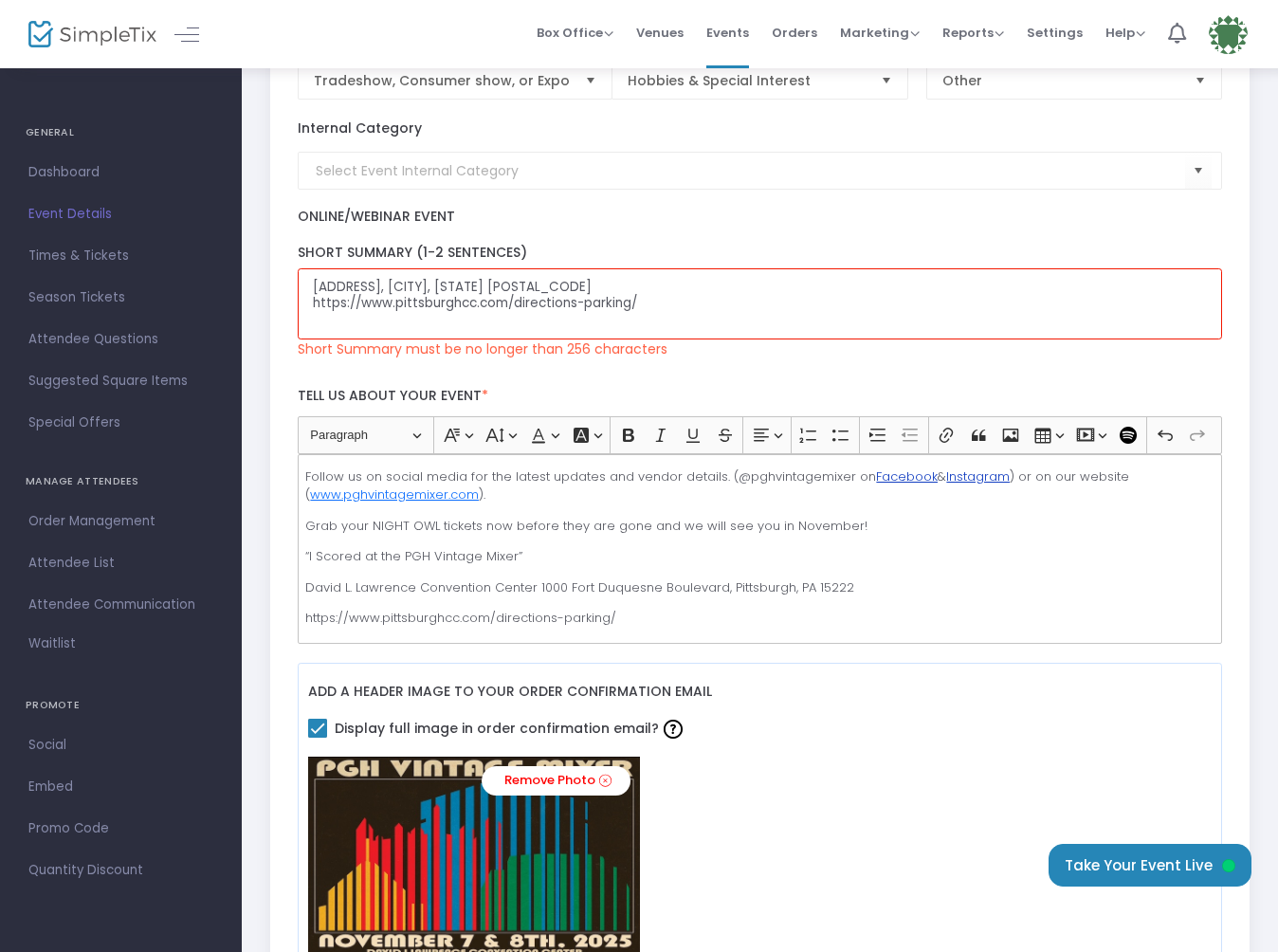 scroll, scrollTop: 298, scrollLeft: 0, axis: vertical 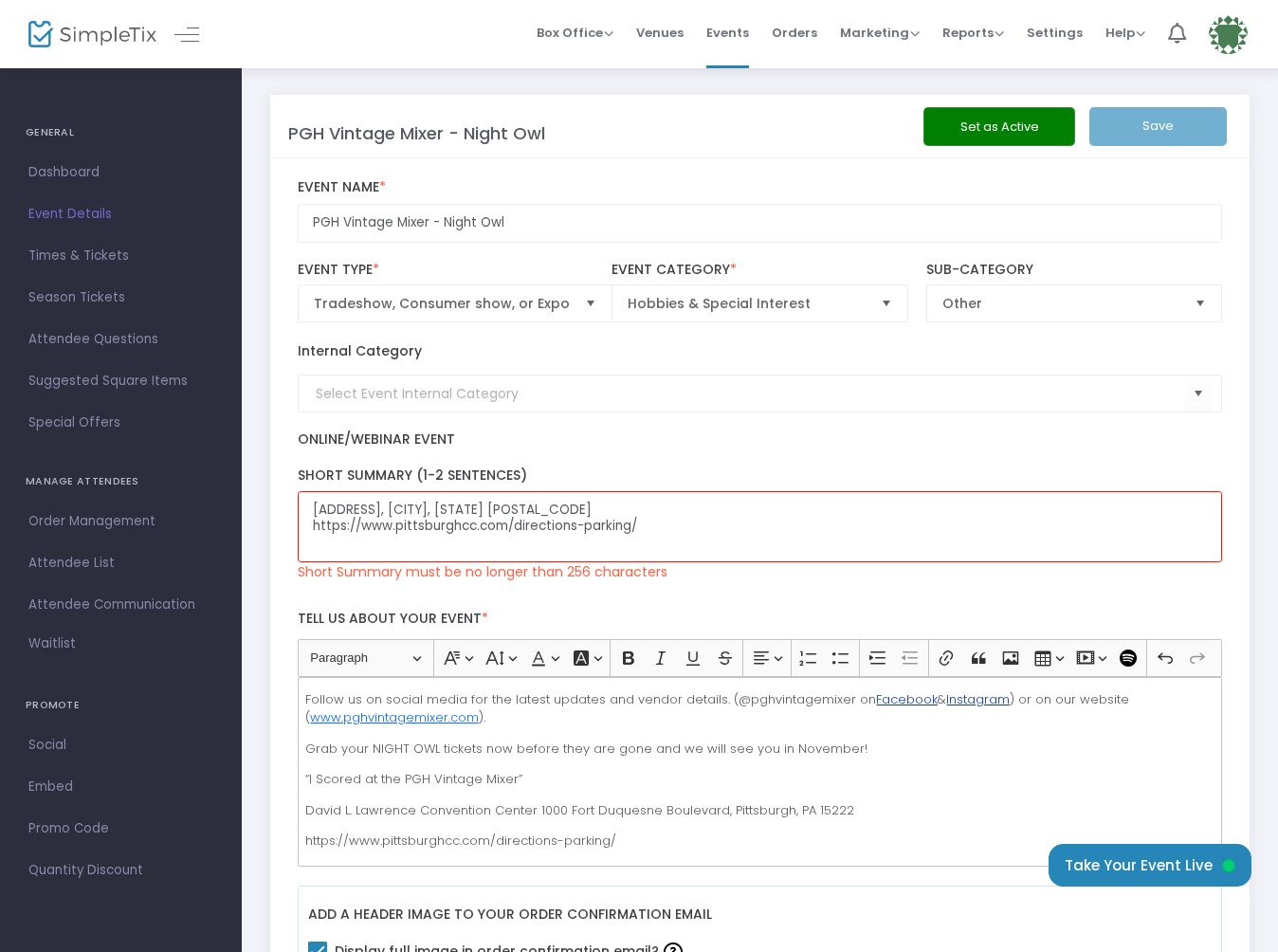 click on "Set as Active   Save" 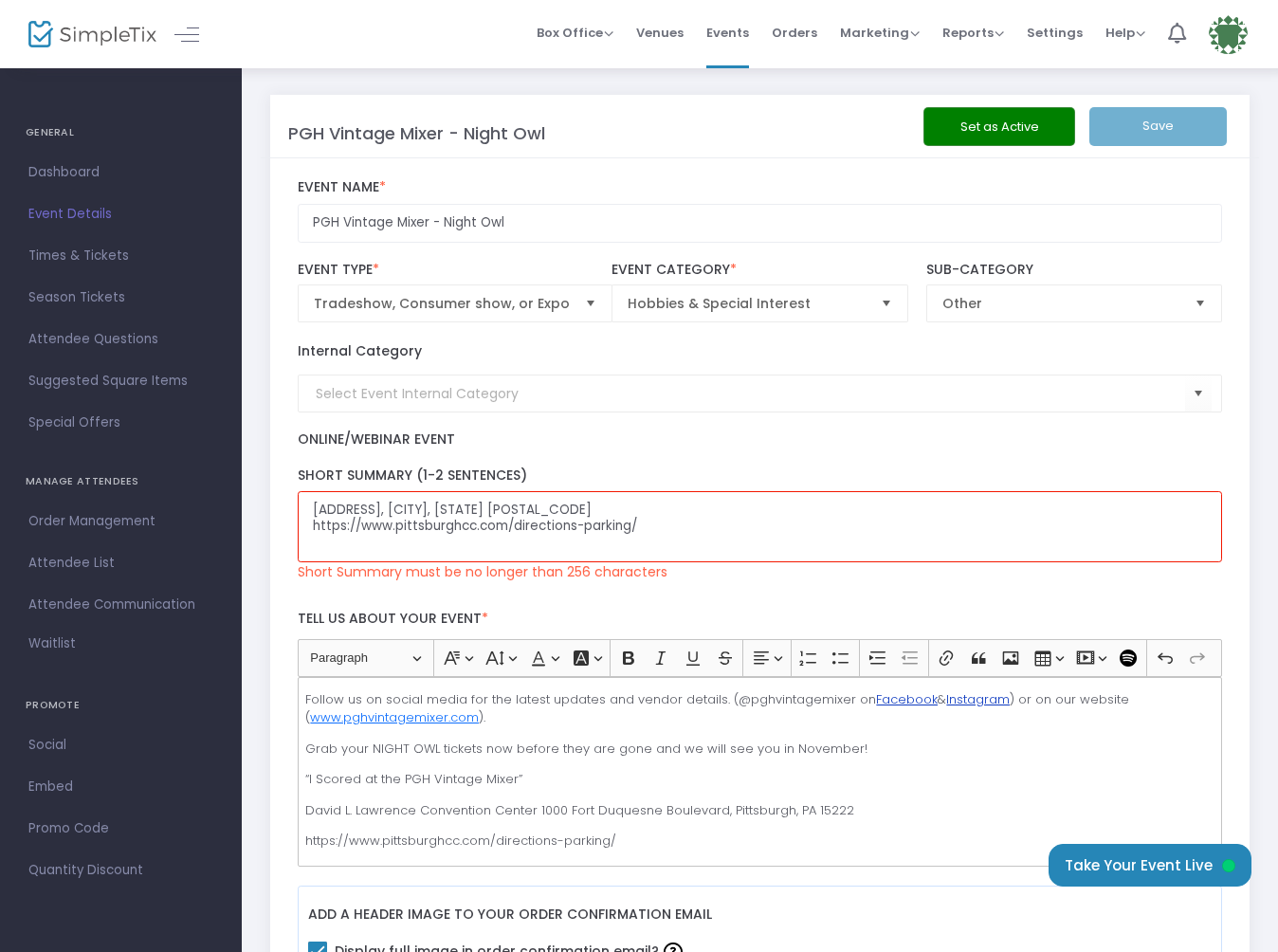 scroll, scrollTop: 3, scrollLeft: 0, axis: vertical 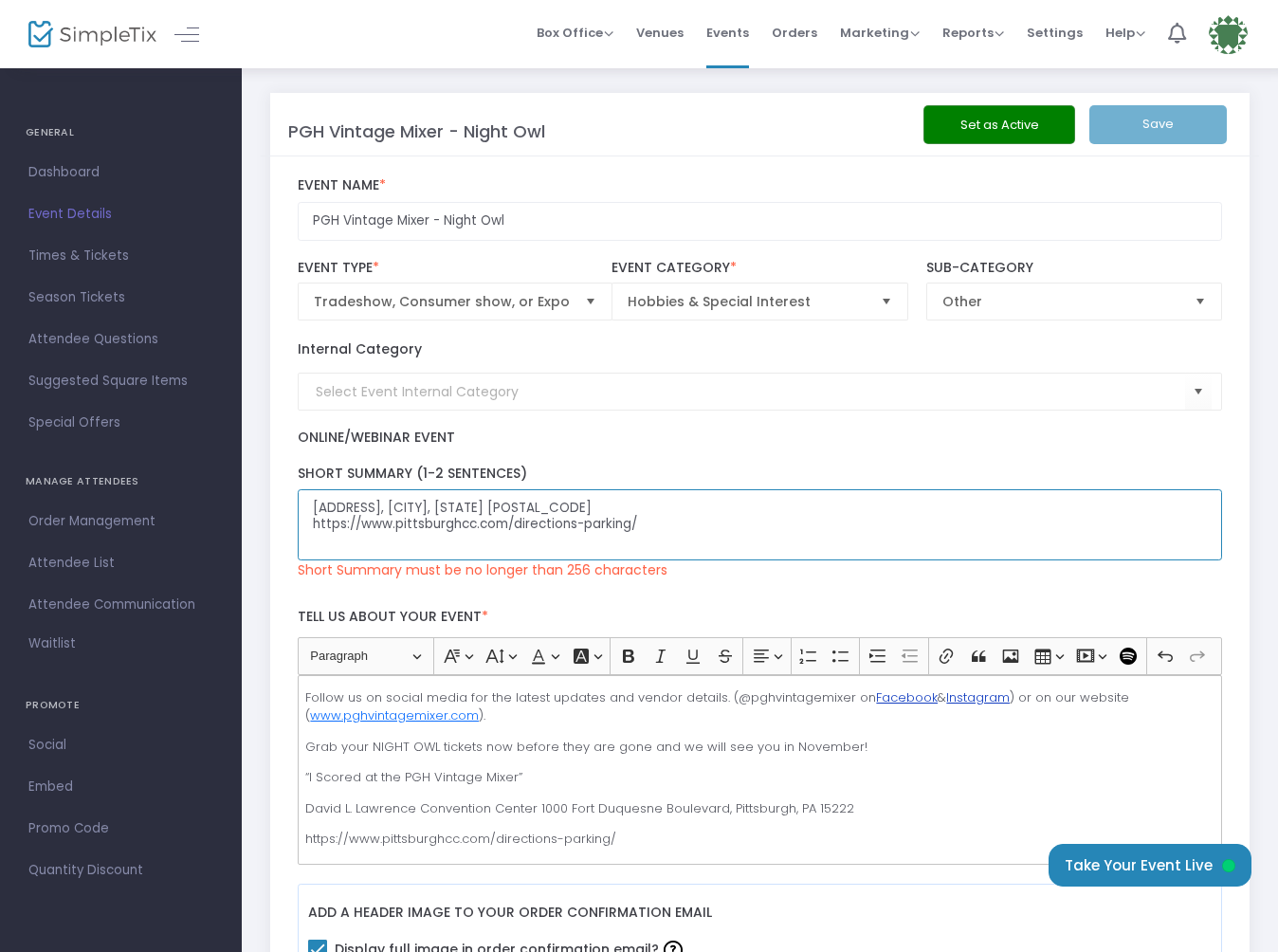 drag, startPoint x: 634, startPoint y: 519, endPoint x: 591, endPoint y: 508, distance: 44.384682 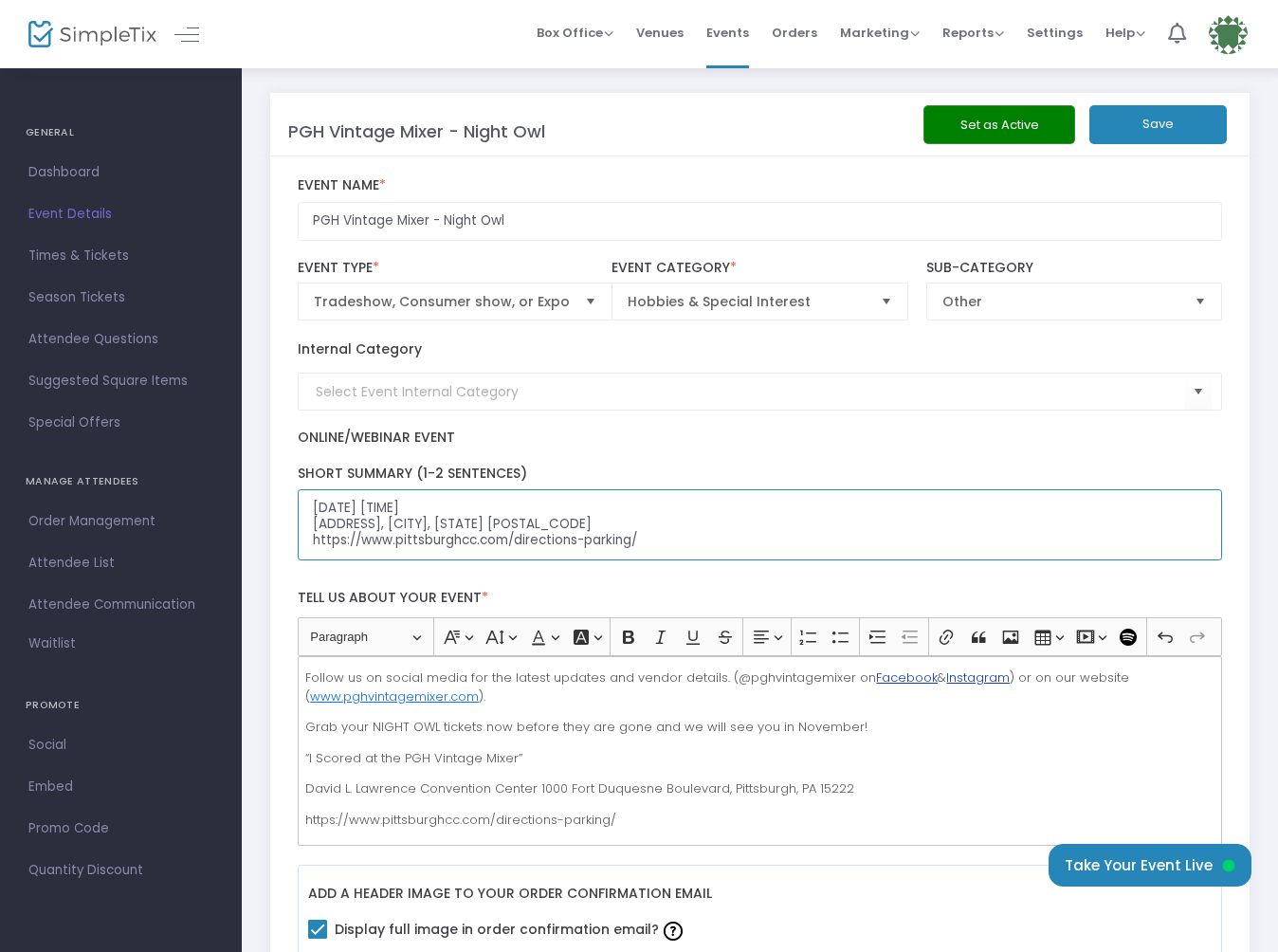 scroll, scrollTop: 6, scrollLeft: 0, axis: vertical 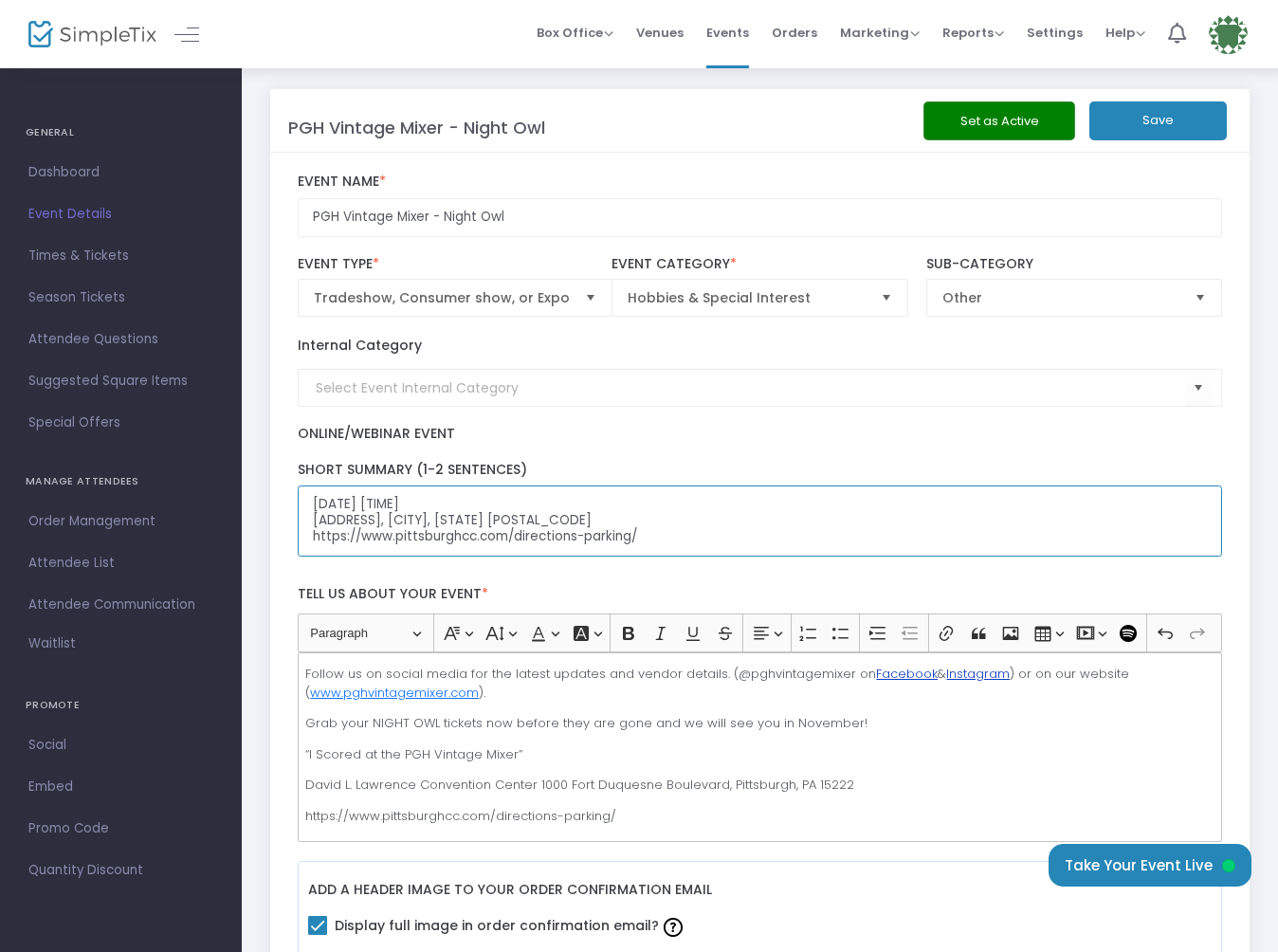 type on "The Pittsburgh Vintage Mixer returns in 2025! The NIGH OWL is Friday evening, November 7th from 6 to 9PM.
[NAME] [NAME] [NAME], [CITY], [STATE] [POSTAL_CODE]
https://www.pittsburghcc.com/directions-parking/" 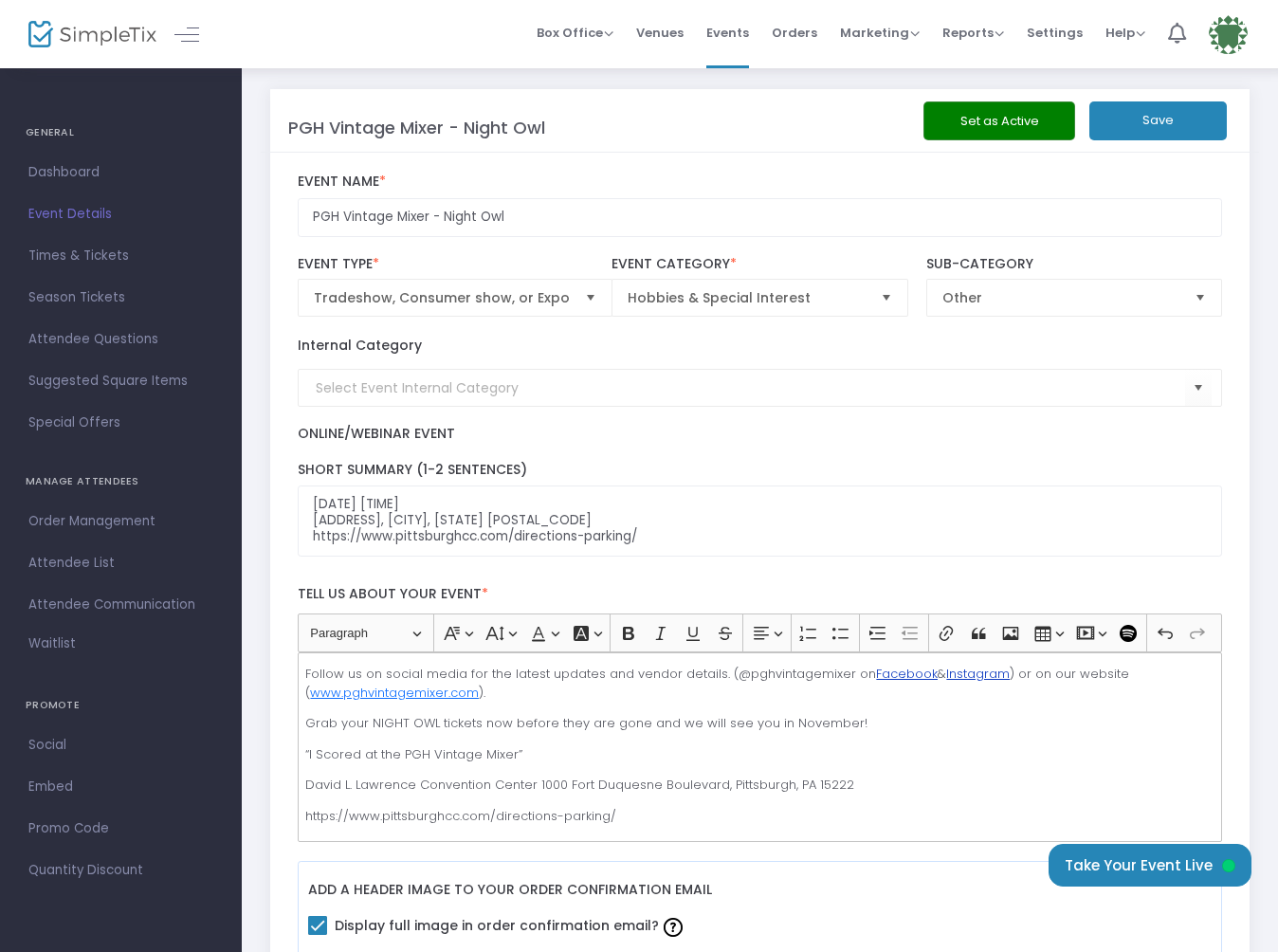 click on "Save" 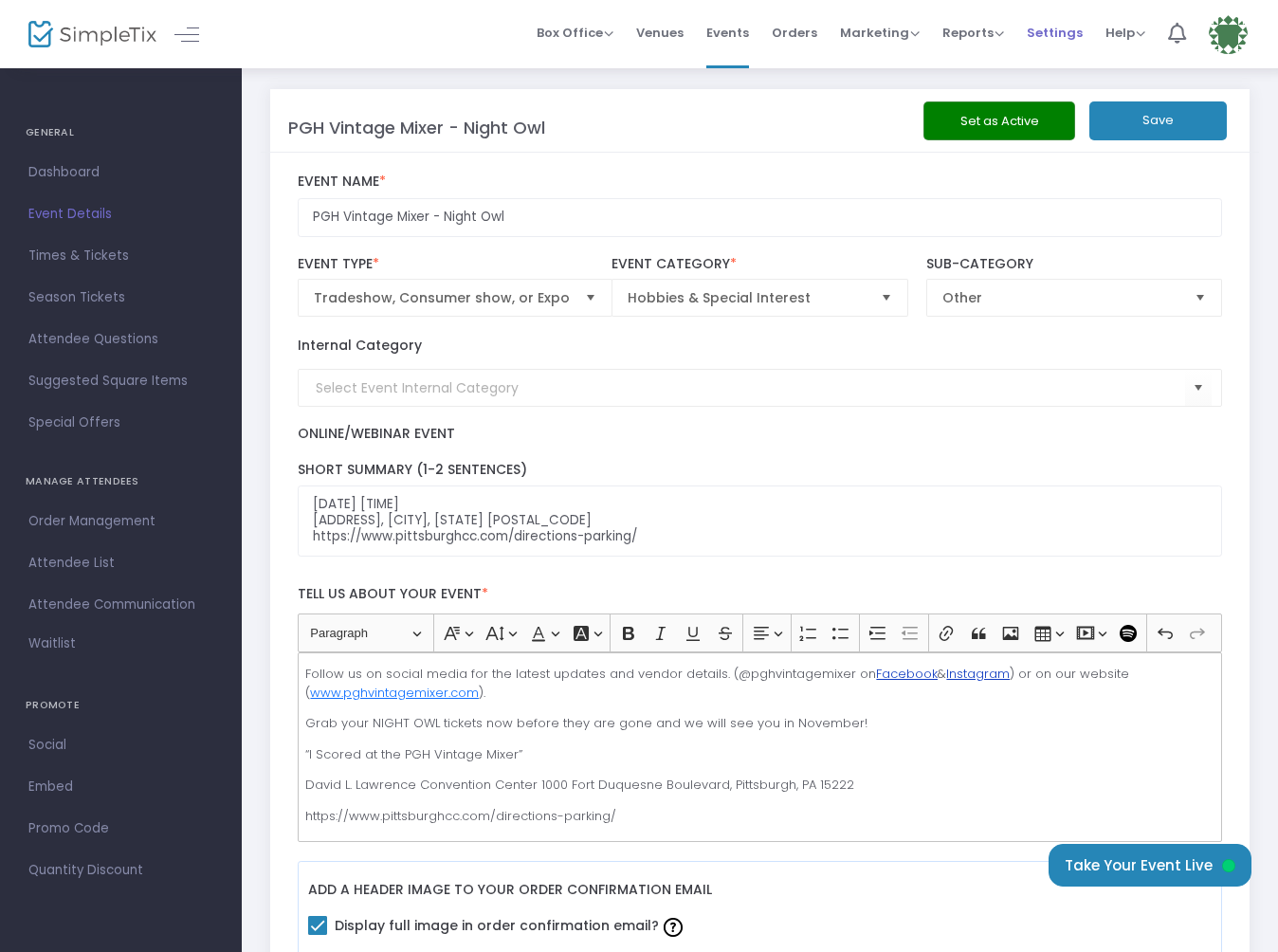click on "Settings" at bounding box center (1054, 32) 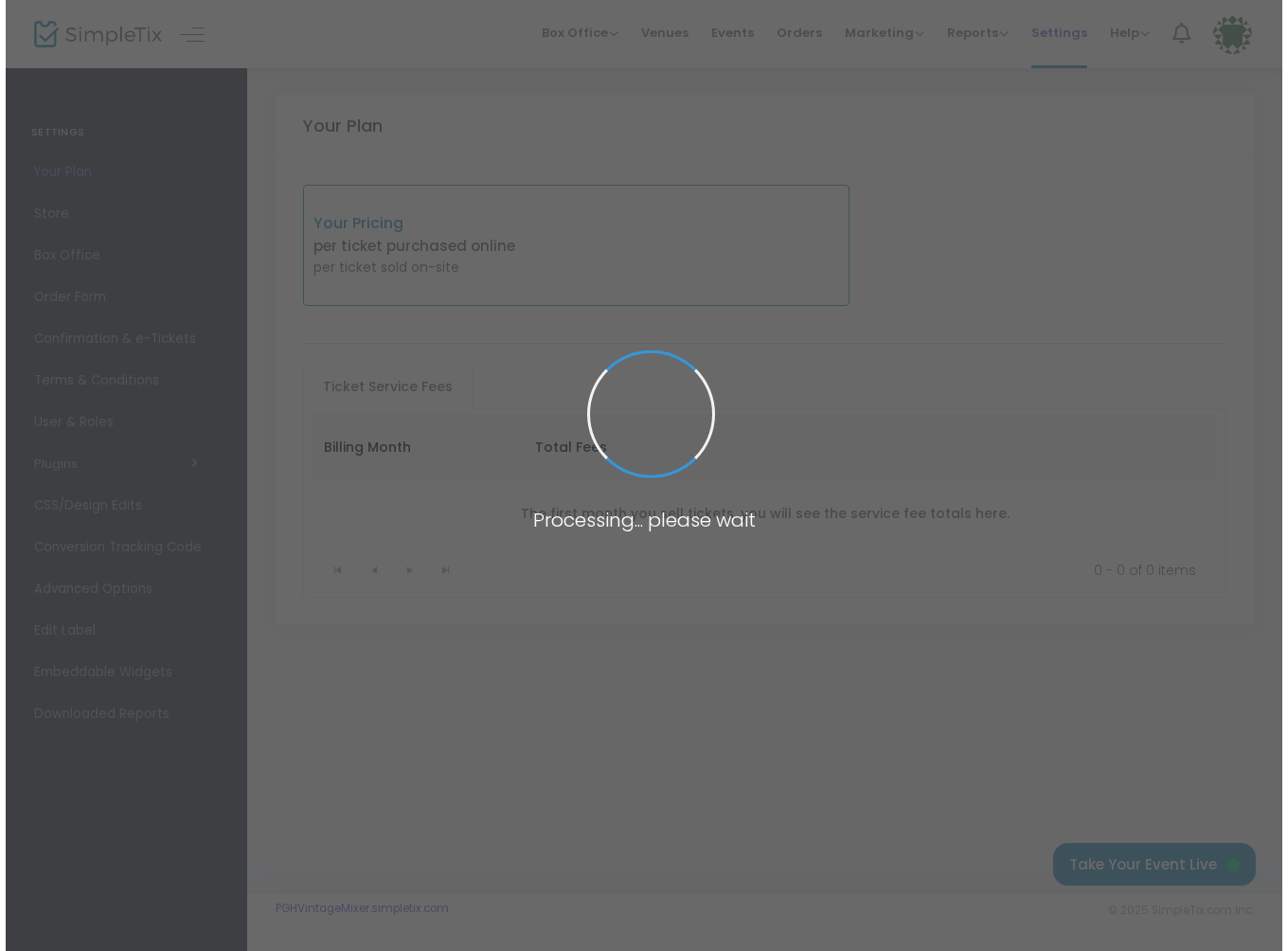 scroll, scrollTop: 0, scrollLeft: 0, axis: both 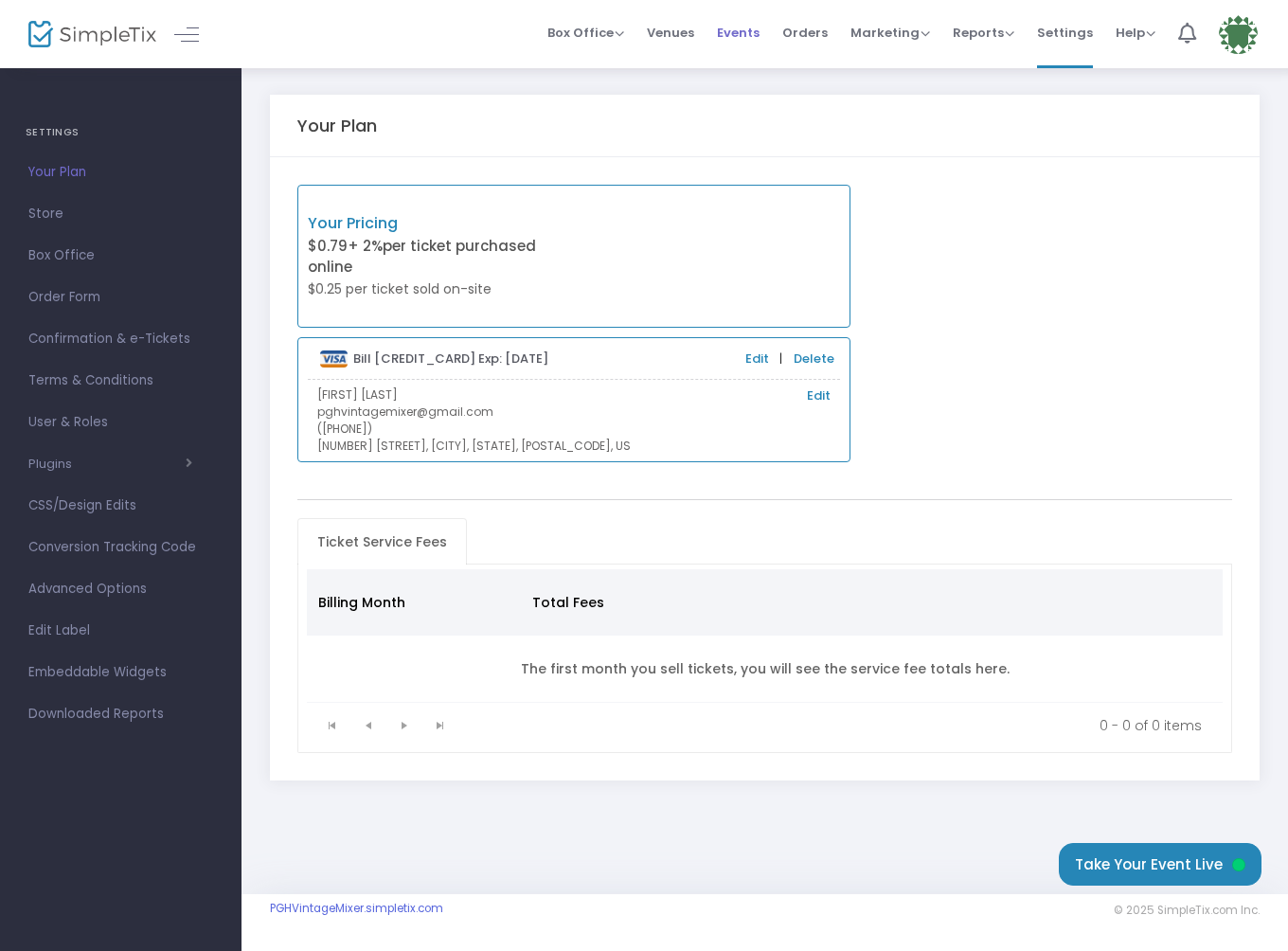click on "Events" at bounding box center (738, 32) 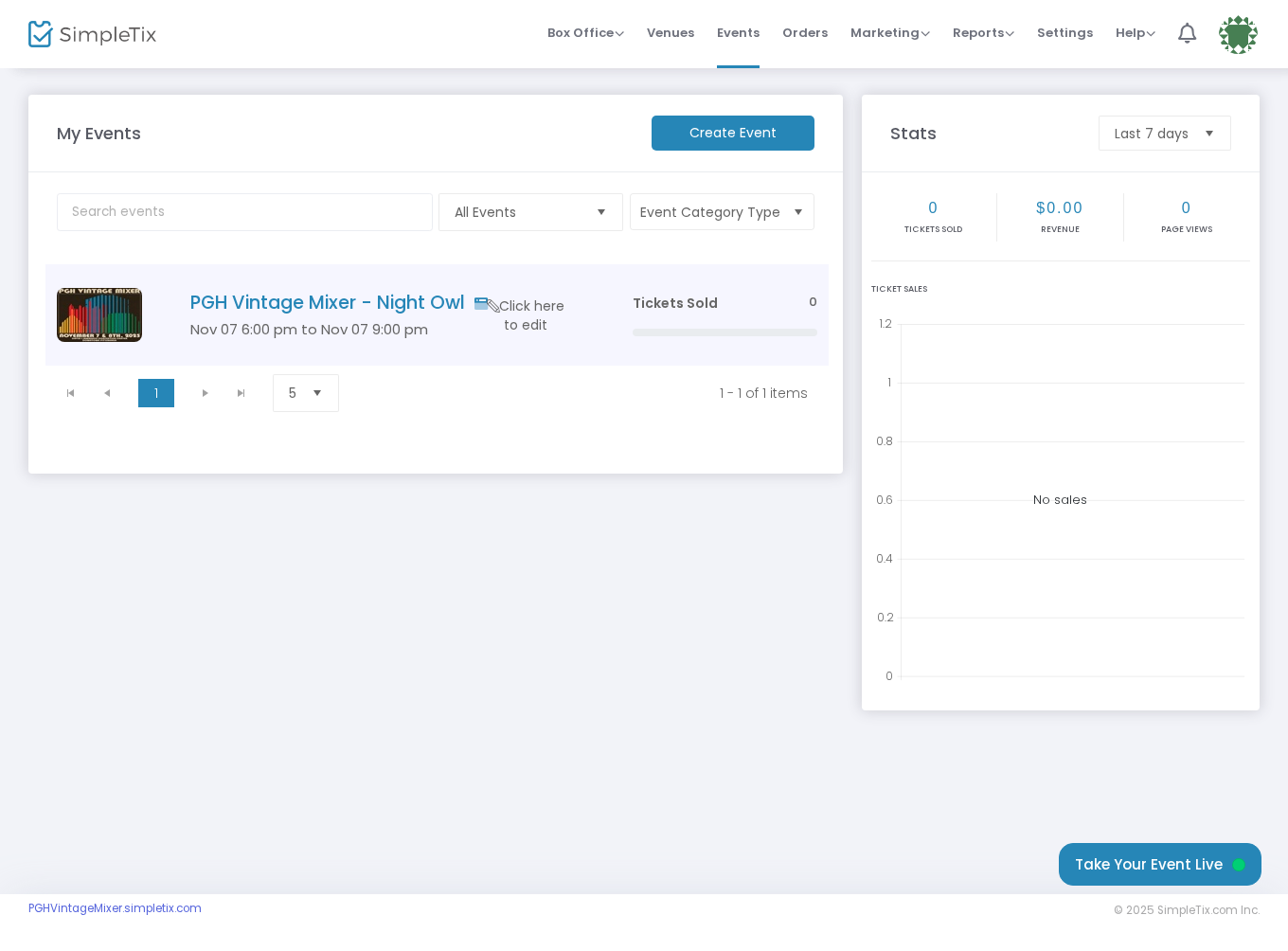 scroll, scrollTop: 0, scrollLeft: 0, axis: both 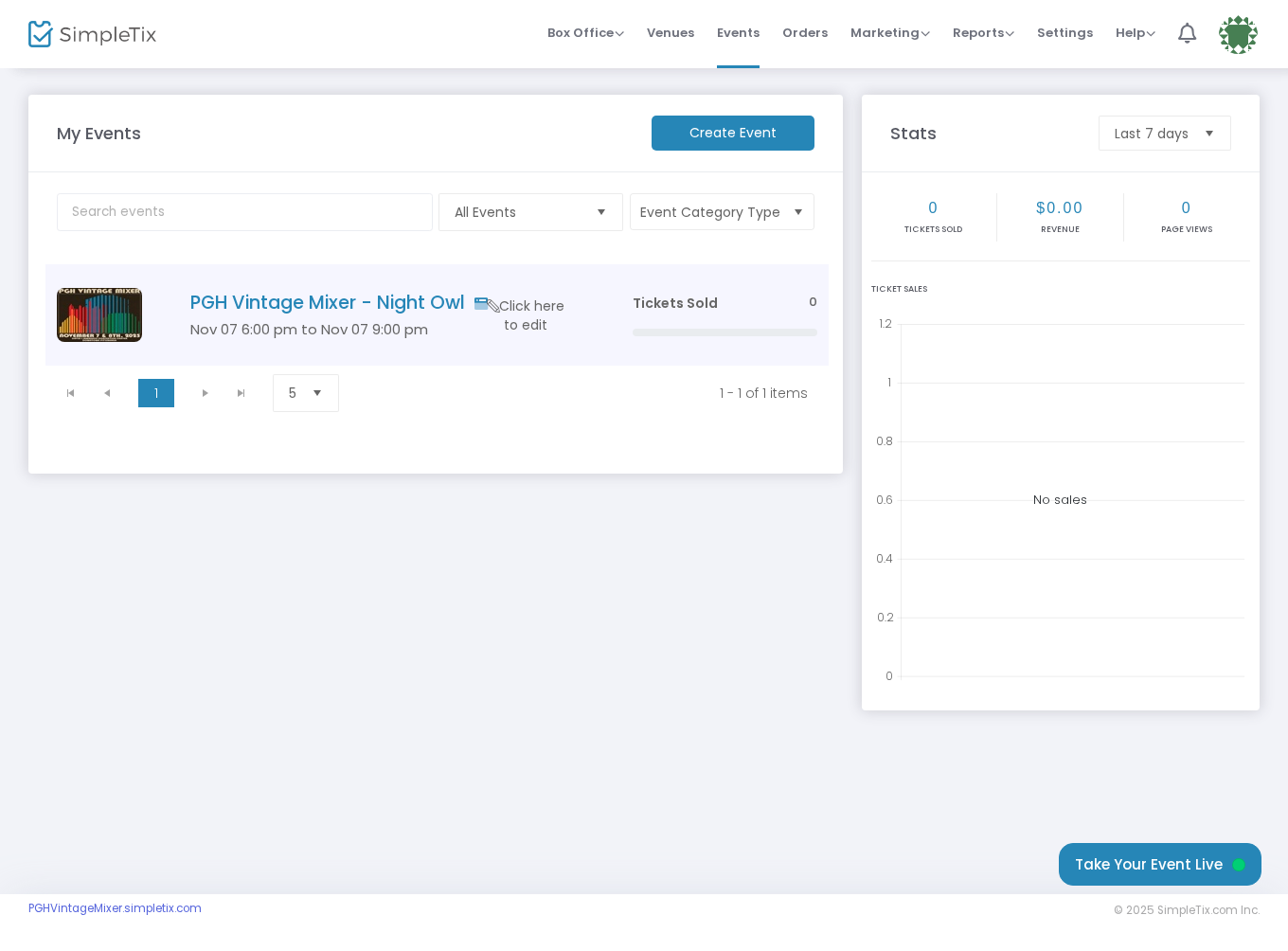 click on "PGH Vintage Mixer - Night Owl" 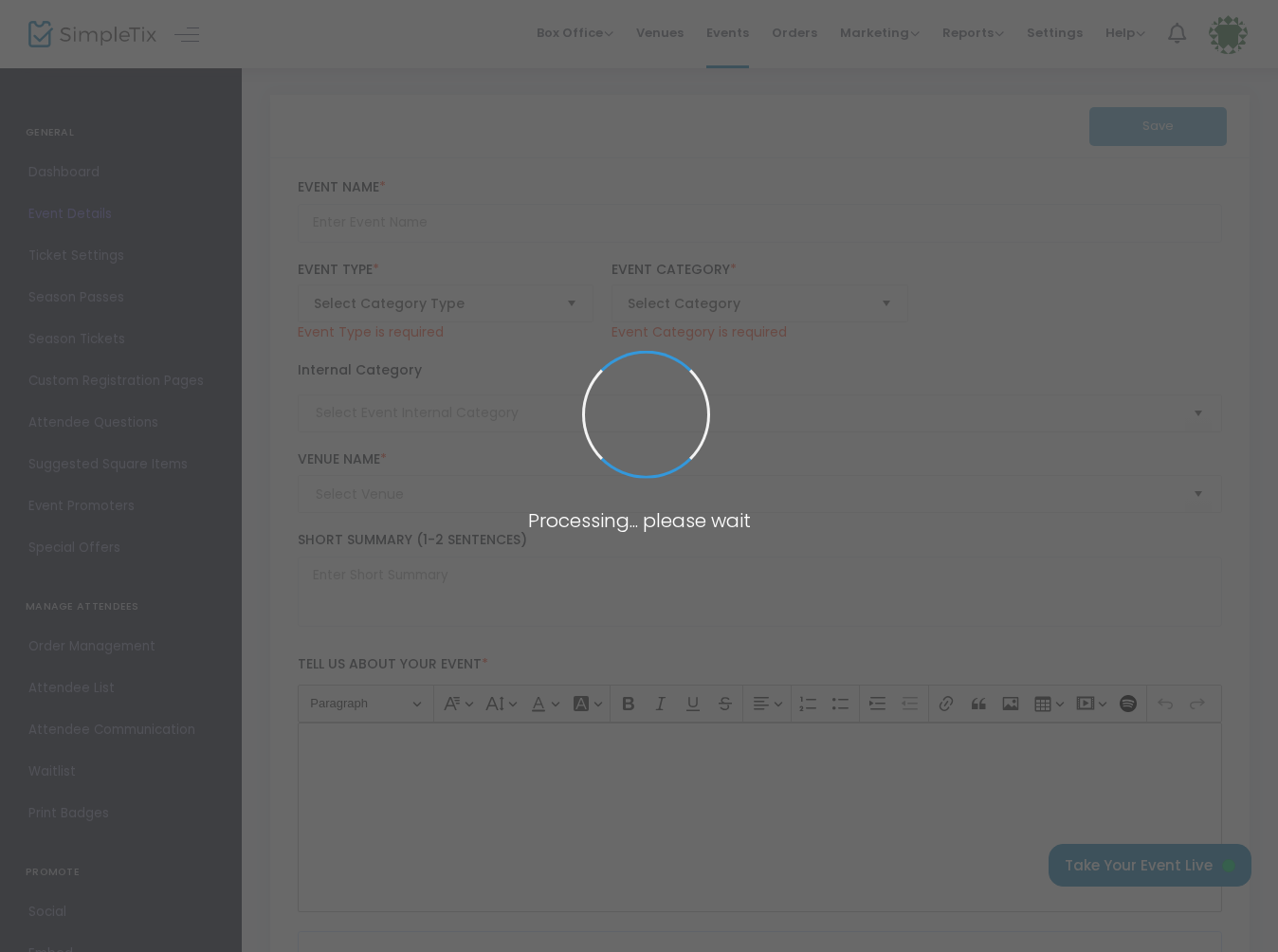 type on "PGH Vintage Mixer - Night Owl" 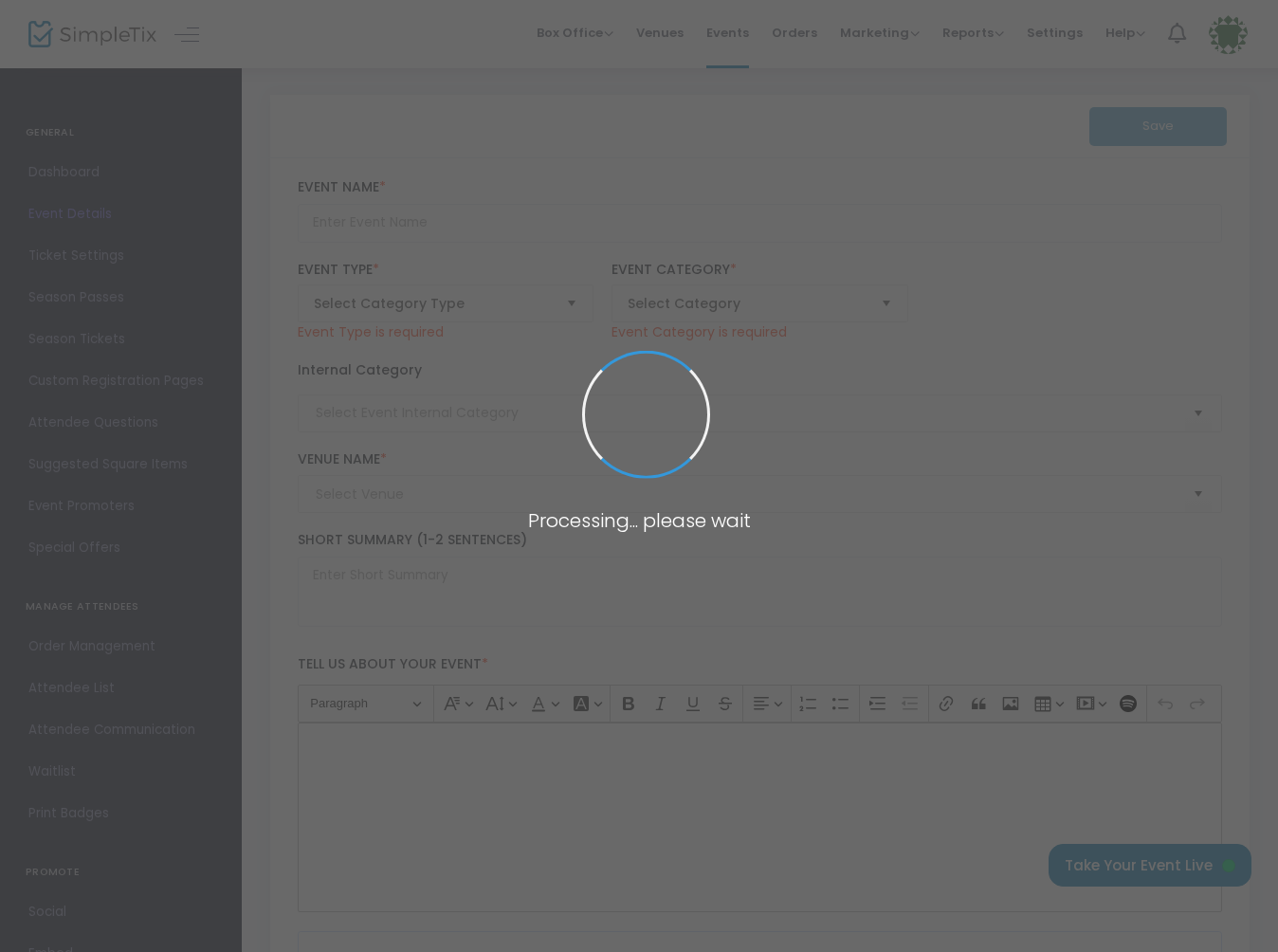 type on "The Pittsburgh Vintage Mixer returns in 2025! The NIGH OWL is Friday evening, November 7th from 6 to 9PM.
[NAME] [NAME] [NAME], [CITY], [STATE] [POSTAL_CODE]
https://www.pittsburghcc.com/directions-parking/" 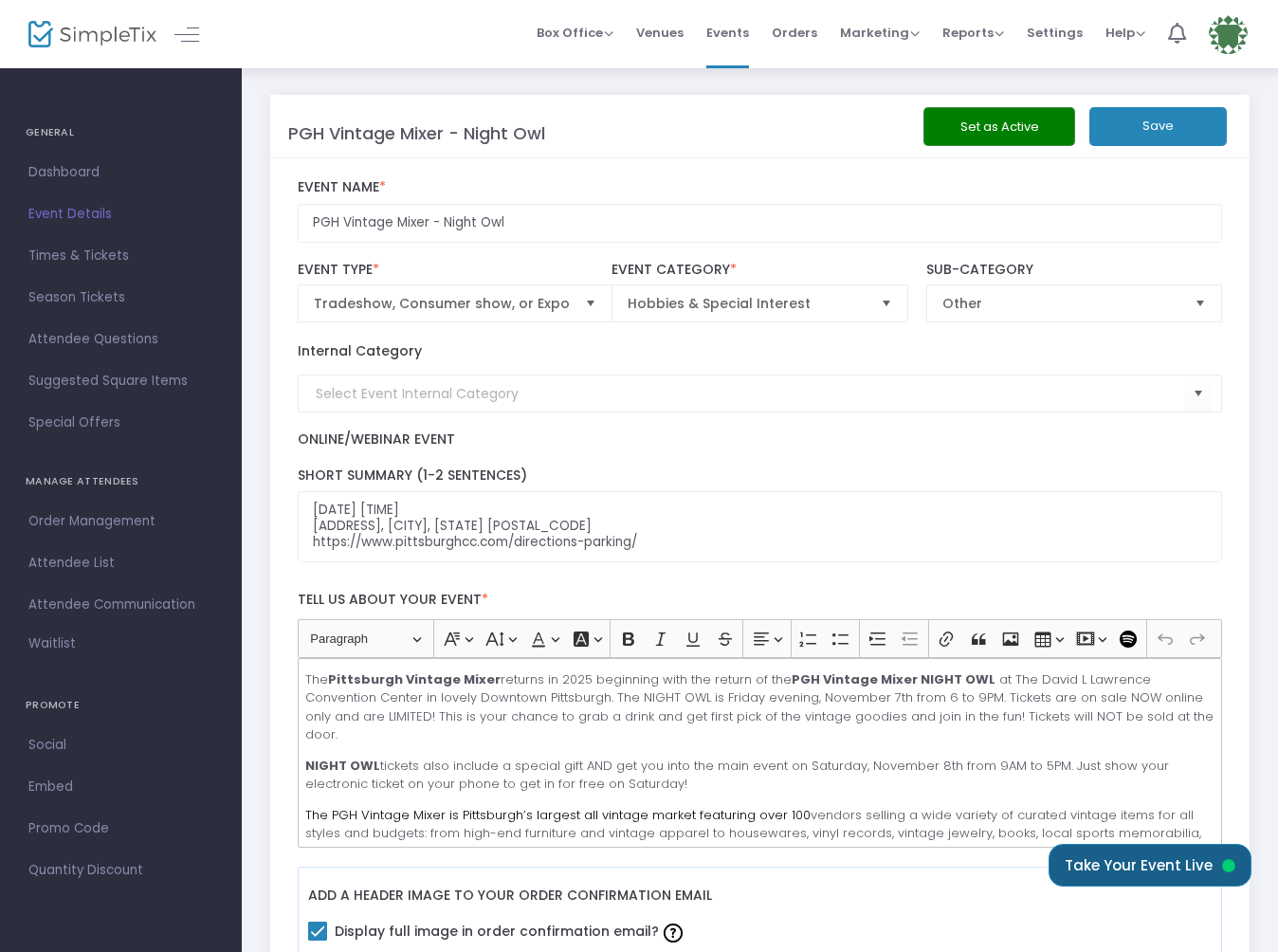 click on "Take Your Event Live" 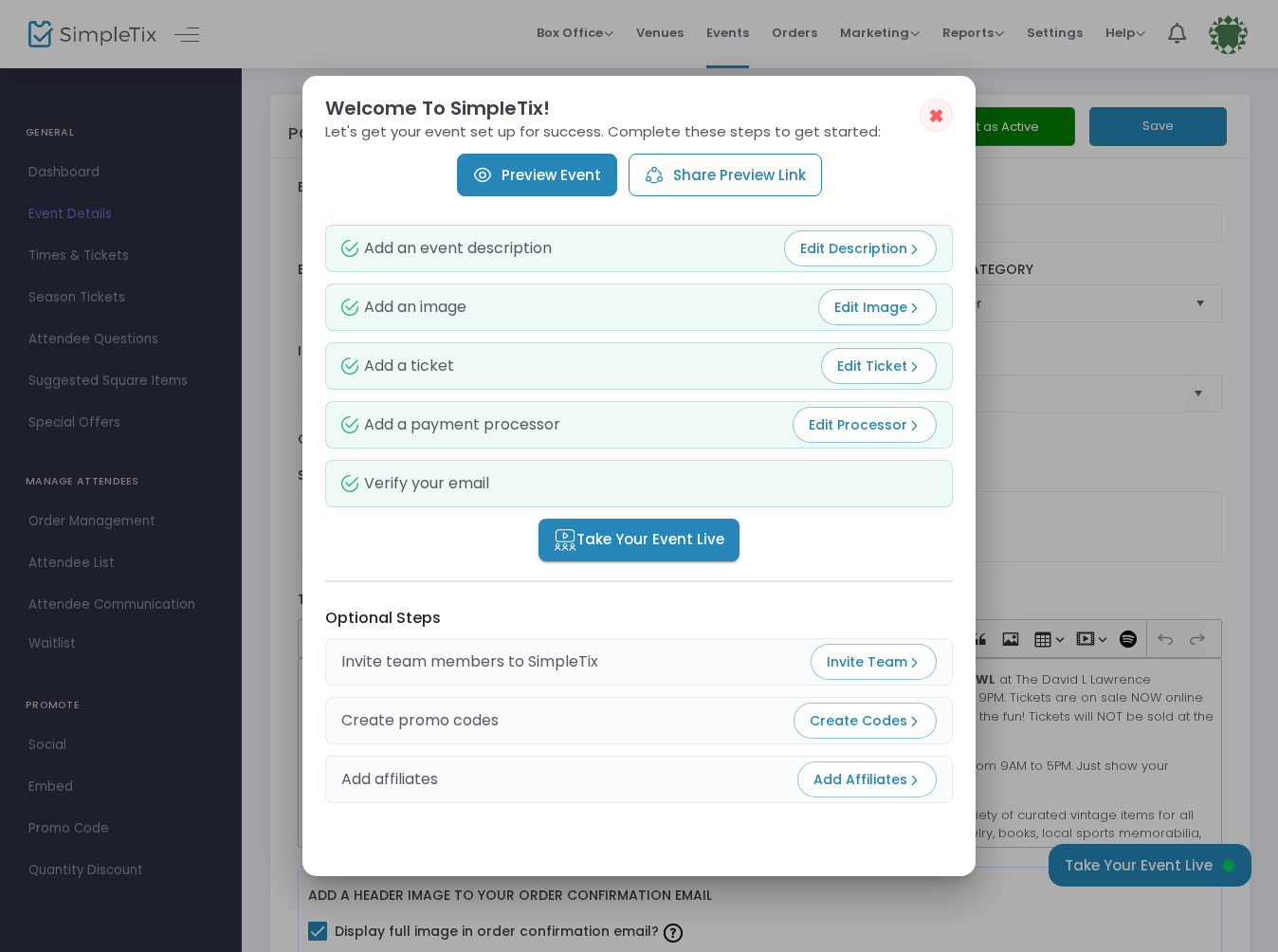 click on "Preview Event" at bounding box center (537, 174) 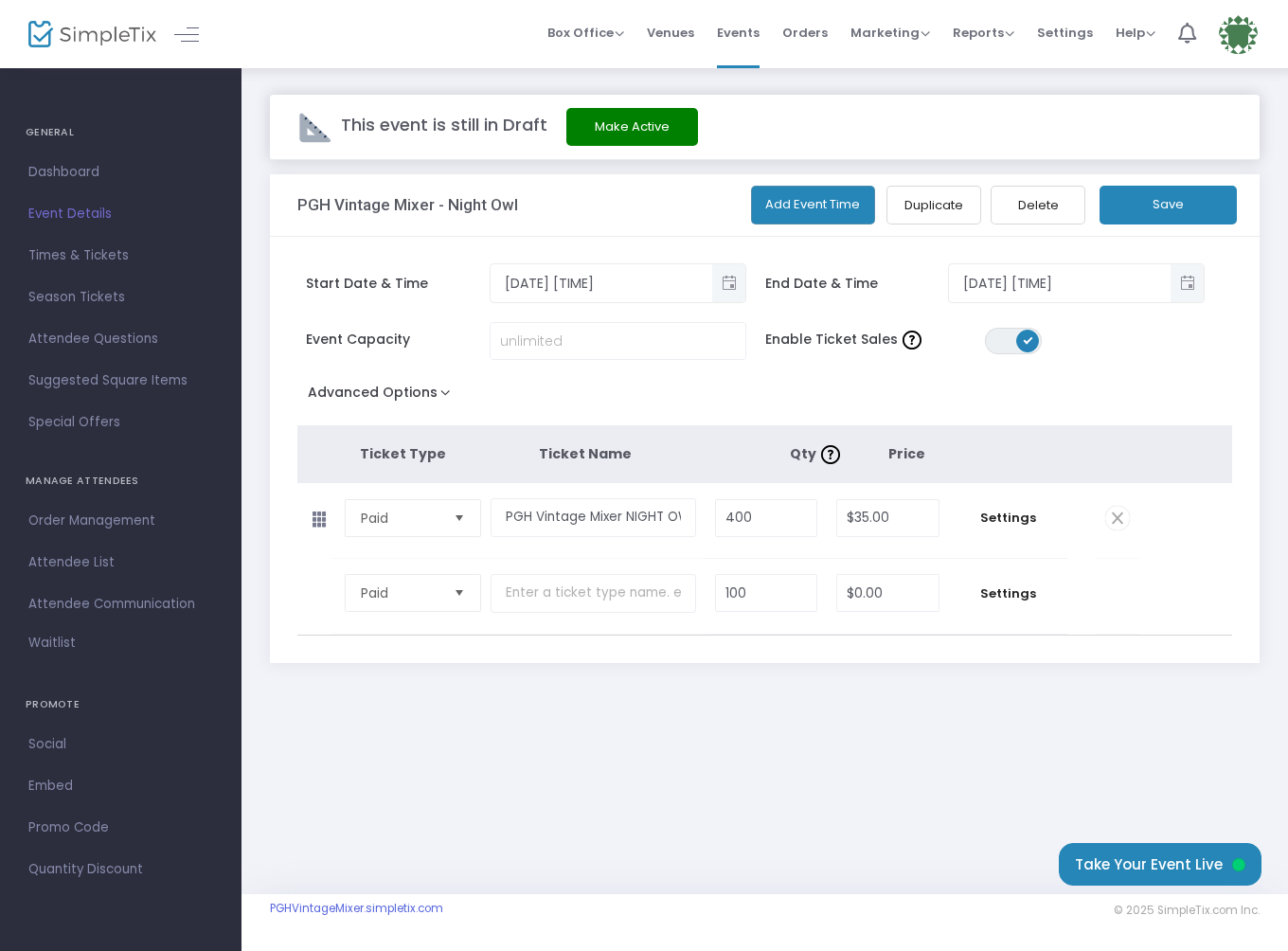 click 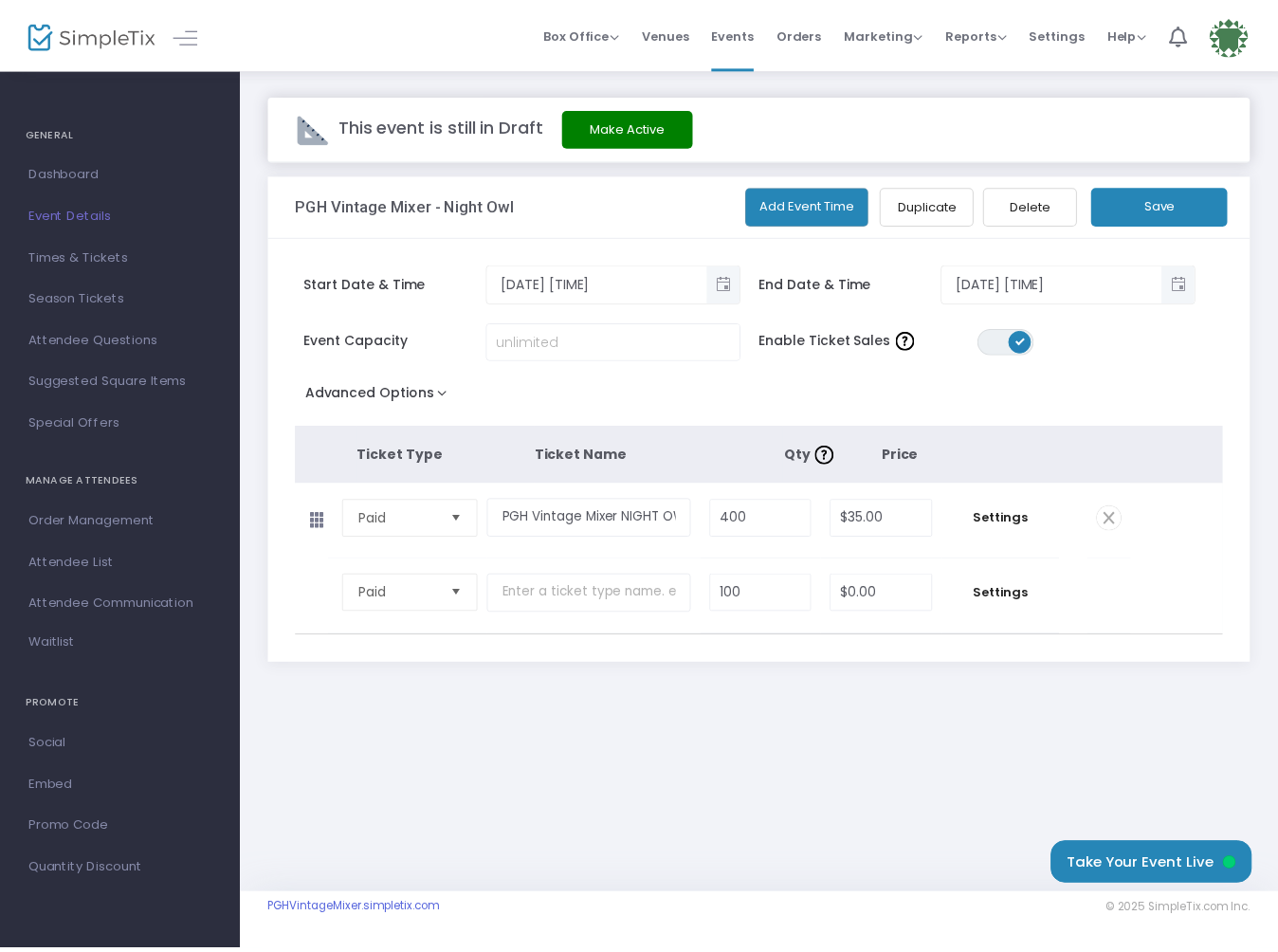 scroll, scrollTop: 0, scrollLeft: 0, axis: both 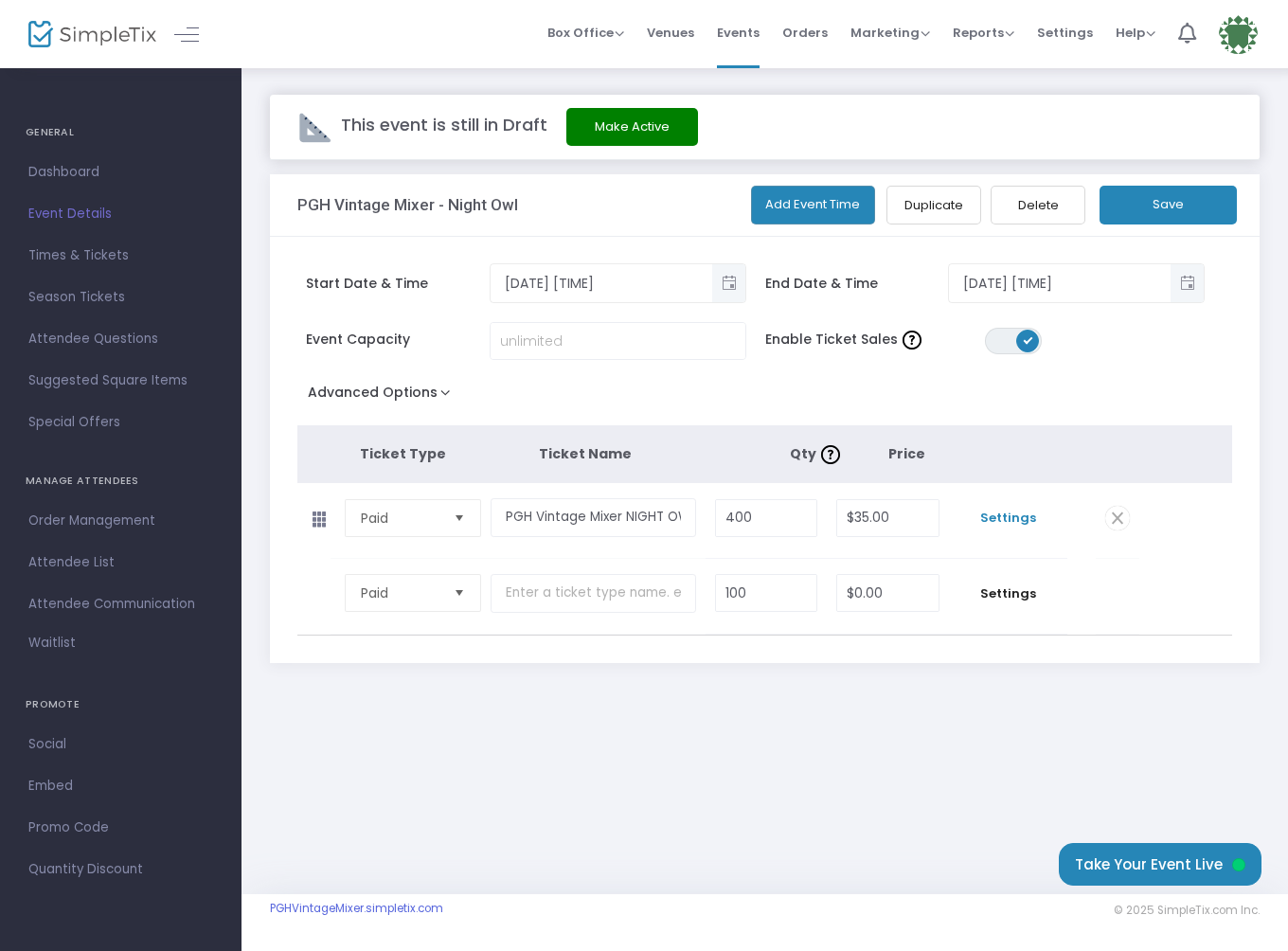 click on "Settings" at bounding box center (1008, 518) 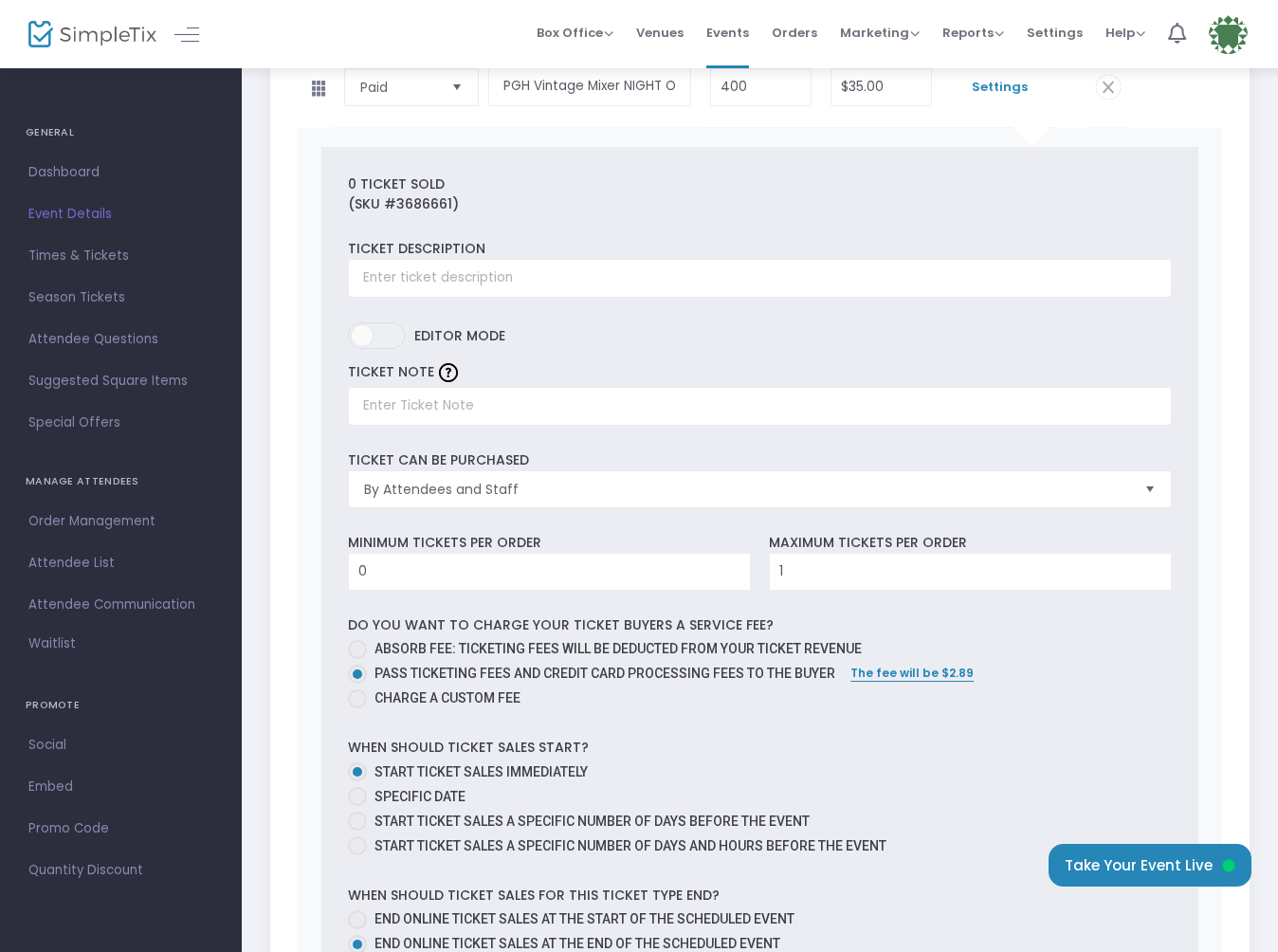 scroll, scrollTop: 433, scrollLeft: 0, axis: vertical 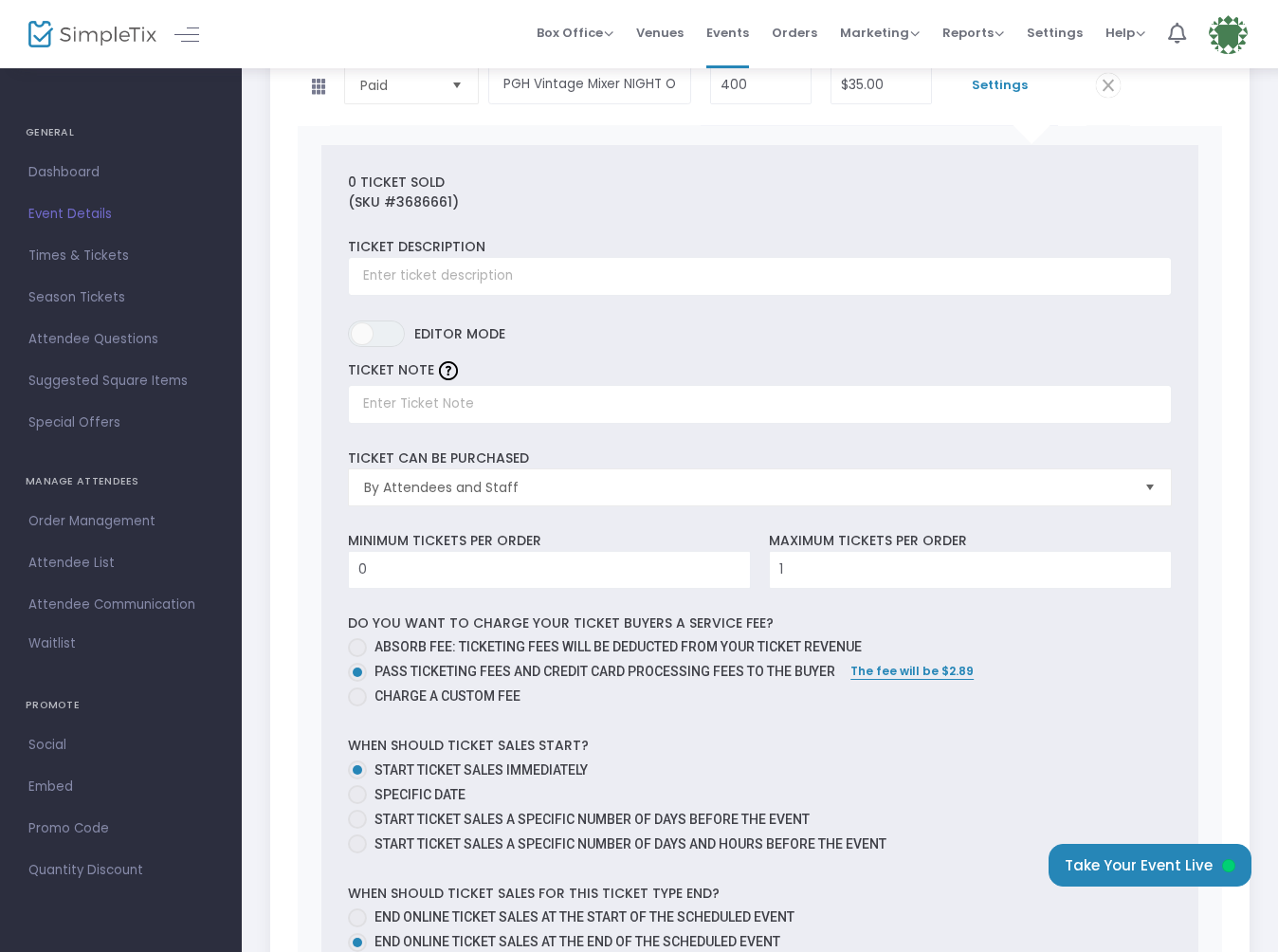 click at bounding box center [357, 648] 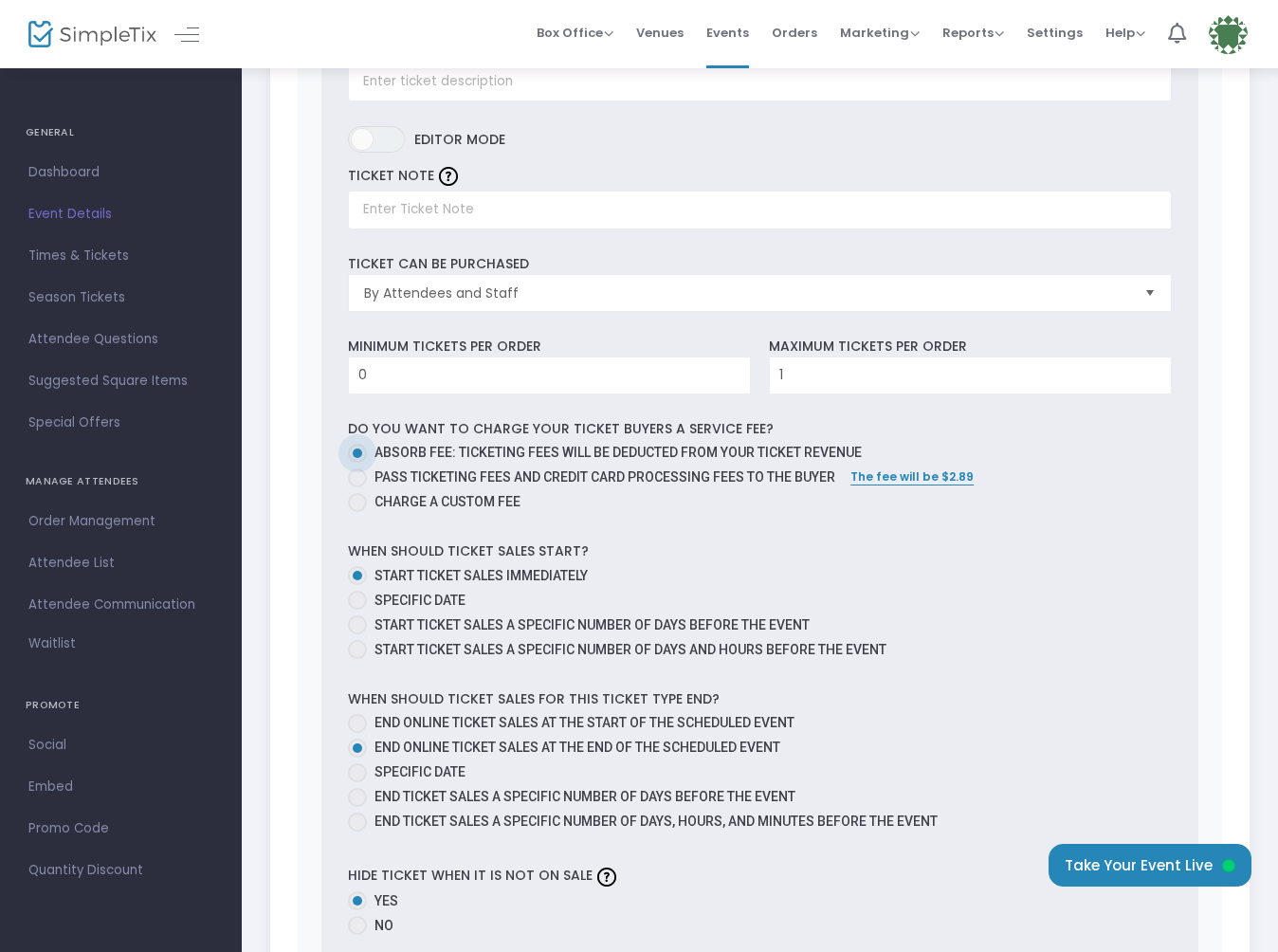 scroll, scrollTop: 630, scrollLeft: 0, axis: vertical 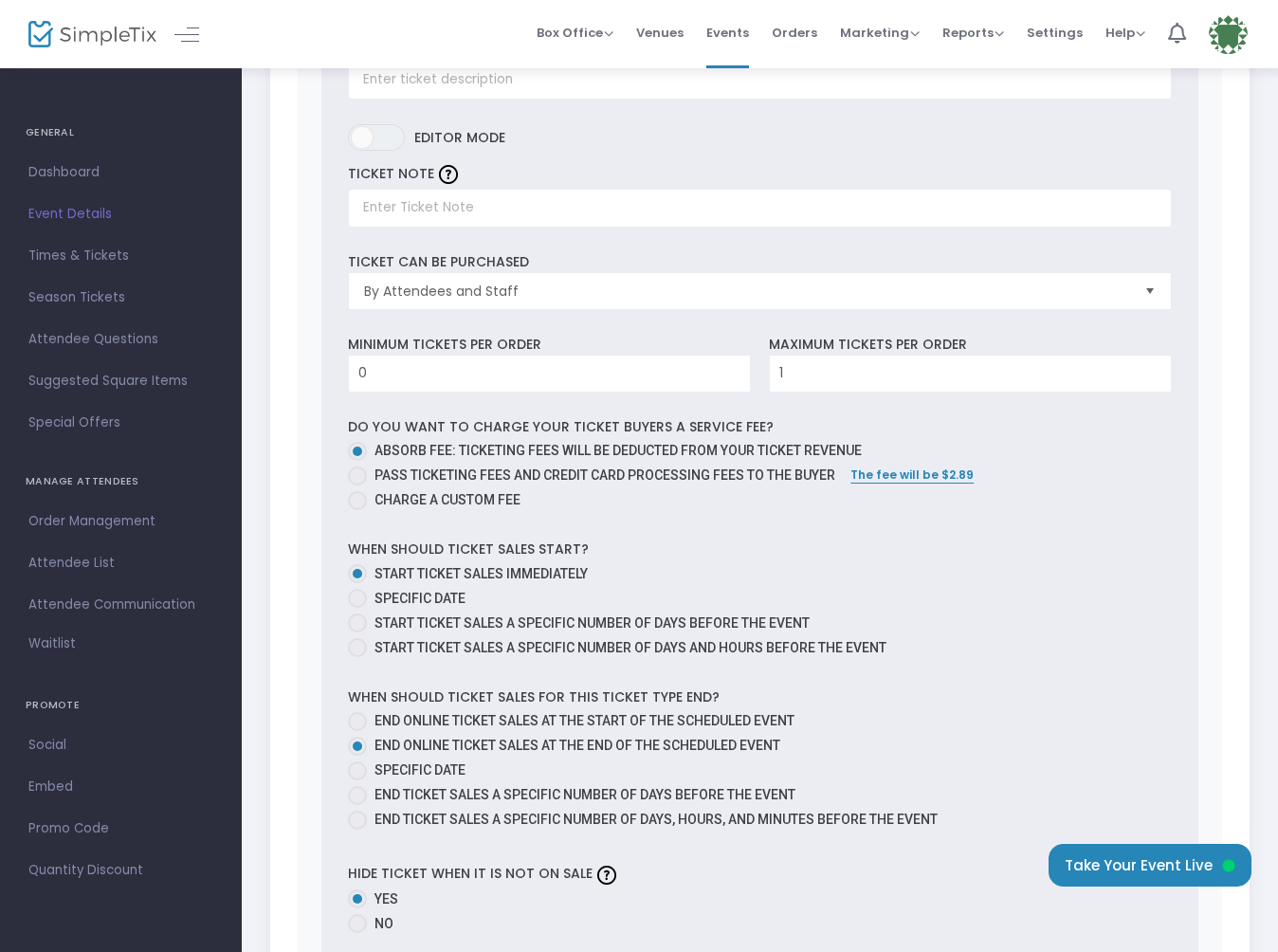click at bounding box center [357, 796] 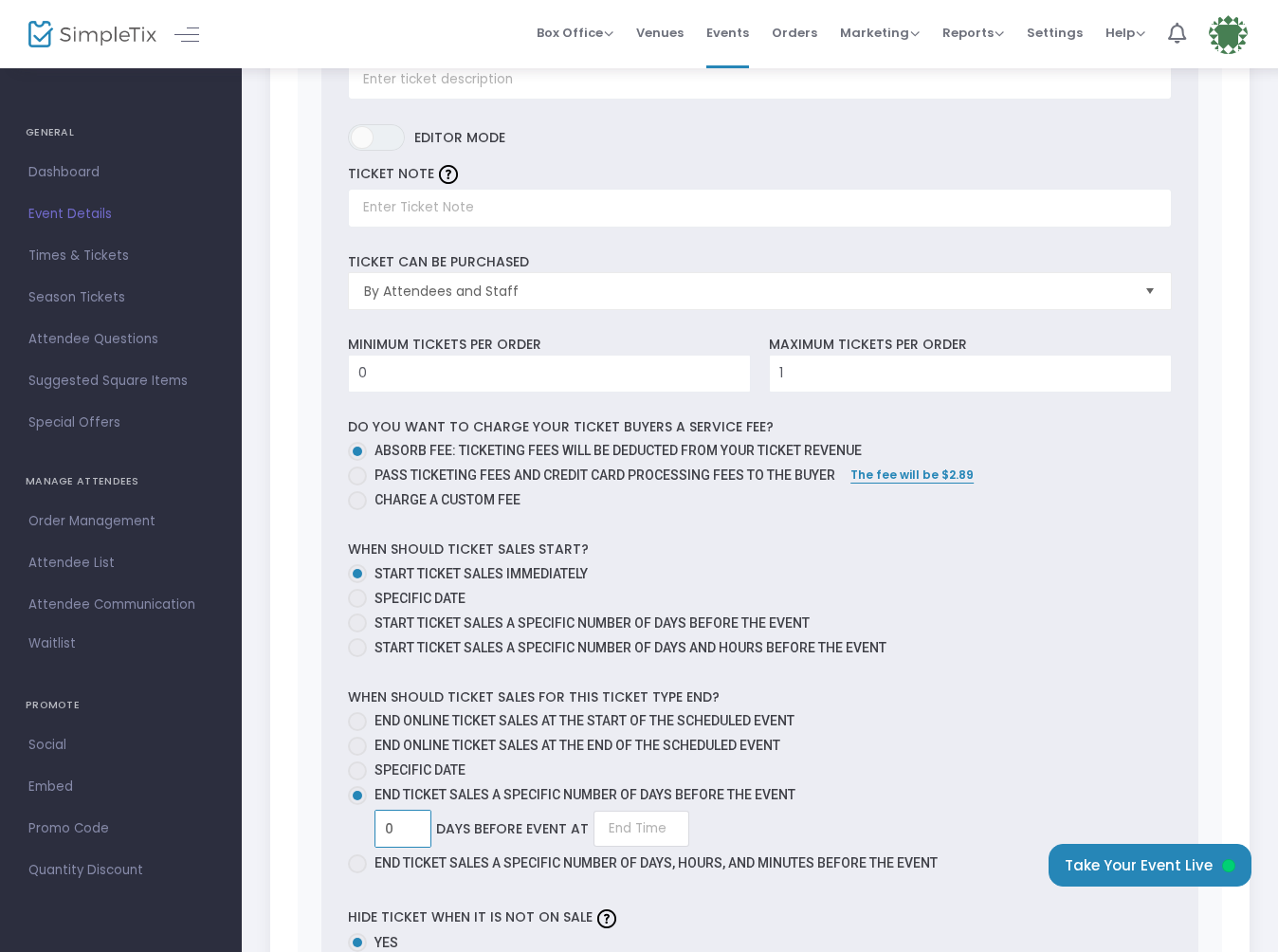 drag, startPoint x: 399, startPoint y: 827, endPoint x: 375, endPoint y: 826, distance: 24.020824 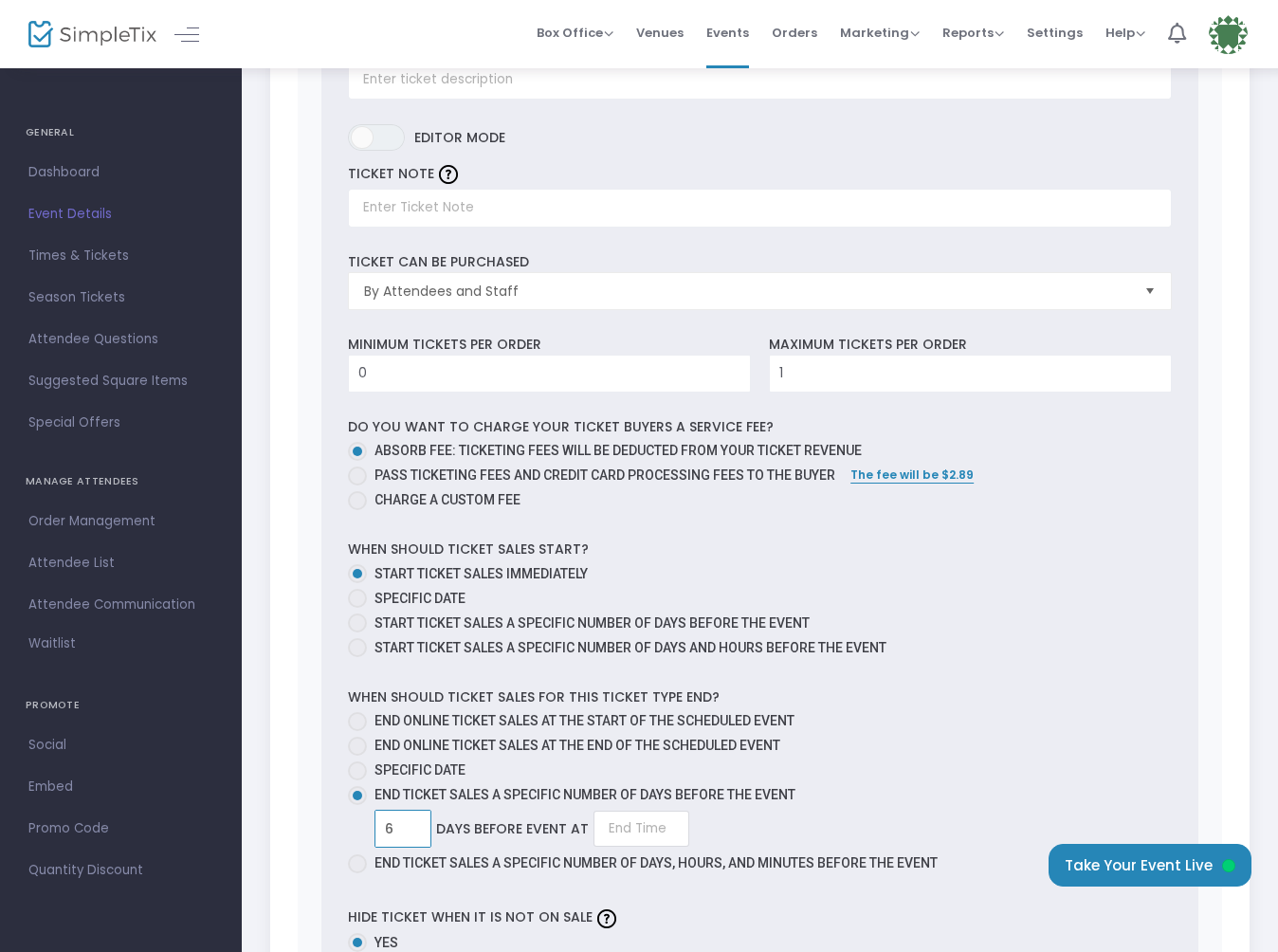 scroll, scrollTop: 637, scrollLeft: 0, axis: vertical 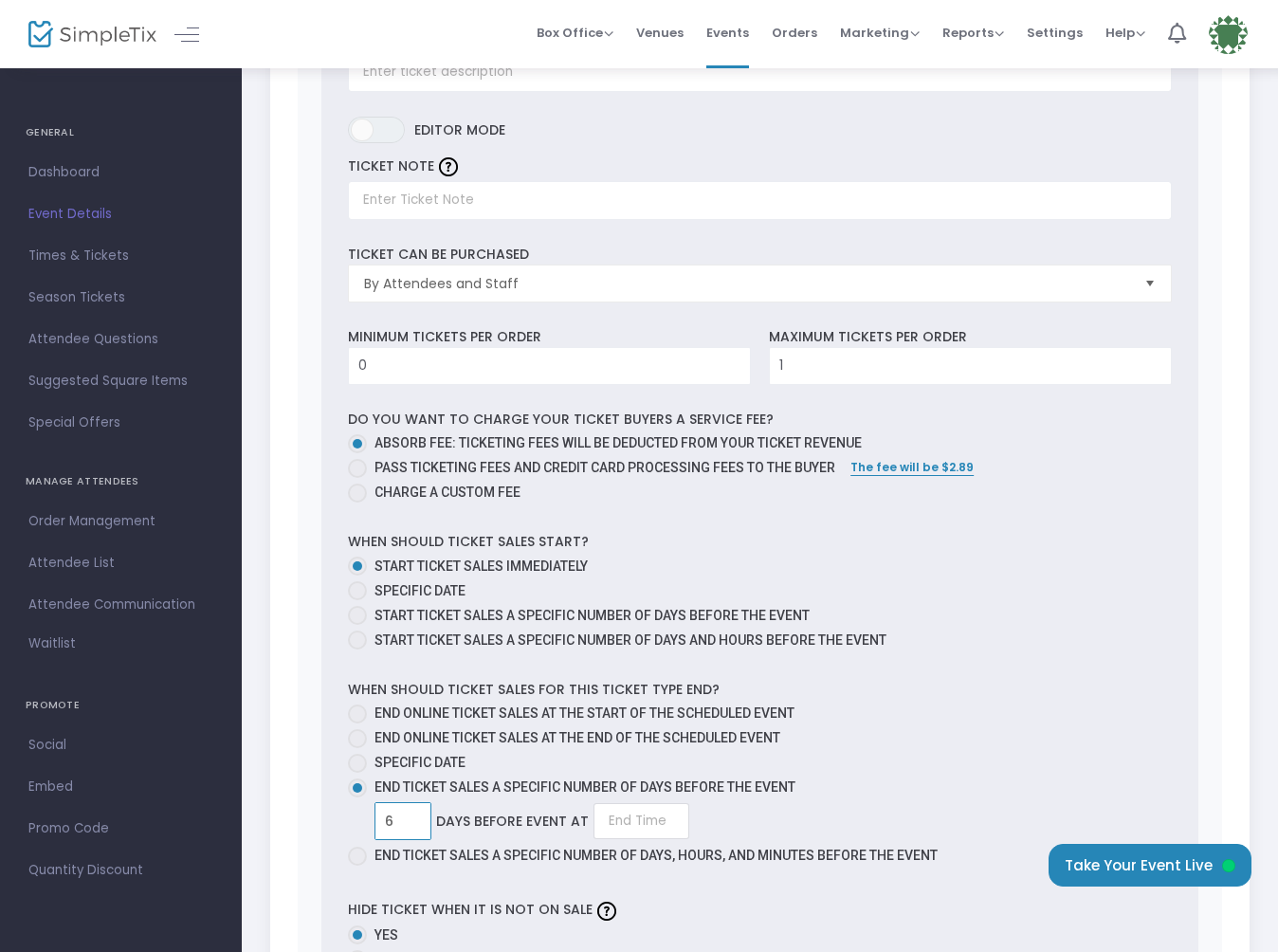 type on "6" 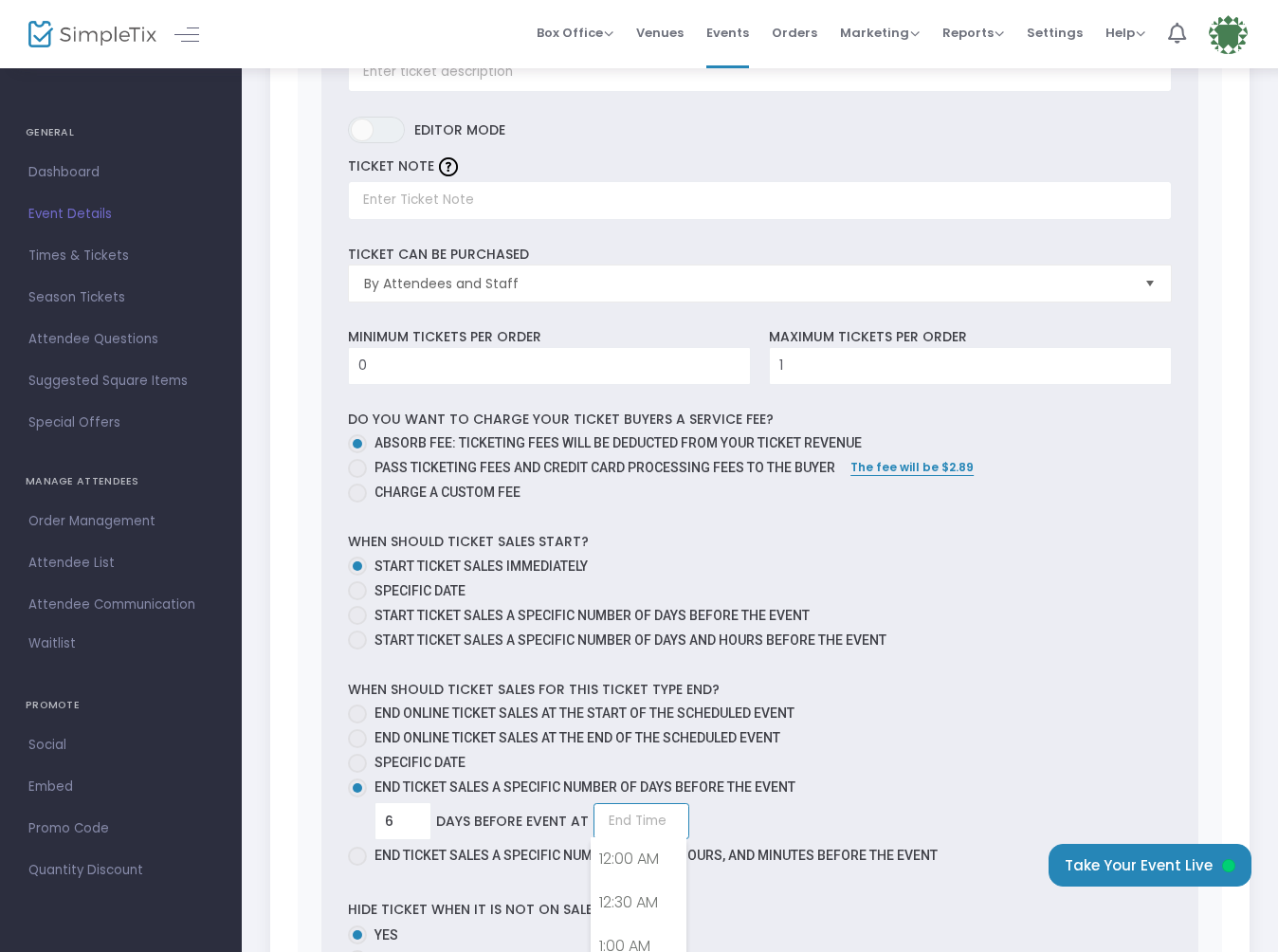 click at bounding box center (641, 821) 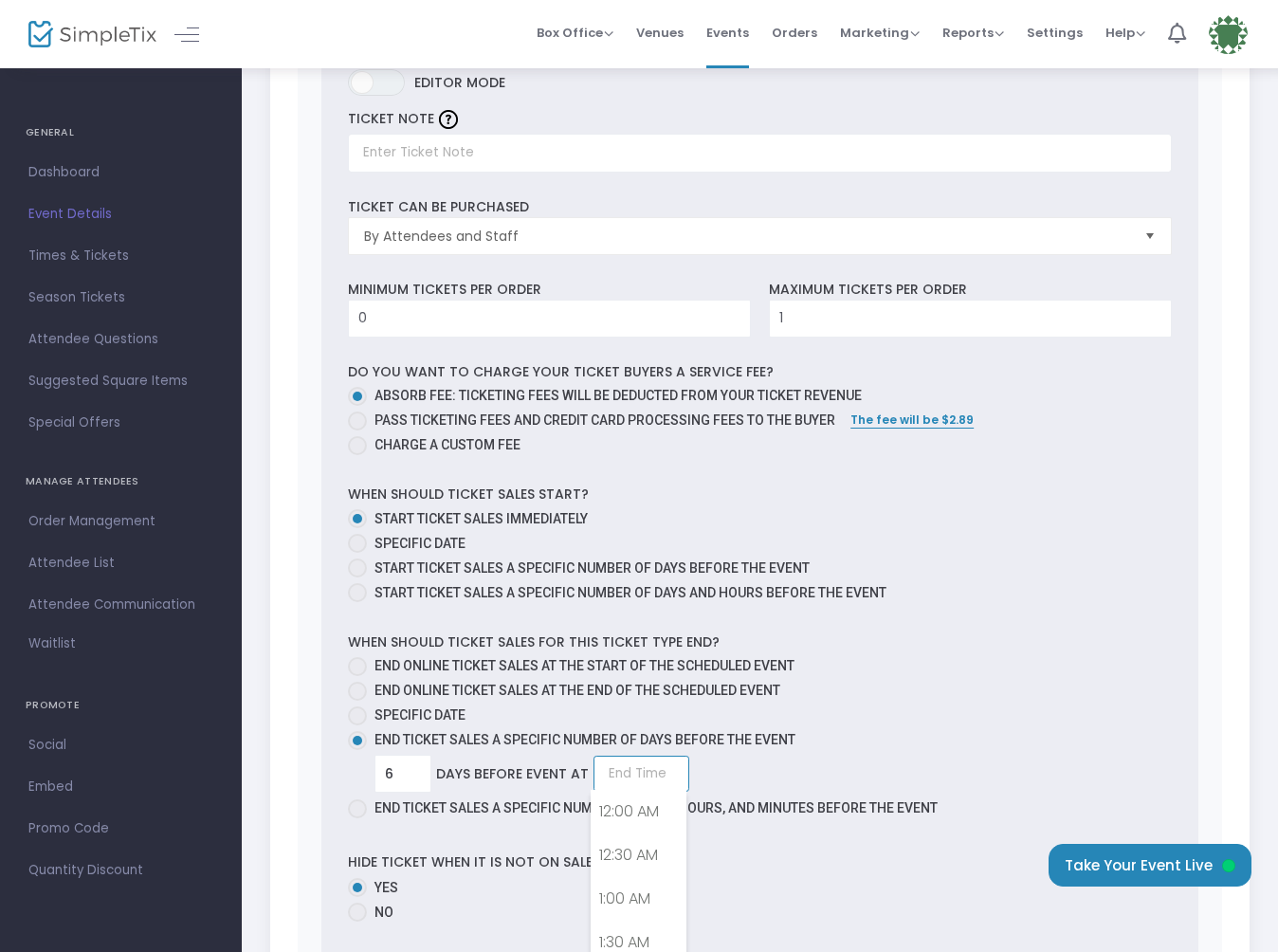 scroll, scrollTop: 689, scrollLeft: 0, axis: vertical 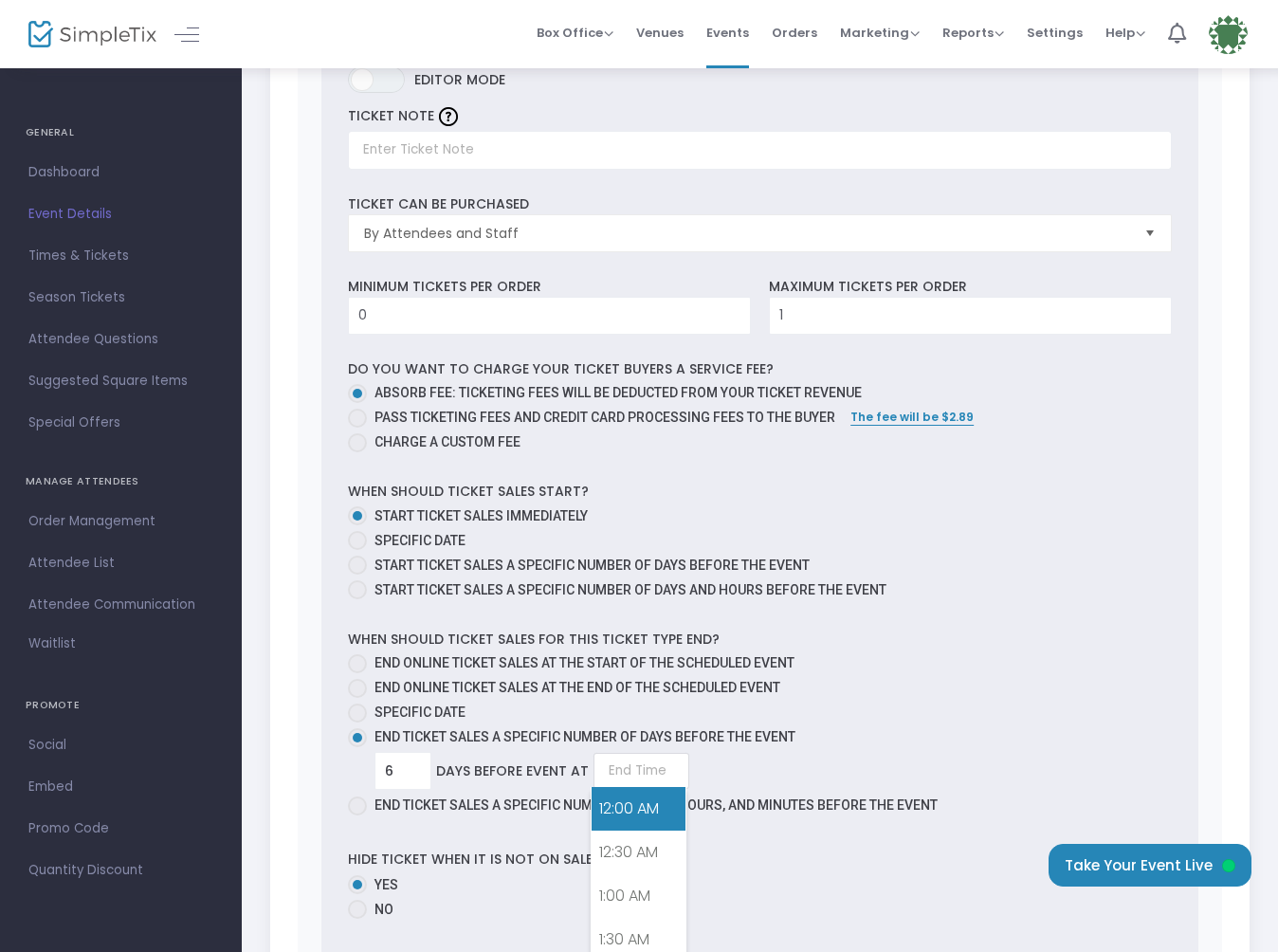 click on "12:00 AM" at bounding box center [638, 809] 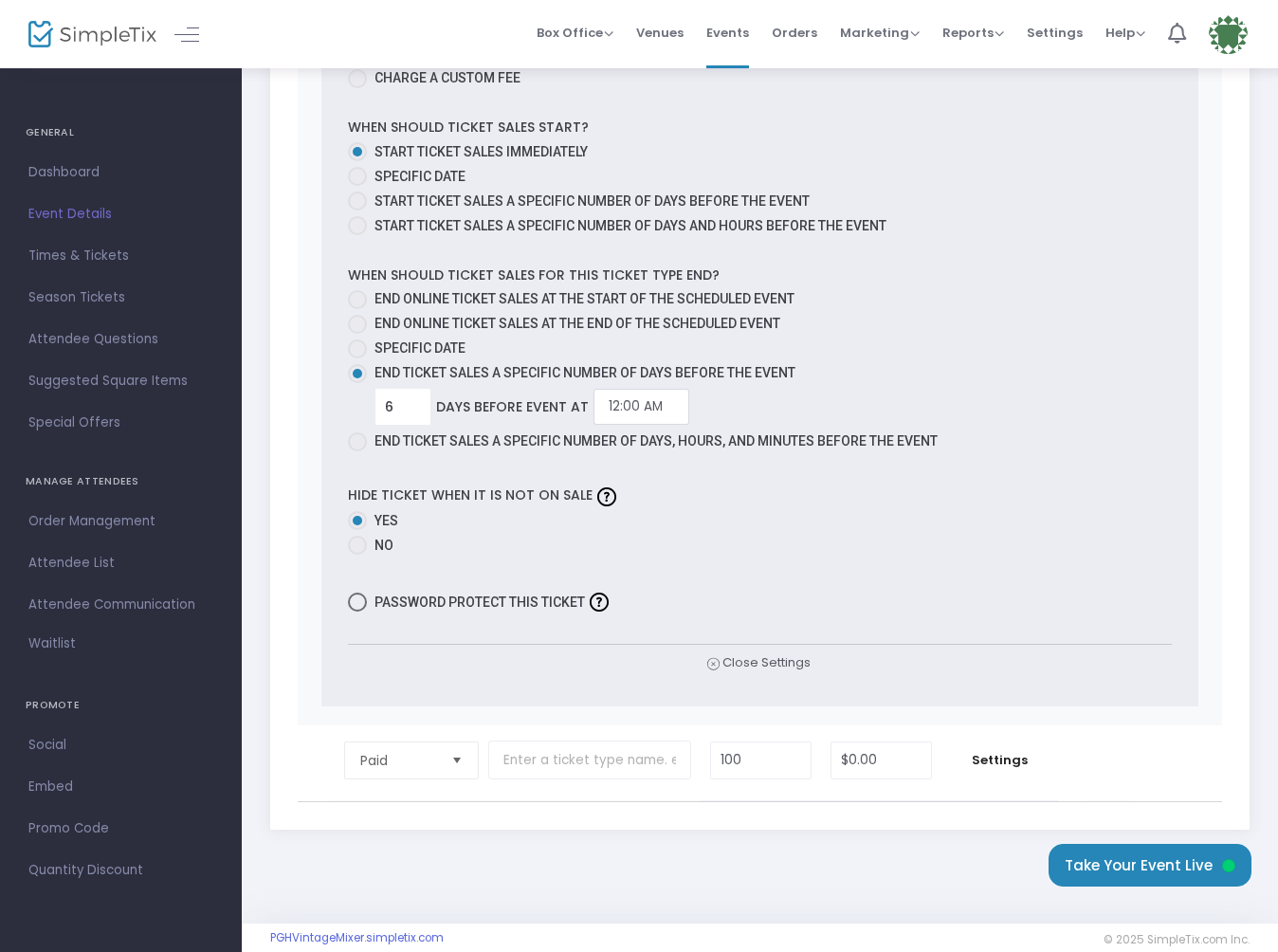 scroll, scrollTop: 1057, scrollLeft: 0, axis: vertical 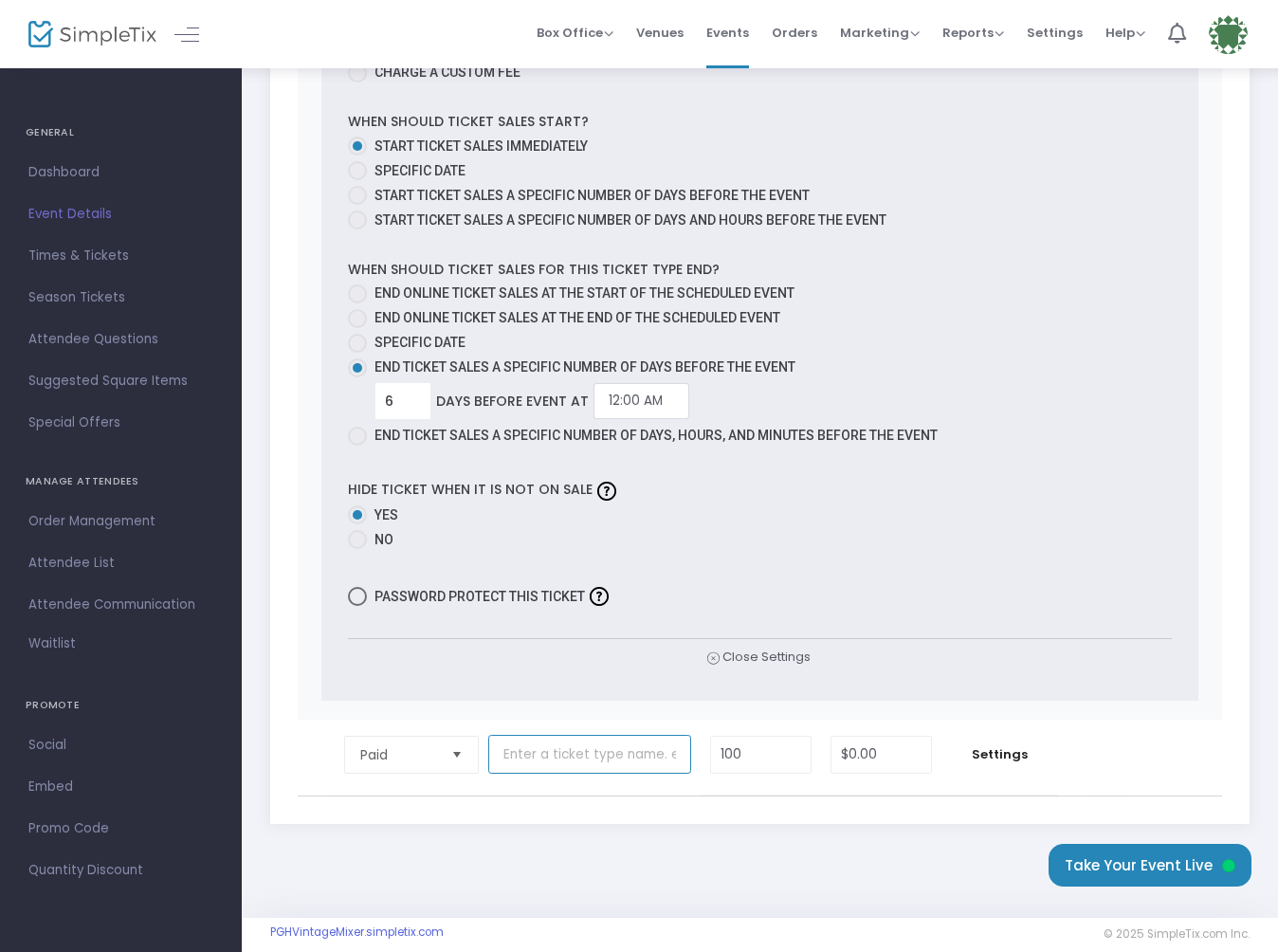 click at bounding box center (590, 754) 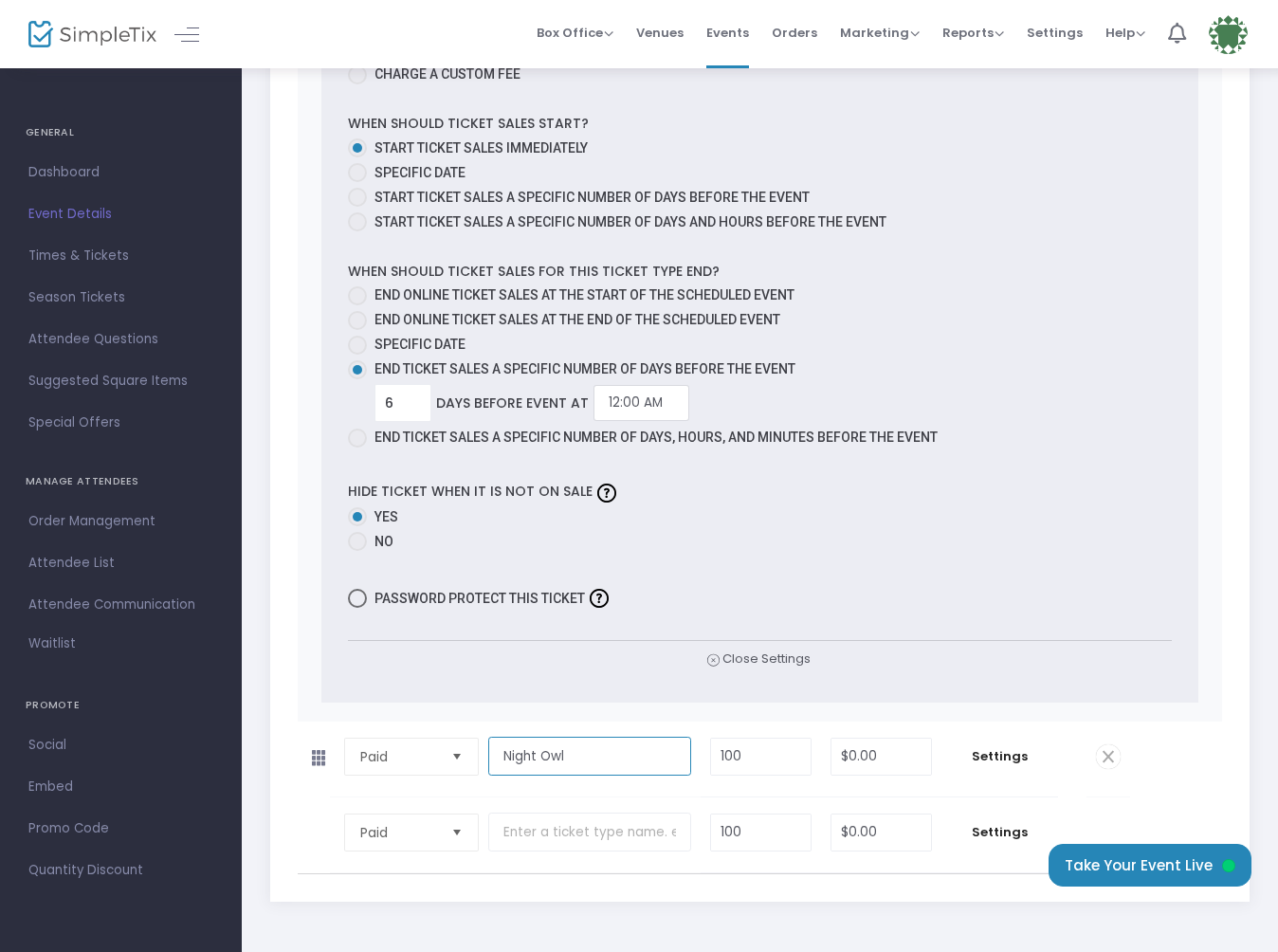 scroll, scrollTop: 1055, scrollLeft: 0, axis: vertical 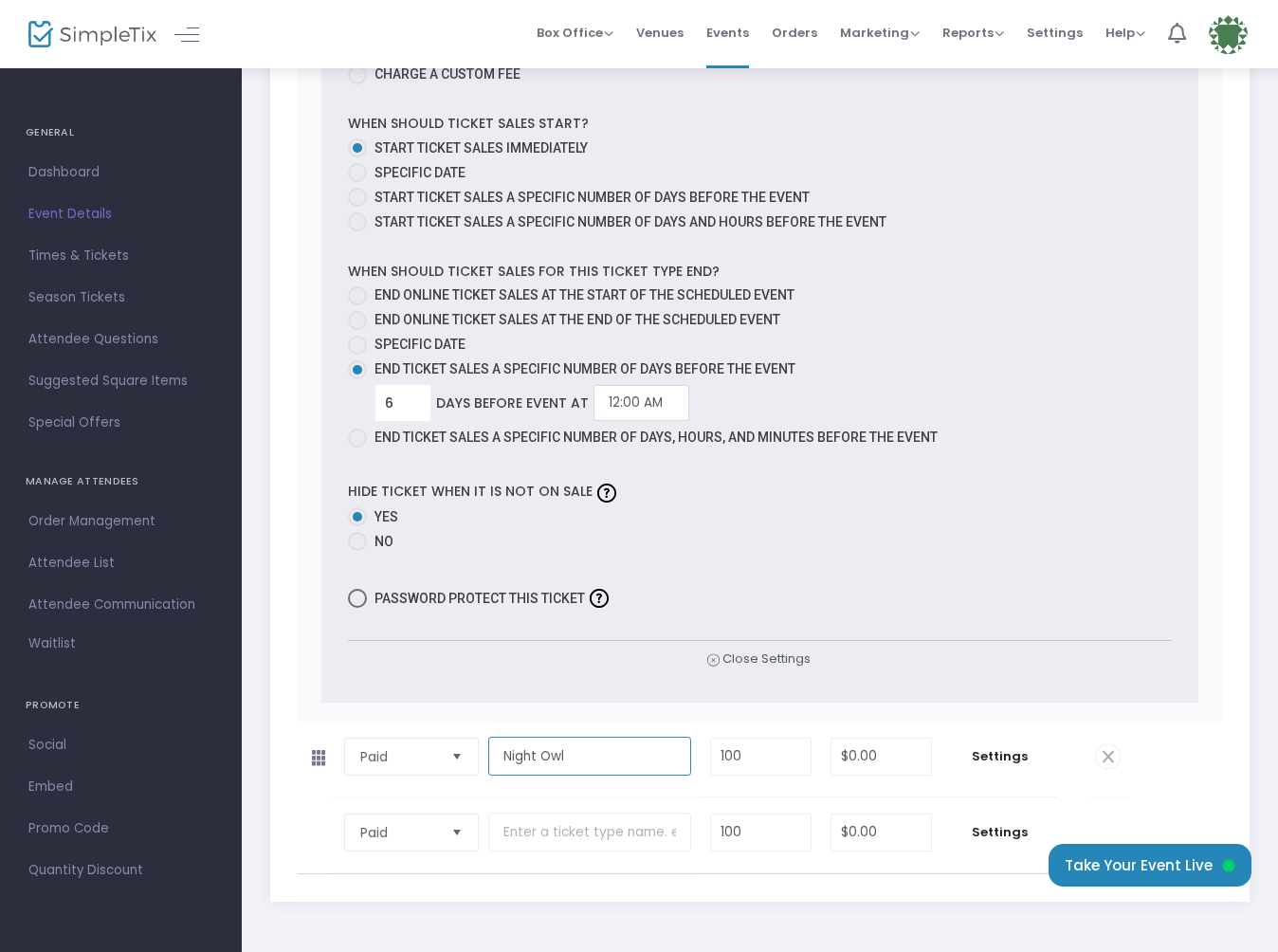 click on "Night Owl" at bounding box center [590, 756] 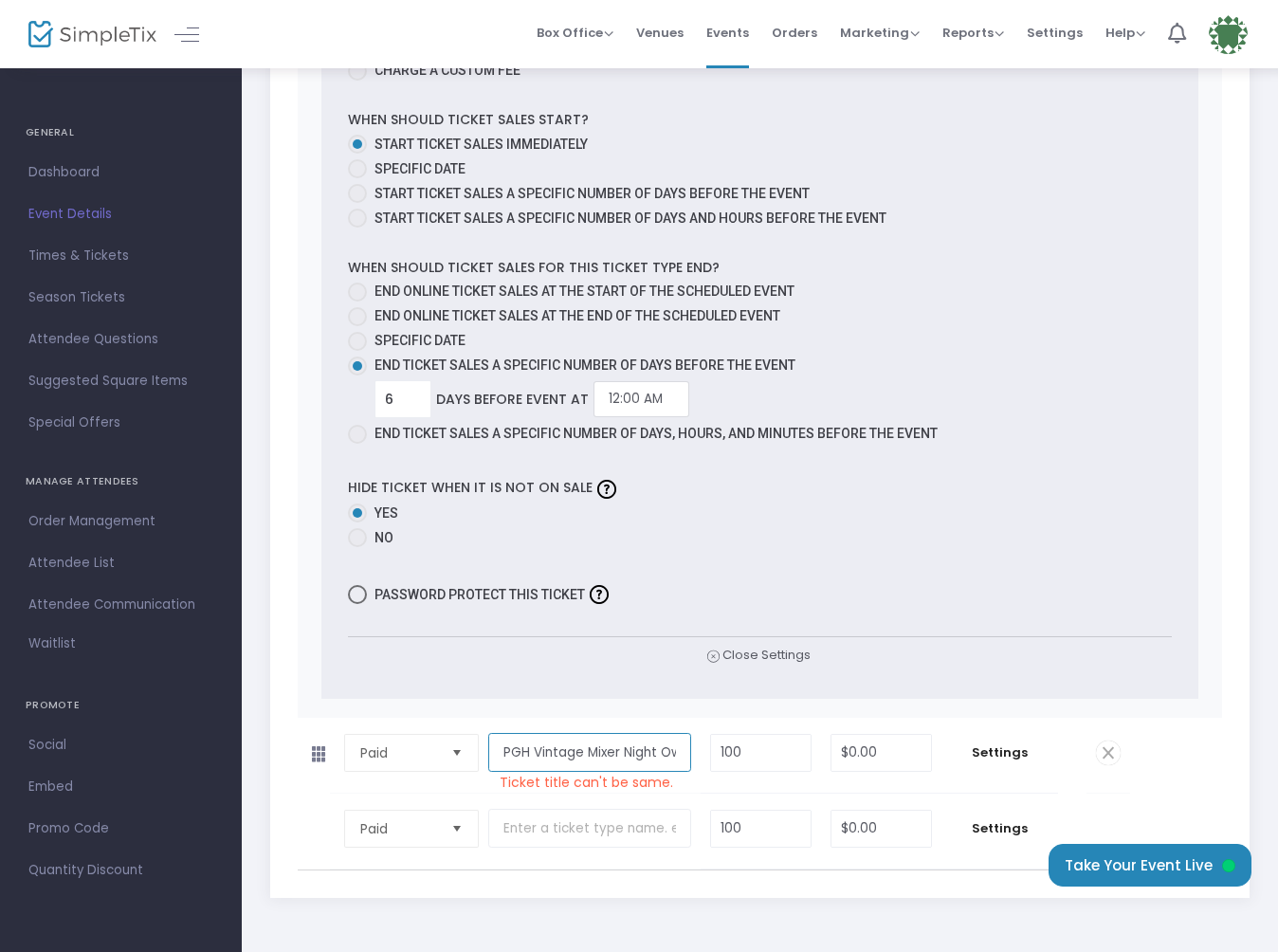 scroll, scrollTop: 1059, scrollLeft: 0, axis: vertical 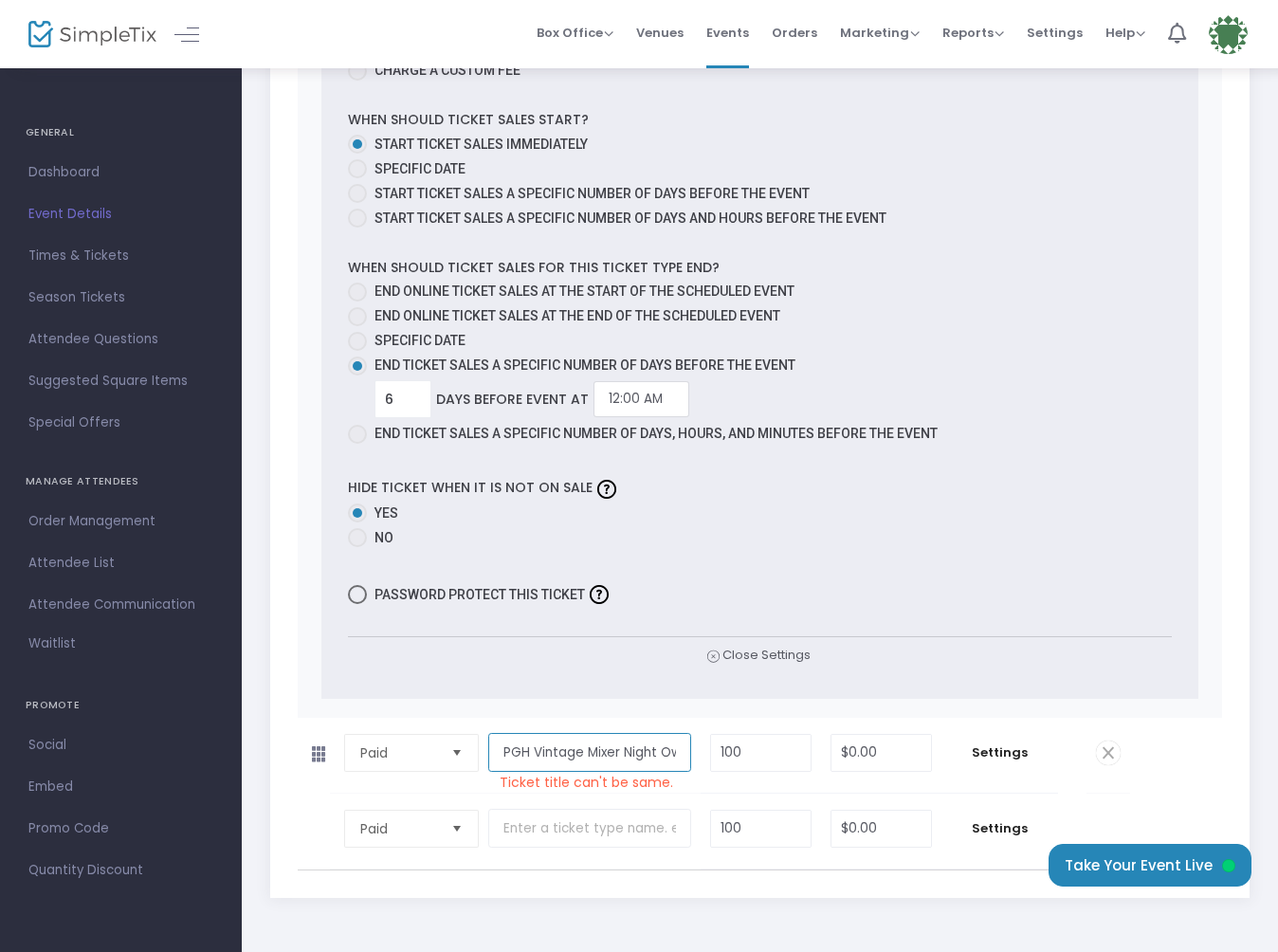 click on "PGH Vintage Mixer Night Owl  Required.   Ticket title can't be same." 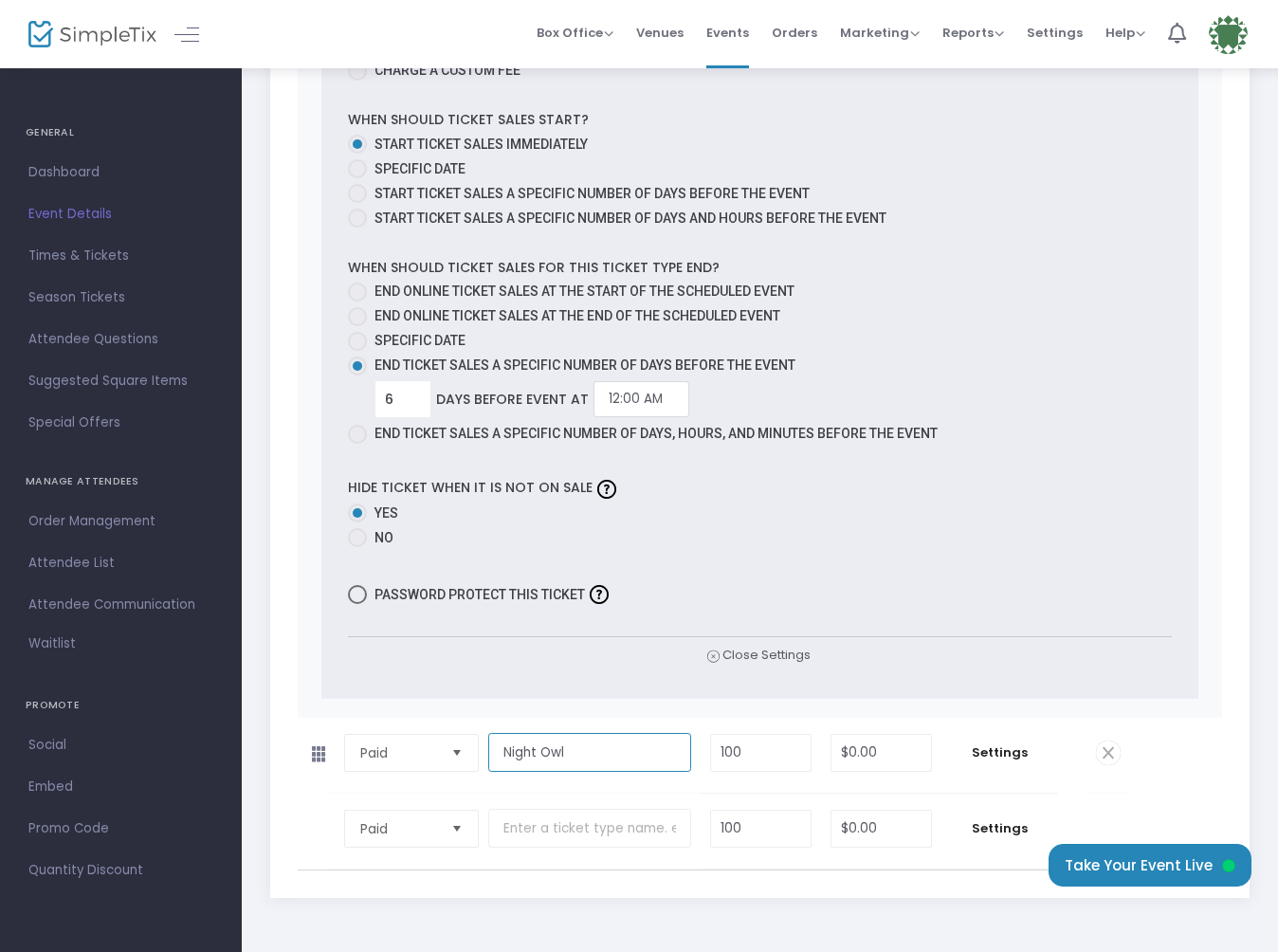 click on "Night Owl" at bounding box center (590, 752) 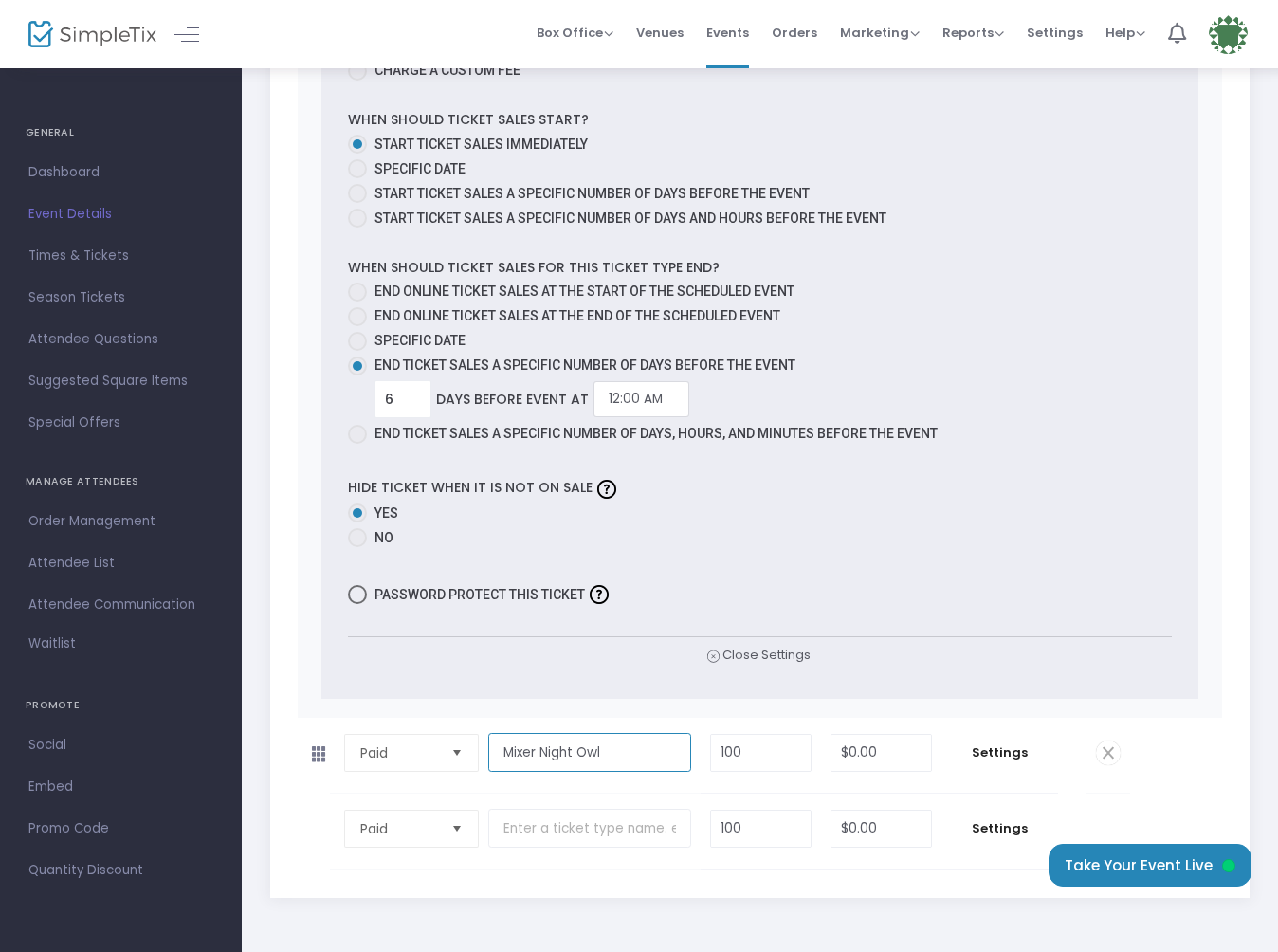 type on "Mixer Night Owl" 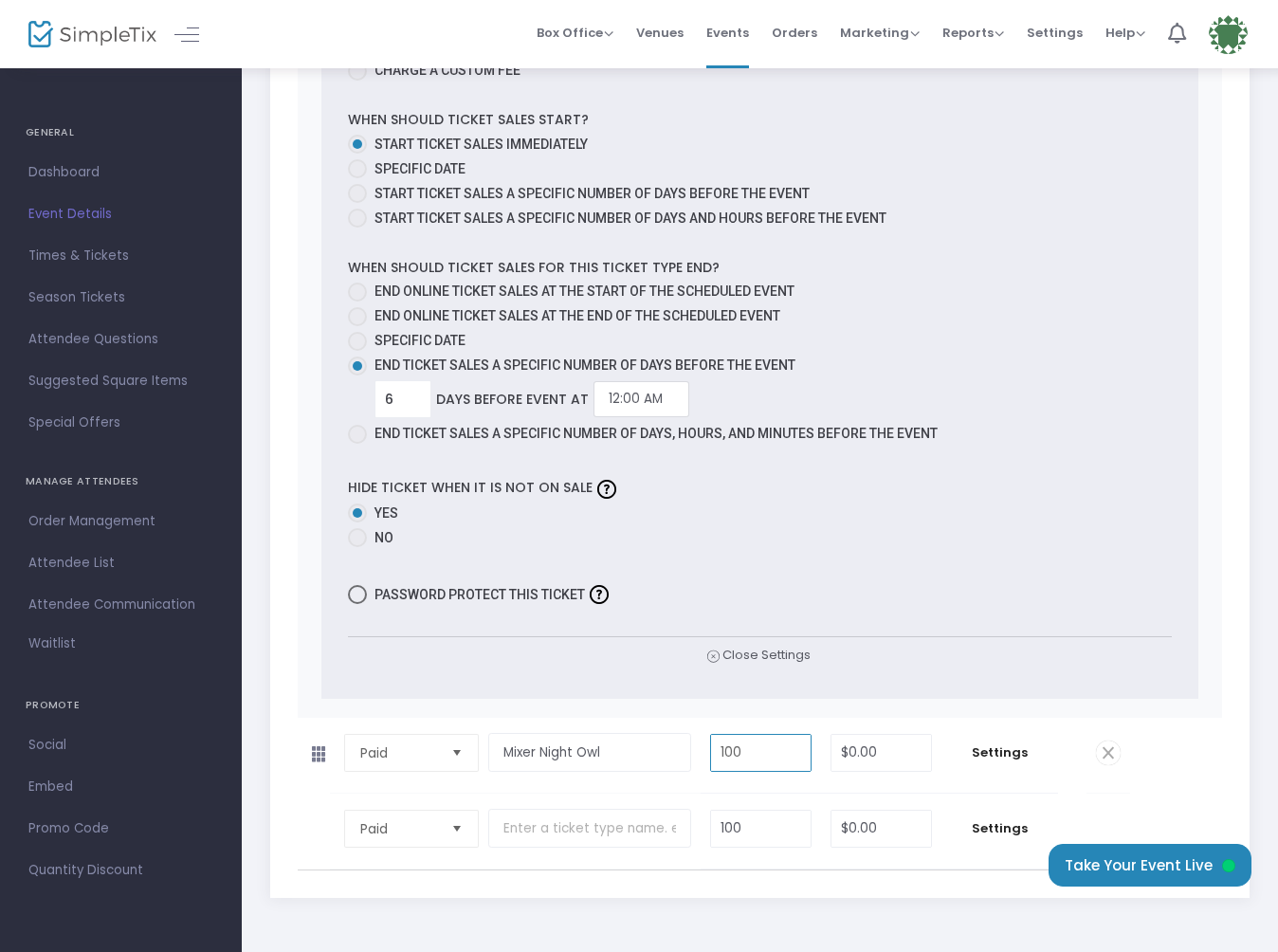 drag, startPoint x: 770, startPoint y: 749, endPoint x: 710, endPoint y: 743, distance: 60.29925 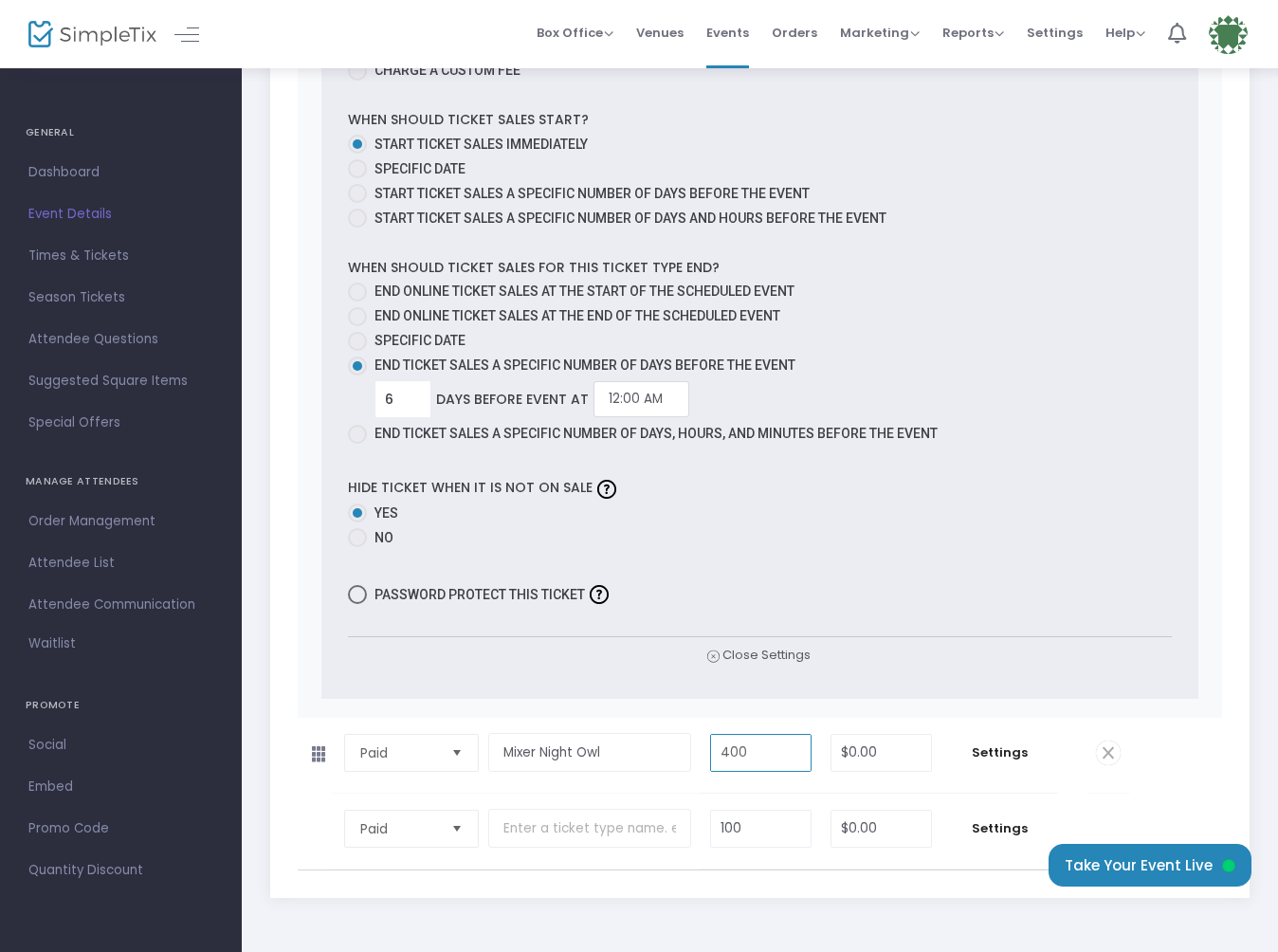 type on "400" 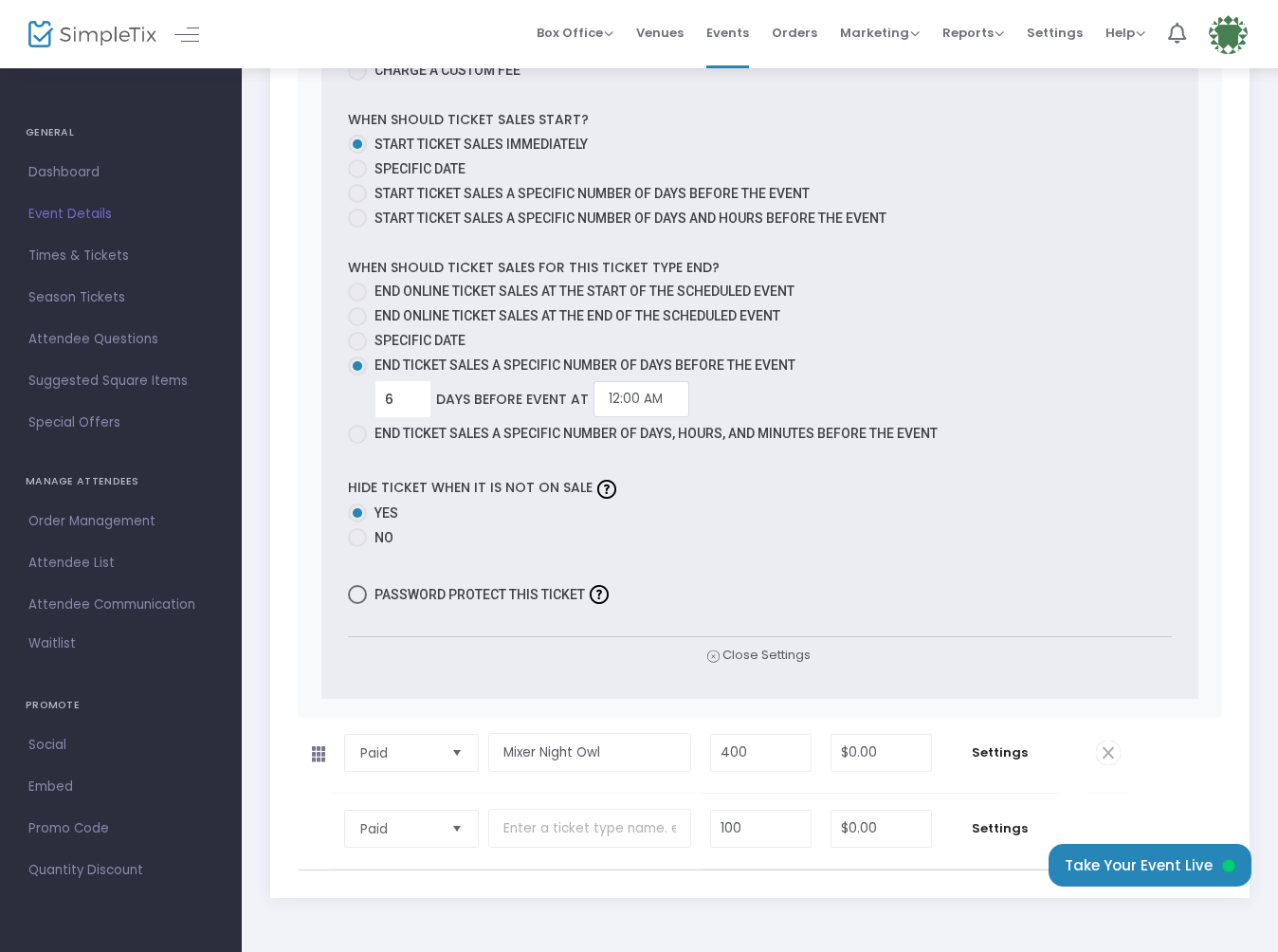 click on "Paid  Required.  Mixer Night Owl  Required.  400  Required.  $0.00  Required.  Settings  Ticket Description  Required.  ON OFF Editor mode TICKET NOTE Ticket can be purchased  By Attendees and Staff Minimum tickets per order 0  Value should be between 0 to 1000..  Maximum tickets per order 1  Value should not be less than Min Tickets and not exceed than 1000.  Do you want to charge your ticket buyers a service fee?   Absorb fee: Ticketing fees will be deducted from your ticket revenue    Pass ticketing fees and credit card processing fees to the buyer   The fee will be $0.00     Charge a custom fee When should ticket sales start?   Start ticket sales immediately   Specific Date   Start ticket sales a specific number of days before the event   Start ticket sales a specific number of days and hours before the event When should ticket sales for this ticket type end?    End online ticket sales at the start of the scheduled event   End online ticket sales at the end of the scheduled event   Specific Date" 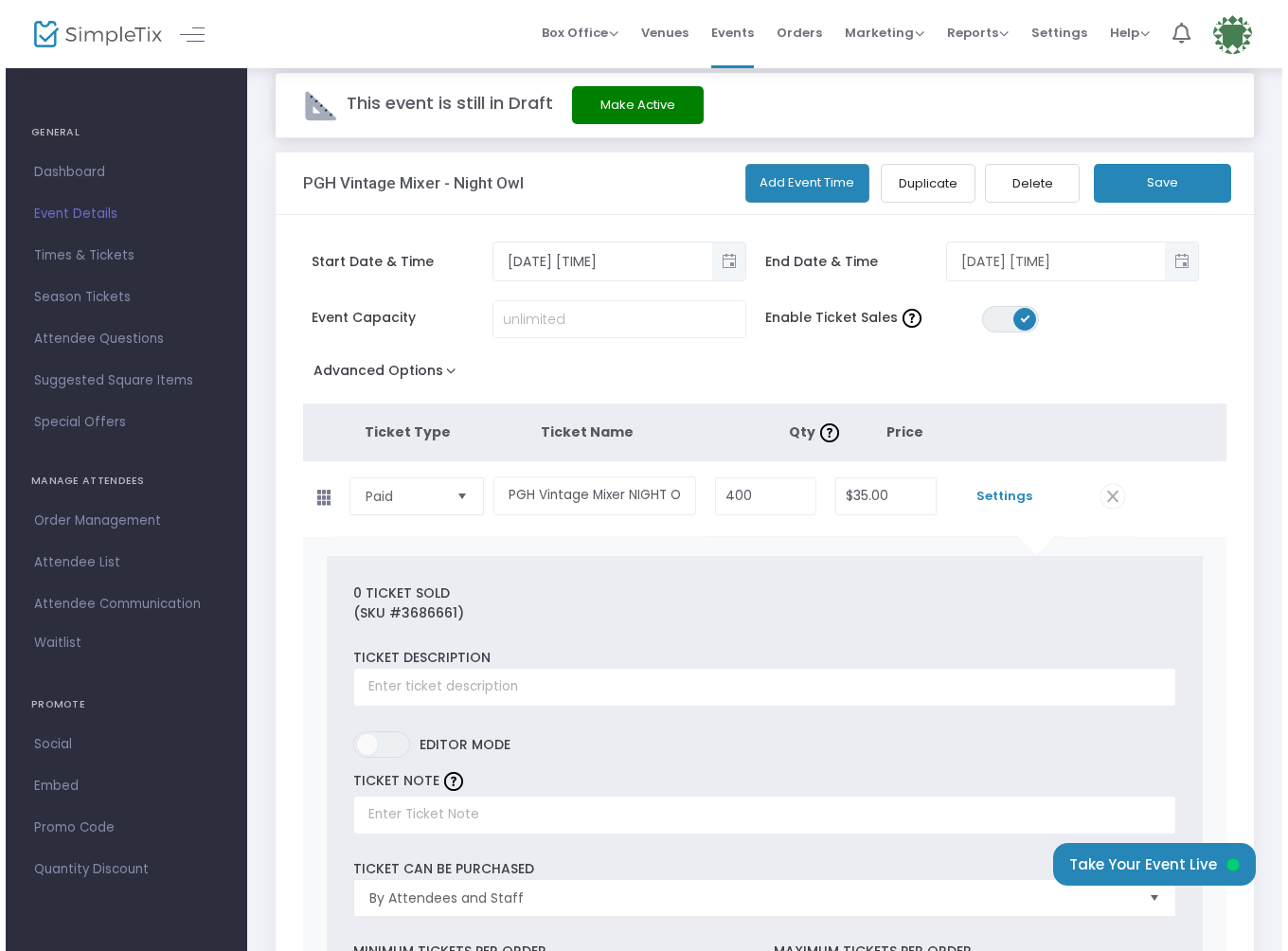 scroll, scrollTop: 0, scrollLeft: 0, axis: both 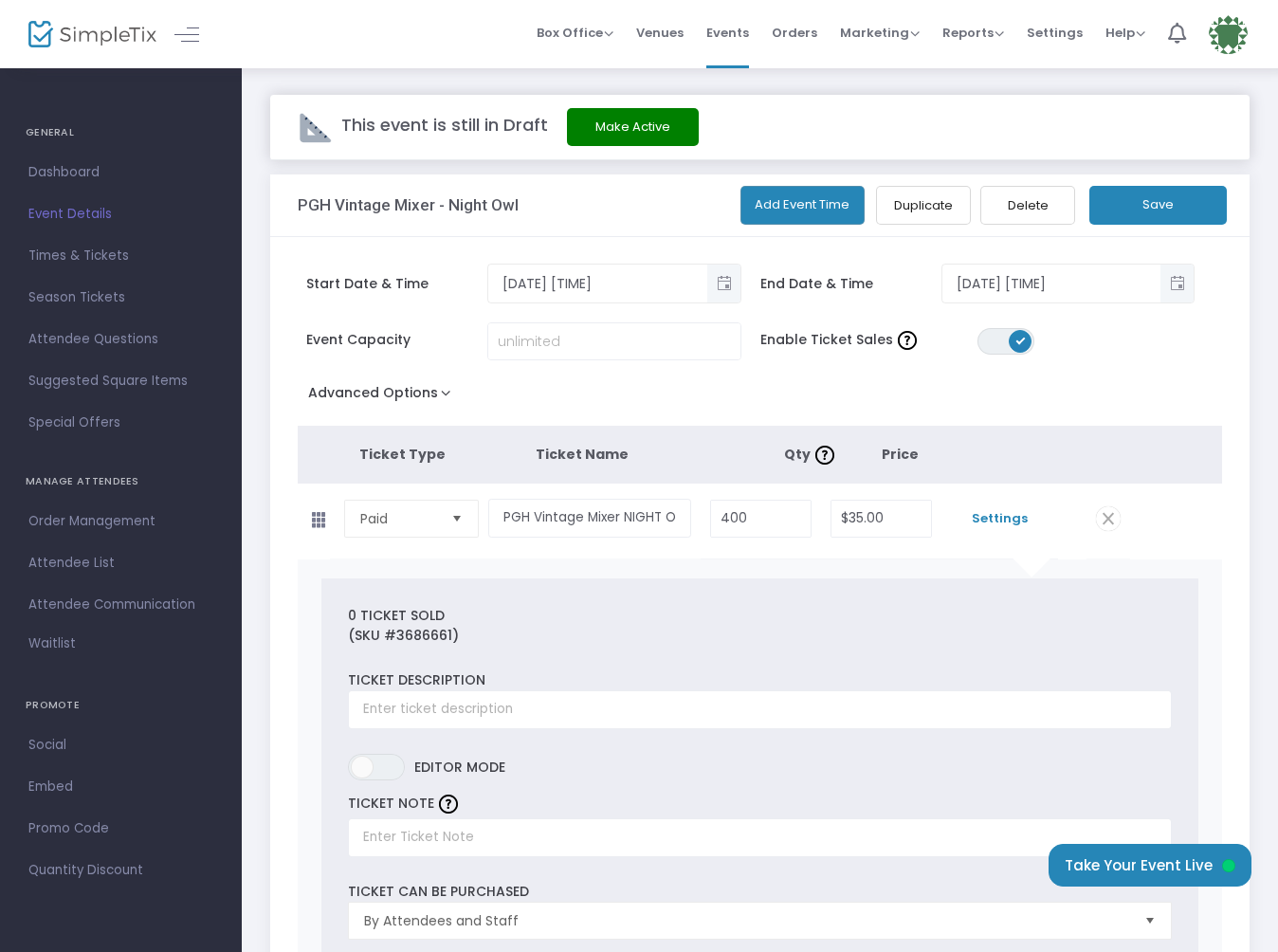 click on "Save" 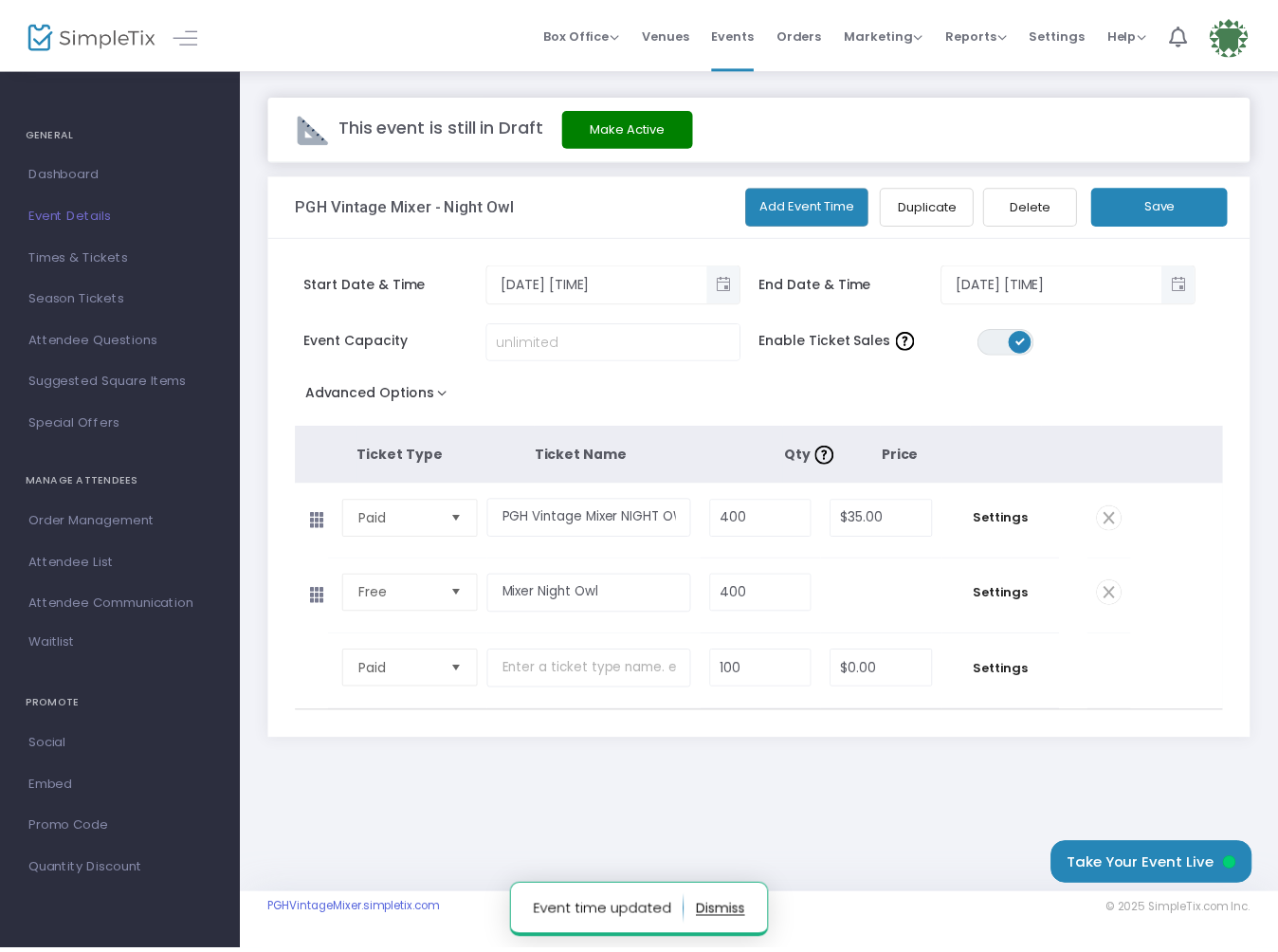 scroll, scrollTop: 0, scrollLeft: 0, axis: both 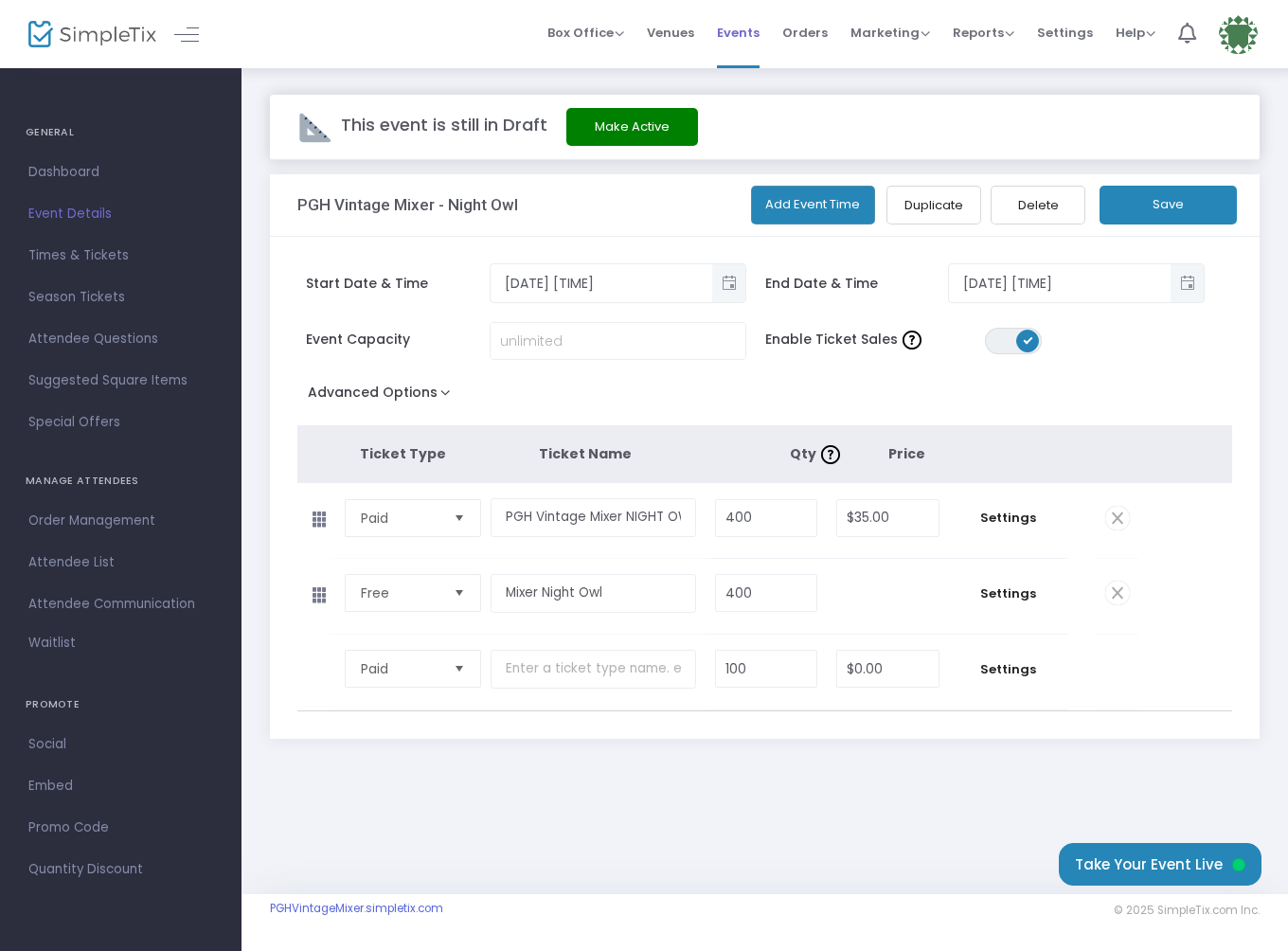 click on "Events" at bounding box center (738, 32) 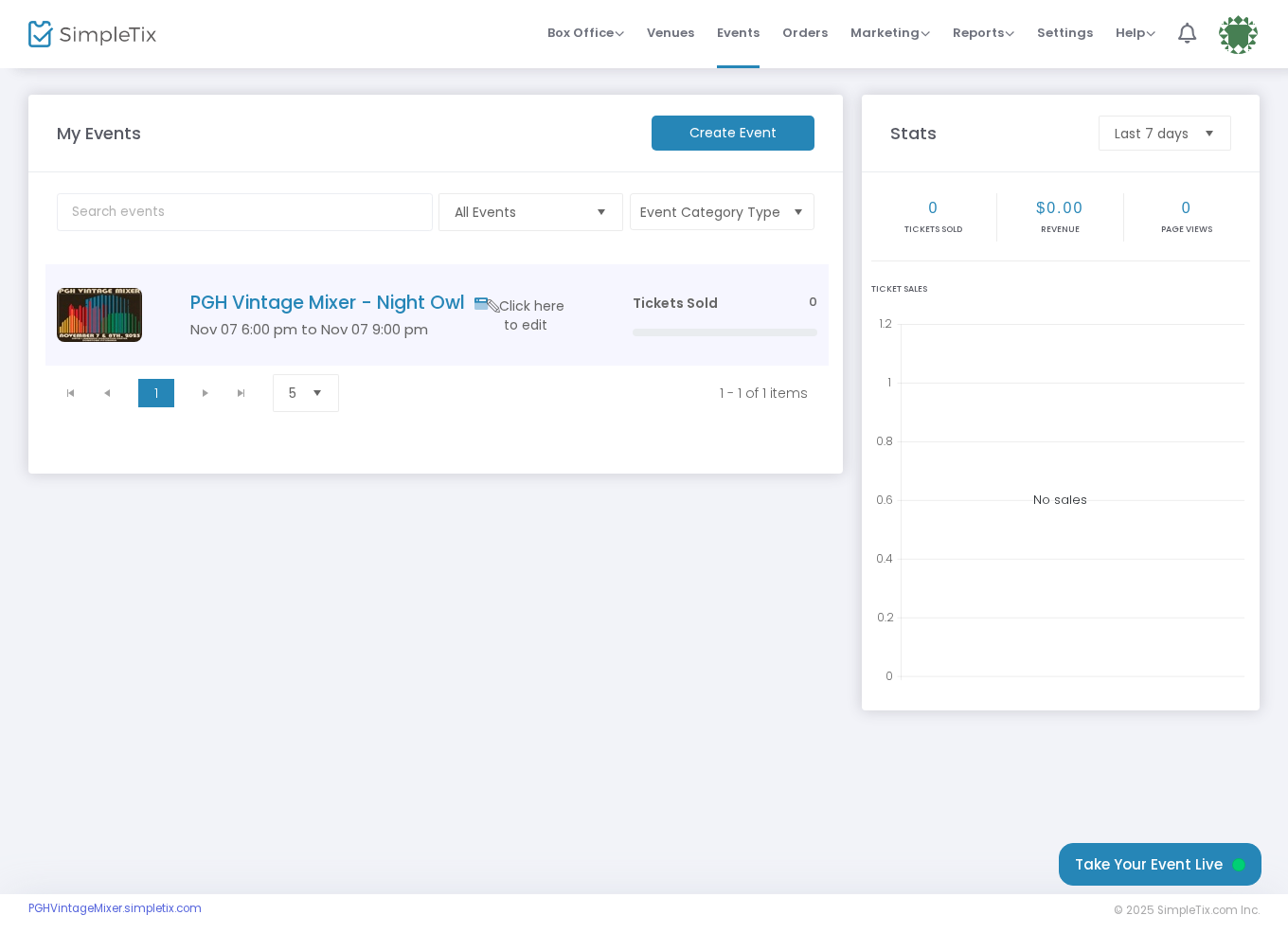 click on "PGH Vintage Mixer - Night Owl" 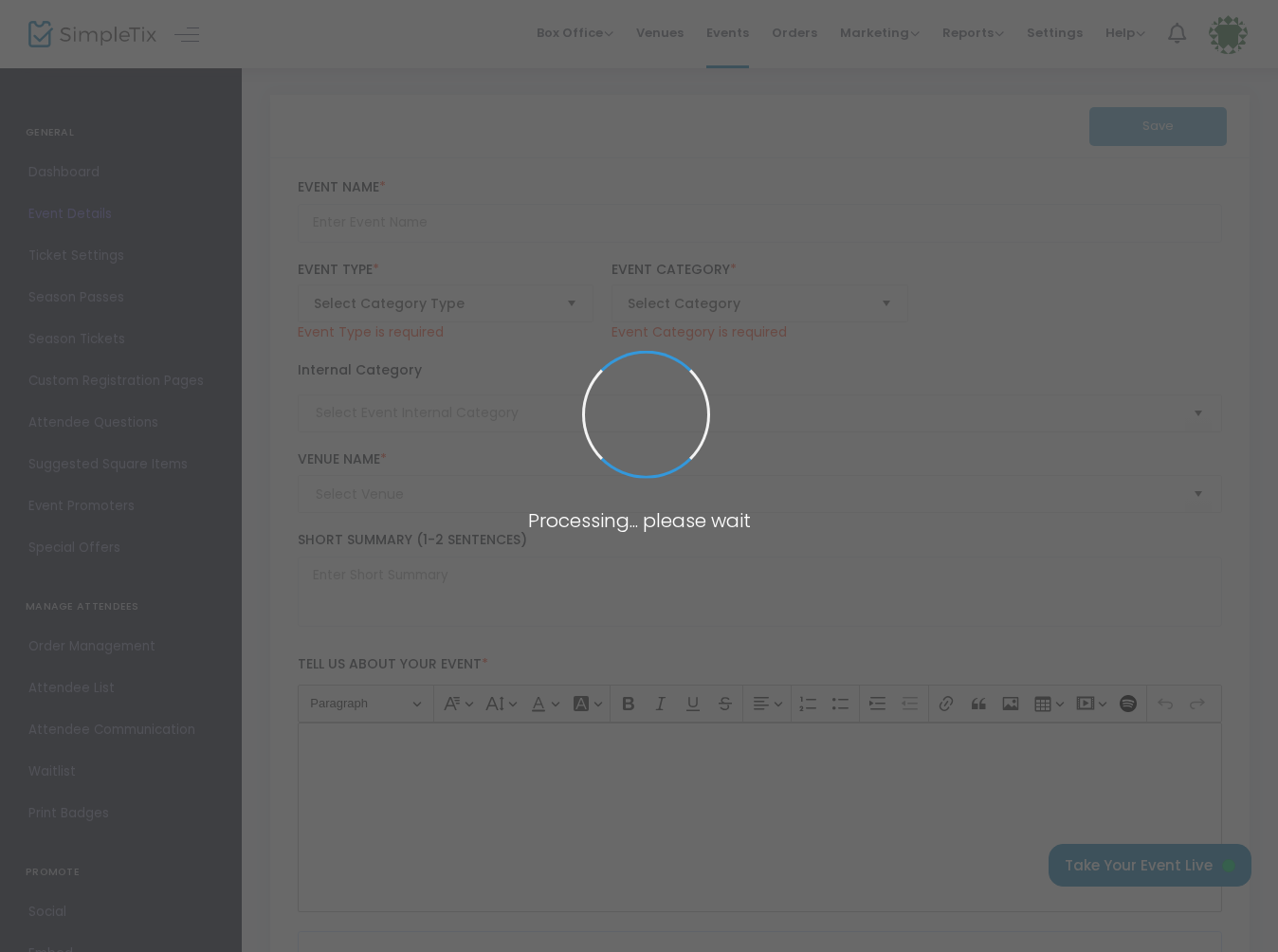 type on "PGH Vintage Mixer - Night Owl" 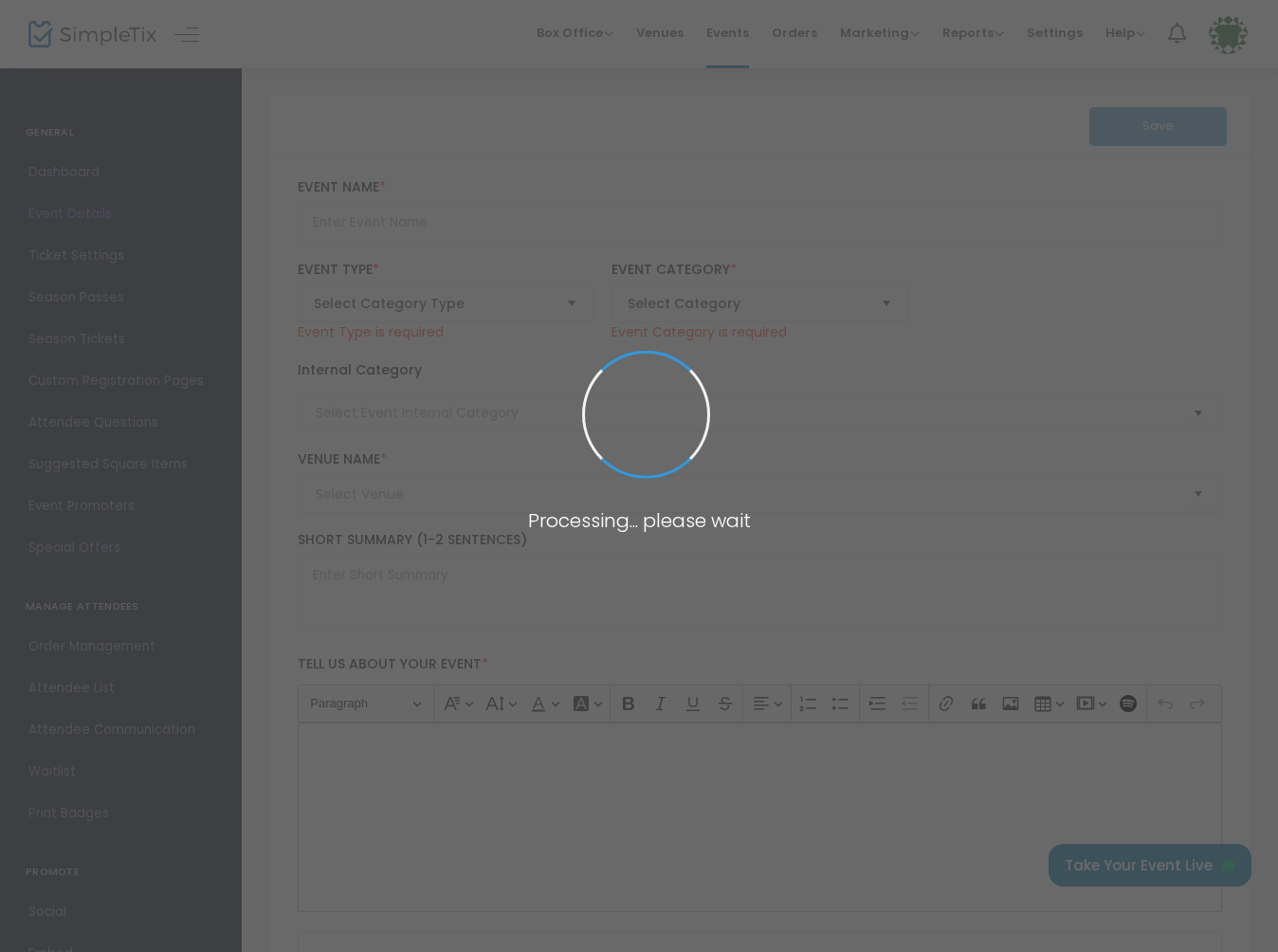 type on "The Pittsburgh Vintage Mixer returns in 2025! The NIGH OWL is Friday evening, November 7th from 6 to 9PM.
[NAME] [NAME] [NAME], [CITY], [STATE] [POSTAL_CODE]
https://www.pittsburghcc.com/directions-parking/" 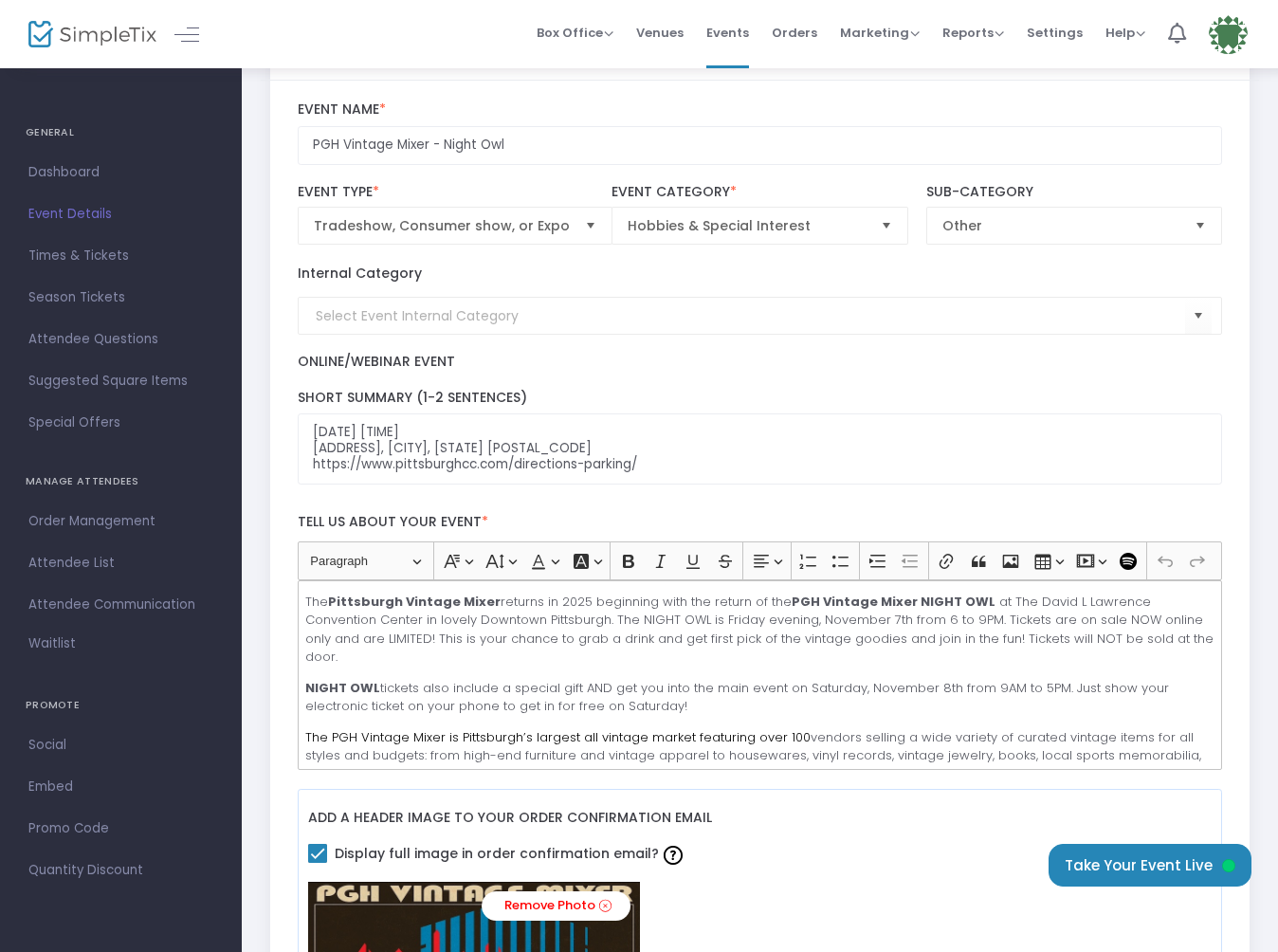 scroll, scrollTop: 264, scrollLeft: 0, axis: vertical 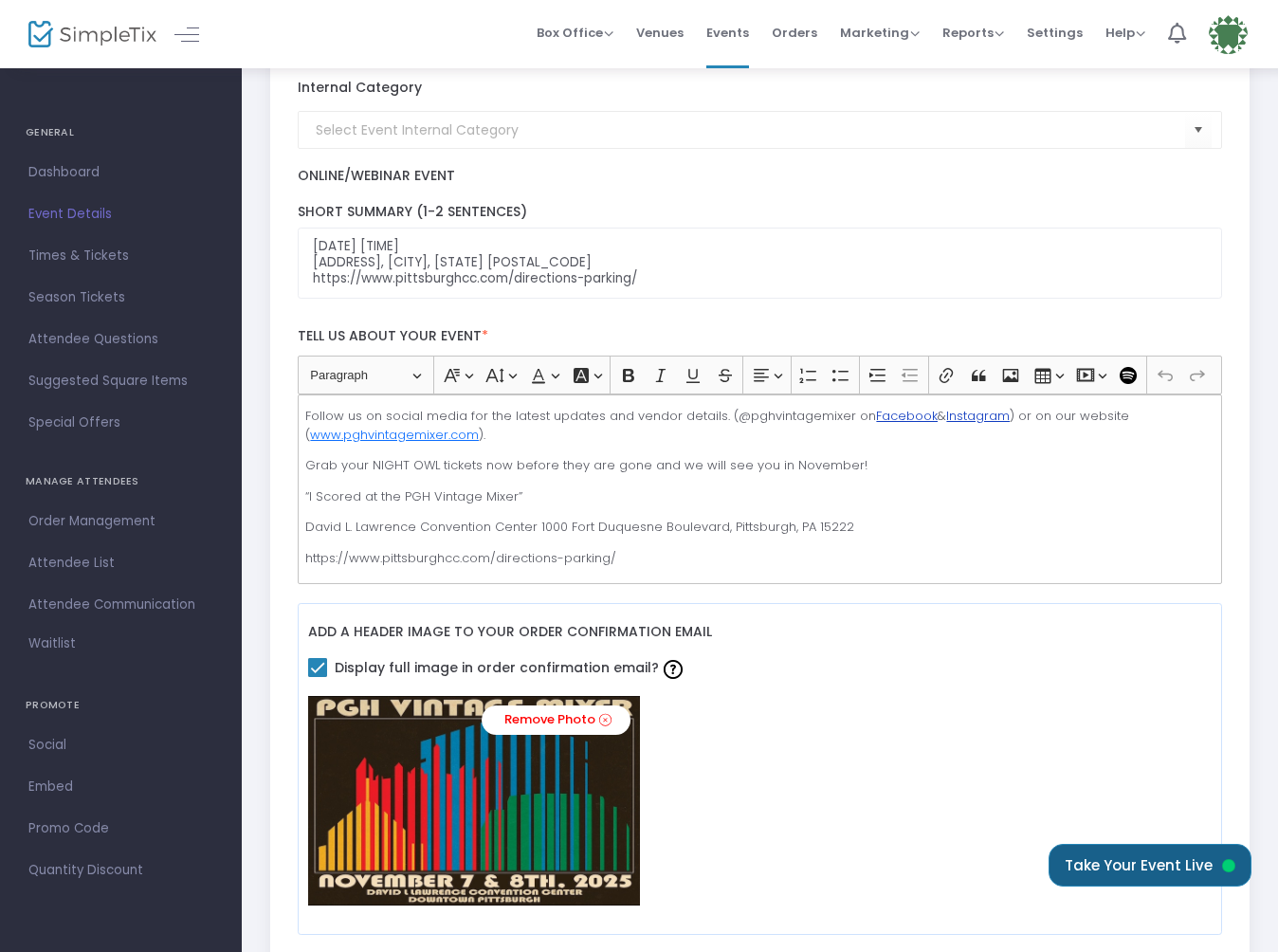 click on "Take Your Event Live" 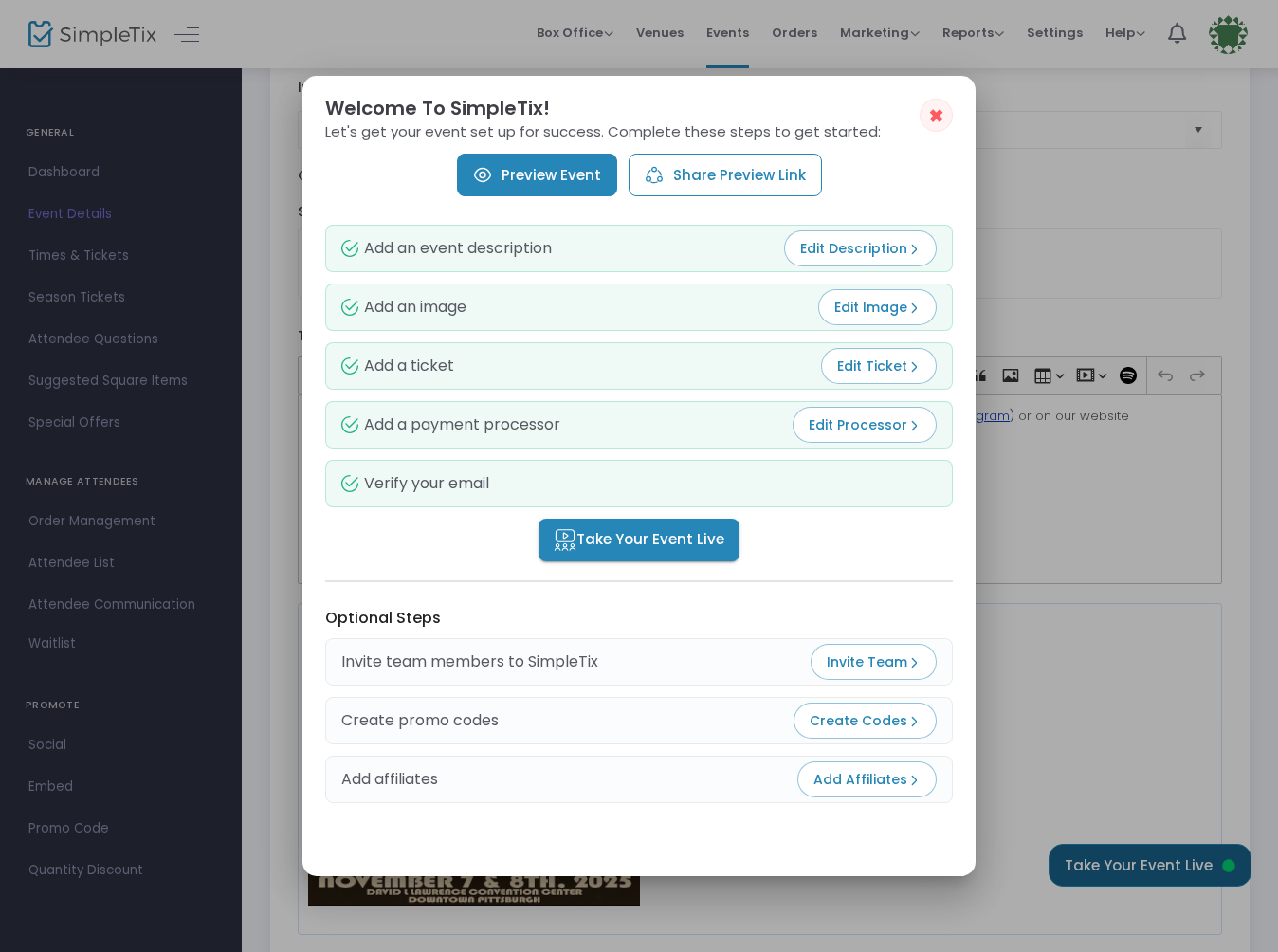 scroll, scrollTop: 0, scrollLeft: 0, axis: both 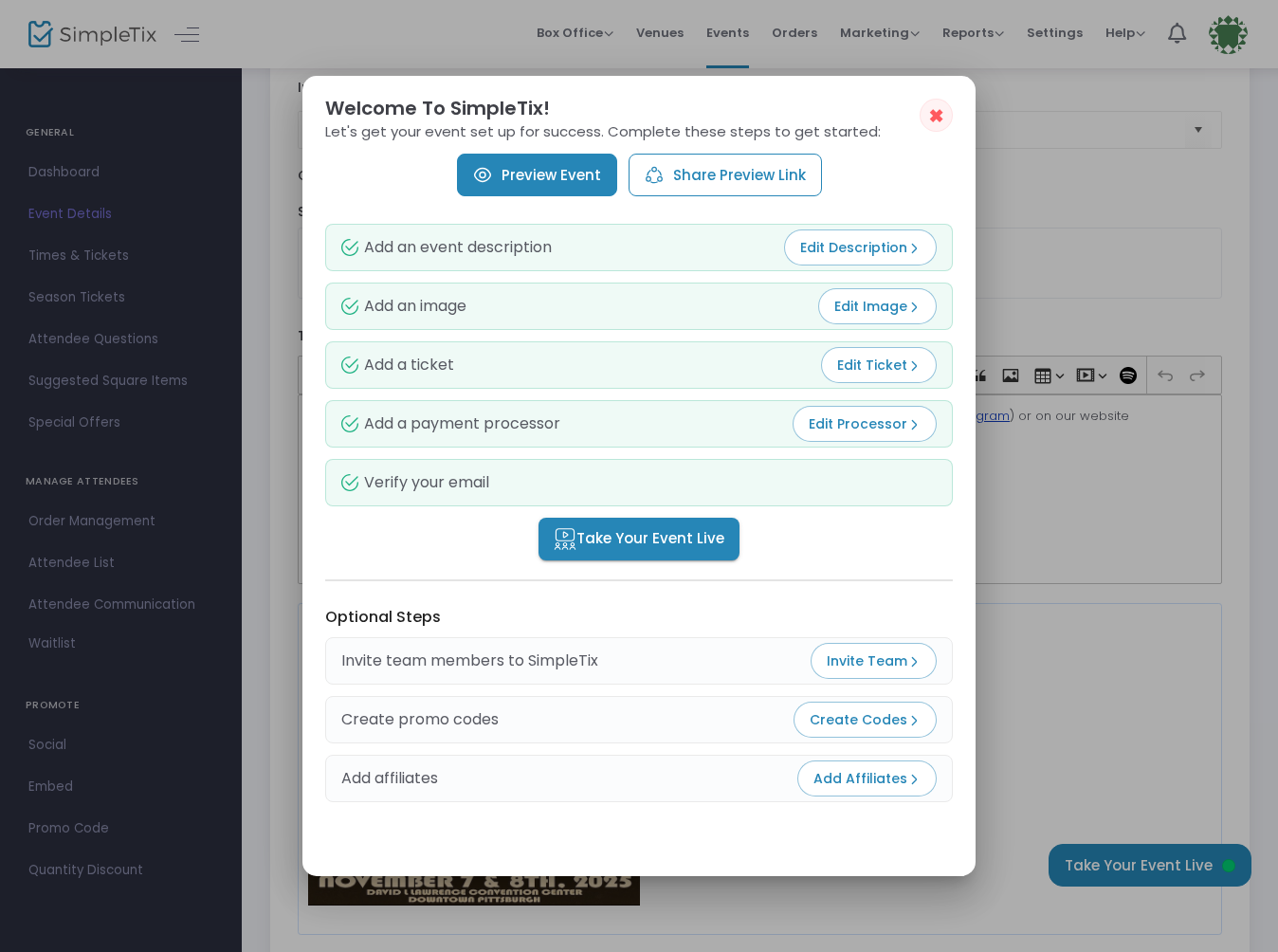 click on "Share Preview Link" at bounding box center (725, 174) 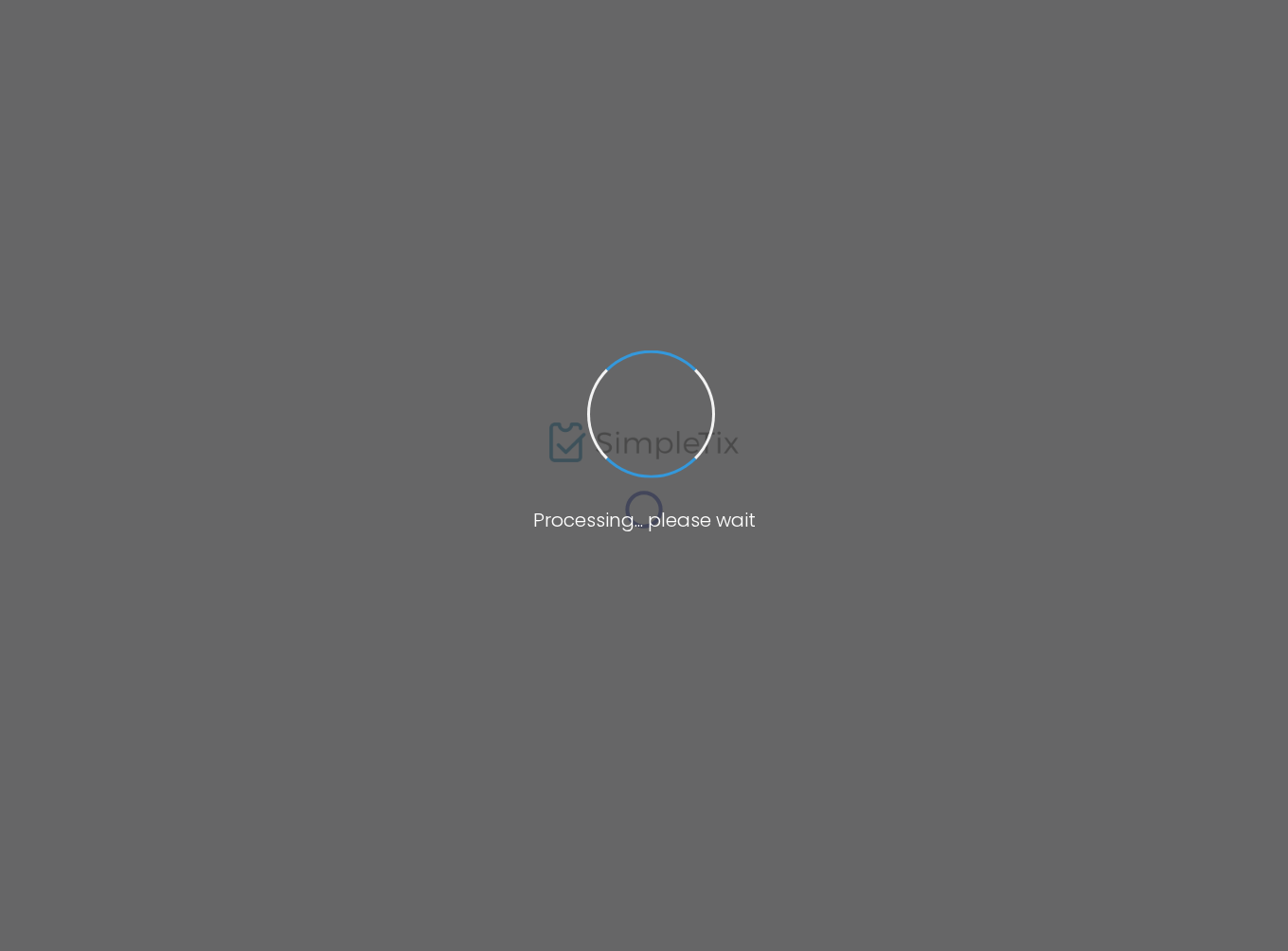 scroll, scrollTop: 0, scrollLeft: 0, axis: both 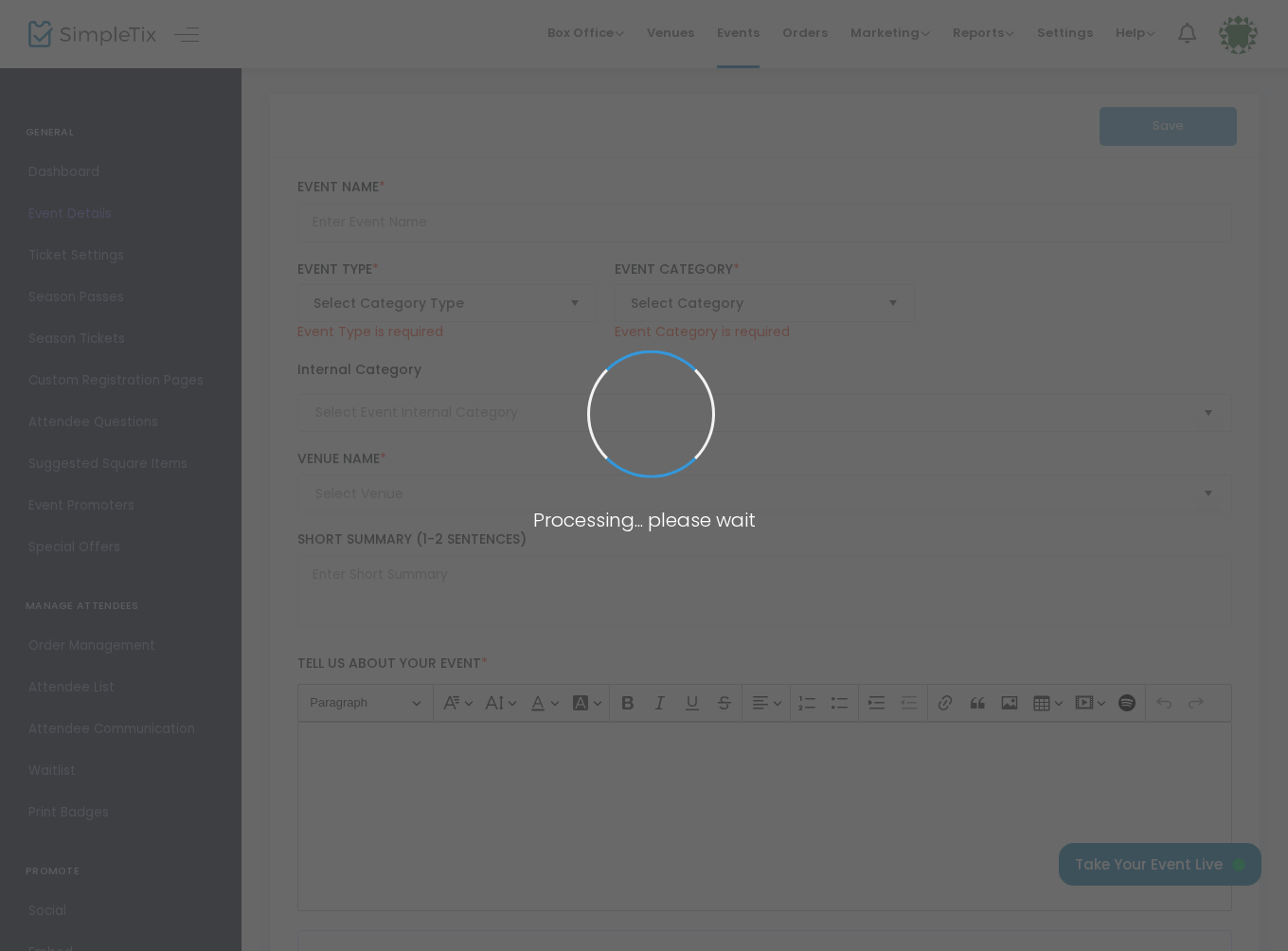 type on "PGH Vintage Mixer - Night Owl" 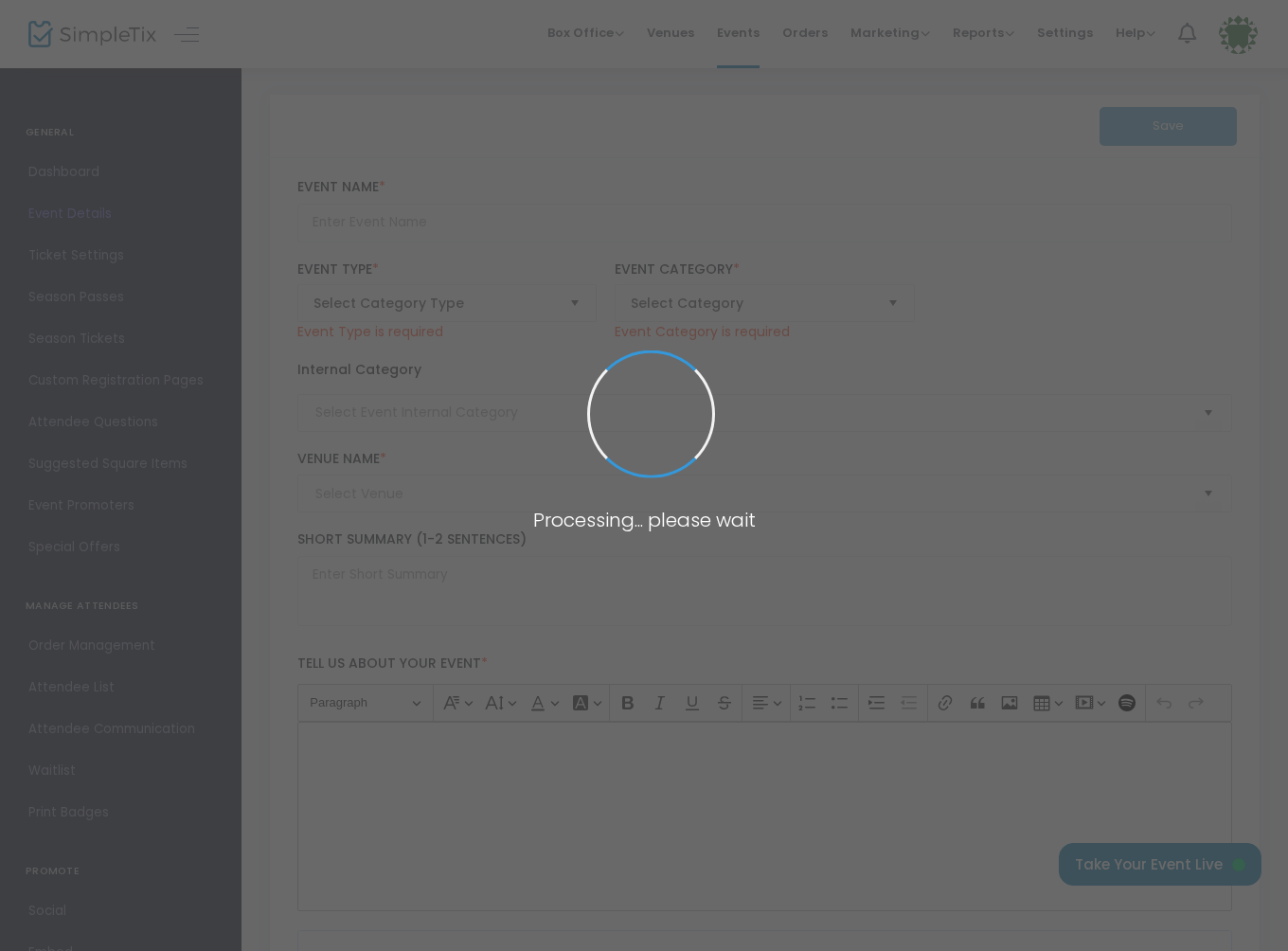 type on "The Pittsburgh Vintage Mixer returns in 2025! The NIGH OWL is Friday evening, November 7th from 6 to 9PM.
[NAME] [NAME] [NAME], [CITY], [STATE] [POSTAL_CODE]
https://www.pittsburghcc.com/directions-parking/" 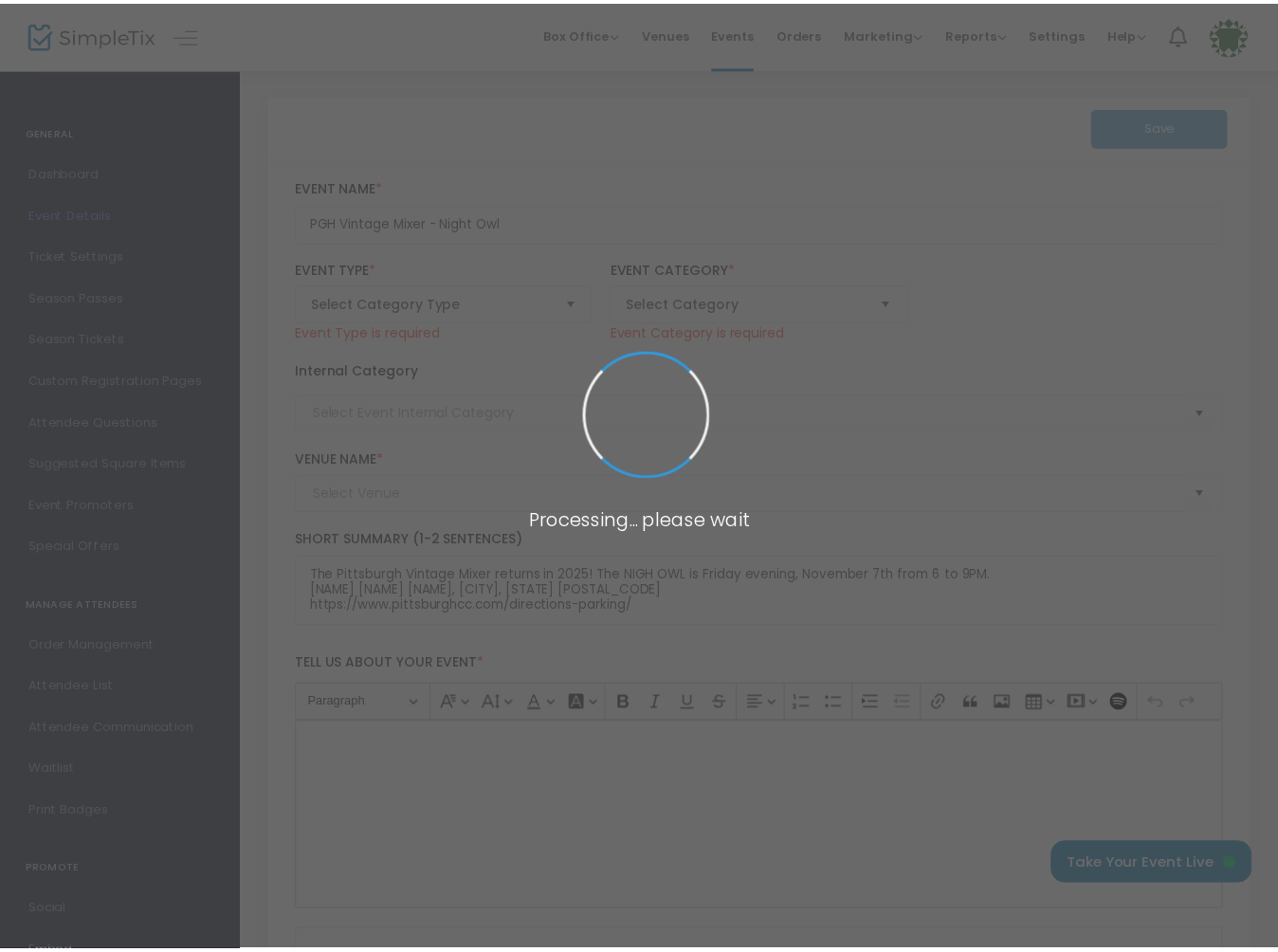scroll, scrollTop: 0, scrollLeft: 0, axis: both 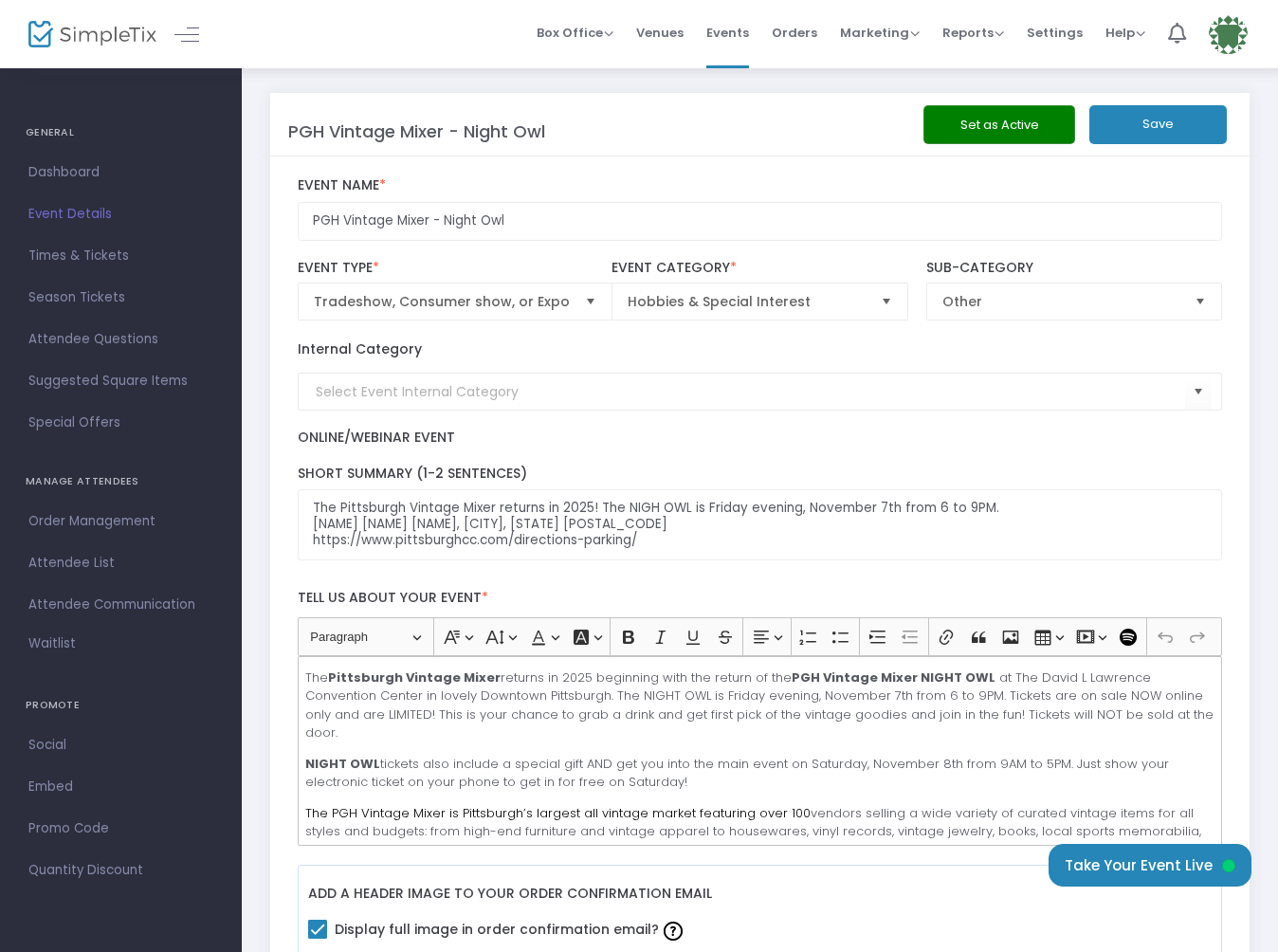 click on "Save" 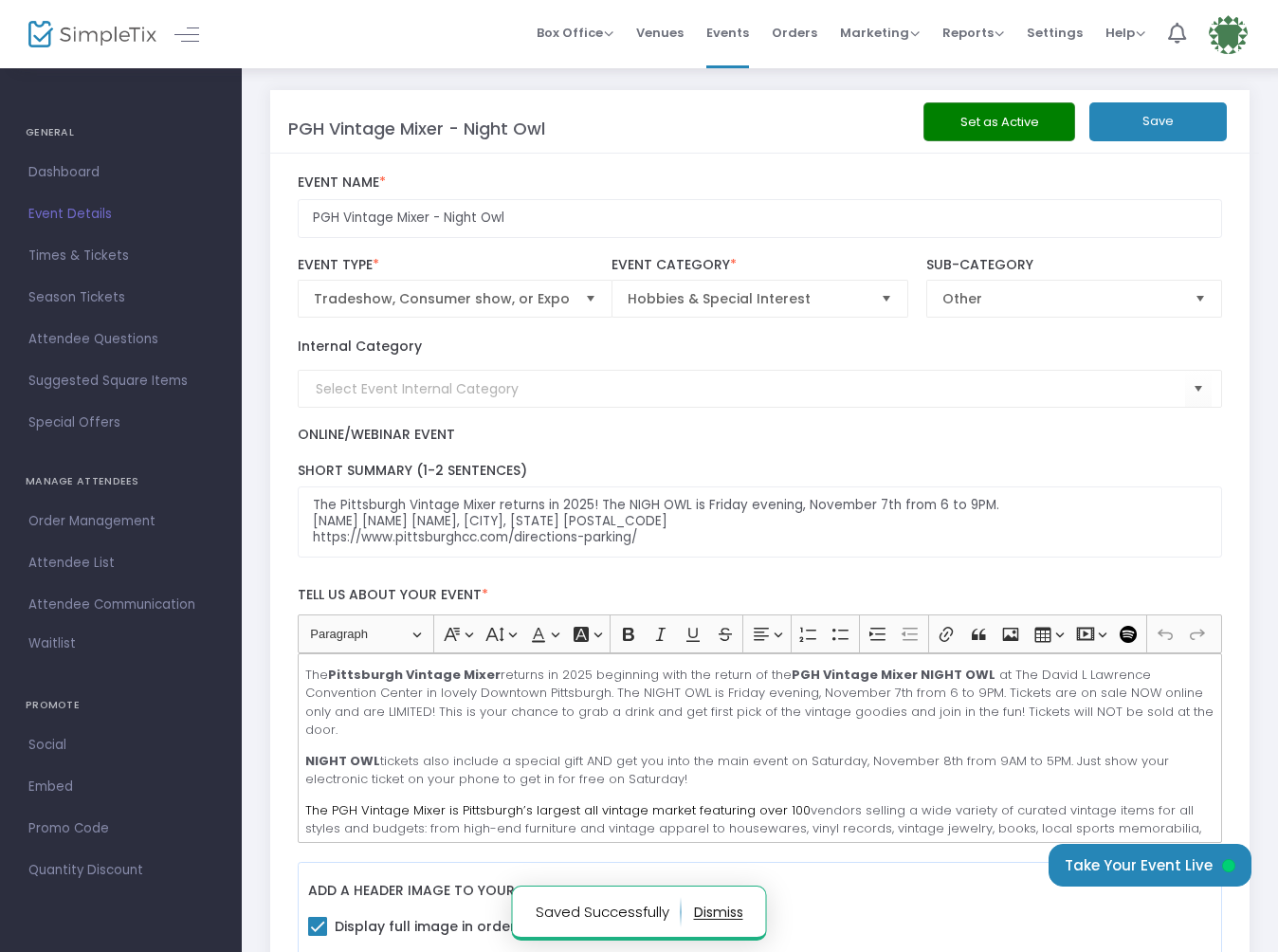 scroll, scrollTop: 6, scrollLeft: 0, axis: vertical 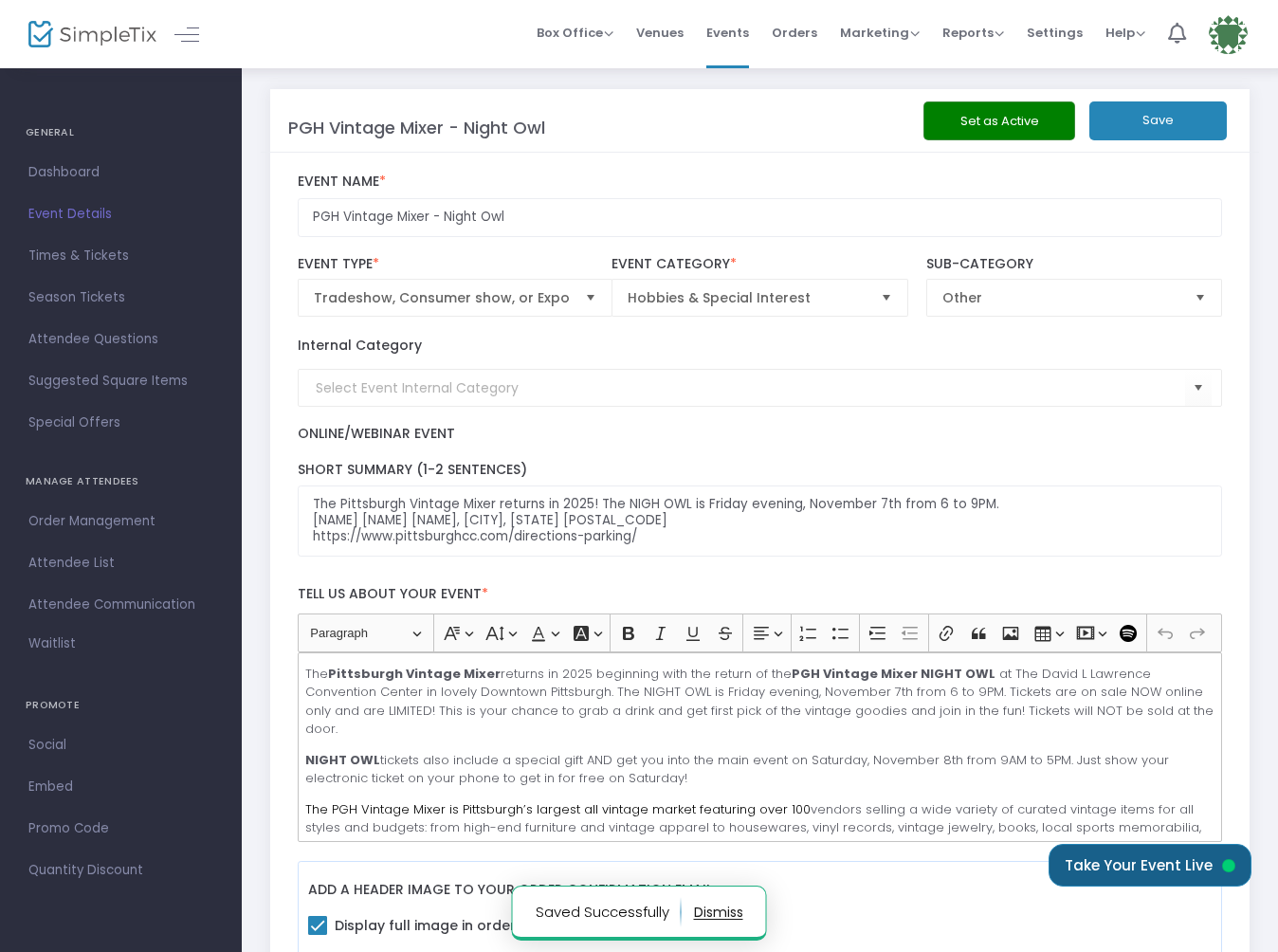 click on "Take Your Event Live" 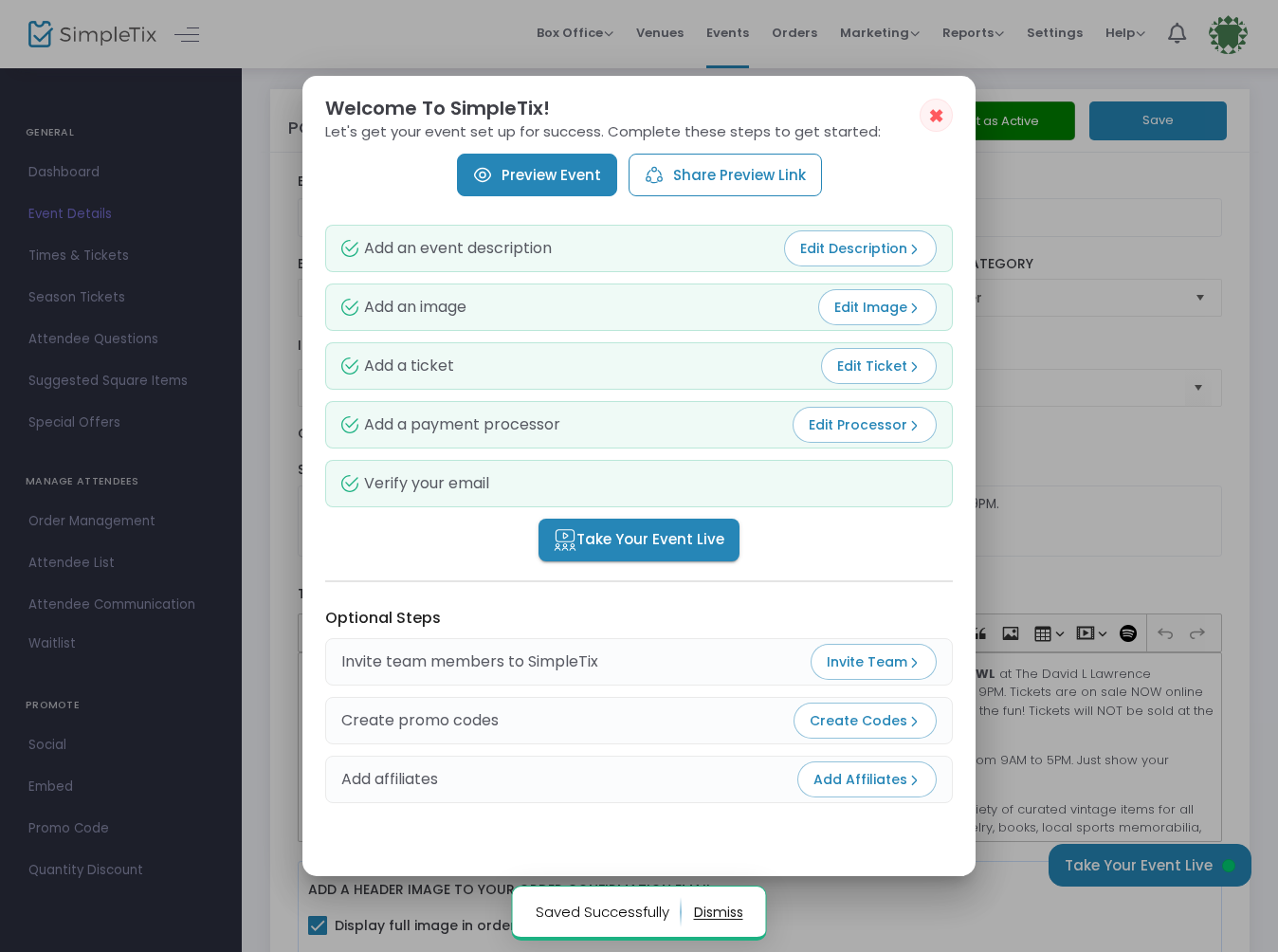 scroll, scrollTop: 0, scrollLeft: 0, axis: both 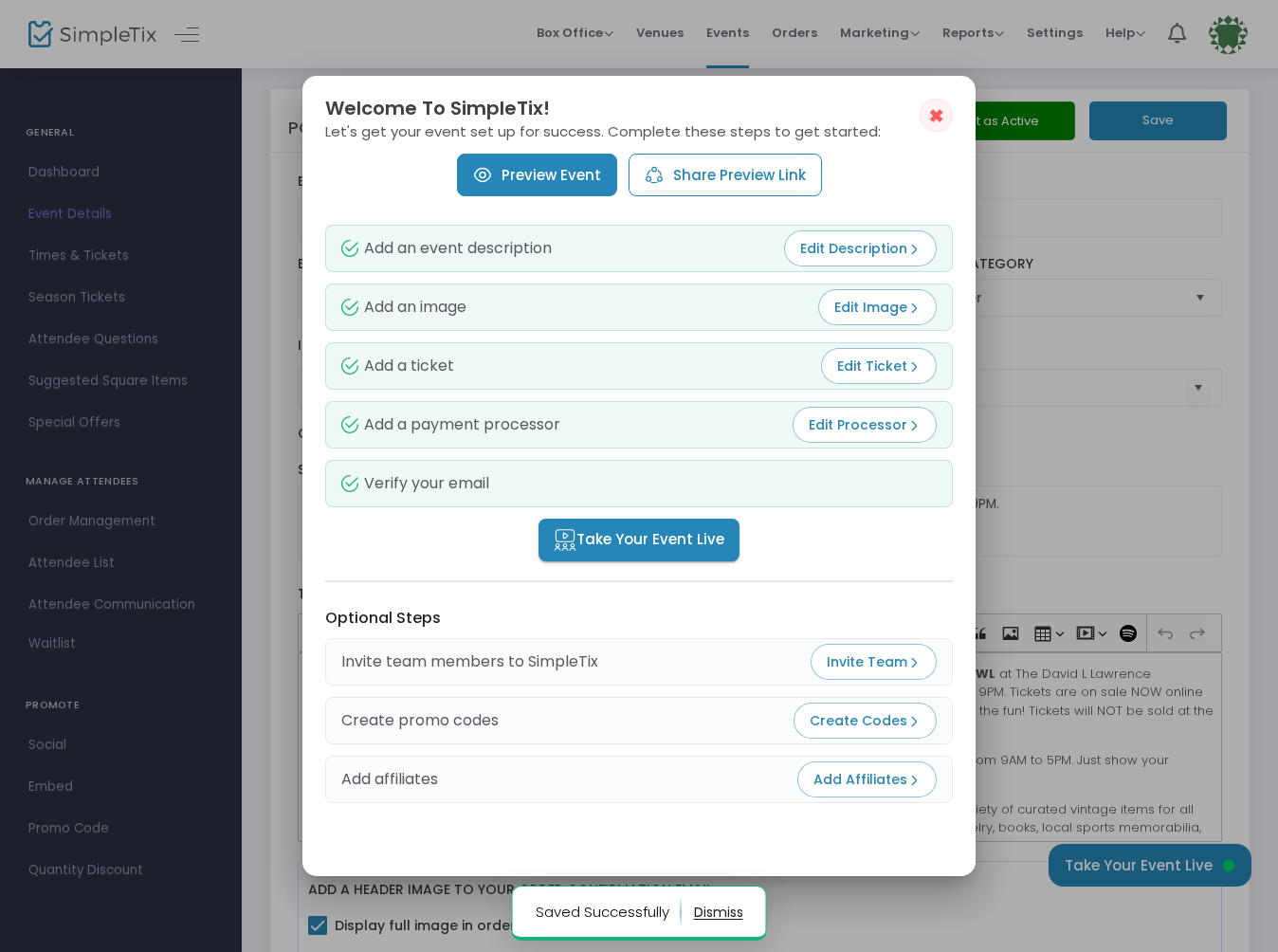 click on "Share Preview Link" at bounding box center (725, 174) 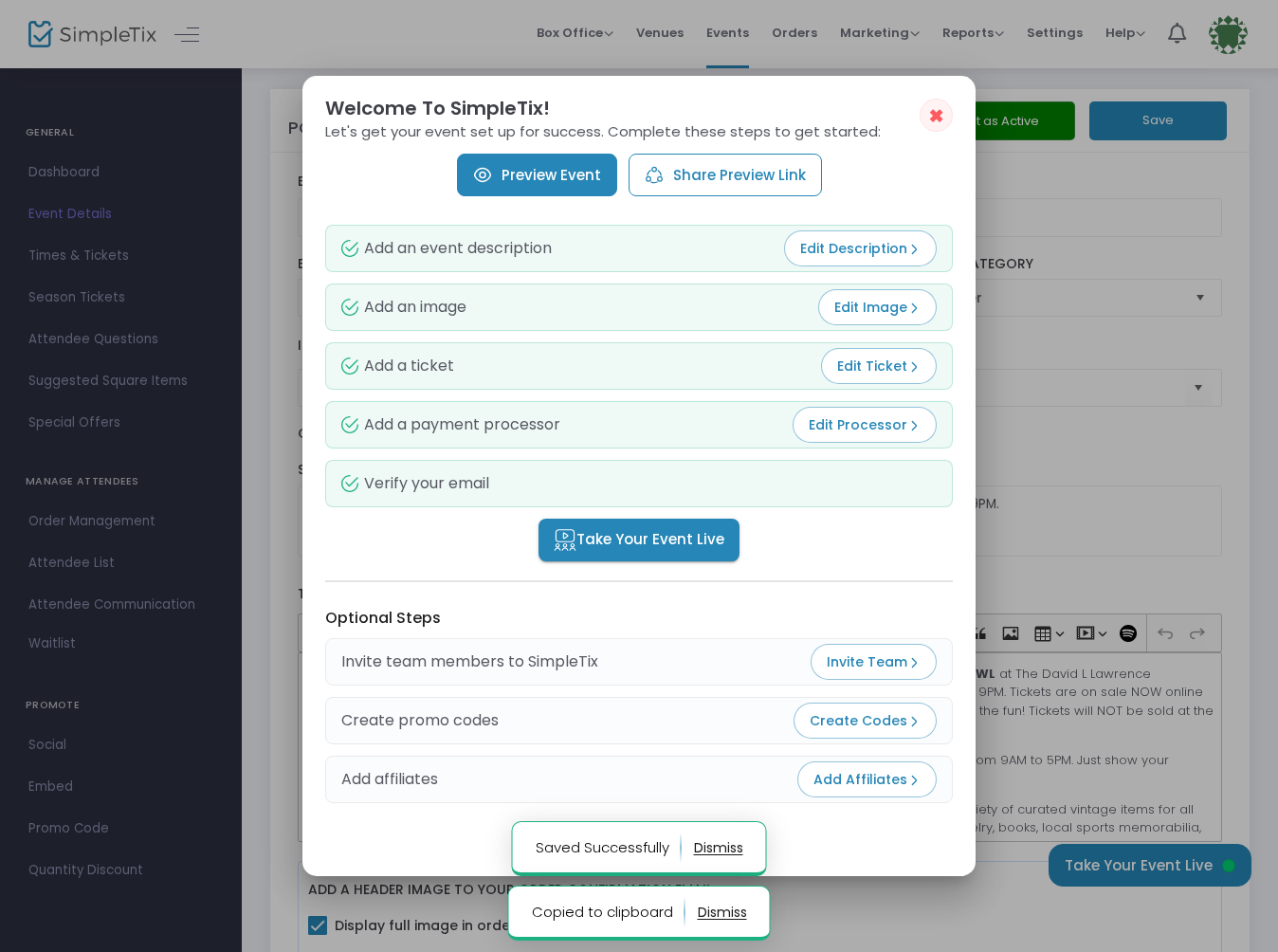 scroll, scrollTop: 0, scrollLeft: 0, axis: both 